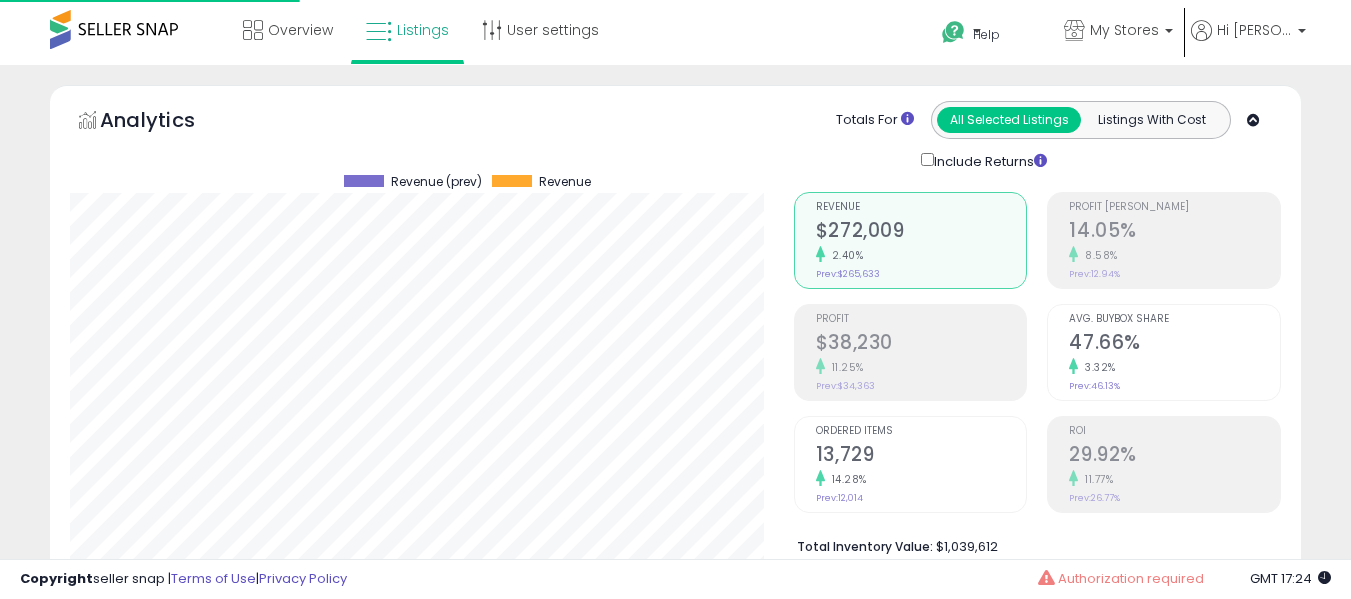 select on "**" 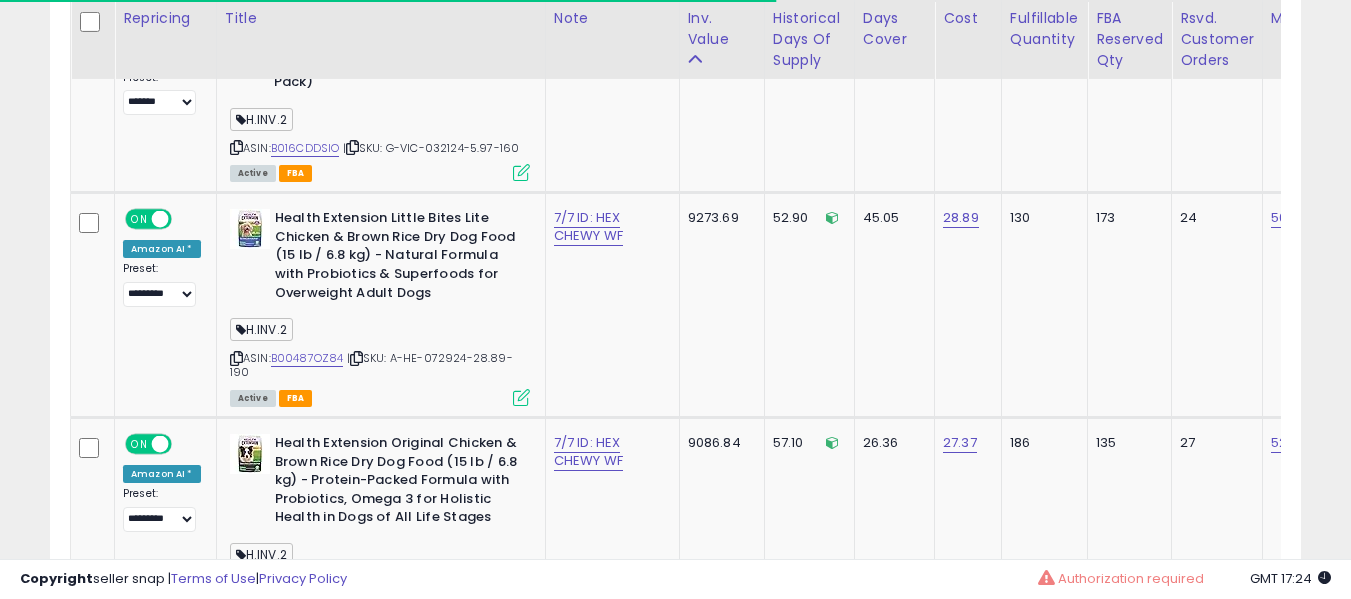 scroll, scrollTop: 5597, scrollLeft: 0, axis: vertical 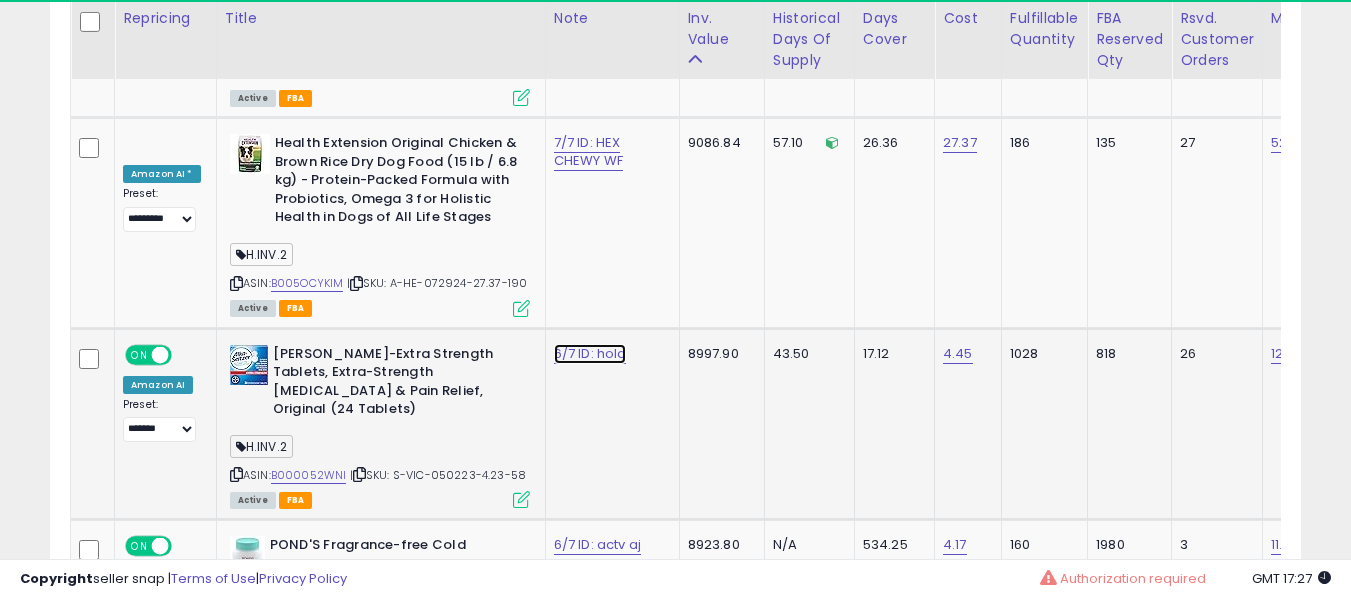 click on "6/7 ID: hold" at bounding box center (590, -4773) 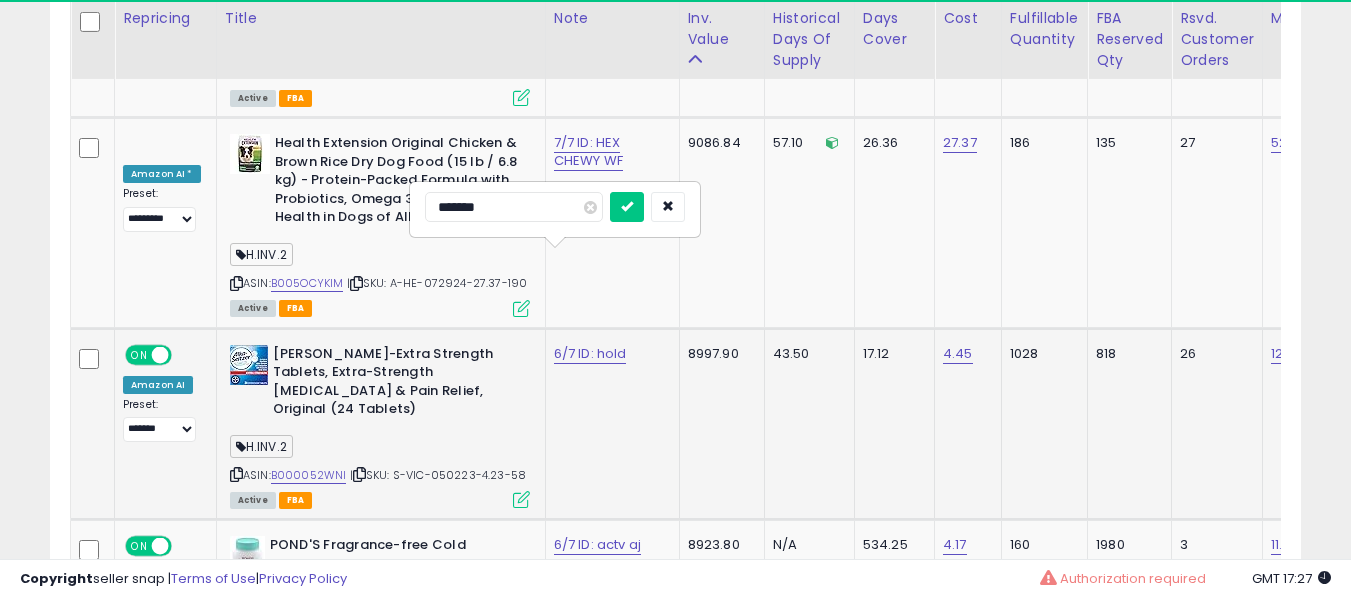 type on "*******" 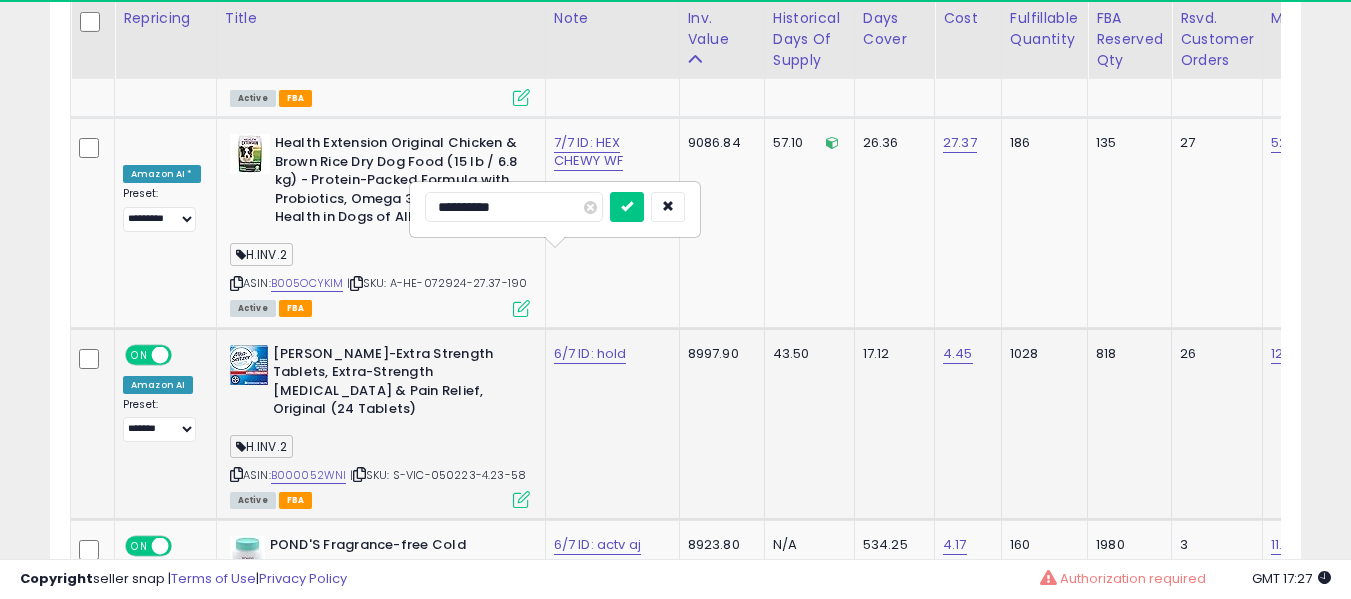 type on "**********" 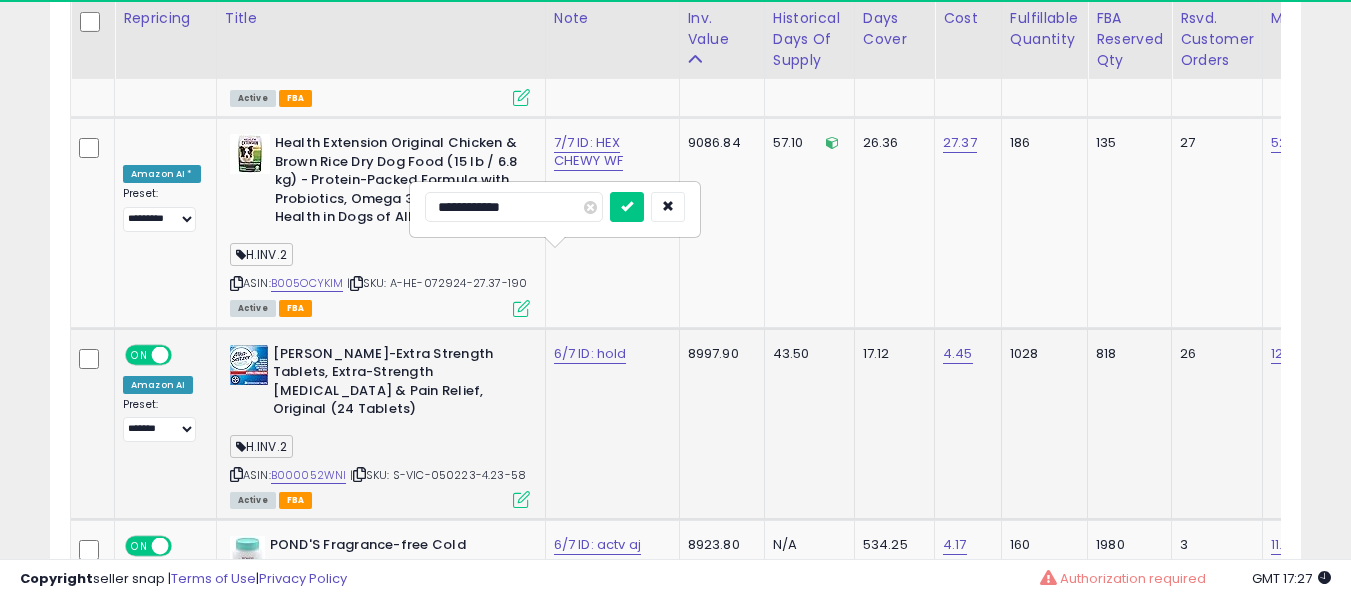 click at bounding box center (627, 207) 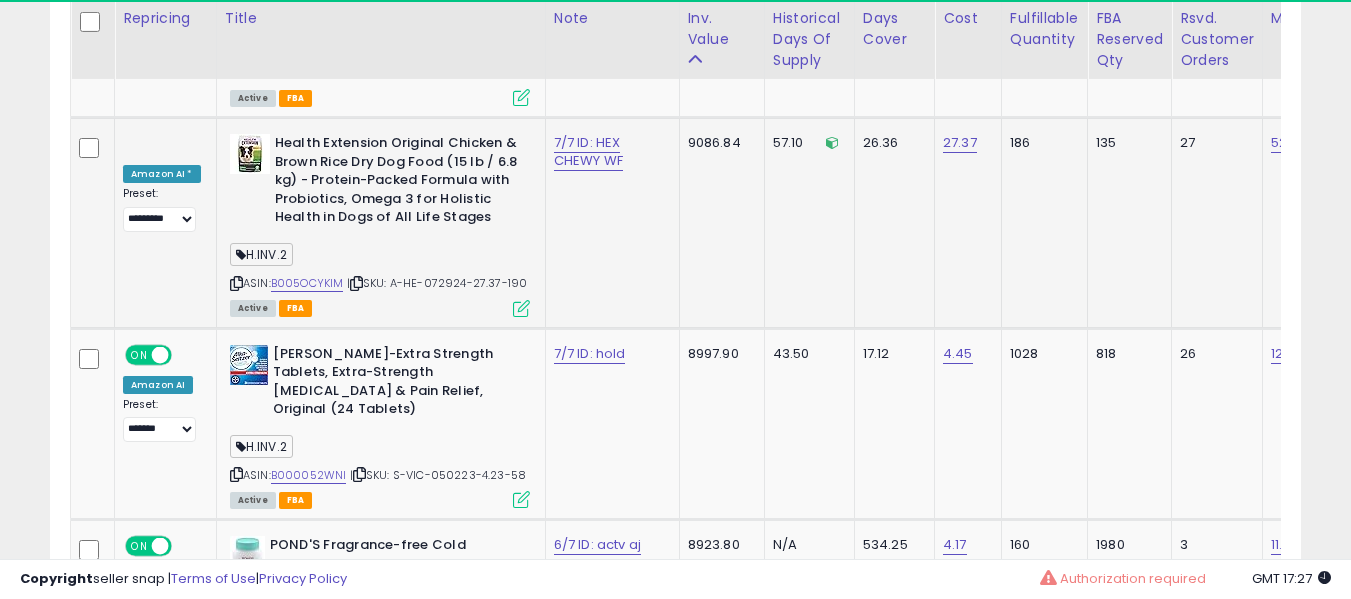 scroll, scrollTop: 0, scrollLeft: 100, axis: horizontal 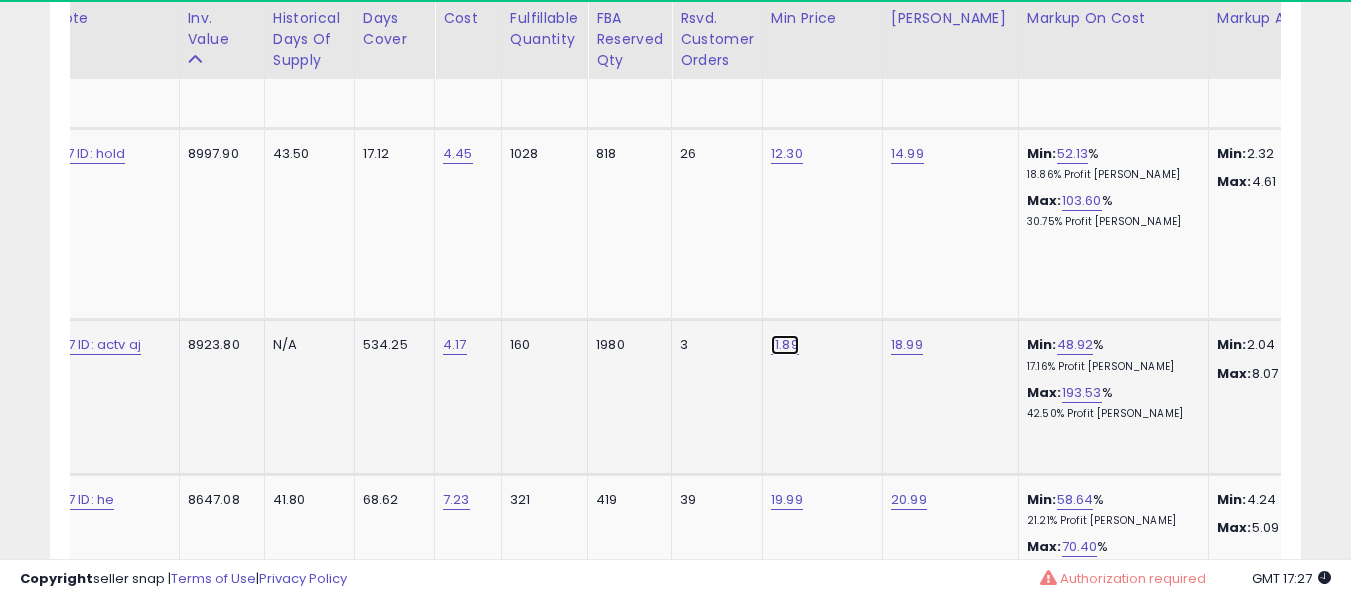 click on "11.89" at bounding box center [789, -4973] 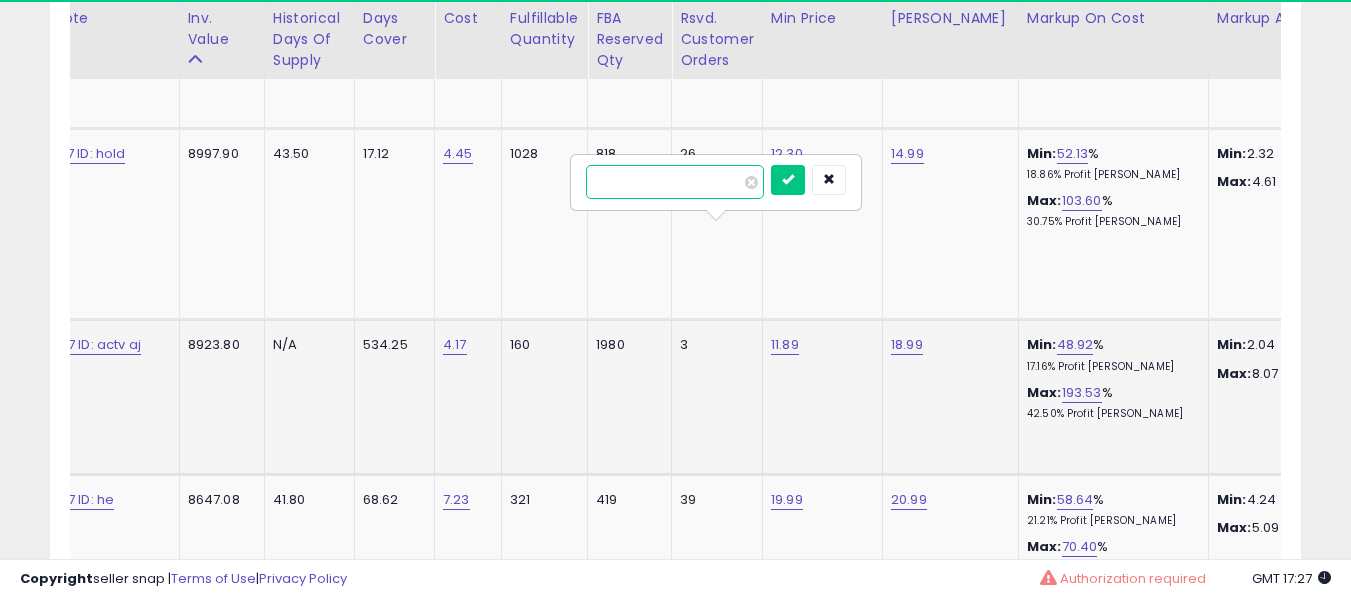 type on "*****" 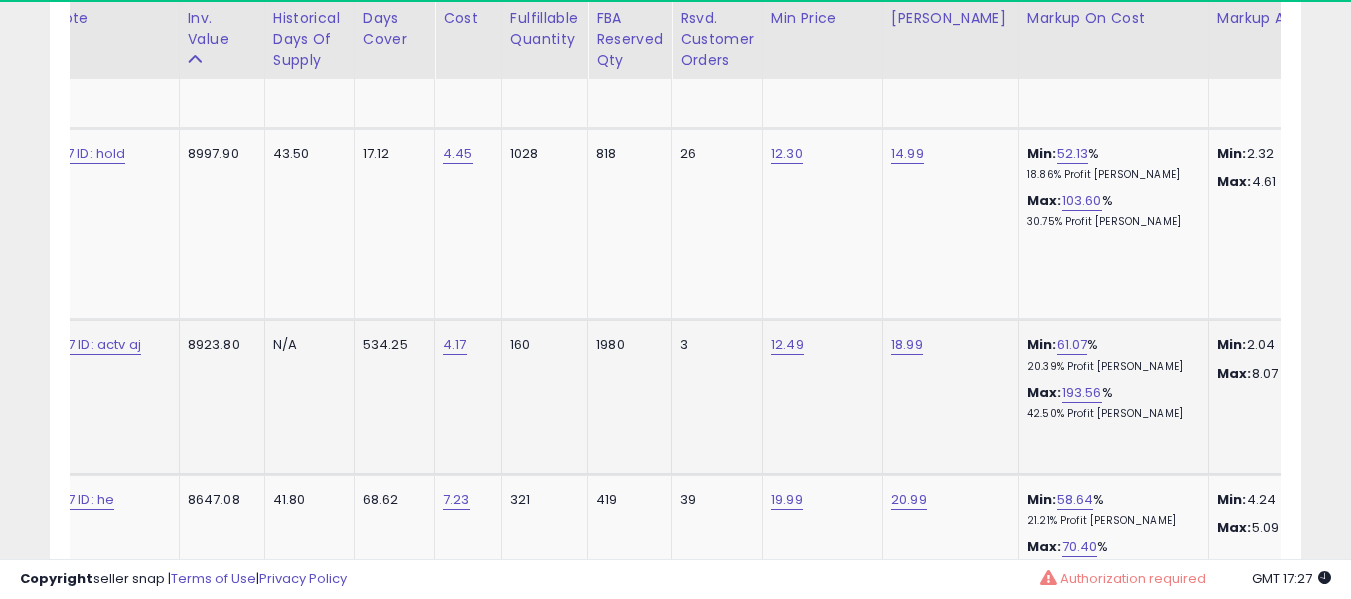 scroll, scrollTop: 0, scrollLeft: 900, axis: horizontal 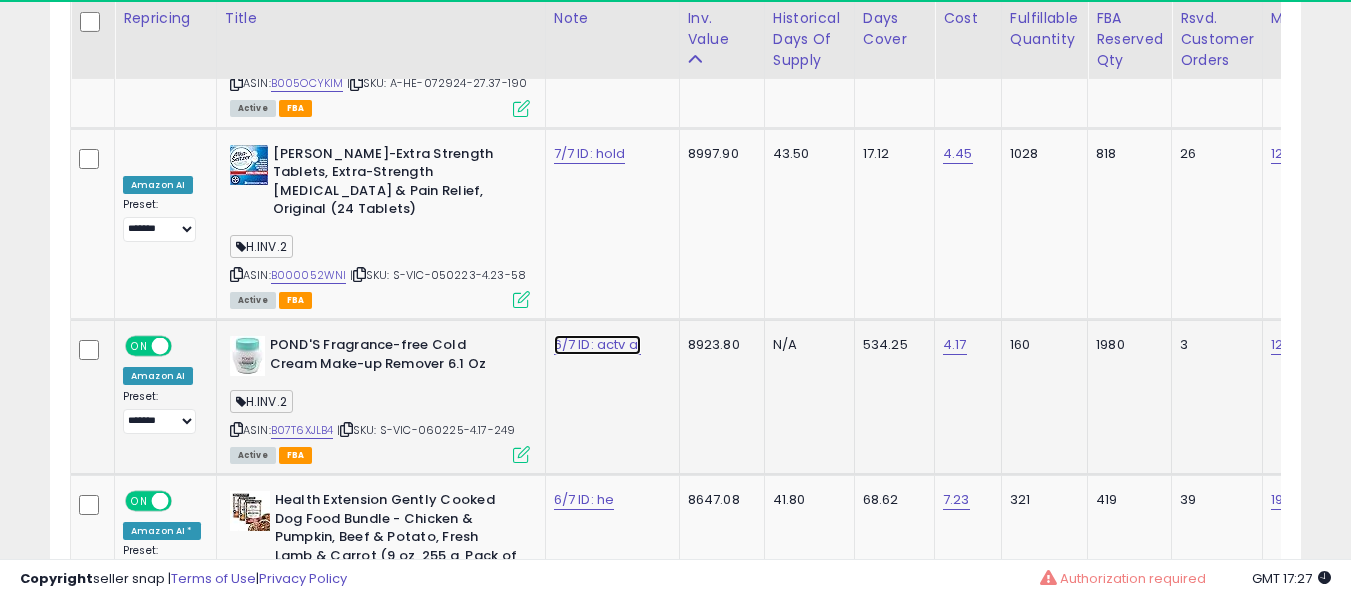 click on "6/7 ID: actv aj" at bounding box center [590, -4973] 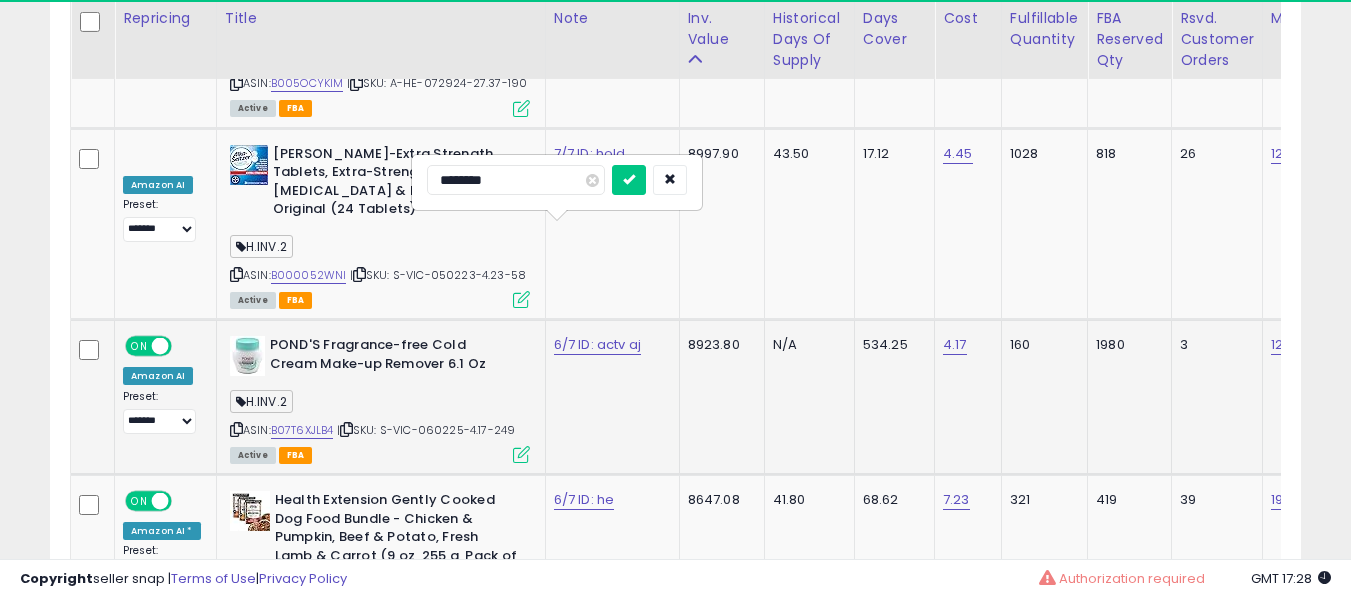 type on "*********" 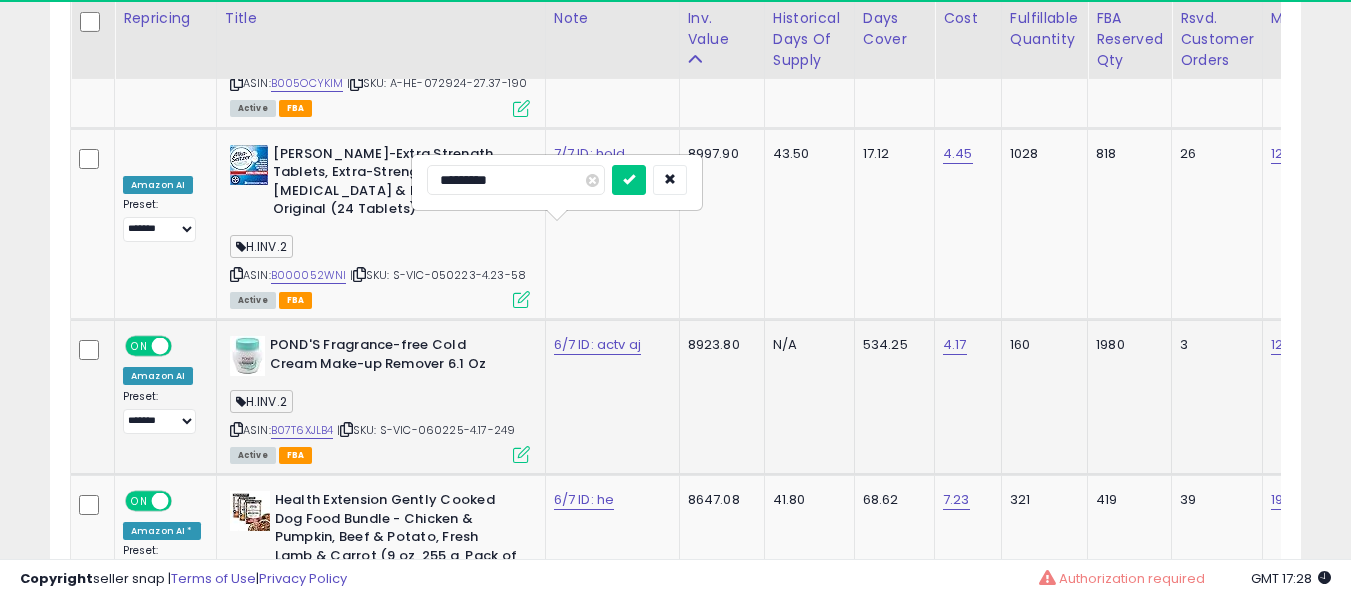 type on "**********" 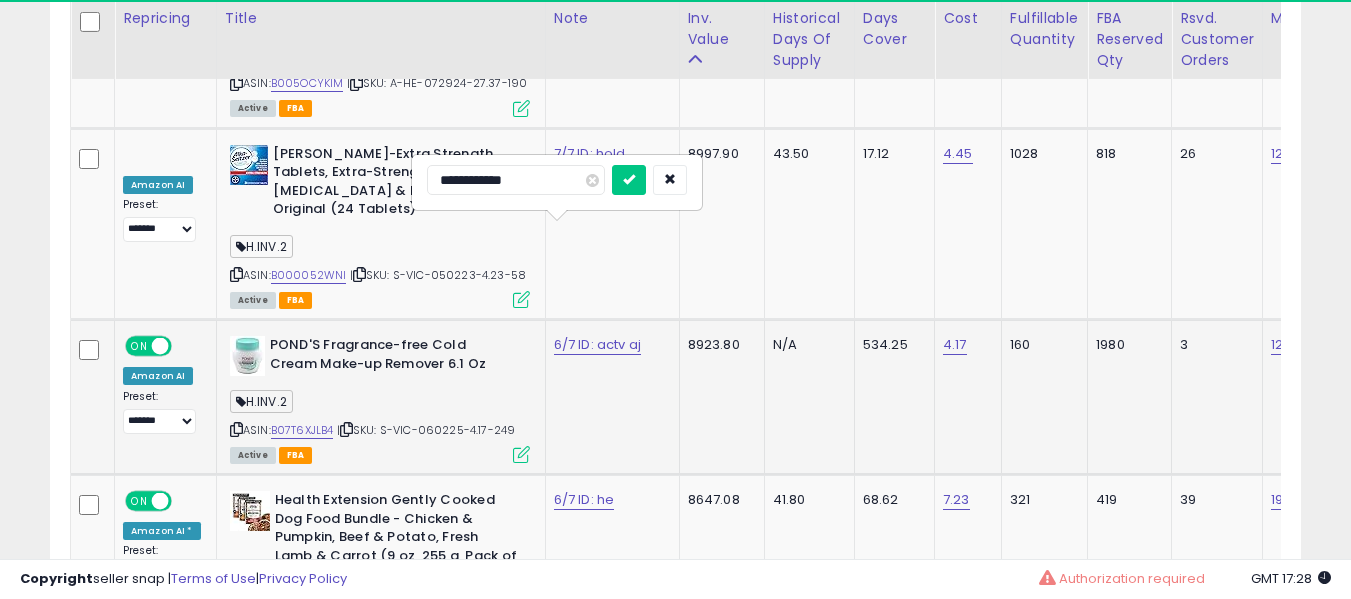 click at bounding box center [629, 180] 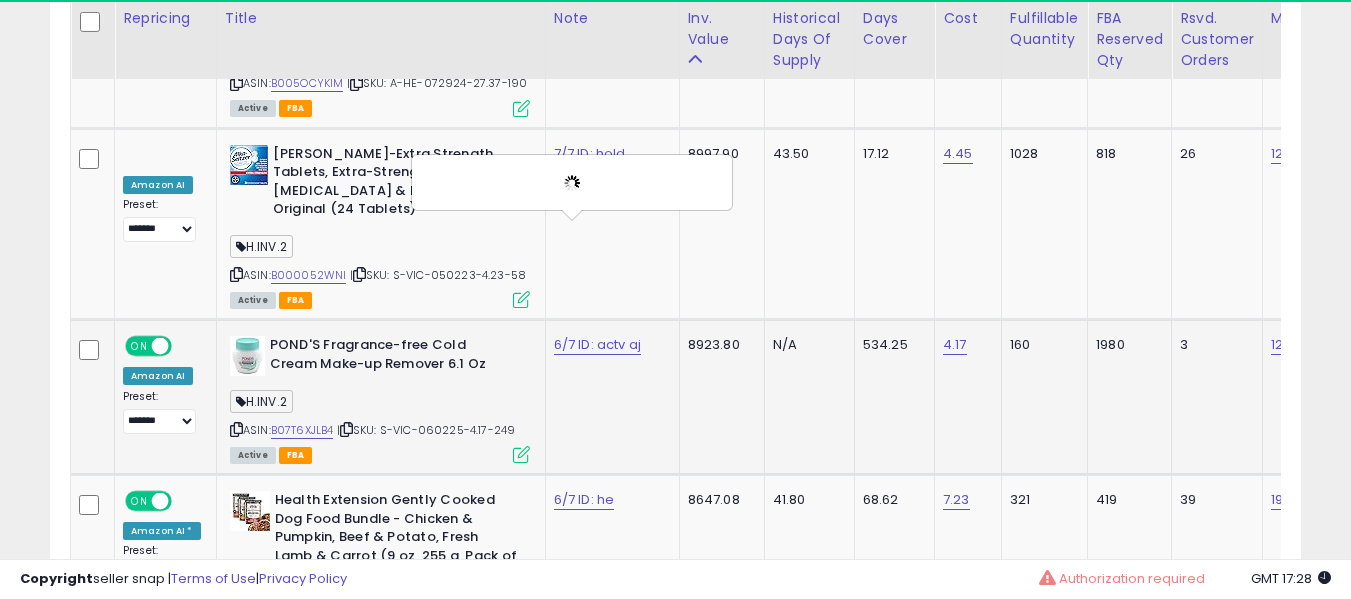 scroll, scrollTop: 0, scrollLeft: 82, axis: horizontal 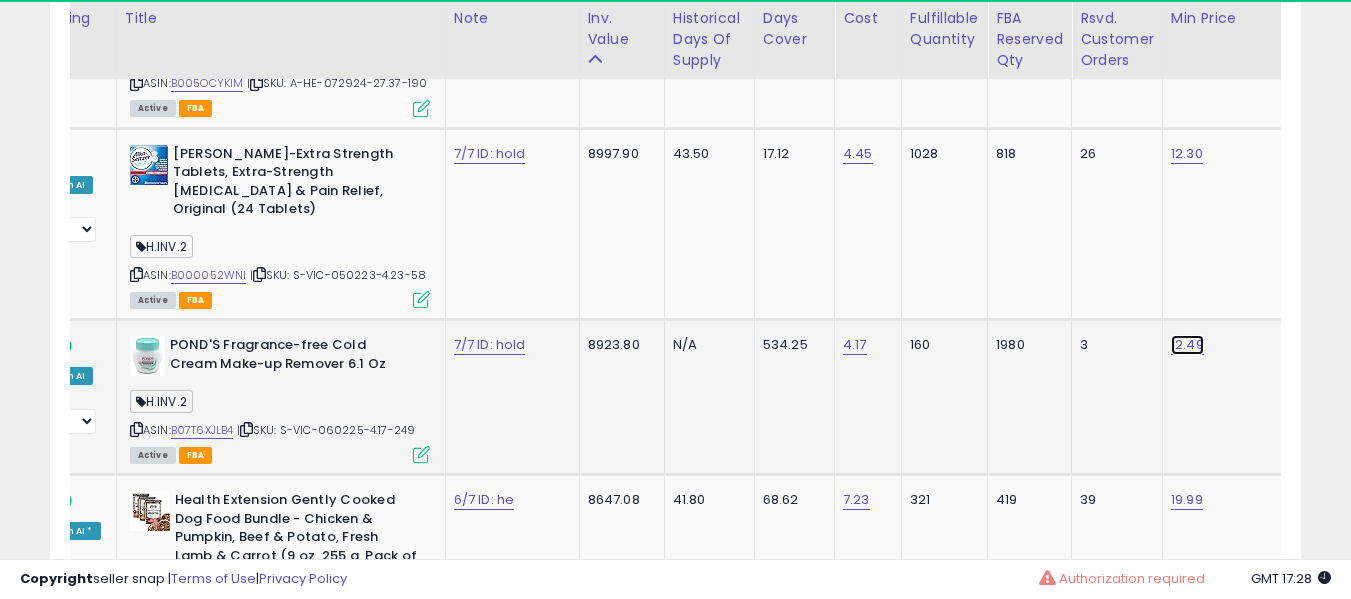 click on "12.49" at bounding box center (1189, -4973) 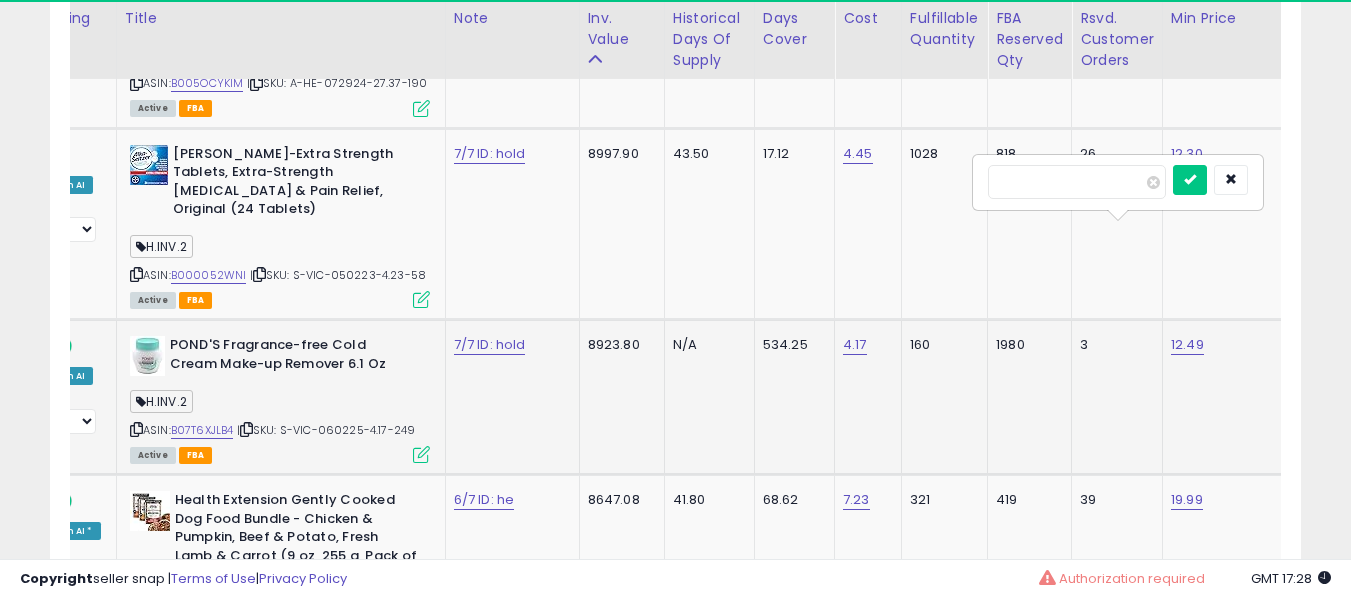 scroll, scrollTop: 0, scrollLeft: 147, axis: horizontal 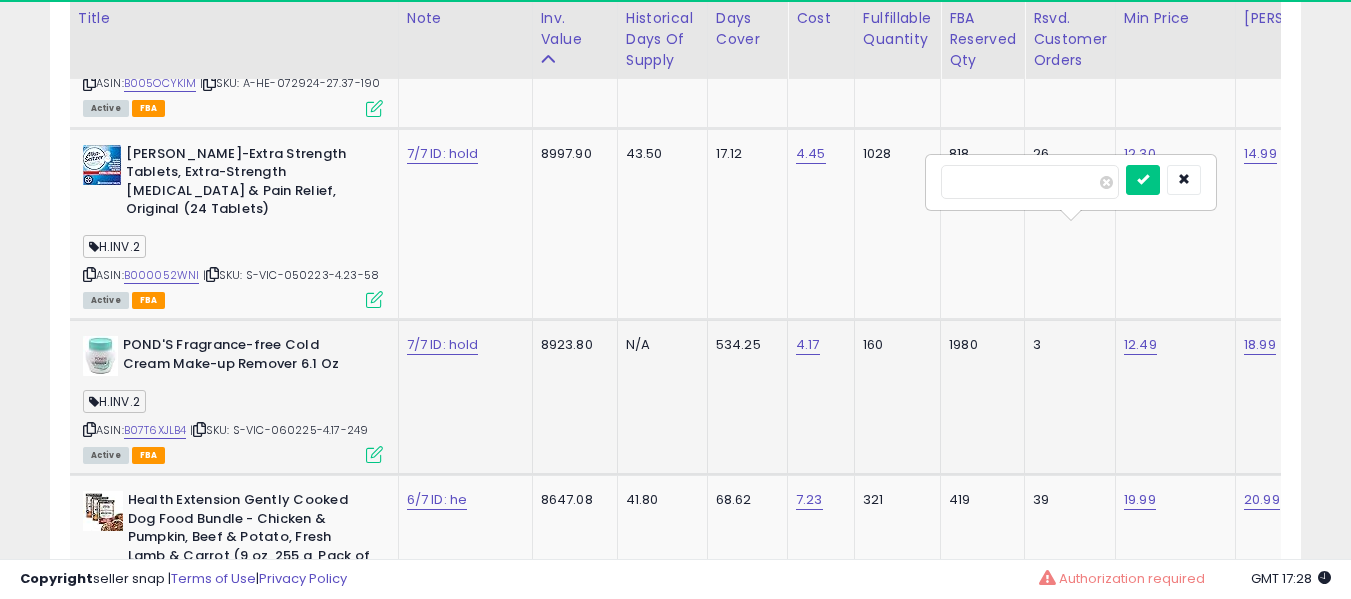 type on "*****" 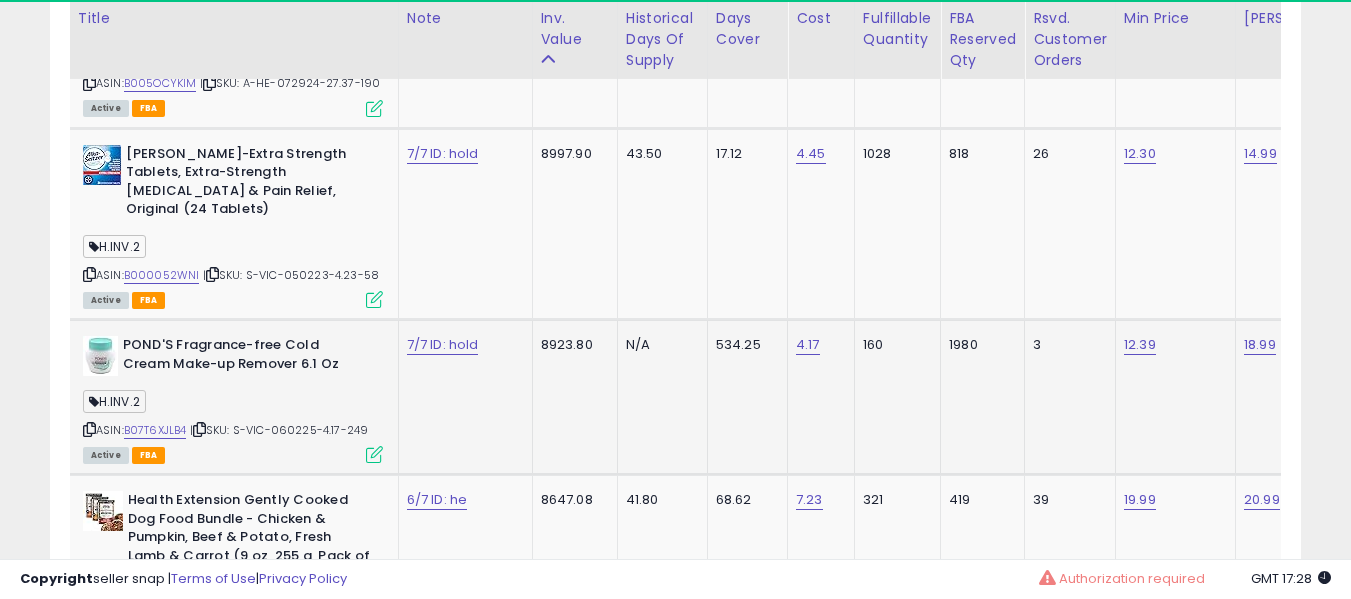 scroll, scrollTop: 0, scrollLeft: 21, axis: horizontal 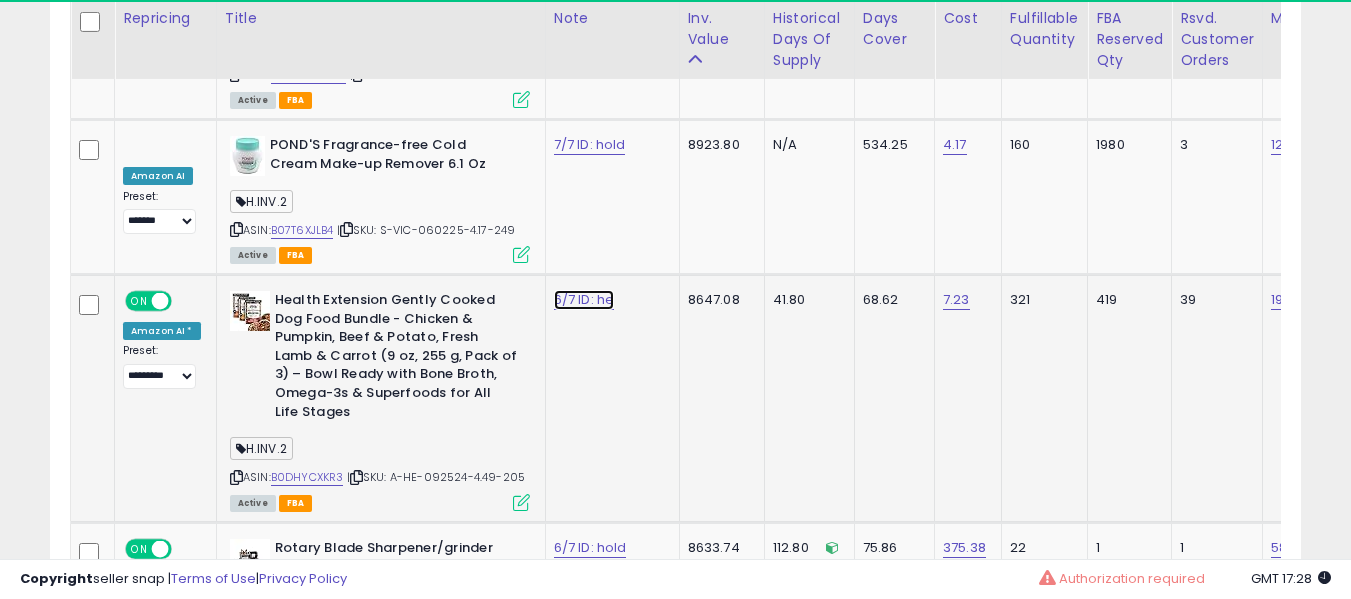 click on "6/7 ID: he" at bounding box center (590, -5173) 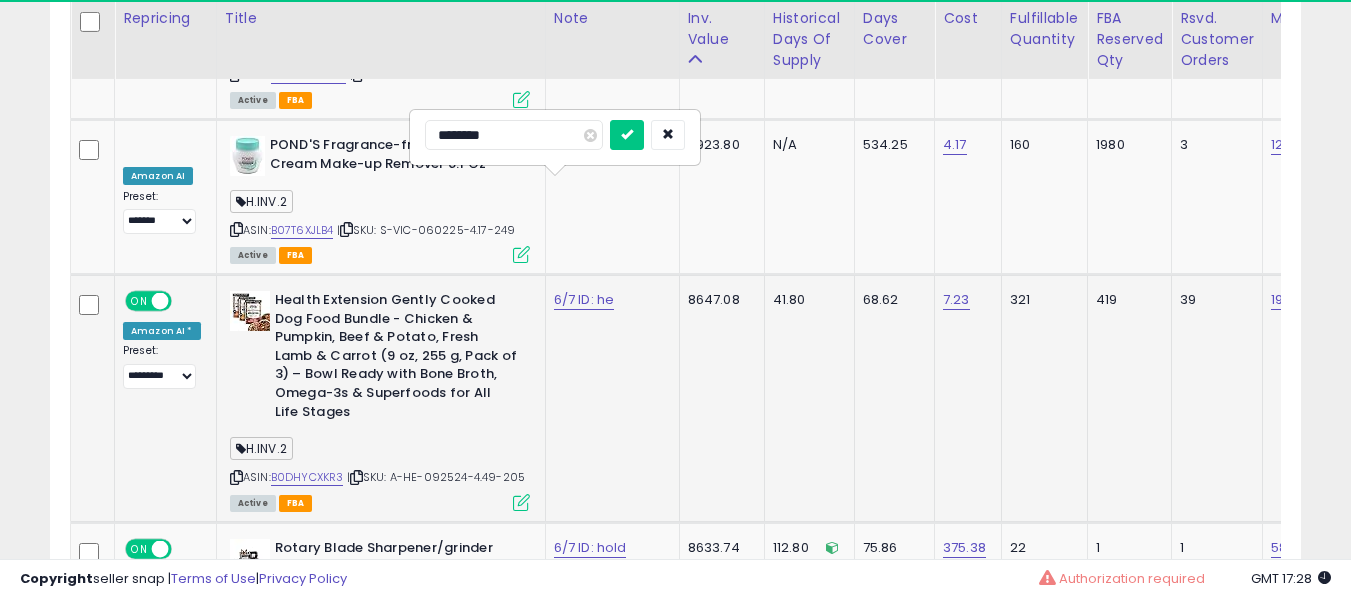 type on "*********" 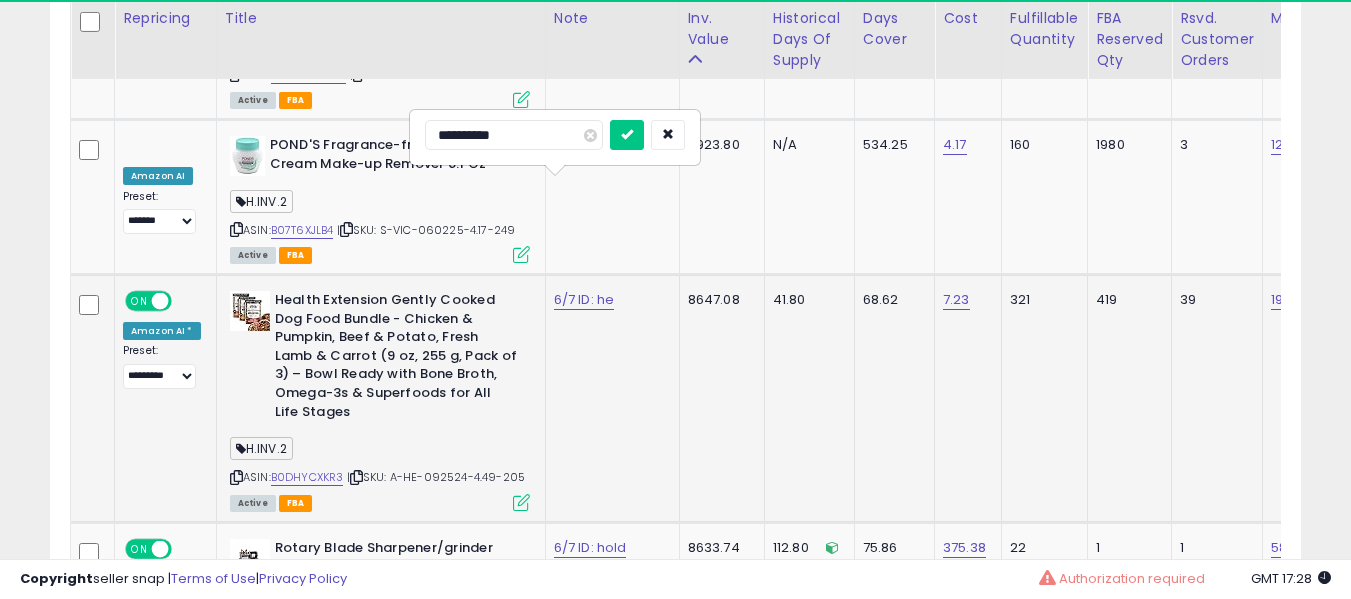 click at bounding box center [627, 135] 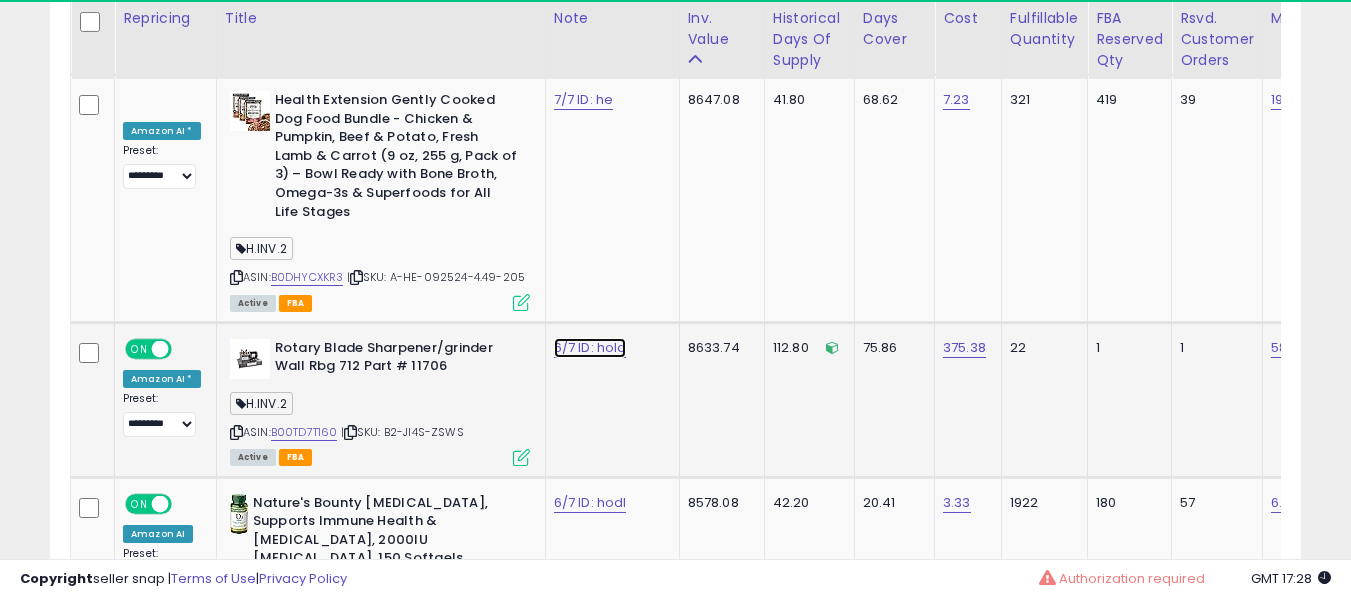 click on "6/7 ID: hold" at bounding box center [590, -5373] 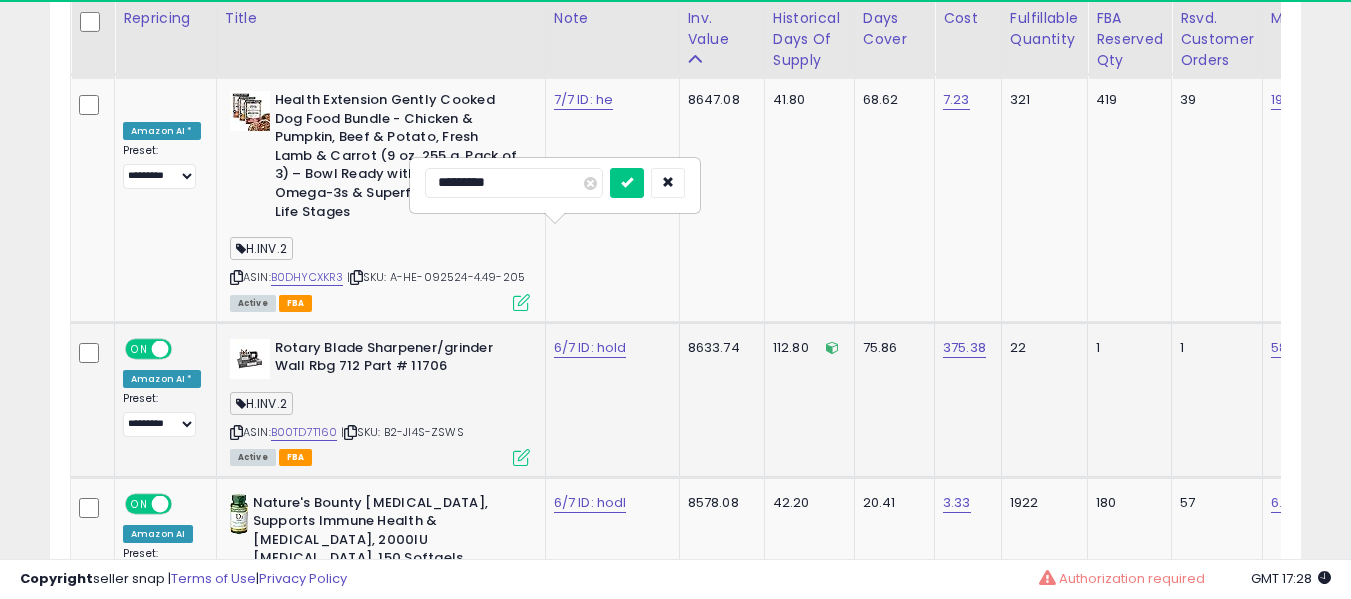 type on "**********" 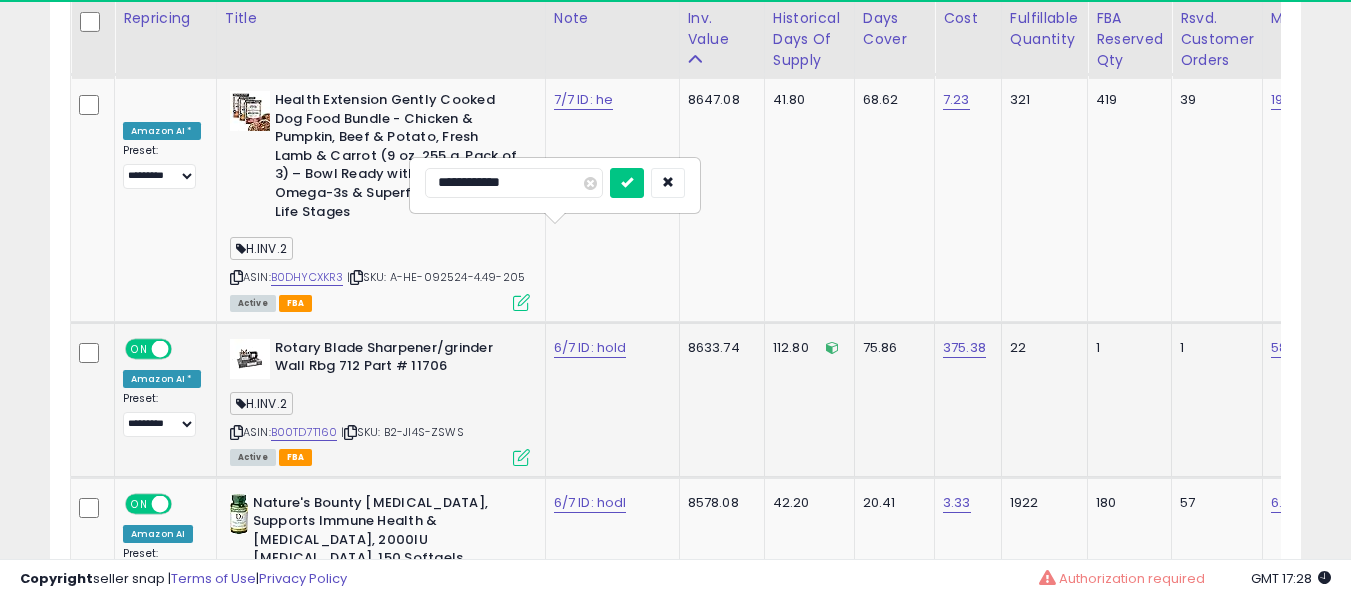 click at bounding box center (627, 183) 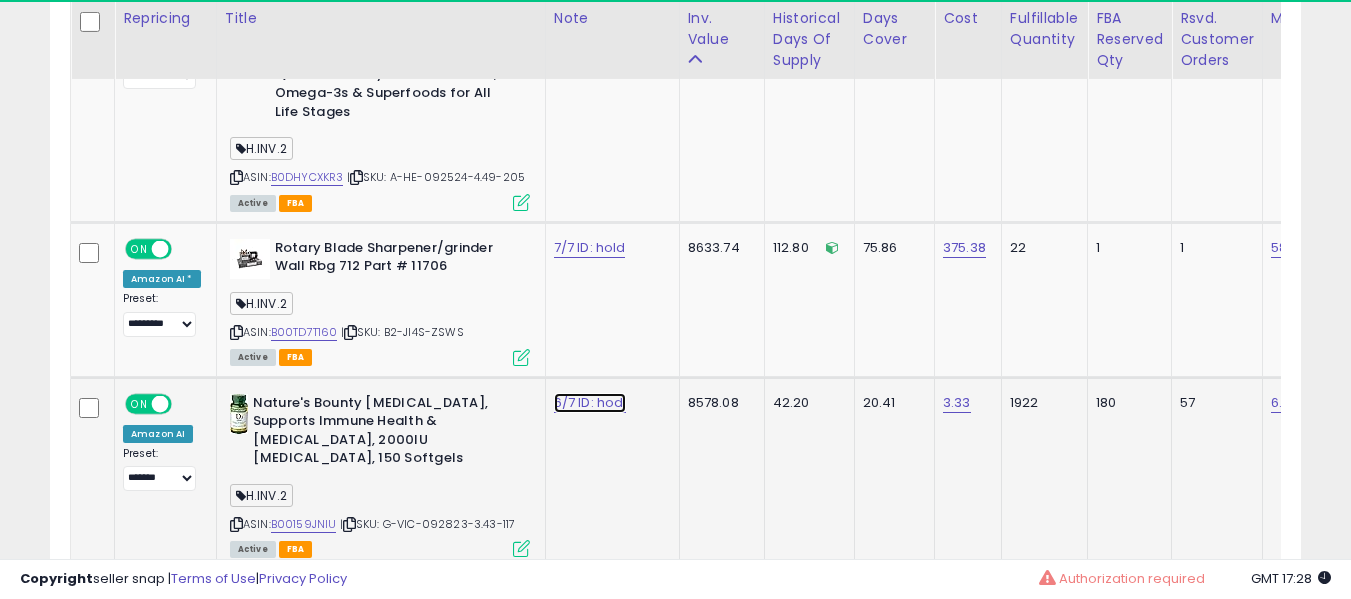 click on "6/7 ID: hodl" at bounding box center [590, -5473] 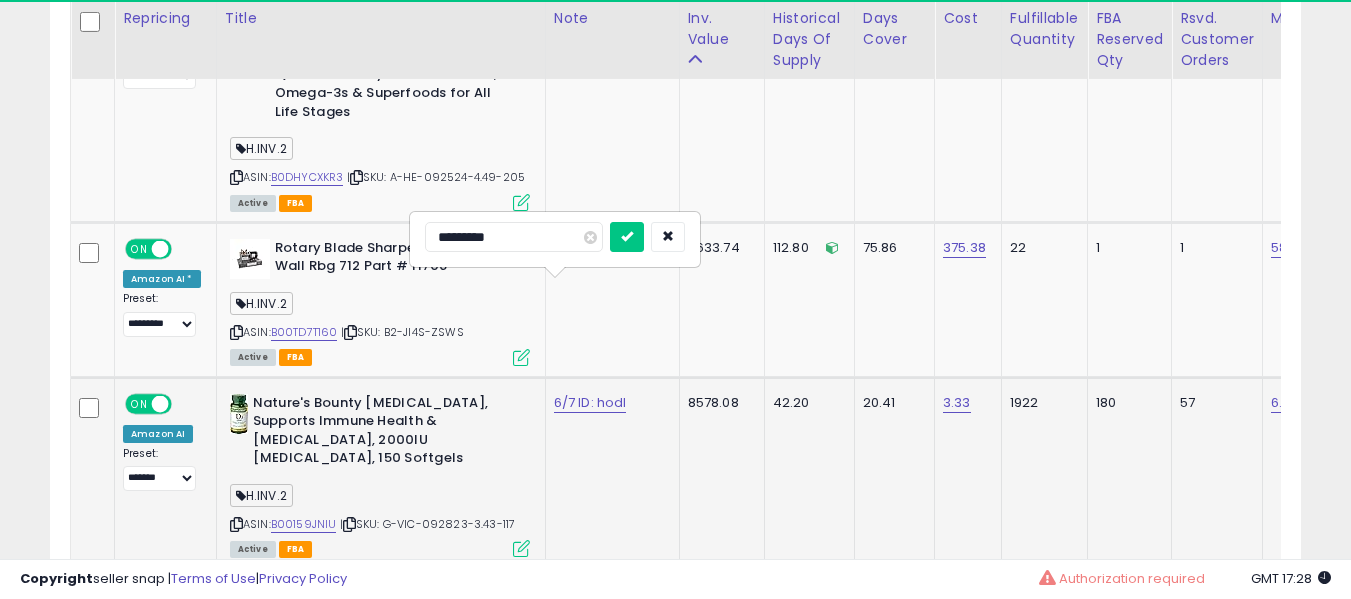 type on "**********" 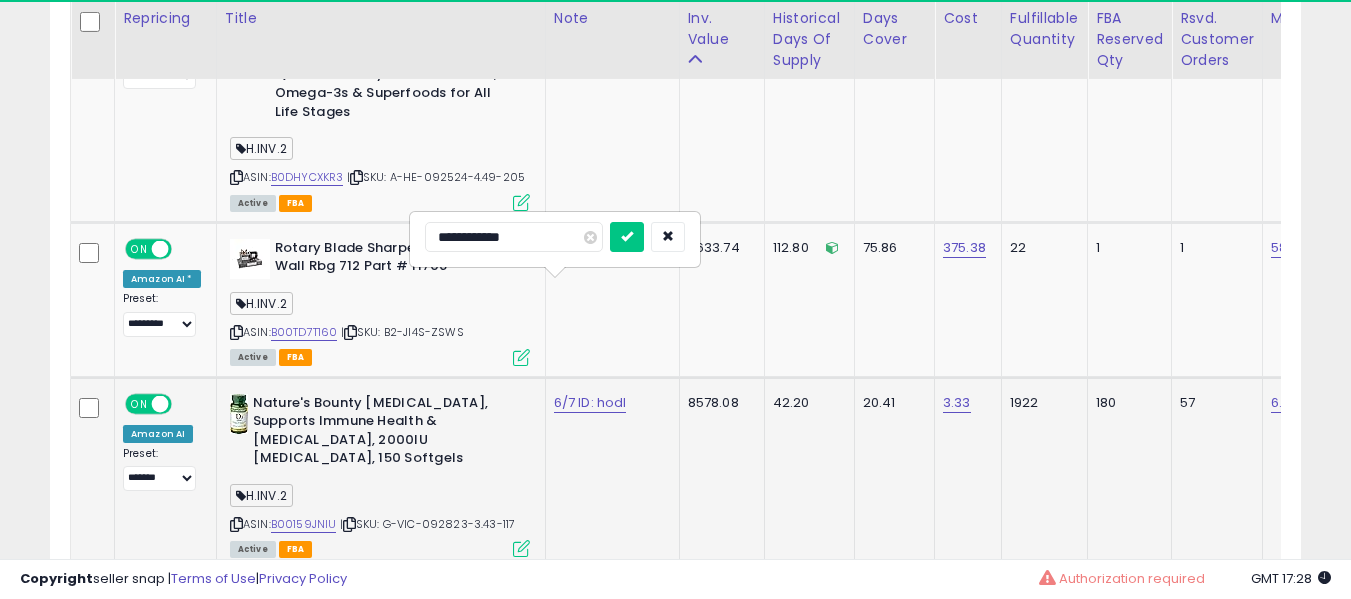 click at bounding box center [627, 237] 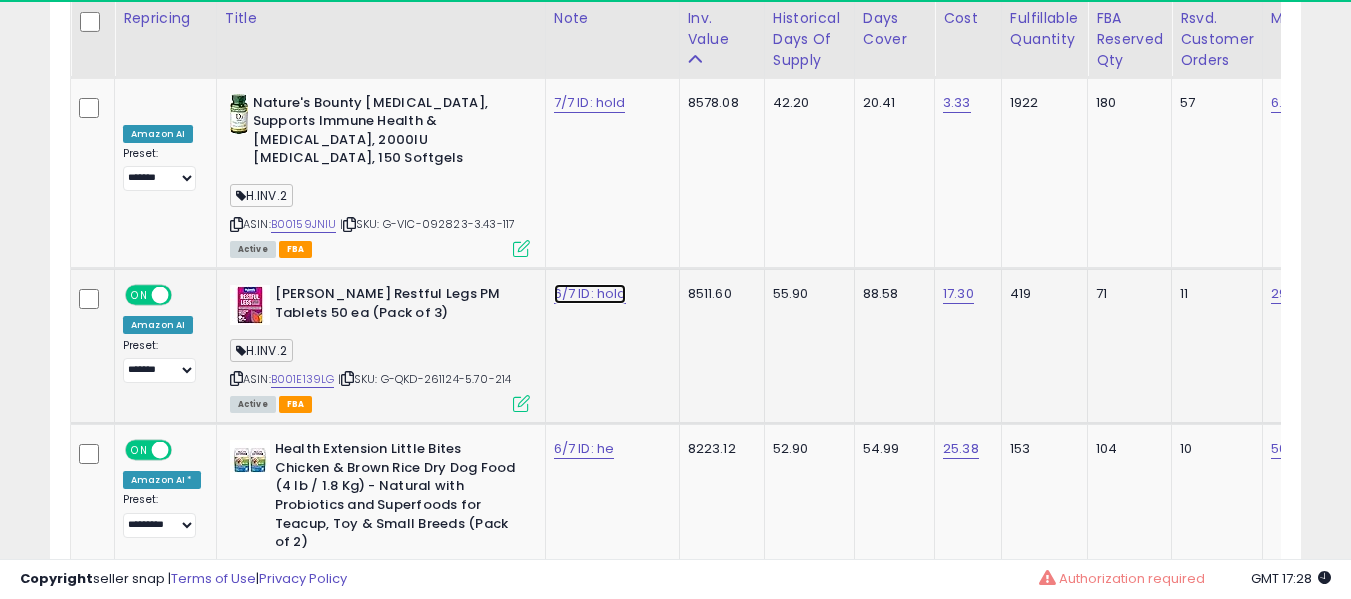 click on "6/7 ID: hold" at bounding box center [590, -5773] 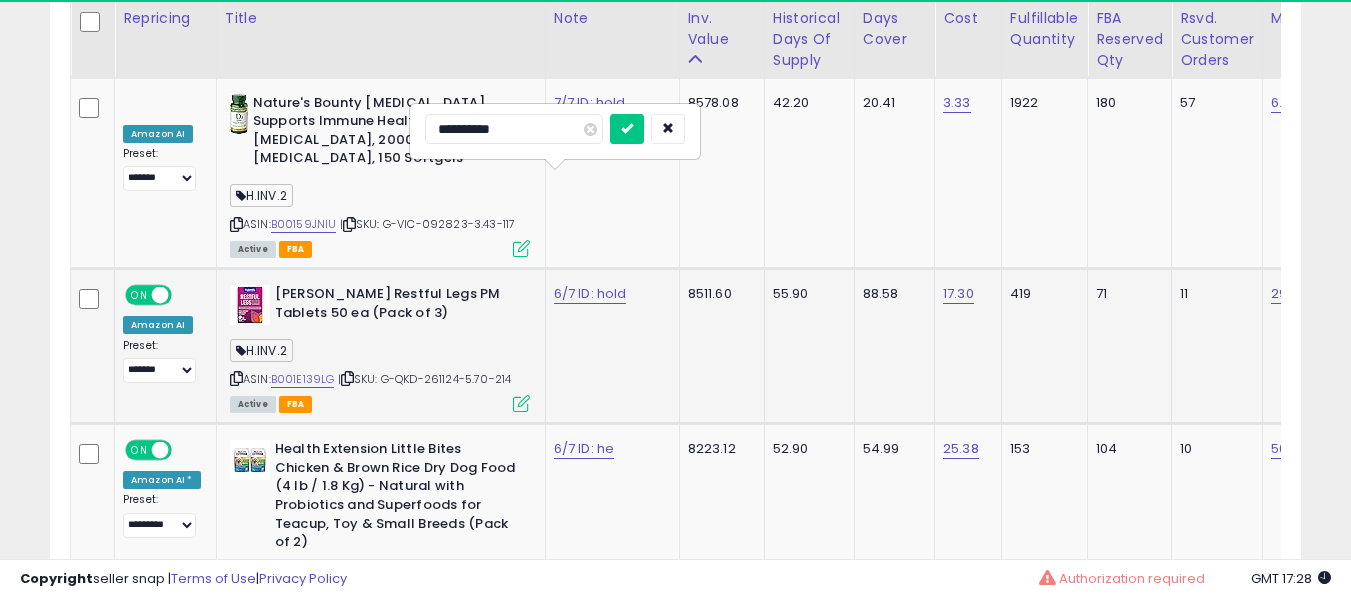 type on "**********" 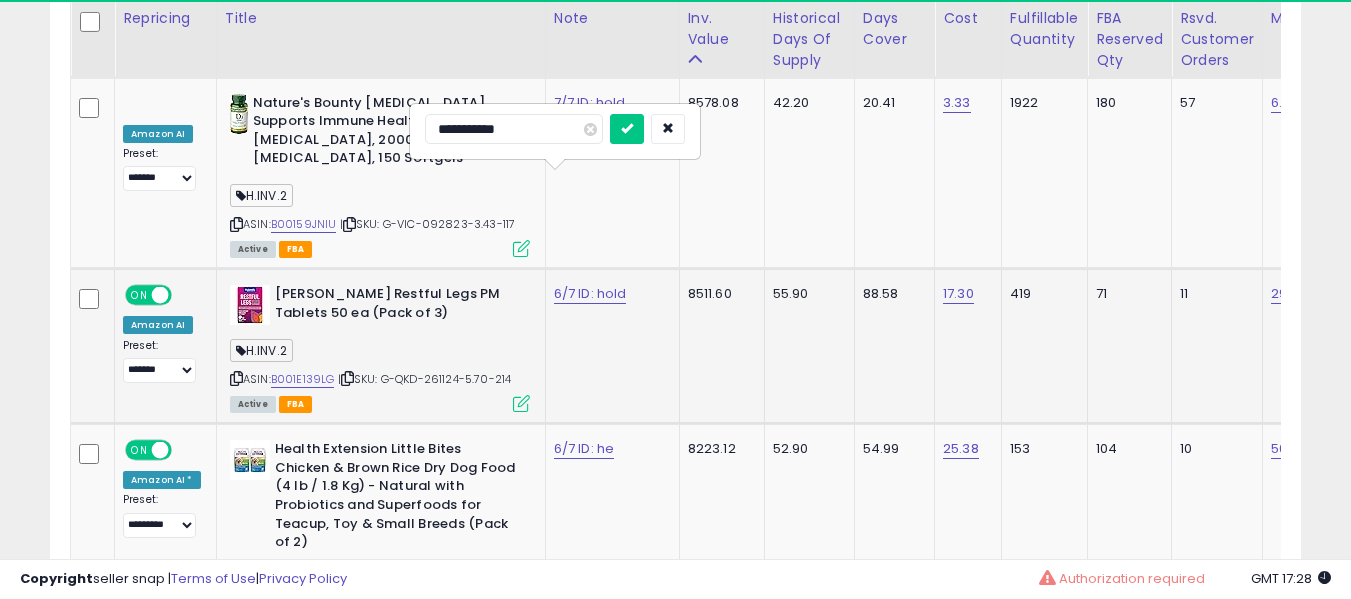 click at bounding box center (627, 129) 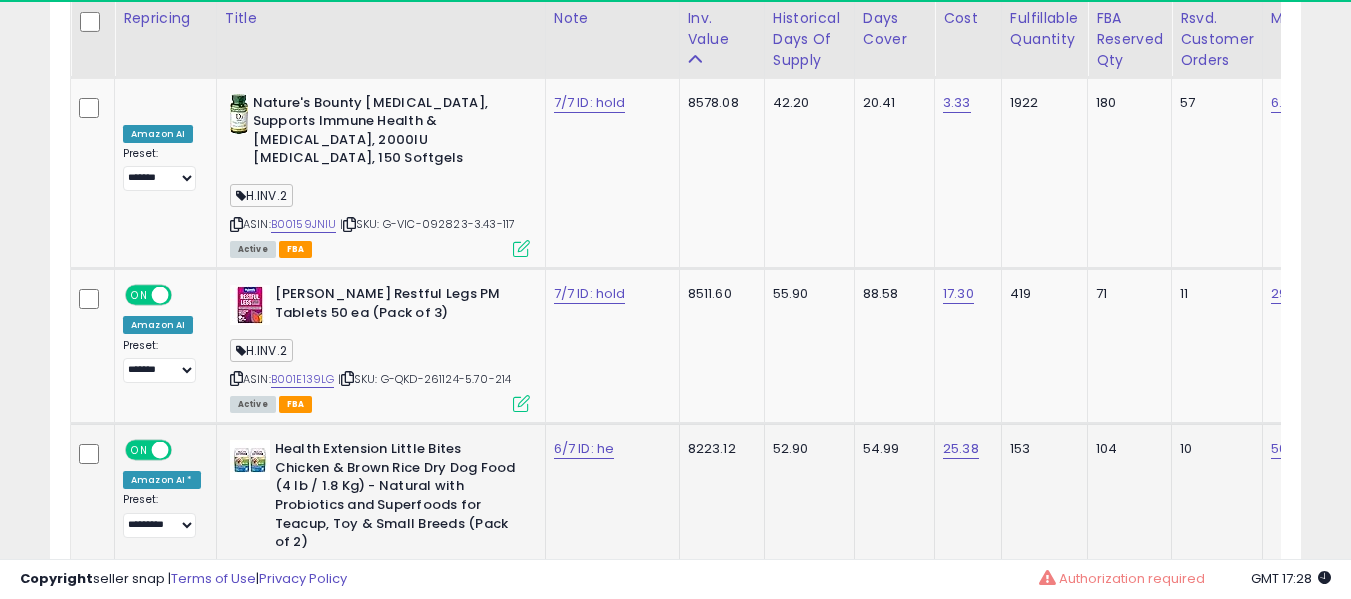 click on "6/7 ID: he" 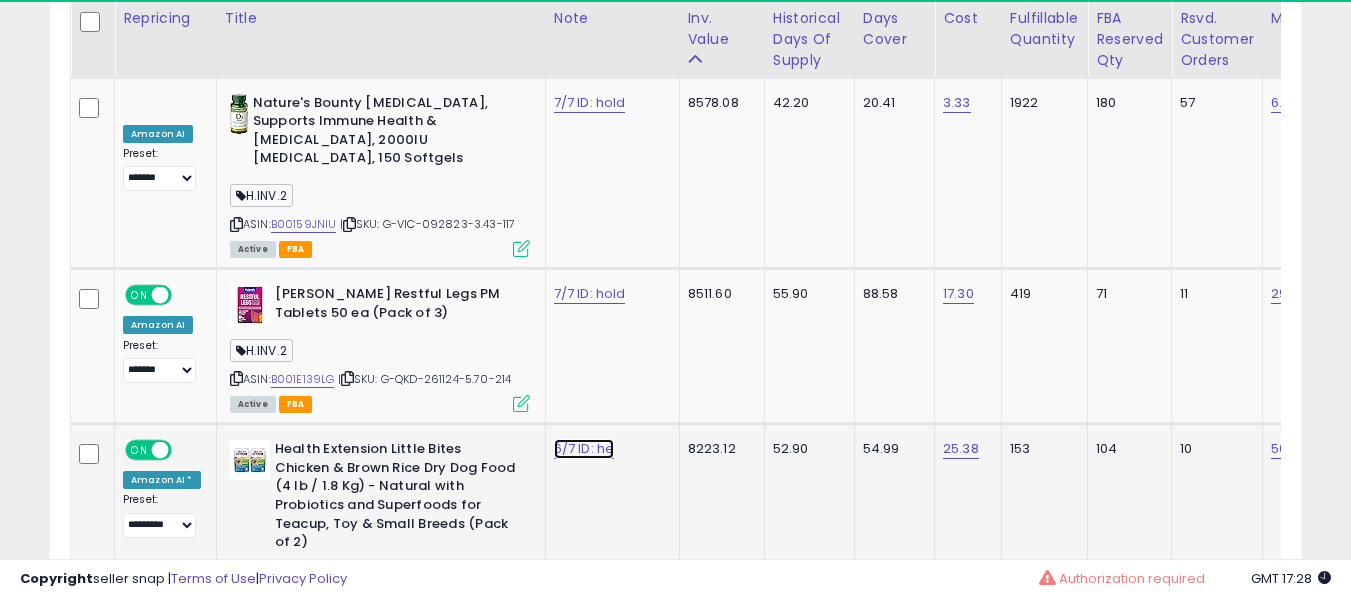 click on "6/7 ID: he" at bounding box center [590, -5773] 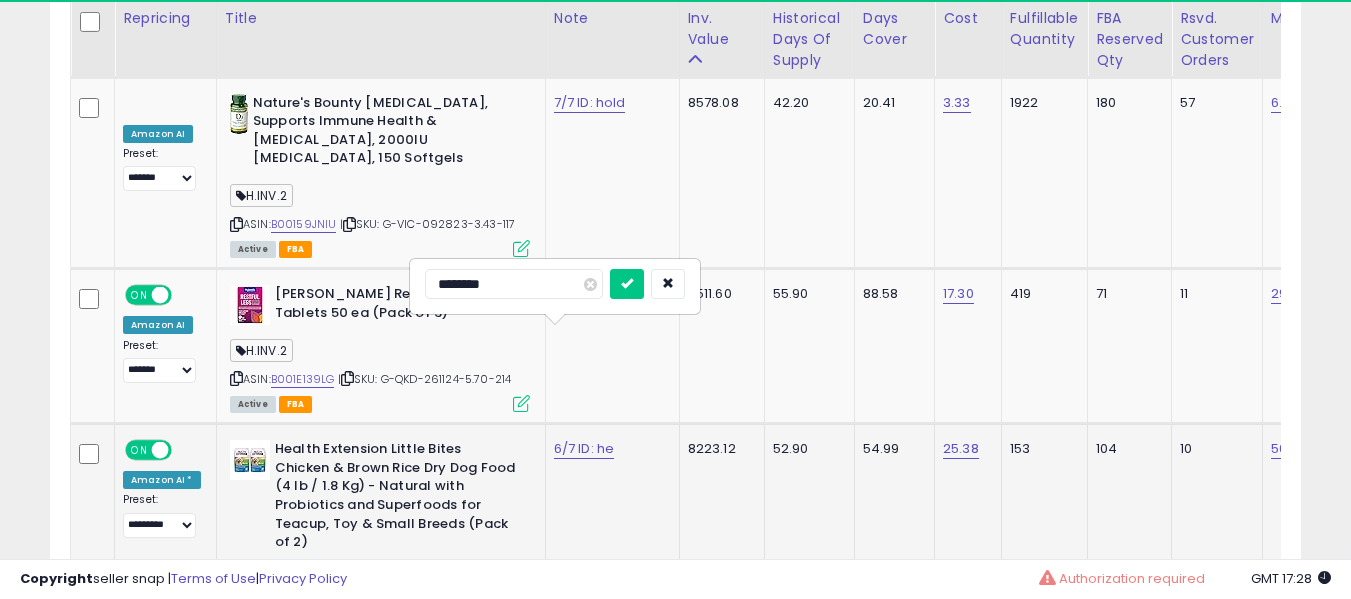 type on "*********" 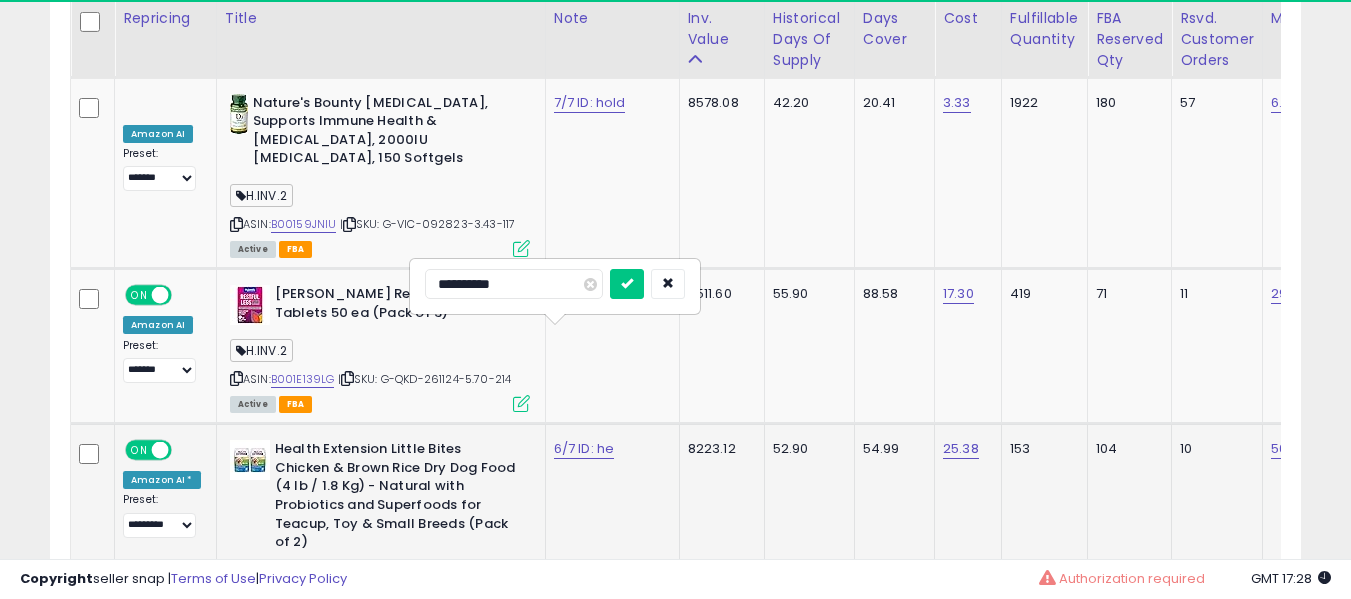 click at bounding box center (627, 284) 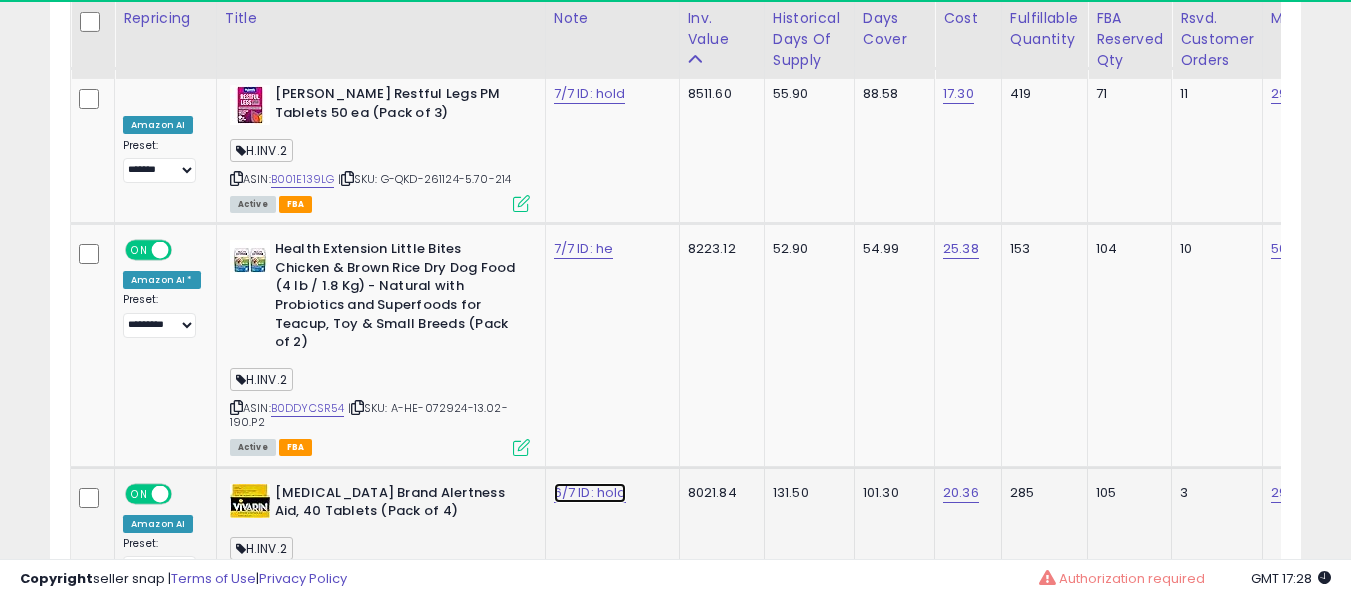 click on "6/7 ID: hold" at bounding box center (590, -5973) 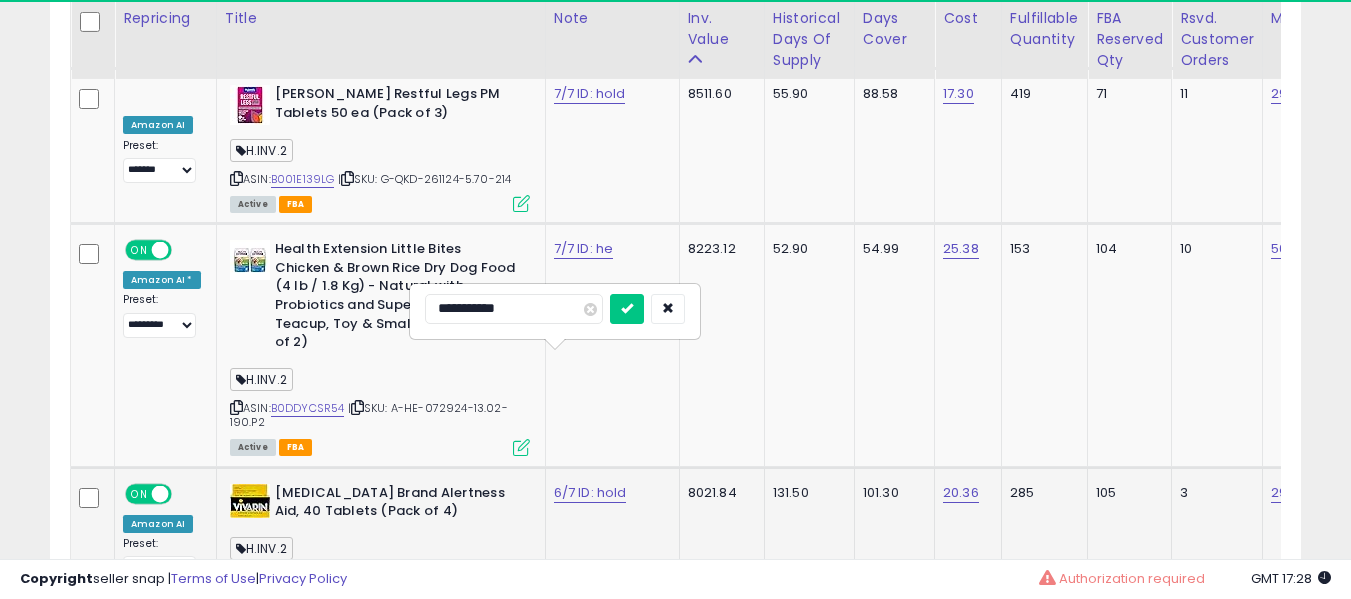 type on "**********" 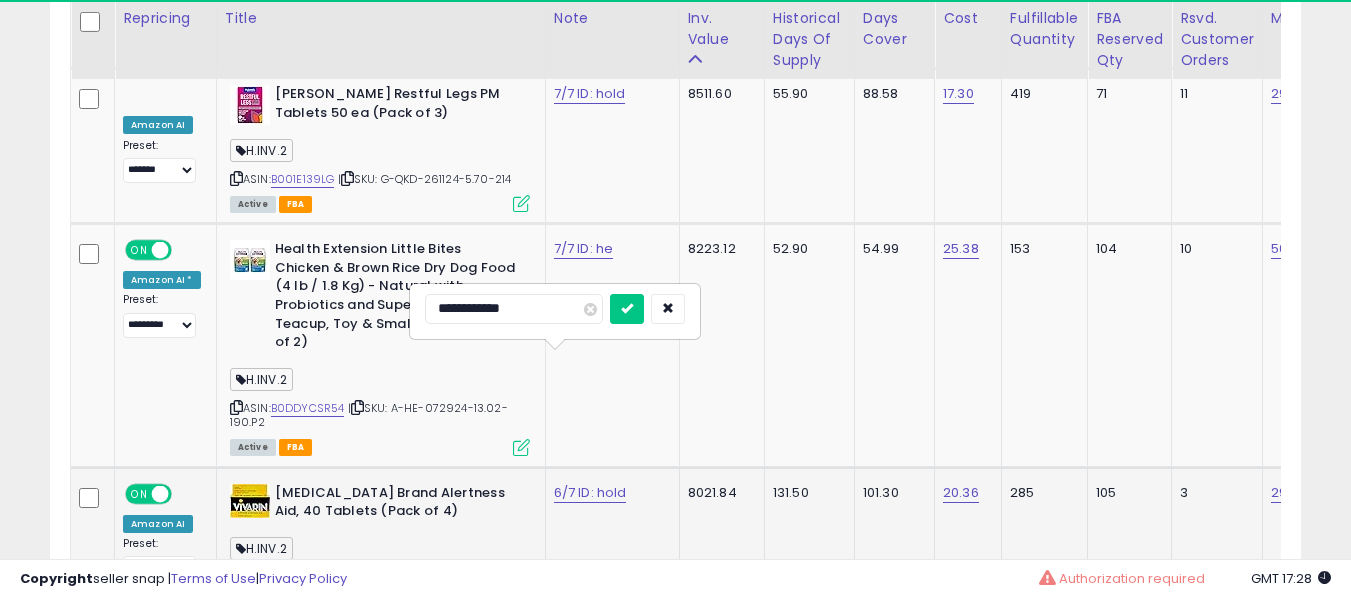 click at bounding box center (627, 309) 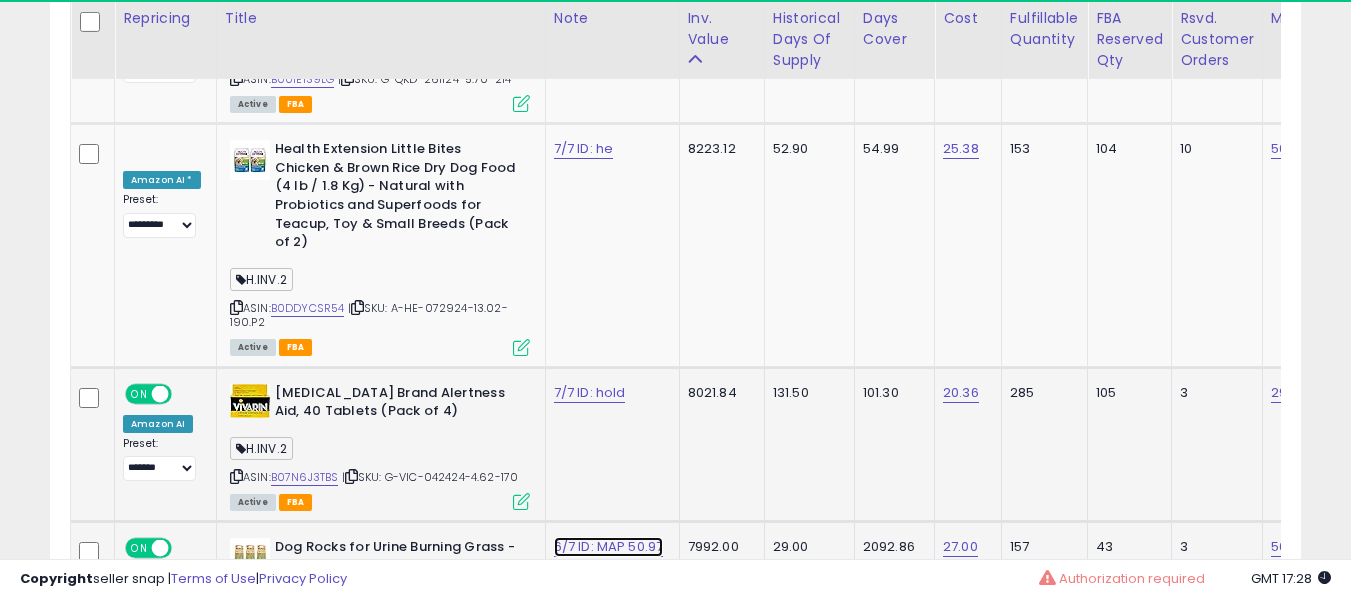 click on "6/7 ID: MAP 50.97" at bounding box center (590, -6073) 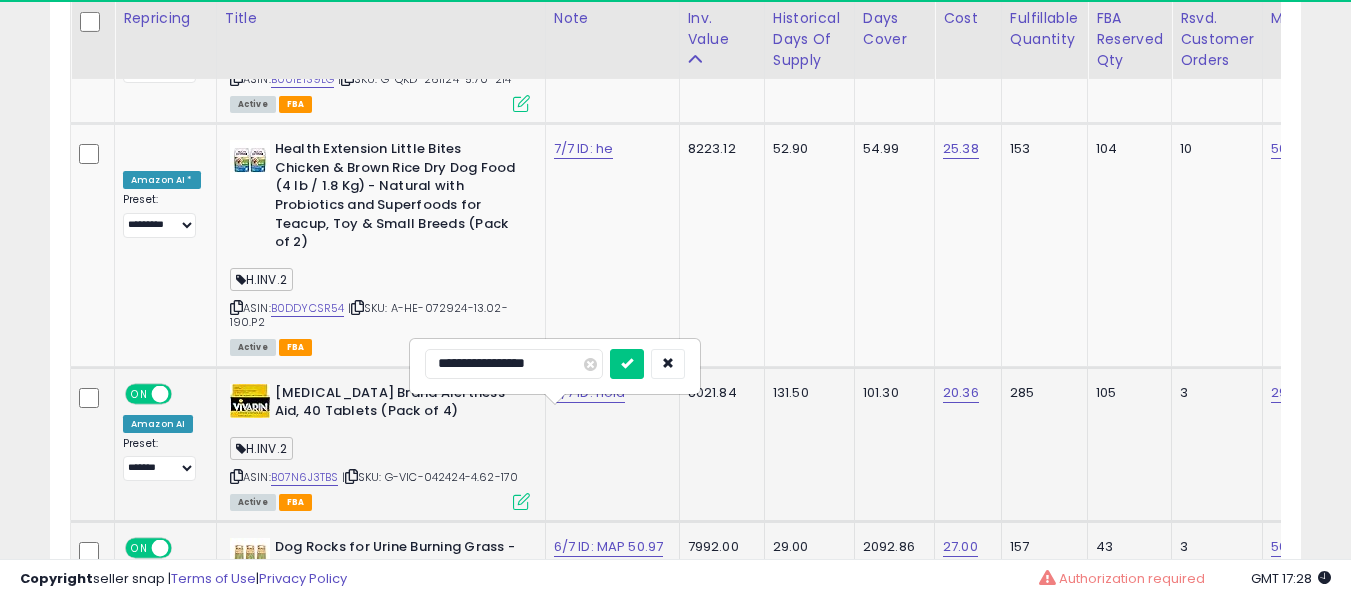scroll, scrollTop: 7297, scrollLeft: 0, axis: vertical 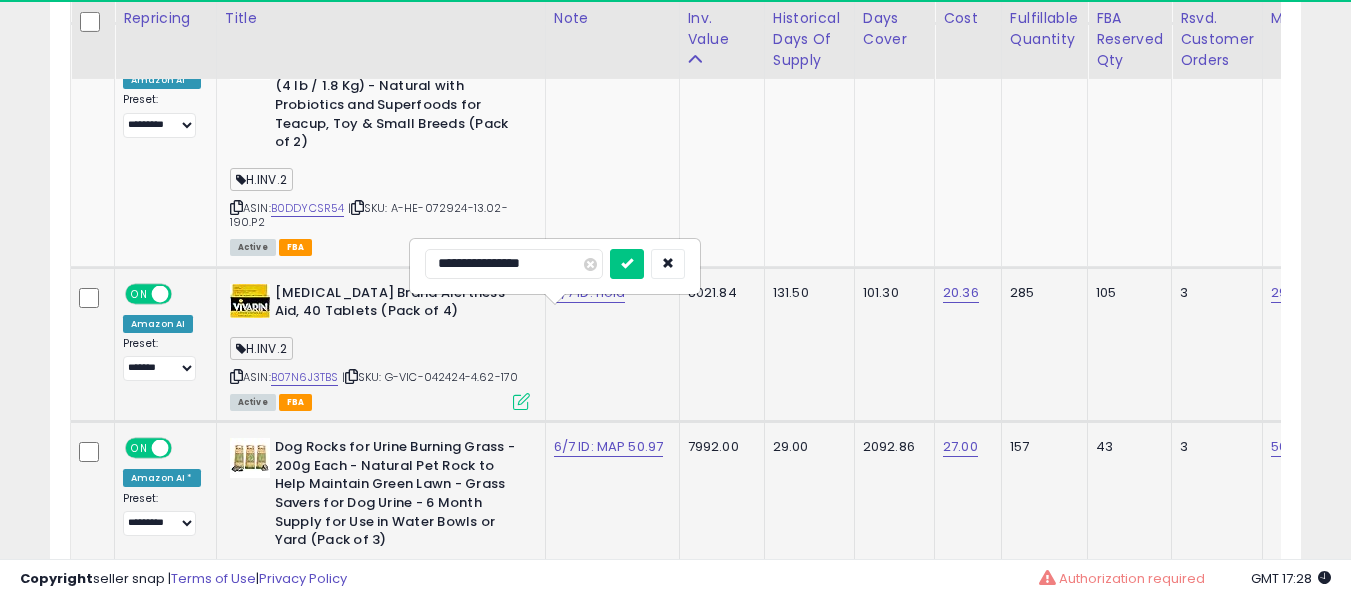 type on "**********" 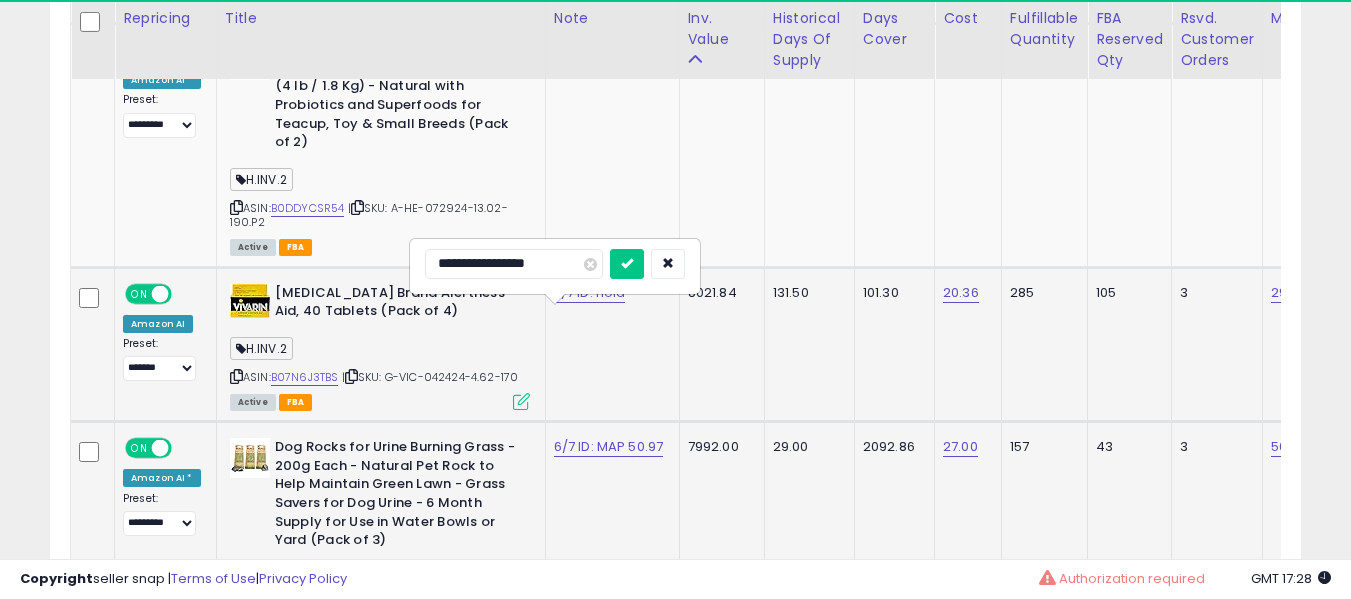 click at bounding box center [627, 264] 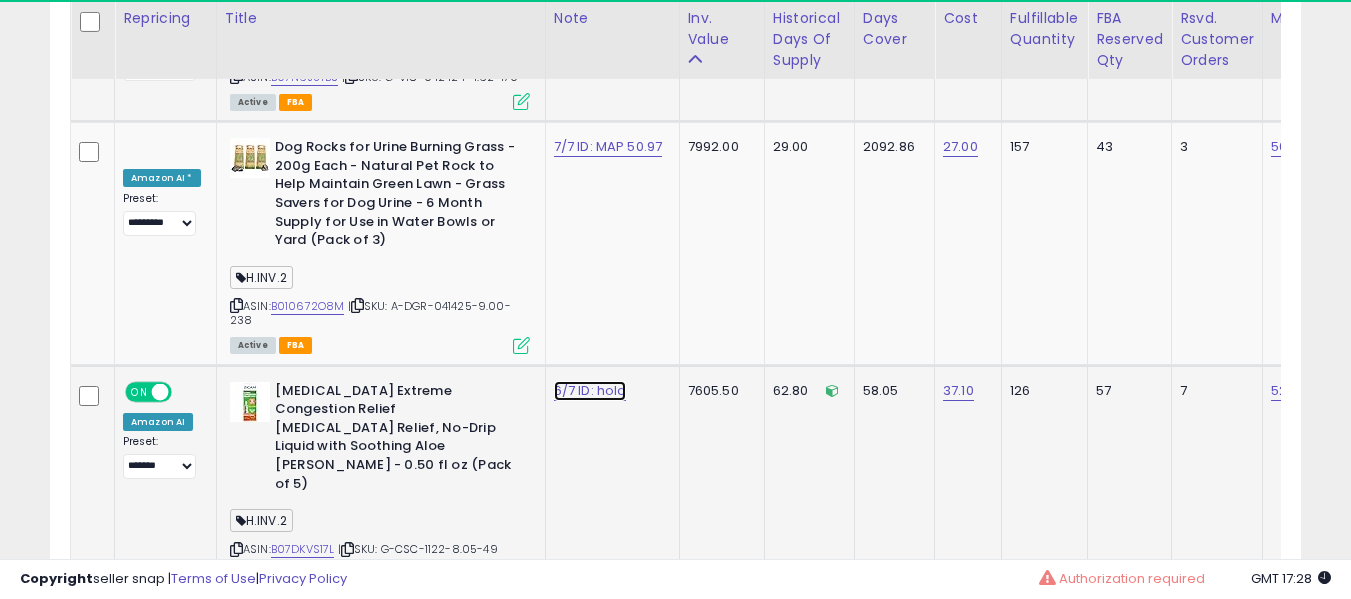 click on "6/7 ID: hold" at bounding box center (590, -6473) 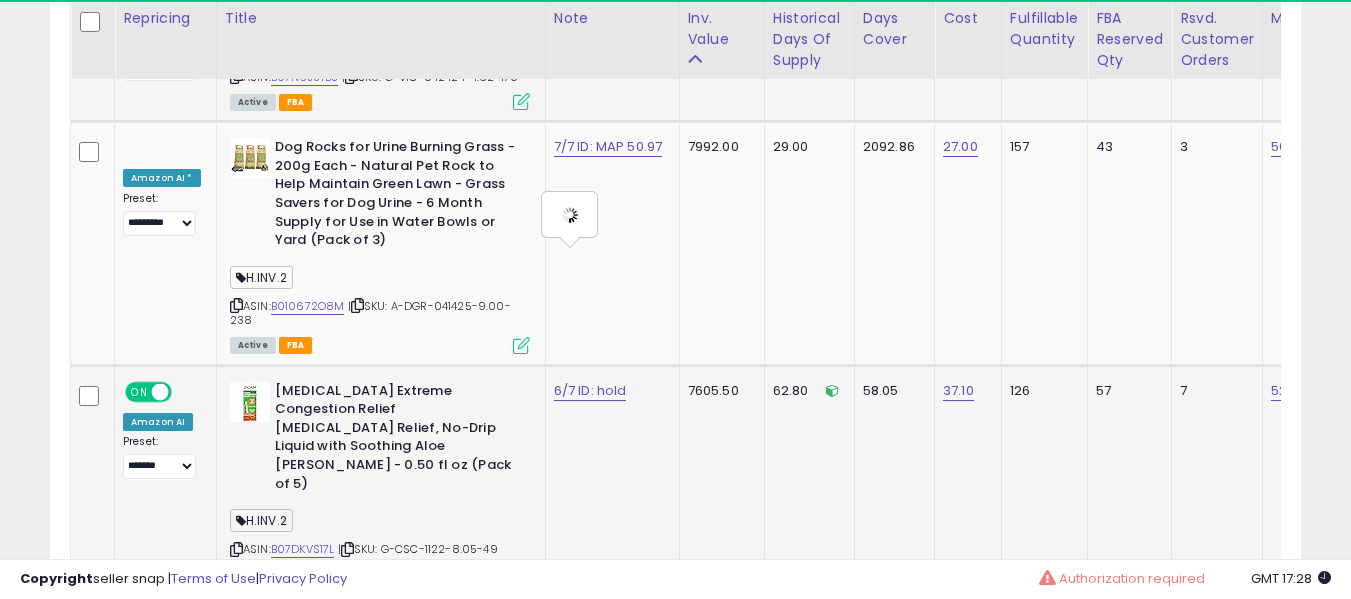 type on "**********" 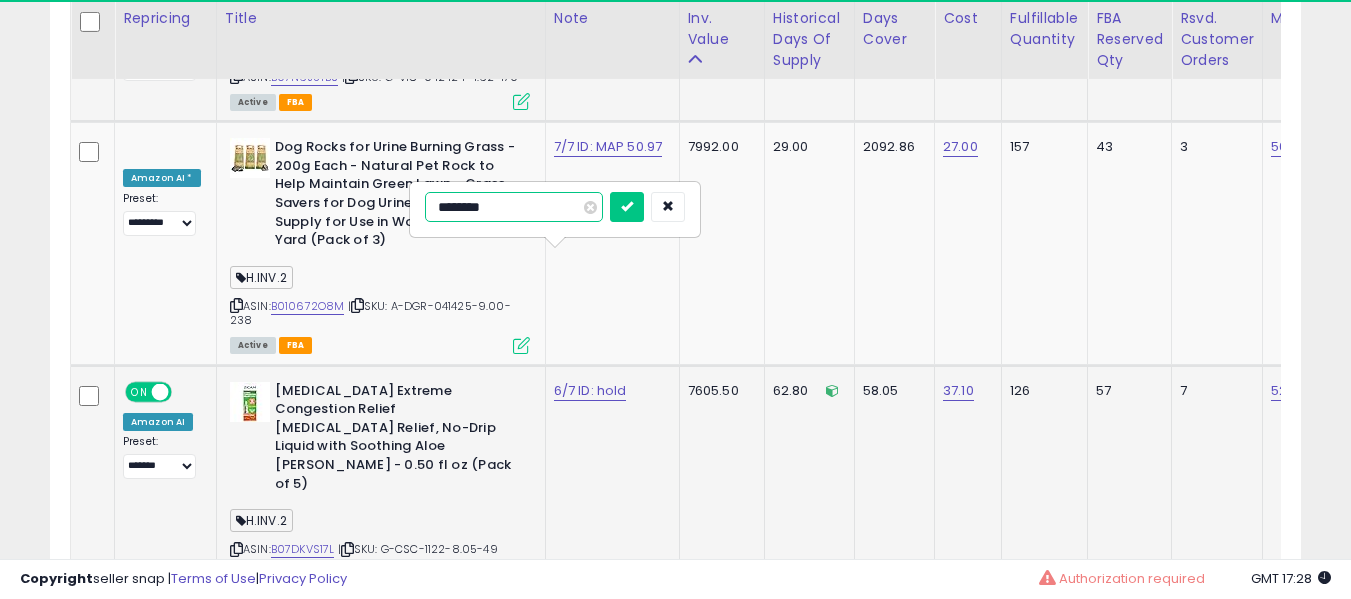 type on "*********" 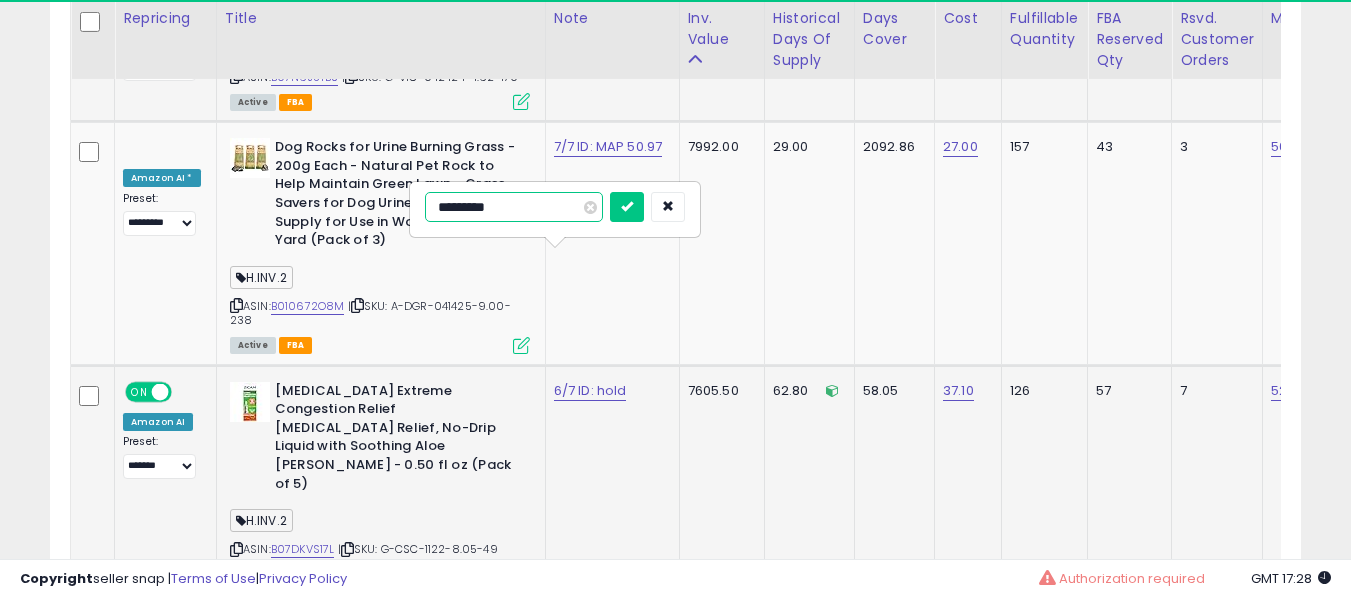 type on "**********" 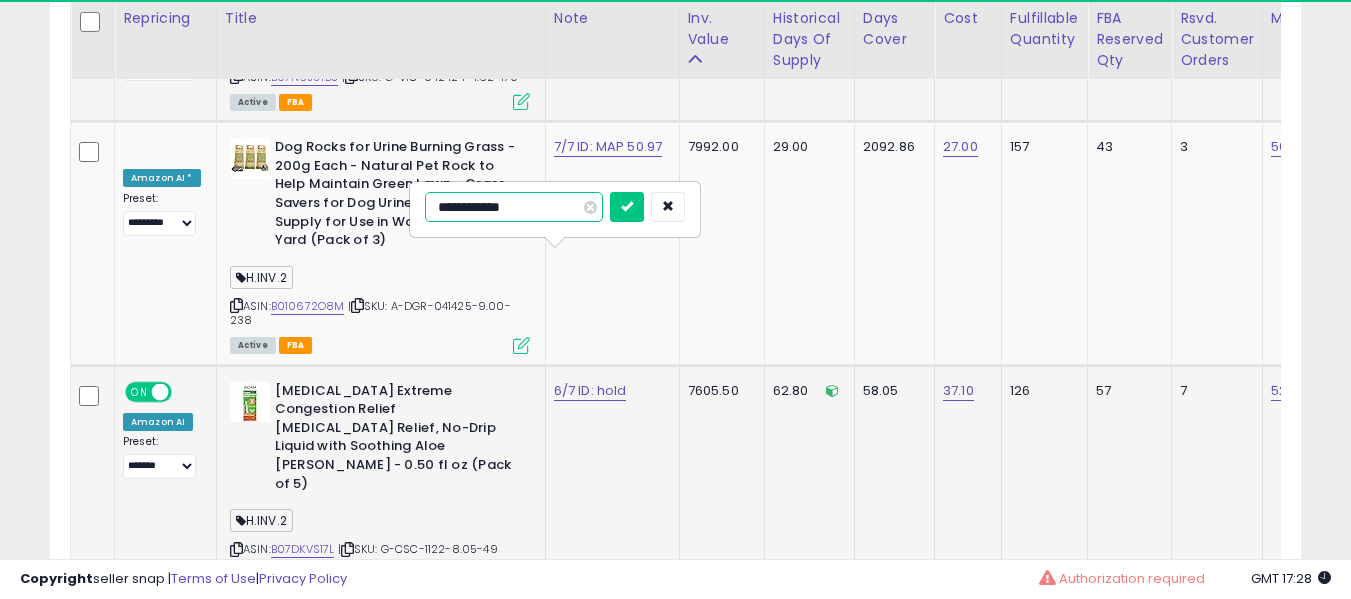 click at bounding box center [627, 207] 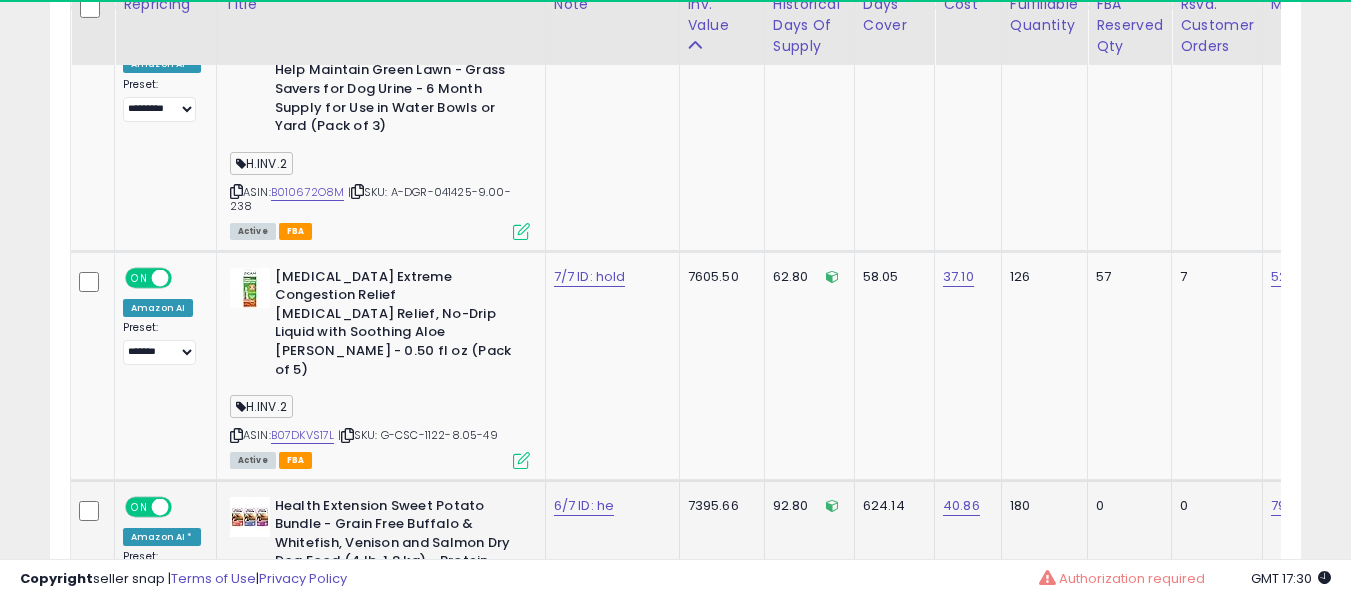 scroll, scrollTop: 7797, scrollLeft: 0, axis: vertical 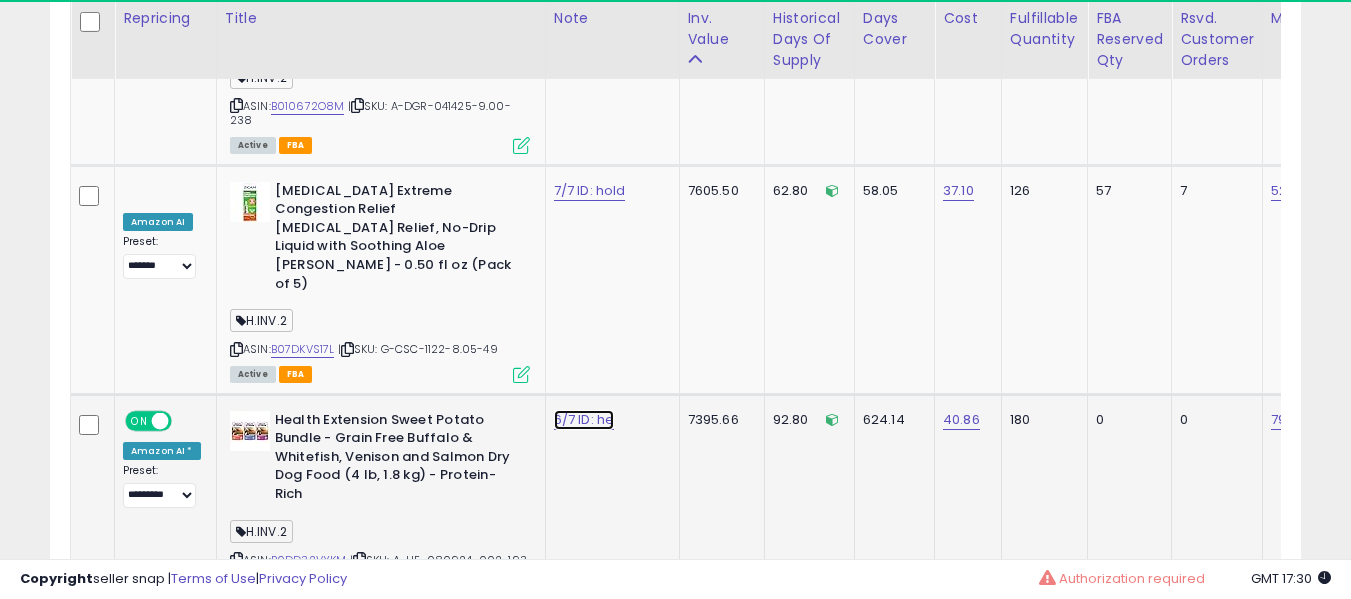 click on "6/7 ID: he" at bounding box center (590, -6673) 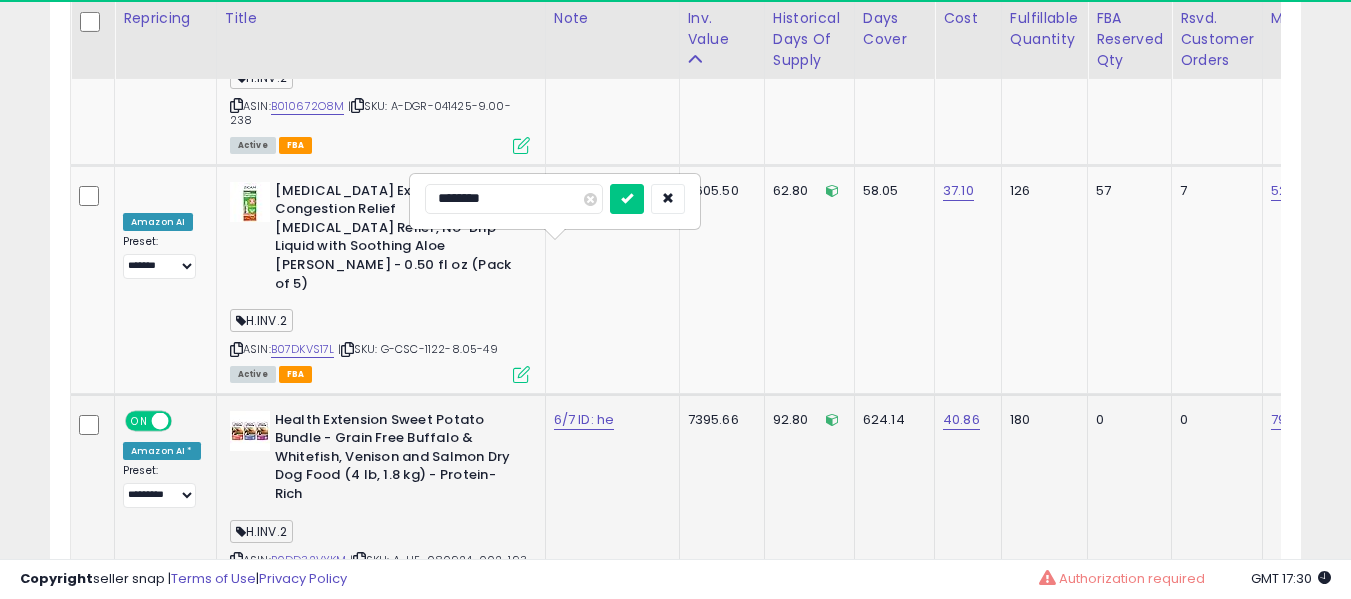 type on "*********" 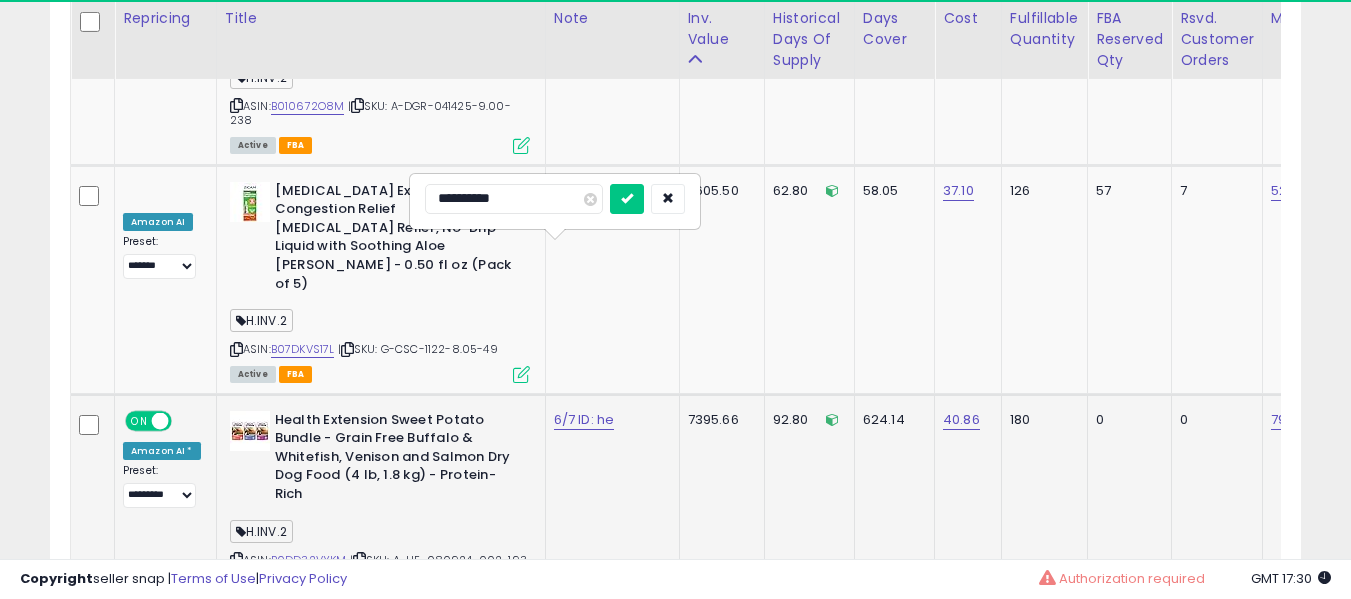 click at bounding box center (627, 199) 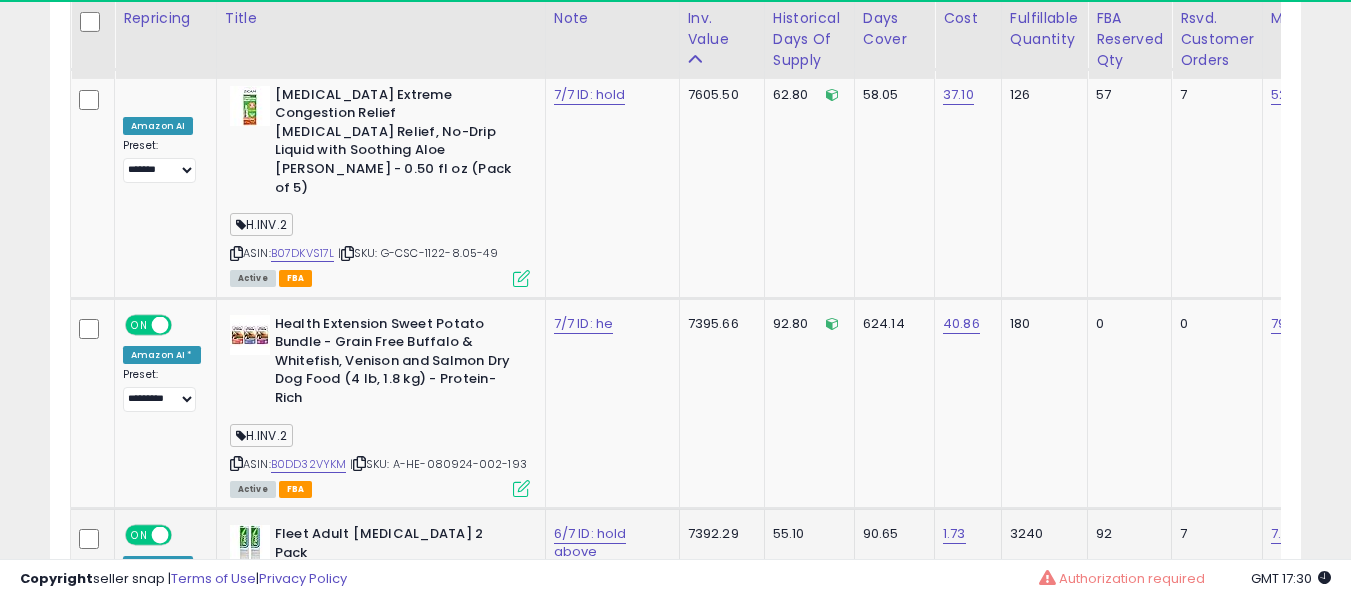 scroll, scrollTop: 7897, scrollLeft: 0, axis: vertical 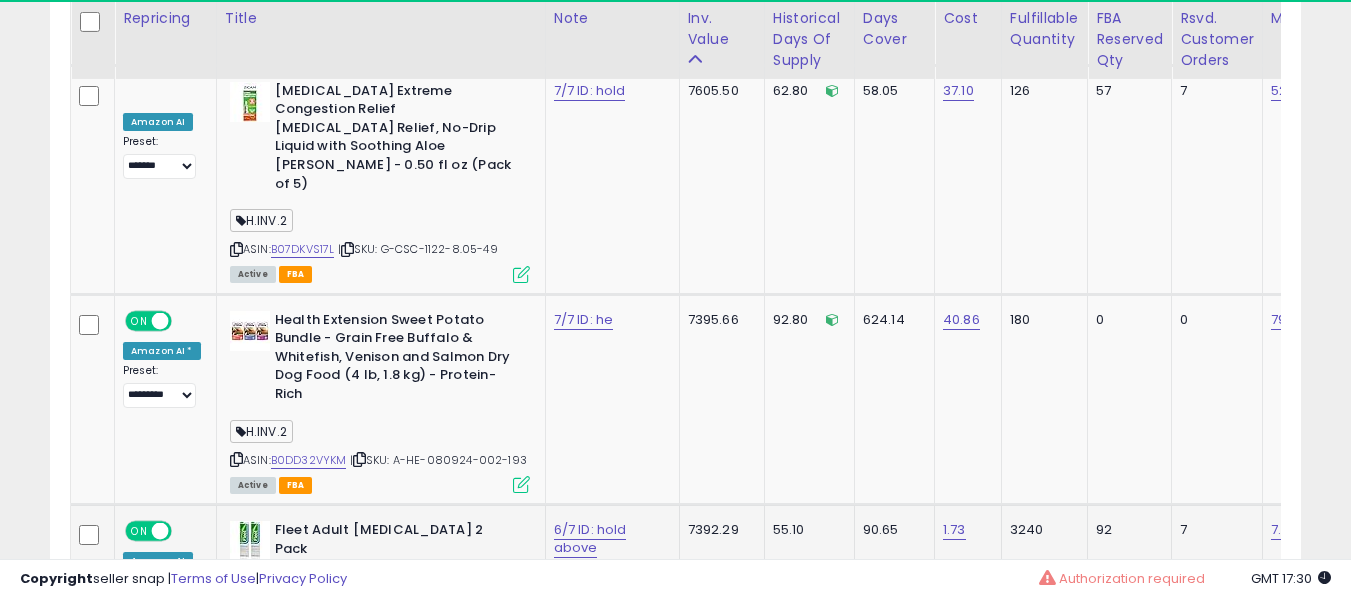 click on "6/7 ID: hold above" at bounding box center [609, 539] 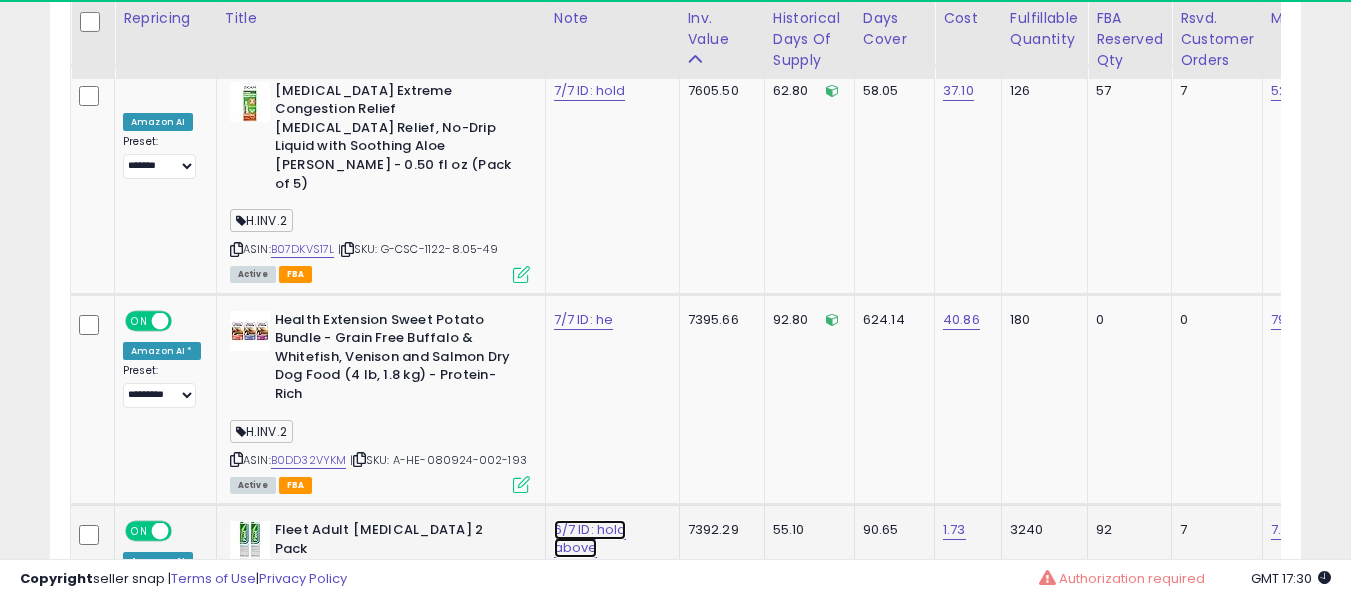 click on "6/7 ID: hold above" at bounding box center (590, -6773) 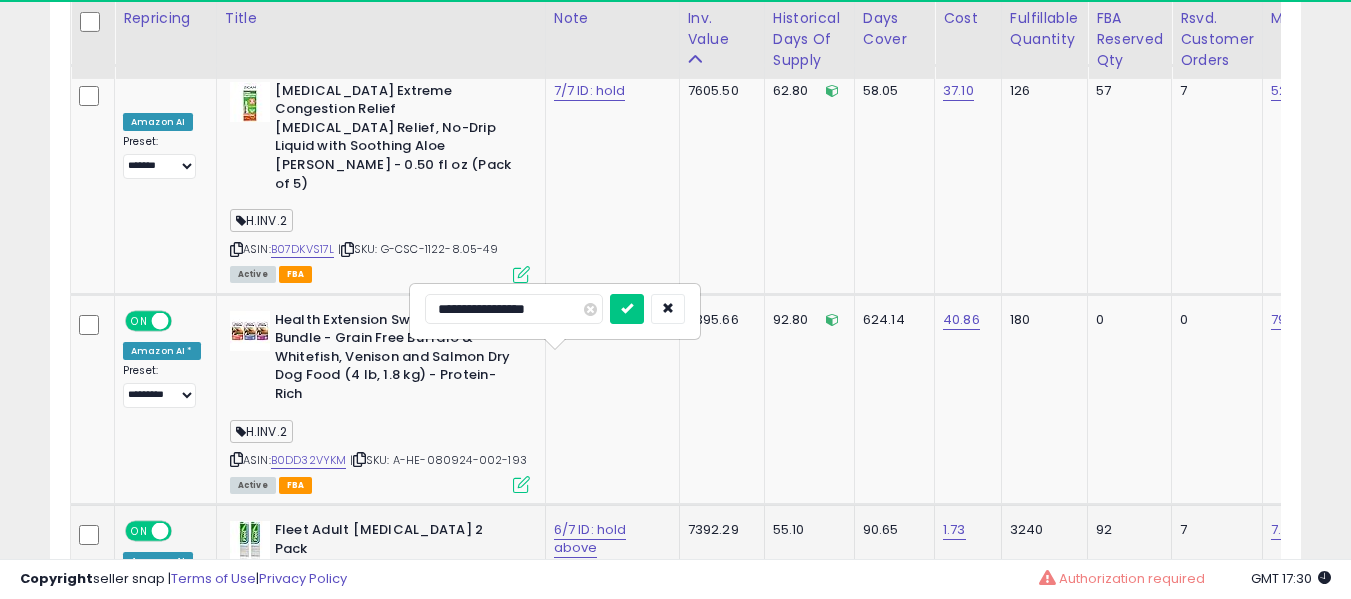 type on "**********" 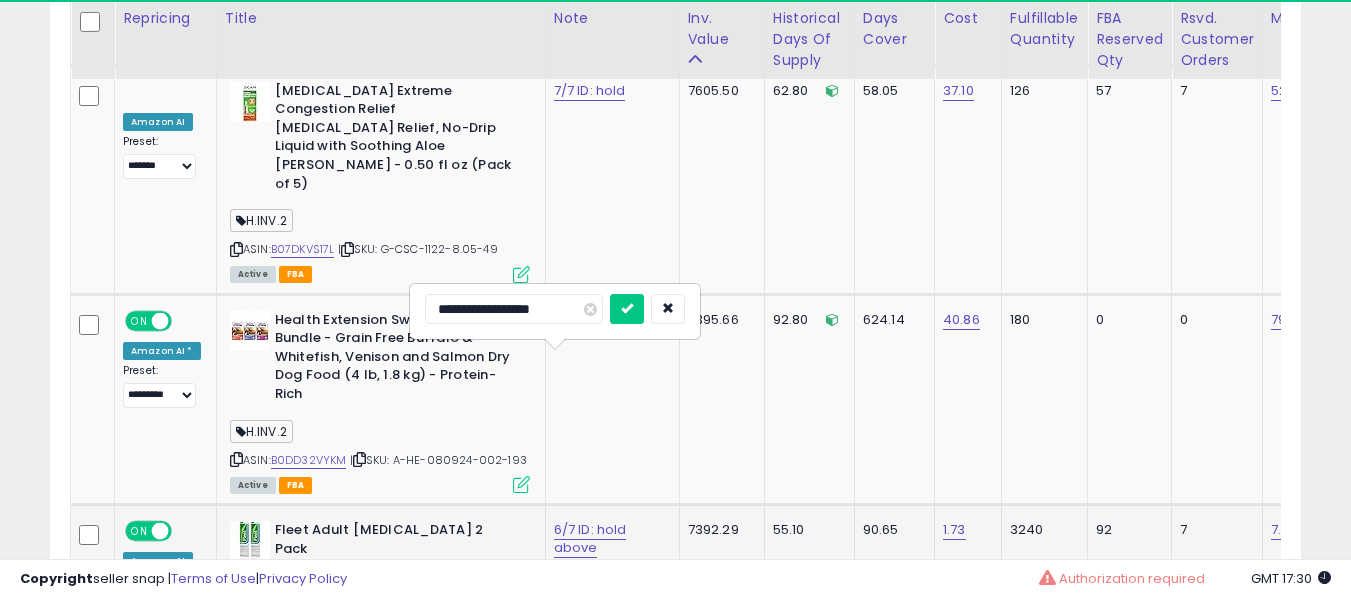 click at bounding box center [627, 309] 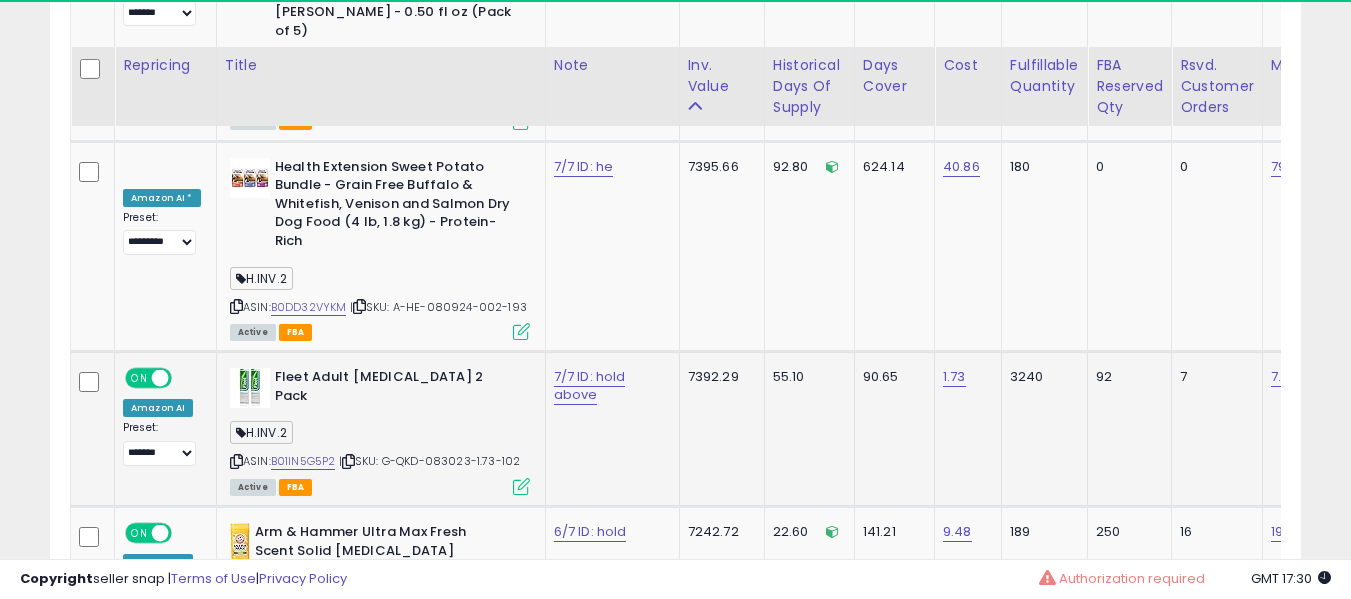 scroll, scrollTop: 8097, scrollLeft: 0, axis: vertical 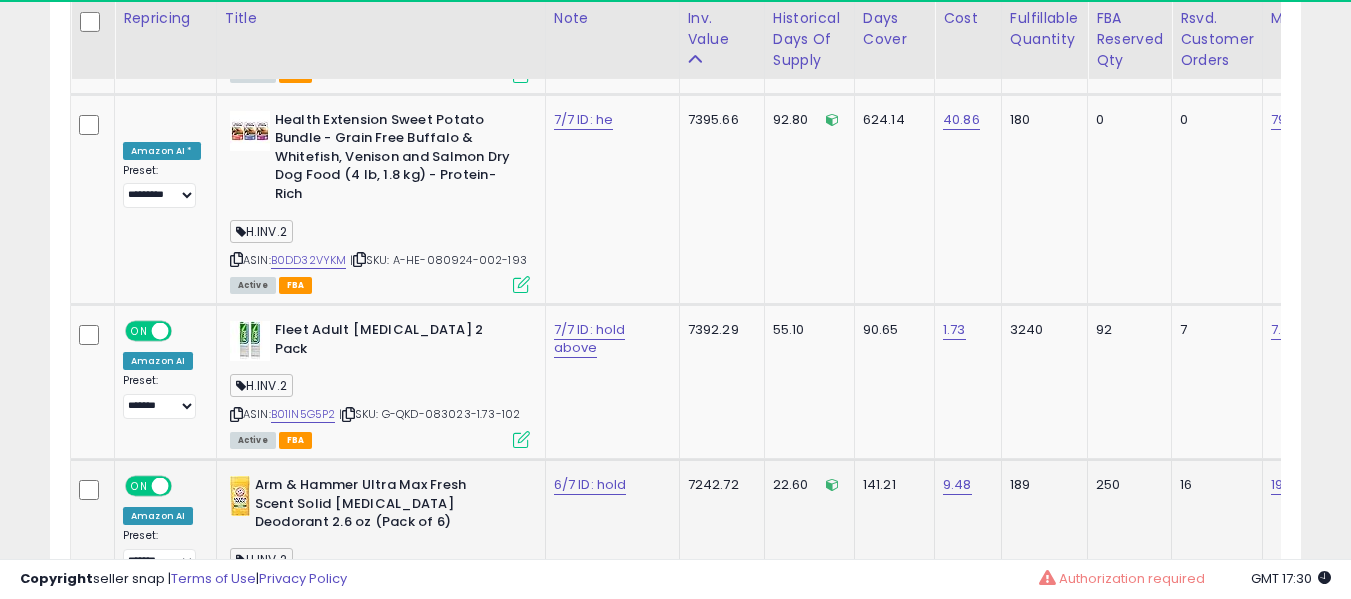 drag, startPoint x: 561, startPoint y: 343, endPoint x: 565, endPoint y: 331, distance: 12.649111 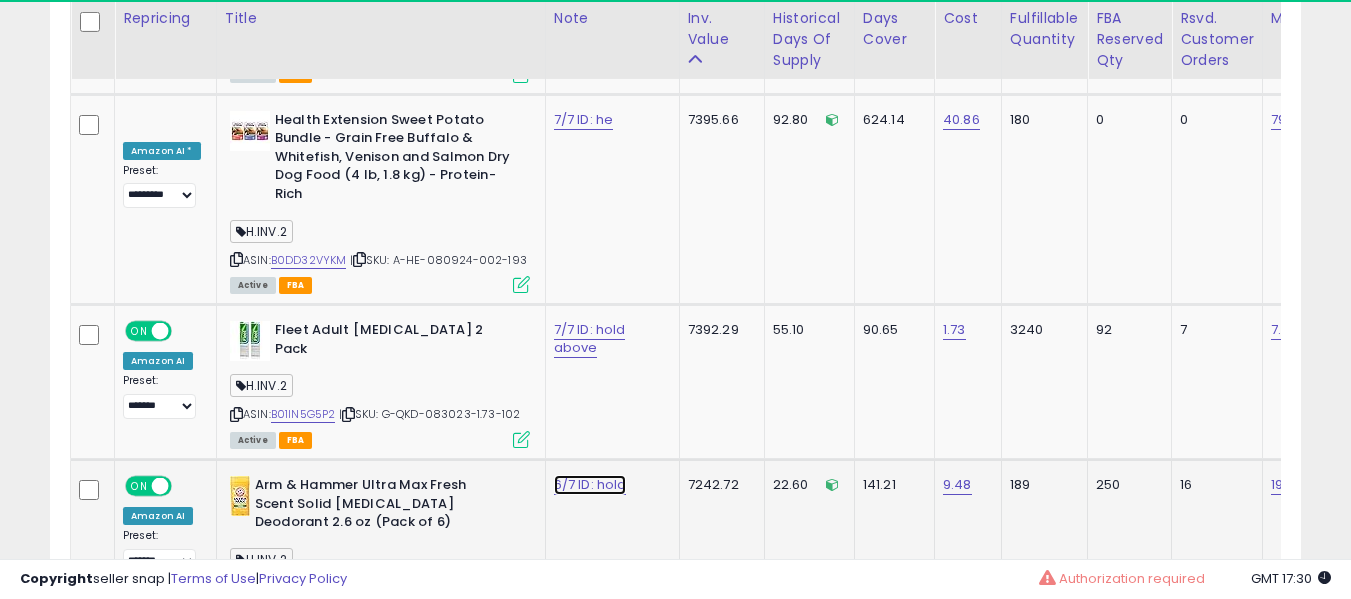 click on "6/7 ID: hold" at bounding box center (590, -6973) 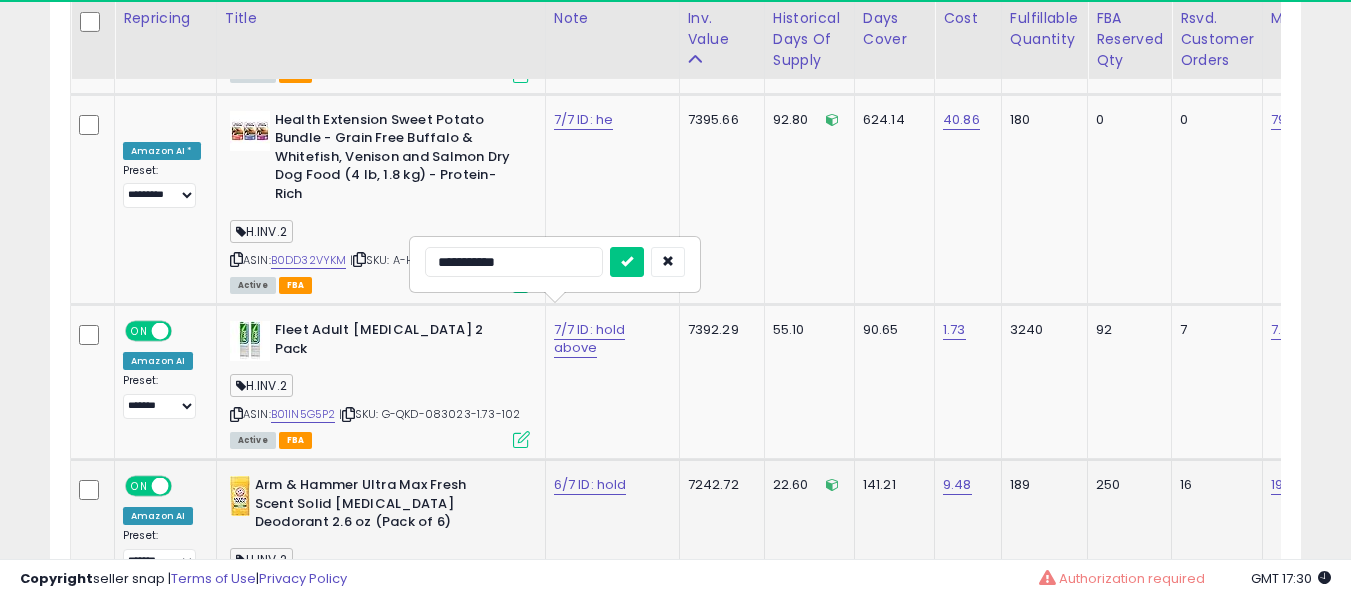 type on "**********" 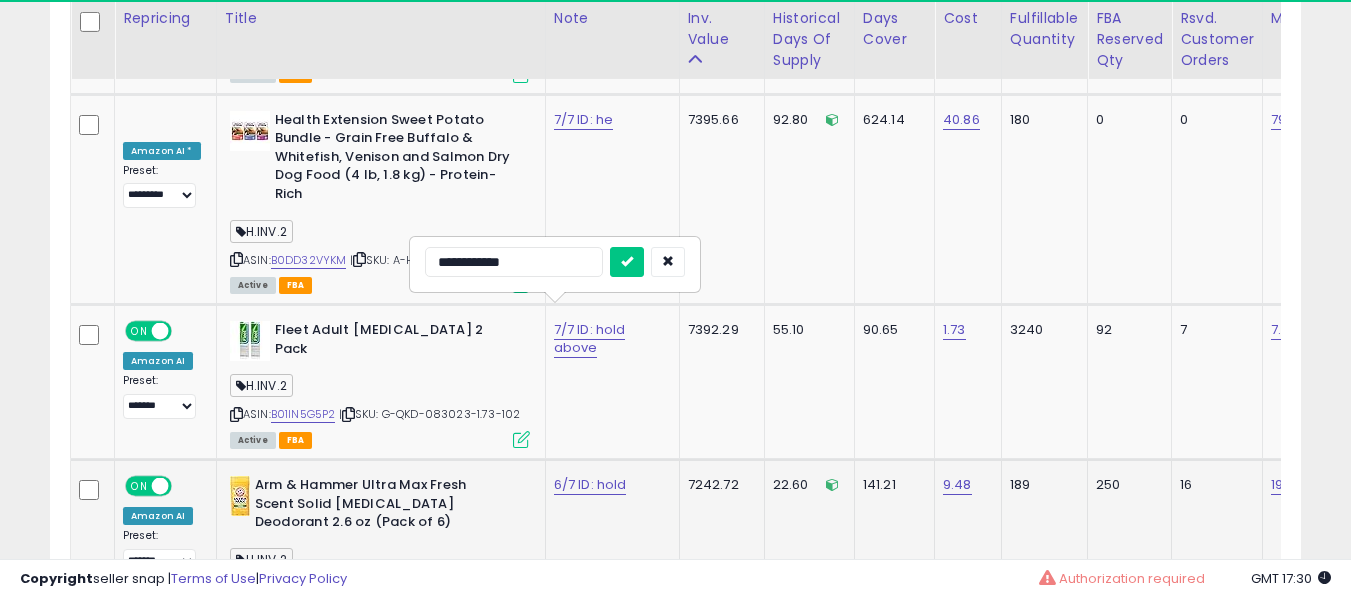 click at bounding box center [627, 262] 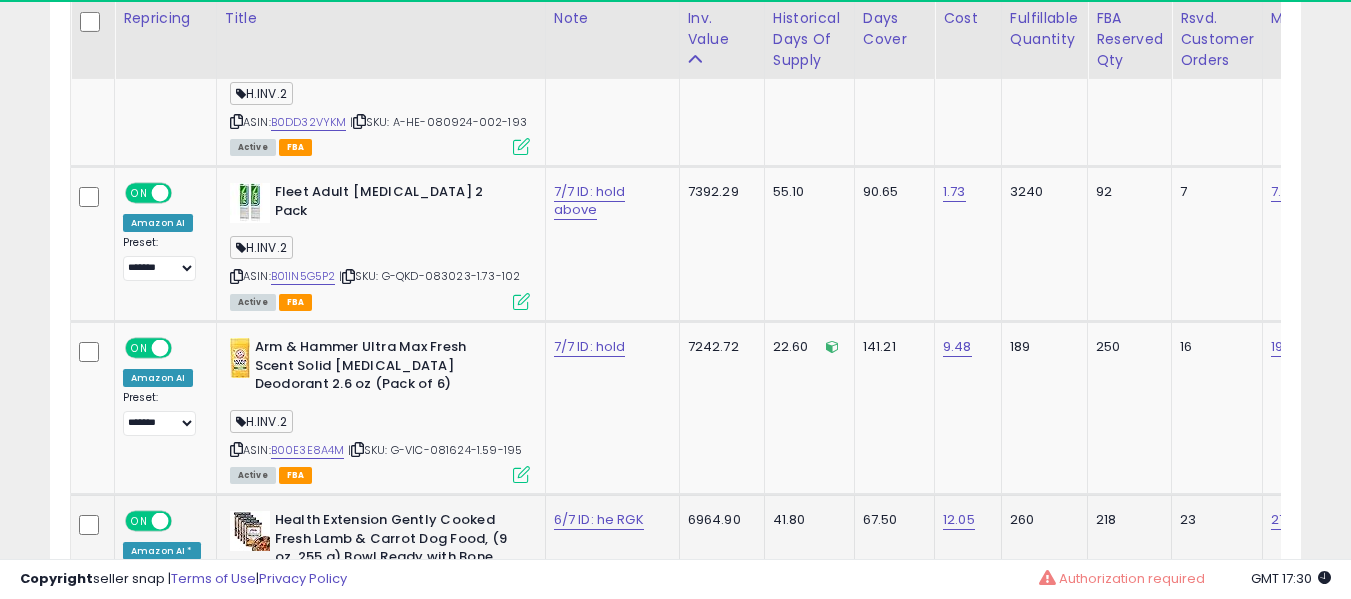 scroll, scrollTop: 8397, scrollLeft: 0, axis: vertical 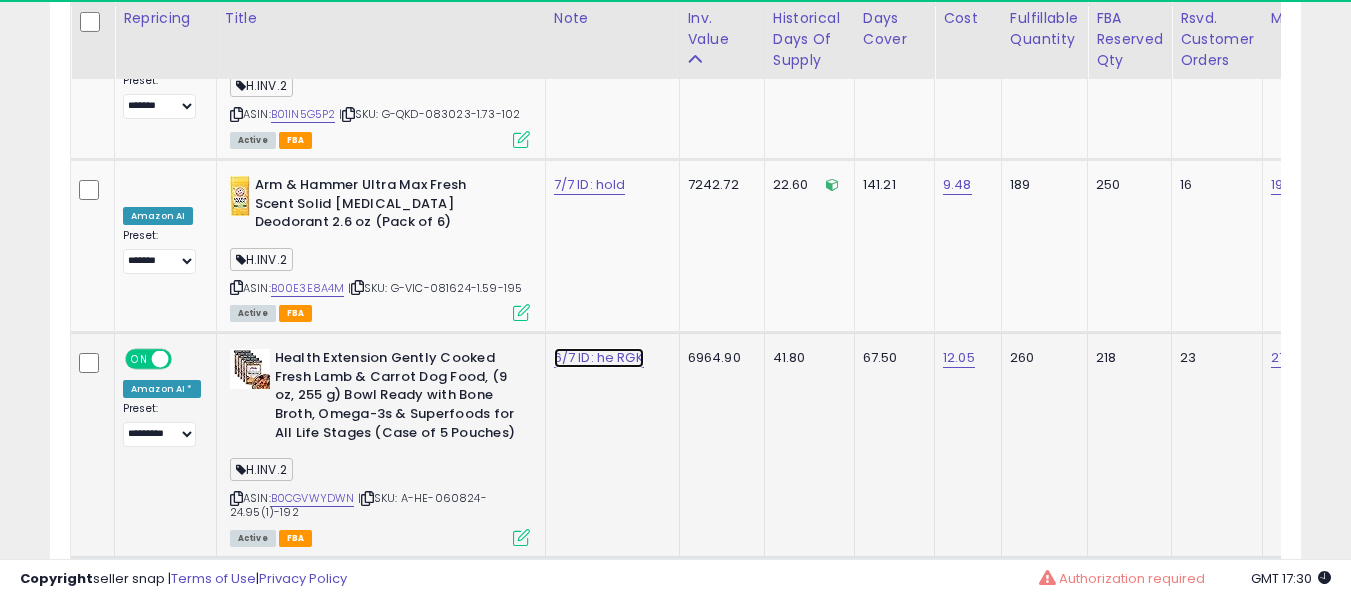 click on "6/7 ID: he RGK" at bounding box center (590, -7273) 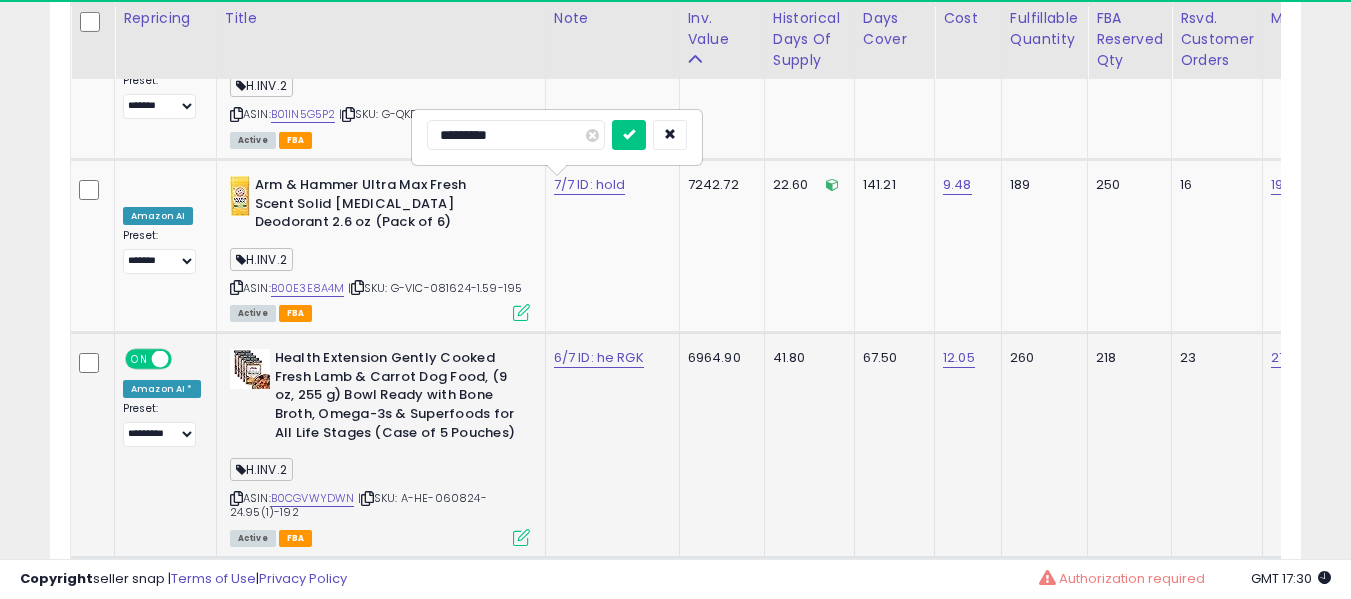 type on "**********" 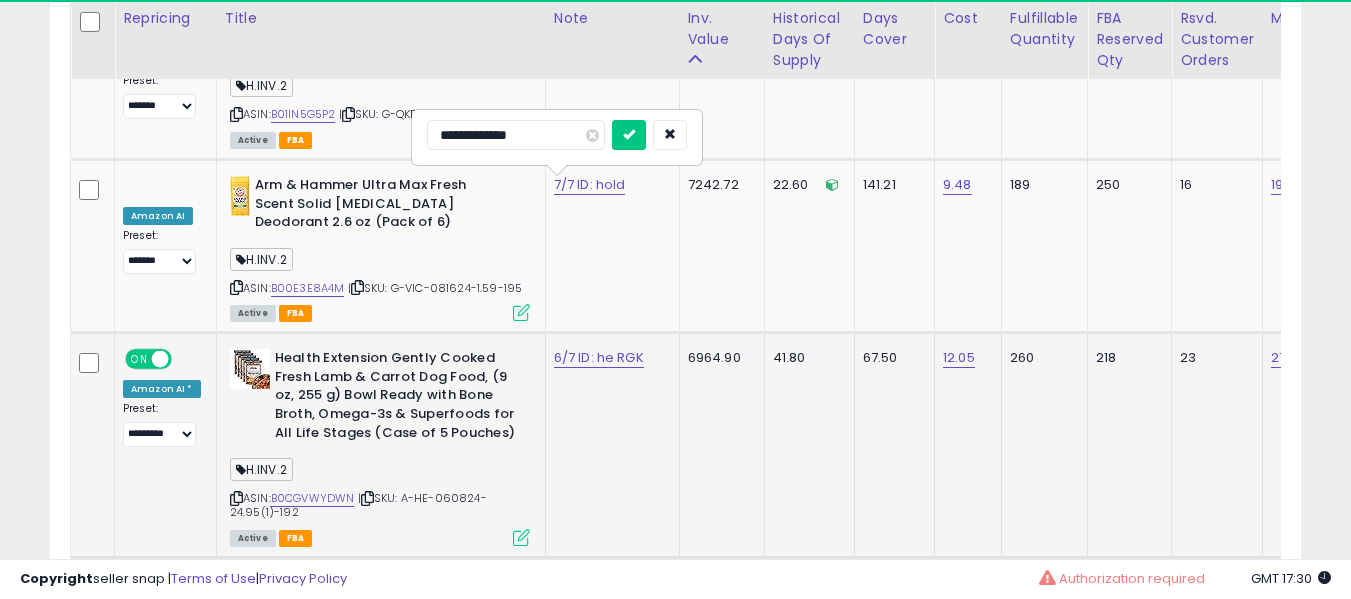 type on "**********" 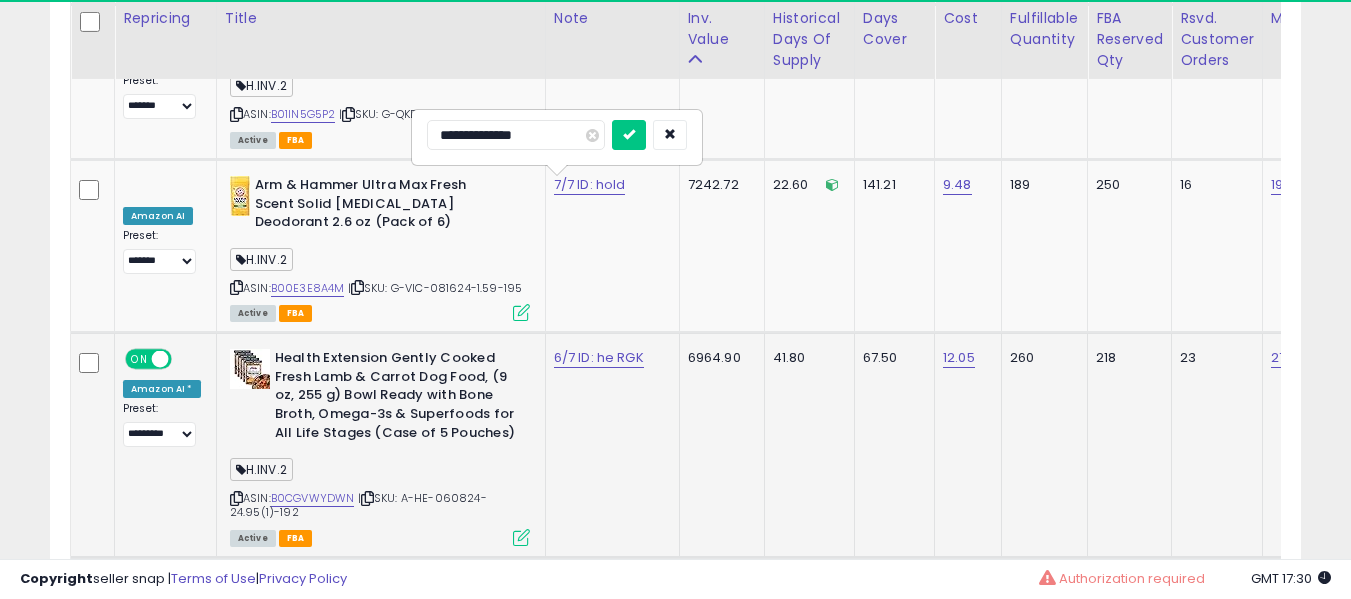 click at bounding box center [629, 135] 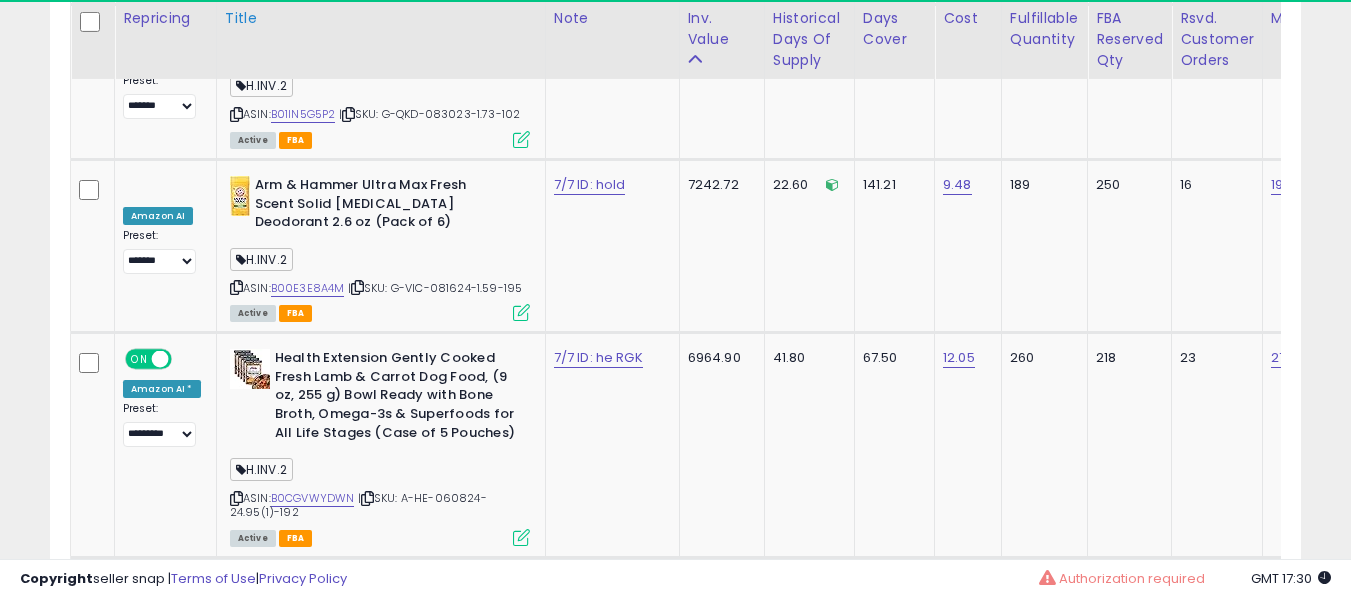 scroll, scrollTop: 6361, scrollLeft: 0, axis: vertical 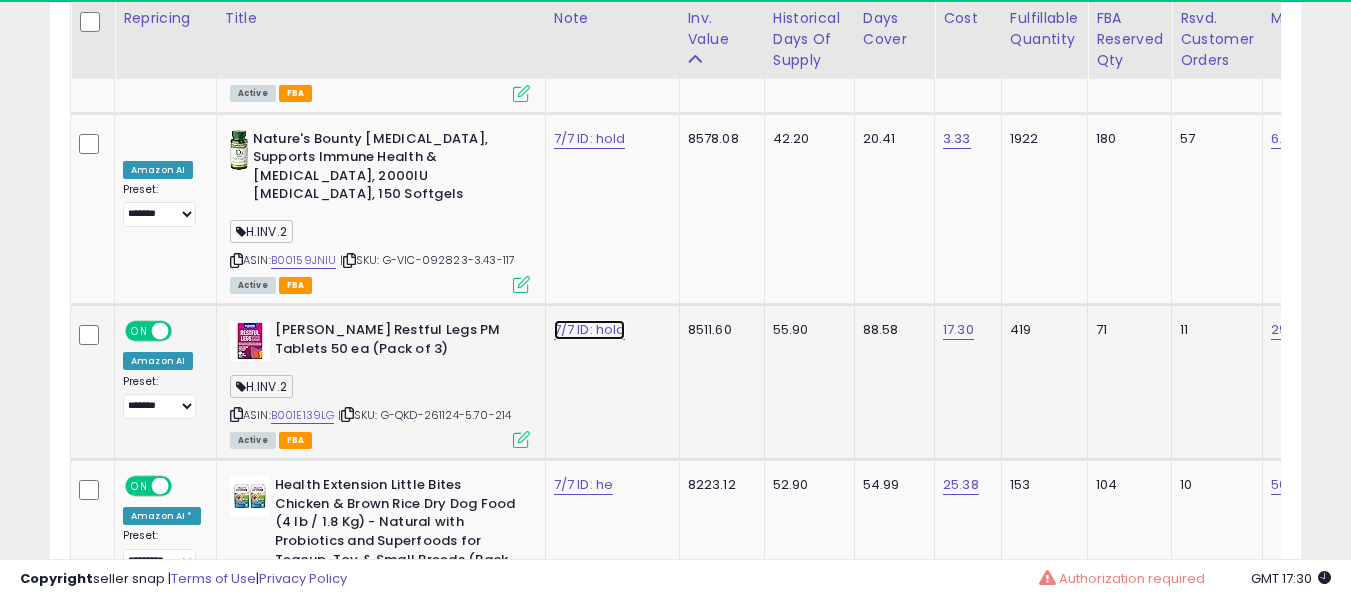 click on "7/7 ID: hold" at bounding box center [590, -5737] 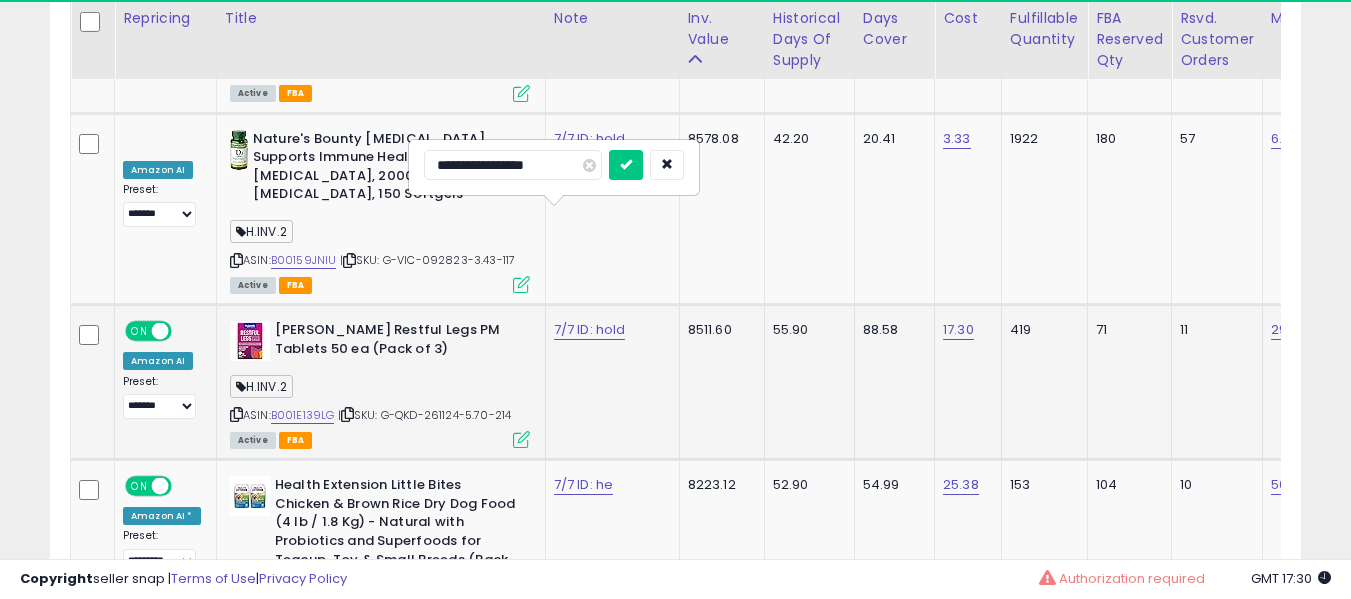 type on "**********" 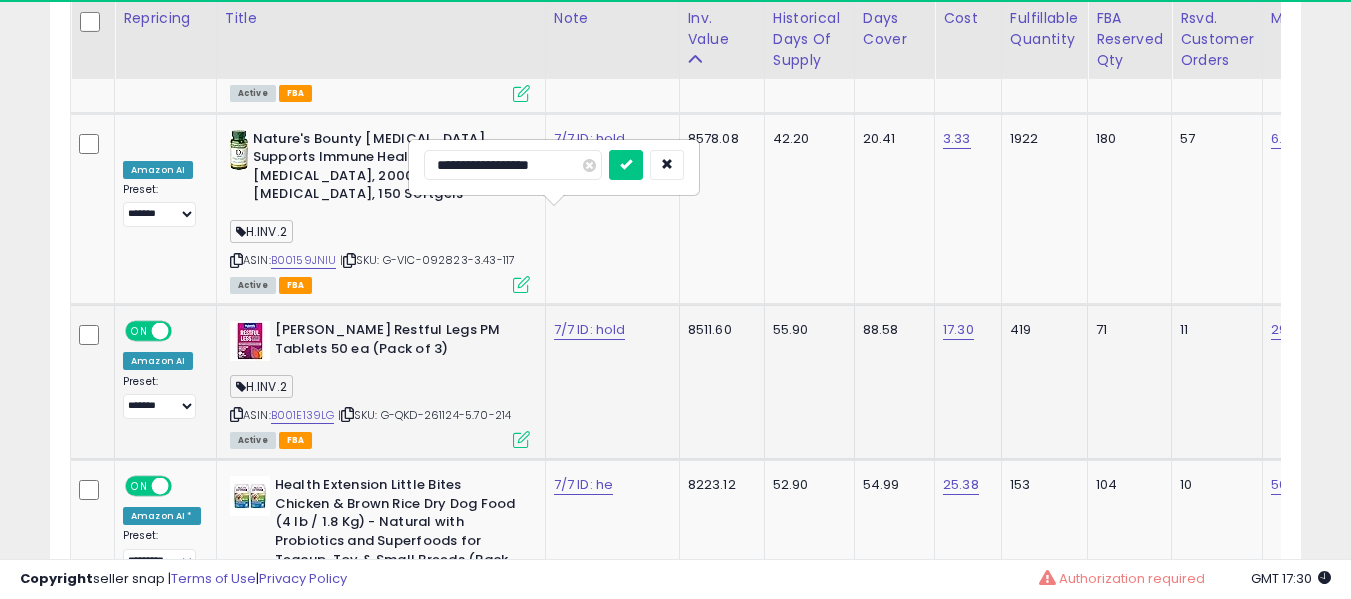 click at bounding box center [626, 165] 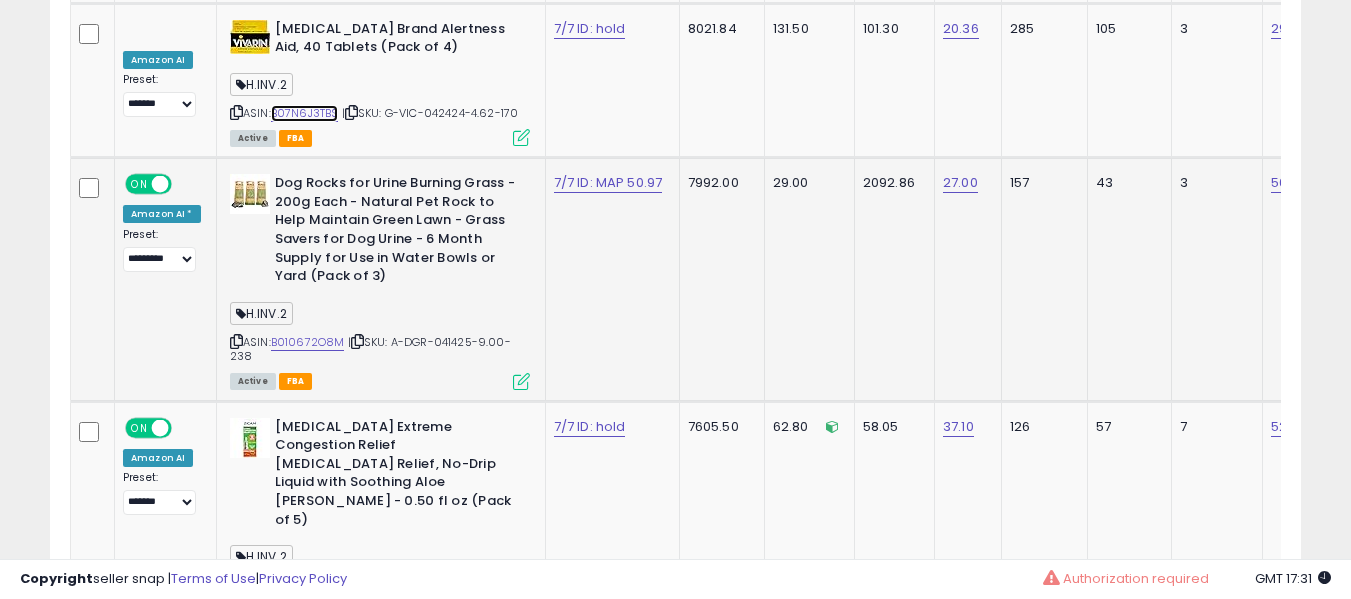 scroll, scrollTop: 7361, scrollLeft: 0, axis: vertical 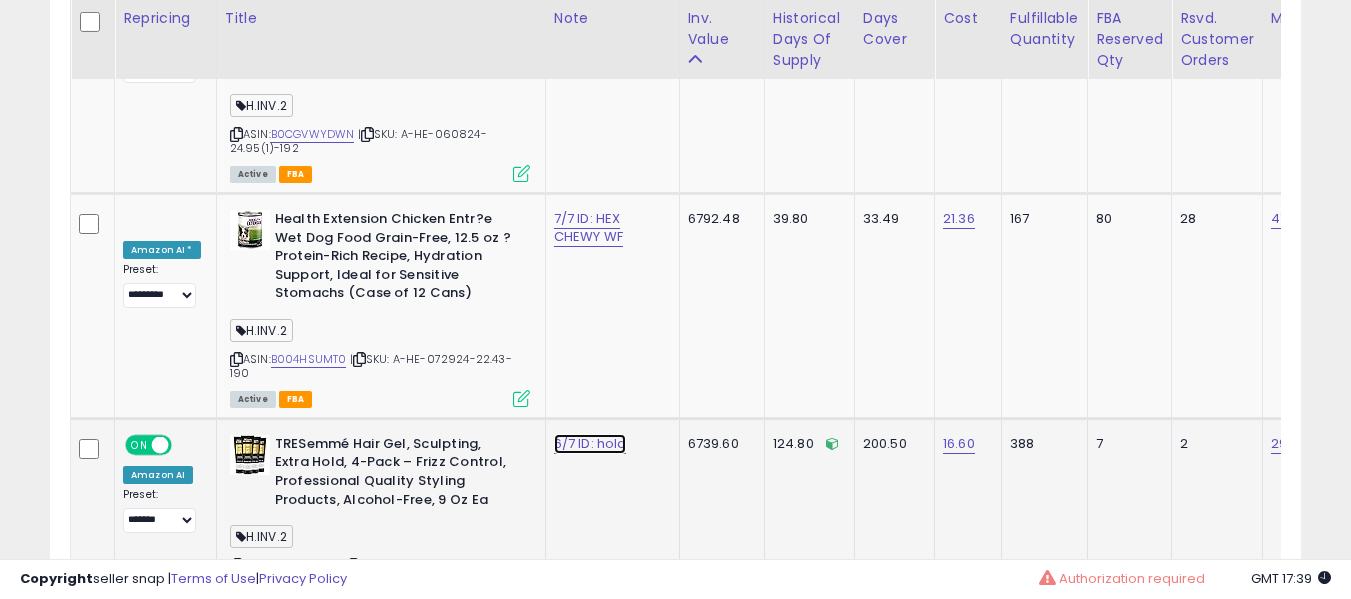click on "6/7 ID: hold" at bounding box center [590, -7637] 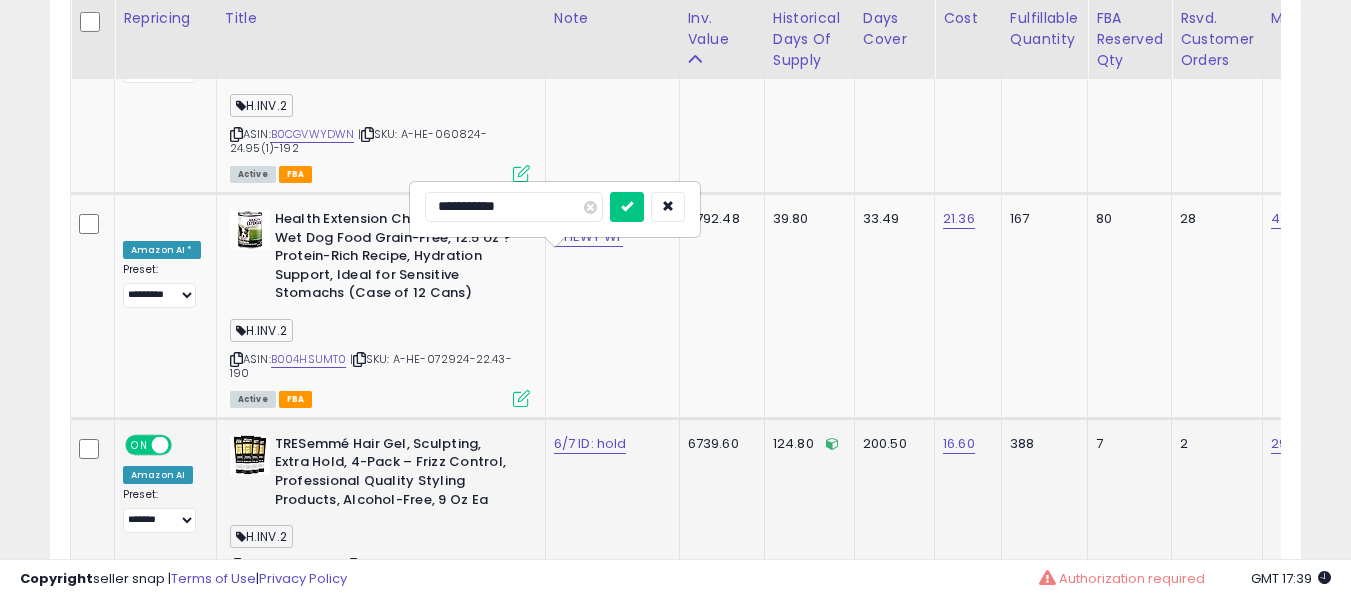 type on "**********" 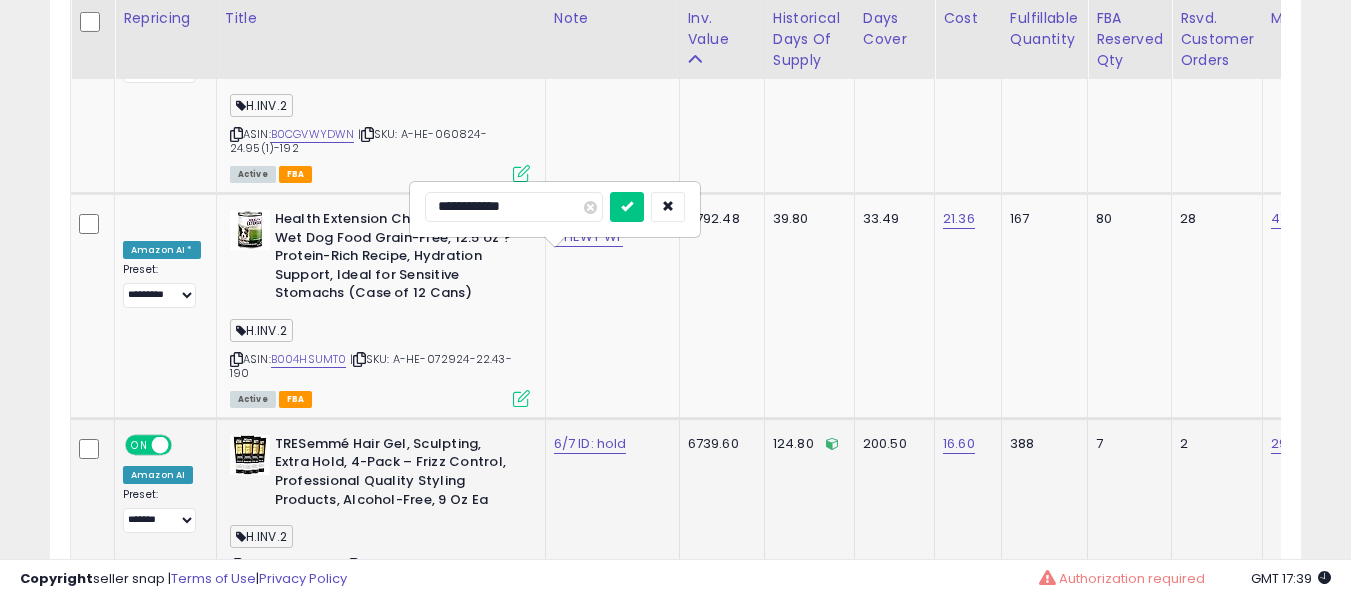 click at bounding box center [627, 207] 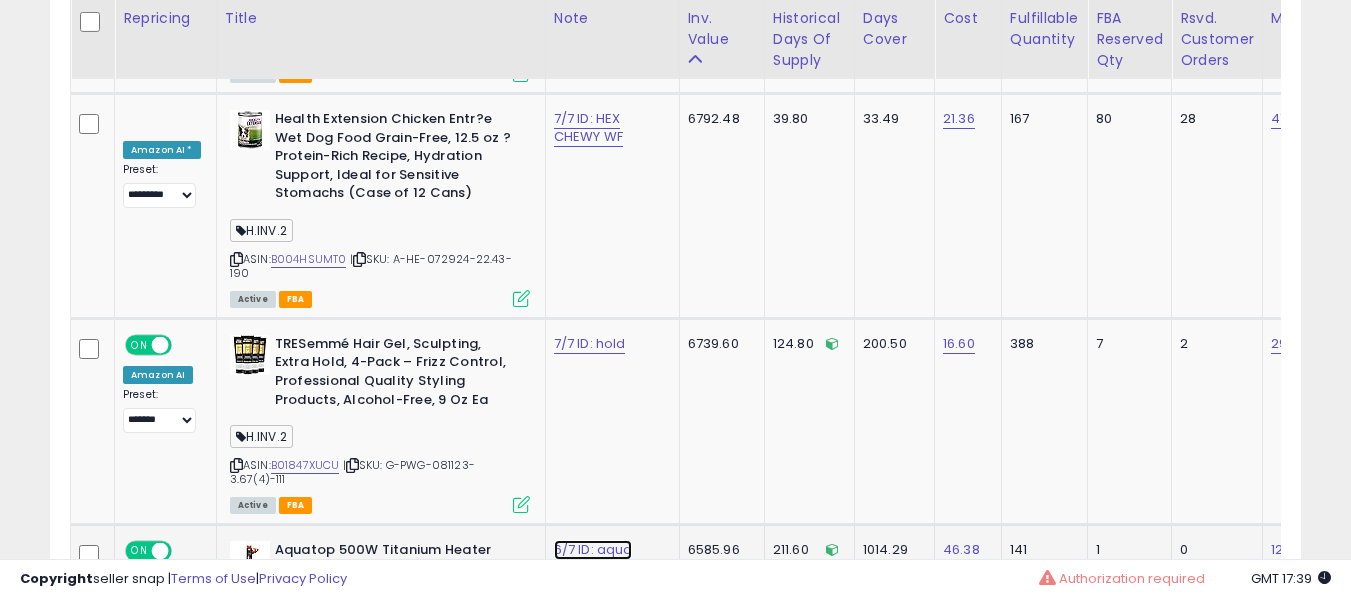 click on "6/7 ID: aqua MAP" at bounding box center [590, -7737] 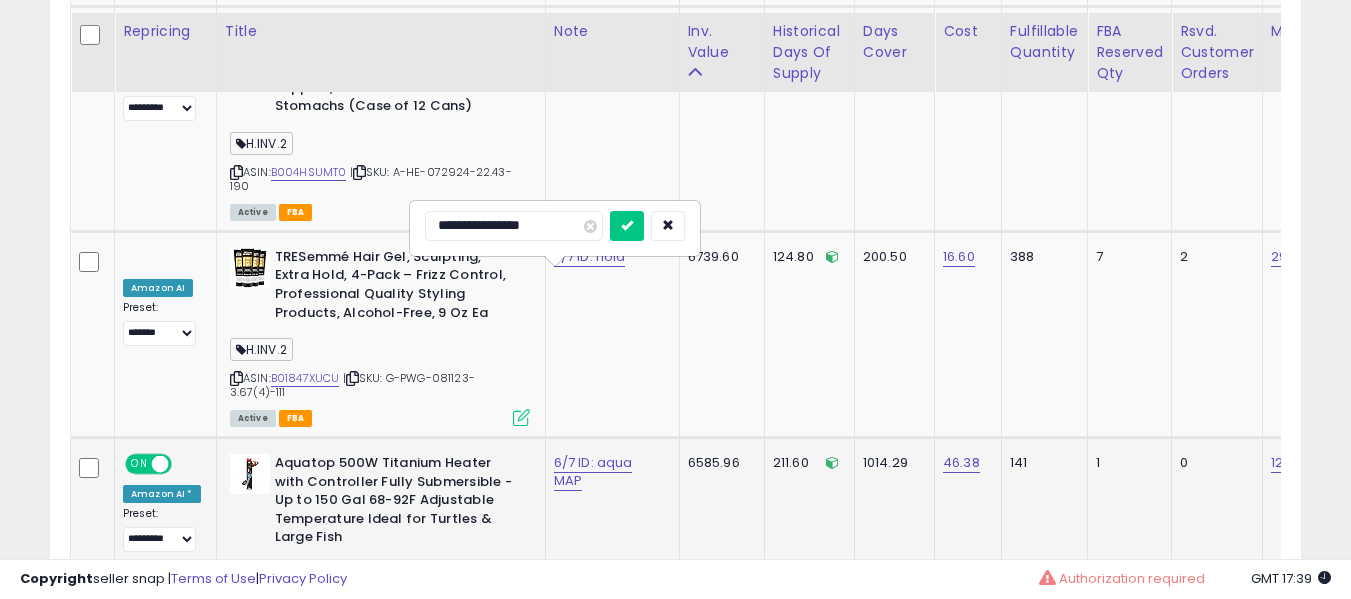 scroll, scrollTop: 8961, scrollLeft: 0, axis: vertical 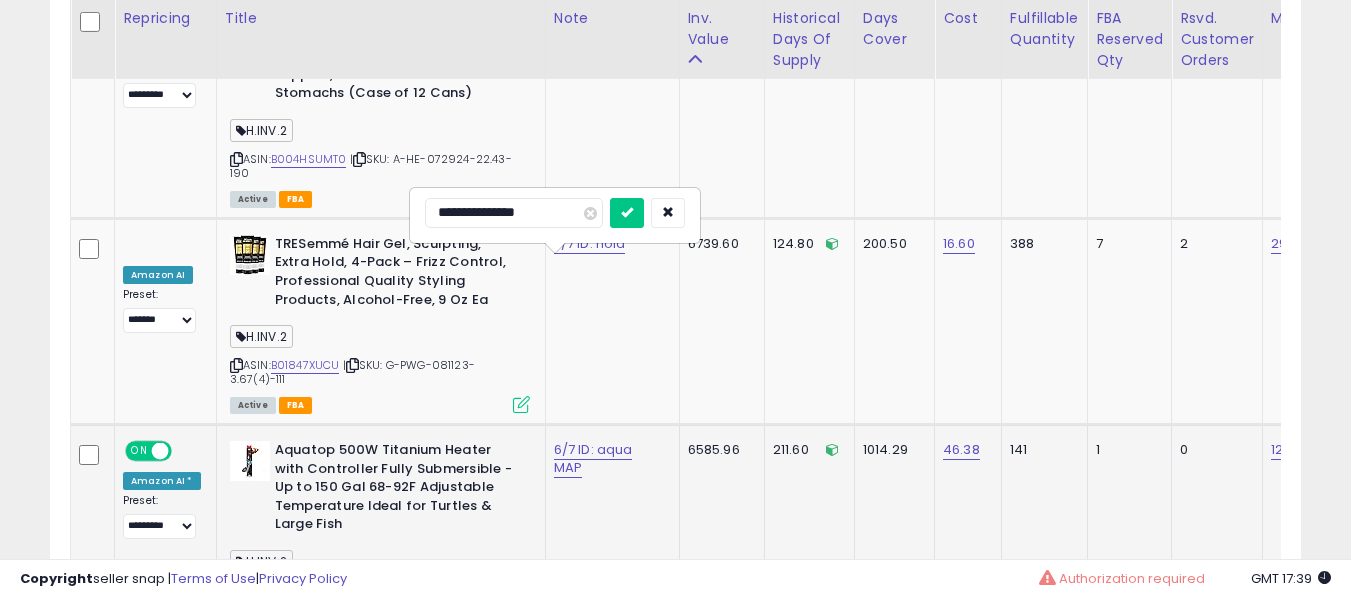 type on "**********" 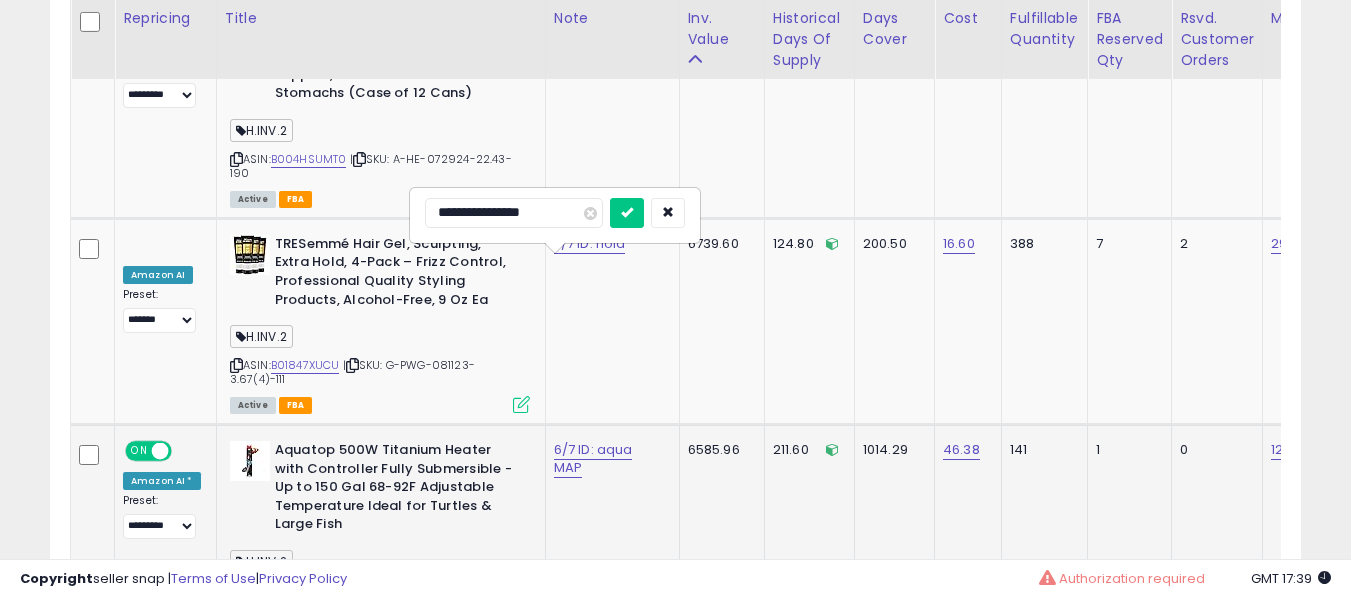 click at bounding box center [627, 213] 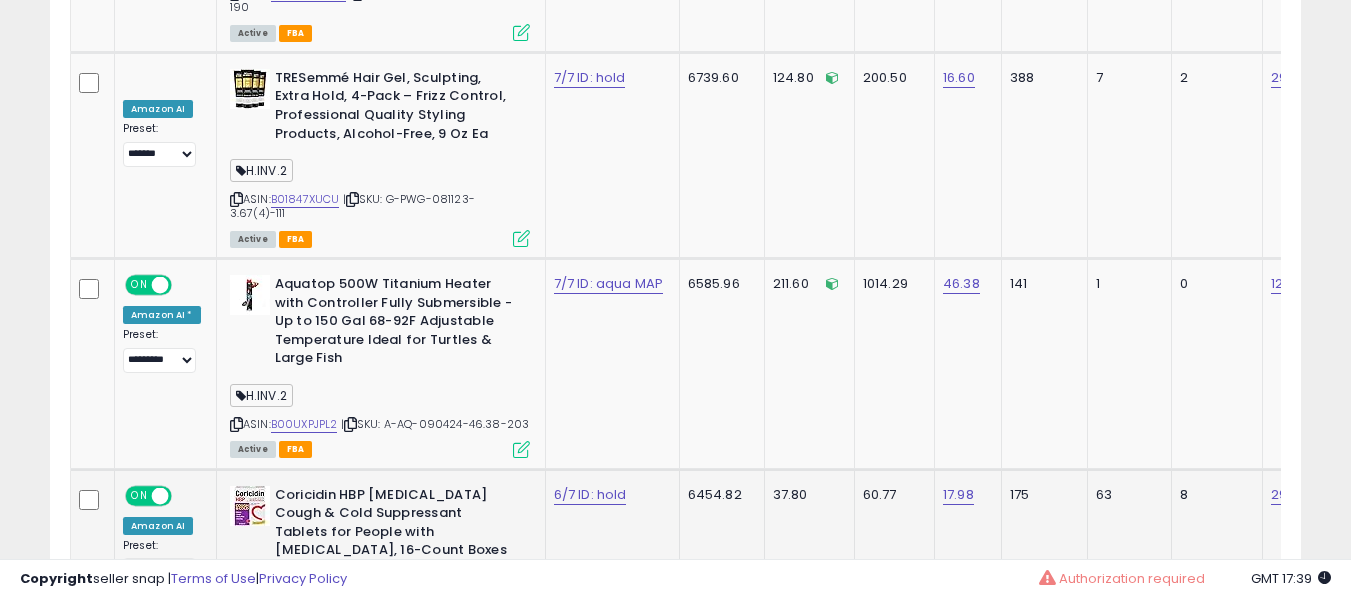 scroll, scrollTop: 9161, scrollLeft: 0, axis: vertical 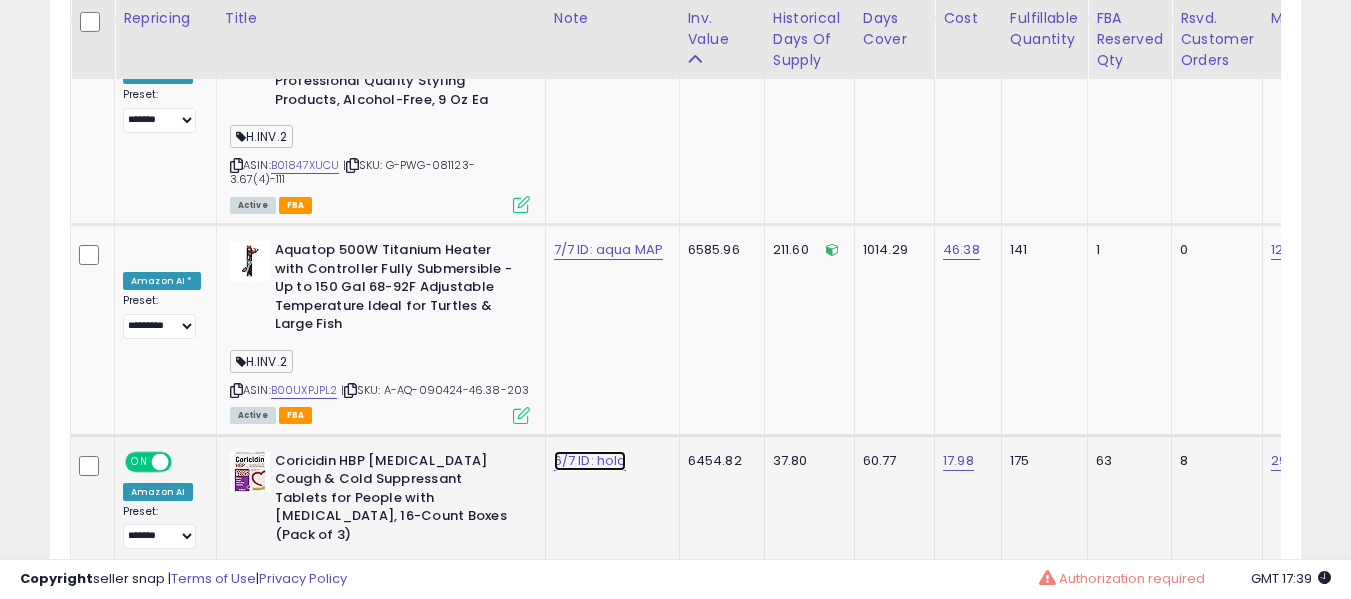 click on "6/7 ID: hold" at bounding box center [590, -8037] 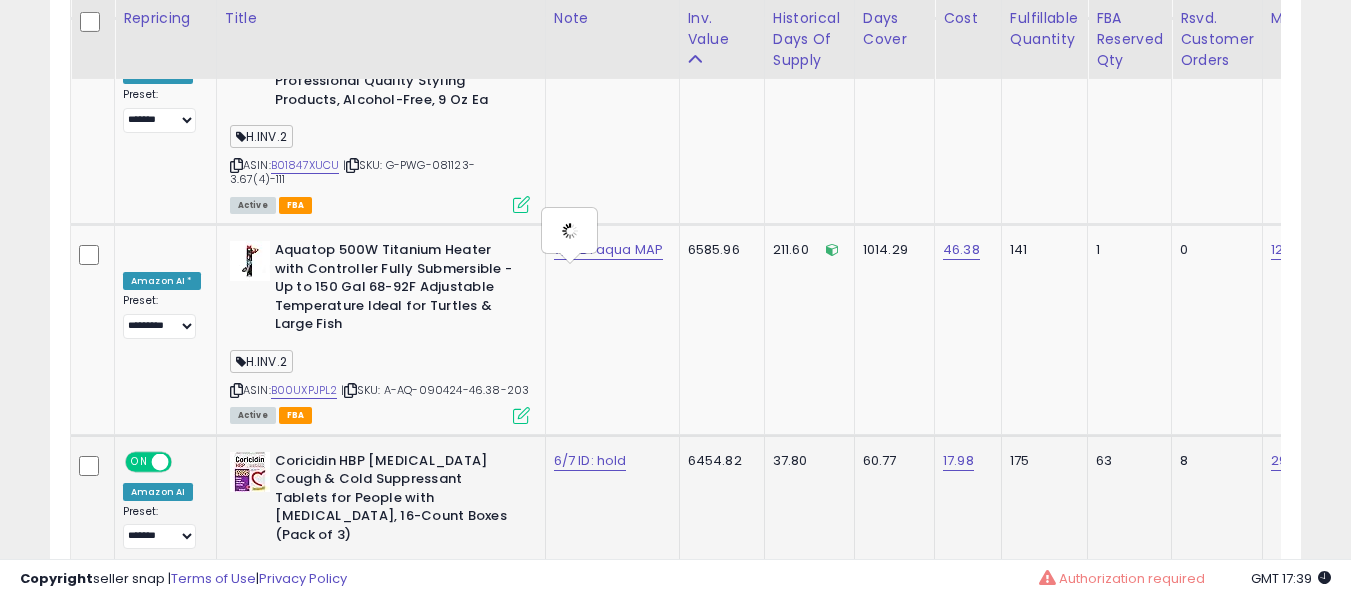 type on "**********" 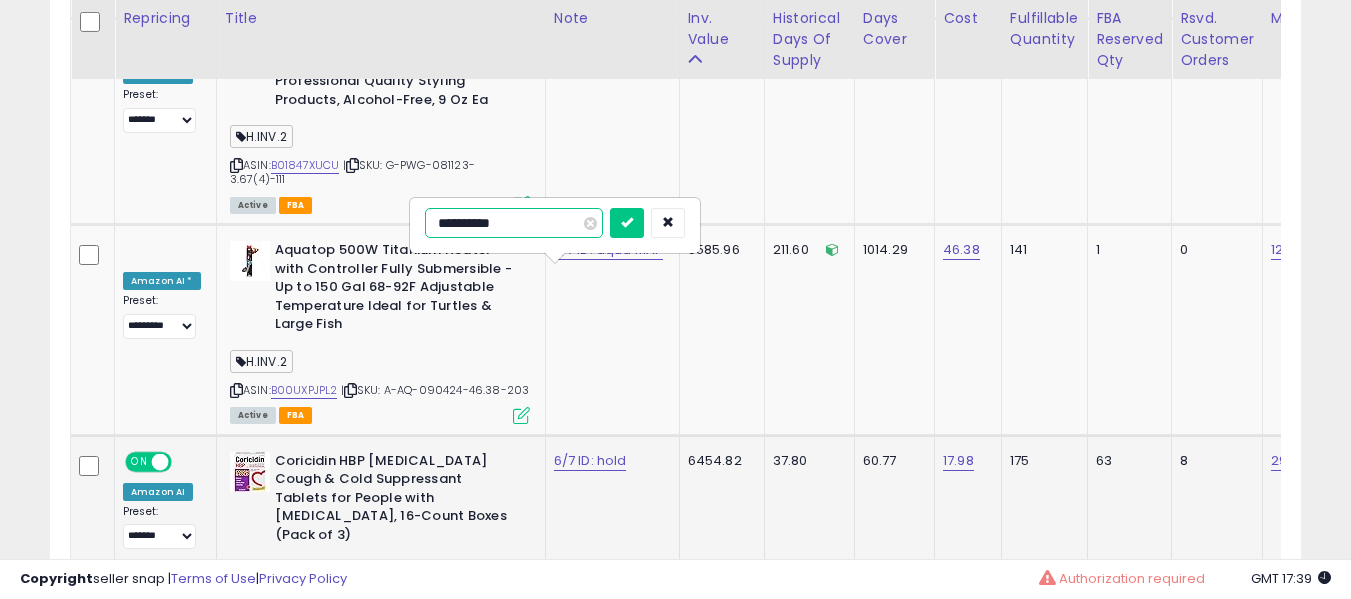 type on "**********" 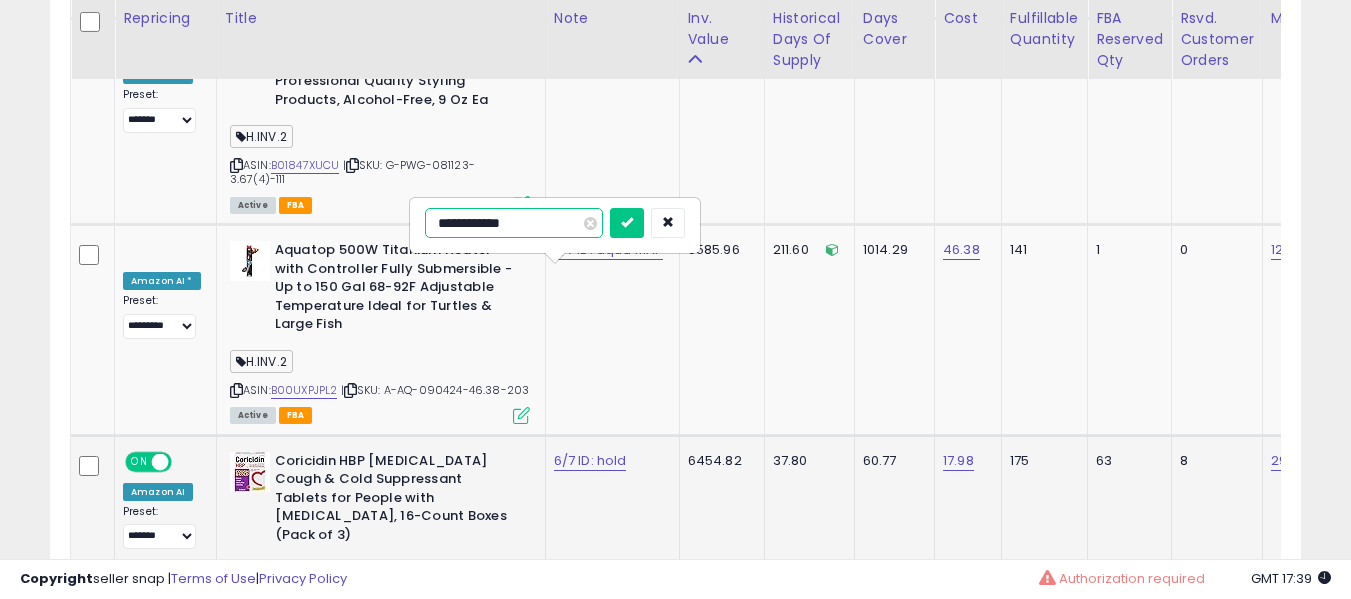 click at bounding box center [627, 223] 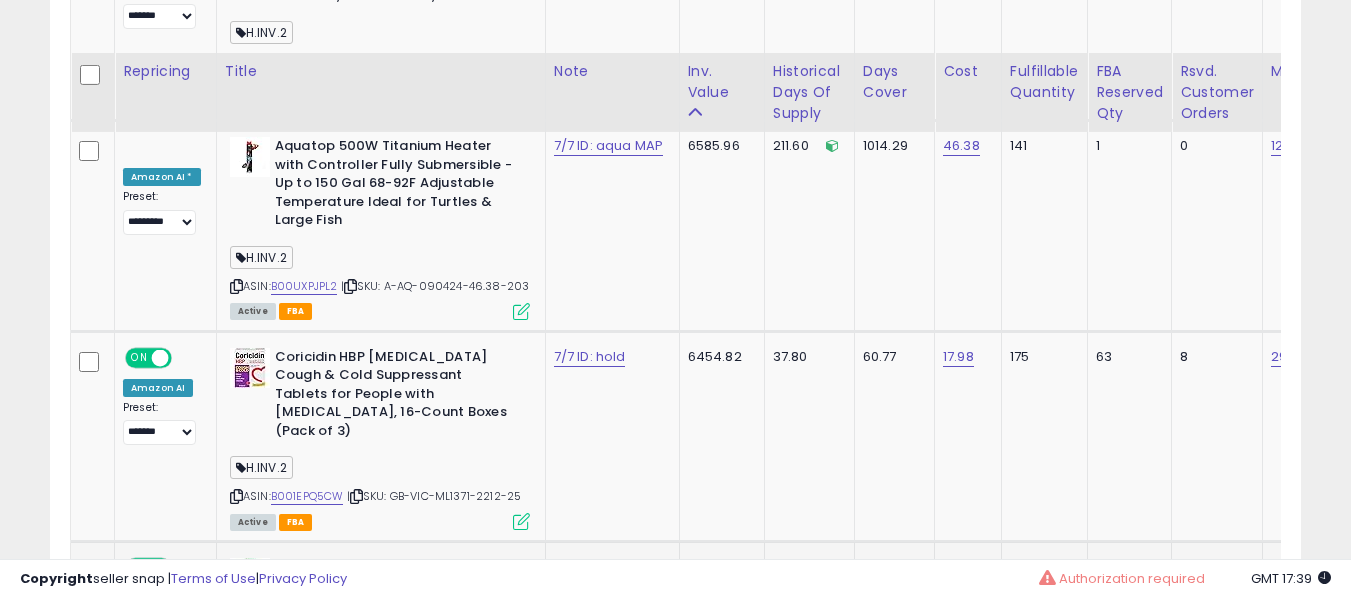 scroll, scrollTop: 9361, scrollLeft: 0, axis: vertical 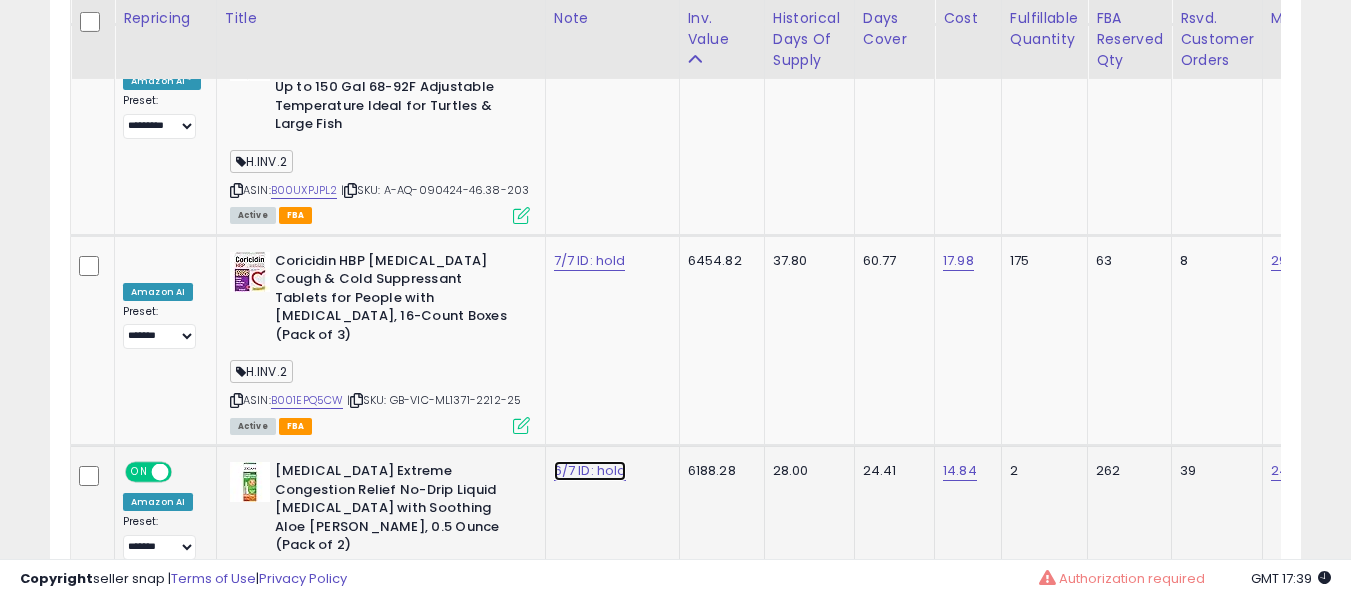 click on "6/7 ID: hold" at bounding box center [590, -8237] 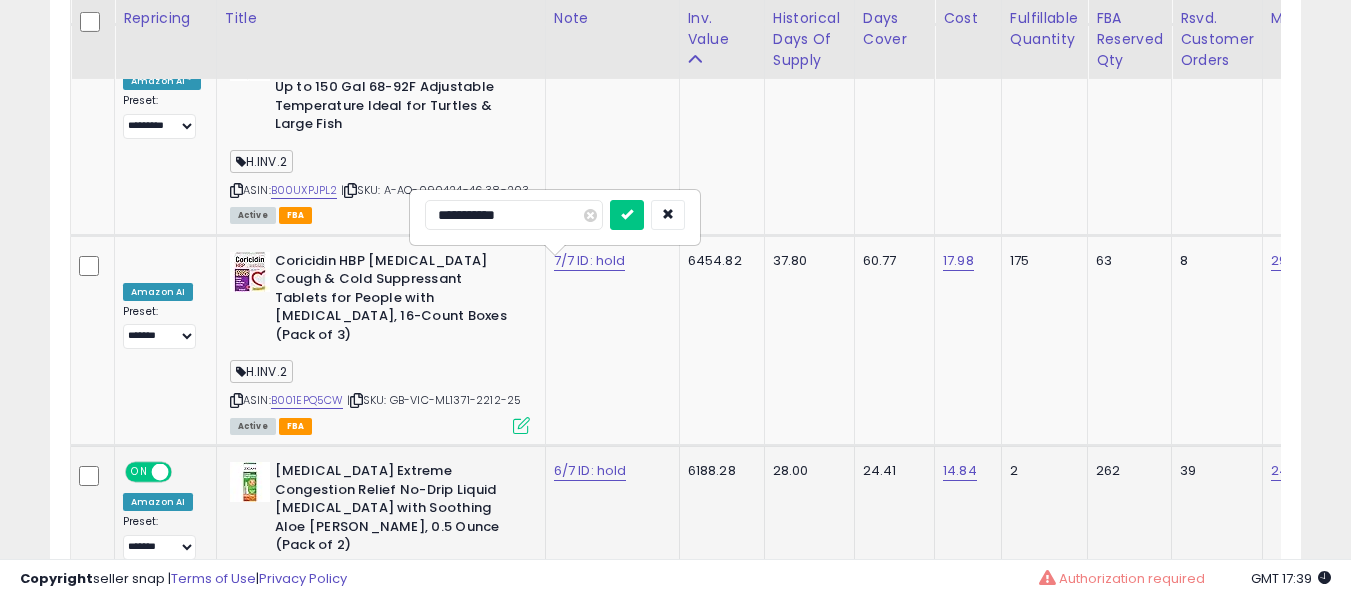 type on "**********" 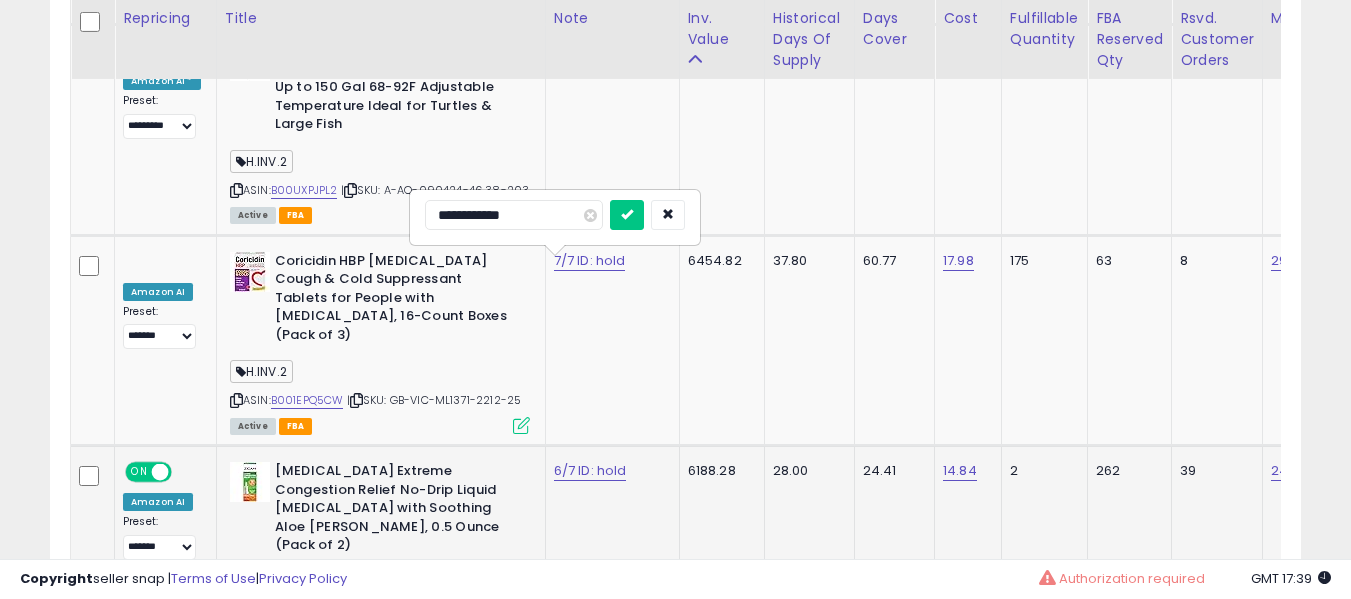 click at bounding box center (627, 215) 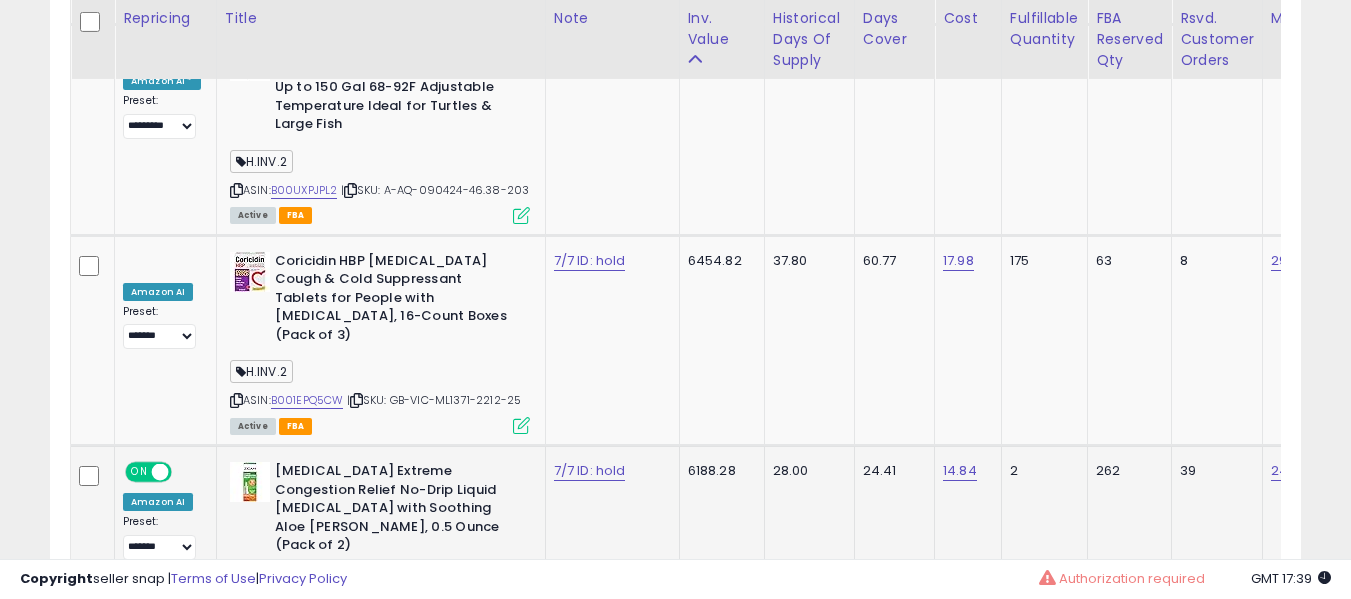 scroll, scrollTop: 9561, scrollLeft: 0, axis: vertical 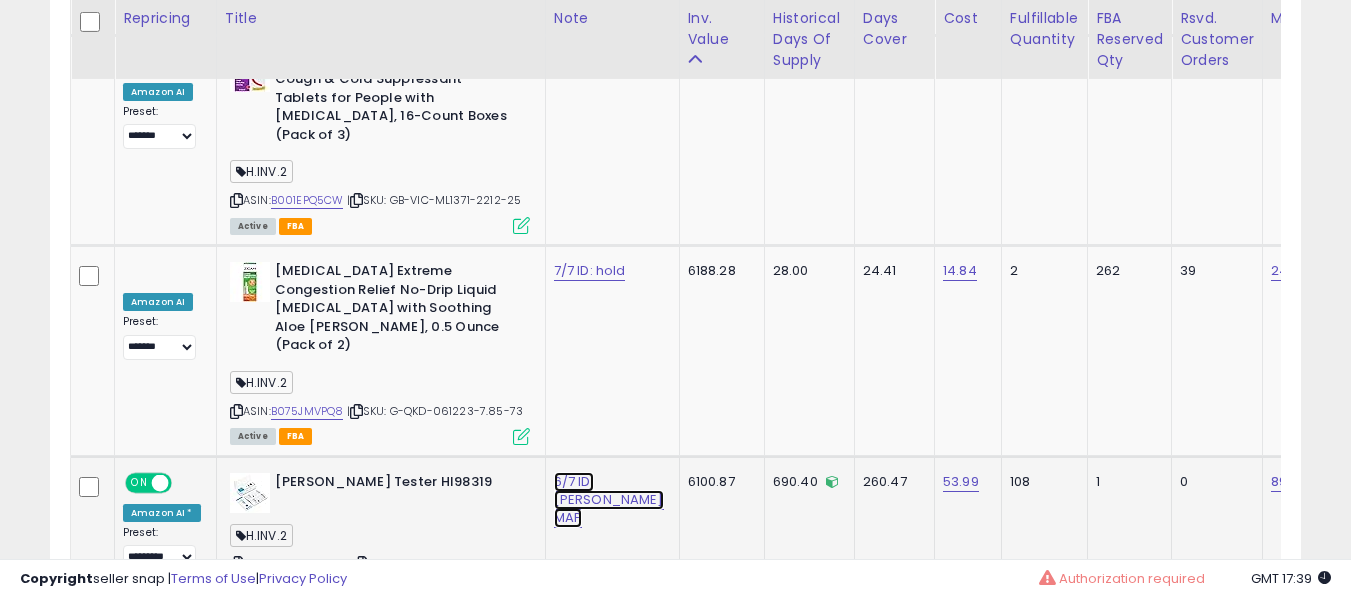 click on "6/7 ID: hanna MAP" at bounding box center (590, -8437) 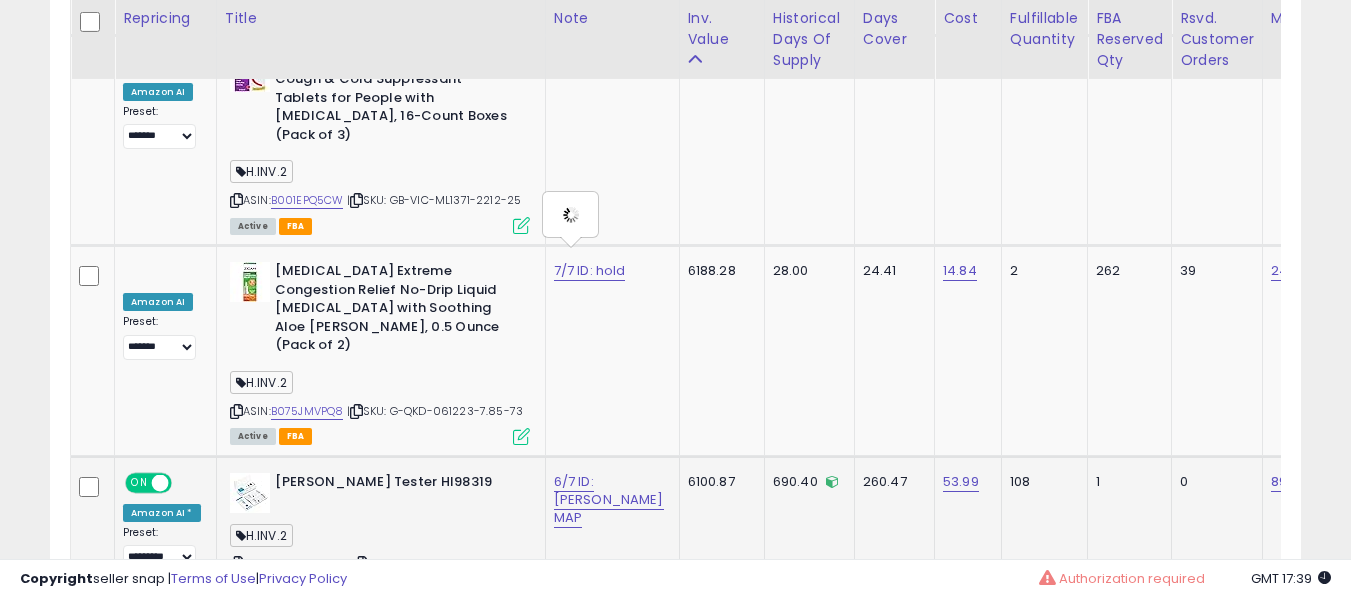 type on "**********" 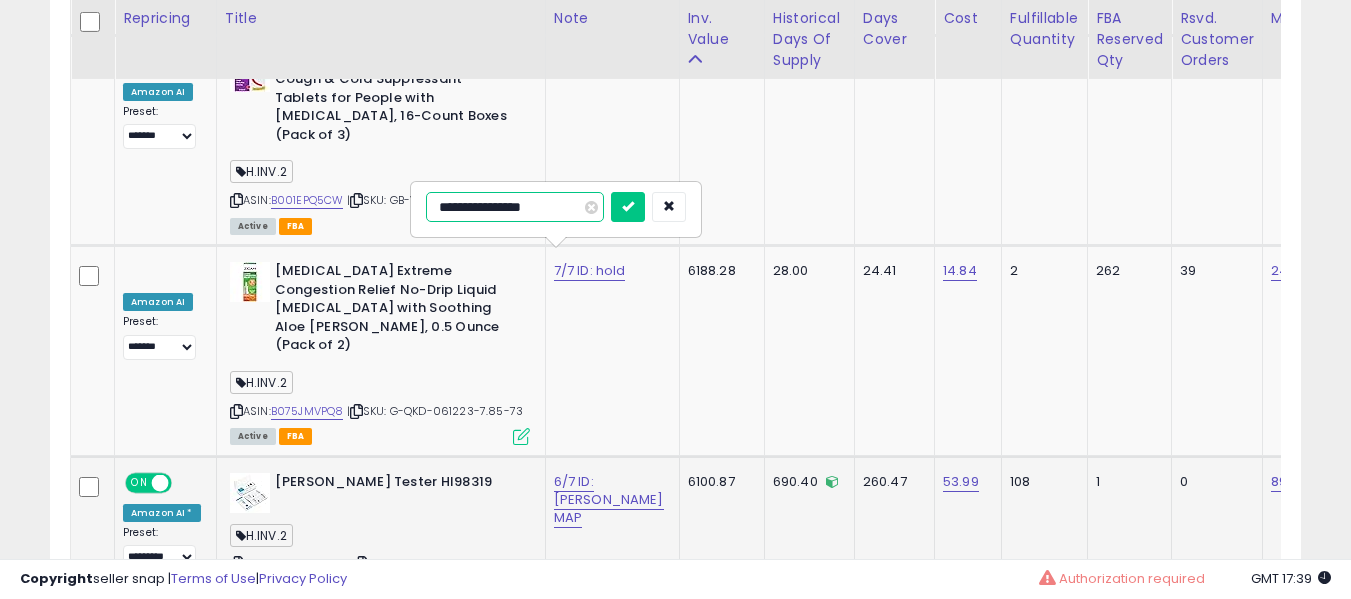 type on "**********" 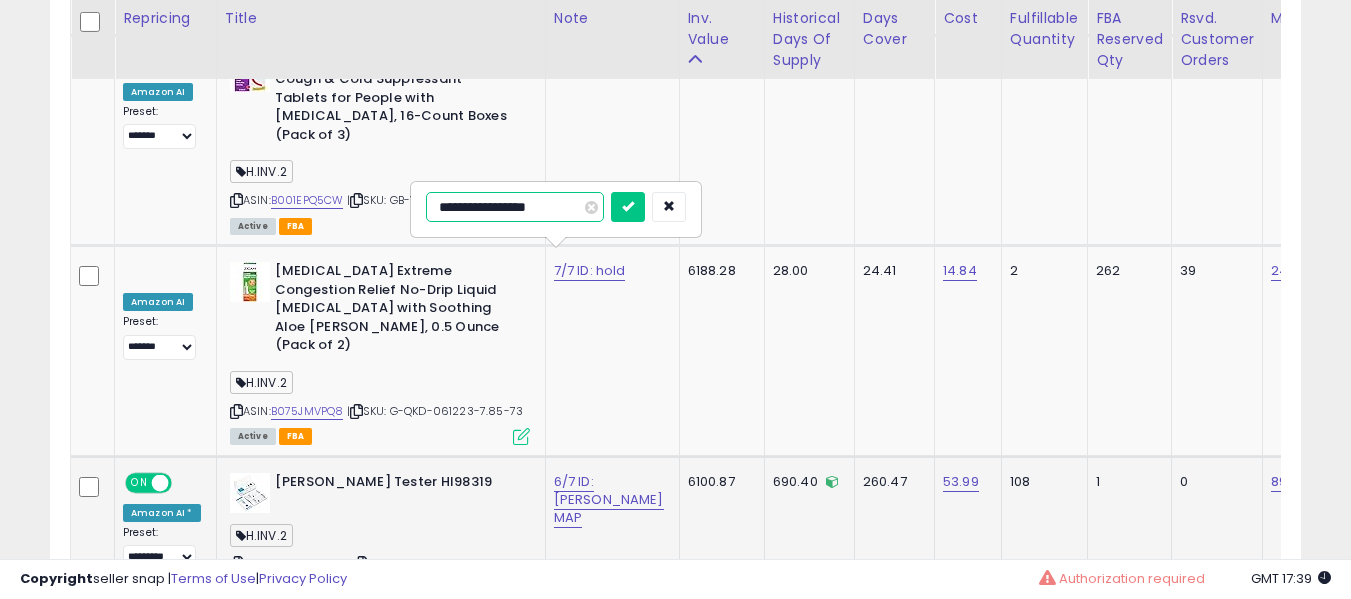 click at bounding box center [628, 207] 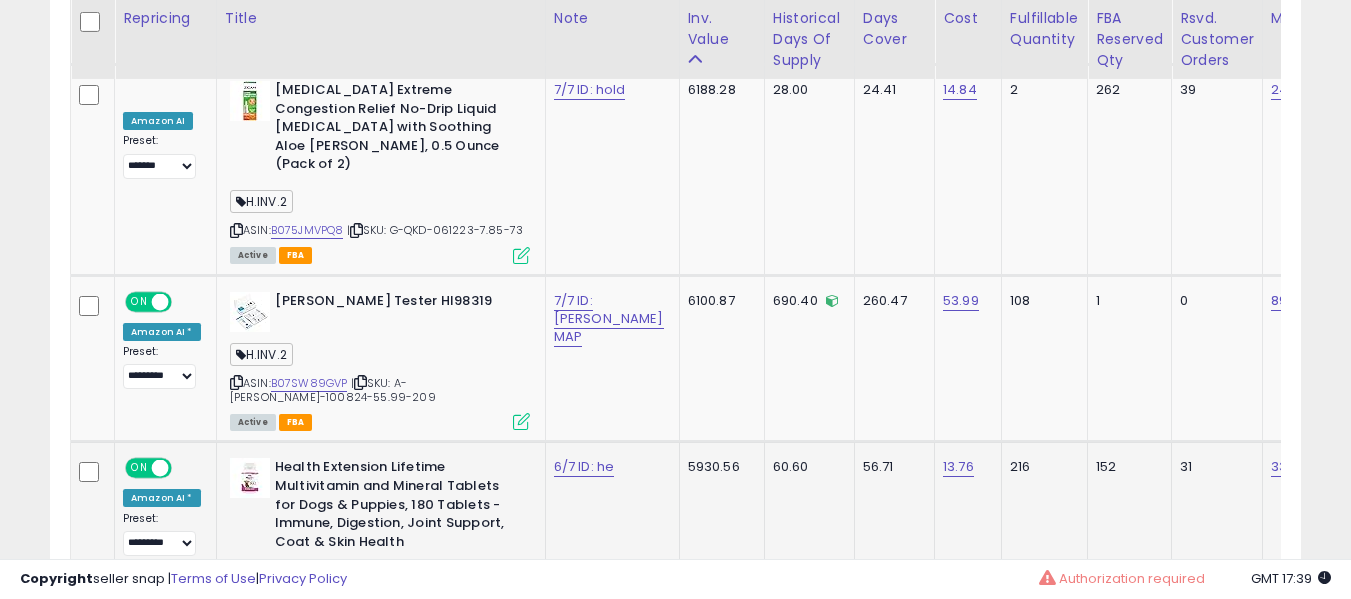 scroll, scrollTop: 9761, scrollLeft: 0, axis: vertical 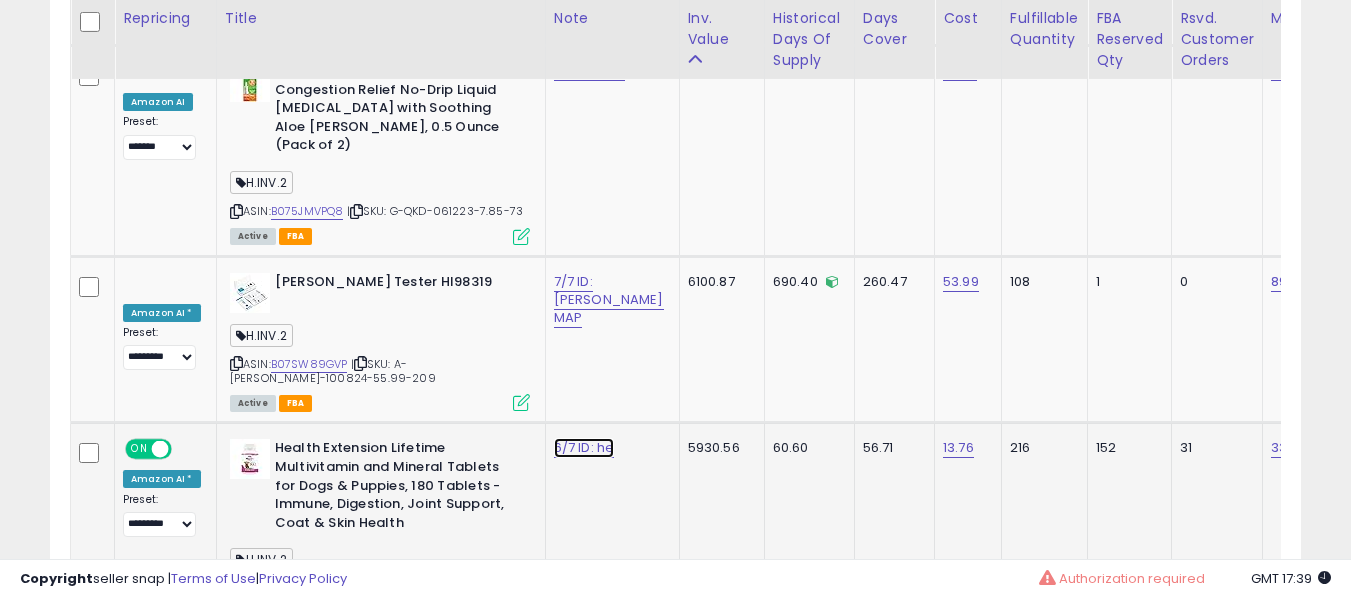 click on "6/7 ID: he" at bounding box center [590, -8637] 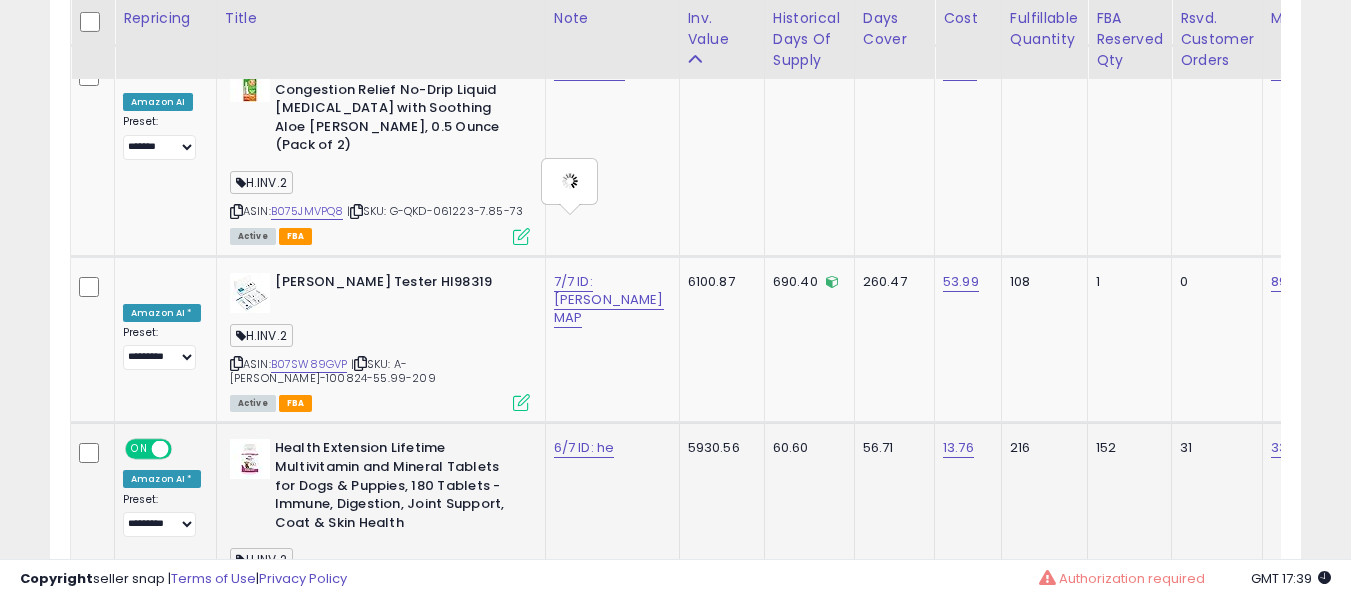 type on "**********" 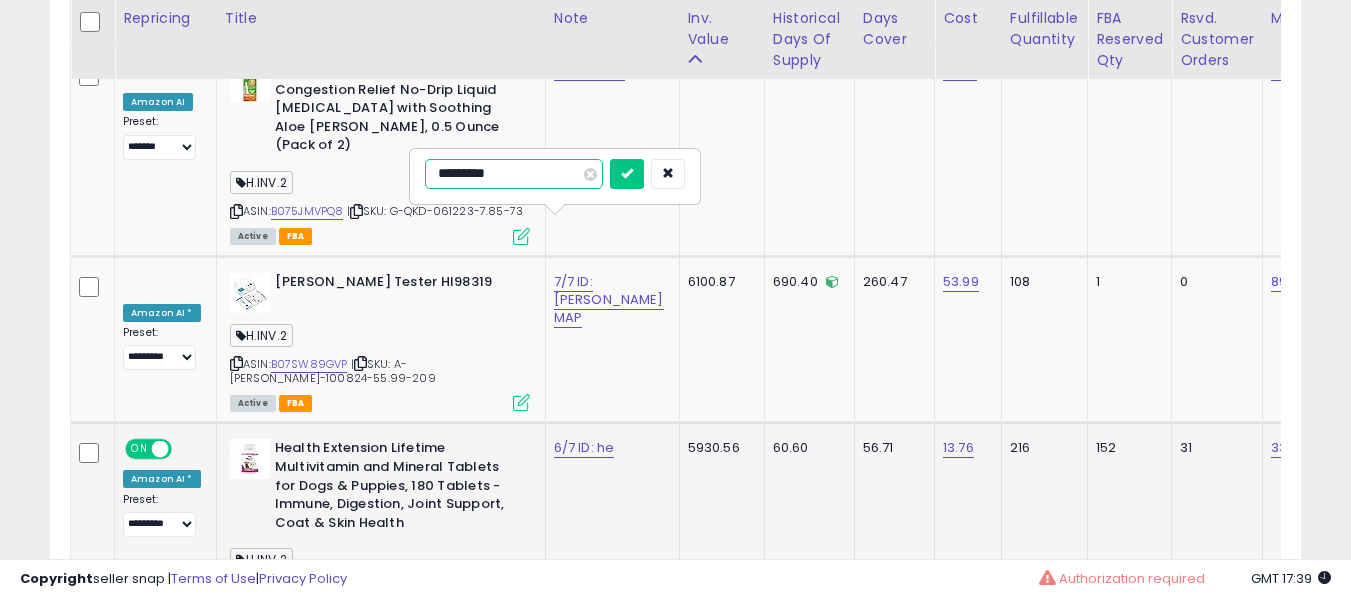 type on "**********" 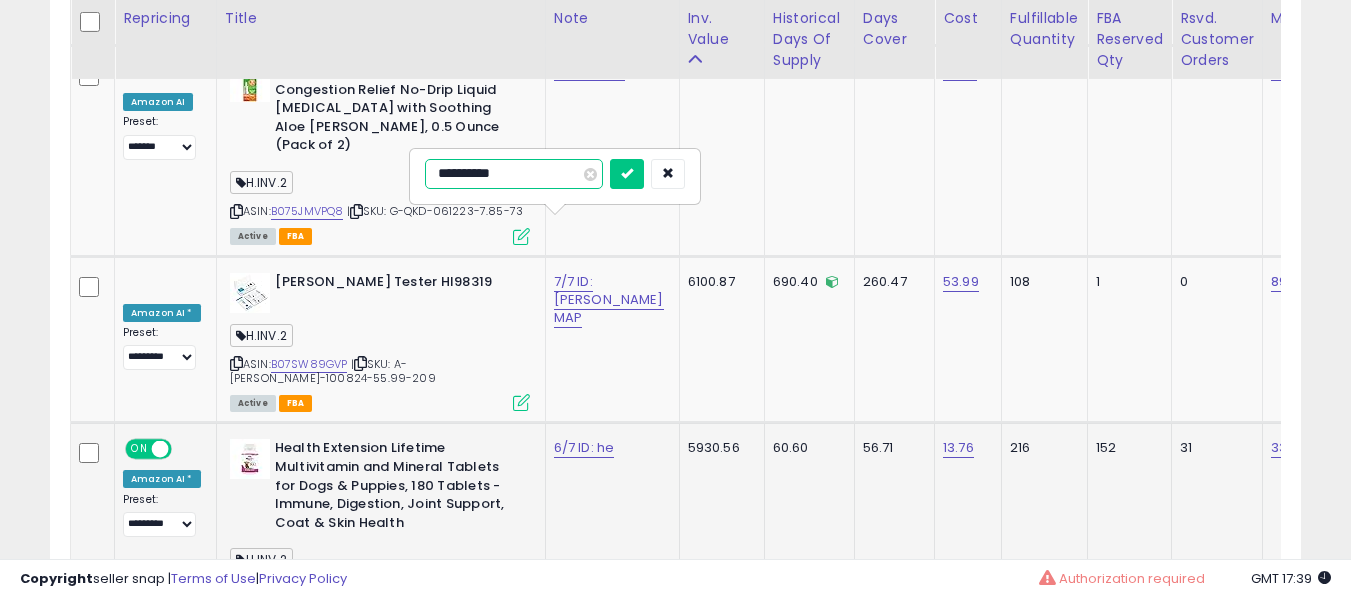 click at bounding box center [627, 174] 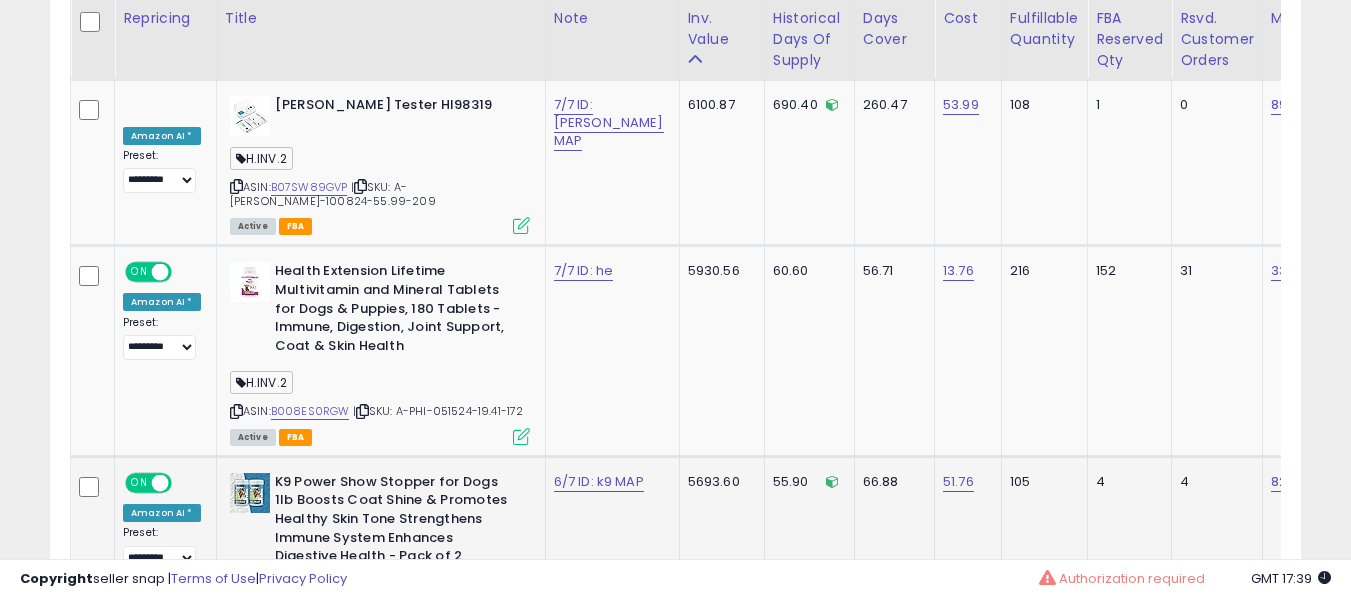 scroll, scrollTop: 9961, scrollLeft: 0, axis: vertical 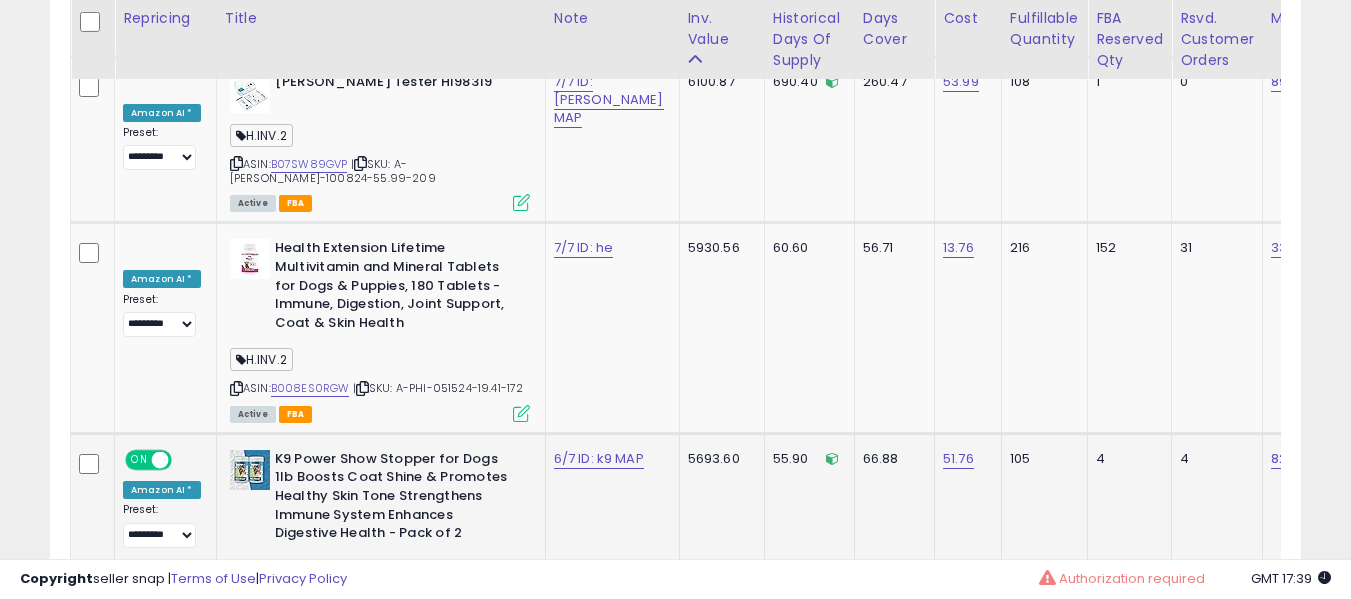click on "6/7 ID: k9 MAP" 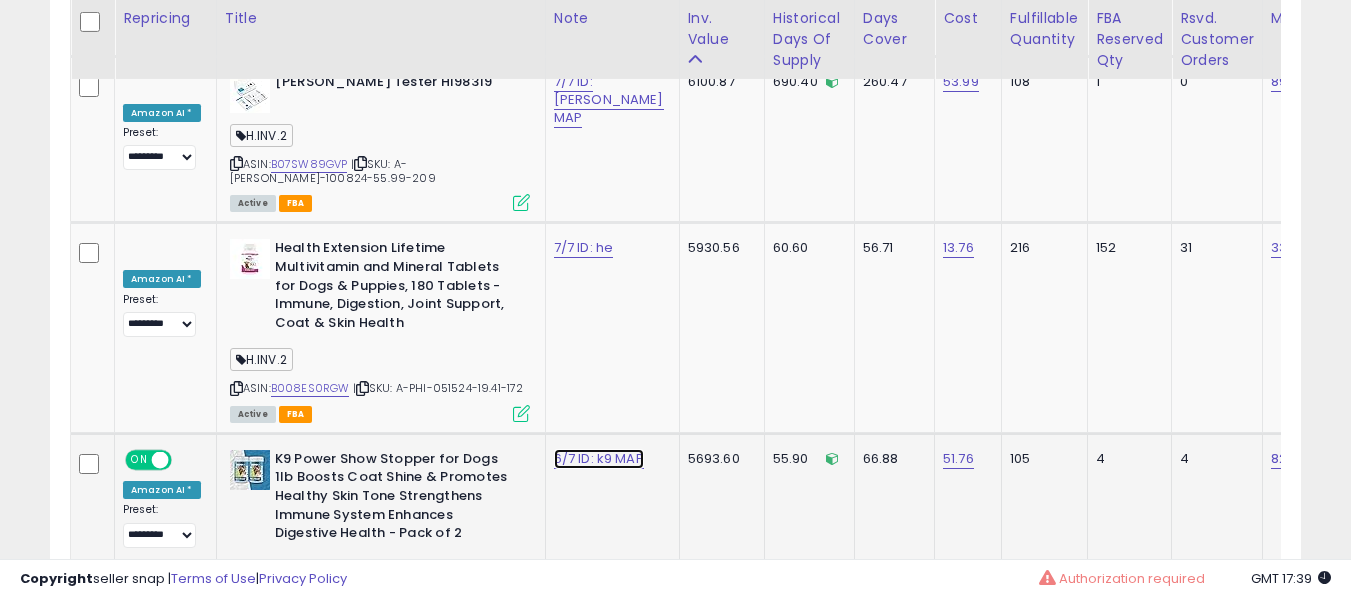 click on "6/7 ID: k9 MAP" at bounding box center [590, -8837] 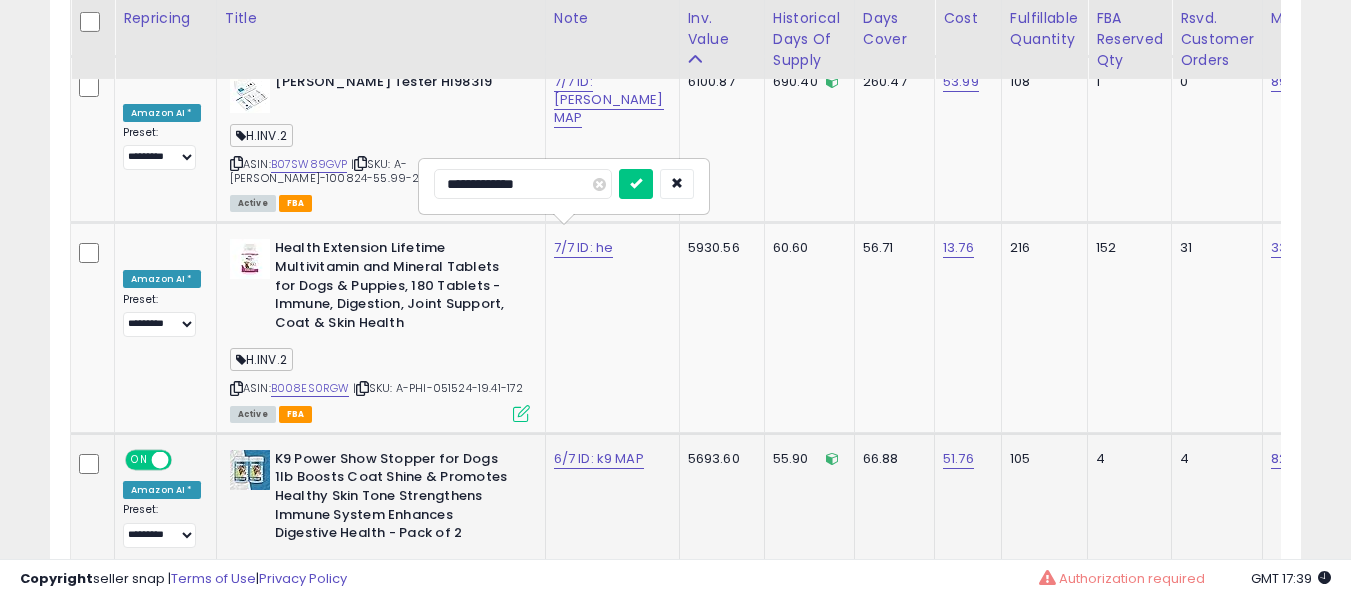 type on "**********" 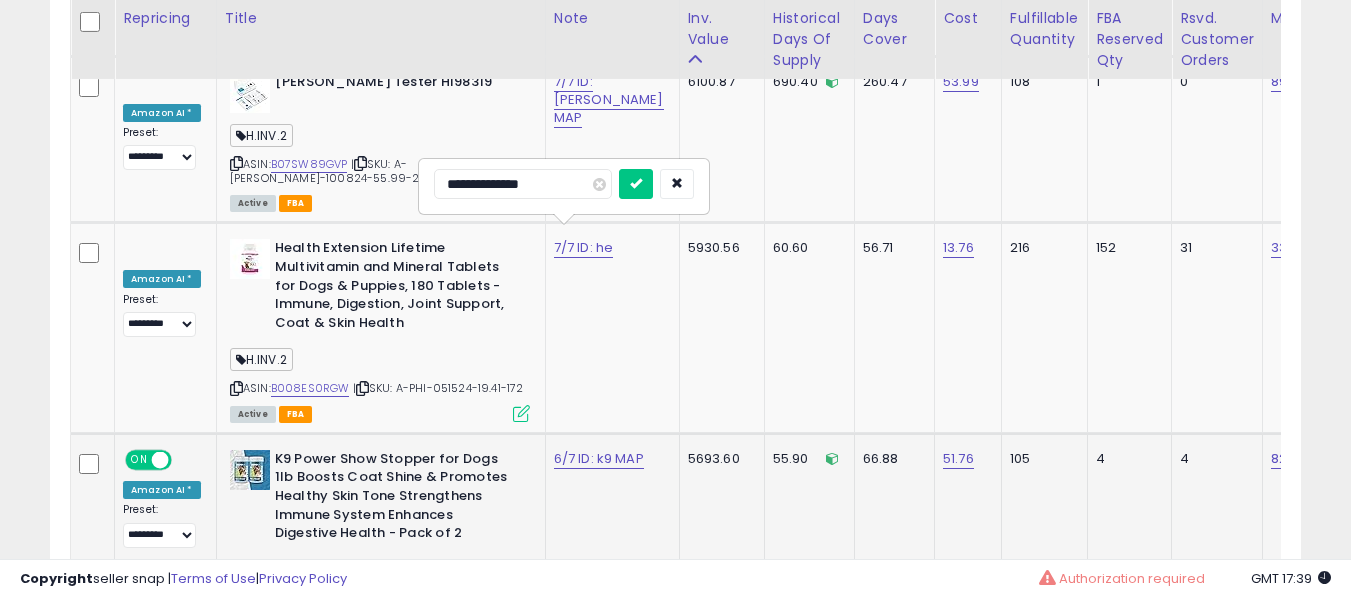 click at bounding box center [636, 184] 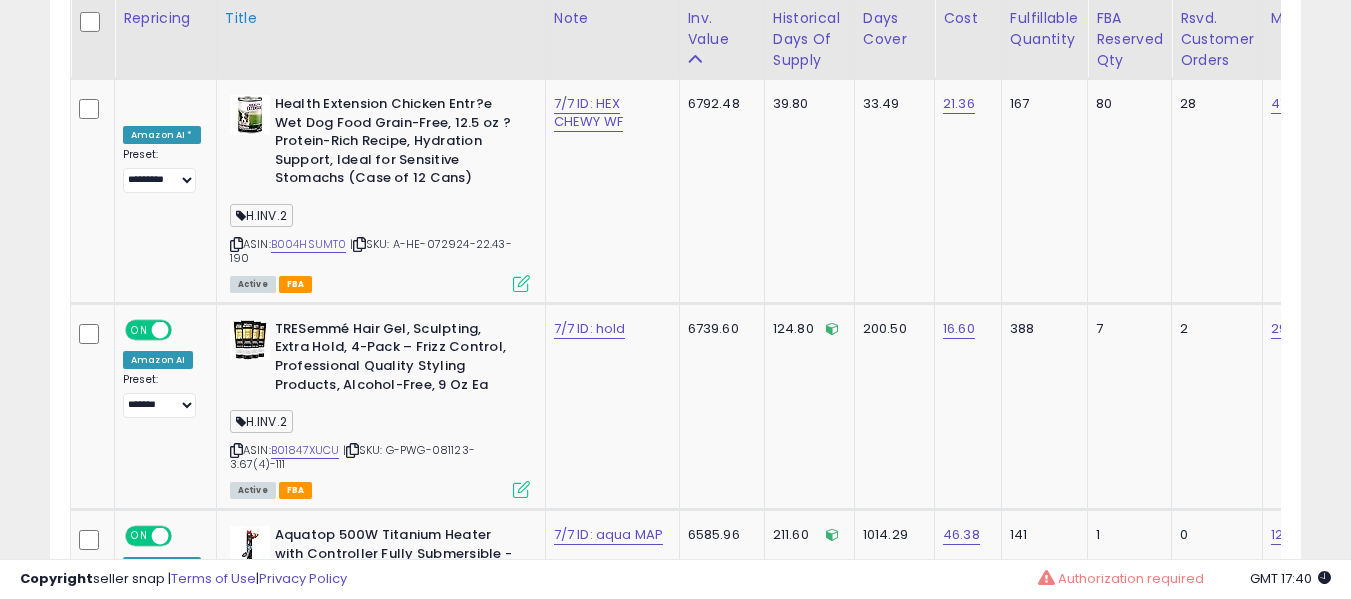 scroll, scrollTop: 8761, scrollLeft: 0, axis: vertical 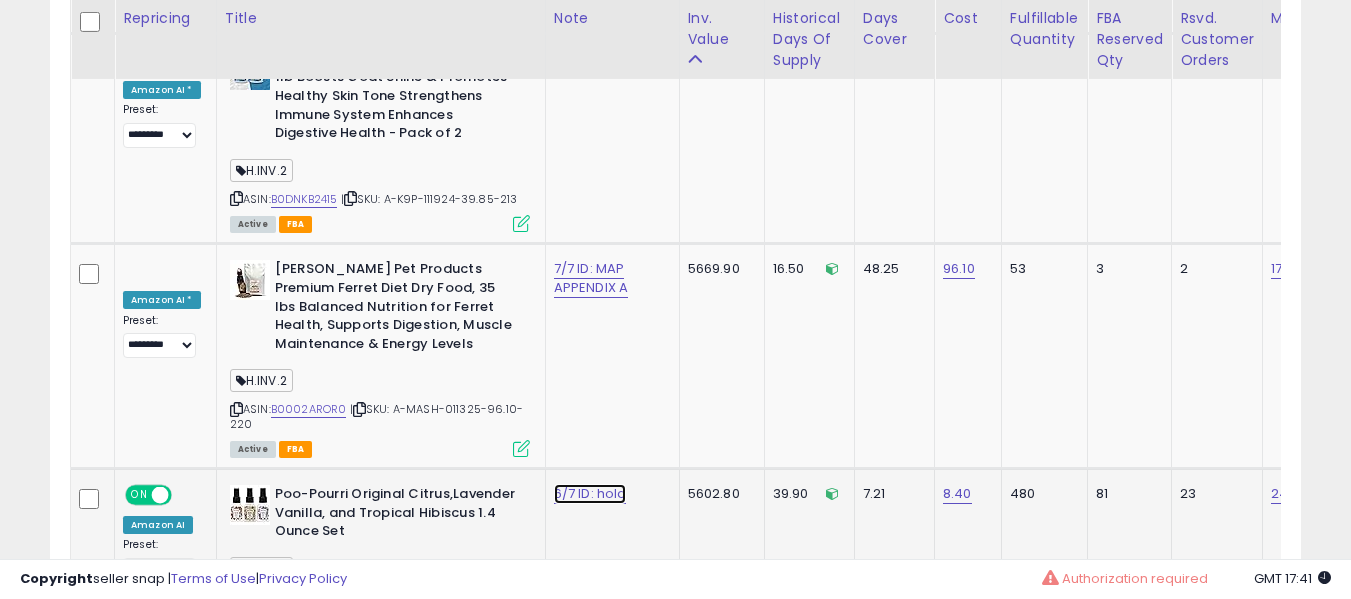 click on "6/7 ID: hold" at bounding box center (590, -9237) 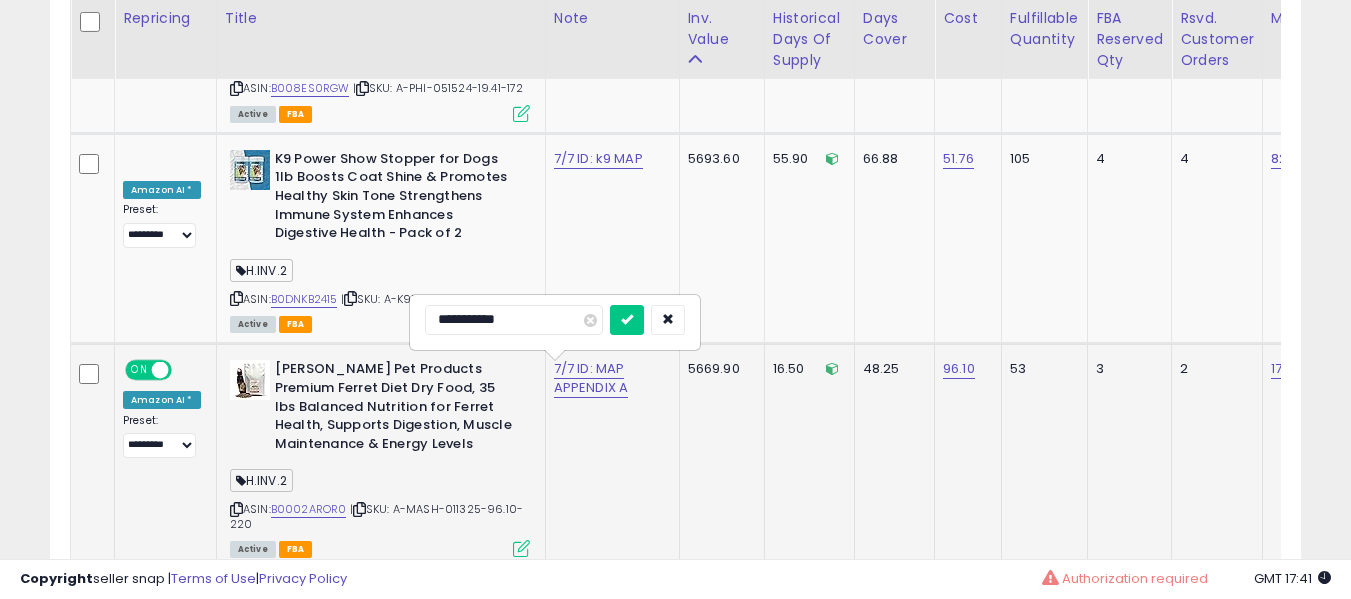 type on "**********" 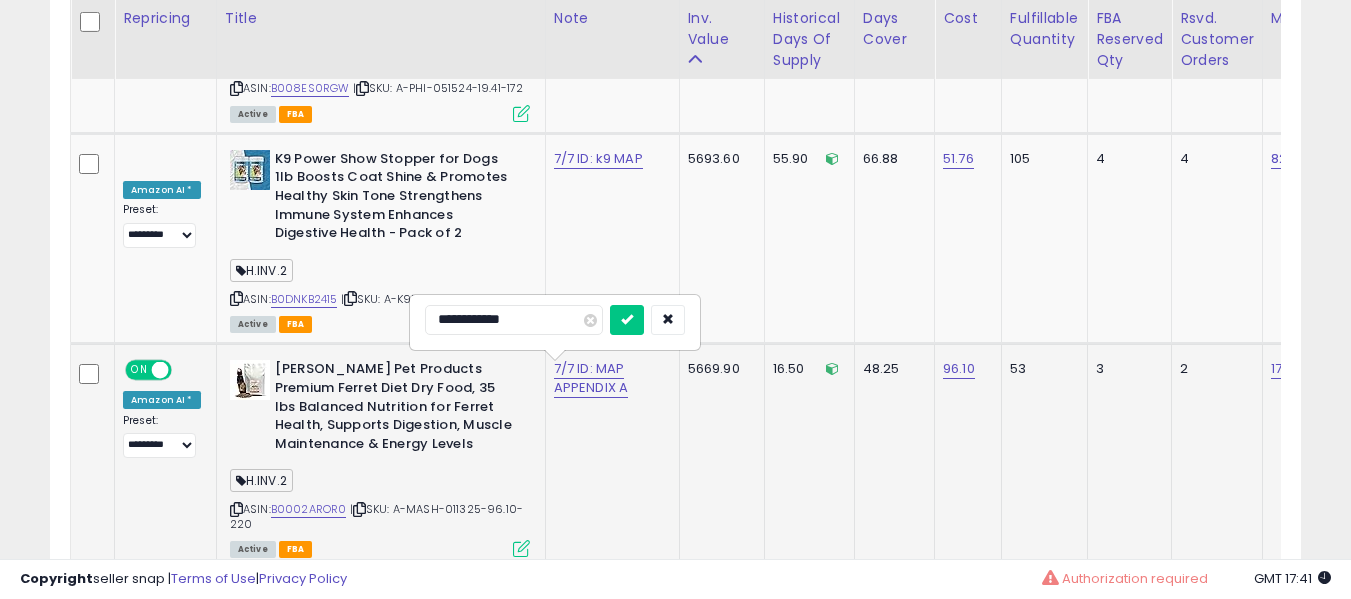 click at bounding box center (627, 320) 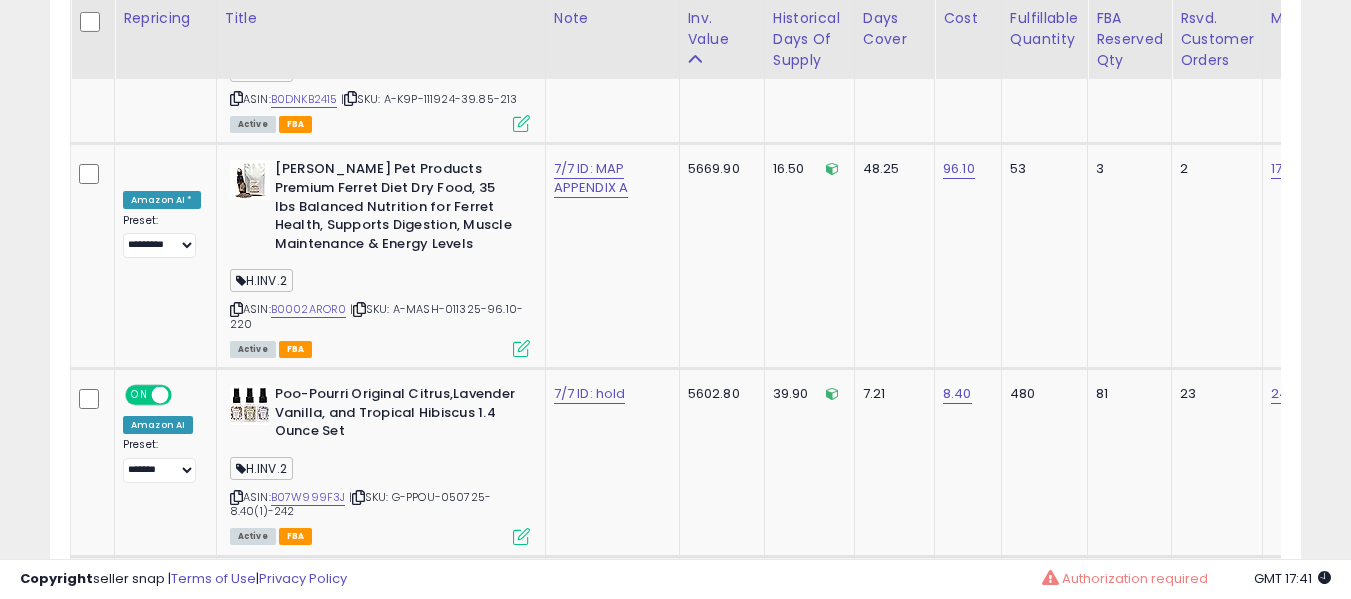 click on "7/7 ID: HEX CHEWY WF" at bounding box center [590, -9337] 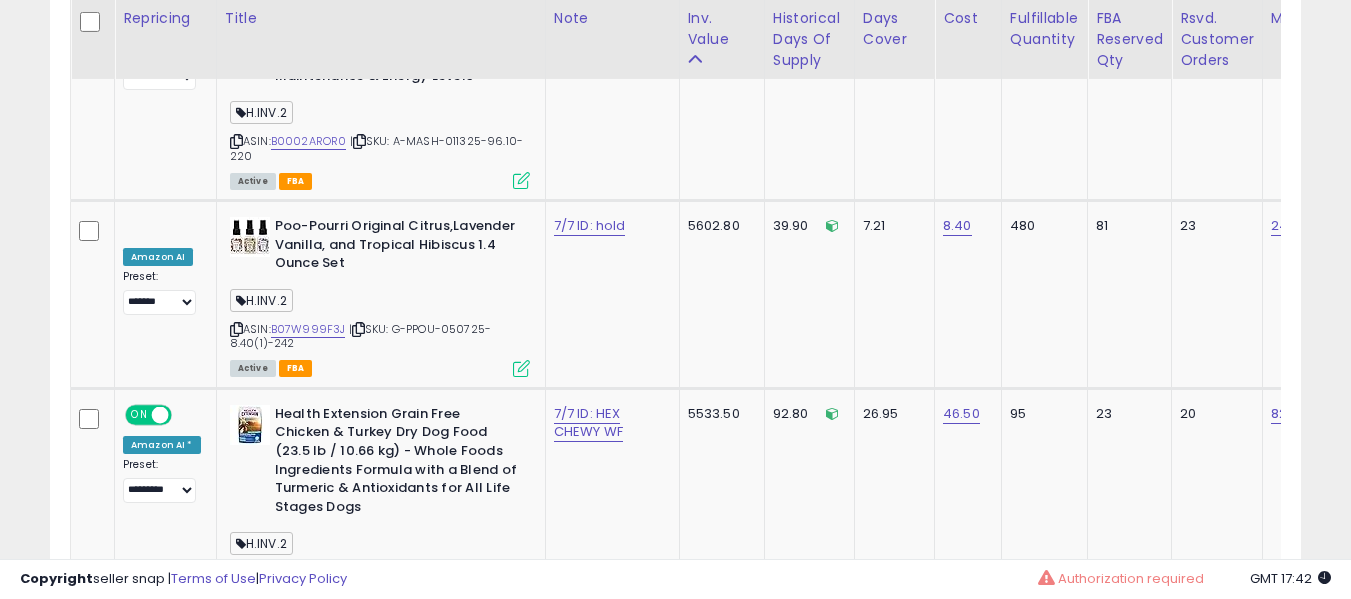 click on "2" 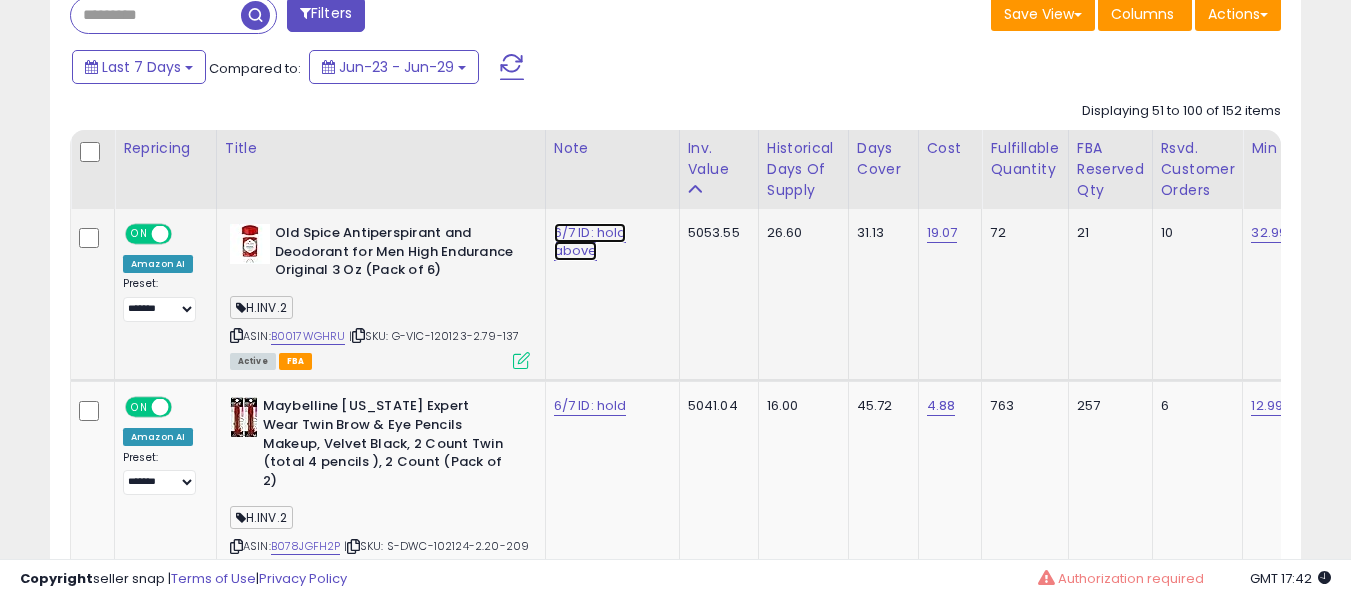 click on "6/7 ID: hold above" at bounding box center (590, 242) 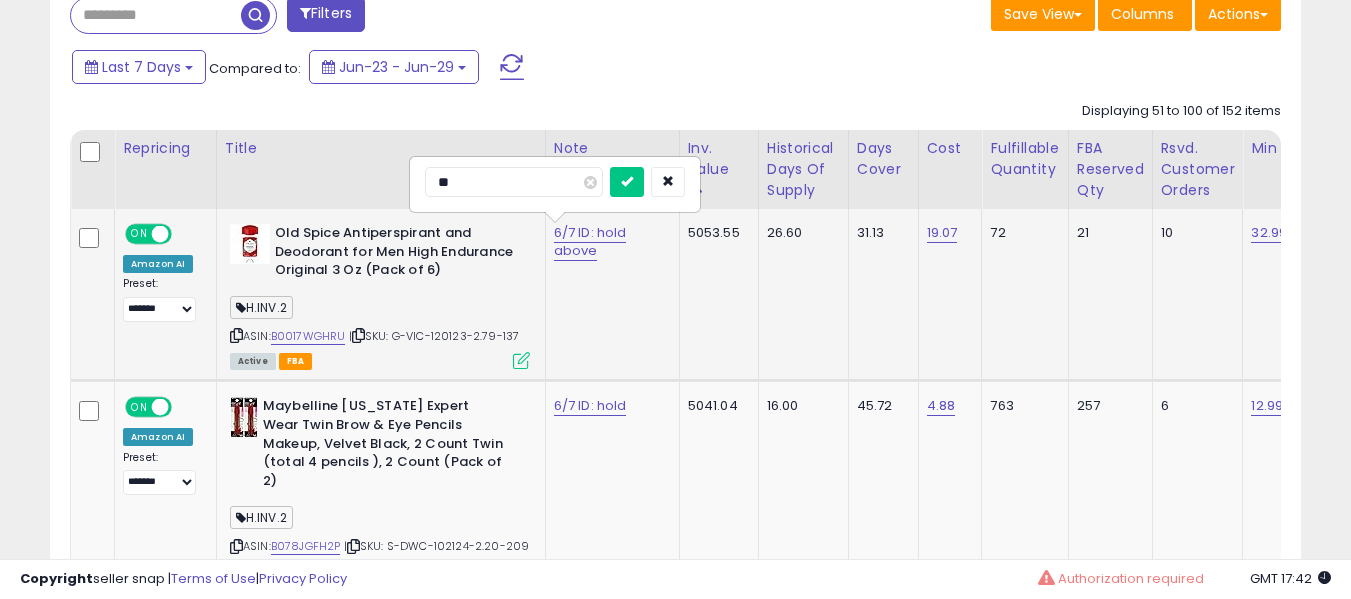 type on "*" 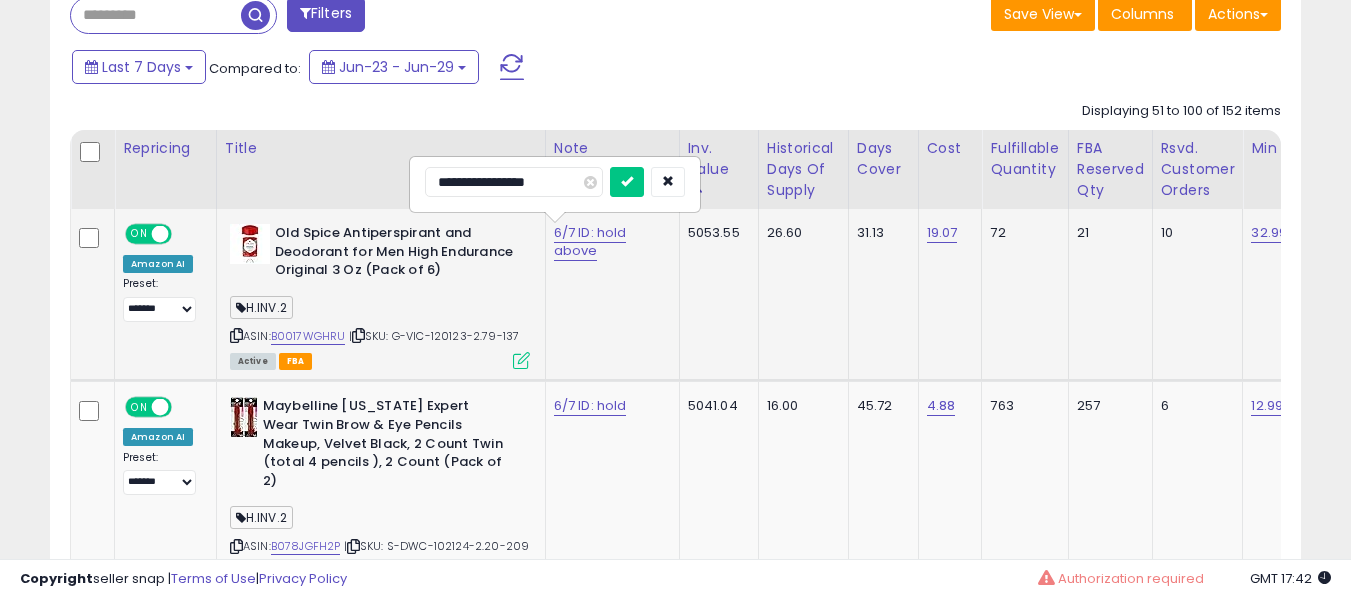type on "**********" 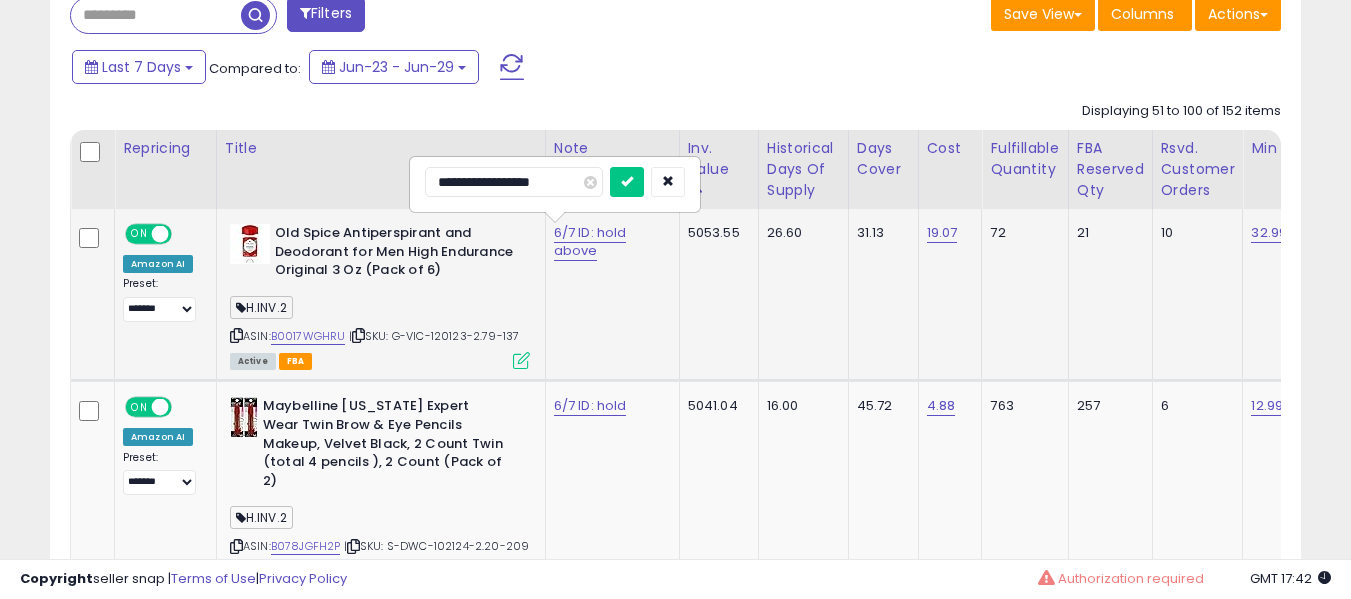 click at bounding box center [627, 182] 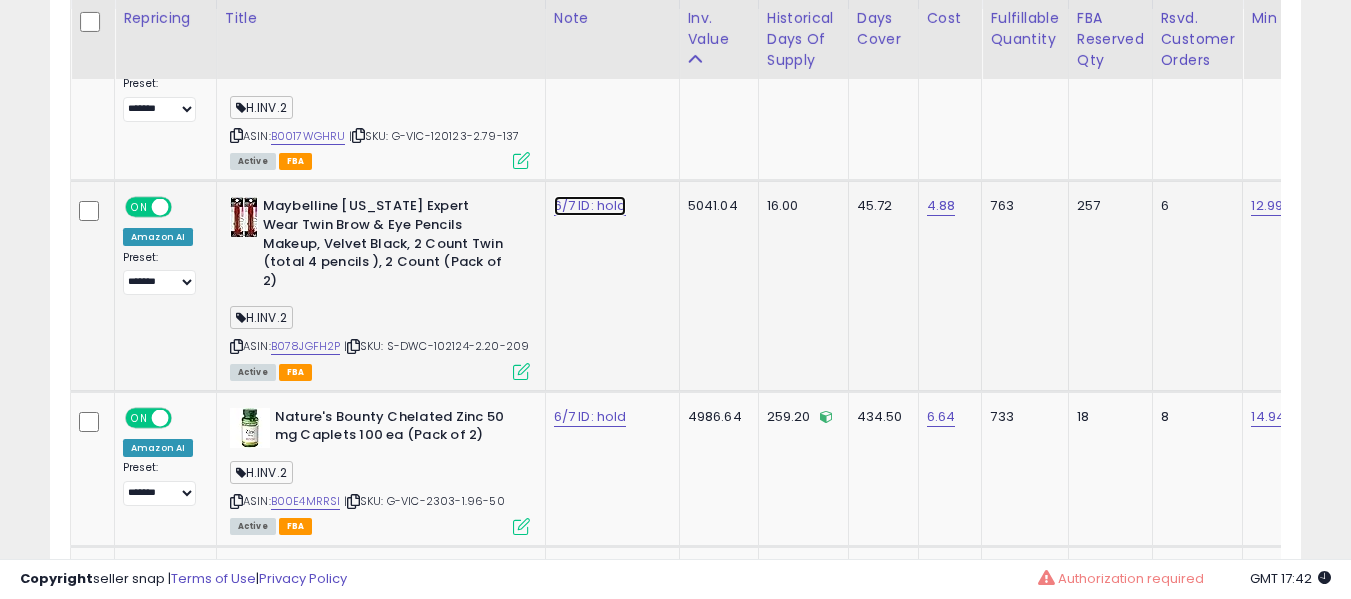 click on "6/7 ID: hold" at bounding box center [590, 42] 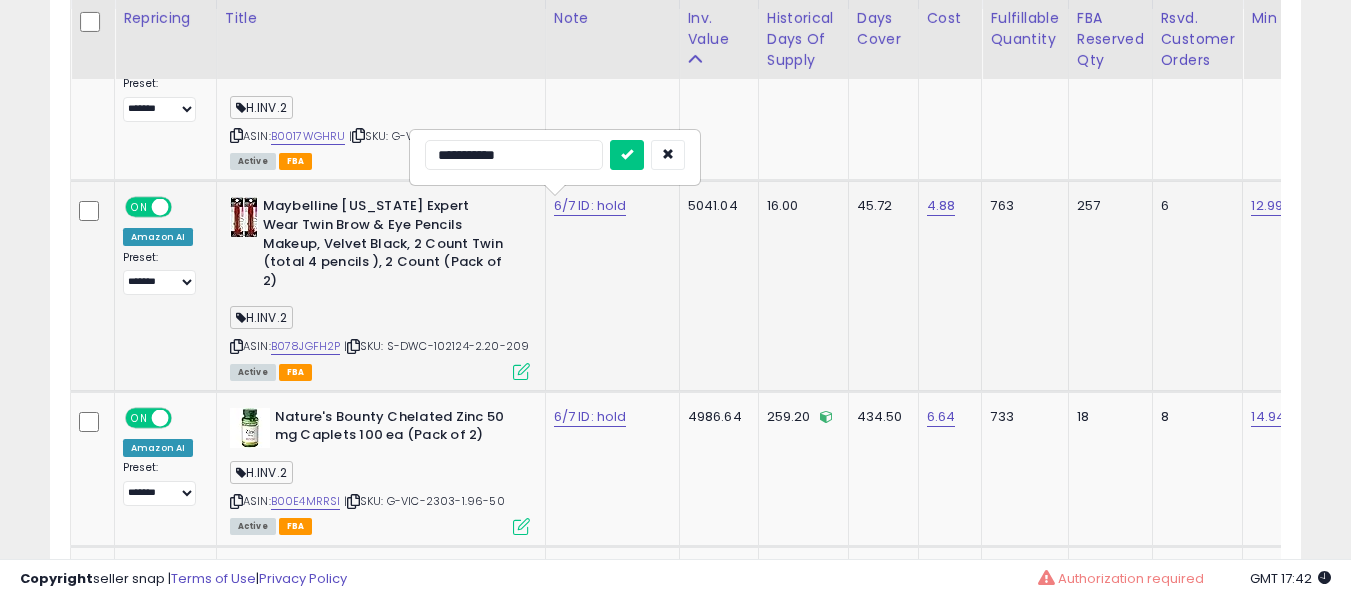 type on "**********" 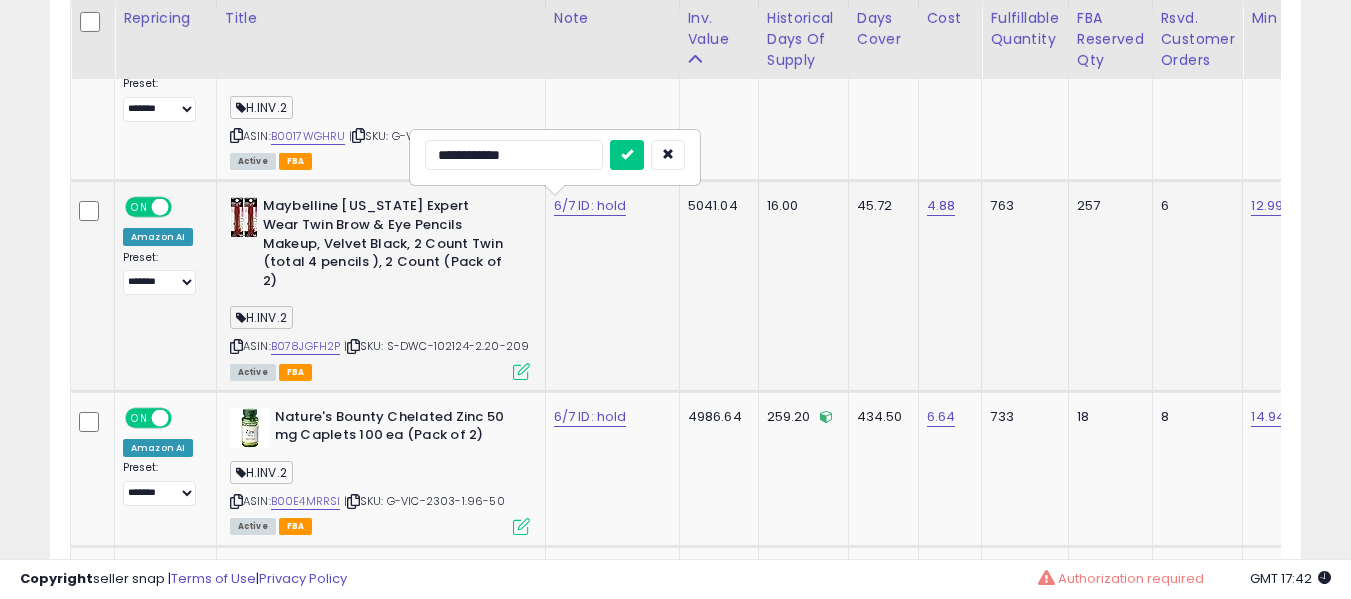 click at bounding box center (627, 155) 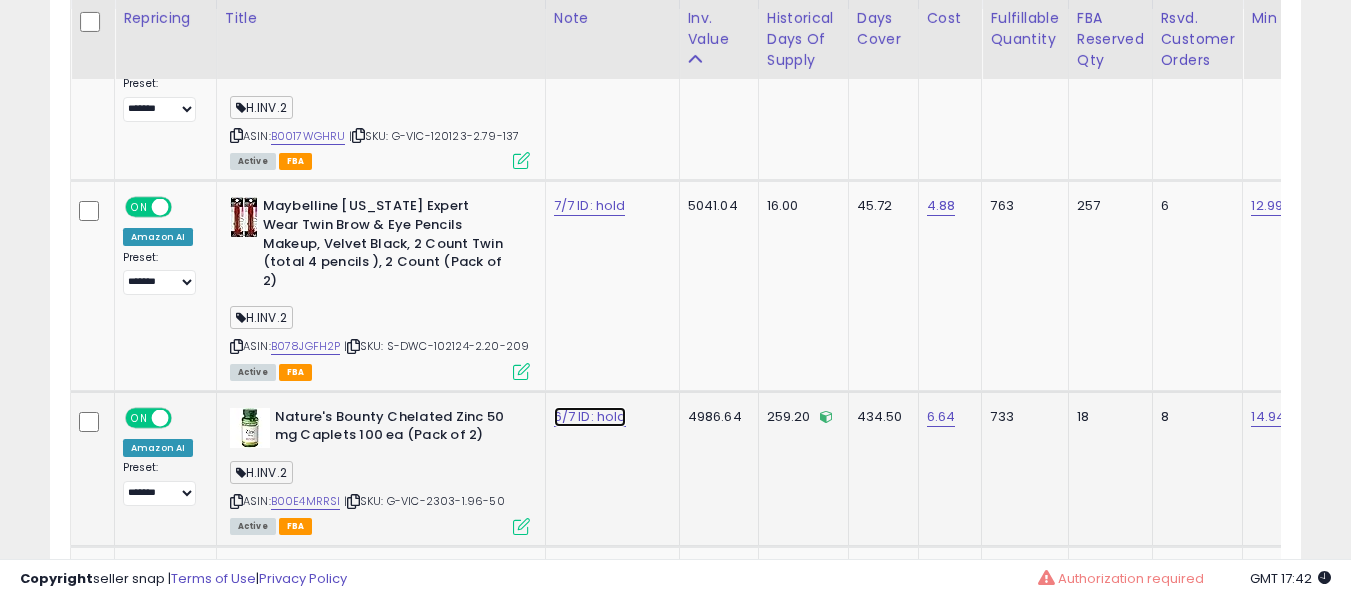click on "6/7 ID: hold" at bounding box center (590, 42) 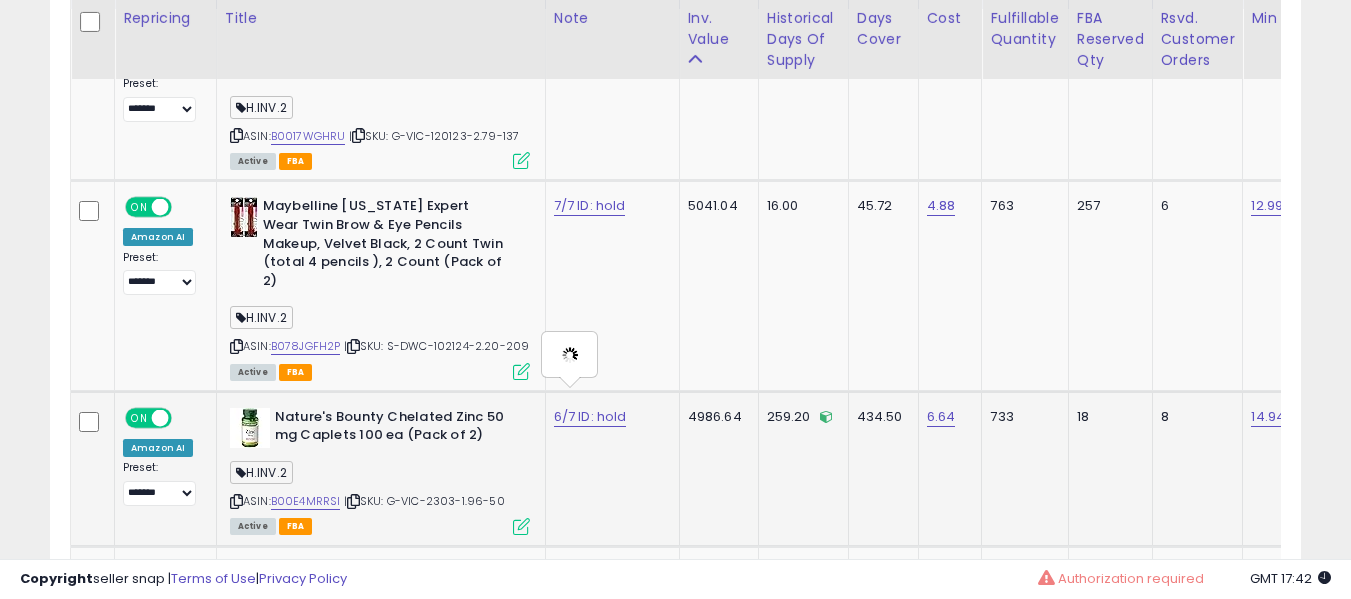 type on "**********" 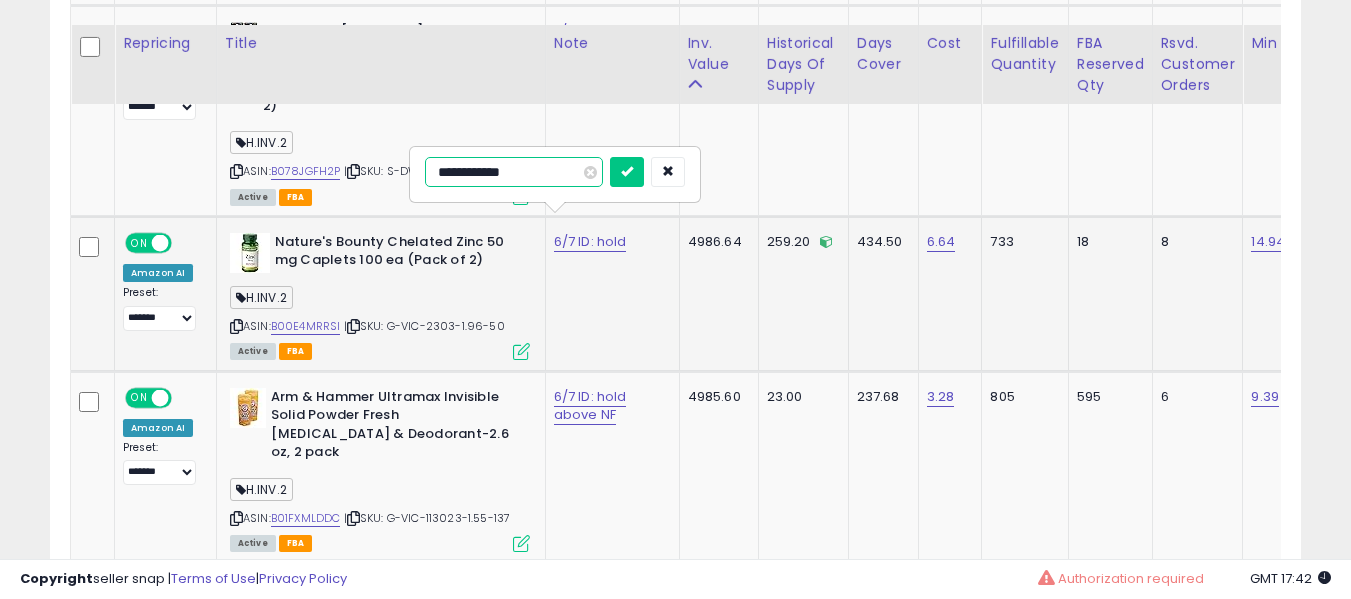 scroll, scrollTop: 1291, scrollLeft: 0, axis: vertical 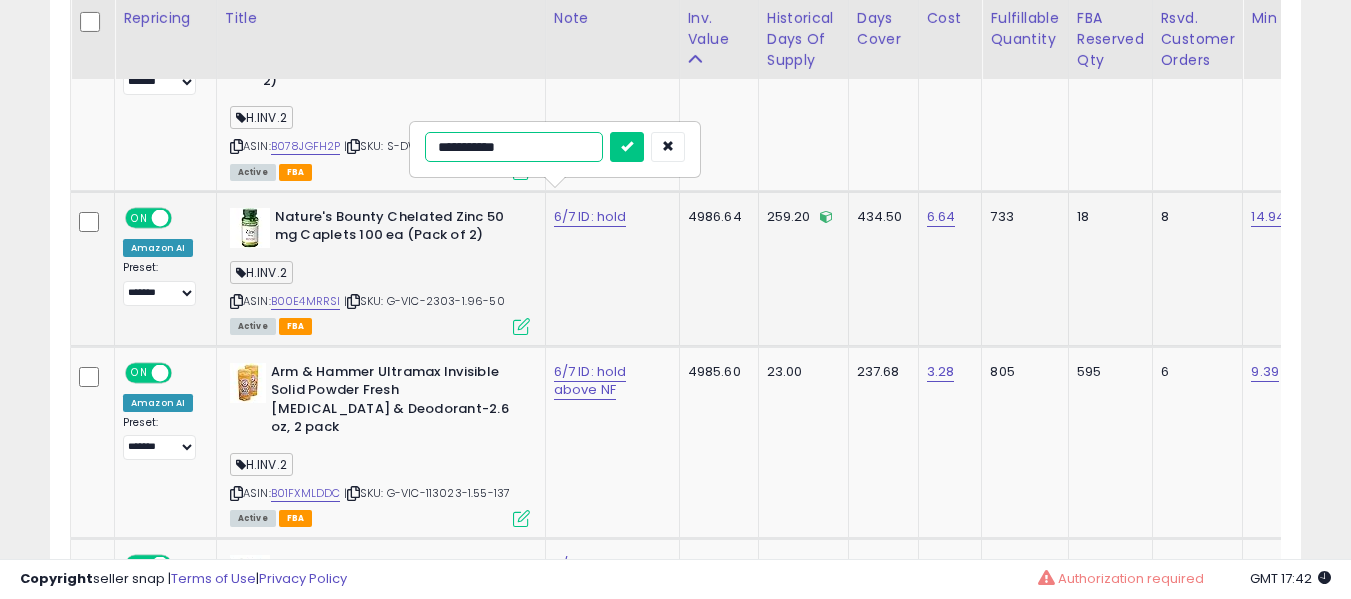 type on "**********" 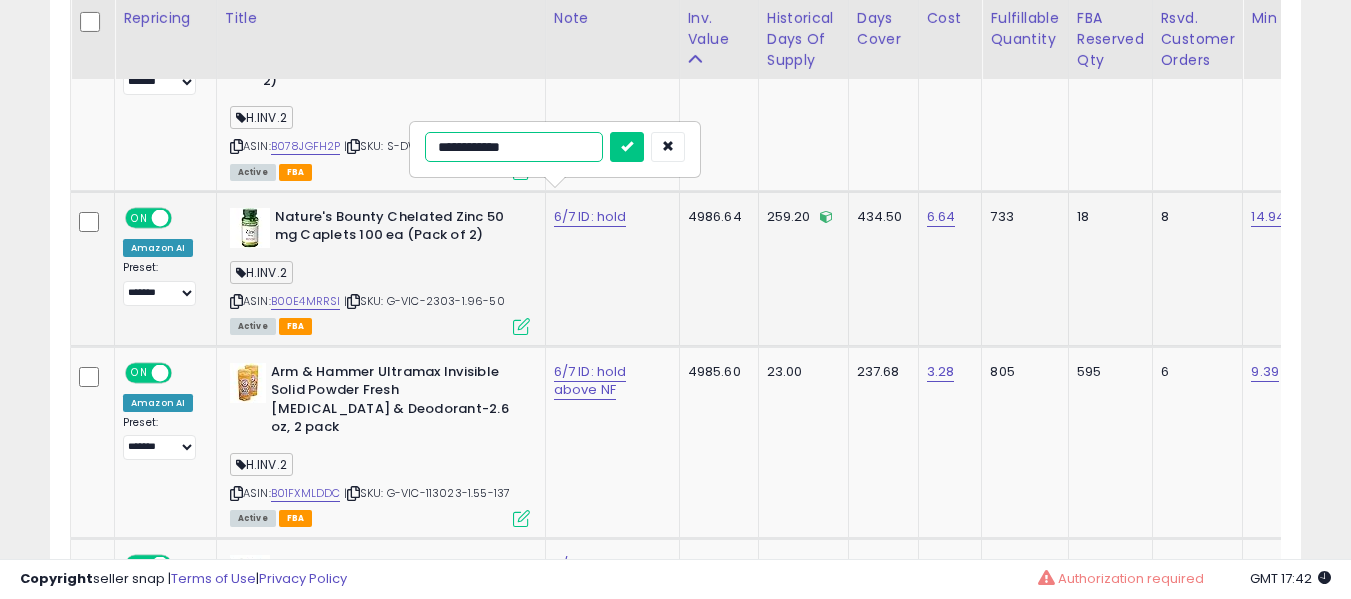 click at bounding box center [627, 147] 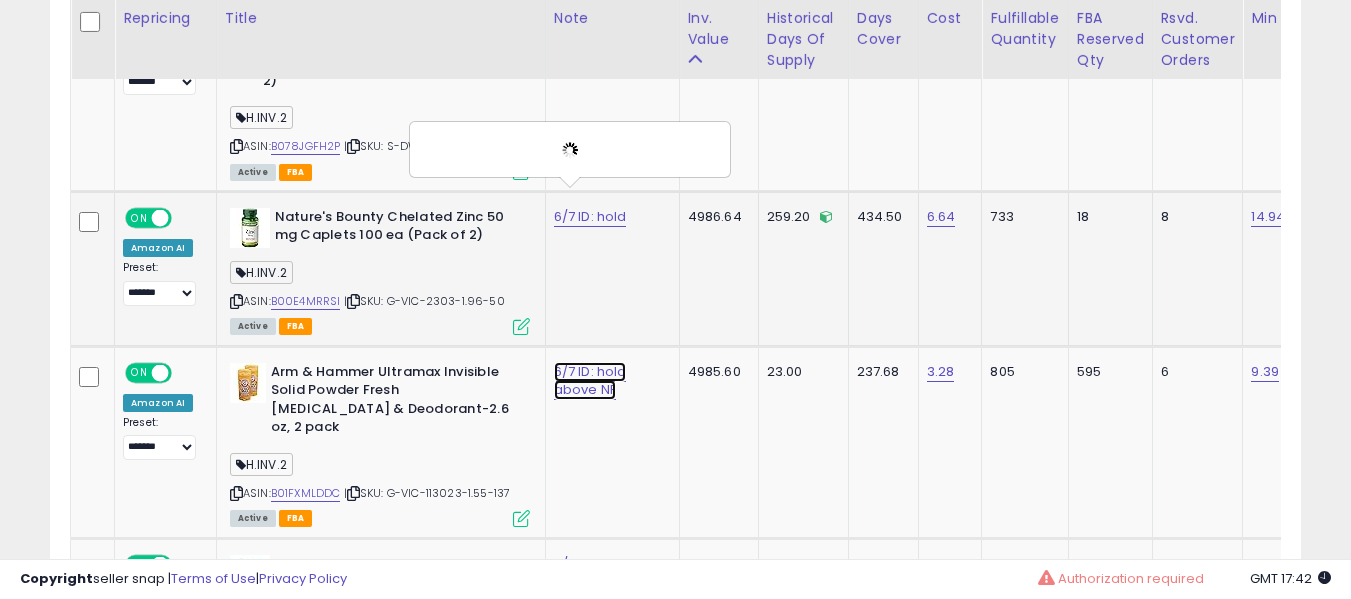 click on "6/7 ID: hold above NF" at bounding box center [590, -158] 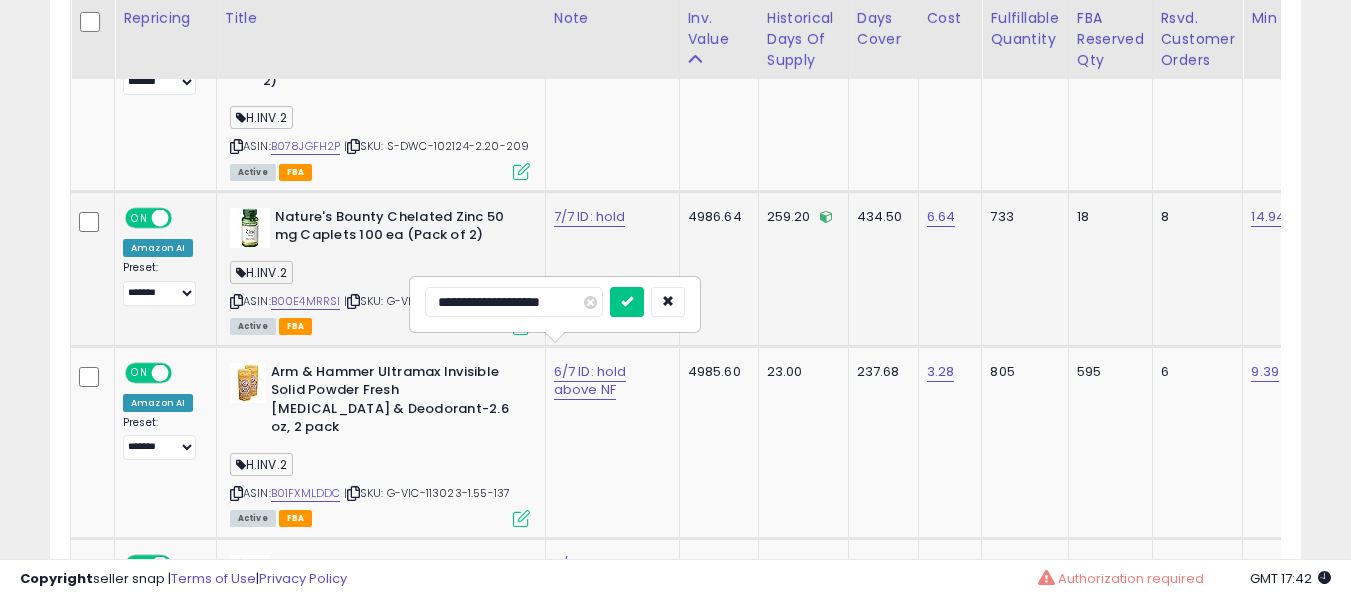 type on "**********" 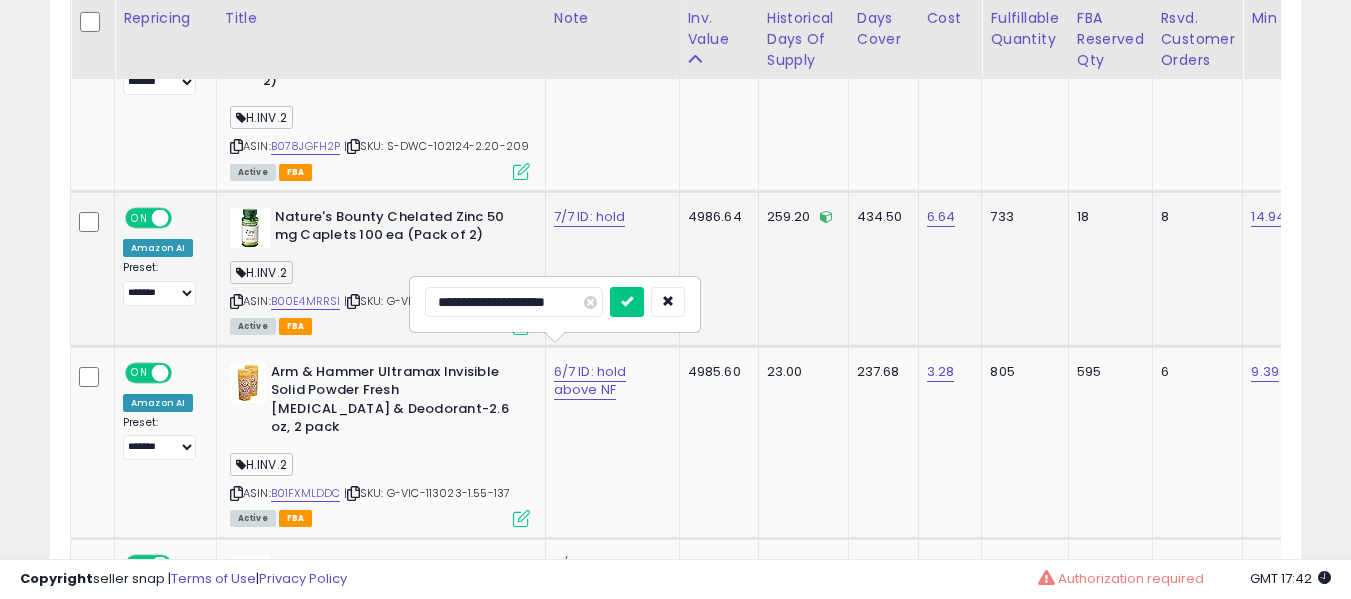 click at bounding box center (627, 302) 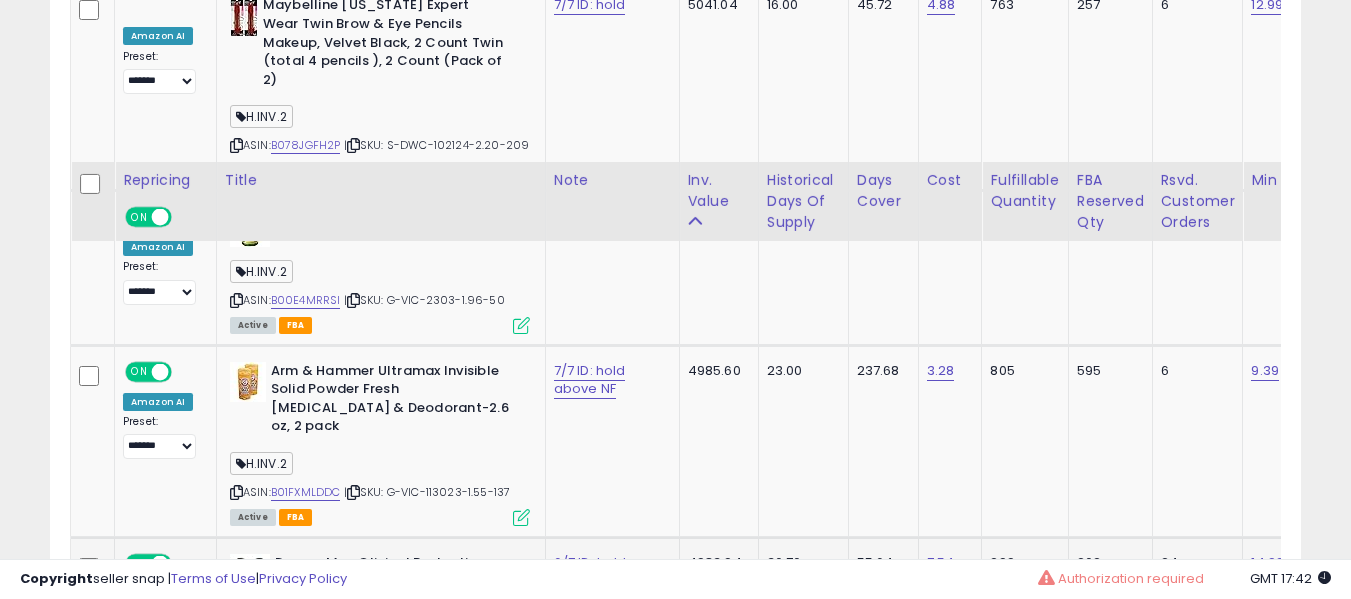 scroll, scrollTop: 1491, scrollLeft: 0, axis: vertical 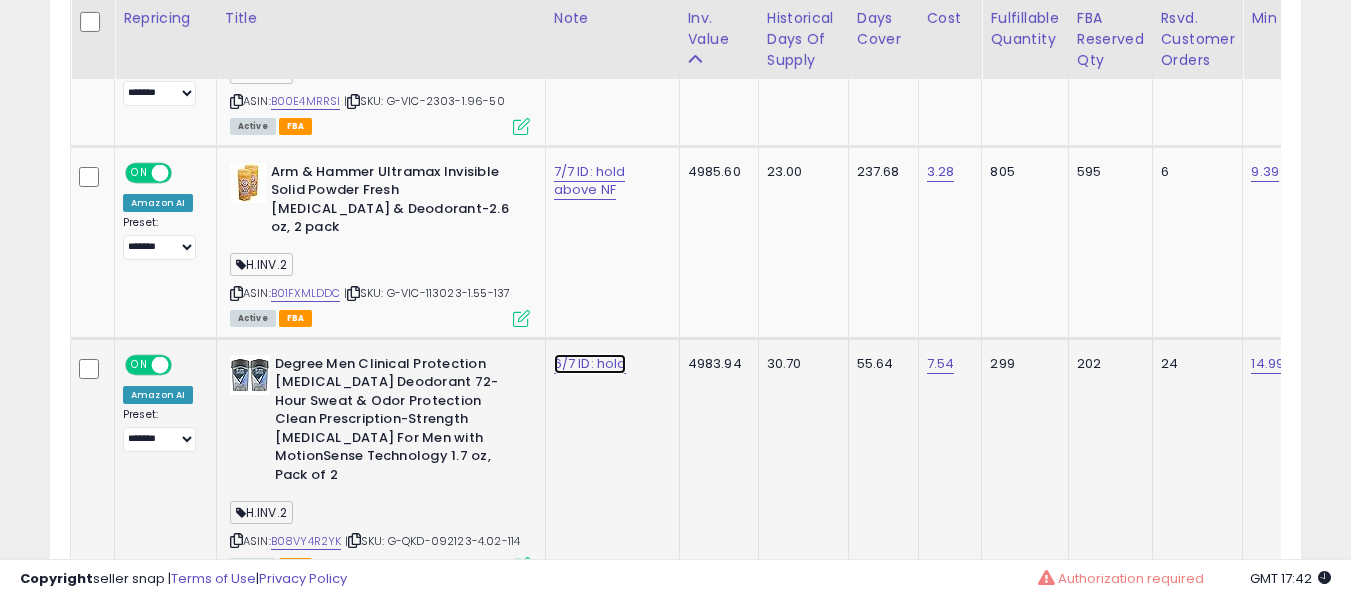 click on "6/7 ID: hold" at bounding box center [590, -358] 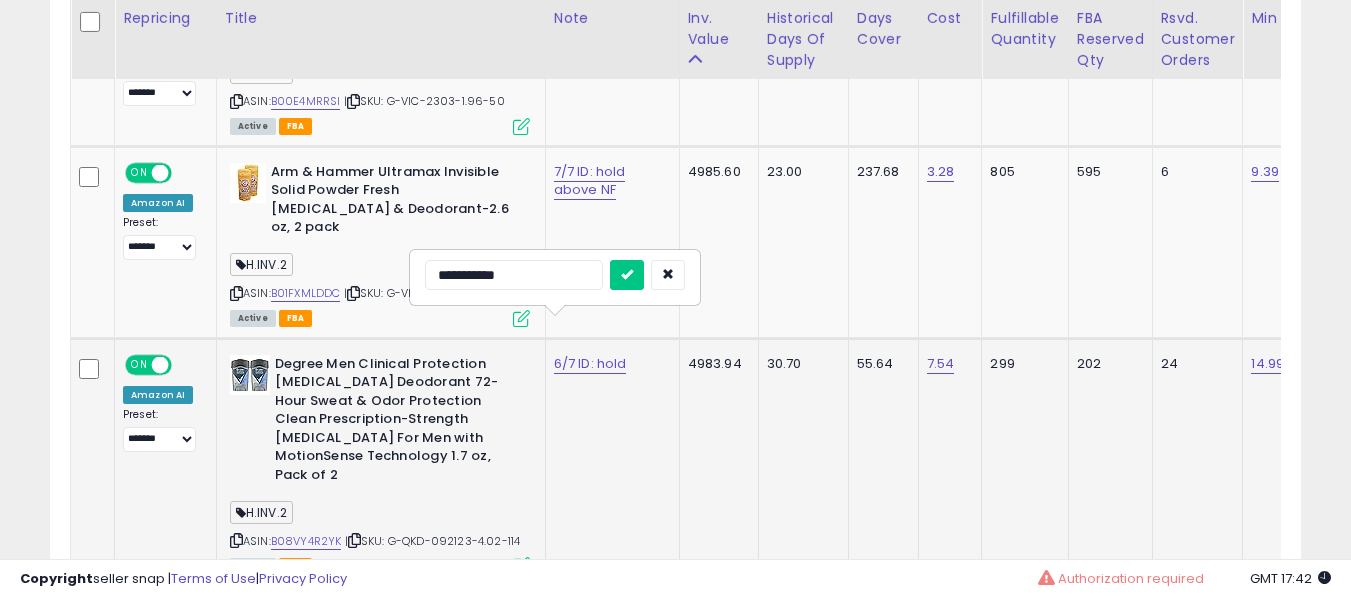 type on "**********" 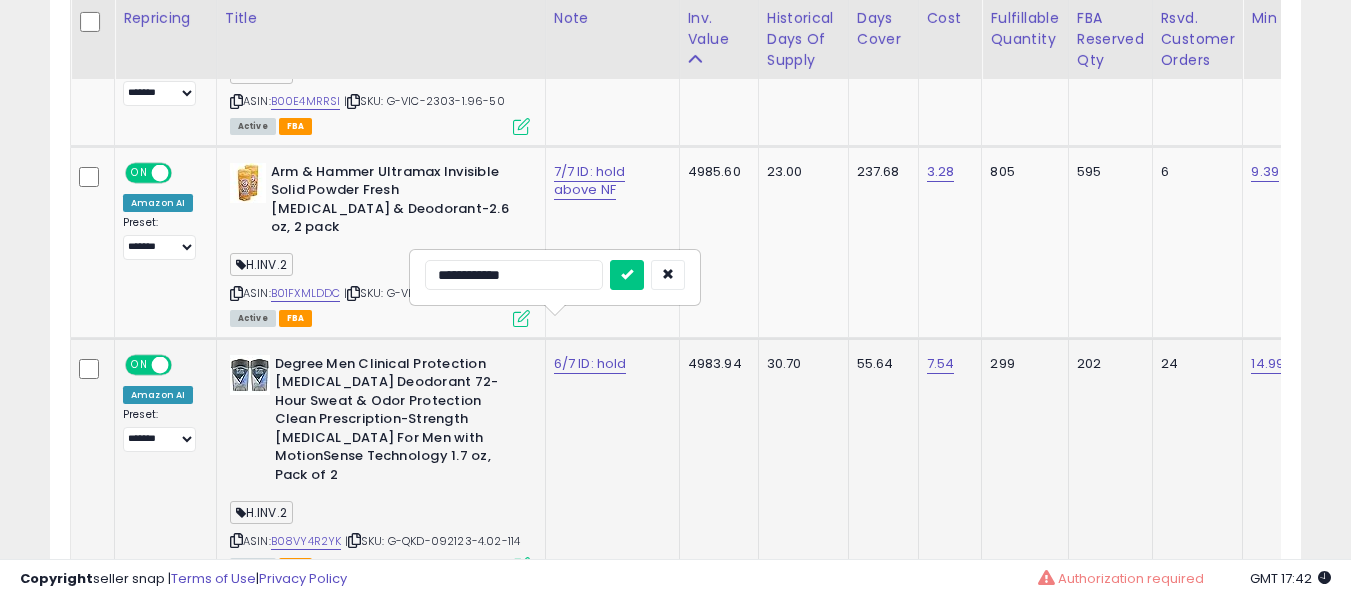 click at bounding box center [627, 275] 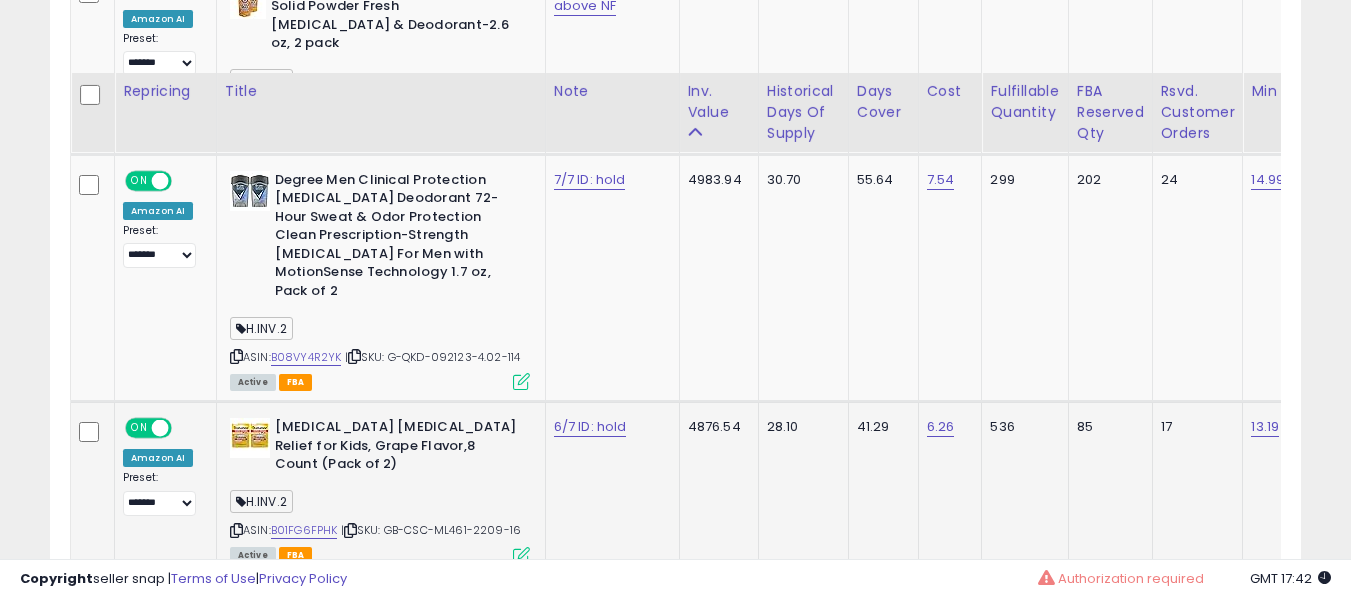scroll, scrollTop: 1791, scrollLeft: 0, axis: vertical 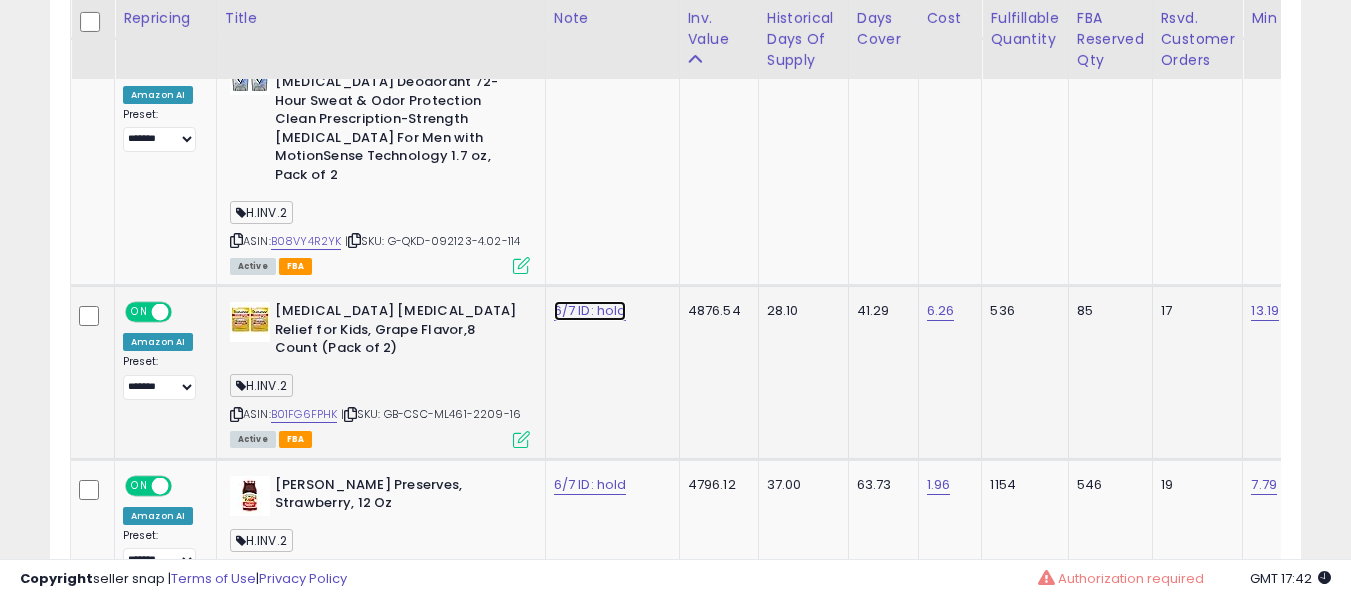 click on "6/7 ID: hold" at bounding box center (590, -658) 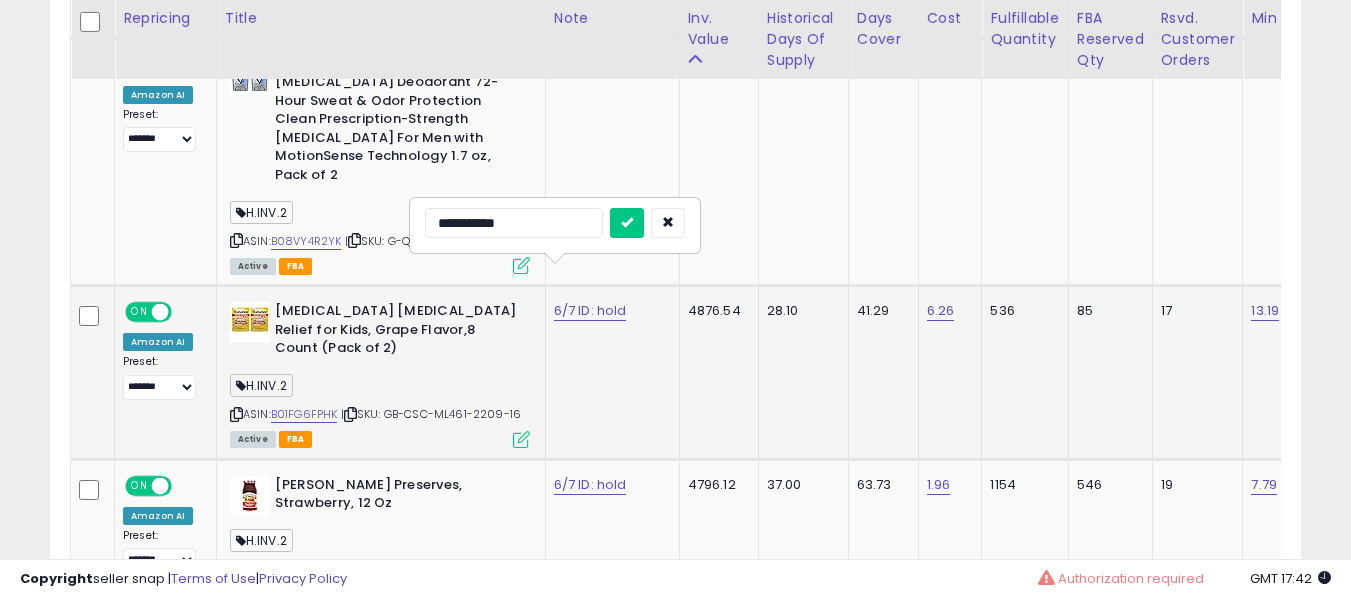 type on "**********" 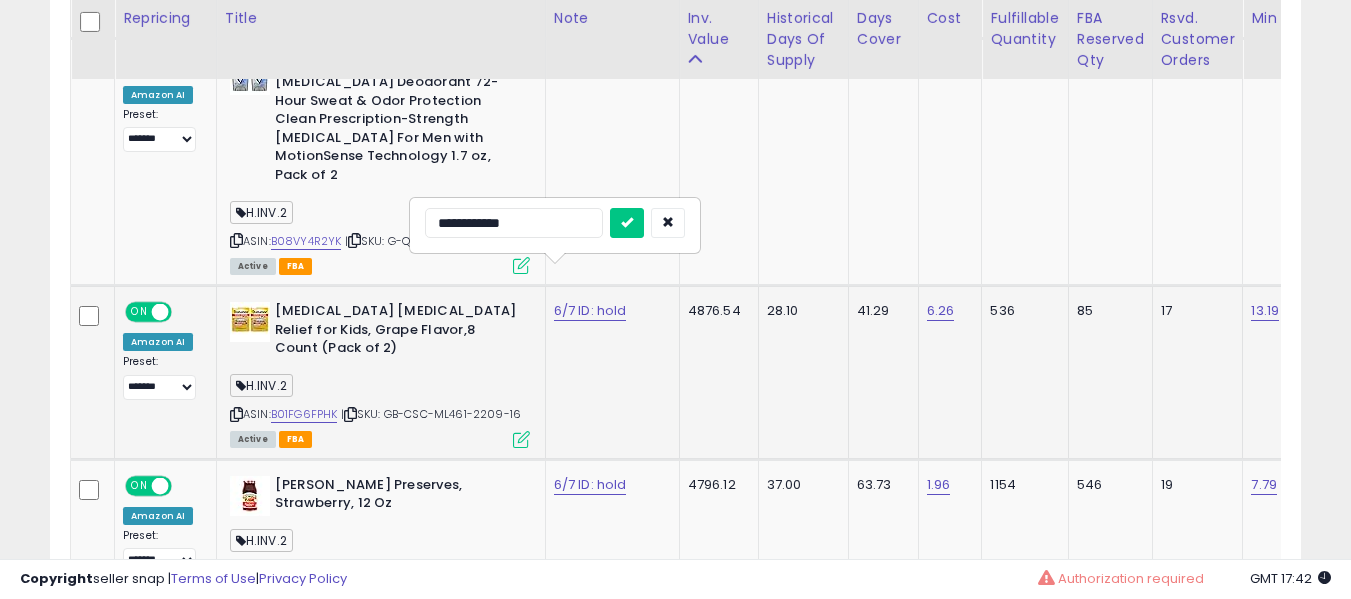 click at bounding box center [627, 223] 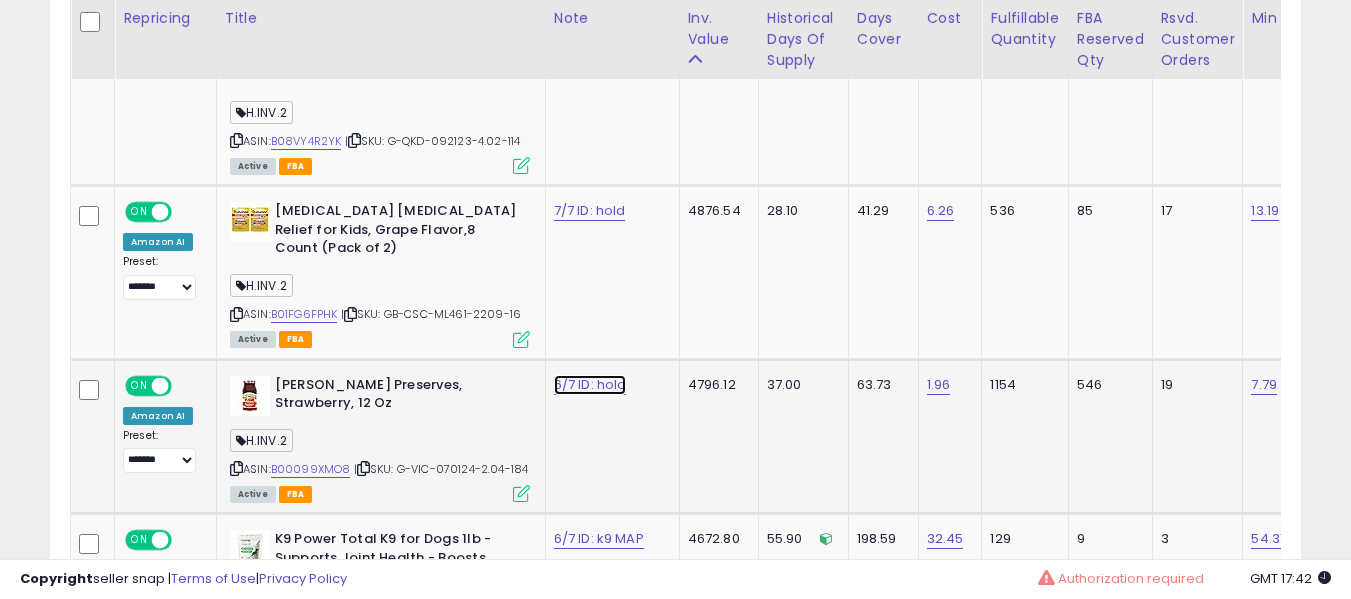 click on "6/7 ID: hold" at bounding box center [590, -758] 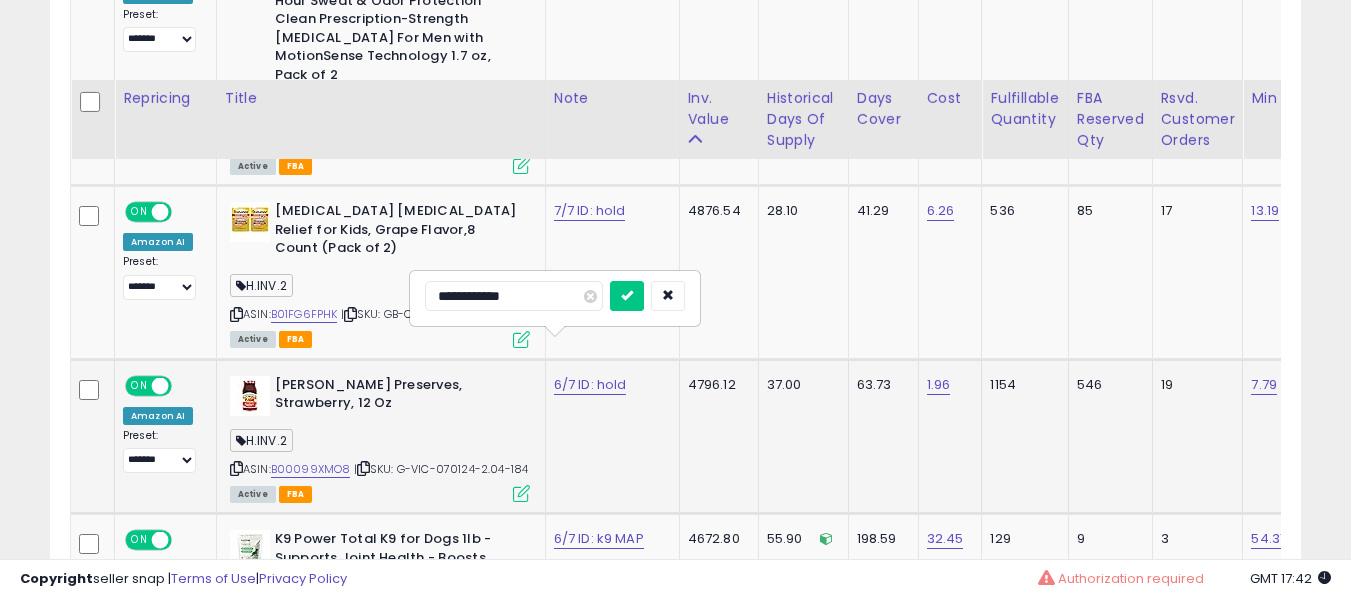 scroll, scrollTop: 1991, scrollLeft: 0, axis: vertical 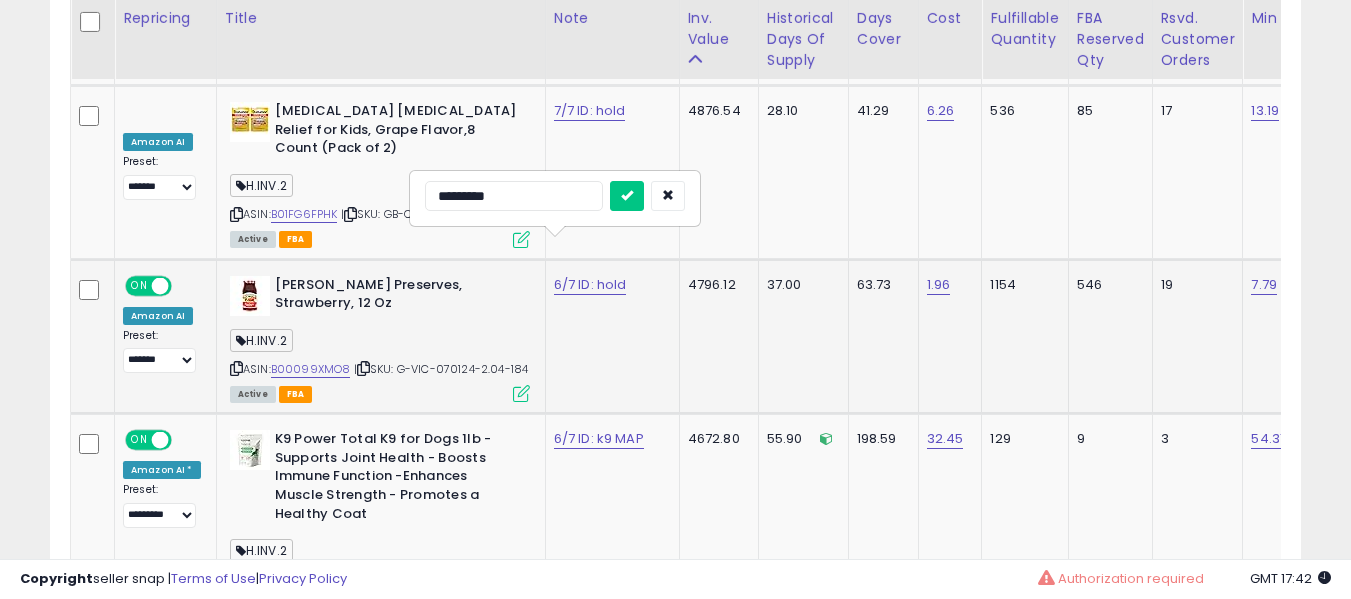 type on "**********" 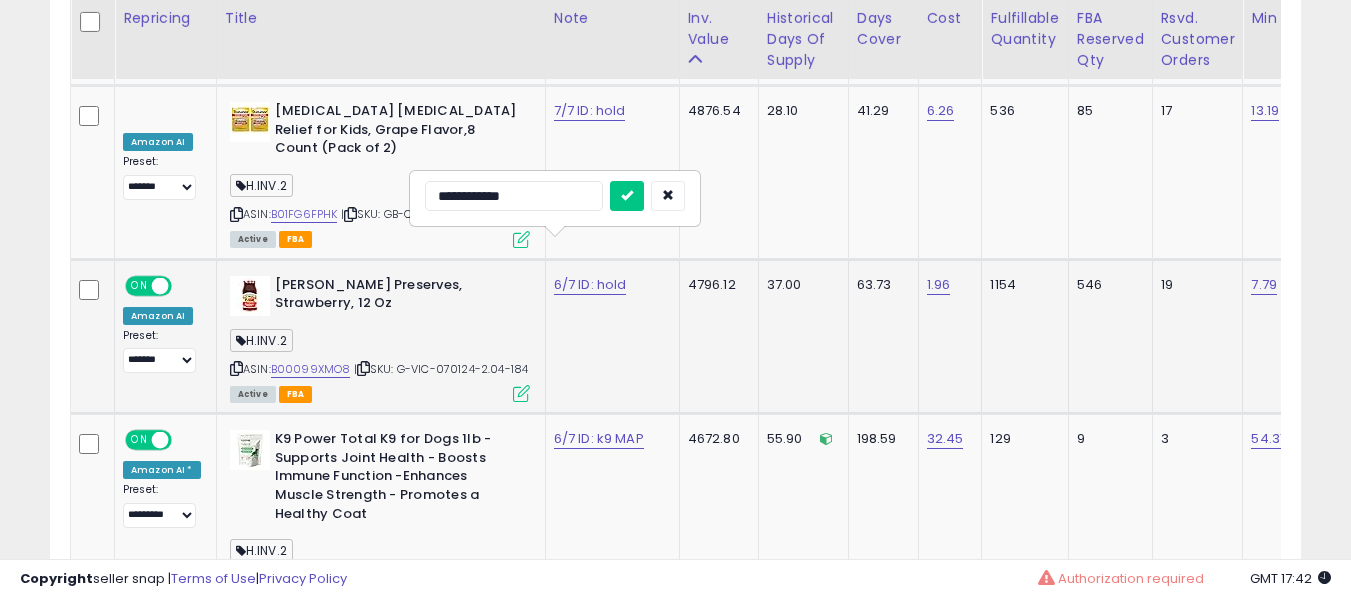 click at bounding box center (627, 196) 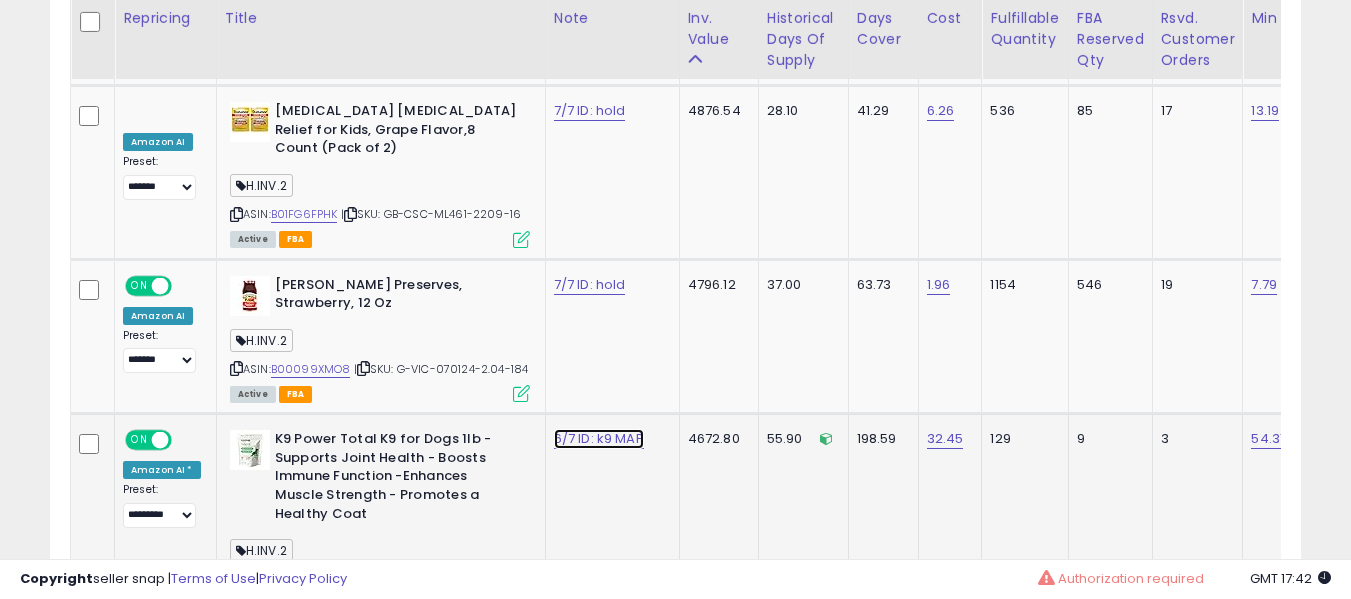 click on "6/7 ID: k9 MAP" at bounding box center (590, -858) 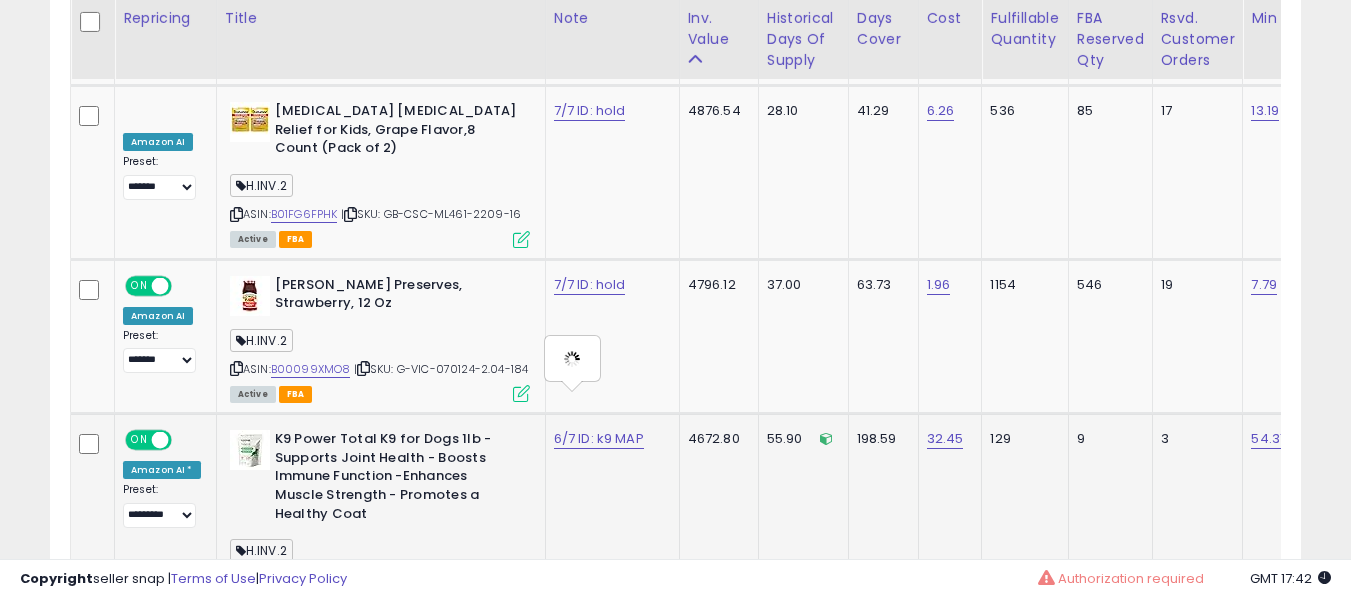 type on "**********" 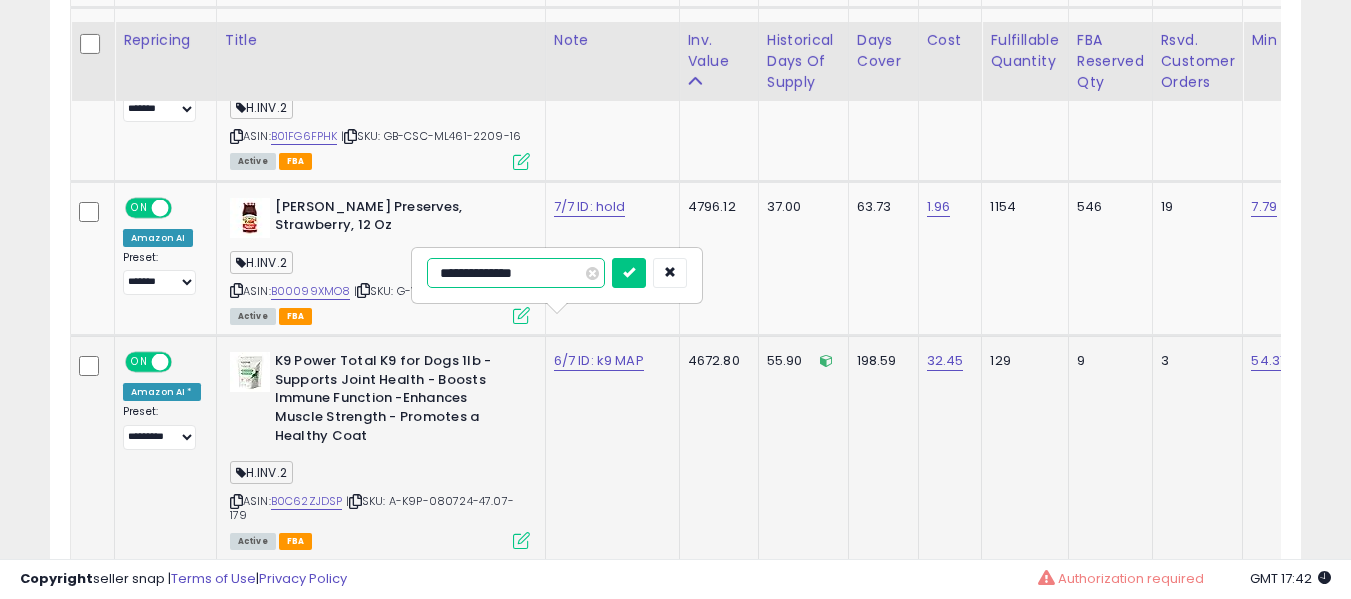 scroll, scrollTop: 2091, scrollLeft: 0, axis: vertical 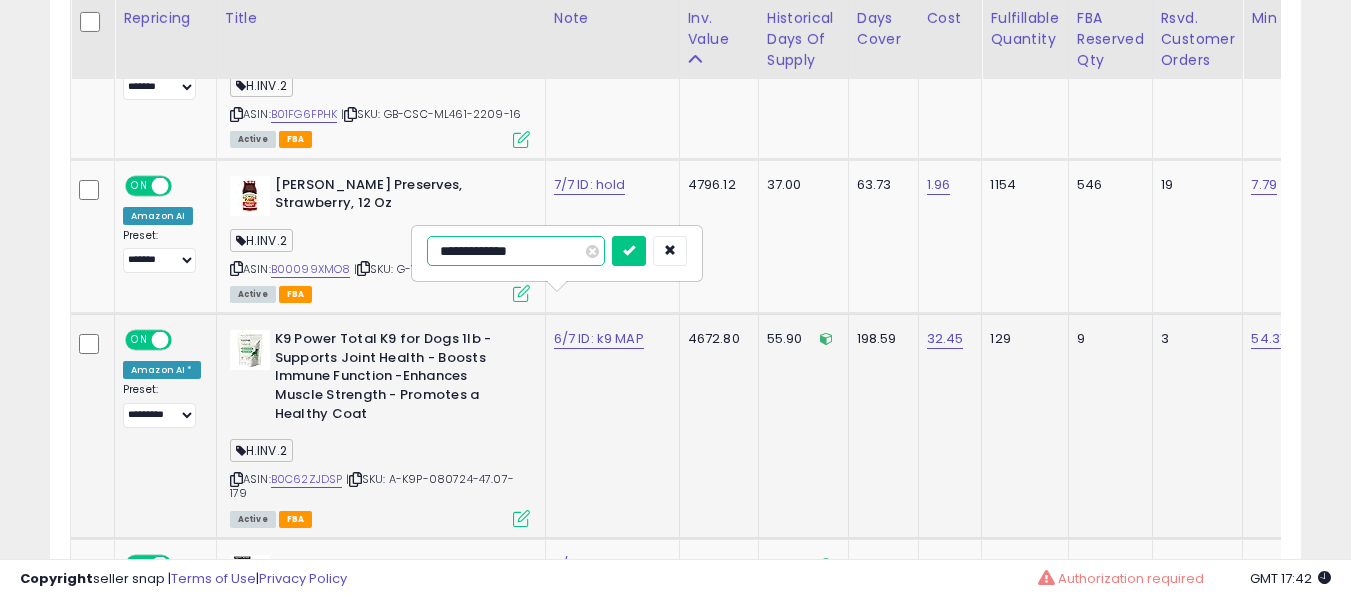 type on "**********" 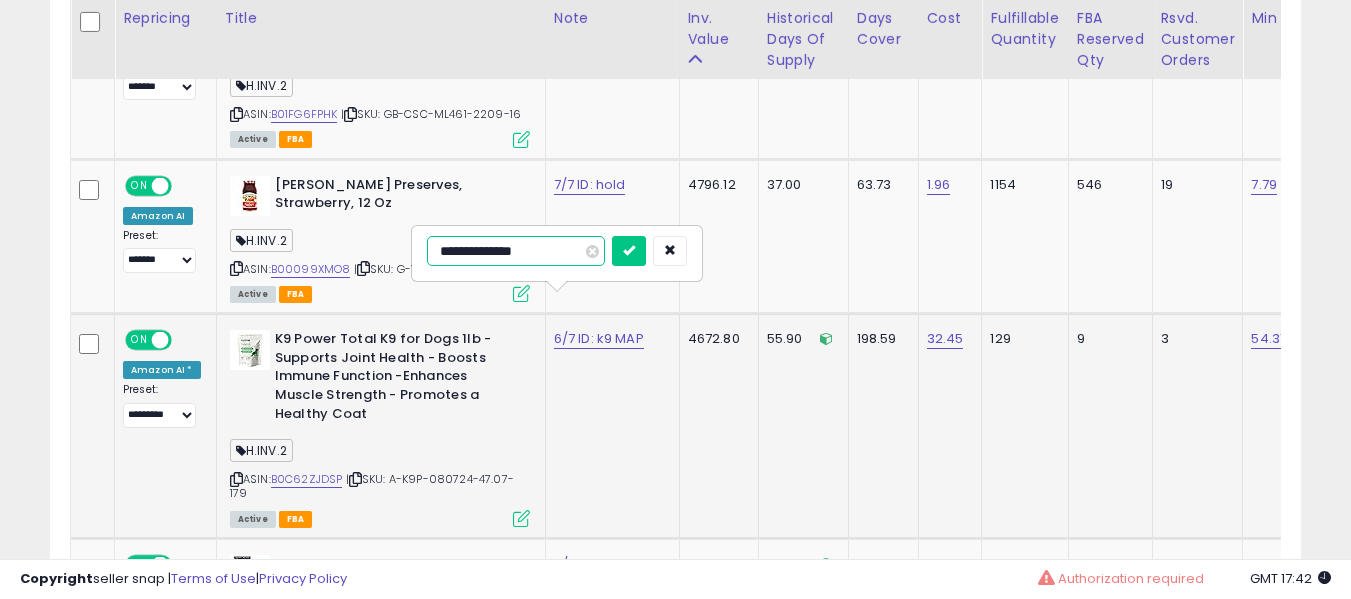 click at bounding box center (629, 251) 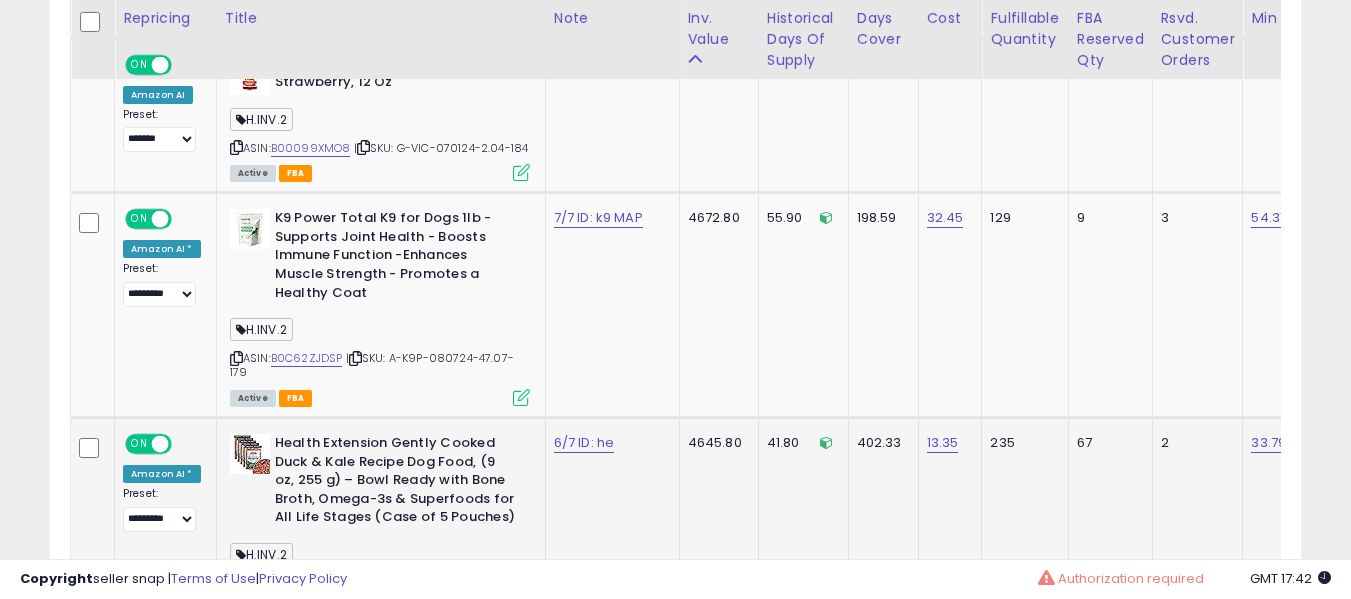scroll, scrollTop: 2291, scrollLeft: 0, axis: vertical 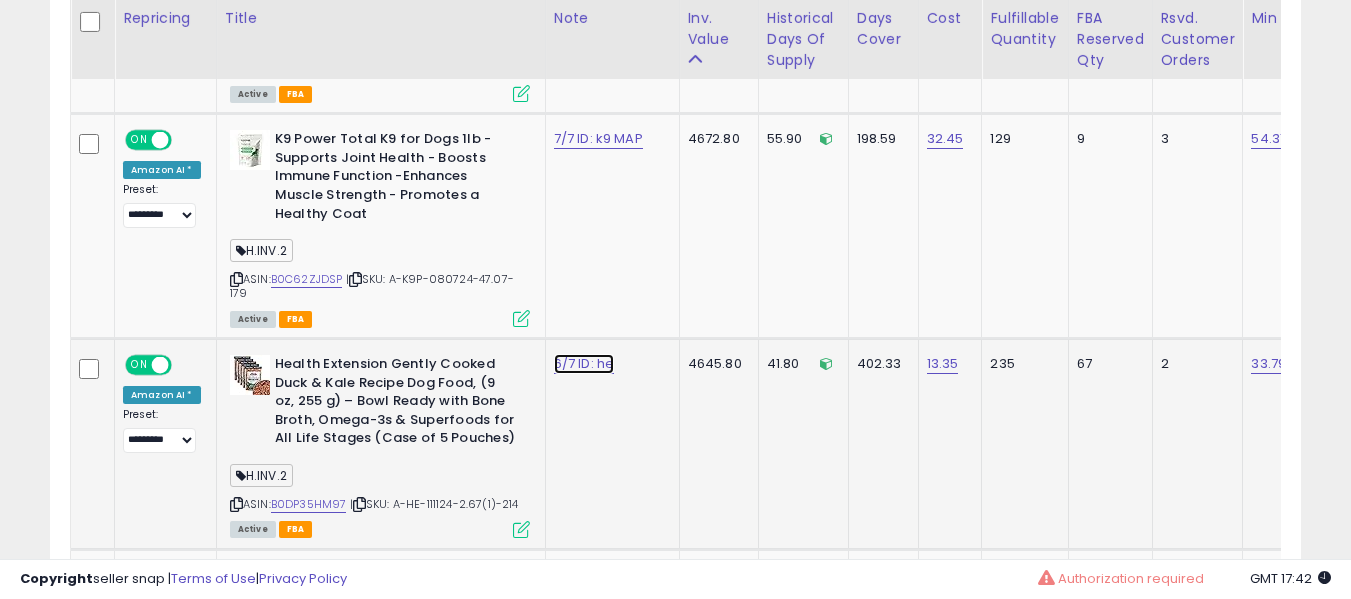 click on "6/7 ID: he" at bounding box center (590, -1158) 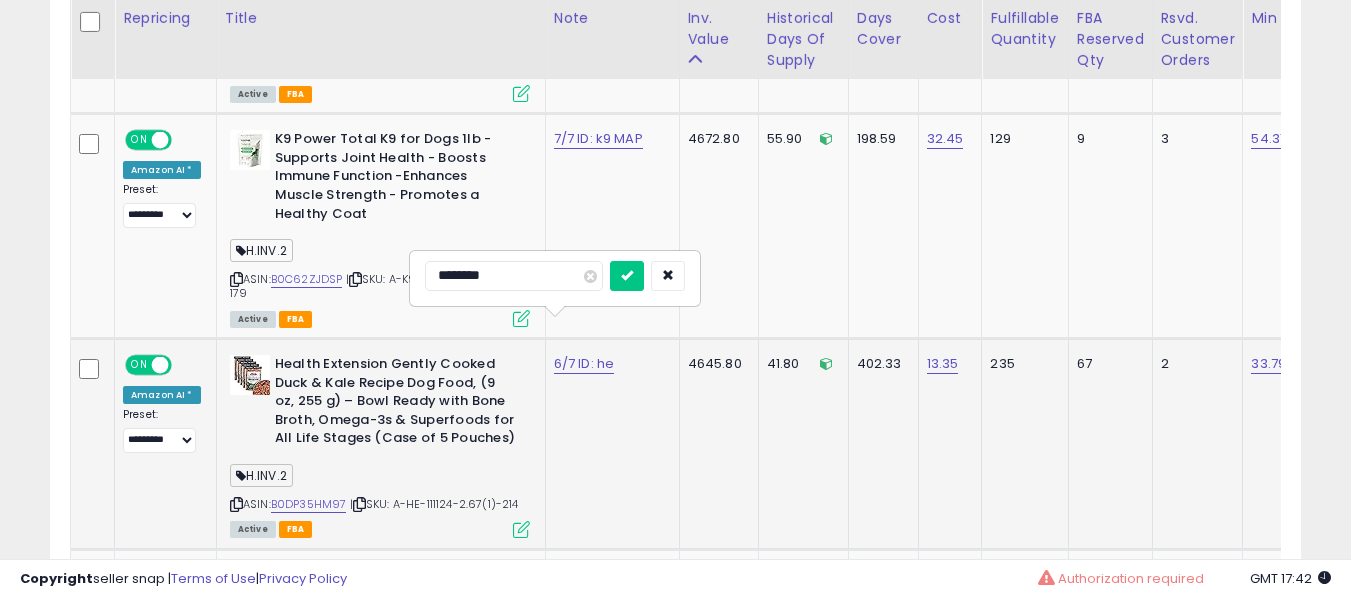 type on "*********" 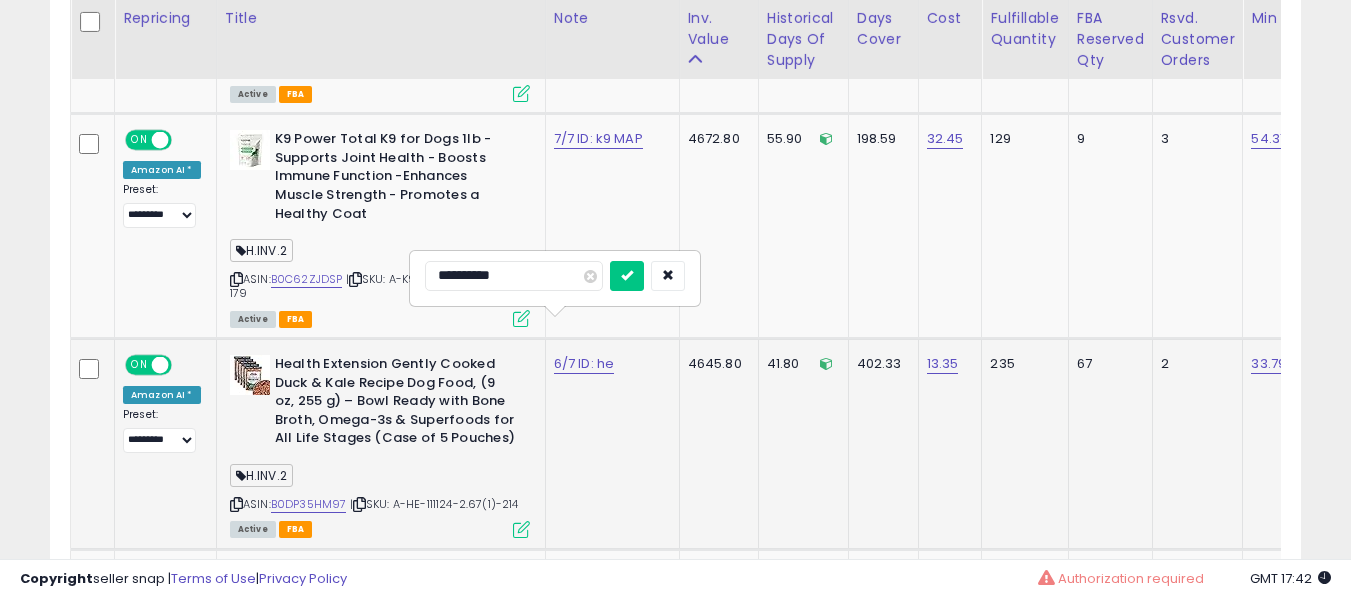 click at bounding box center [627, 276] 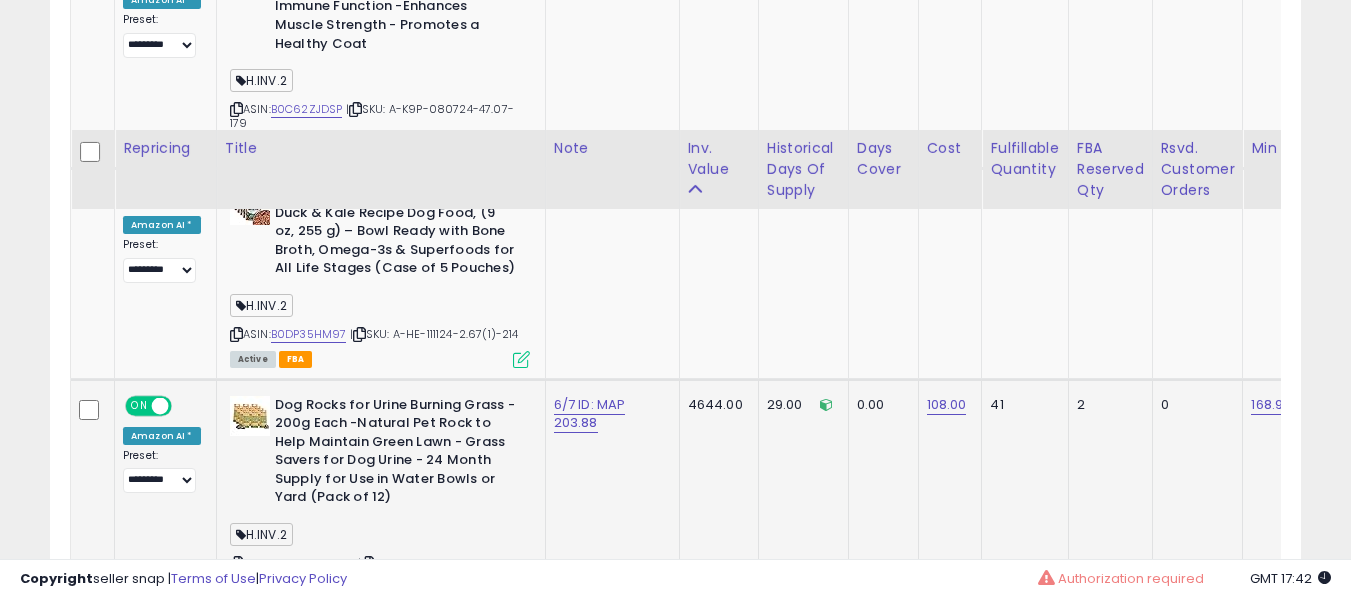 scroll, scrollTop: 2591, scrollLeft: 0, axis: vertical 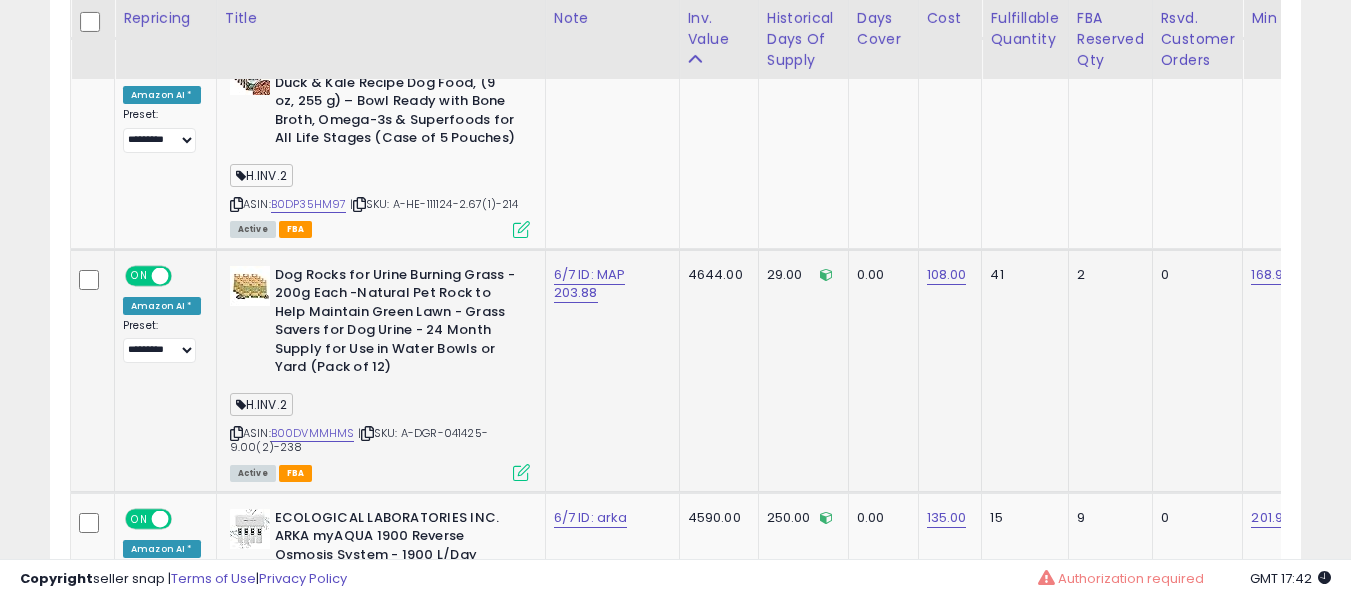 click on "6/7 ID: MAP 203.88" at bounding box center (609, 284) 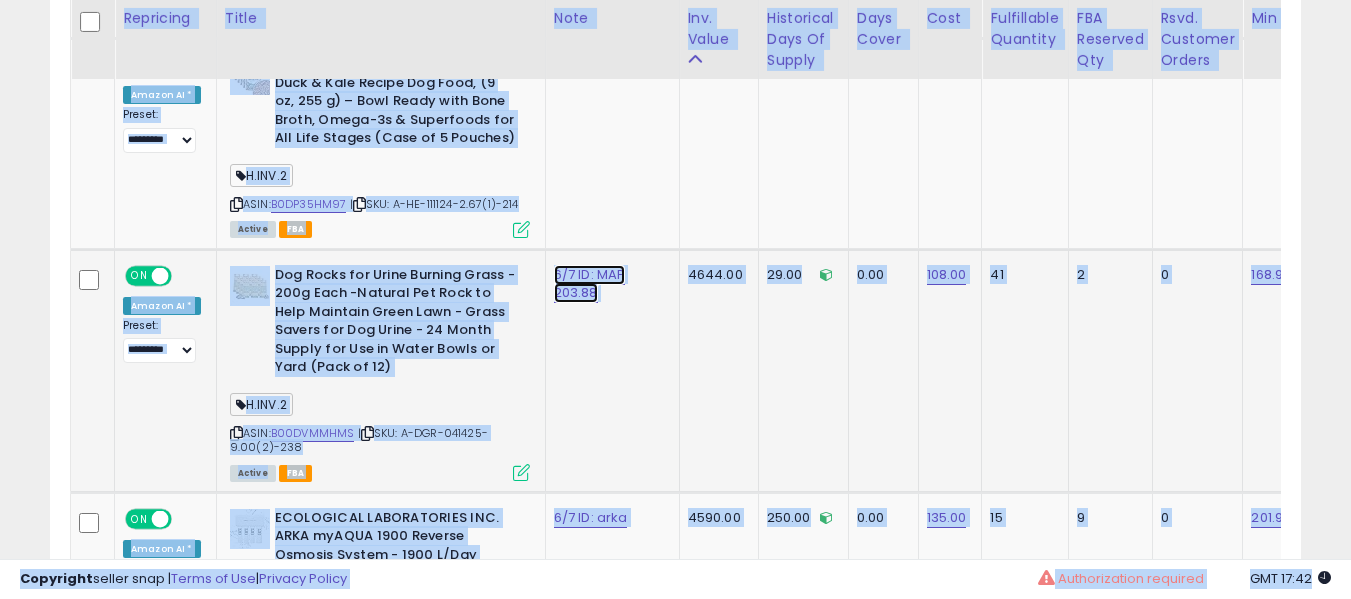 click on "6/7 ID: MAP 203.88" at bounding box center [590, -1458] 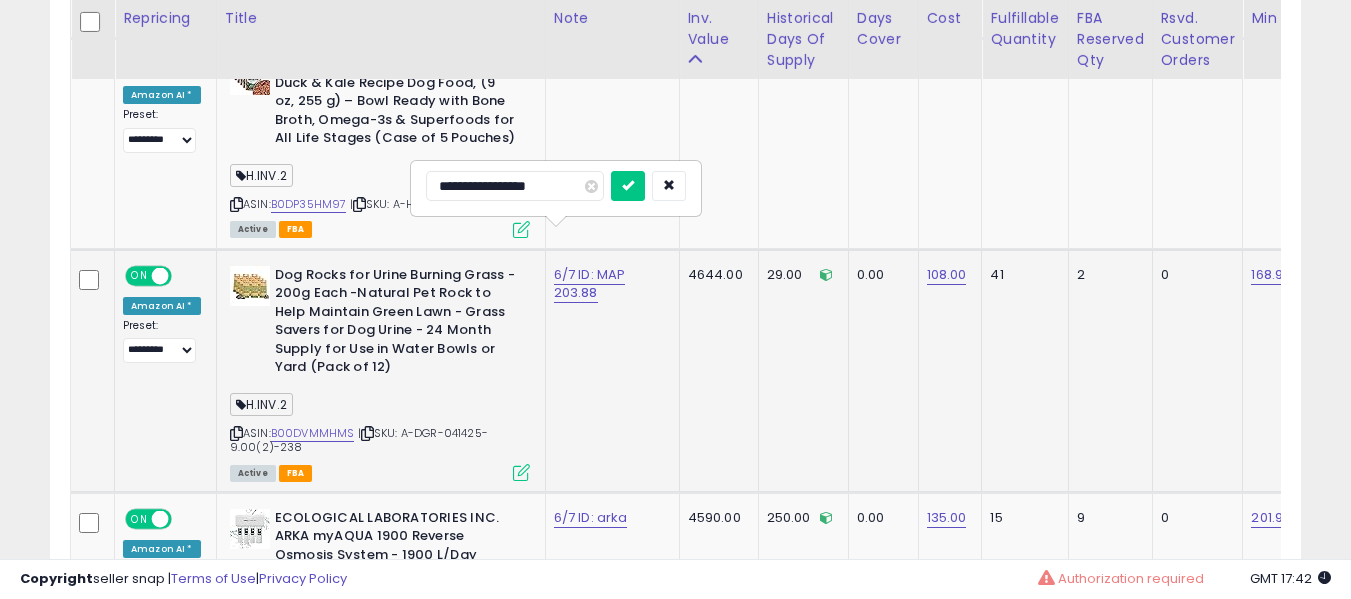 type on "**********" 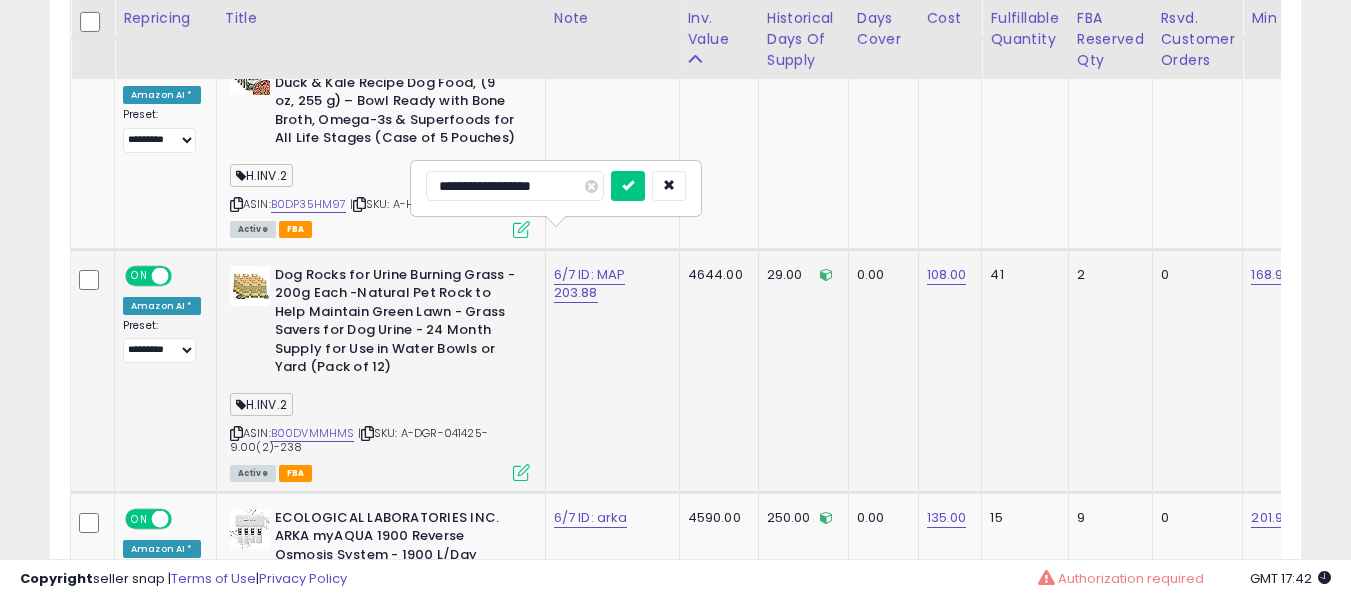 click at bounding box center [628, 186] 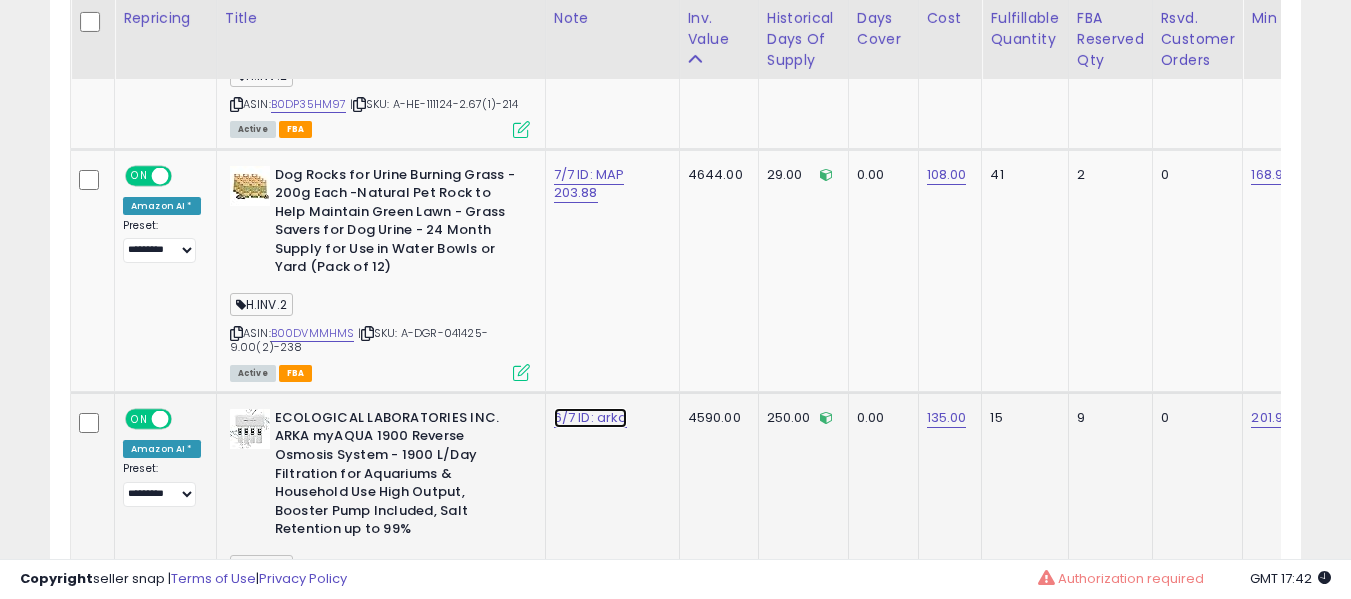 click on "6/7 ID: arka" at bounding box center [590, -1558] 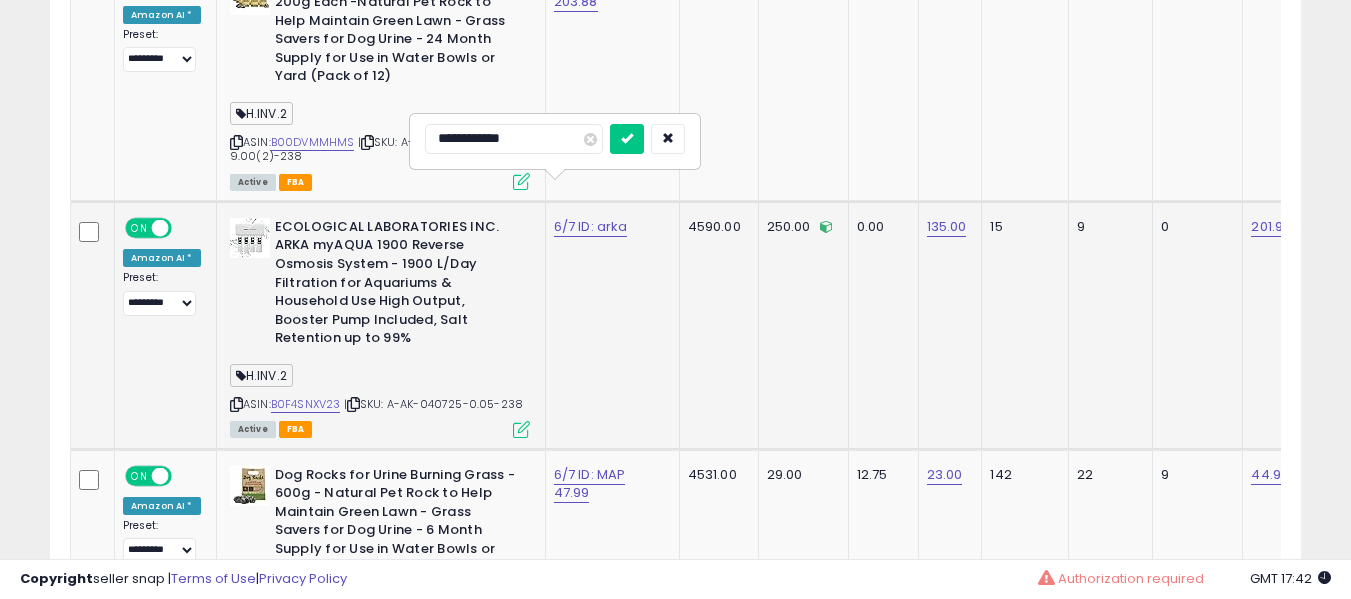 scroll, scrollTop: 2891, scrollLeft: 0, axis: vertical 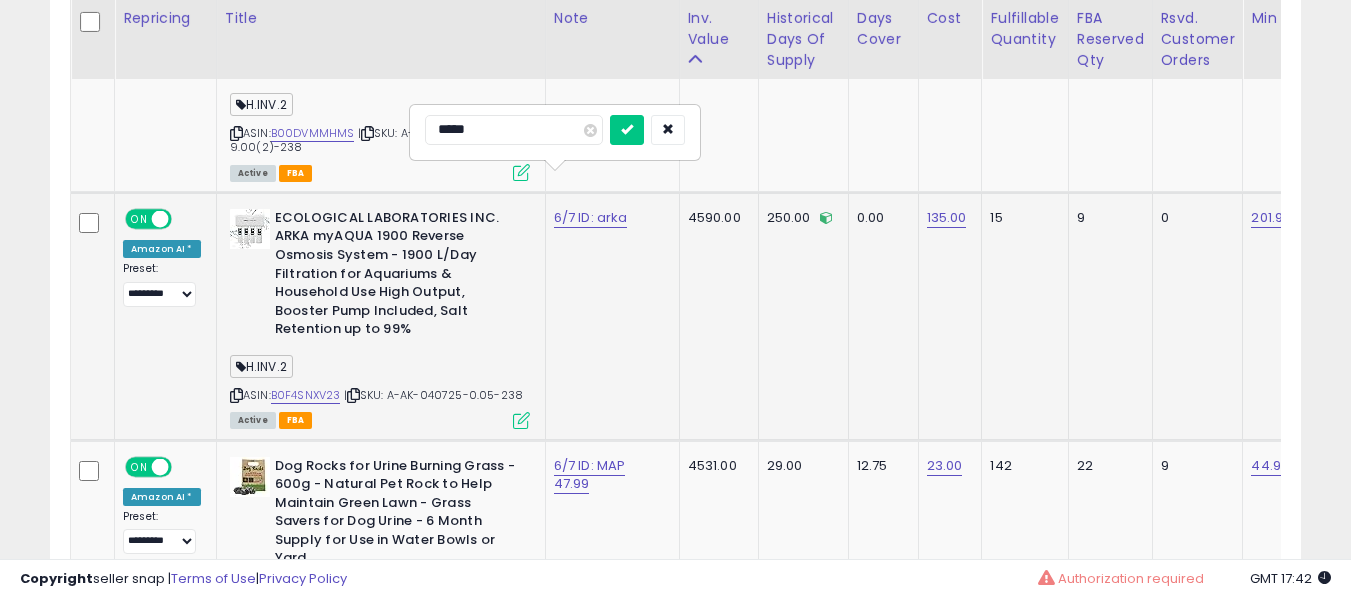 type on "******" 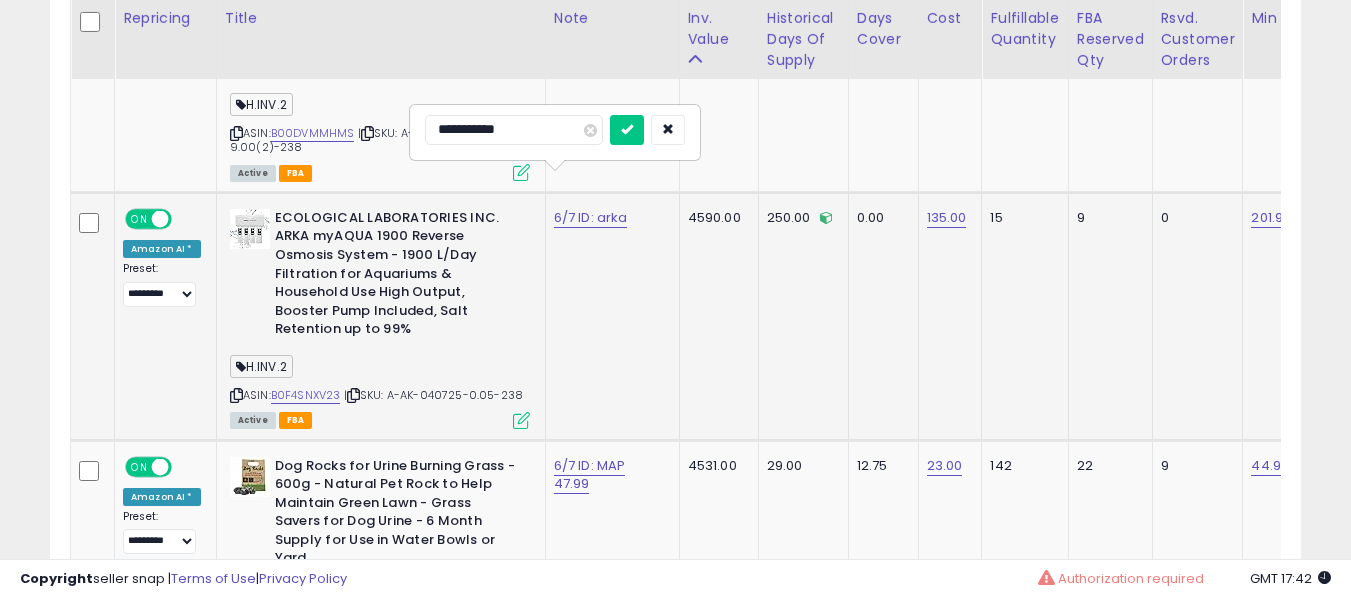 type on "**********" 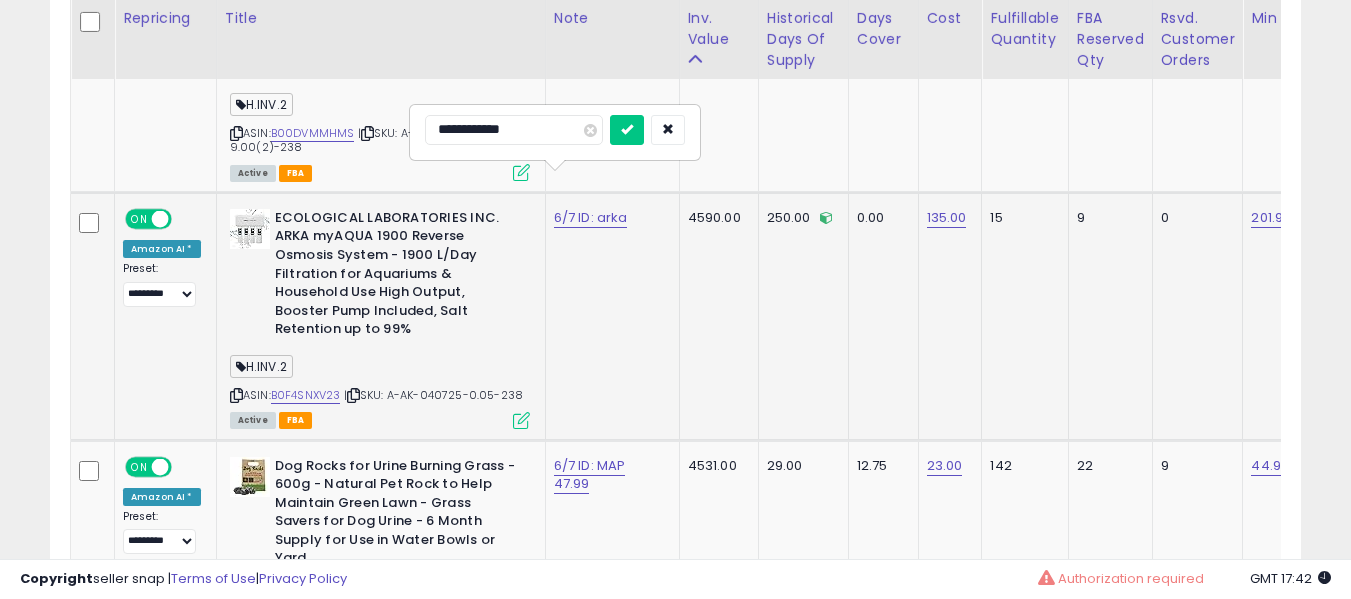 click at bounding box center (627, 130) 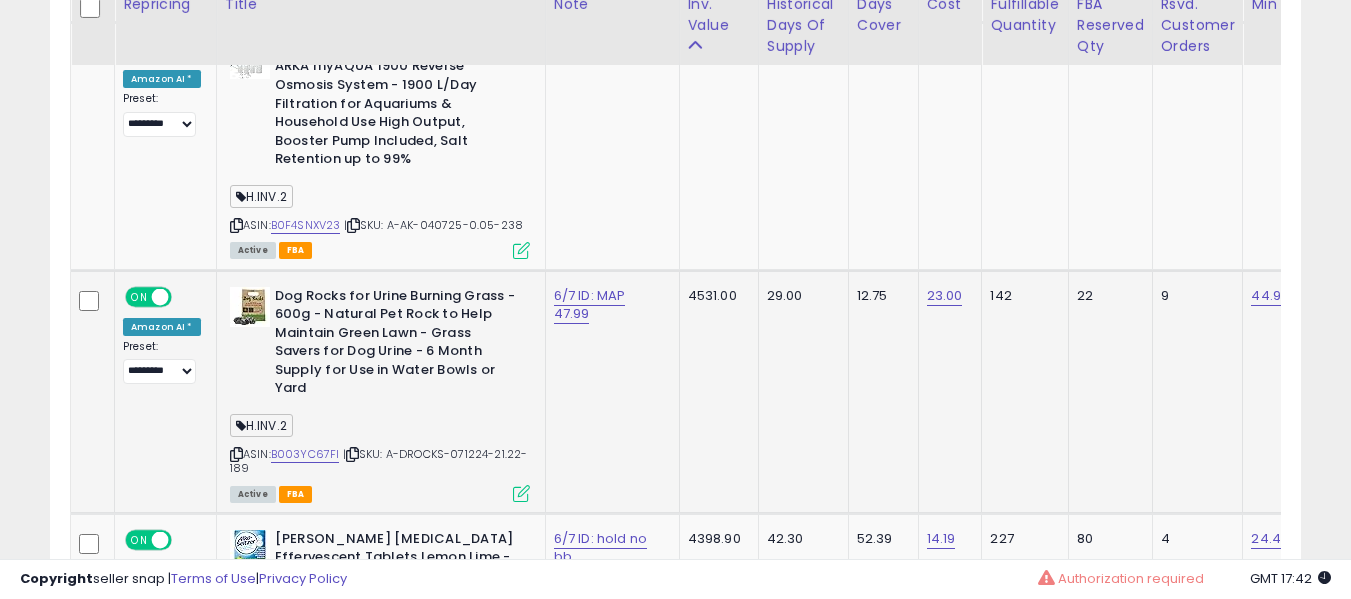 scroll, scrollTop: 3091, scrollLeft: 0, axis: vertical 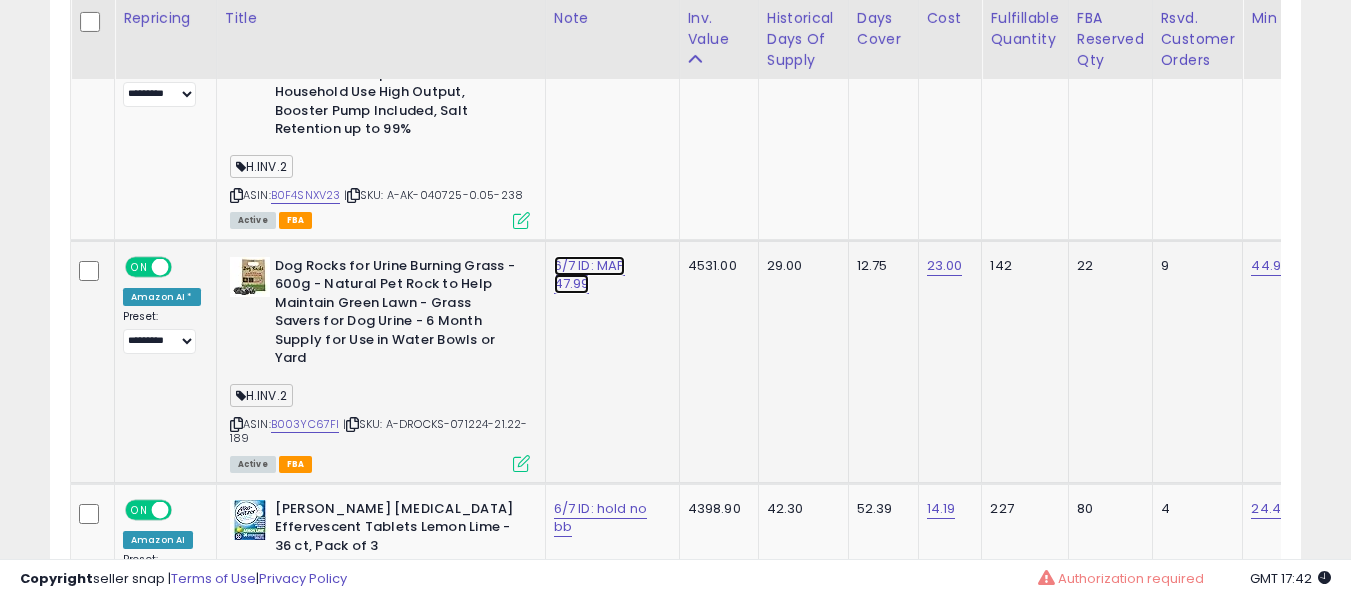 click on "6/7 ID: MAP 47.99" at bounding box center [590, -1958] 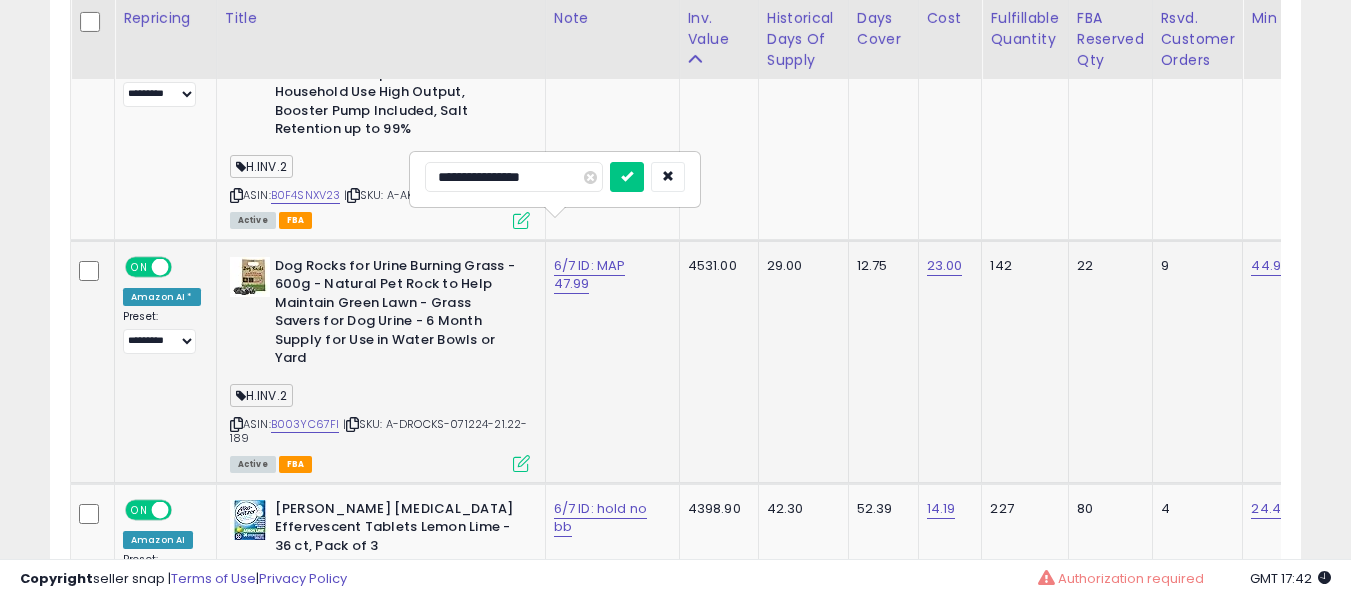 type on "**********" 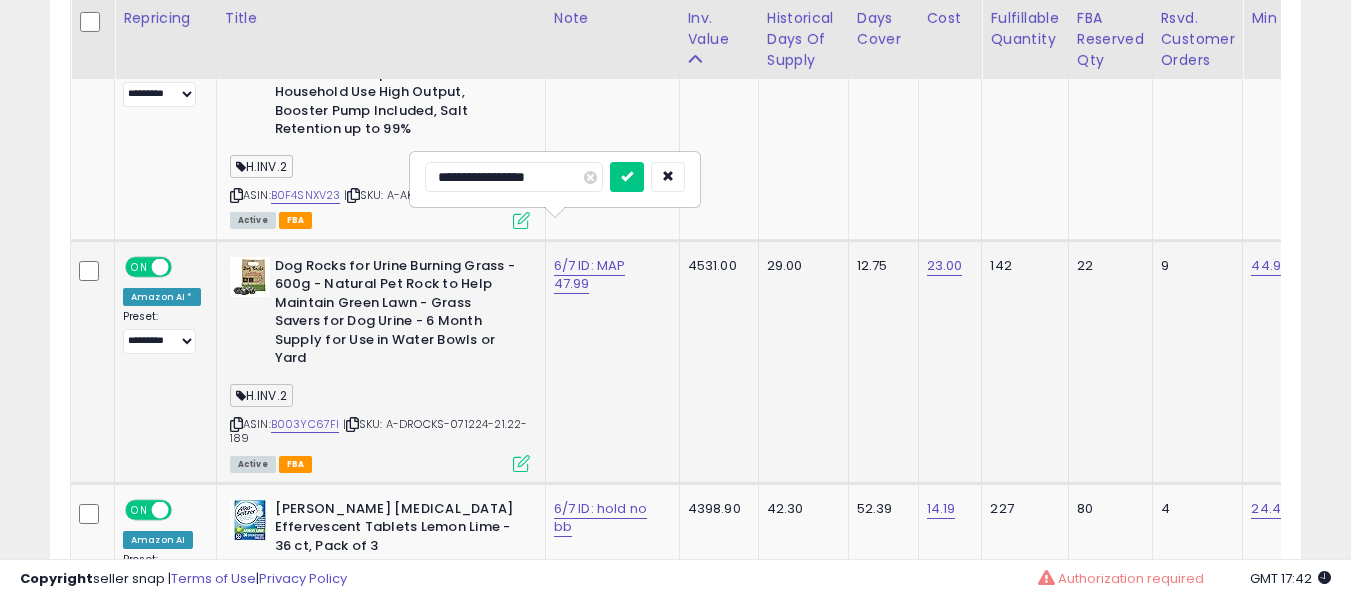 click at bounding box center [627, 177] 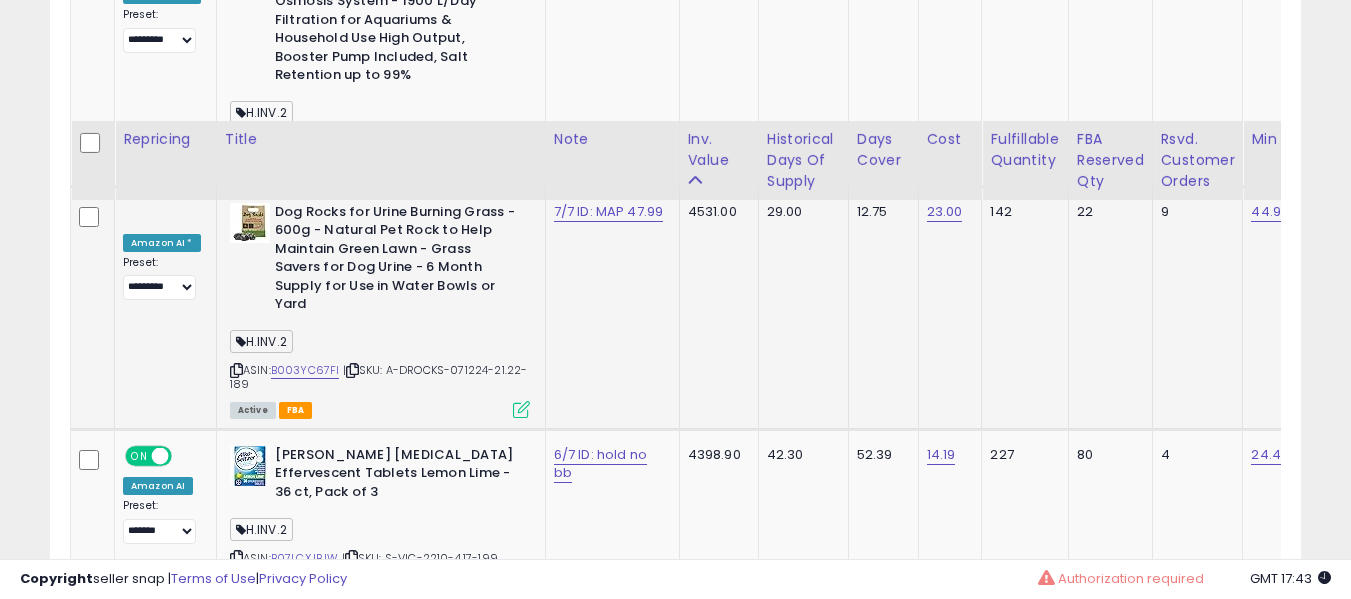 scroll, scrollTop: 3291, scrollLeft: 0, axis: vertical 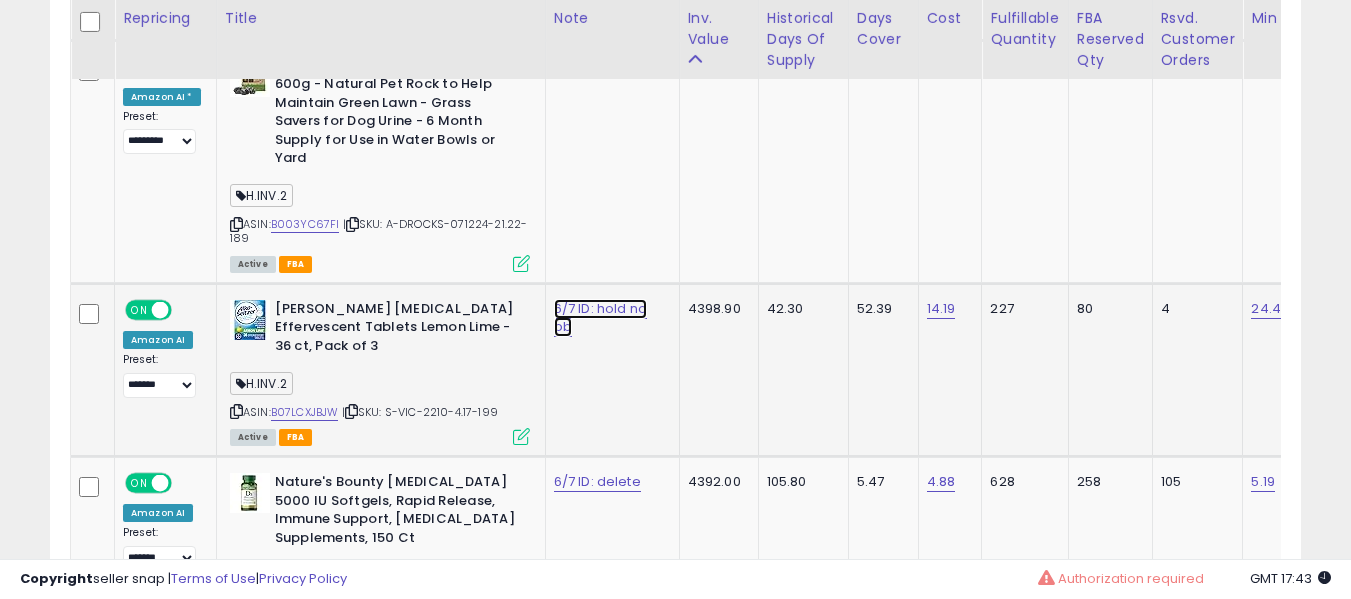 click on "6/7 ID: hold no bb" at bounding box center (590, -2158) 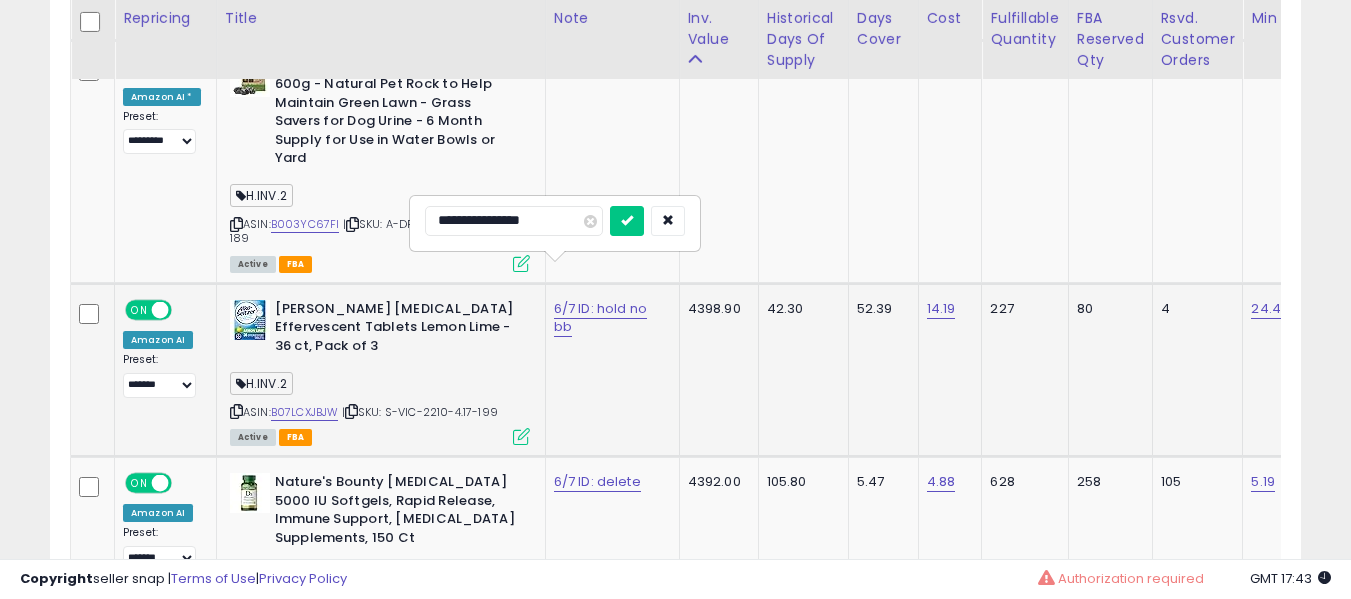 type on "**********" 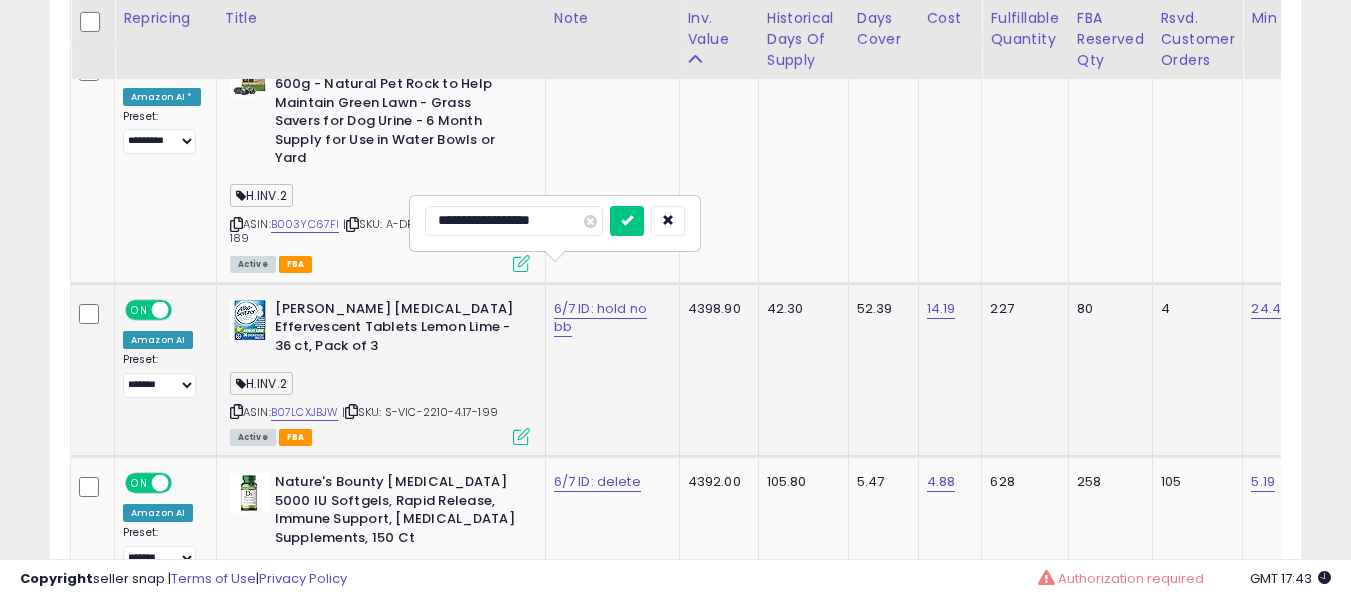 click at bounding box center (627, 221) 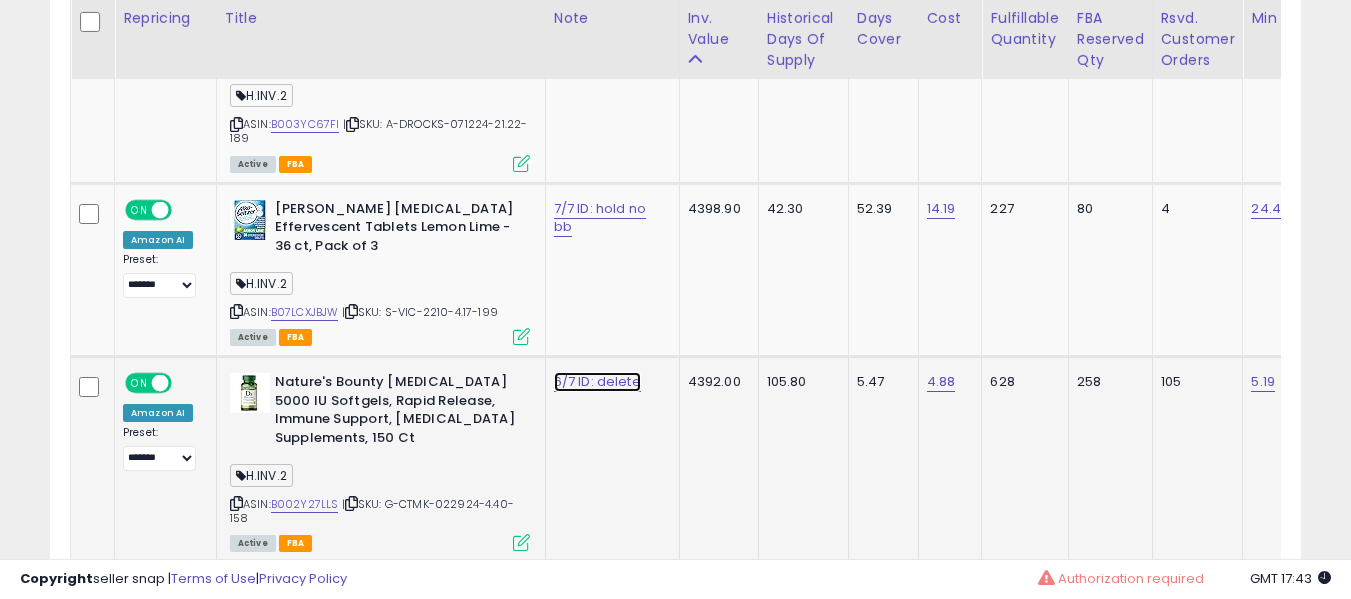 click on "6/7 ID: delete" at bounding box center [590, -2258] 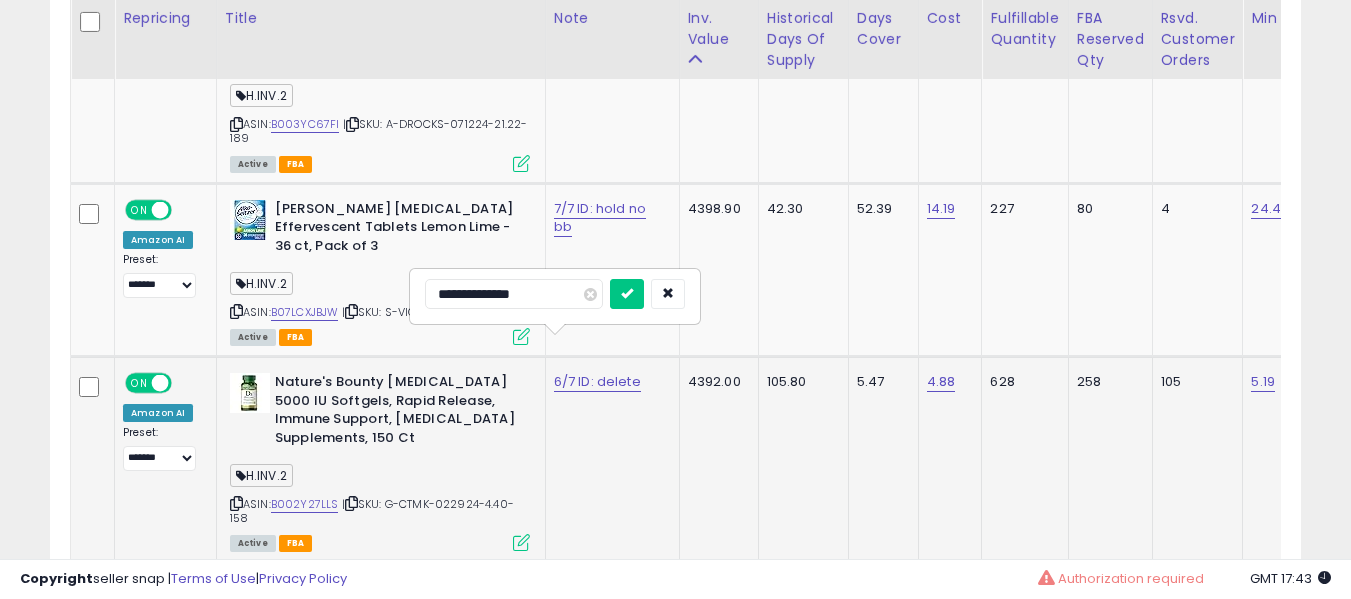 scroll, scrollTop: 3491, scrollLeft: 0, axis: vertical 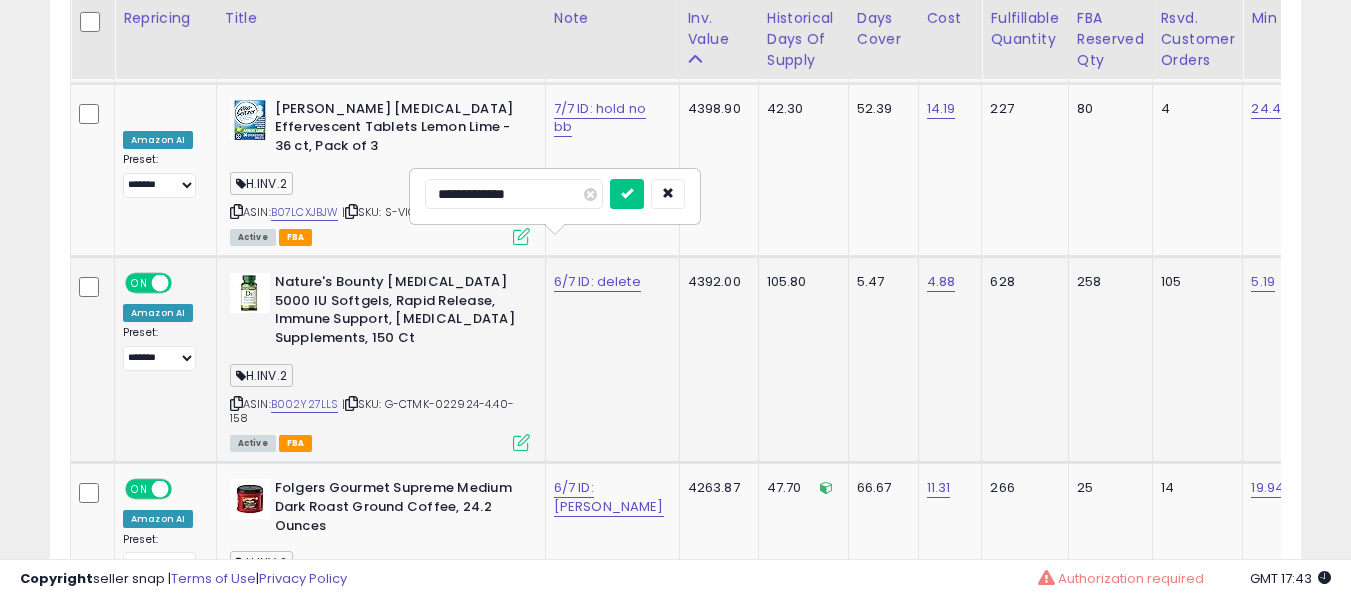 type on "**********" 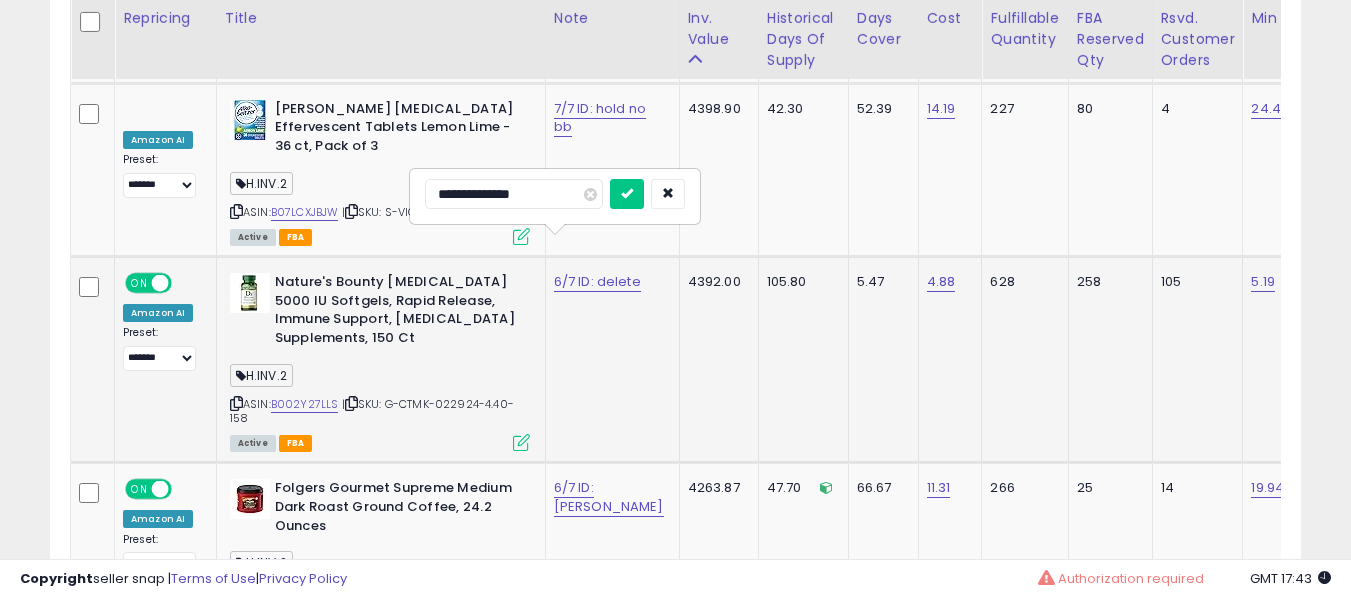 click at bounding box center (627, 194) 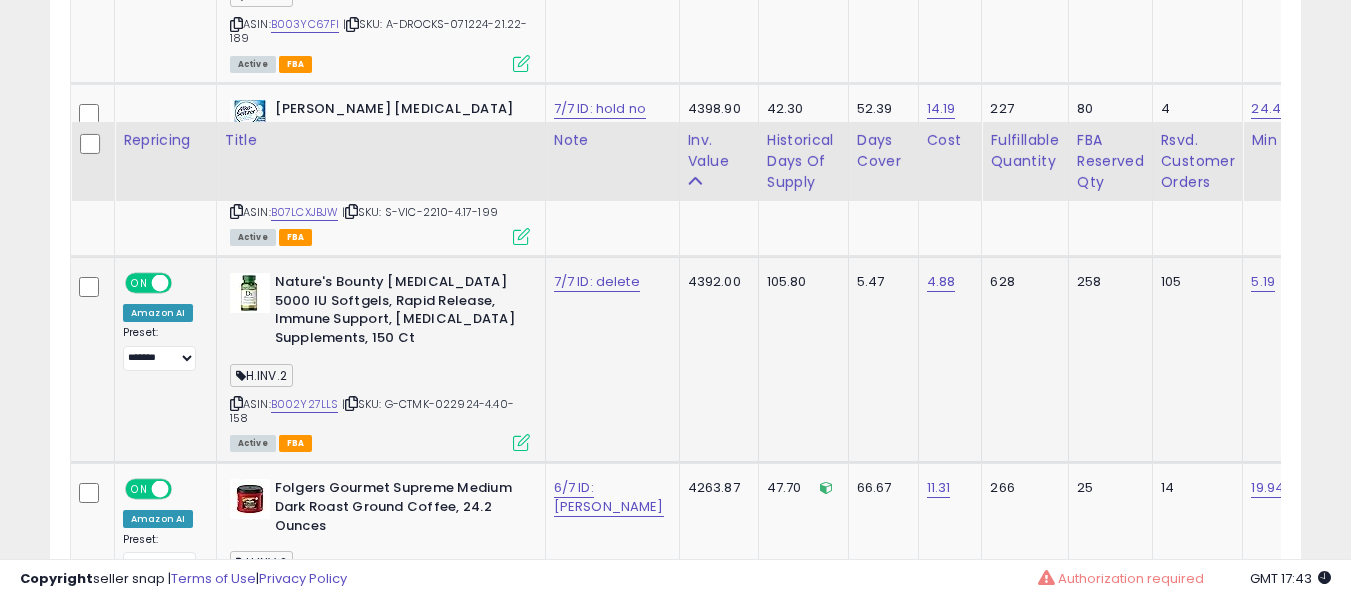 scroll, scrollTop: 3691, scrollLeft: 0, axis: vertical 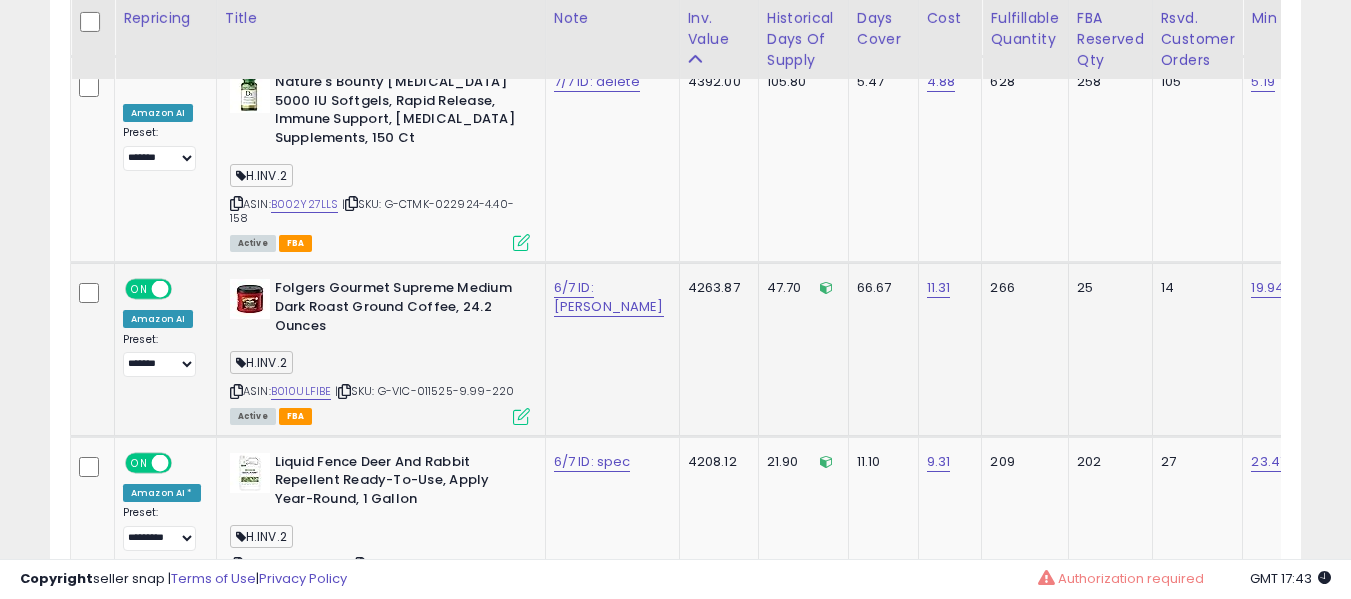 click on "6/7 ID: aj min" 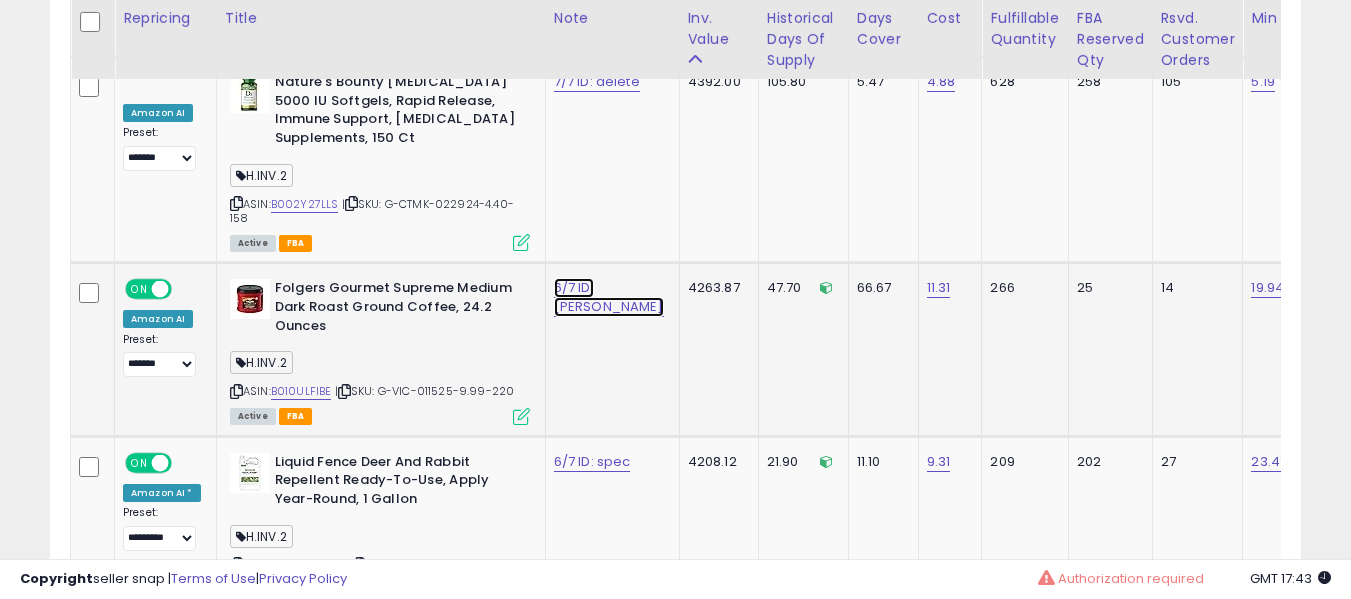 click on "6/7 ID: aj min" at bounding box center (590, -2558) 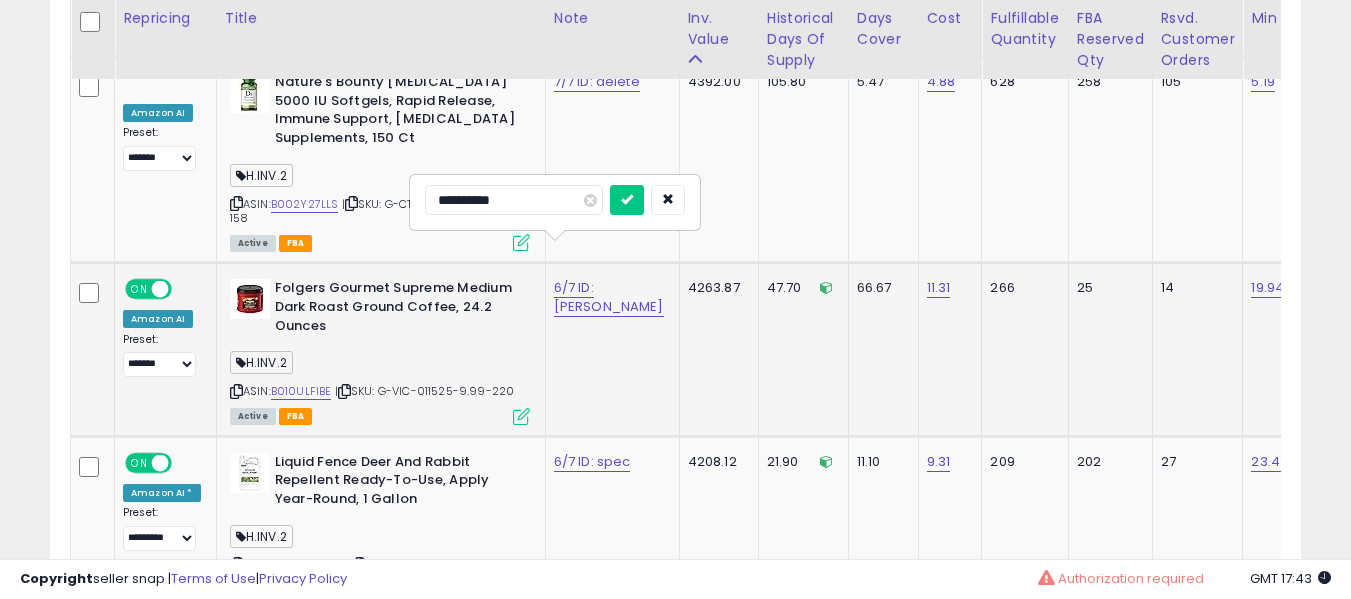 type on "**********" 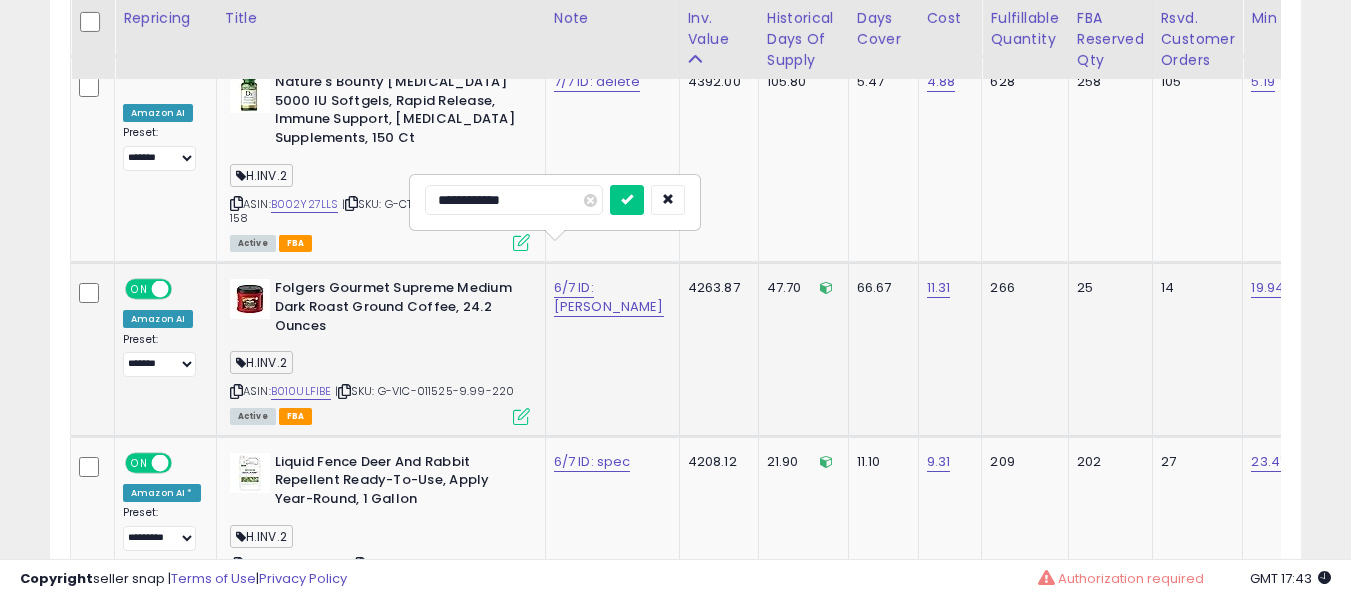 click at bounding box center (627, 200) 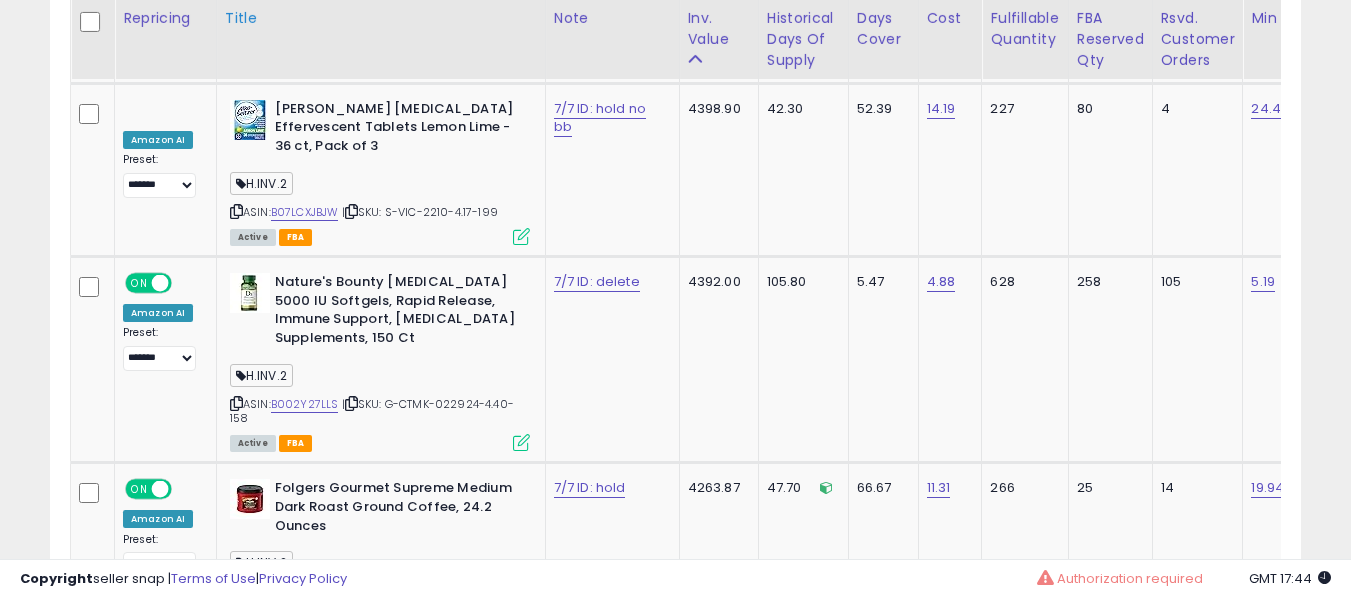 scroll, scrollTop: 927, scrollLeft: 0, axis: vertical 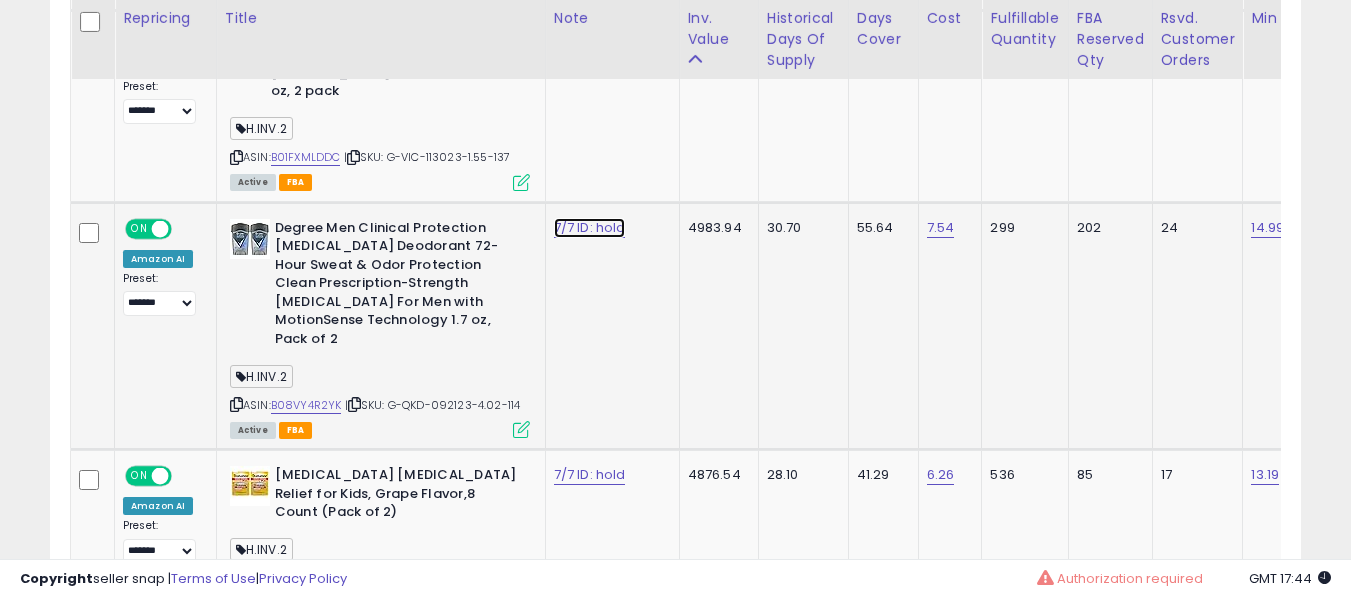 click on "7/7 ID: hold" at bounding box center [590, -494] 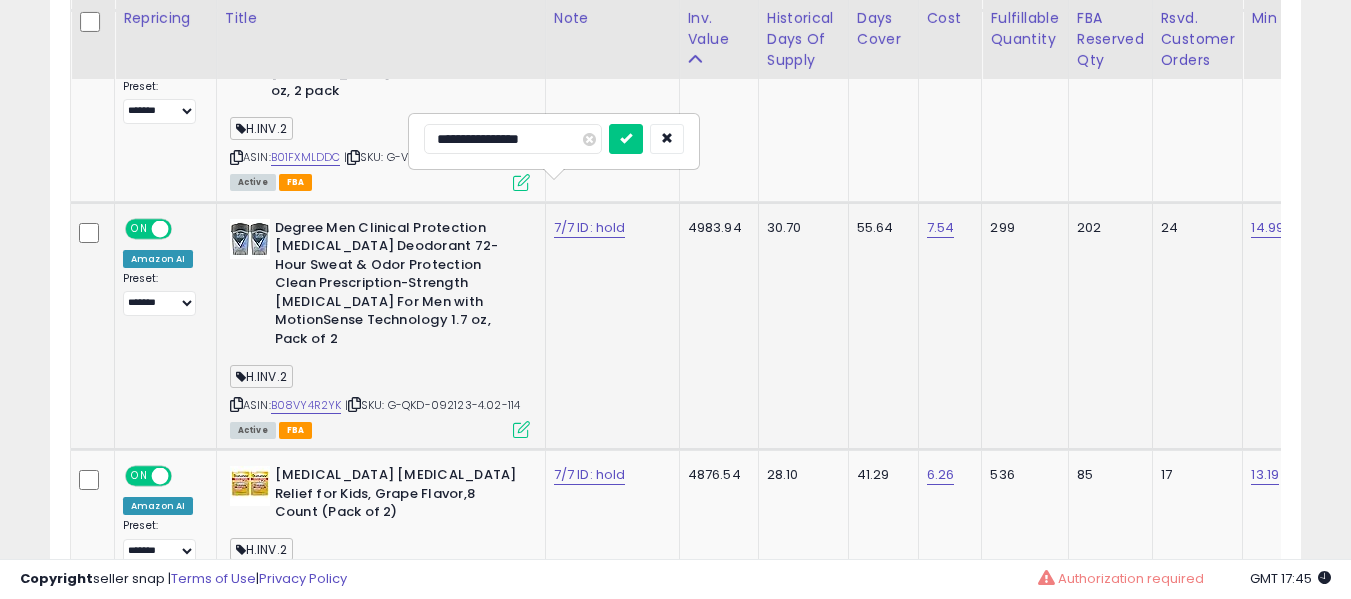 type on "**********" 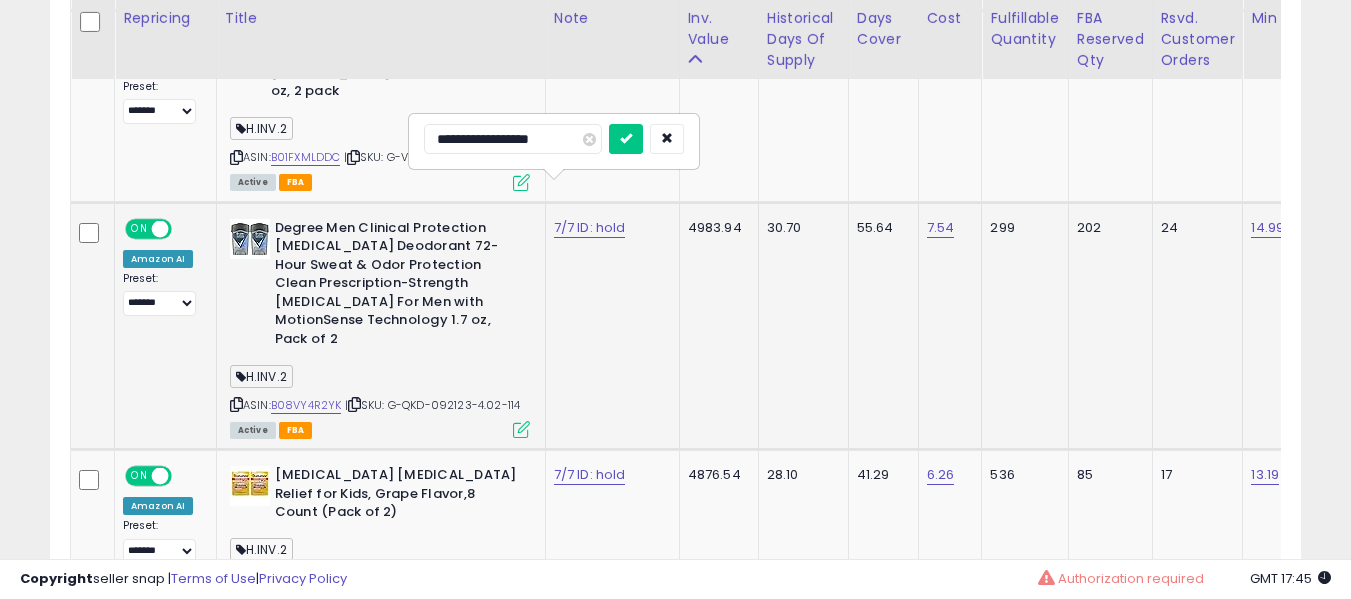 click at bounding box center [626, 139] 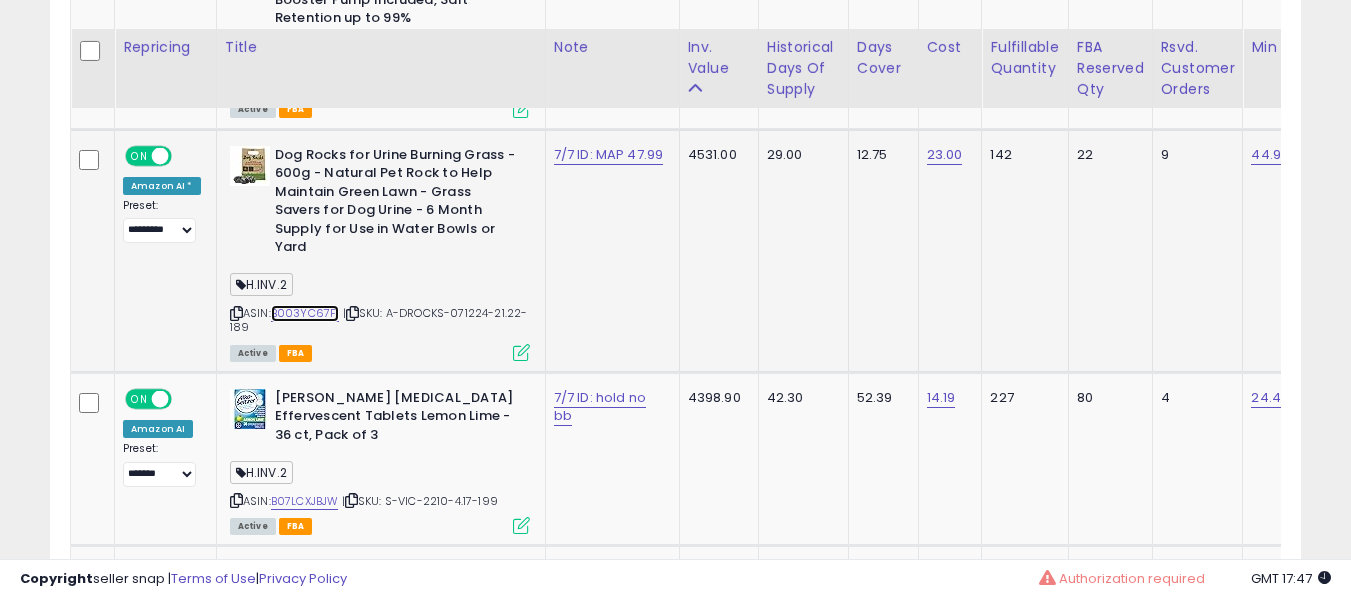 scroll, scrollTop: 3327, scrollLeft: 0, axis: vertical 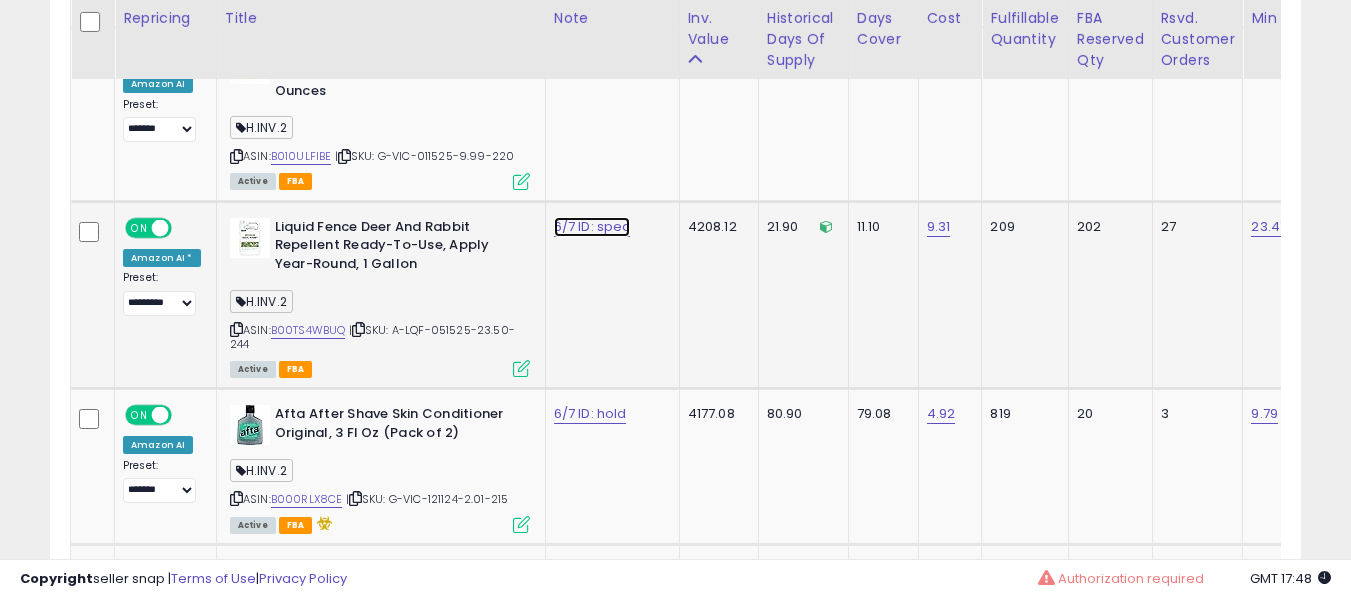 click on "6/7 ID: spec" at bounding box center [590, -2793] 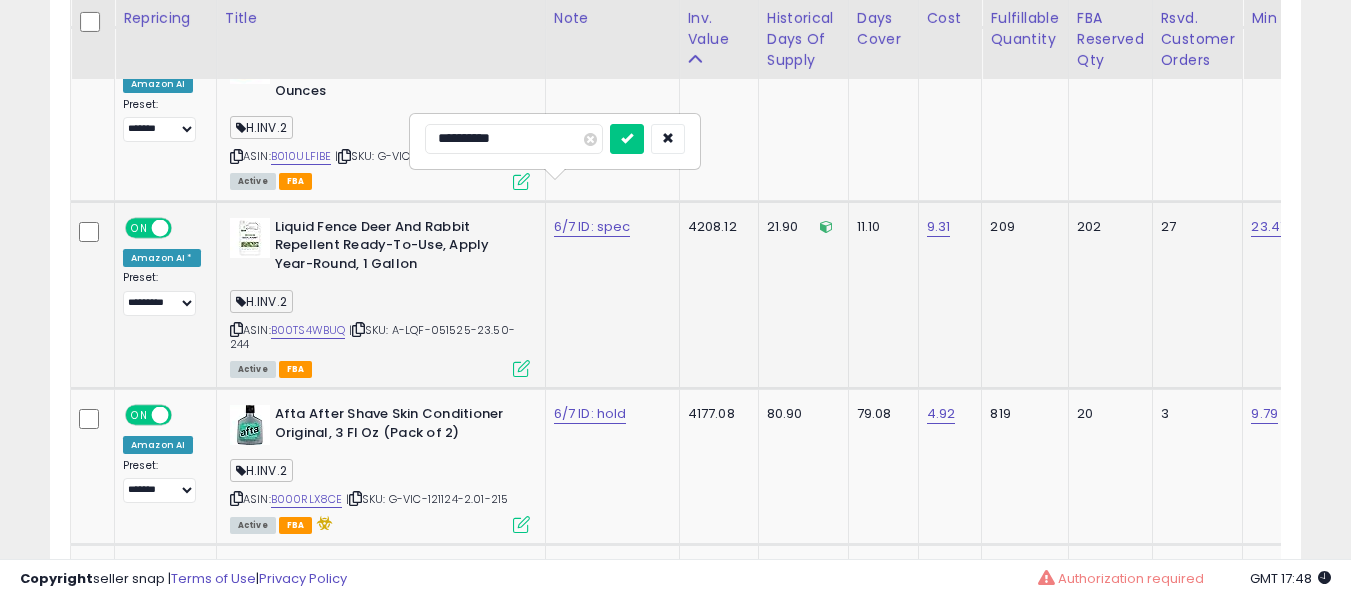 type on "**********" 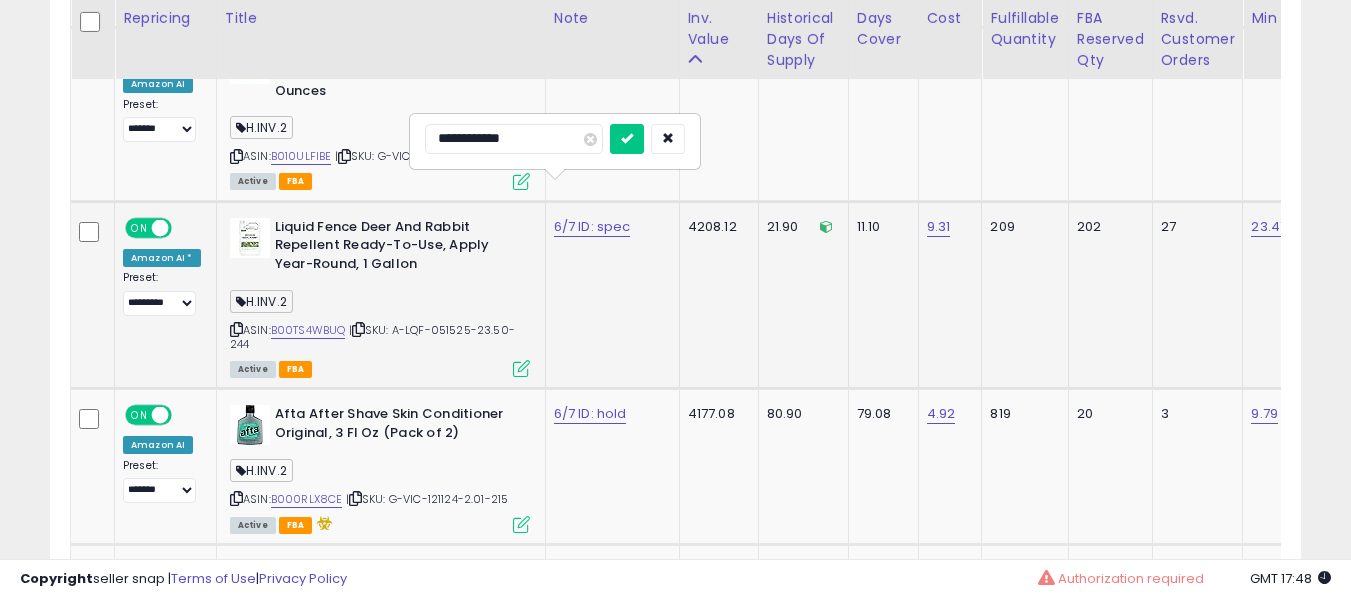 click at bounding box center [627, 139] 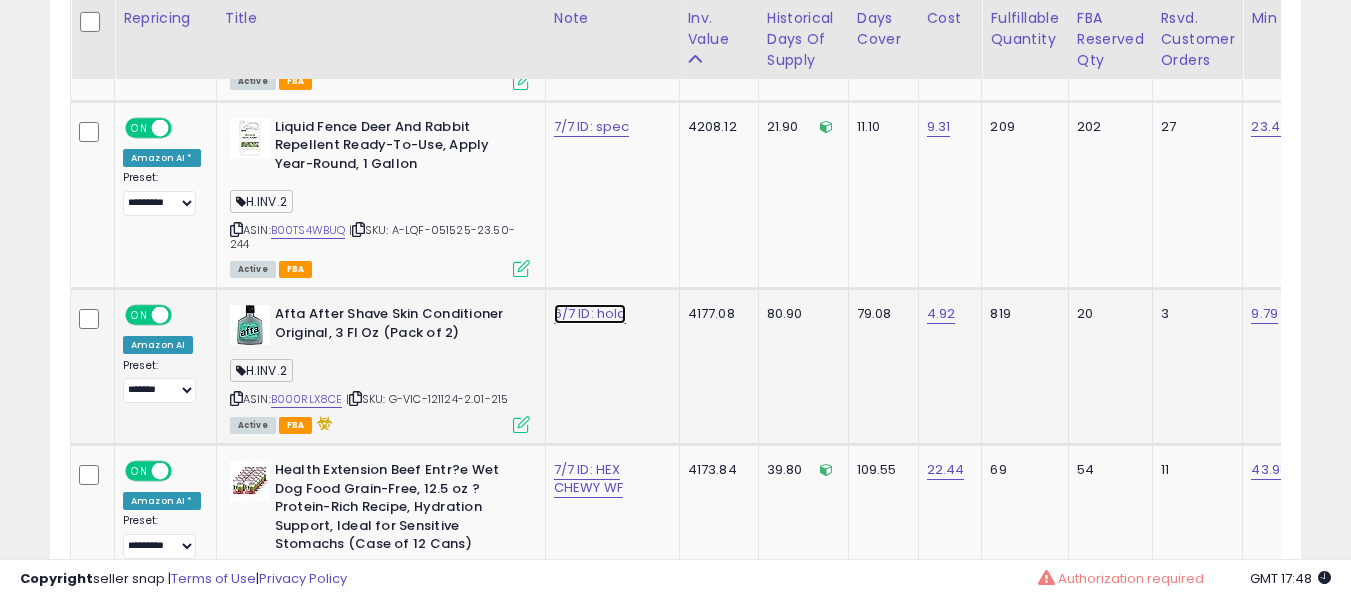 click on "6/7 ID: hold" at bounding box center [590, -2893] 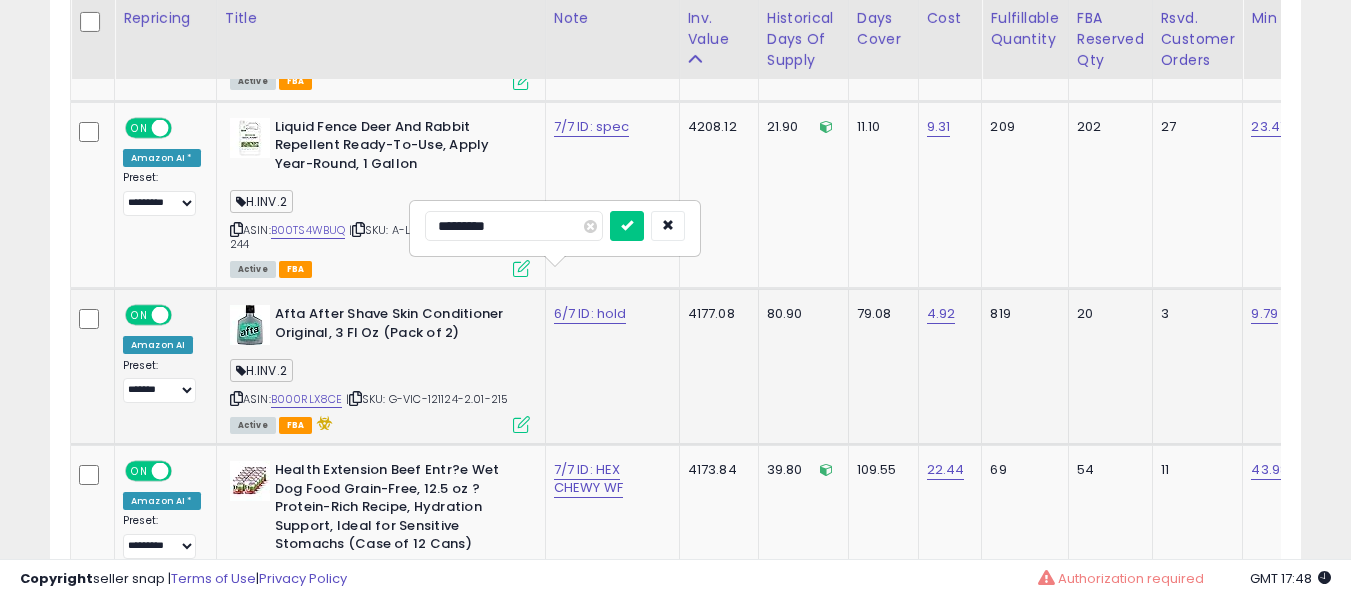 type on "**********" 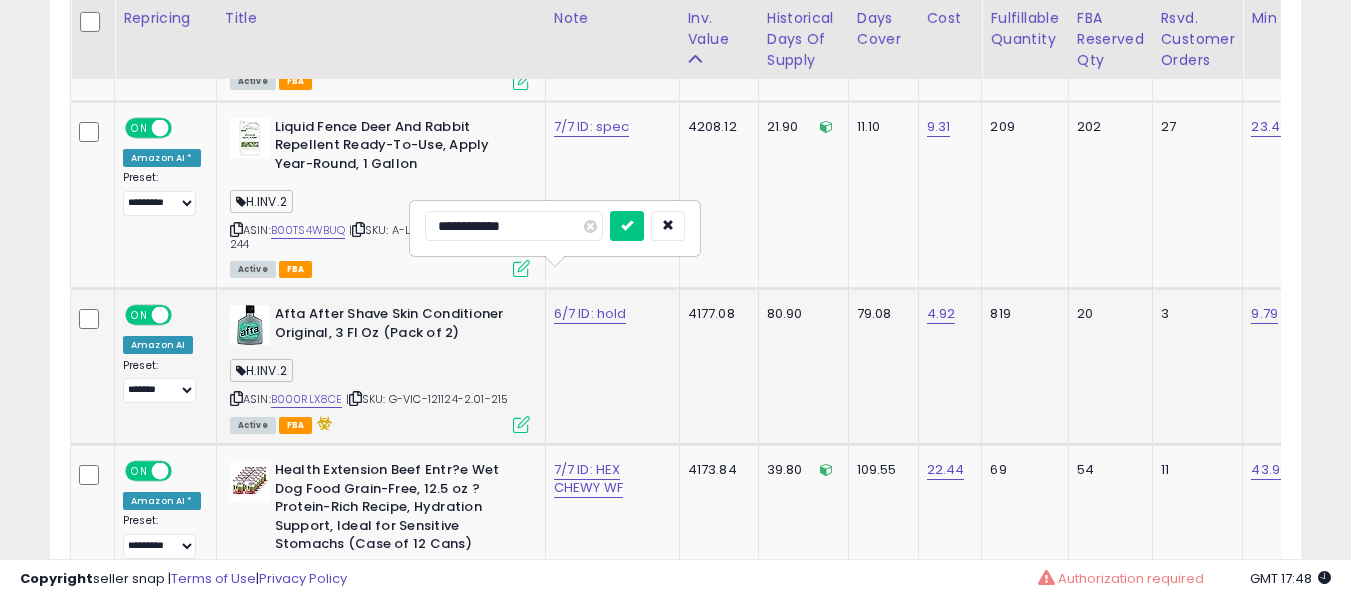 click at bounding box center (627, 226) 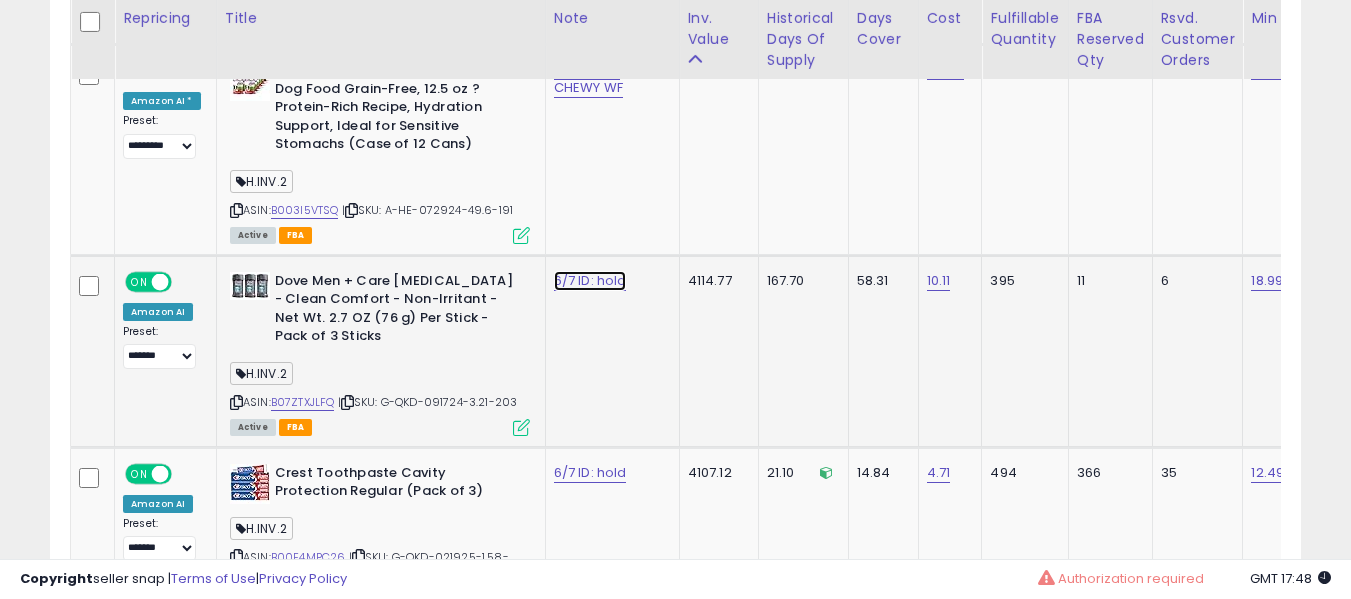 click on "6/7 ID: hold" at bounding box center [590, -3293] 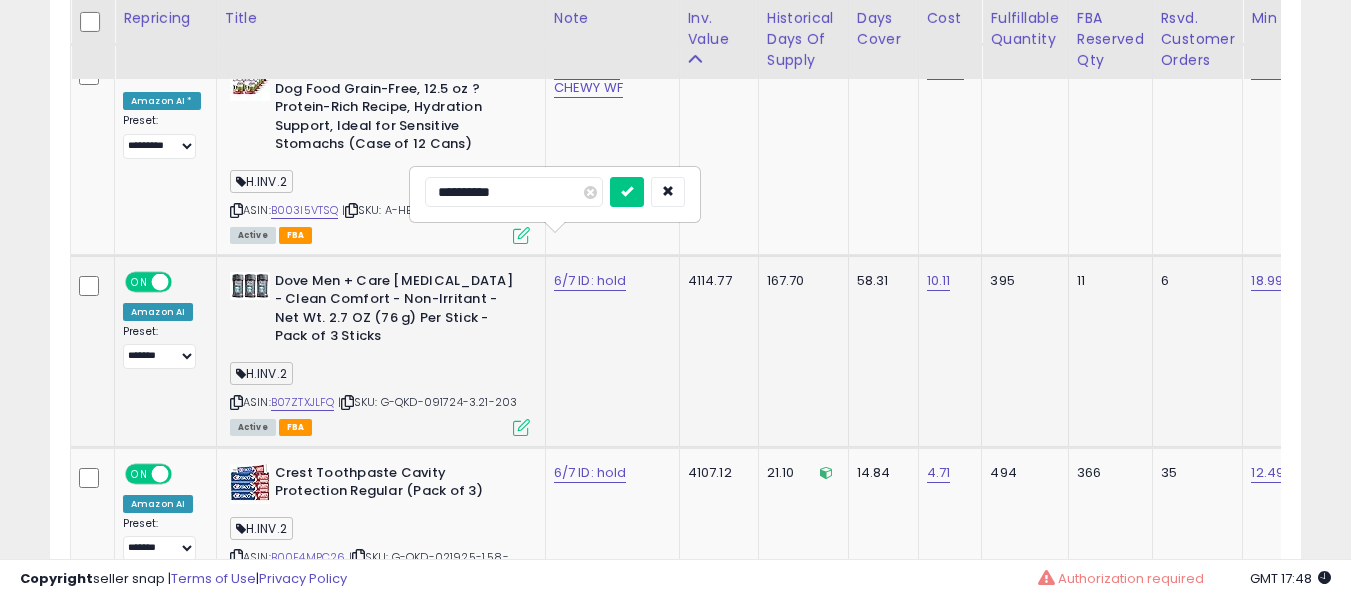type on "**********" 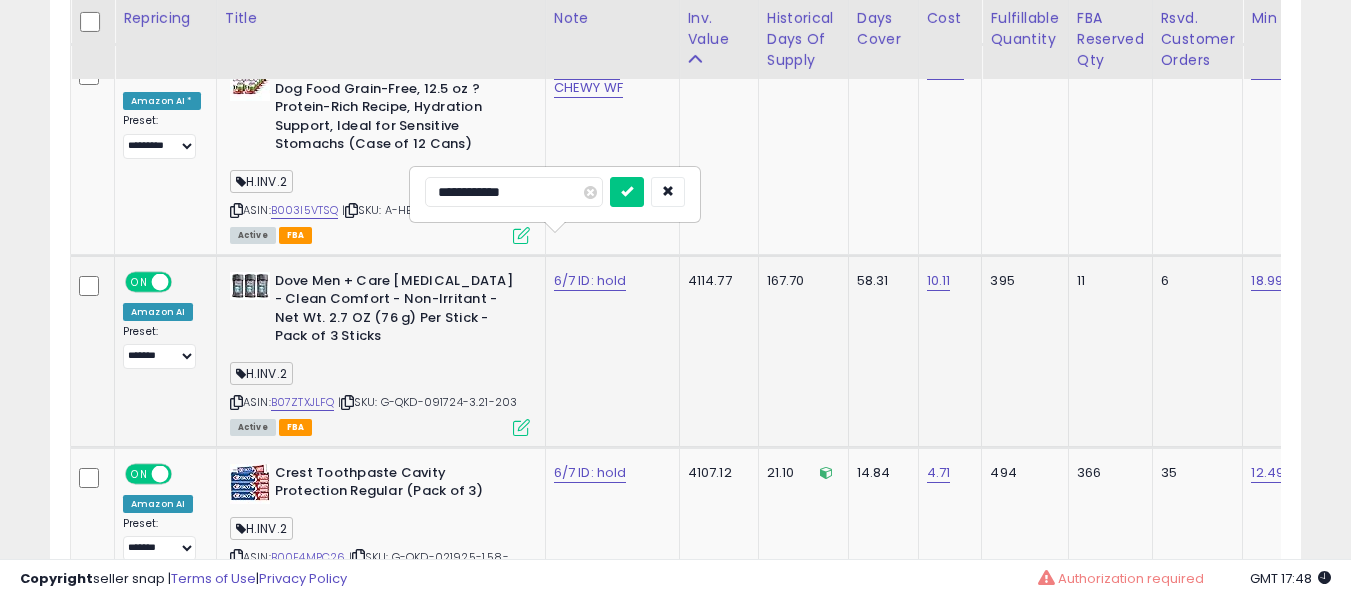 click at bounding box center (627, 192) 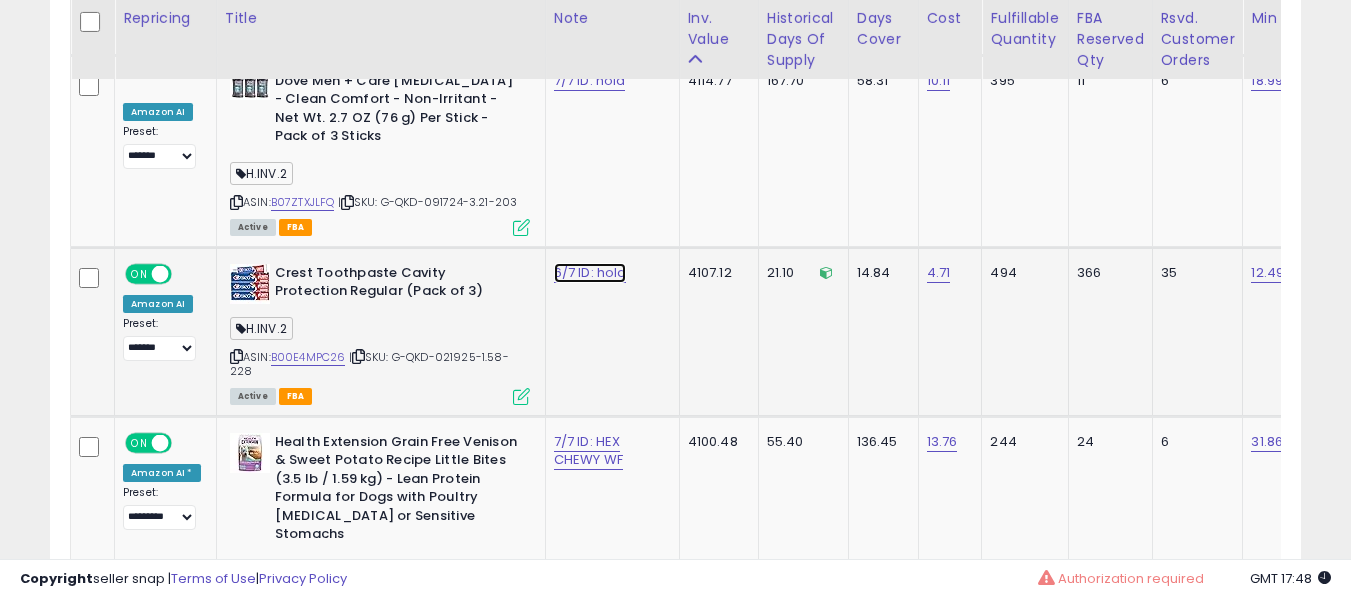click on "6/7 ID: hold" at bounding box center [590, -3493] 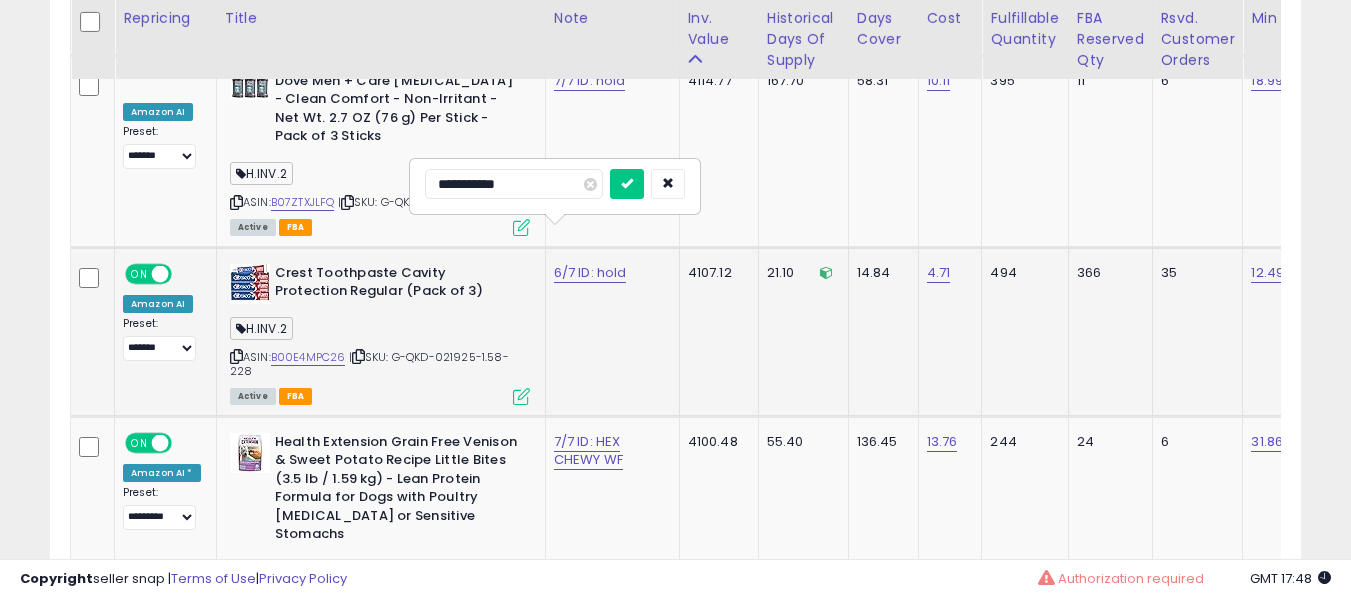 type on "**********" 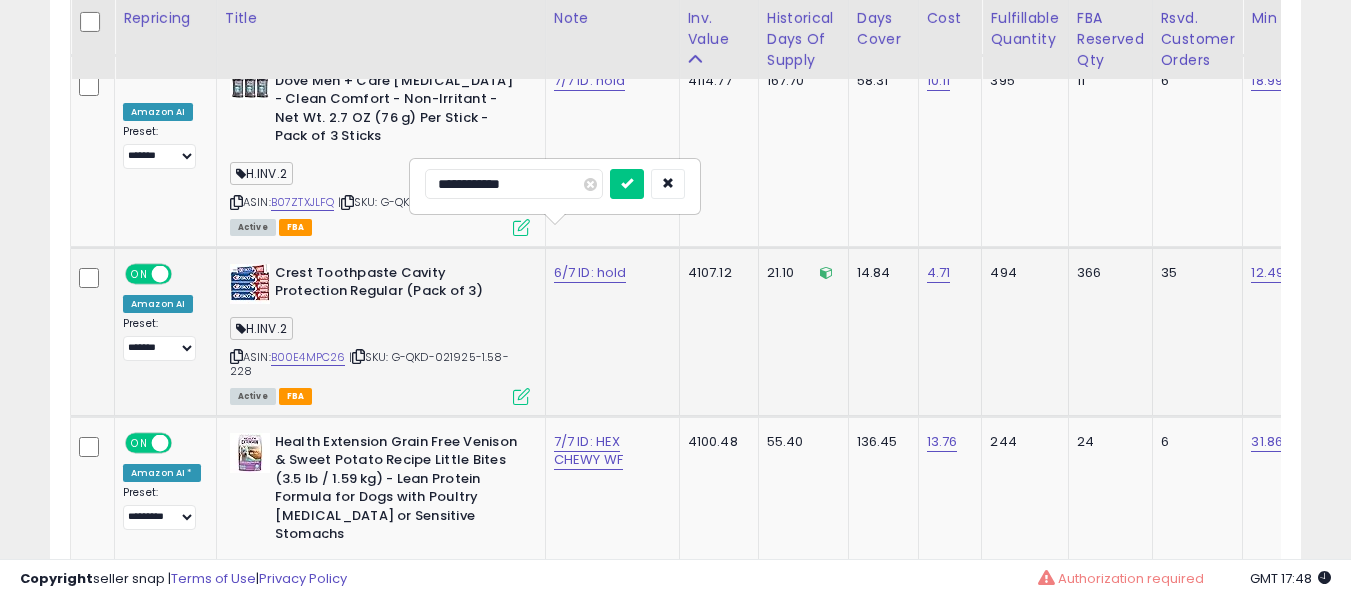 click at bounding box center [627, 184] 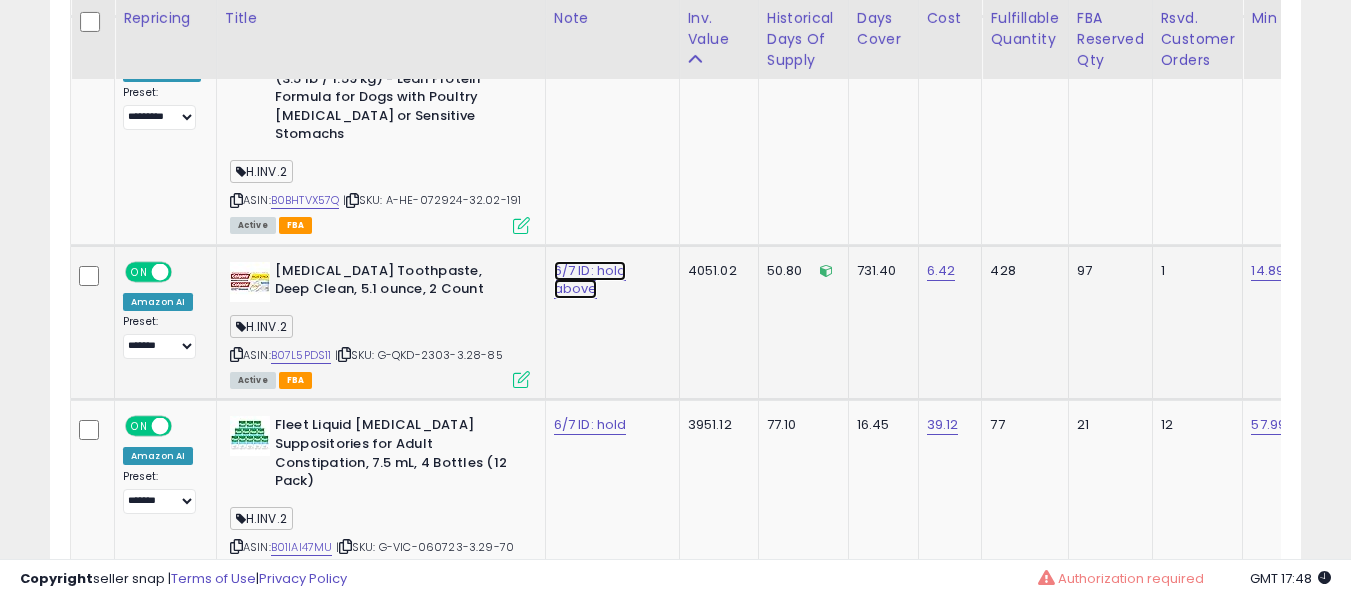 click on "6/7 ID: hold above" at bounding box center [590, -3893] 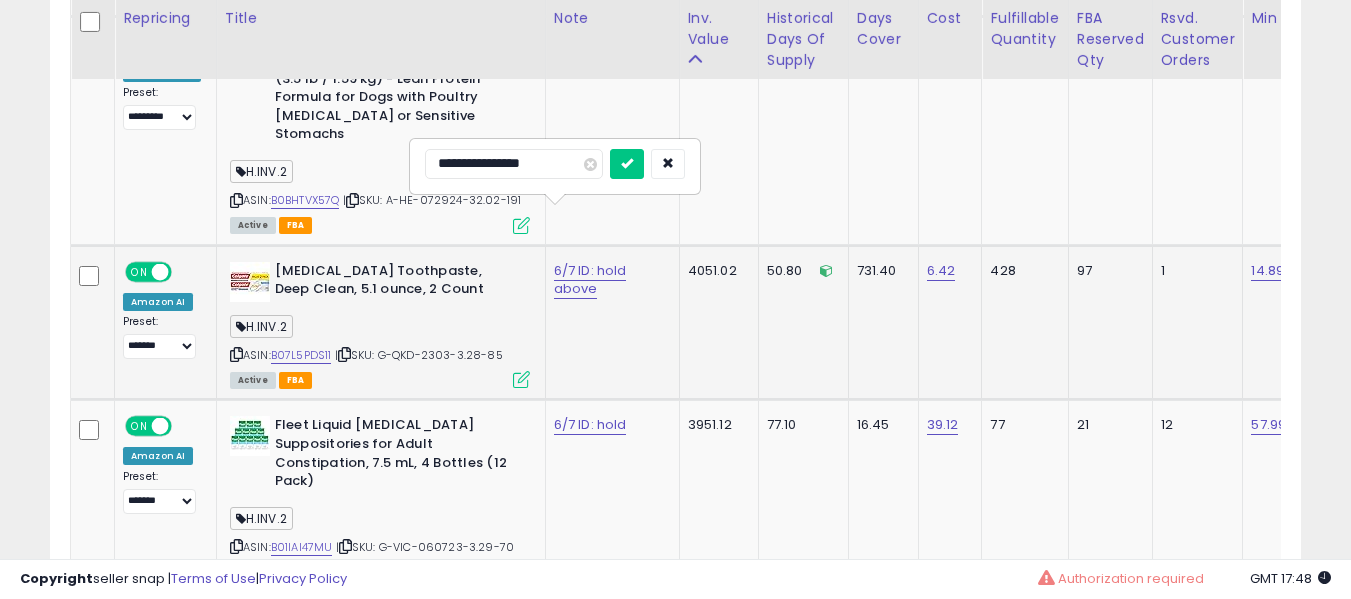 type on "**********" 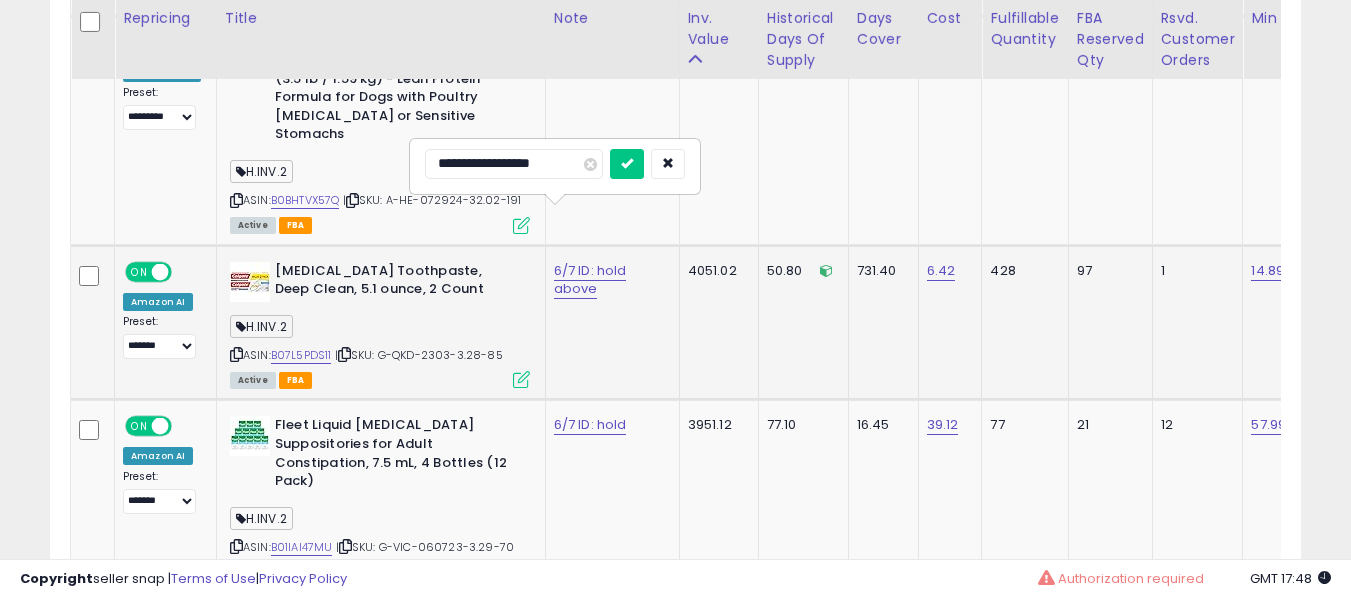 click at bounding box center (627, 164) 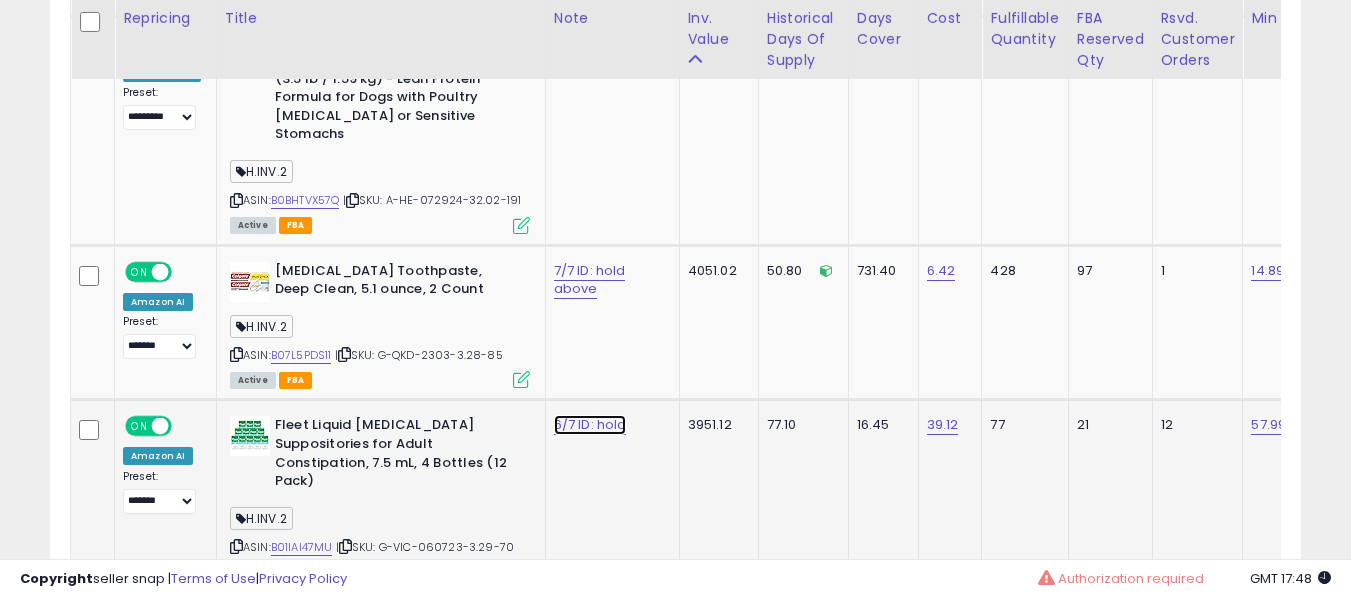 click on "6/7 ID: hold" at bounding box center [590, -3893] 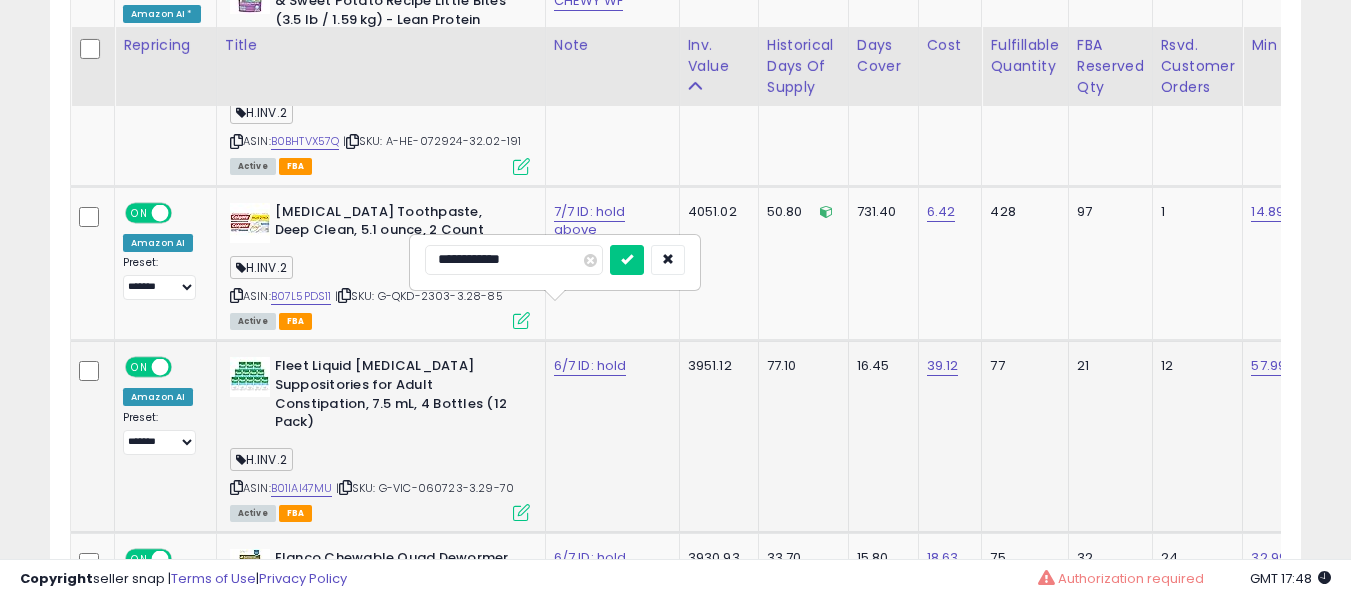 scroll, scrollTop: 5126, scrollLeft: 0, axis: vertical 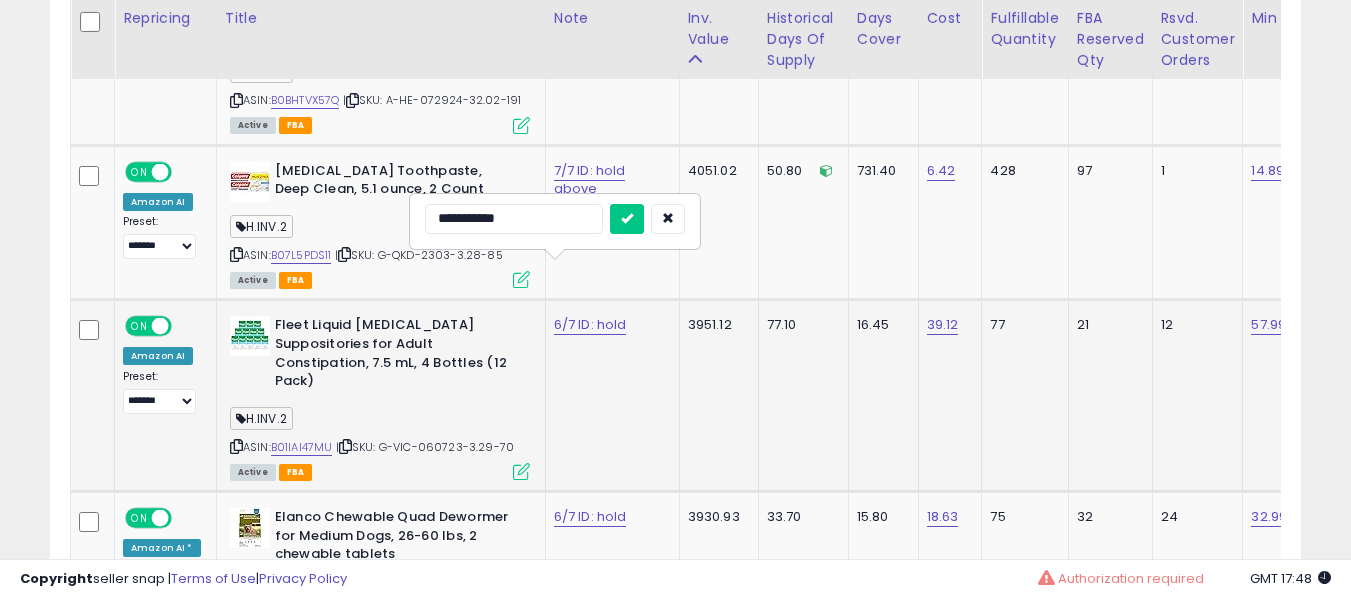 type on "**********" 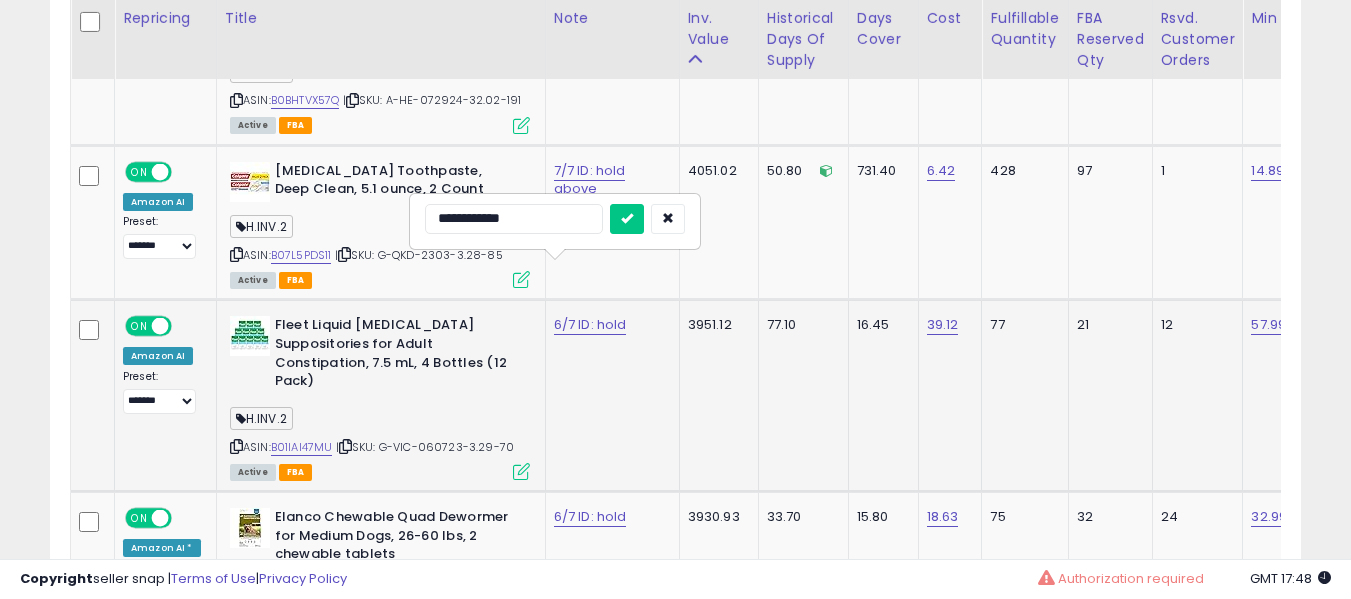 click at bounding box center [627, 219] 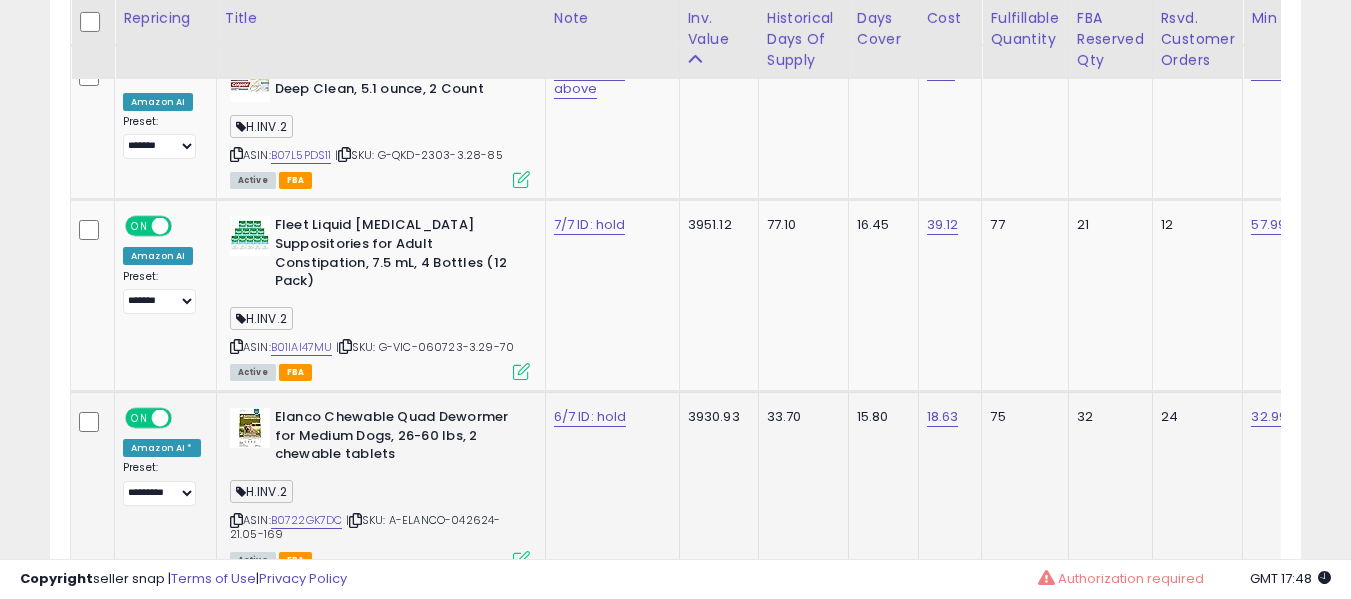 click on "6/7 ID: hold" 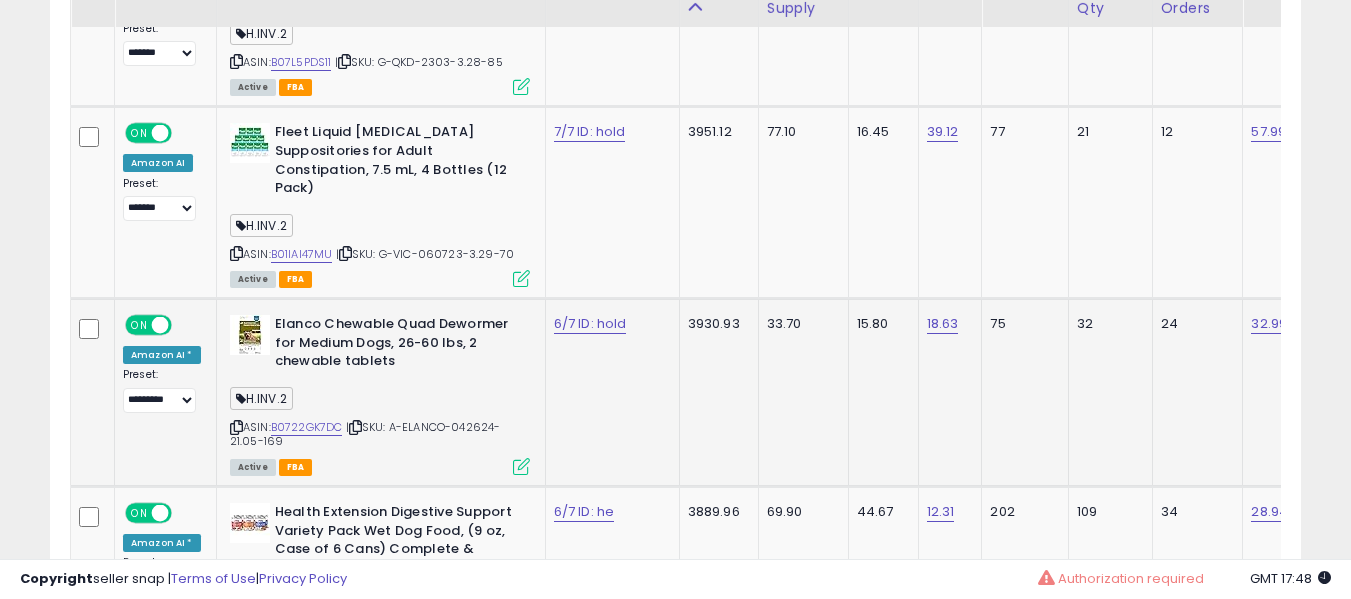 scroll, scrollTop: 5326, scrollLeft: 0, axis: vertical 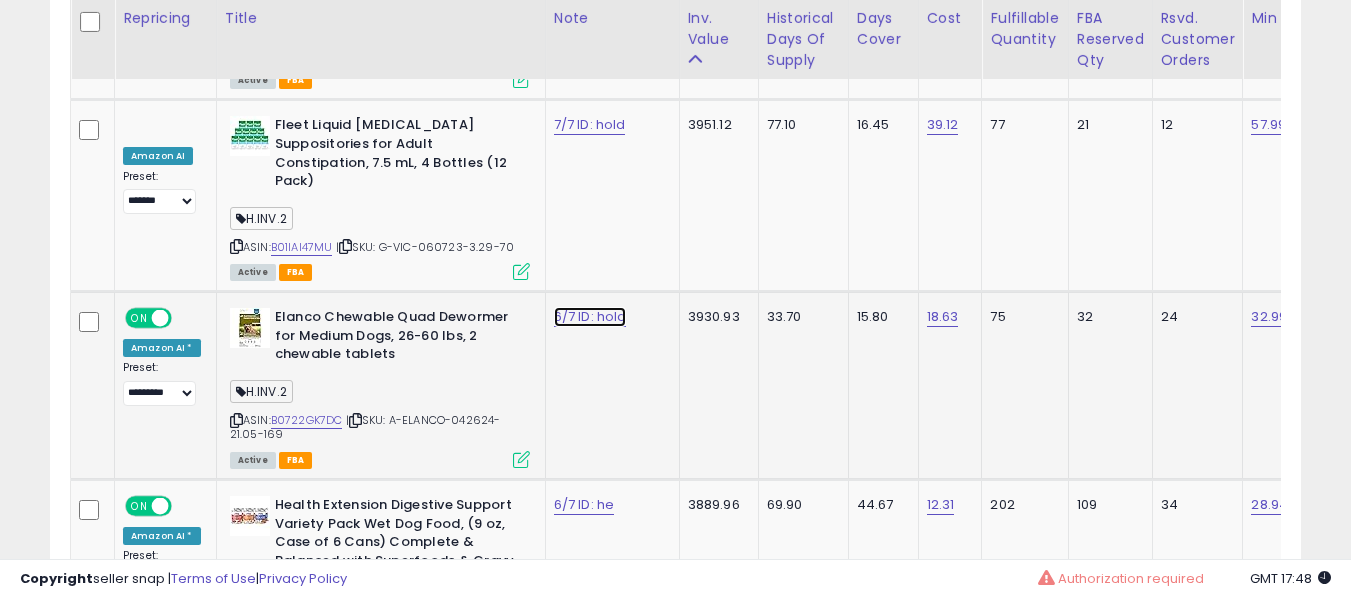 click on "6/7 ID: hold" at bounding box center (590, -4193) 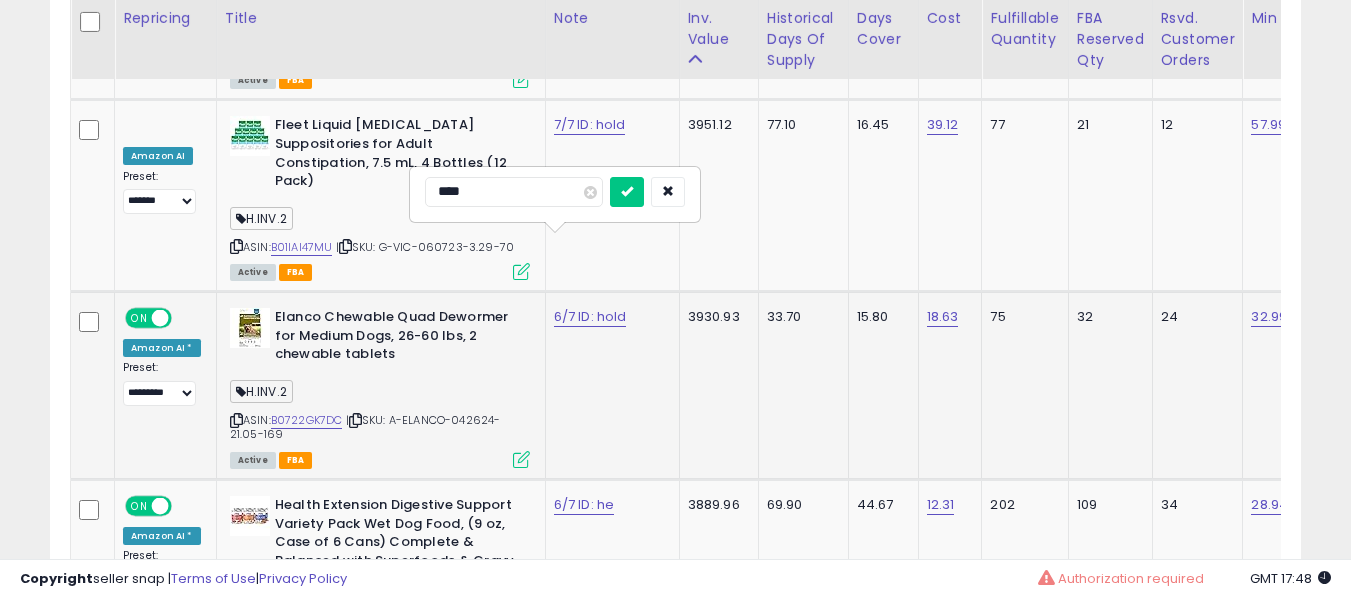 type on "*****" 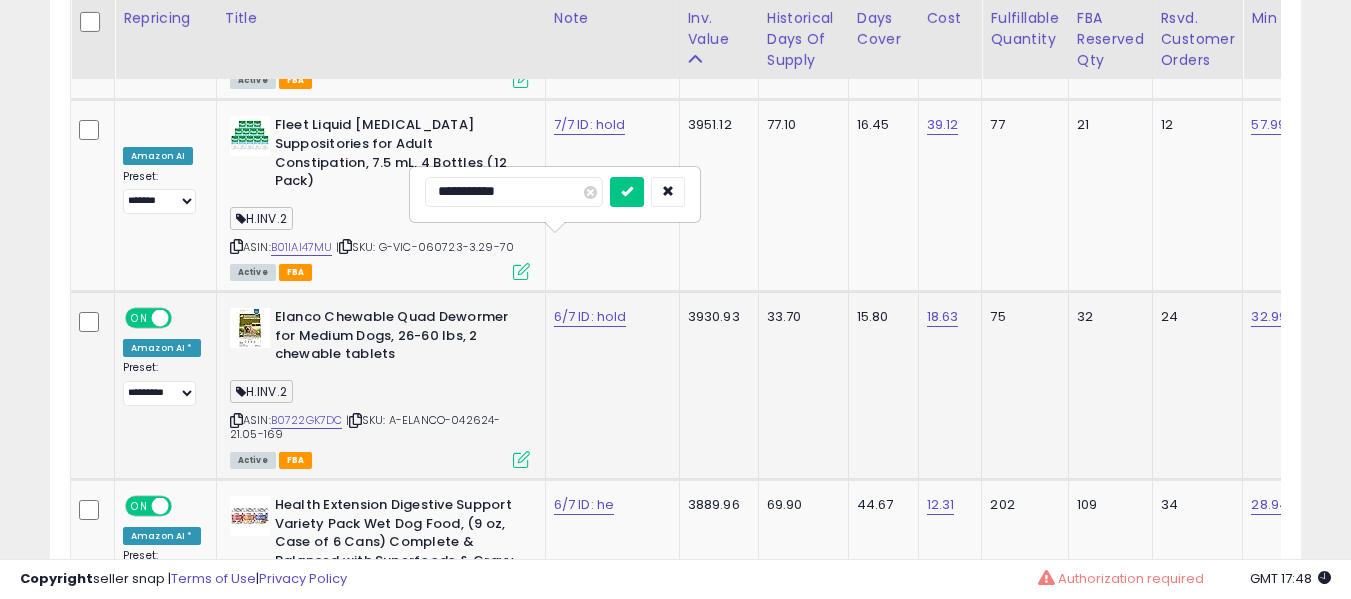 type on "**********" 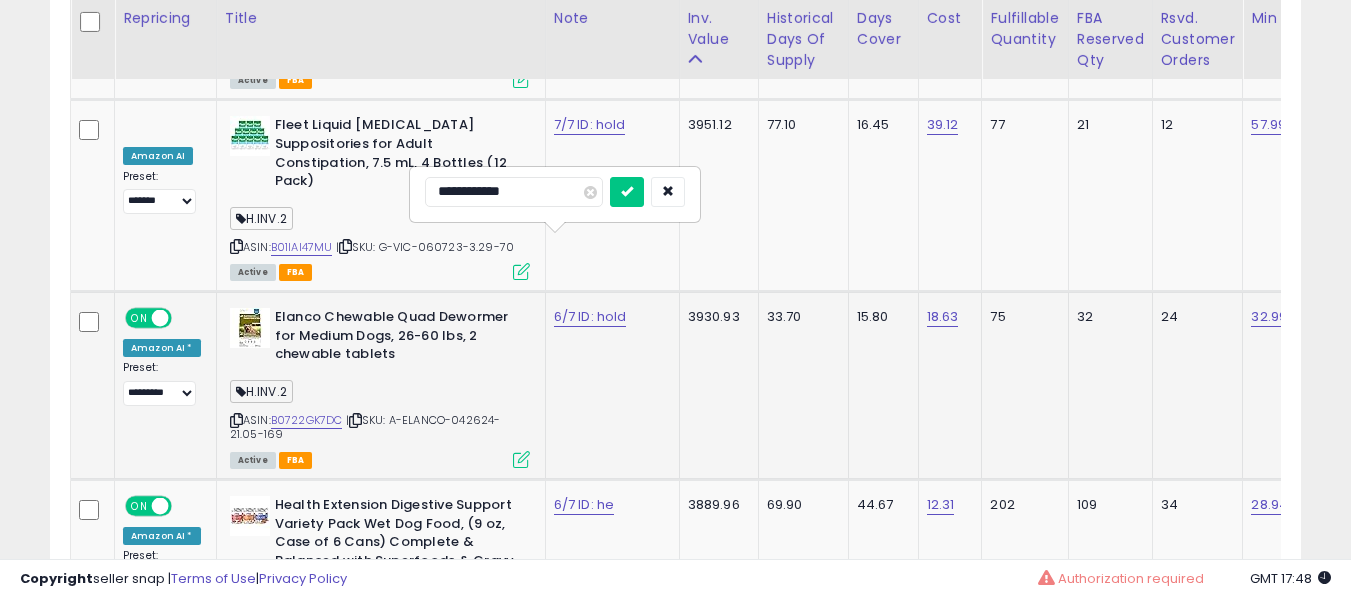 click at bounding box center [627, 192] 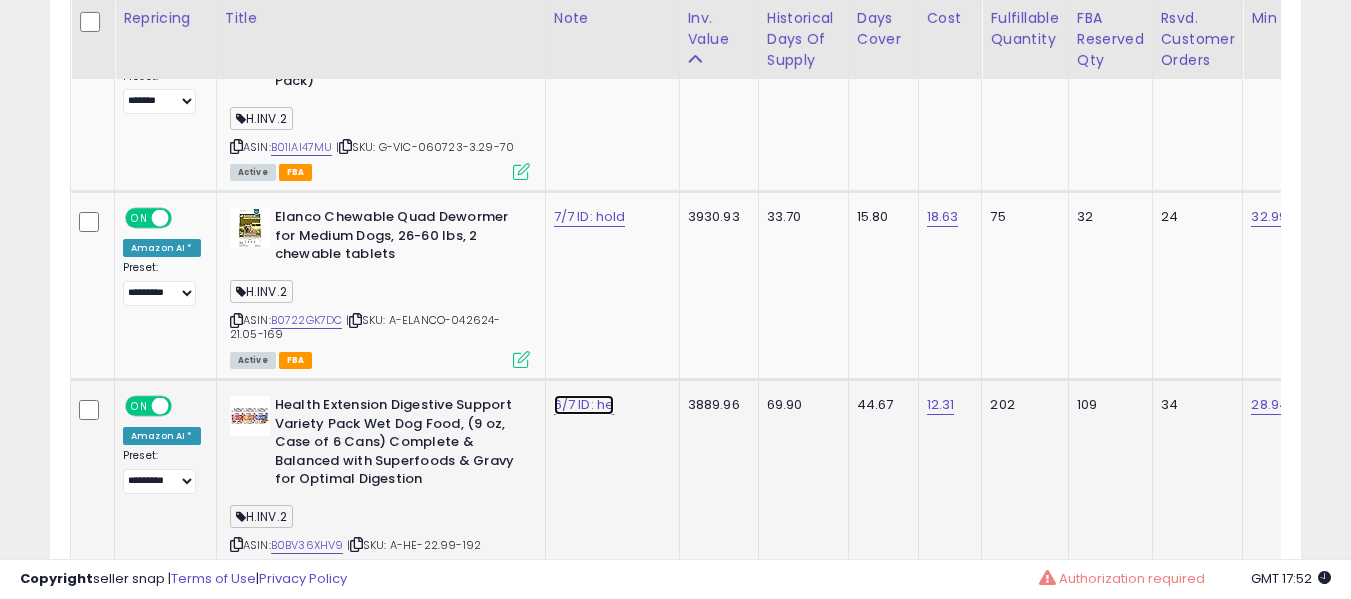 click on "6/7 ID: he" at bounding box center (590, -4293) 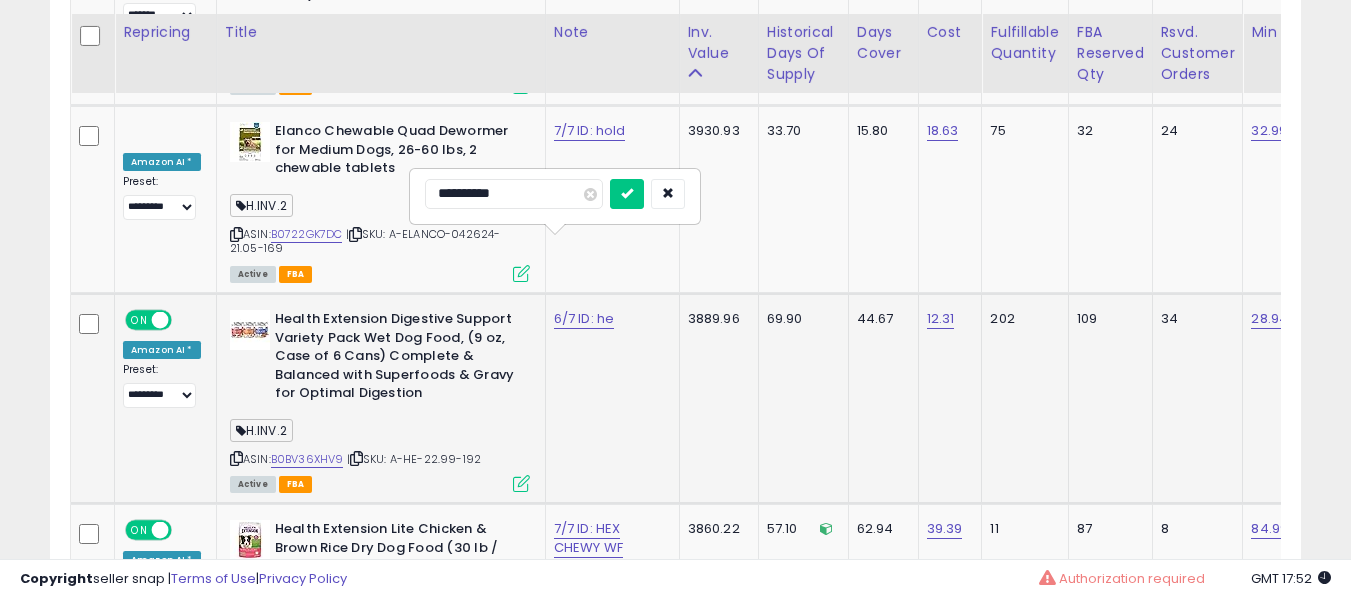 scroll, scrollTop: 5526, scrollLeft: 0, axis: vertical 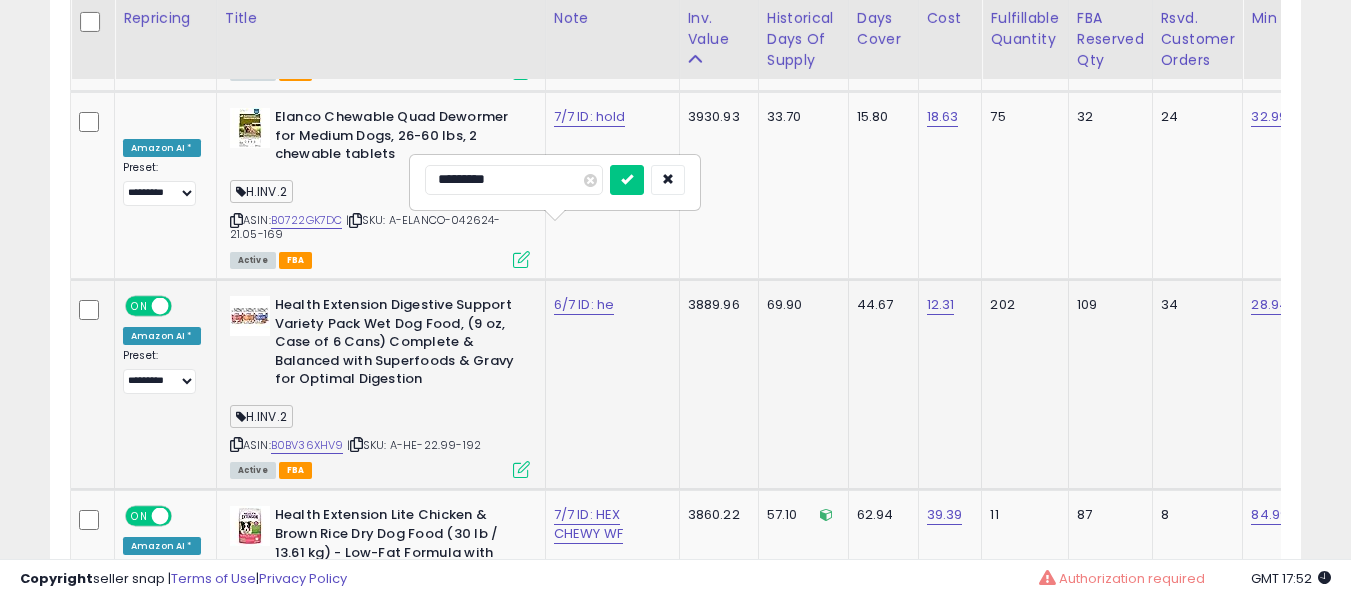 type on "**********" 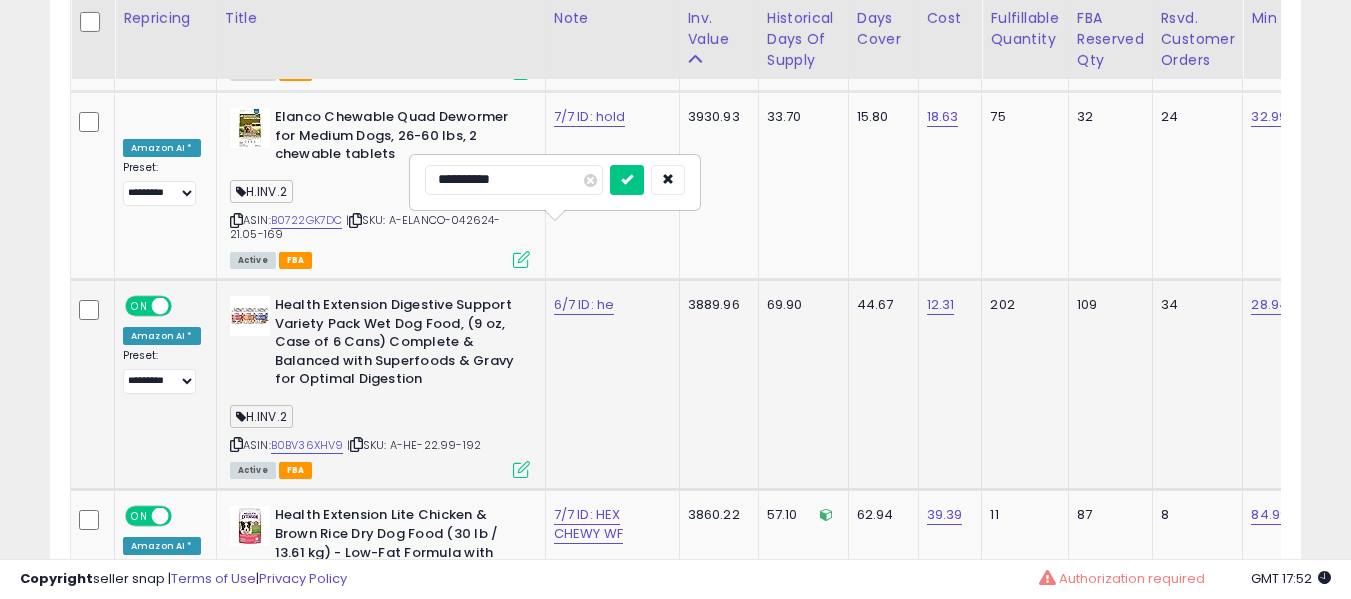 click at bounding box center [627, 180] 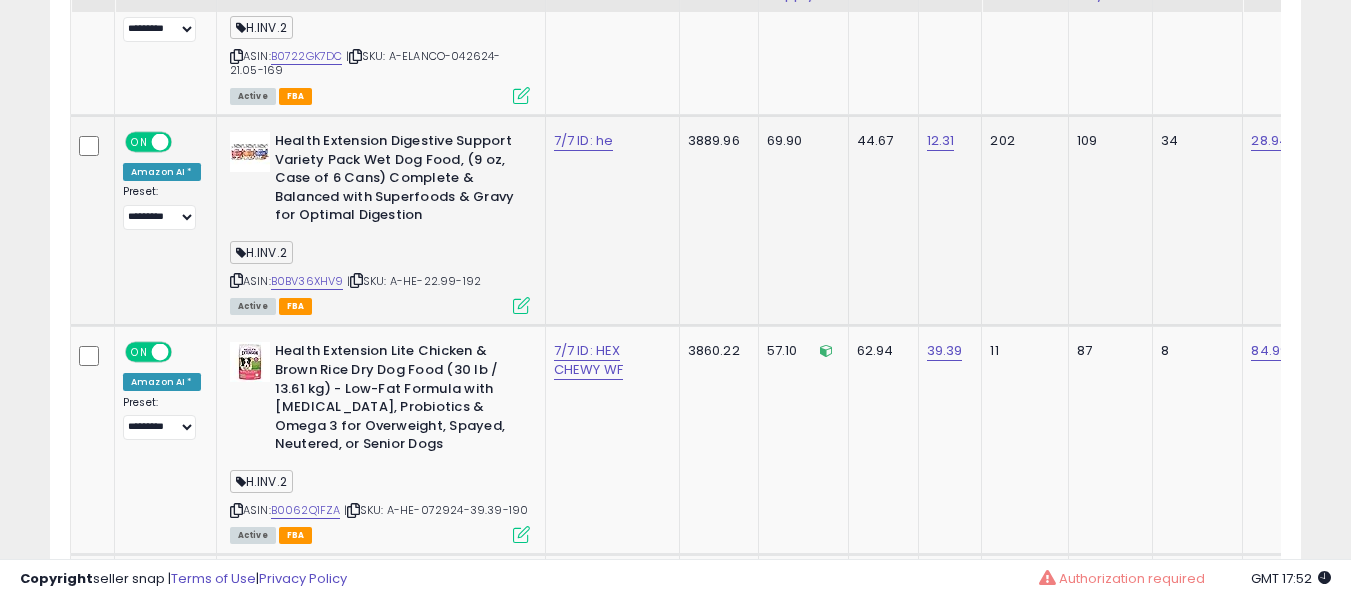 scroll, scrollTop: 5726, scrollLeft: 0, axis: vertical 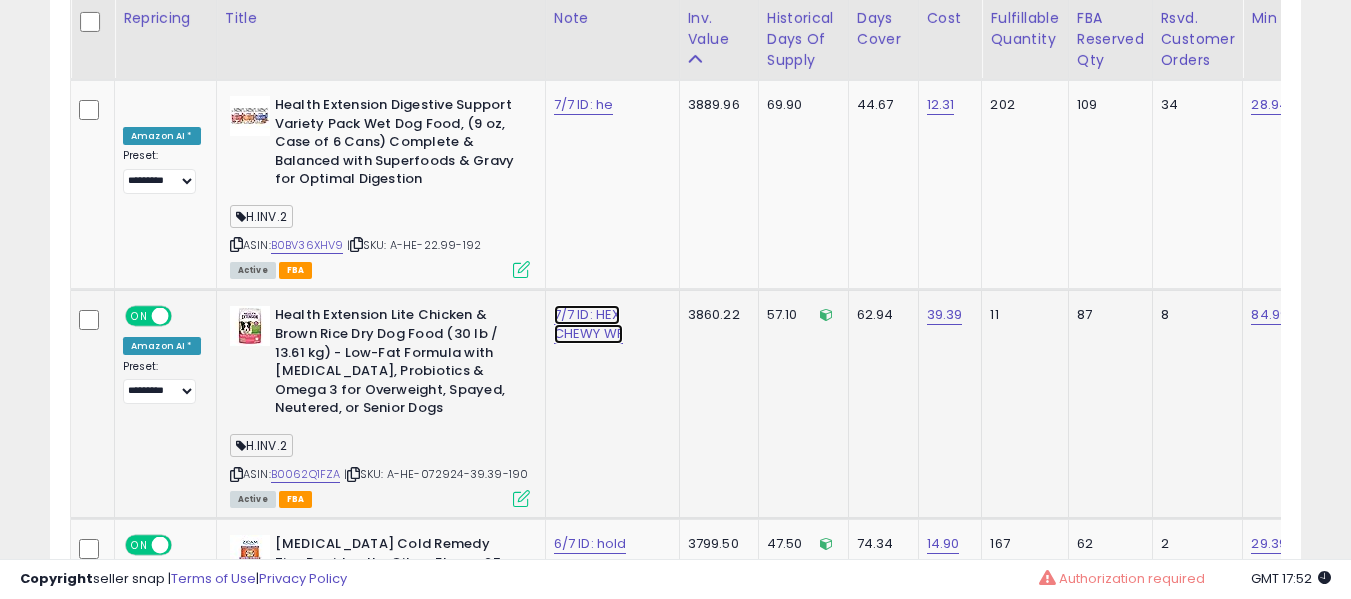 click on "7/7 ID: HEX CHEWY WF" at bounding box center (590, -4593) 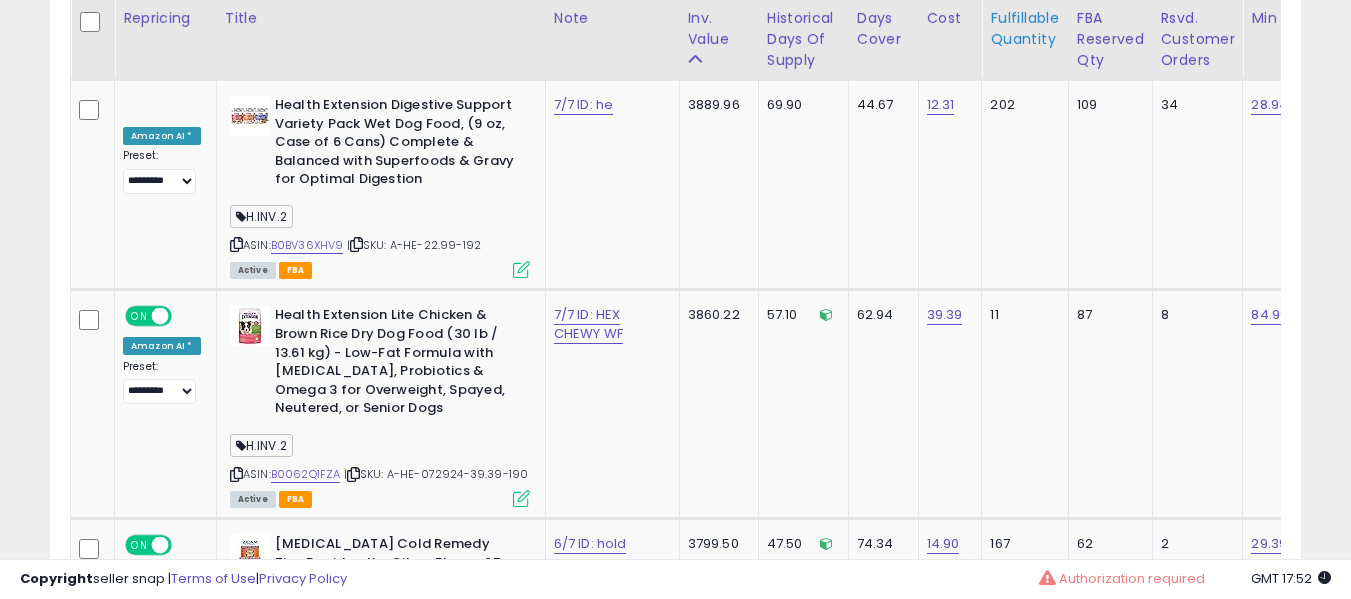 scroll, scrollTop: 4491, scrollLeft: 0, axis: vertical 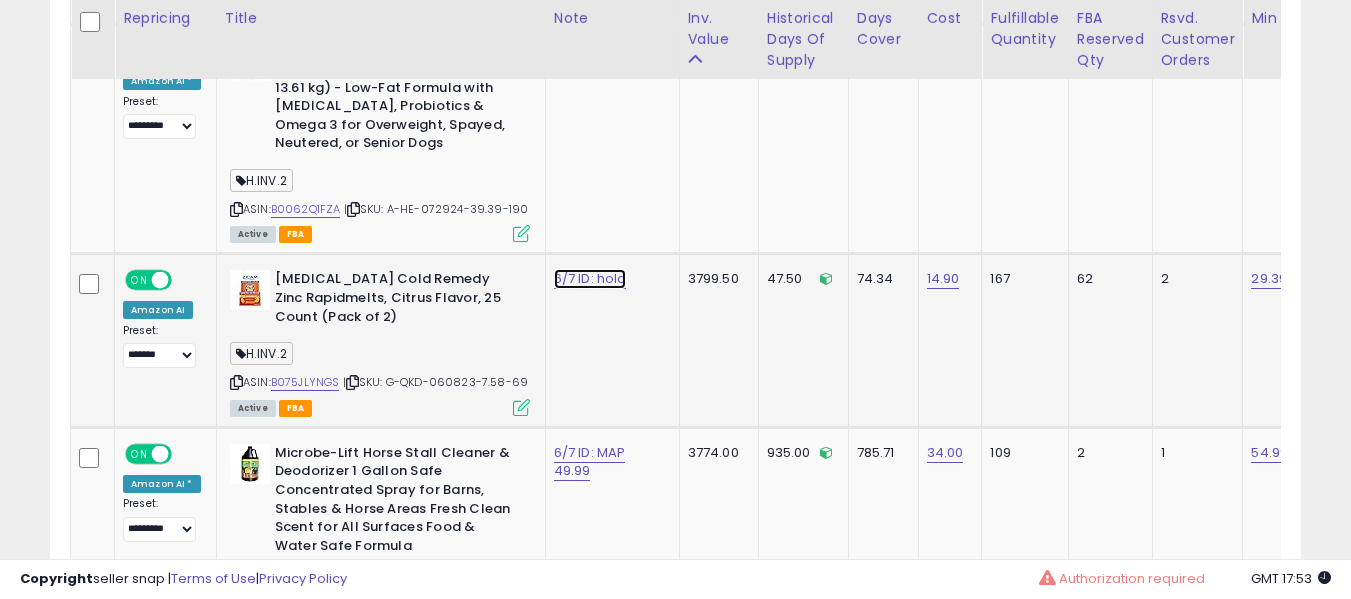 click on "6/7 ID: hold" at bounding box center [590, -4858] 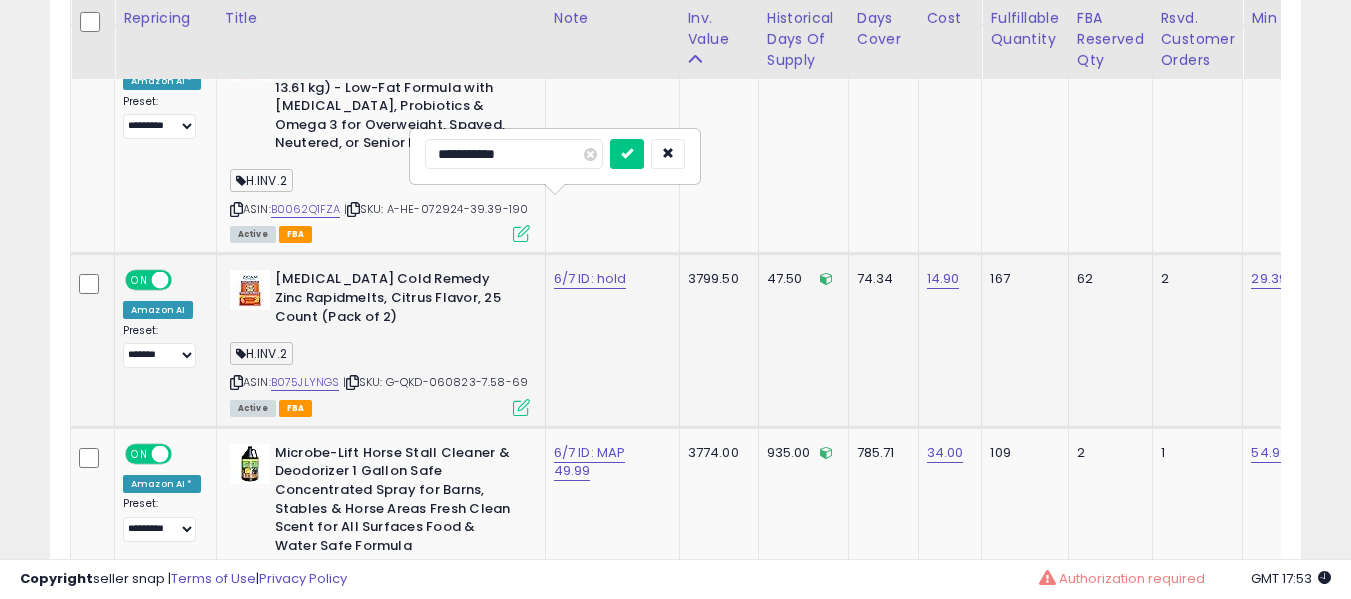 type on "**********" 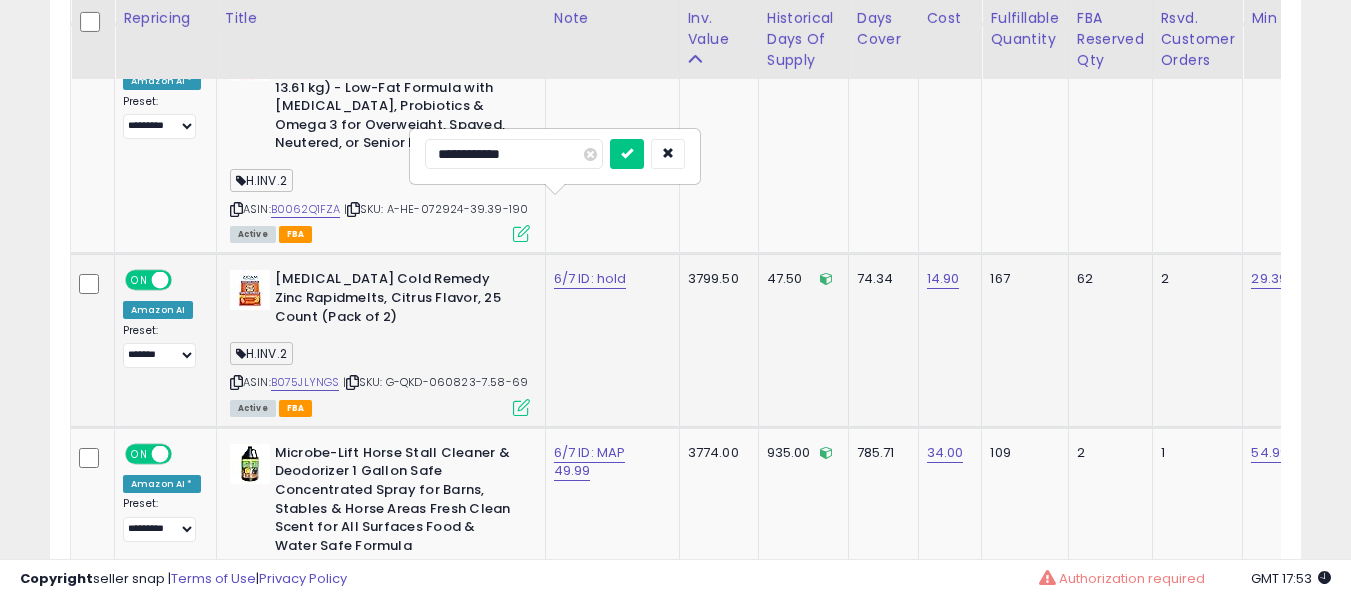 click at bounding box center (627, 154) 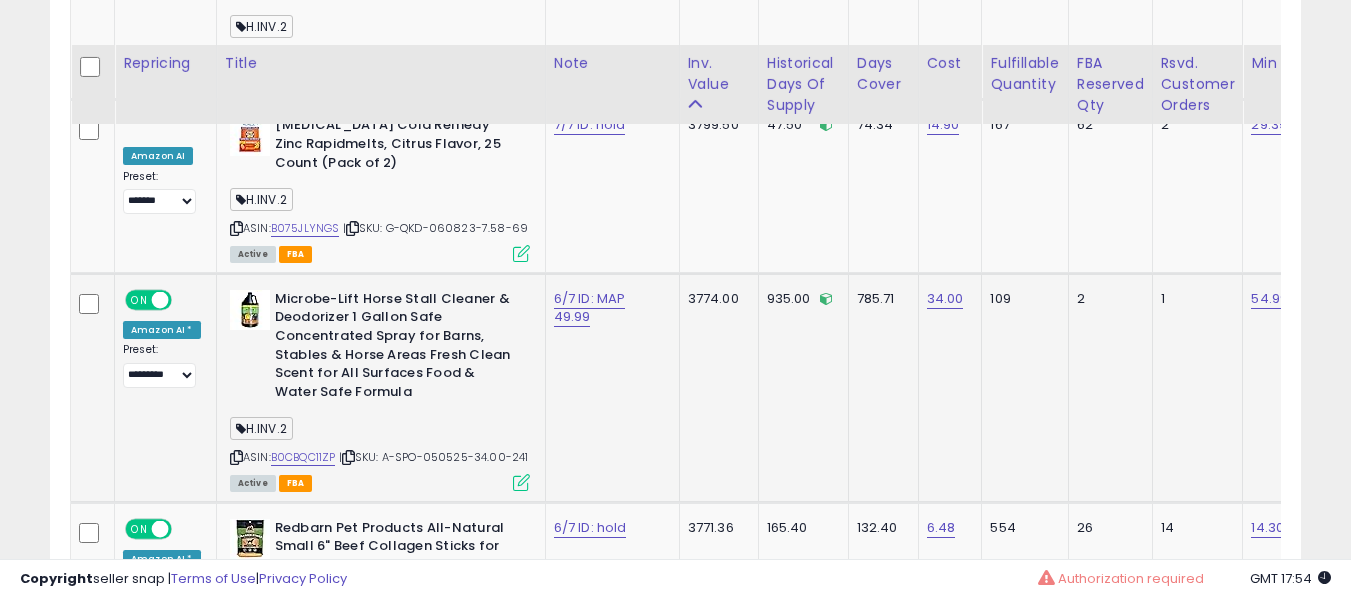 scroll, scrollTop: 6191, scrollLeft: 0, axis: vertical 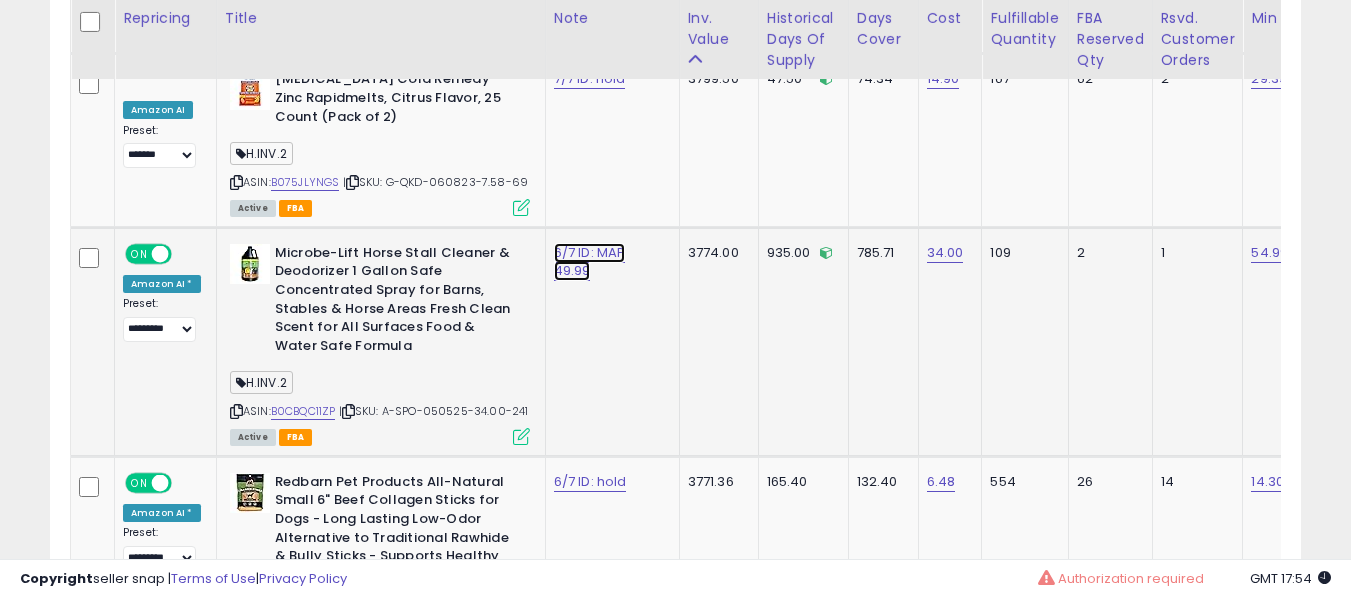 click on "6/7 ID: MAP 49.99" at bounding box center [590, -5058] 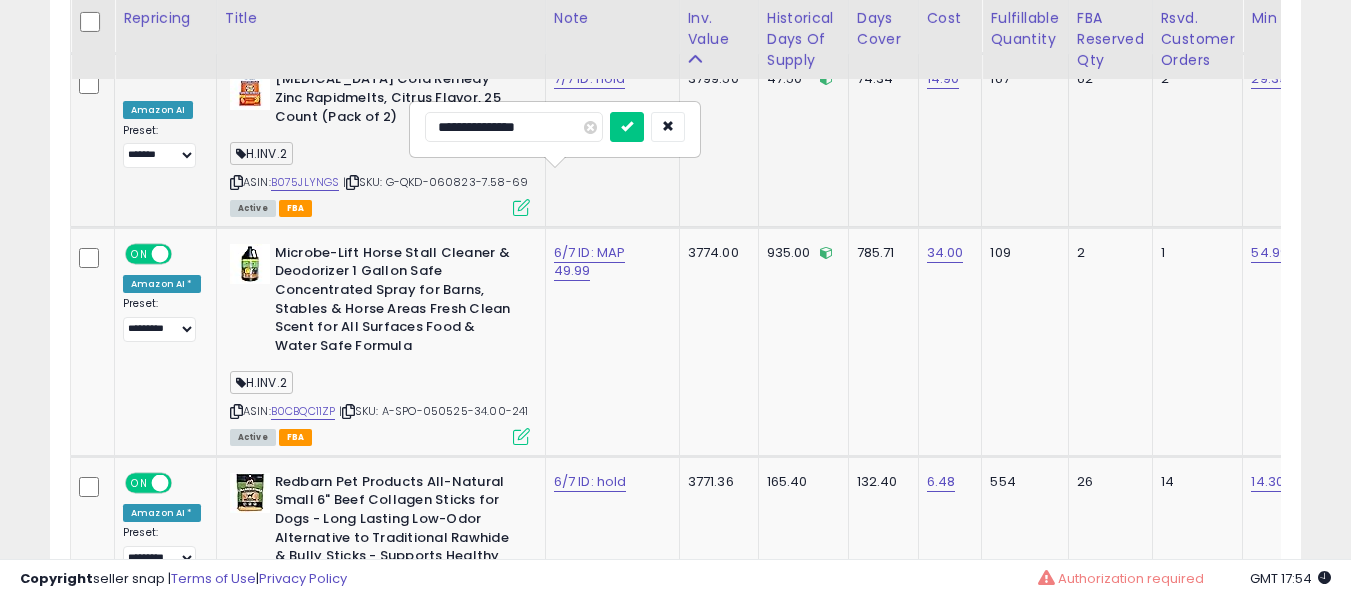 type on "**********" 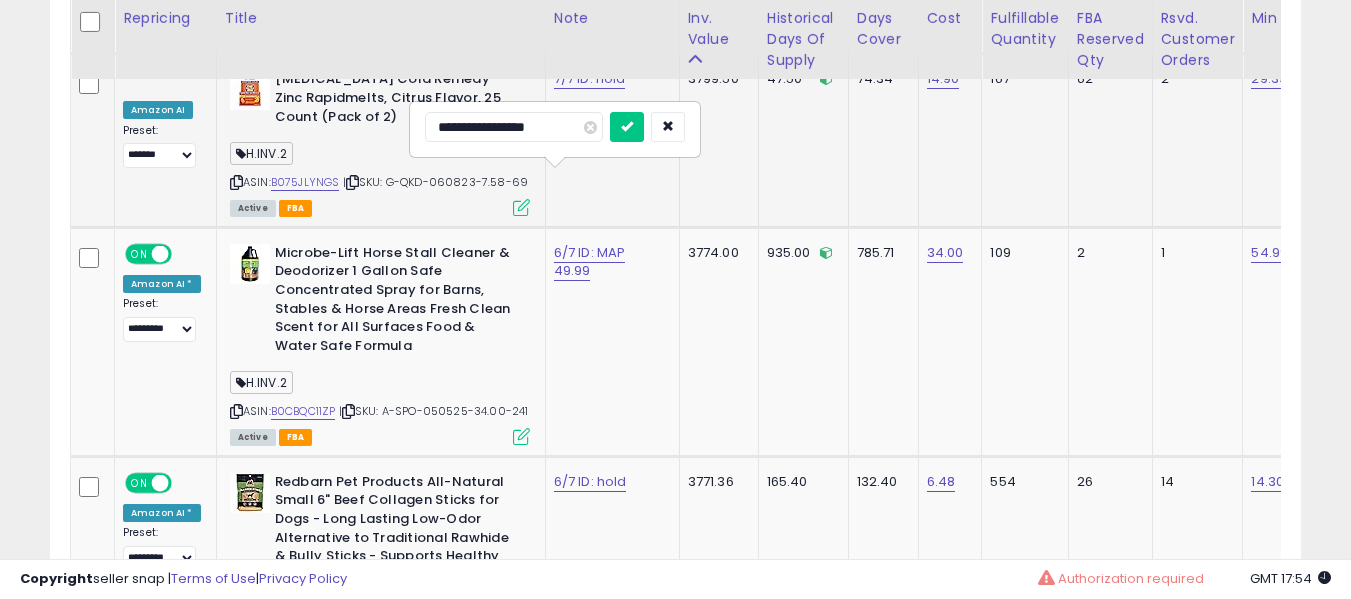 click at bounding box center (627, 127) 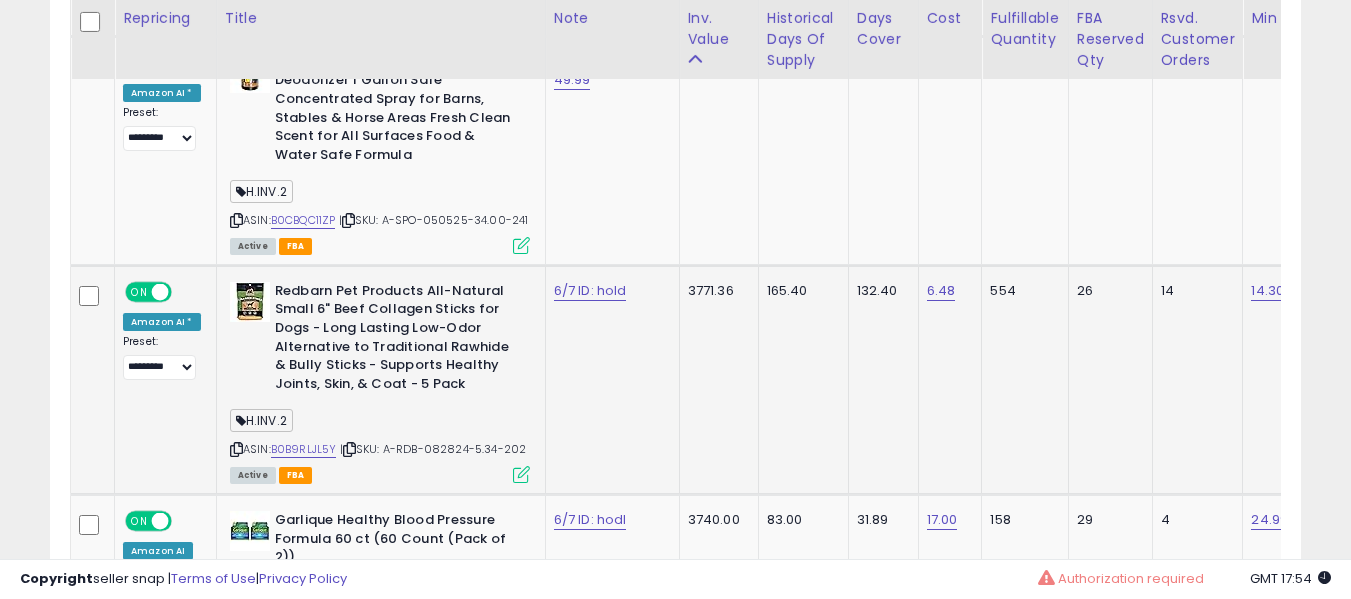 scroll, scrollTop: 6391, scrollLeft: 0, axis: vertical 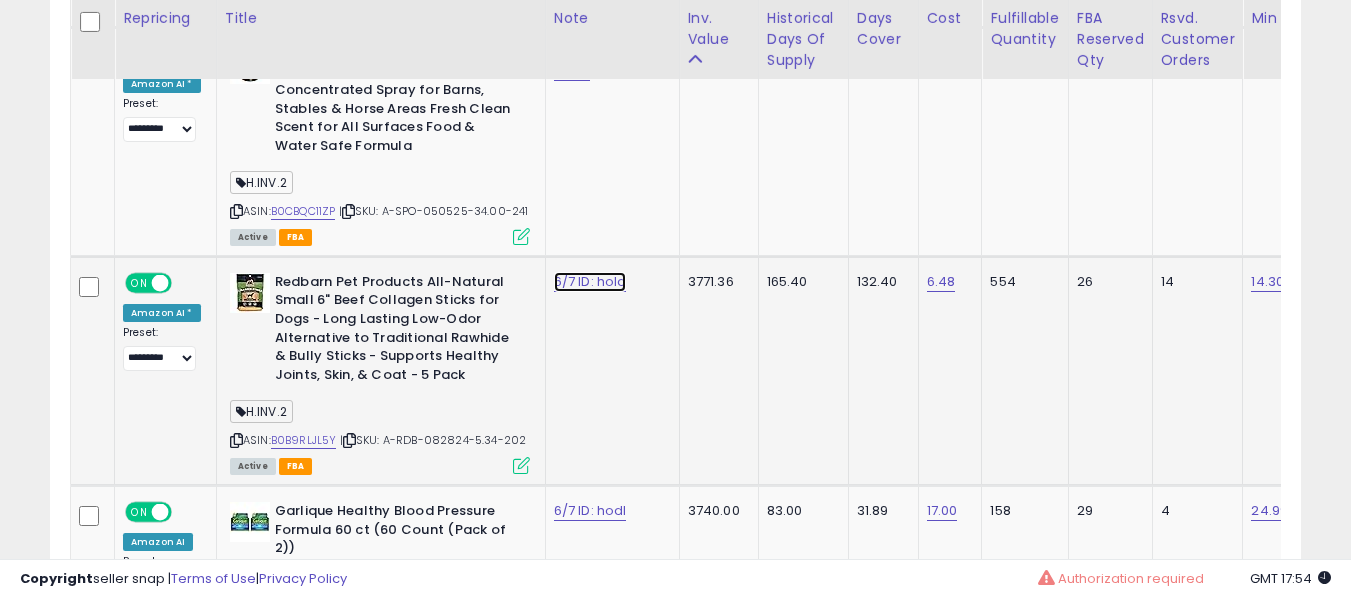 click on "6/7 ID: hold" at bounding box center [590, -5258] 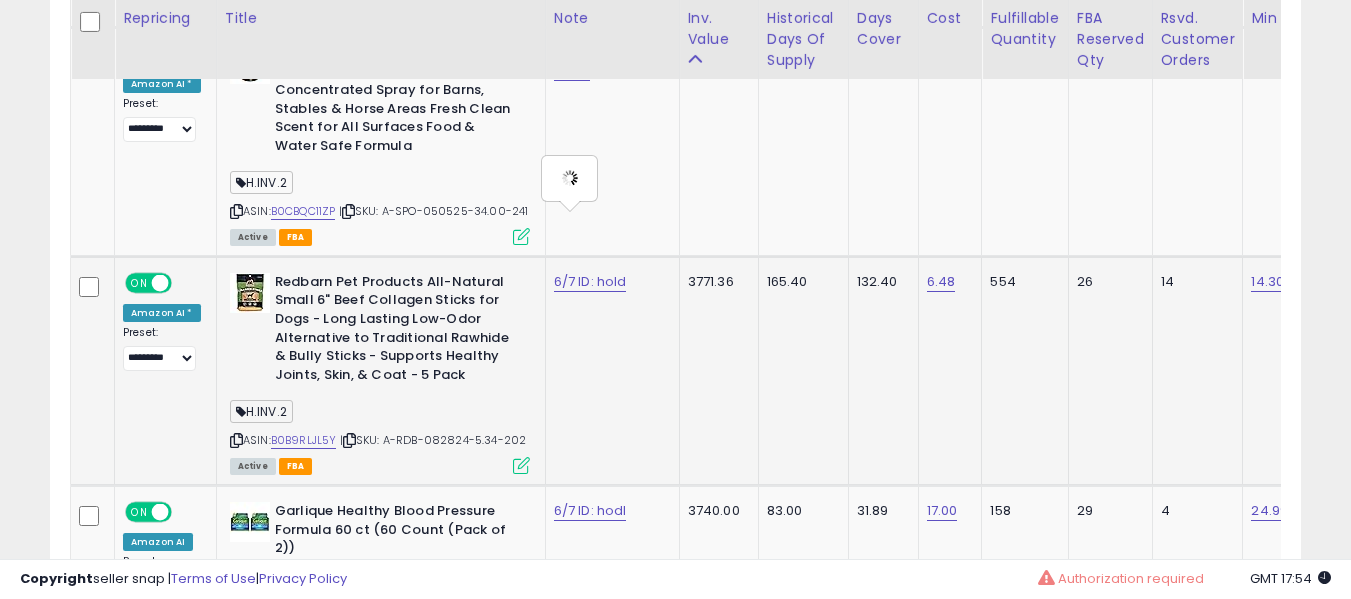 type on "**********" 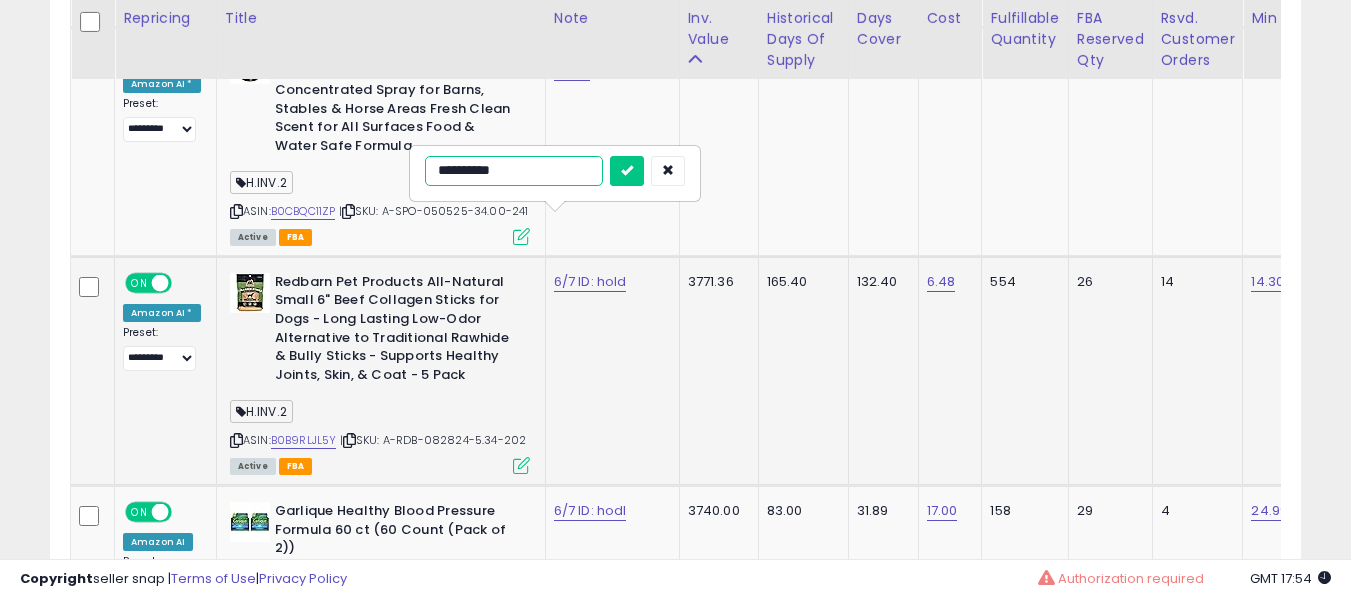 type on "**********" 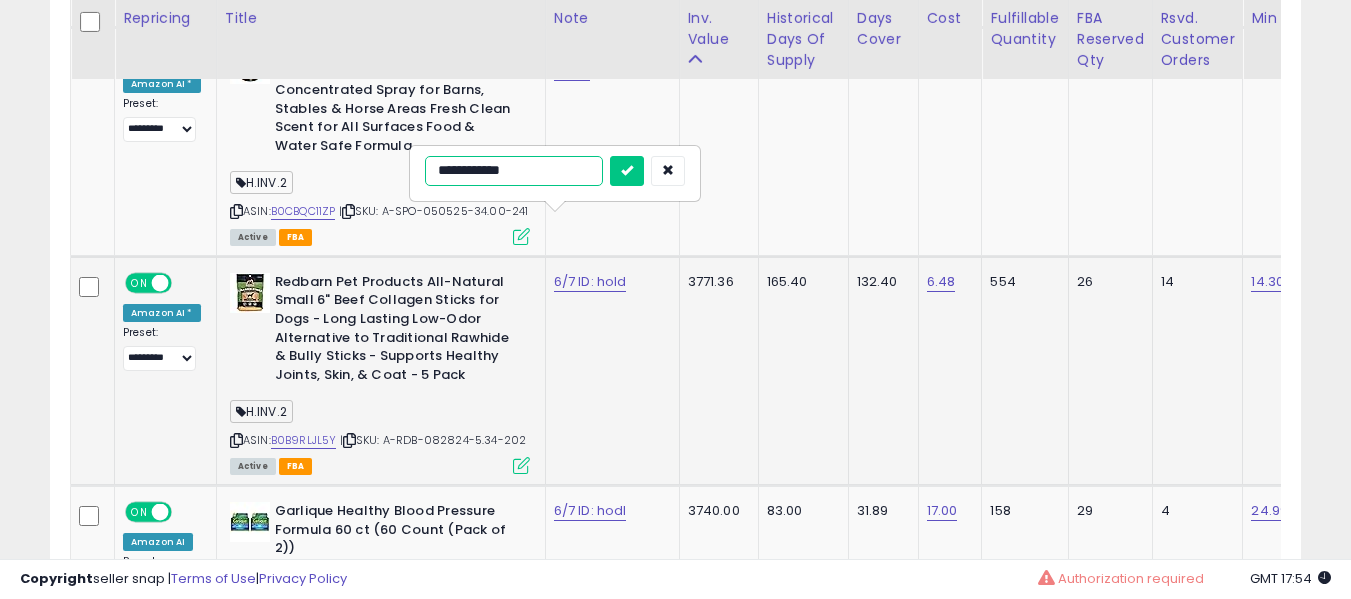 click at bounding box center [627, 171] 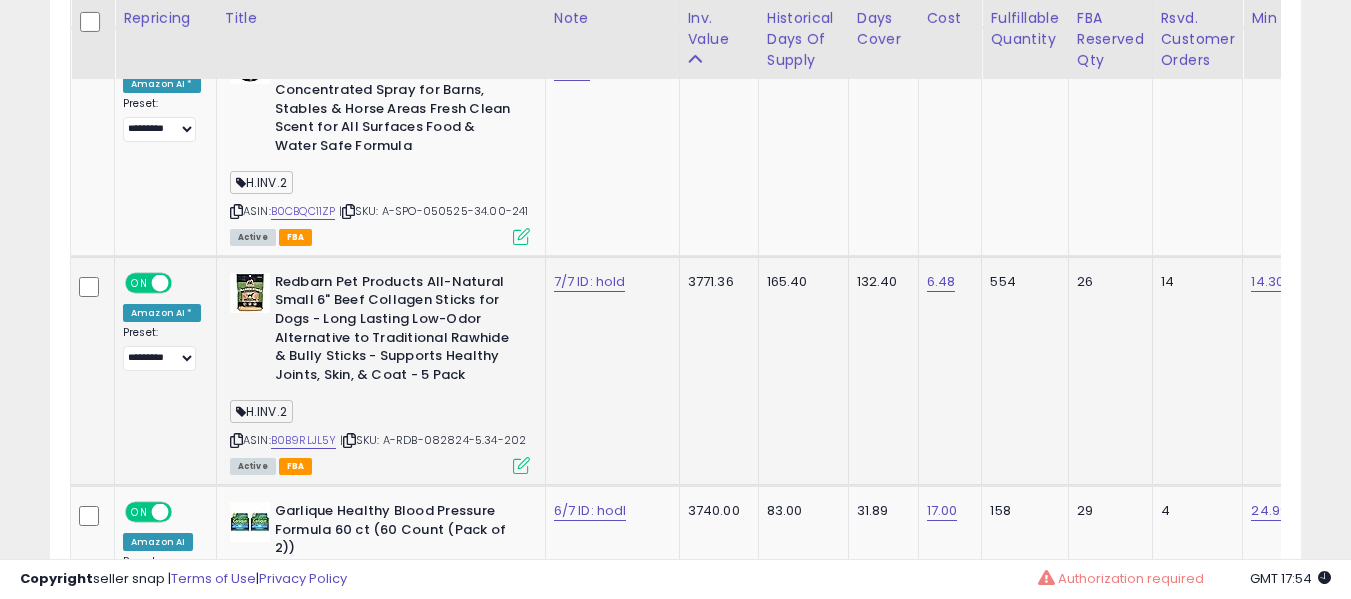 scroll, scrollTop: 6591, scrollLeft: 0, axis: vertical 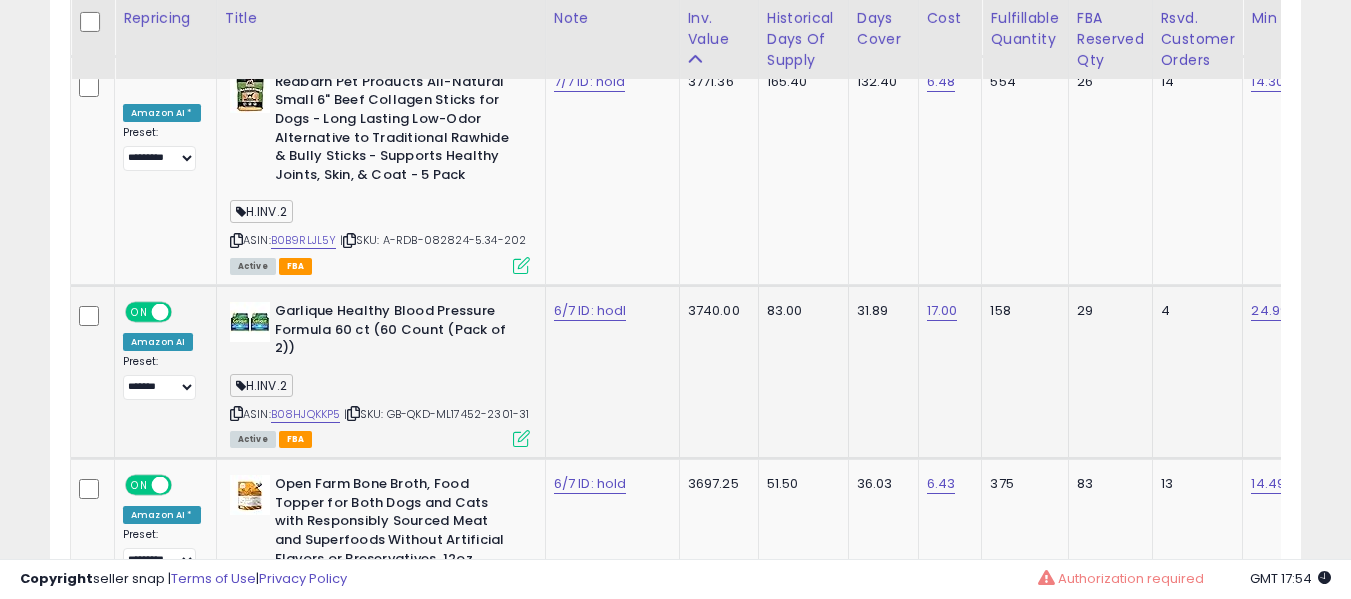 click on "6/7 ID: hodl" 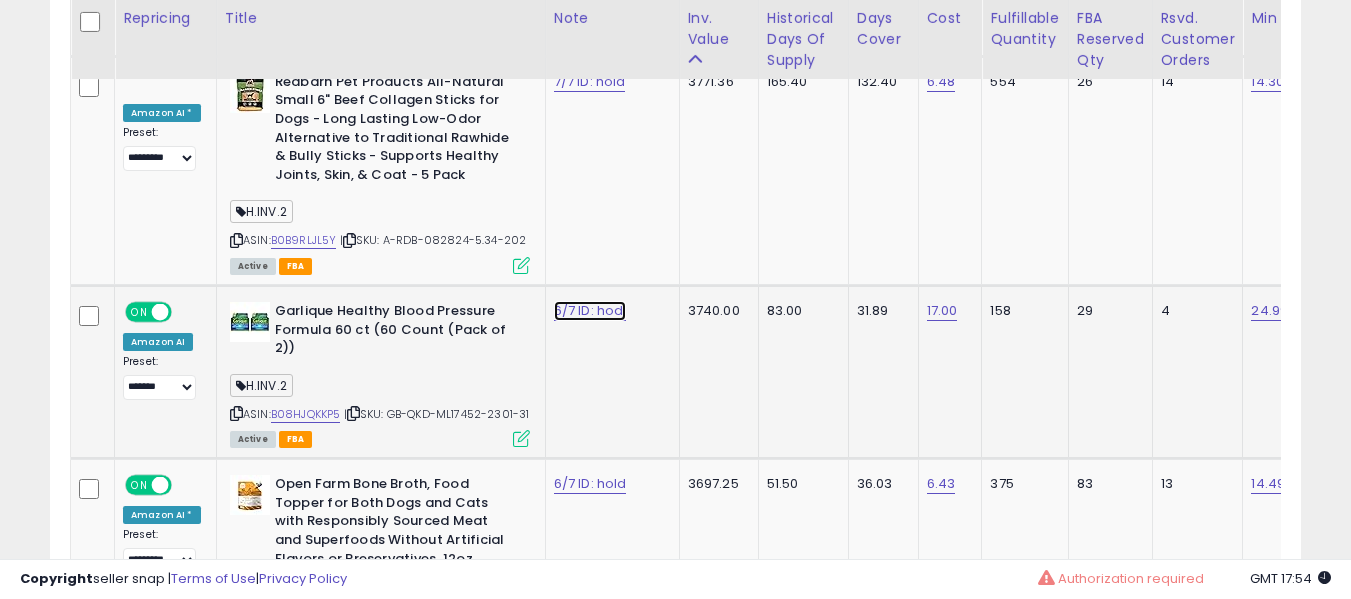 click on "6/7 ID: hodl" at bounding box center (590, -5458) 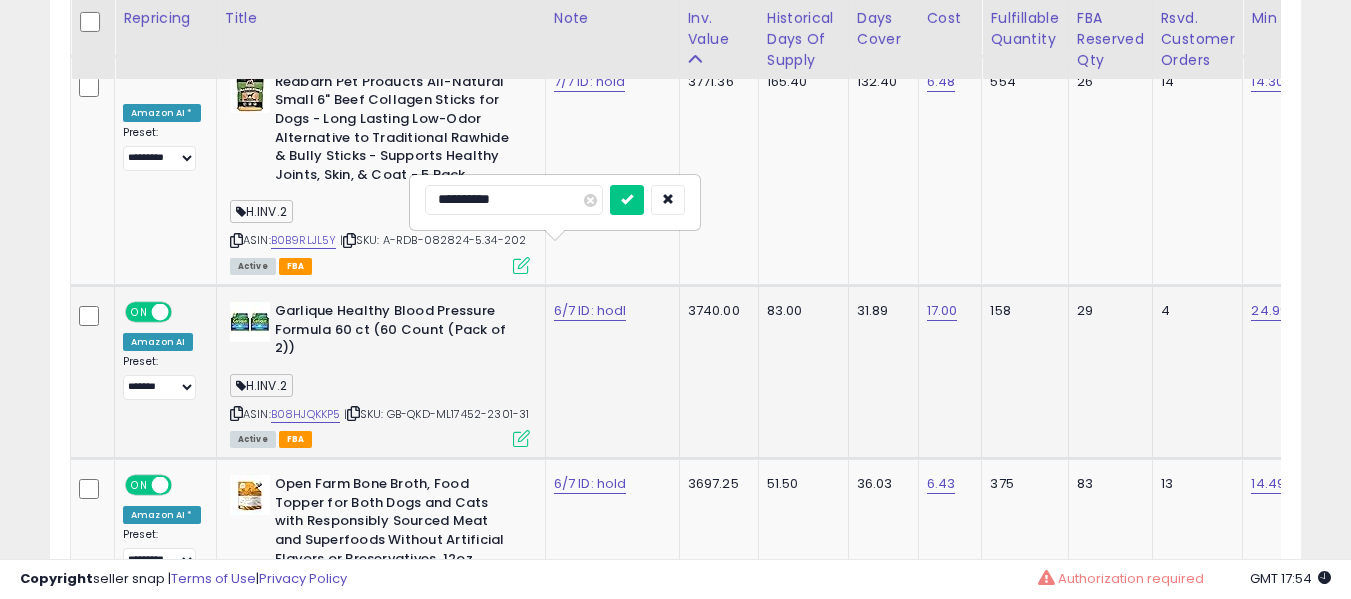type on "**********" 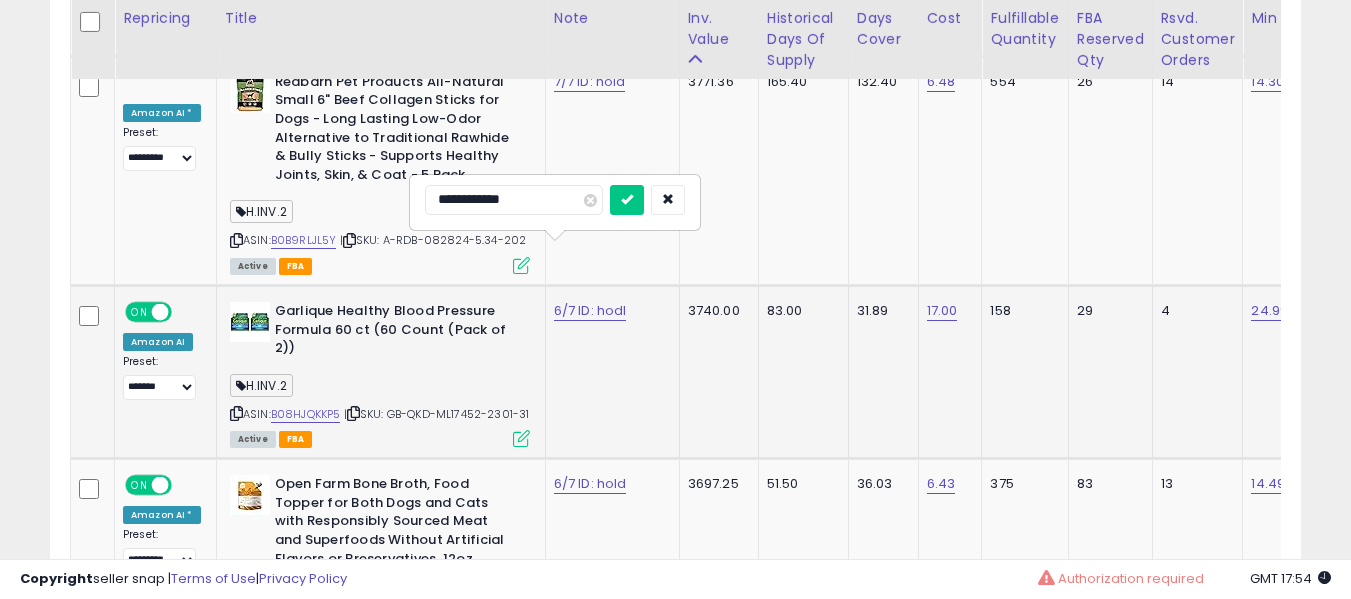 click at bounding box center (627, 200) 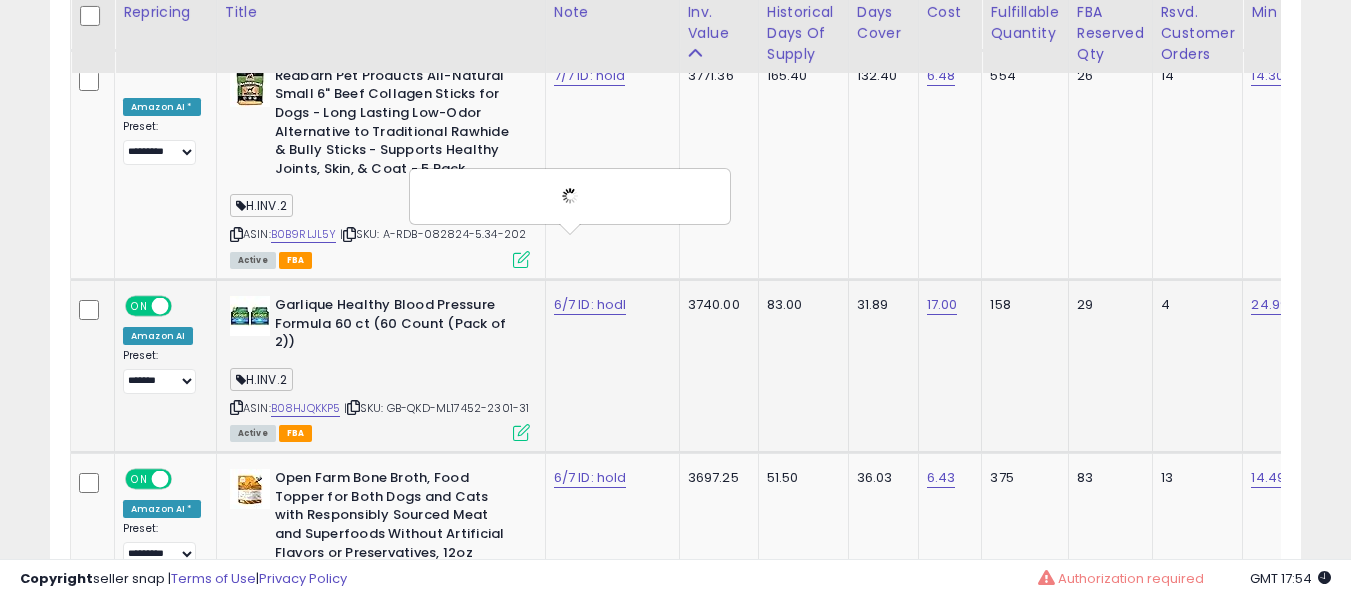 scroll, scrollTop: 6691, scrollLeft: 0, axis: vertical 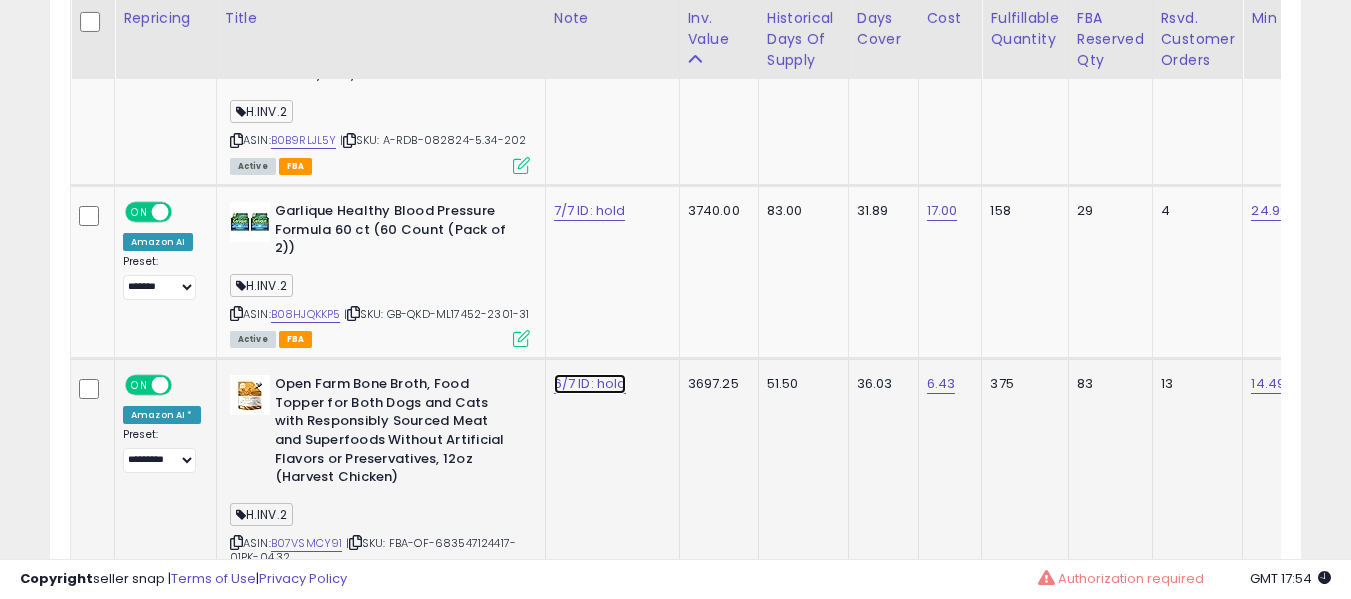 click on "6/7 ID: hold" at bounding box center [590, -5558] 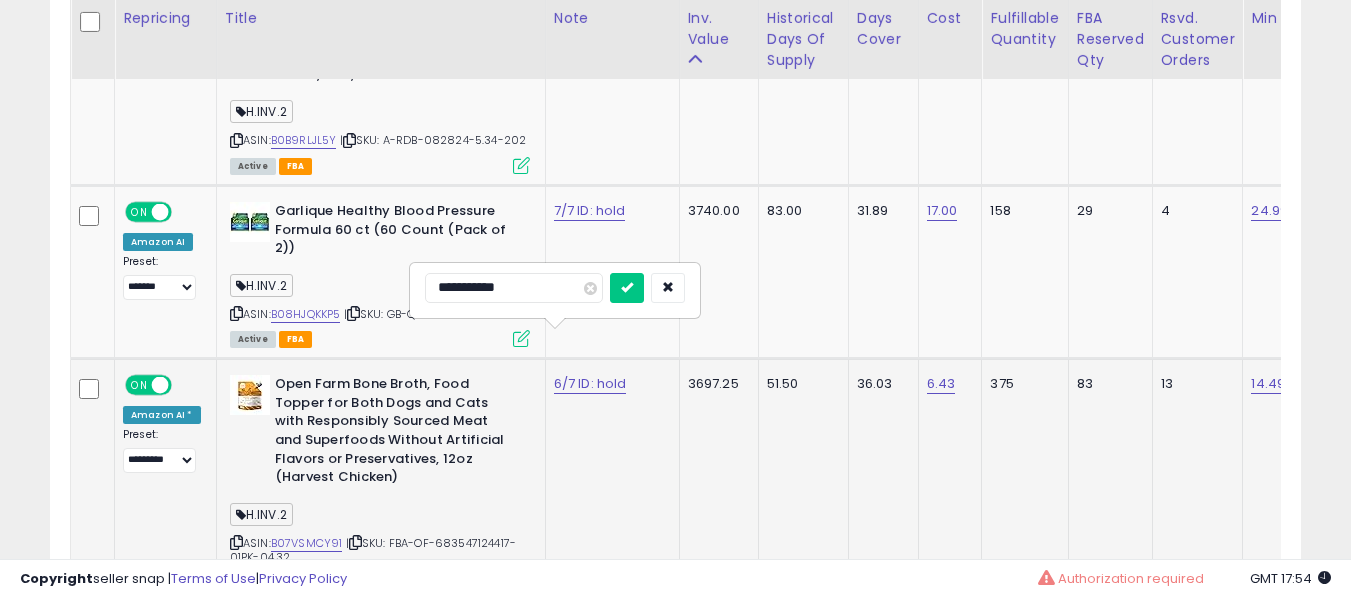 type on "**********" 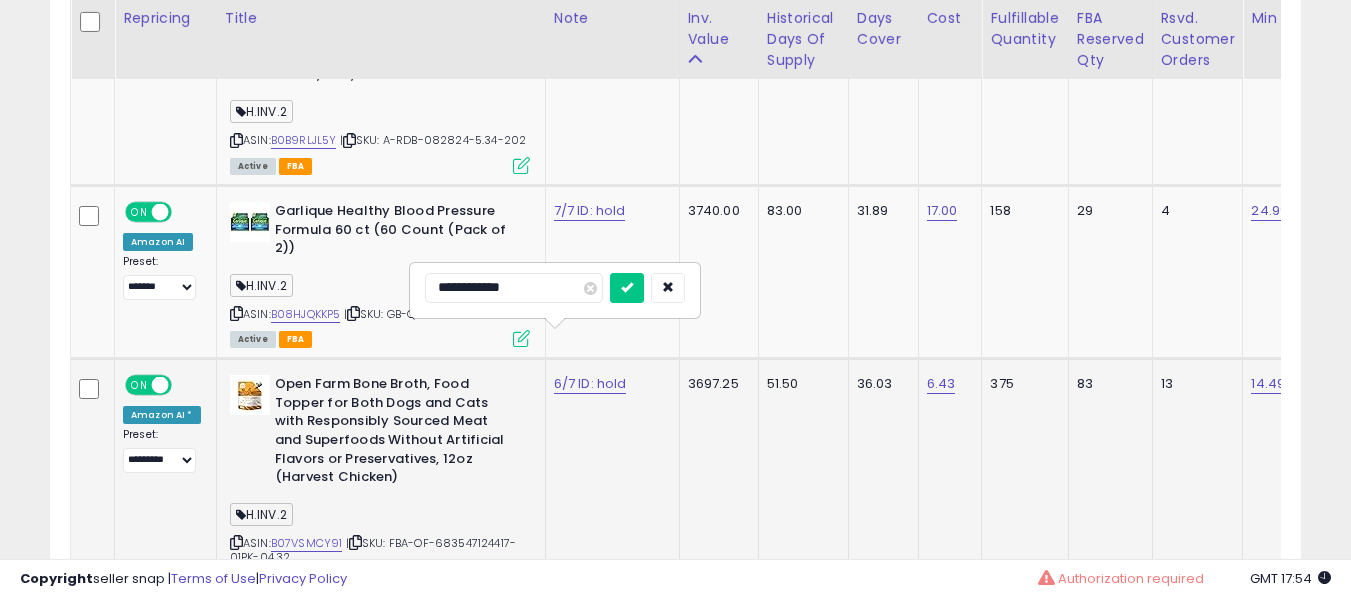 click at bounding box center [627, 288] 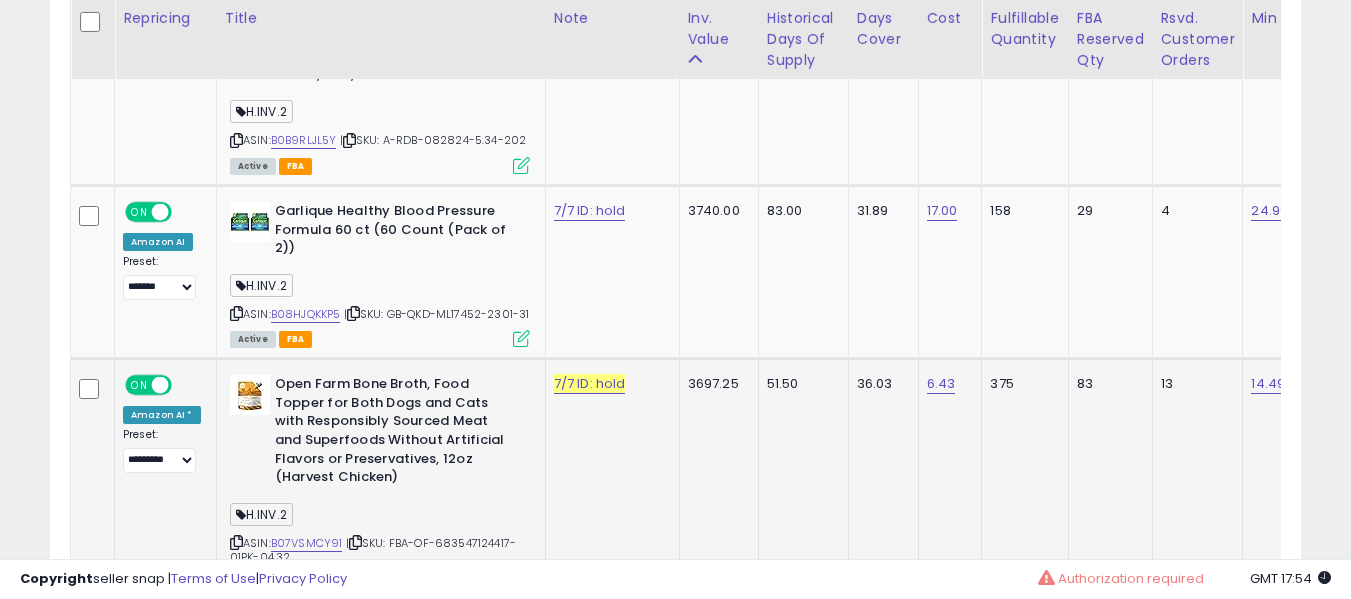scroll, scrollTop: 6891, scrollLeft: 0, axis: vertical 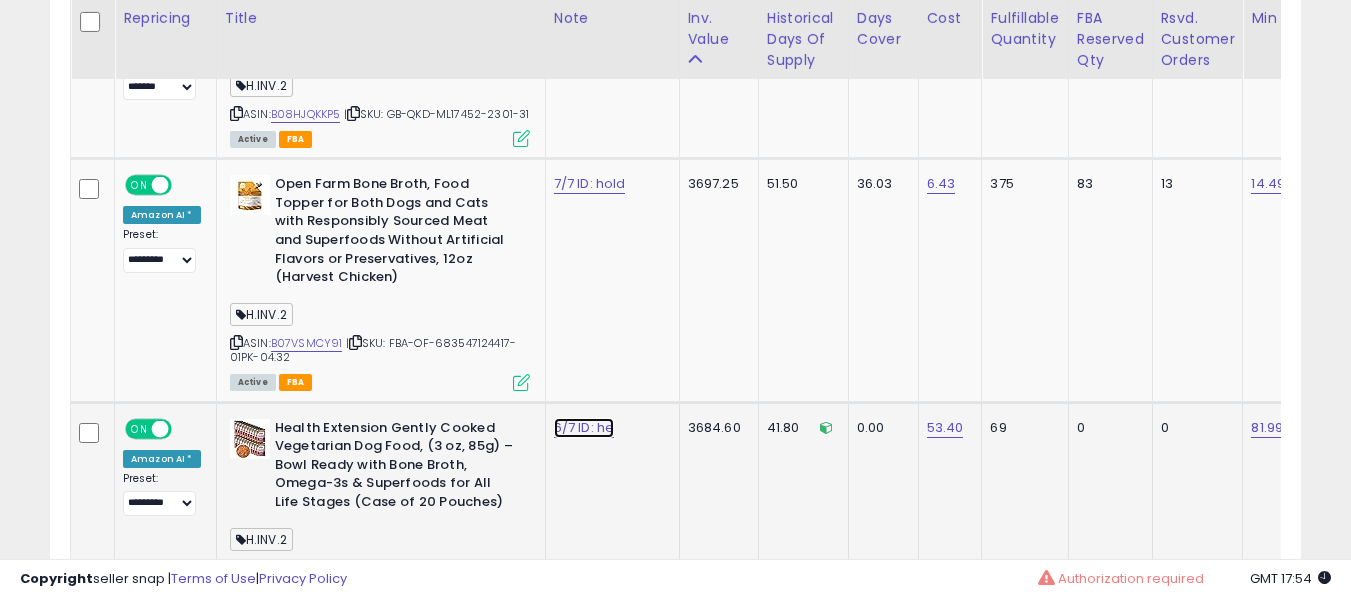 click on "6/7 ID: he" at bounding box center [590, -5758] 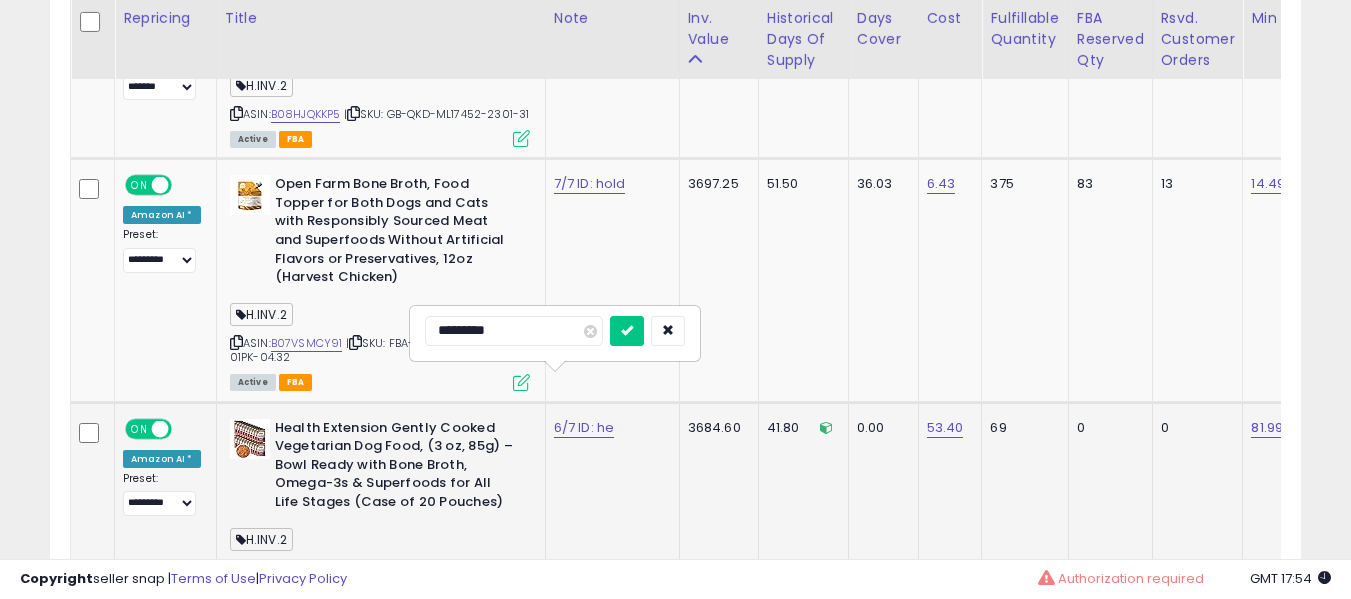 type on "**********" 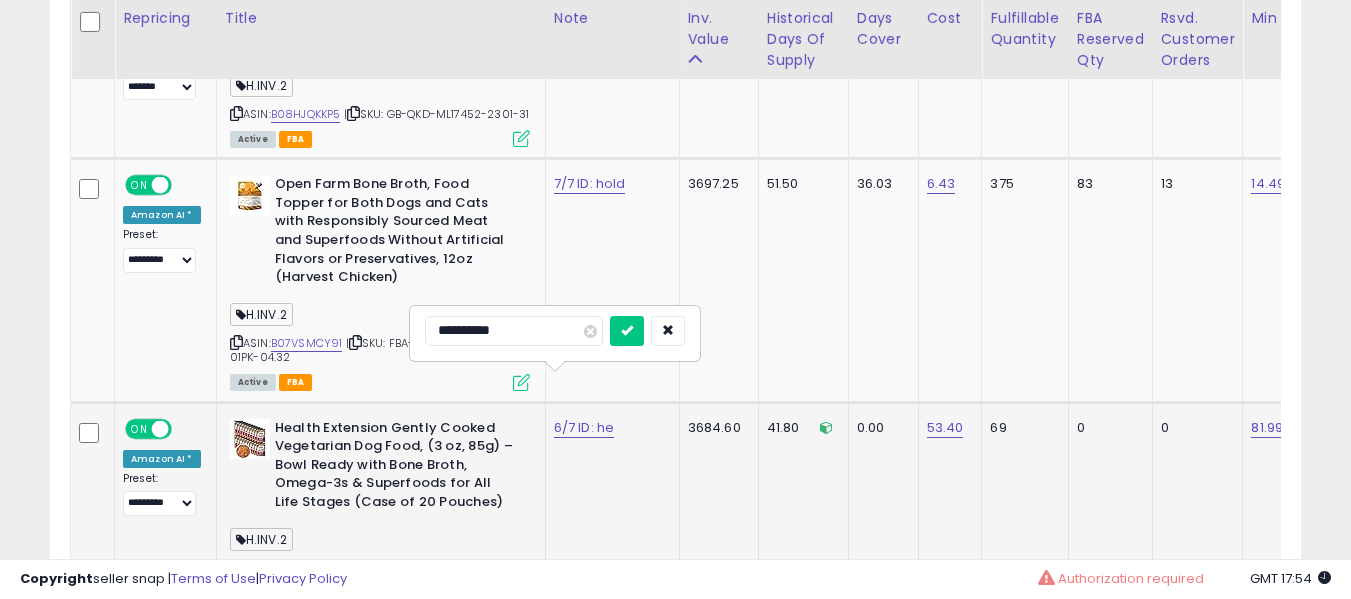 click at bounding box center [627, 331] 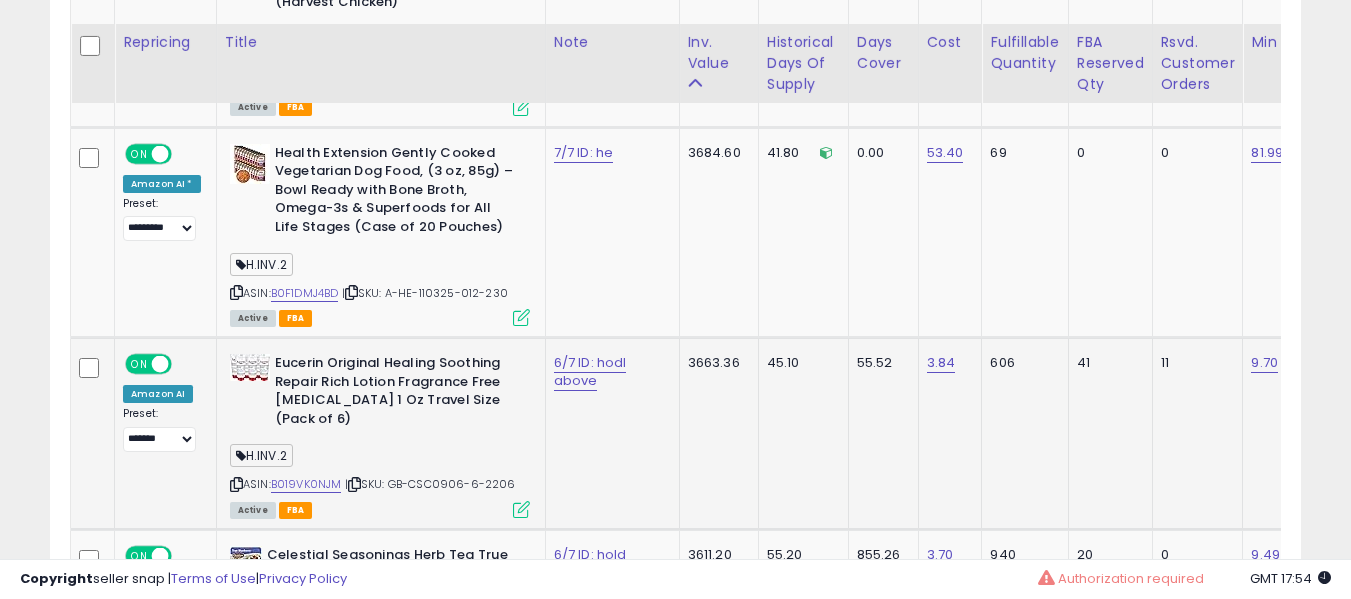 scroll, scrollTop: 7191, scrollLeft: 0, axis: vertical 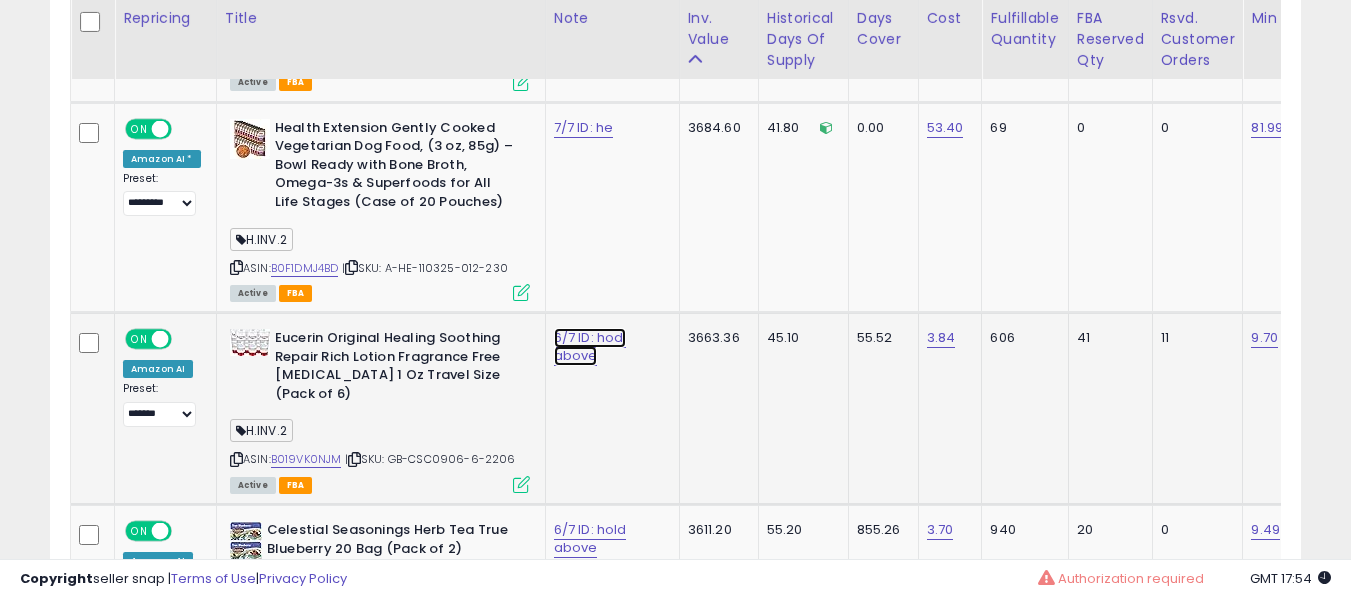 drag, startPoint x: 565, startPoint y: 317, endPoint x: 564, endPoint y: 302, distance: 15.033297 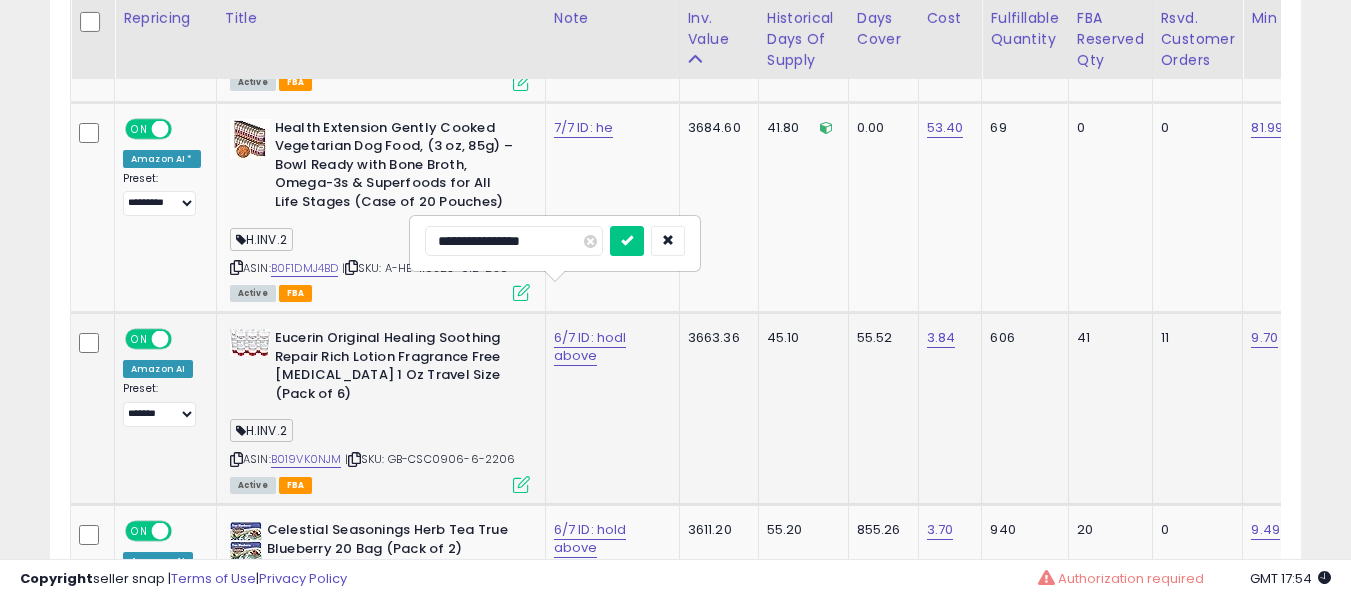 type on "**********" 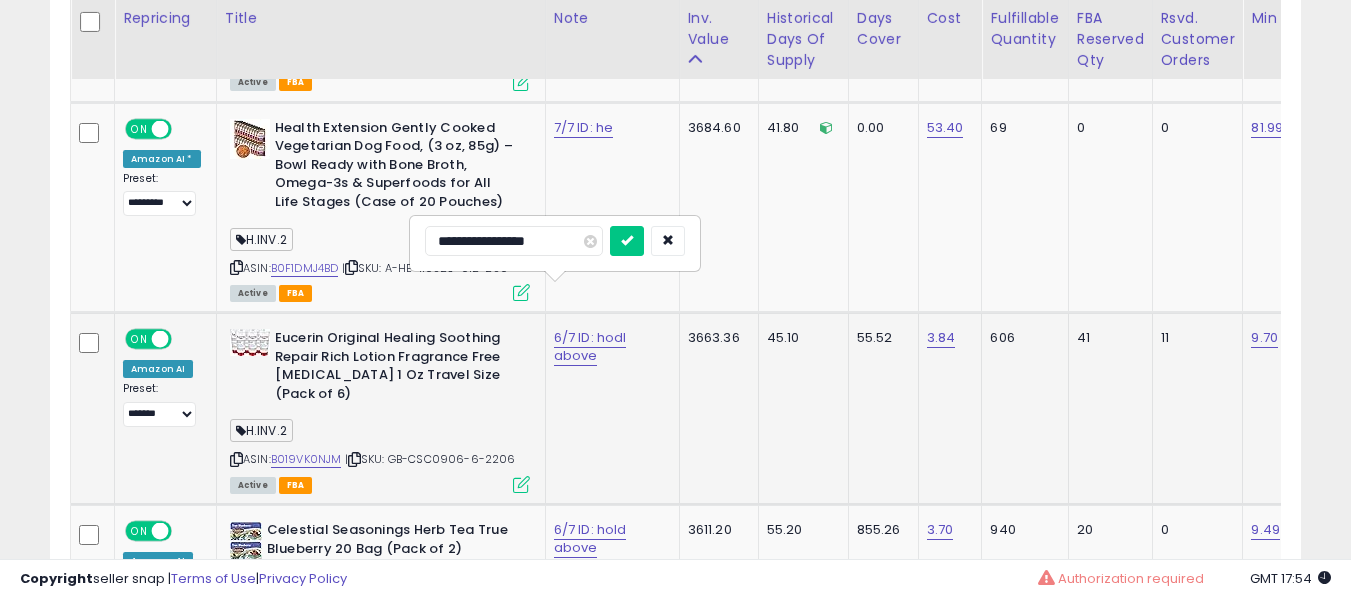 click at bounding box center (627, 241) 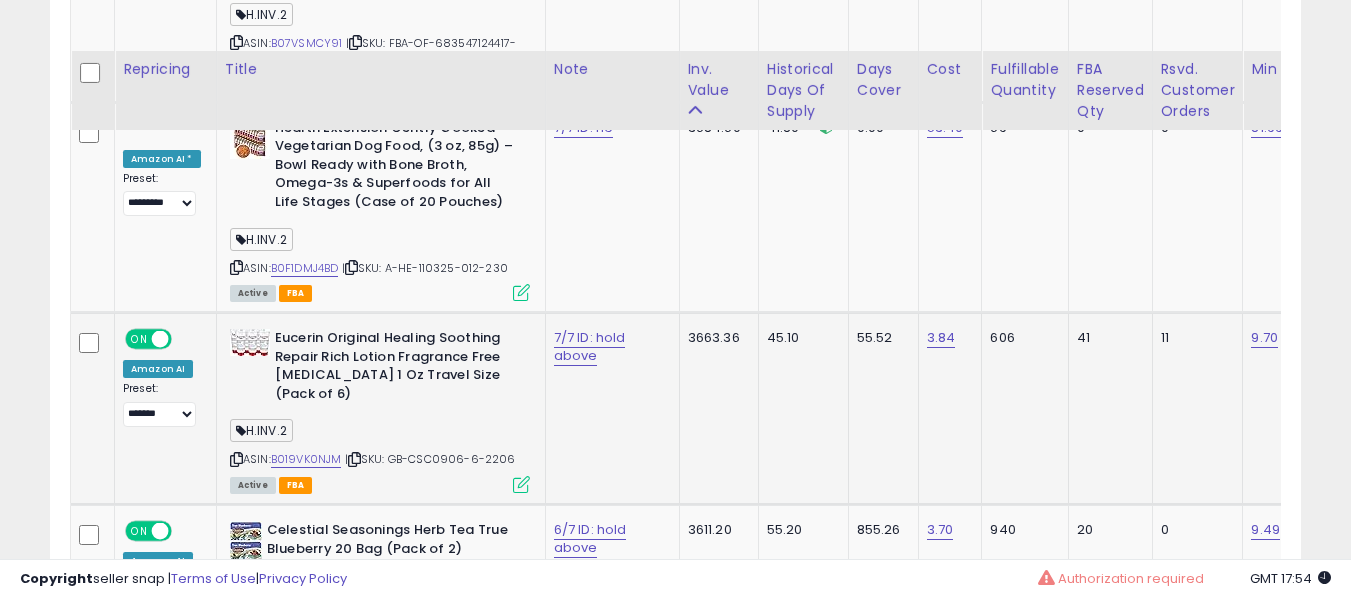 scroll, scrollTop: 7391, scrollLeft: 0, axis: vertical 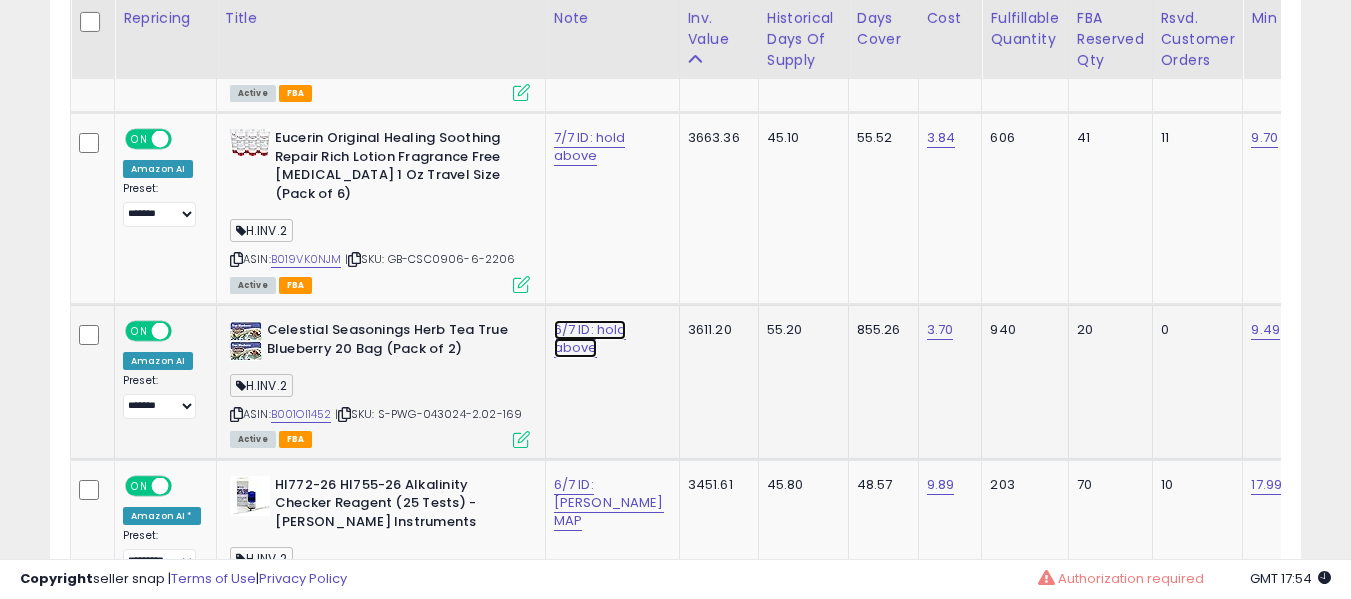 click on "6/7 ID: hold above" at bounding box center (590, -6258) 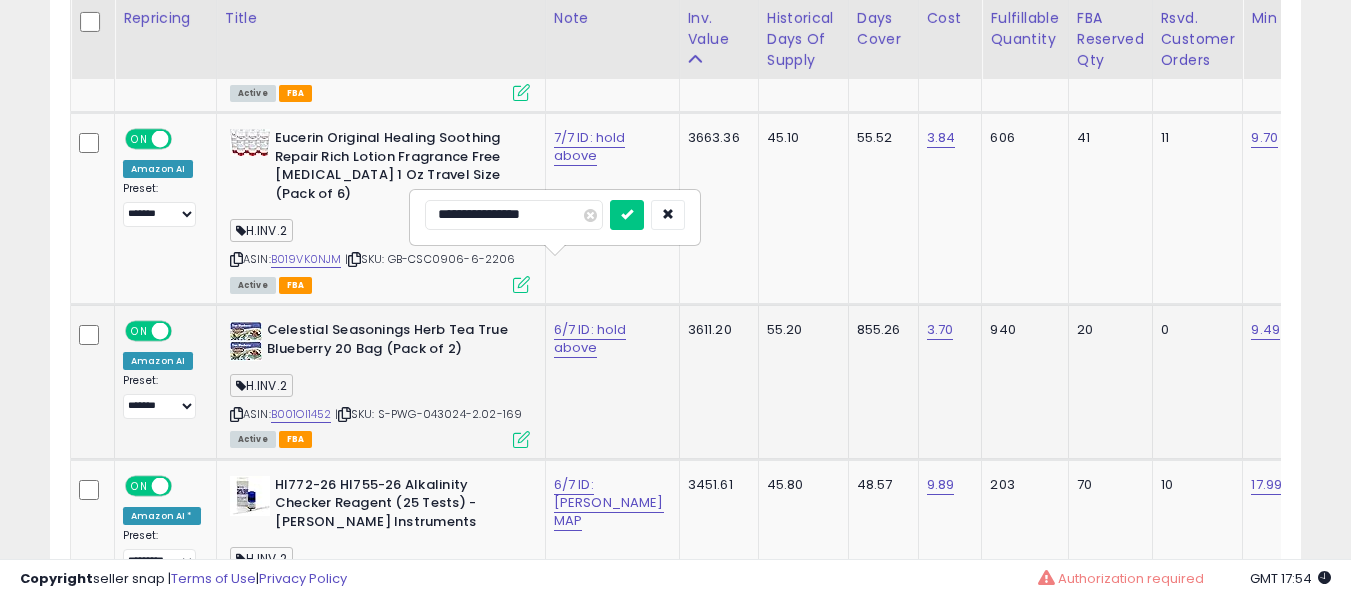 type on "**********" 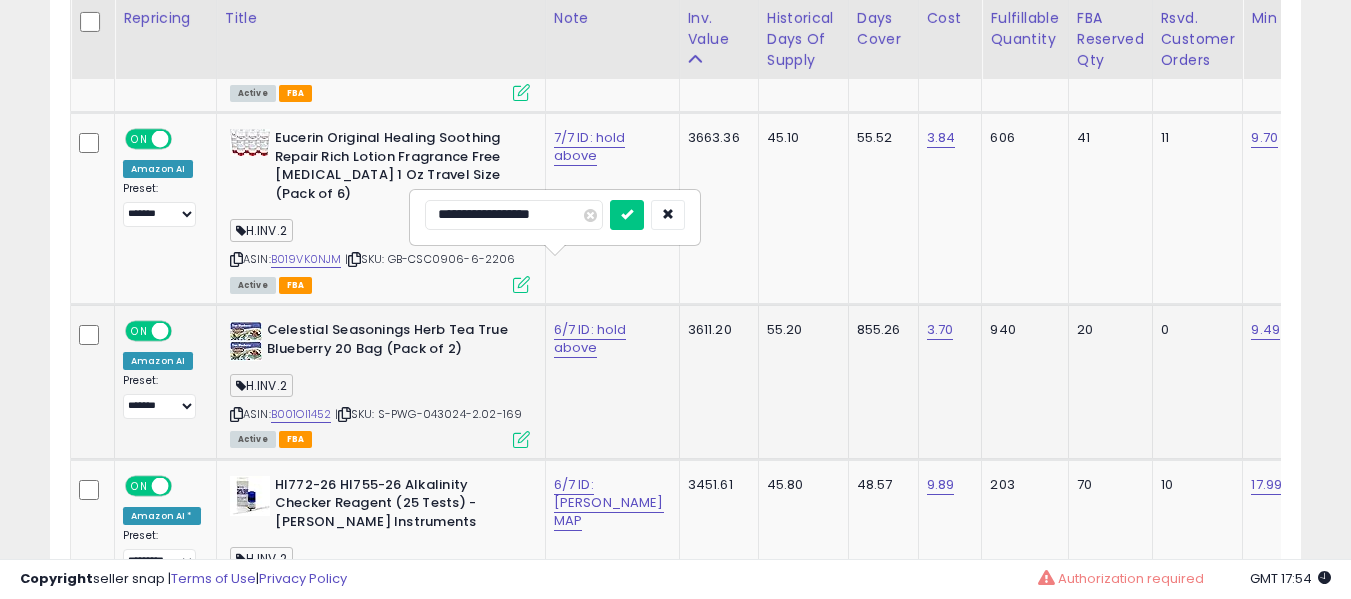 click at bounding box center (627, 215) 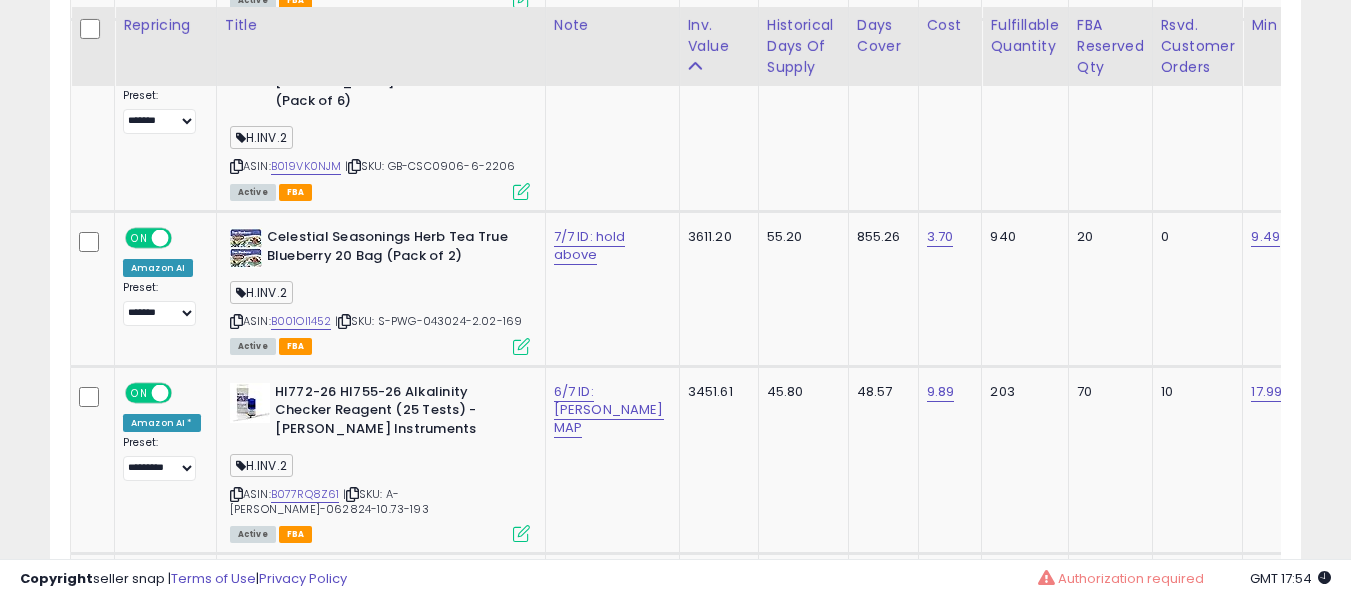 scroll, scrollTop: 7491, scrollLeft: 0, axis: vertical 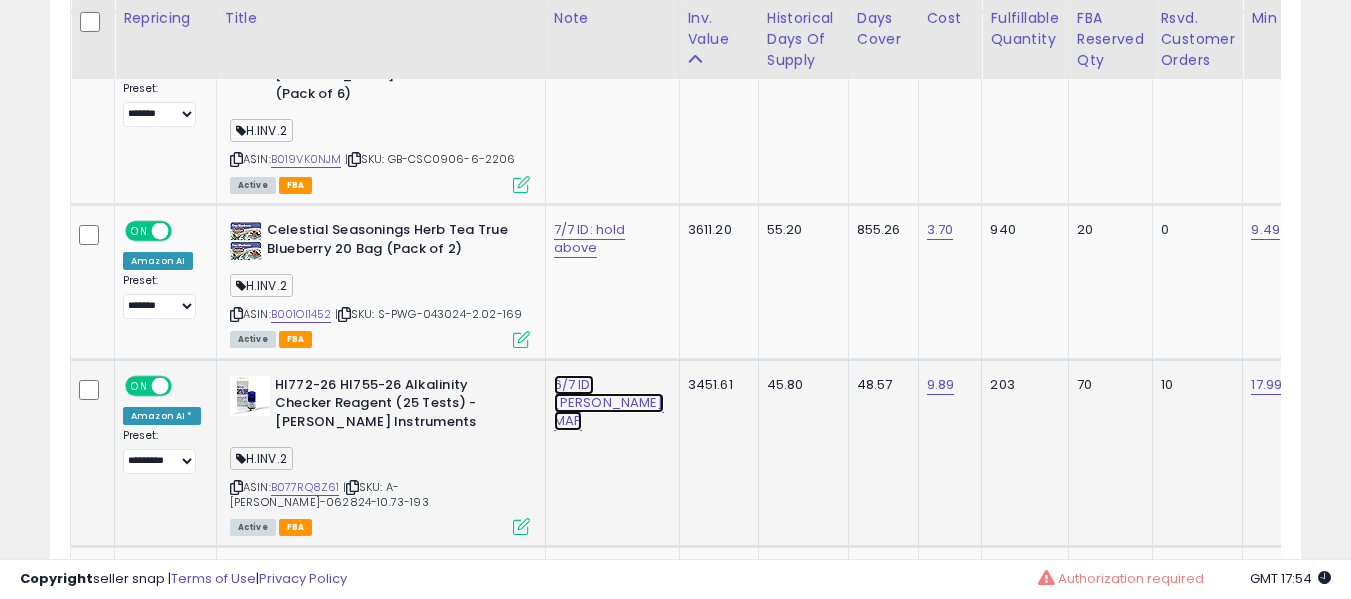 click on "6/7 ID: hanna MAP" at bounding box center (590, -6358) 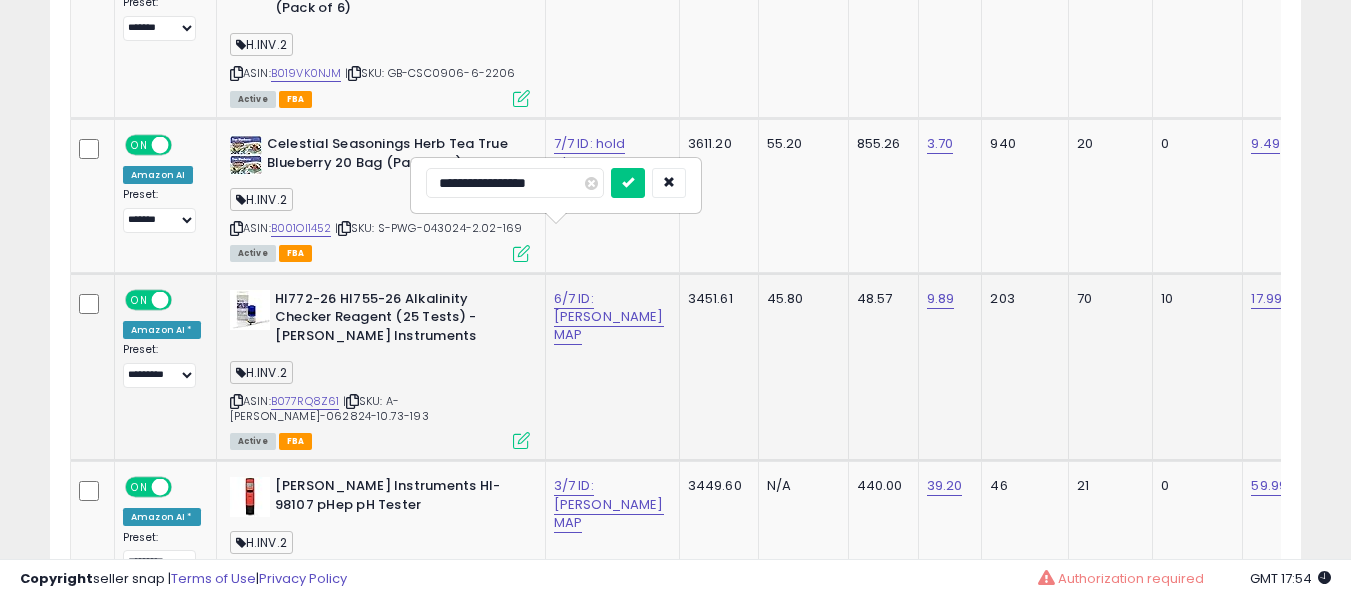 scroll, scrollTop: 7591, scrollLeft: 0, axis: vertical 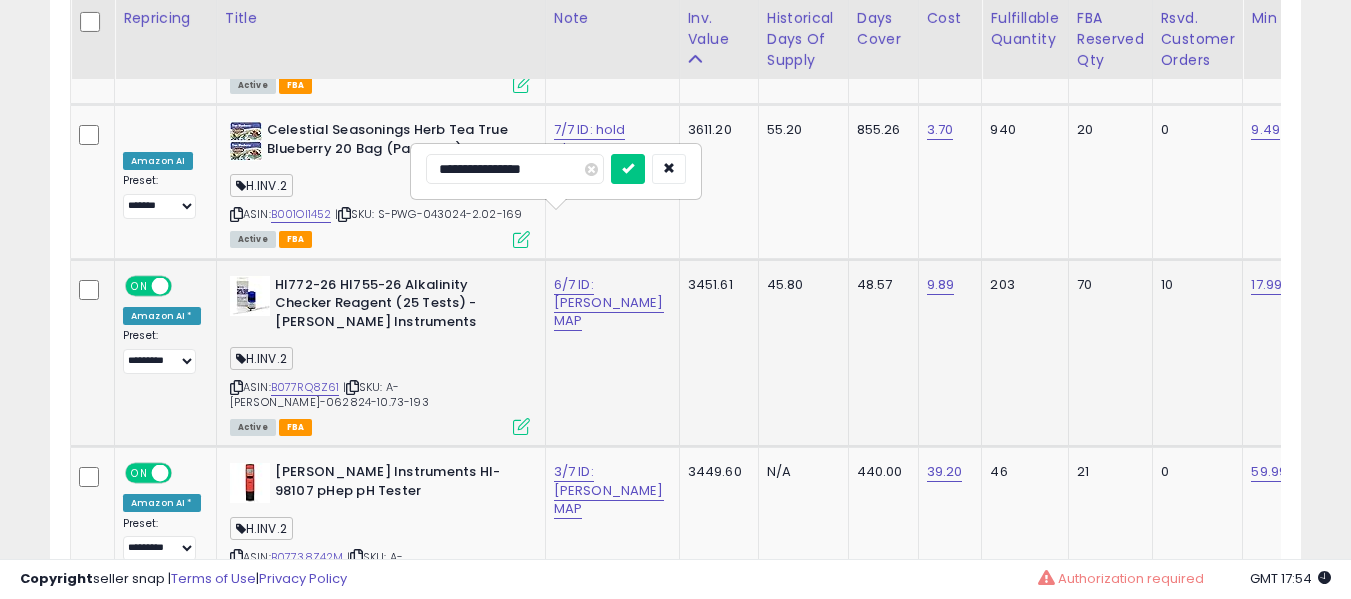 type on "**********" 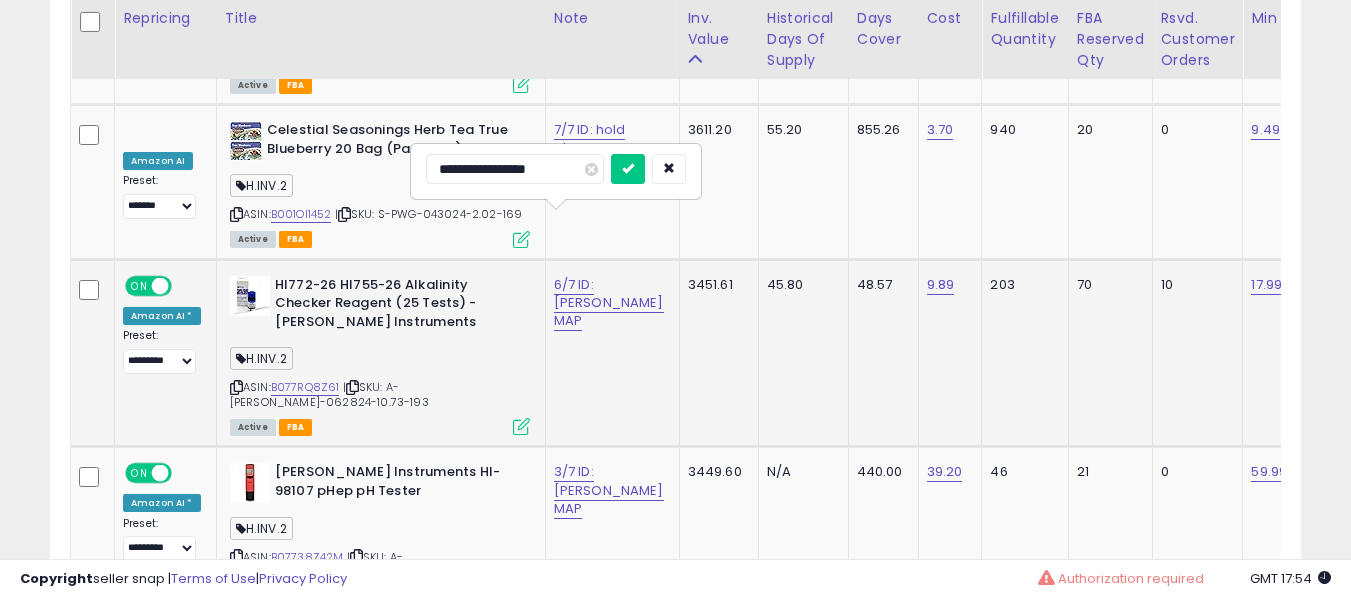 click at bounding box center (628, 169) 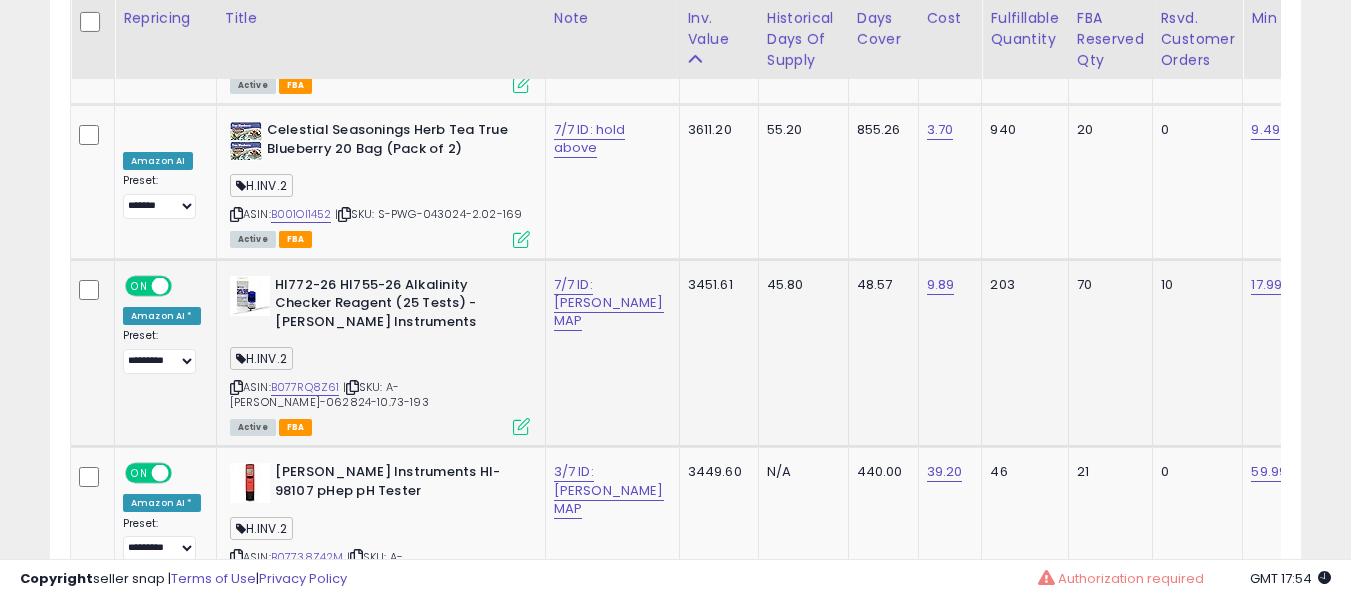 scroll, scrollTop: 7691, scrollLeft: 0, axis: vertical 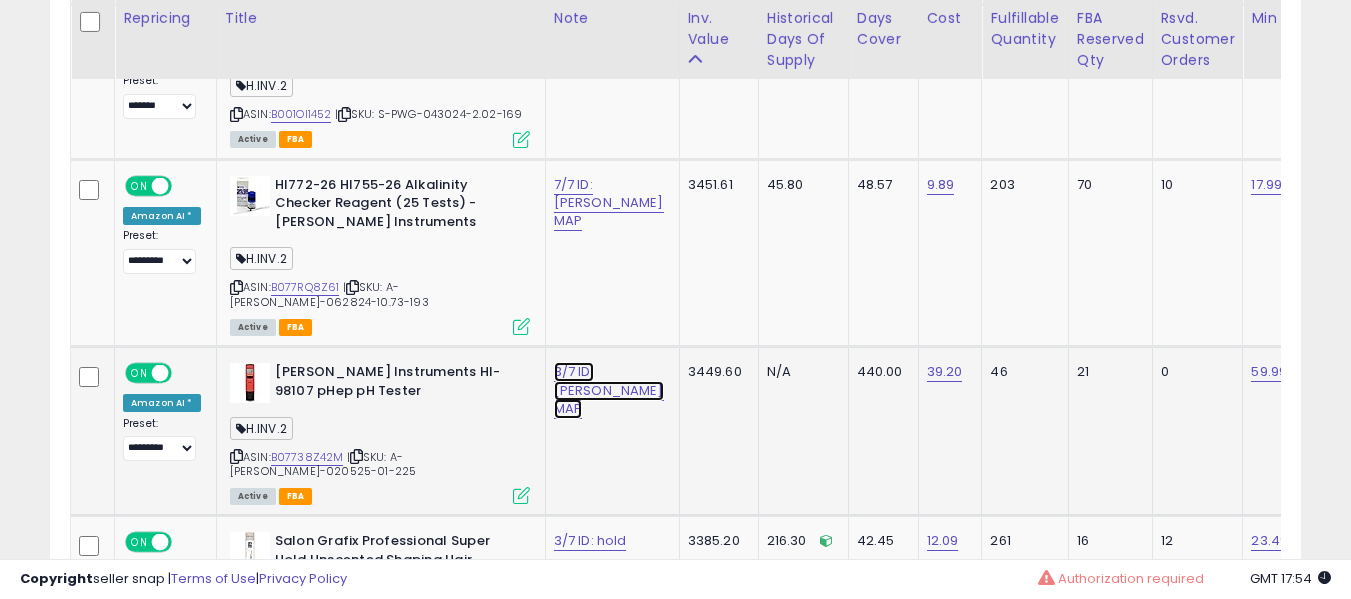 click on "3/7 ID: hanna MAP" at bounding box center [590, -6558] 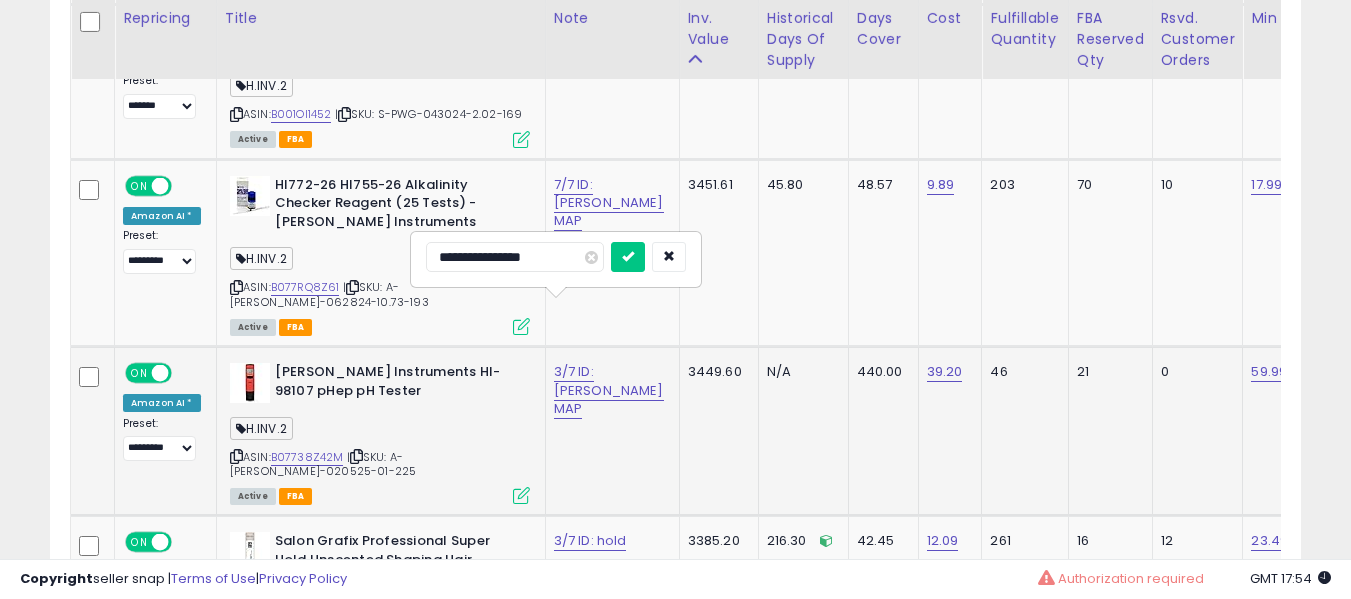 type on "**********" 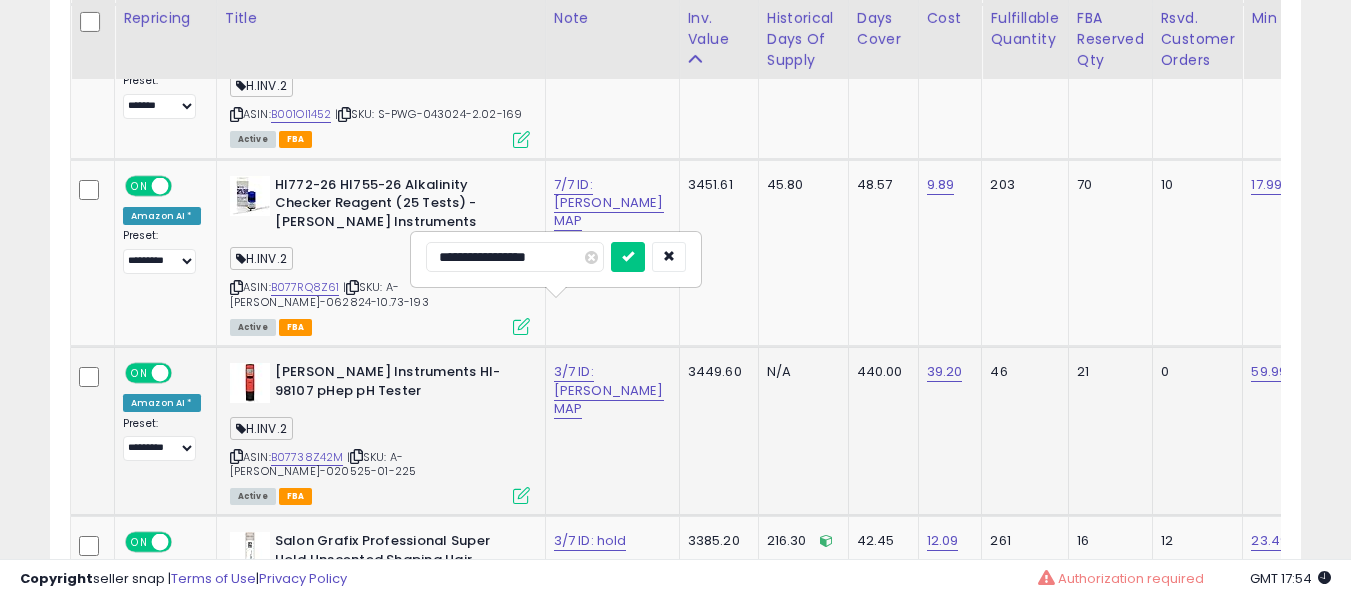 click at bounding box center (628, 257) 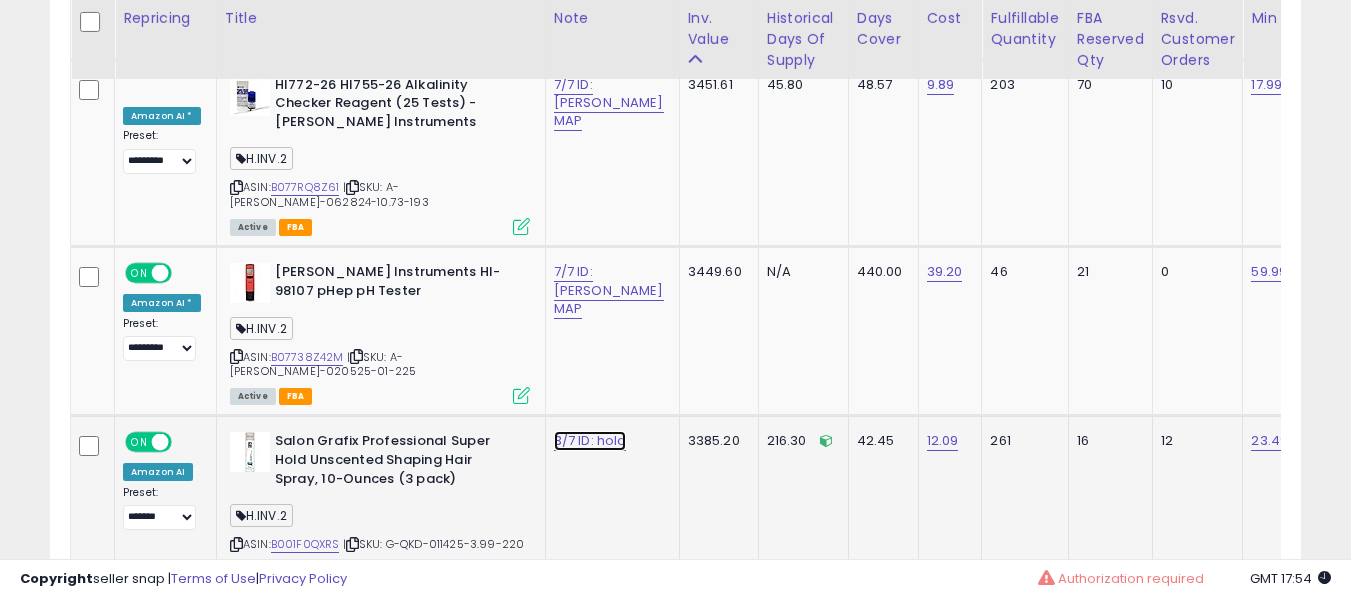 click on "3/7 ID: hold" at bounding box center (590, -6658) 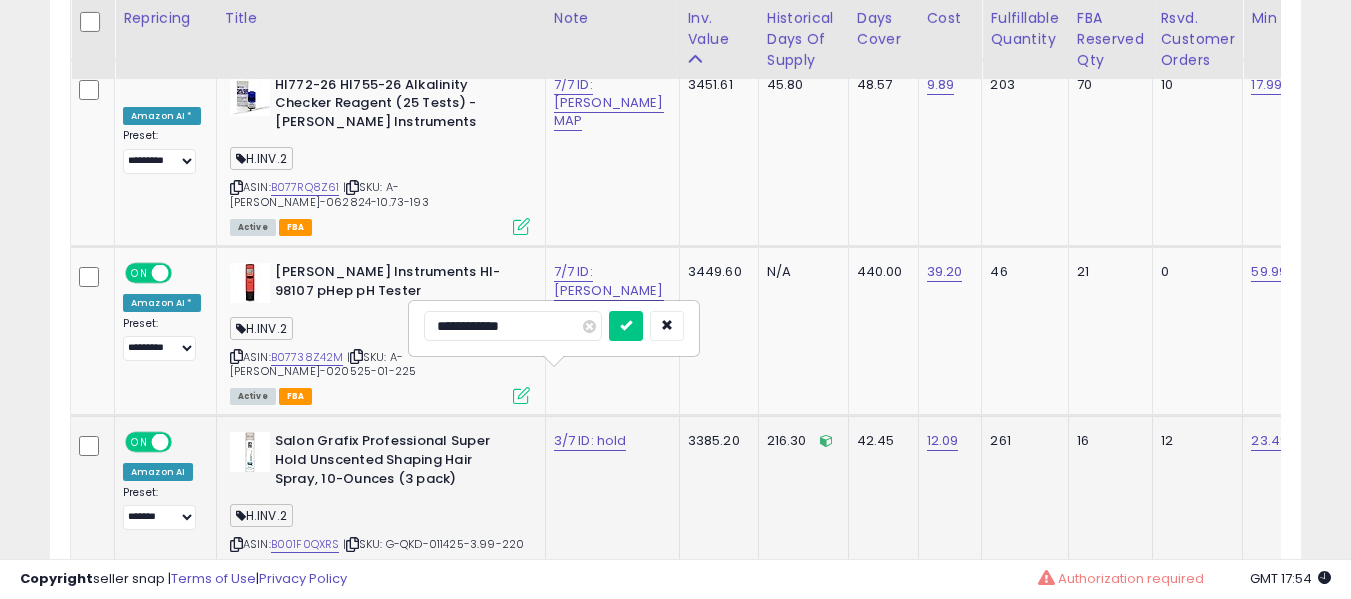 scroll, scrollTop: 7691, scrollLeft: 0, axis: vertical 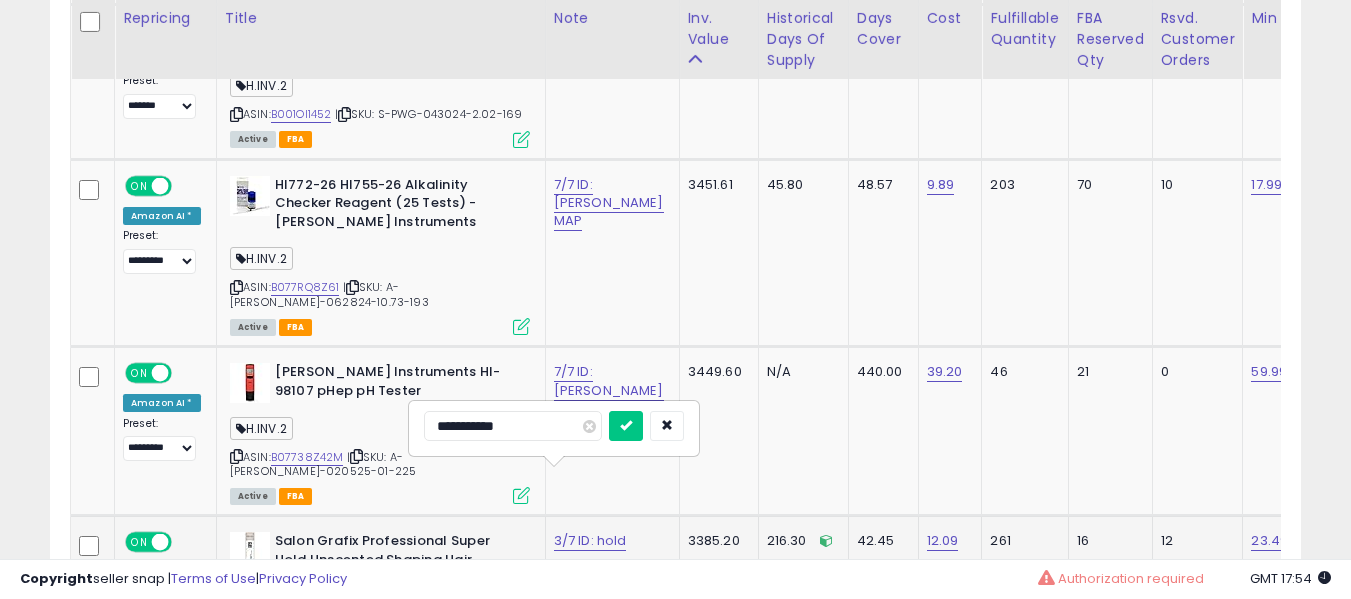 type on "**********" 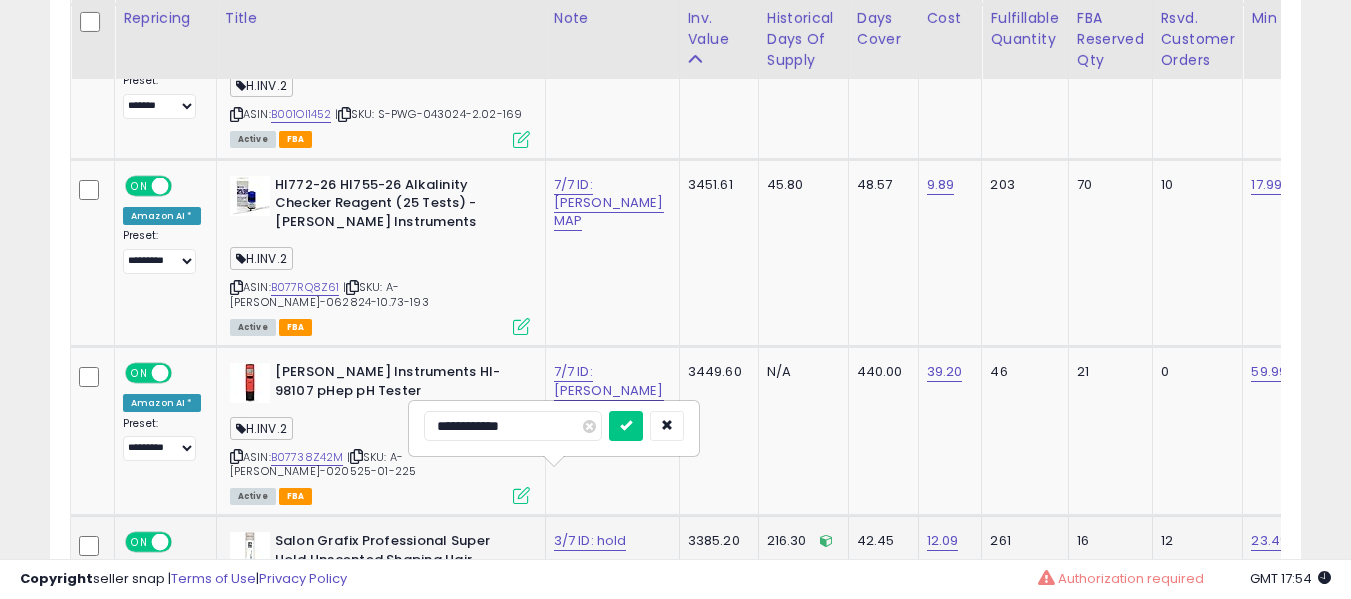 click at bounding box center [626, 426] 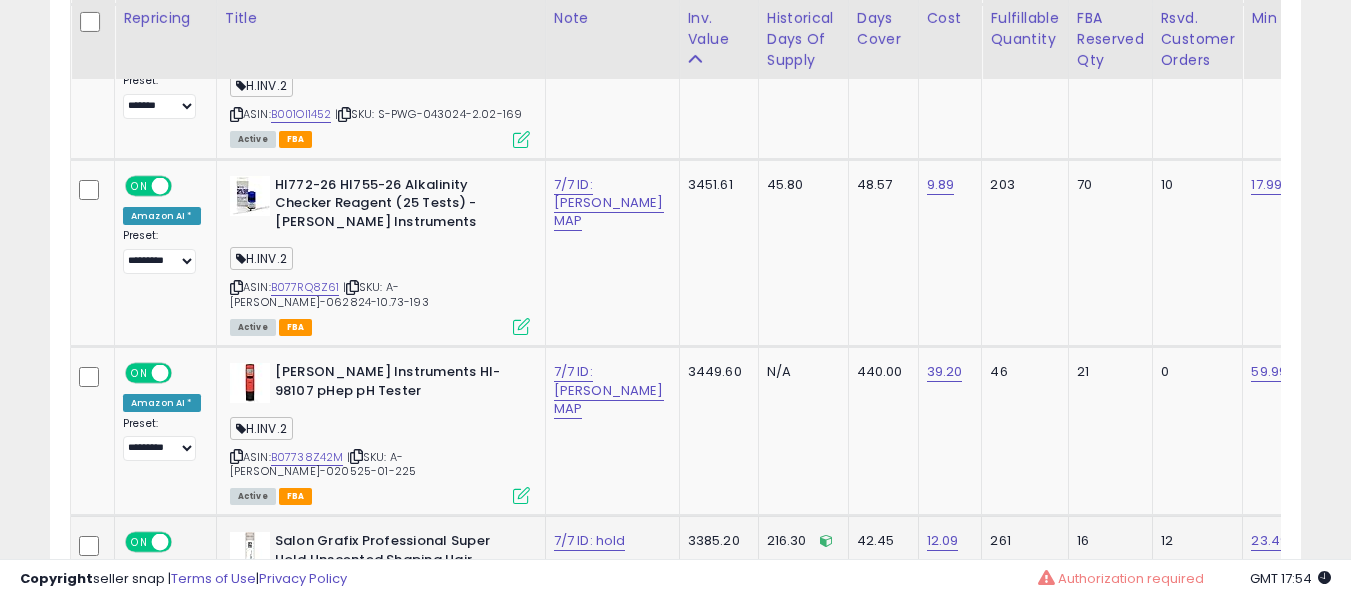 scroll, scrollTop: 7991, scrollLeft: 0, axis: vertical 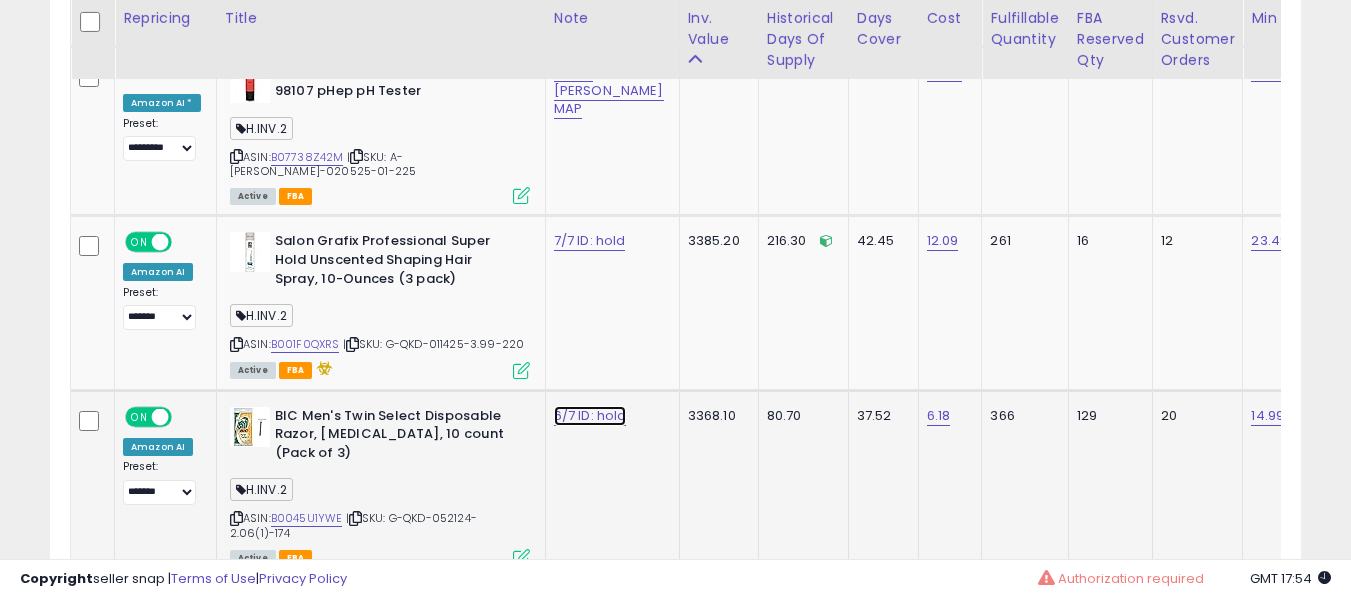 click on "6/7 ID: hold" at bounding box center (590, -6858) 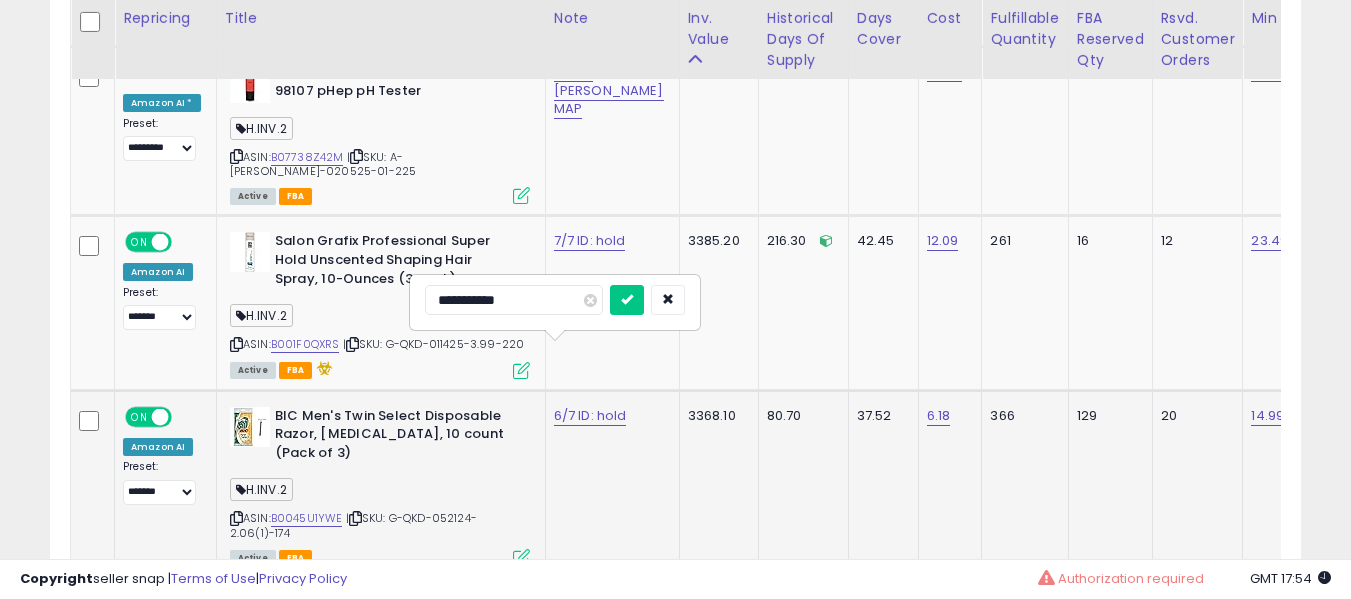 type on "**********" 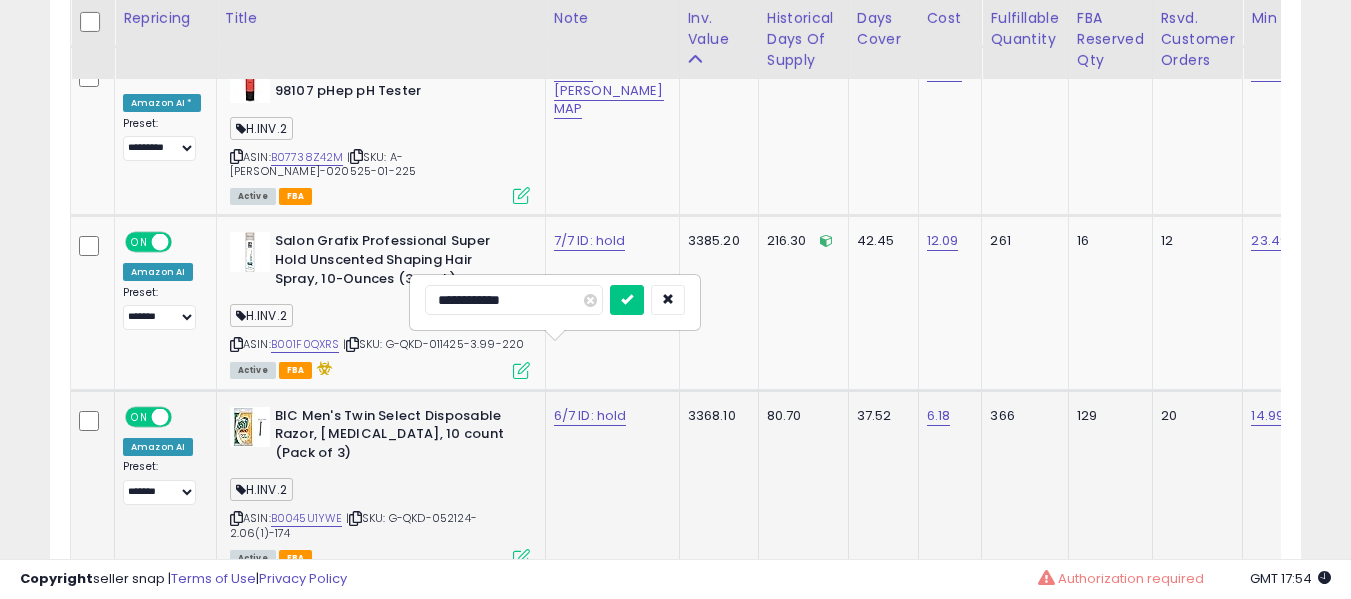click at bounding box center (627, 300) 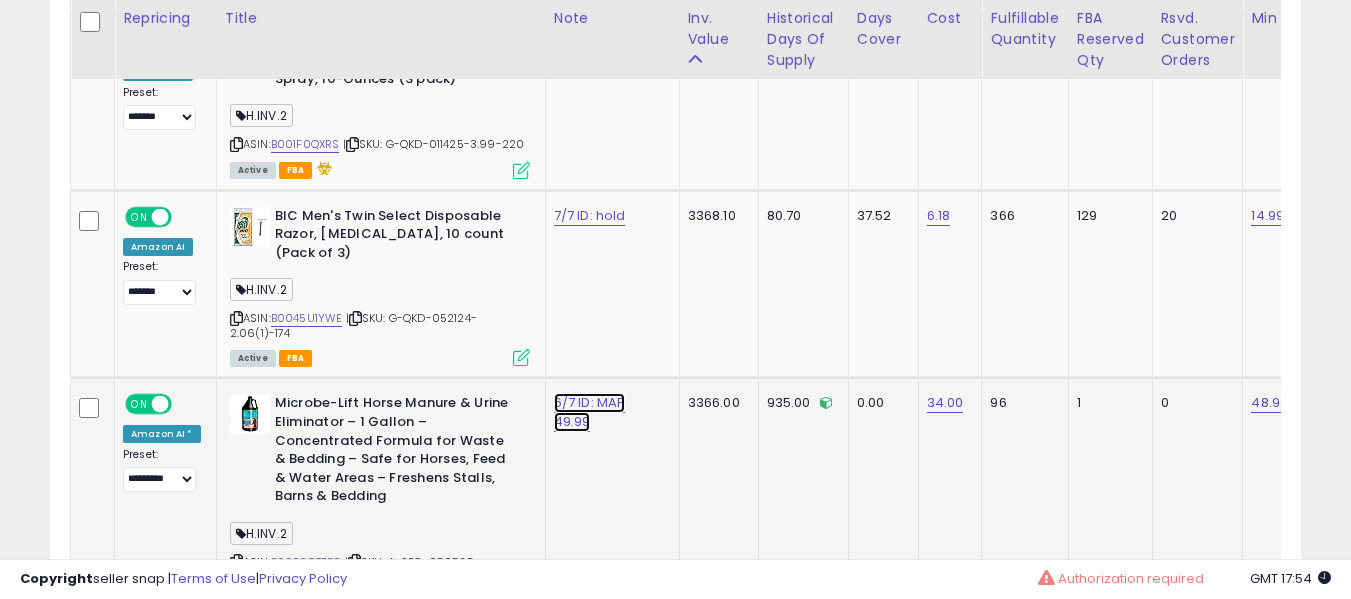 click on "6/7 ID: MAP 49.99" at bounding box center [590, -7058] 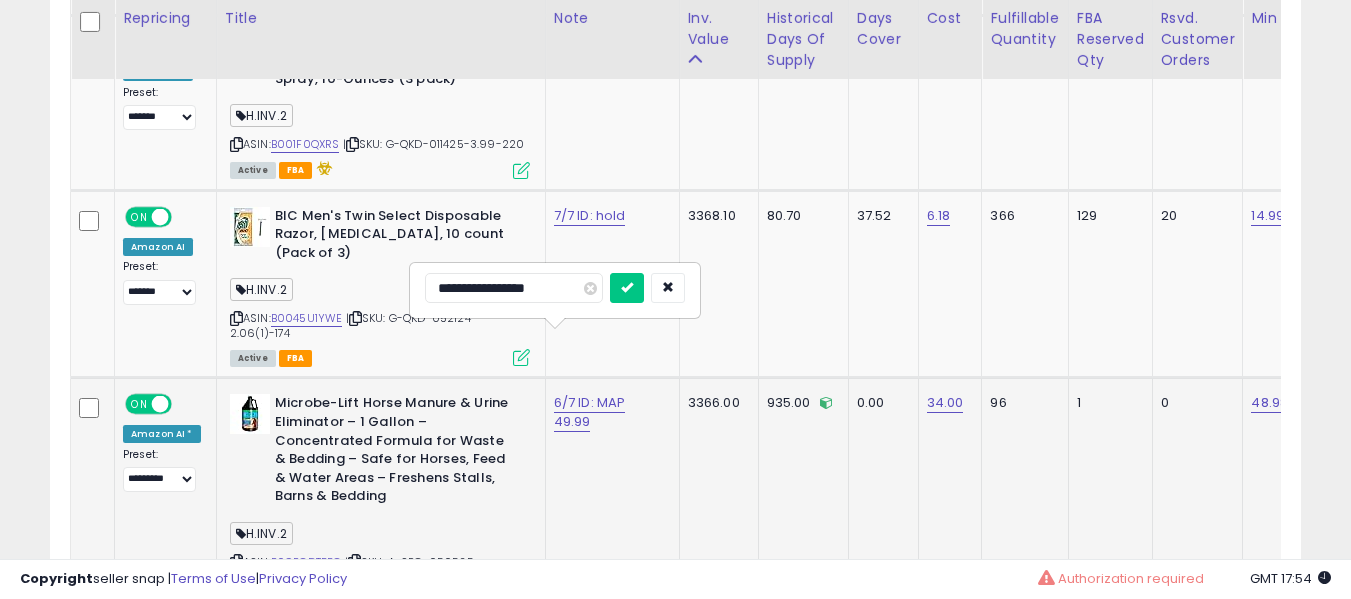 scroll, scrollTop: 8391, scrollLeft: 0, axis: vertical 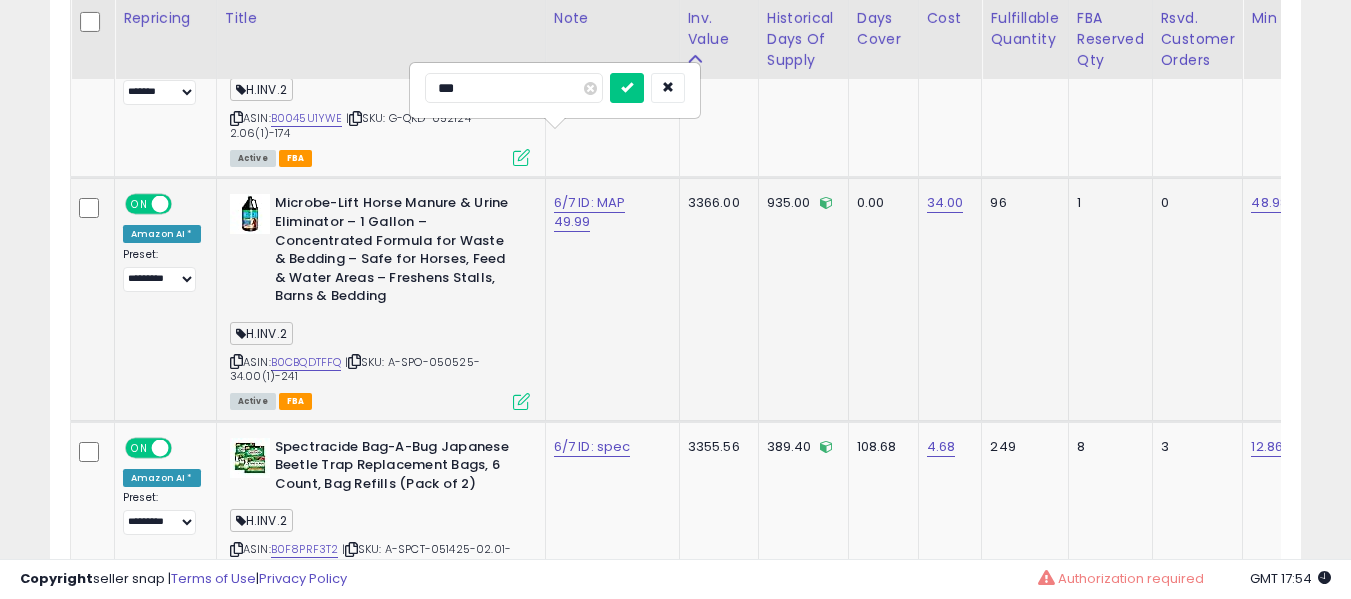 type on "****" 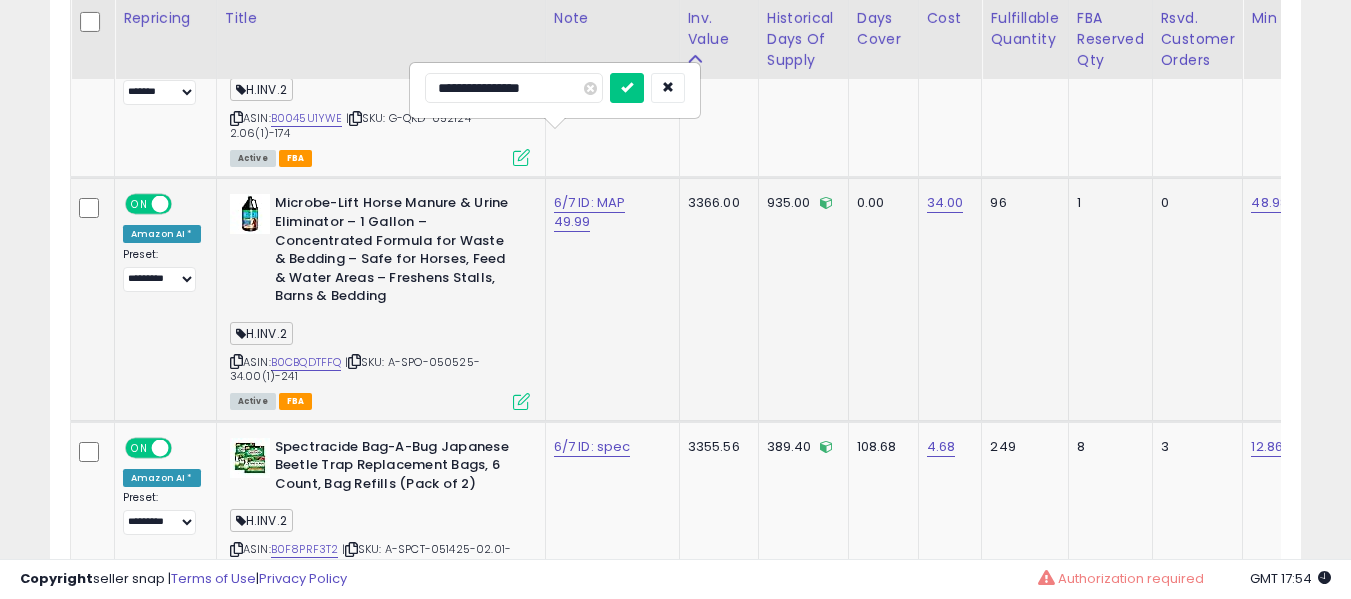 type on "**********" 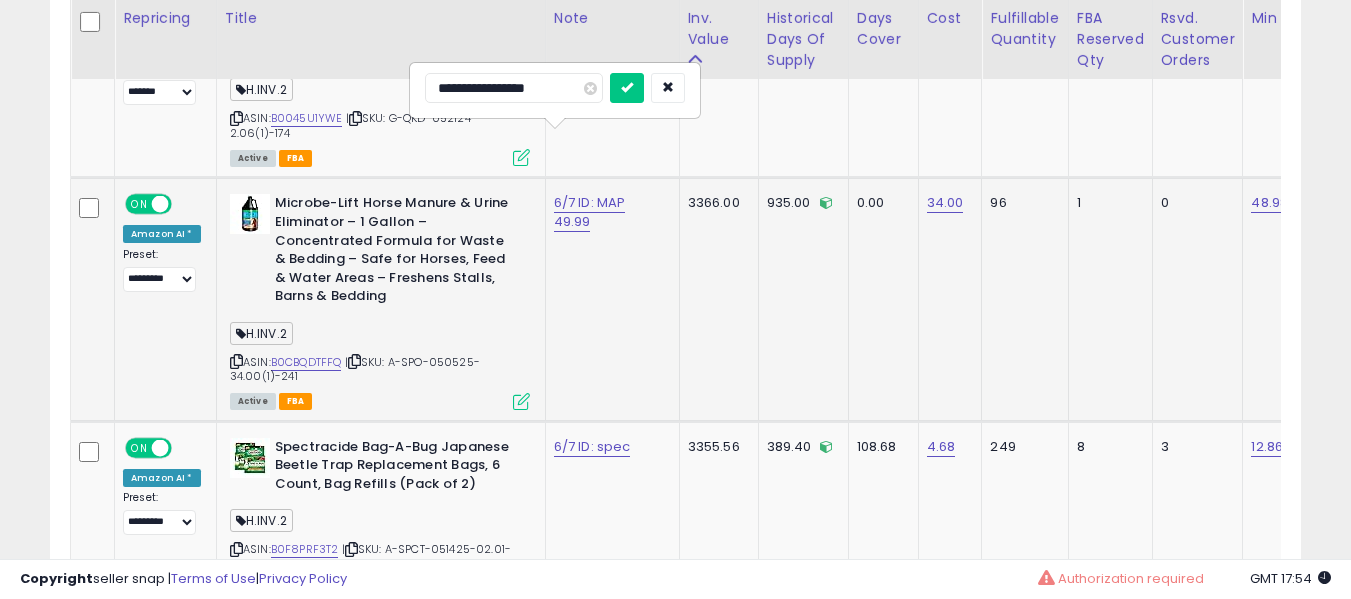click at bounding box center (627, 88) 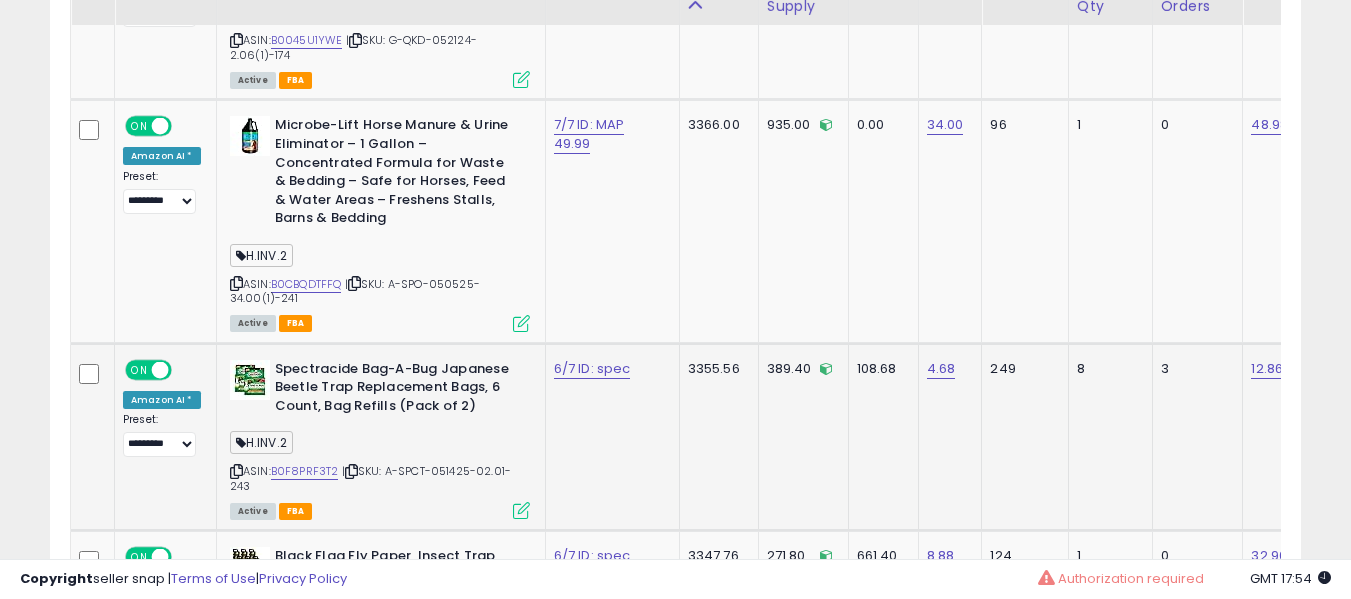 scroll, scrollTop: 8491, scrollLeft: 0, axis: vertical 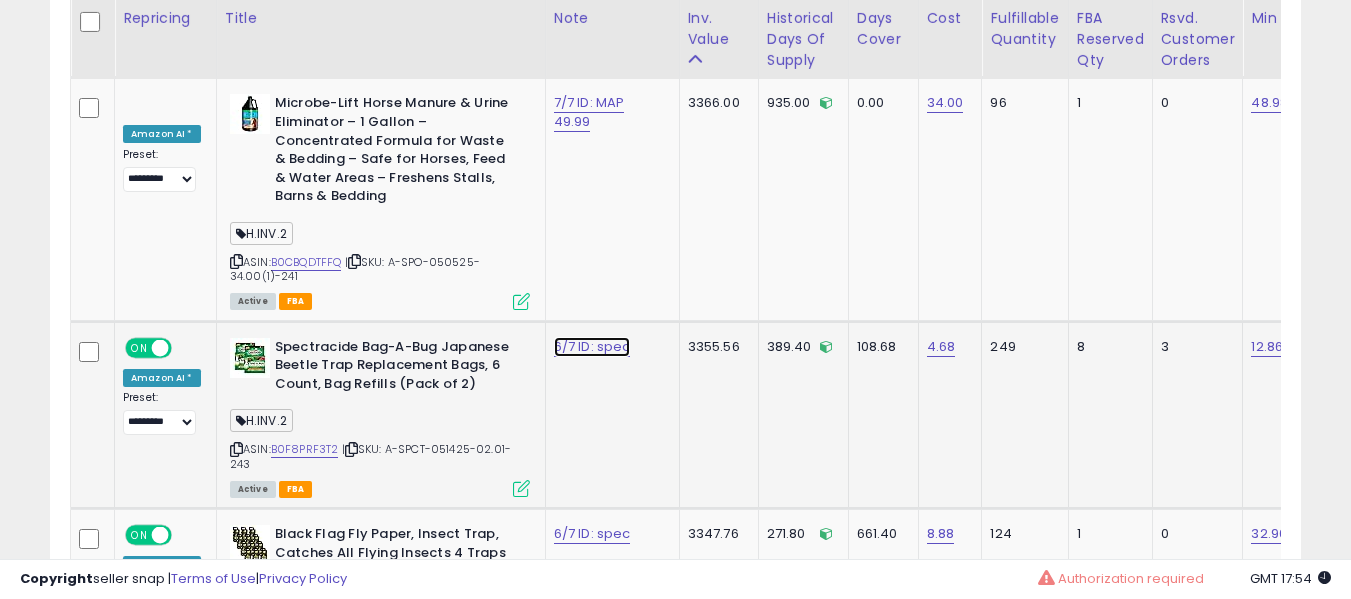 click on "6/7 ID: spec" at bounding box center (590, -7358) 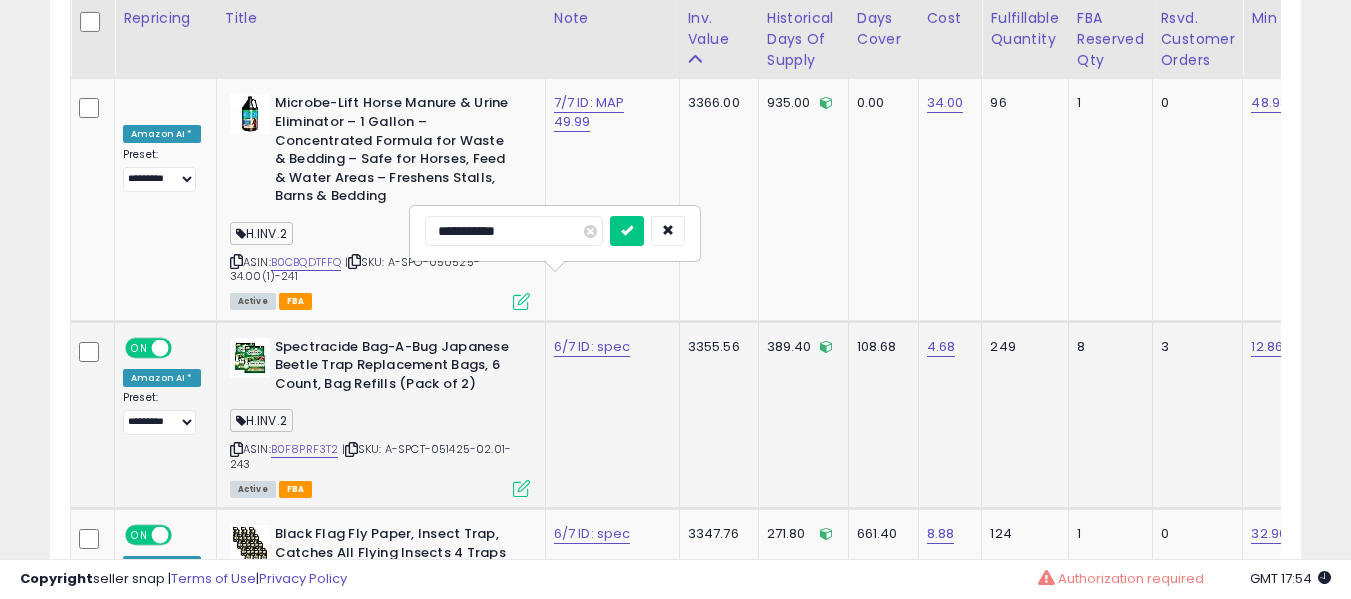type on "**********" 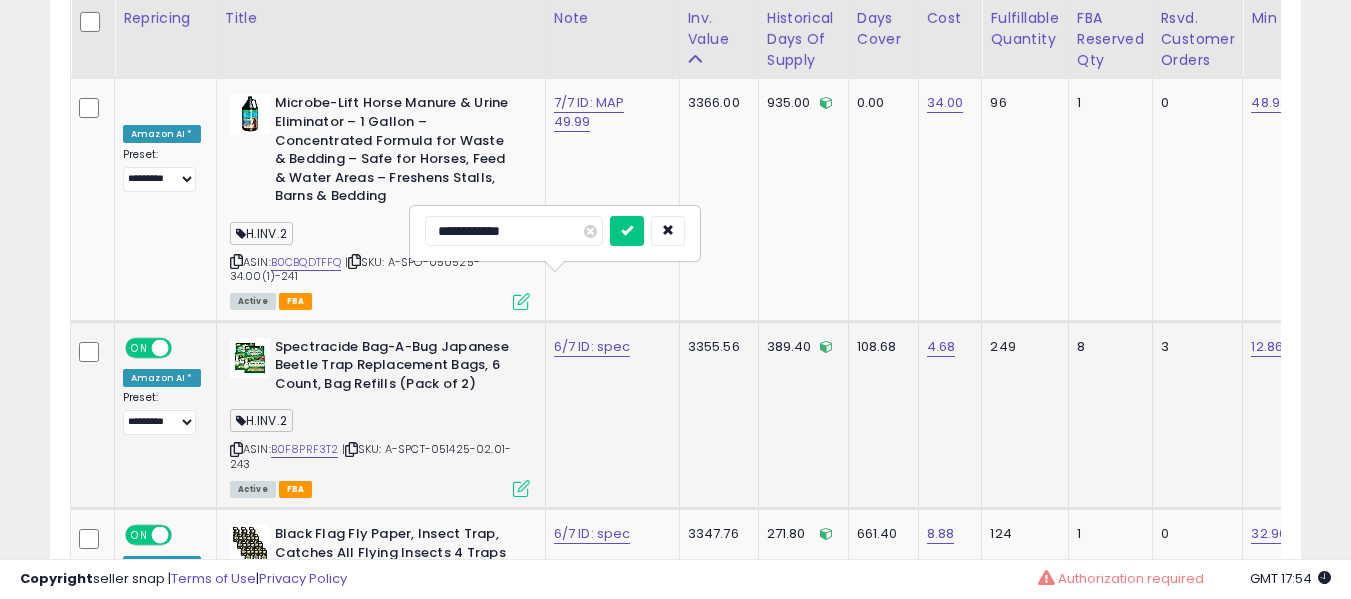 click at bounding box center (627, 231) 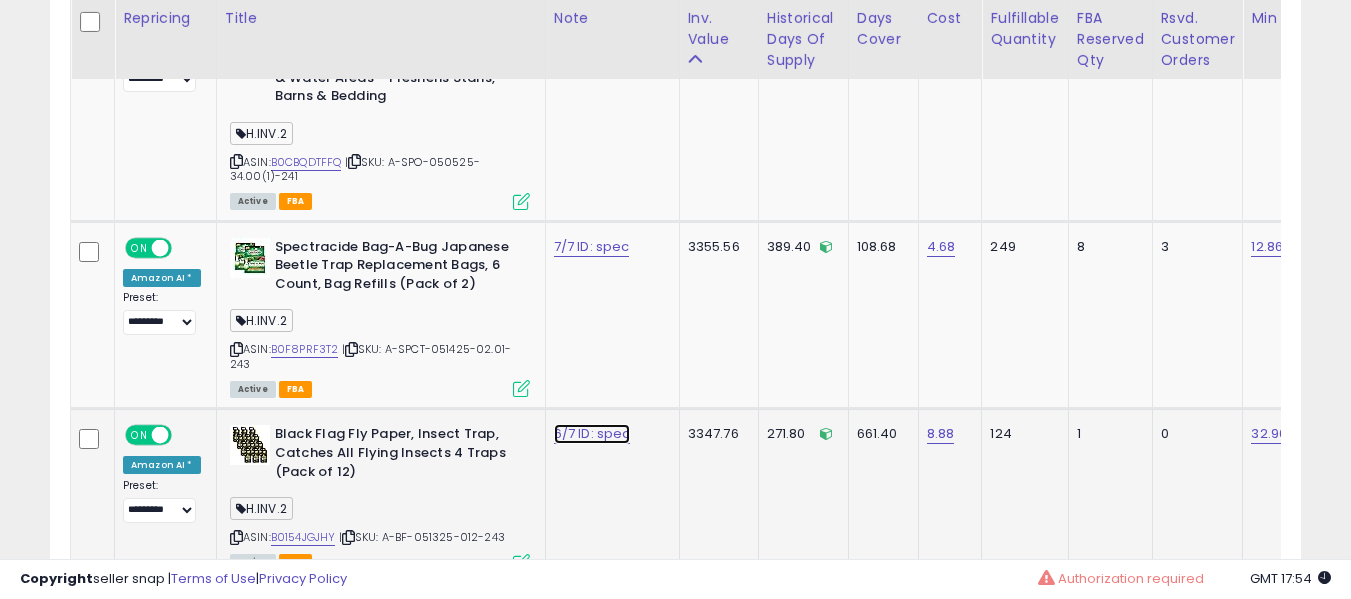 click on "6/7 ID: spec" at bounding box center (590, -7458) 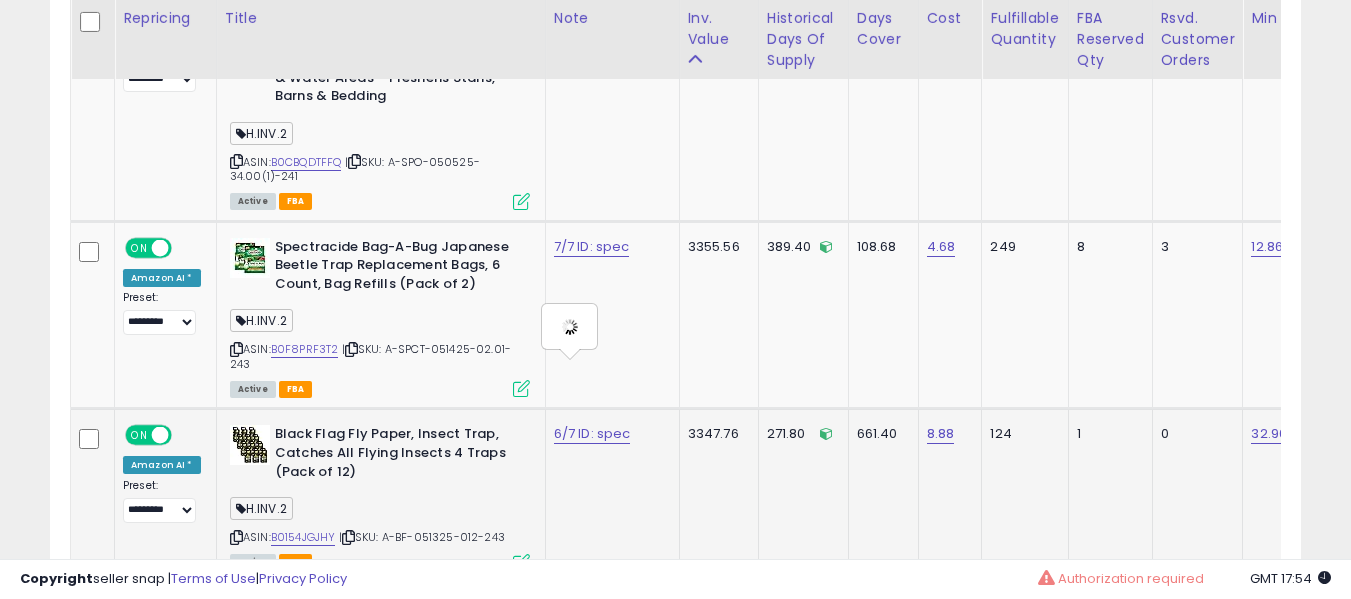 type on "**********" 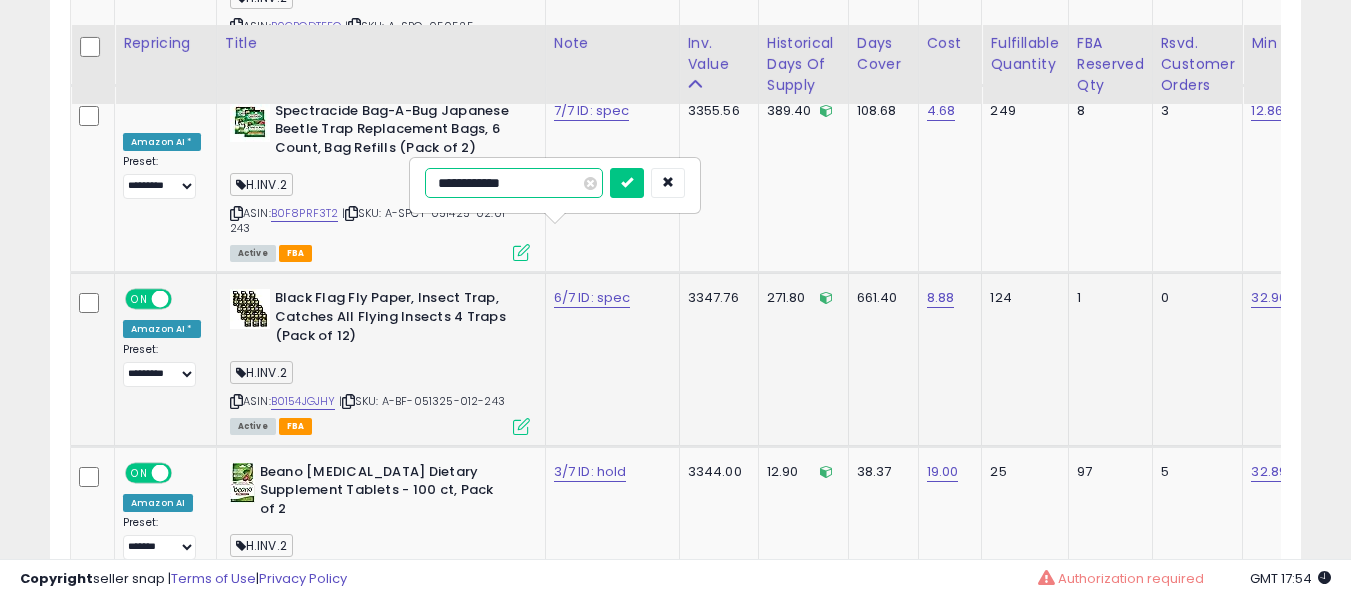 scroll, scrollTop: 8791, scrollLeft: 0, axis: vertical 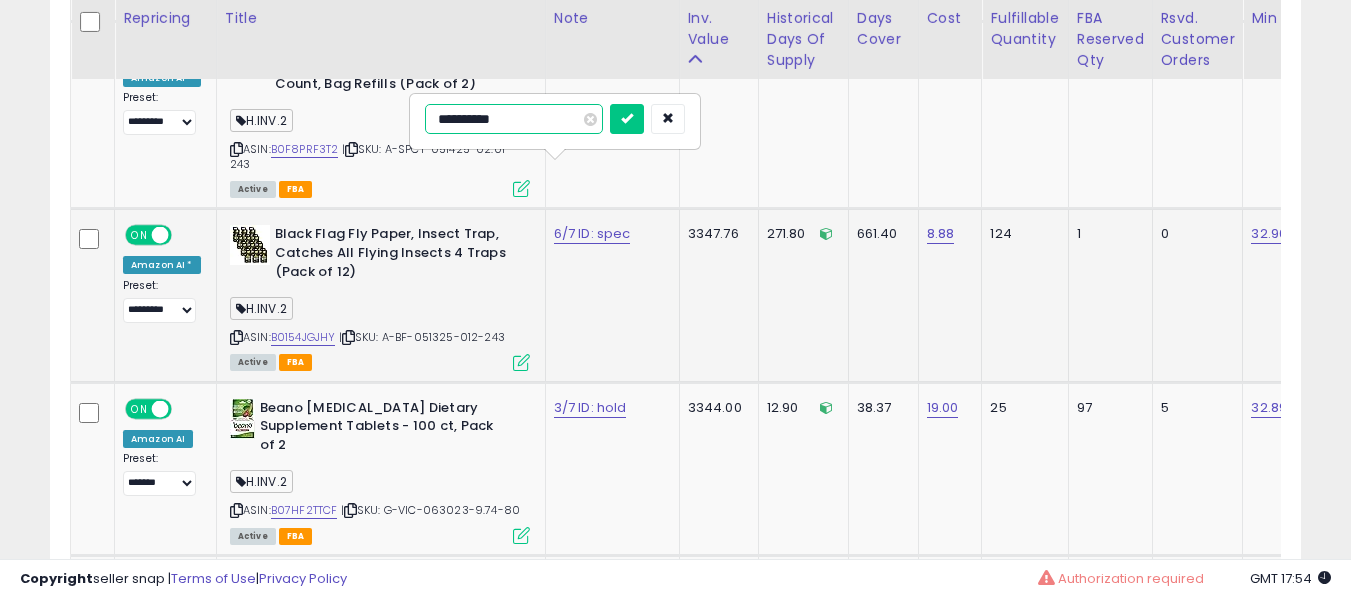 type on "**********" 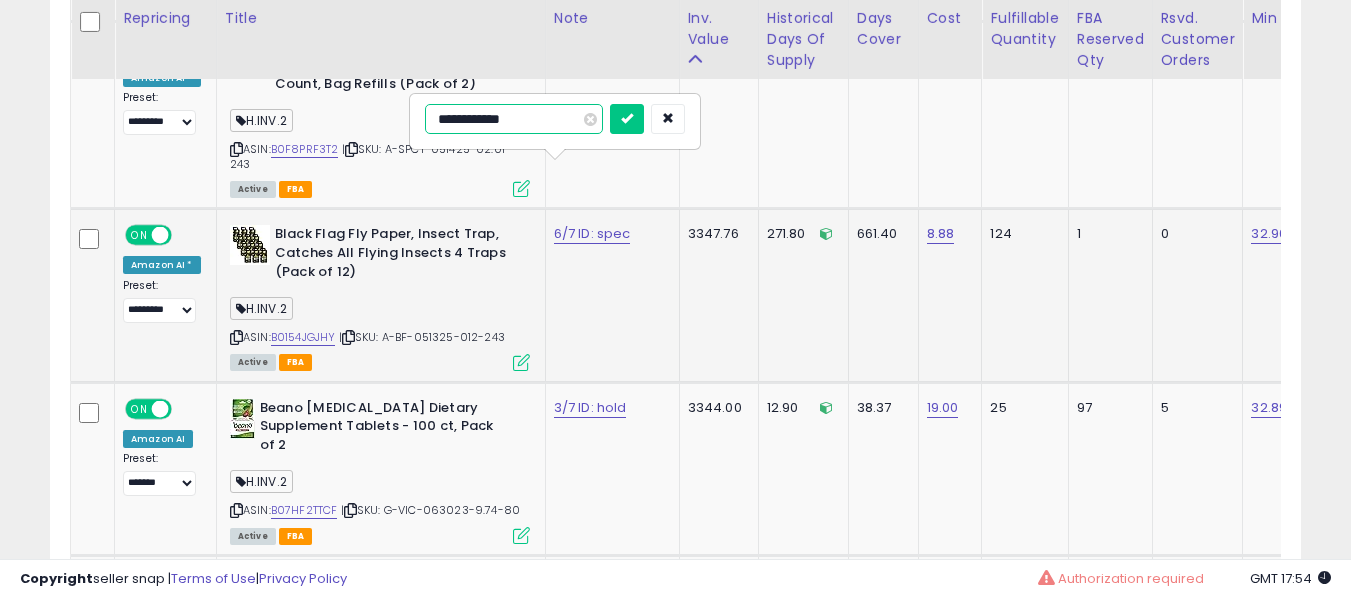 click at bounding box center [627, 119] 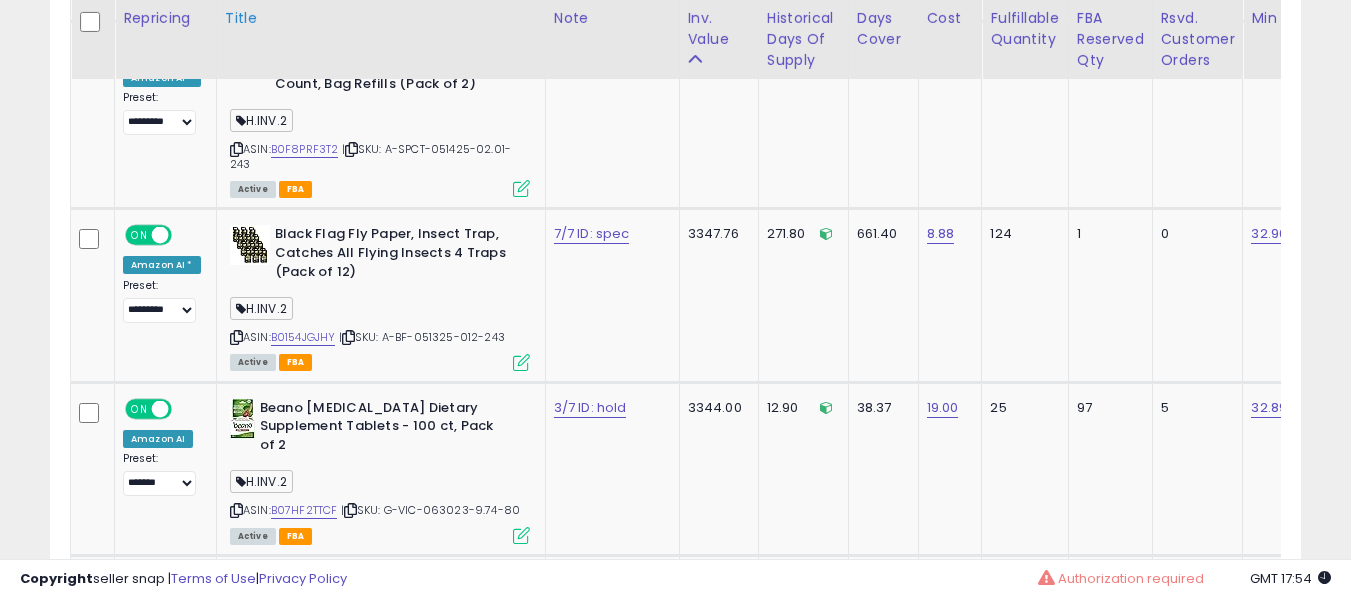 scroll, scrollTop: 5999, scrollLeft: 0, axis: vertical 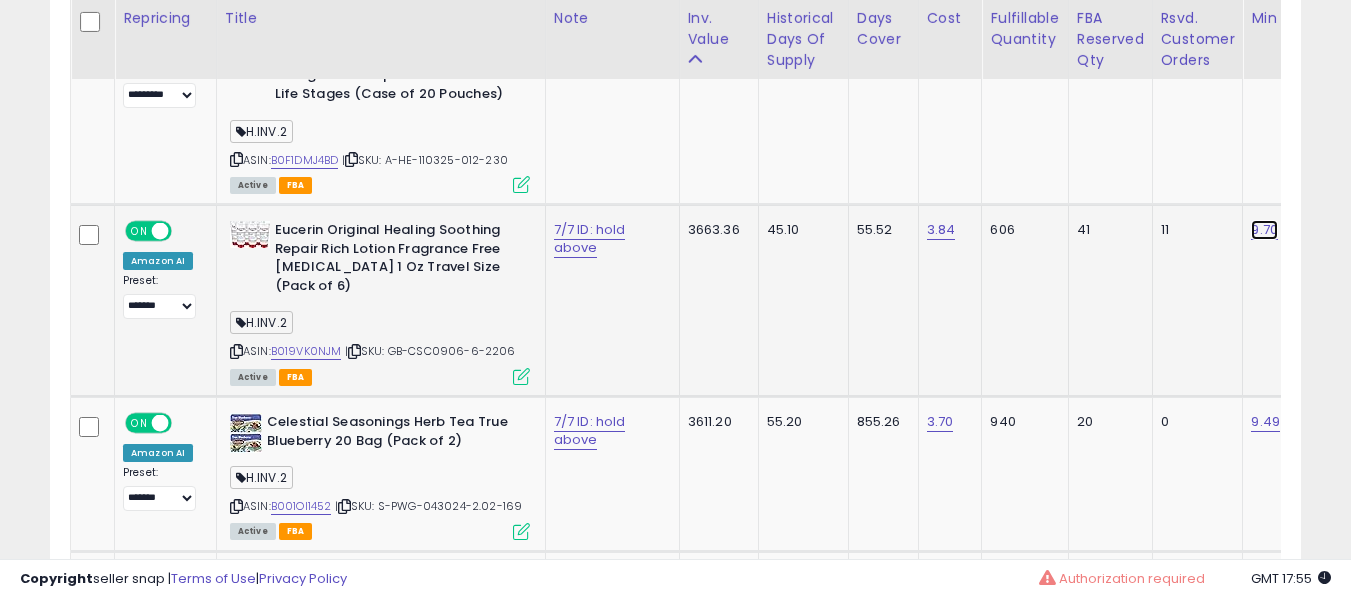 click on "9.70" at bounding box center [1269, -6175] 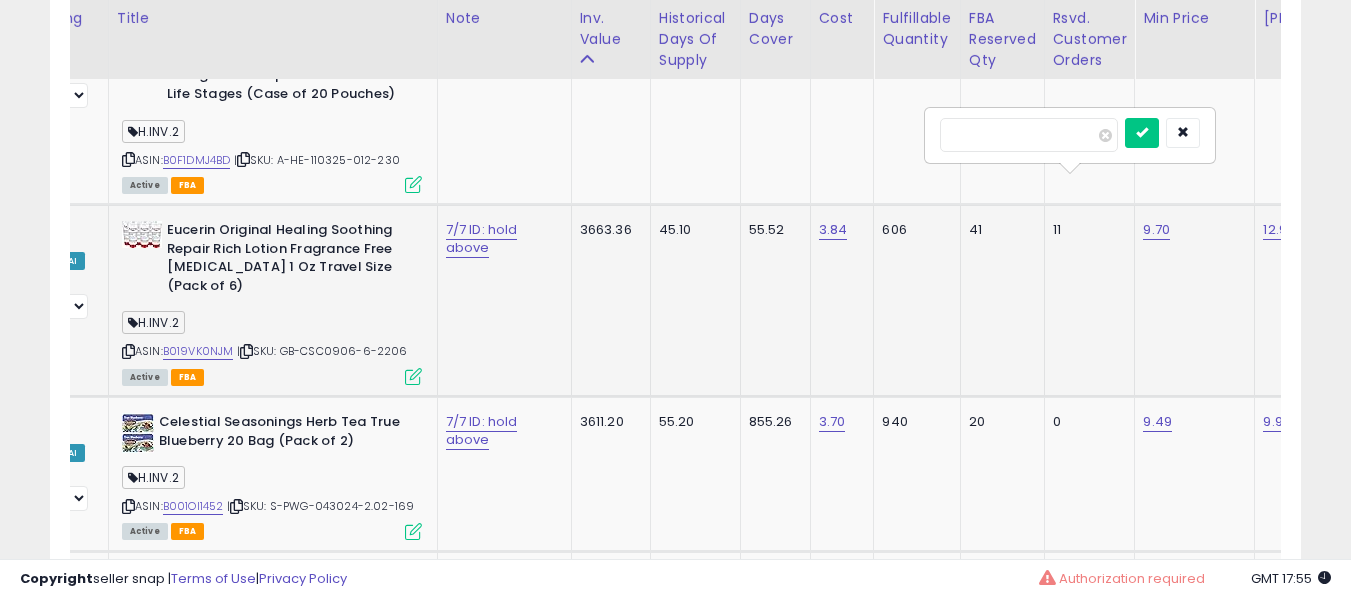 type on "****" 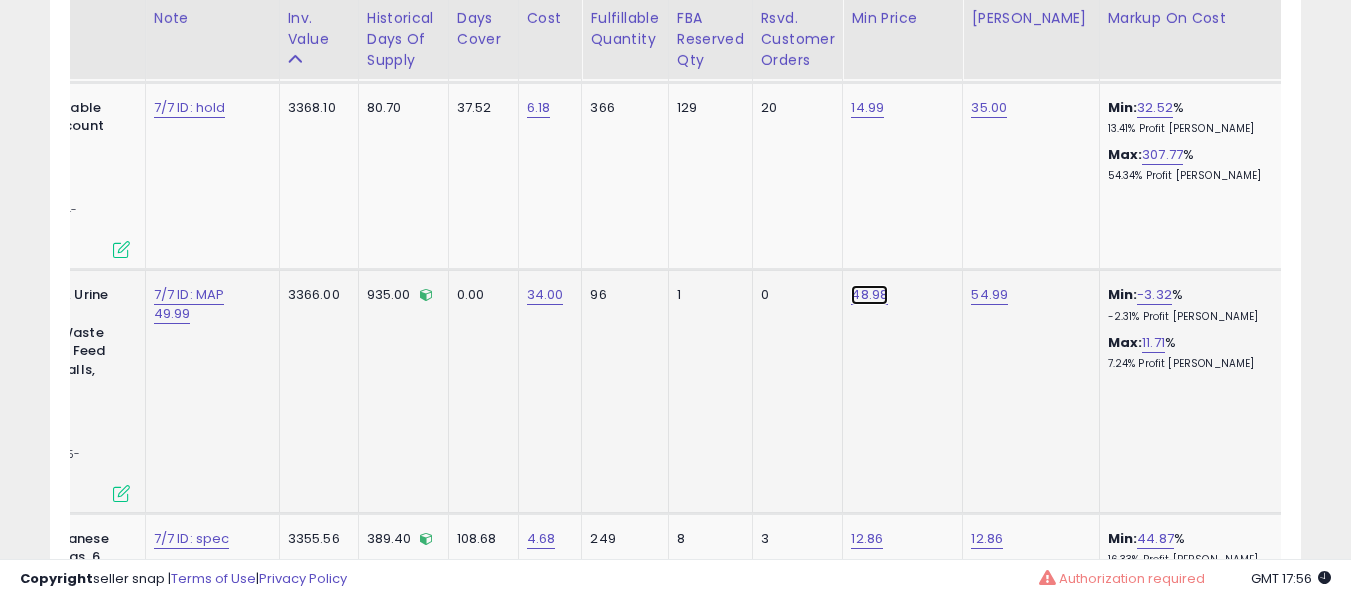 click on "48.98" at bounding box center [869, -7175] 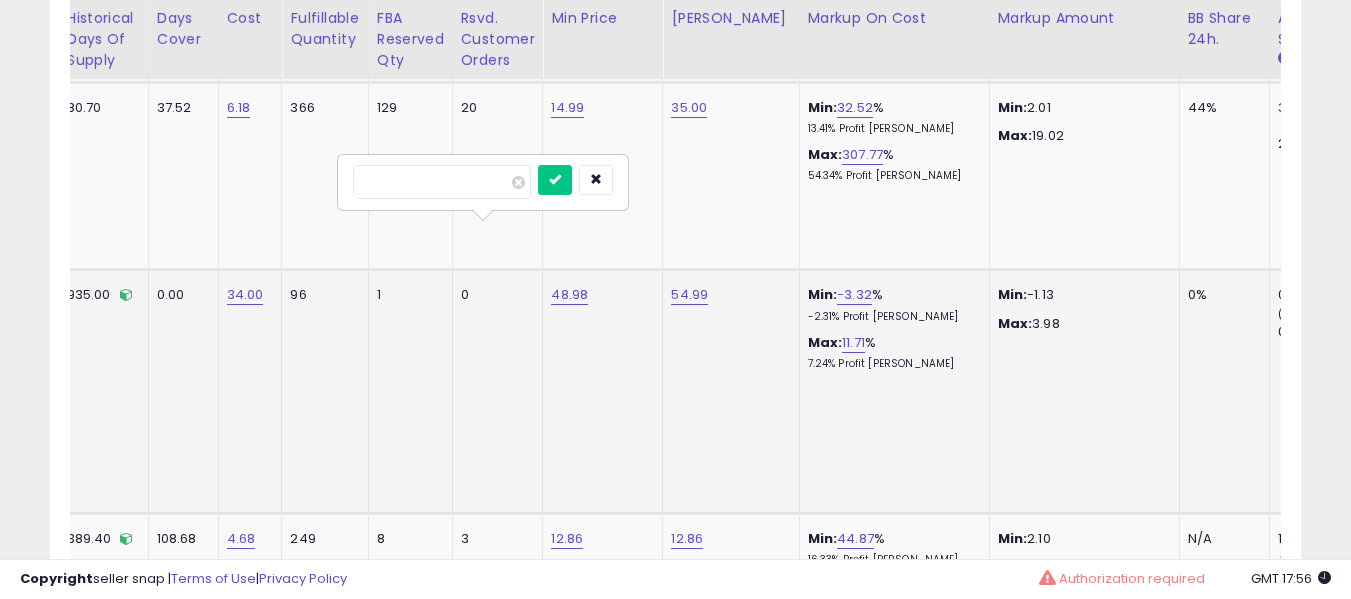type on "*****" 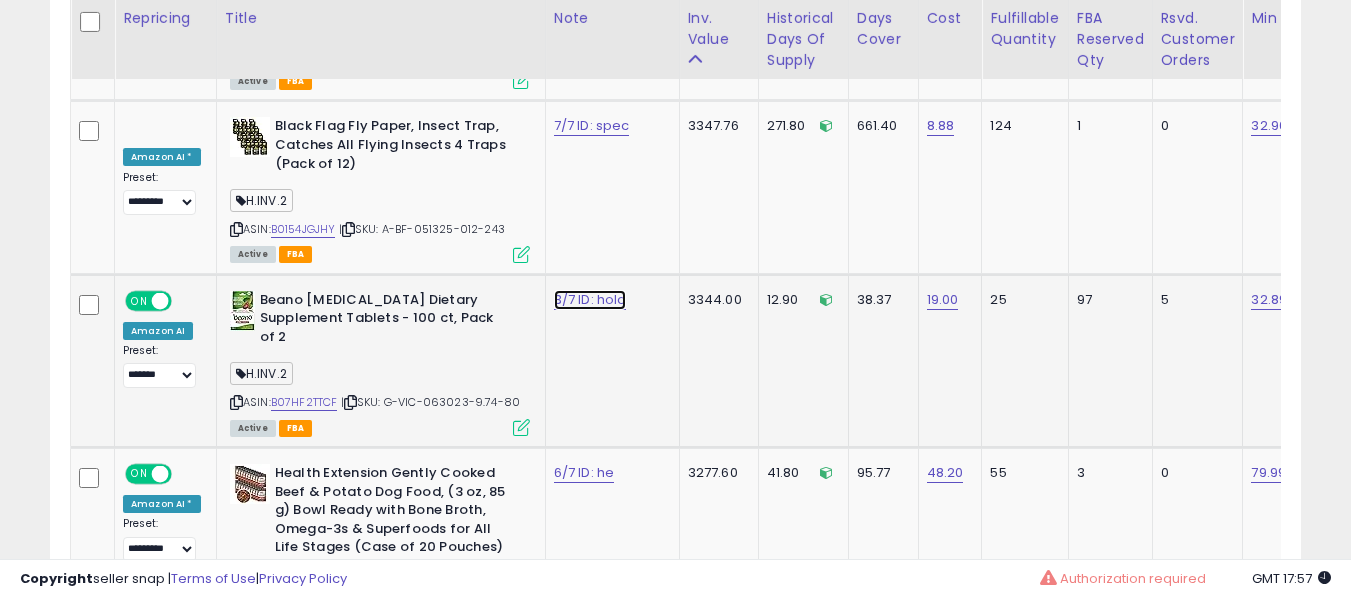 click on "3/7 ID: hold" at bounding box center [590, -7766] 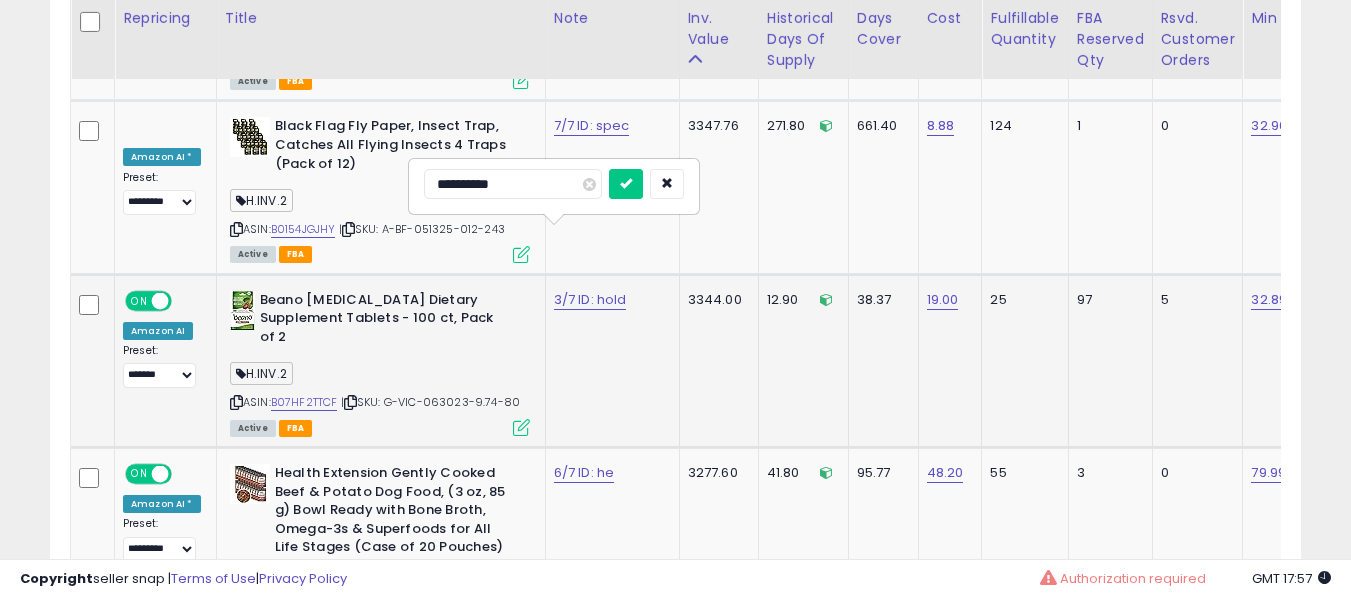 type on "**********" 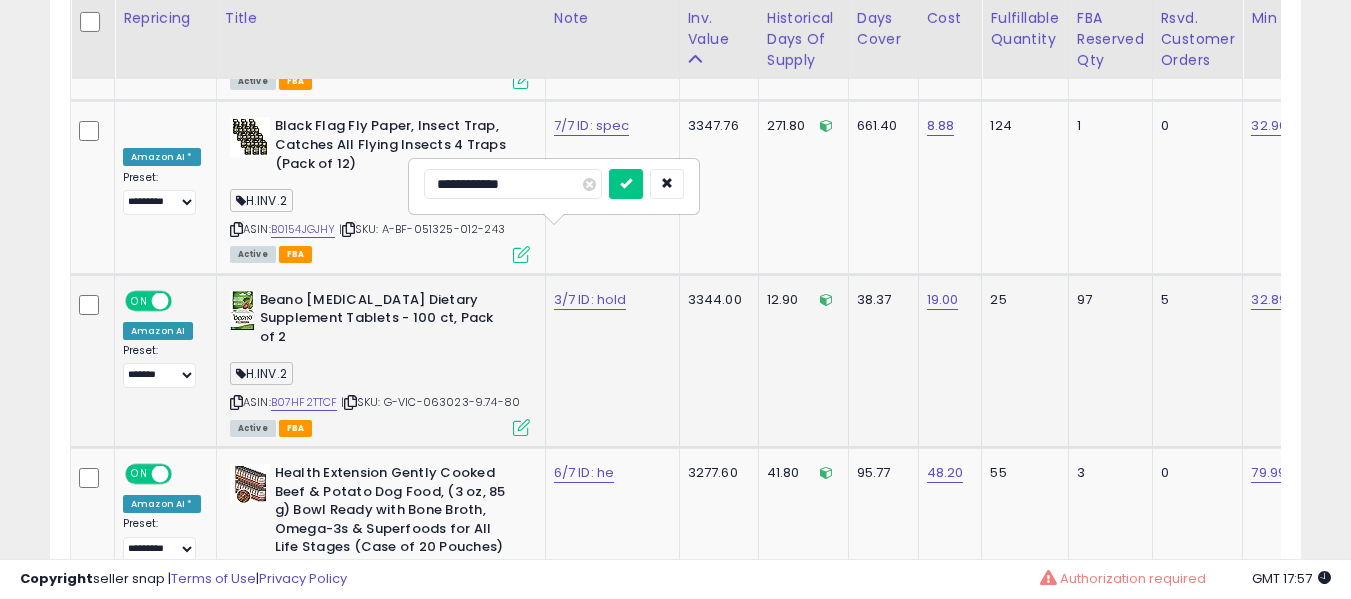click at bounding box center [626, 184] 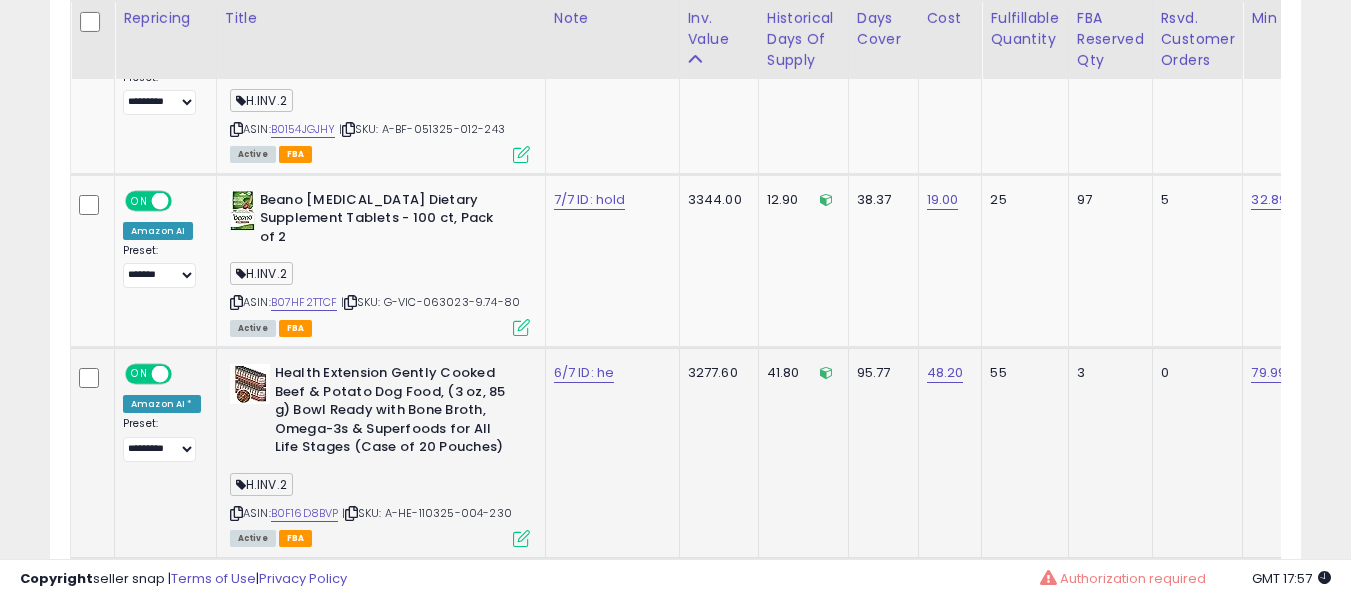 click on "6/7 ID: he" 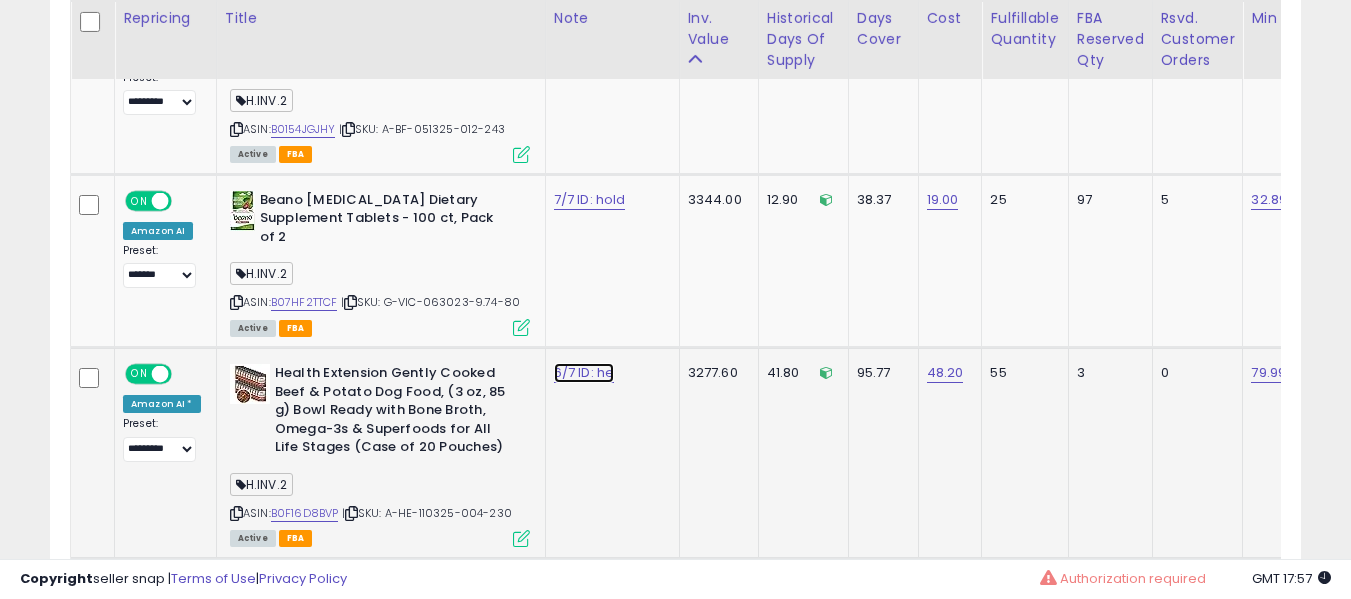 click on "6/7 ID: he" at bounding box center (590, -7866) 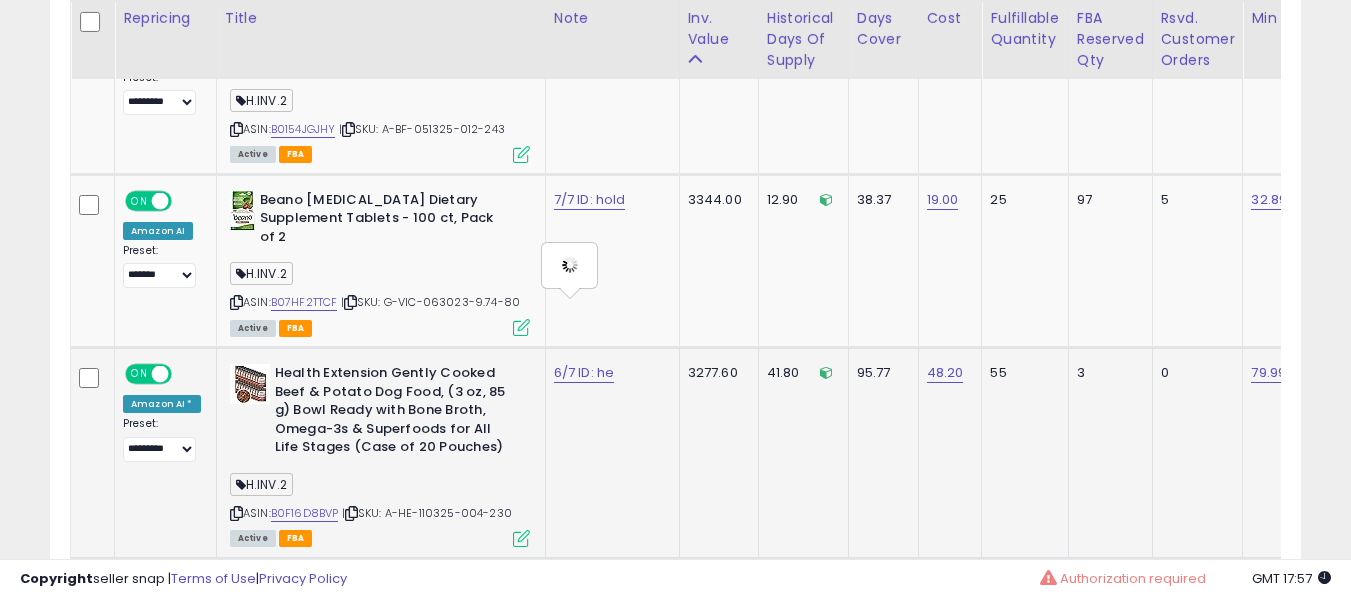 type on "**********" 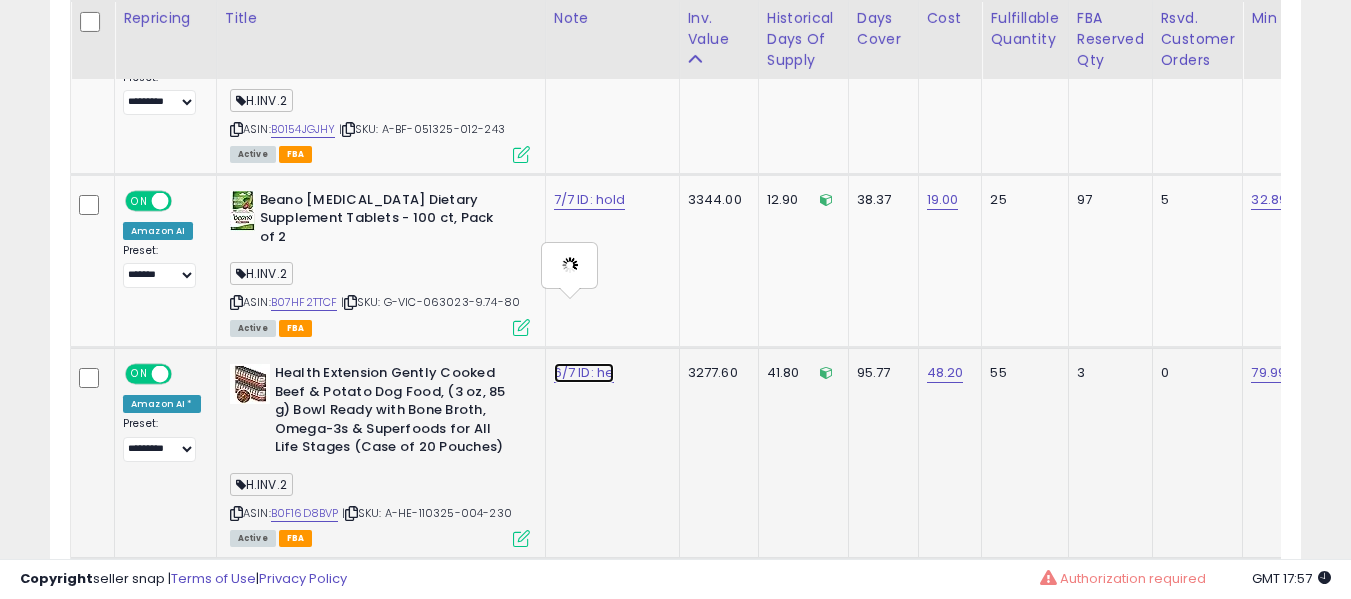 click on "6/7 ID: he" at bounding box center (584, 373) 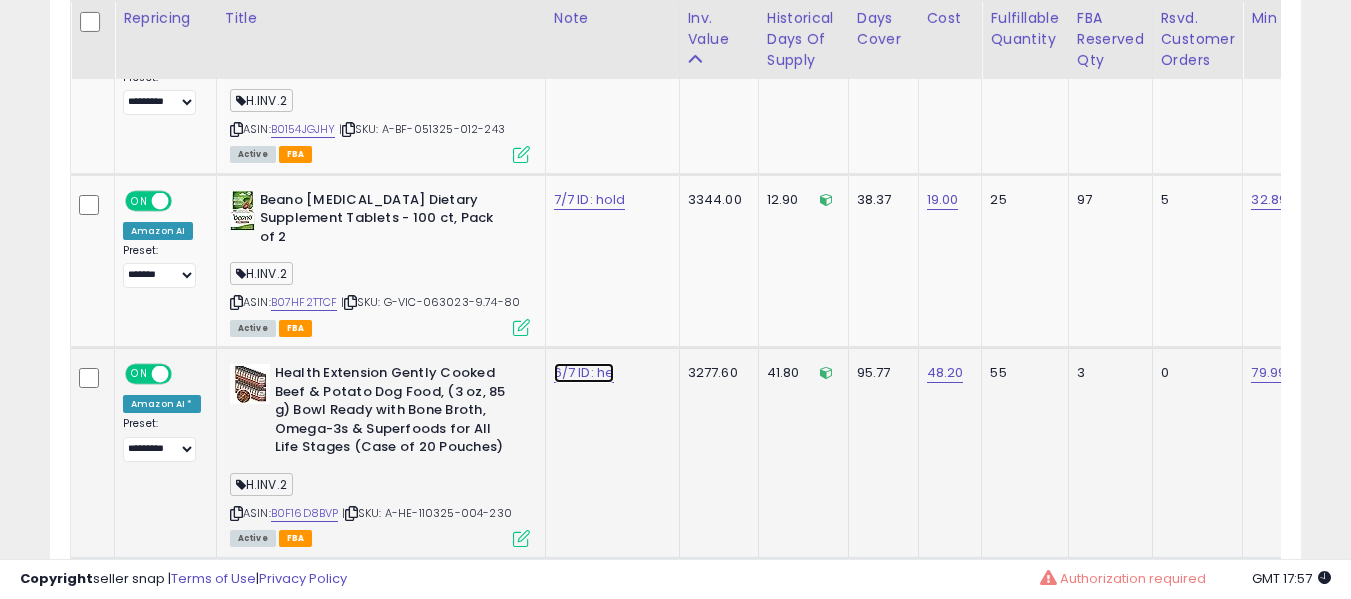 click on "6/7 ID: he" at bounding box center [590, -7866] 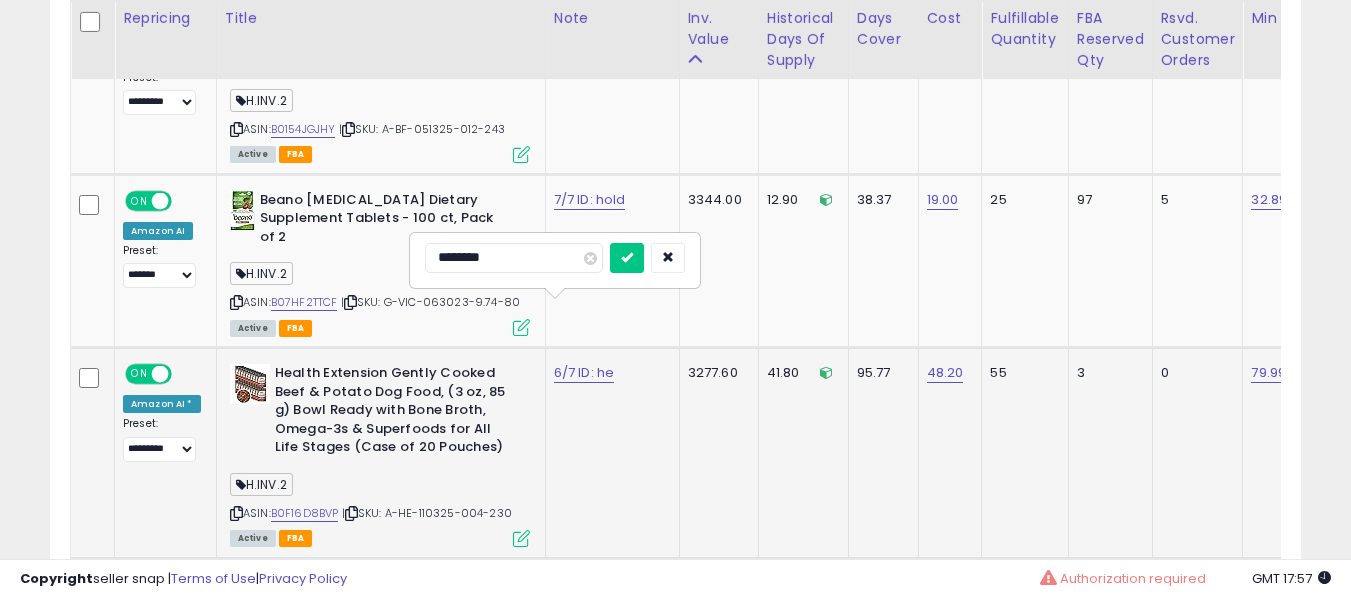 type on "*********" 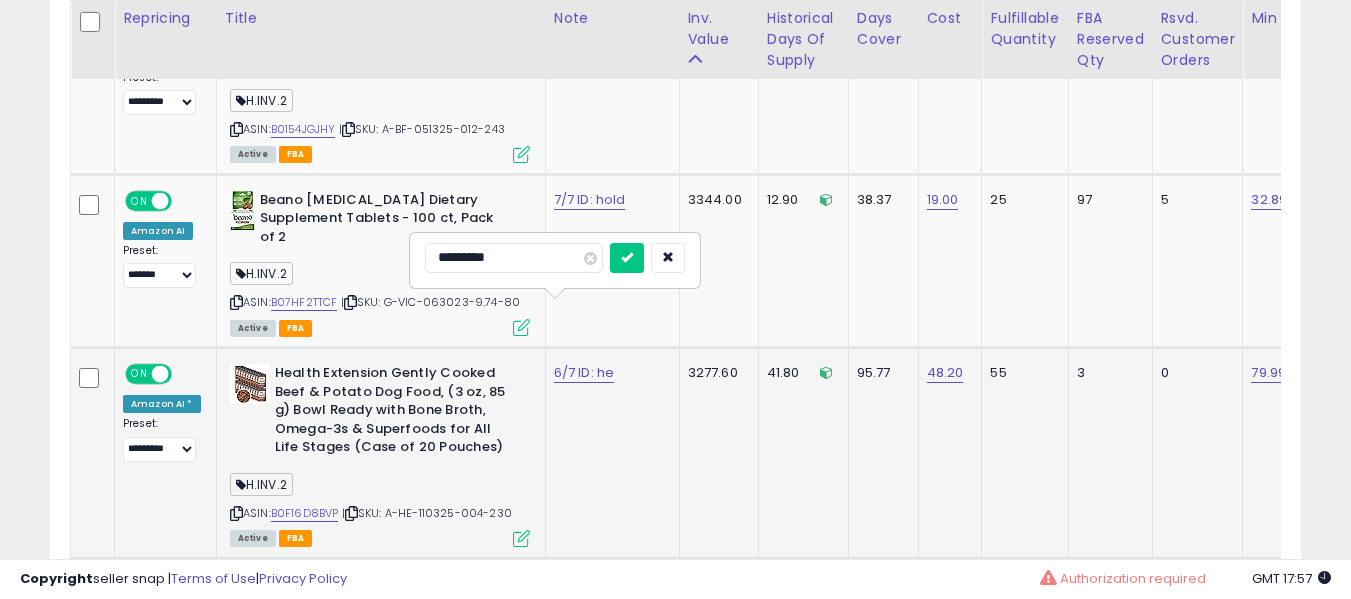 type on "**********" 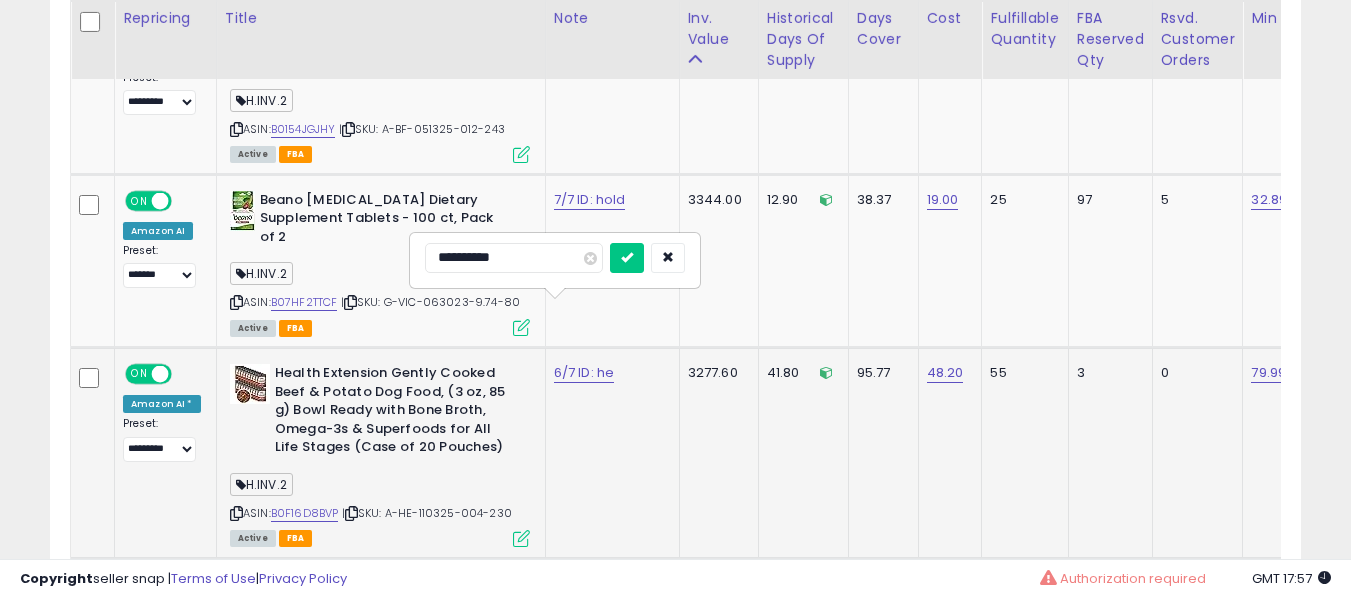 click at bounding box center [627, 258] 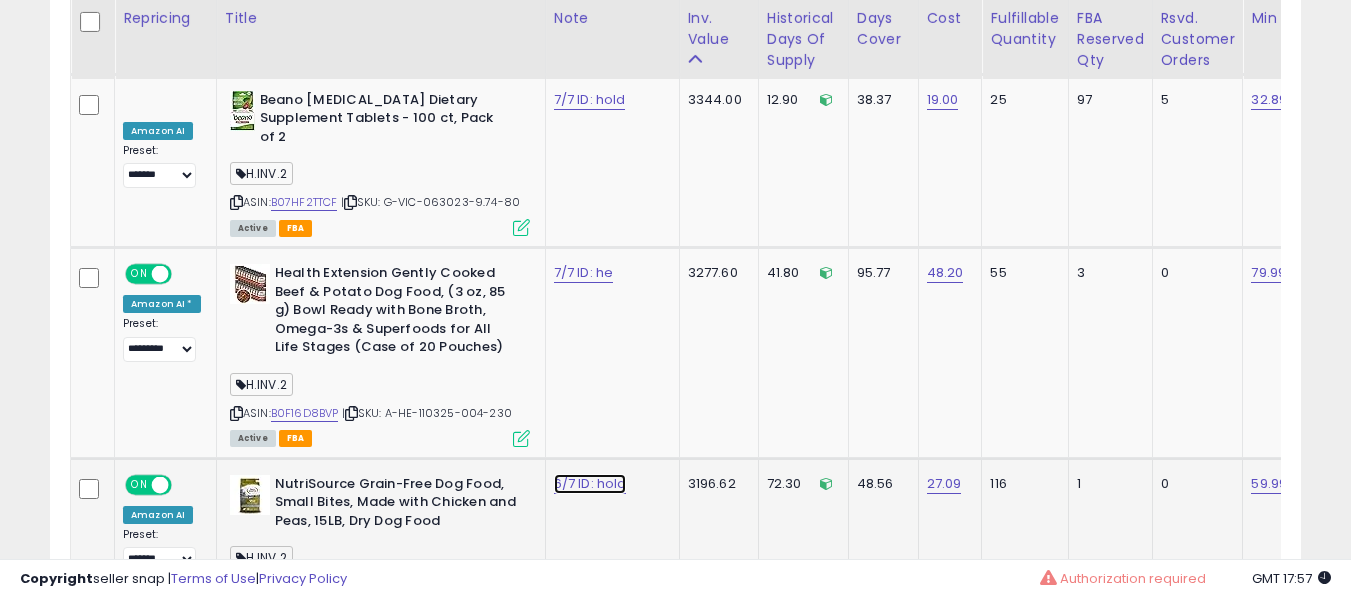 click on "6/7 ID: hold" at bounding box center (590, -7966) 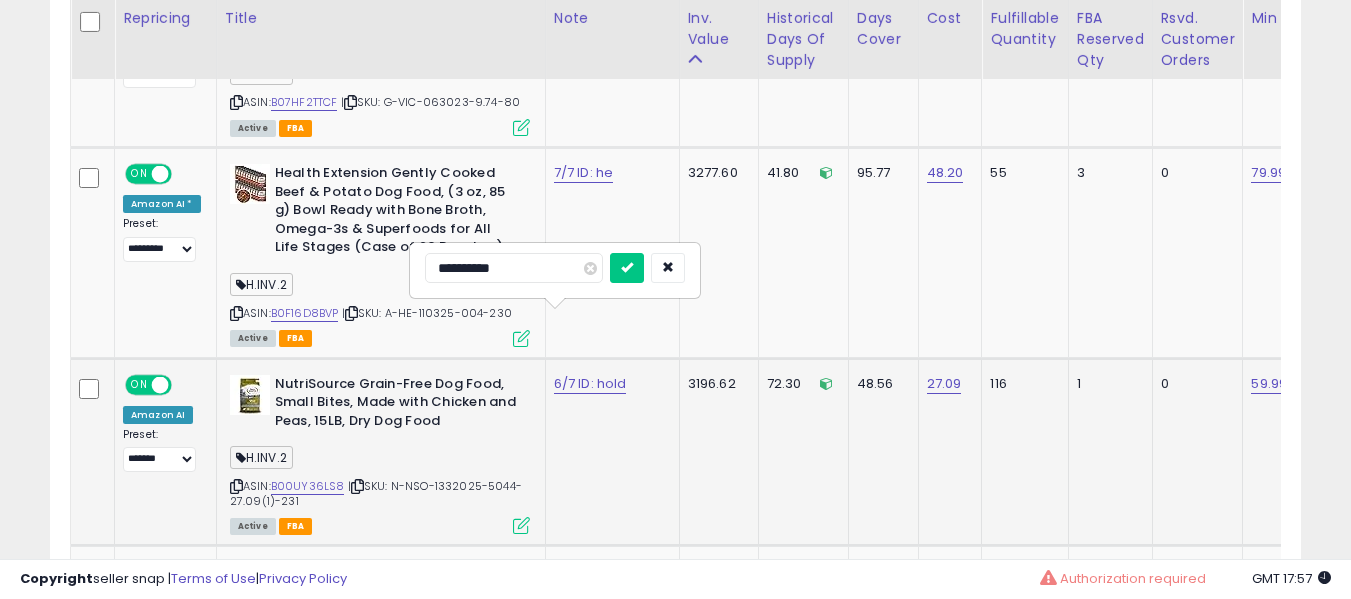 type on "**********" 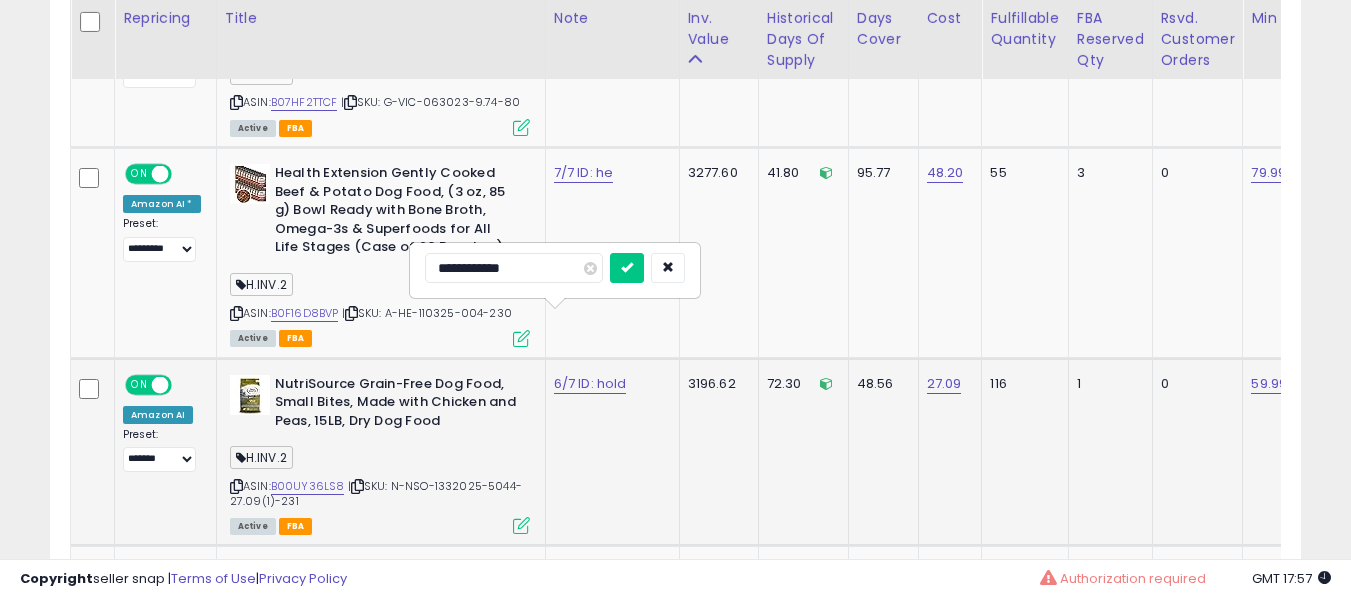 click at bounding box center (627, 268) 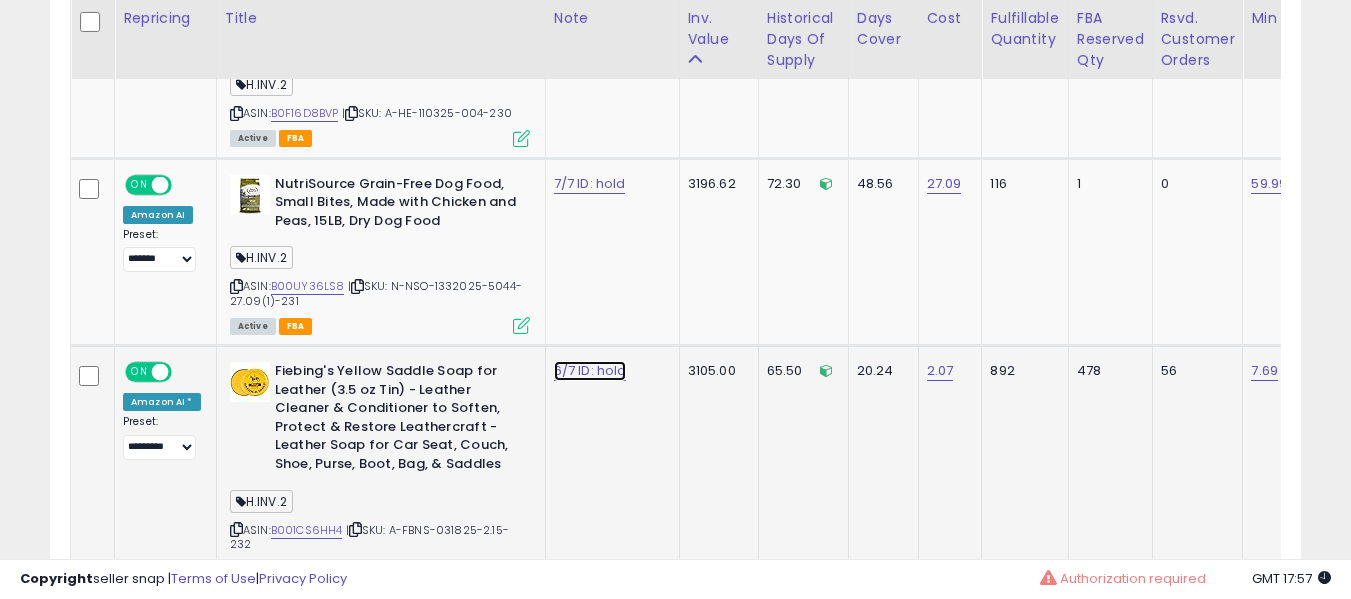 click on "6/7 ID: hold" at bounding box center (590, -8266) 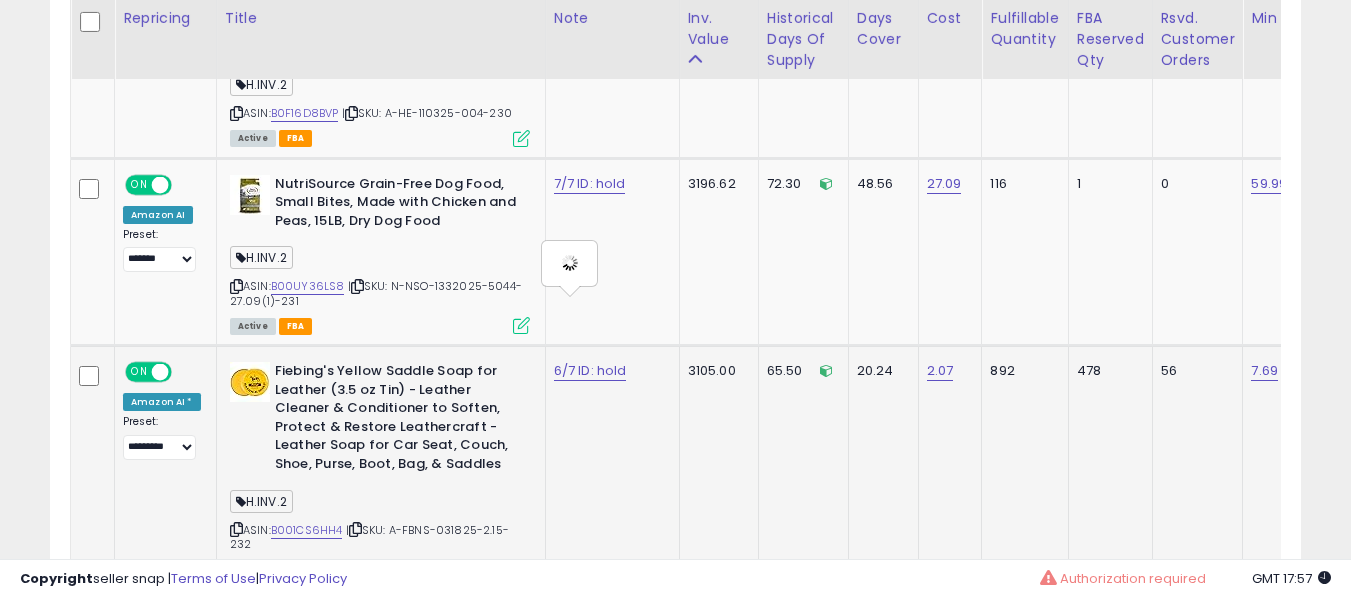 type on "**********" 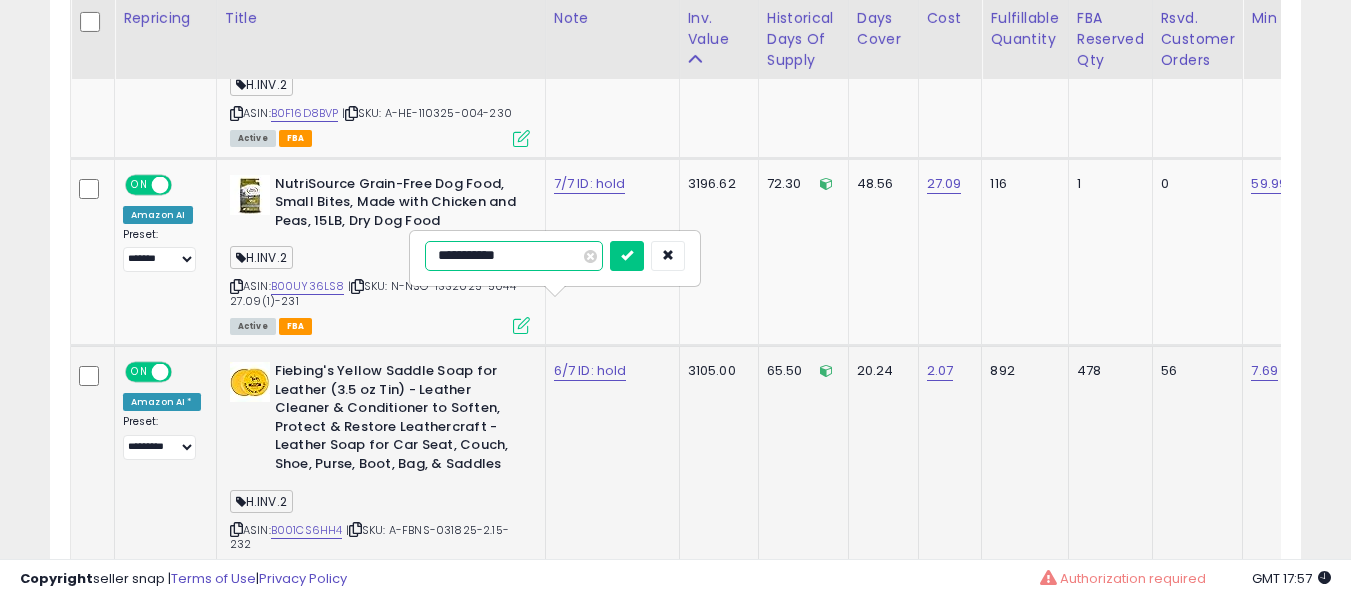 type on "**********" 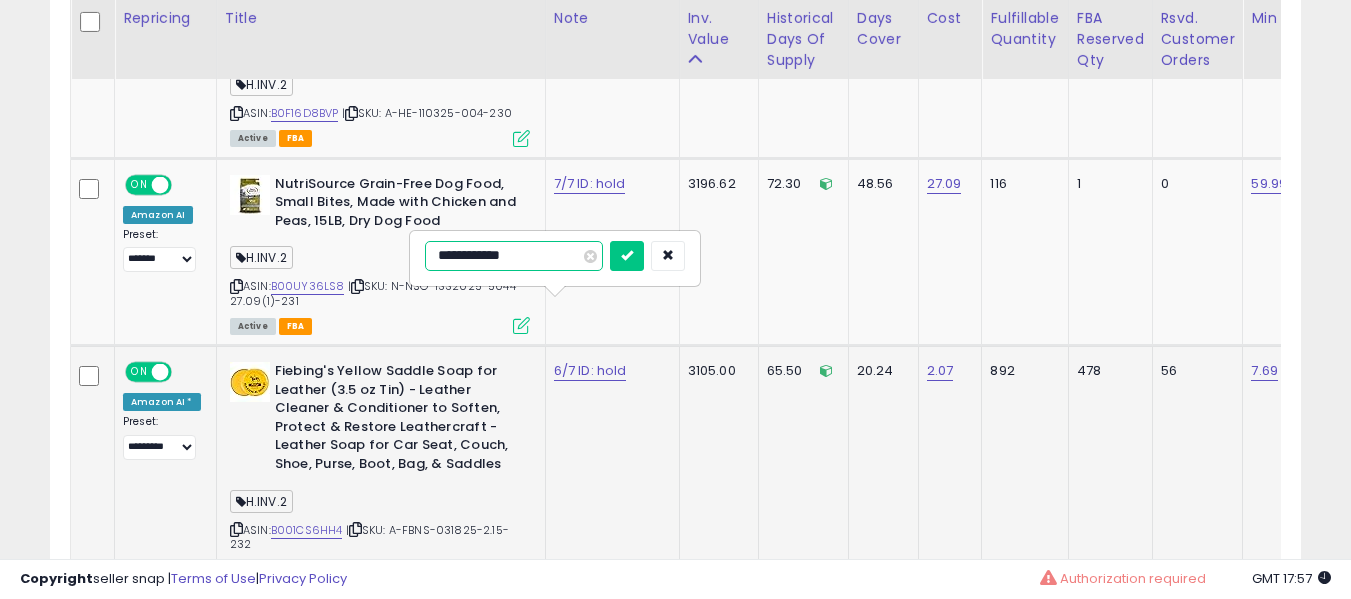 click at bounding box center [627, 256] 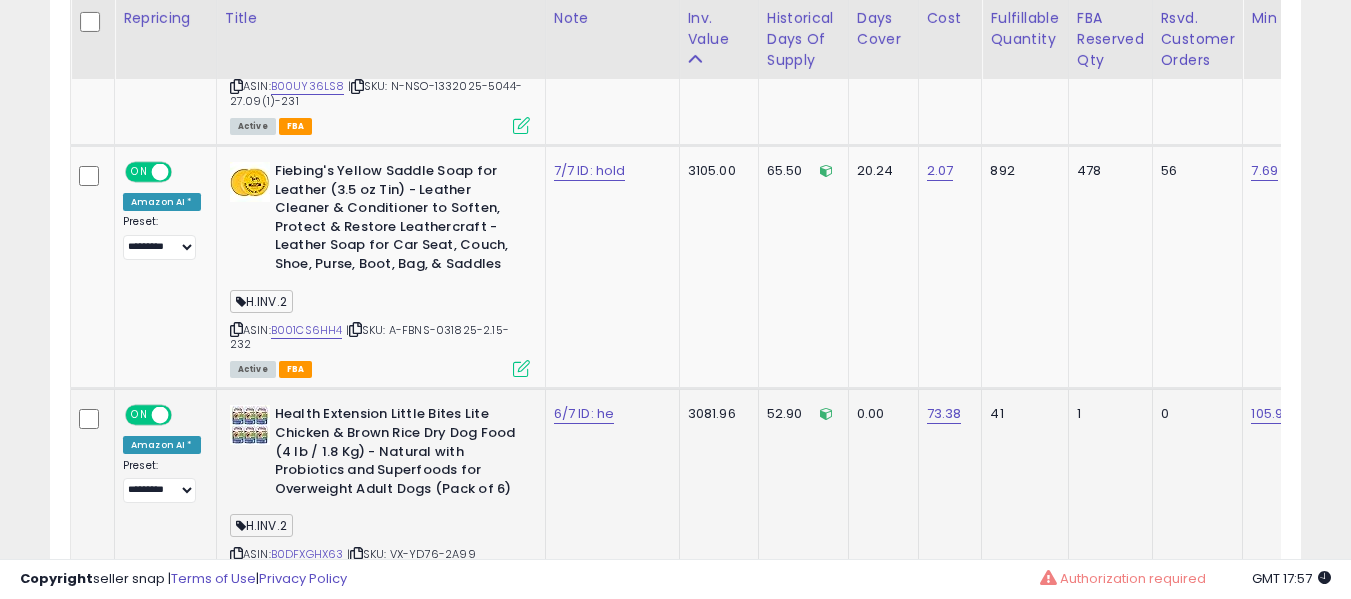 click on "6/7 ID: he" at bounding box center [609, 414] 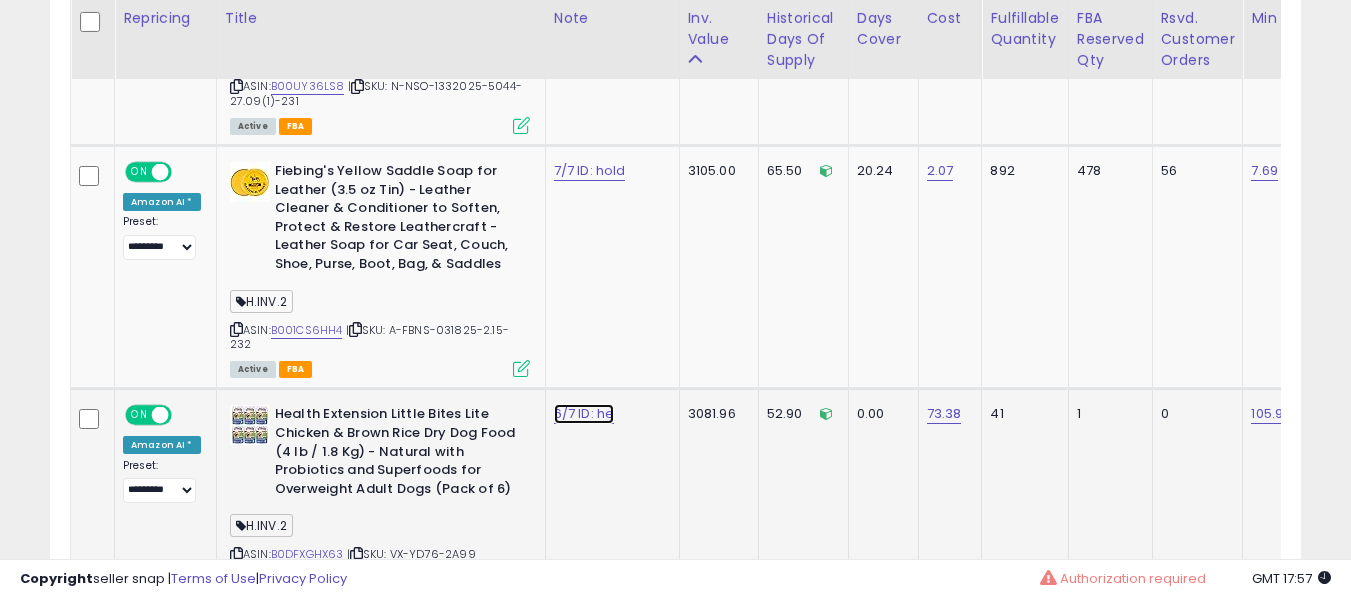 click on "6/7 ID: he" at bounding box center (590, -8466) 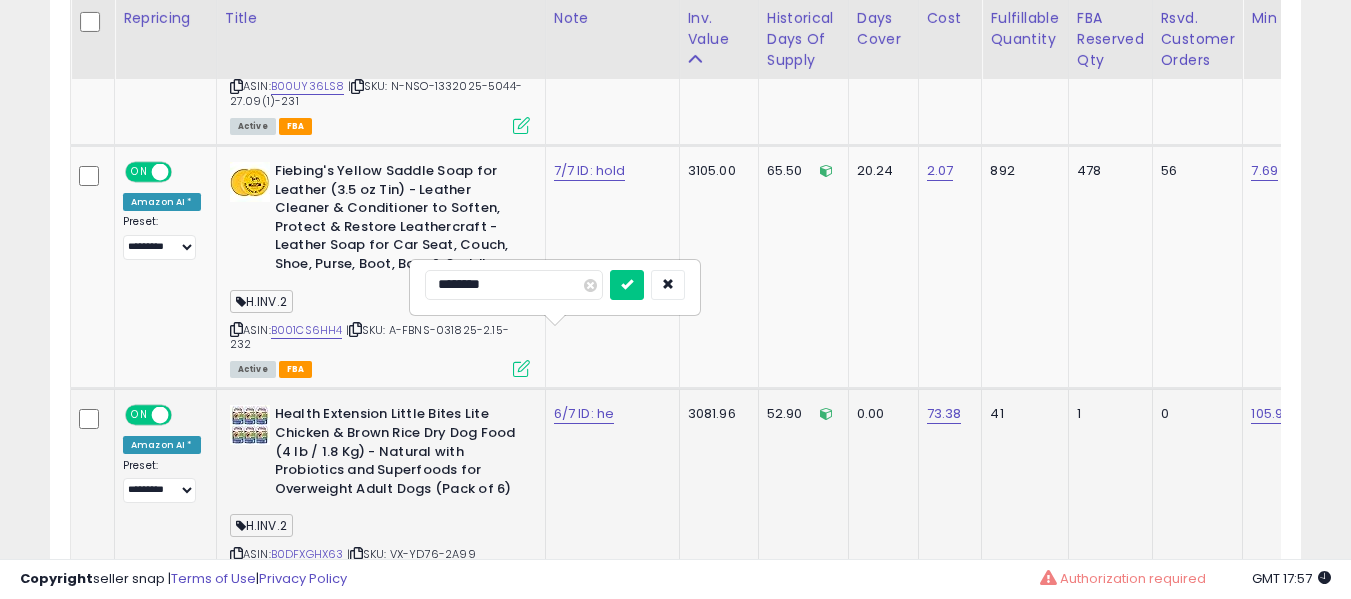 type on "*********" 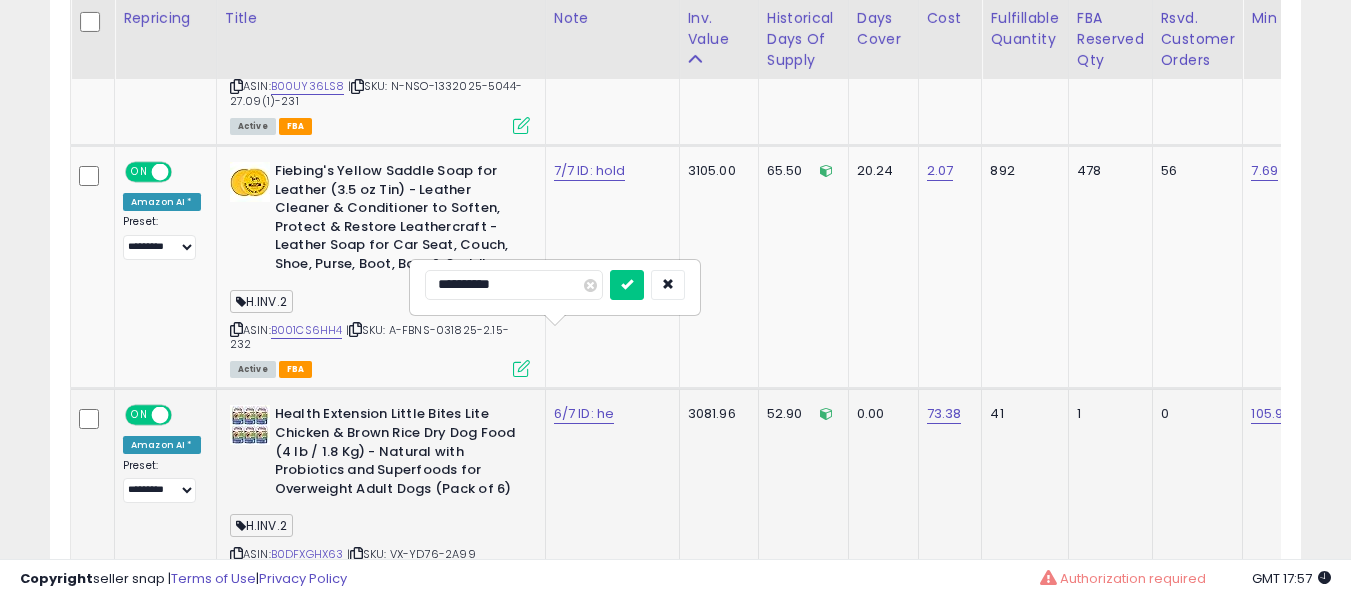 click at bounding box center (627, 285) 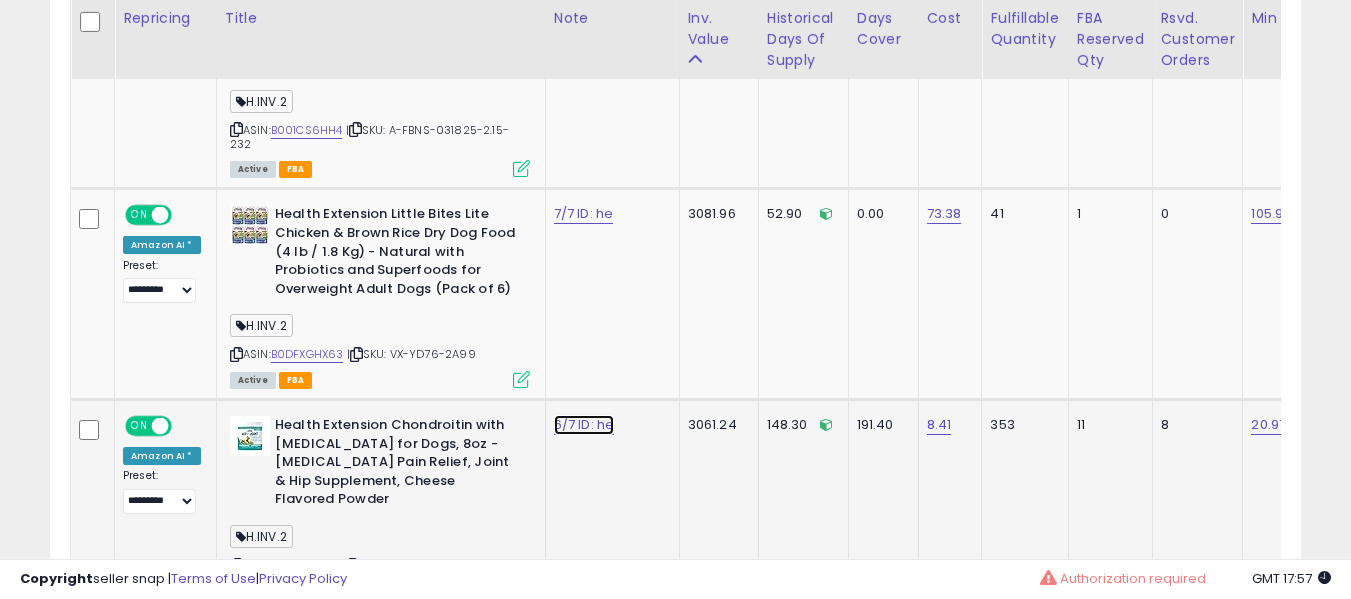 click on "6/7 ID: he" at bounding box center (590, -8666) 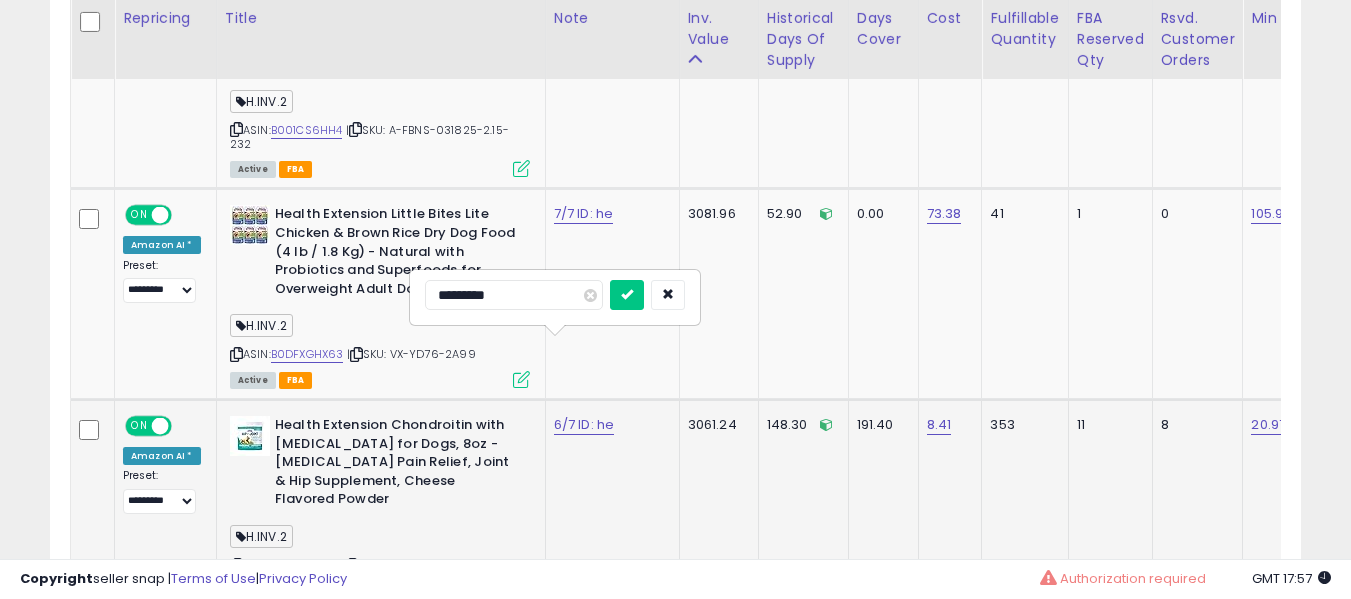 type on "**********" 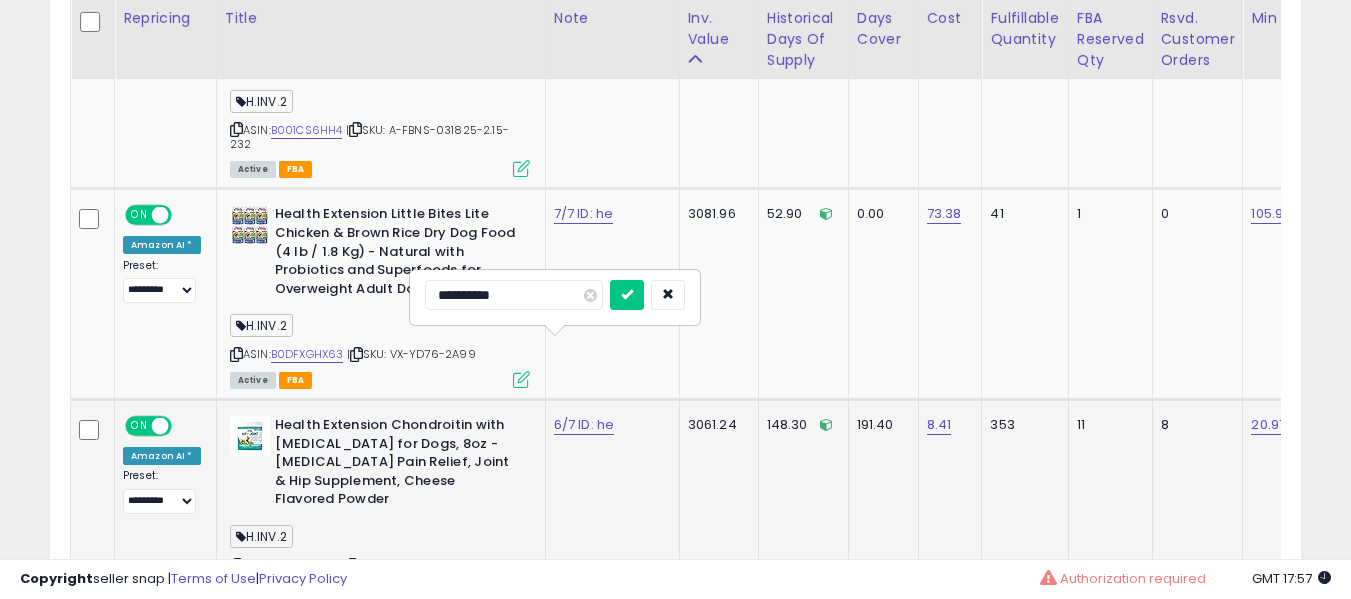 click at bounding box center [627, 295] 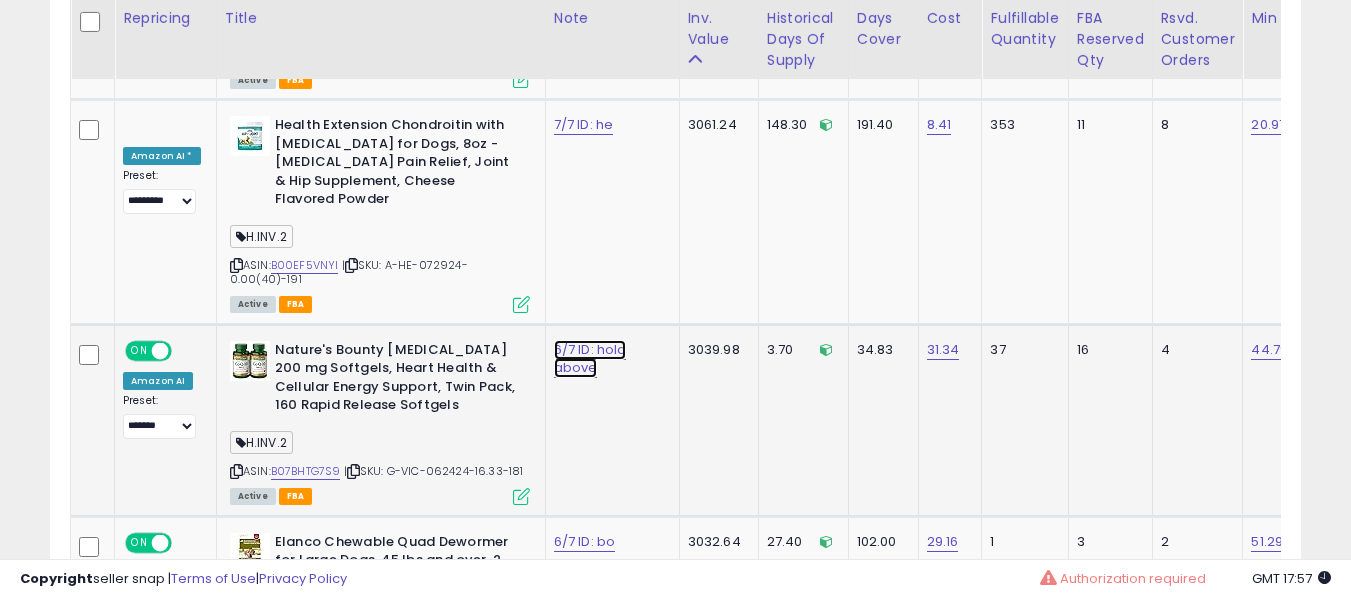 click on "6/7 ID: hold above" at bounding box center (590, -8966) 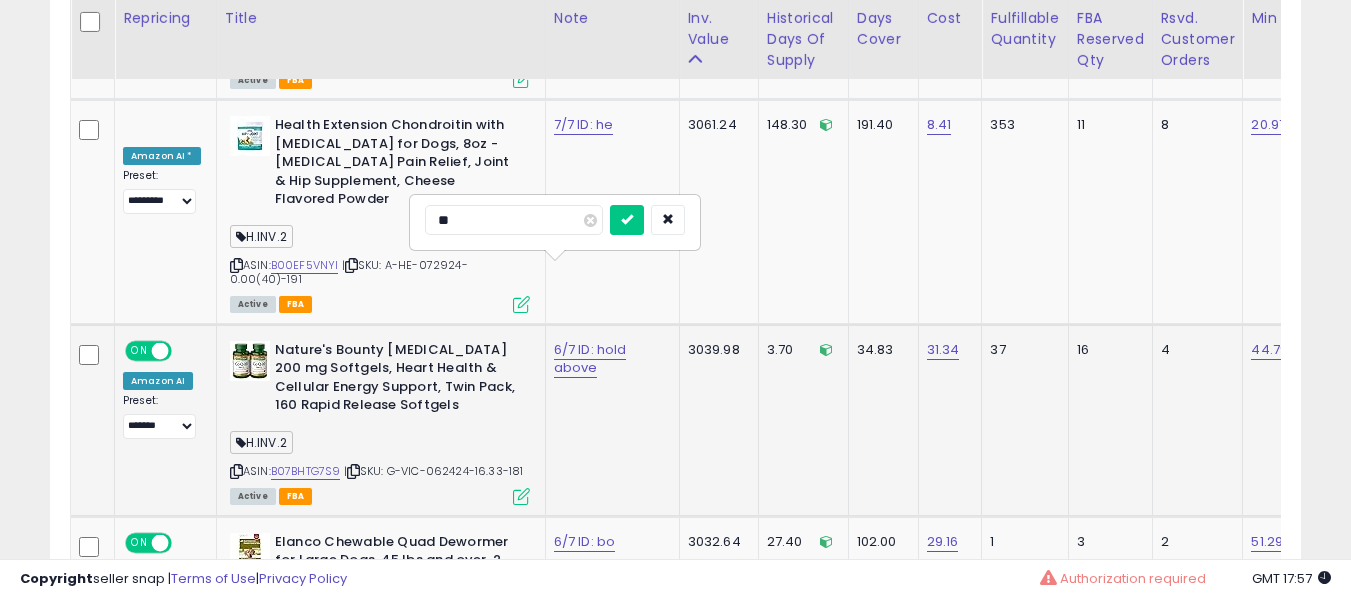 type on "*" 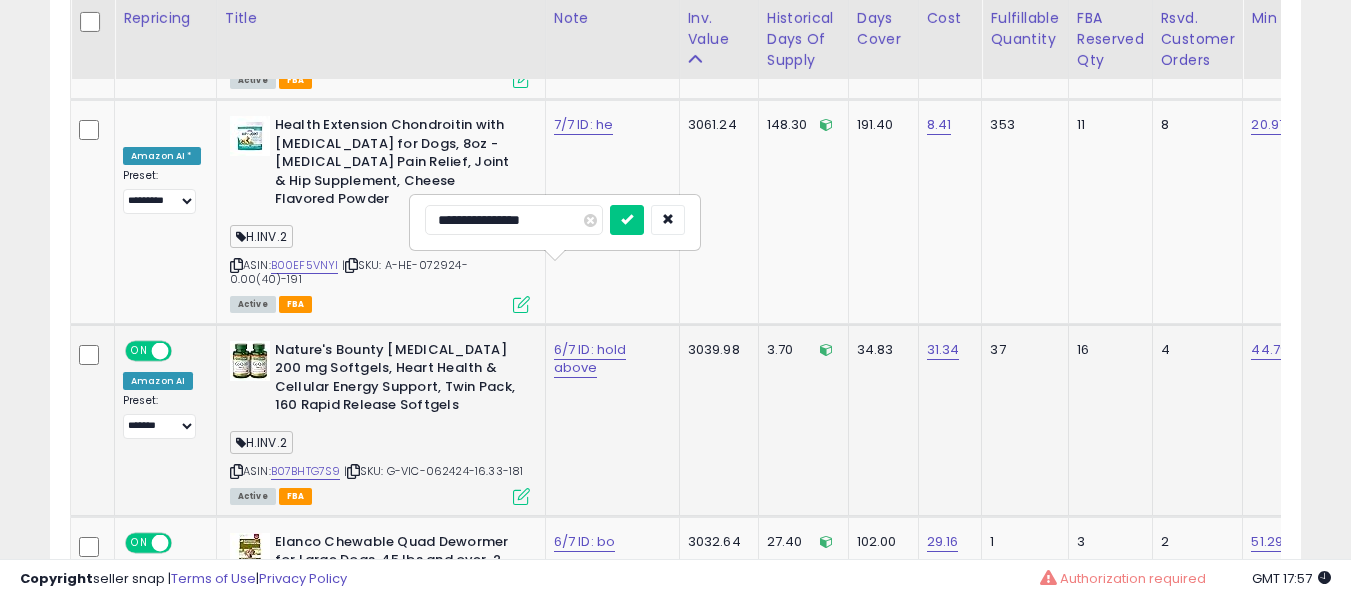 type on "**********" 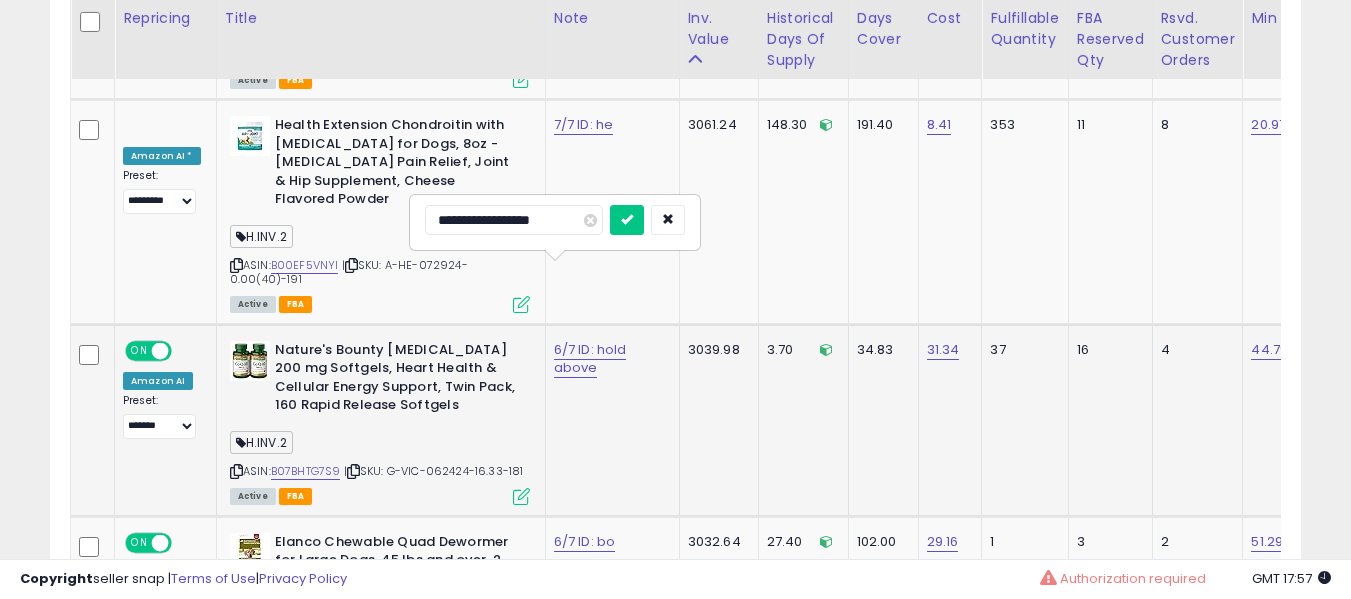 click at bounding box center [627, 220] 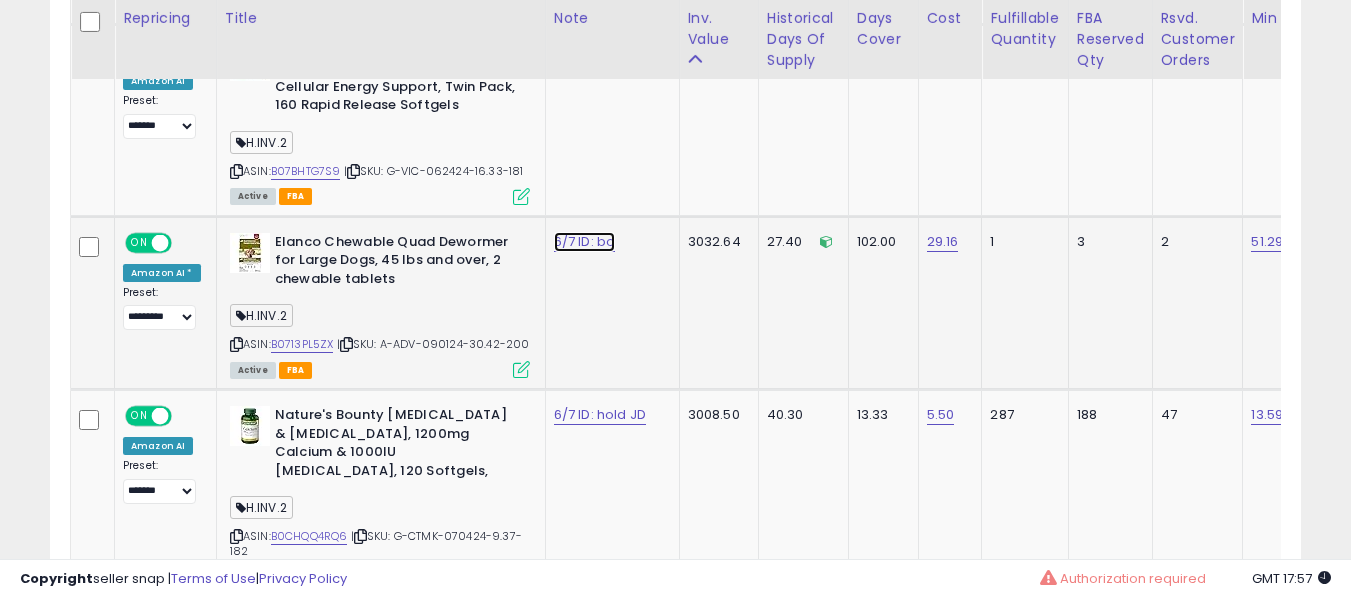 click on "6/7 ID: bo" at bounding box center [590, -9266] 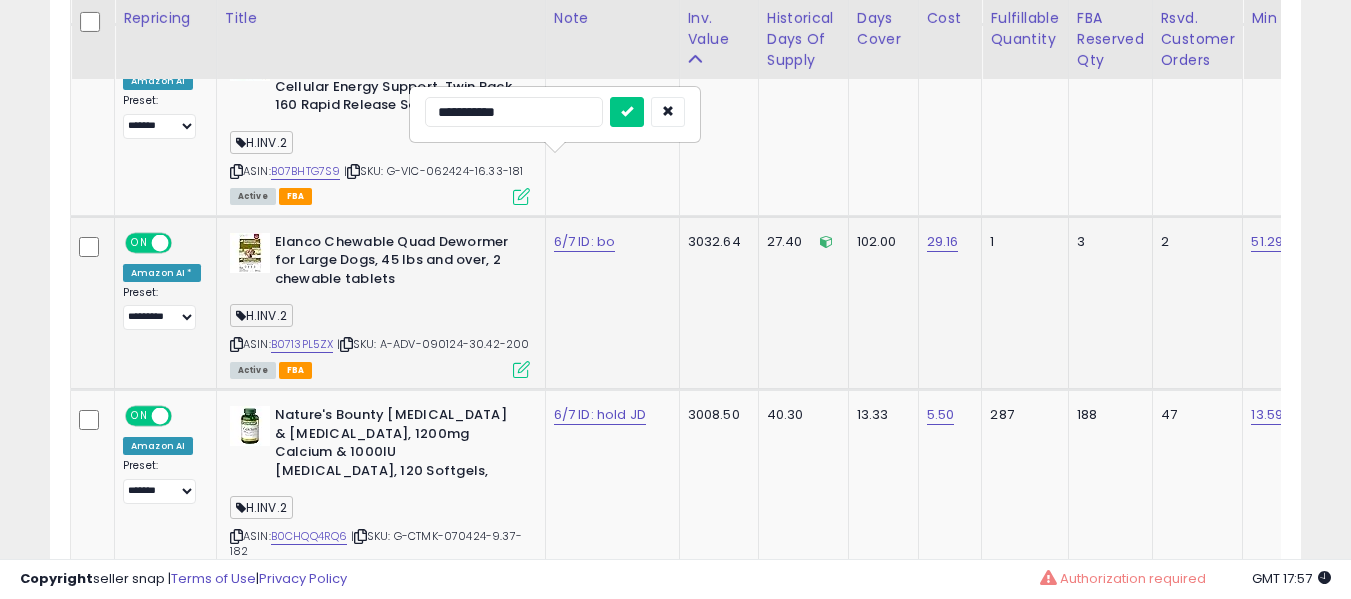 type on "**********" 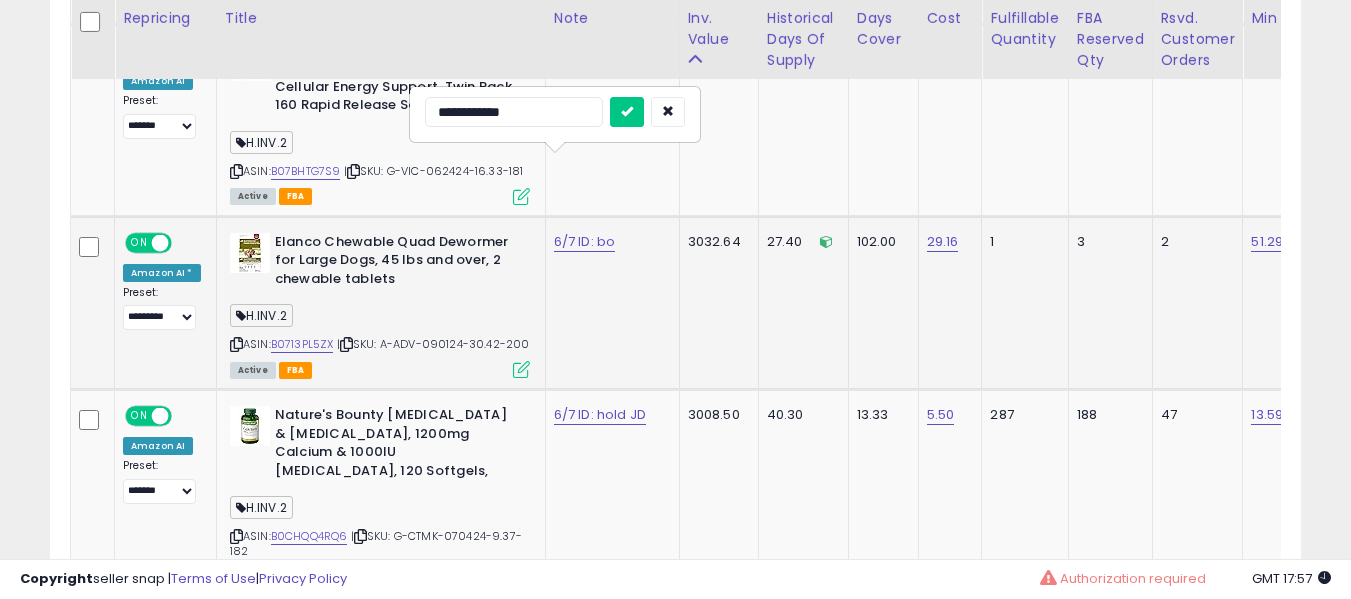 click at bounding box center (627, 112) 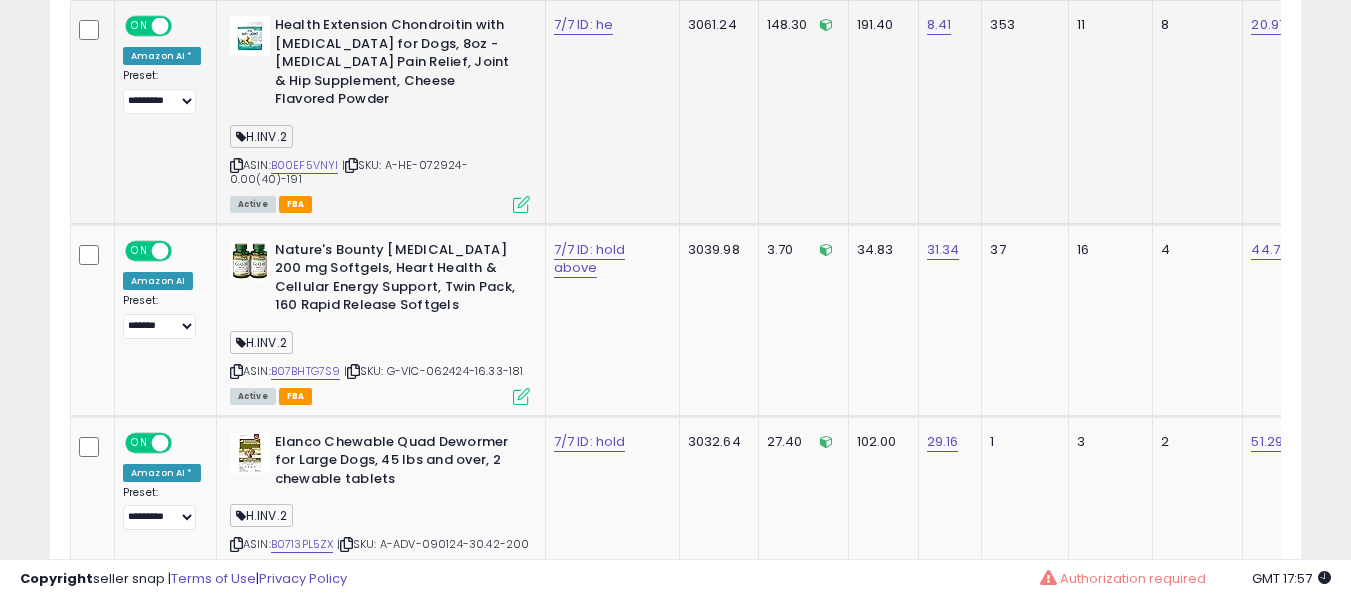 scroll, scrollTop: 8938, scrollLeft: 0, axis: vertical 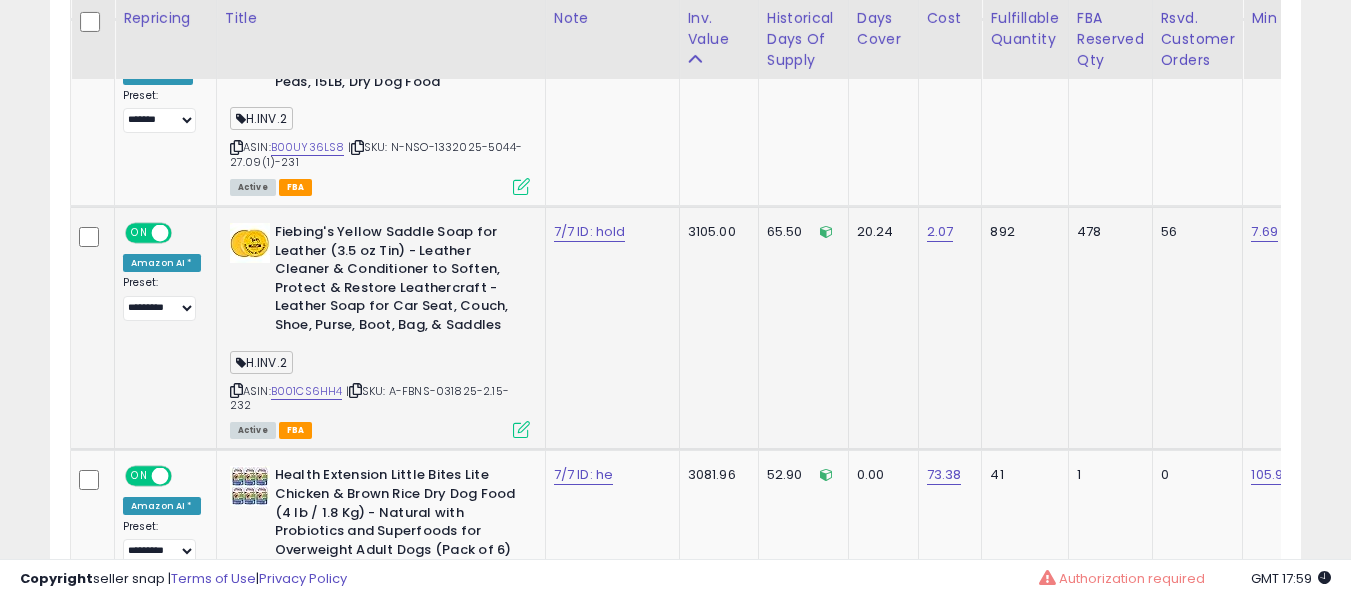 drag, startPoint x: 327, startPoint y: 311, endPoint x: 325, endPoint y: 321, distance: 10.198039 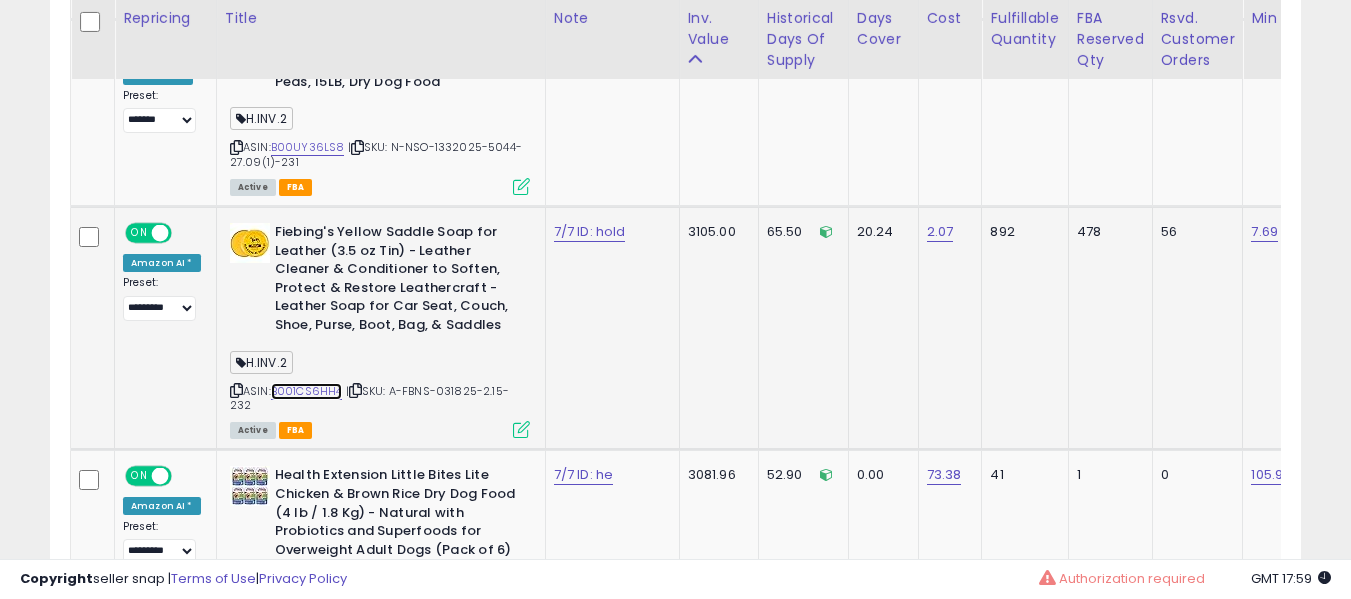 scroll, scrollTop: 0, scrollLeft: 397, axis: horizontal 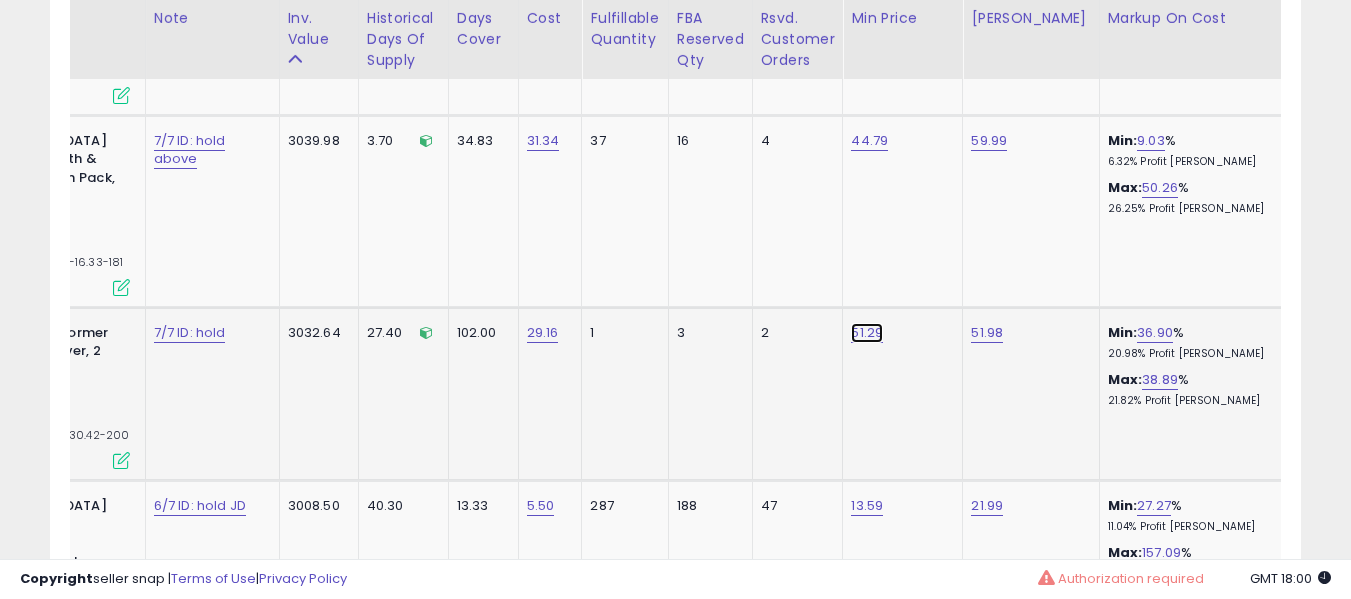 click on "51.29" at bounding box center [869, -9184] 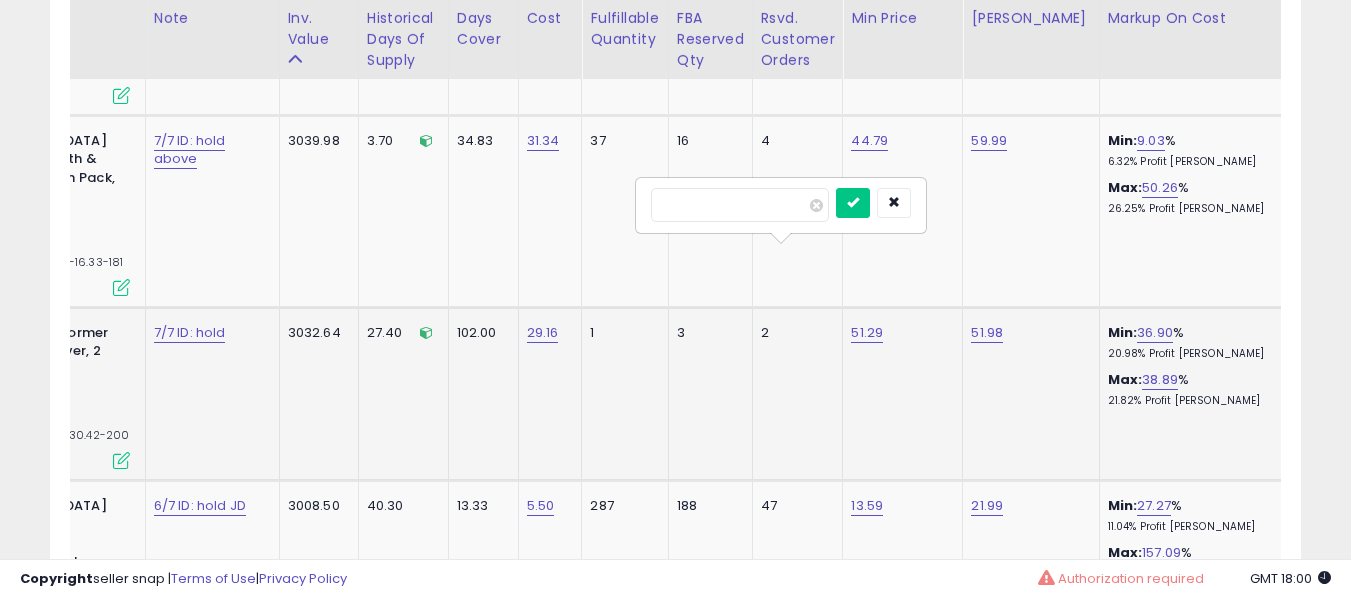 type on "*****" 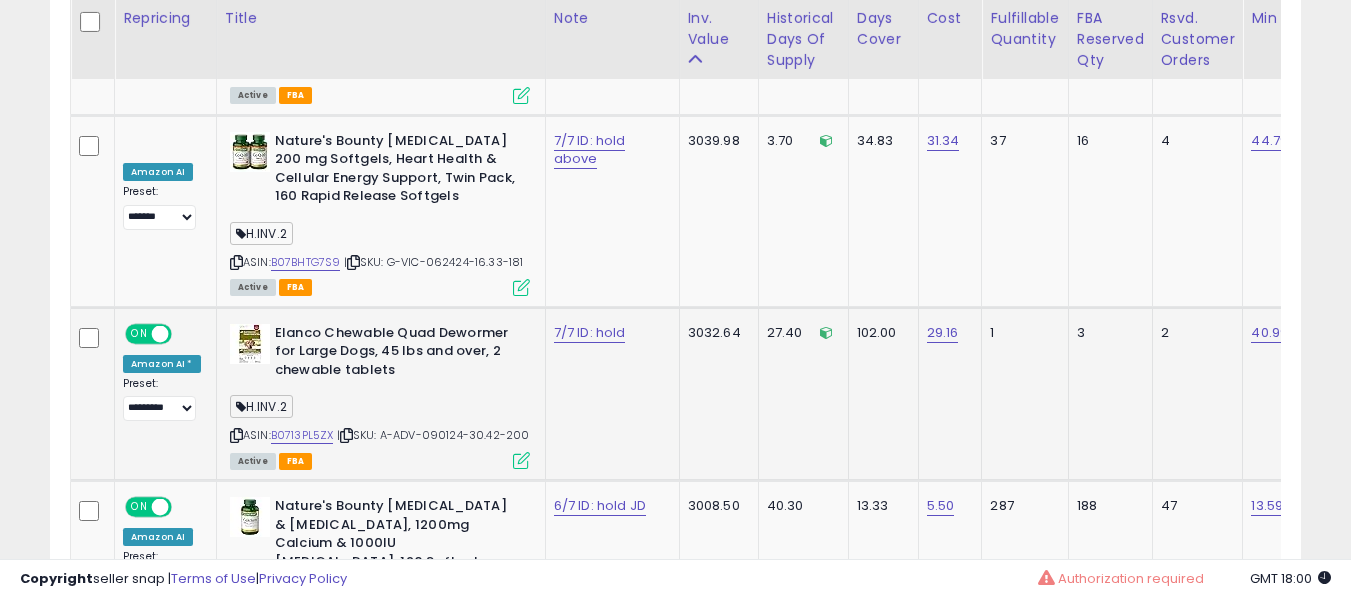 click on "7/7 ID: hold" at bounding box center [609, 333] 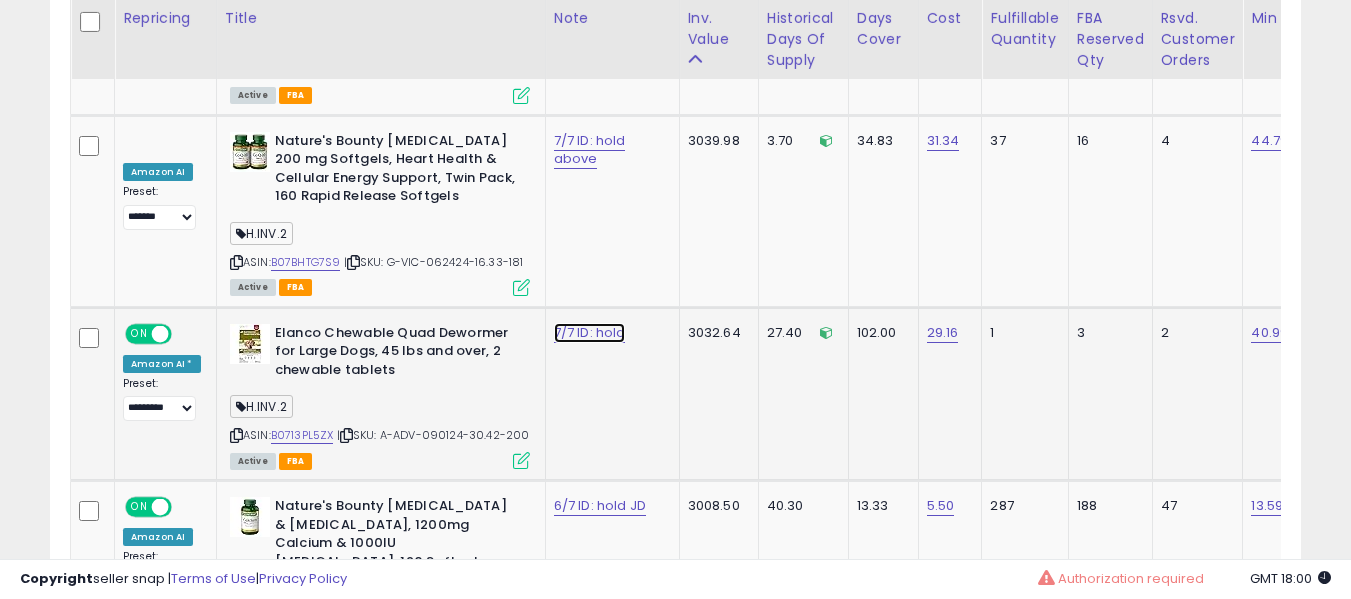 click on "7/7 ID: hold" at bounding box center [590, -9175] 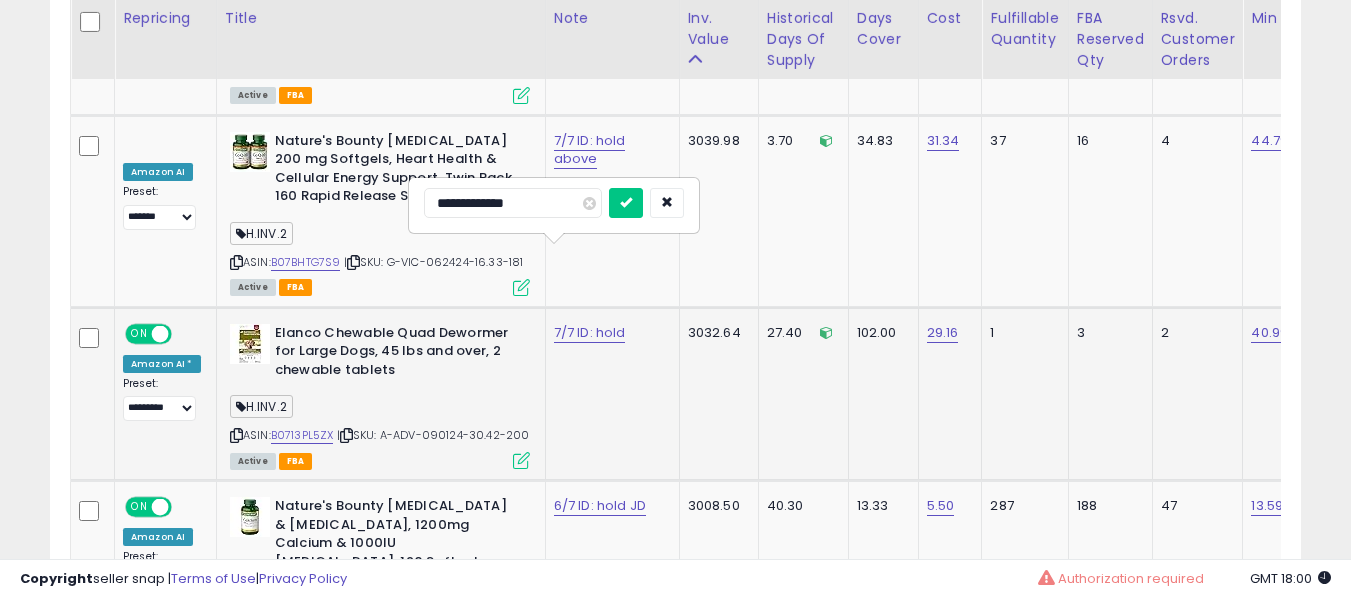 type on "**********" 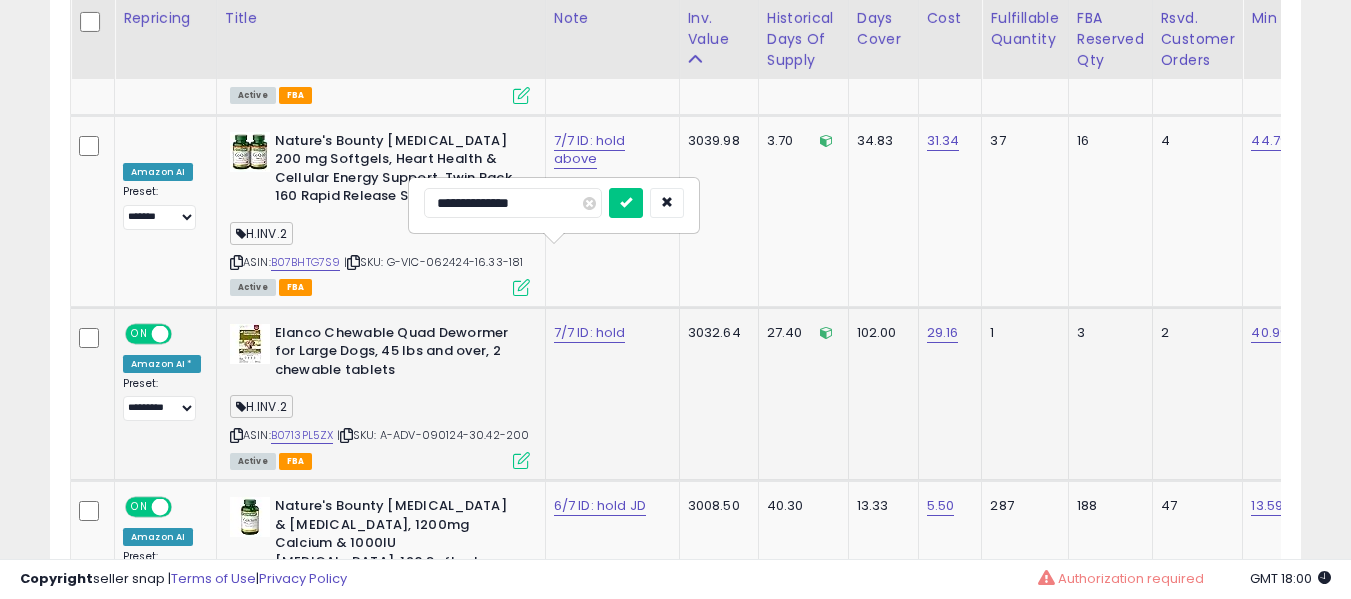 click at bounding box center (626, 203) 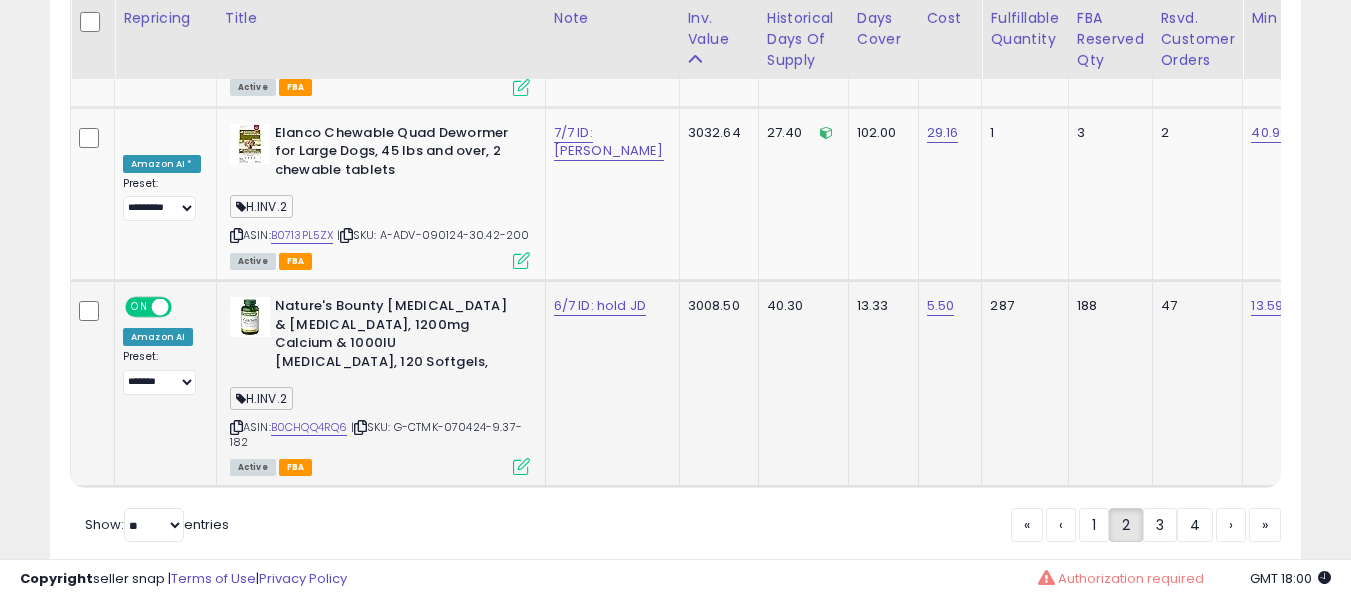 drag, startPoint x: 321, startPoint y: 361, endPoint x: 311, endPoint y: 355, distance: 11.661903 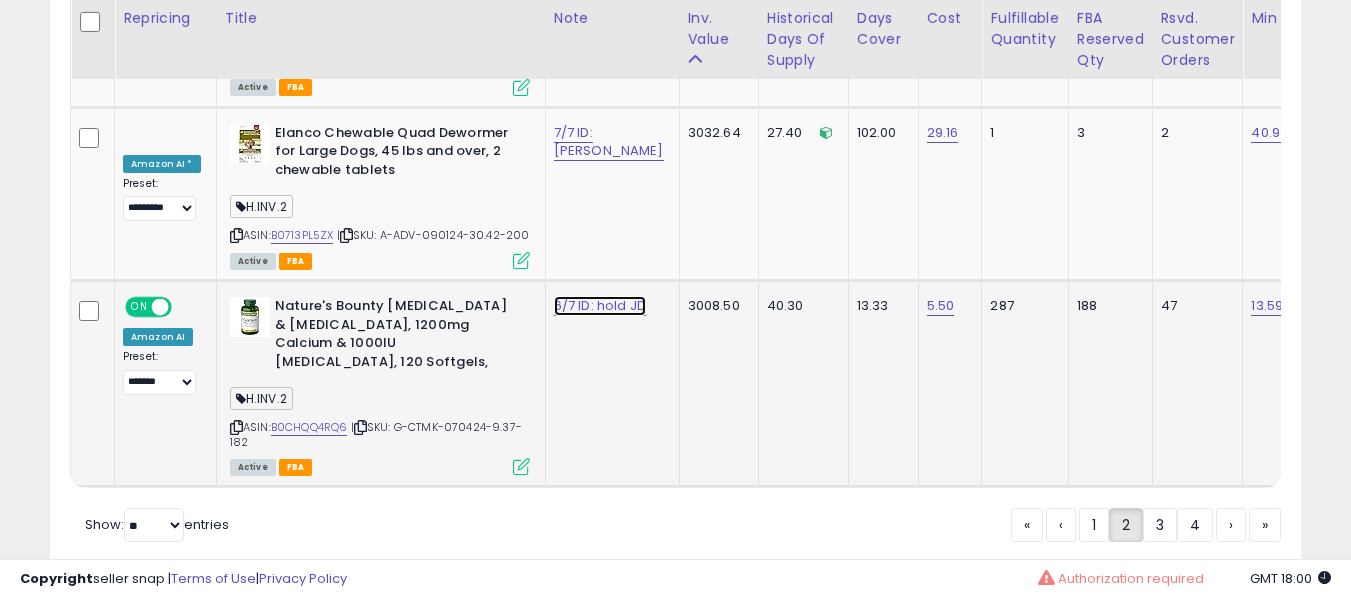 click on "6/7 ID: hold JD" at bounding box center (590, -9375) 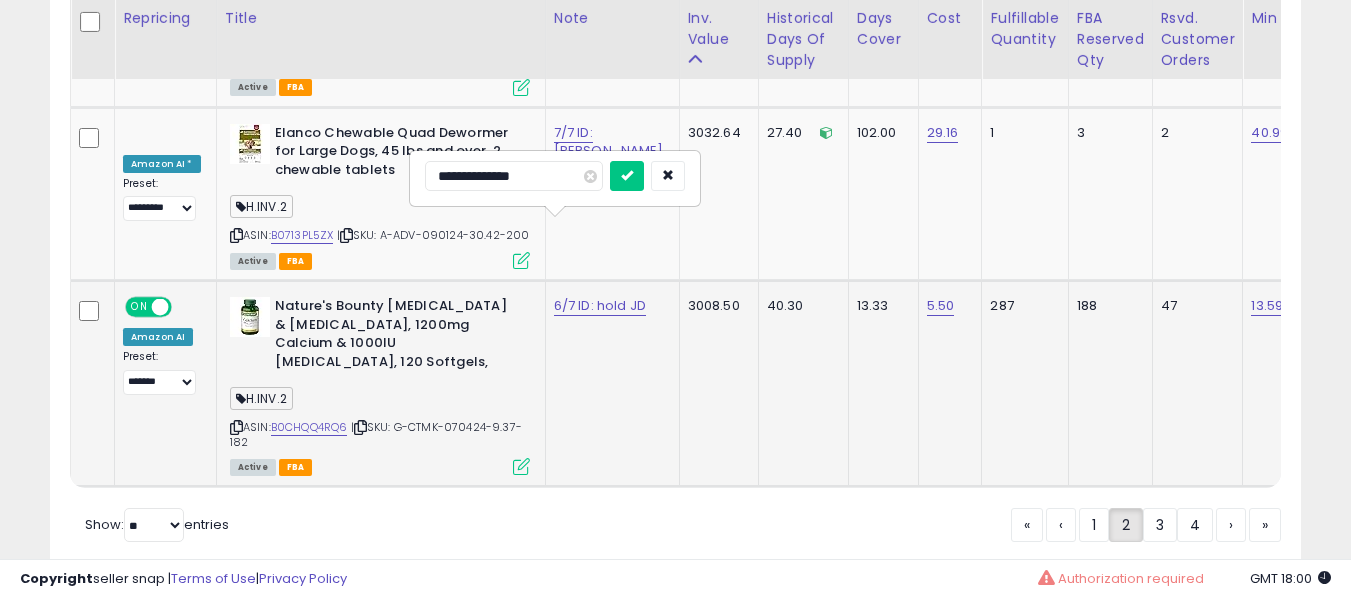 type on "**********" 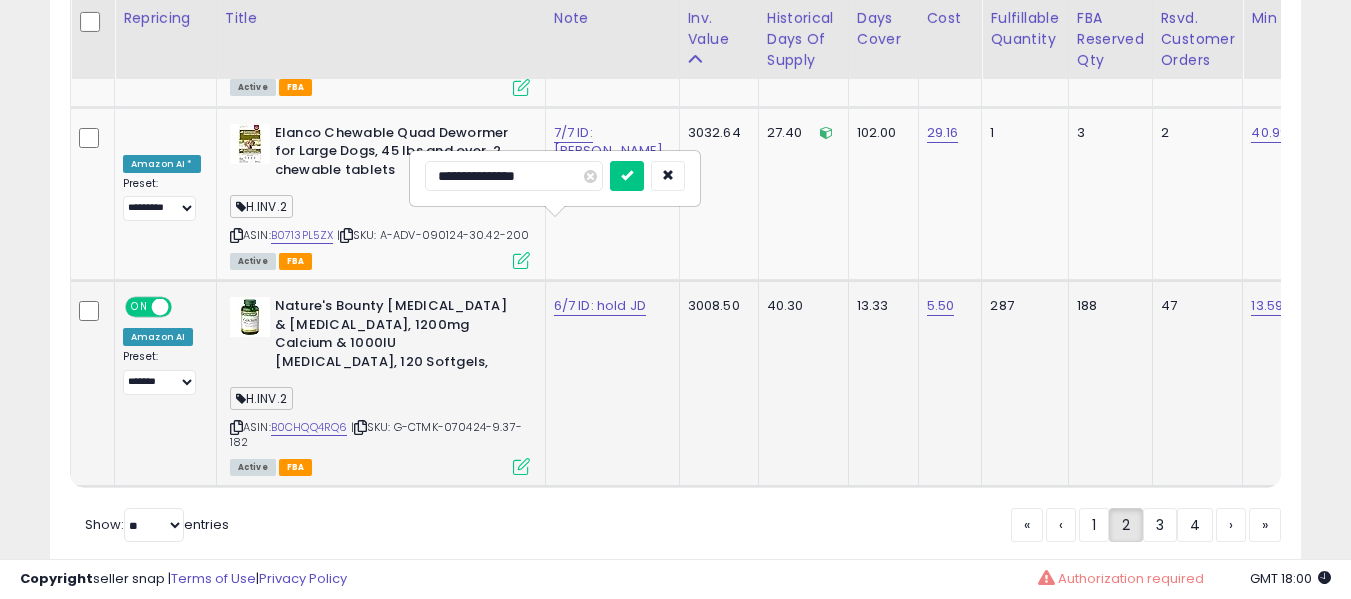 click at bounding box center [627, 176] 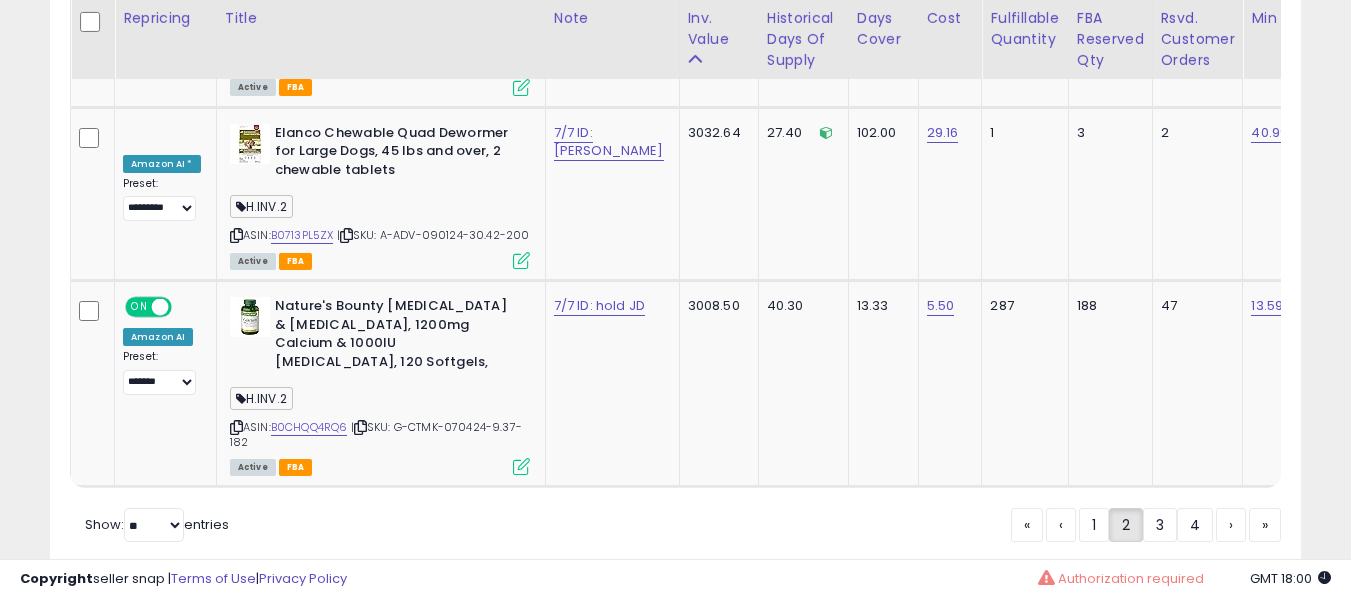 click on "Listings
Clear All Filters
× Inventory × Tags Active" at bounding box center (675, -4563) 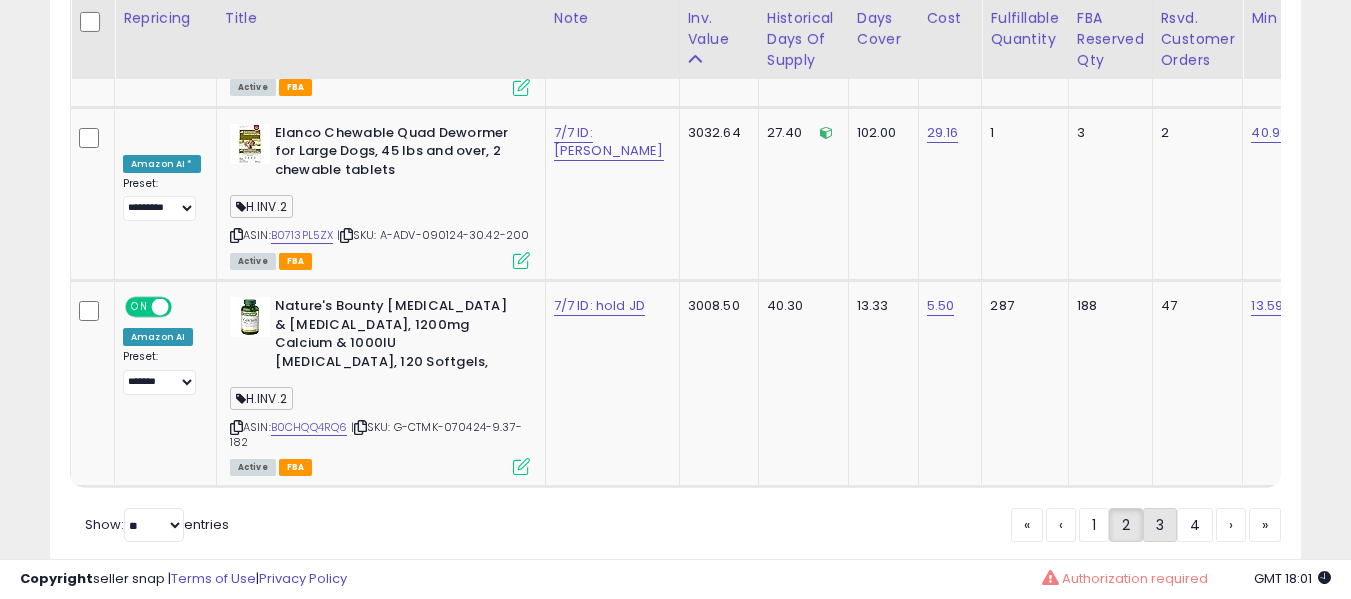 click on "3" 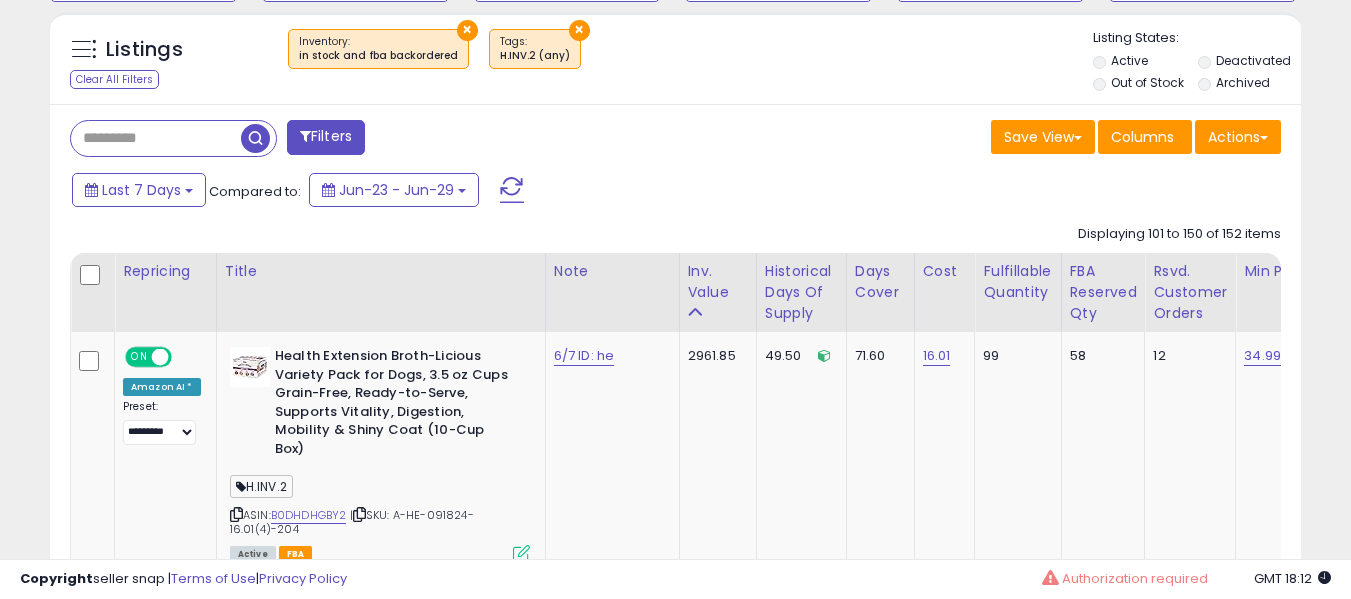 scroll, scrollTop: 791, scrollLeft: 0, axis: vertical 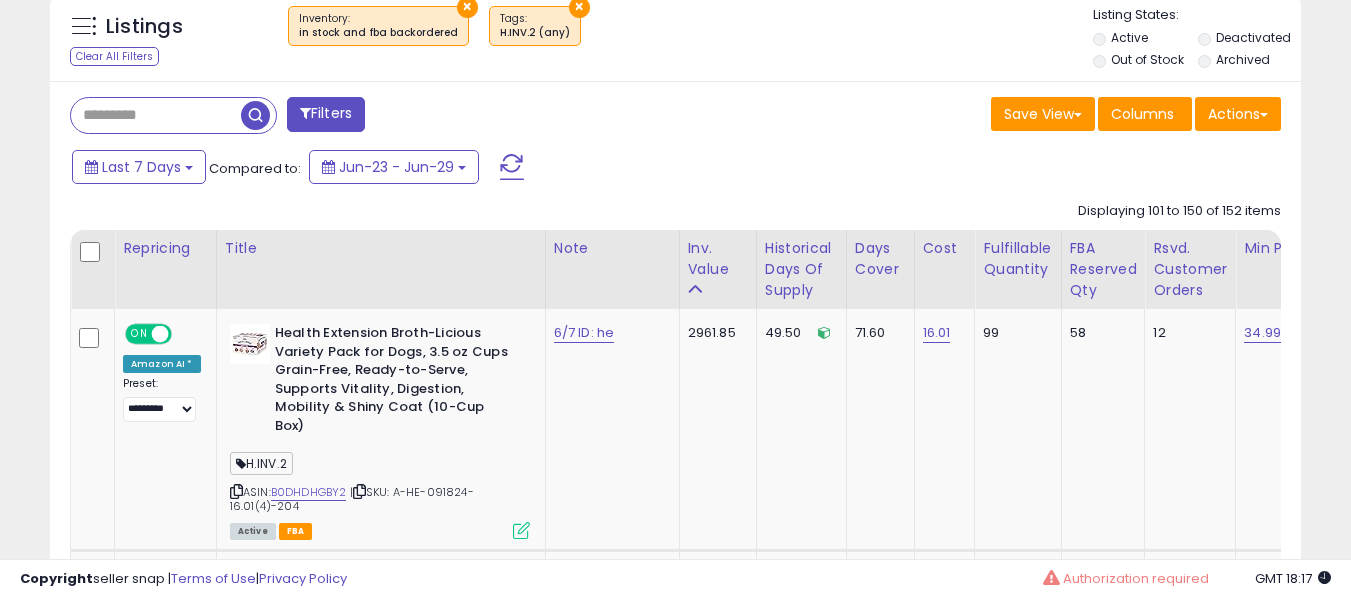 click at bounding box center [156, 115] 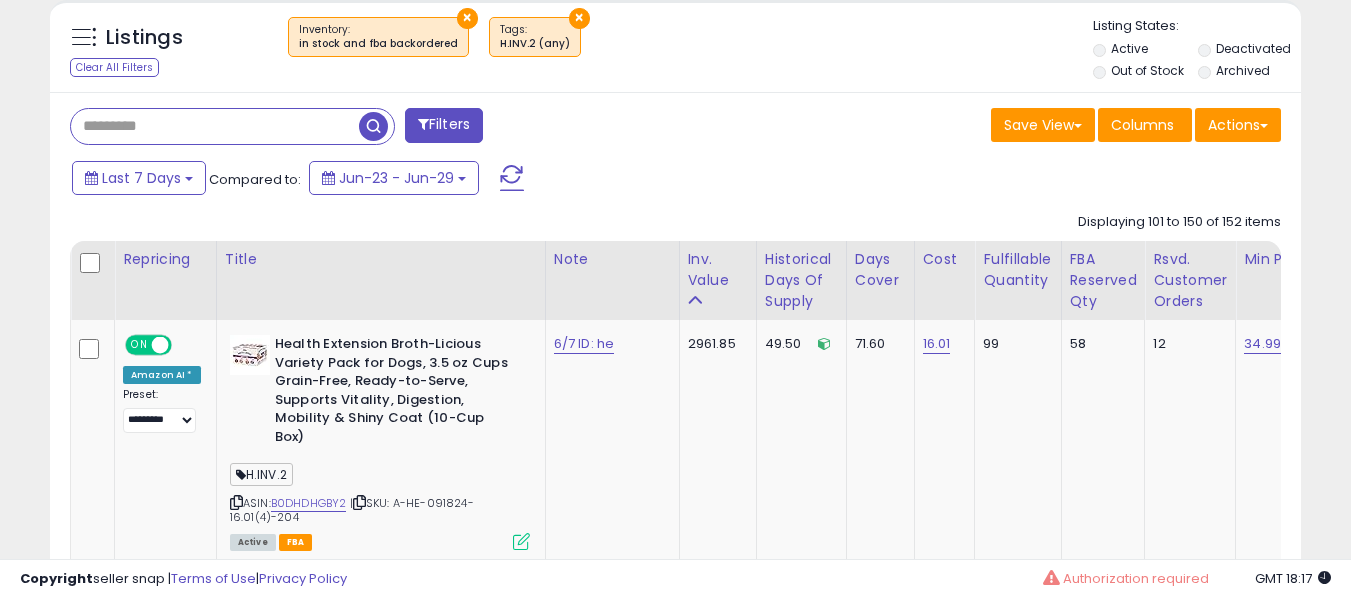 scroll, scrollTop: 791, scrollLeft: 0, axis: vertical 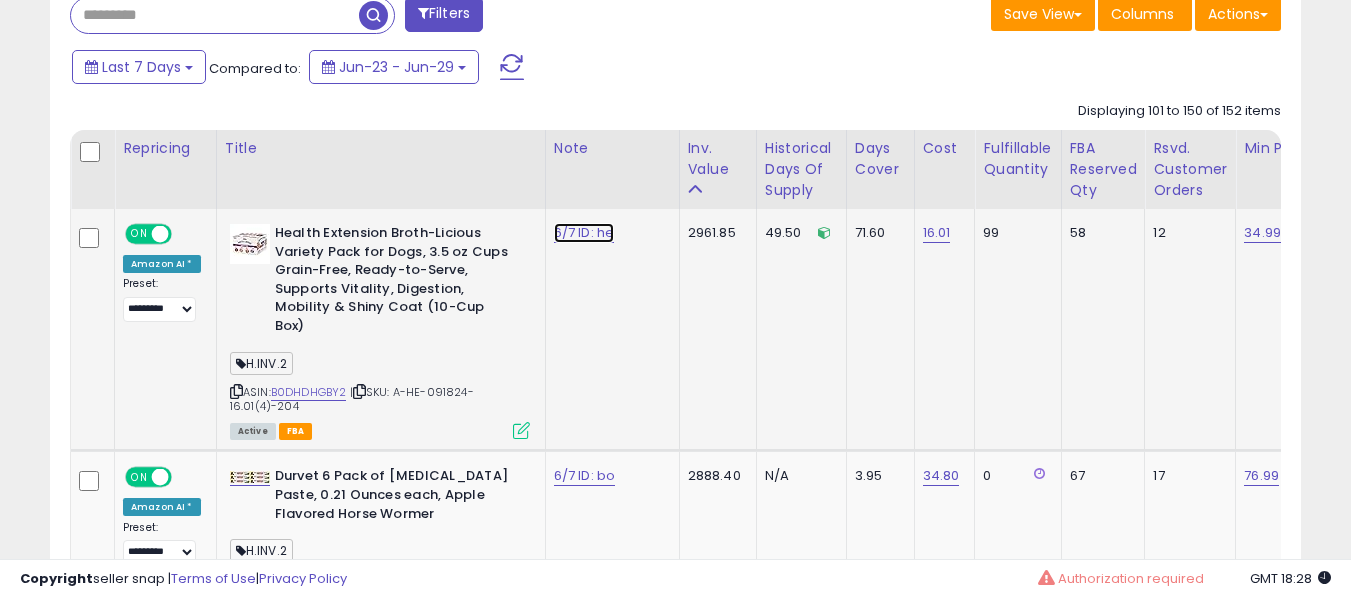 click on "6/7 ID: he" at bounding box center (584, 233) 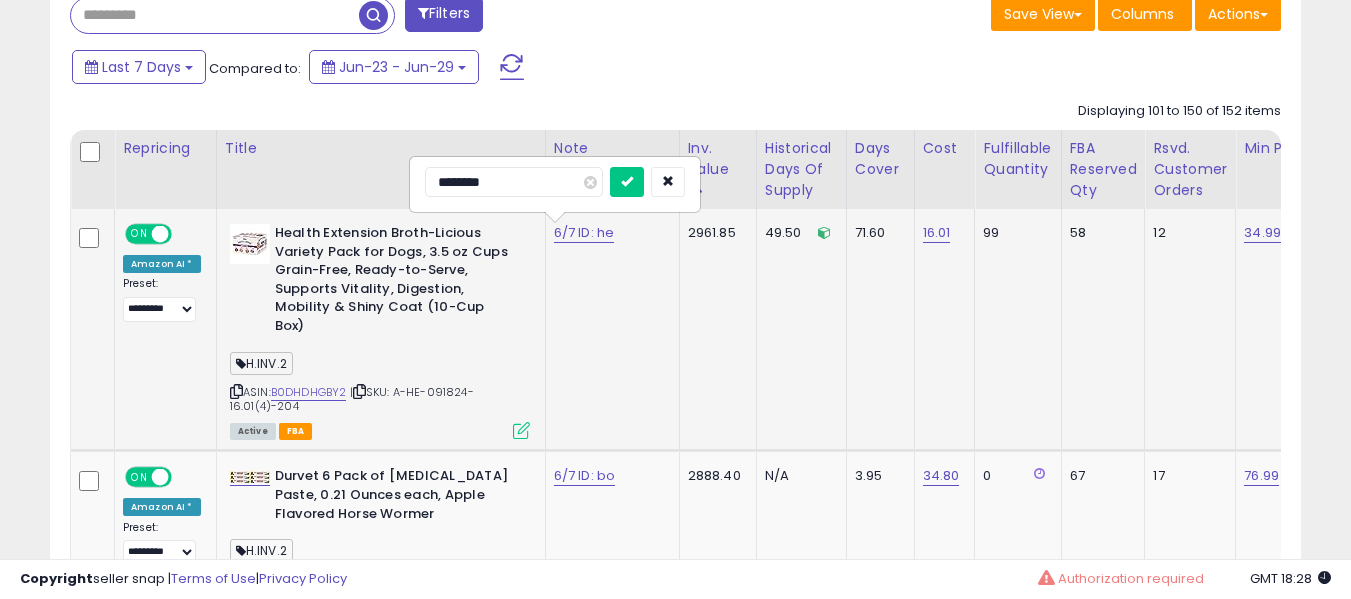 type on "*********" 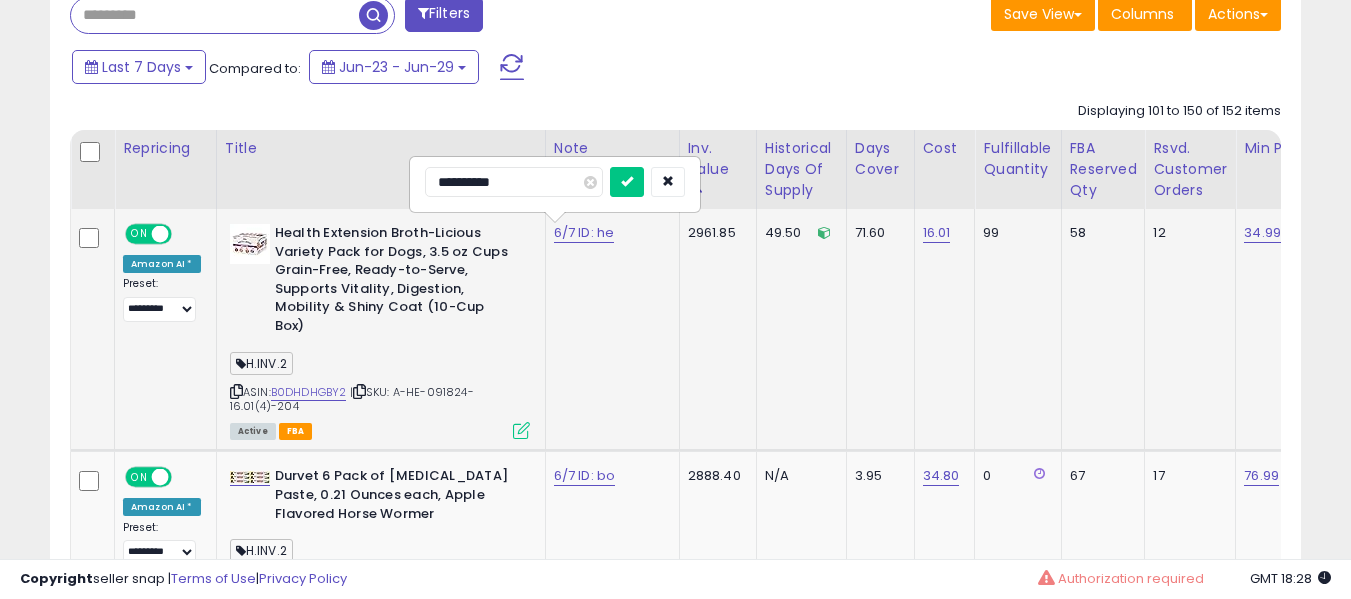 click at bounding box center [627, 182] 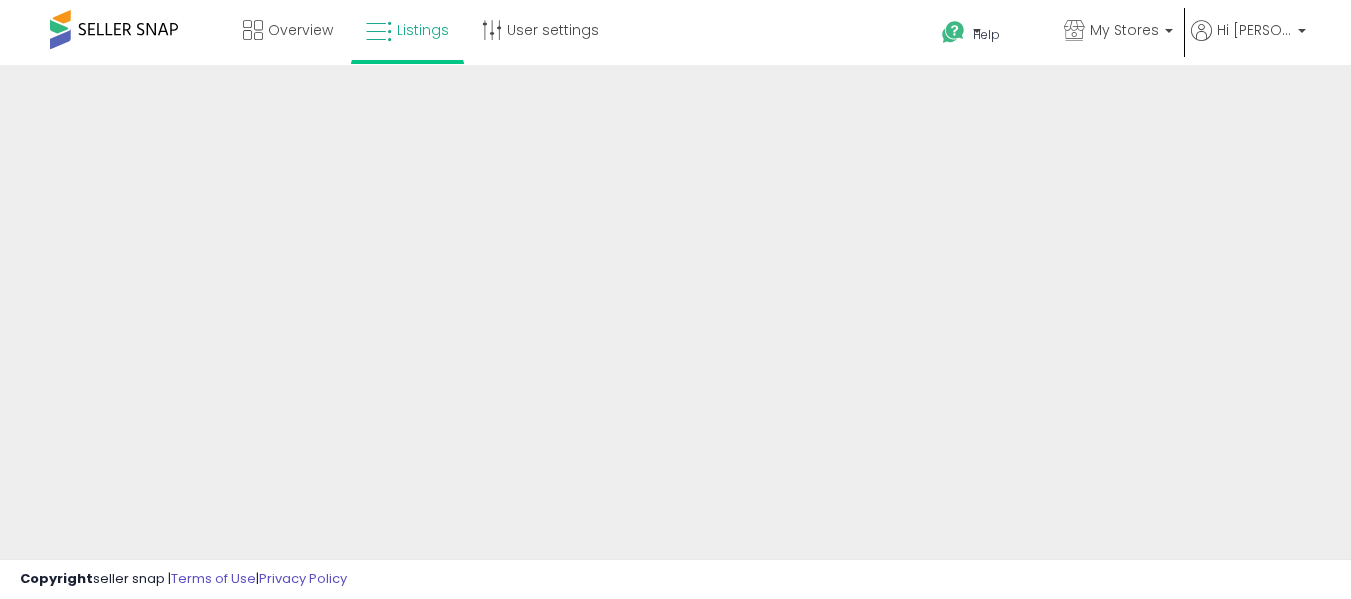 scroll, scrollTop: 0, scrollLeft: 0, axis: both 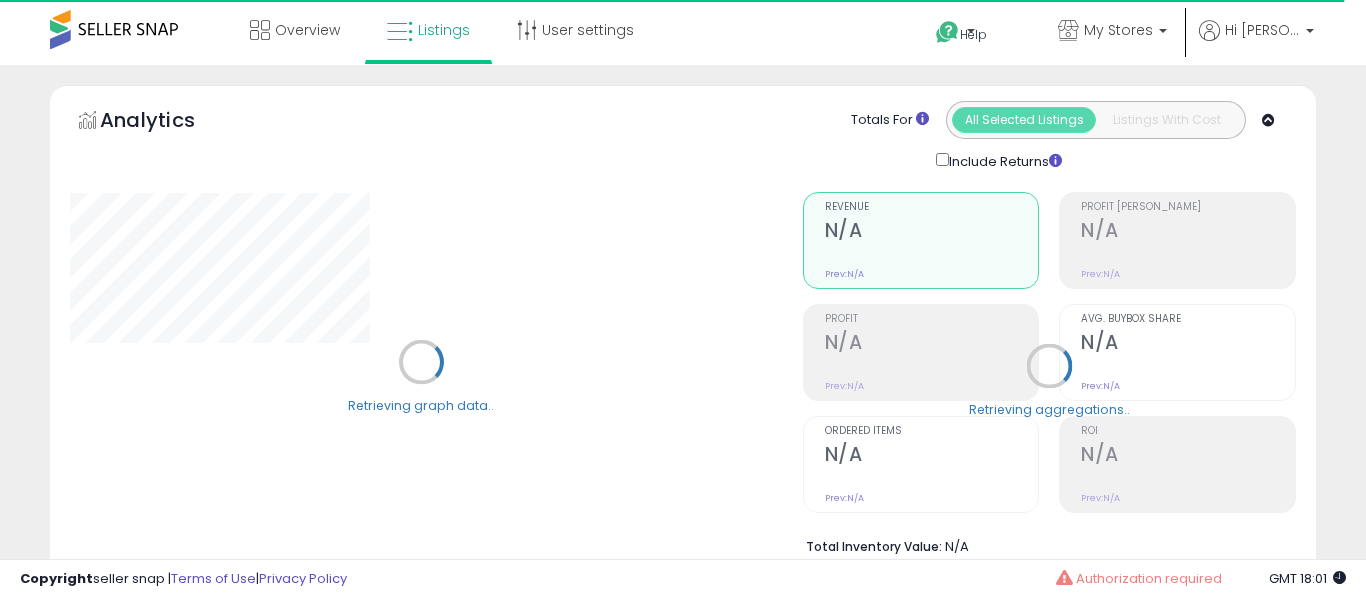 select on "**" 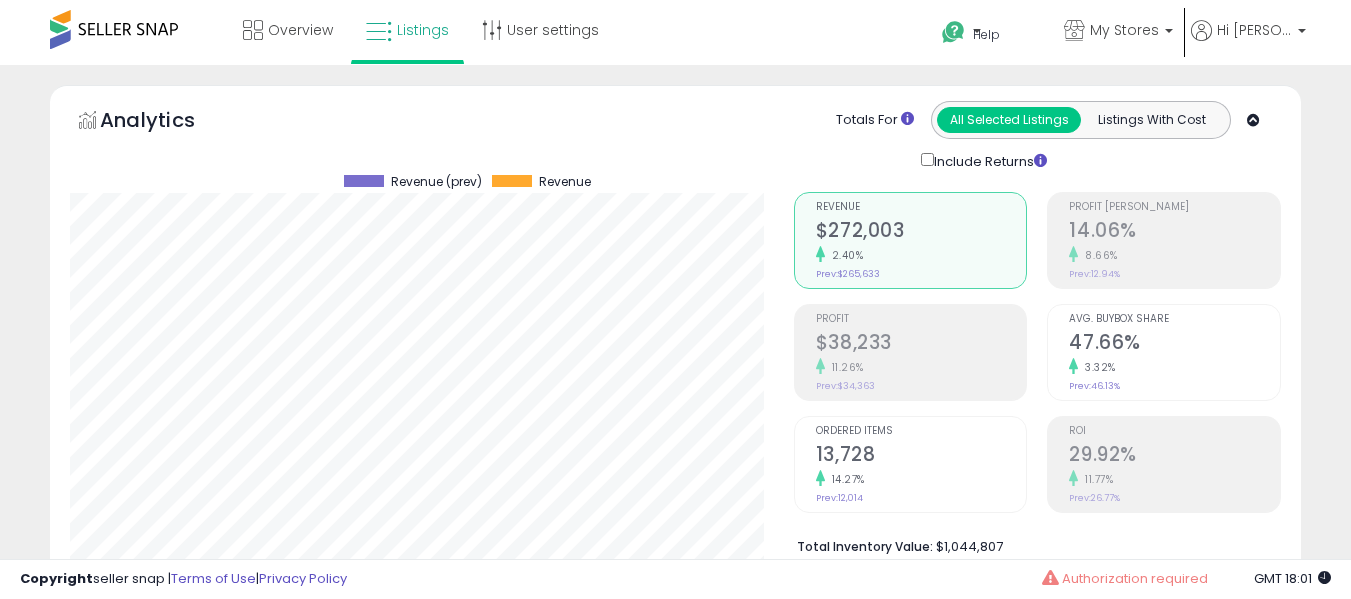 scroll, scrollTop: 999590, scrollLeft: 999276, axis: both 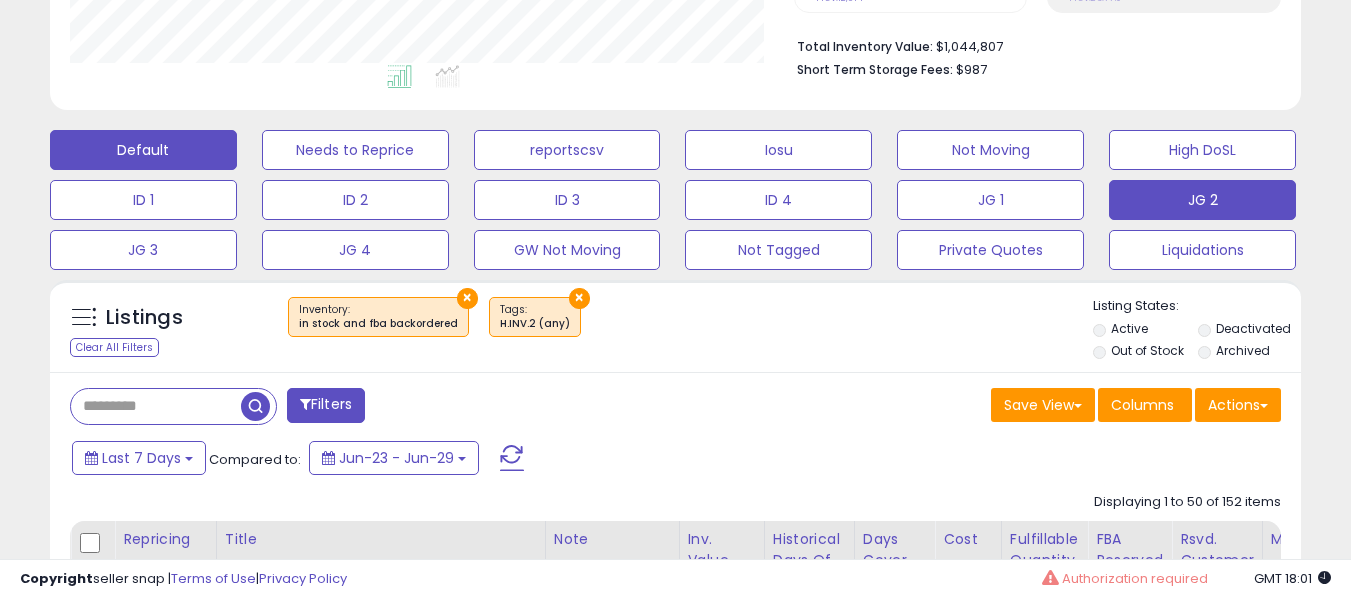 click on "Default" at bounding box center (143, 150) 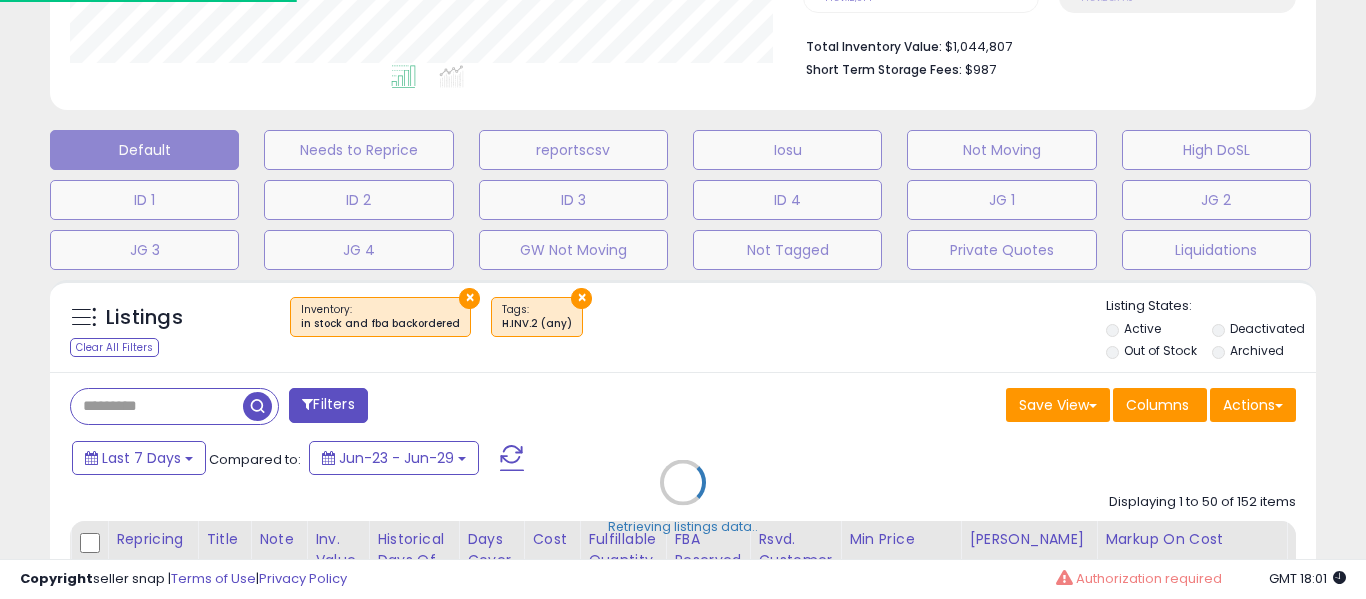 scroll, scrollTop: 999590, scrollLeft: 999267, axis: both 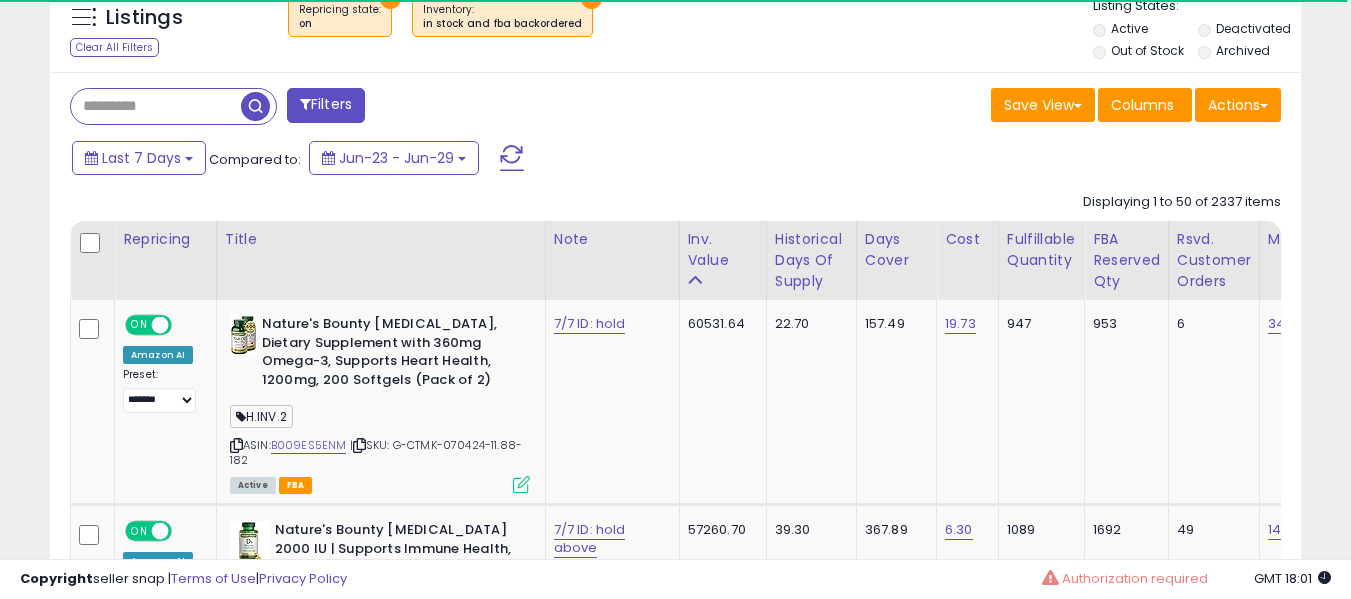 click at bounding box center (156, 106) 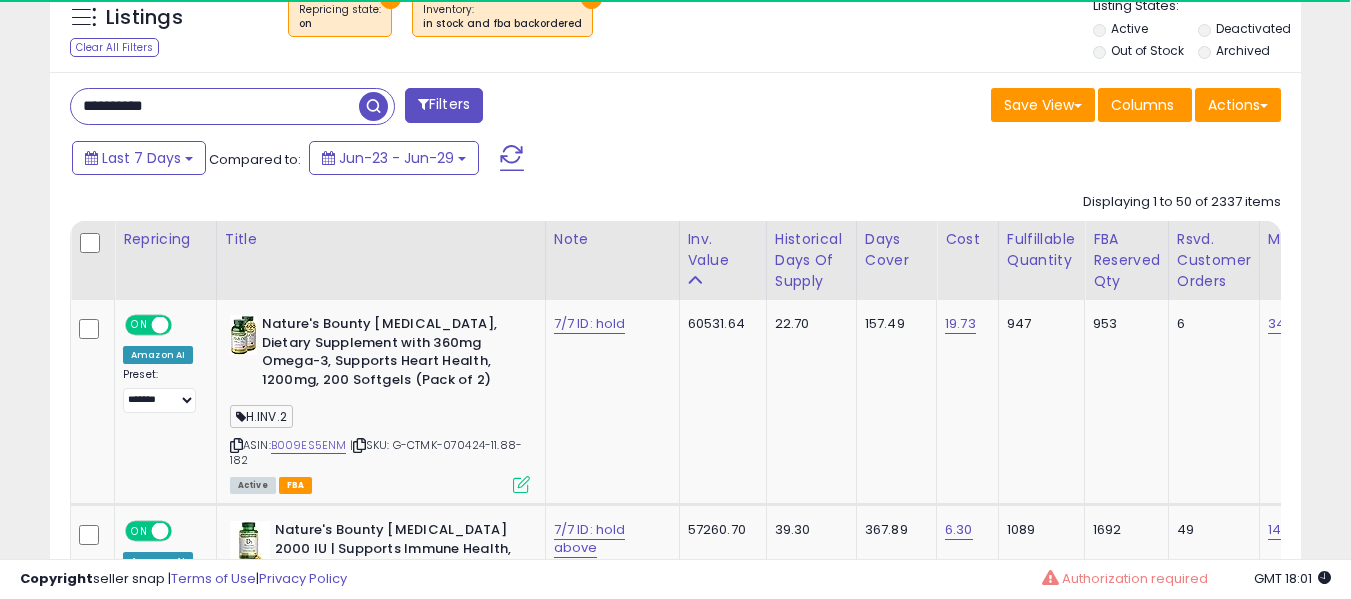 type on "**********" 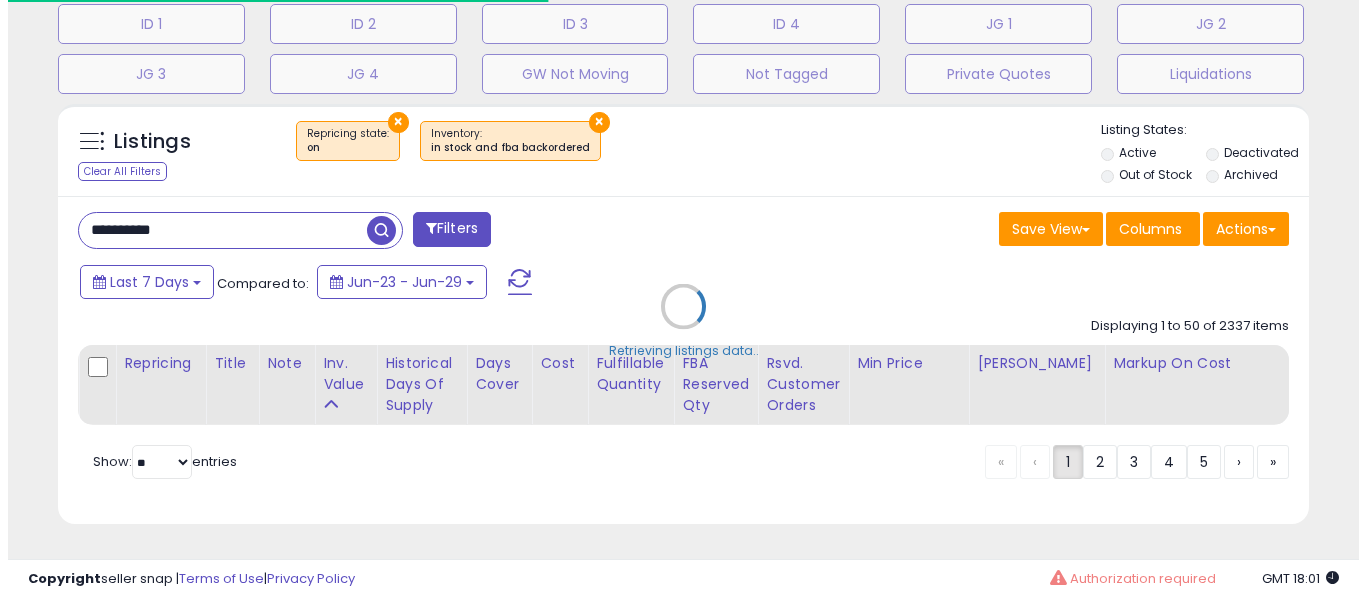 scroll, scrollTop: 691, scrollLeft: 0, axis: vertical 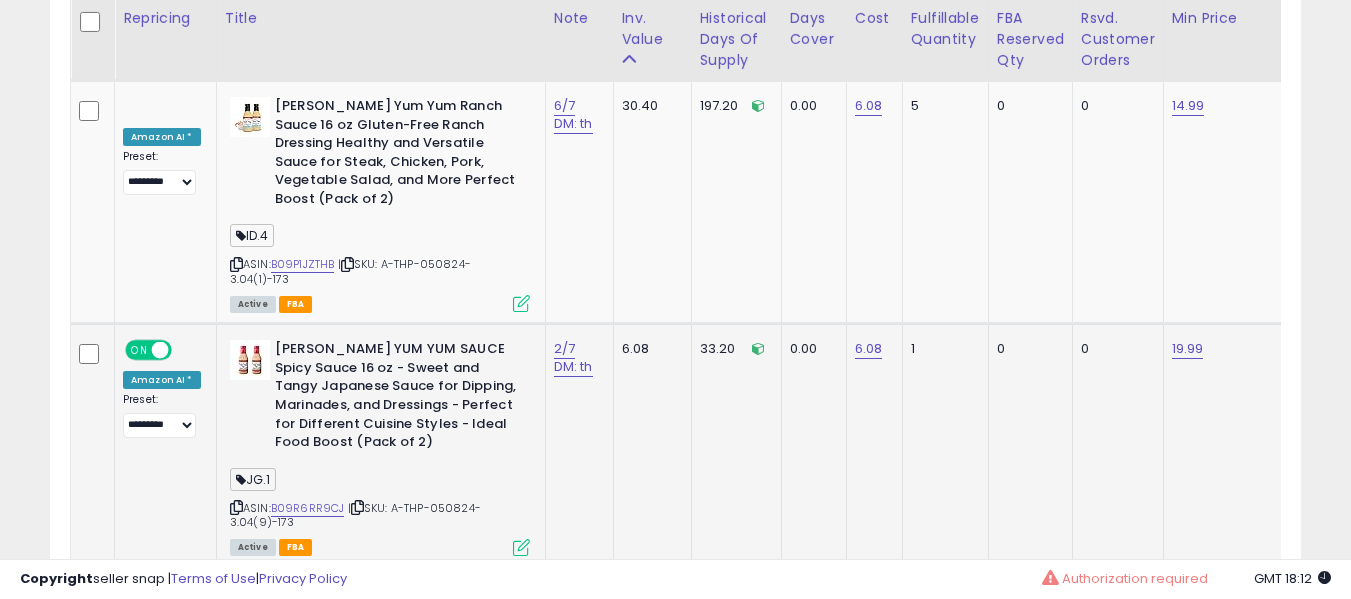 click on "[PERSON_NAME] YUM YUM SAUCE Spicy Sauce 16 oz - Sweet and Tangy Japanese Sauce for Dipping, Marinades, and Dressings - Perfect for Different Cuisine Styles - Ideal Food Boost (Pack of 2)" at bounding box center (396, 398) 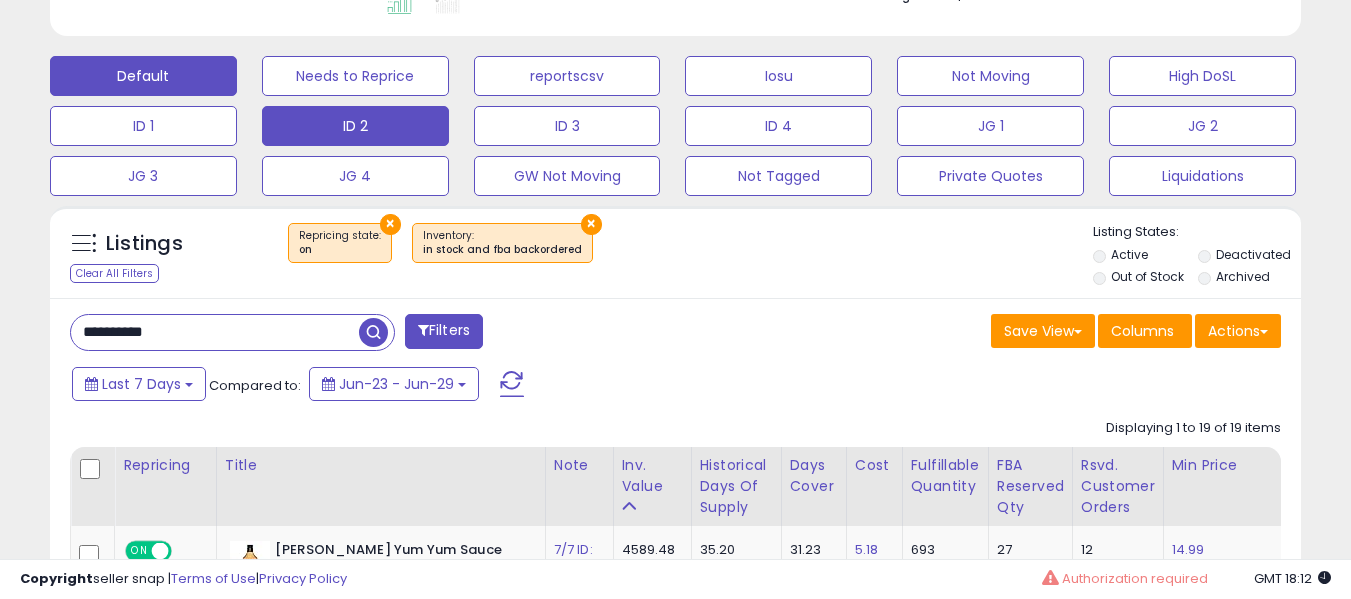 scroll, scrollTop: 538, scrollLeft: 0, axis: vertical 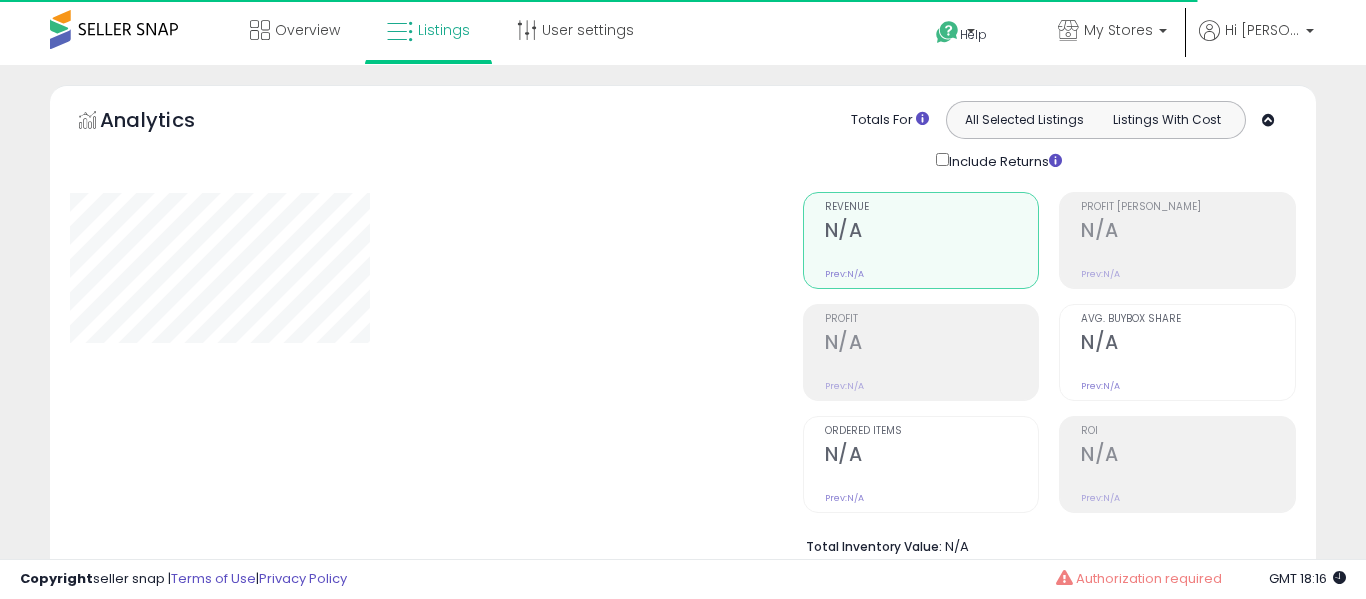 type on "**********" 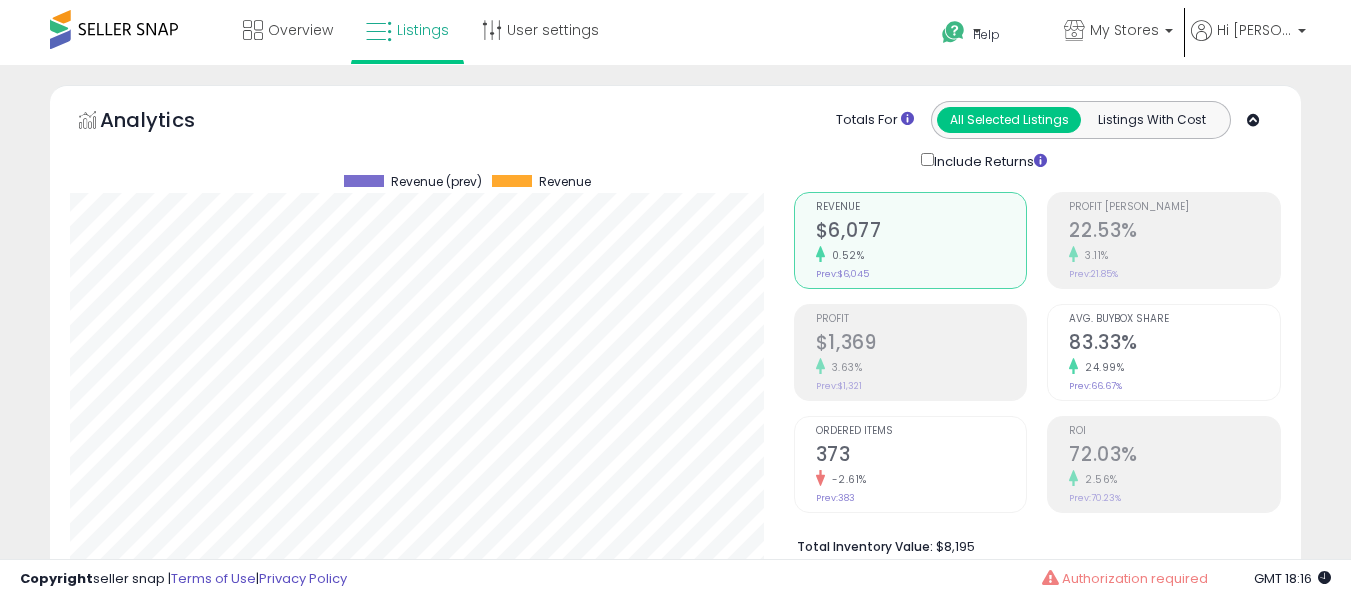 scroll, scrollTop: 999590, scrollLeft: 999276, axis: both 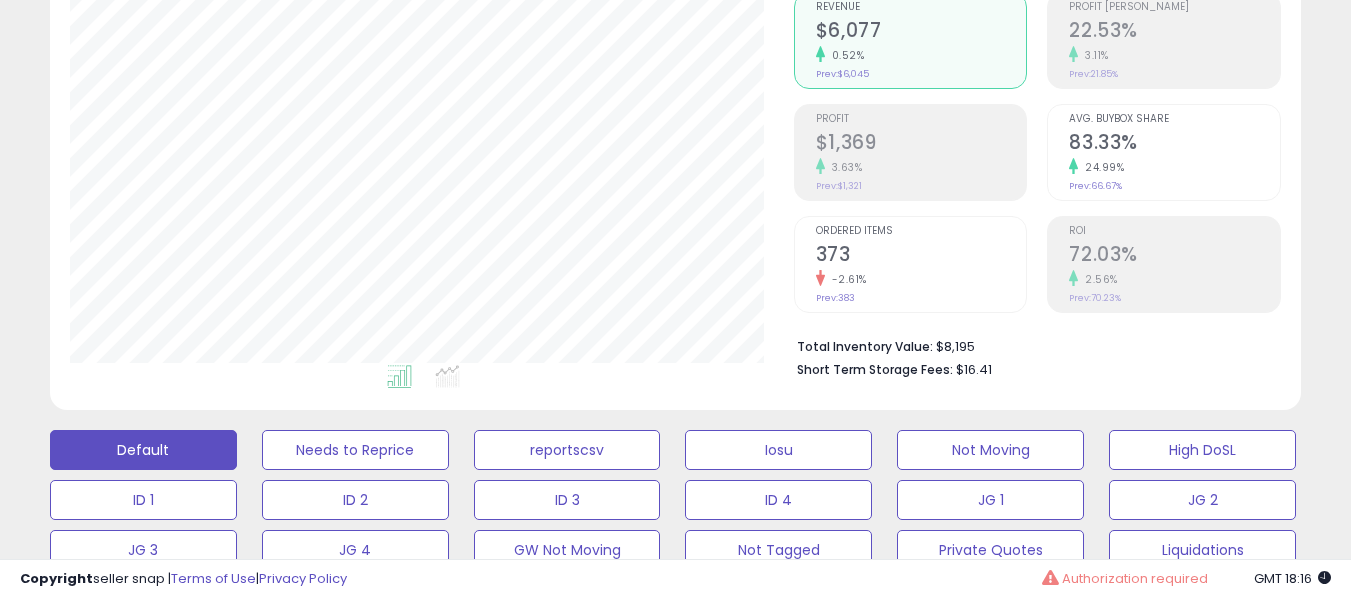 click on "Default
Needs to Reprice
reportscsv
Iosu
Not Moving
High DoSL
ID 1
ID 2
ID 3
ID 4
JG 1
JG 2
JG 3
JG 4
GW Not Moving" at bounding box center [675, 495] 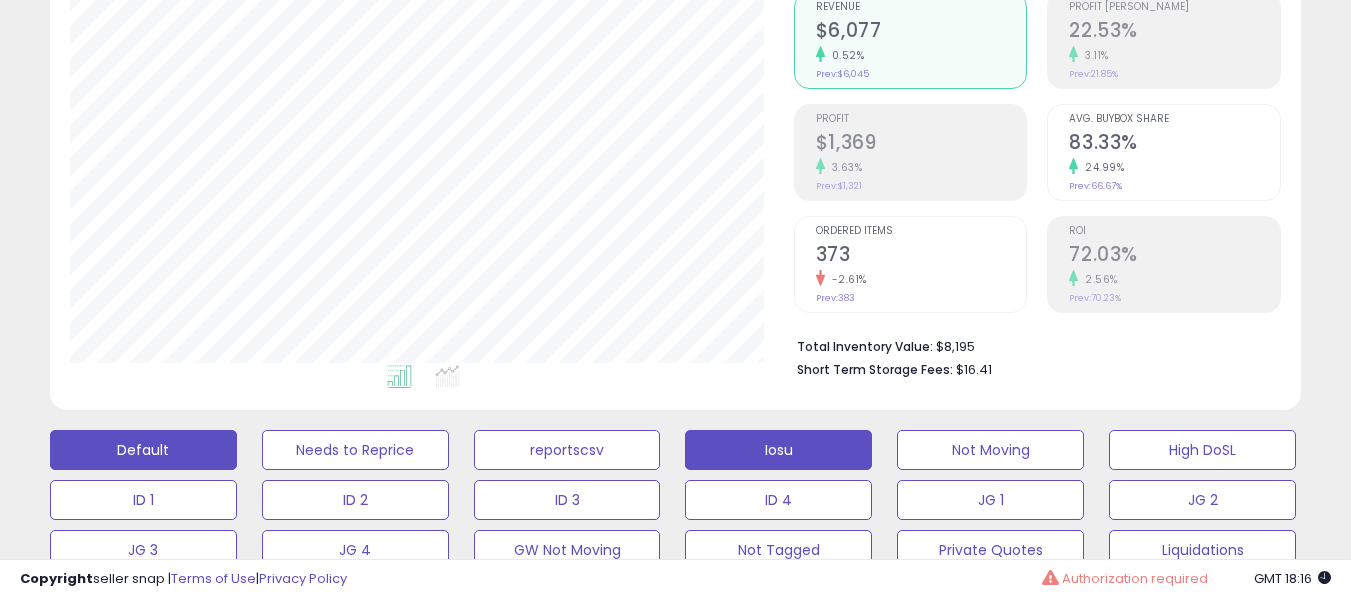 click on "Iosu" at bounding box center [355, 450] 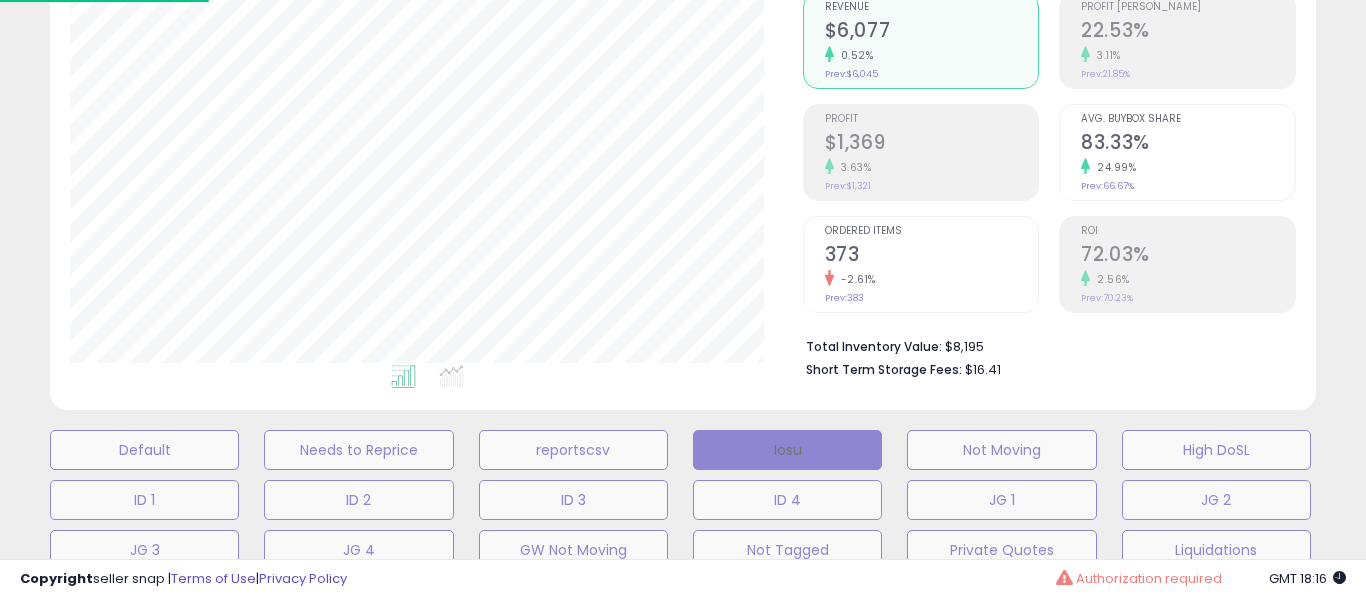 scroll, scrollTop: 999590, scrollLeft: 999267, axis: both 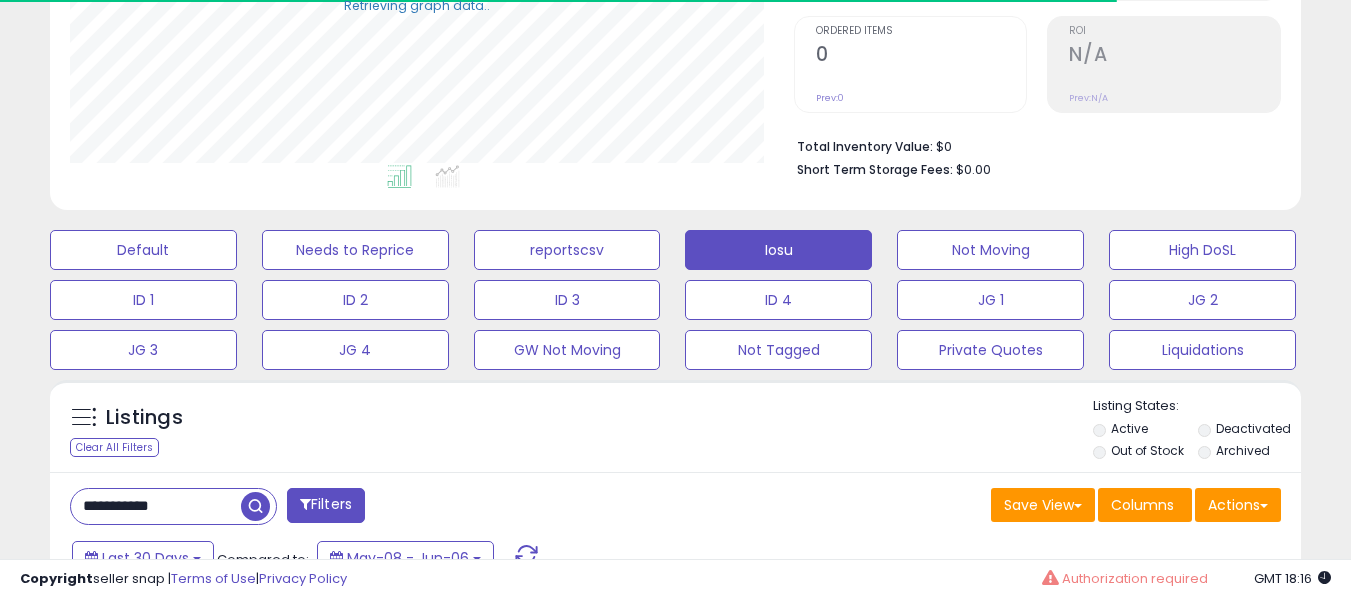 click on "**********" at bounding box center (156, 506) 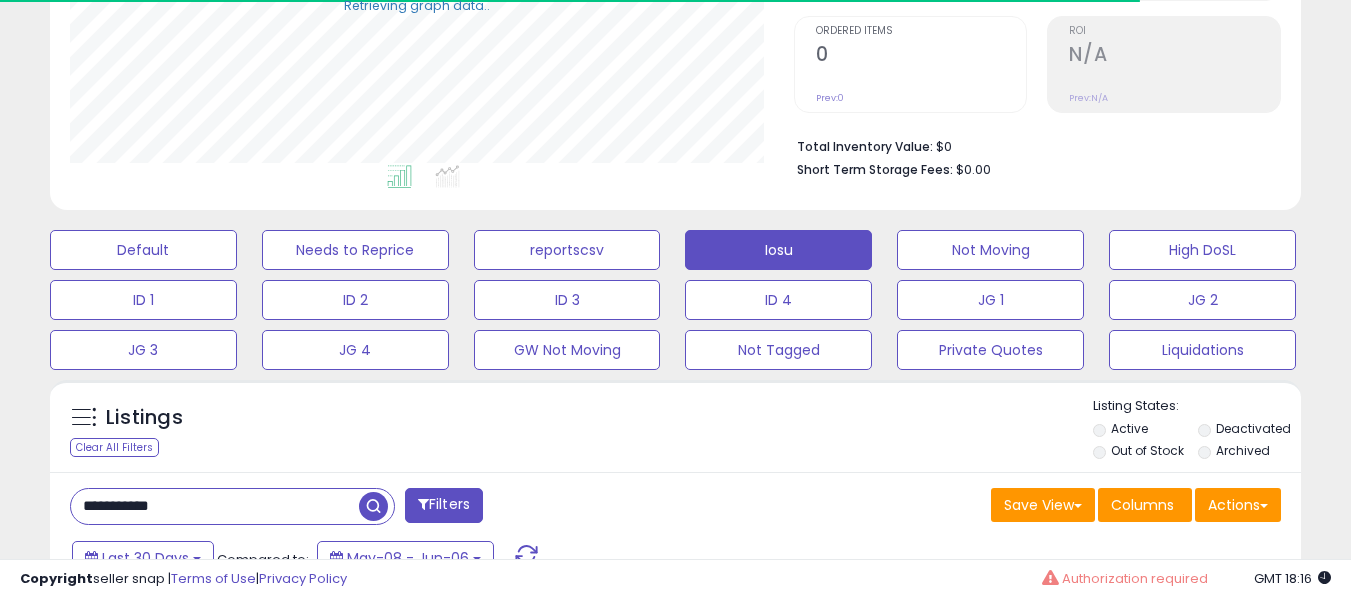 paste 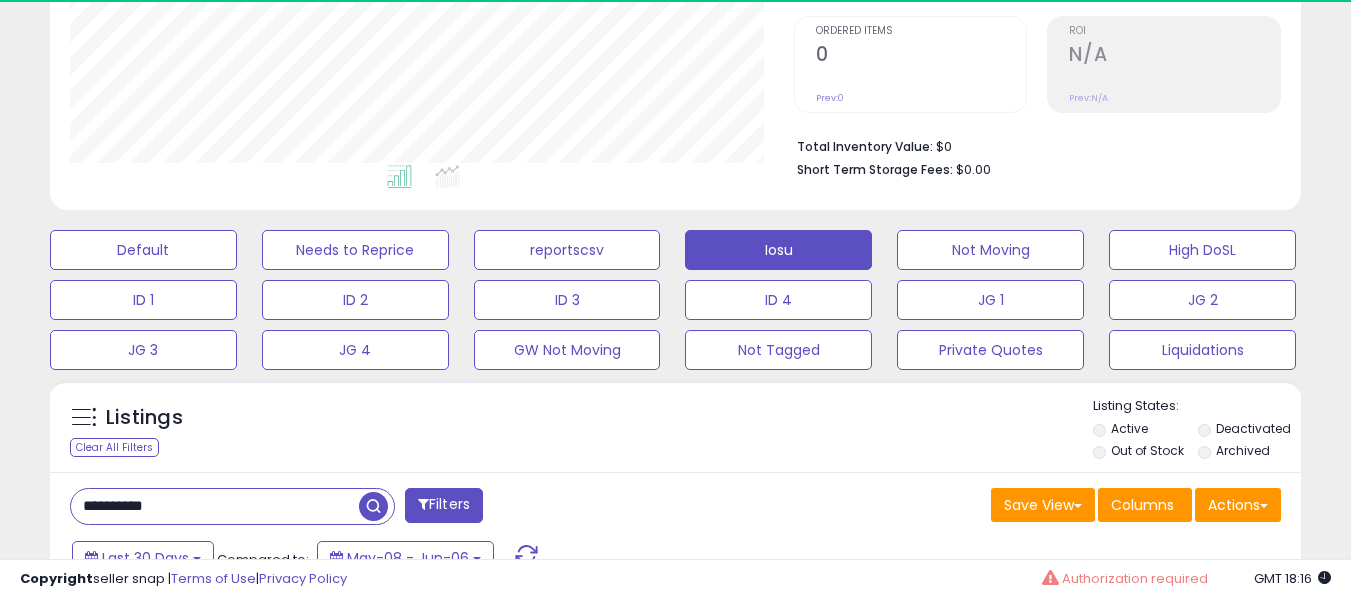 scroll, scrollTop: 999590, scrollLeft: 999267, axis: both 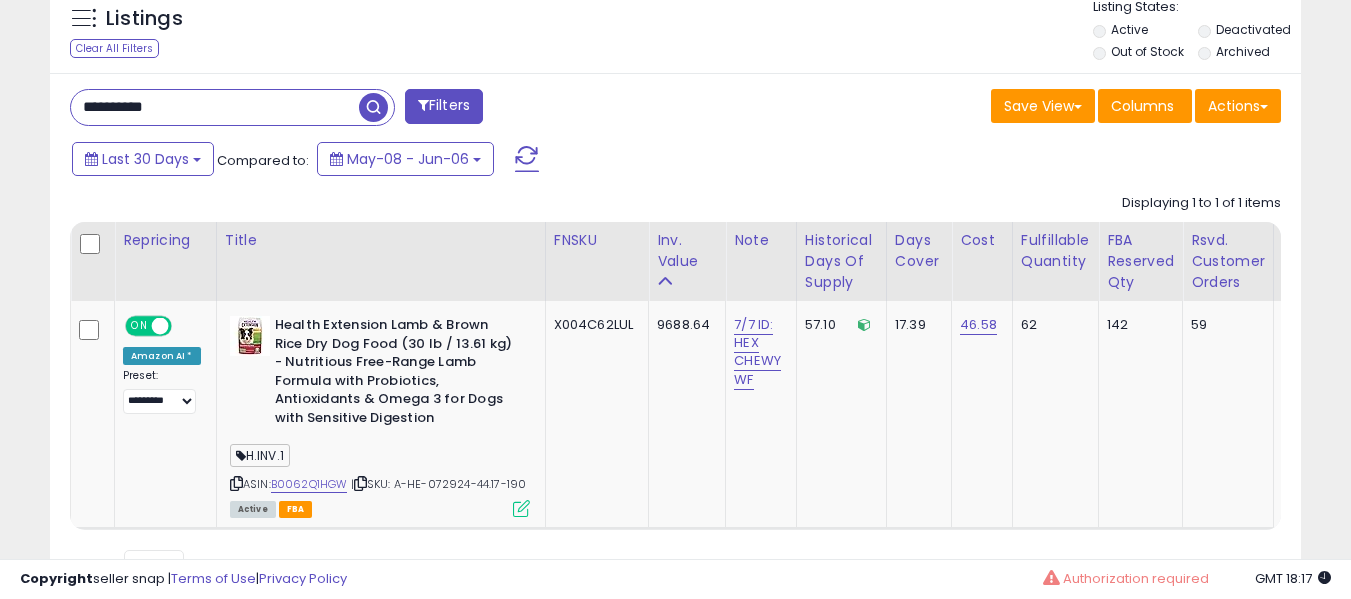 paste 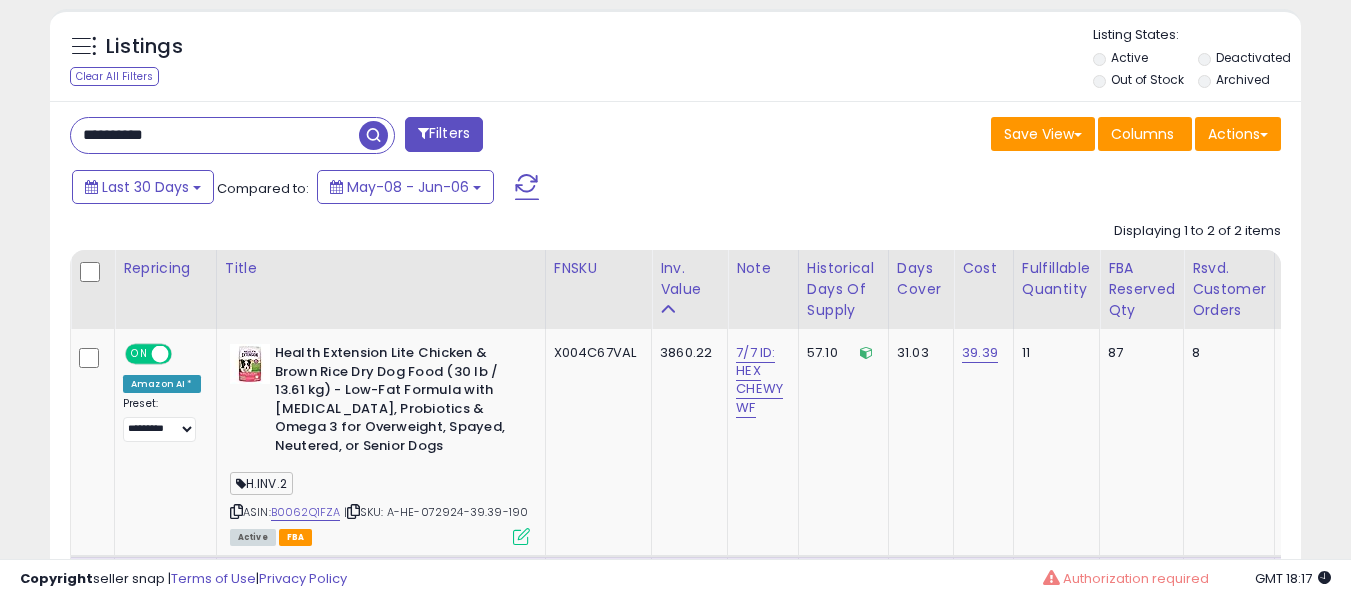 paste 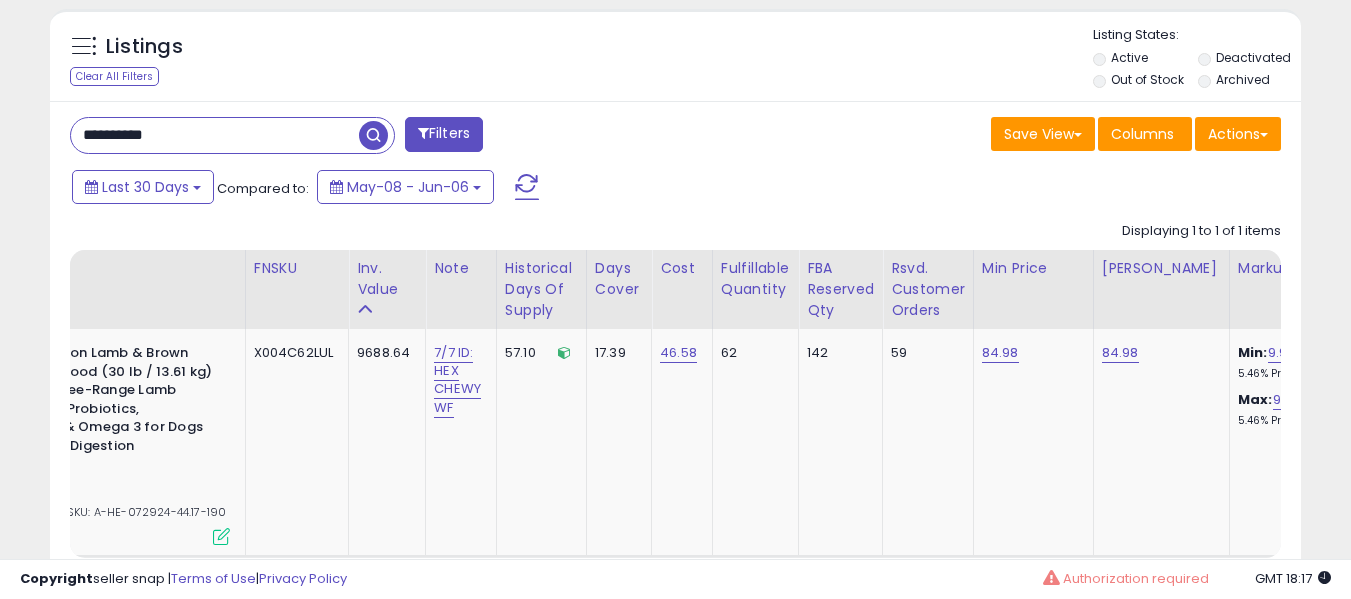 paste 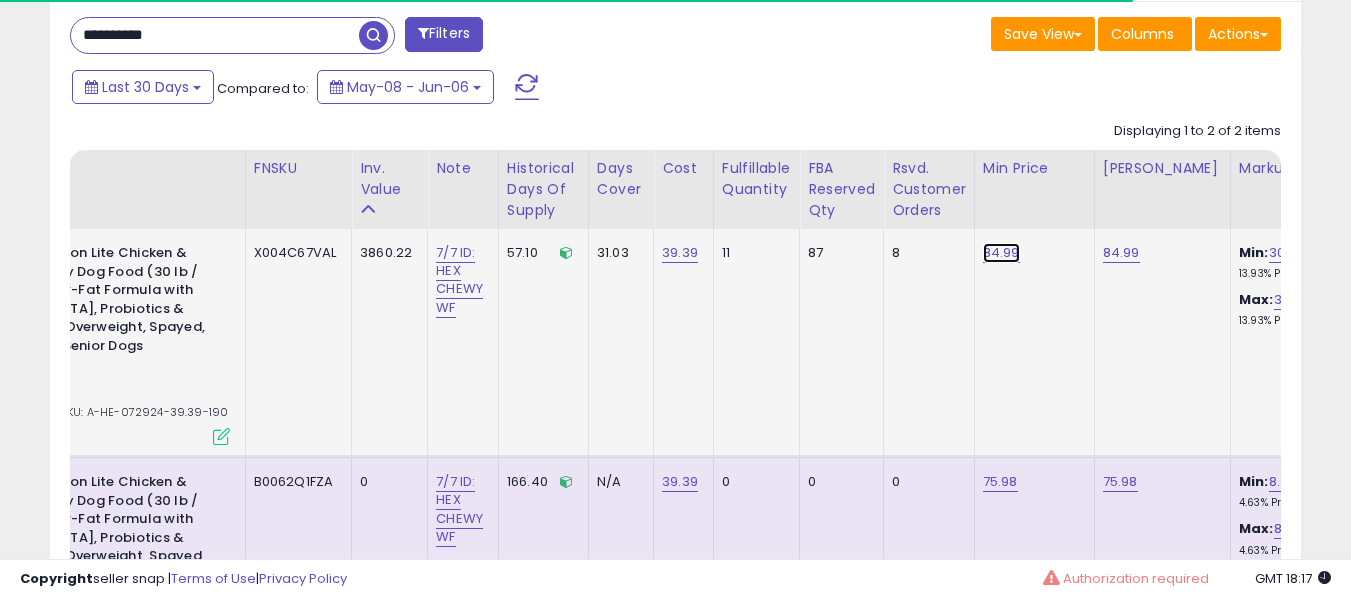 click on "84.99" at bounding box center [1001, 253] 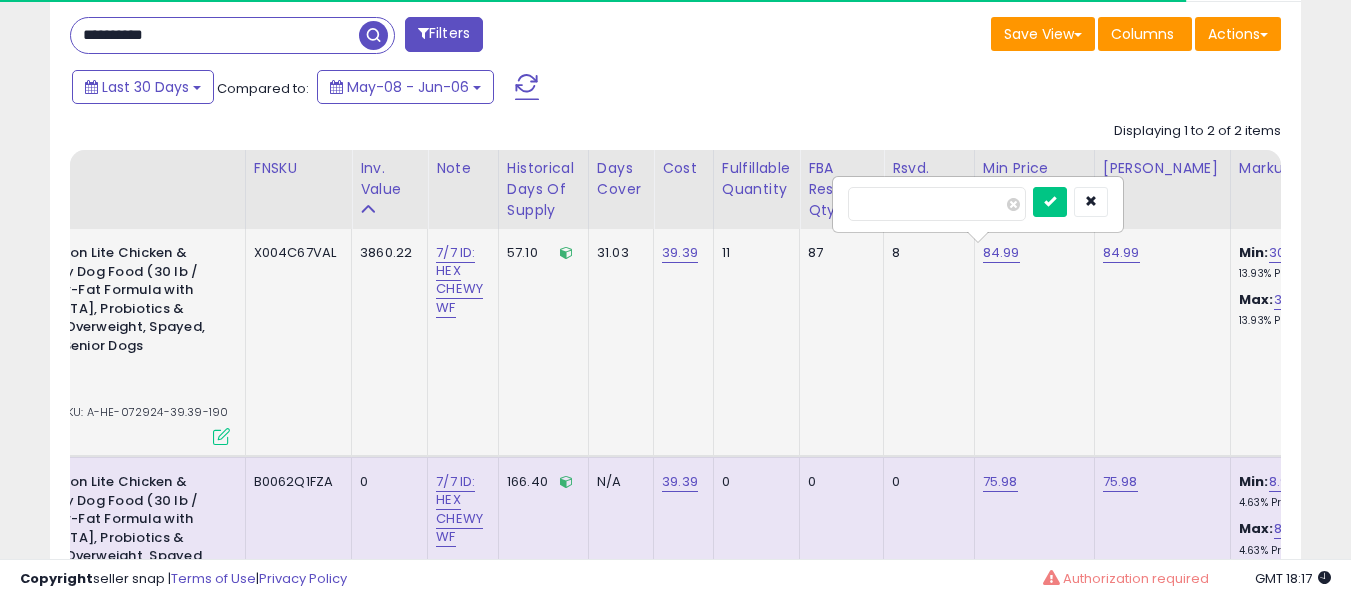 type on "*****" 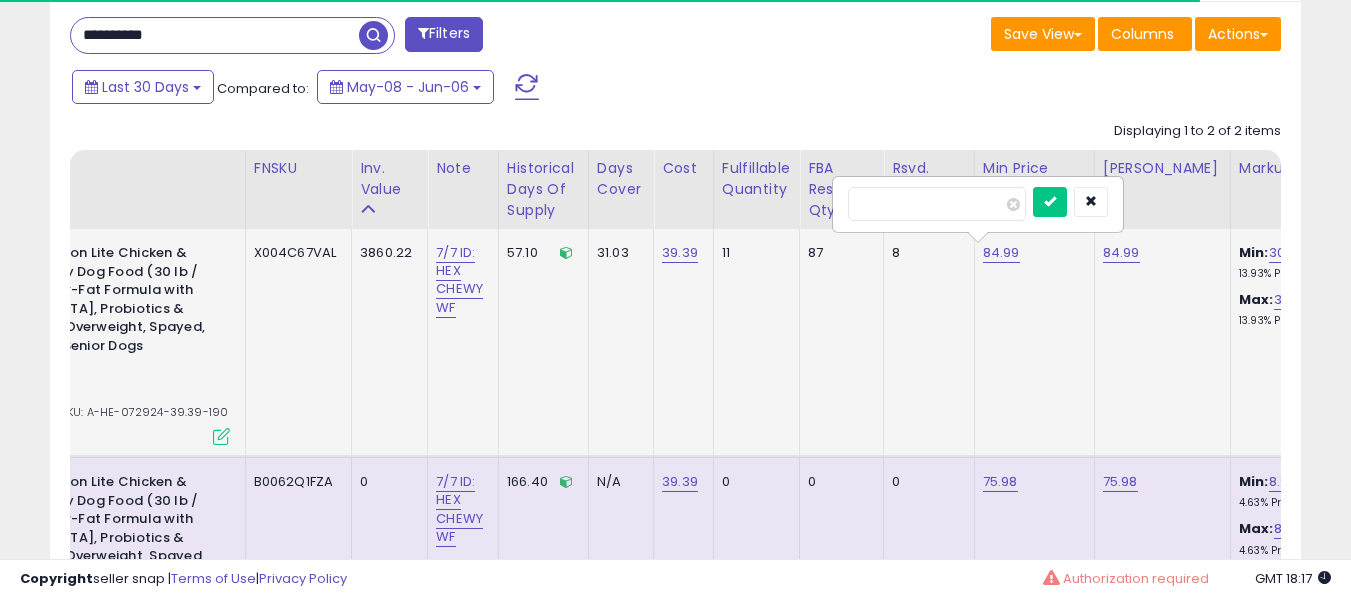 click at bounding box center [1050, 202] 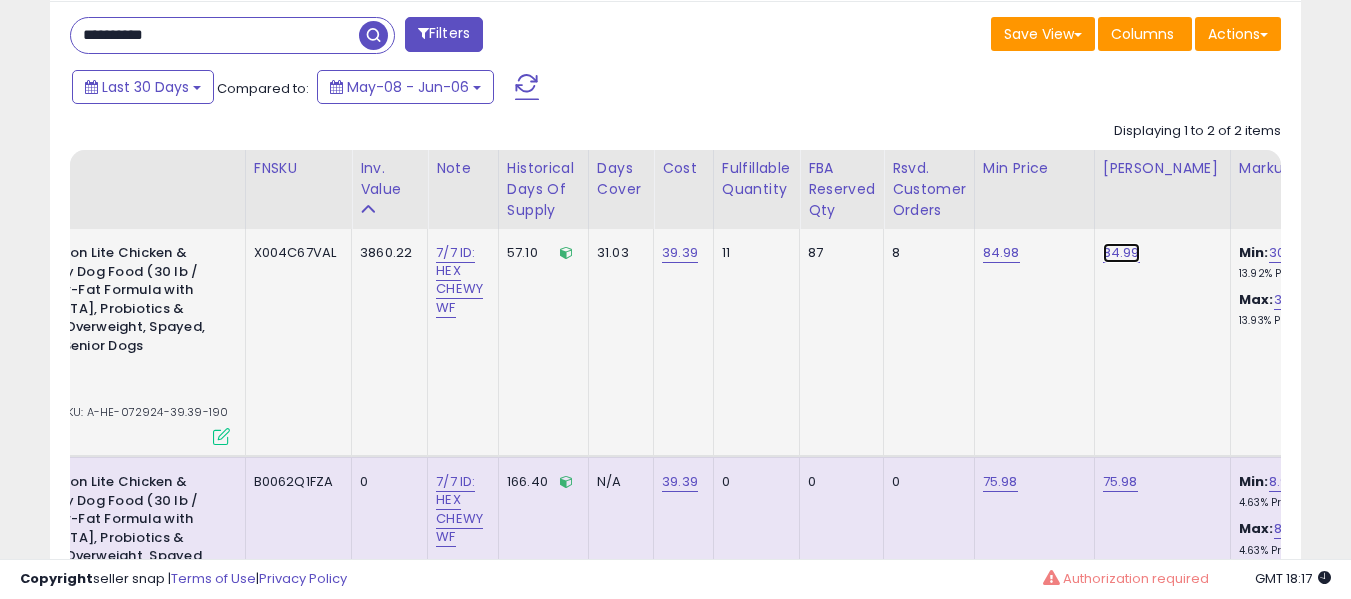 click on "84.99" at bounding box center (1121, 253) 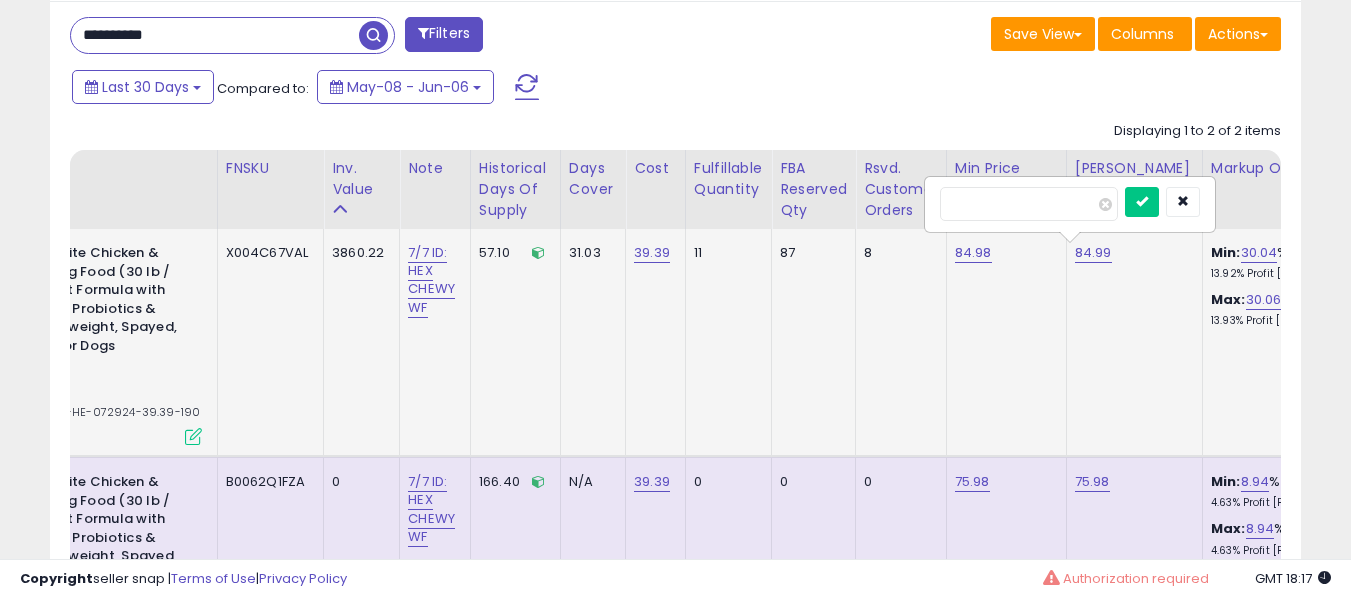 type on "*****" 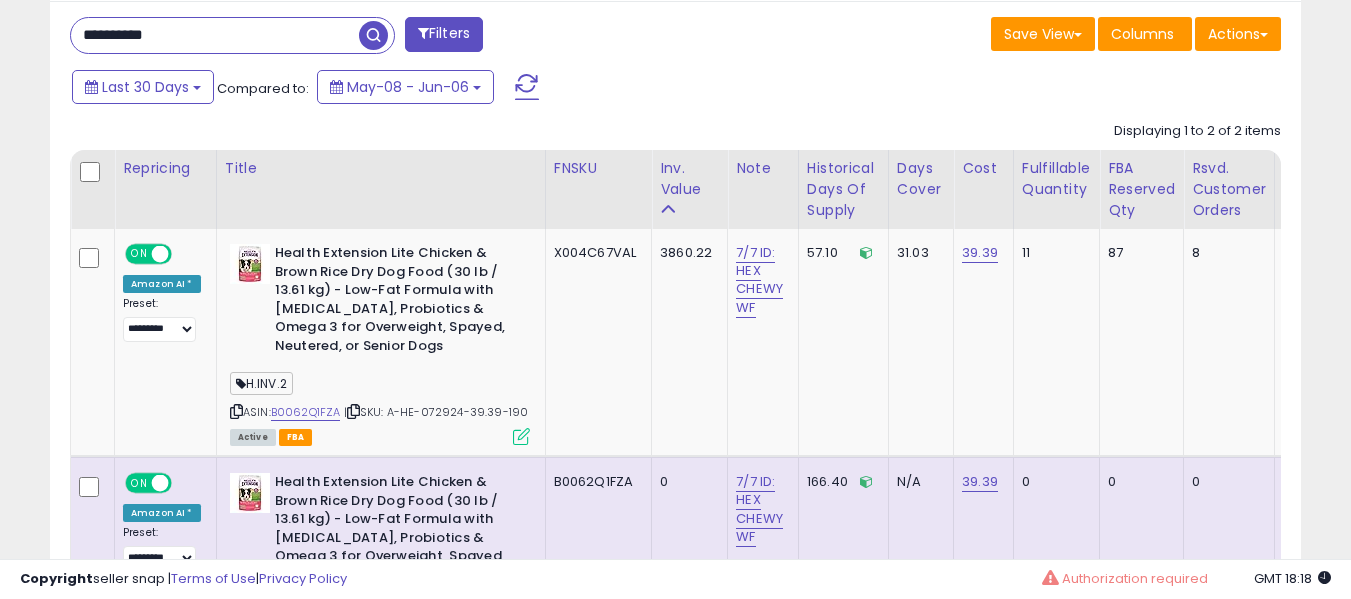 click on "**********" at bounding box center (215, 35) 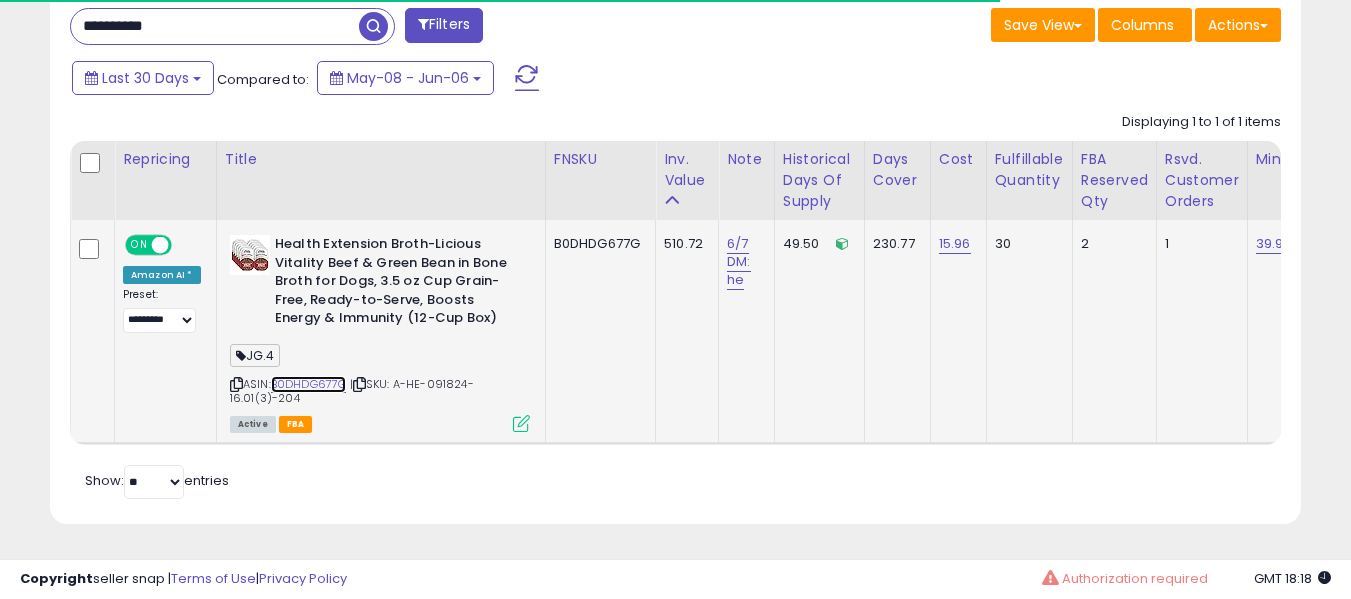 click on "B0DHDG677G" at bounding box center [309, 384] 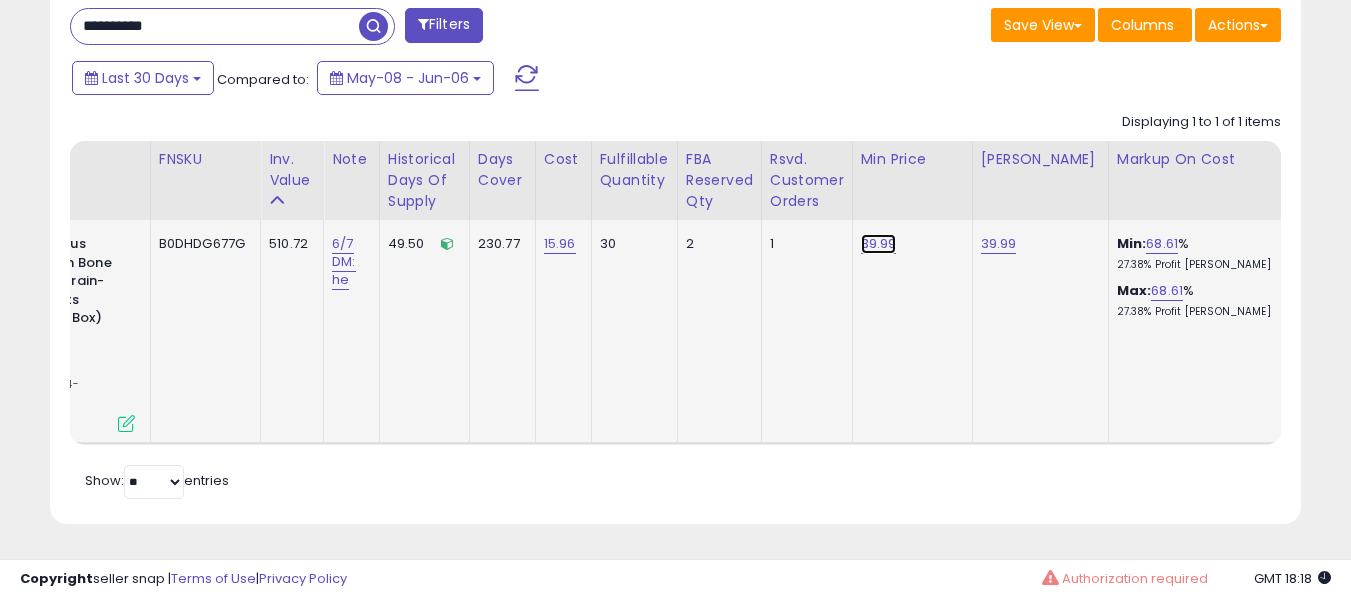click on "39.99" at bounding box center (879, 244) 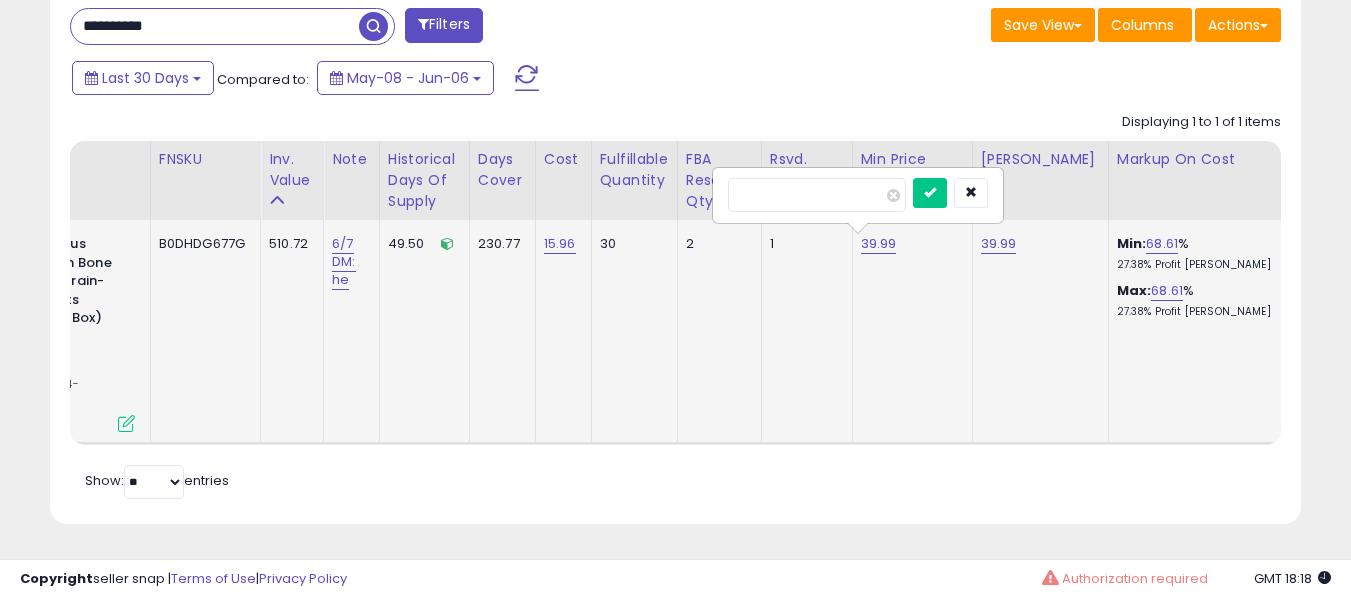 type on "*****" 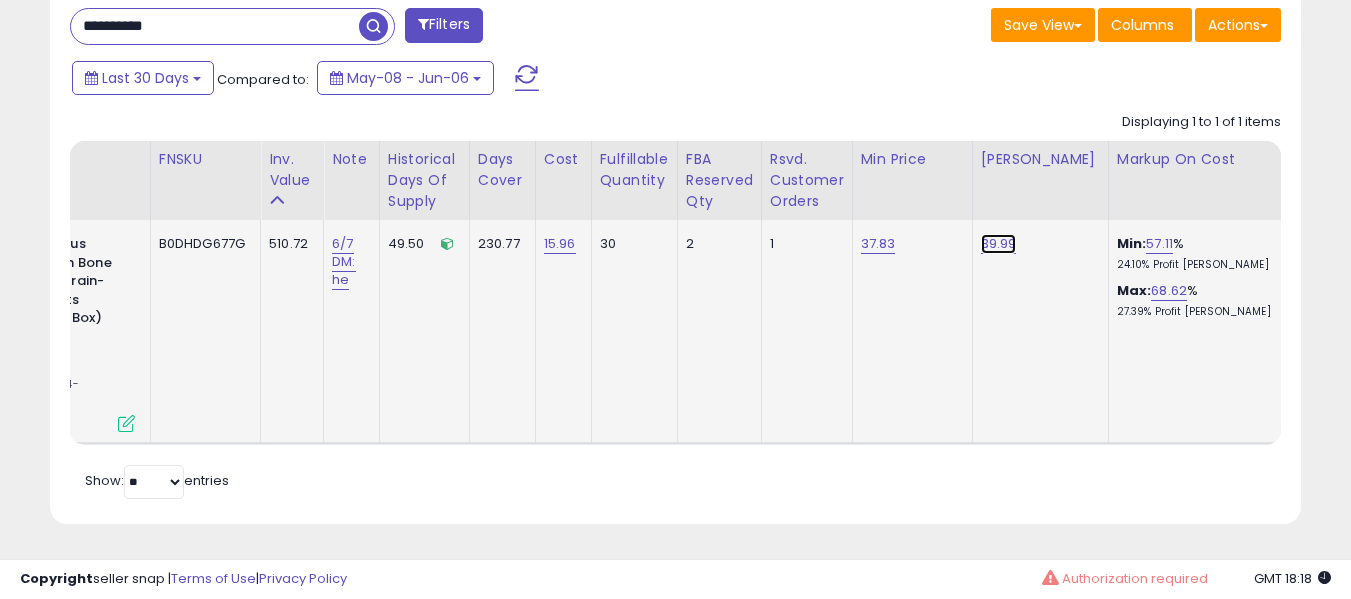 click on "39.99" at bounding box center [999, 244] 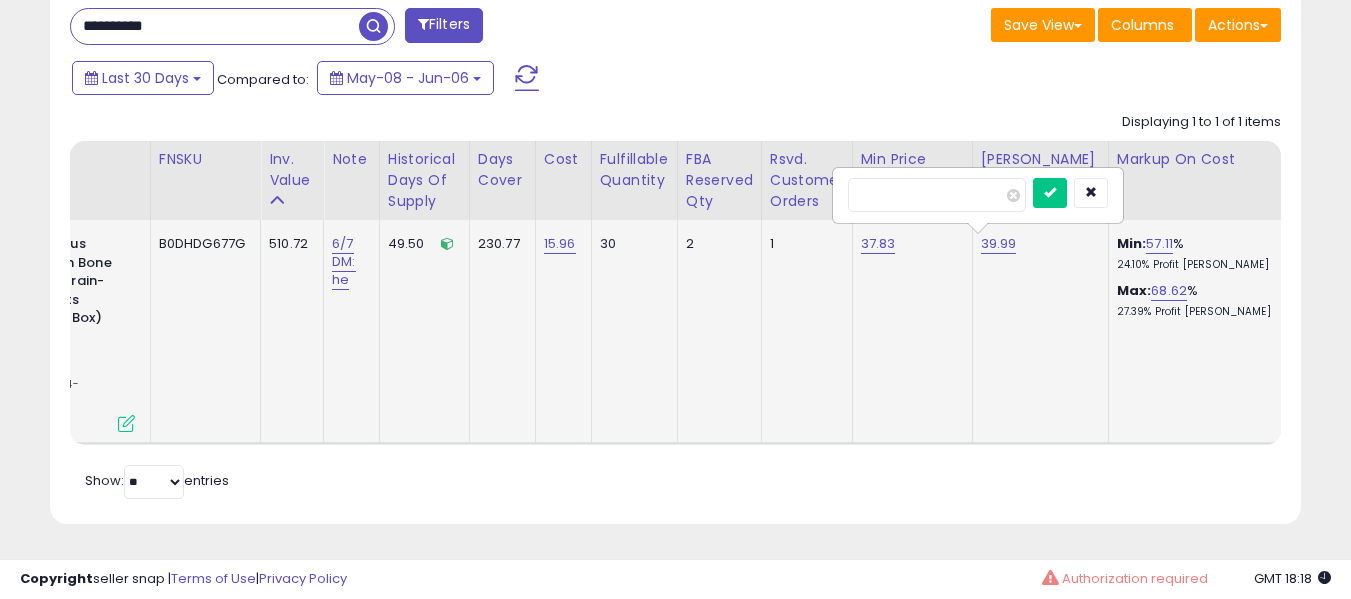 type on "*****" 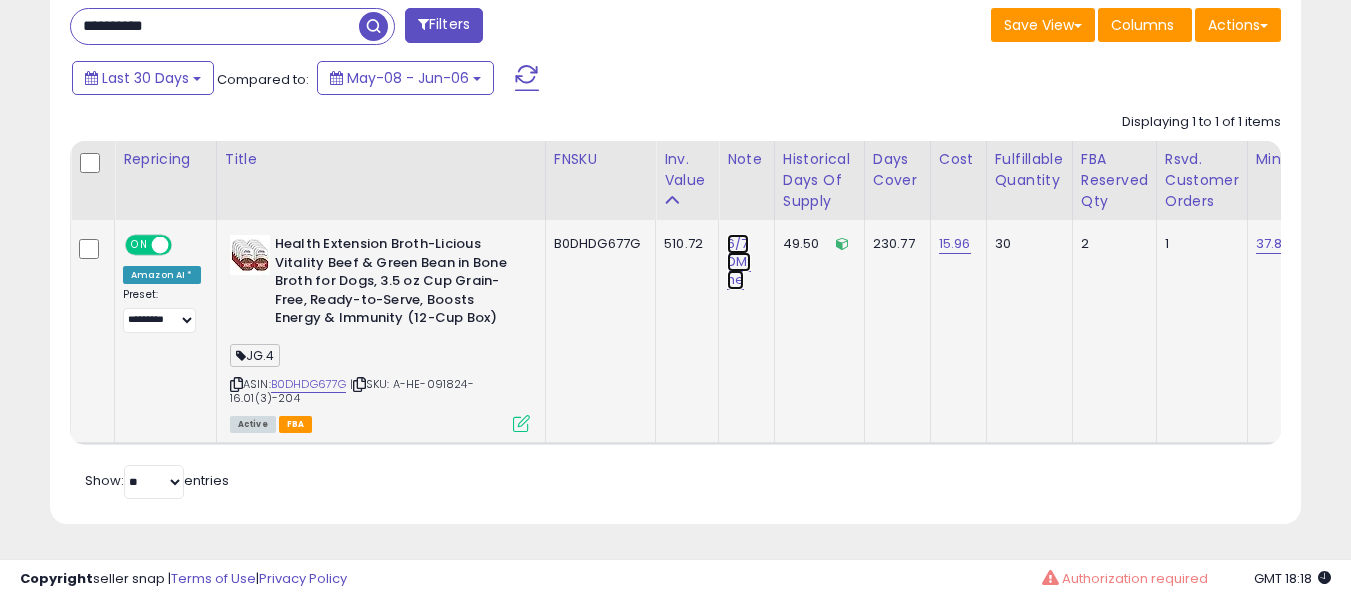 click on "6/7 DM: he" at bounding box center (738, 262) 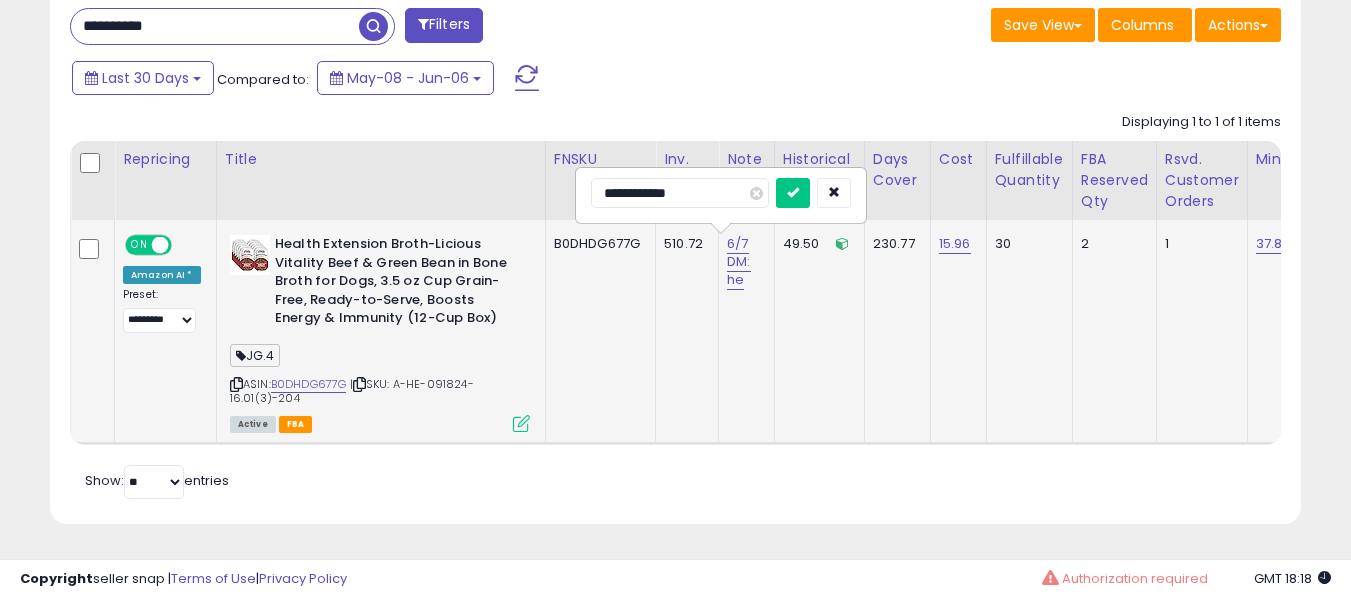 type on "**********" 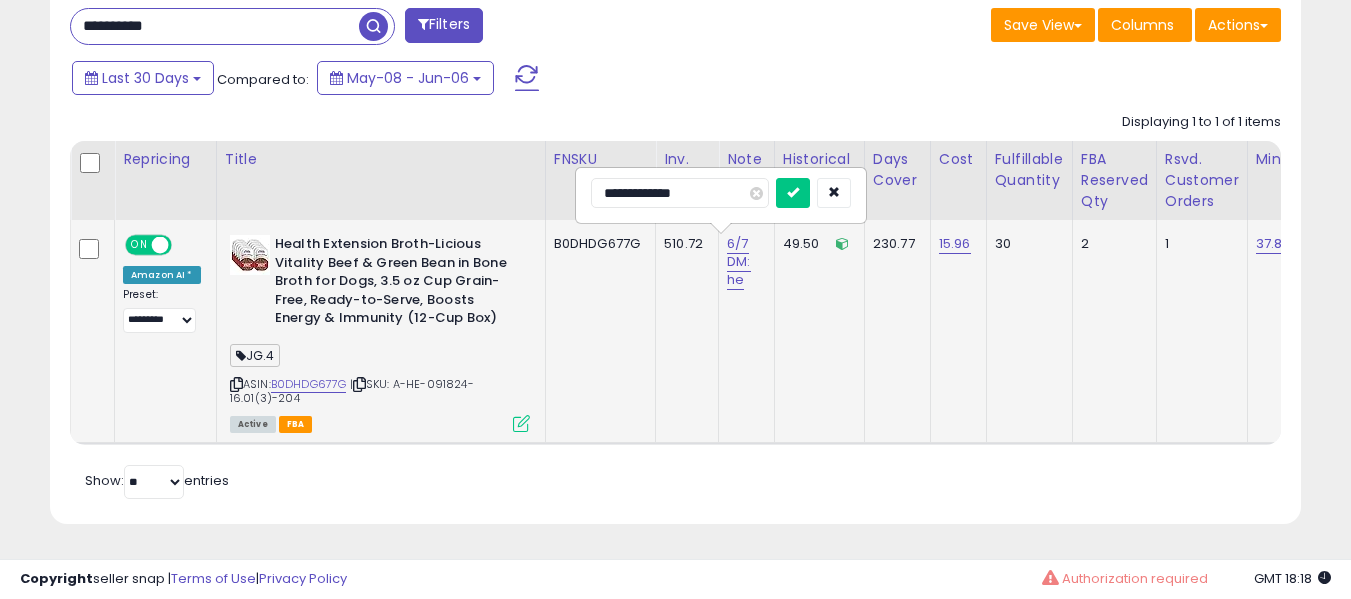 click at bounding box center (793, 193) 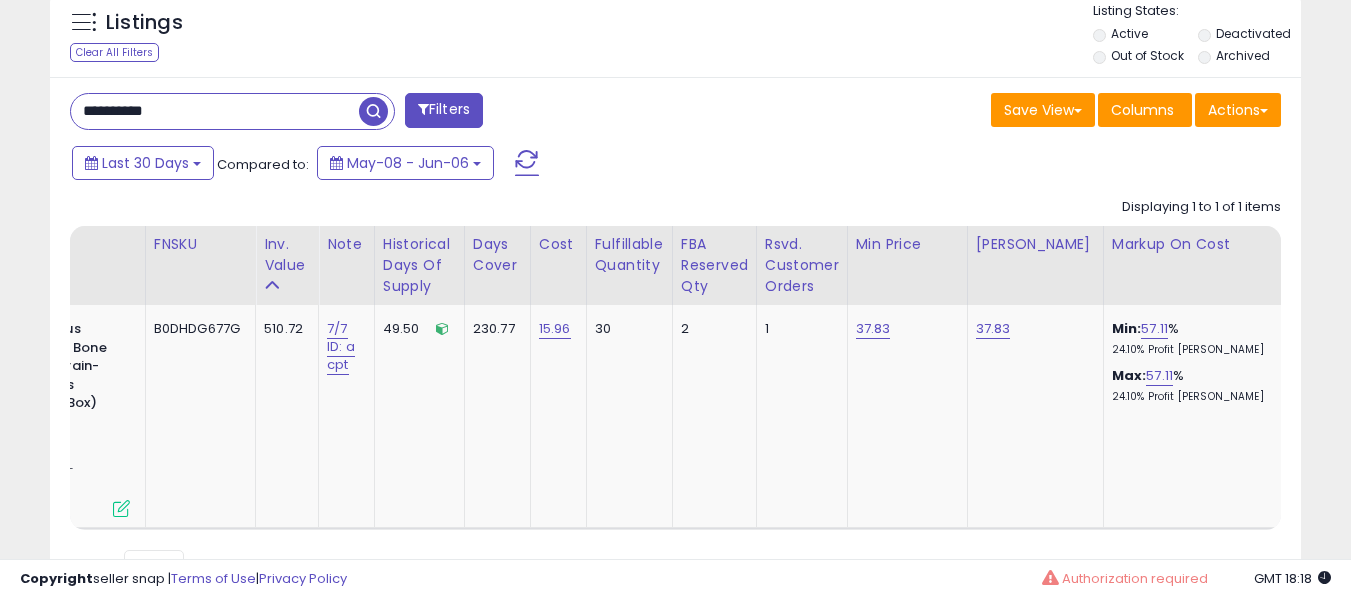 click on "**********" at bounding box center (215, 111) 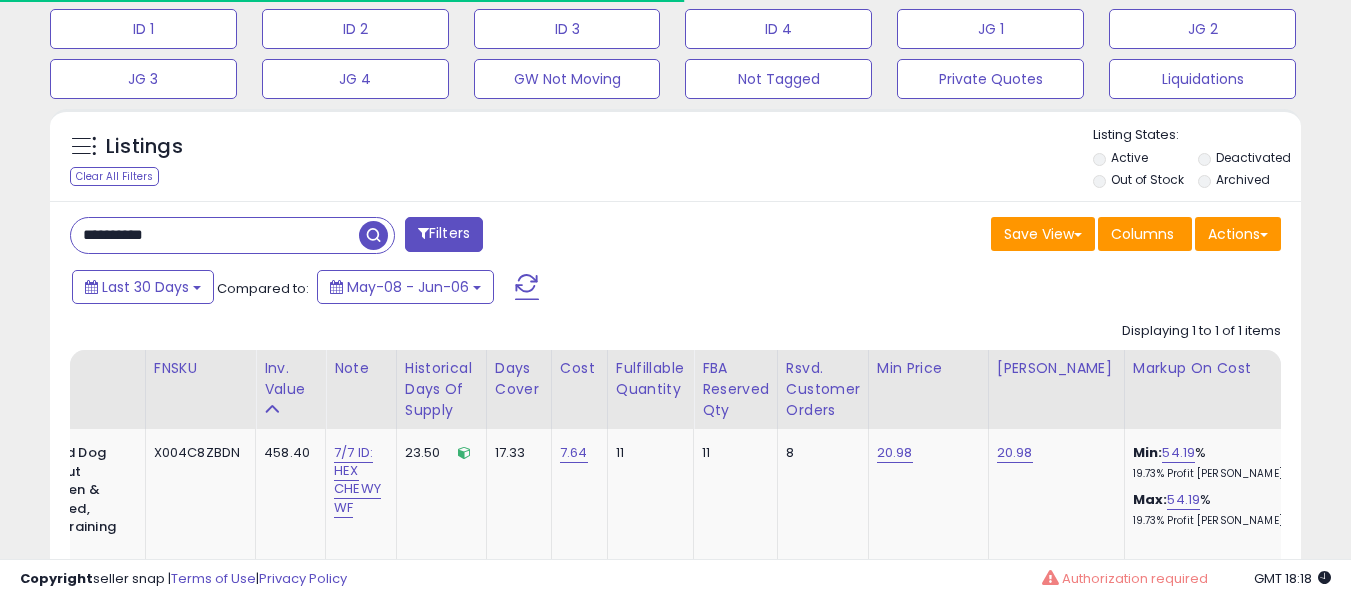 click on "Listings
Clear All Filters" at bounding box center (675, 155) 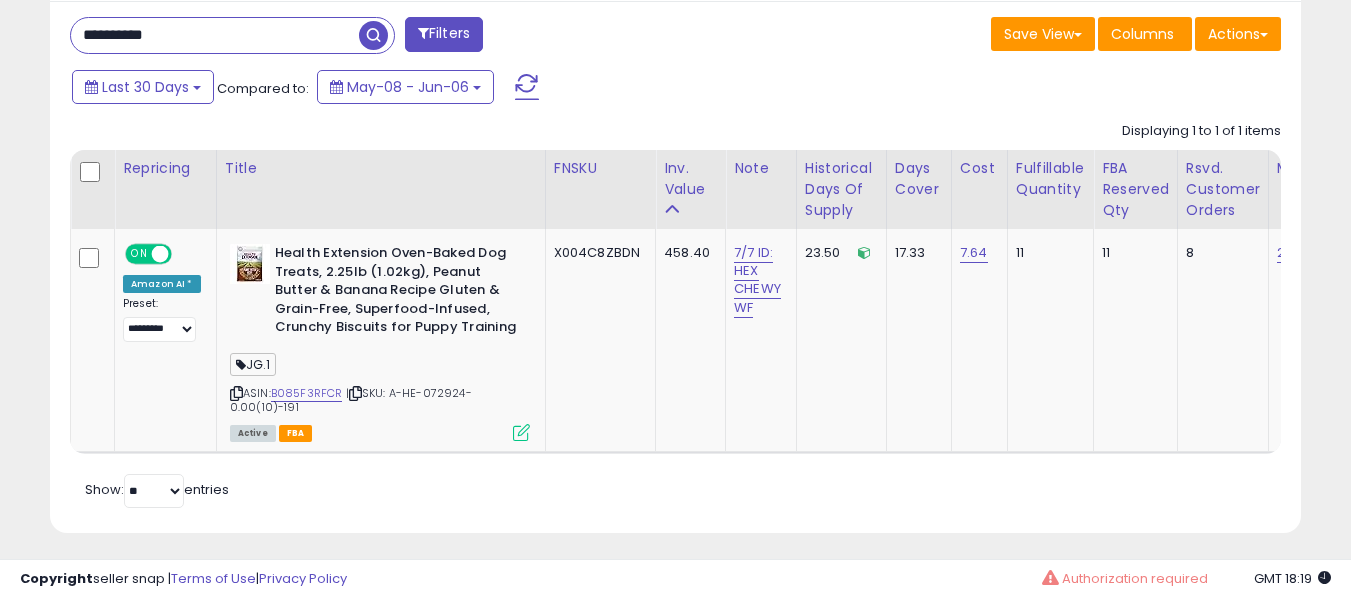 click on "**********" at bounding box center [215, 35] 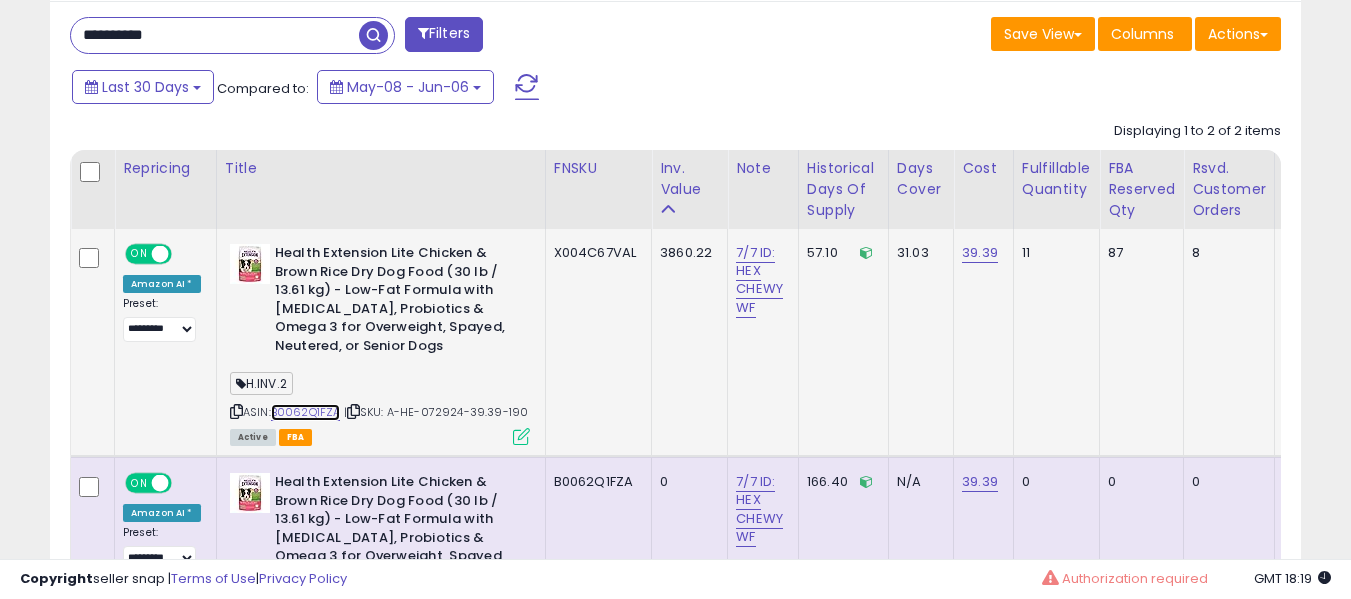 click on "B0062Q1FZA" at bounding box center [306, 412] 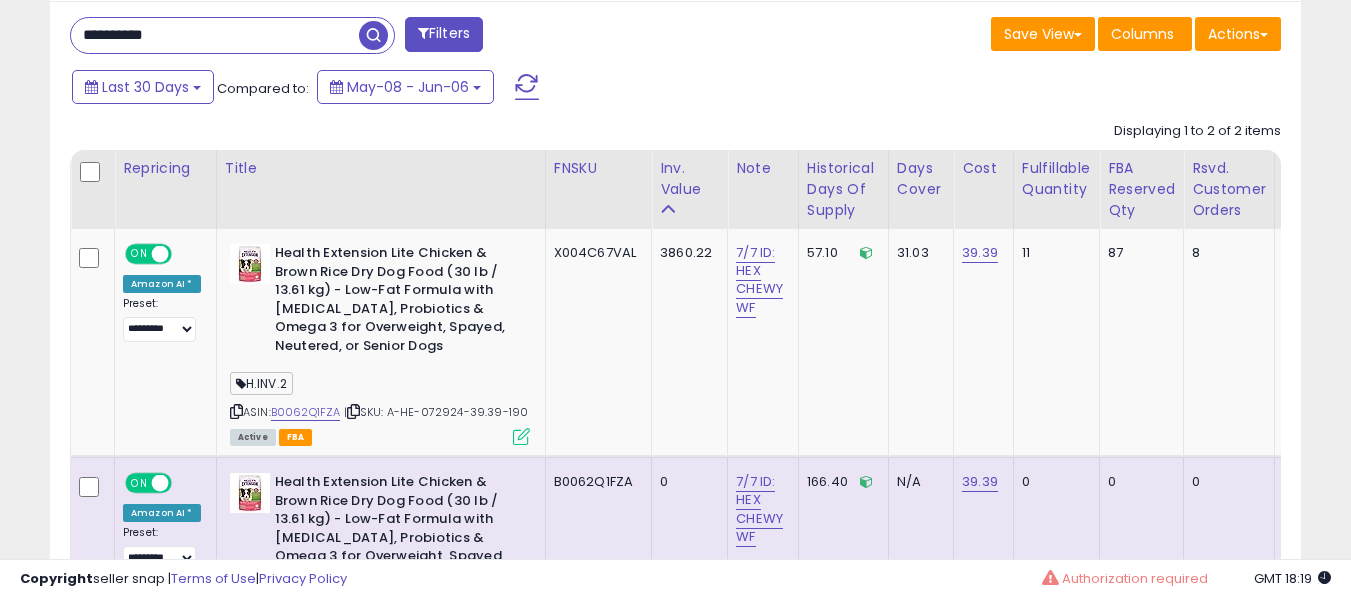 click on "**********" at bounding box center [215, 35] 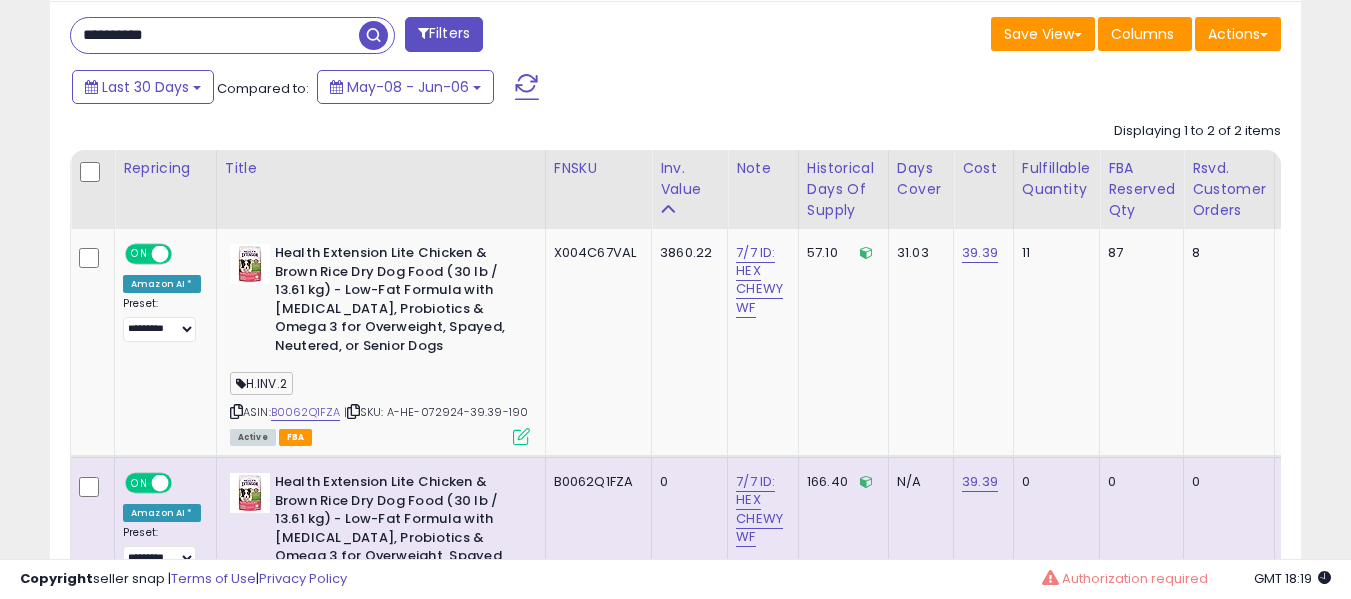 paste 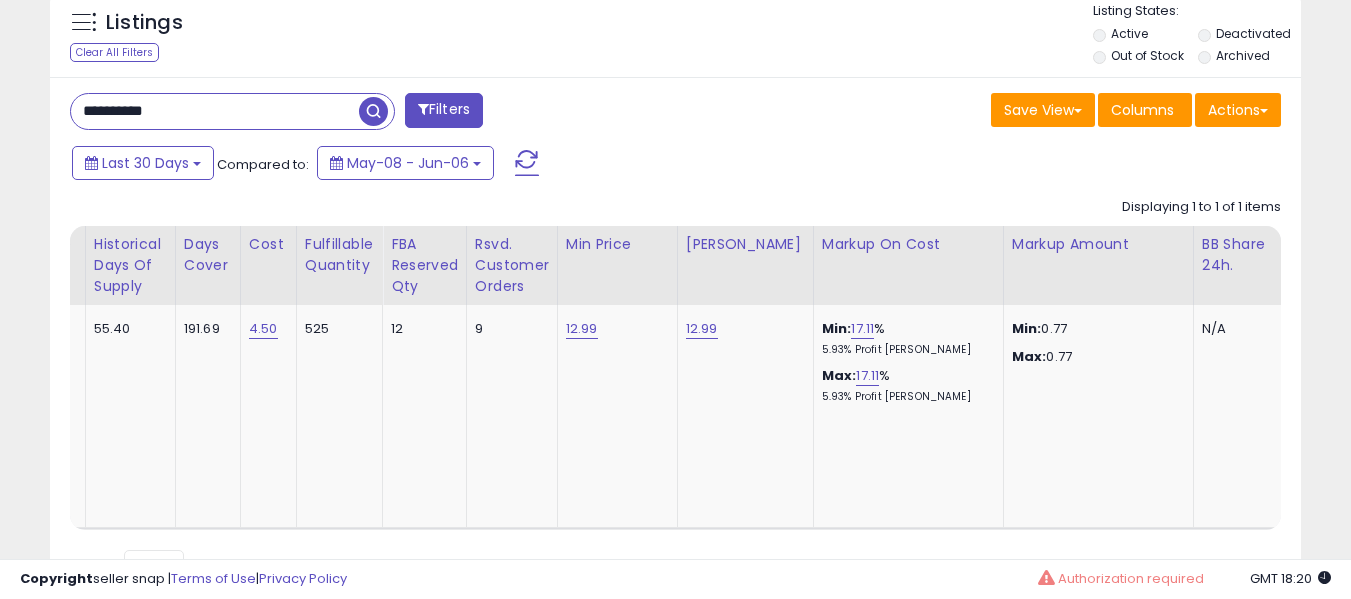 paste 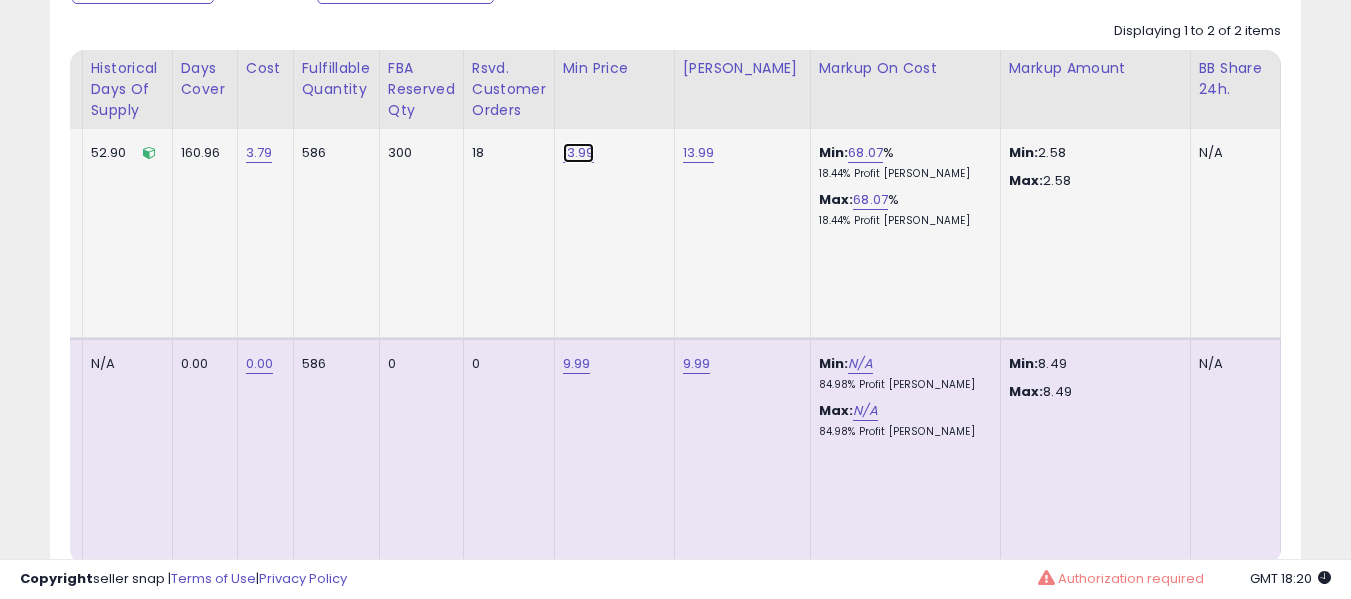 click on "13.99" at bounding box center [579, 153] 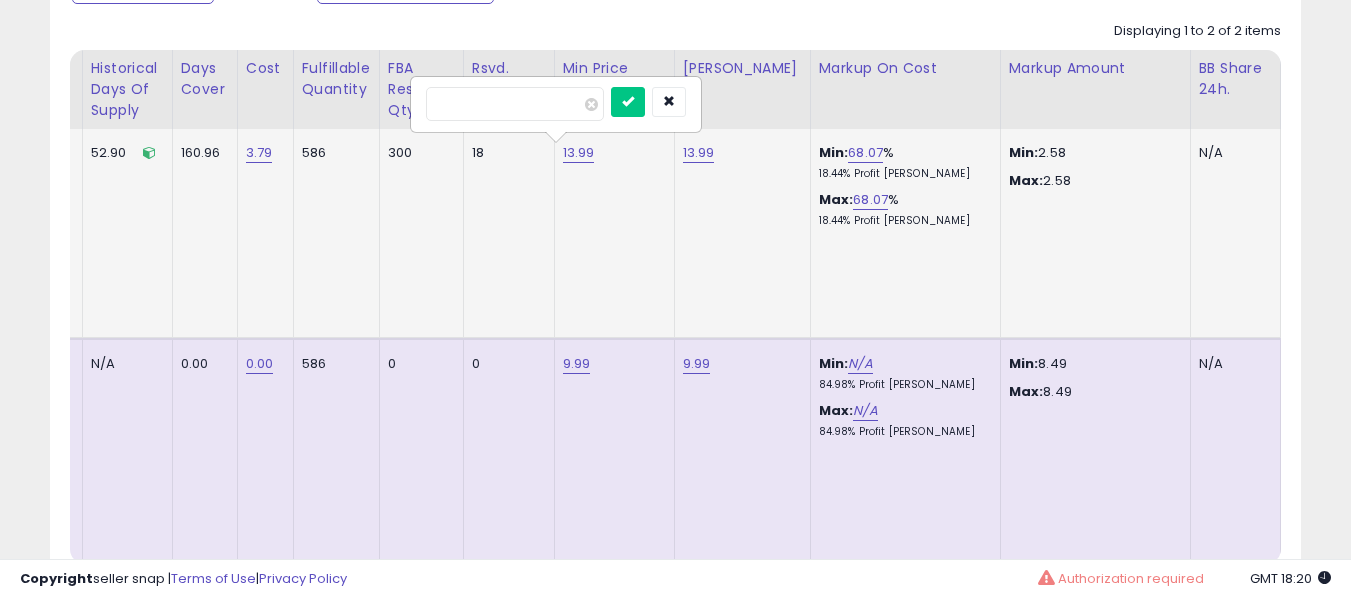 type on "*****" 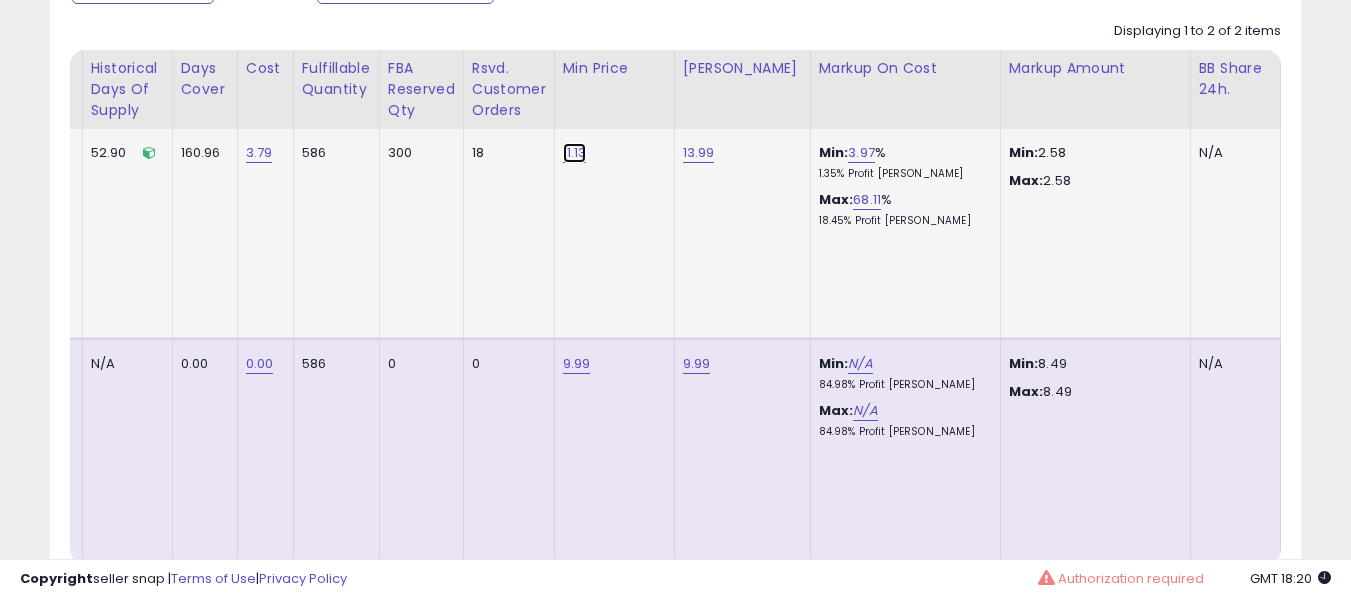 click on "11.13" at bounding box center (575, 153) 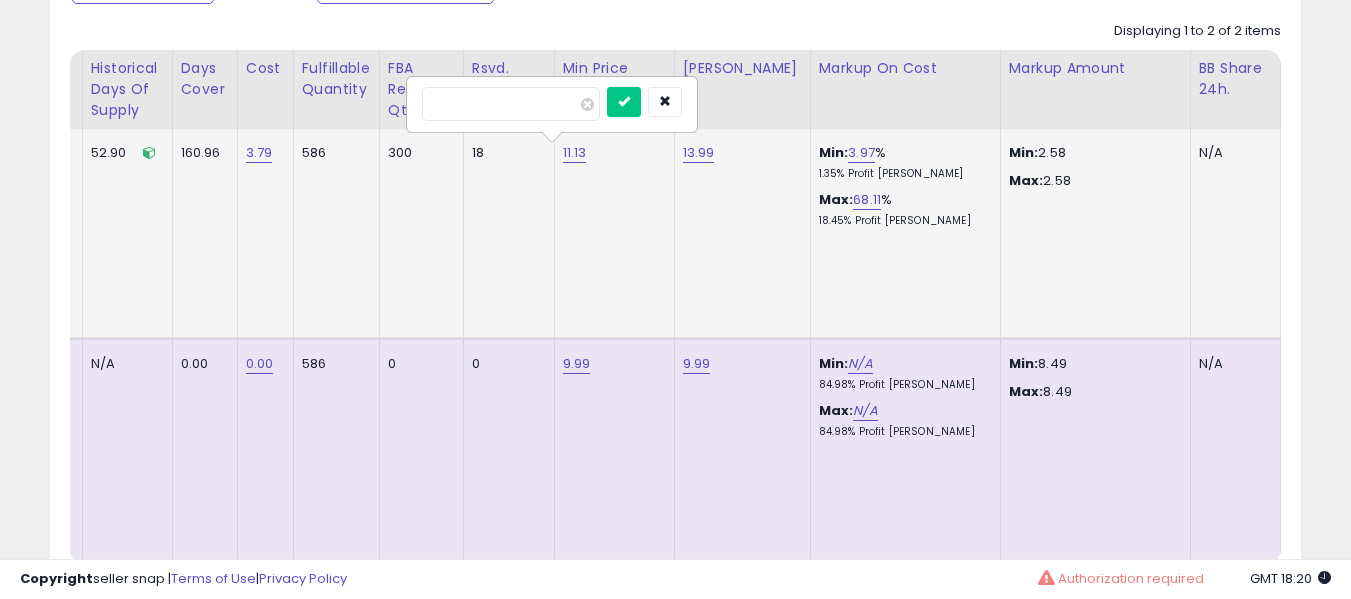 type on "*****" 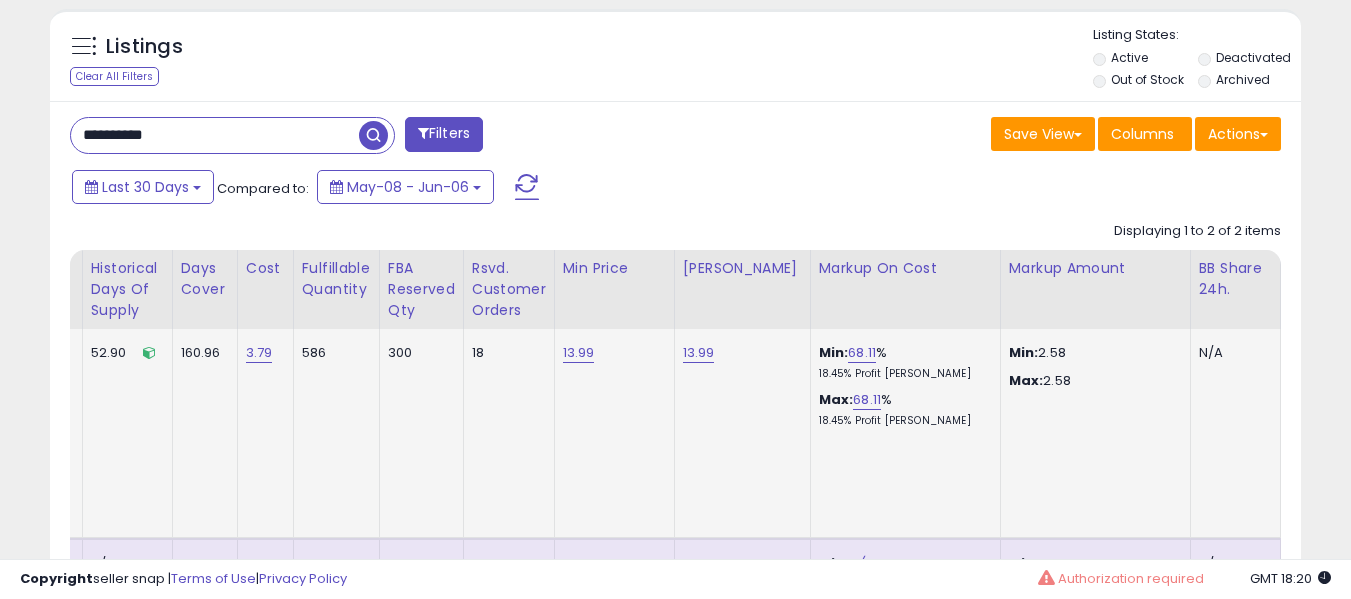 click on "**********" at bounding box center [215, 135] 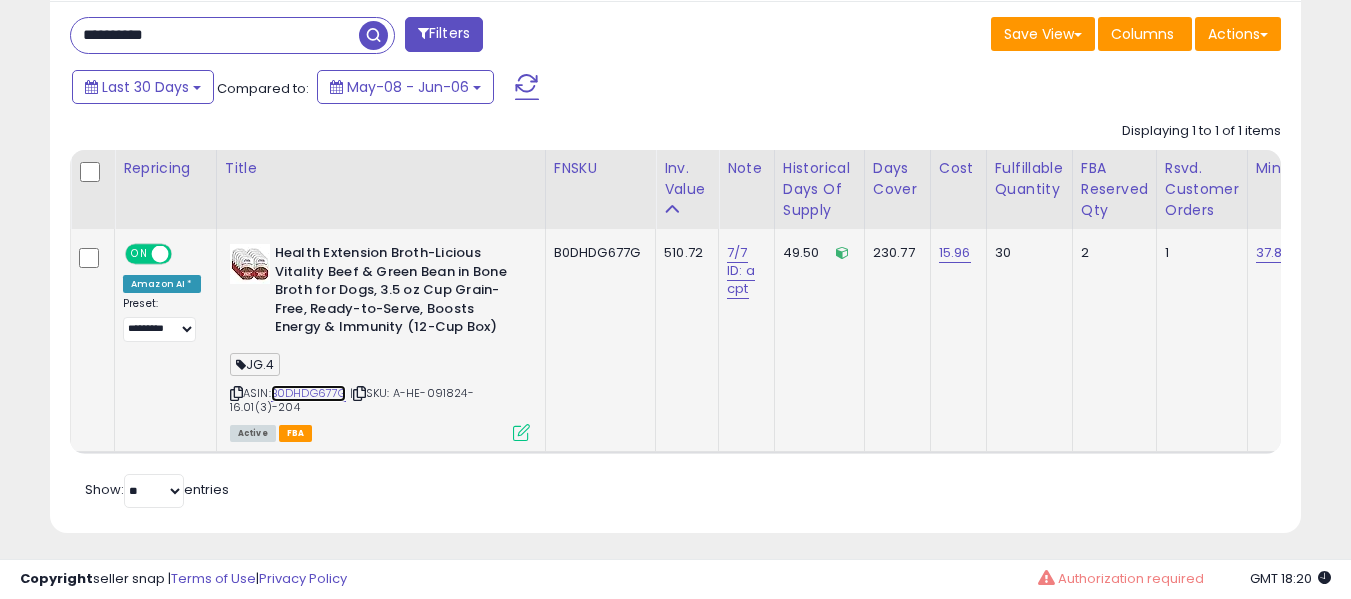 click on "B0DHDG677G" at bounding box center [309, 393] 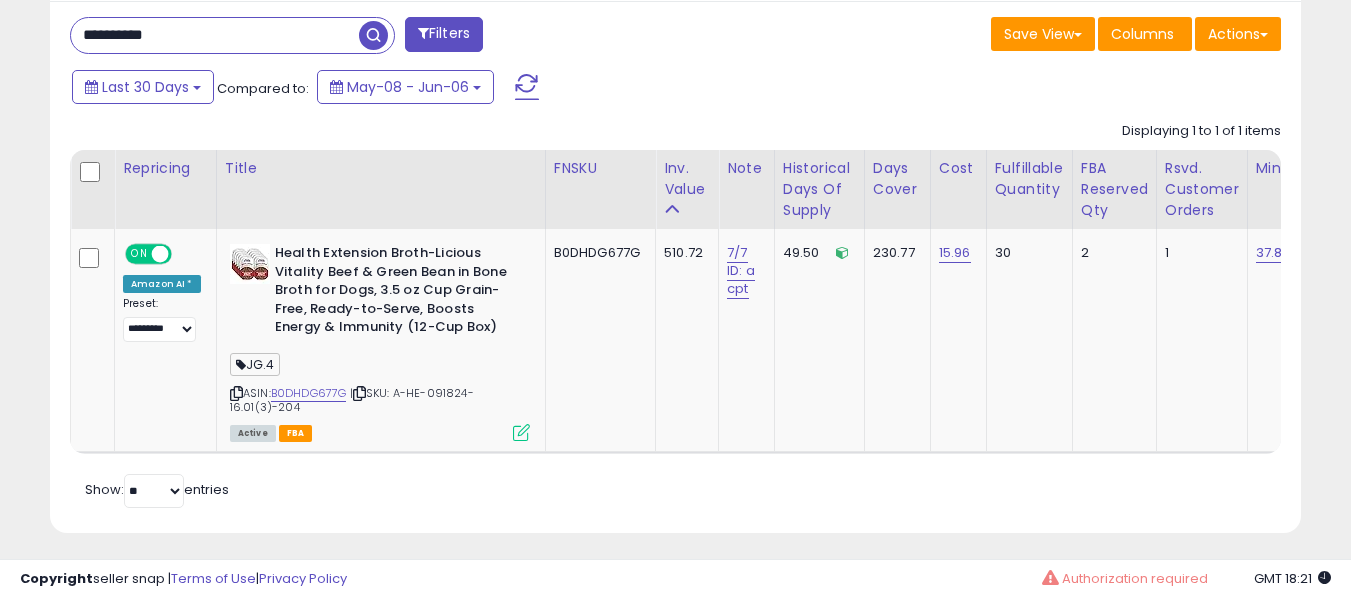 click on "**********" at bounding box center (215, 35) 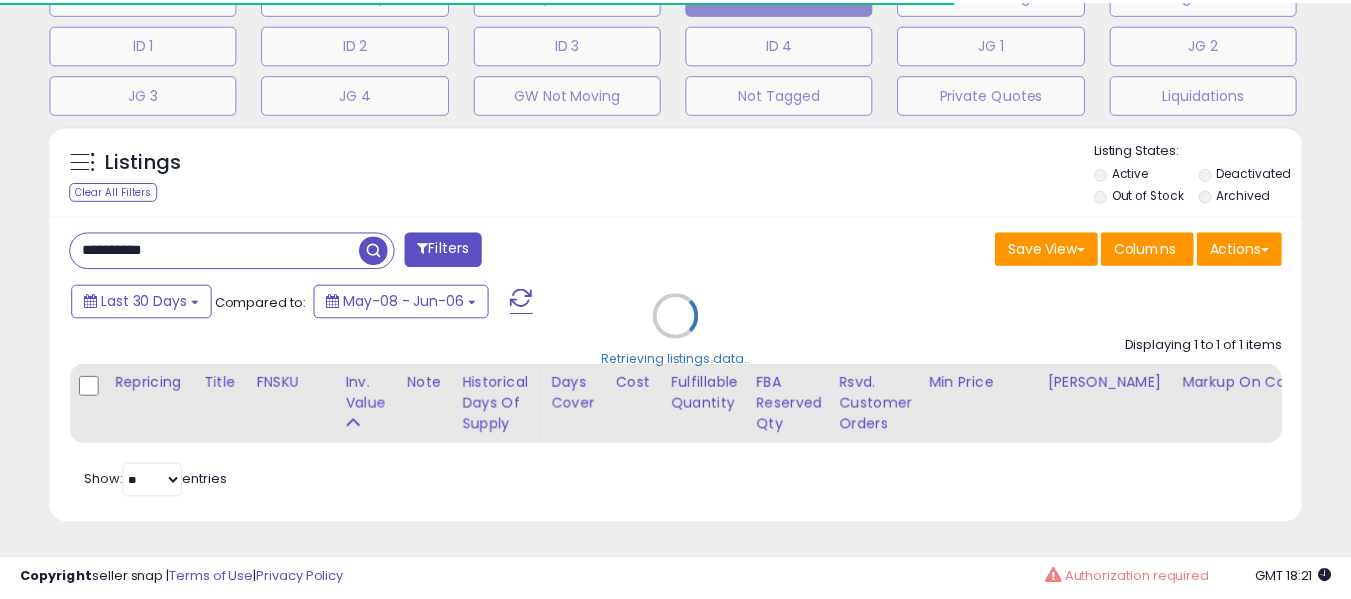 scroll, scrollTop: 410, scrollLeft: 724, axis: both 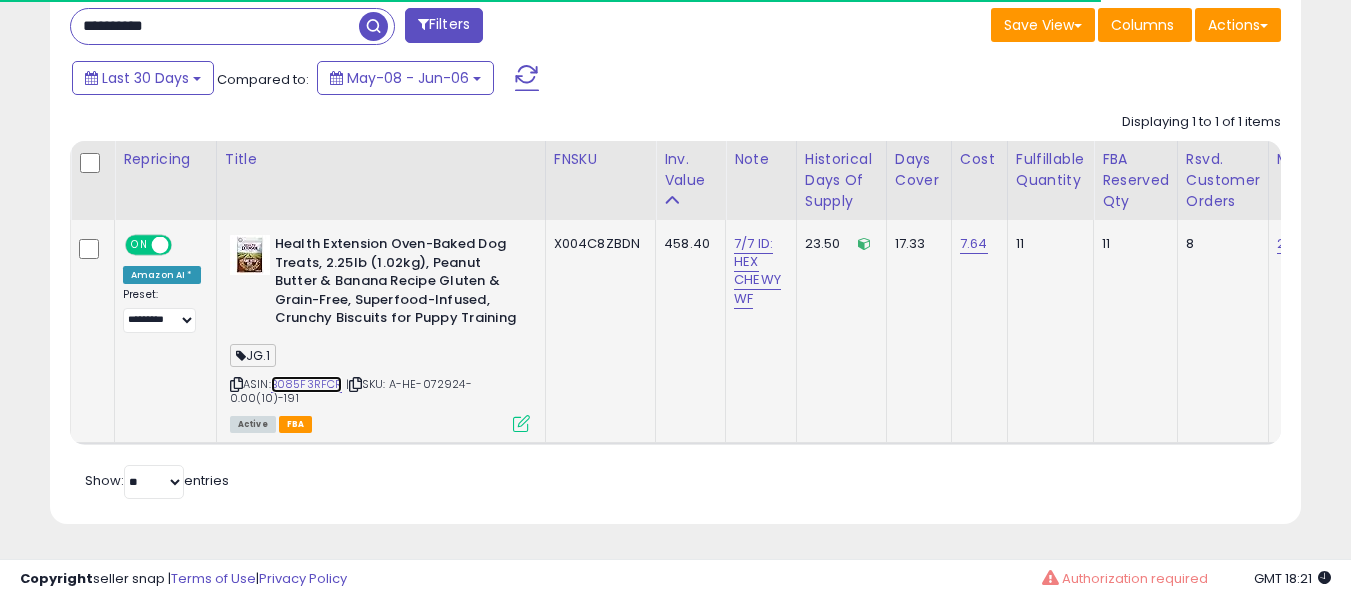 click on "B085F3RFCR" at bounding box center [307, 384] 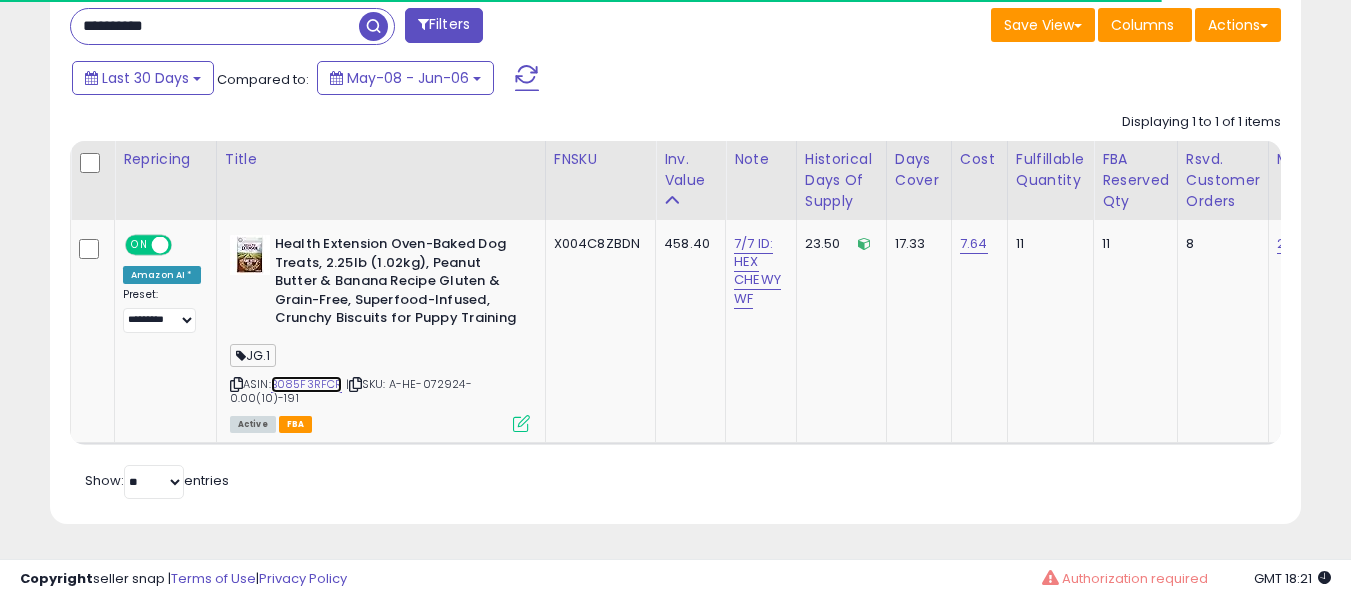scroll, scrollTop: 0, scrollLeft: 499, axis: horizontal 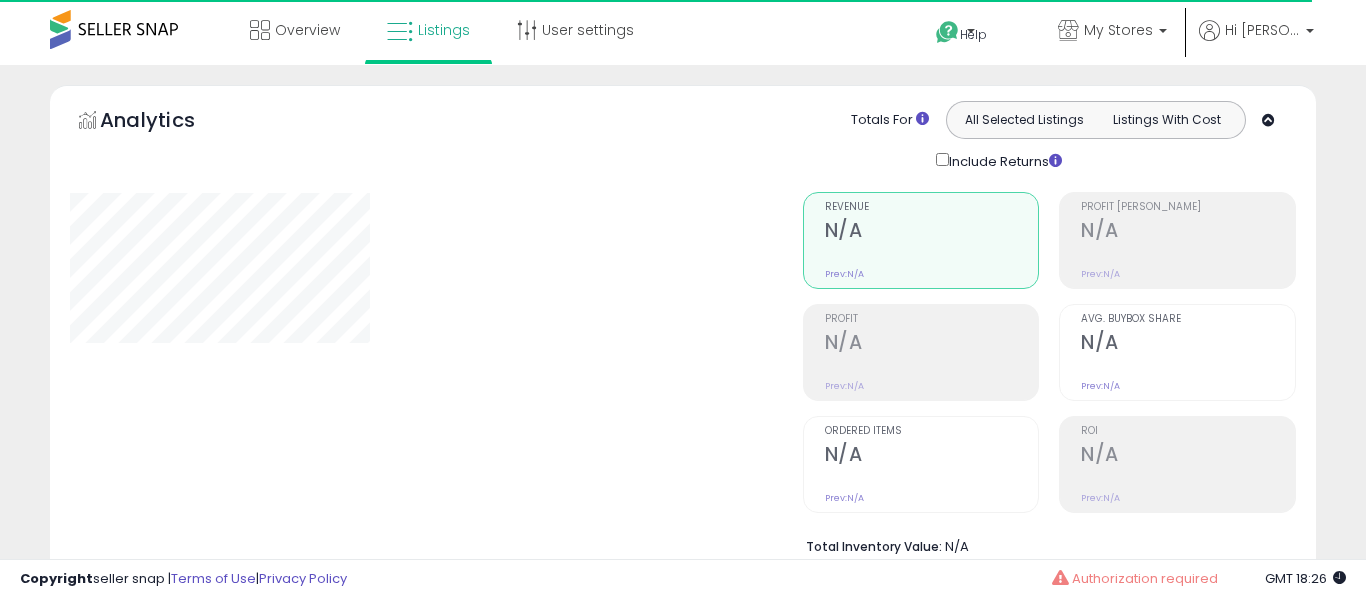 type on "**********" 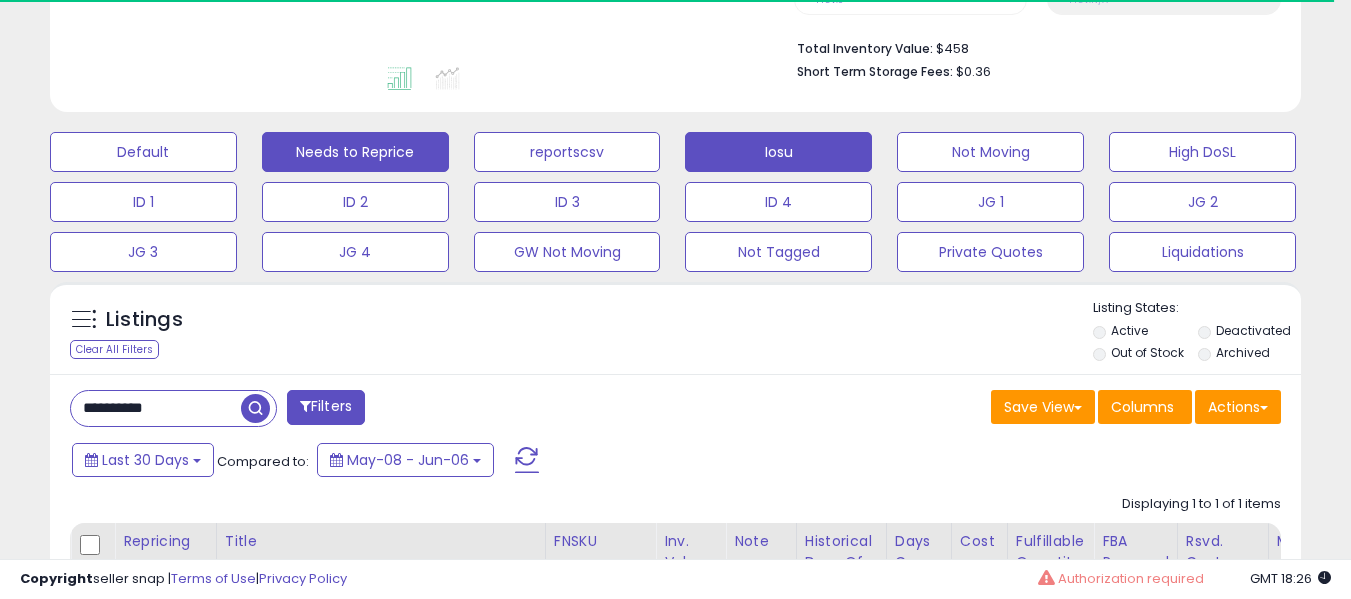 scroll, scrollTop: 500, scrollLeft: 0, axis: vertical 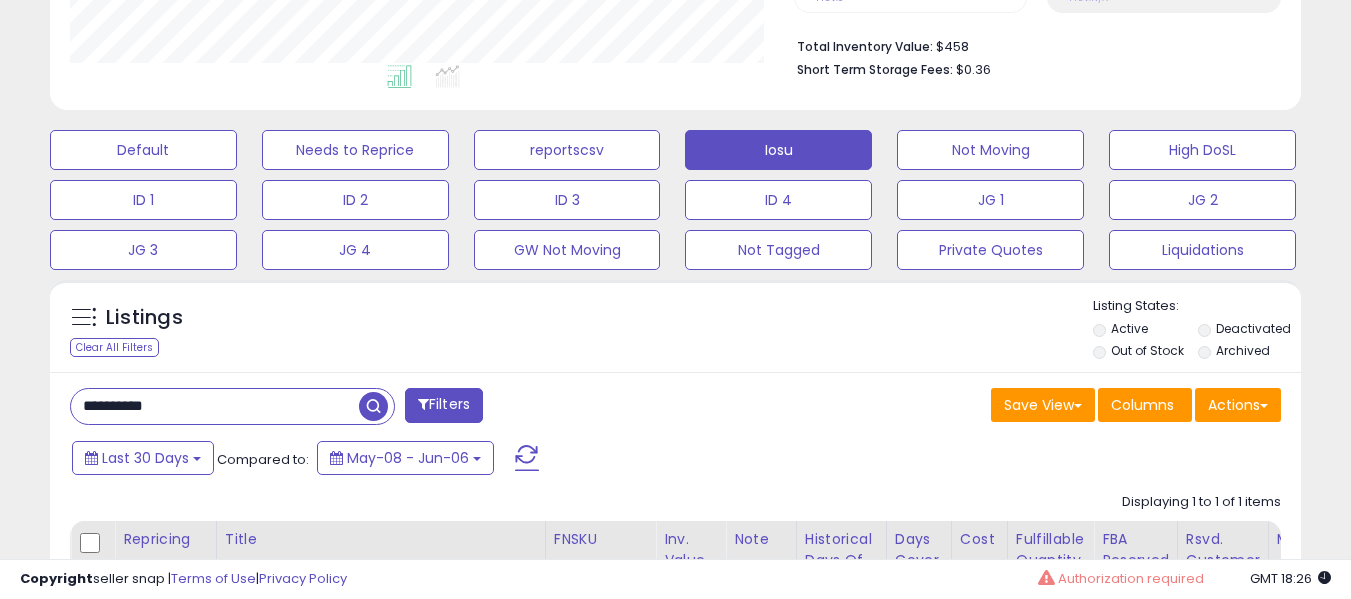 drag, startPoint x: 0, startPoint y: 390, endPoint x: 0, endPoint y: 379, distance: 11 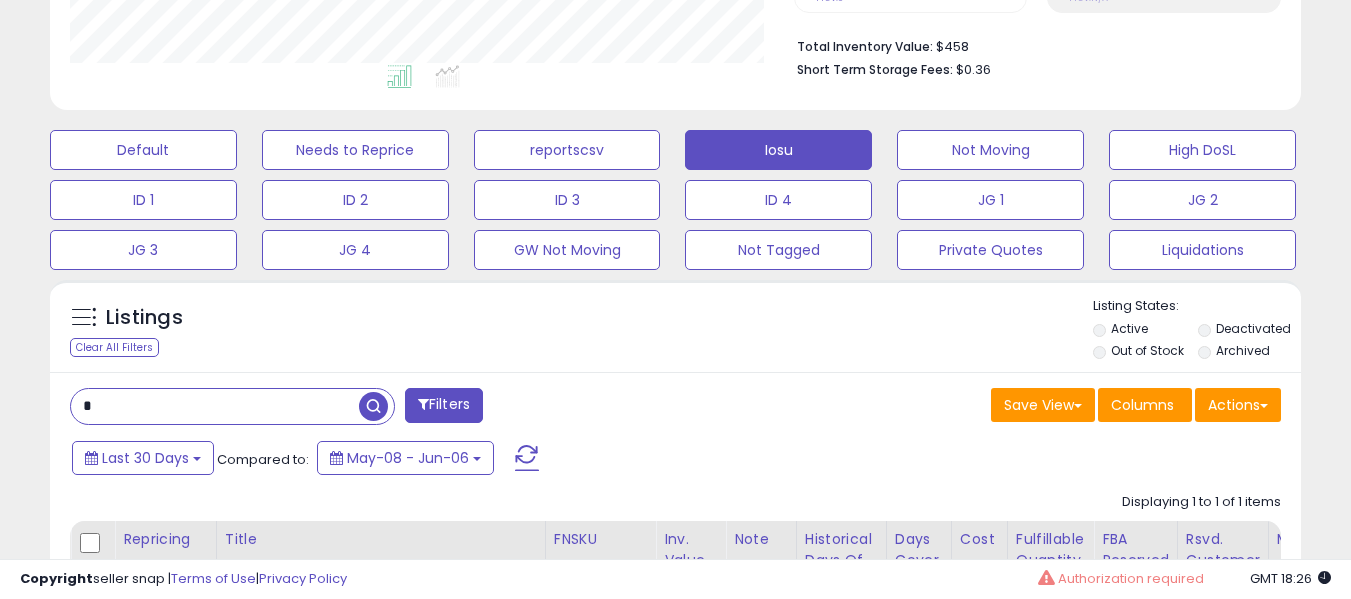 type on "*" 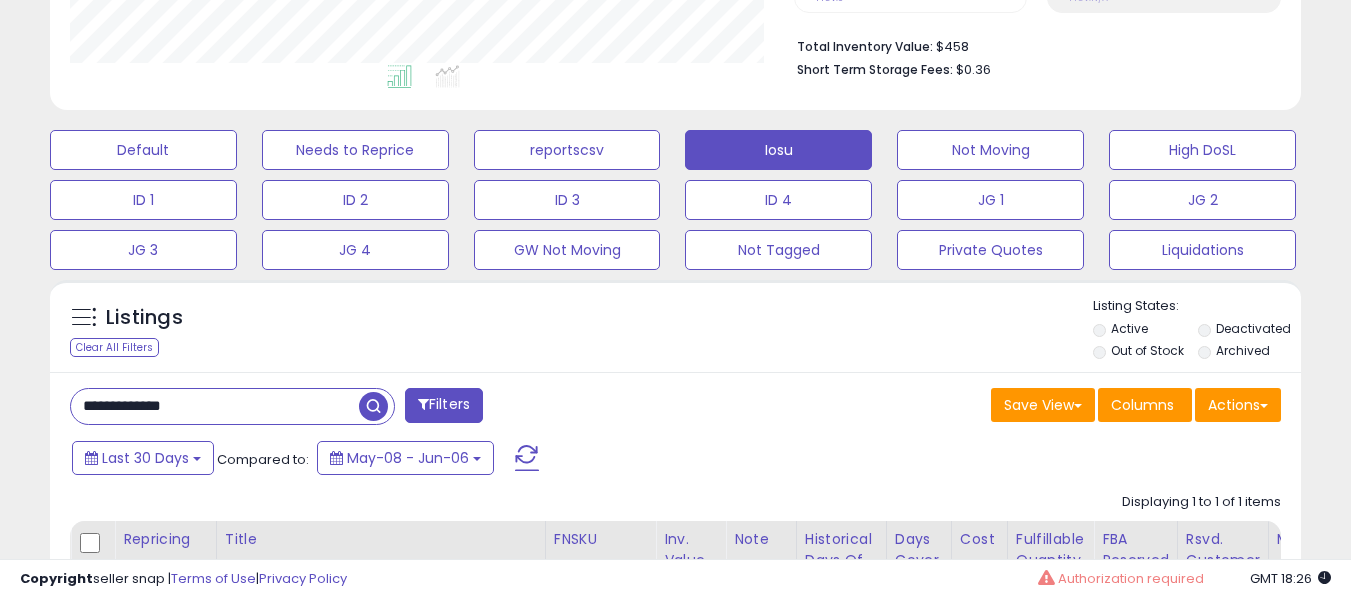 type on "**********" 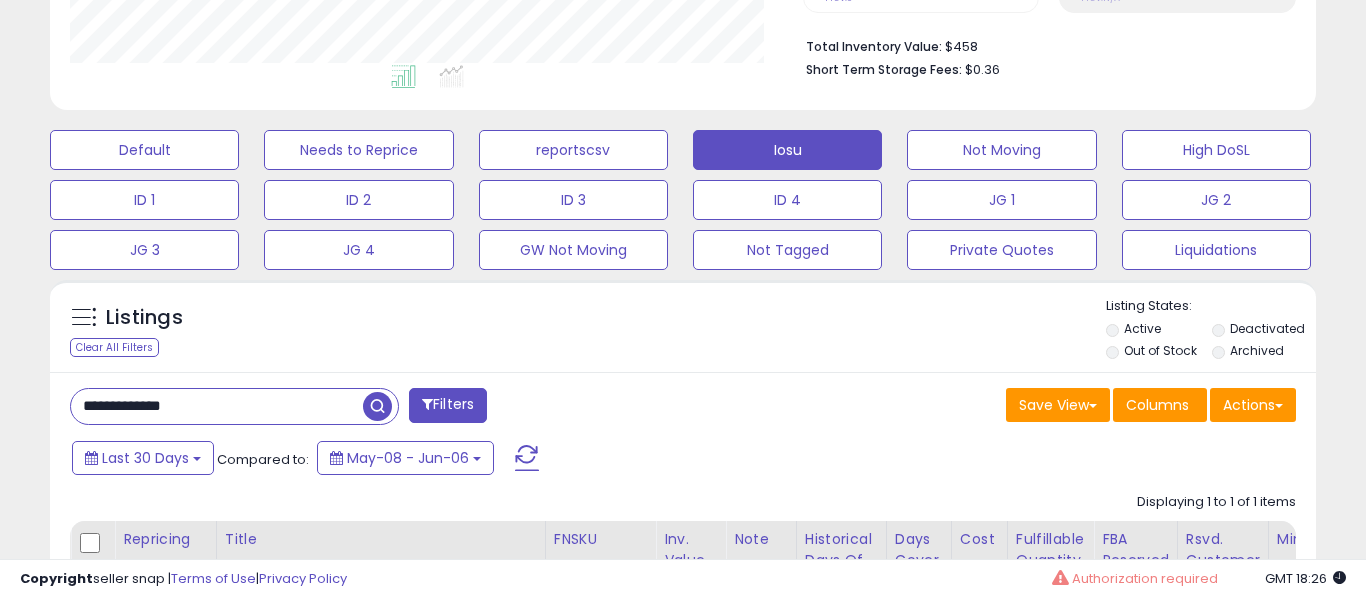scroll, scrollTop: 999590, scrollLeft: 999267, axis: both 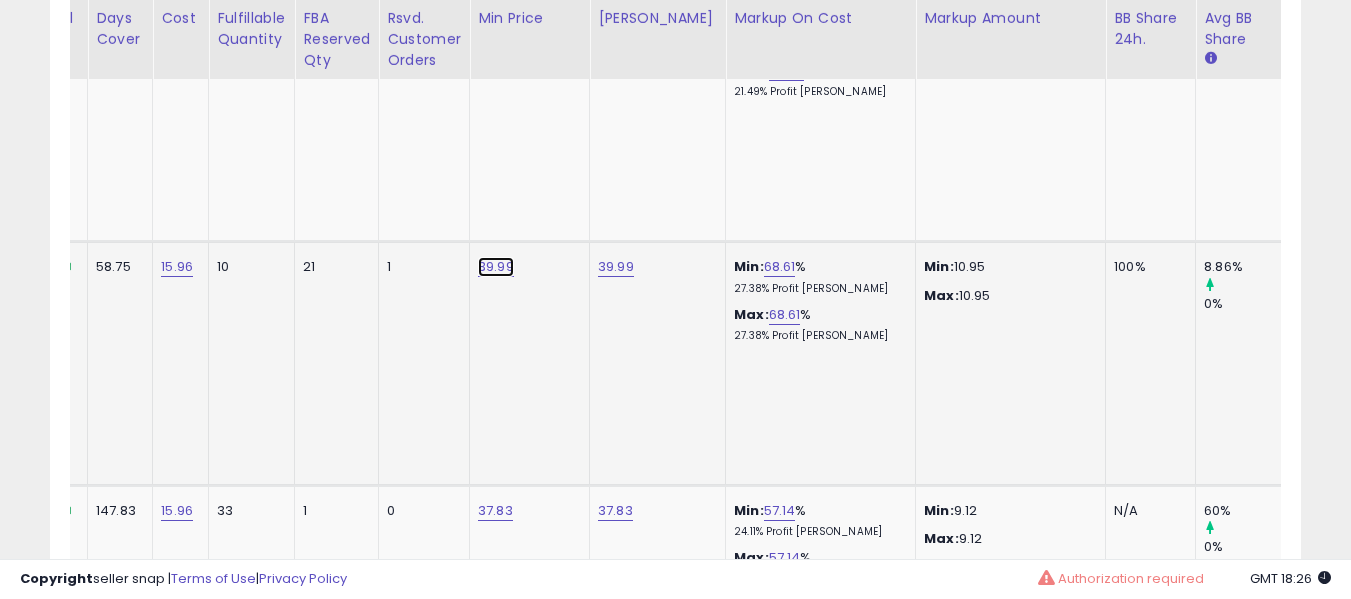 click on "39.99" at bounding box center (496, 24) 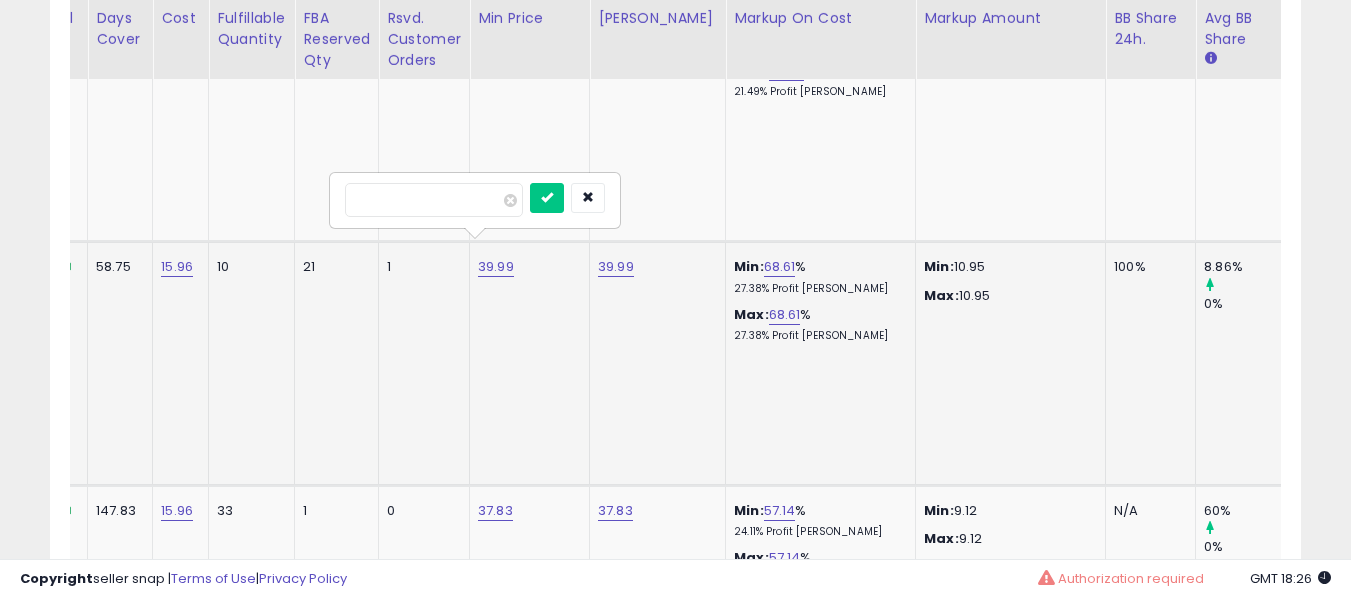 type on "*****" 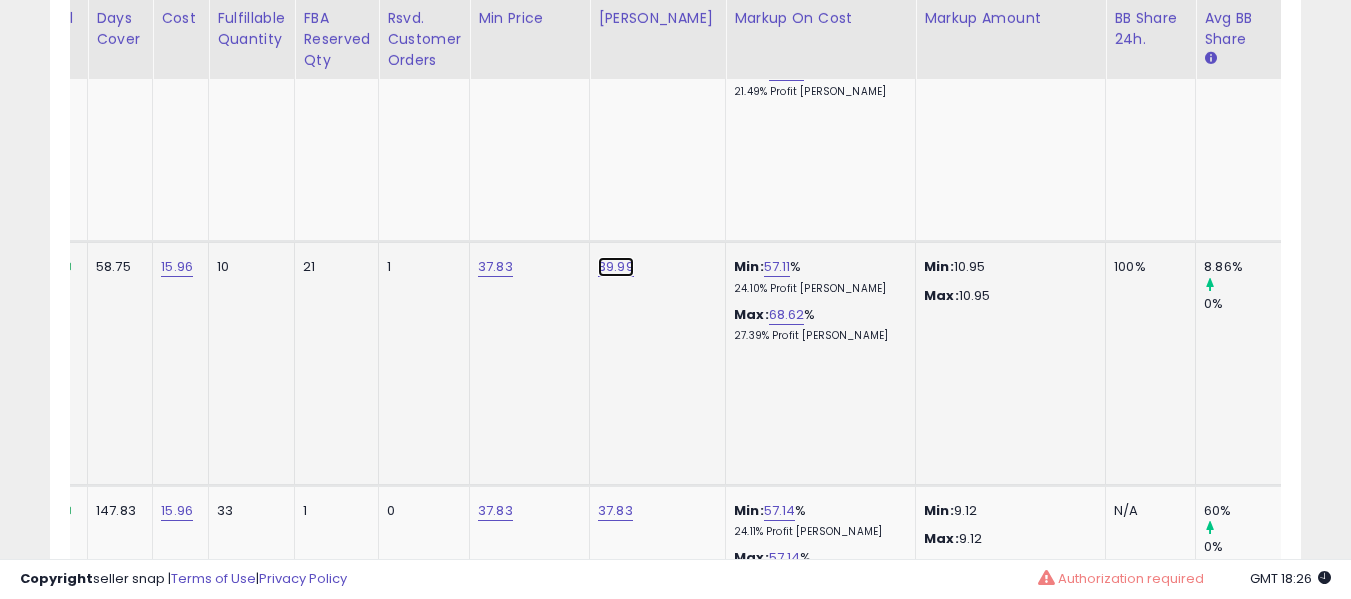 click on "39.99" at bounding box center [616, 24] 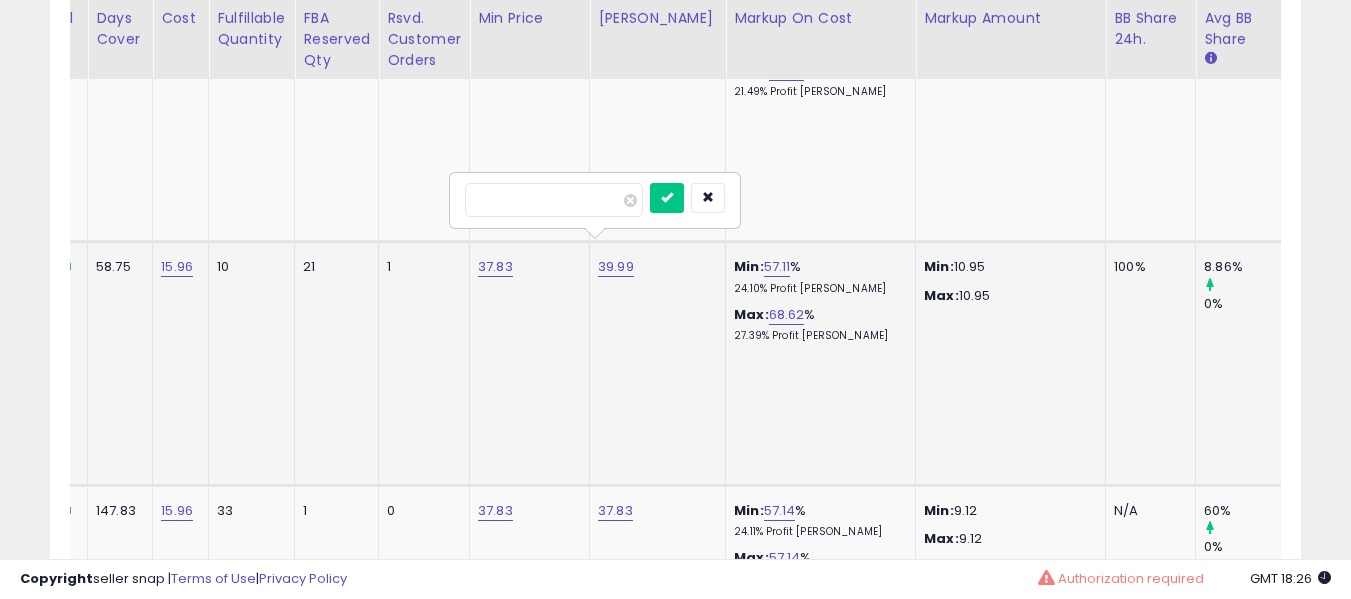 type on "*****" 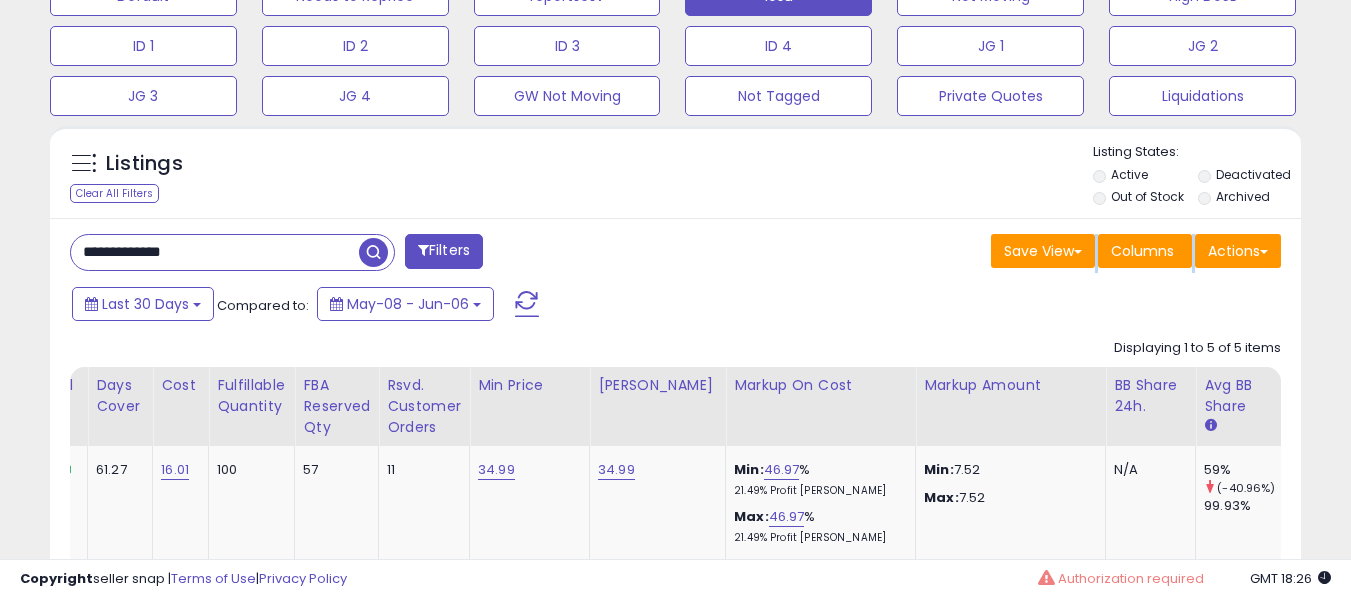 drag, startPoint x: 1343, startPoint y: 276, endPoint x: 1350, endPoint y: 260, distance: 17.464249 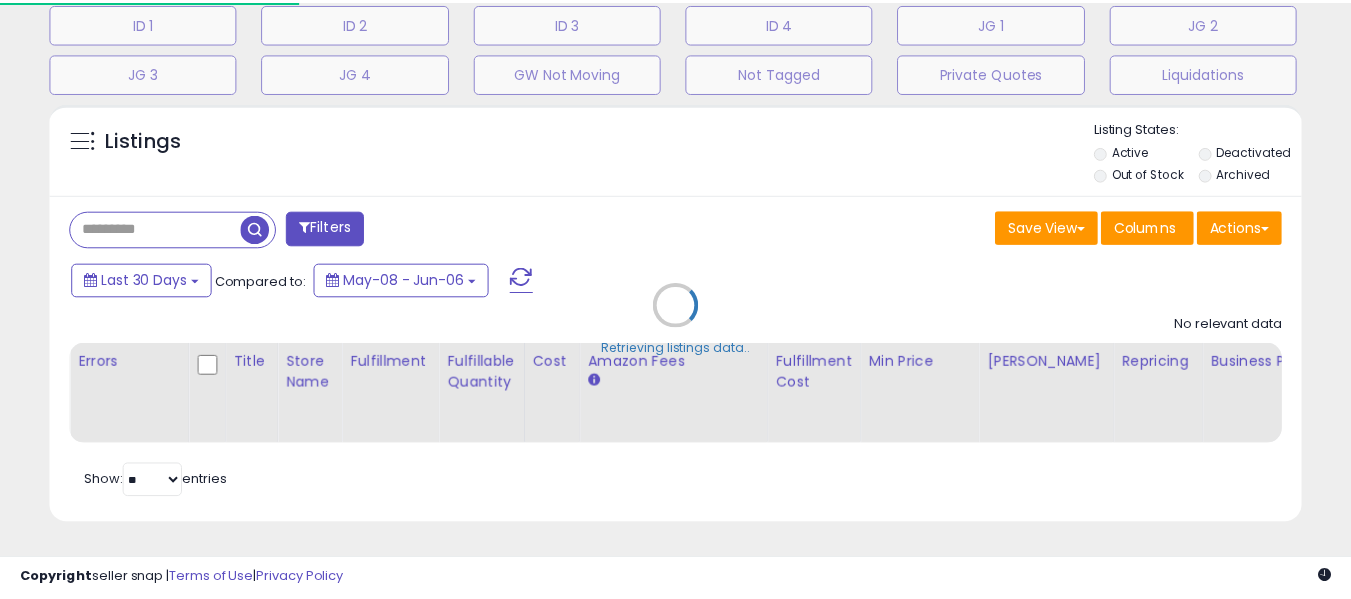 scroll, scrollTop: 692, scrollLeft: 0, axis: vertical 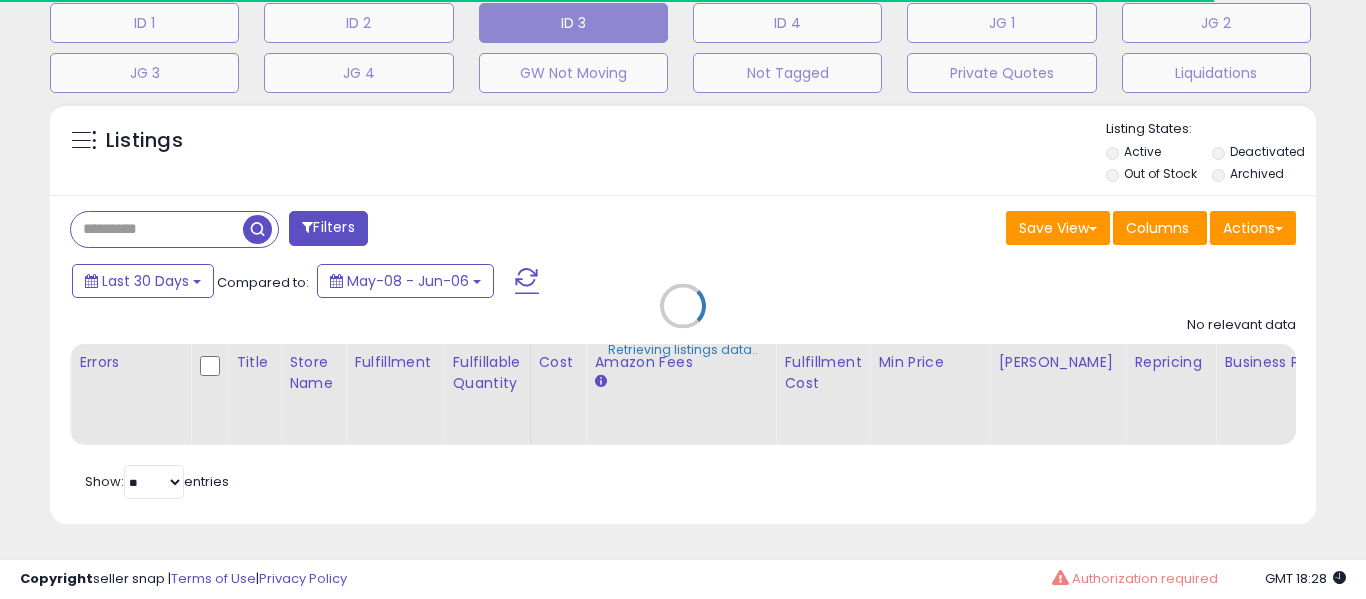 type on "**********" 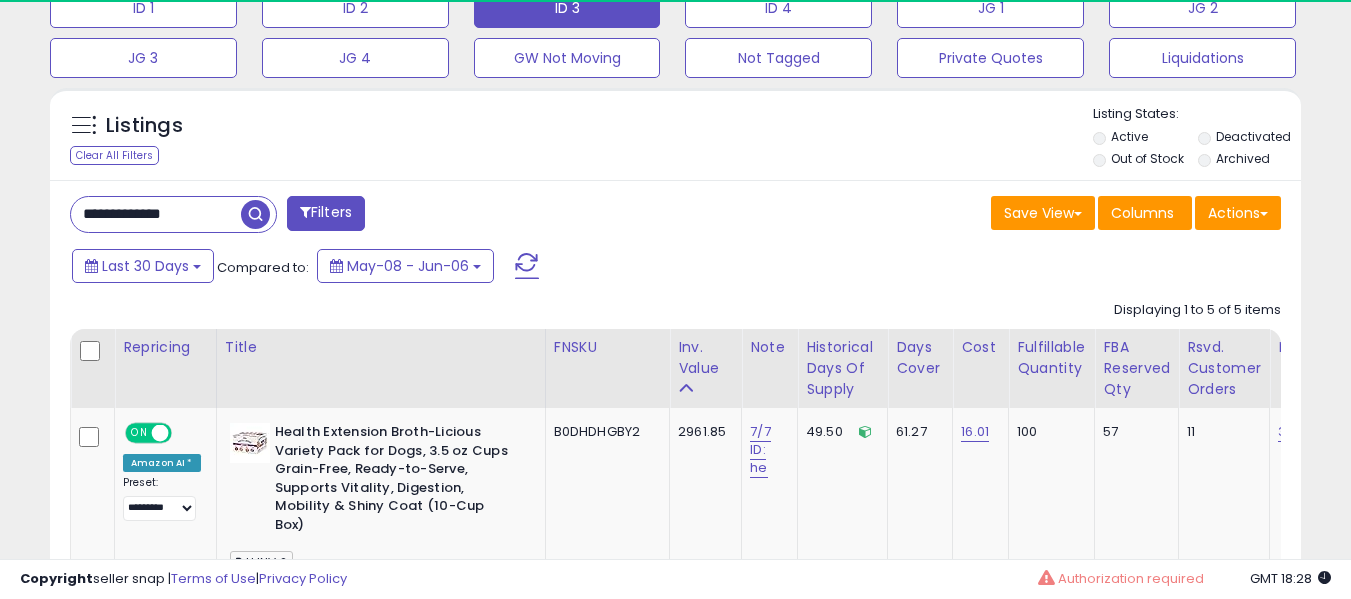 scroll, scrollTop: 999590, scrollLeft: 999276, axis: both 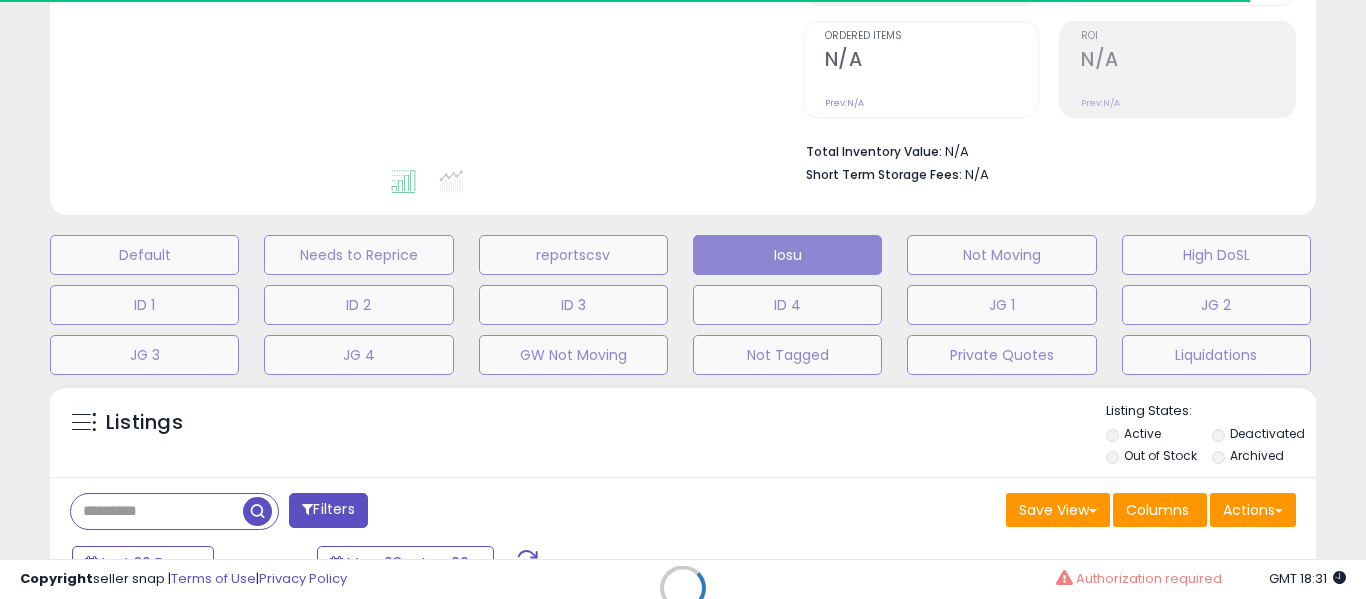 type on "**********" 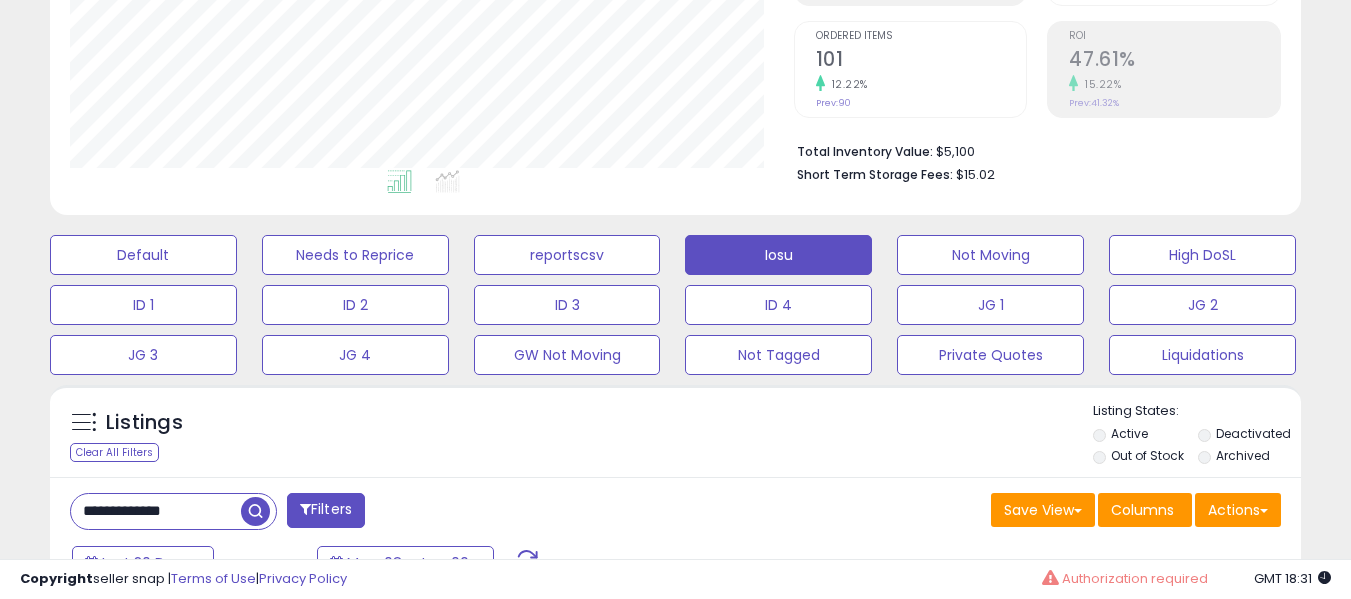 scroll, scrollTop: 999590, scrollLeft: 999276, axis: both 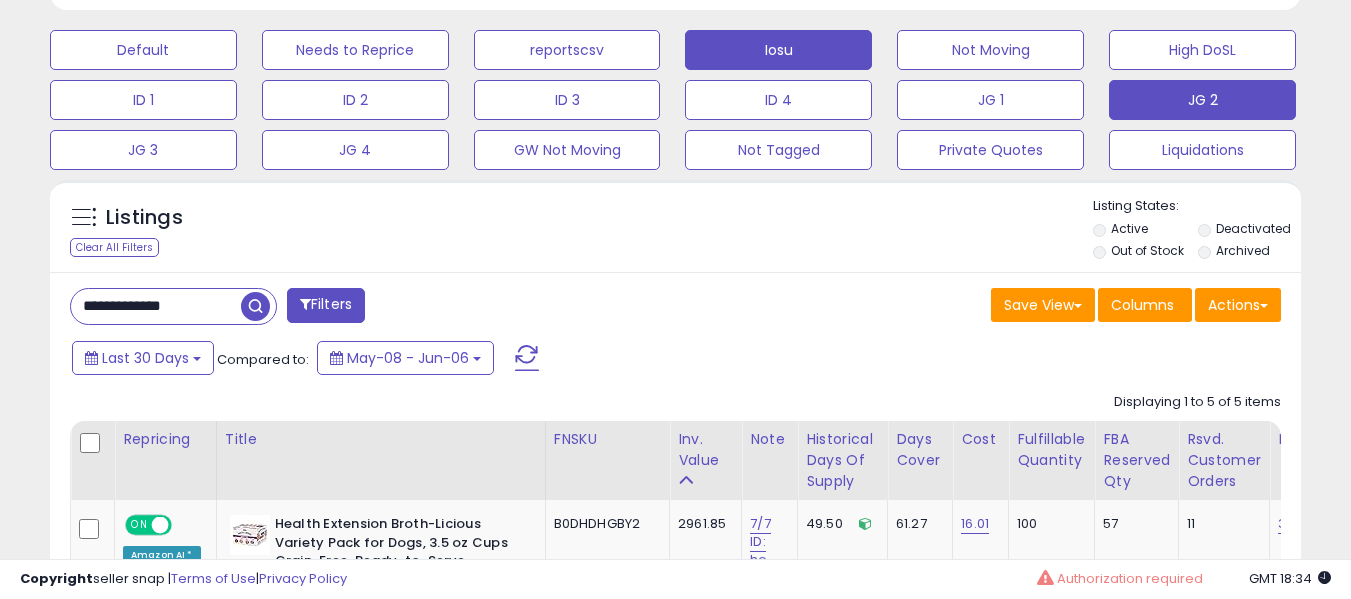 click on "JG 2" at bounding box center [143, 50] 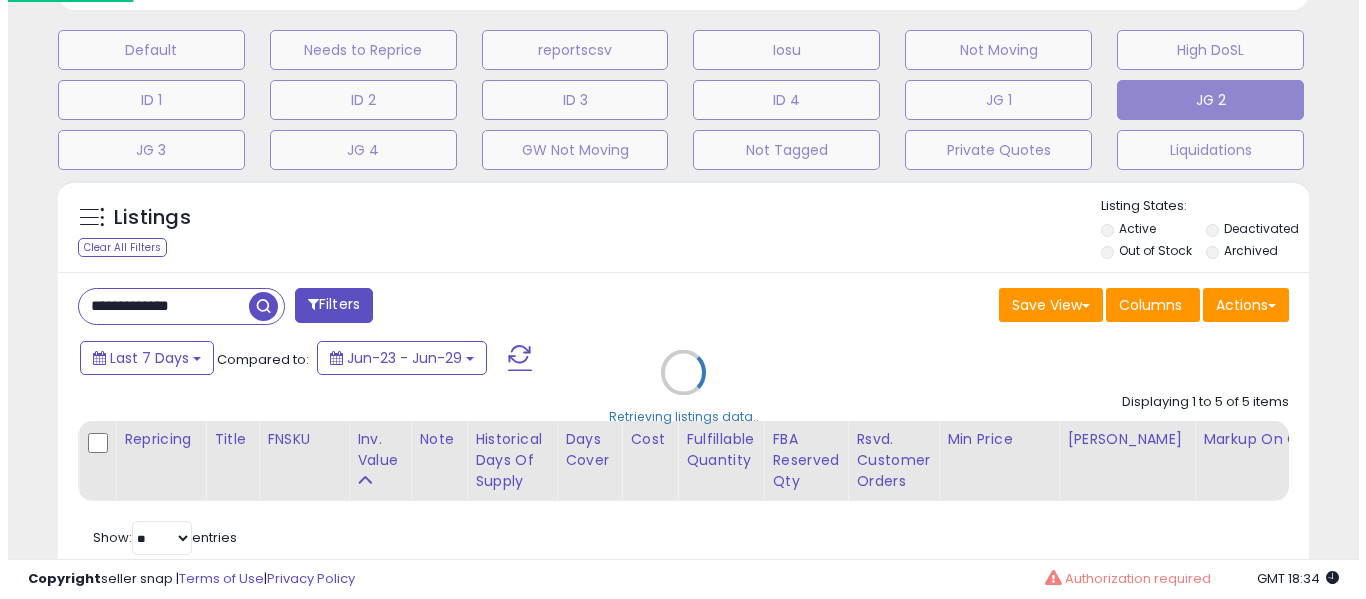 scroll, scrollTop: 999590, scrollLeft: 999267, axis: both 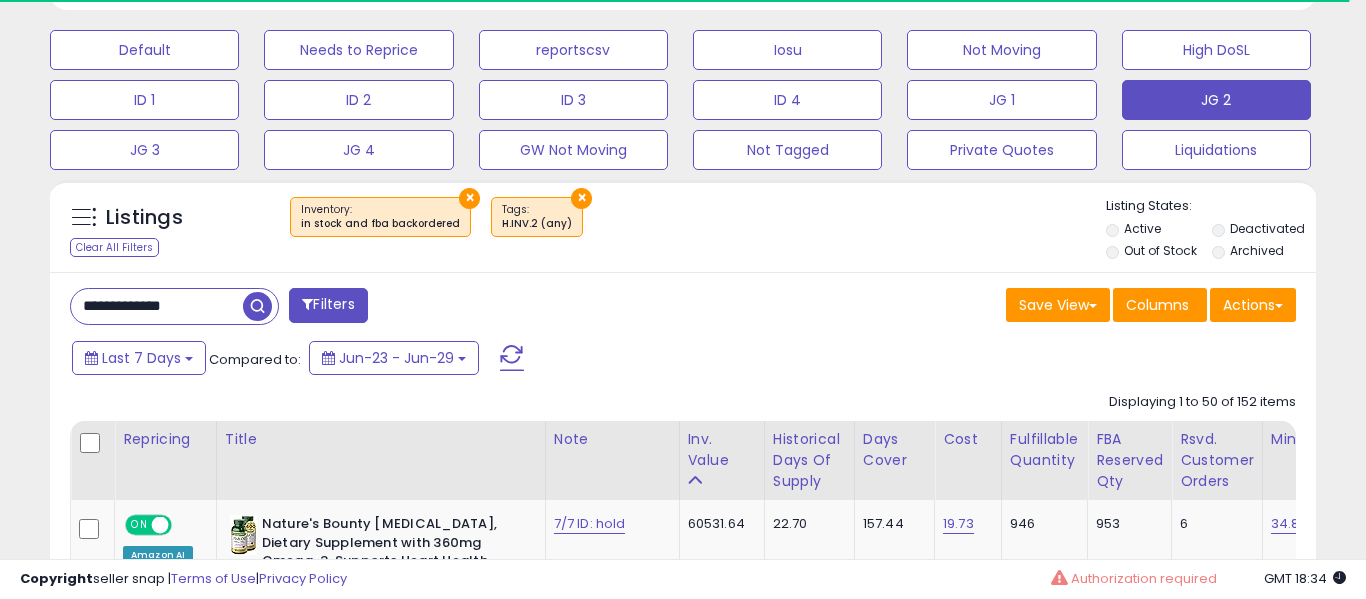type 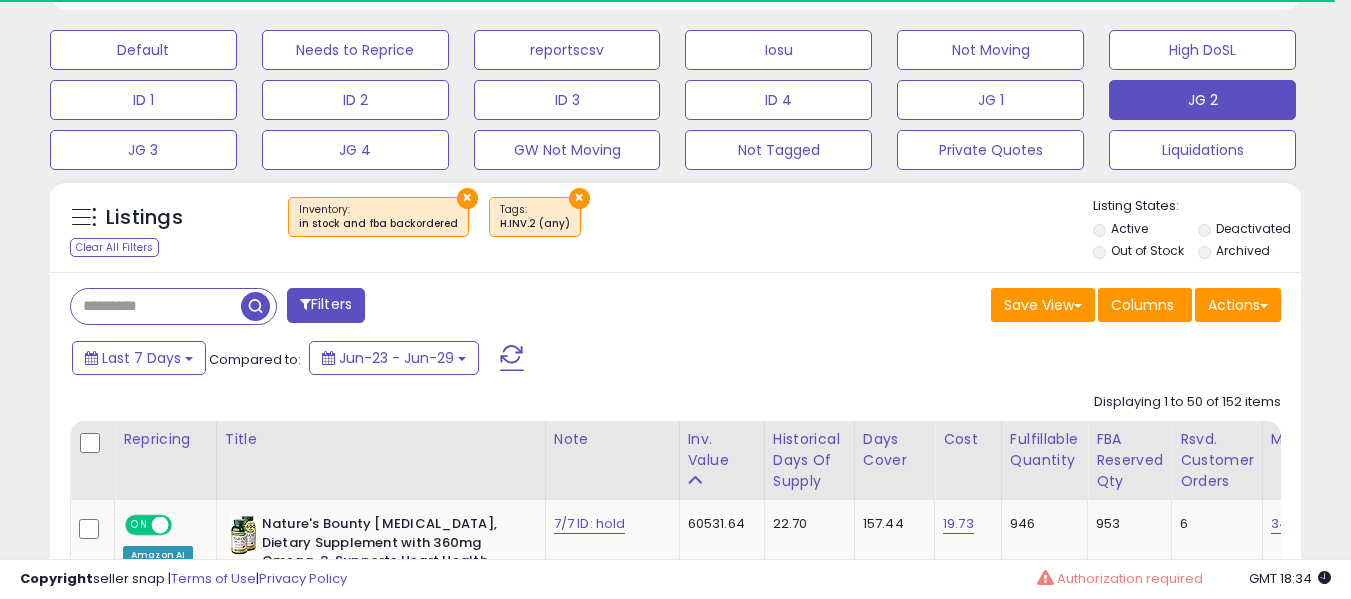 scroll, scrollTop: 410, scrollLeft: 724, axis: both 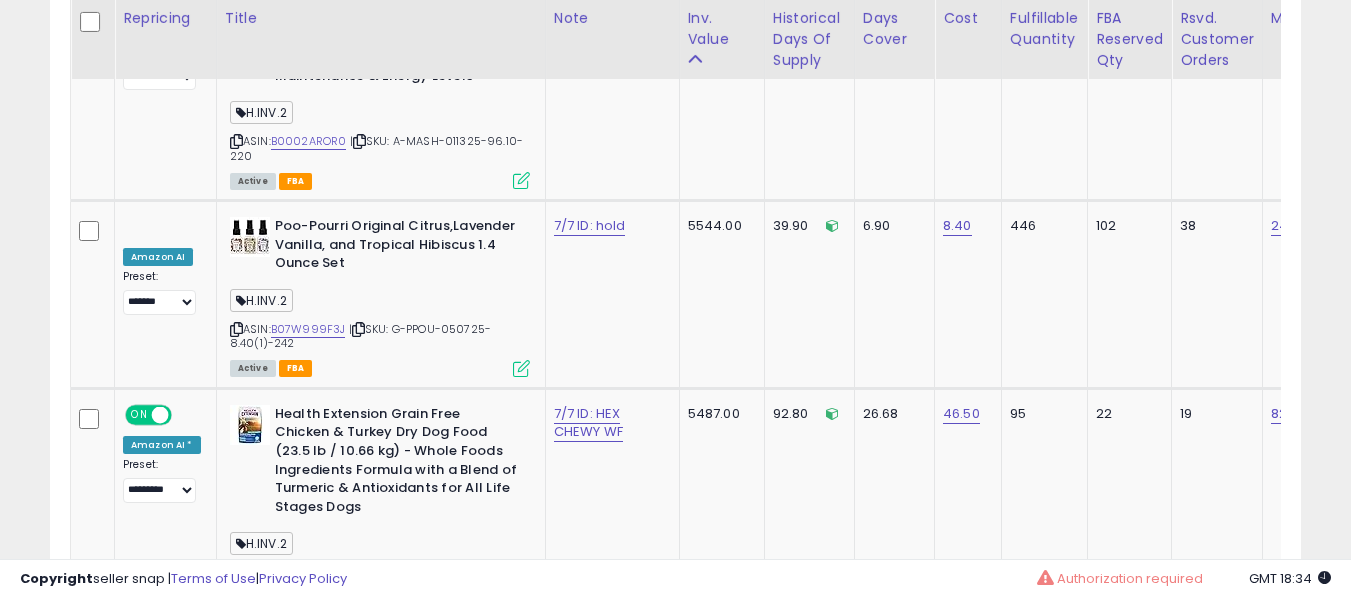 click on "3" 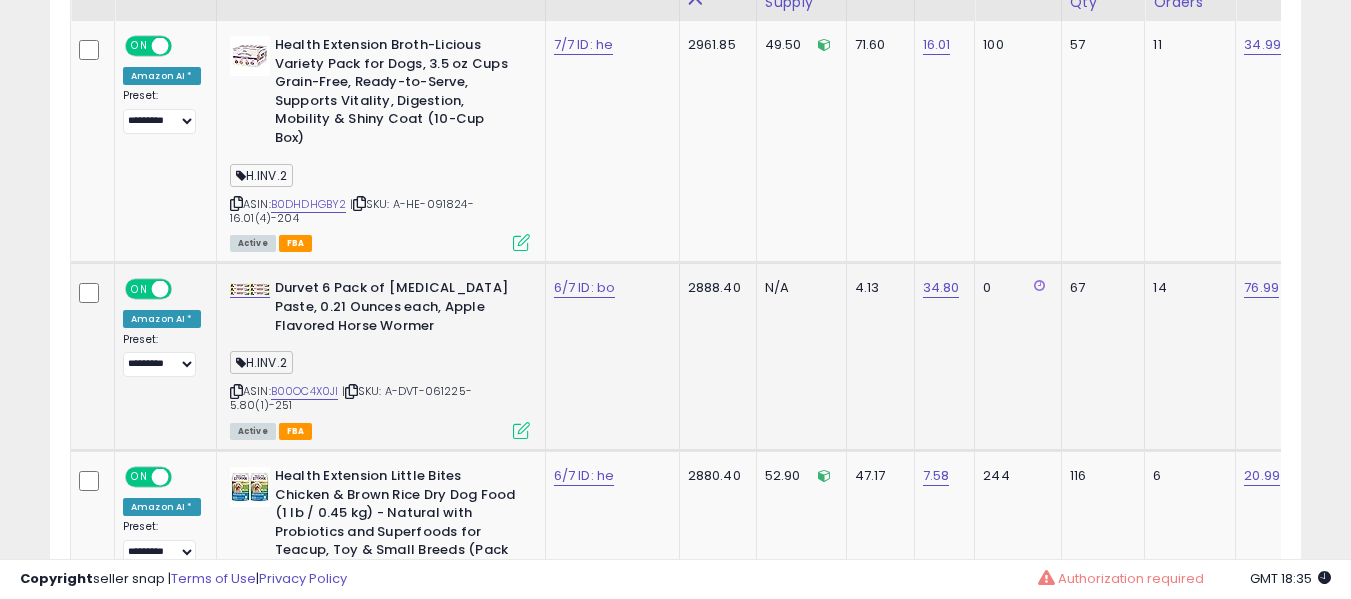 scroll, scrollTop: 1091, scrollLeft: 0, axis: vertical 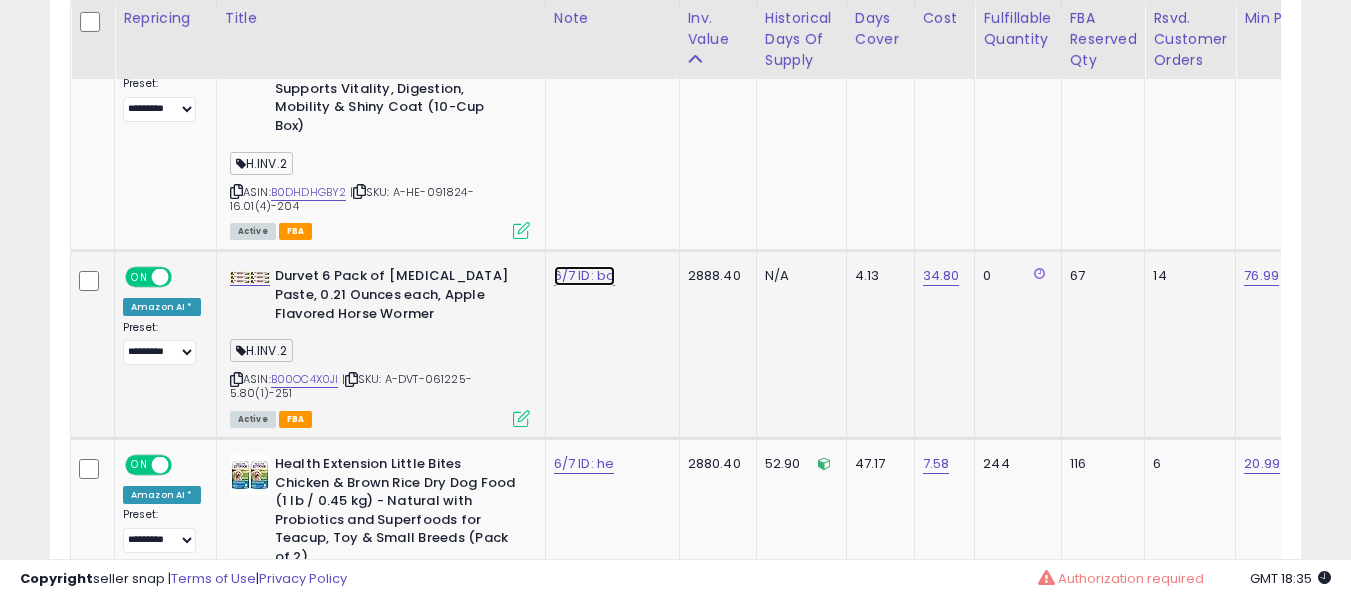 click on "6/7 ID: bo" at bounding box center (584, 33) 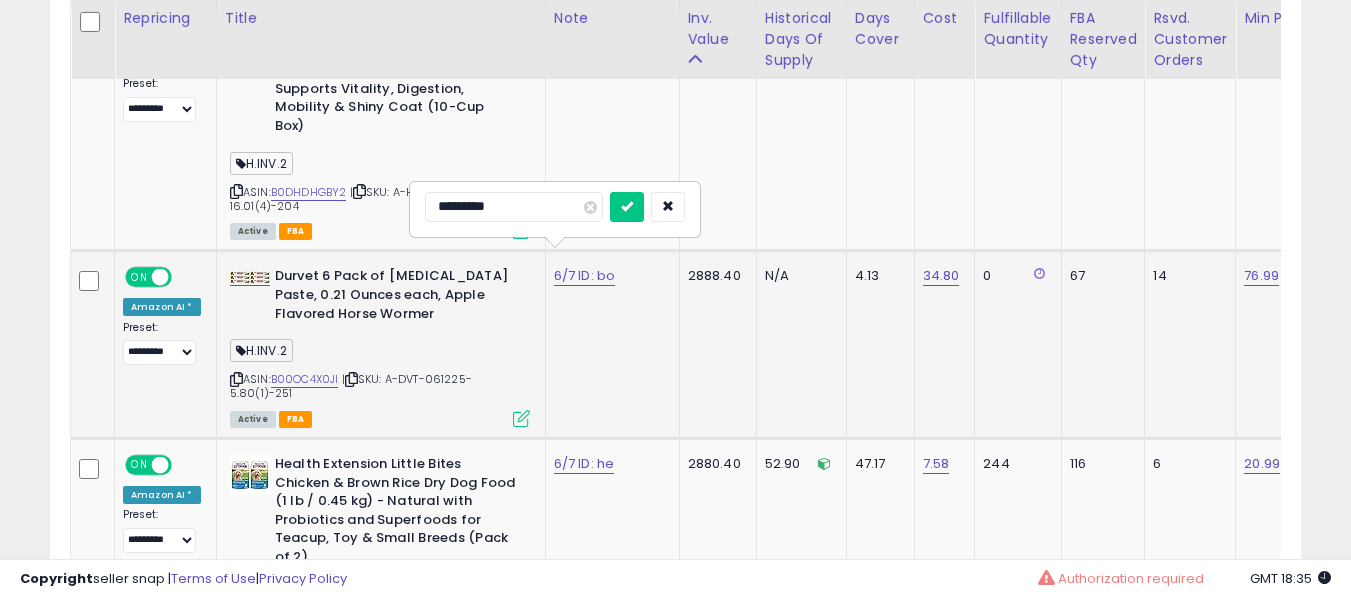 type on "**********" 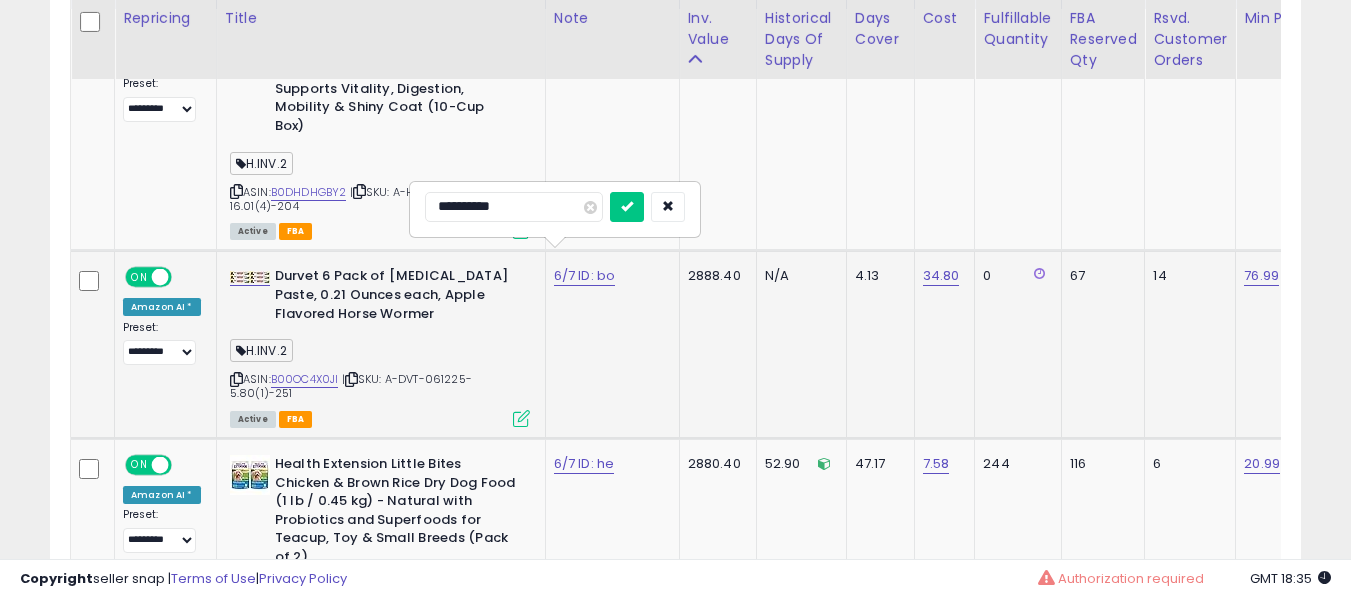 click at bounding box center [627, 207] 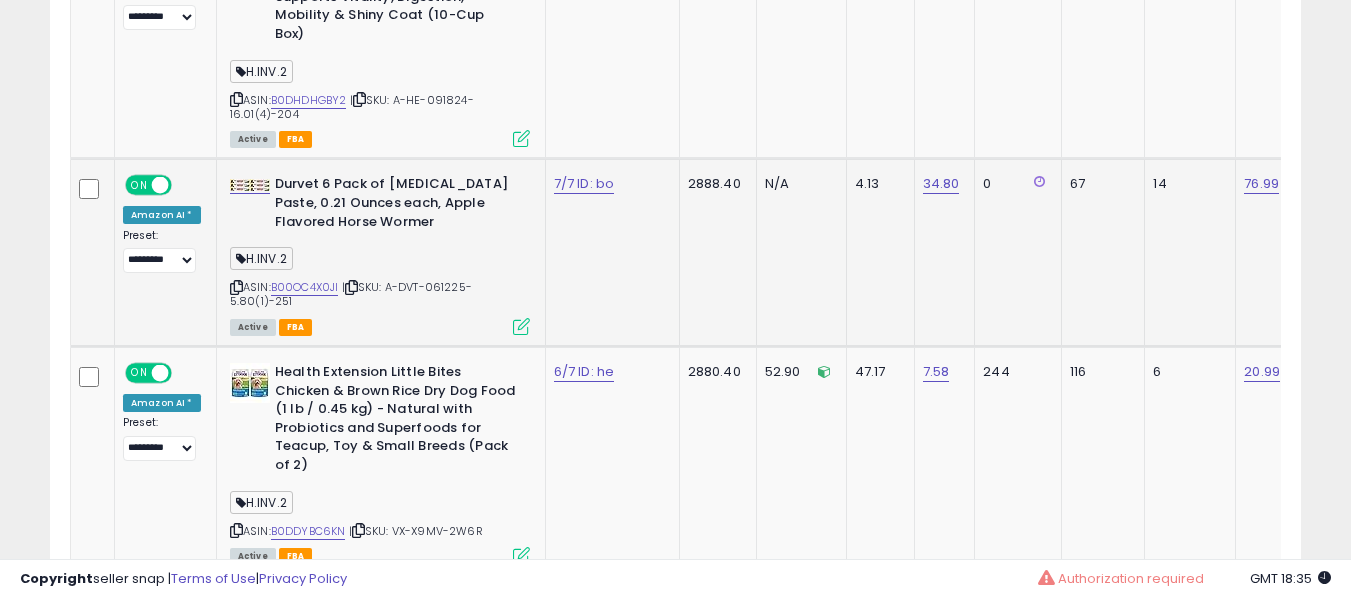 scroll, scrollTop: 1291, scrollLeft: 0, axis: vertical 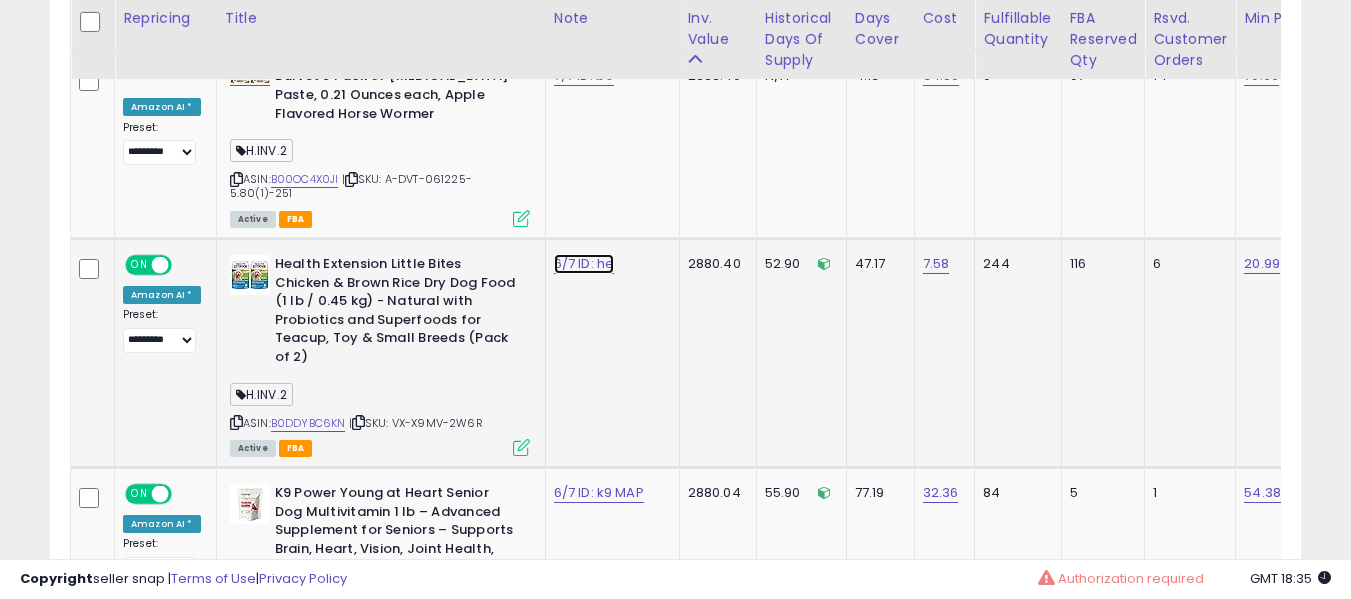 click on "6/7 ID: he" at bounding box center [584, -167] 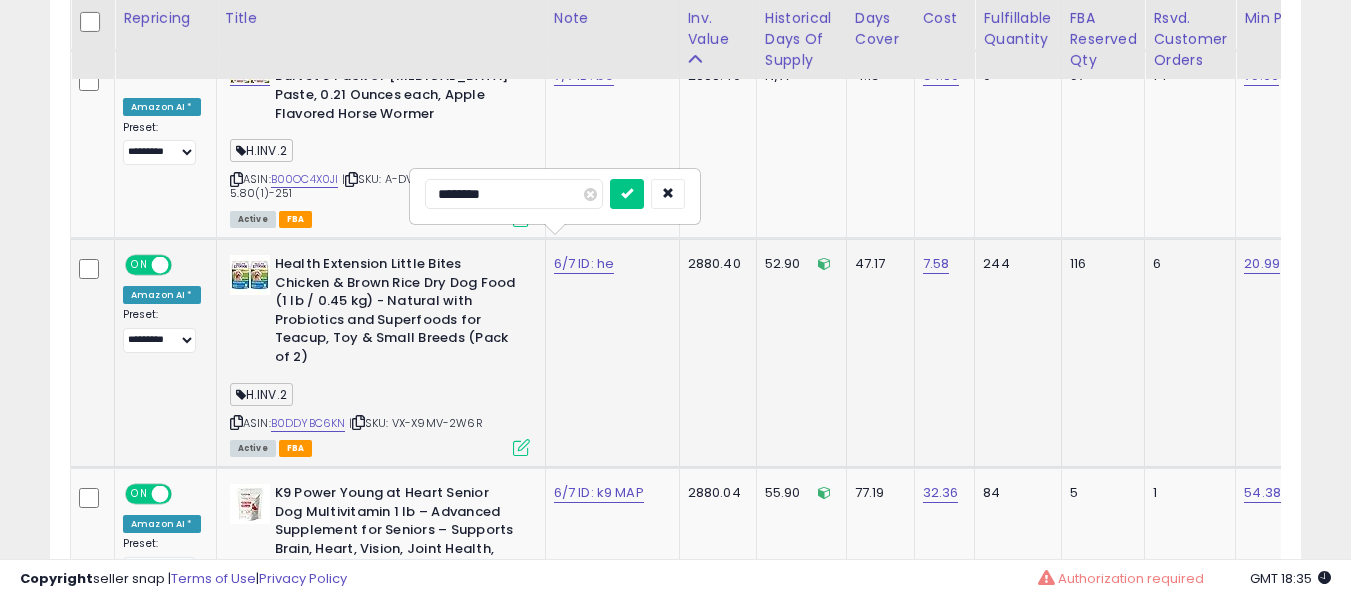 type on "*********" 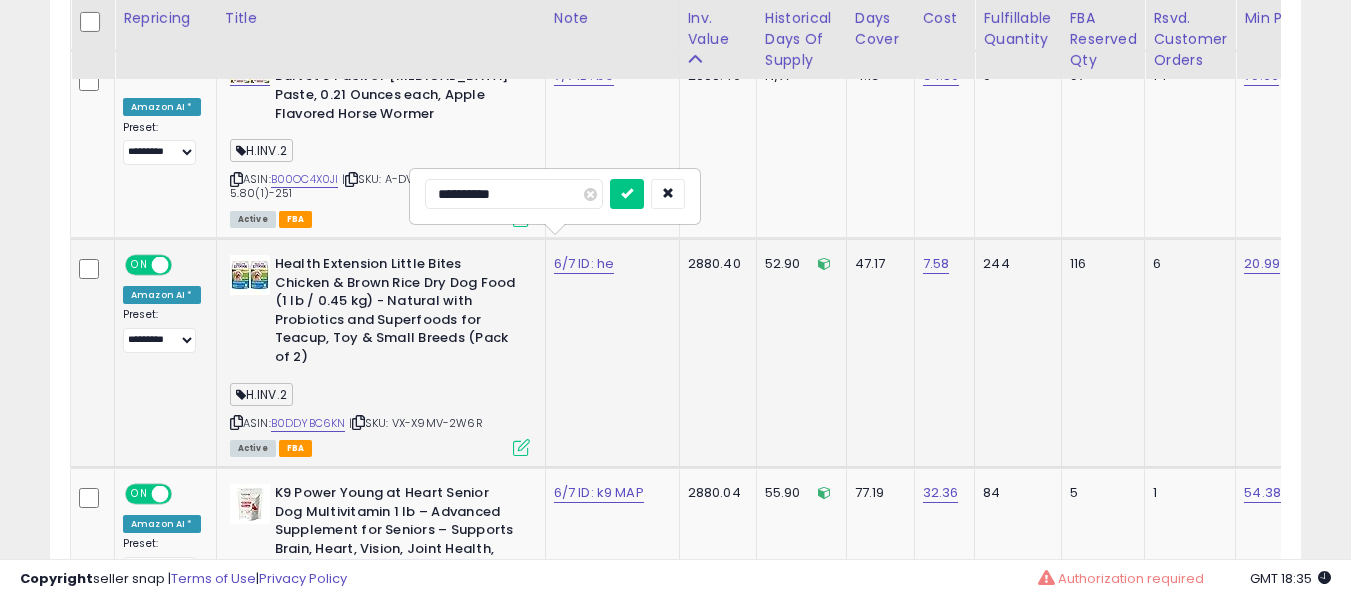 click at bounding box center [627, 194] 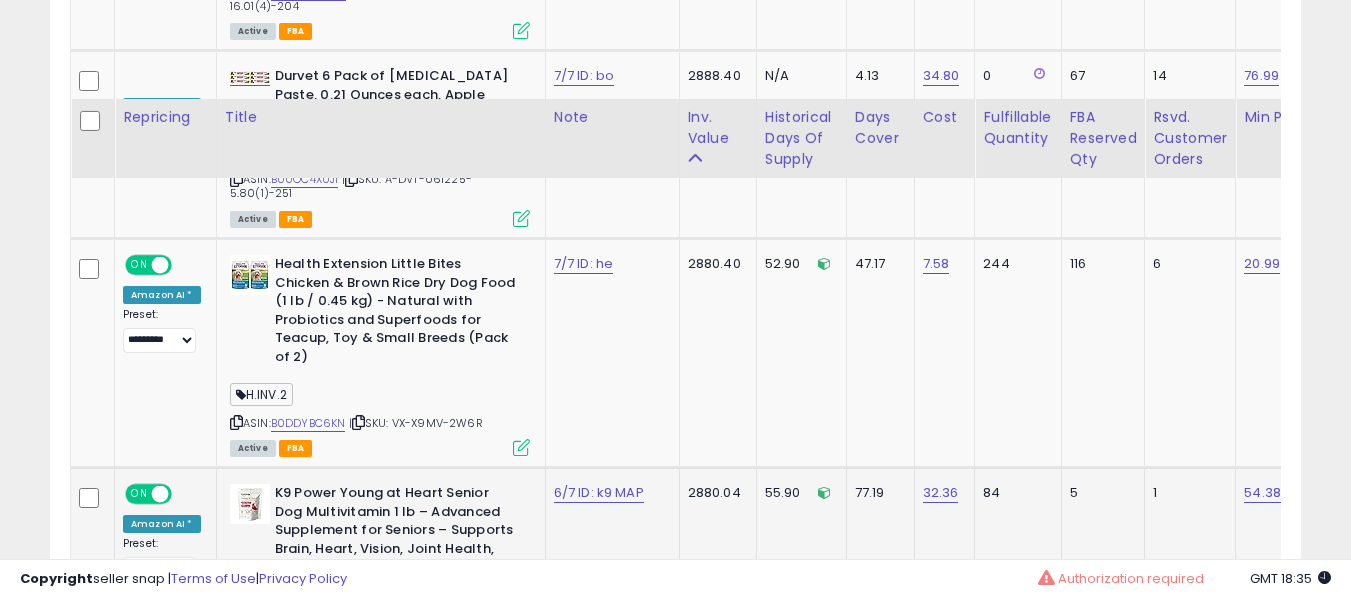 scroll, scrollTop: 1491, scrollLeft: 0, axis: vertical 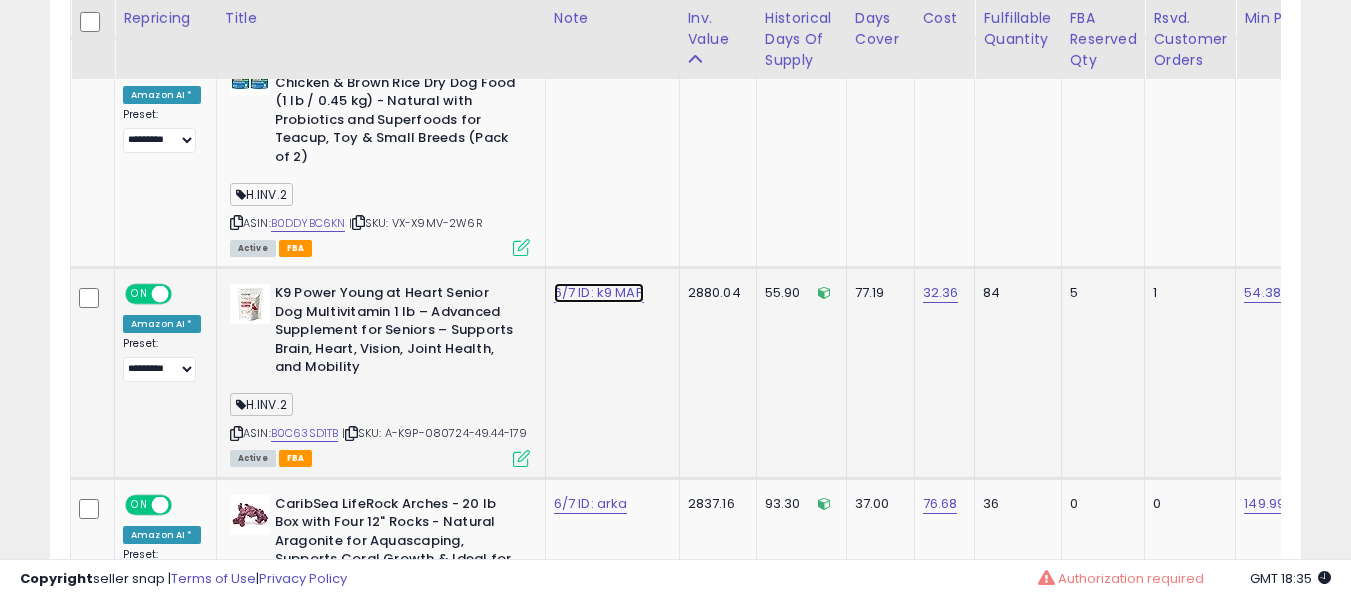 click on "6/7 ID: k9 MAP" at bounding box center (584, -367) 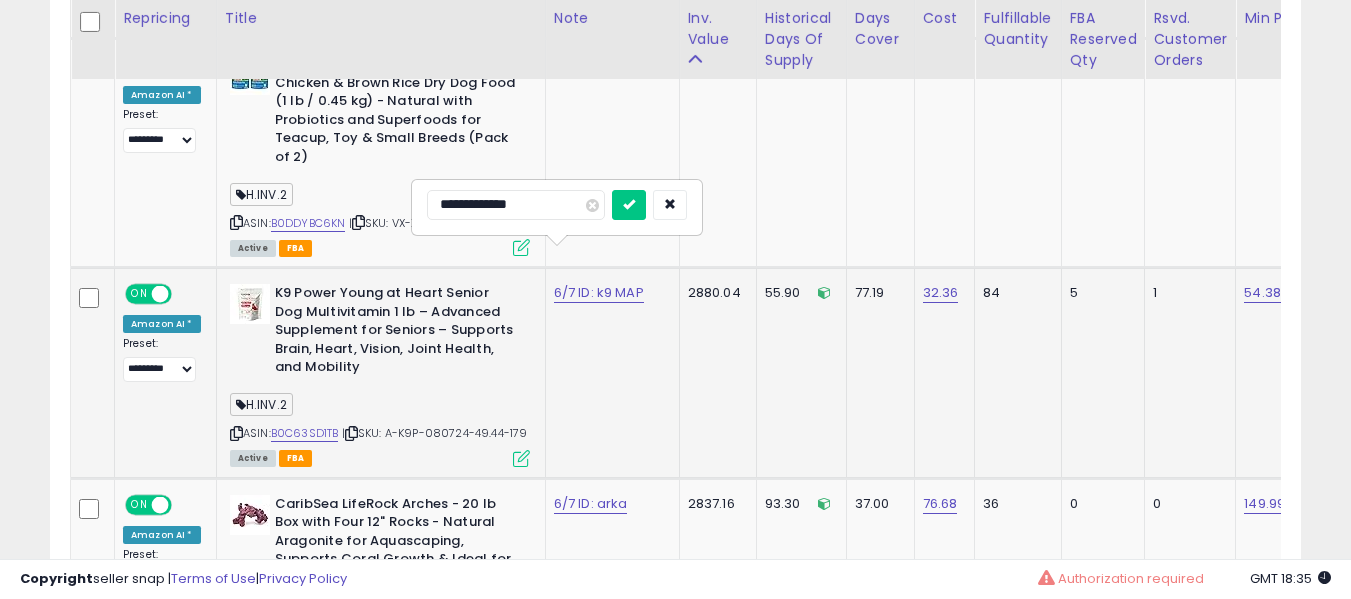 type on "**********" 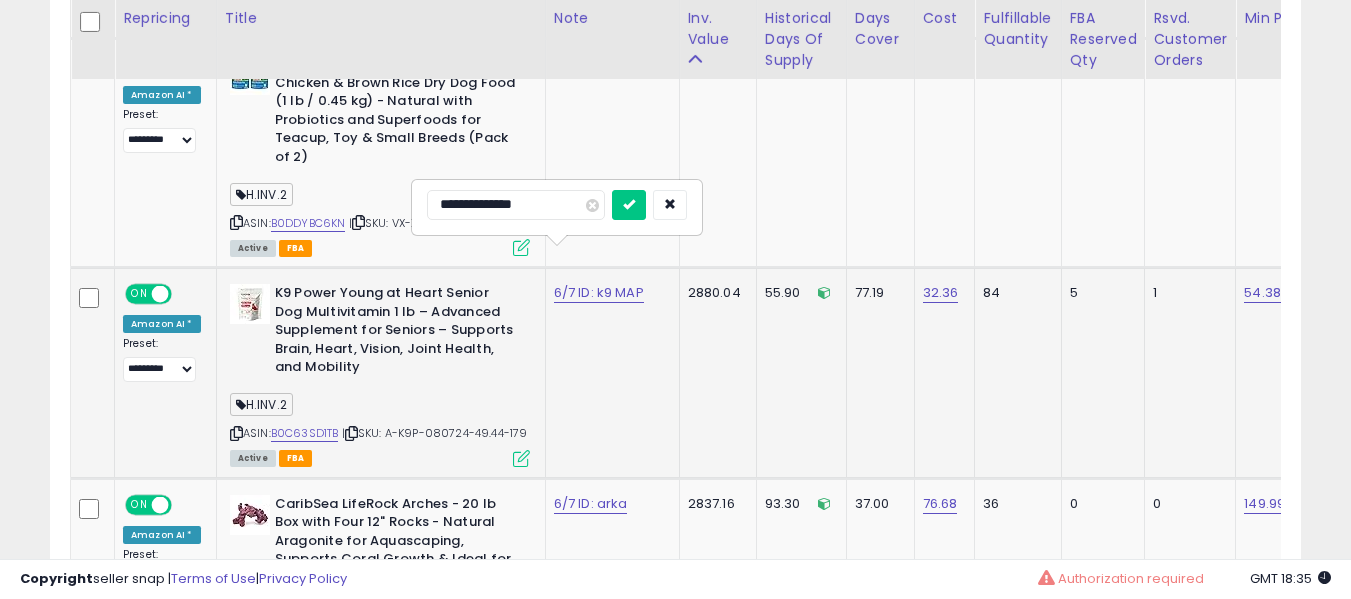 click at bounding box center [629, 205] 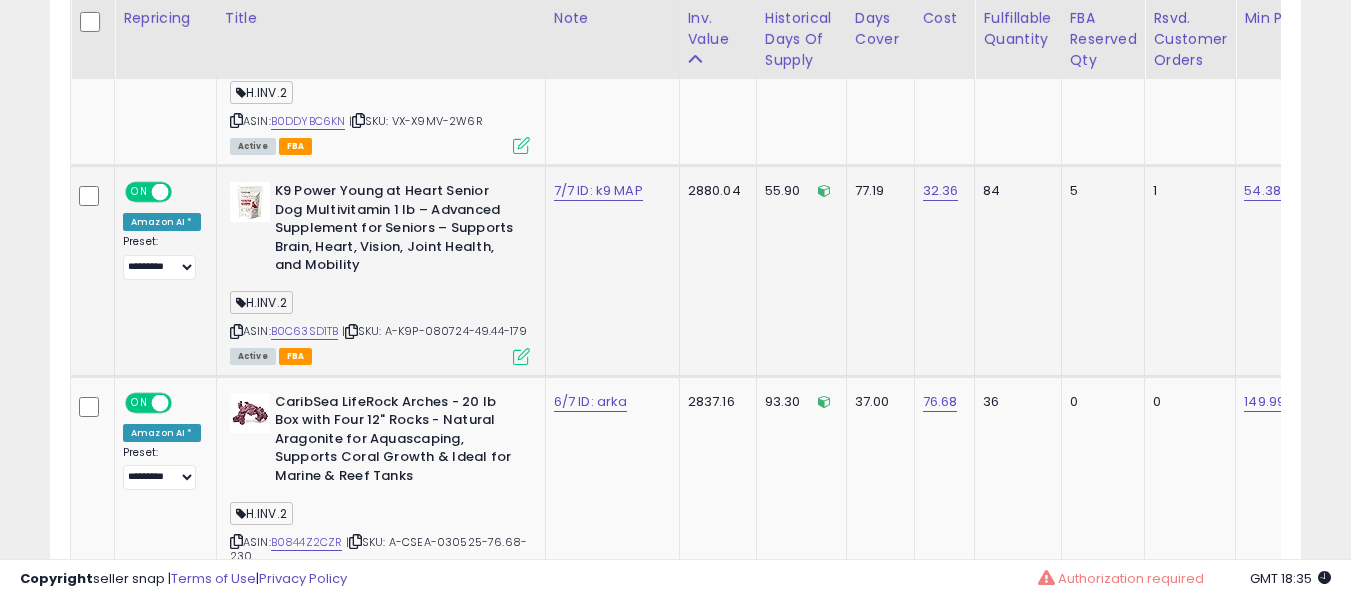 scroll, scrollTop: 1691, scrollLeft: 0, axis: vertical 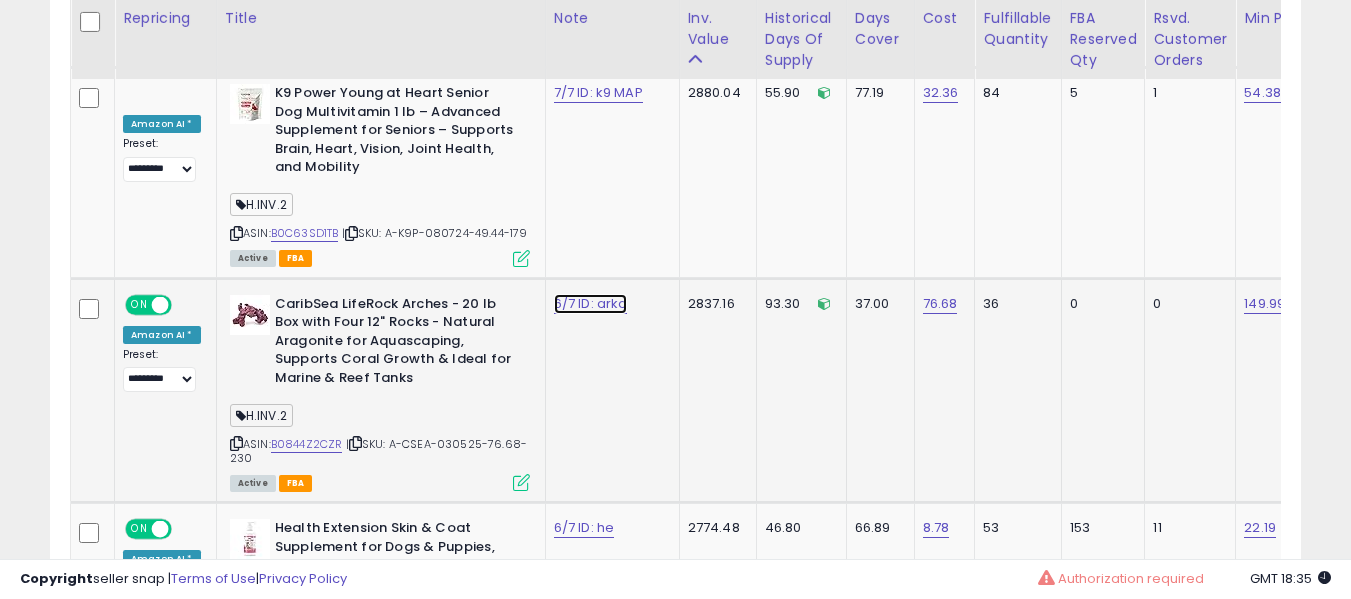 click on "6/7 ID: arka" at bounding box center [584, -567] 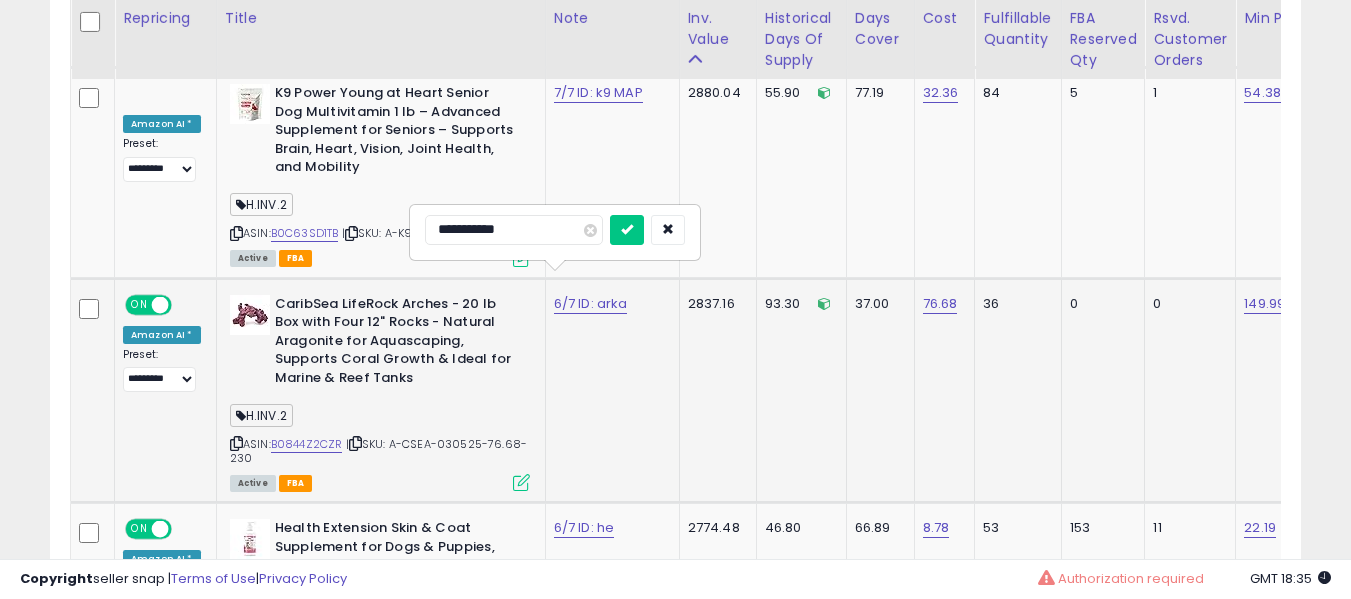 type on "**********" 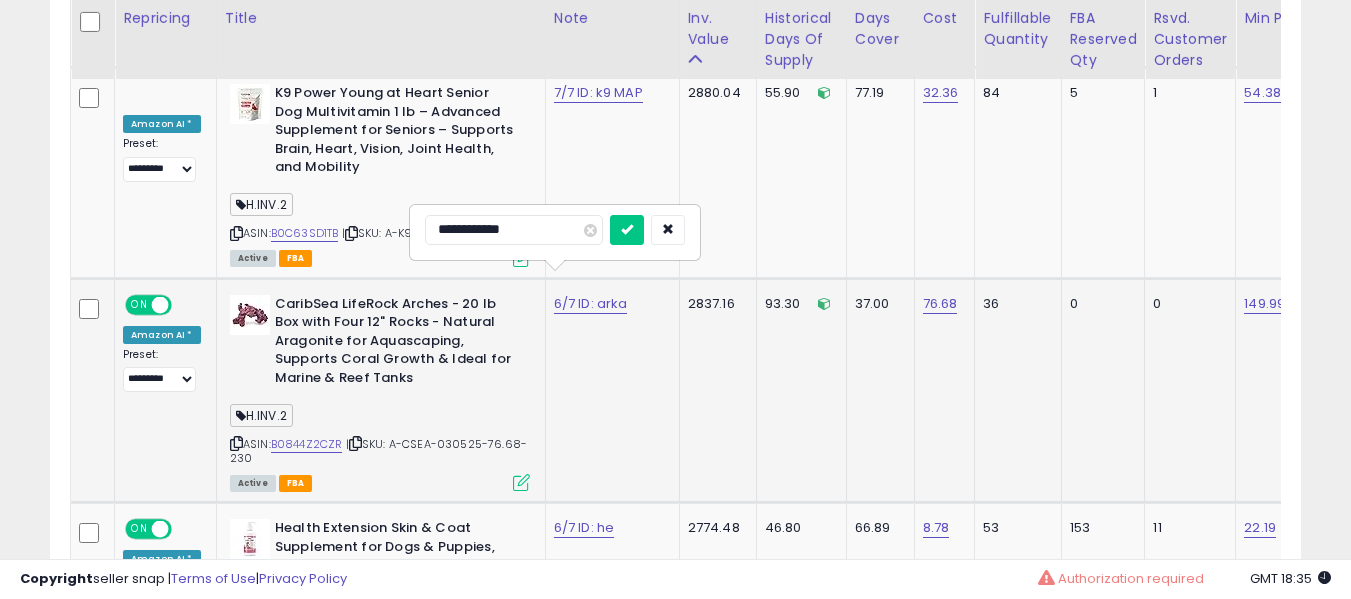 click at bounding box center (627, 230) 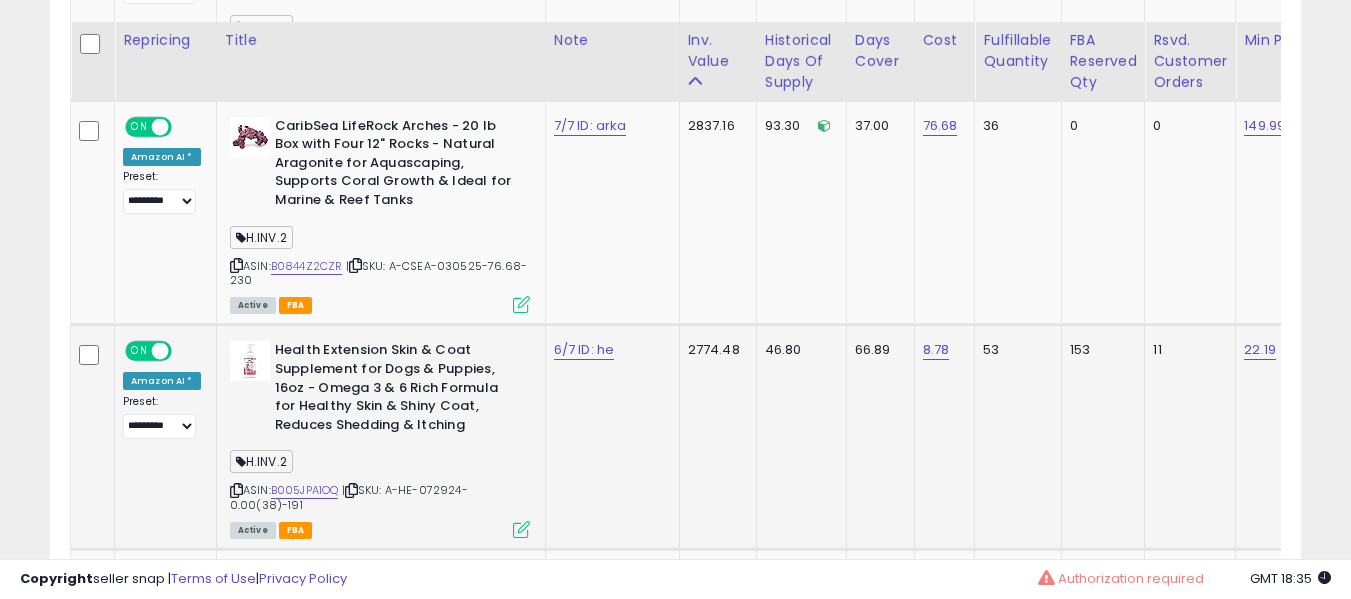 scroll, scrollTop: 1891, scrollLeft: 0, axis: vertical 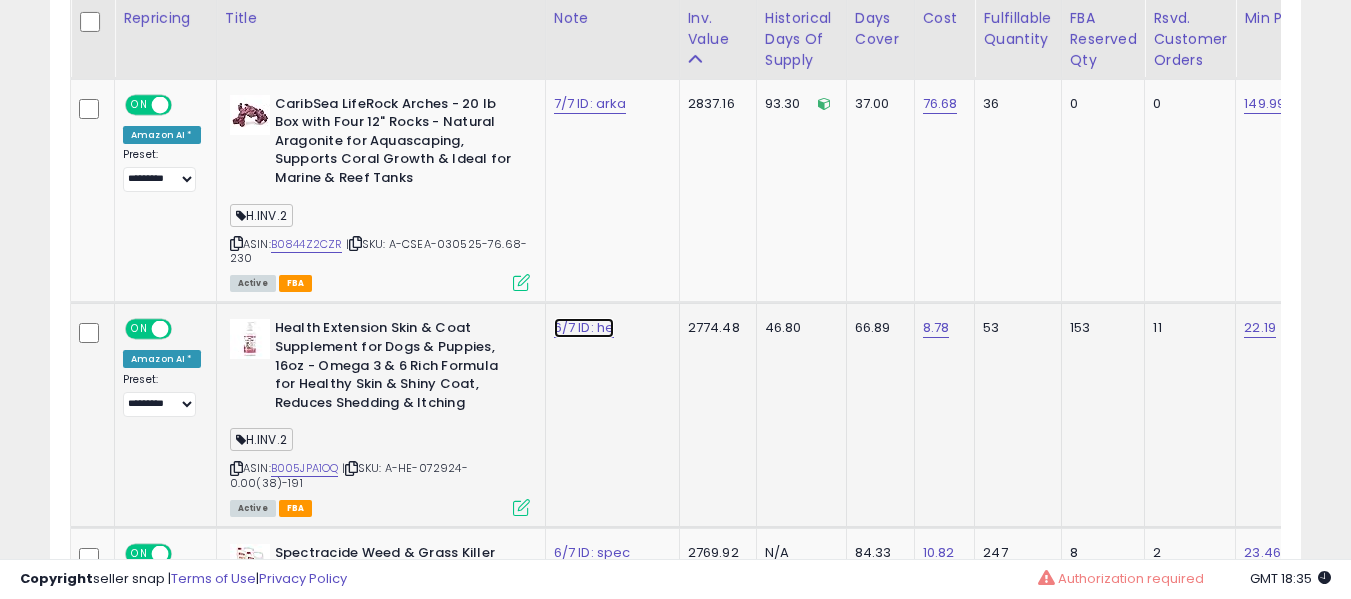 click on "6/7 ID: he" at bounding box center [584, -767] 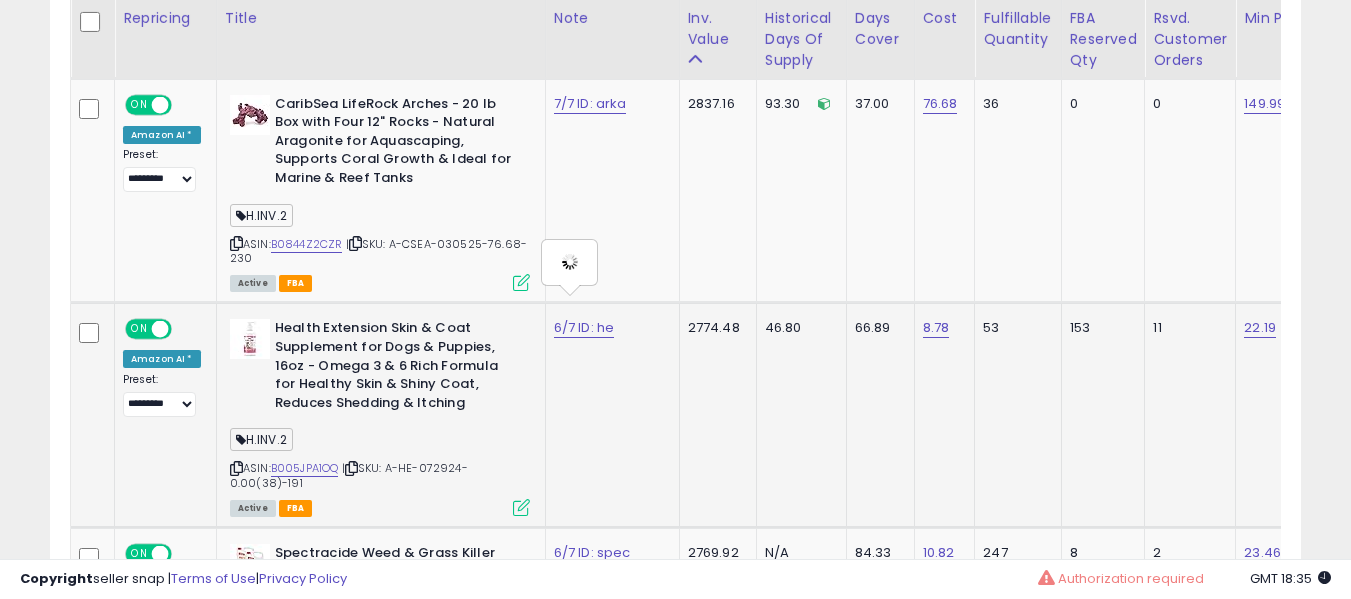 type on "**********" 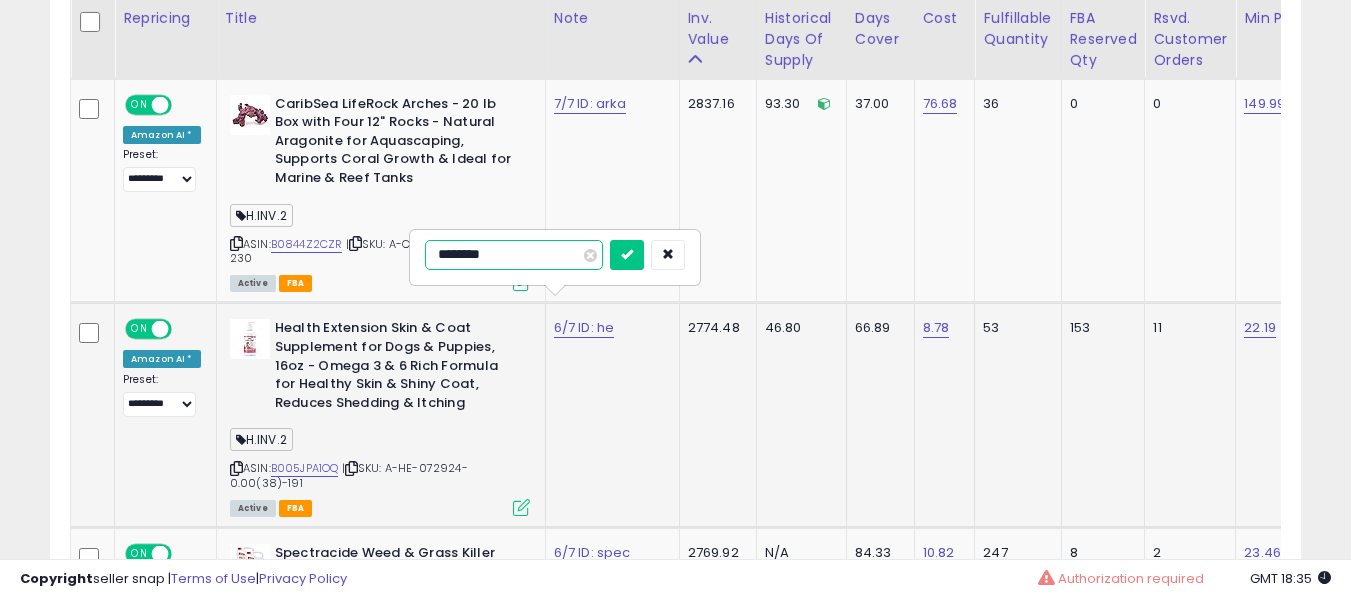 type on "*********" 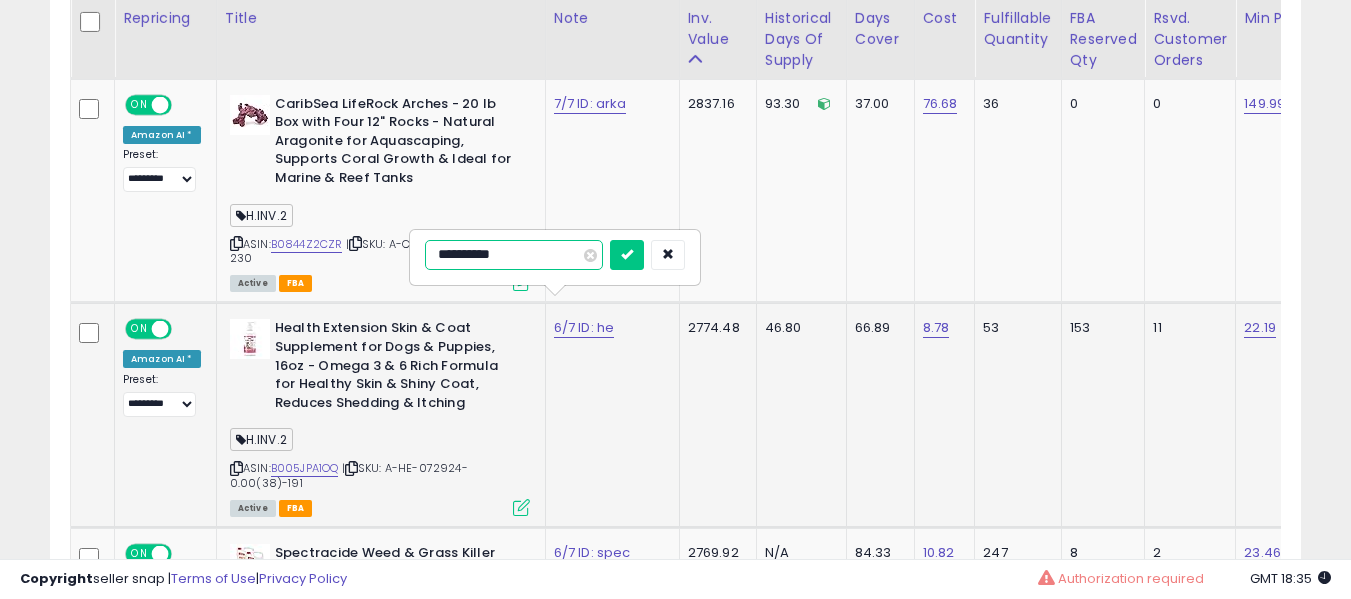 click at bounding box center (627, 255) 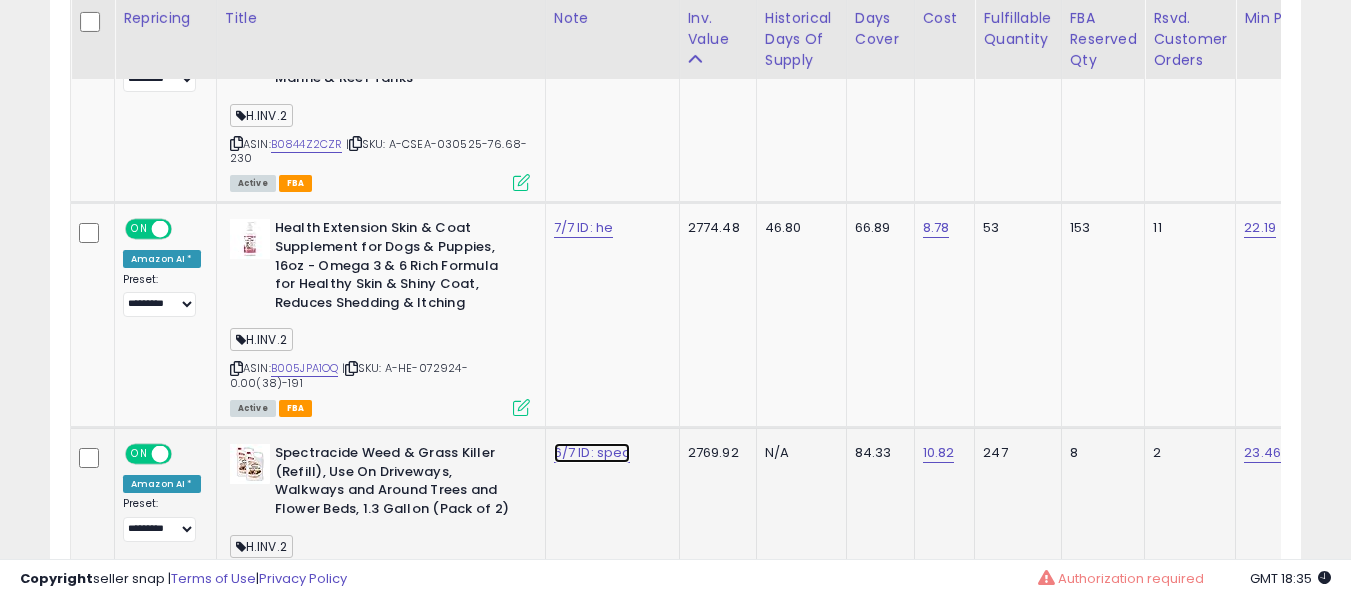 click on "6/7 ID: spec" at bounding box center (584, -867) 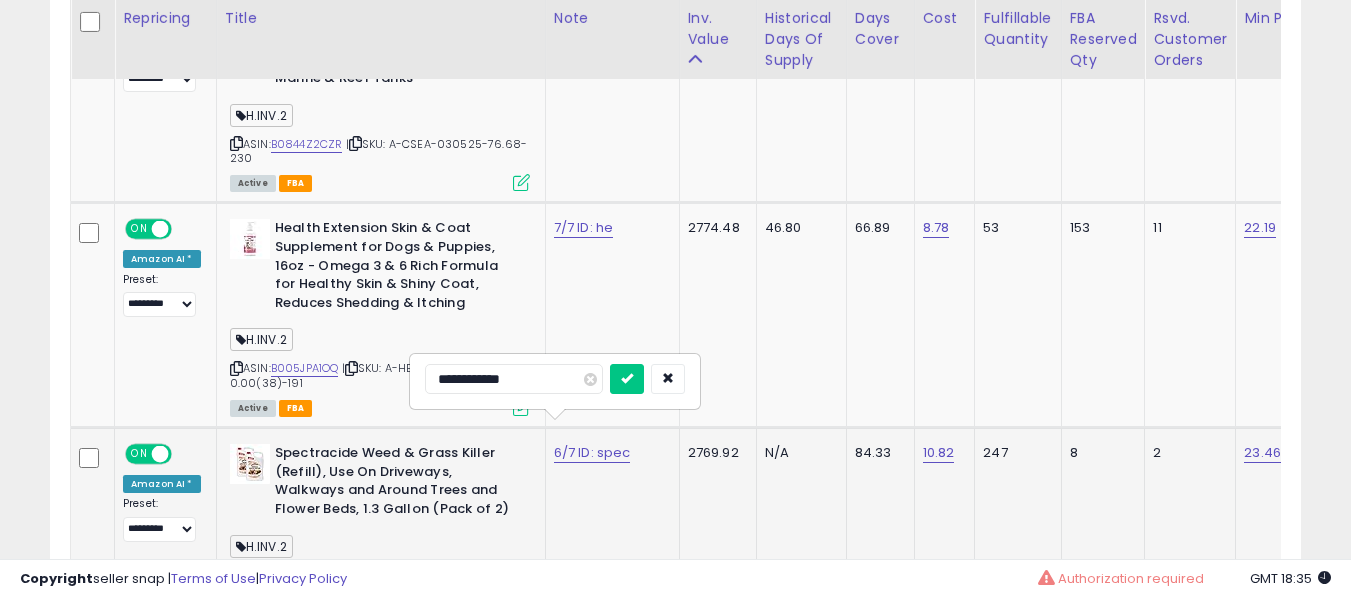 scroll, scrollTop: 2091, scrollLeft: 0, axis: vertical 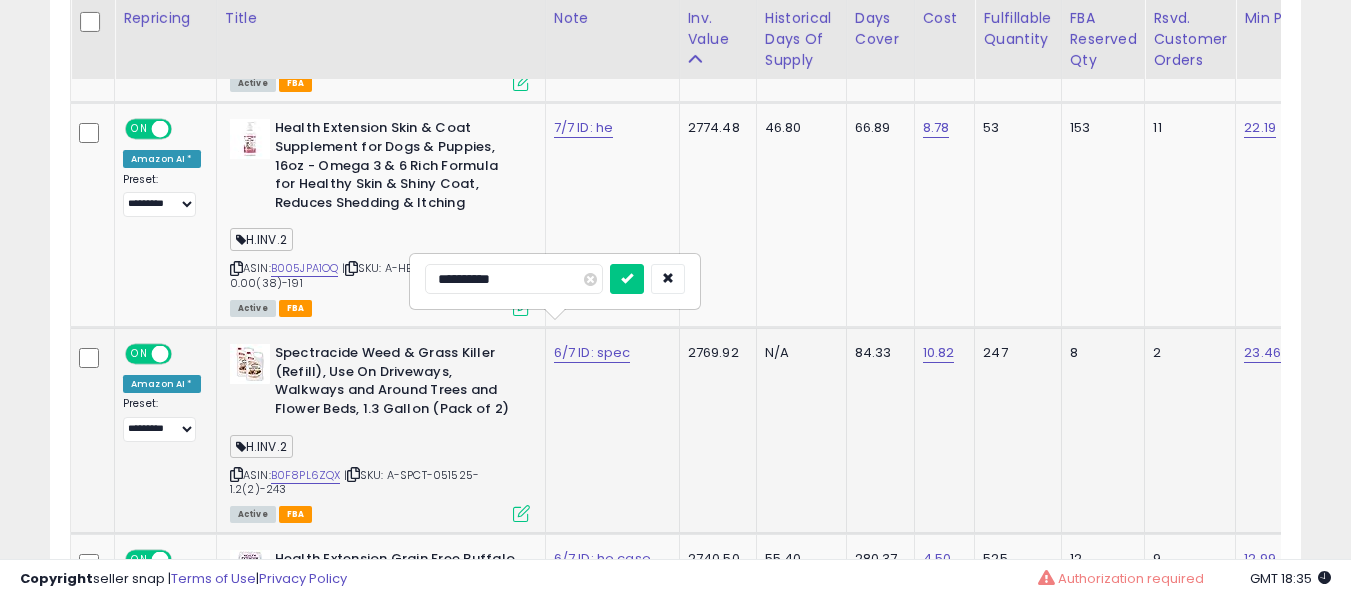 type on "**********" 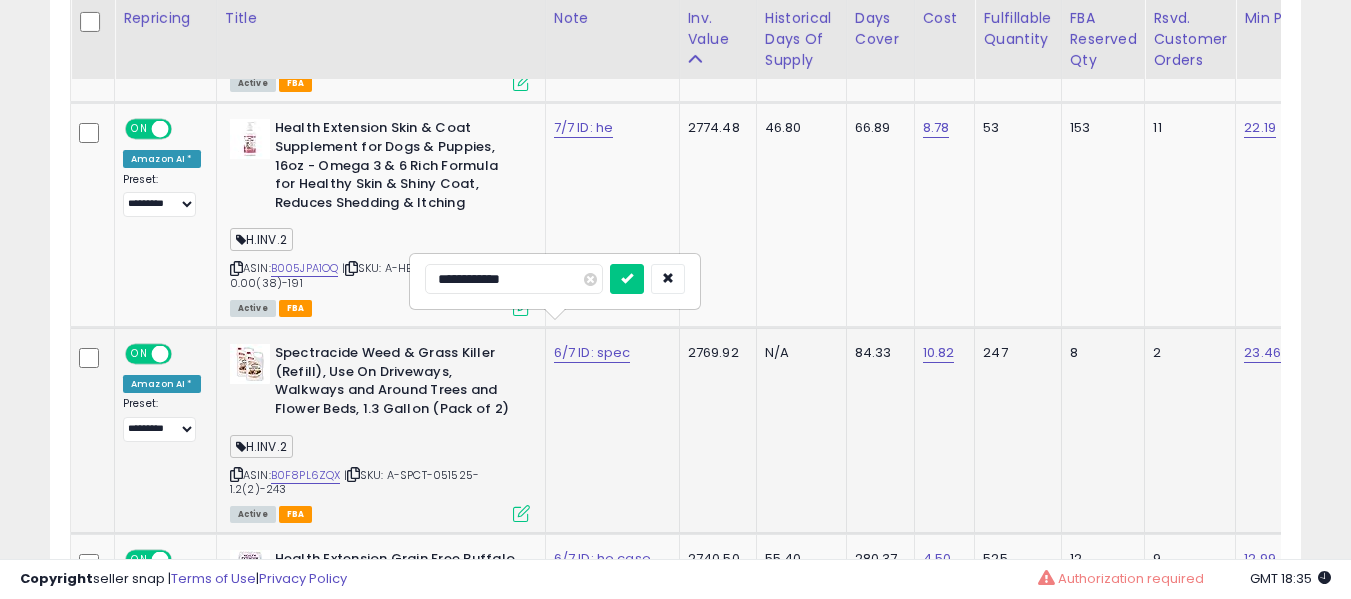 click at bounding box center [627, 279] 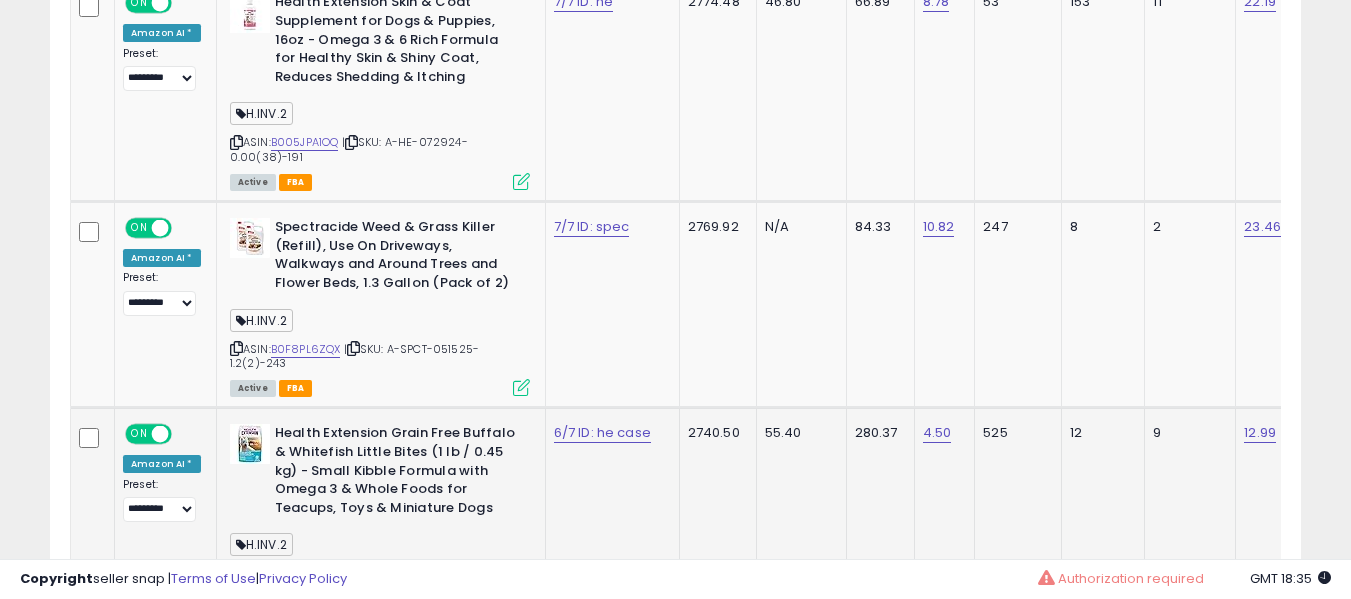 scroll, scrollTop: 2291, scrollLeft: 0, axis: vertical 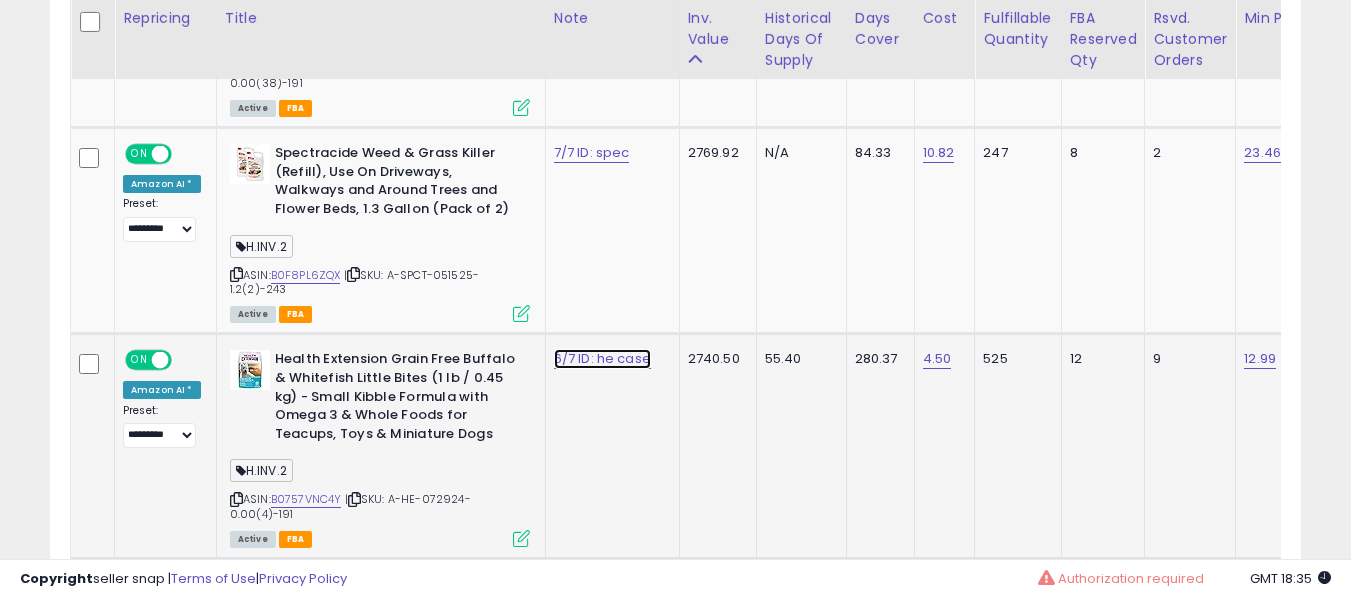 click on "6/7 ID: he case" at bounding box center (584, -1167) 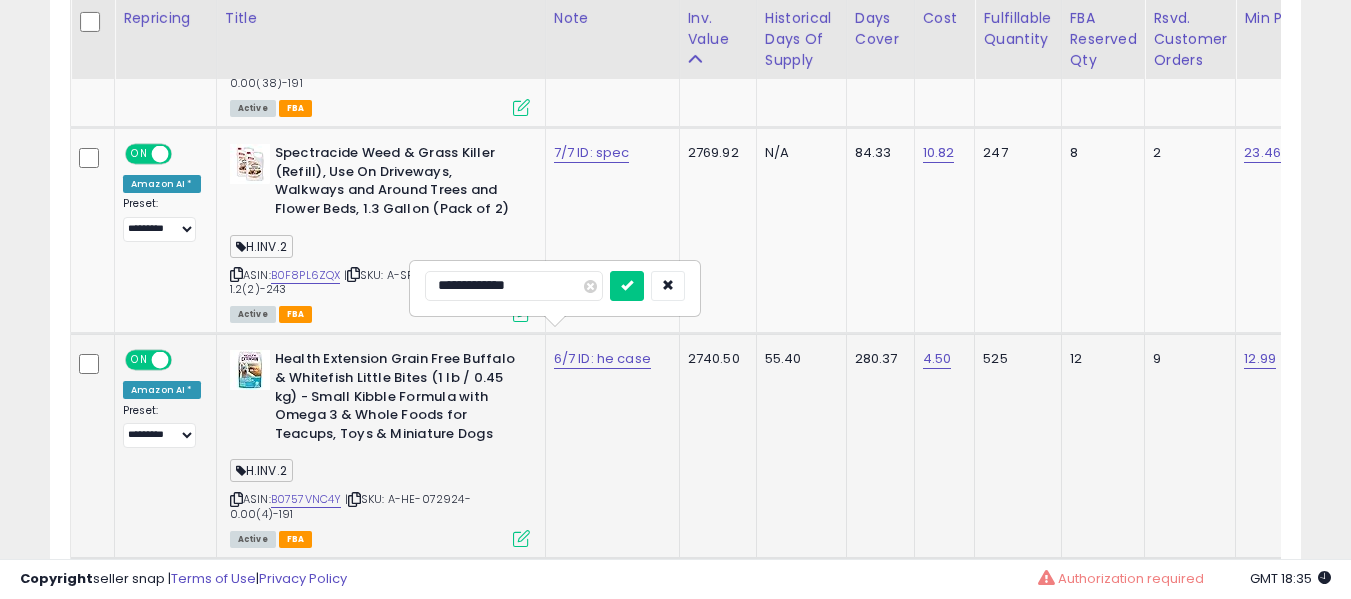 type on "**********" 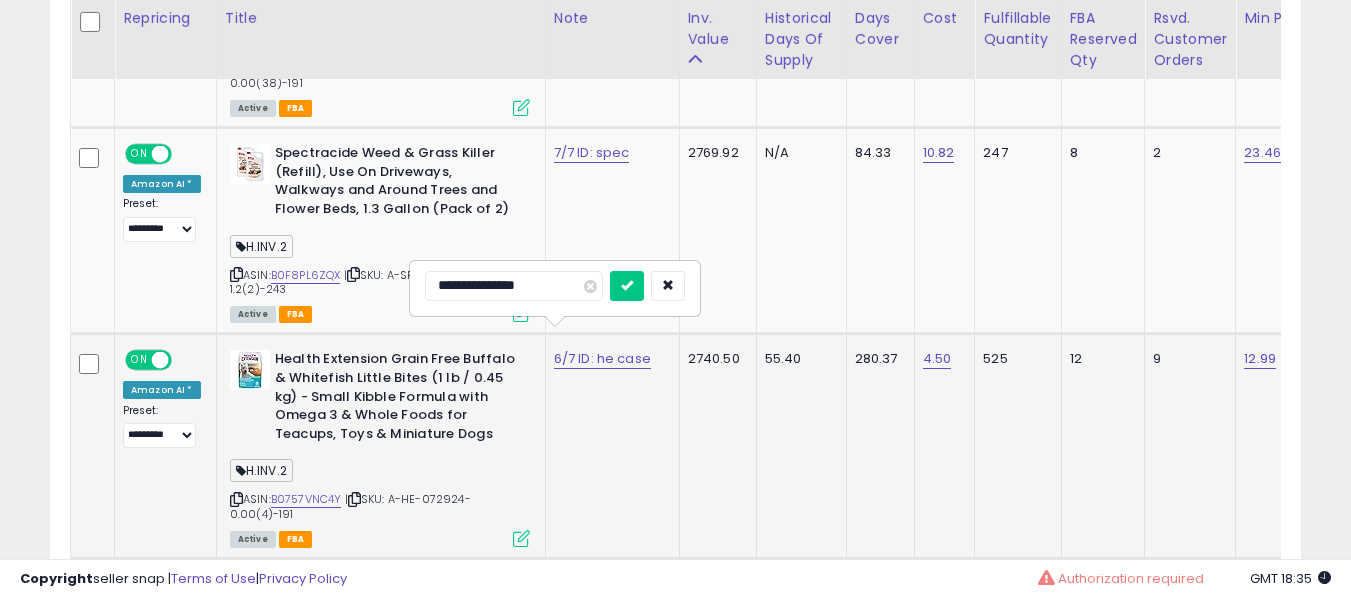 click at bounding box center (627, 286) 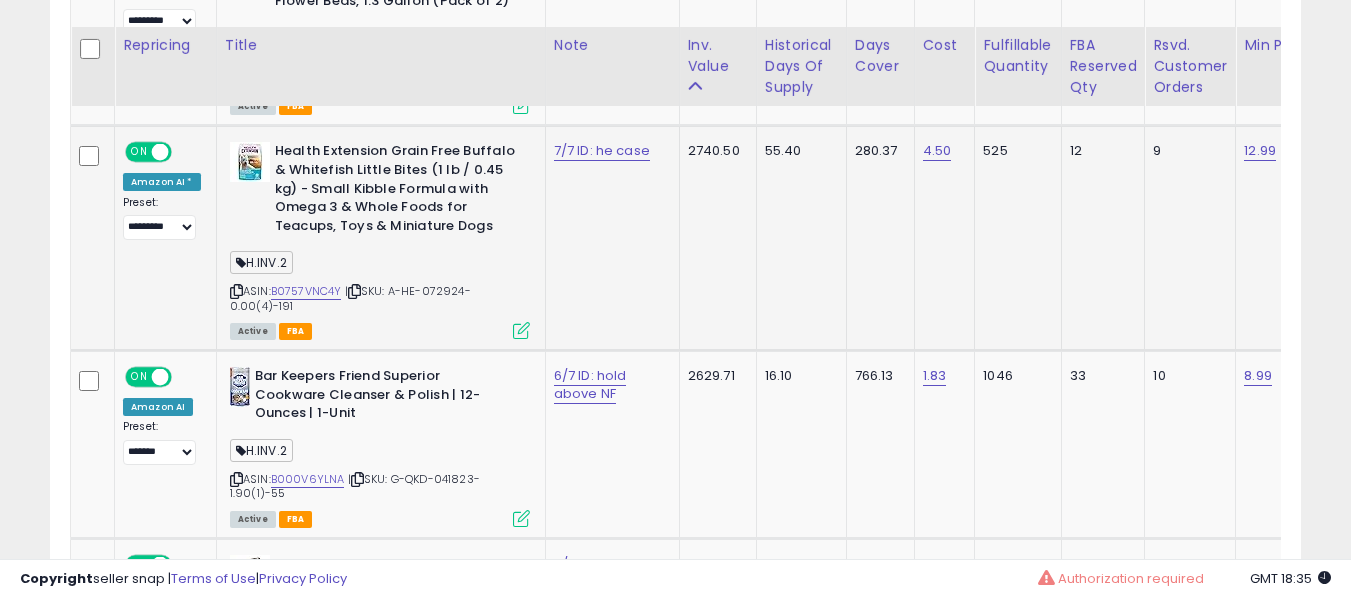 scroll, scrollTop: 2491, scrollLeft: 0, axis: vertical 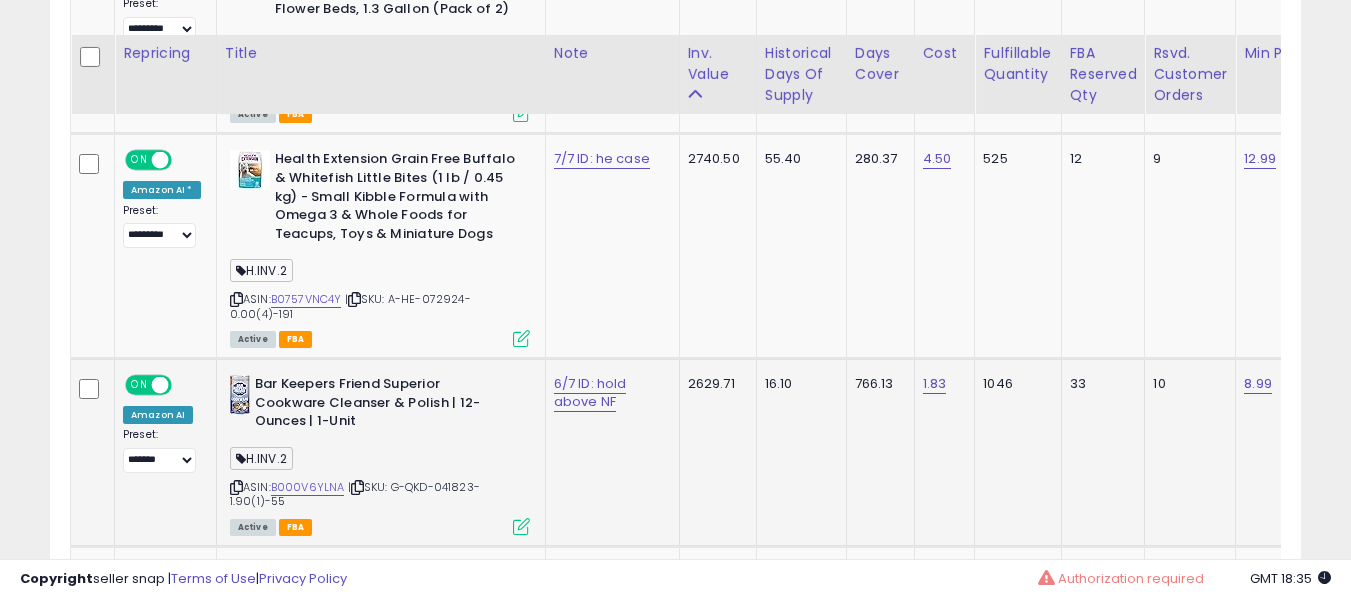 drag, startPoint x: 553, startPoint y: 308, endPoint x: 558, endPoint y: 336, distance: 28.442924 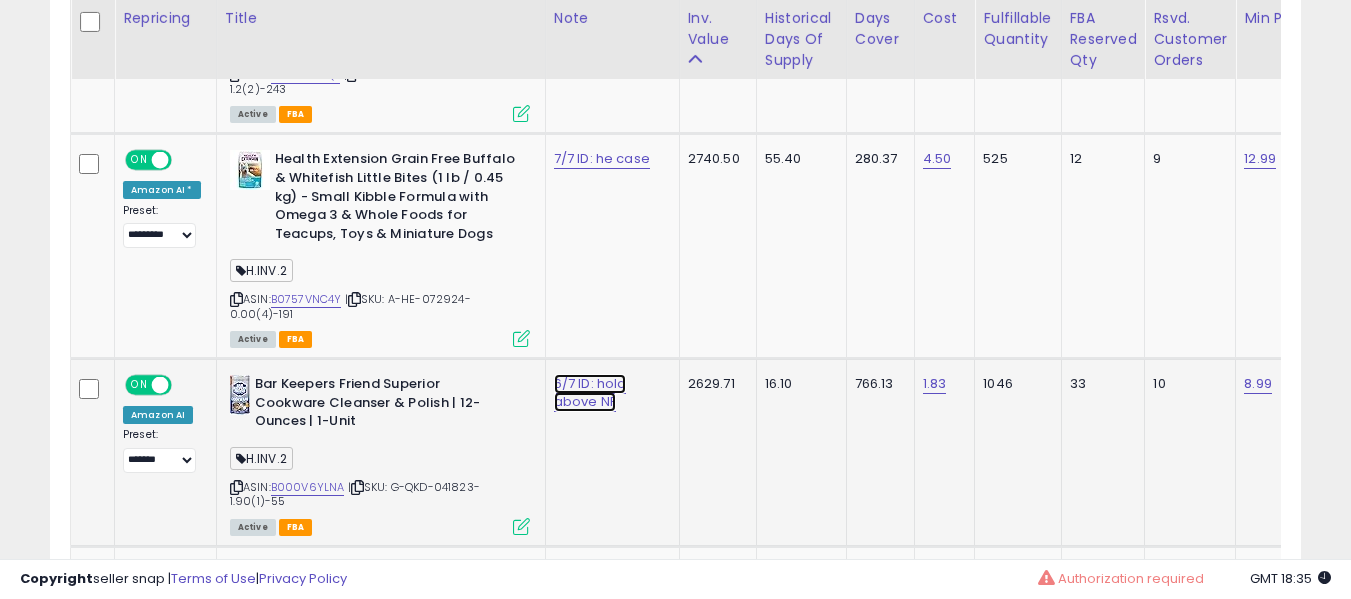 click on "6/7 ID: hold above NF" at bounding box center [584, -1367] 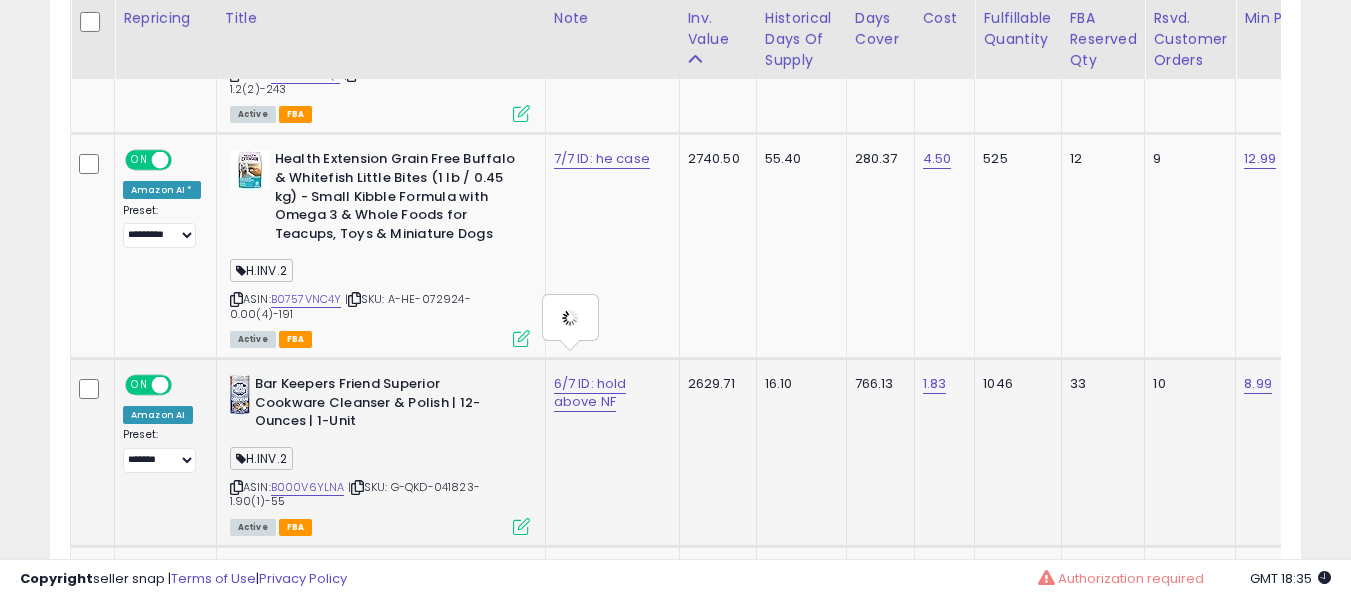 type on "**********" 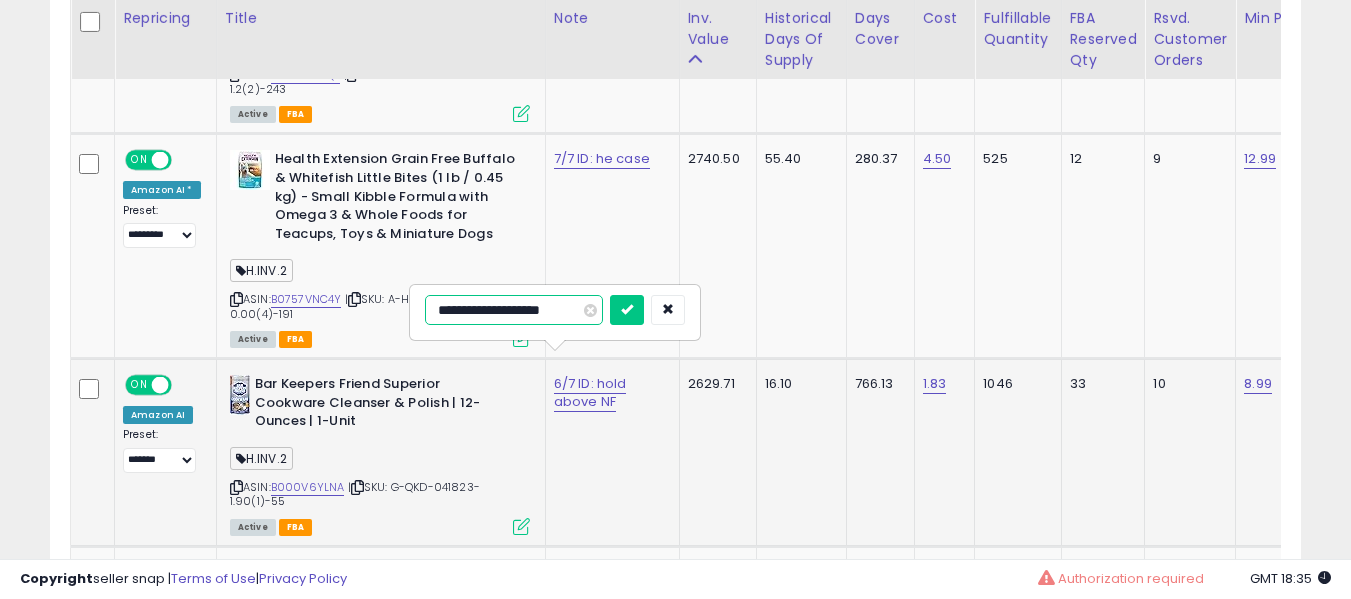 type on "**********" 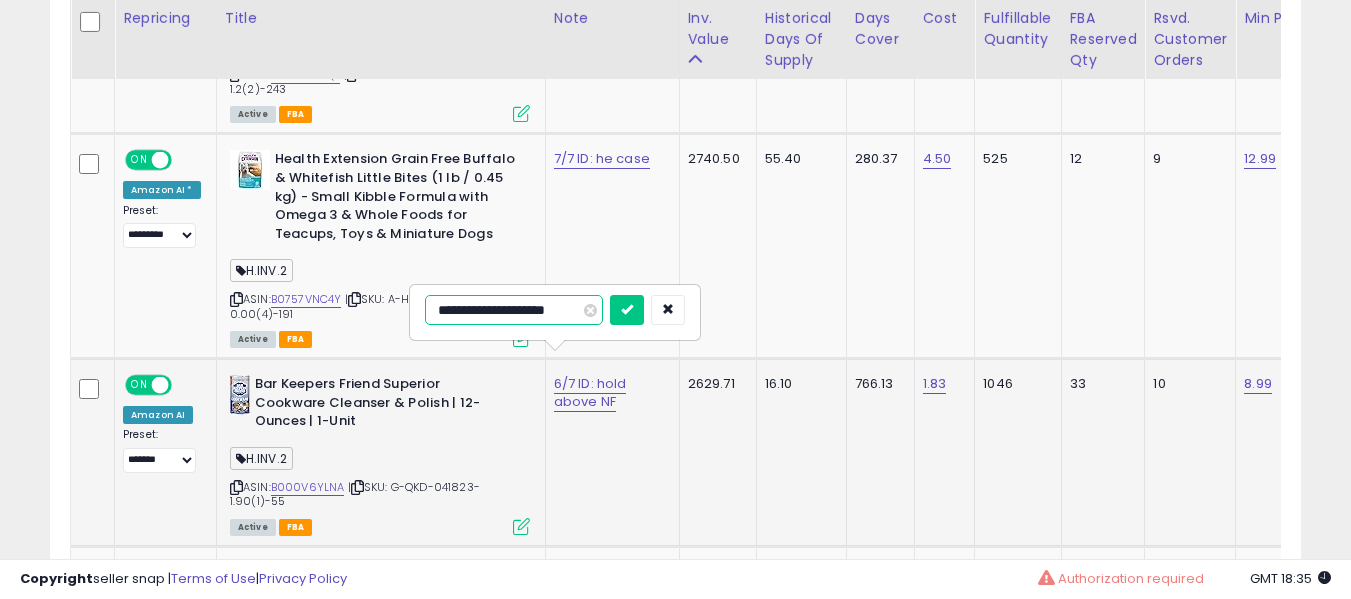 click at bounding box center [627, 310] 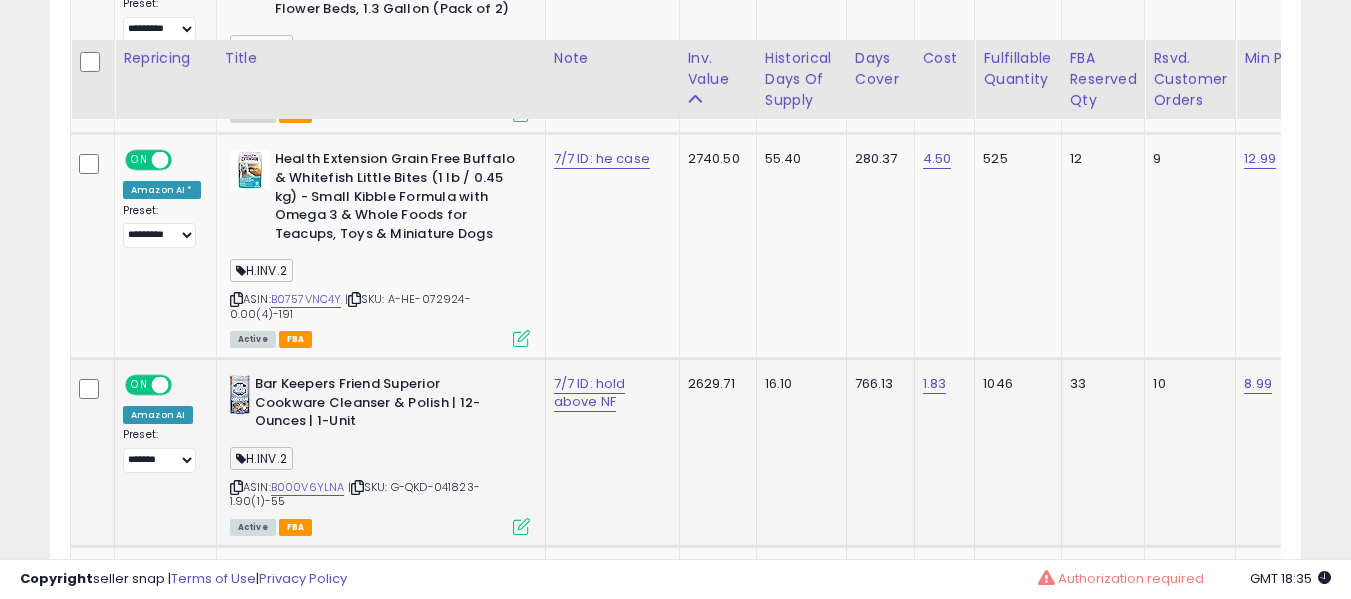 scroll, scrollTop: 2591, scrollLeft: 0, axis: vertical 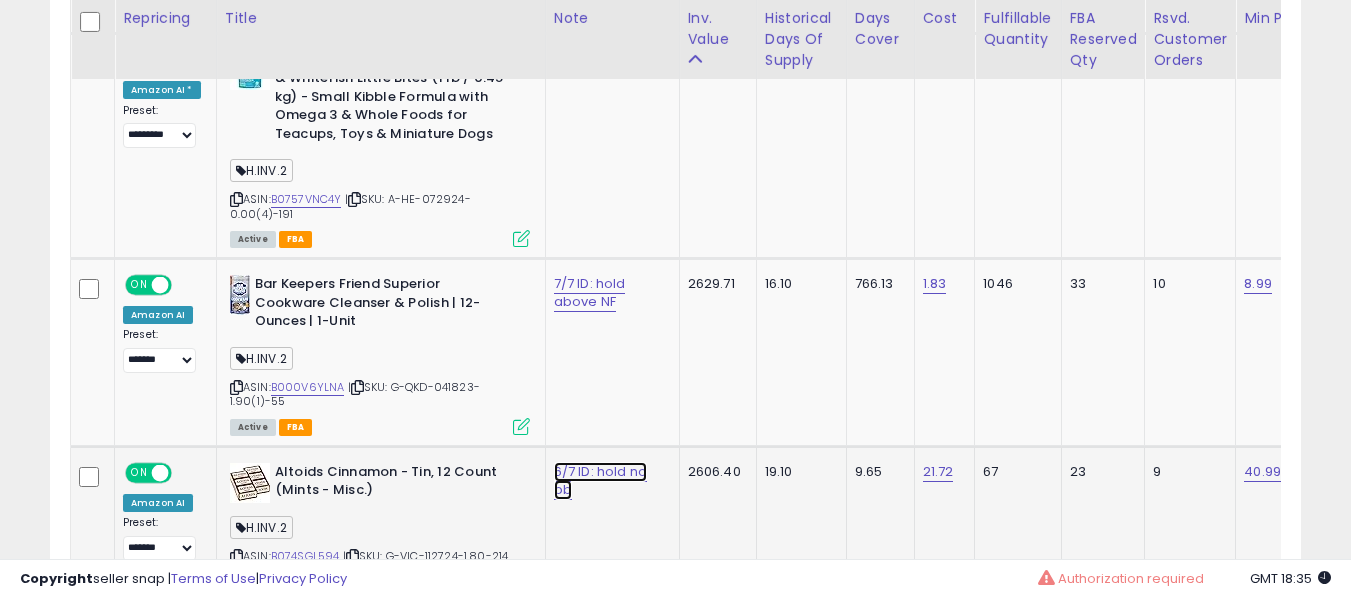 click on "6/7 ID: hold no bb" at bounding box center [584, -1467] 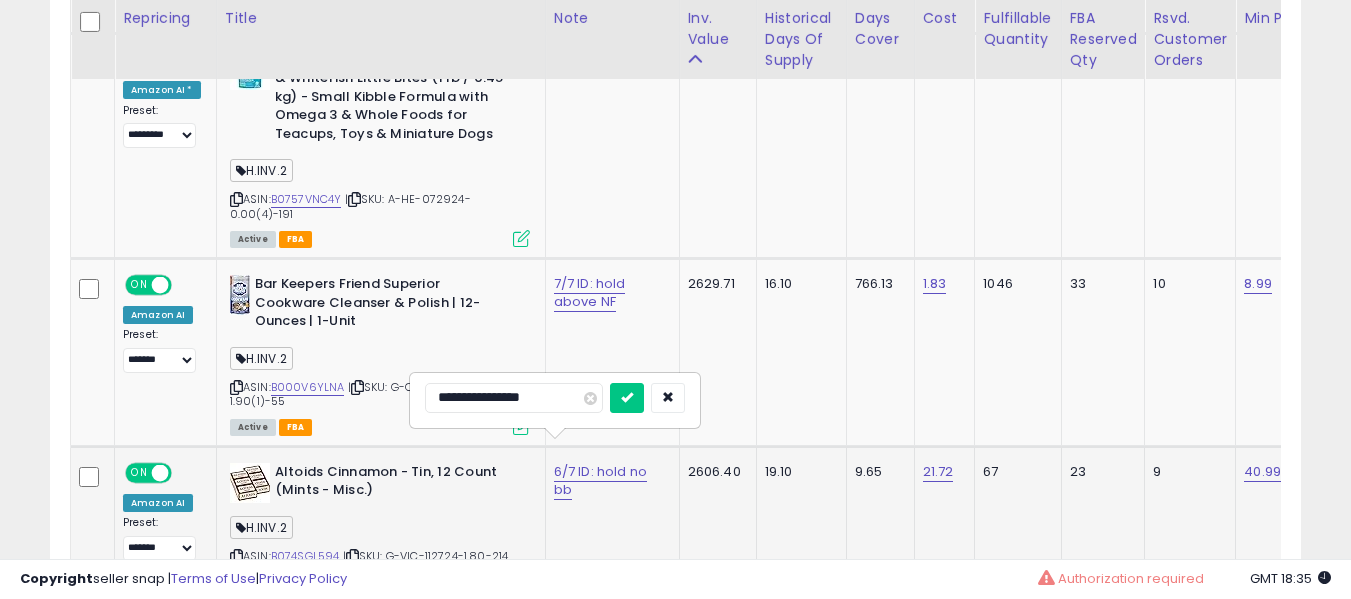 type on "**********" 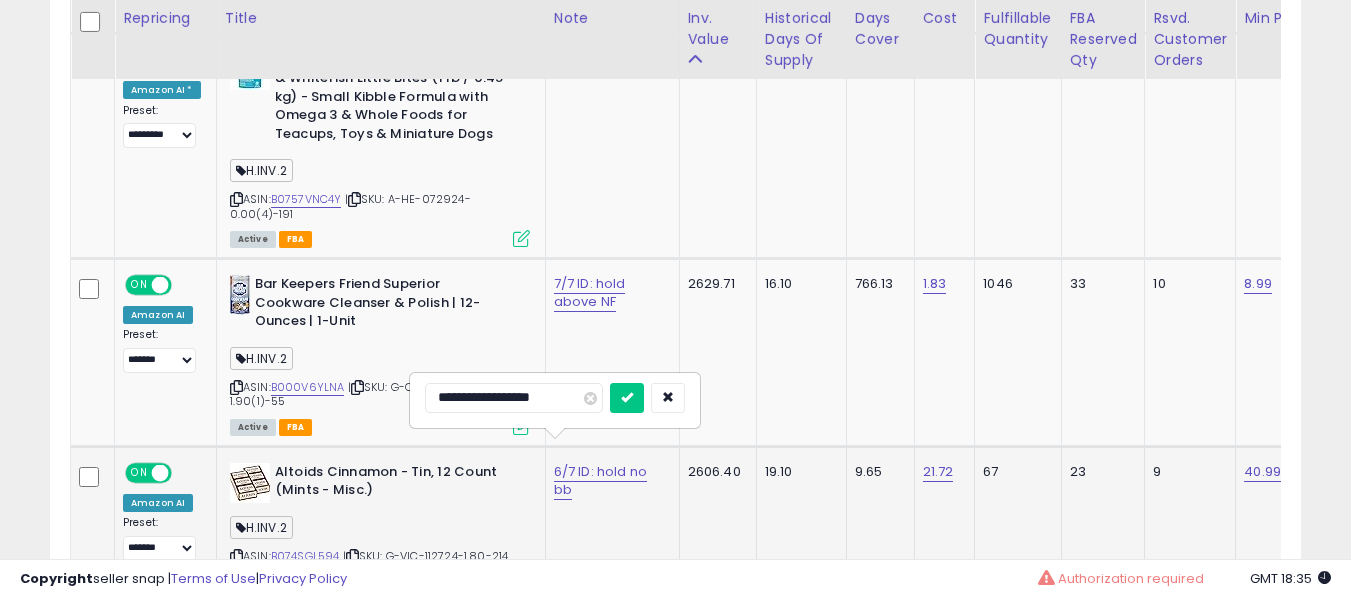 click at bounding box center [627, 398] 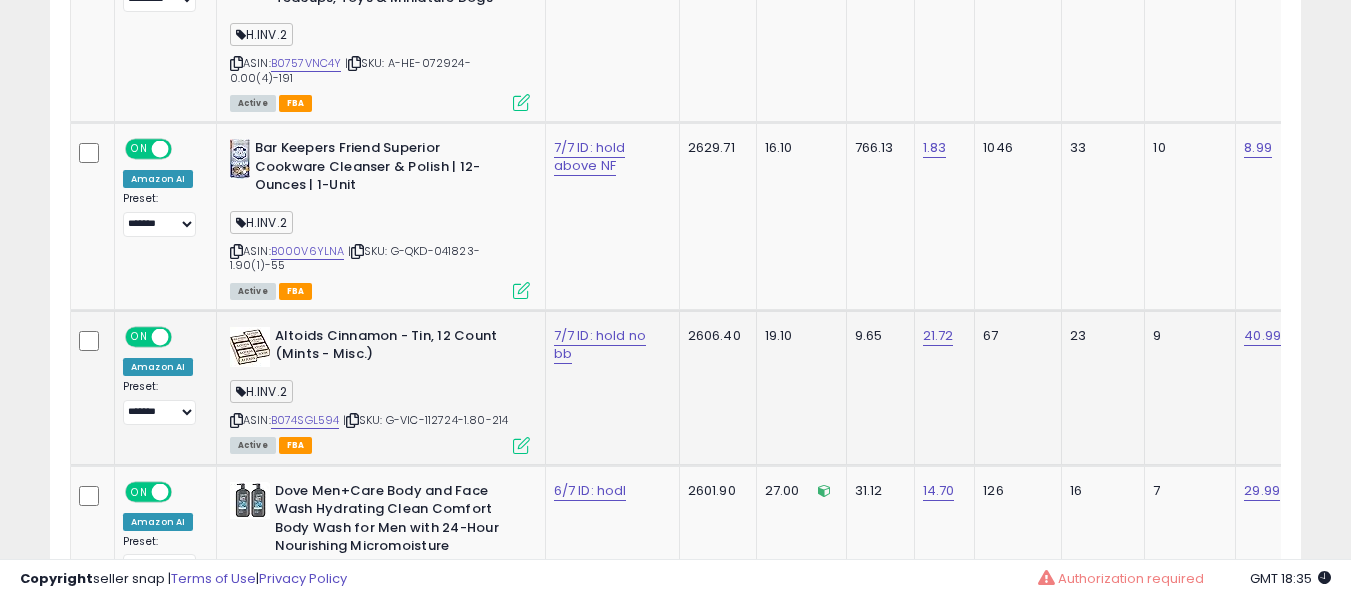 scroll, scrollTop: 2791, scrollLeft: 0, axis: vertical 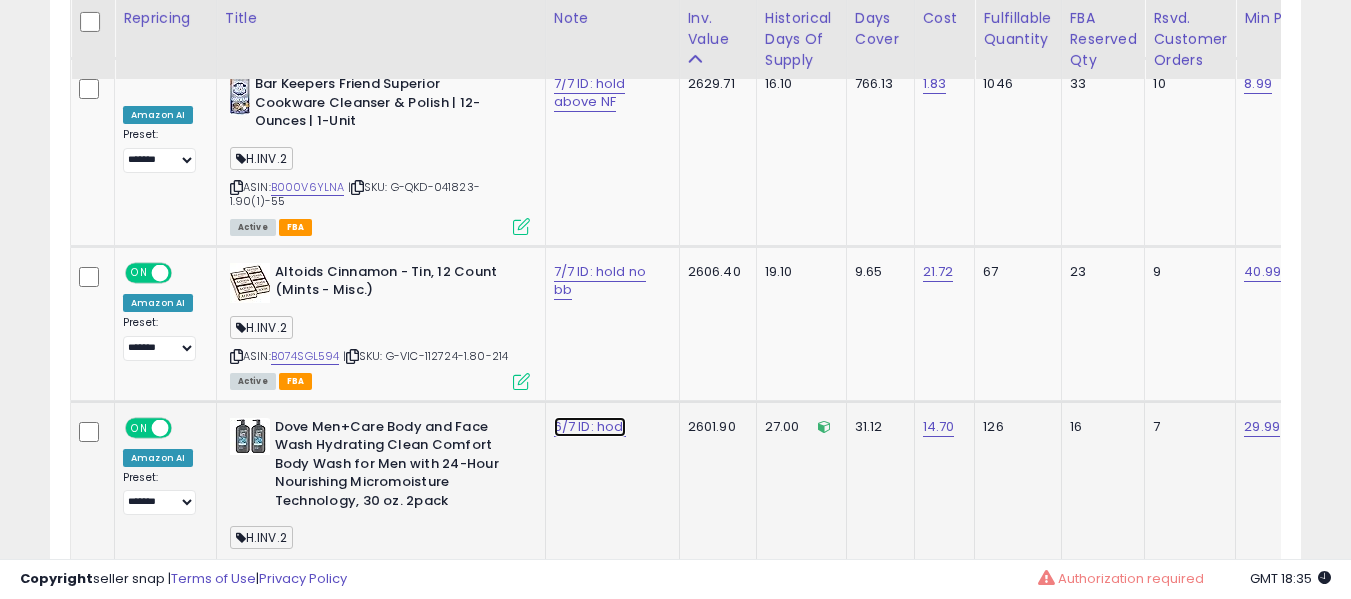 click on "6/7 ID: hodl" at bounding box center (584, -1667) 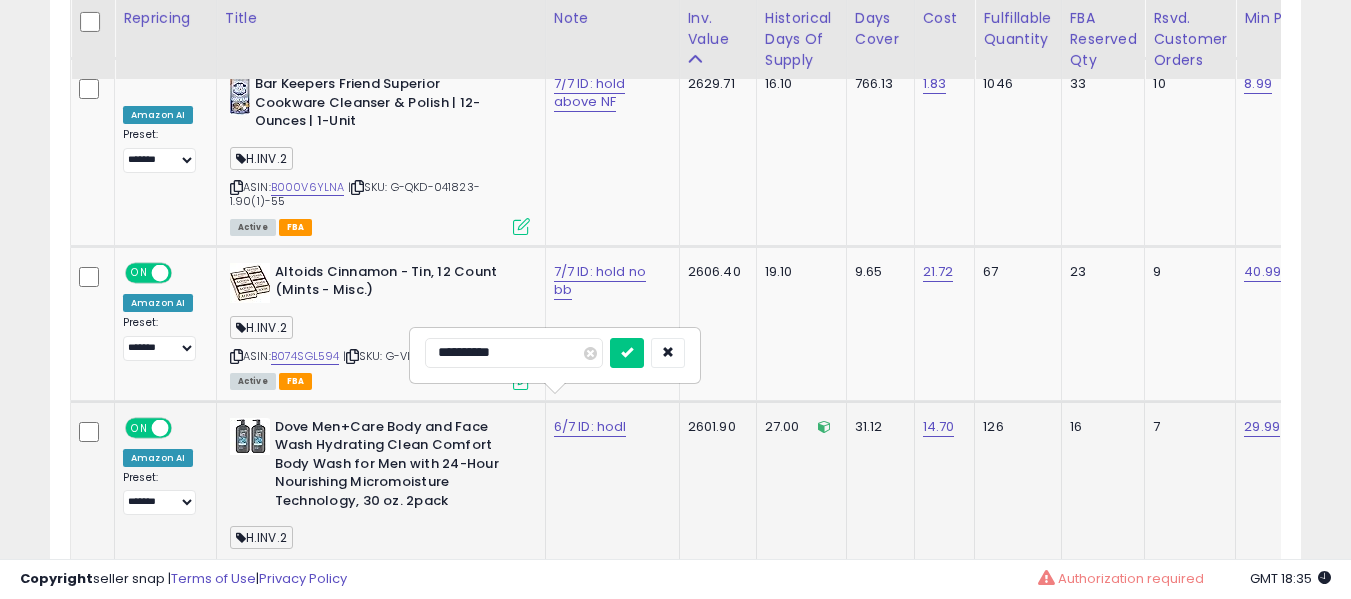 type on "**********" 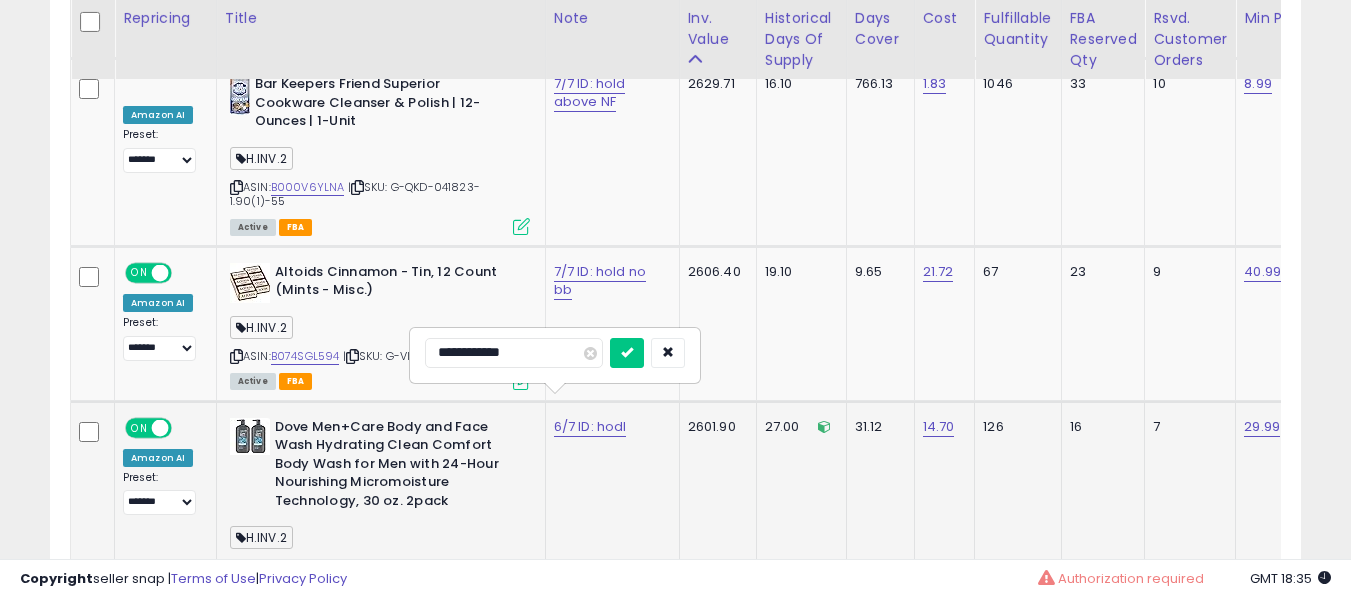 click at bounding box center (627, 353) 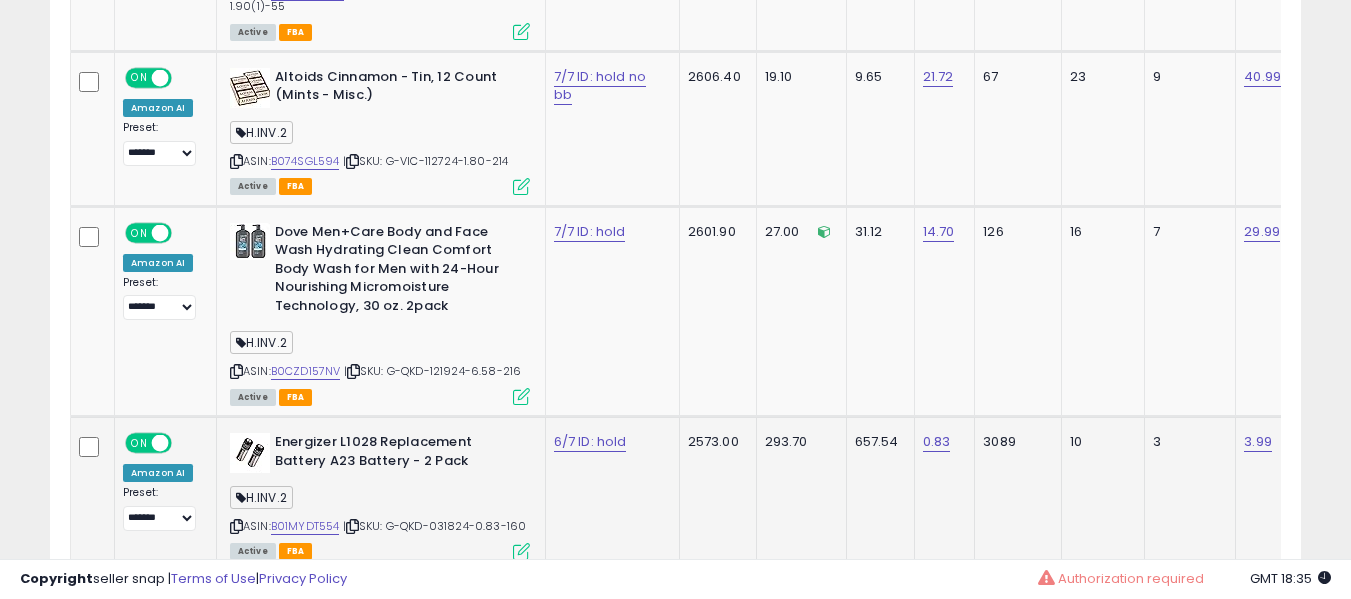 scroll, scrollTop: 3091, scrollLeft: 0, axis: vertical 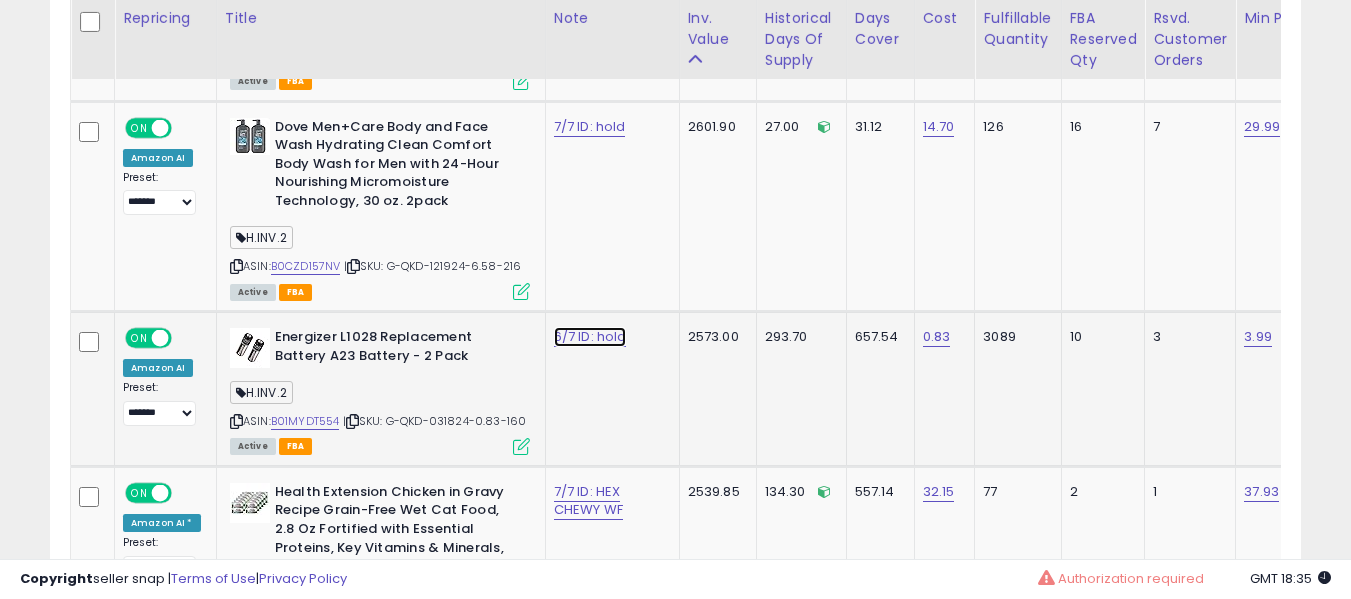 click on "6/7 ID: hold" at bounding box center [584, -1967] 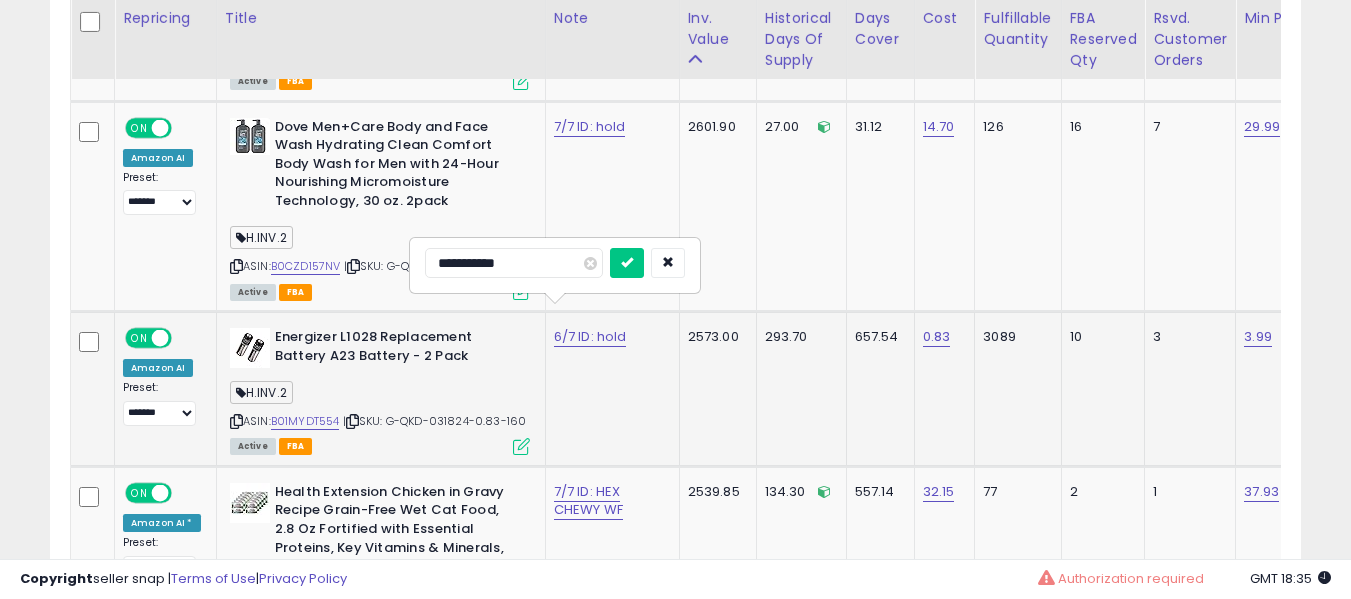 type on "**********" 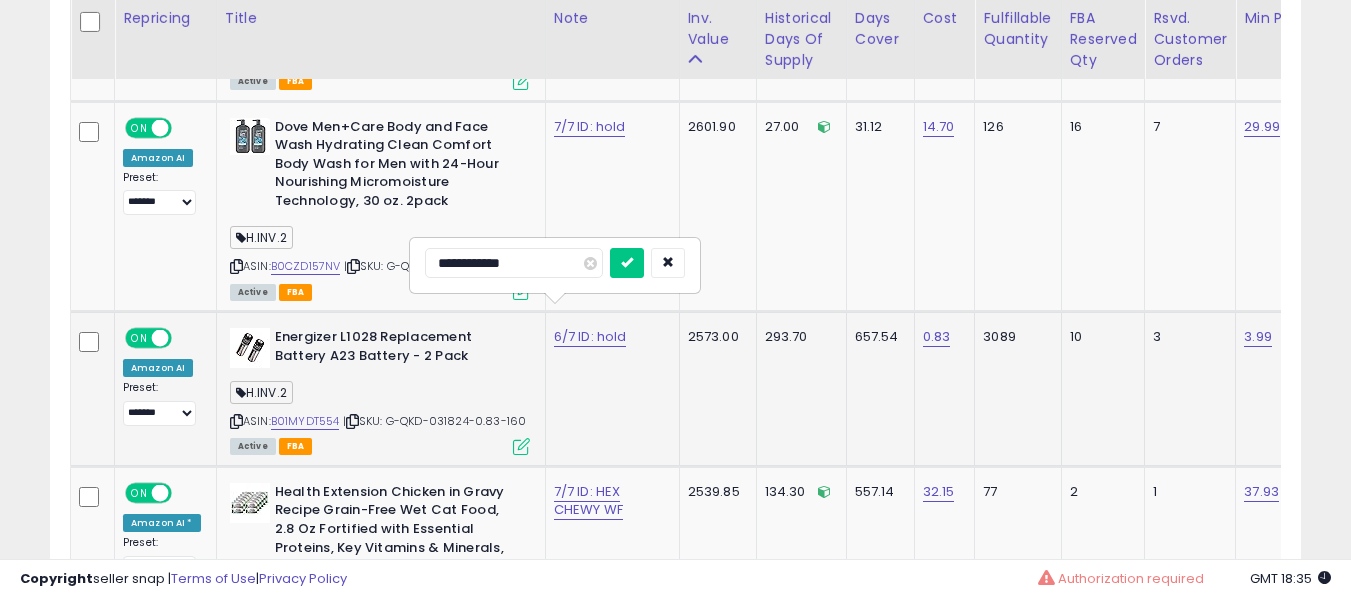 click at bounding box center [627, 263] 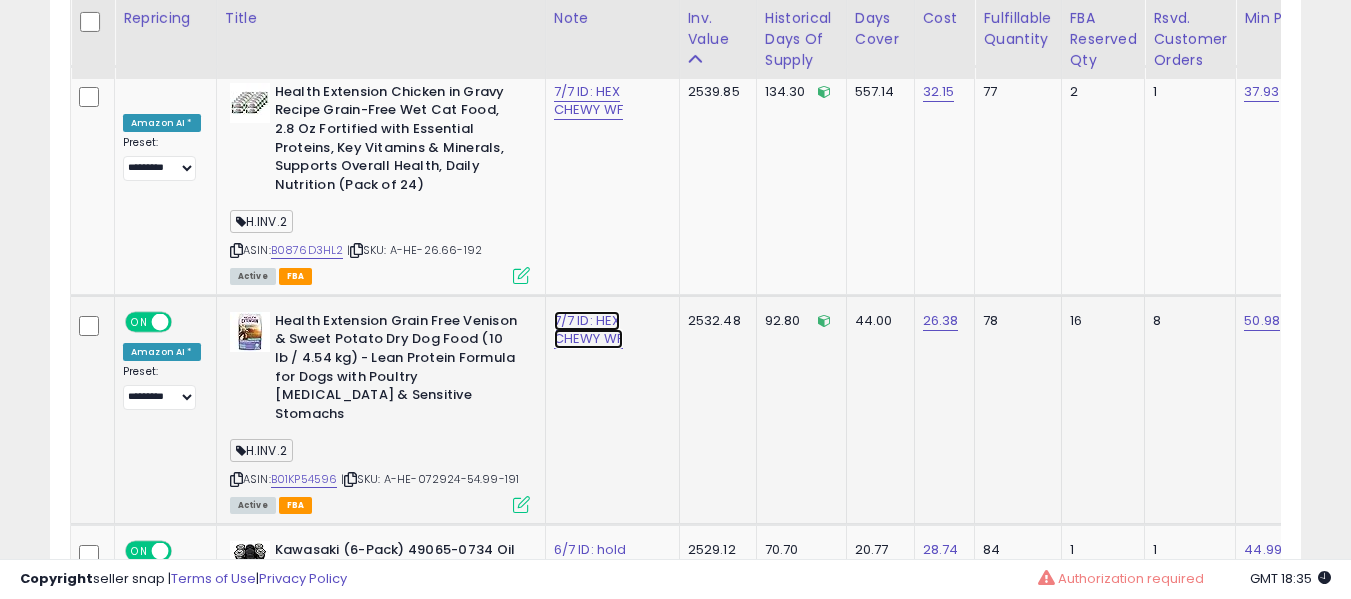 click on "7/7 ID: HEX CHEWY WF" at bounding box center [584, -2367] 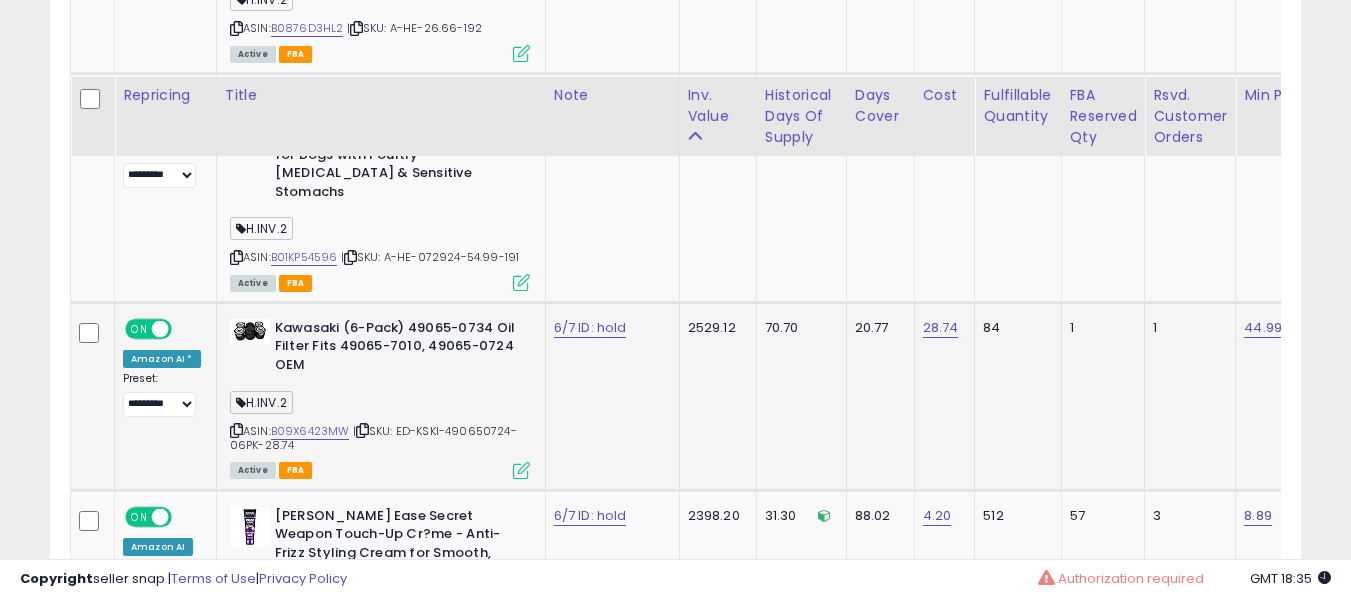 scroll, scrollTop: 3791, scrollLeft: 0, axis: vertical 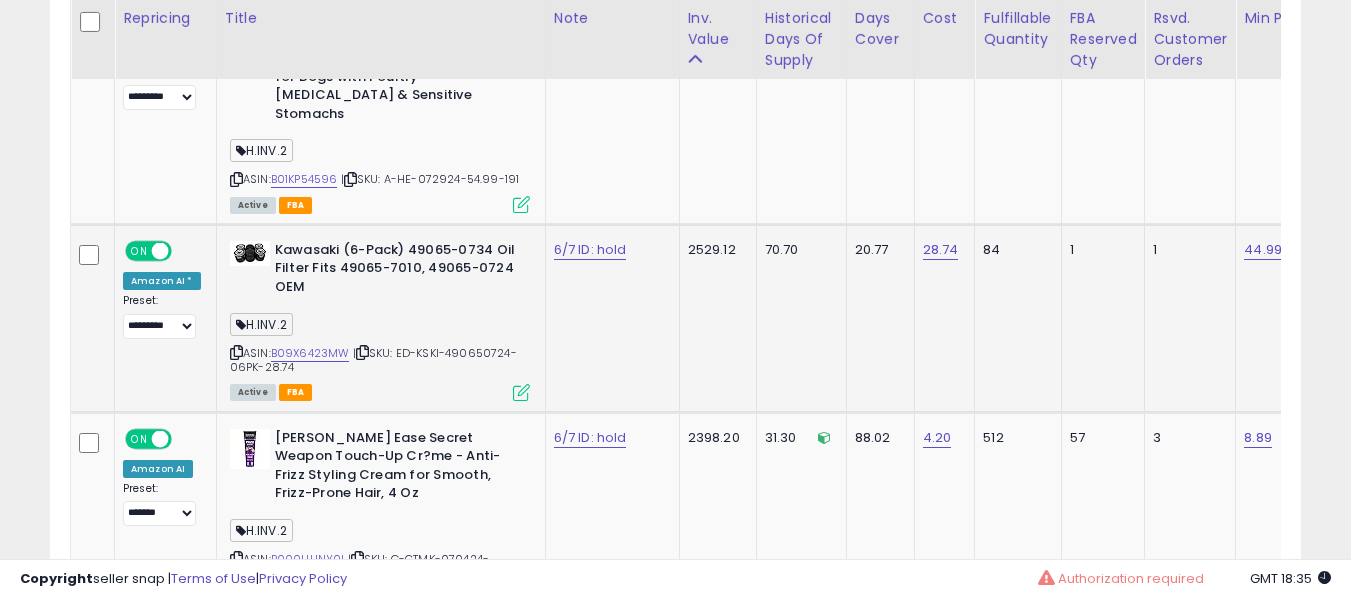 click on "6/7 ID: hold" at bounding box center [609, 250] 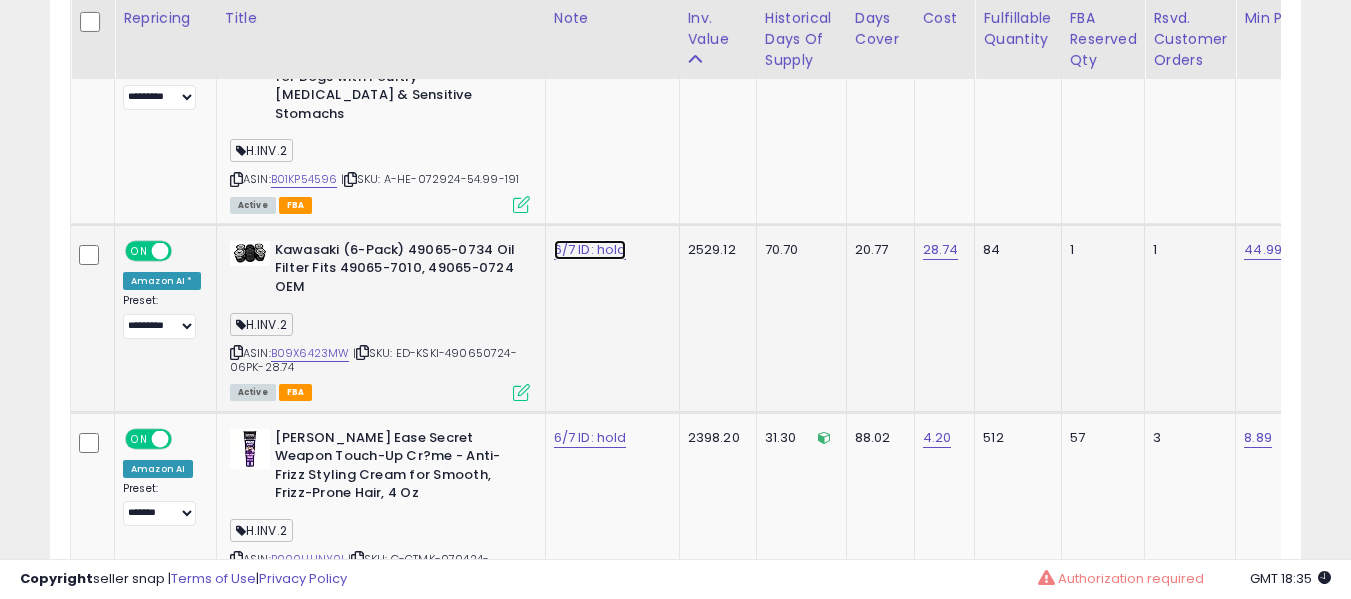 click on "6/7 ID: hold" at bounding box center (584, -2667) 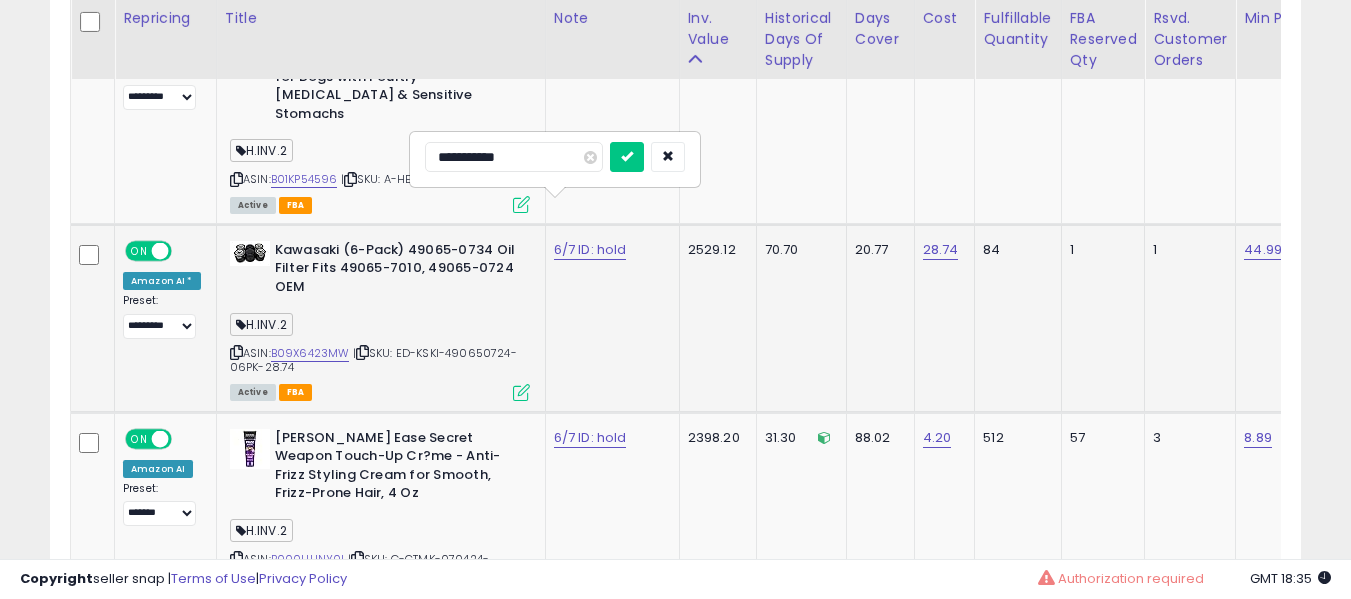 type on "**********" 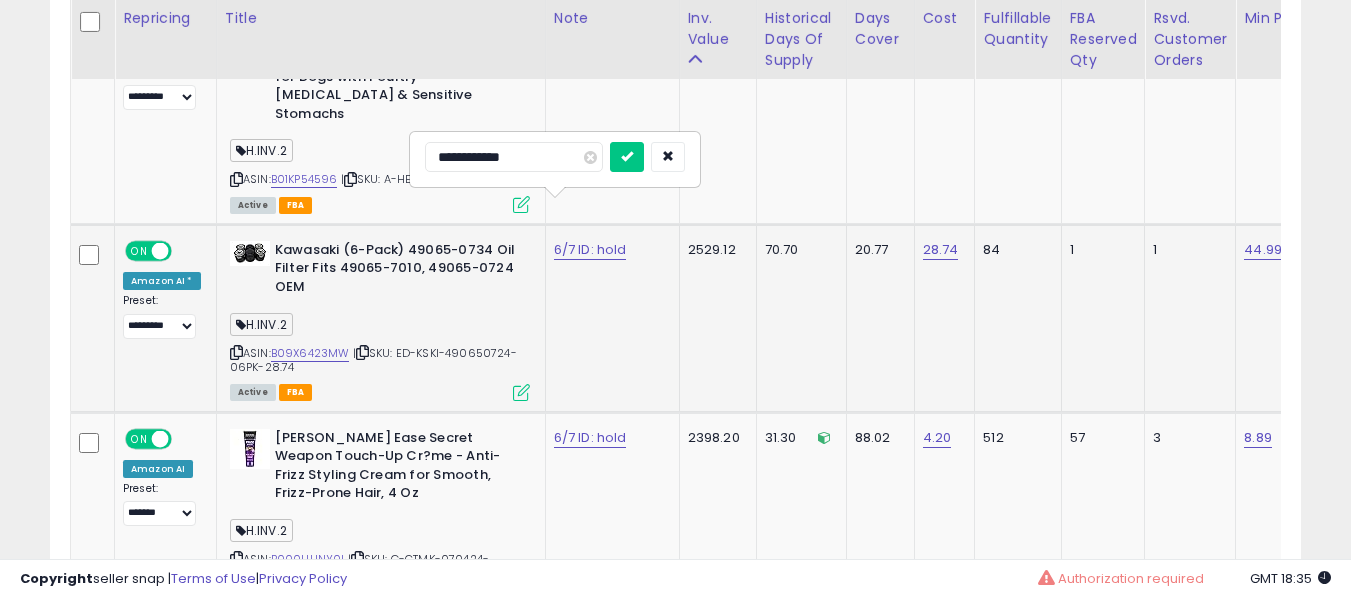 click at bounding box center (627, 157) 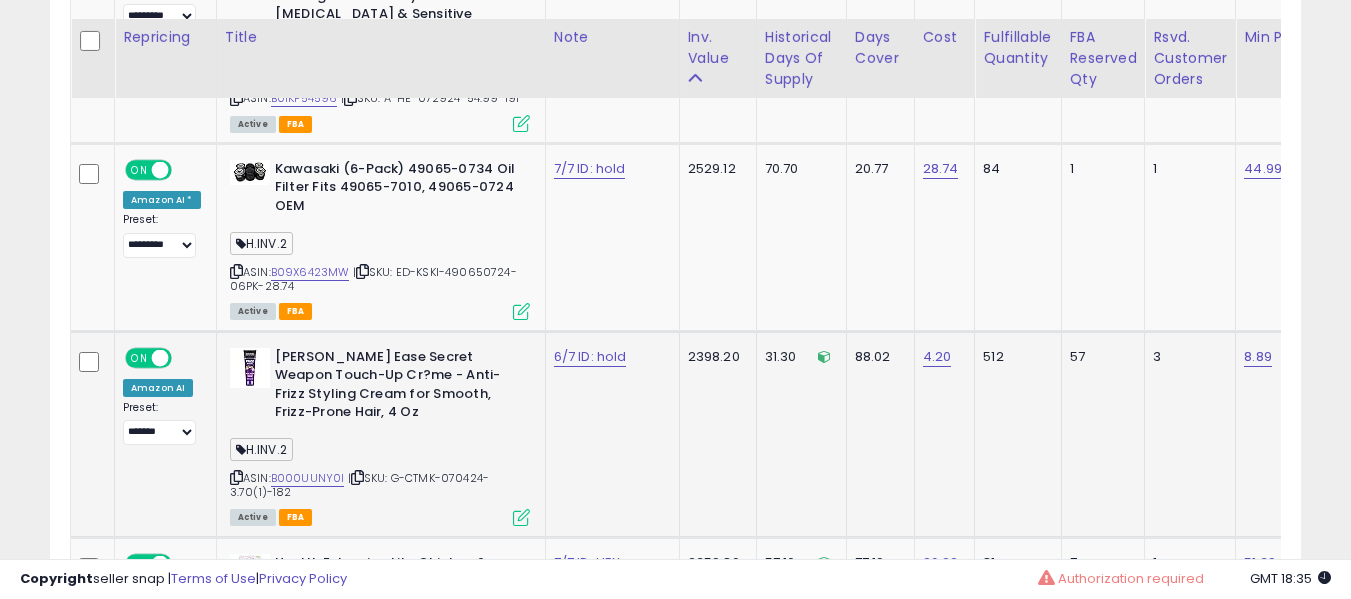 scroll, scrollTop: 3891, scrollLeft: 0, axis: vertical 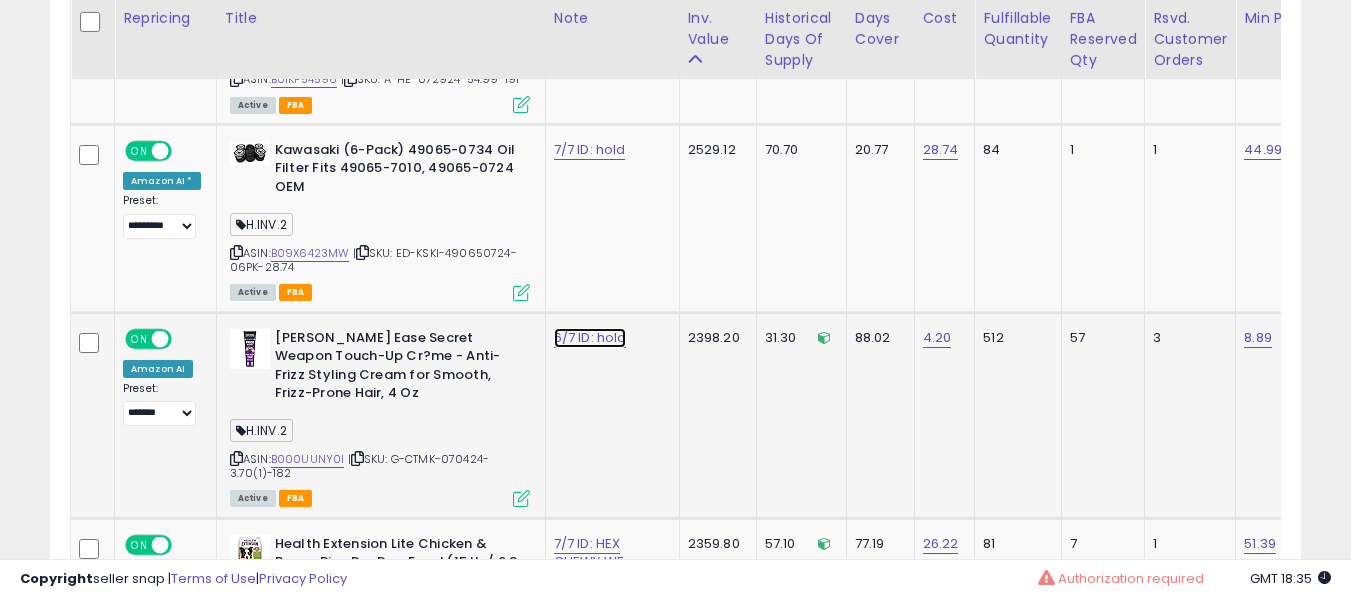 click on "6/7 ID: hold" at bounding box center (584, -2767) 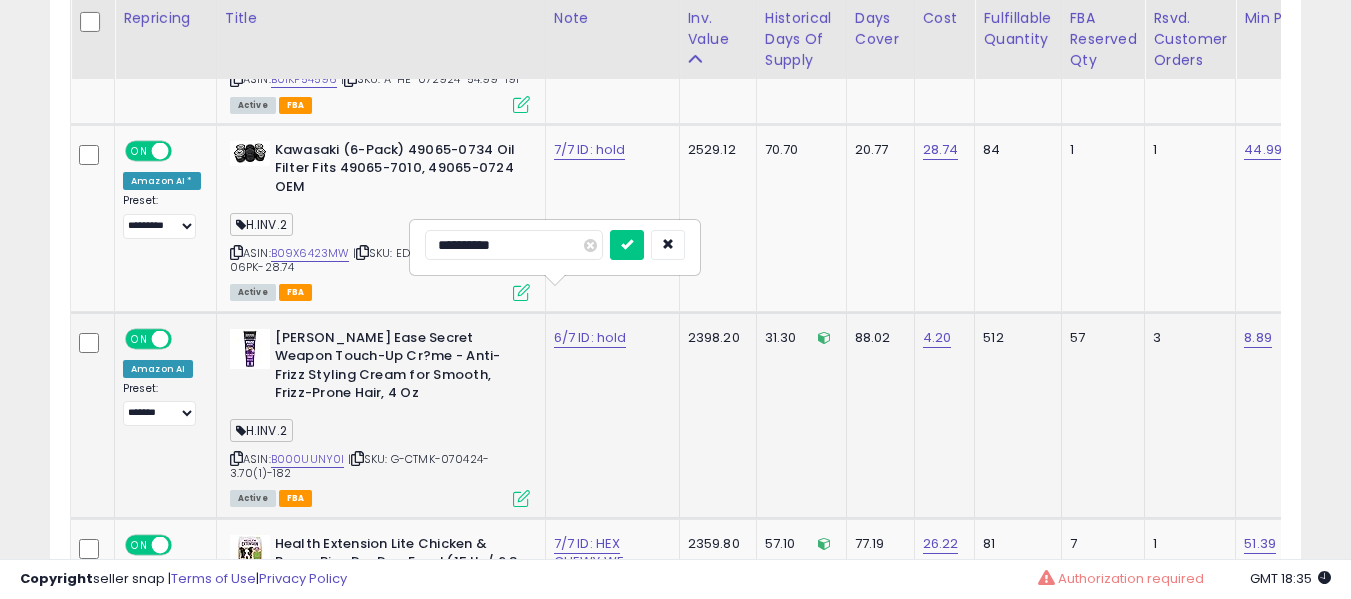 type on "**********" 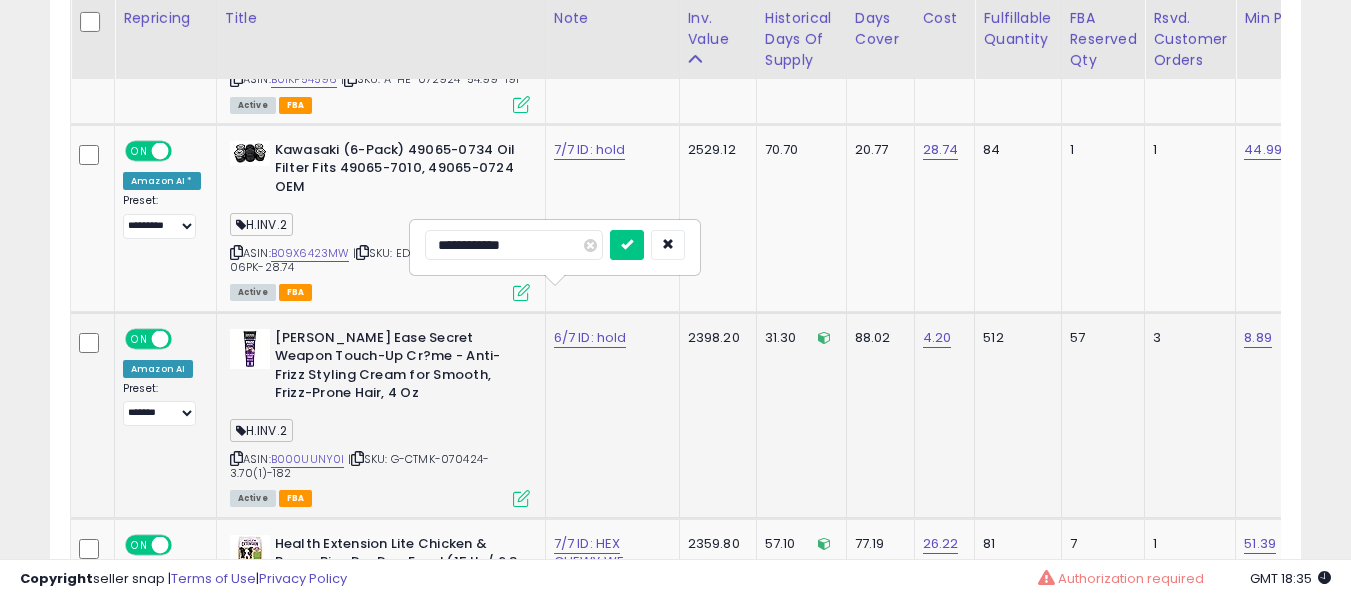 click at bounding box center (627, 245) 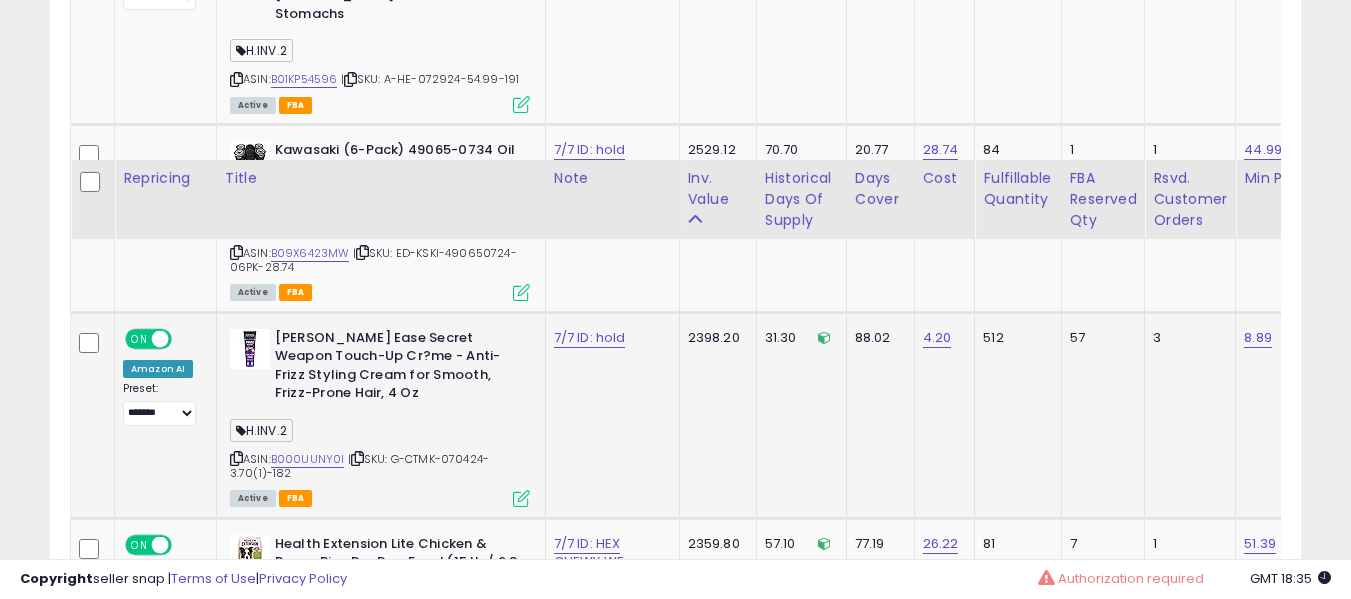 scroll, scrollTop: 4091, scrollLeft: 0, axis: vertical 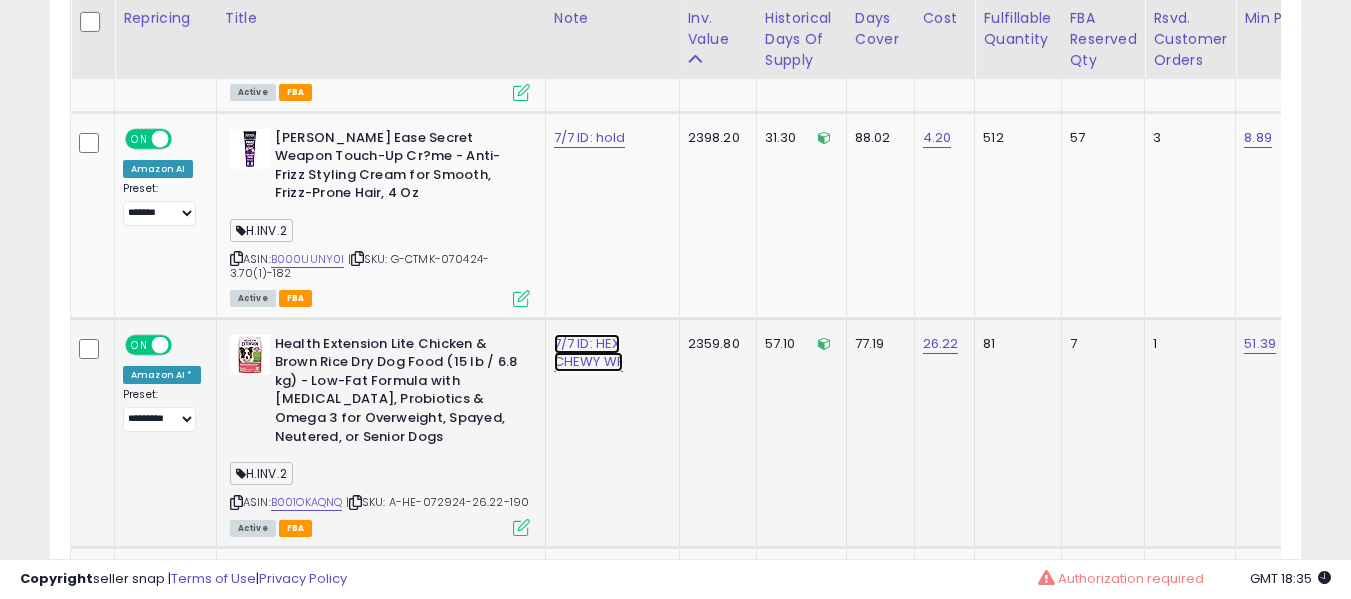 click on "7/7 ID: HEX CHEWY WF" at bounding box center (584, -2967) 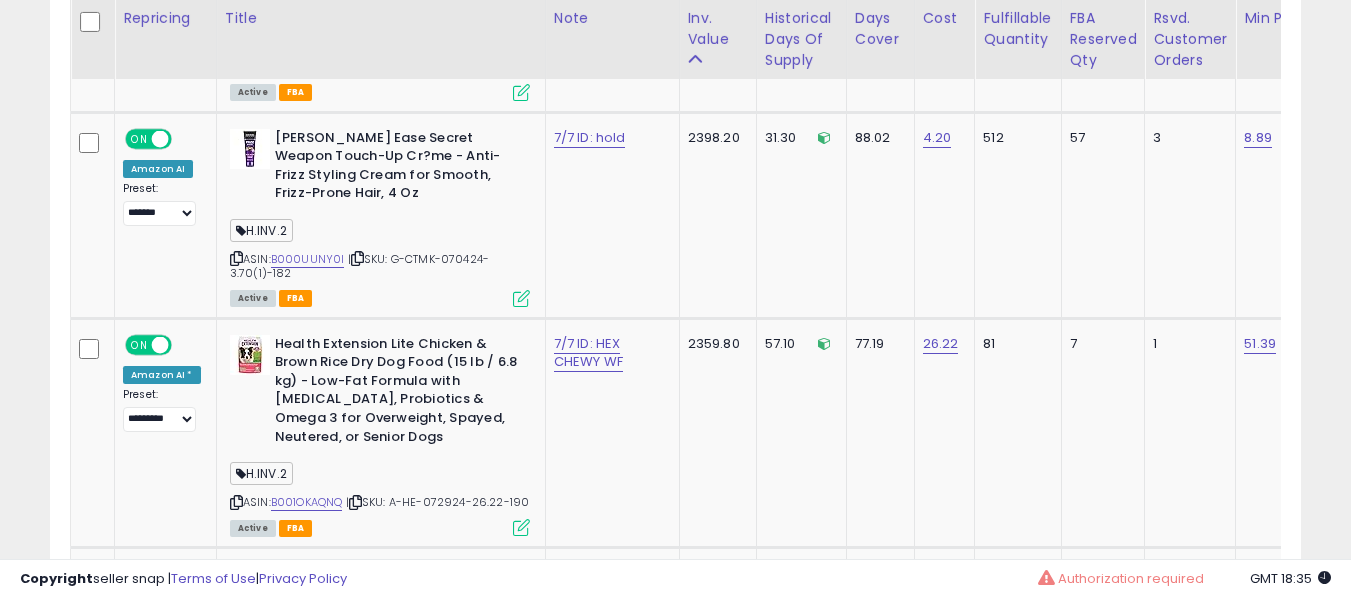 scroll, scrollTop: 1152, scrollLeft: 0, axis: vertical 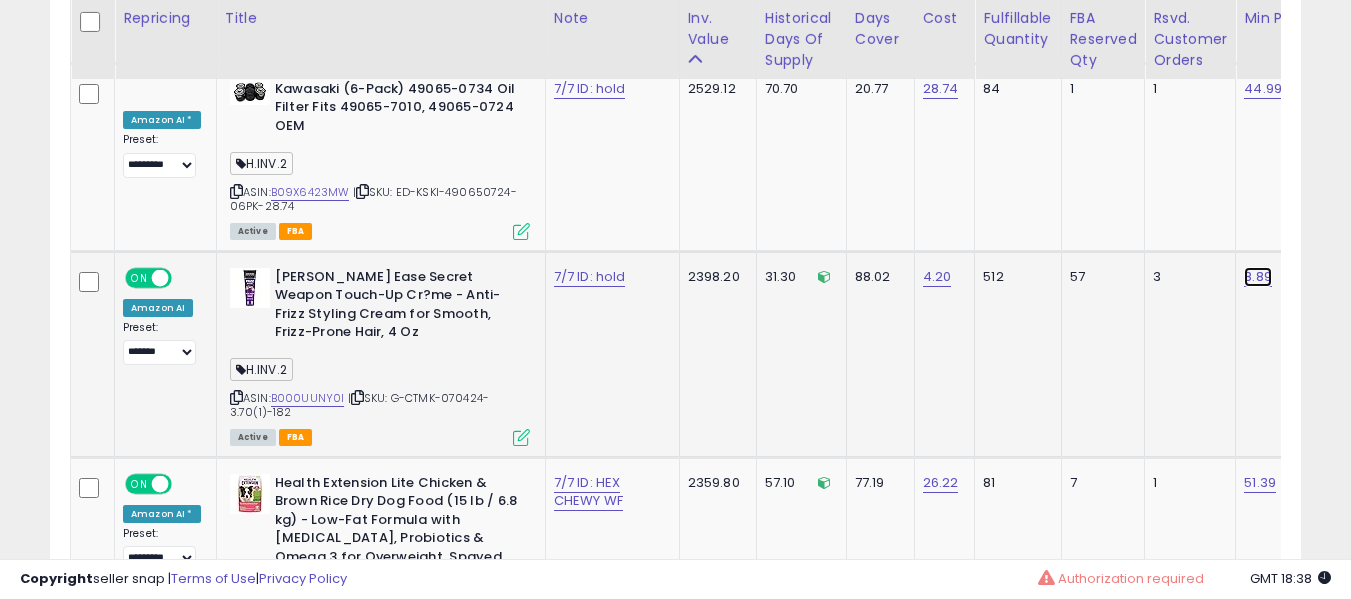click on "8.89" at bounding box center (1262, -2828) 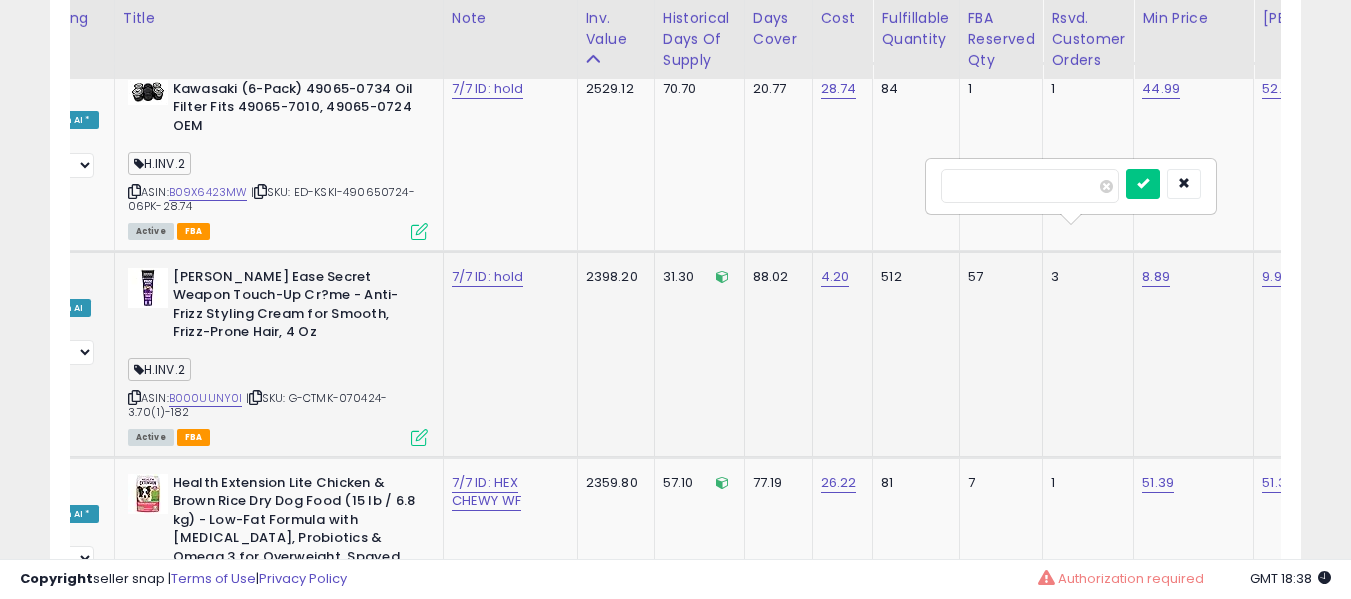 type on "***" 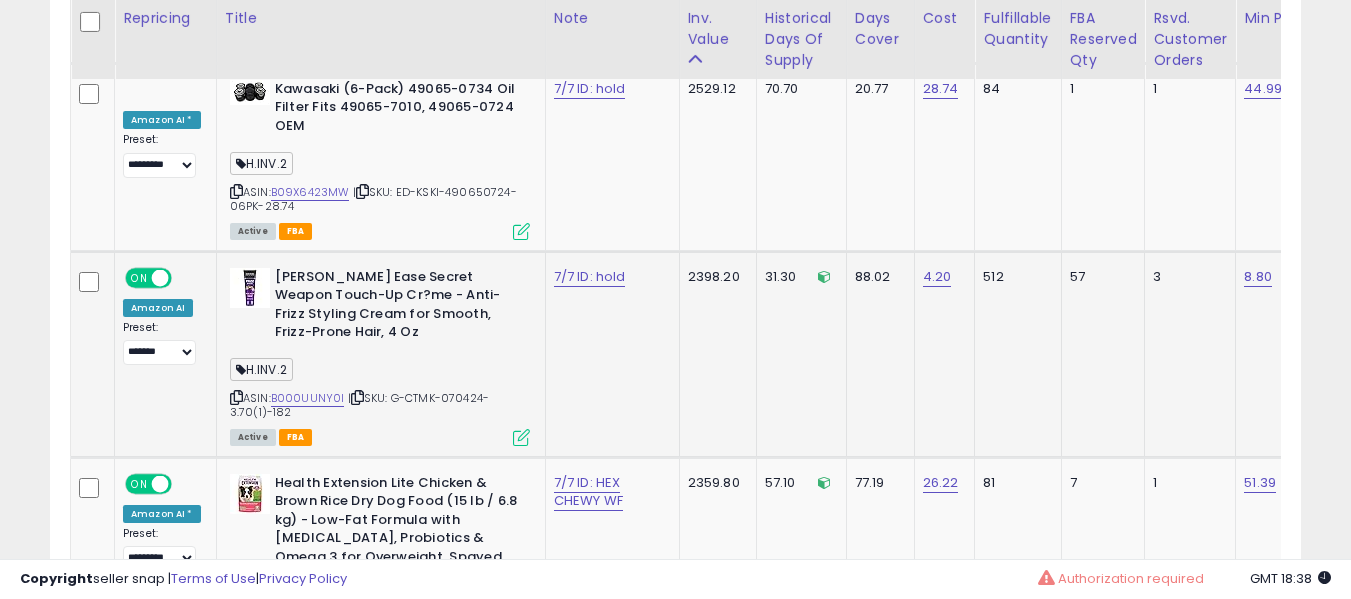 drag, startPoint x: 599, startPoint y: 235, endPoint x: 587, endPoint y: 236, distance: 12.0415945 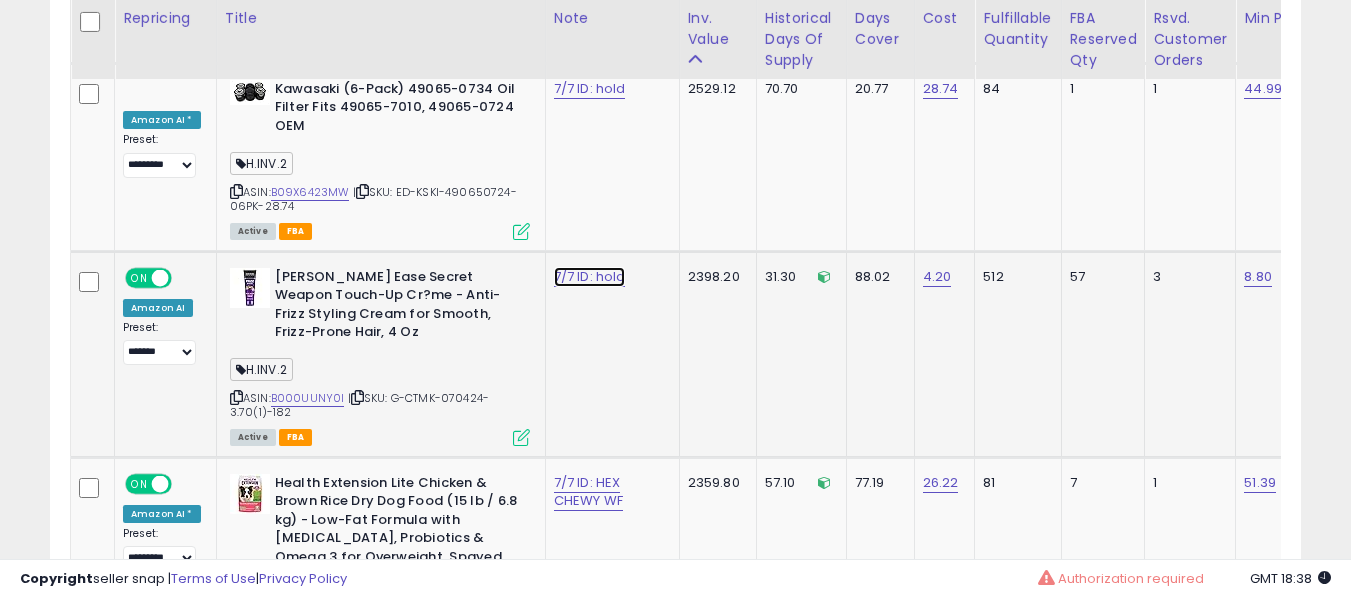 click on "7/7 ID: hold" at bounding box center [584, -2828] 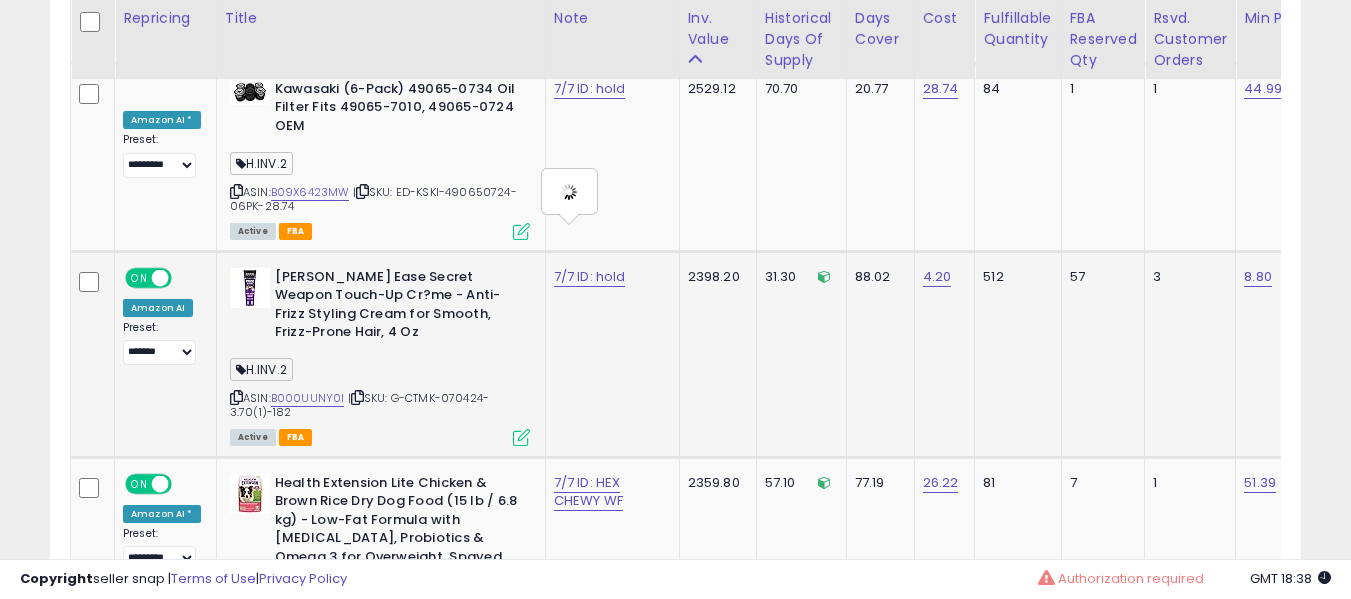 type on "**********" 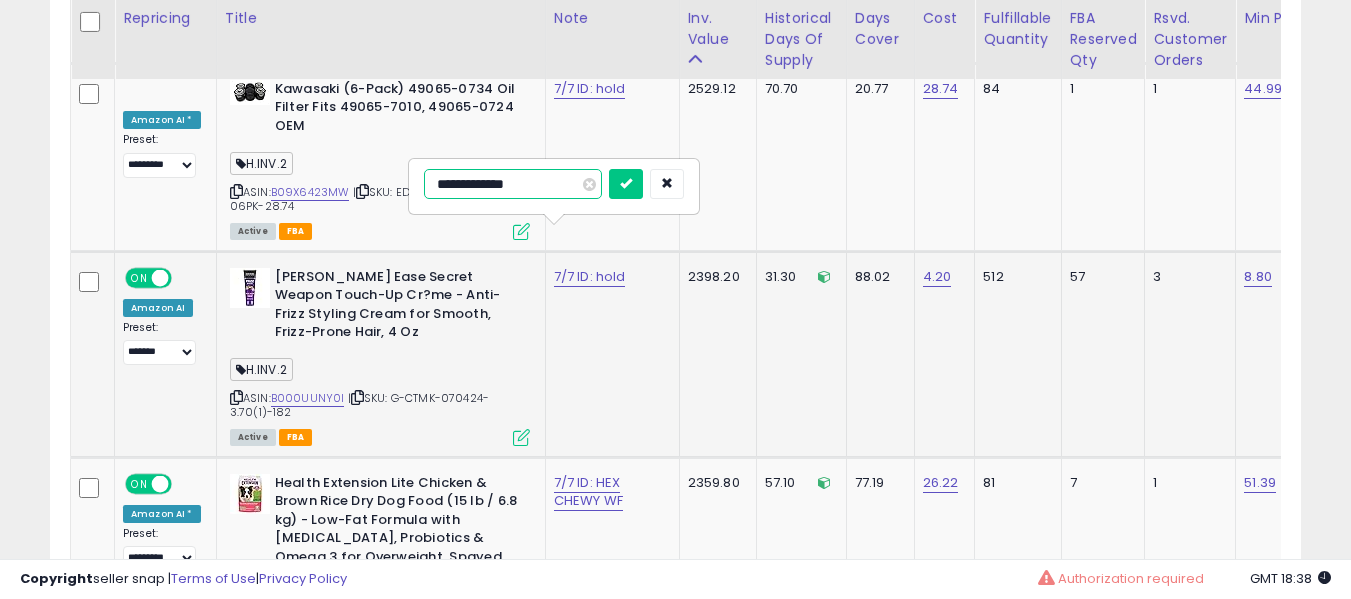 type on "**********" 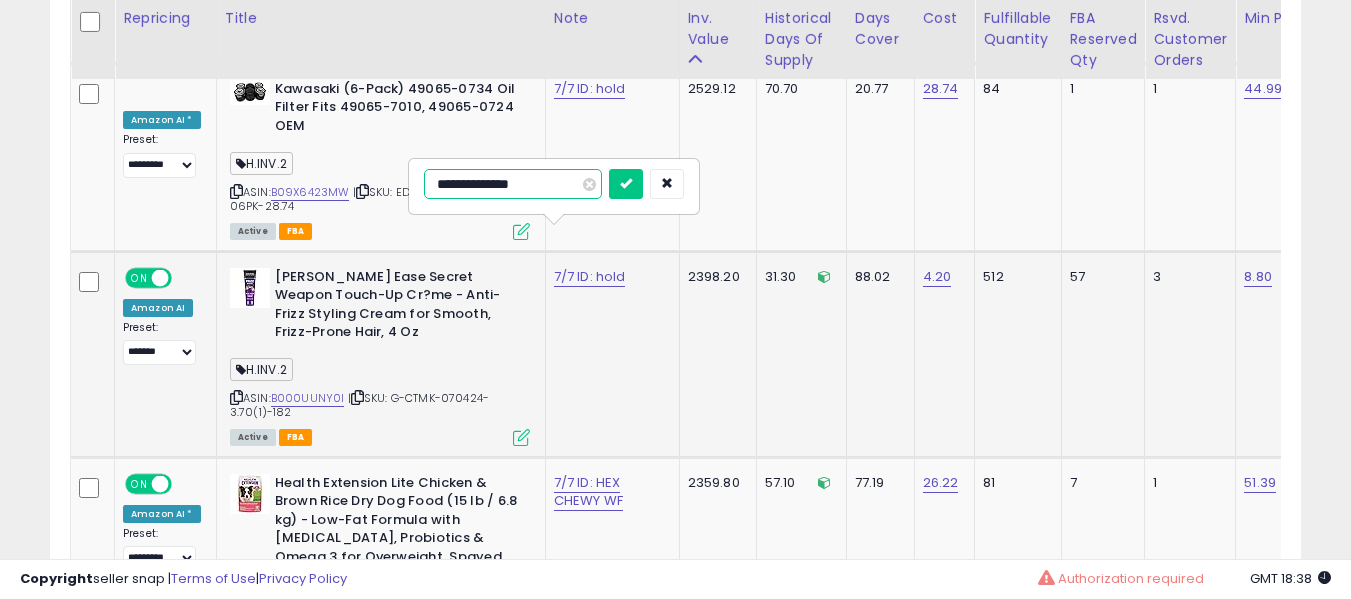 click at bounding box center [626, 184] 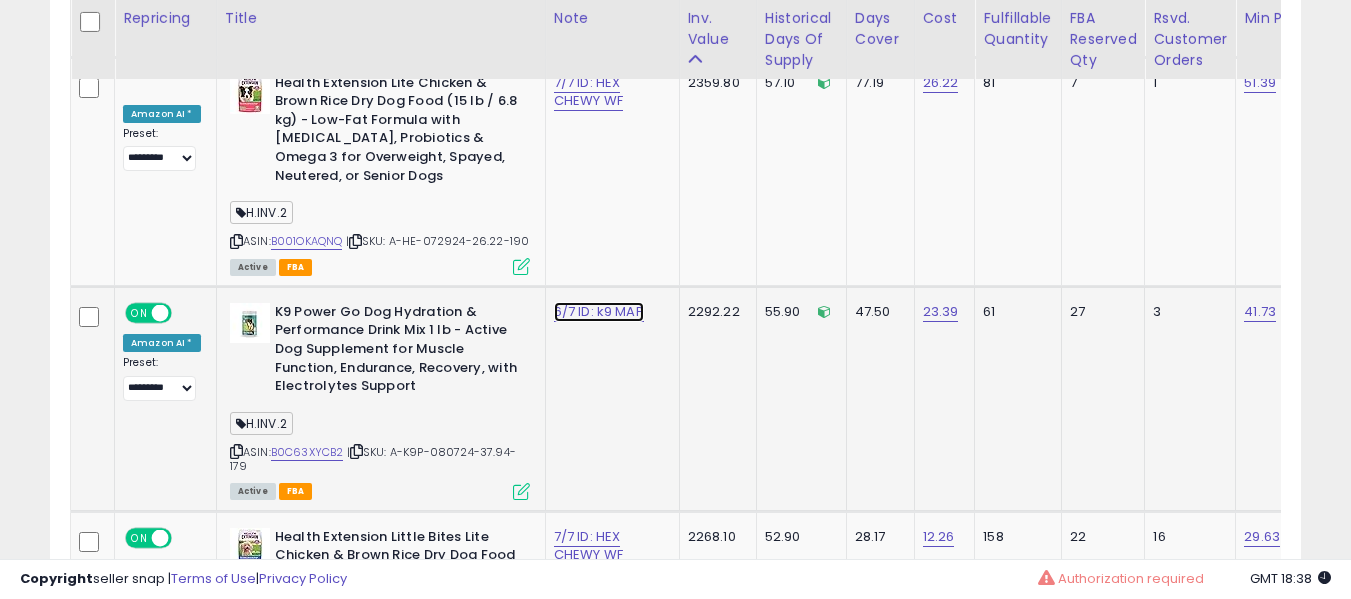 click on "6/7 ID: k9 MAP" at bounding box center (584, -3228) 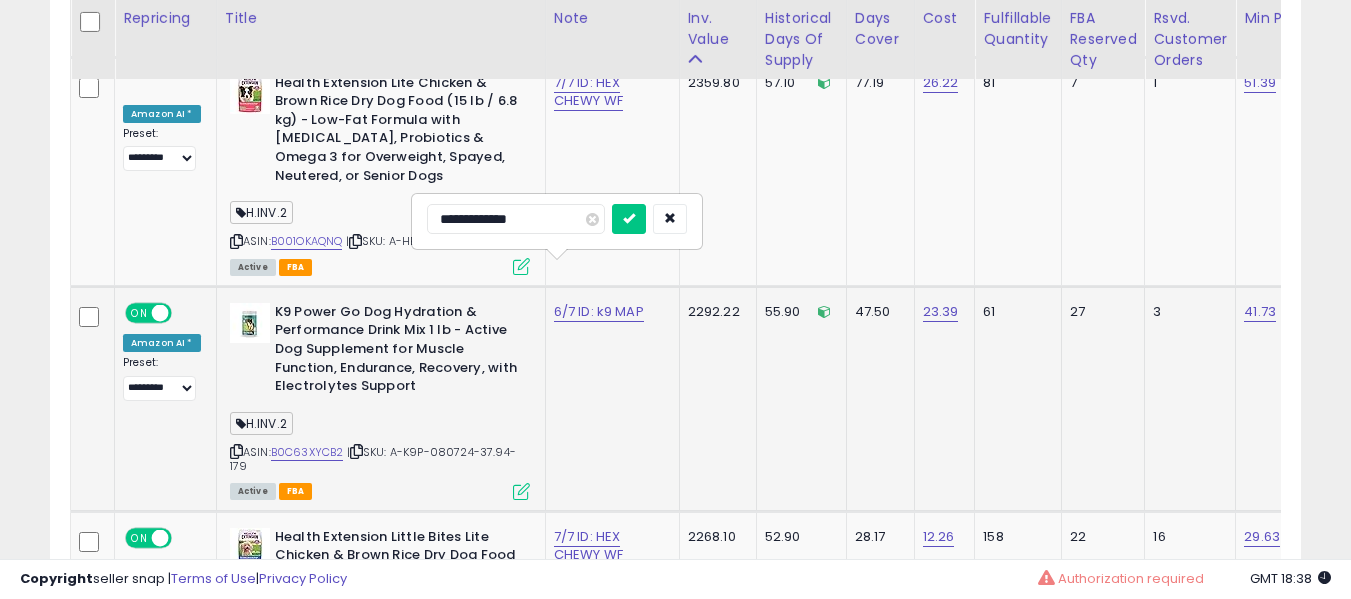 type on "**********" 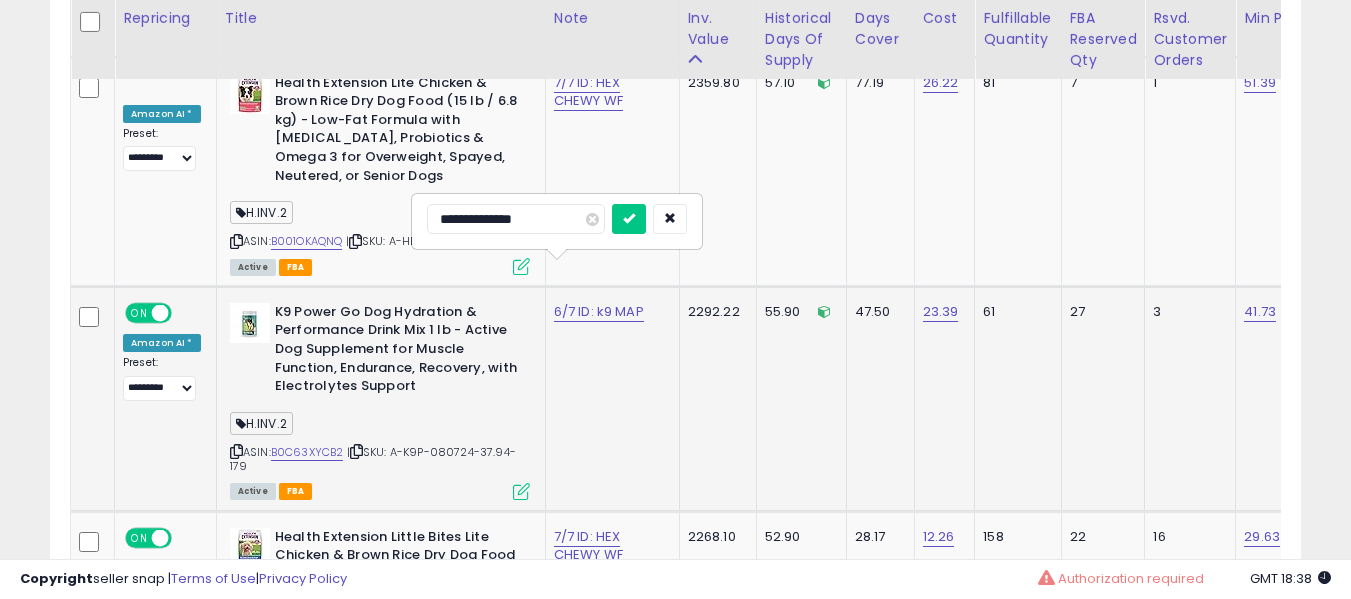 click at bounding box center [629, 219] 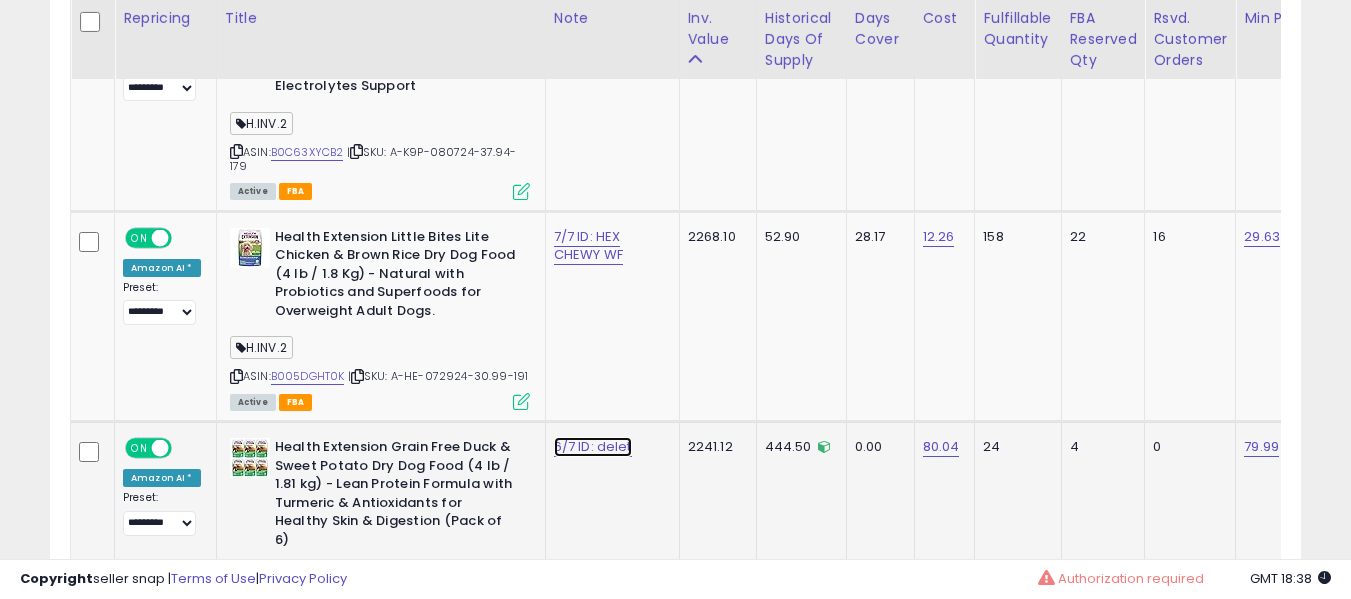 click on "6/7 ID: delet" at bounding box center (584, -3528) 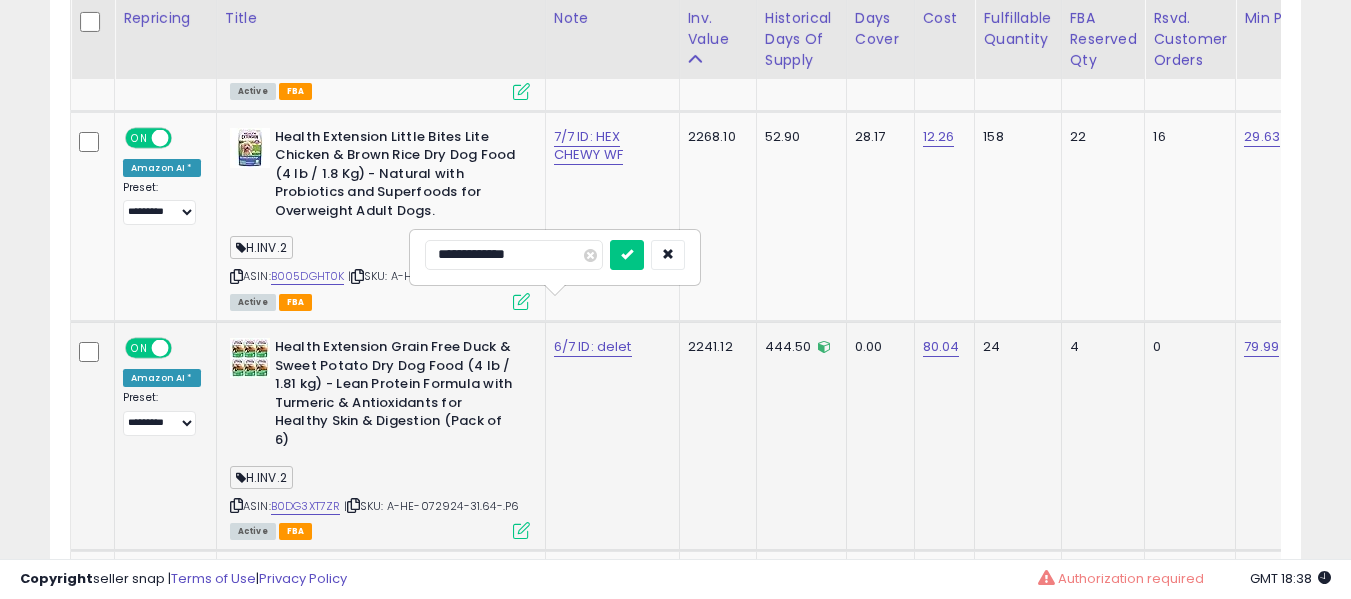 type on "**********" 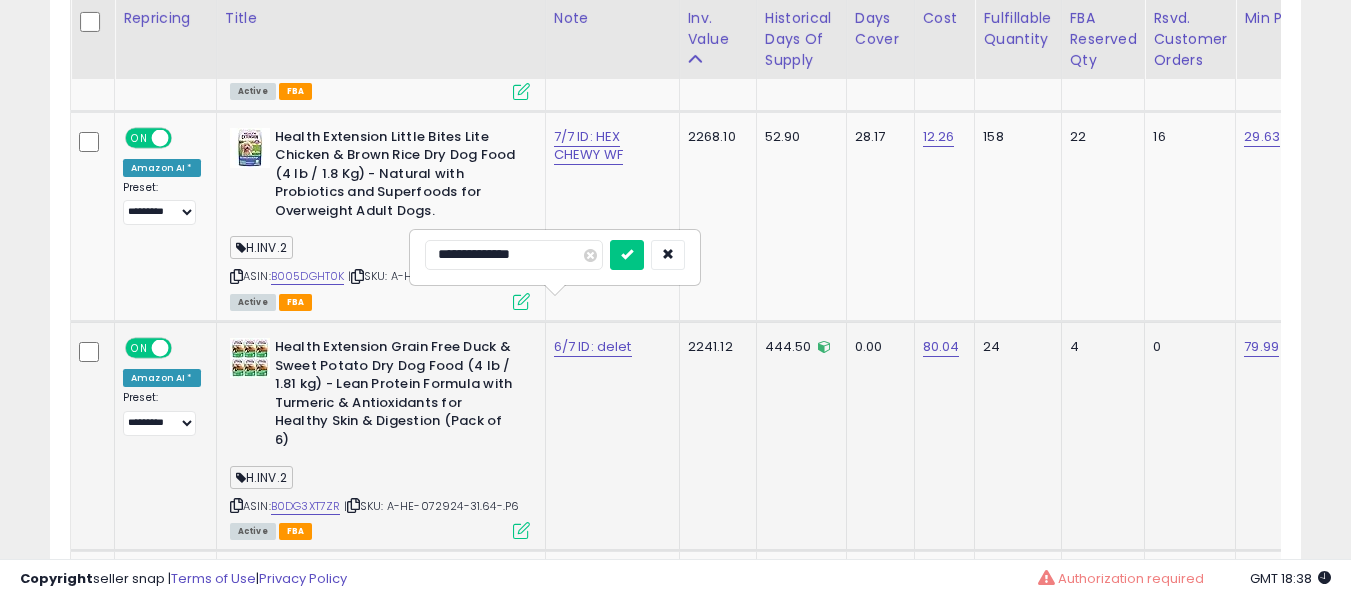 click at bounding box center (627, 255) 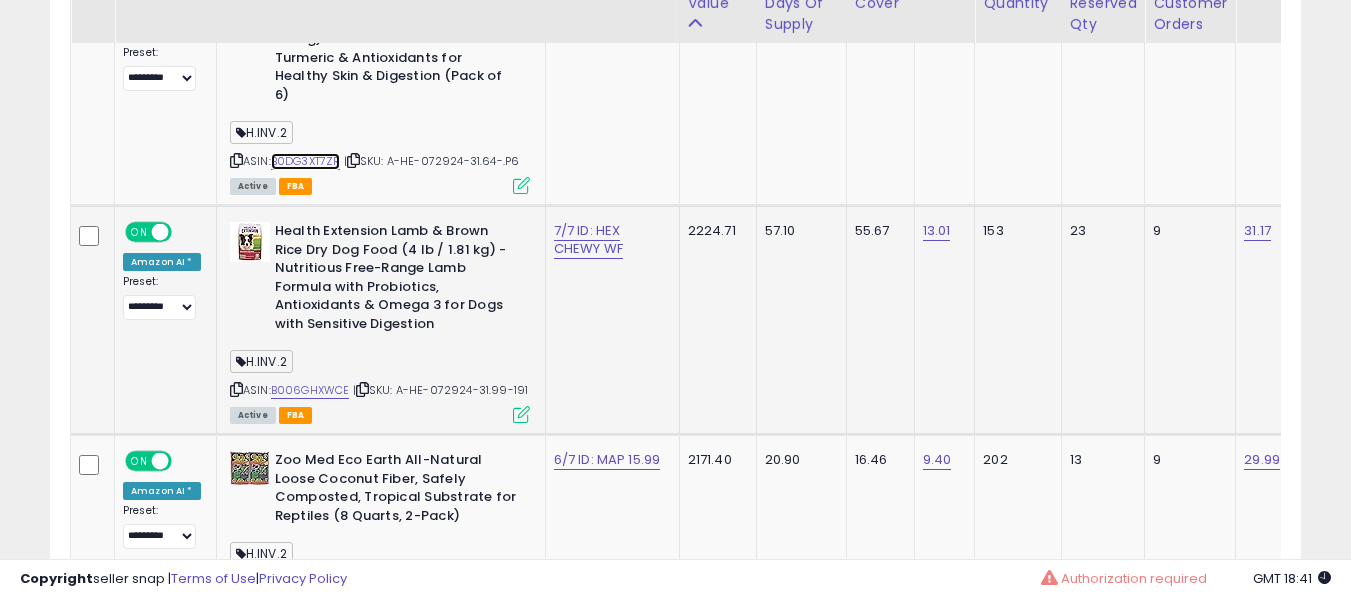 scroll, scrollTop: 5052, scrollLeft: 0, axis: vertical 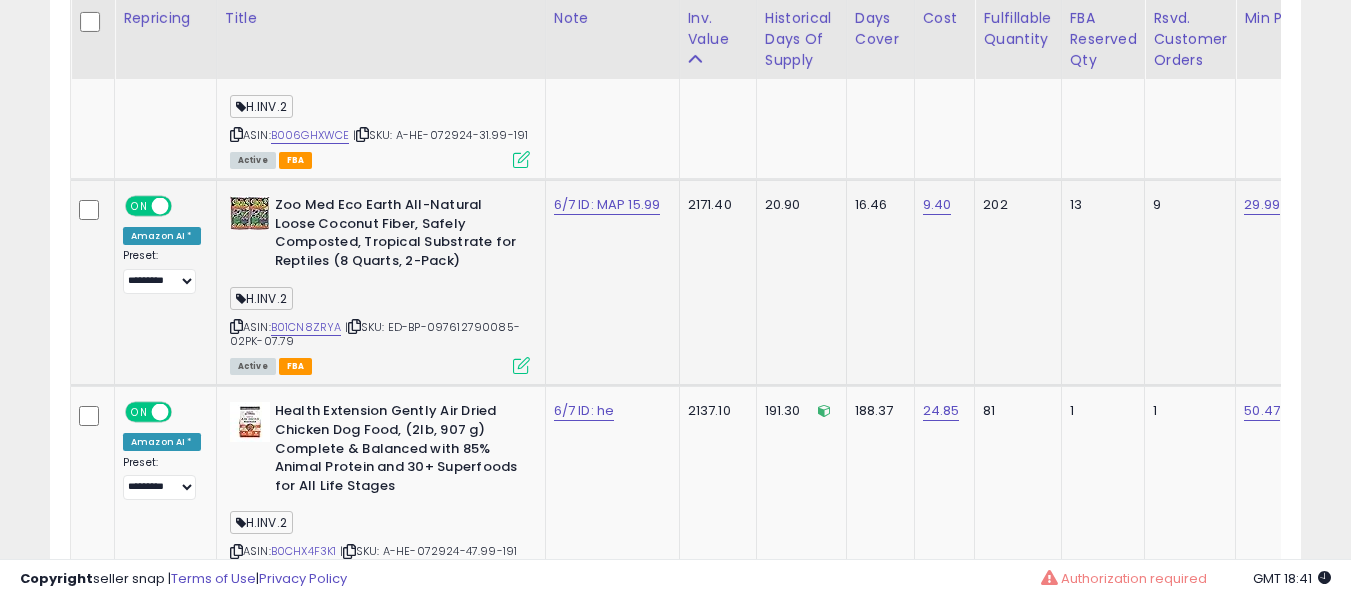 drag, startPoint x: 287, startPoint y: 280, endPoint x: 293, endPoint y: 262, distance: 18.973665 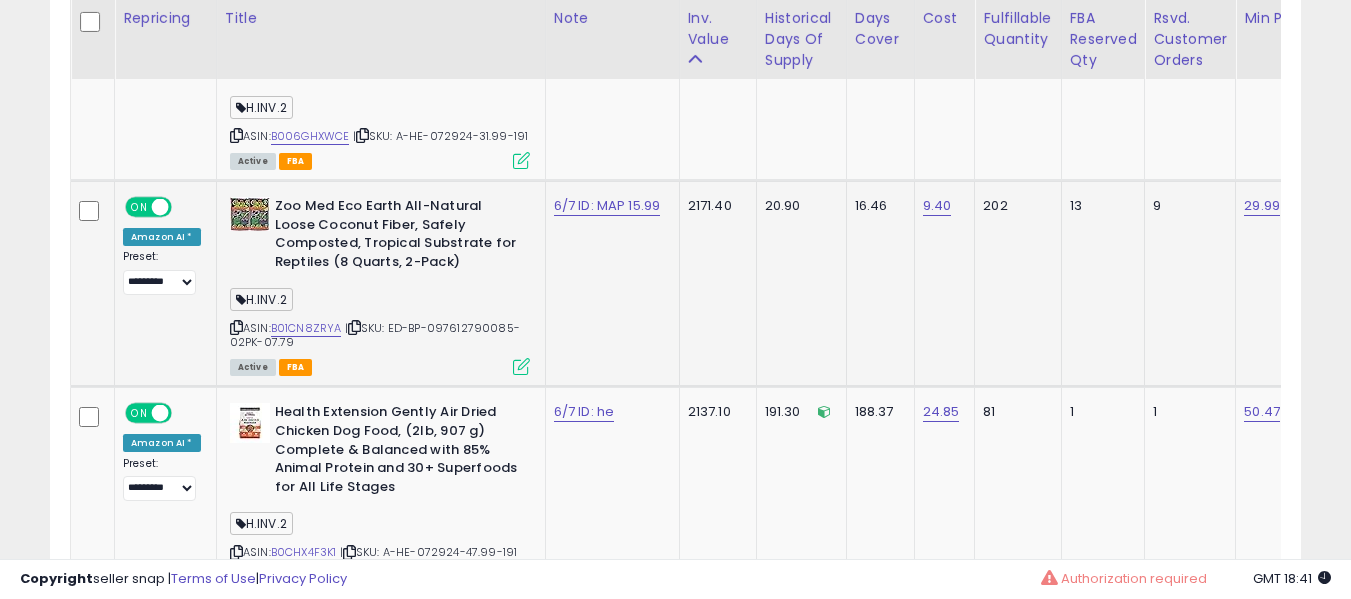 click on "6/7 ID: MAP 15.99" 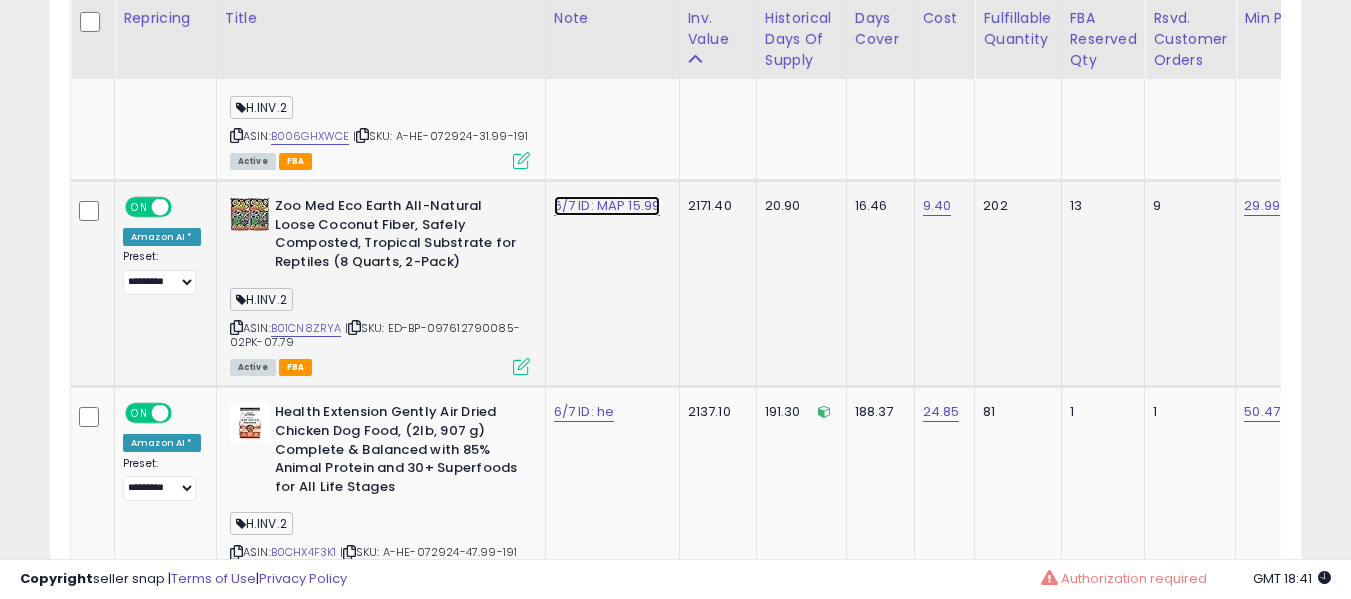 click on "6/7 ID: MAP 15.99" at bounding box center [584, -4227] 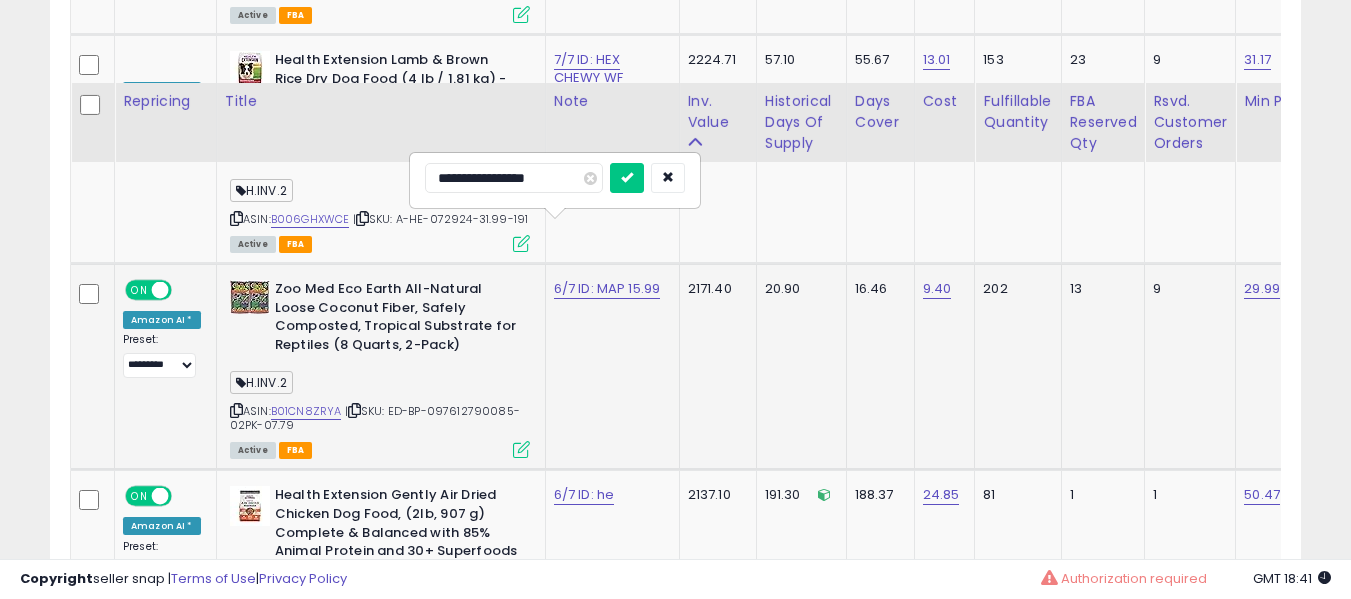 scroll, scrollTop: 5251, scrollLeft: 0, axis: vertical 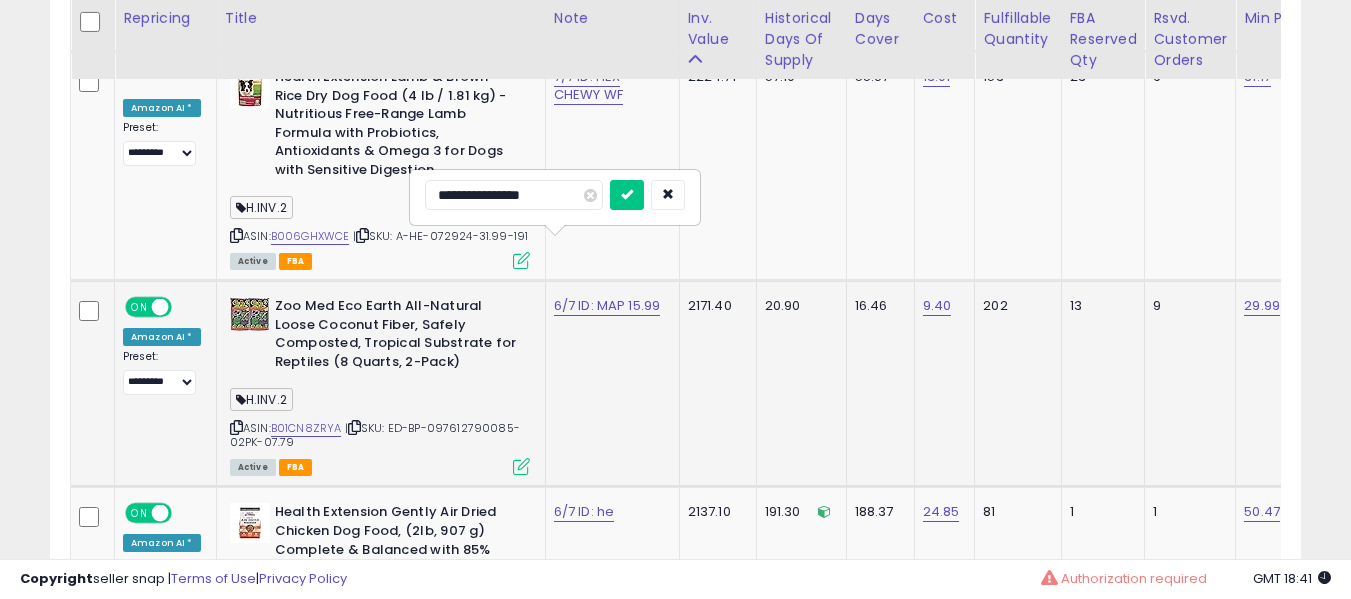 type on "**********" 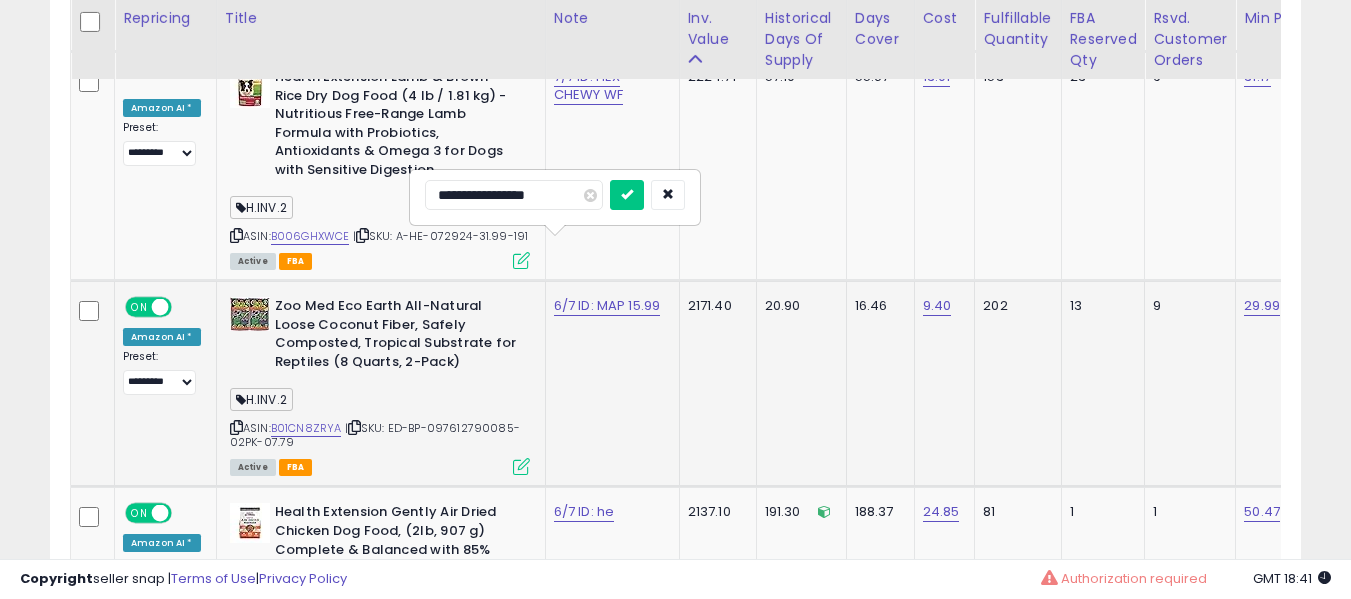 click at bounding box center (627, 195) 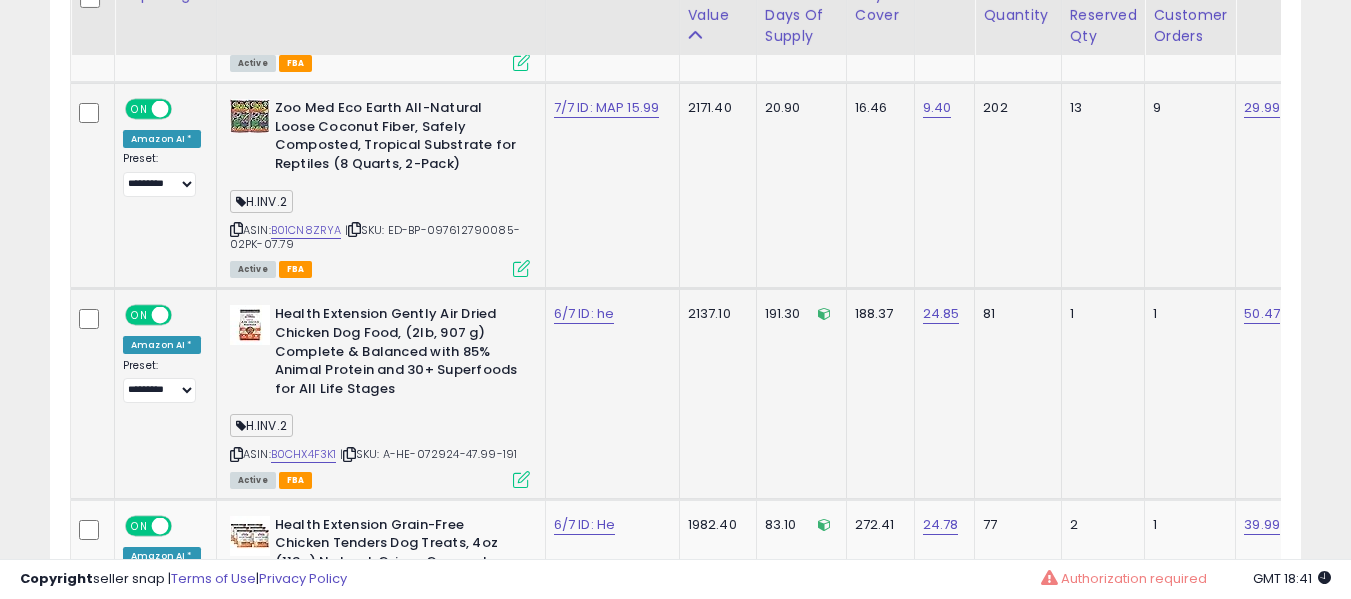 scroll, scrollTop: 5451, scrollLeft: 0, axis: vertical 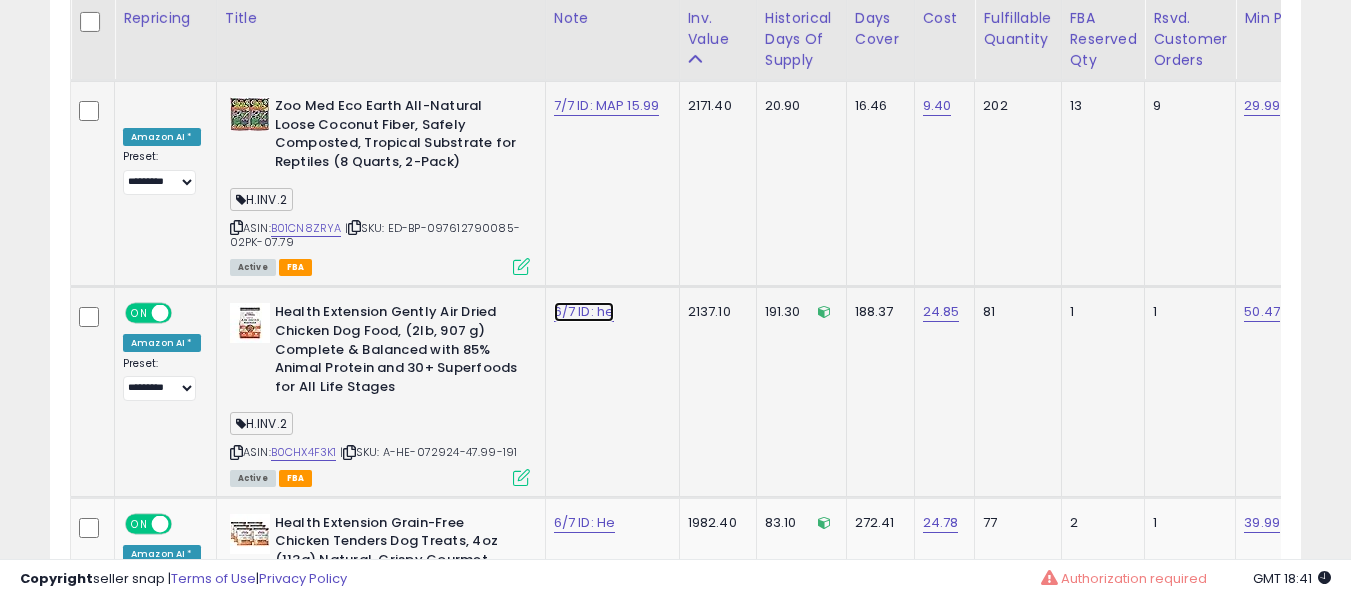 click on "6/7 ID: he" at bounding box center [584, -4327] 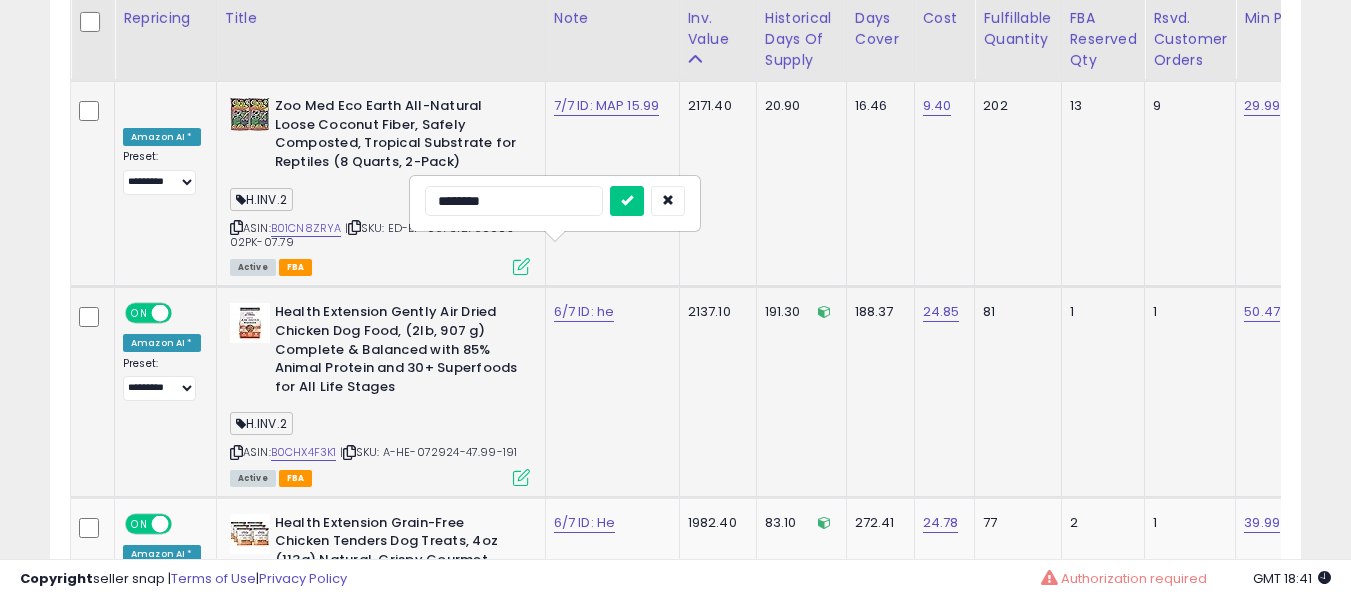 type on "*********" 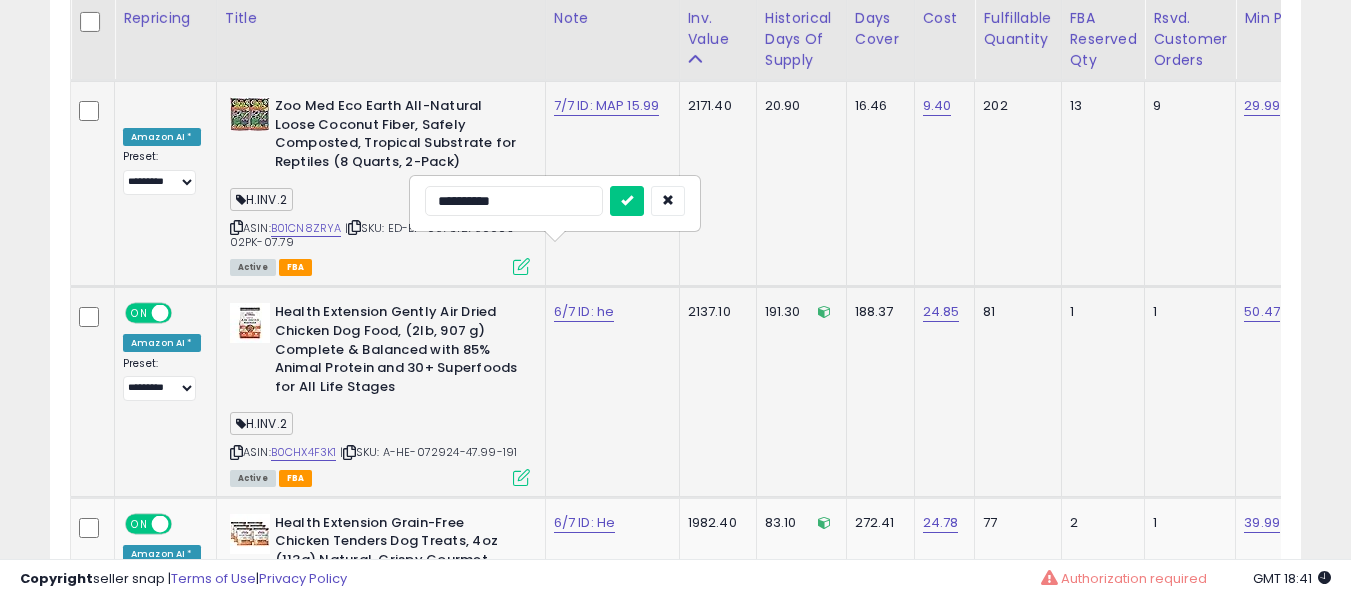 click at bounding box center [627, 201] 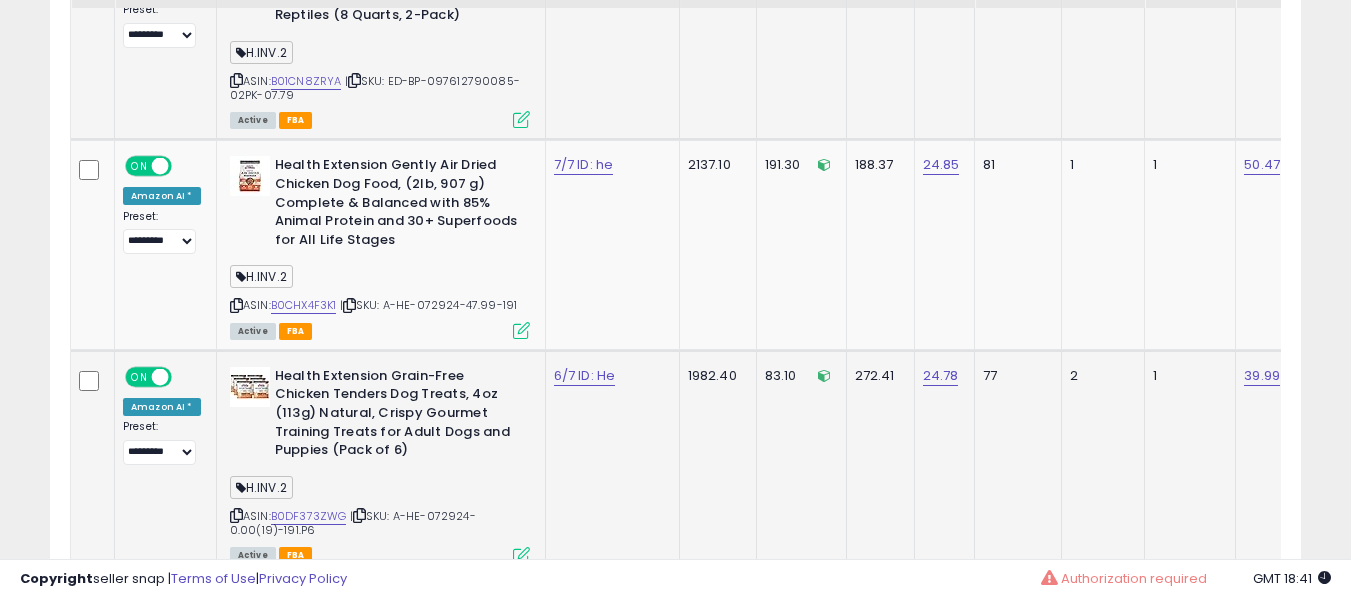 scroll, scrollTop: 5651, scrollLeft: 0, axis: vertical 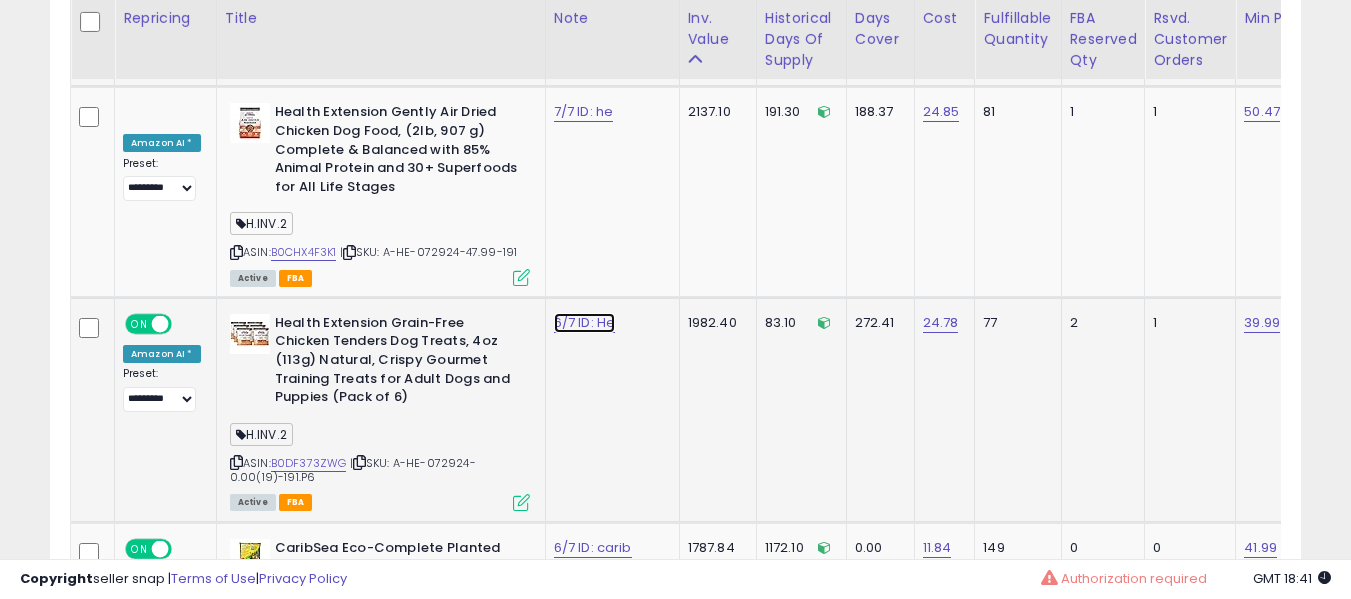 click on "6/7 ID: He" at bounding box center (584, -4527) 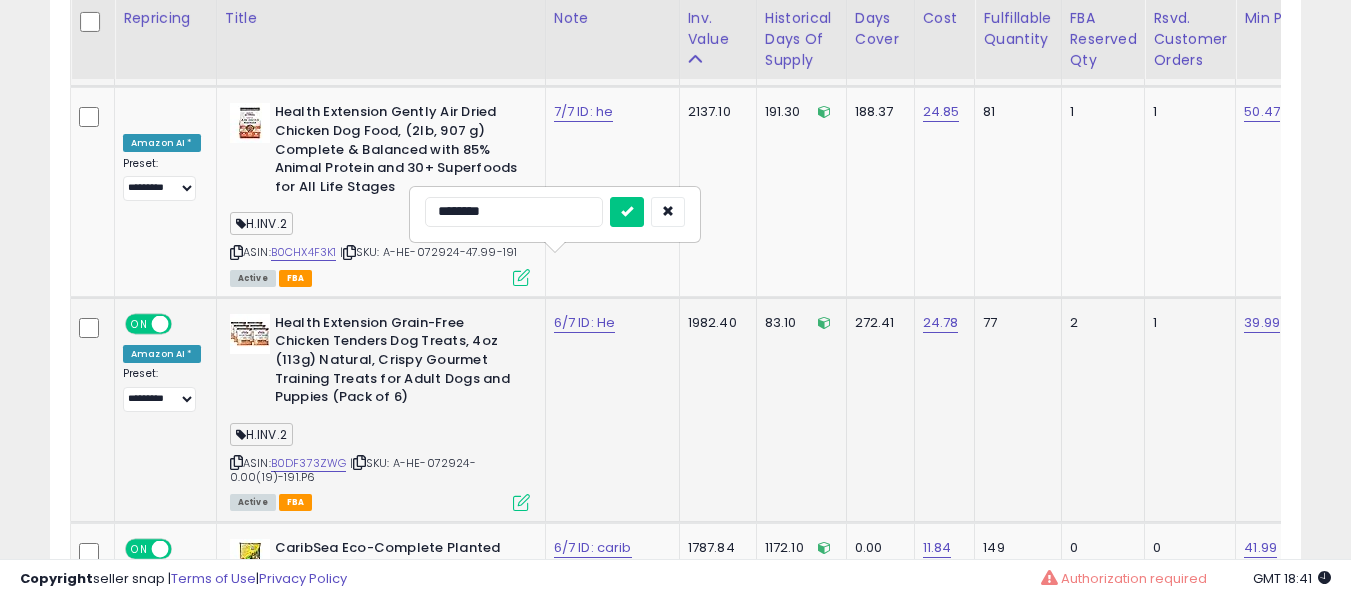 type on "*********" 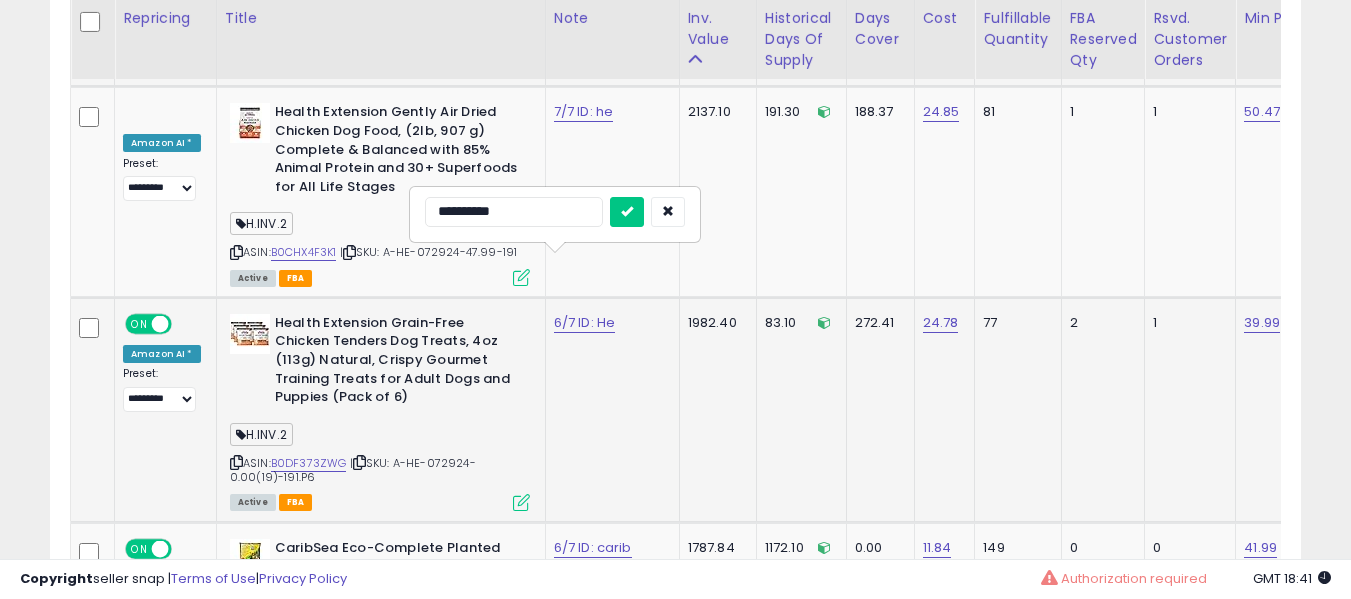 click at bounding box center (627, 212) 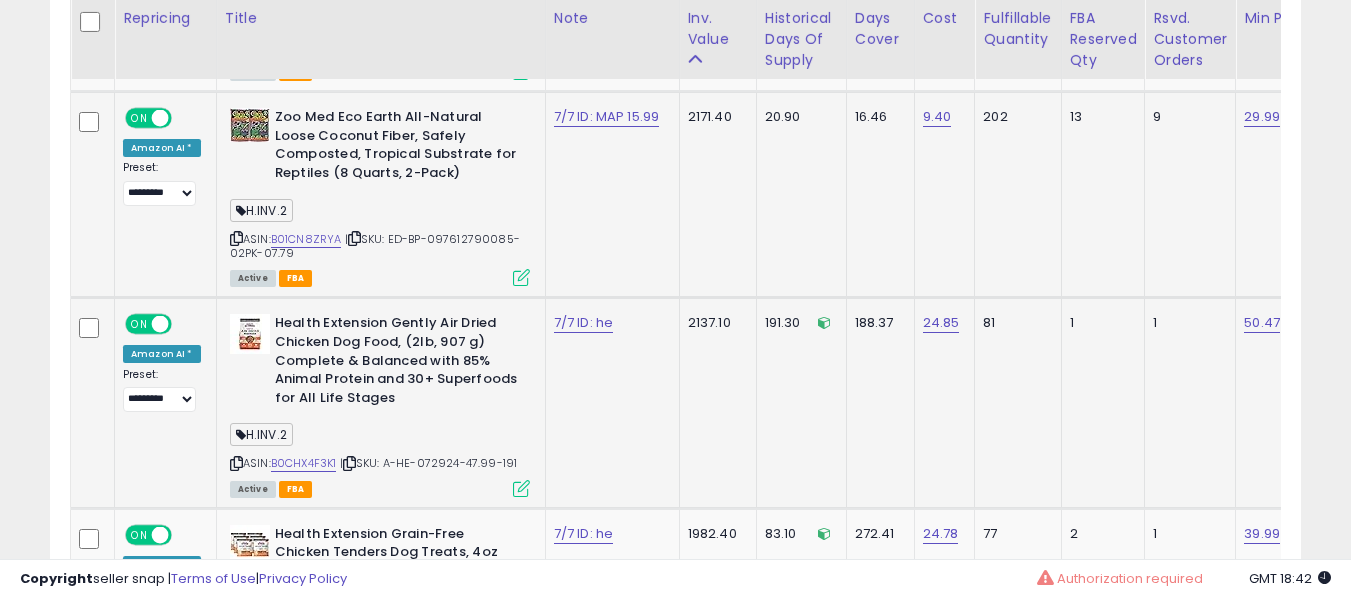 scroll, scrollTop: 5551, scrollLeft: 0, axis: vertical 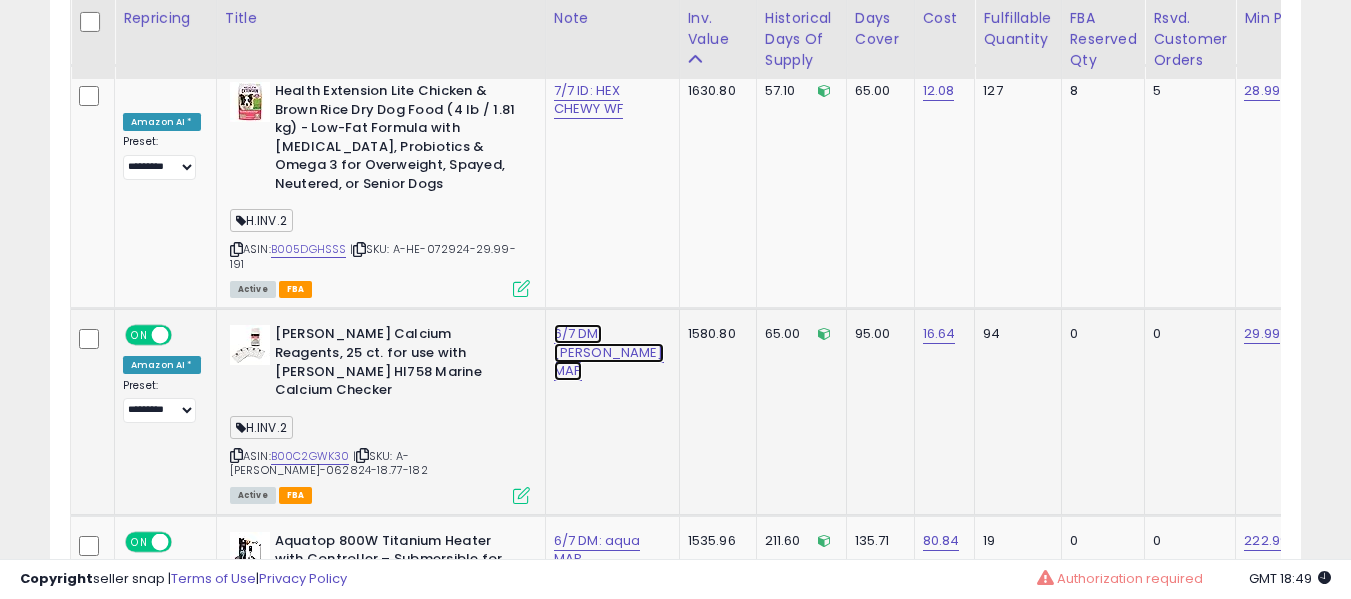 click on "6/7 DM: hanna MAP" at bounding box center (584, -5227) 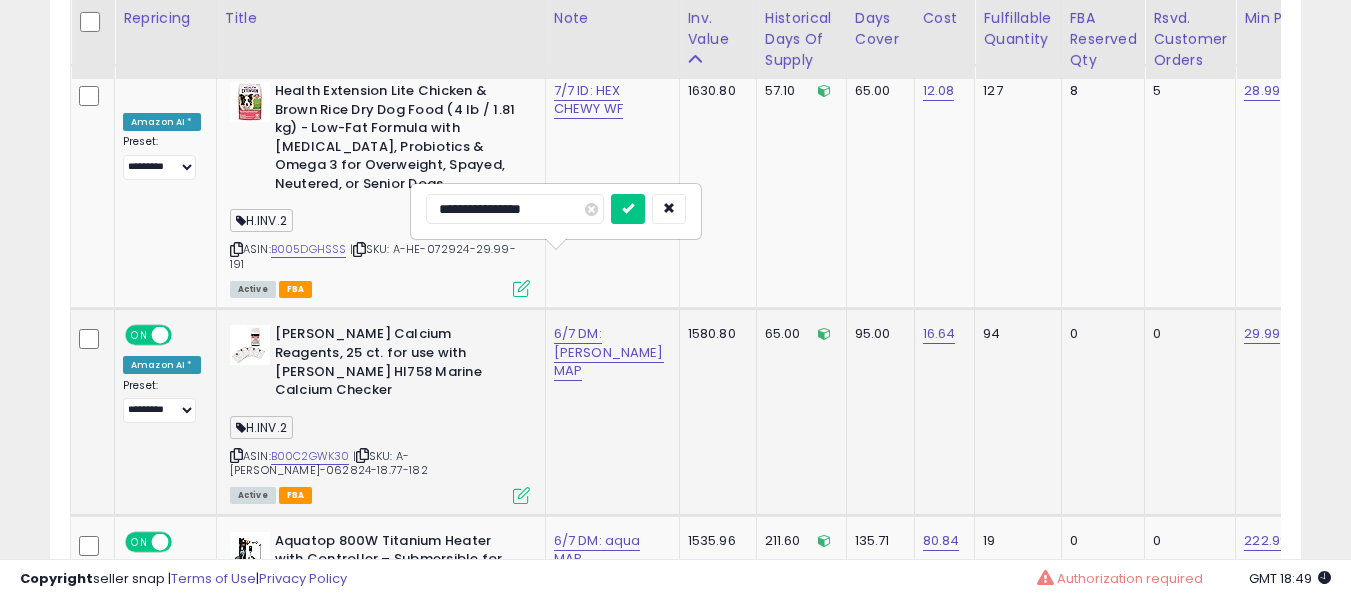 type on "**********" 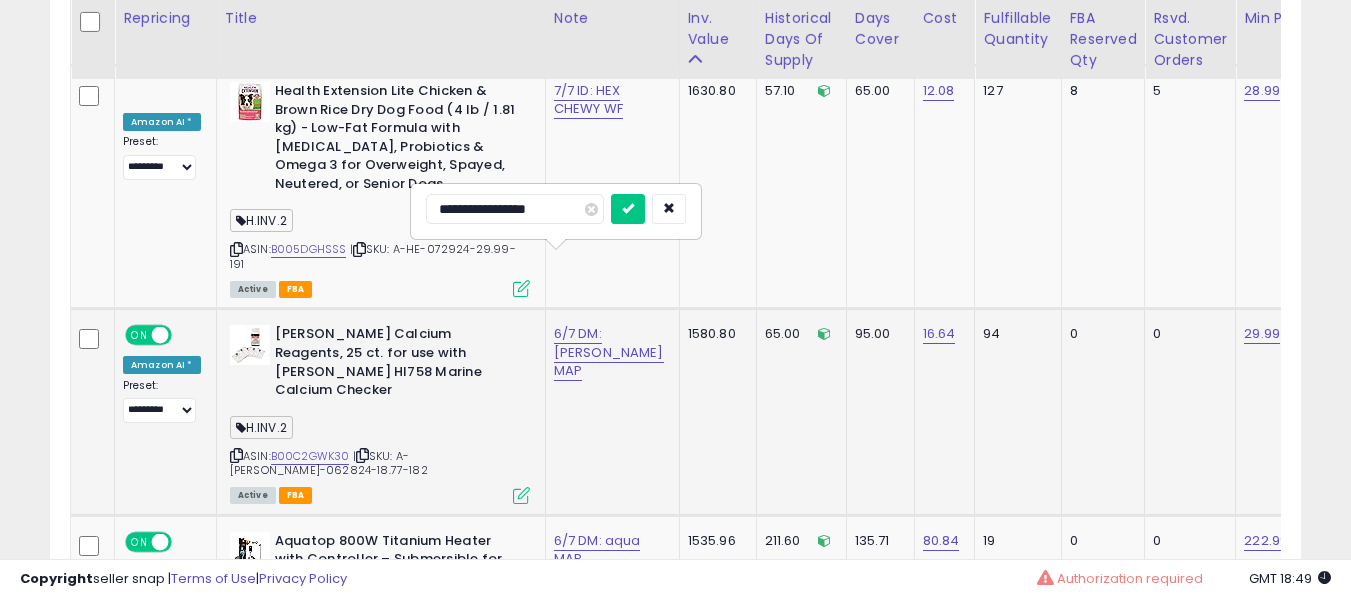 click at bounding box center [628, 209] 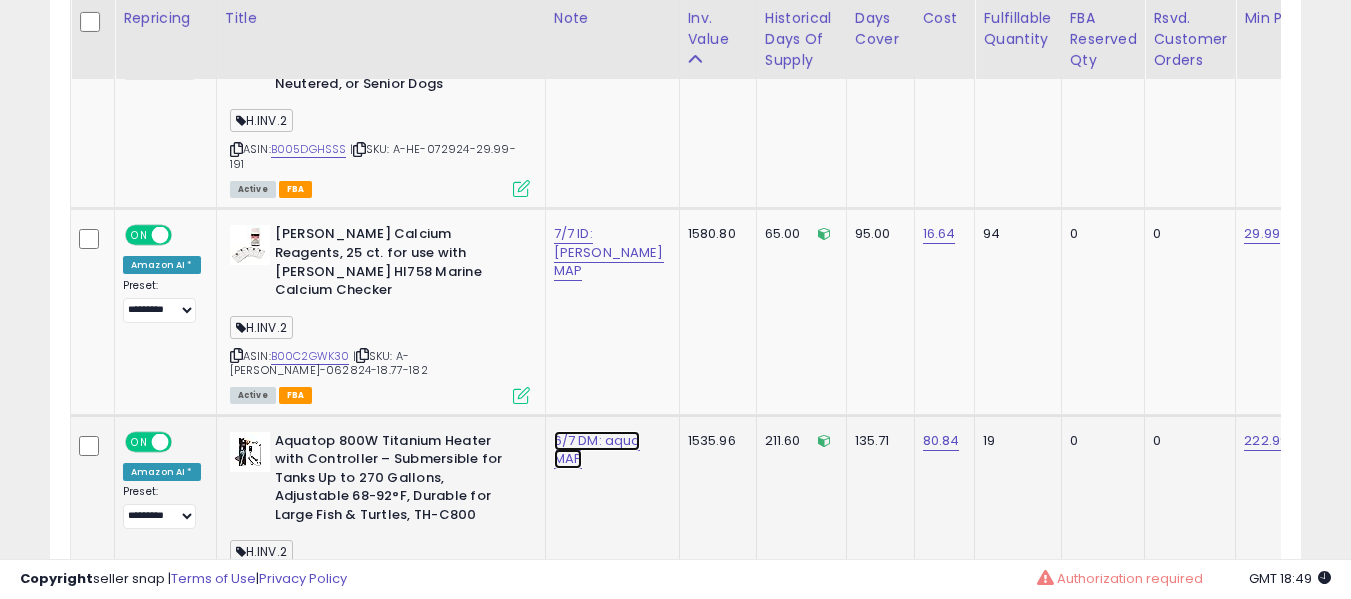 click on "6/7 DM: aqua MAP" at bounding box center (584, -5327) 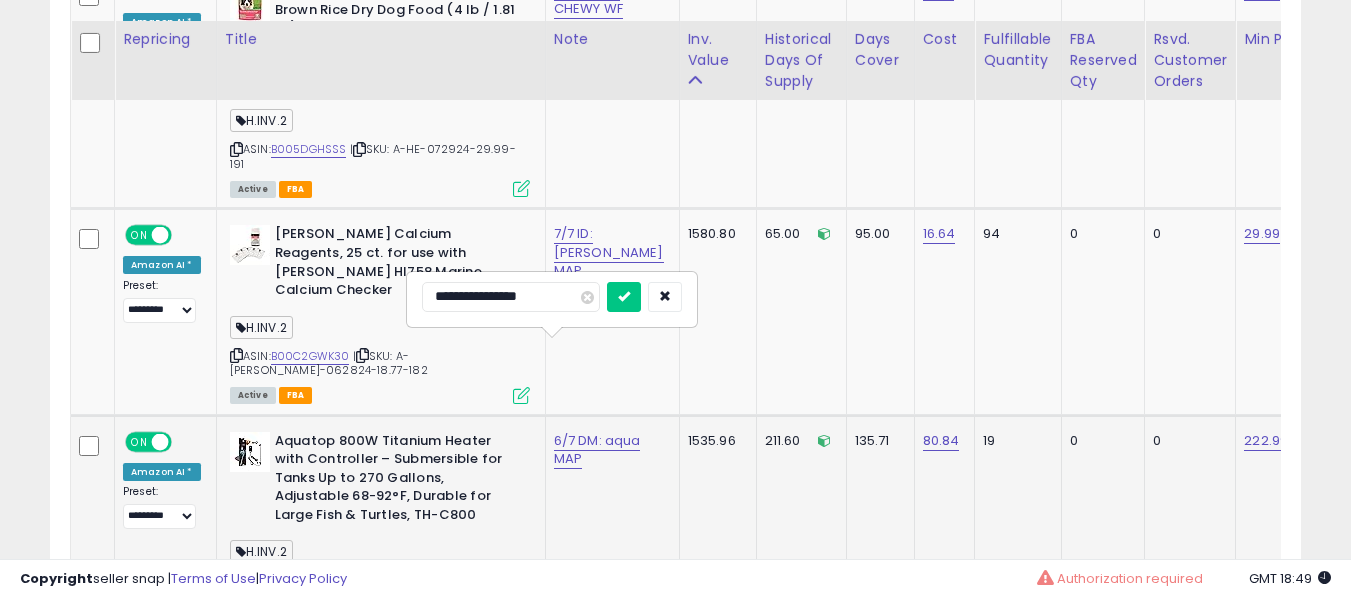 scroll, scrollTop: 6551, scrollLeft: 0, axis: vertical 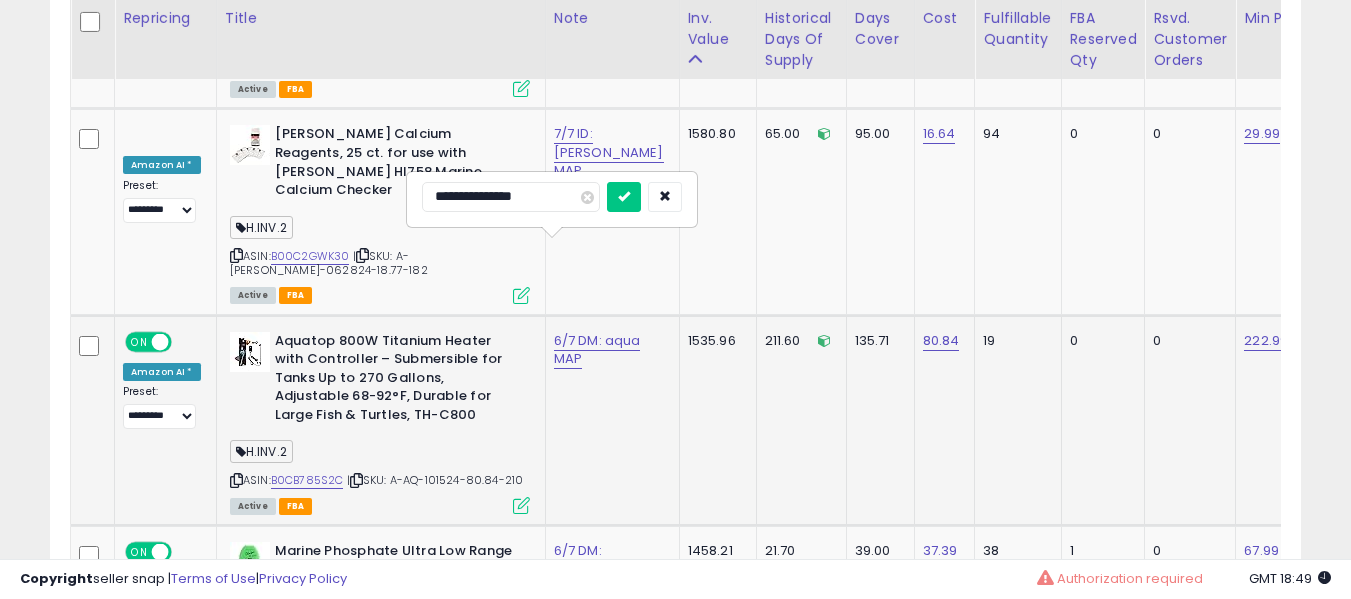 type on "**********" 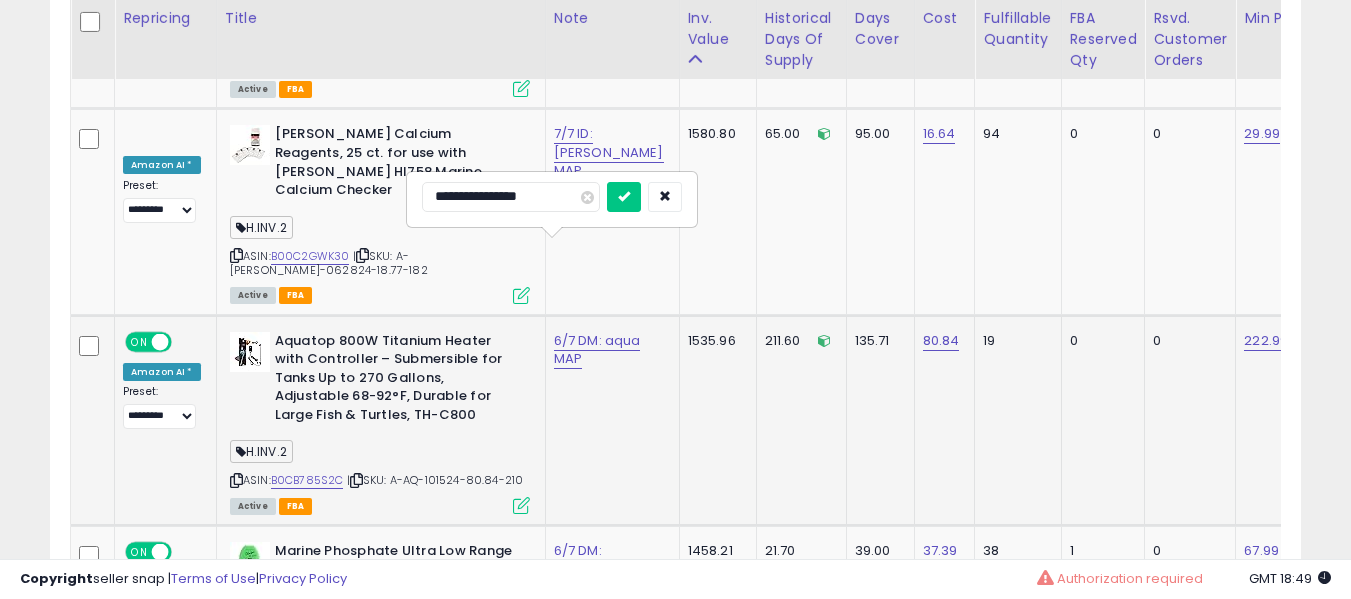 click at bounding box center (624, 197) 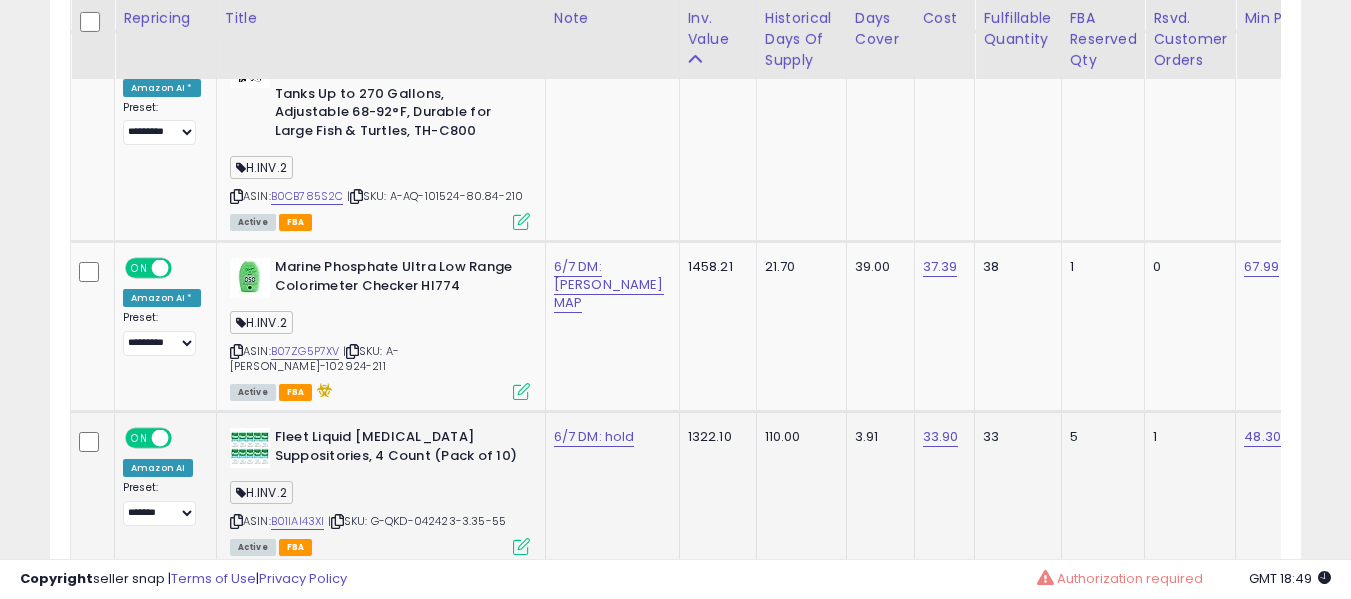 scroll, scrollTop: 6851, scrollLeft: 0, axis: vertical 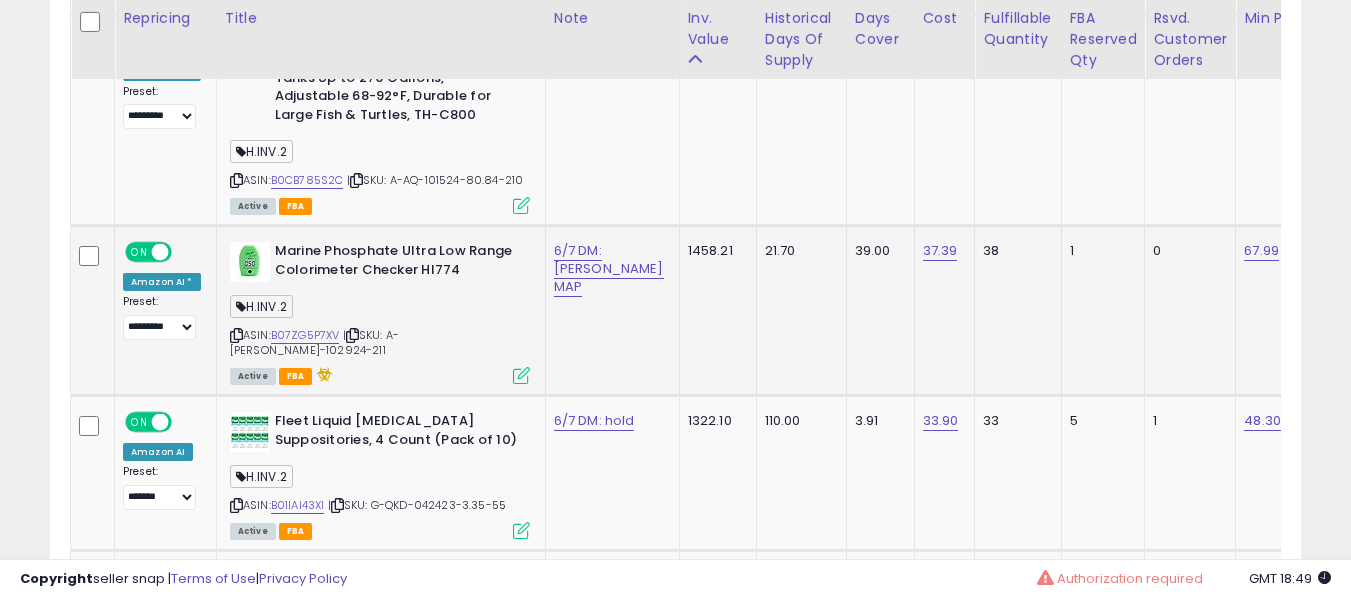 click on "6/7 DM: hanna MAP" 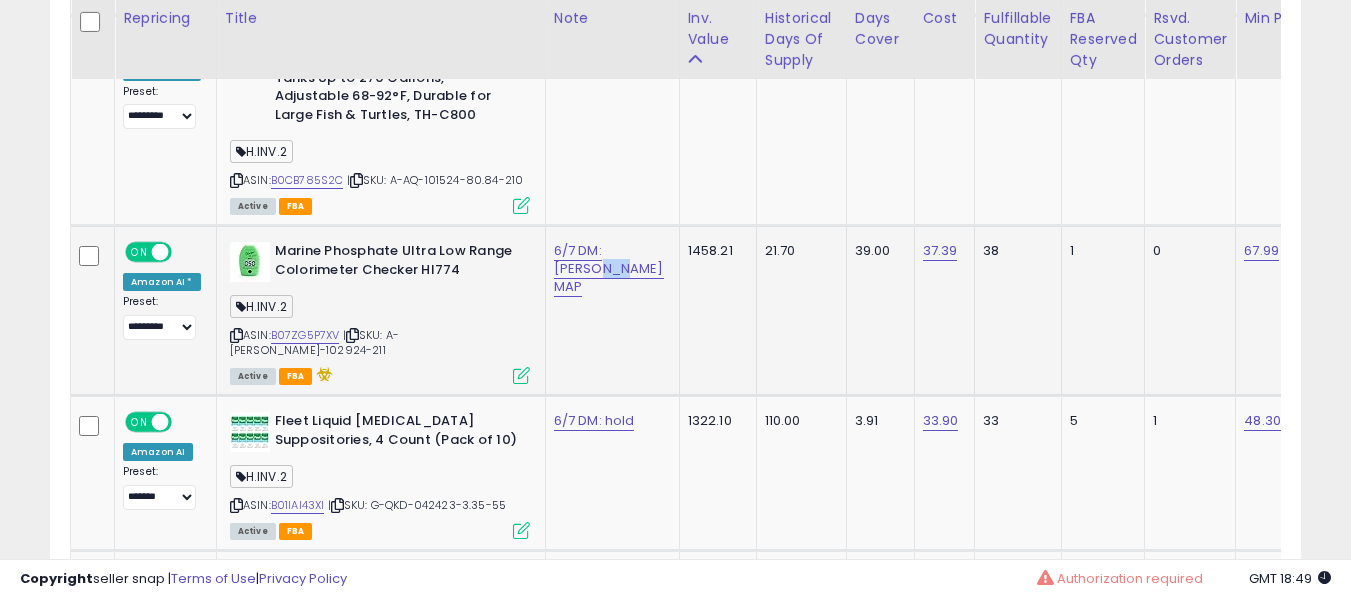 click on "6/7 DM: hanna MAP" 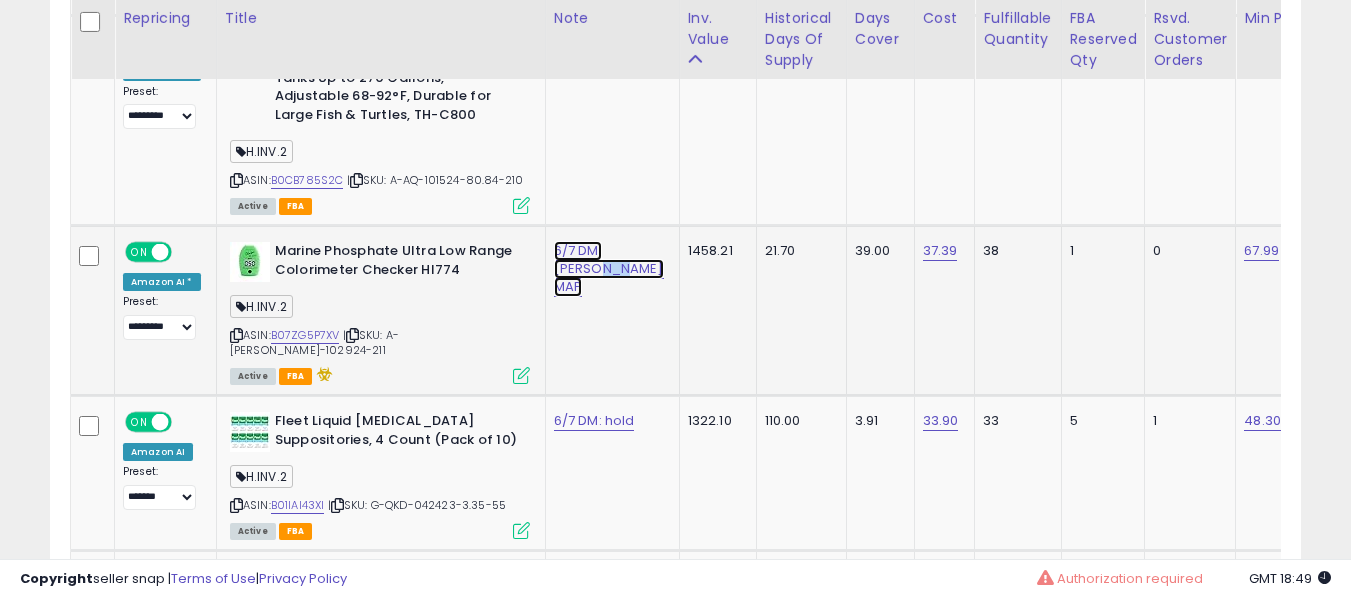 click on "6/7 DM: hanna MAP" at bounding box center (584, -5727) 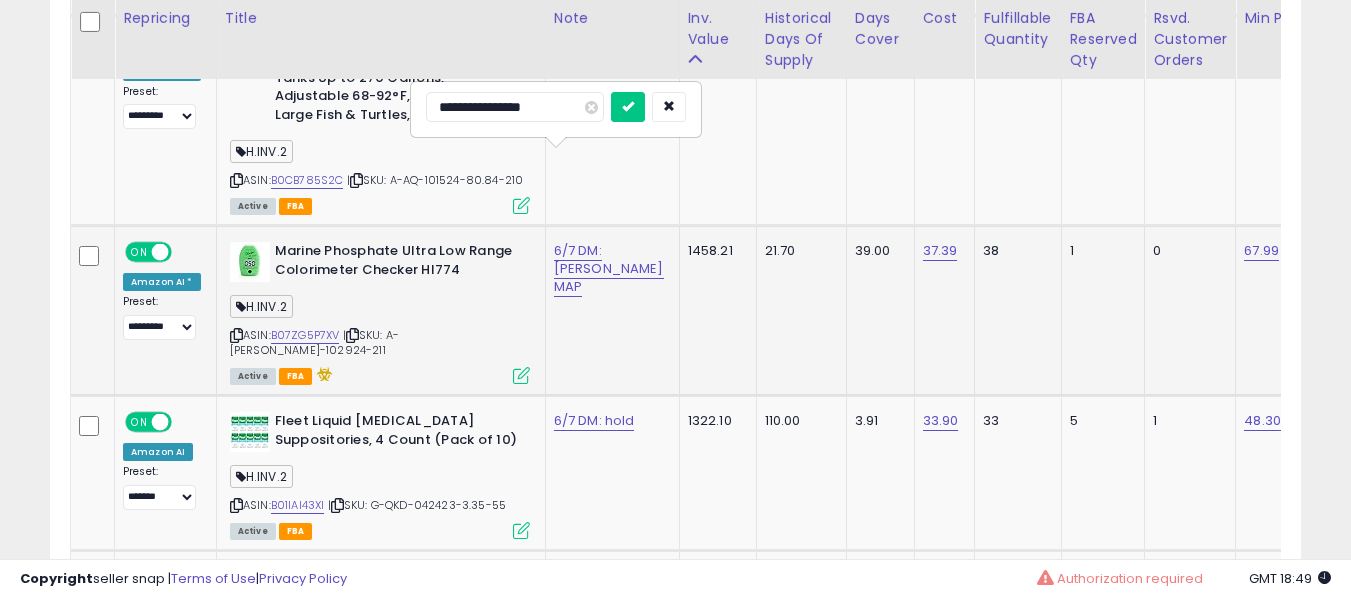 type on "**********" 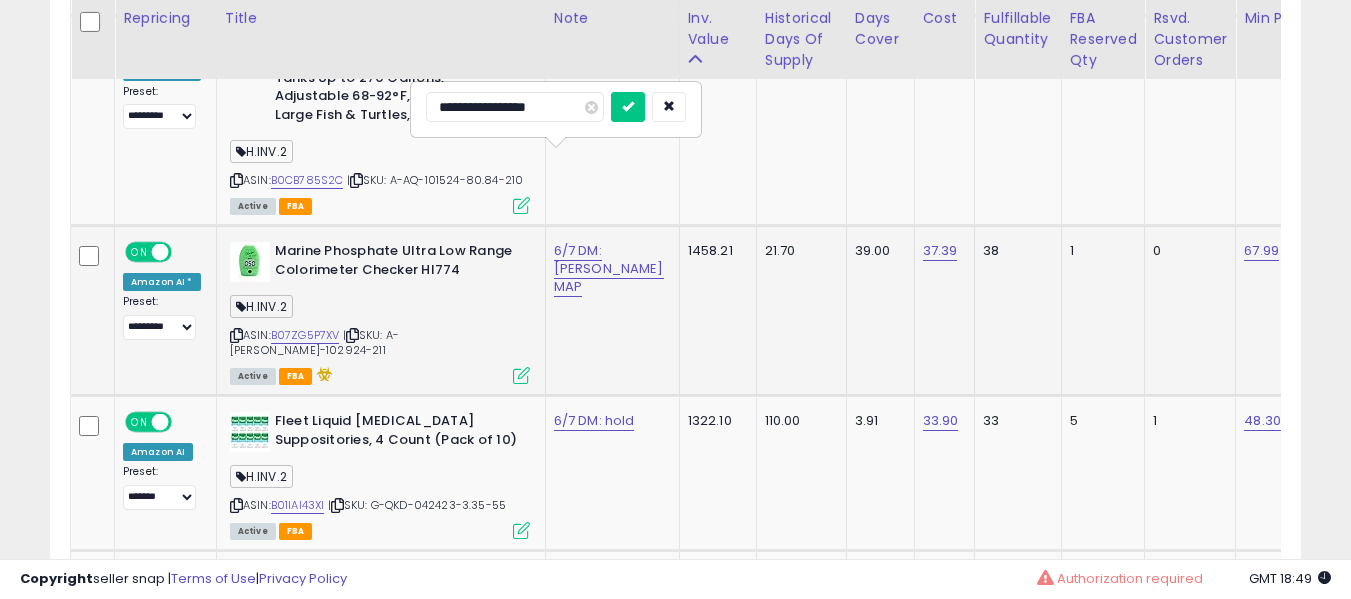 click at bounding box center [628, 107] 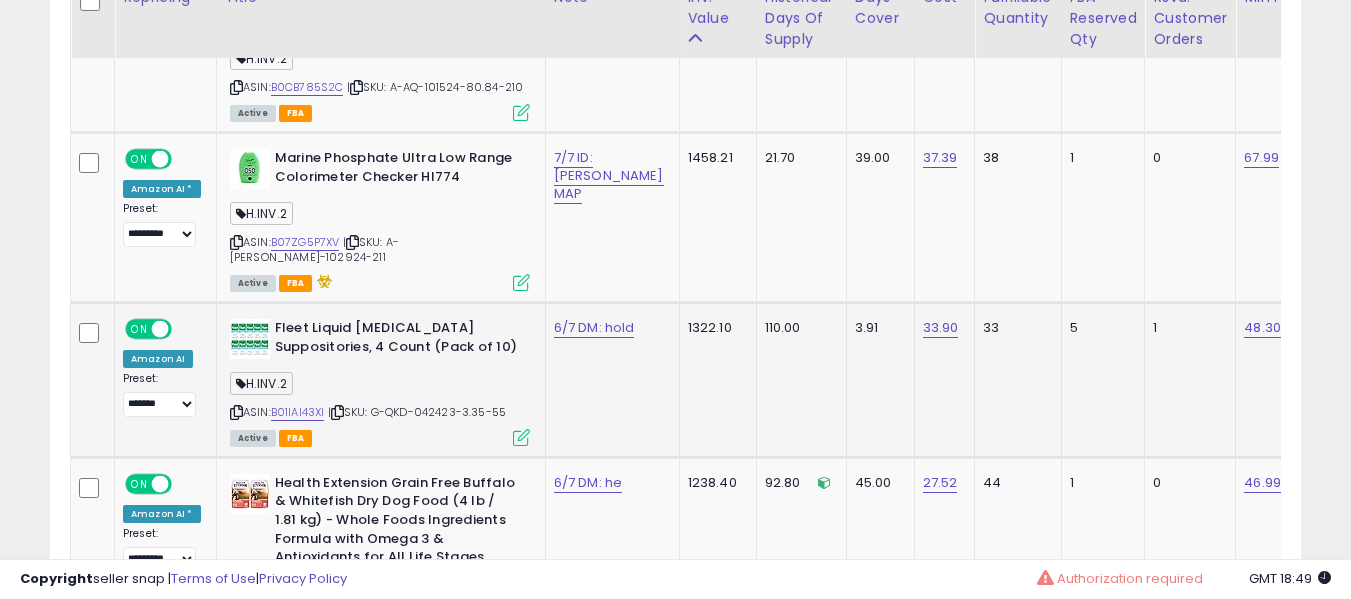 scroll, scrollTop: 6951, scrollLeft: 0, axis: vertical 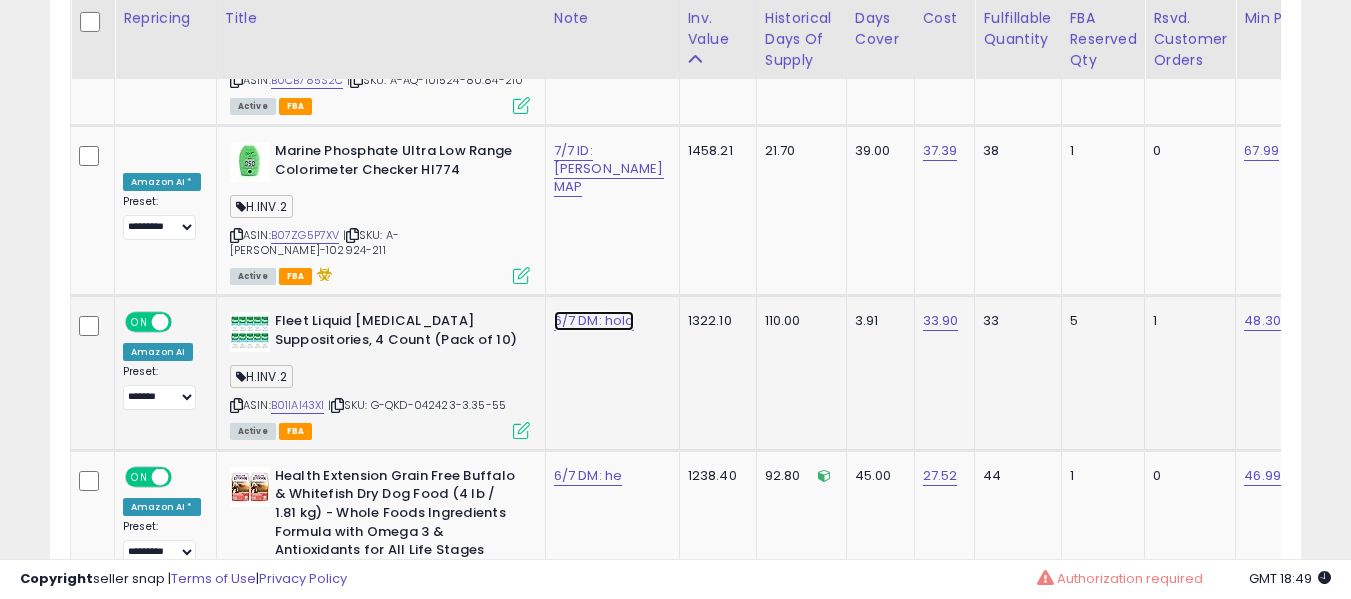 click on "6/7 DM: hold" at bounding box center [584, -5827] 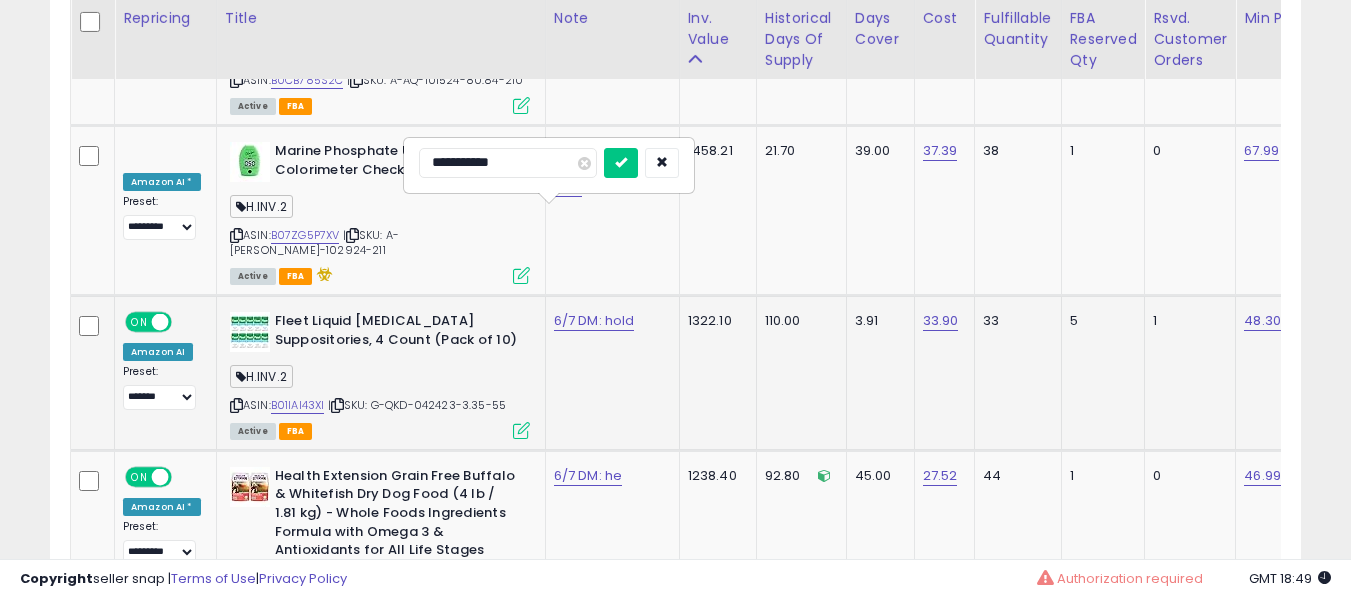 type on "**********" 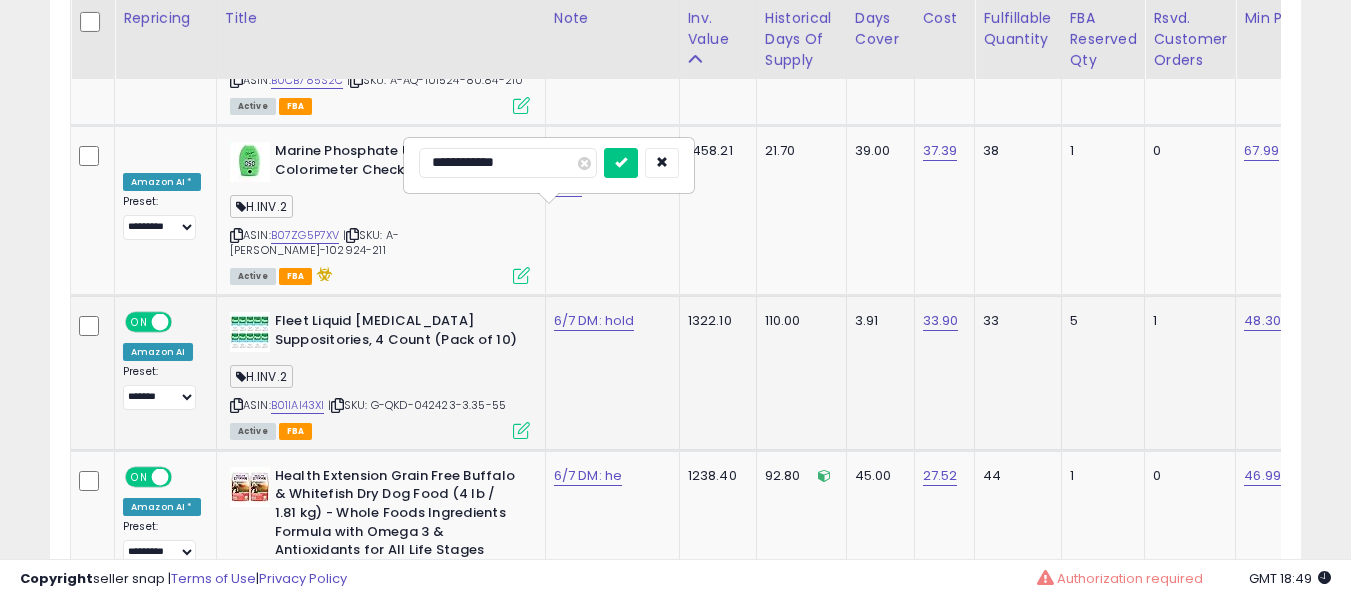 click at bounding box center [621, 163] 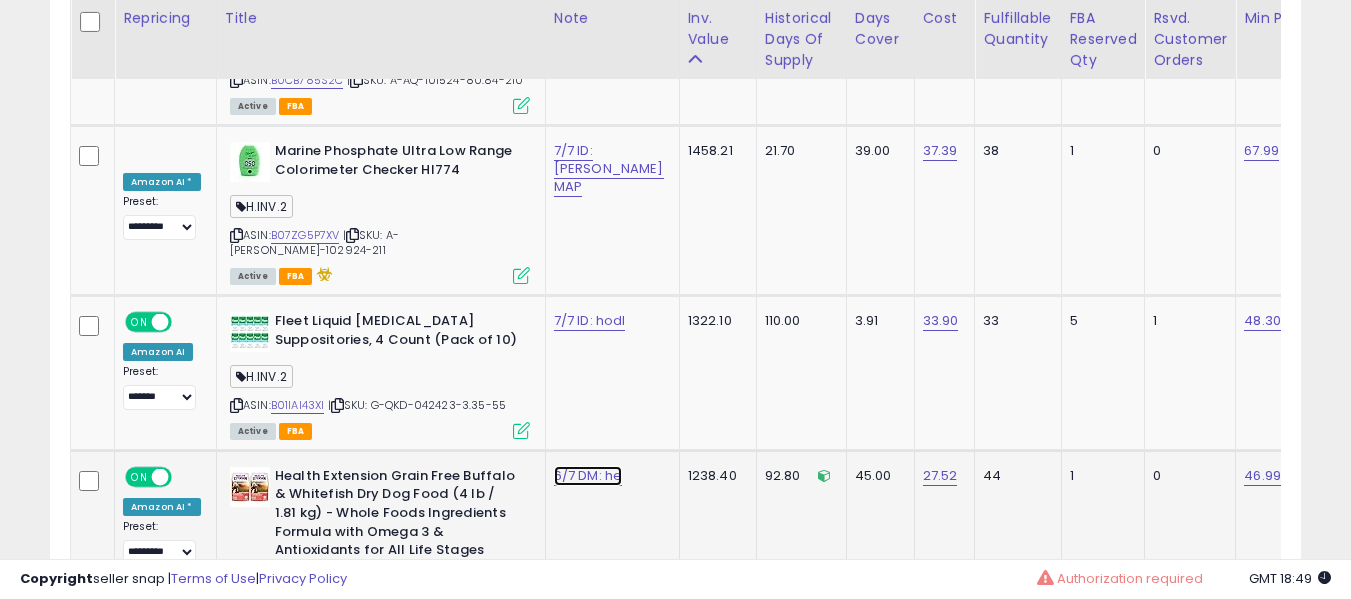 click on "6/7 DM: he" at bounding box center (584, -5827) 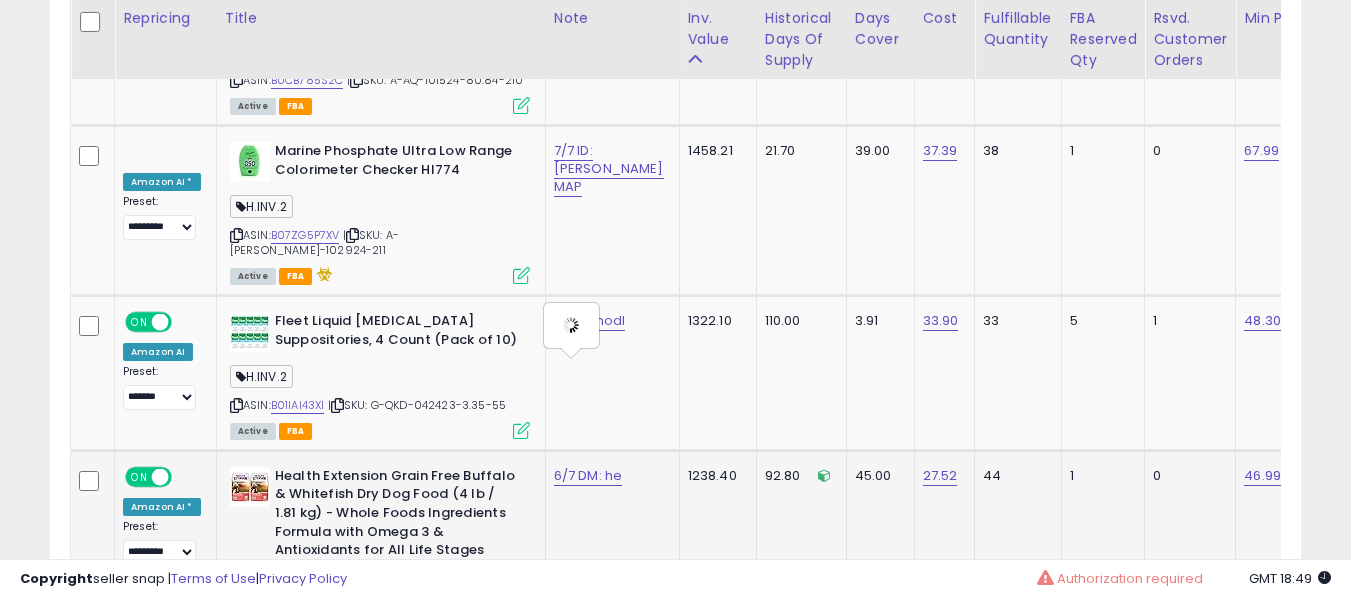 type on "**********" 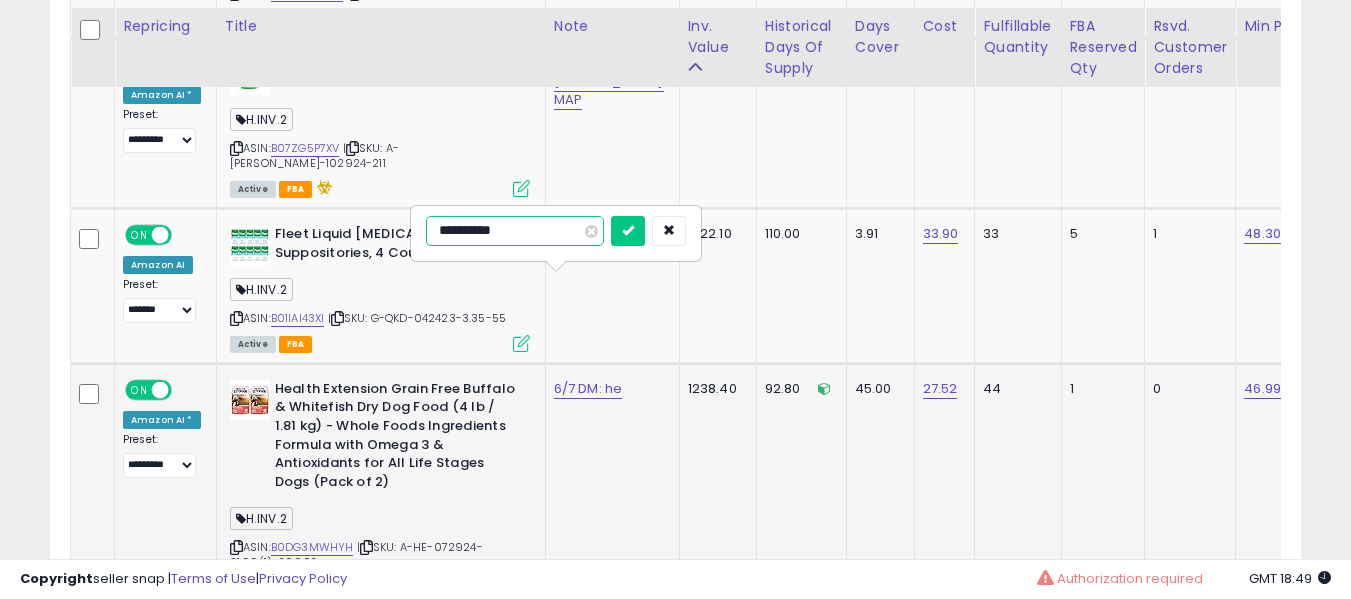 scroll, scrollTop: 7051, scrollLeft: 0, axis: vertical 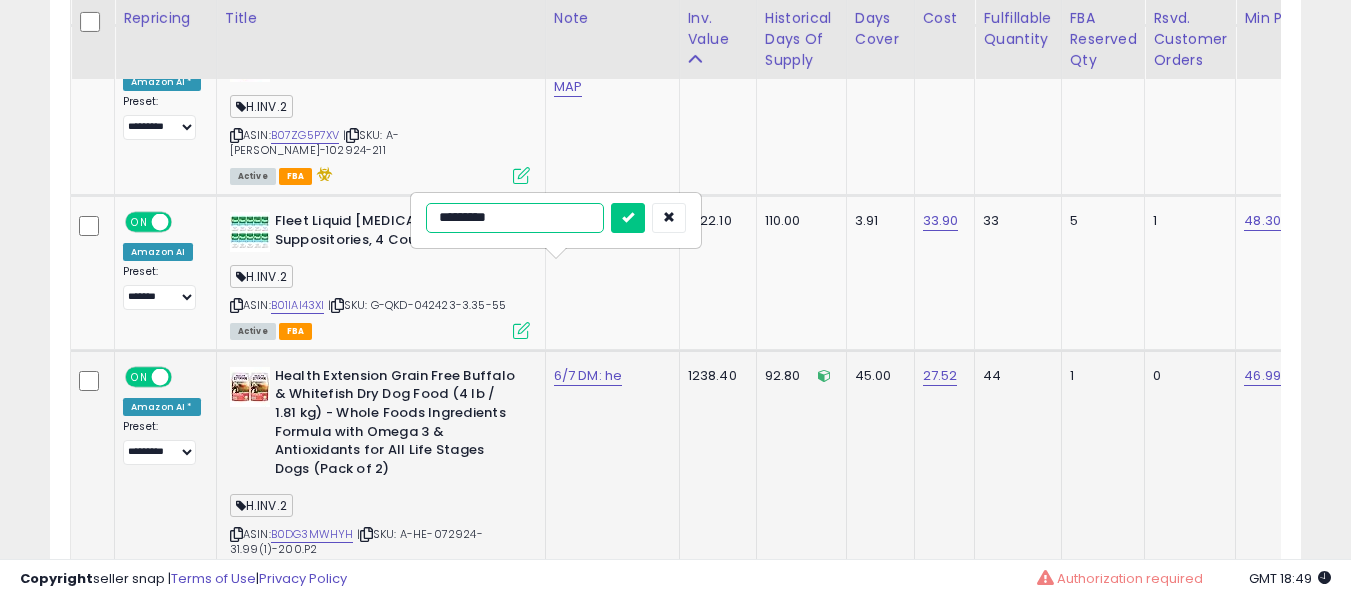 type on "**********" 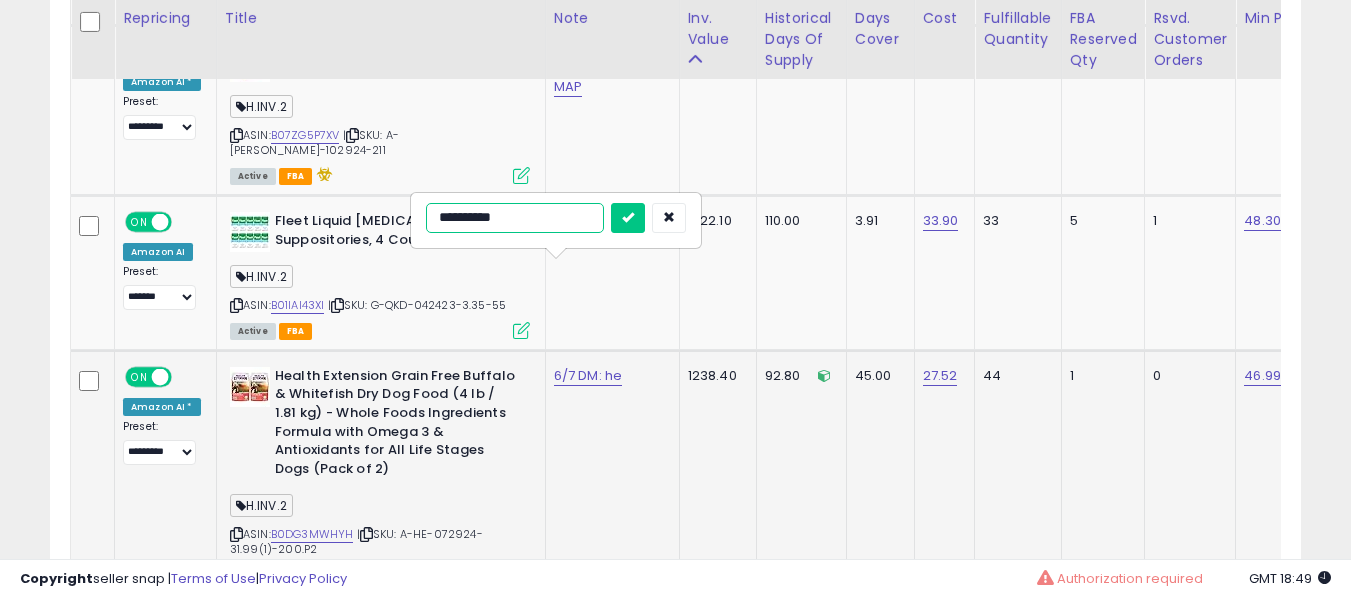 click at bounding box center (628, 218) 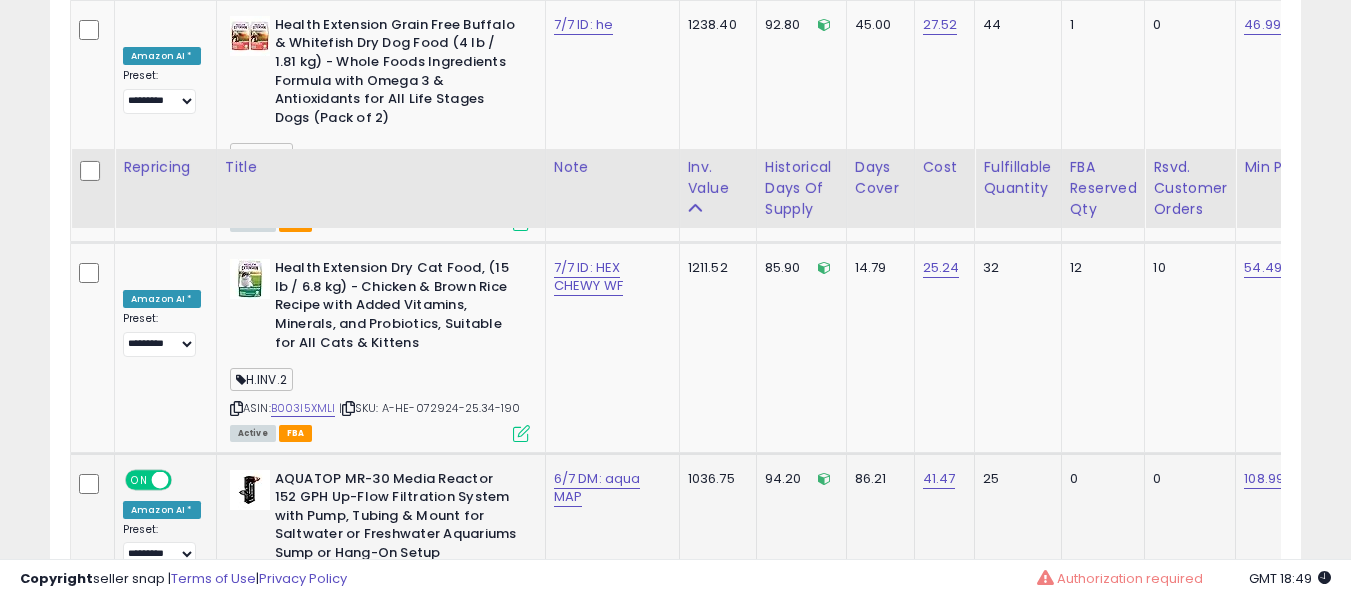 scroll, scrollTop: 7551, scrollLeft: 0, axis: vertical 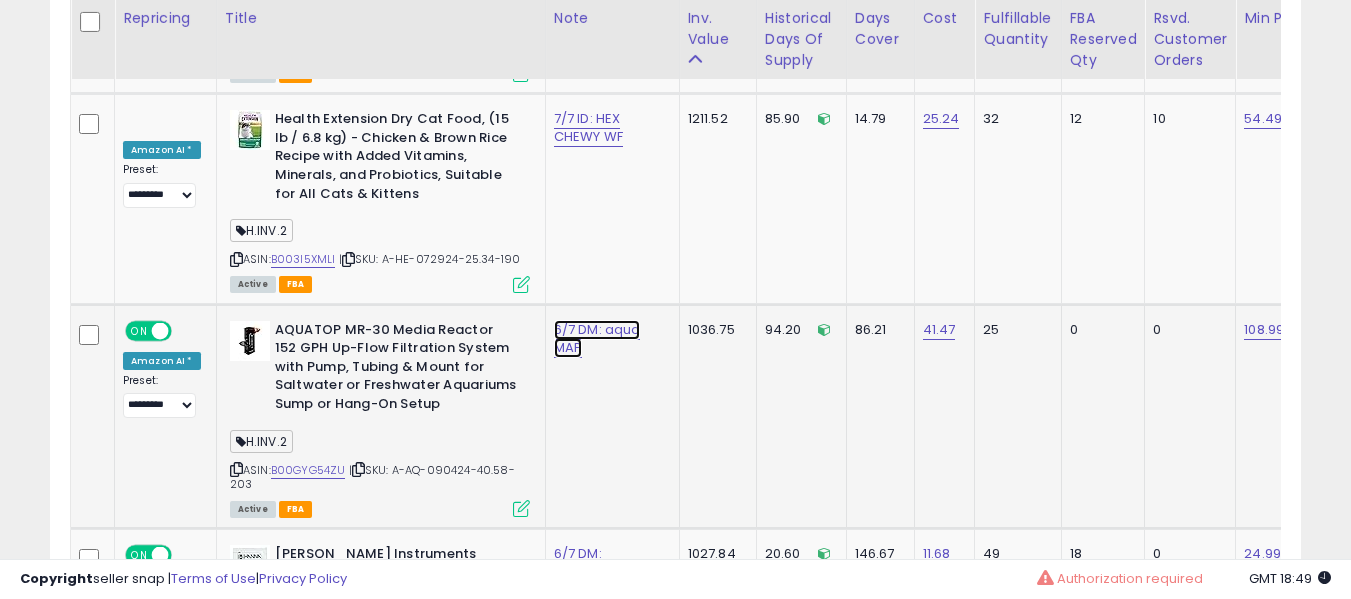 click on "6/7 DM: aqua MAP" at bounding box center (584, -6427) 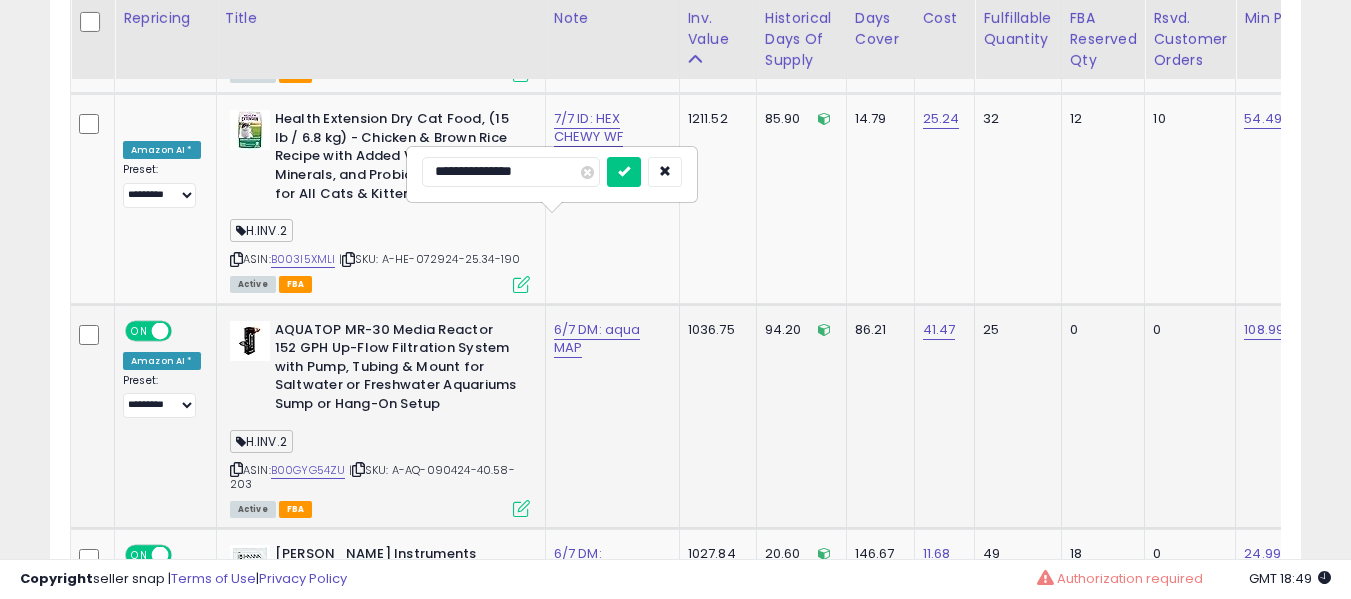 type on "**********" 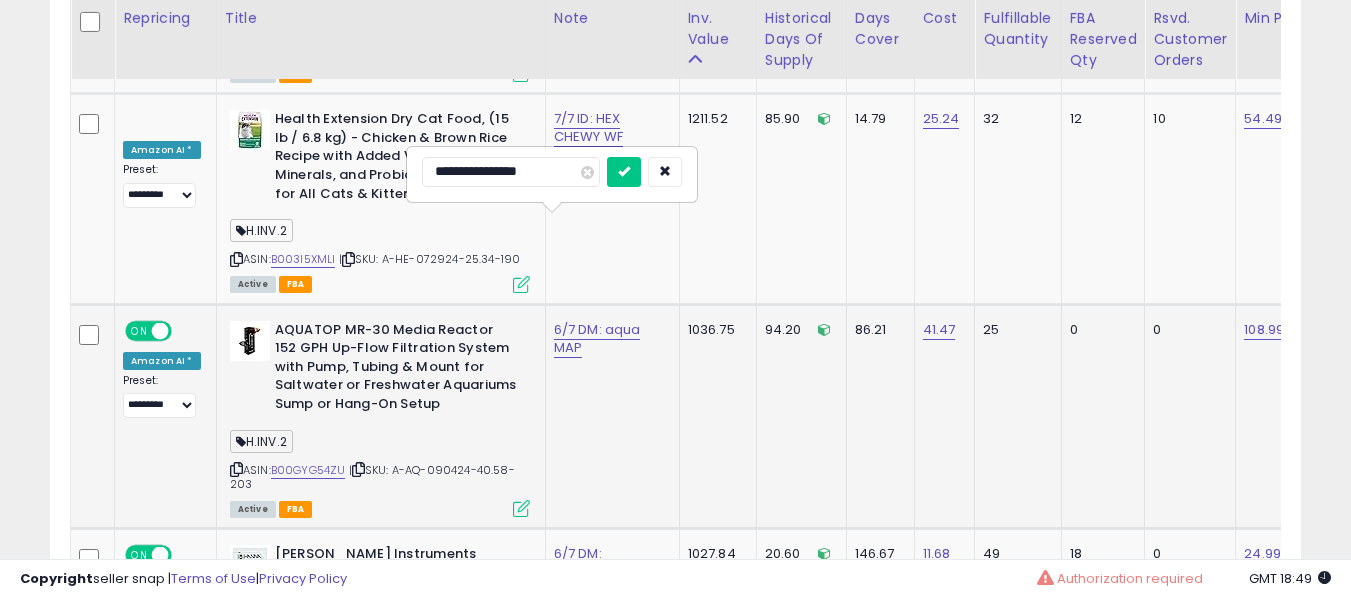 click at bounding box center (624, 172) 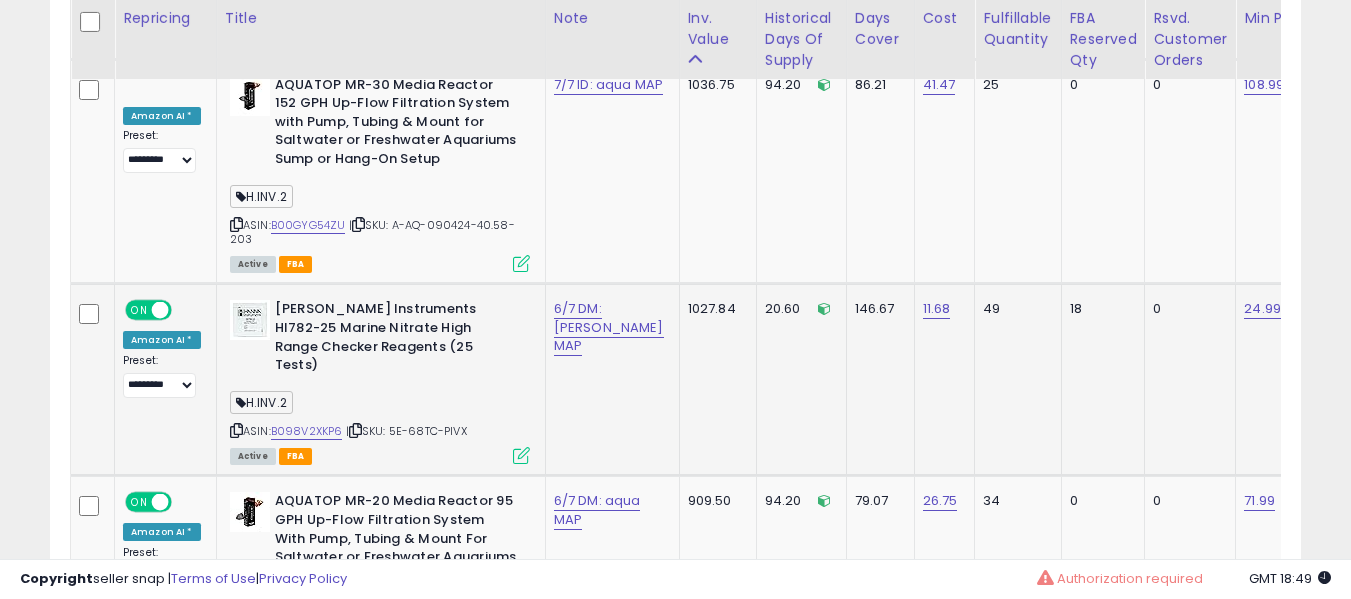 scroll, scrollTop: 7851, scrollLeft: 0, axis: vertical 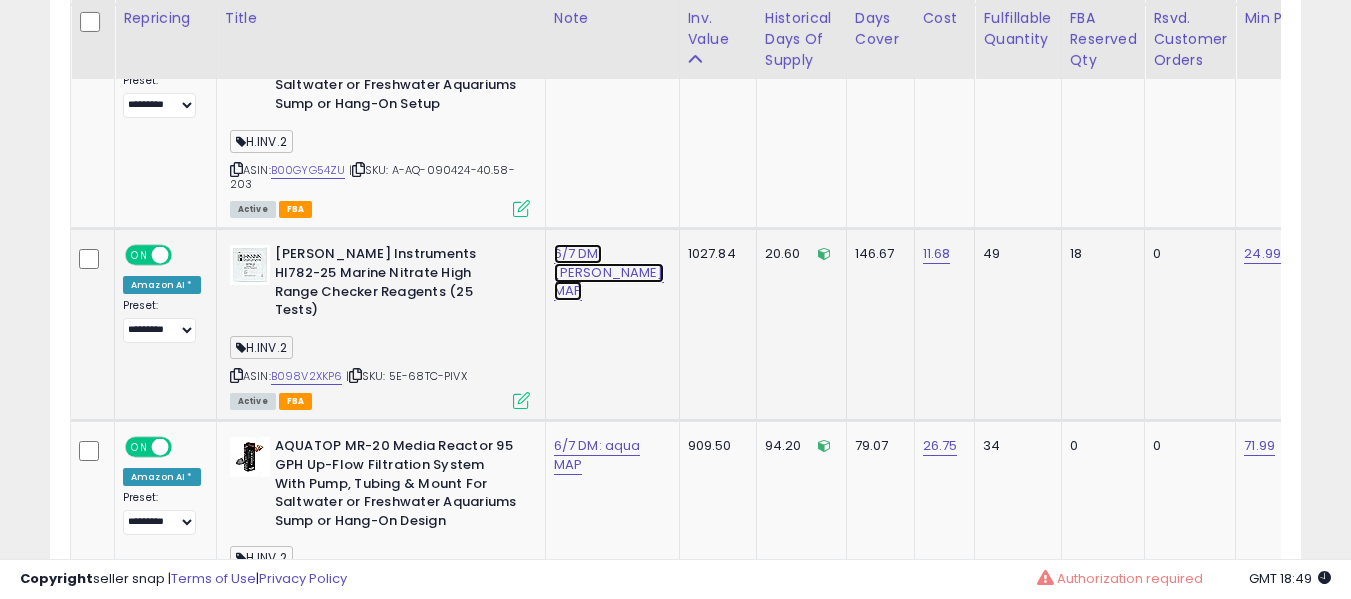 click on "6/7 DM: hanna MAP" at bounding box center [584, -6727] 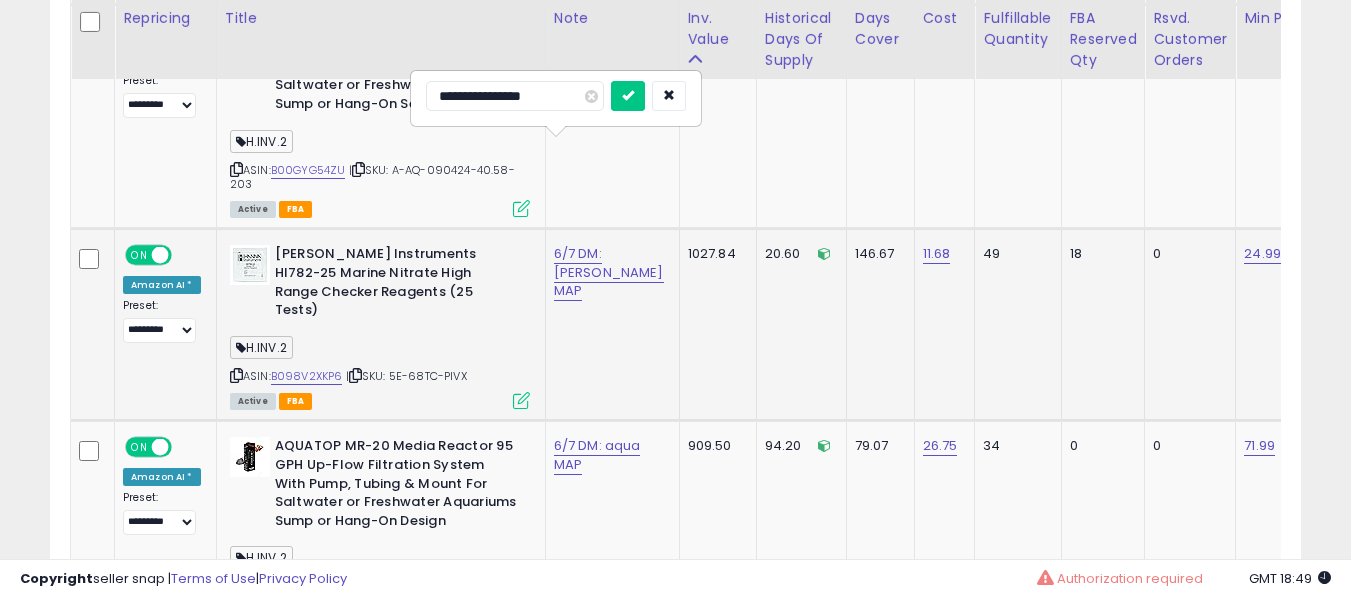 type on "**********" 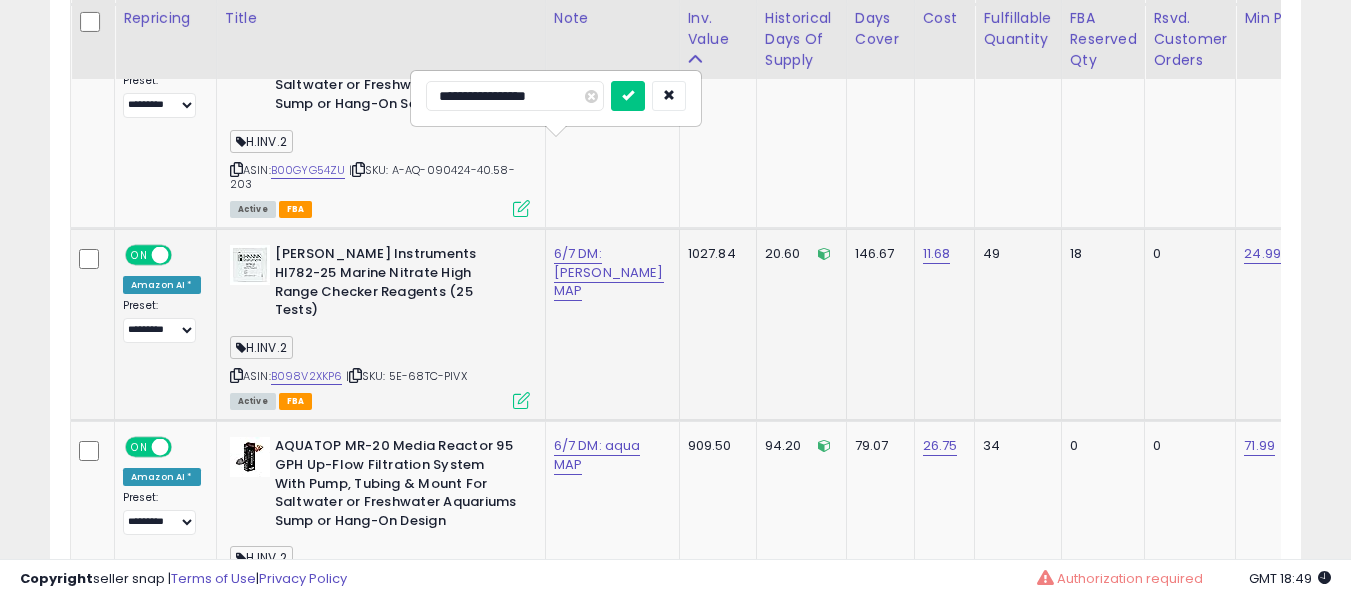 click at bounding box center [628, 96] 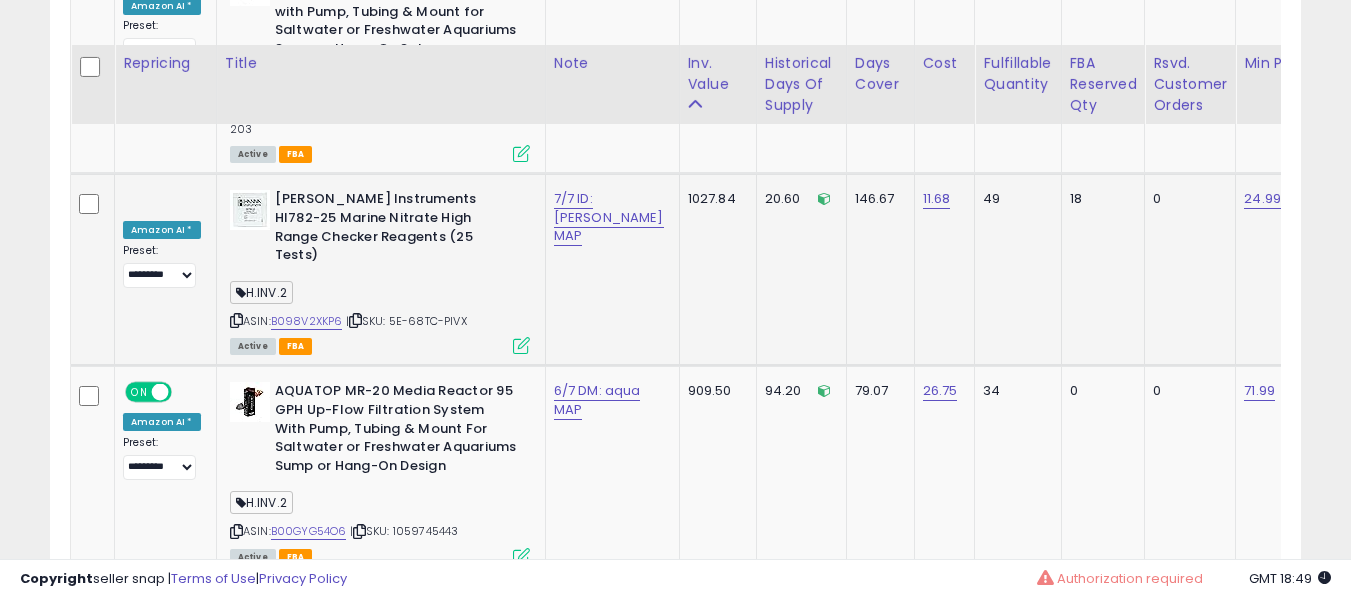 scroll, scrollTop: 7951, scrollLeft: 0, axis: vertical 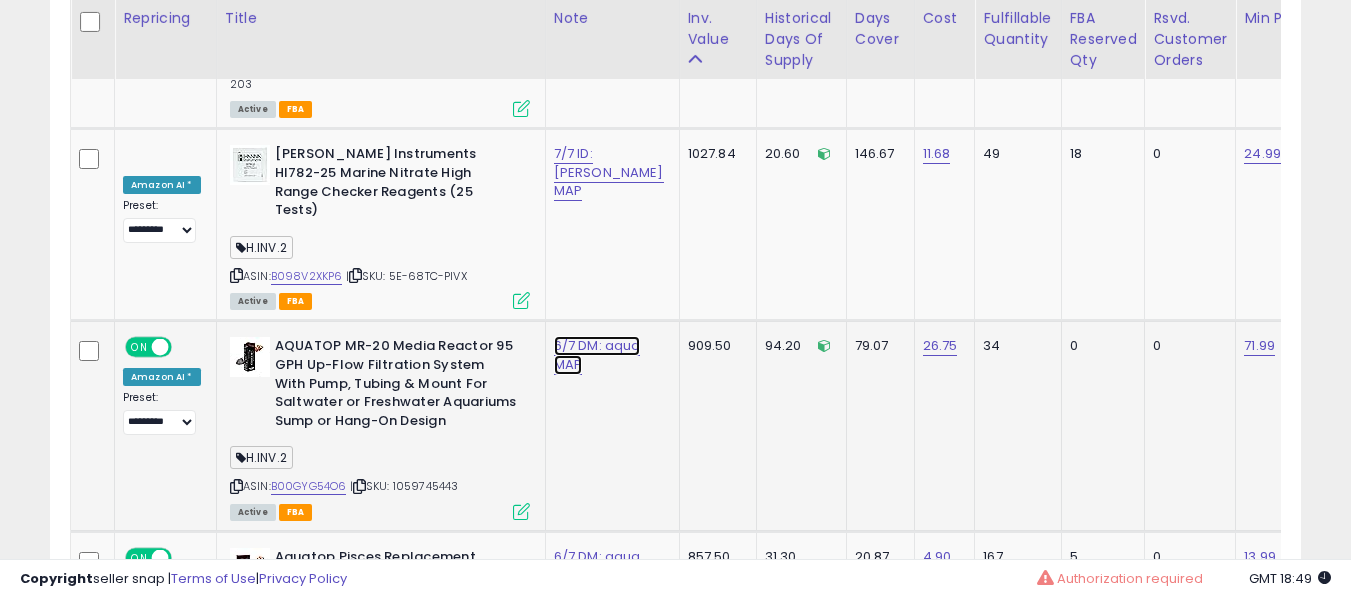 click on "6/7 DM: aqua MAP" at bounding box center (584, -6827) 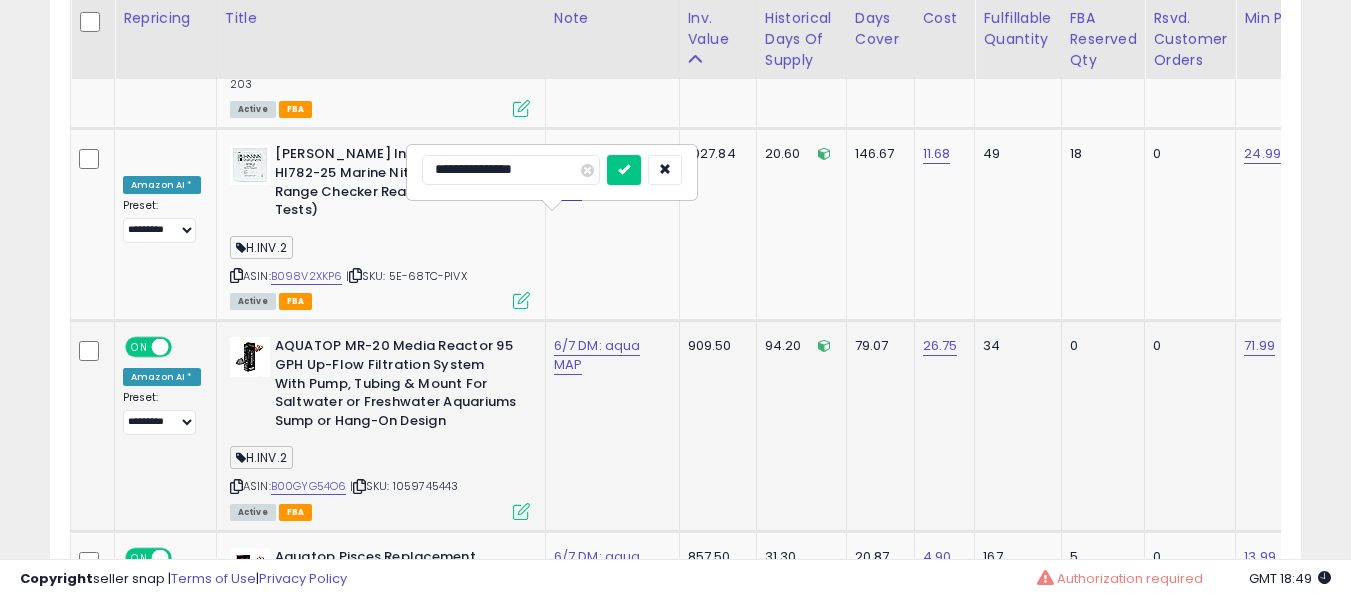 type on "**********" 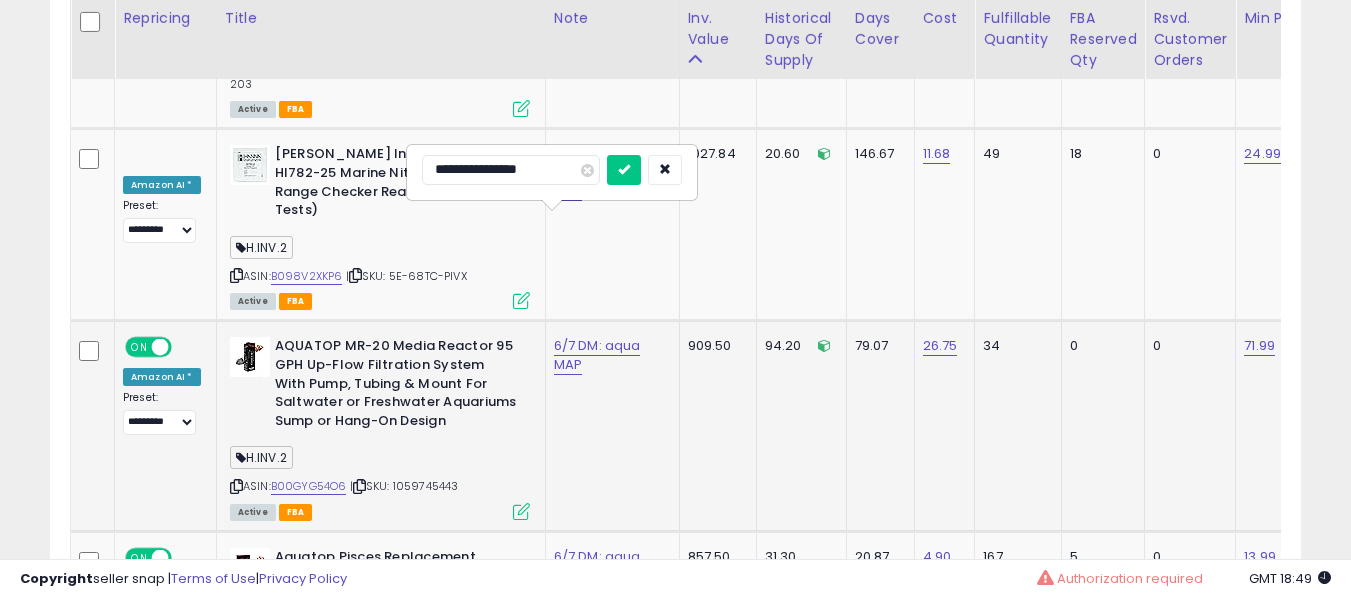click at bounding box center [624, 170] 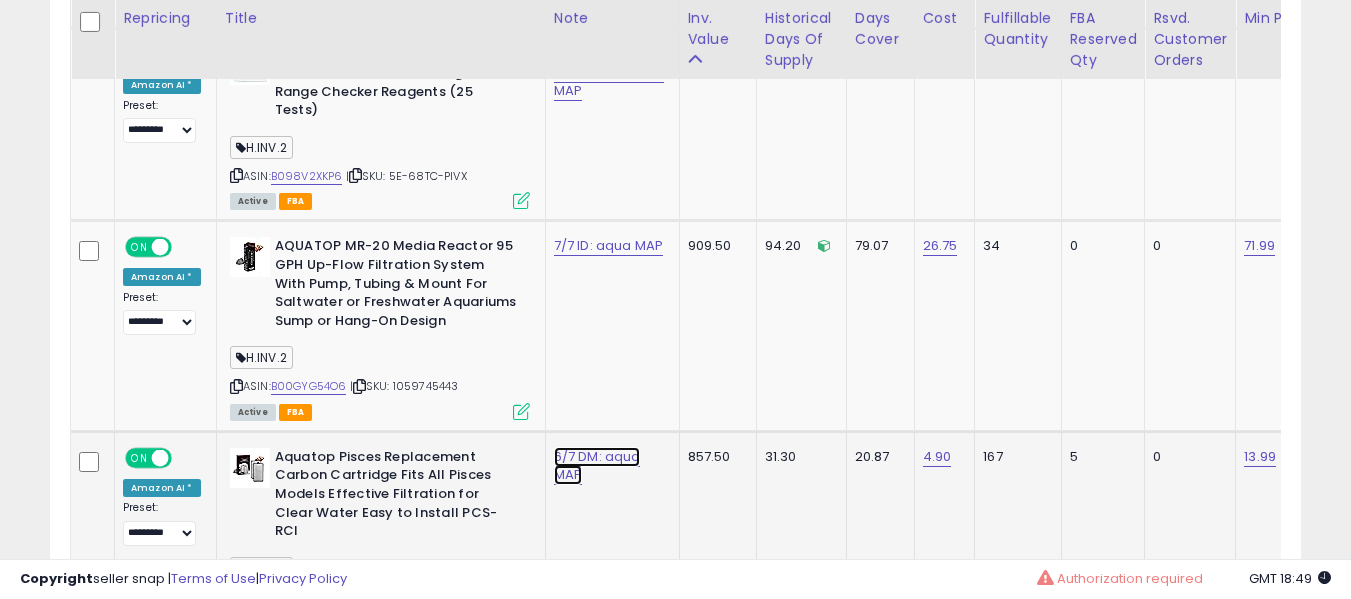click on "6/7 DM: aqua MAP" at bounding box center [584, -6927] 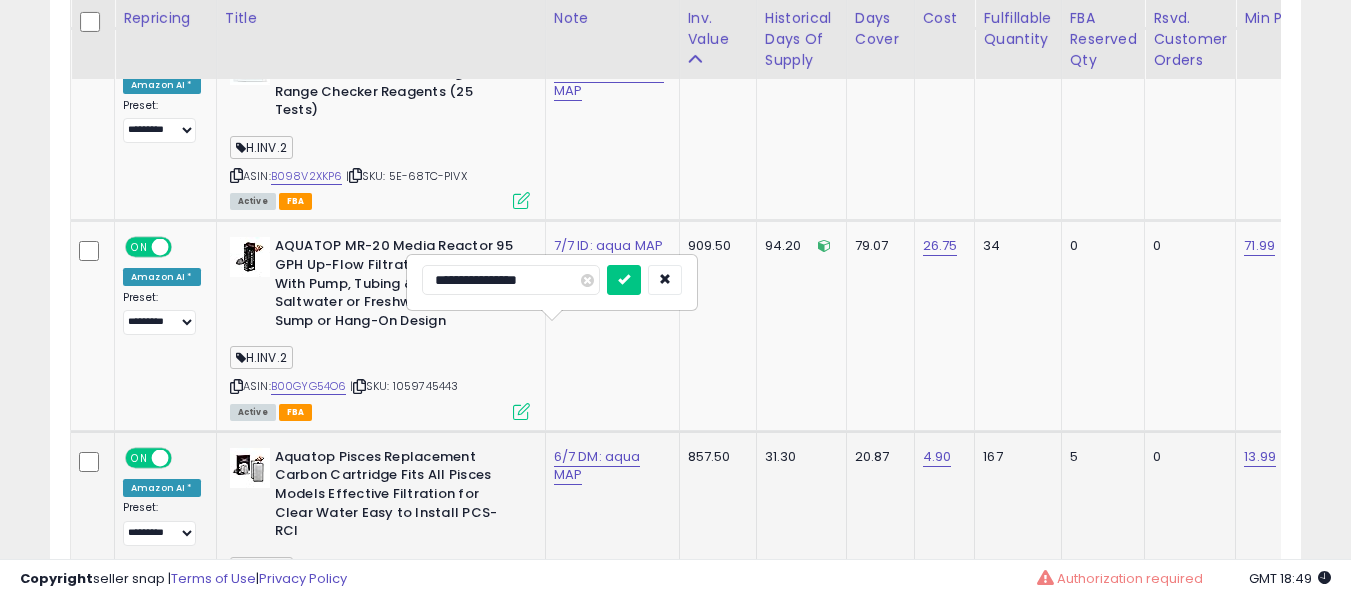 scroll, scrollTop: 8151, scrollLeft: 0, axis: vertical 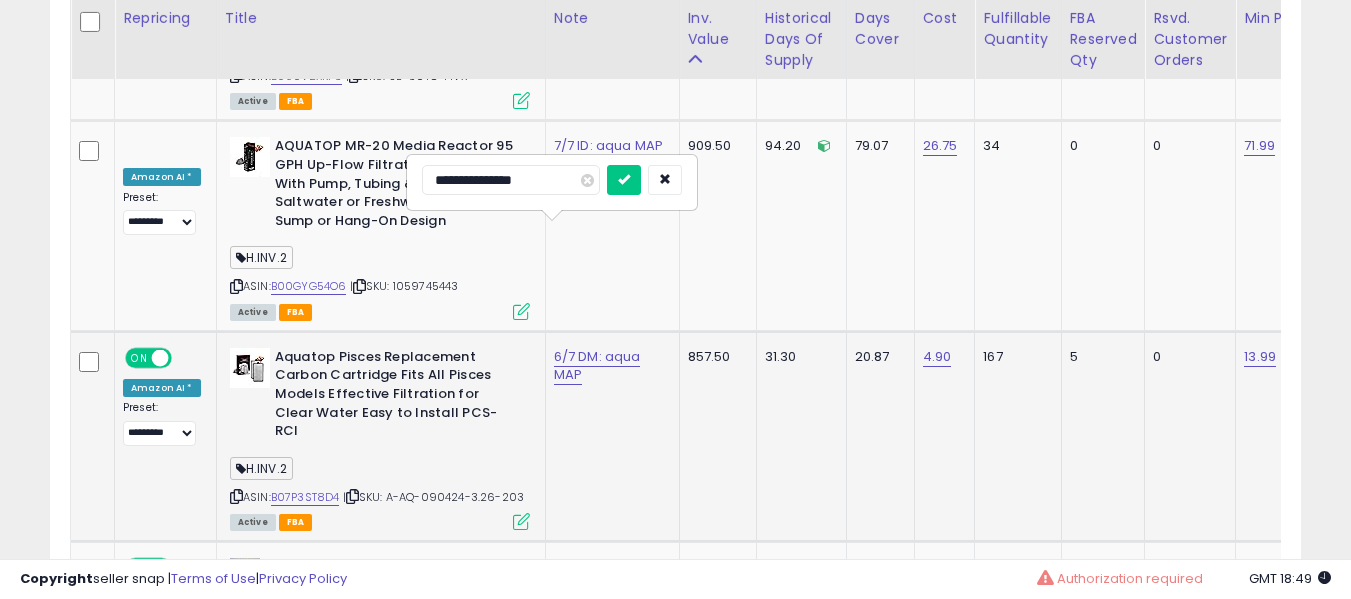 type on "**********" 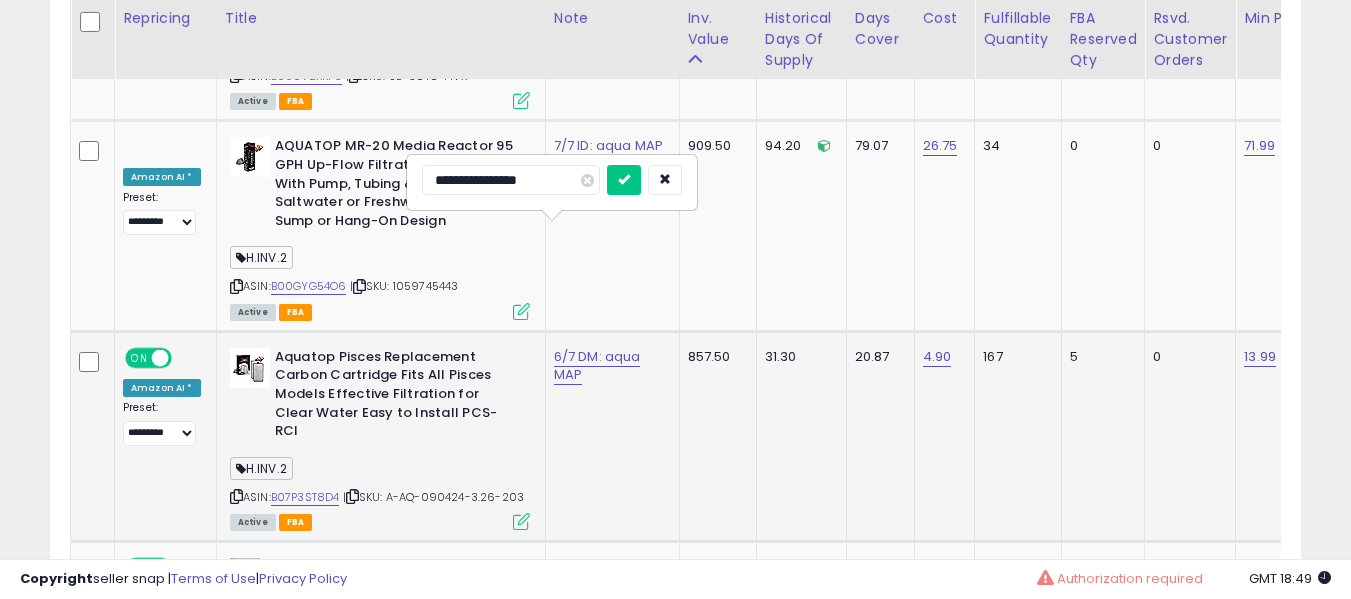 click at bounding box center [624, 180] 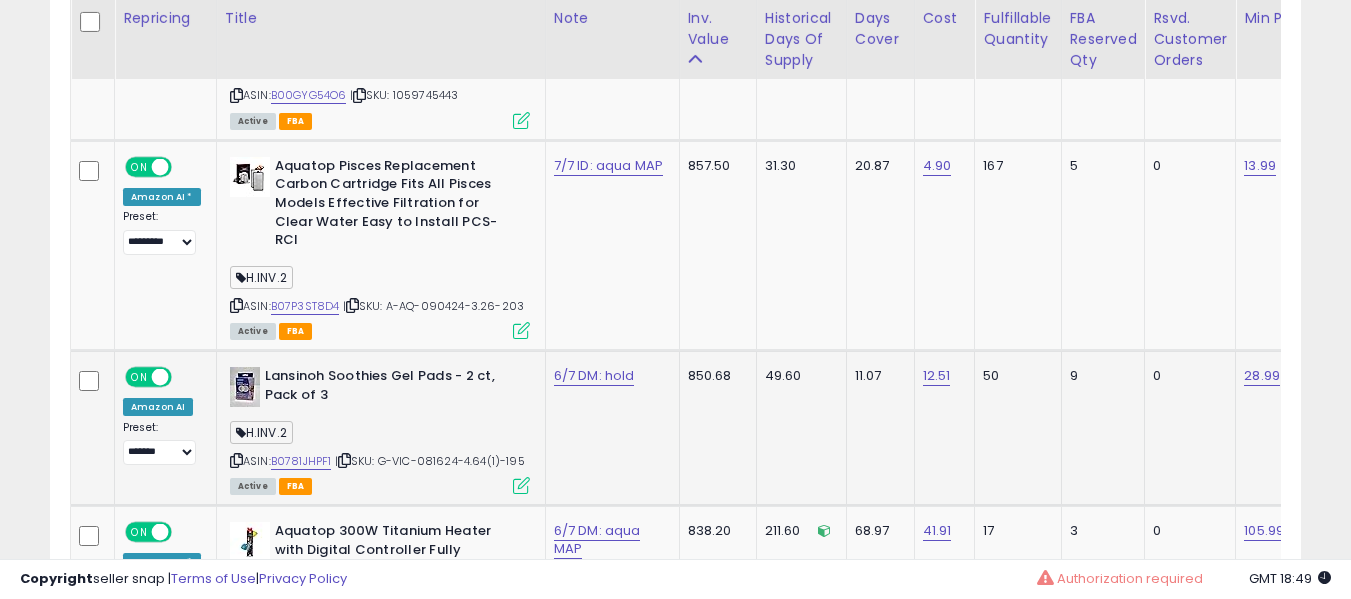 scroll, scrollTop: 8351, scrollLeft: 0, axis: vertical 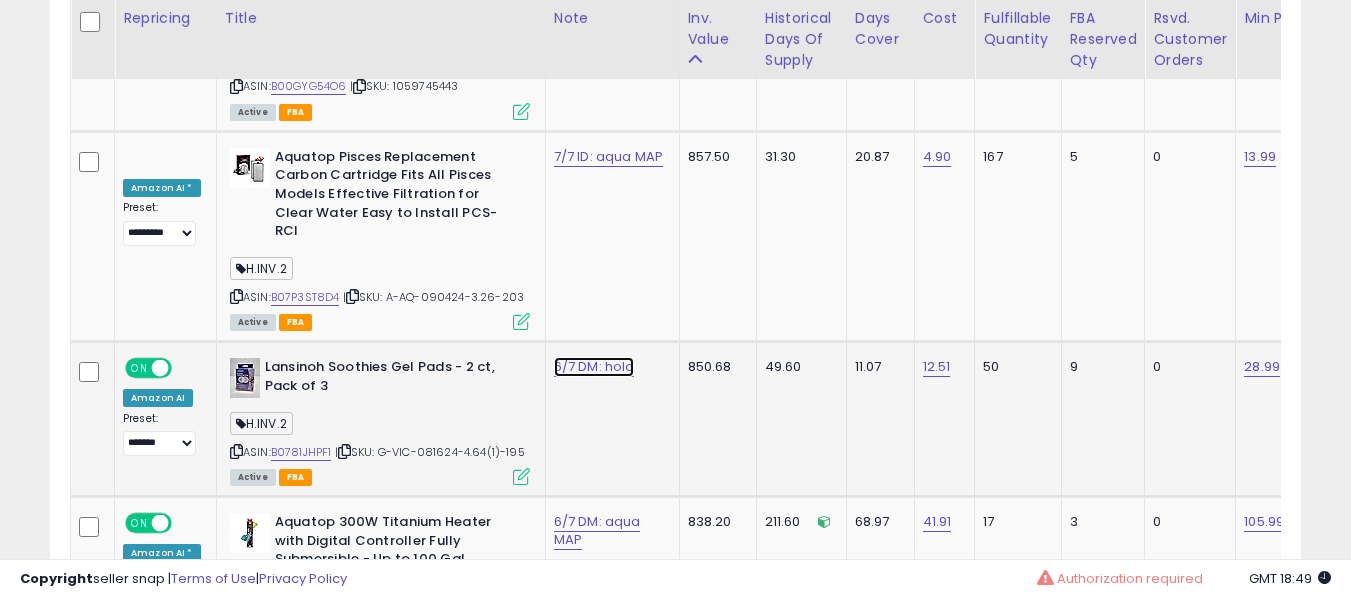 click on "6/7 DM: hold" at bounding box center (584, -7227) 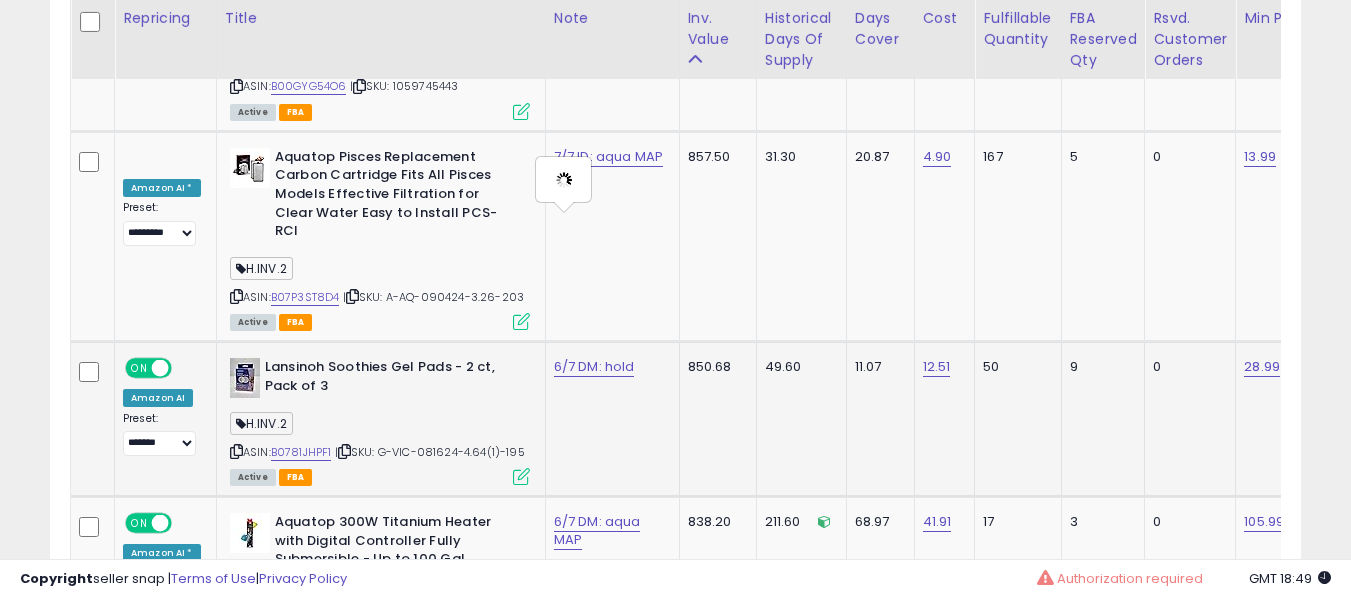 type on "**********" 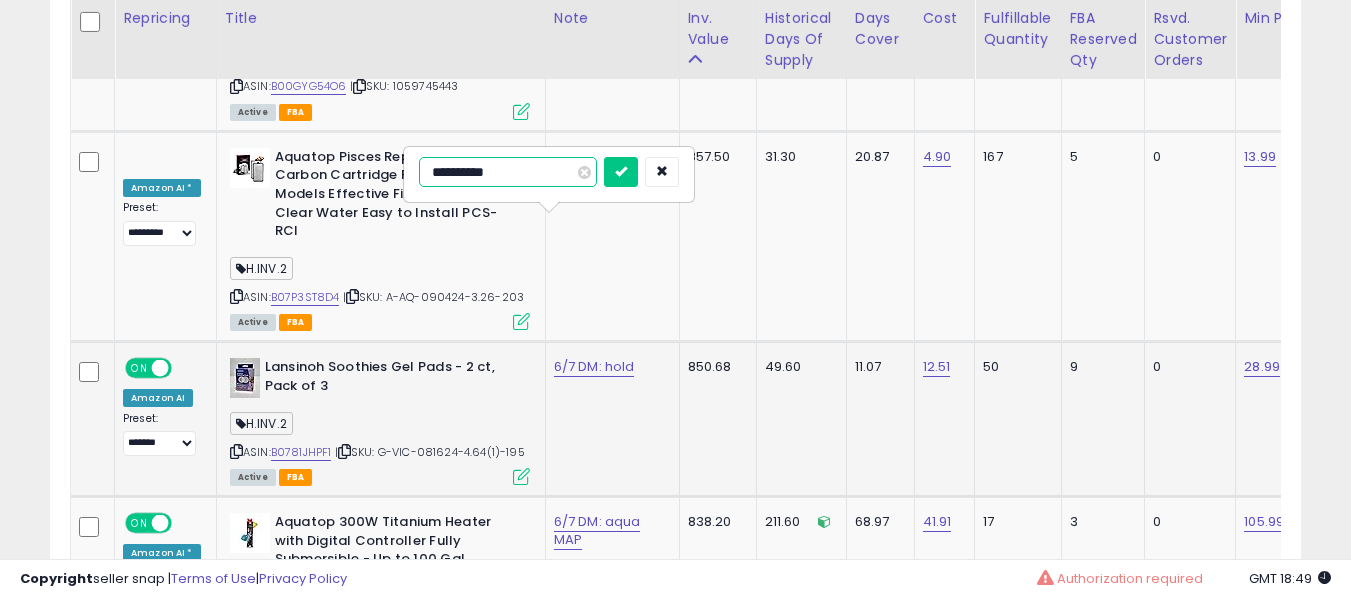 type on "**********" 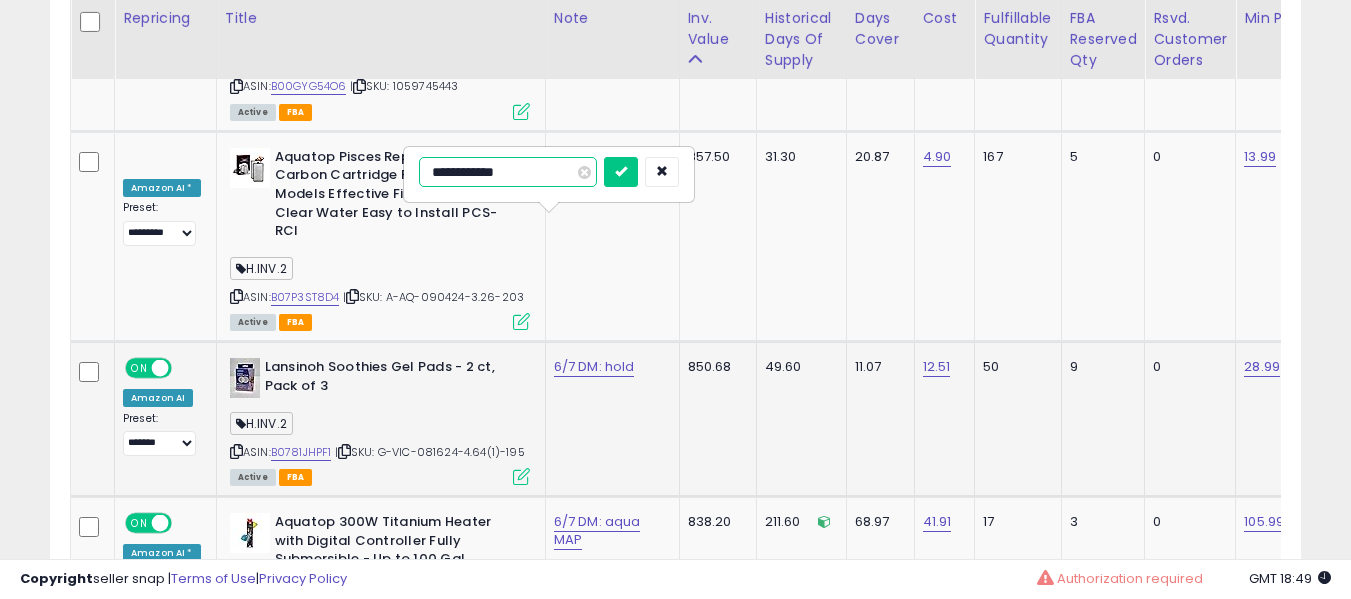 click at bounding box center (621, 172) 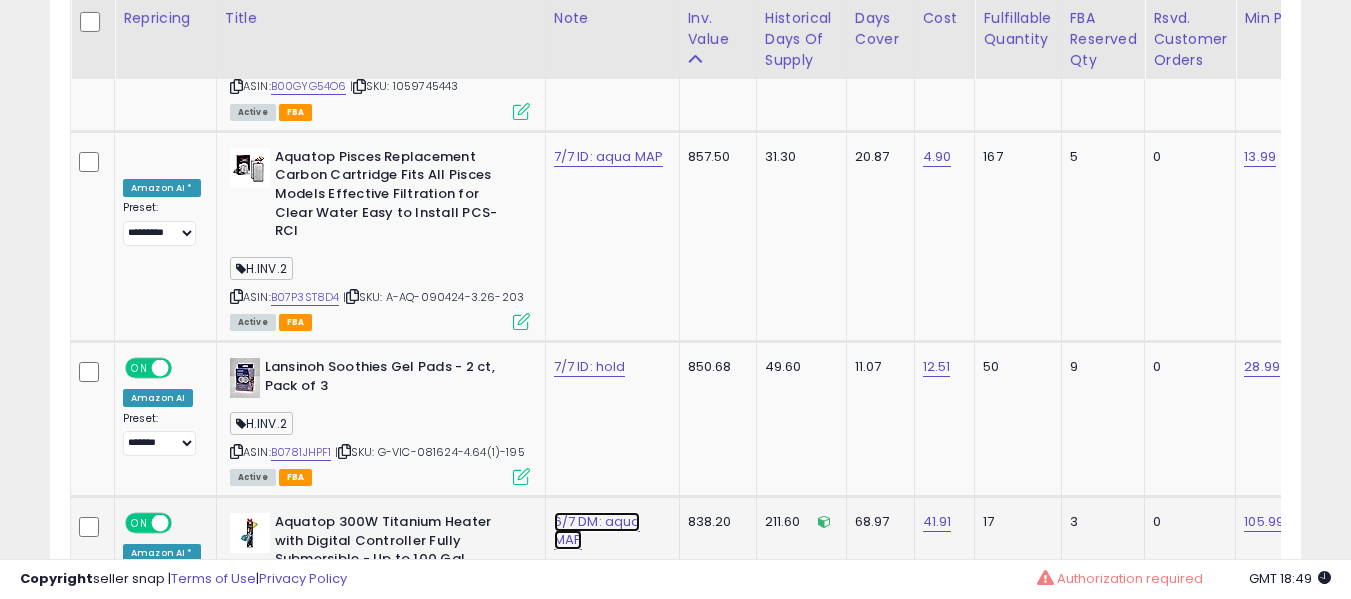 click on "6/7 DM: aqua MAP" at bounding box center (584, -7227) 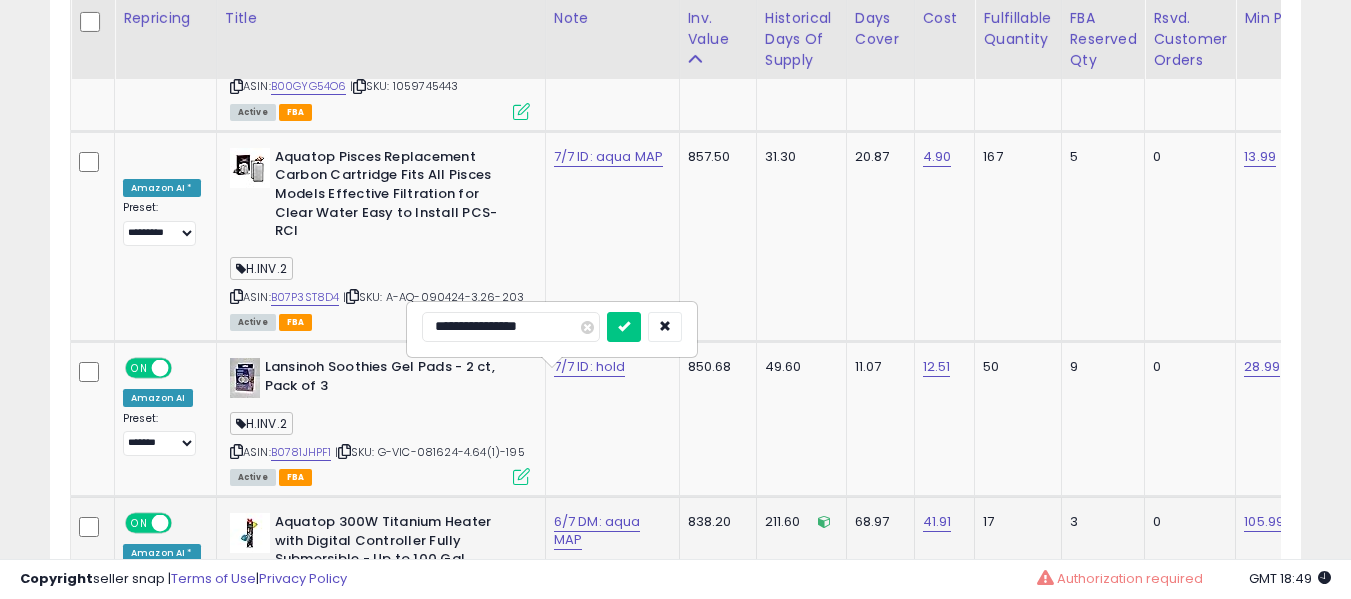 scroll, scrollTop: 8551, scrollLeft: 0, axis: vertical 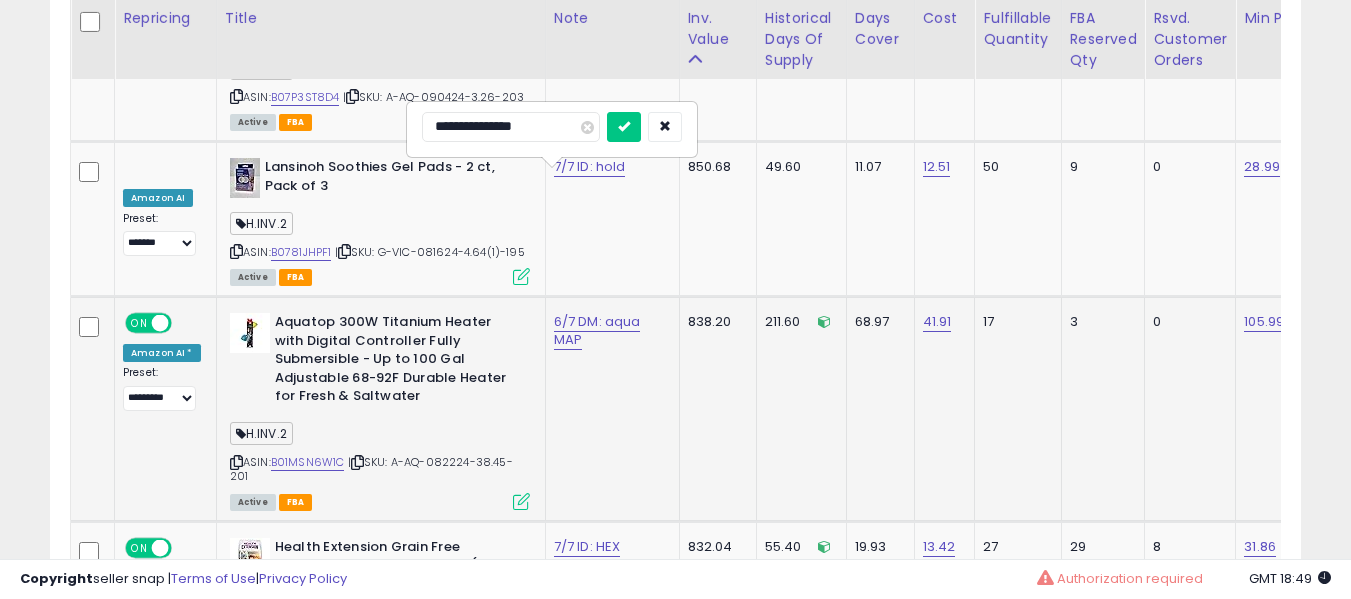 type on "**********" 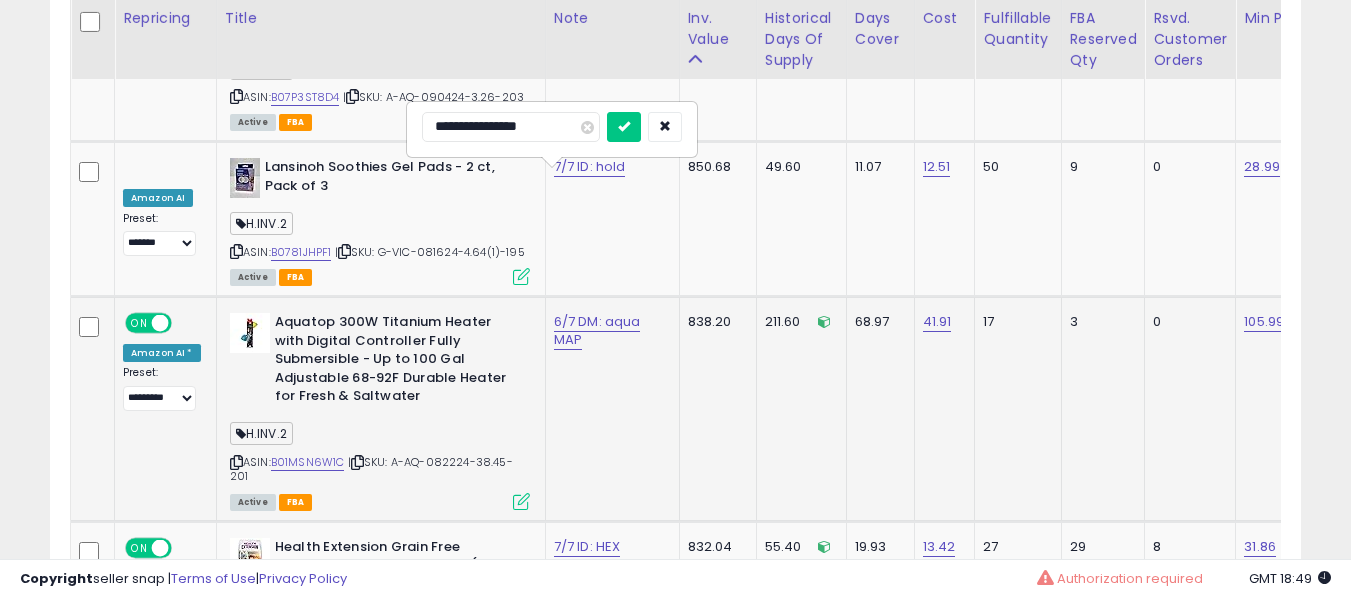 click at bounding box center (624, 127) 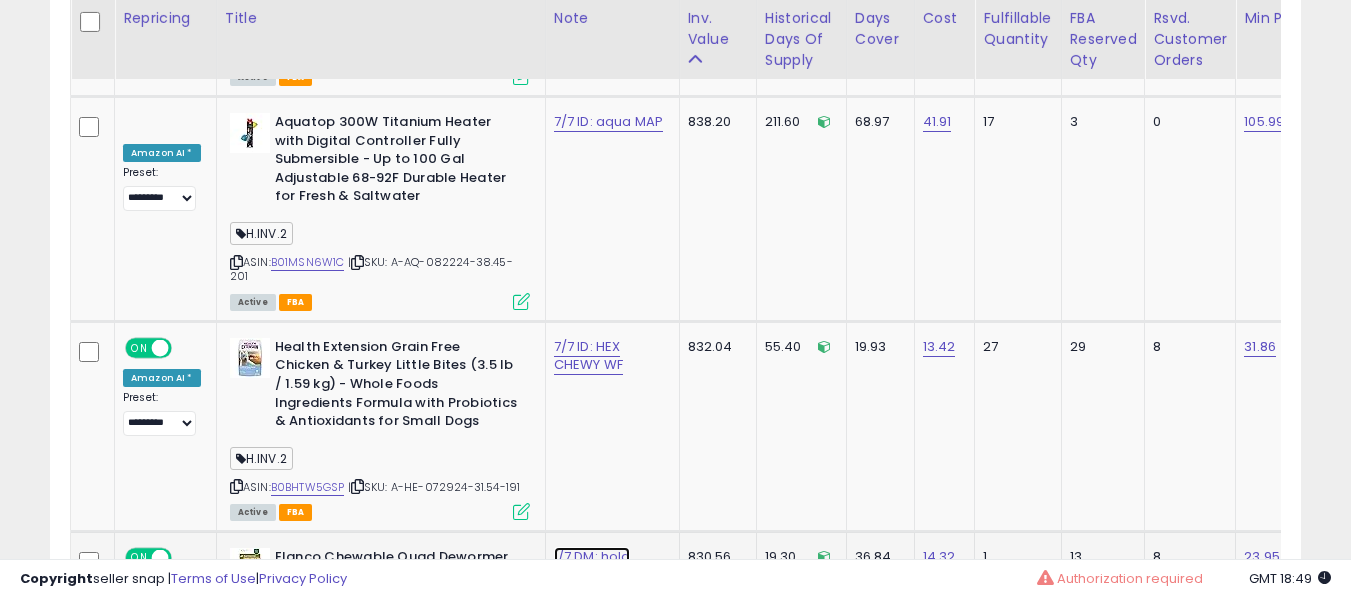 click on "1/7 DM: hold" at bounding box center (584, -7627) 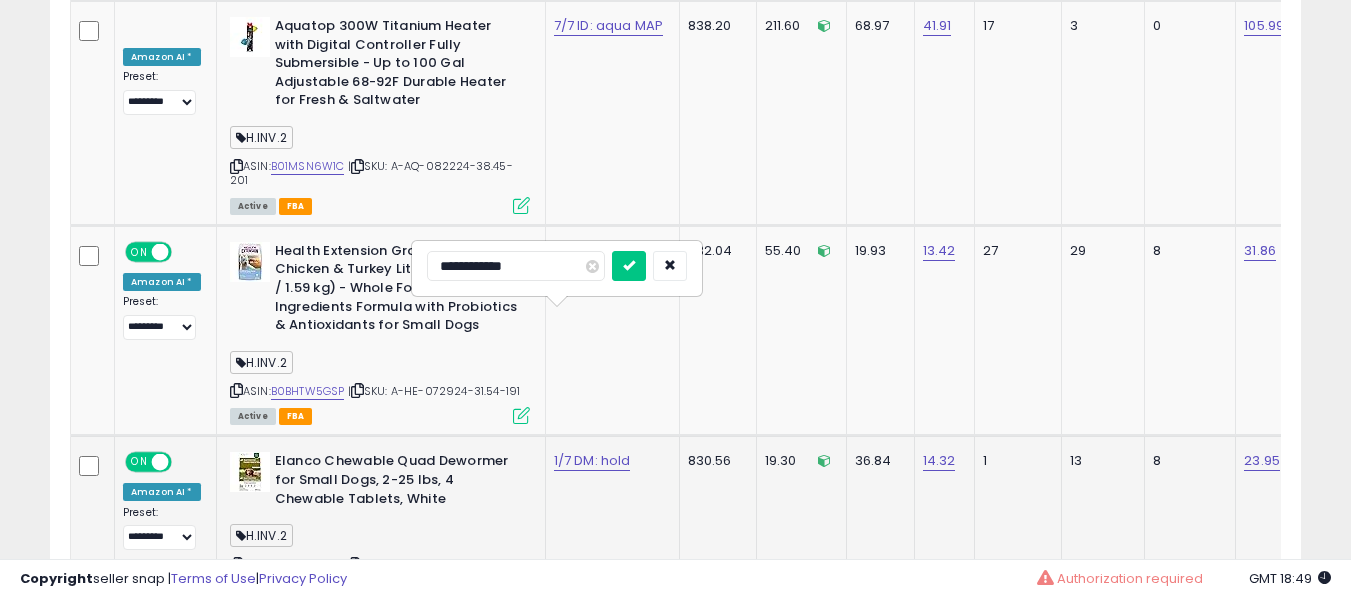 scroll, scrollTop: 8851, scrollLeft: 0, axis: vertical 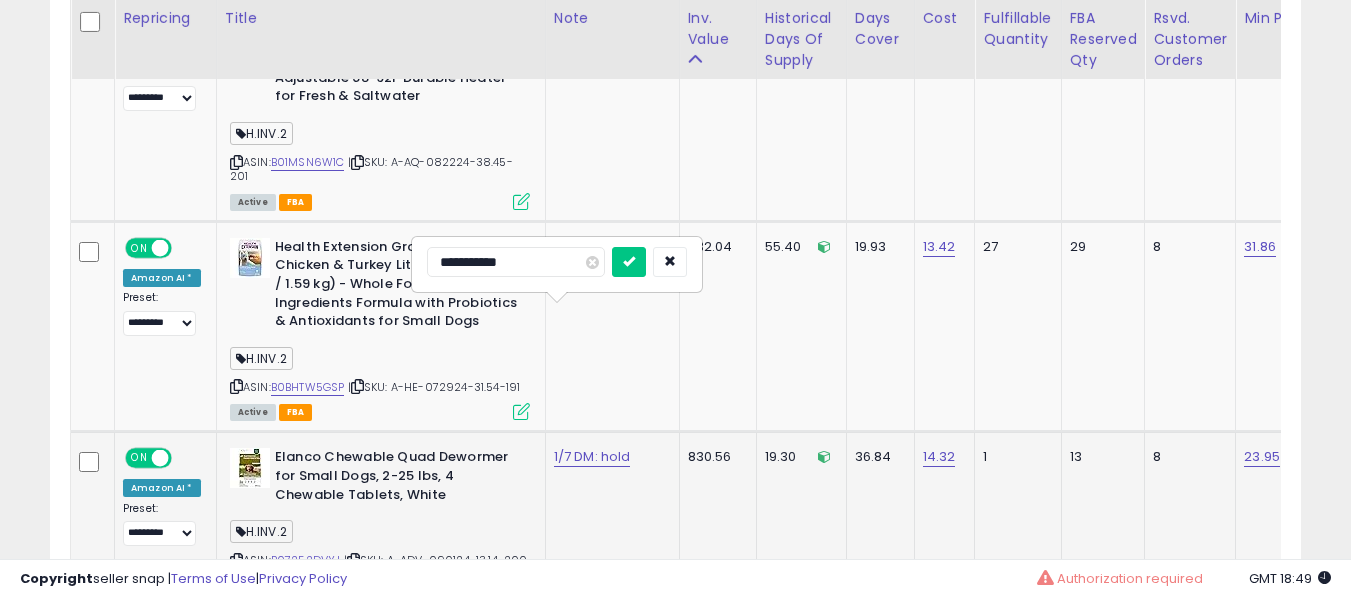 type on "**********" 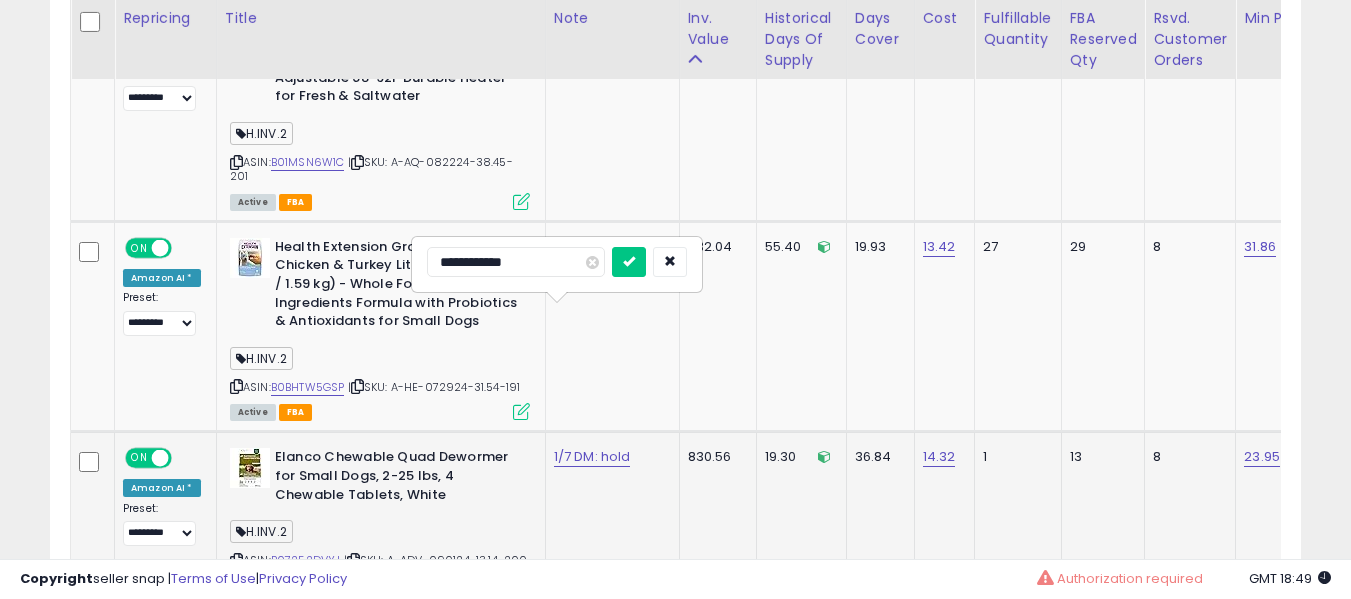 click at bounding box center (629, 262) 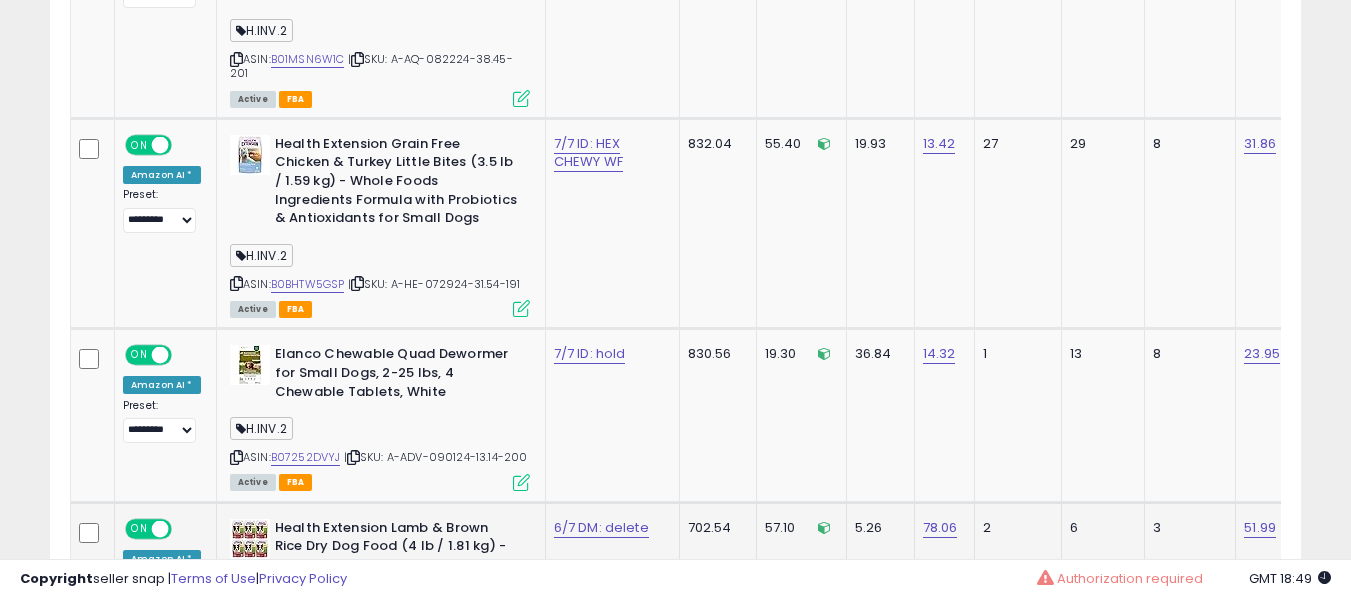 scroll, scrollTop: 9051, scrollLeft: 0, axis: vertical 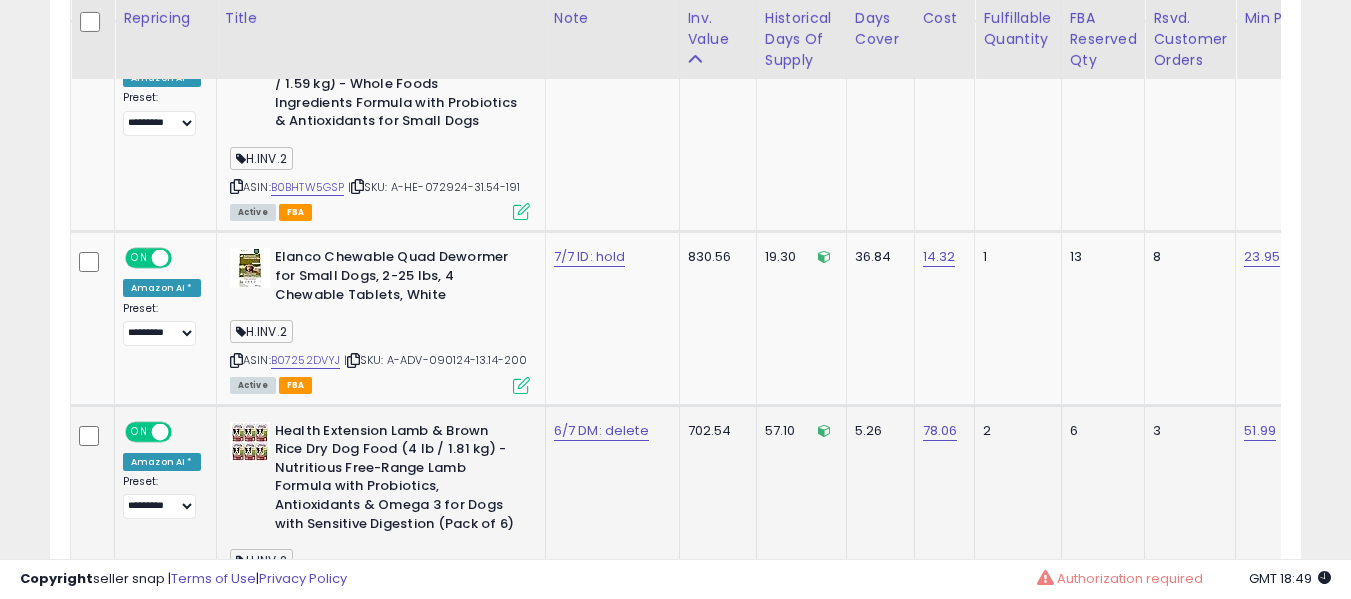 click on "6/7 DM: delete" 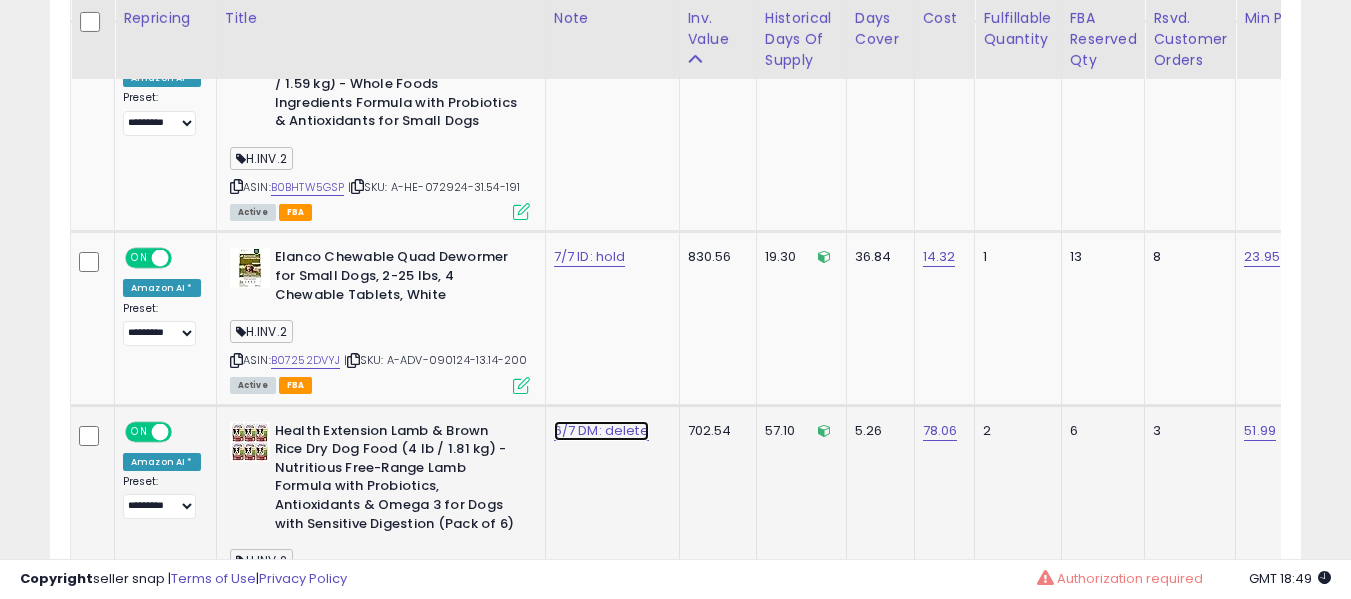click on "6/7 DM: delete" at bounding box center [584, -7927] 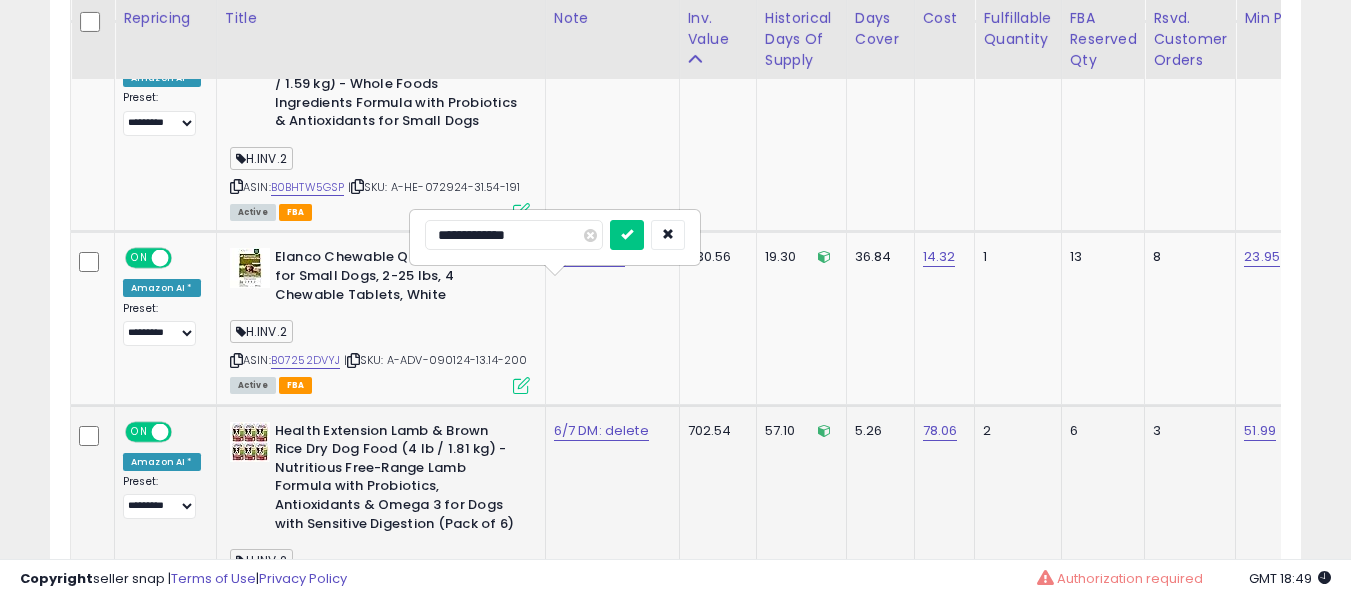 type on "**********" 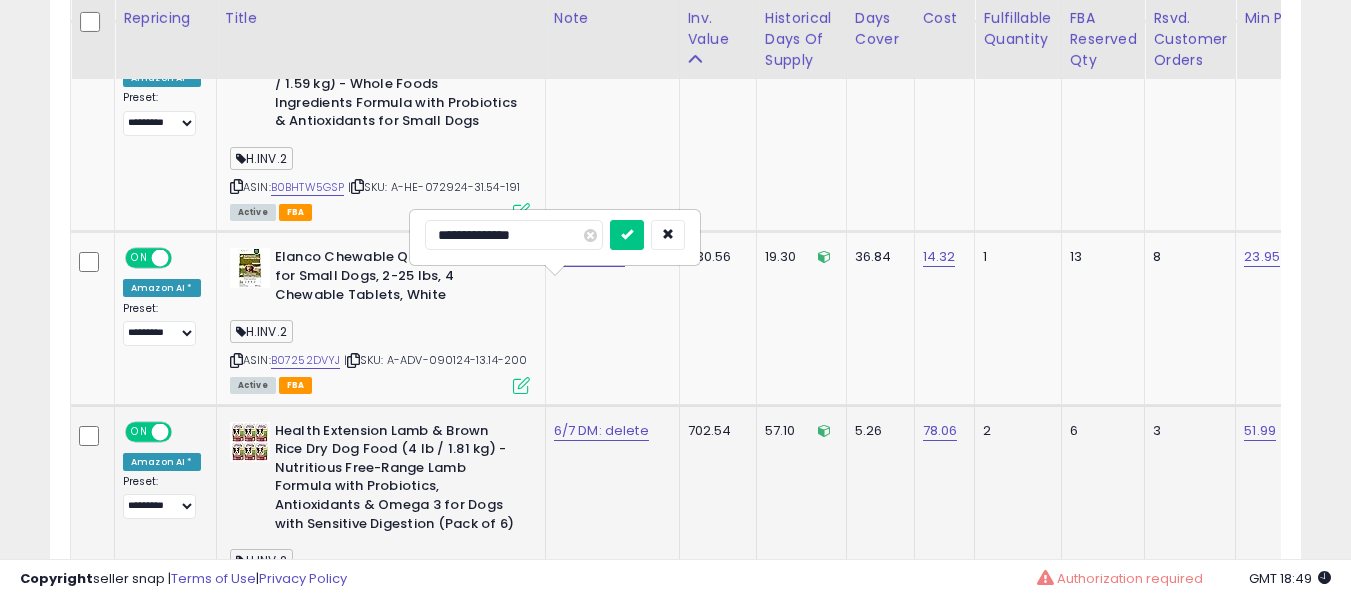 click at bounding box center (627, 235) 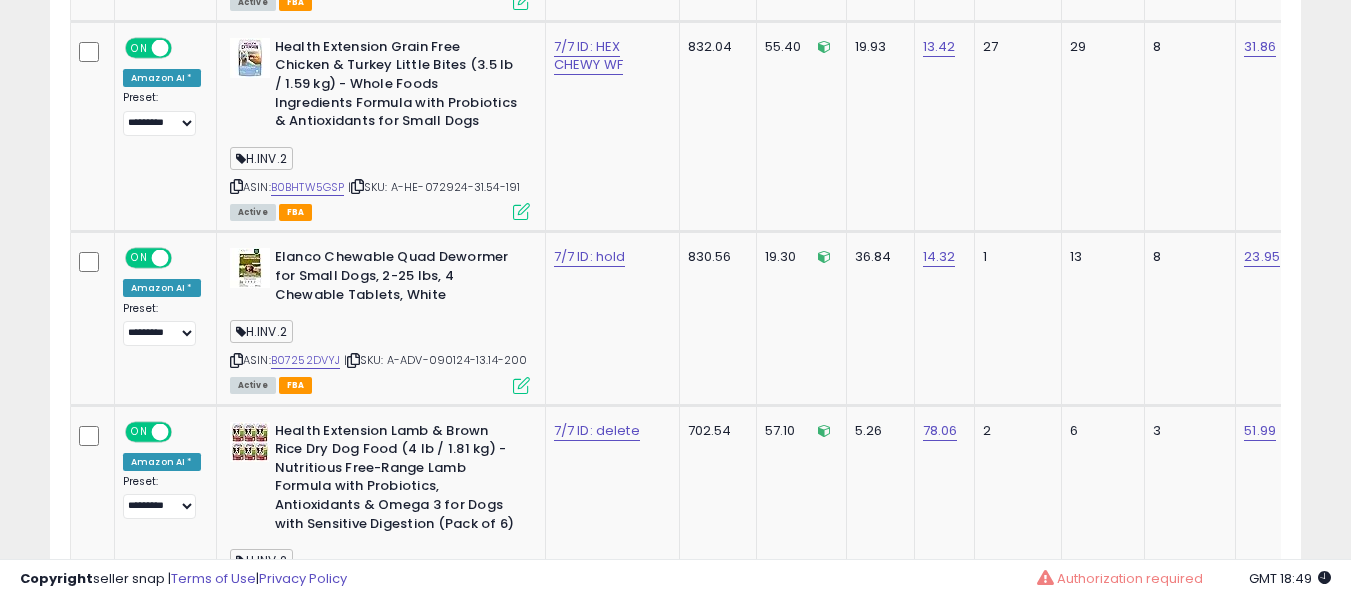scroll, scrollTop: 6414, scrollLeft: 0, axis: vertical 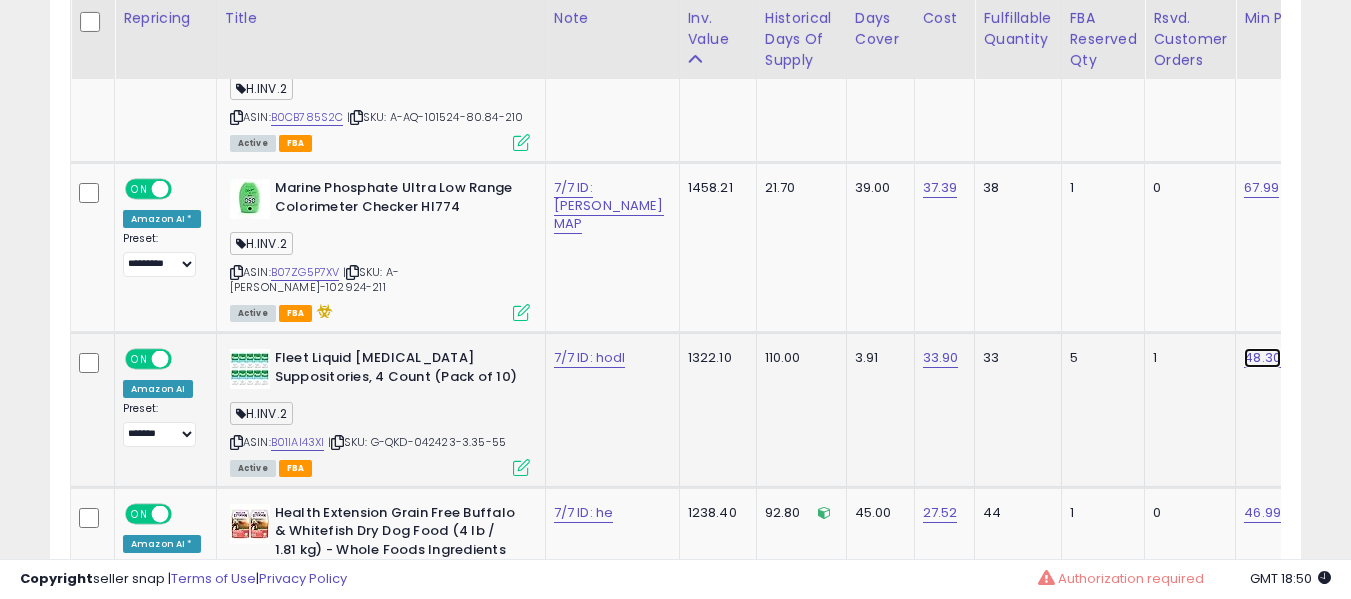 click on "48.30" at bounding box center [1262, -5790] 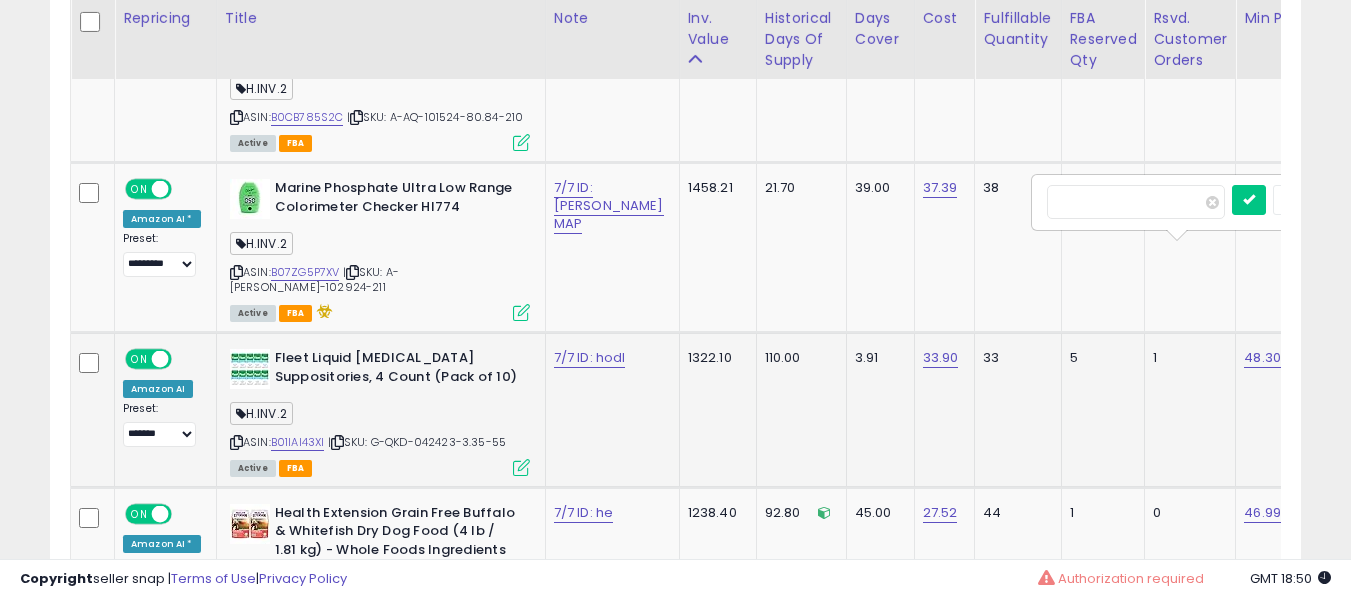 scroll, scrollTop: 0, scrollLeft: 106, axis: horizontal 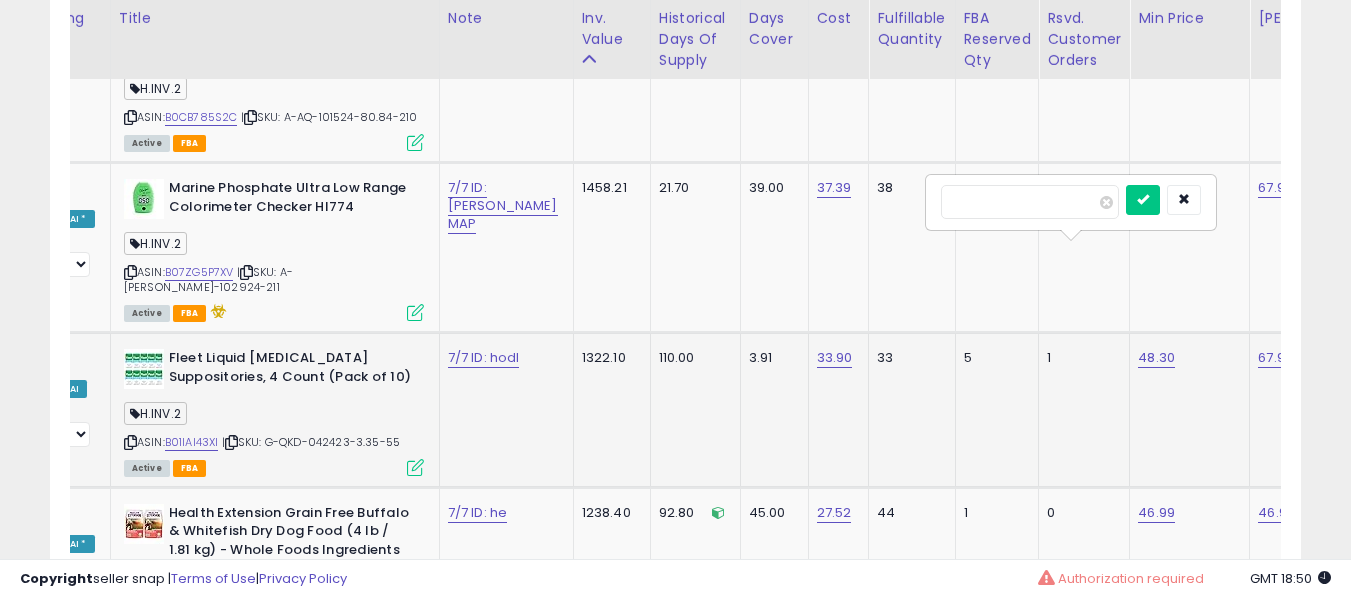 type on "*****" 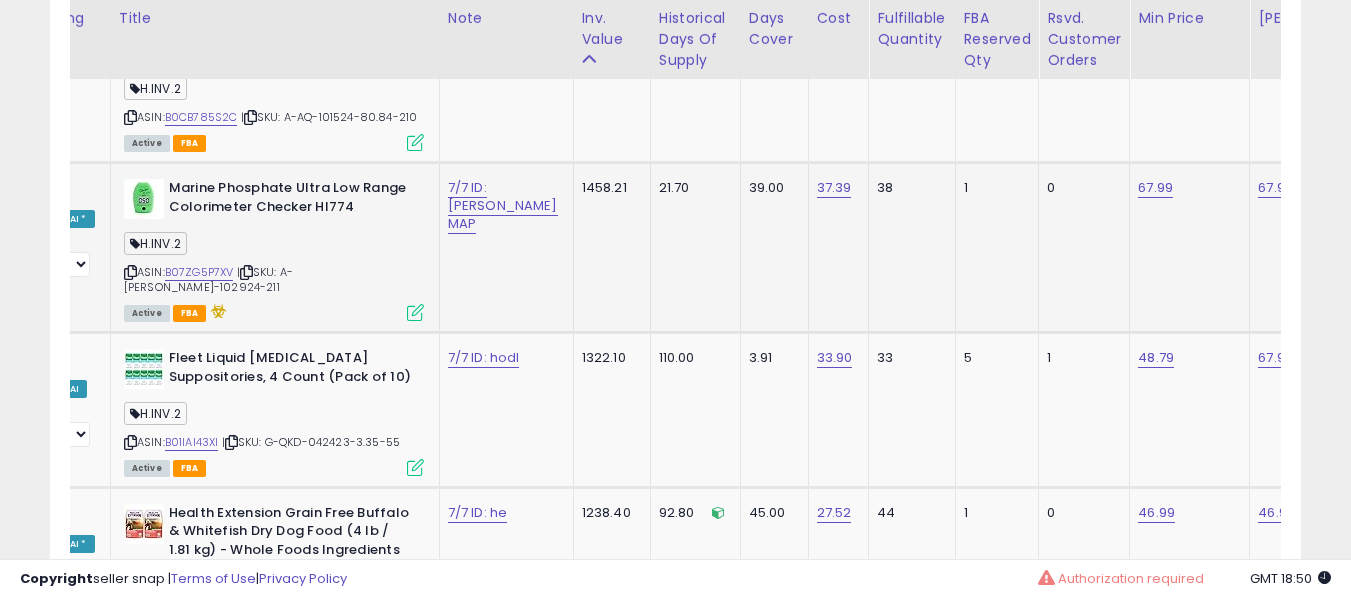 scroll, scrollTop: 0, scrollLeft: 28, axis: horizontal 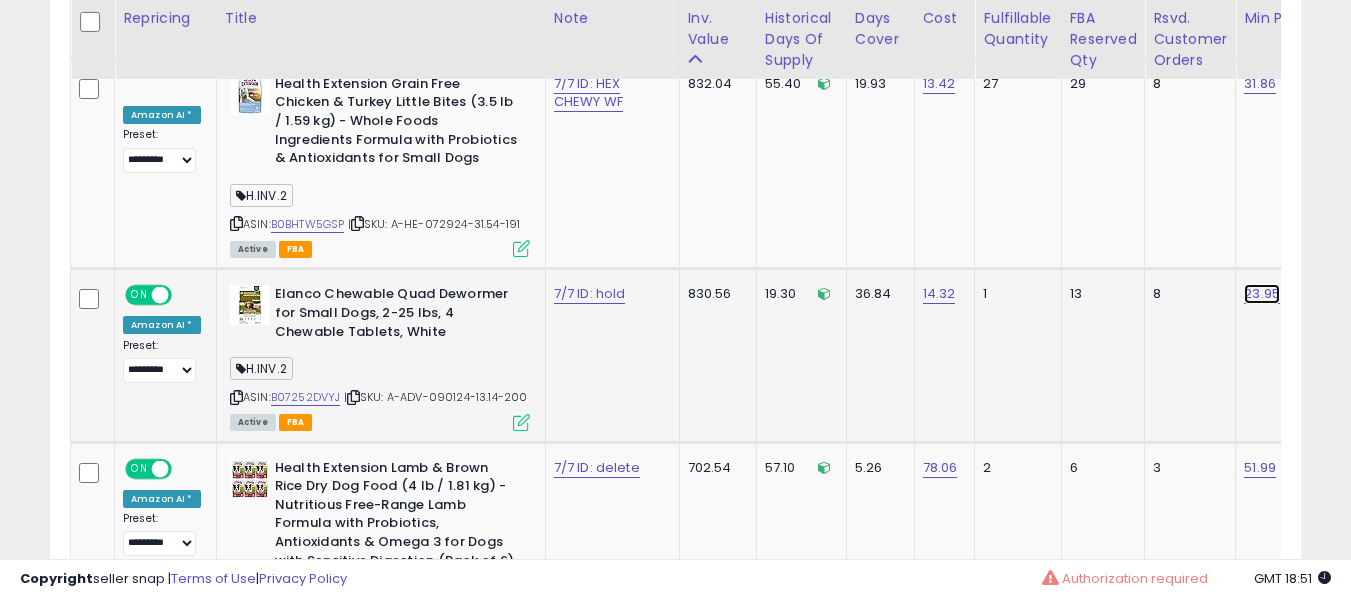 click on "23.95" at bounding box center (1262, -7890) 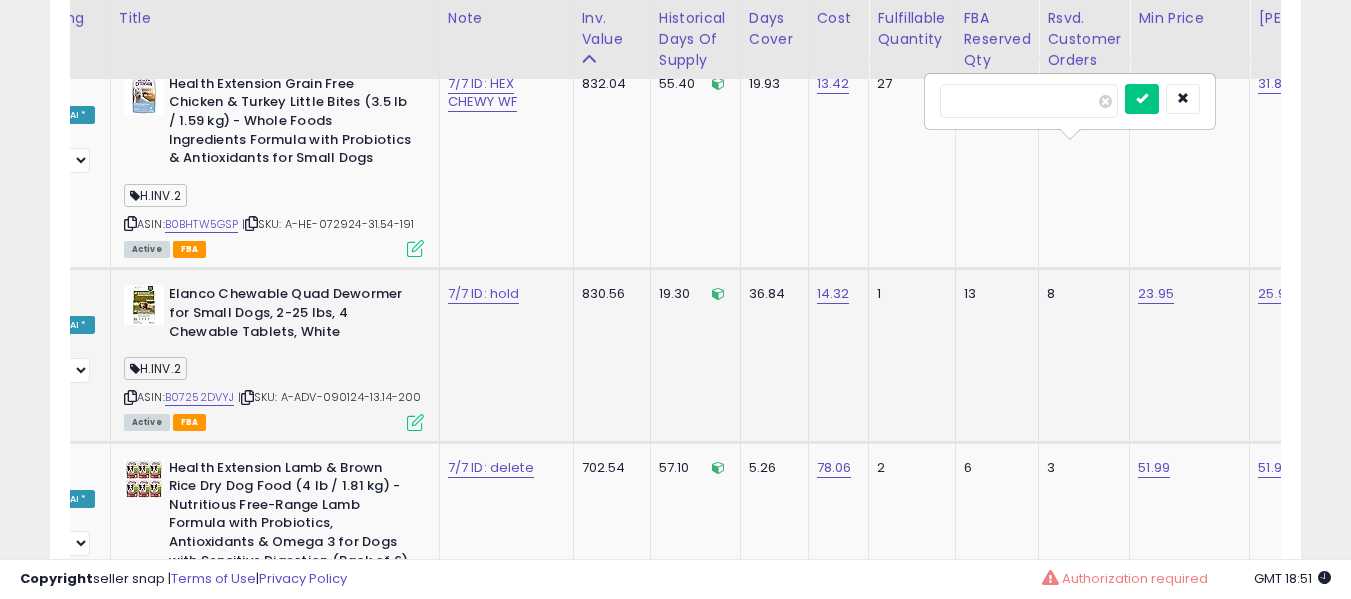 type on "*****" 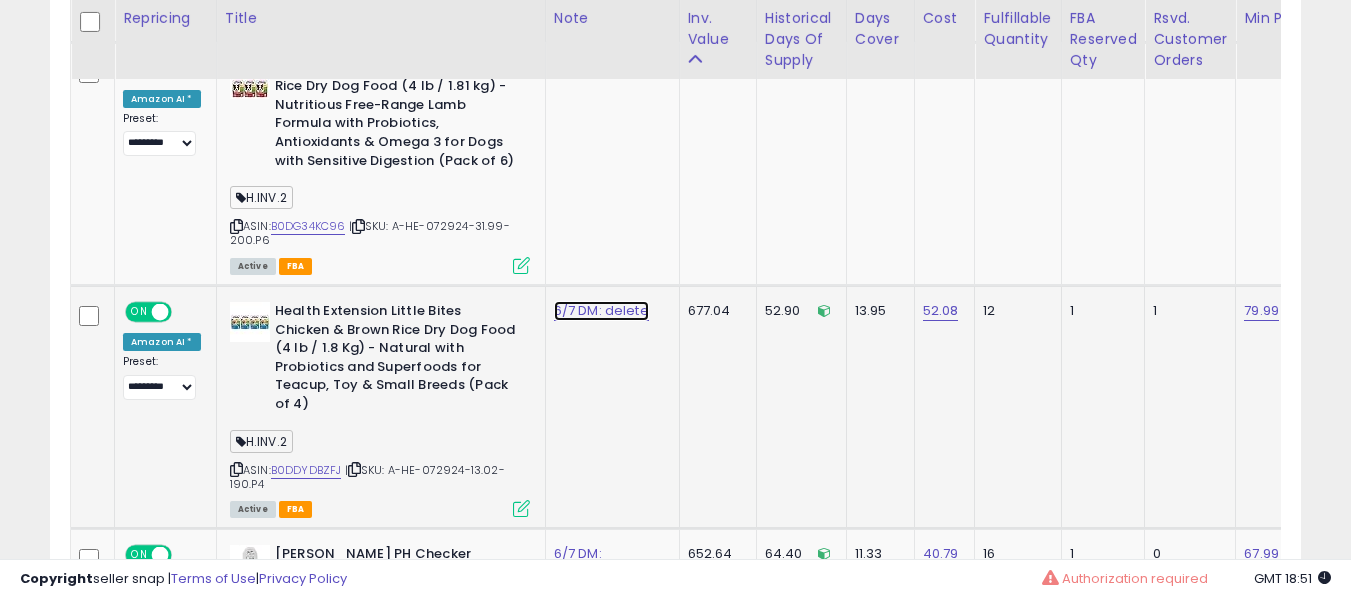 click on "6/7 DM: delete" at bounding box center (584, -8290) 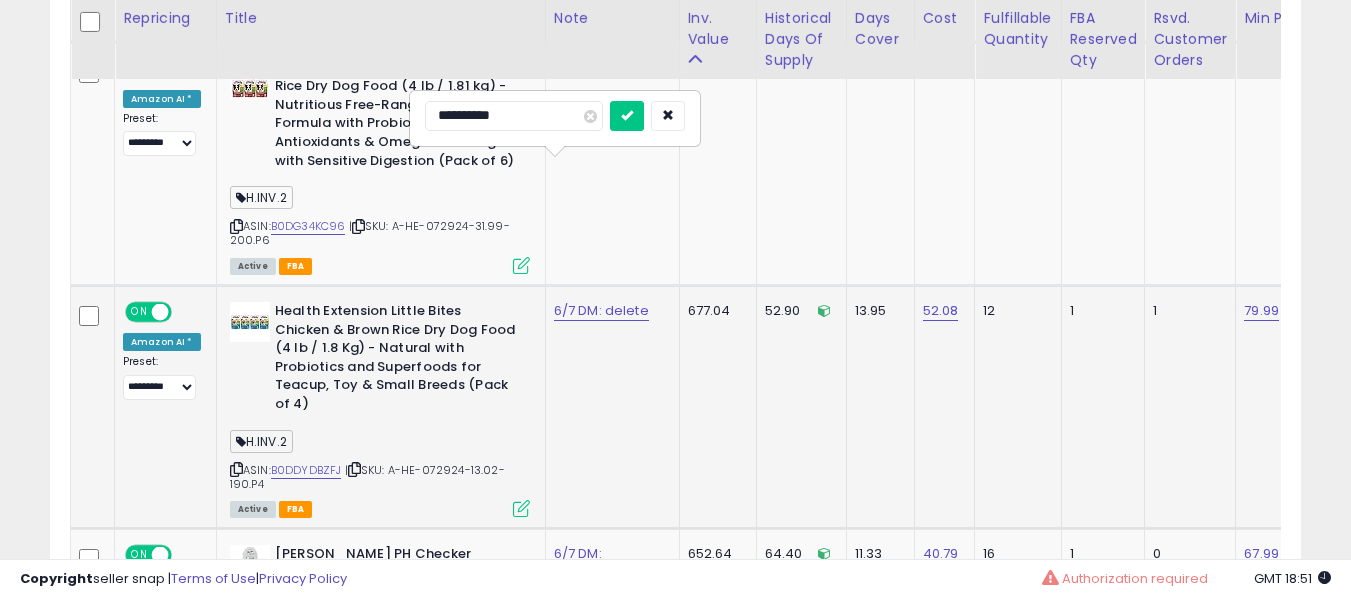 type on "**********" 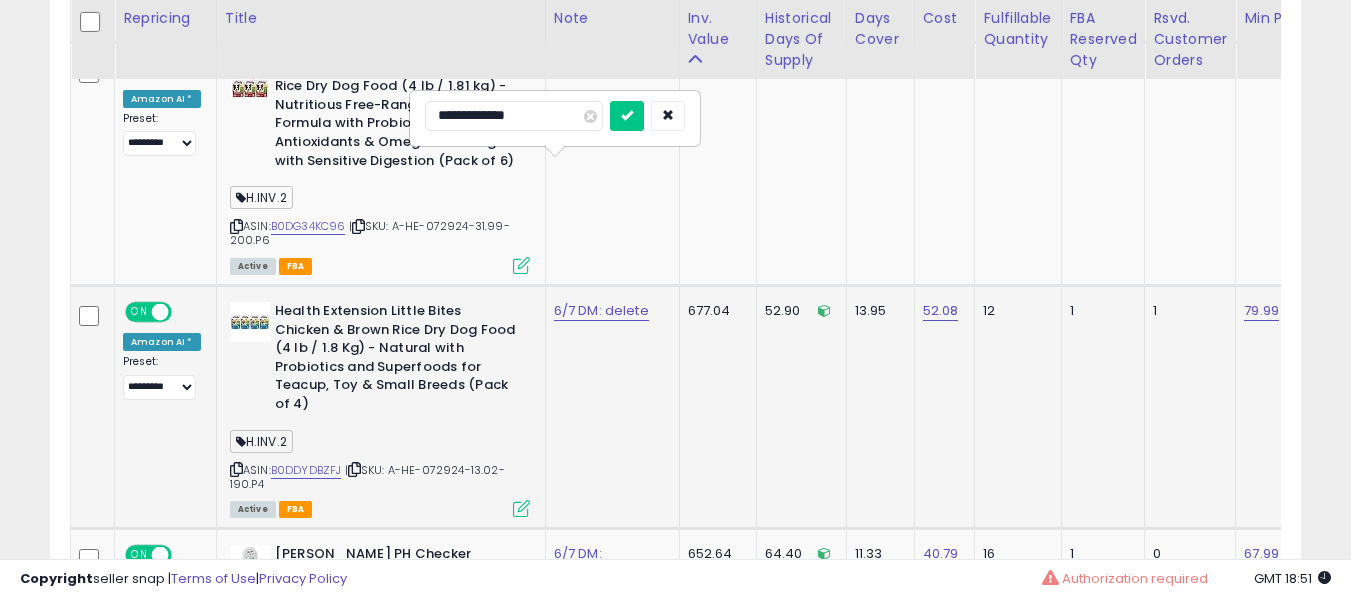 click at bounding box center (627, 116) 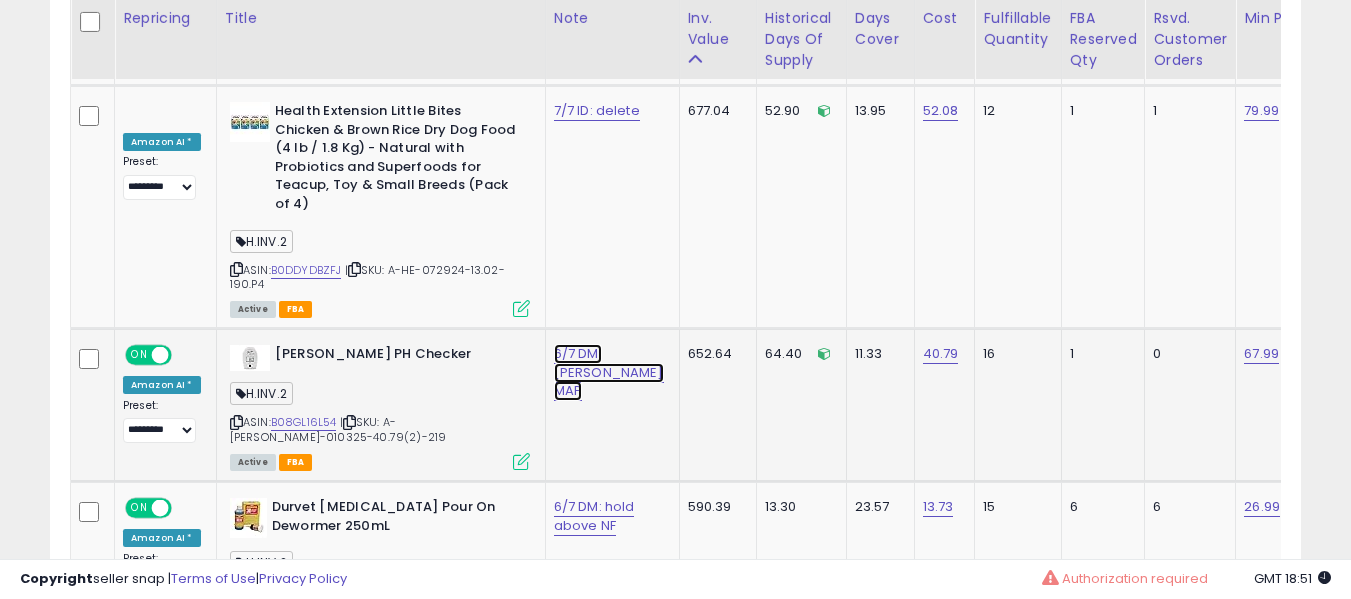 click on "6/7 DM: hanna MAP" at bounding box center [584, -8490] 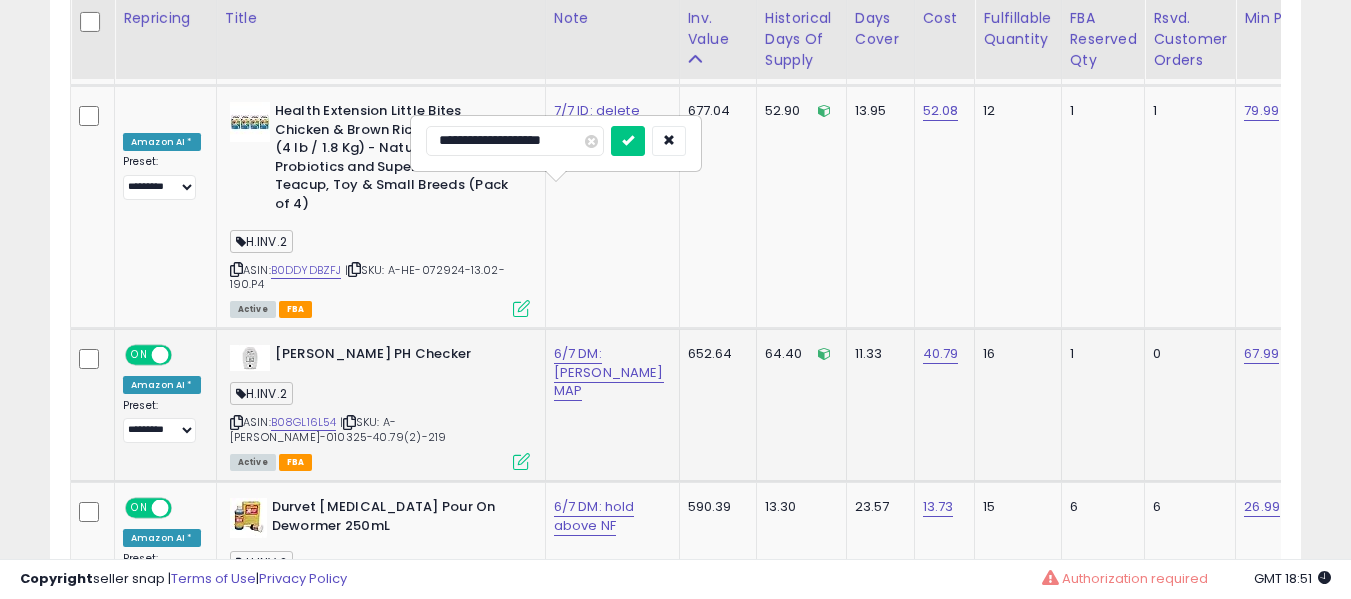 type on "**********" 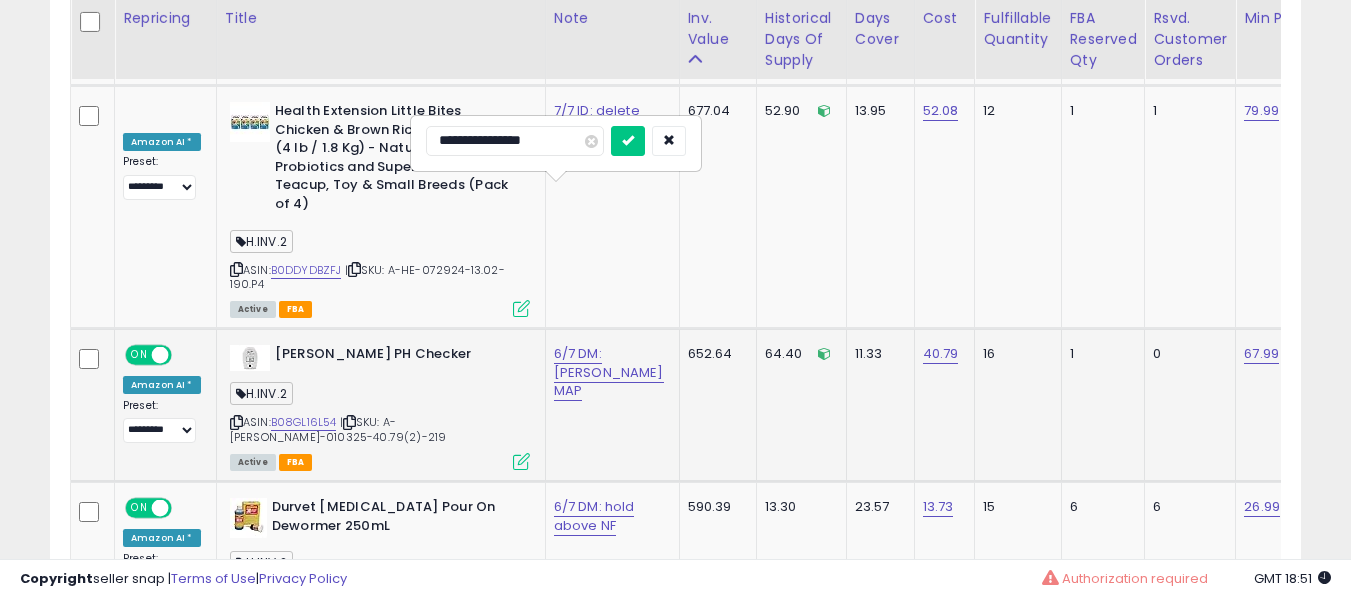 type on "**********" 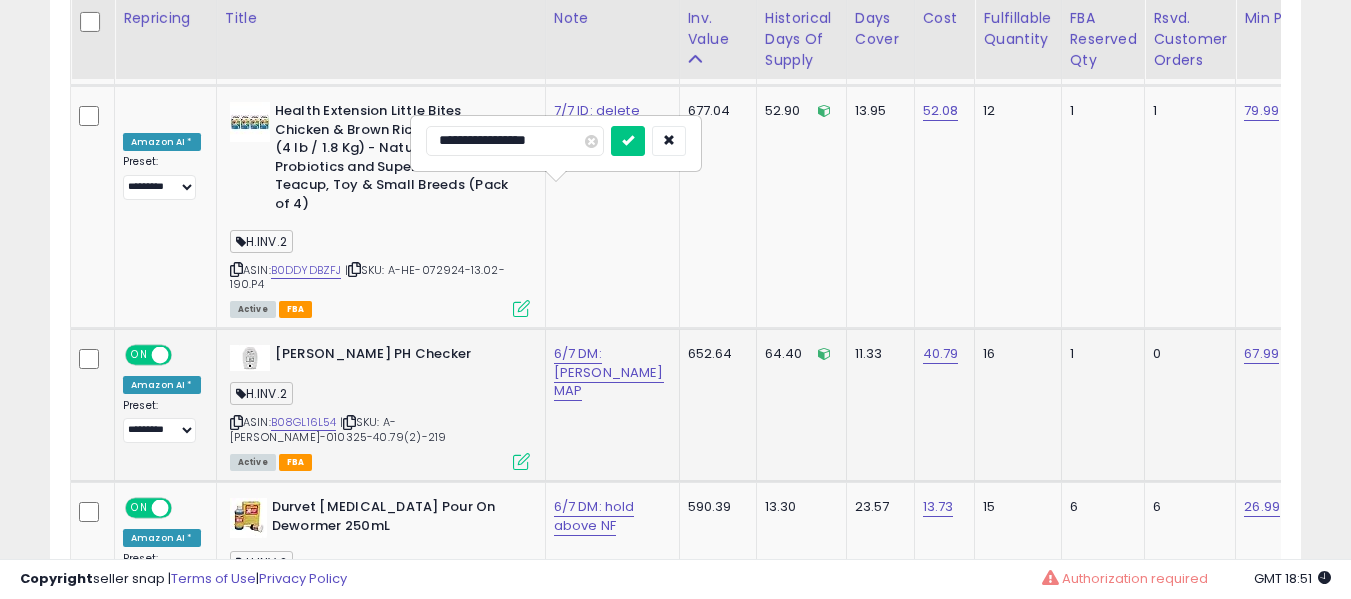click at bounding box center [628, 141] 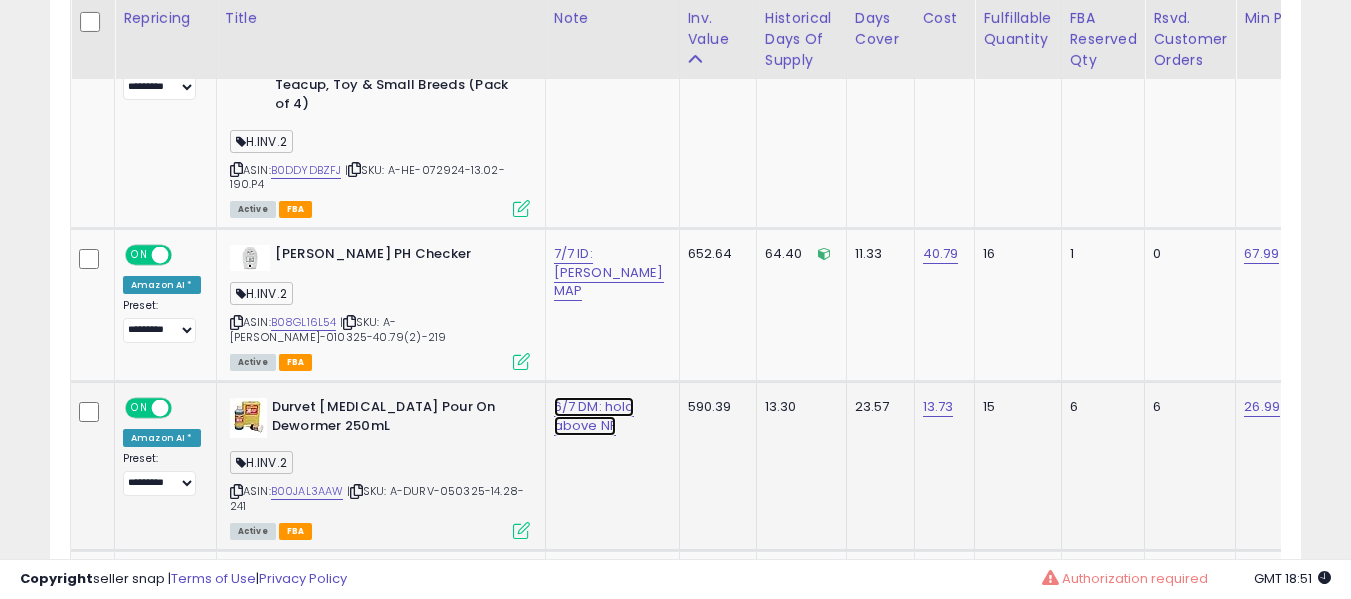 click on "6/7 DM: hold above NF" at bounding box center [584, -8590] 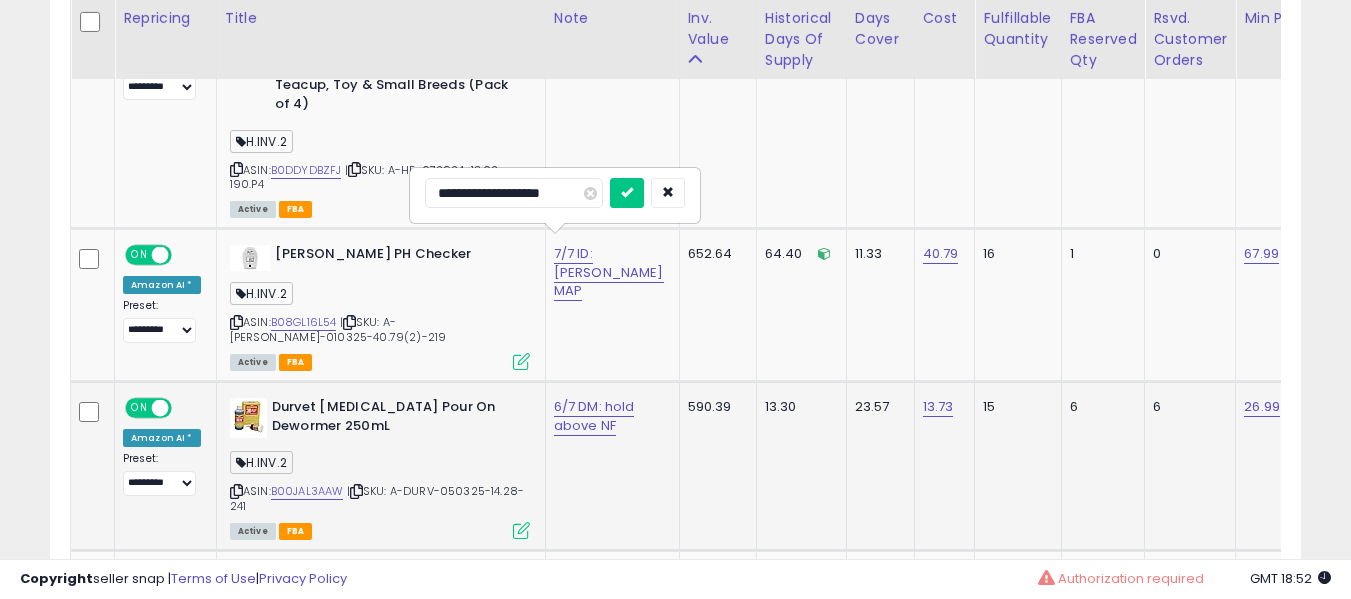 type on "**********" 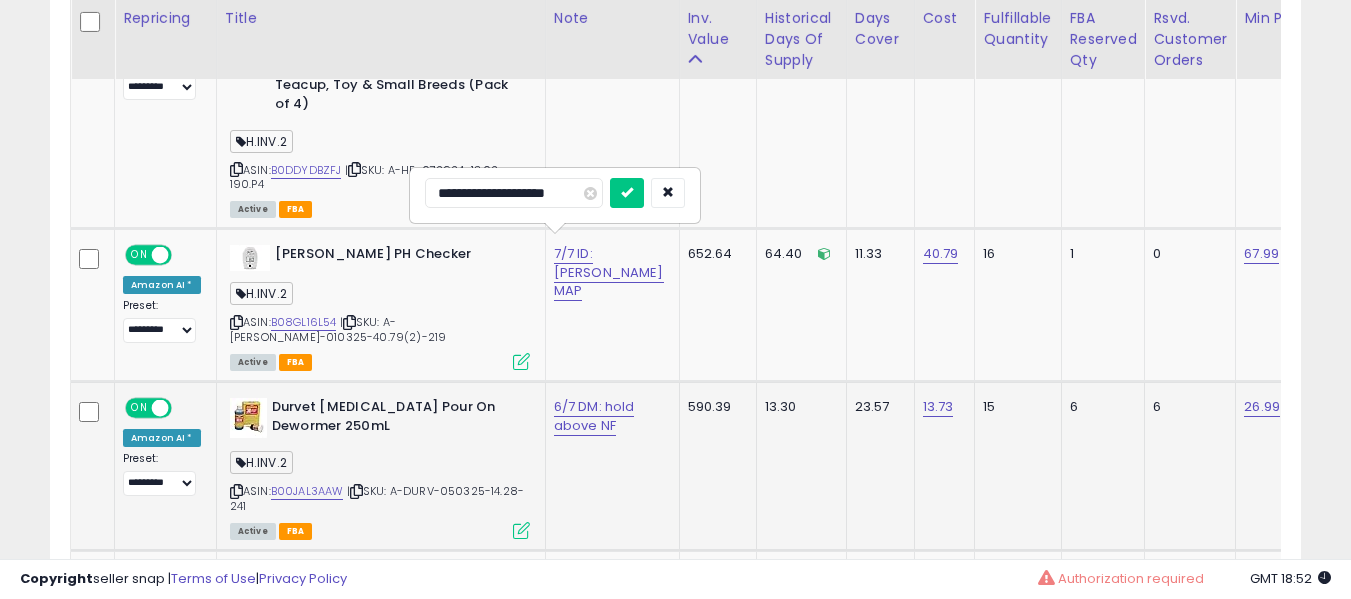 click at bounding box center (627, 193) 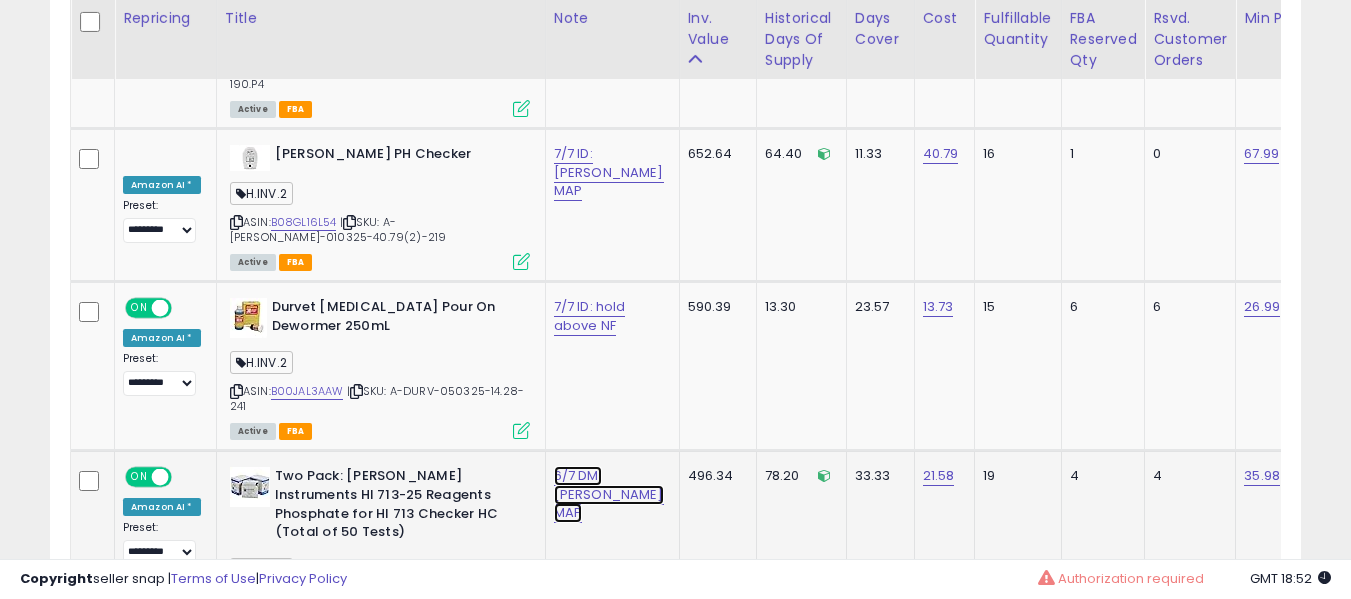 click on "6/7 DM: hanna MAP" at bounding box center [584, -8690] 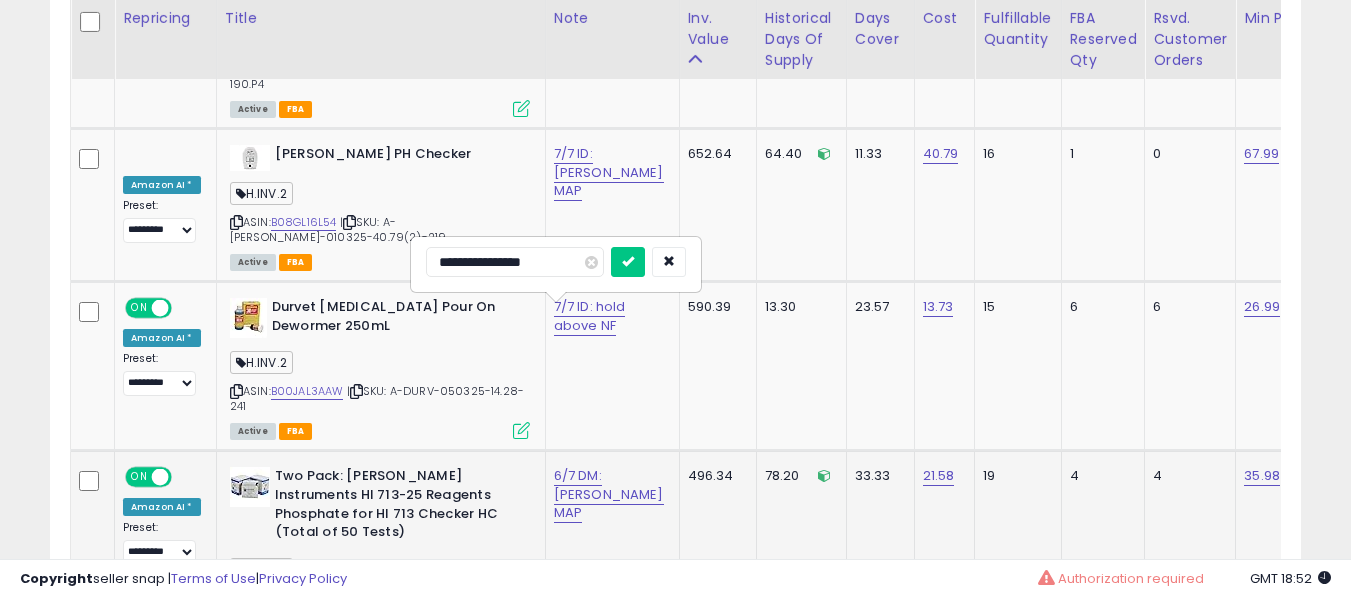 type on "**********" 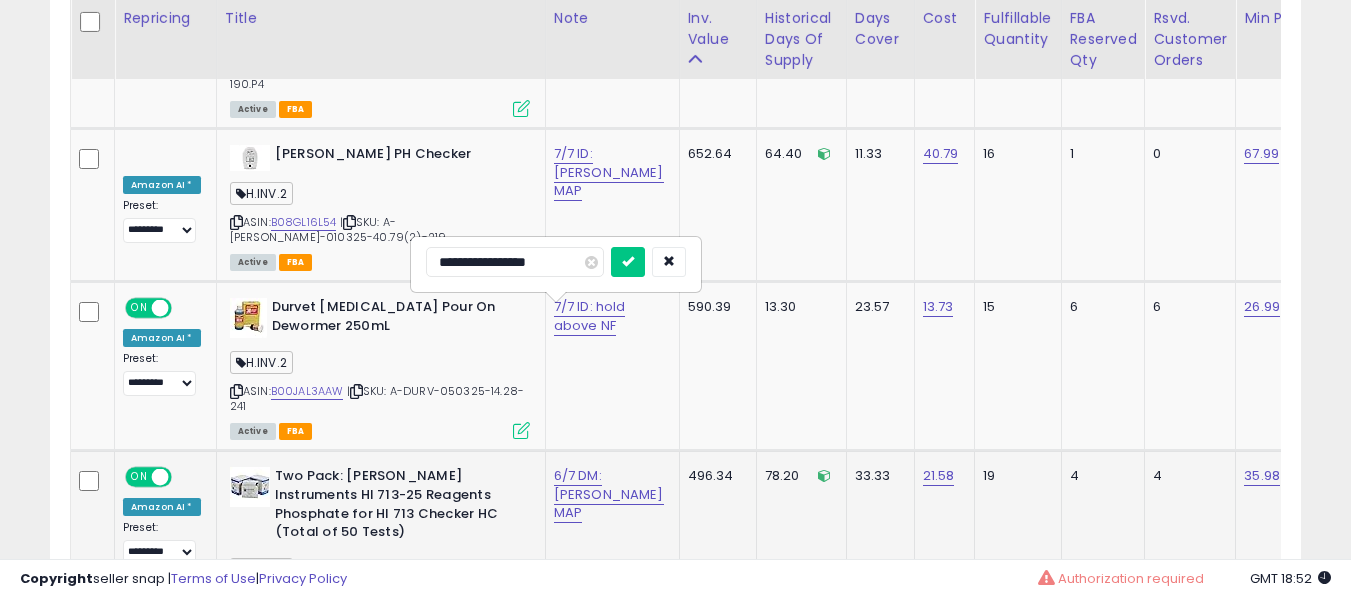 click at bounding box center [628, 262] 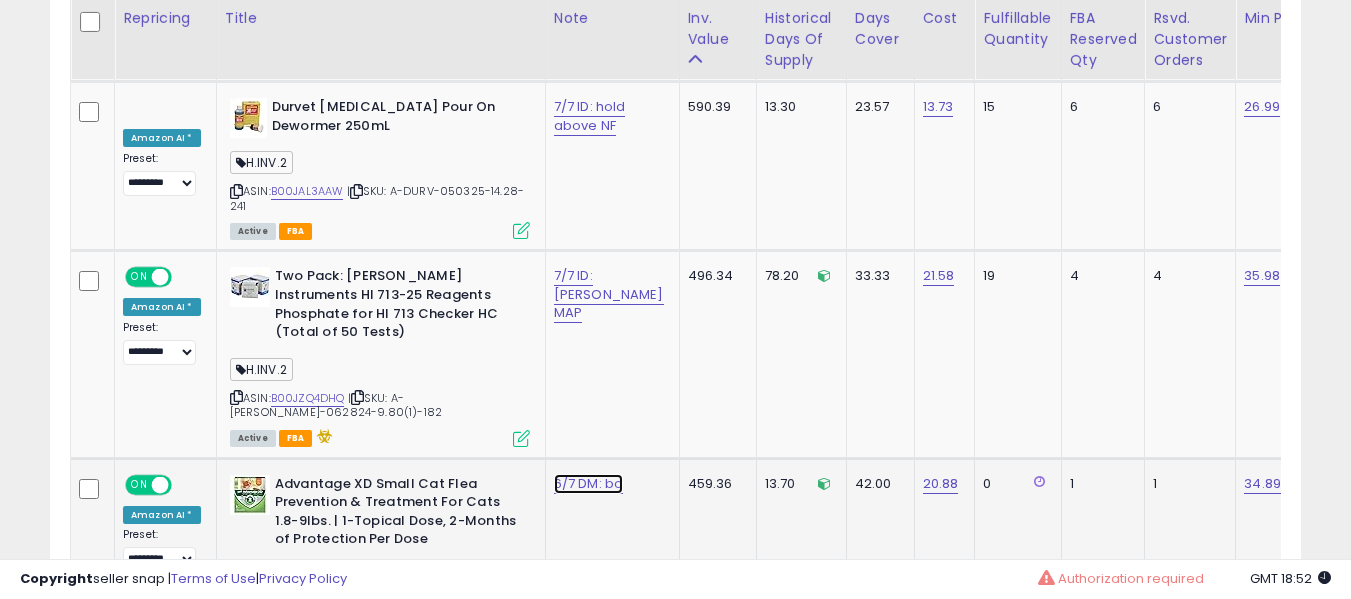 click on "6/7 DM: bo" at bounding box center [584, -8890] 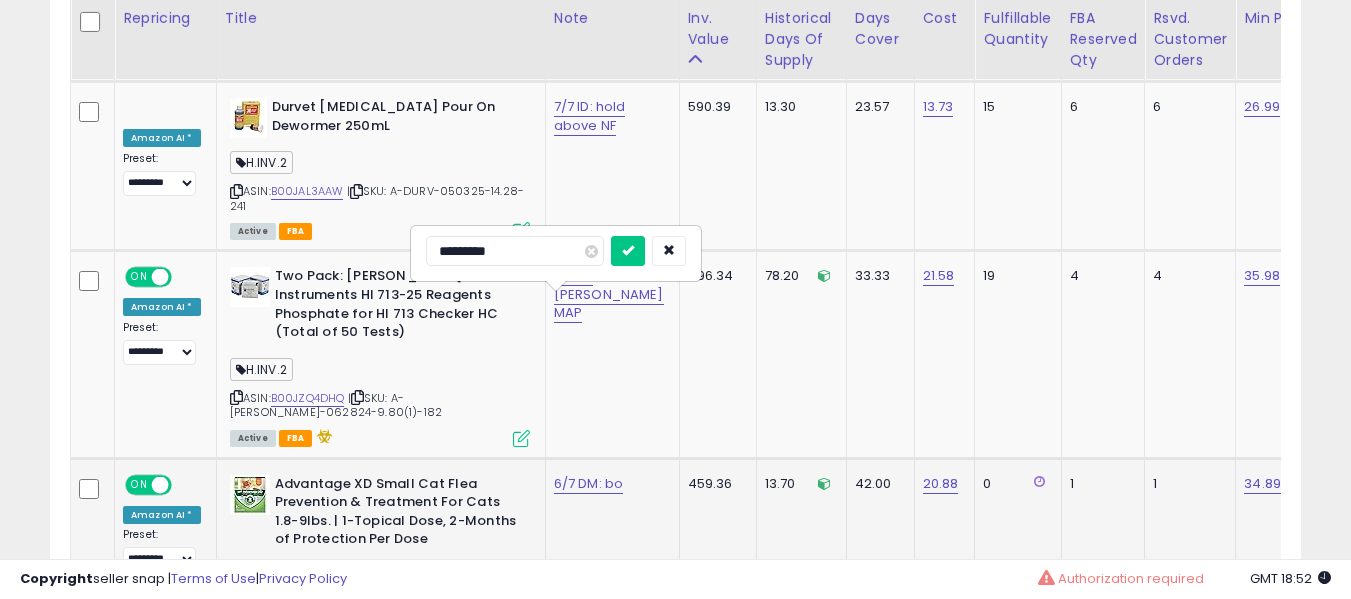 type on "**********" 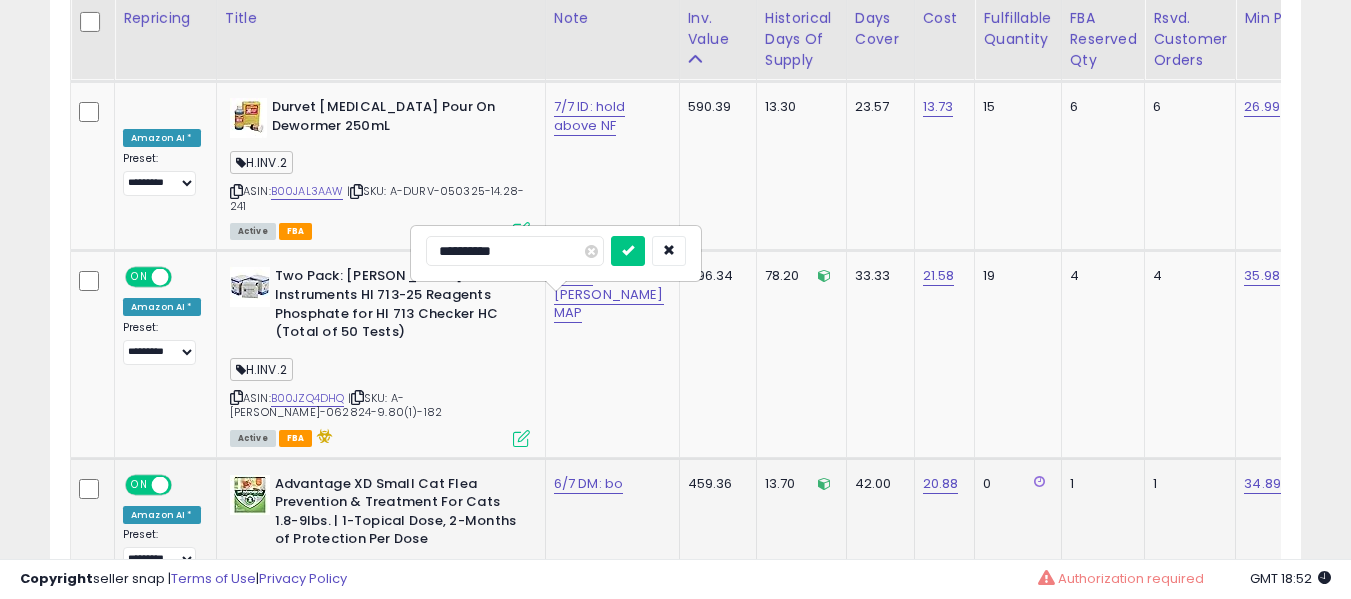 click at bounding box center [628, 251] 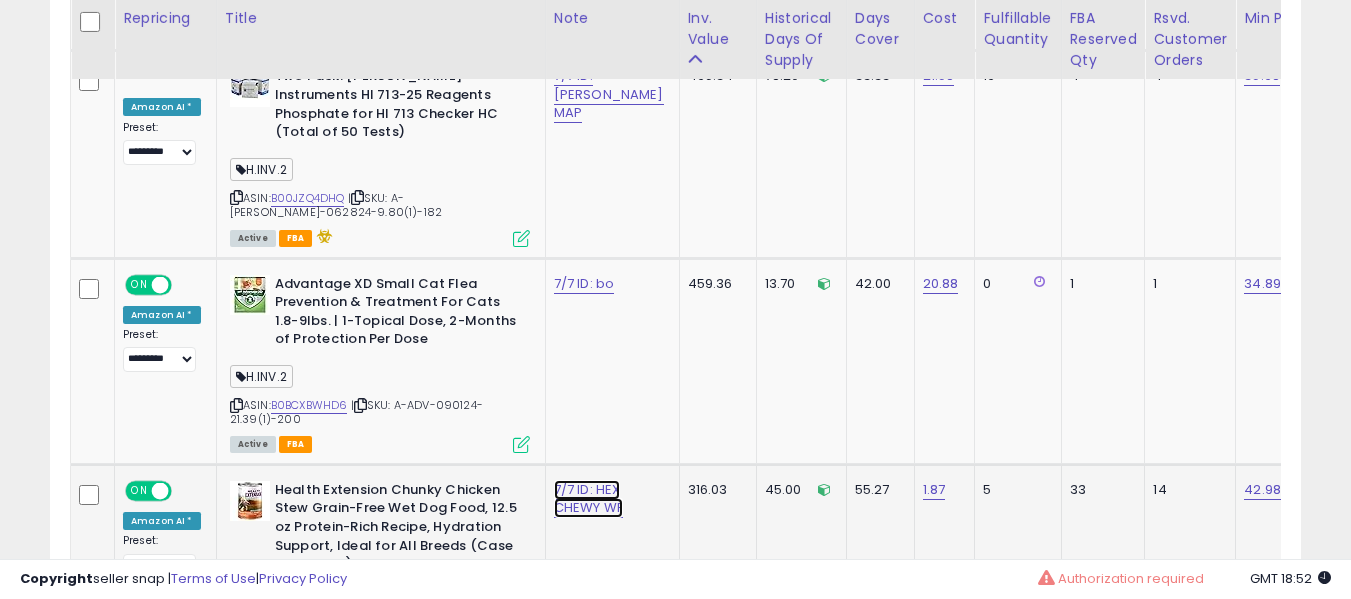 click on "7/7 ID: HEX CHEWY WF" at bounding box center (584, -9090) 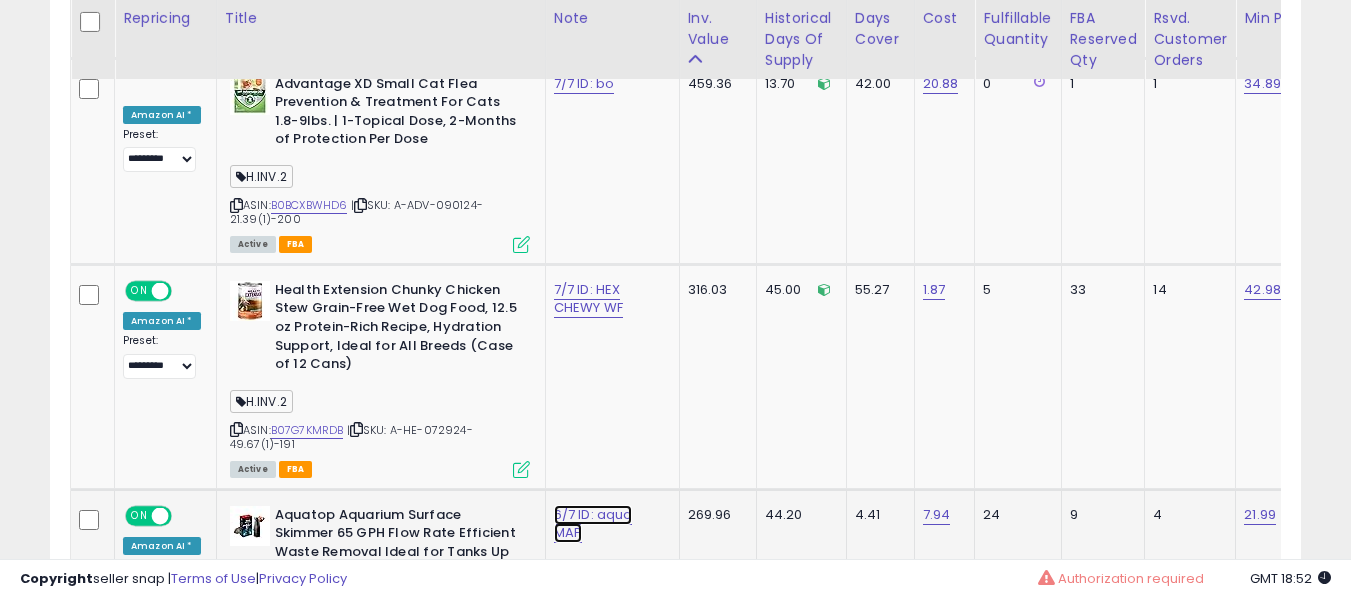 click on "6/7 ID: aqua MAP" at bounding box center (584, -9290) 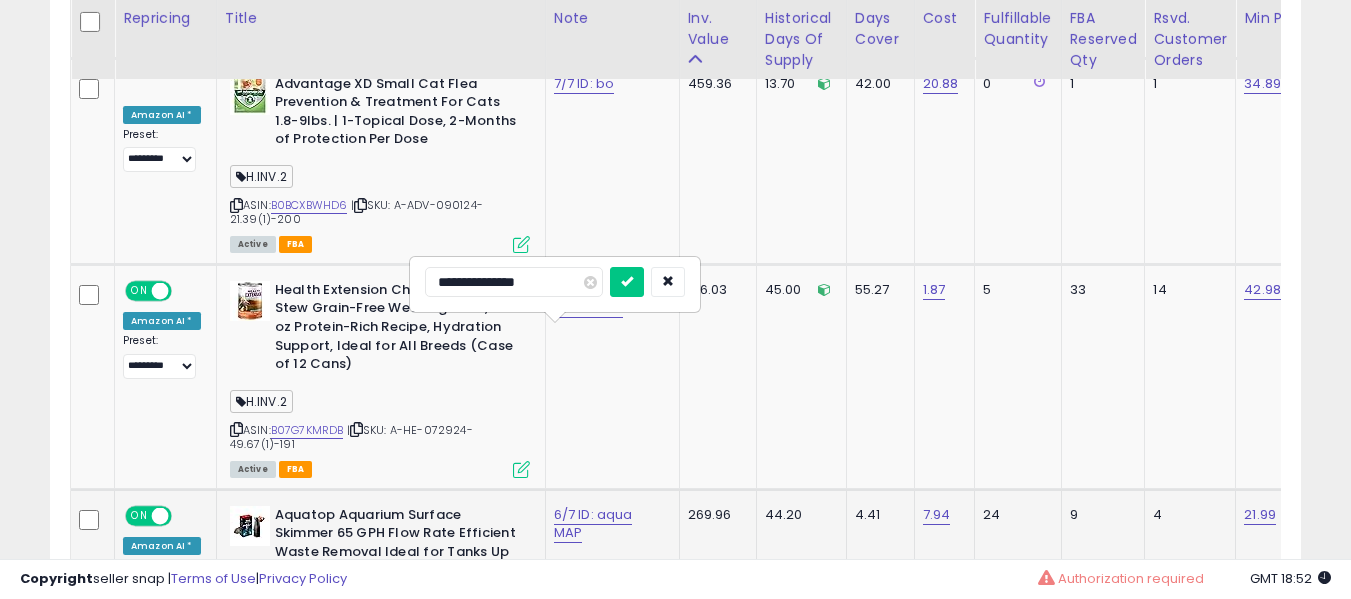 type on "**********" 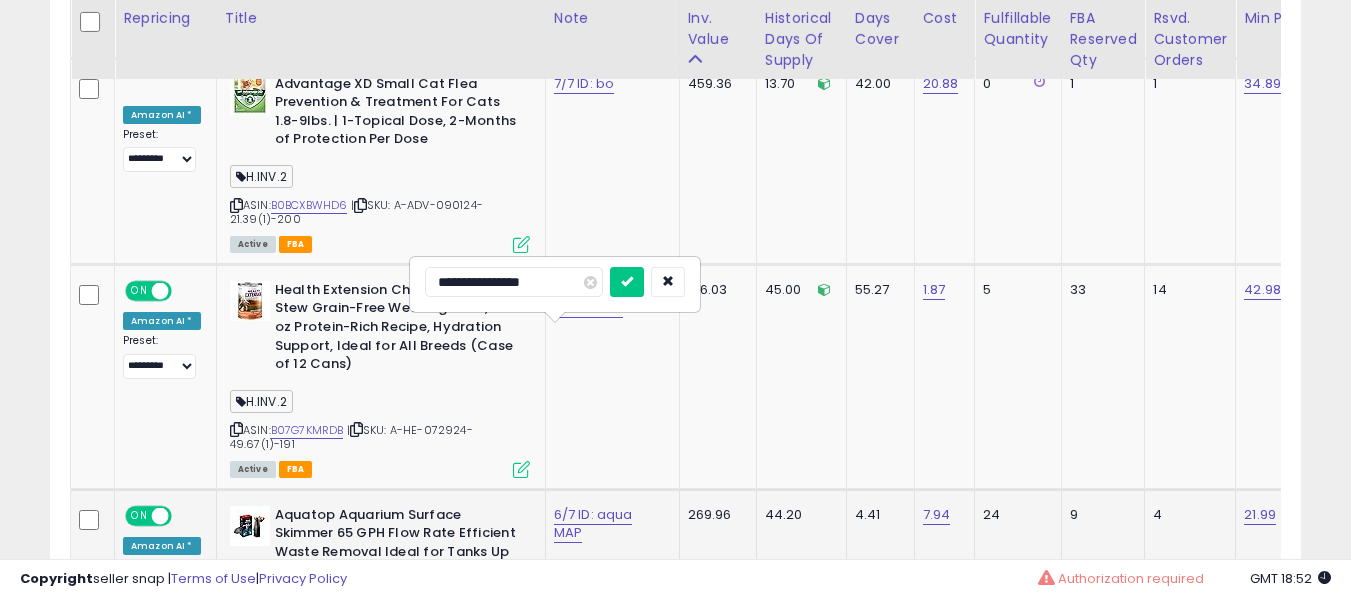 click at bounding box center [627, 282] 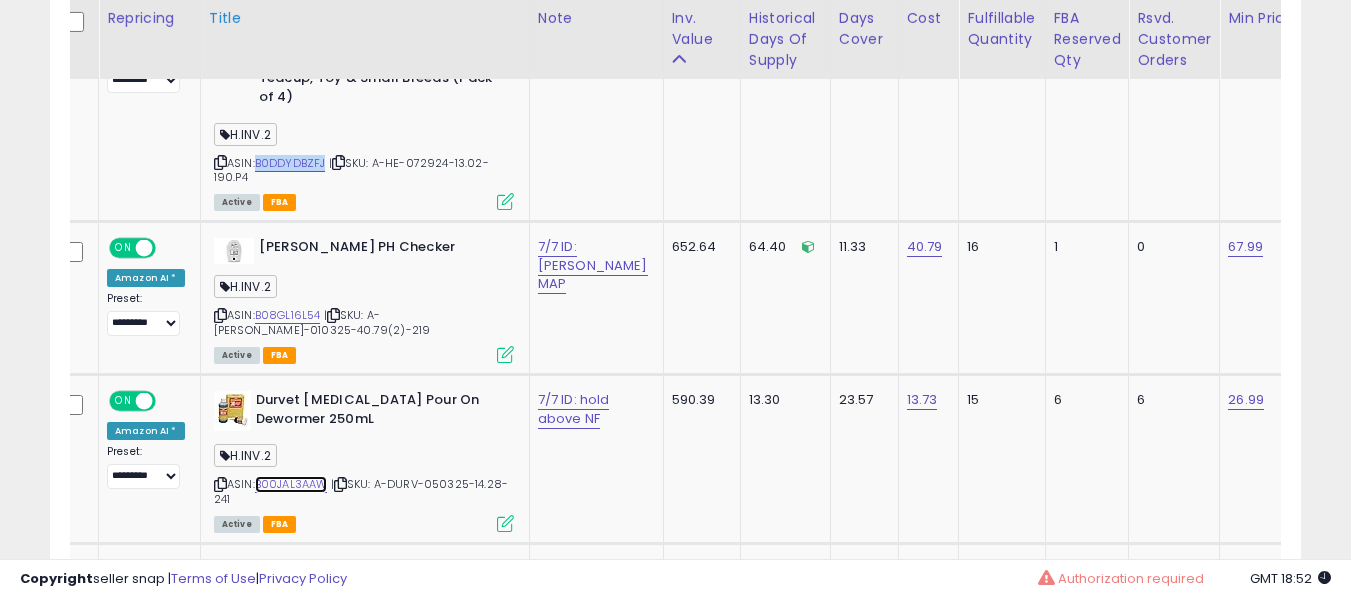 scroll, scrollTop: 0, scrollLeft: 0, axis: both 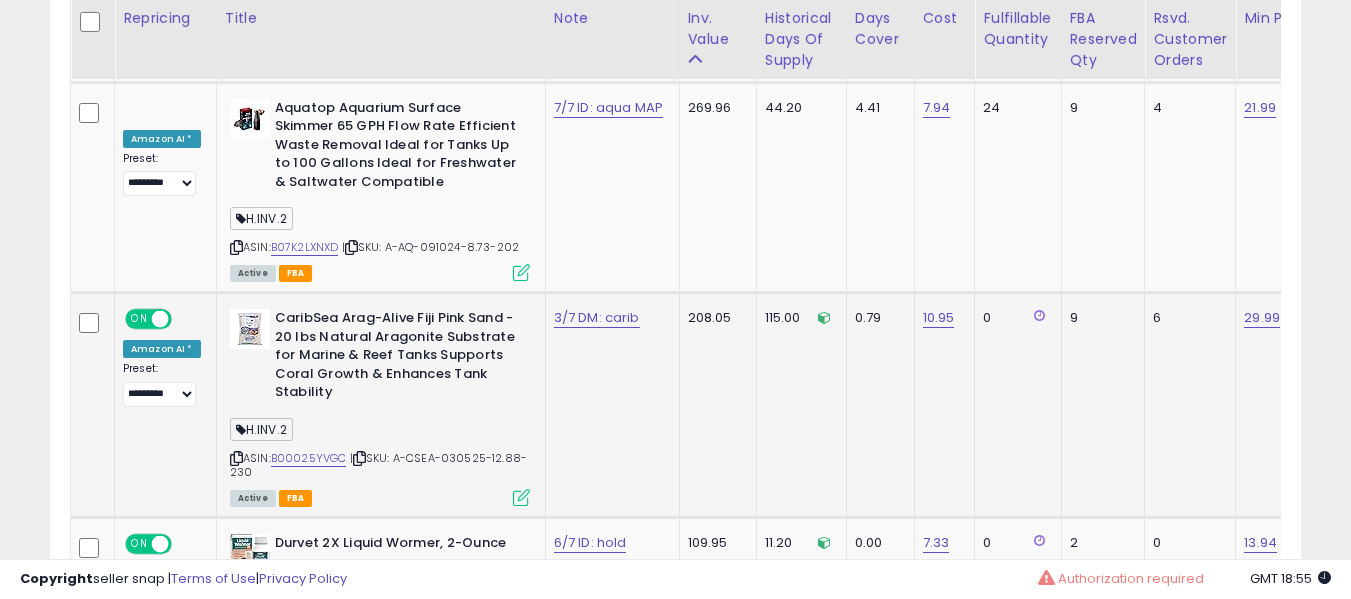 click on "3/7 DM: carib" at bounding box center (609, 318) 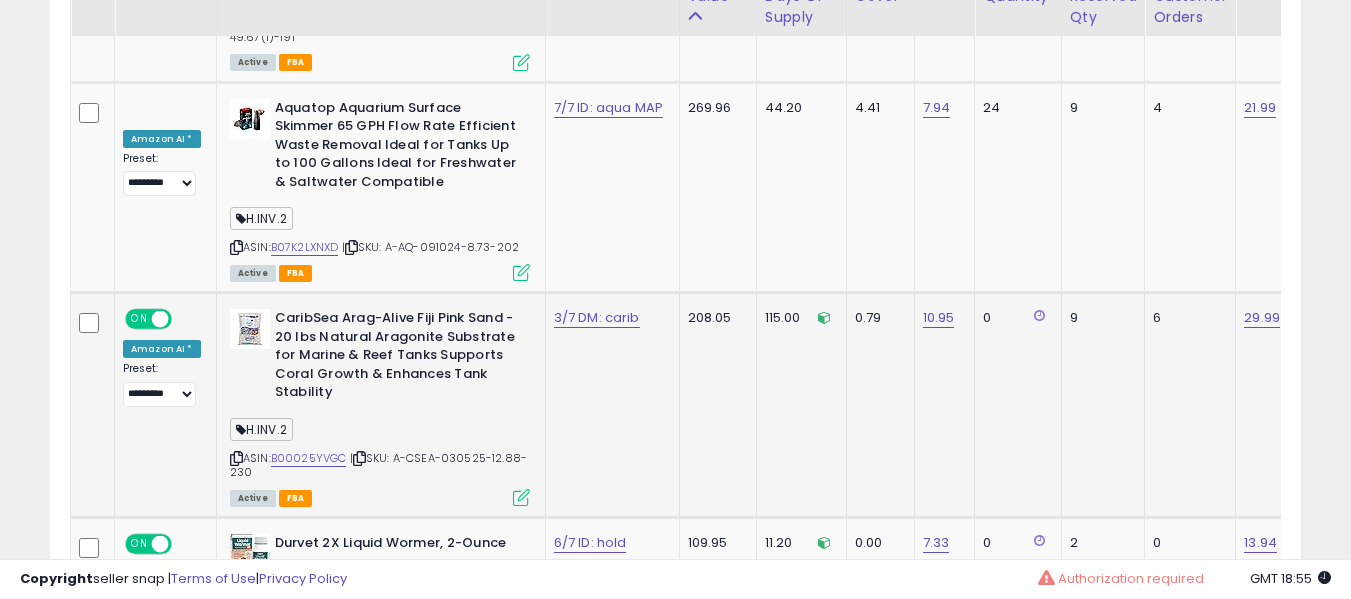 scroll, scrollTop: 10721, scrollLeft: 0, axis: vertical 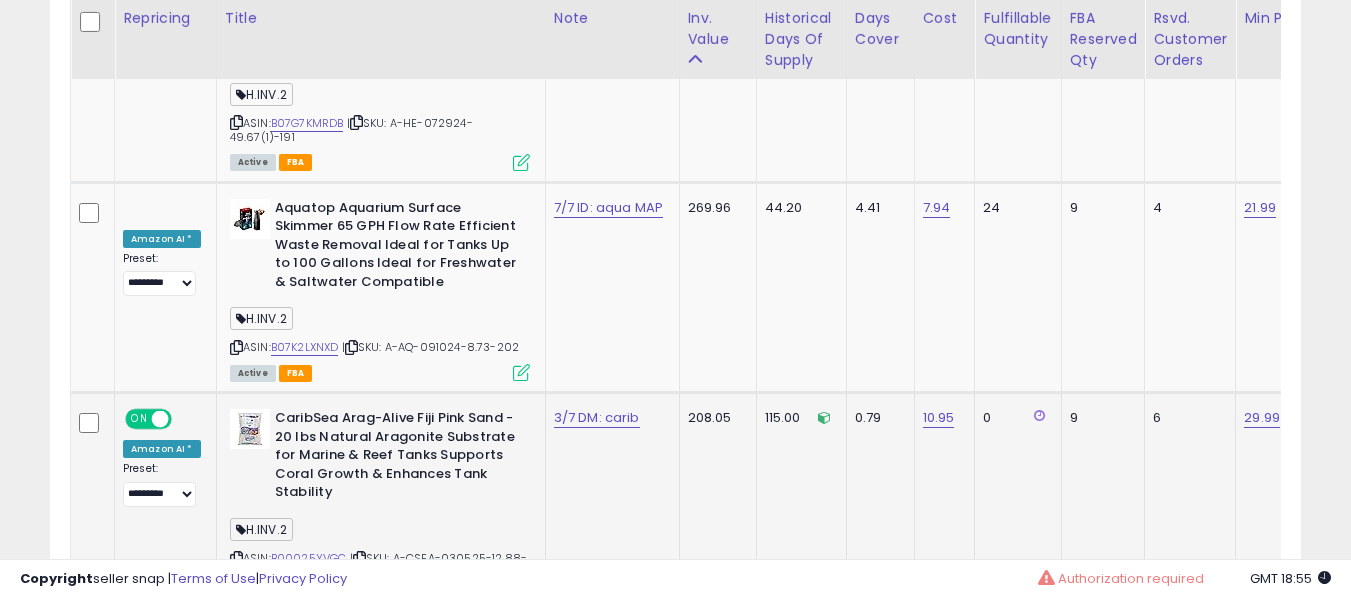 click on "3/7 DM: carib" at bounding box center [609, 418] 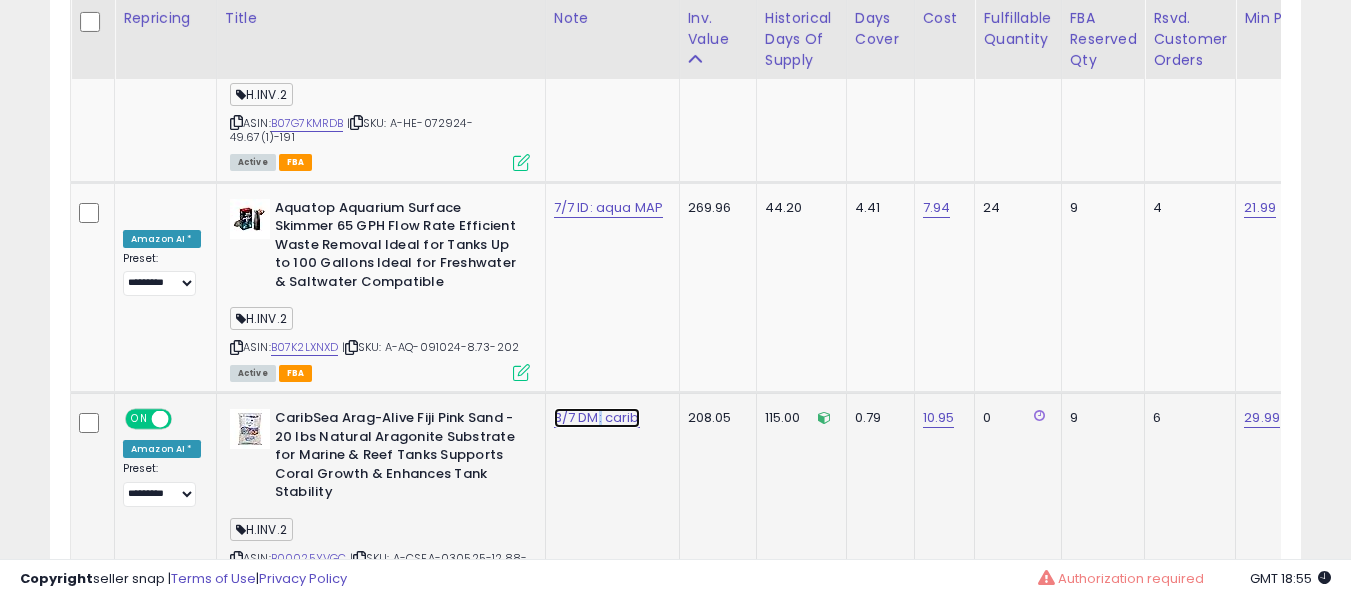 click on "3/7 DM: carib" at bounding box center [584, -9597] 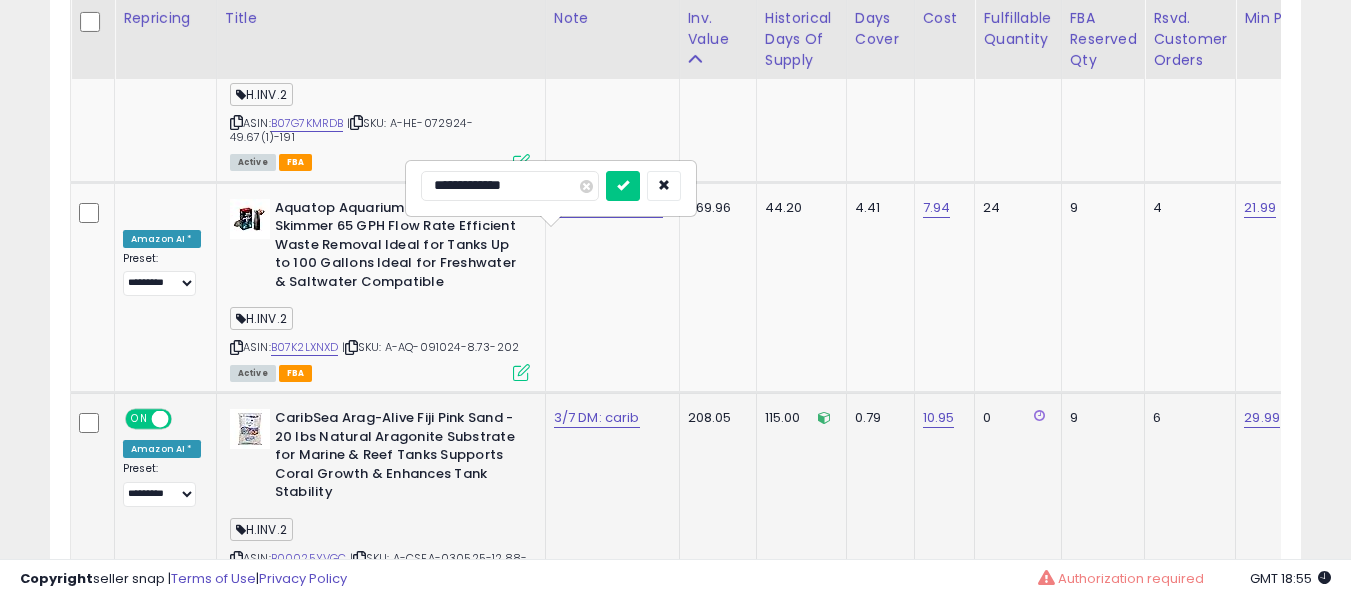 scroll, scrollTop: 10821, scrollLeft: 0, axis: vertical 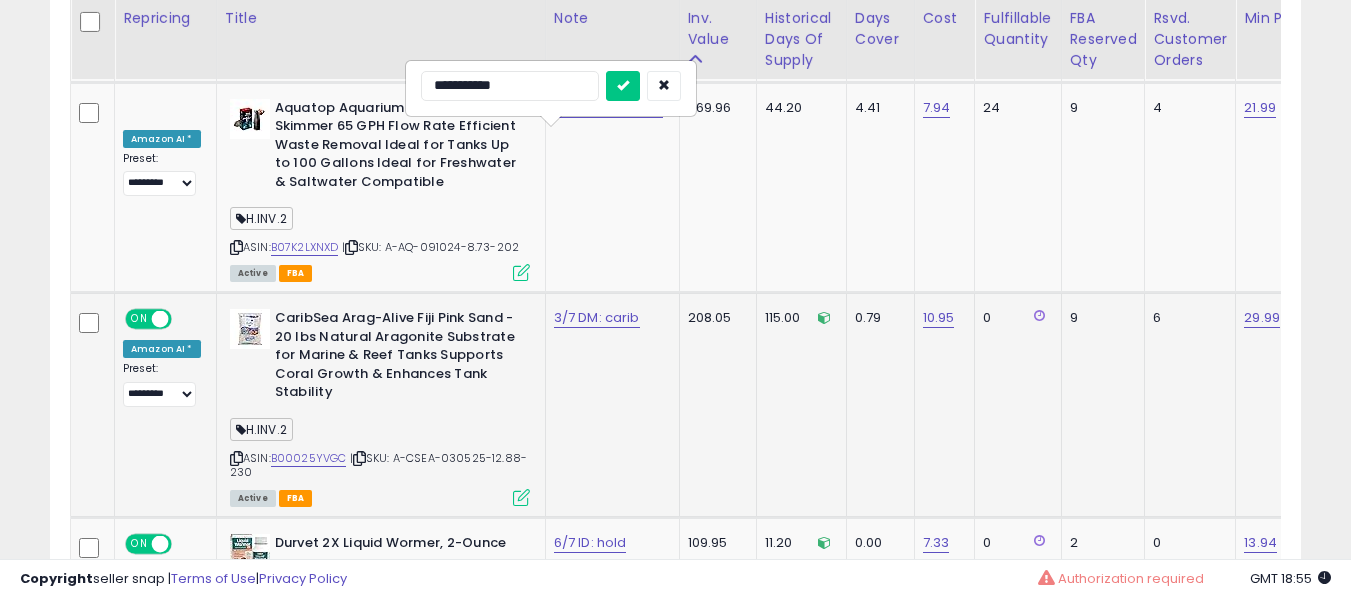 type on "**********" 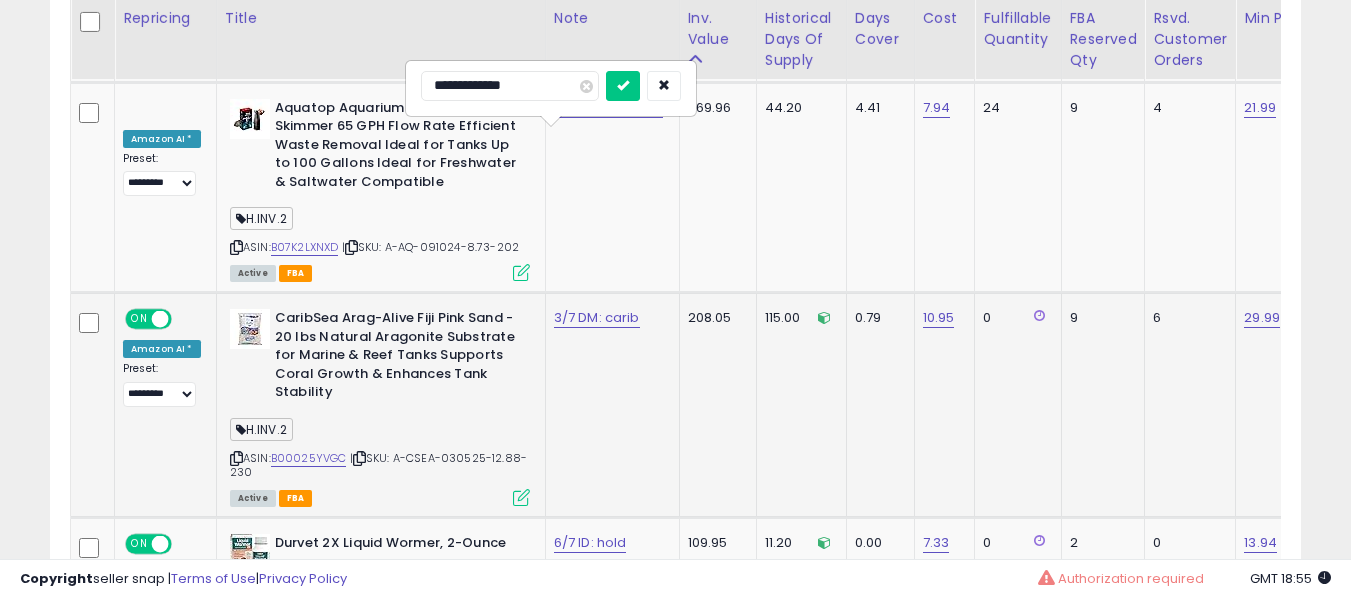 click at bounding box center [623, 86] 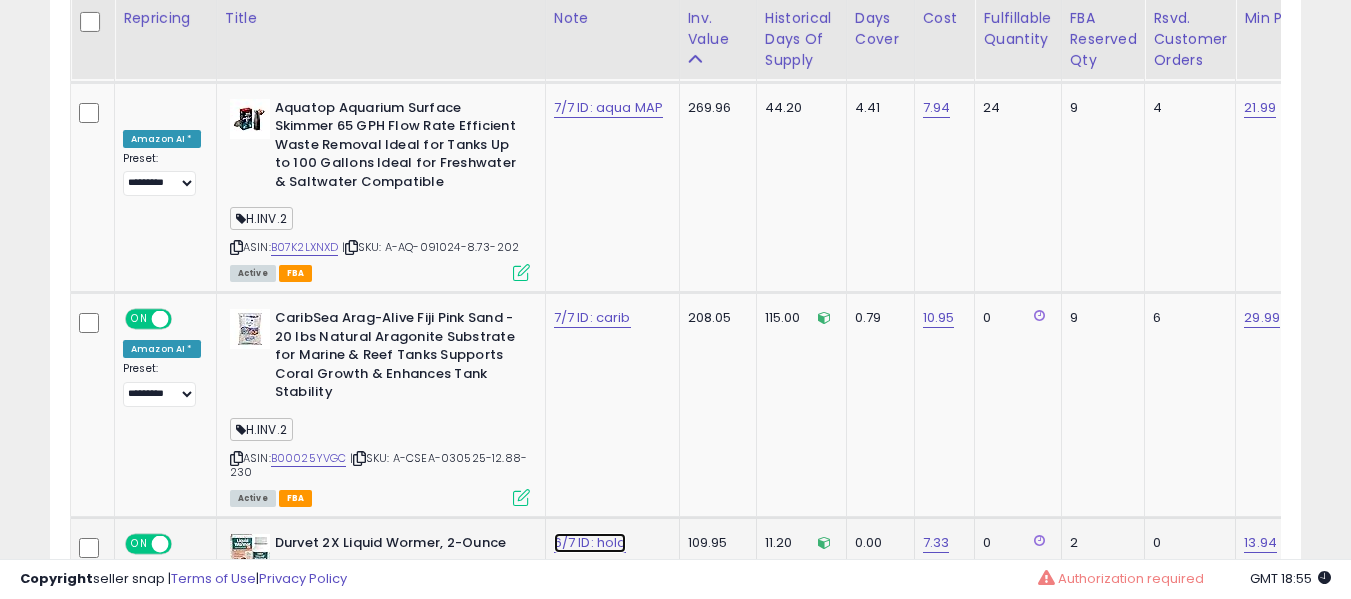 click on "6/7 ID: hold" at bounding box center [584, -9697] 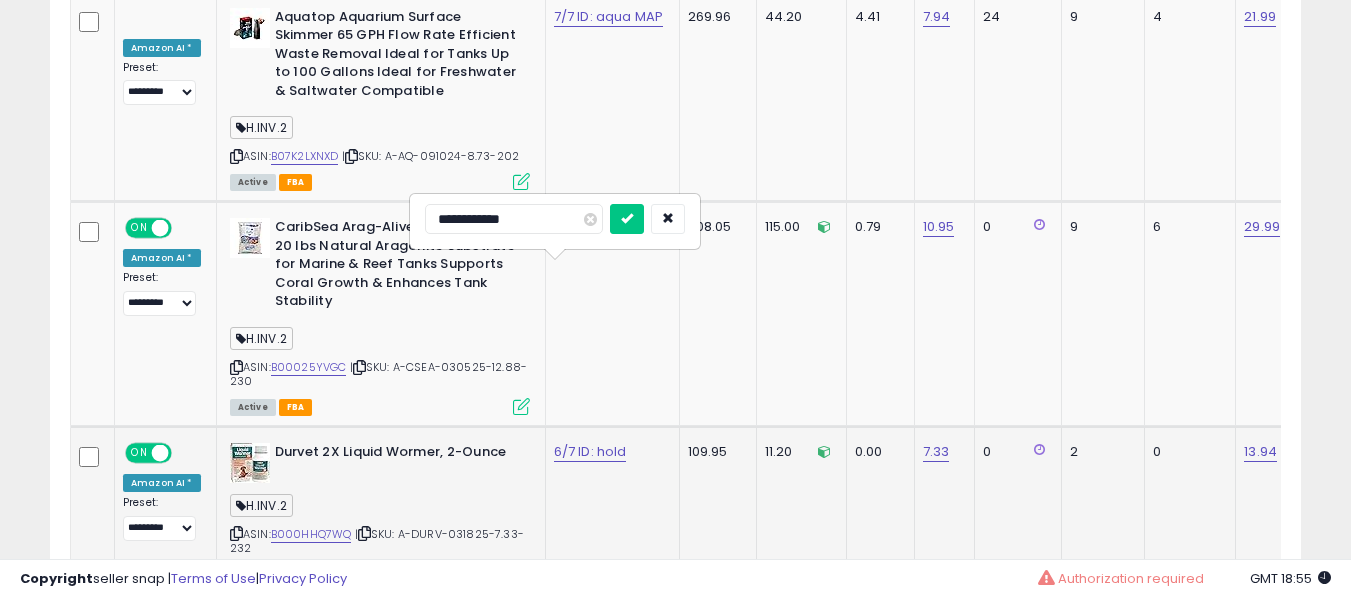 scroll, scrollTop: 10915, scrollLeft: 0, axis: vertical 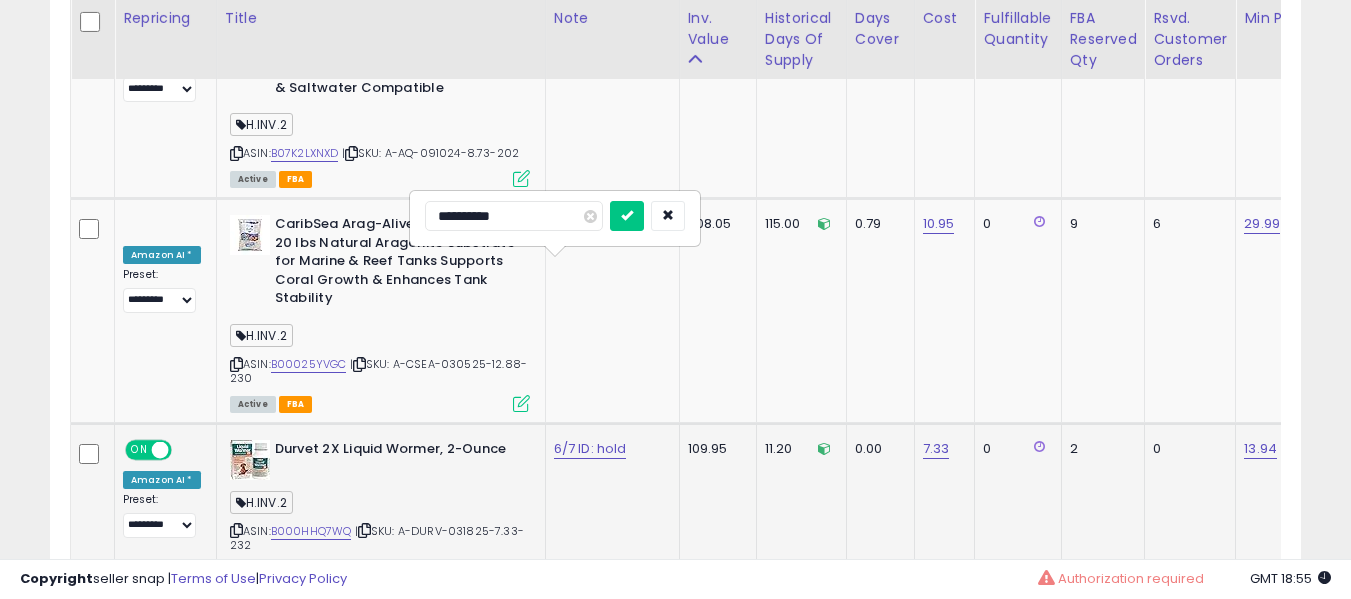 type on "**********" 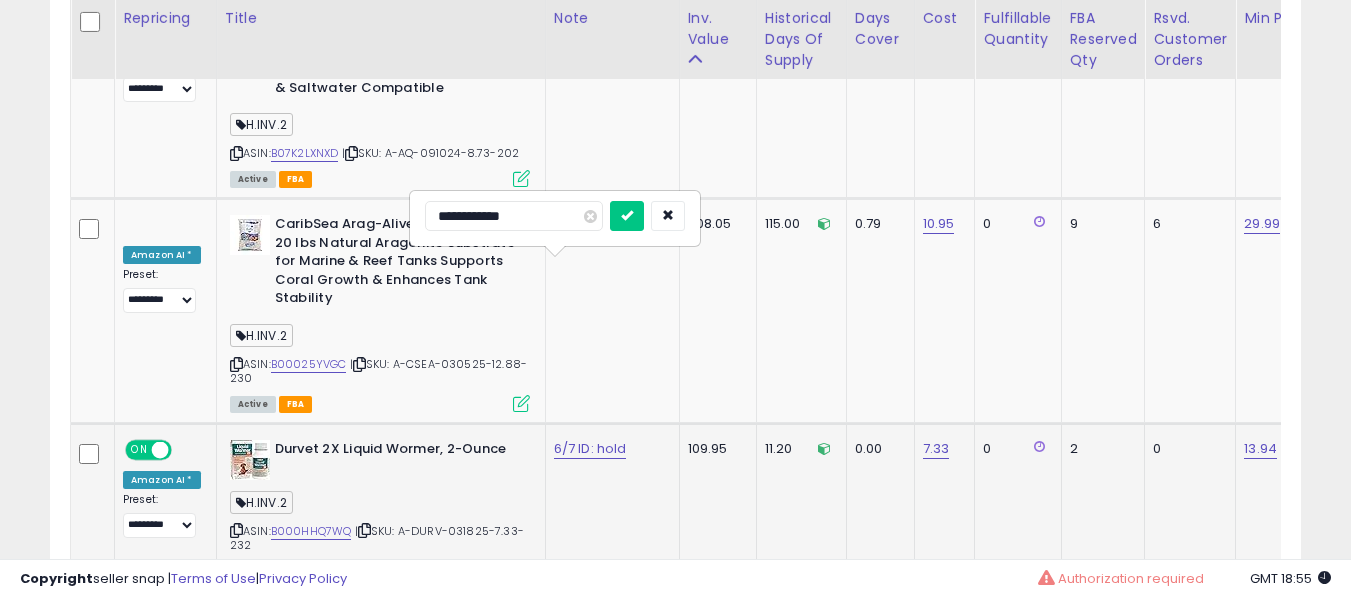 click at bounding box center (627, 216) 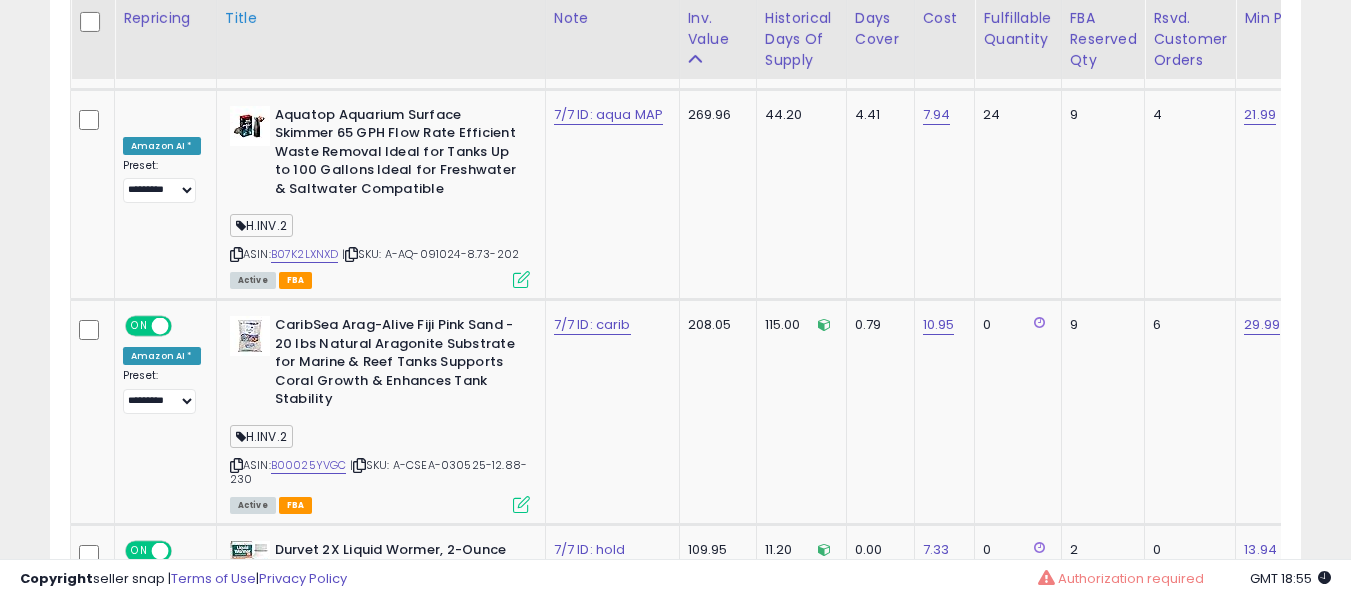 scroll, scrollTop: 10815, scrollLeft: 0, axis: vertical 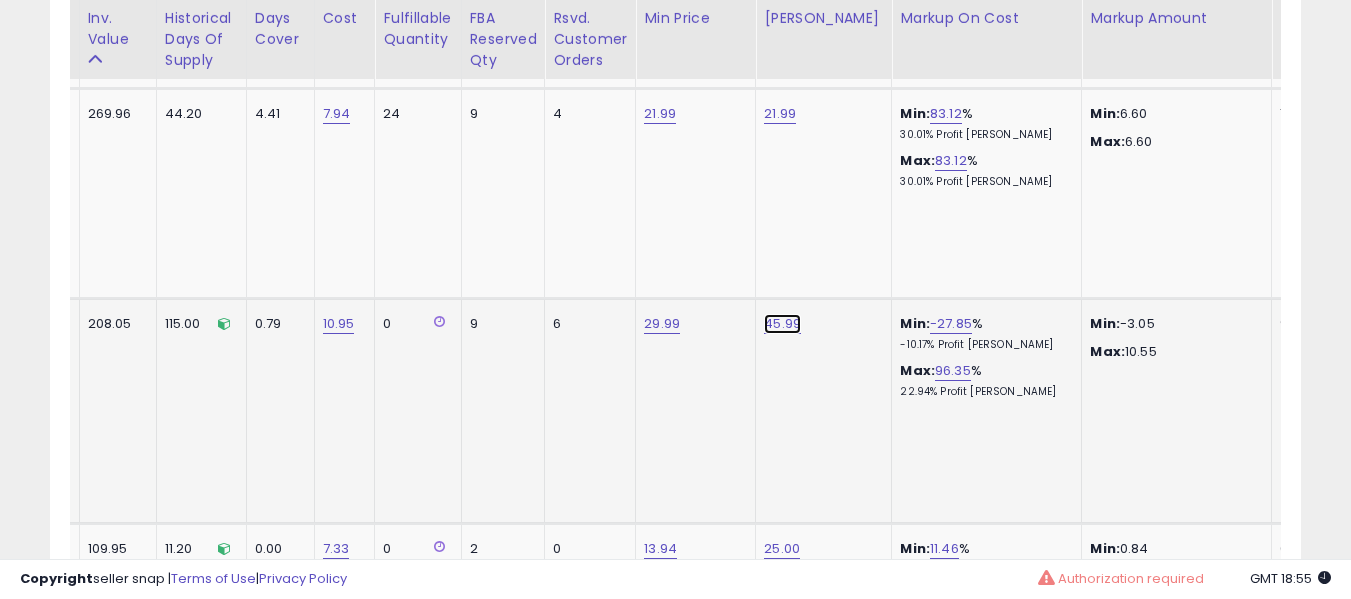 click on "45.99" at bounding box center [782, -9691] 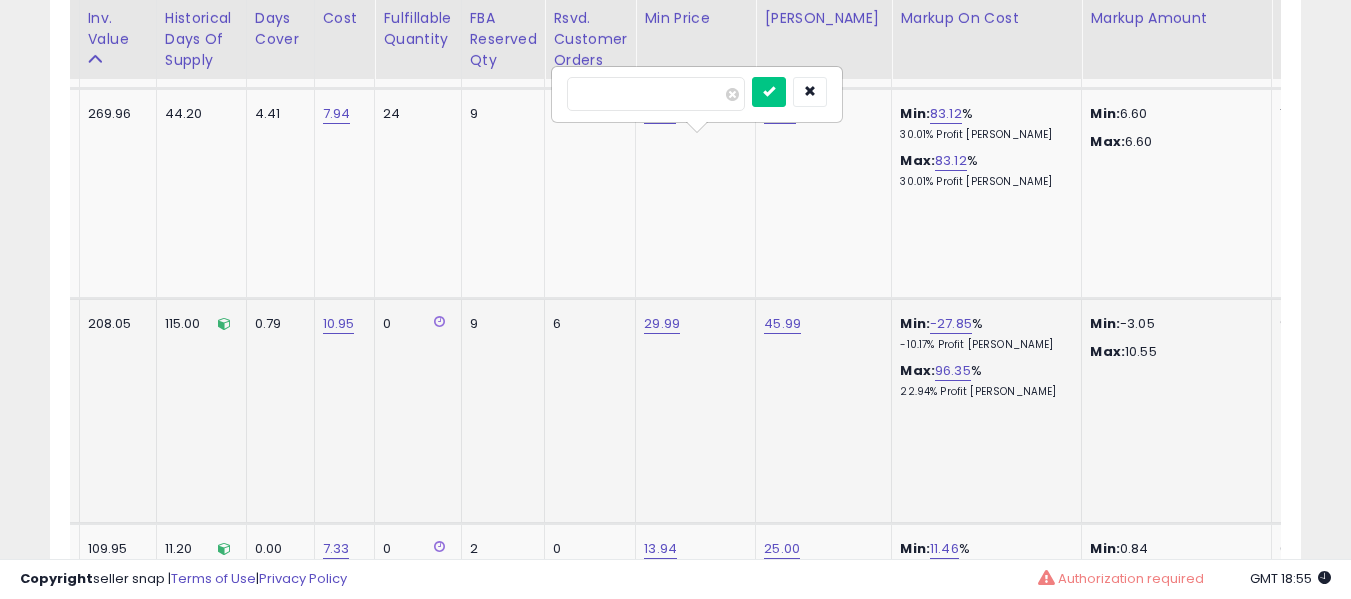 type on "*****" 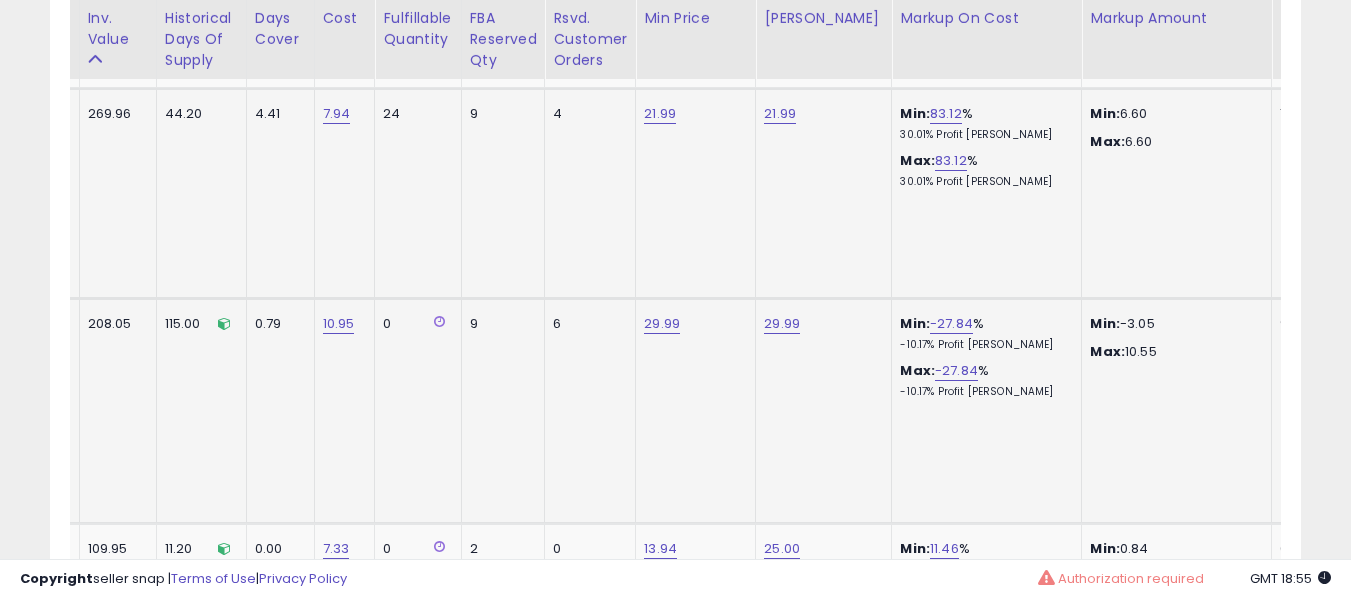 scroll, scrollTop: 0, scrollLeft: 304, axis: horizontal 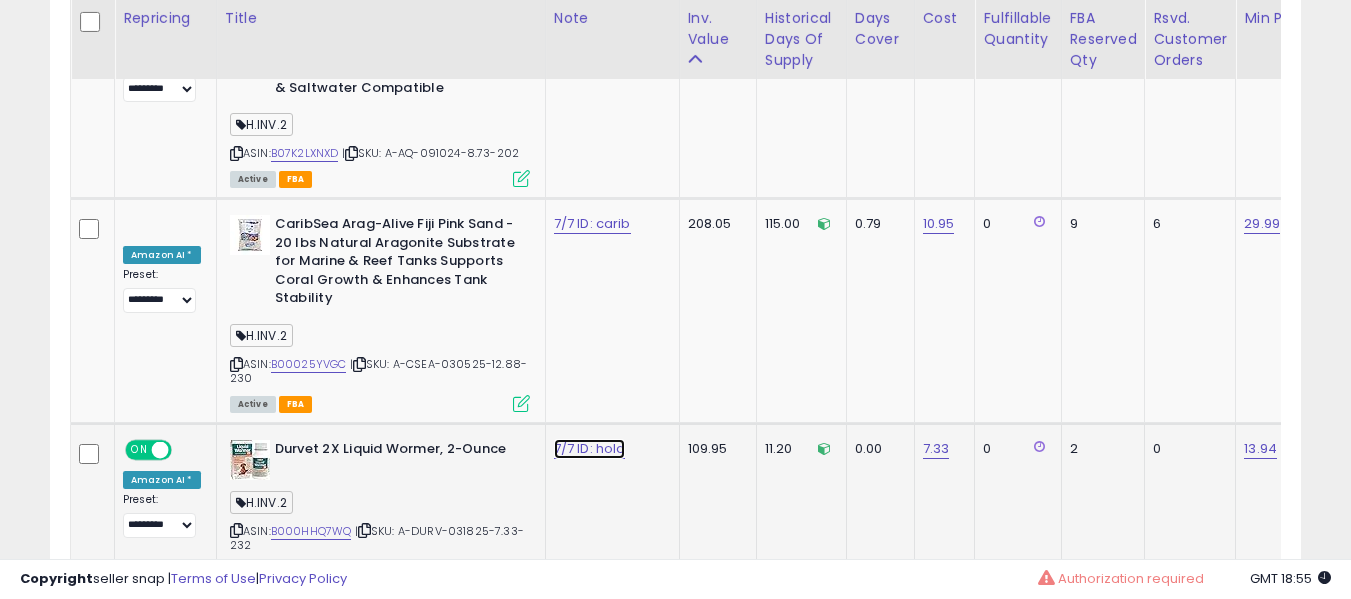 click on "7/7 ID: hold" at bounding box center (584, -9791) 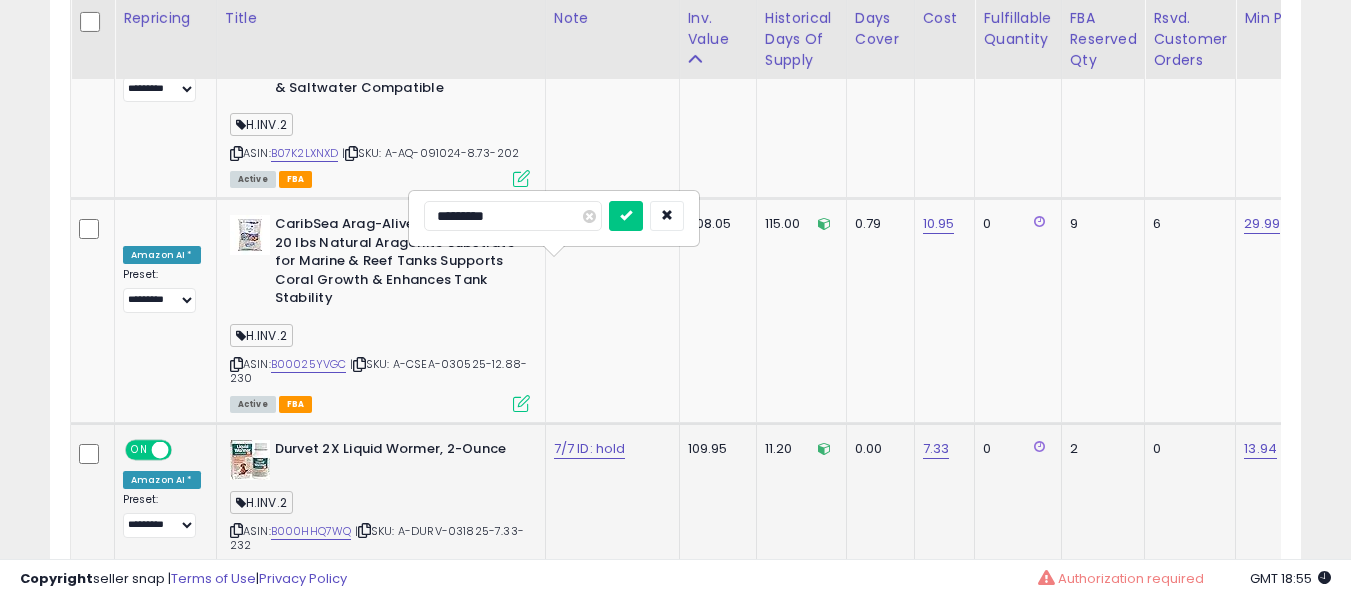 type on "**********" 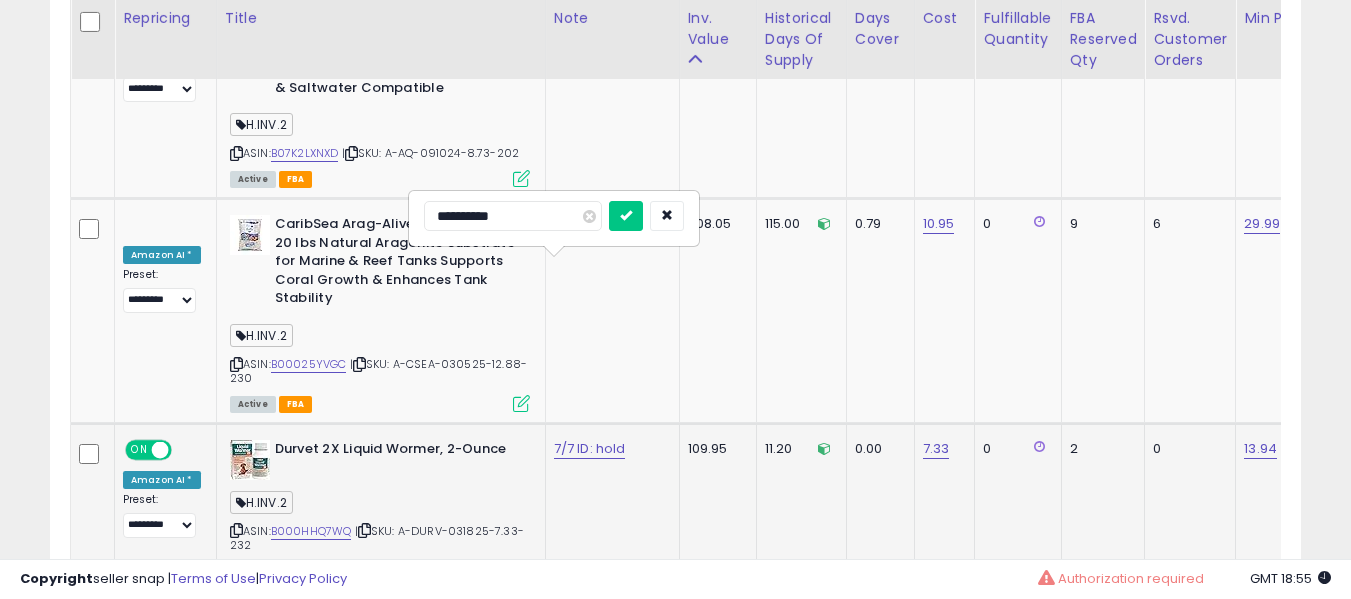 click at bounding box center (626, 216) 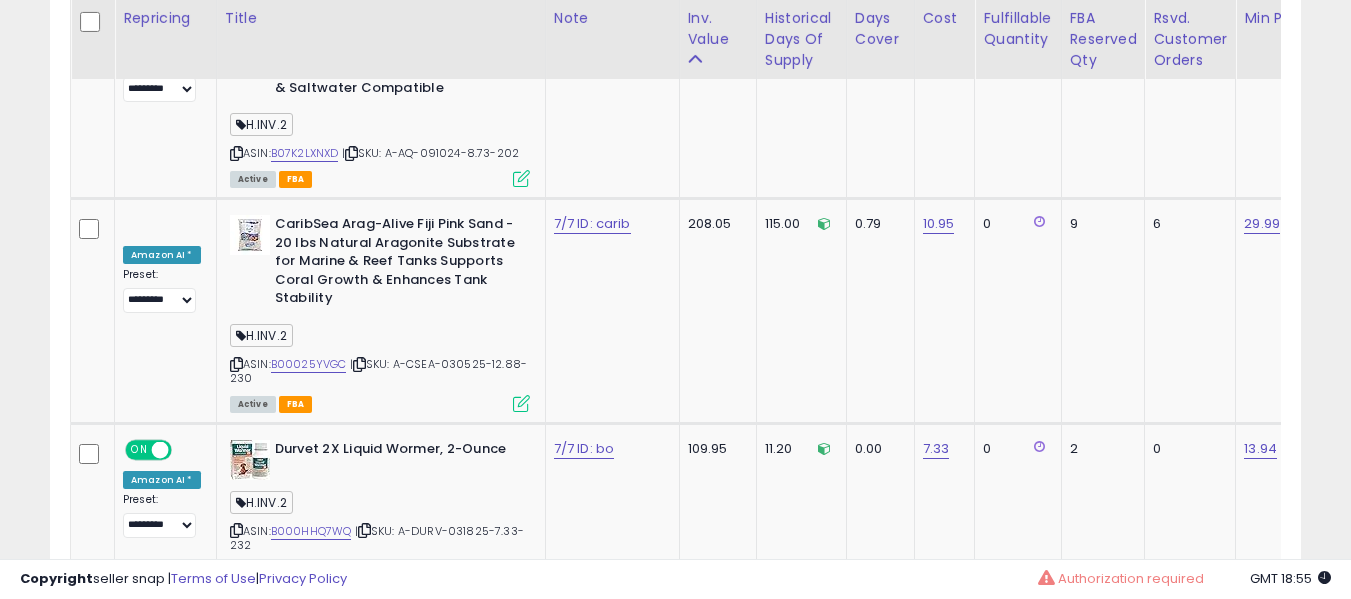 click on "4" 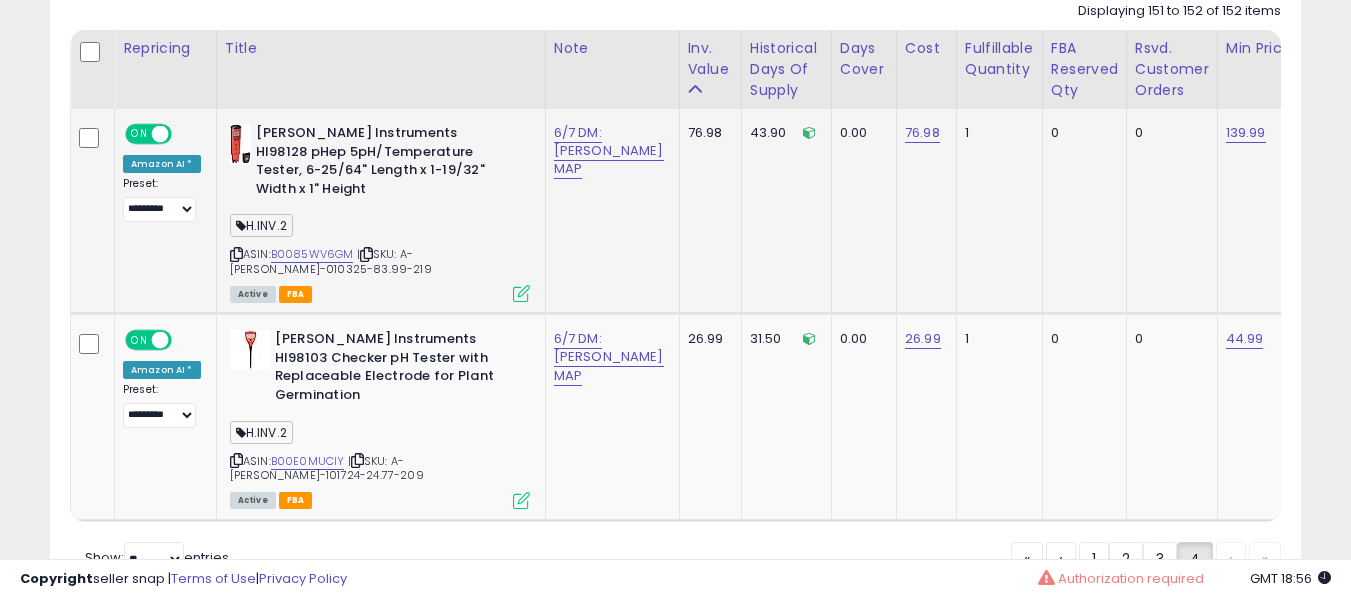 click on "6/7 DM: hanna MAP" 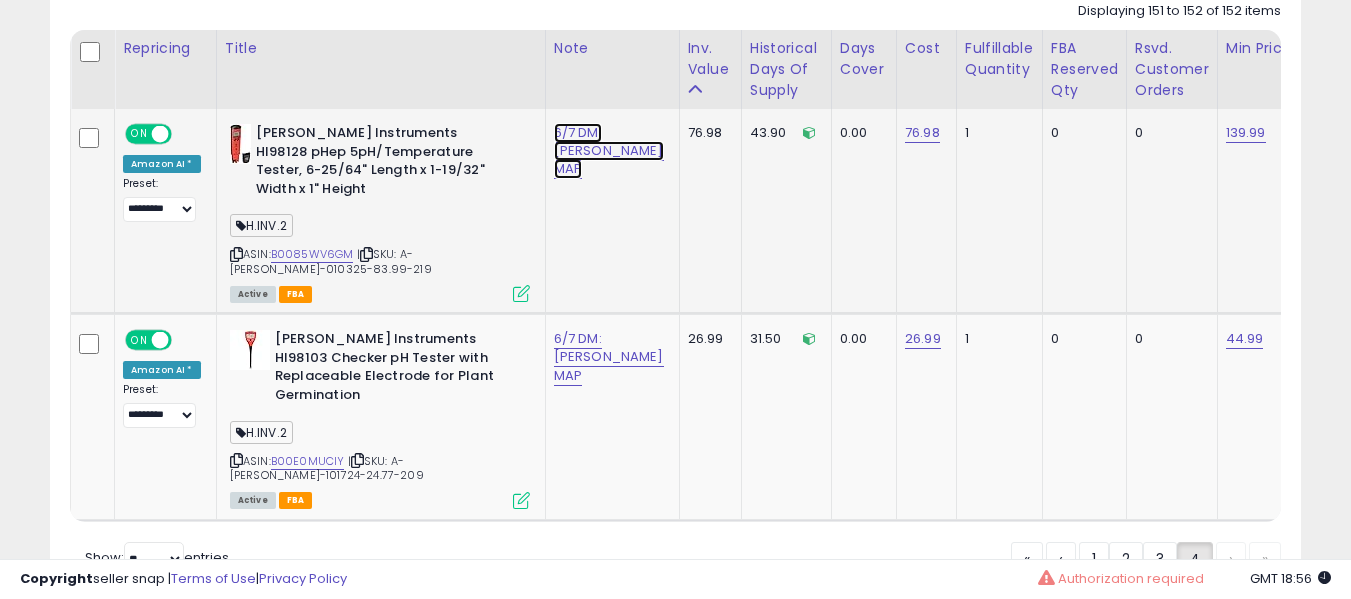 click on "6/7 DM: hanna MAP" at bounding box center (609, 151) 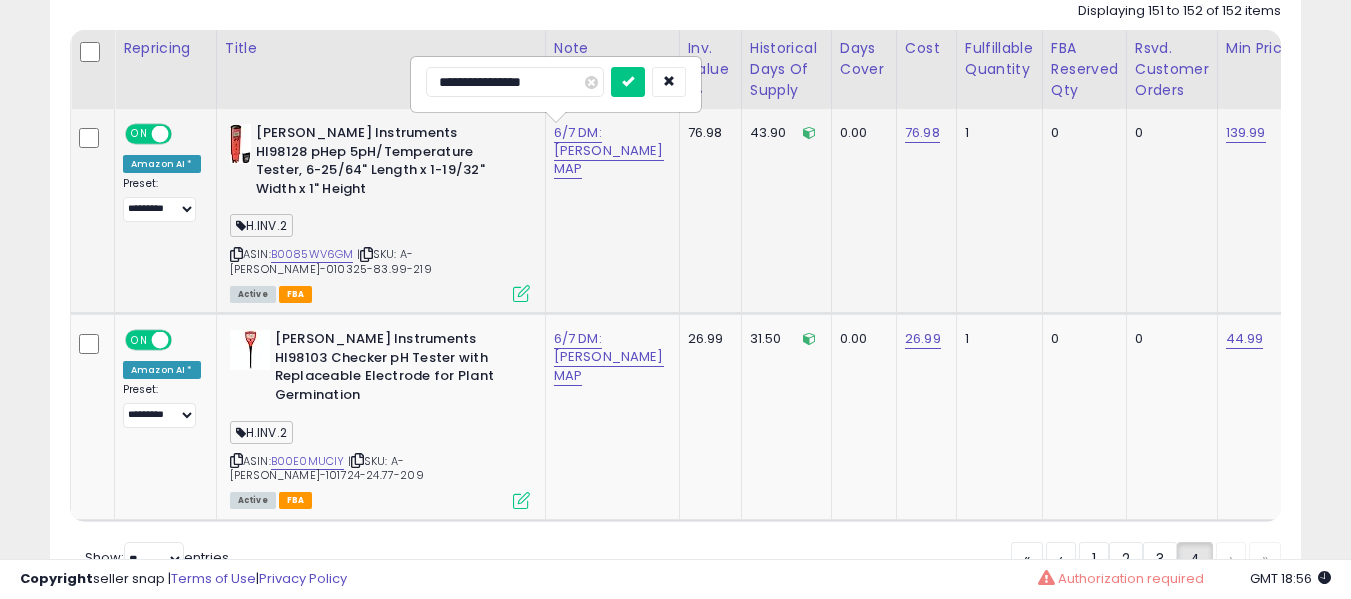 type on "**********" 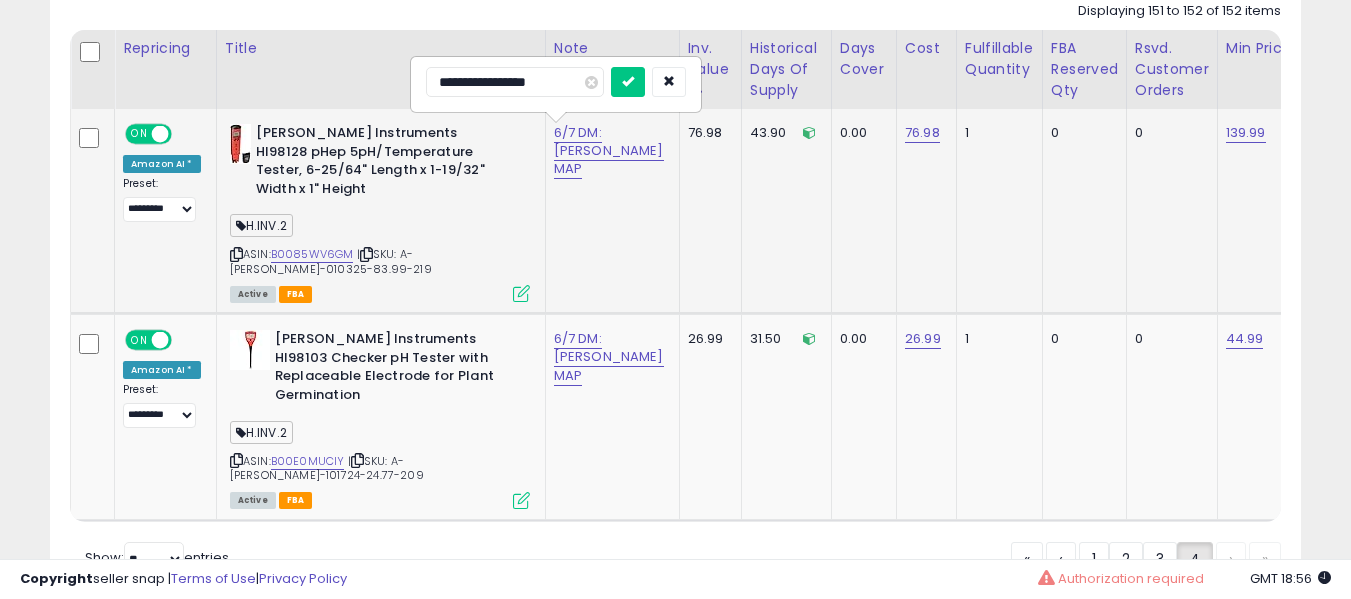 click at bounding box center (628, 82) 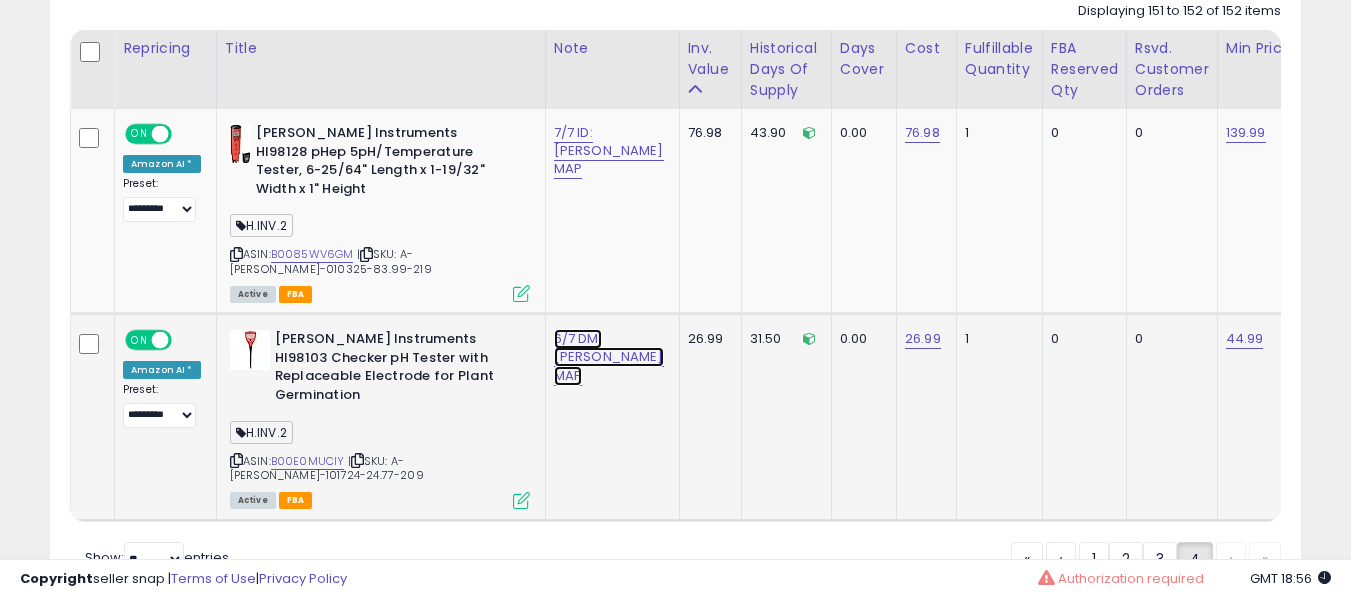 click on "6/7 DM: hanna MAP" at bounding box center (609, 151) 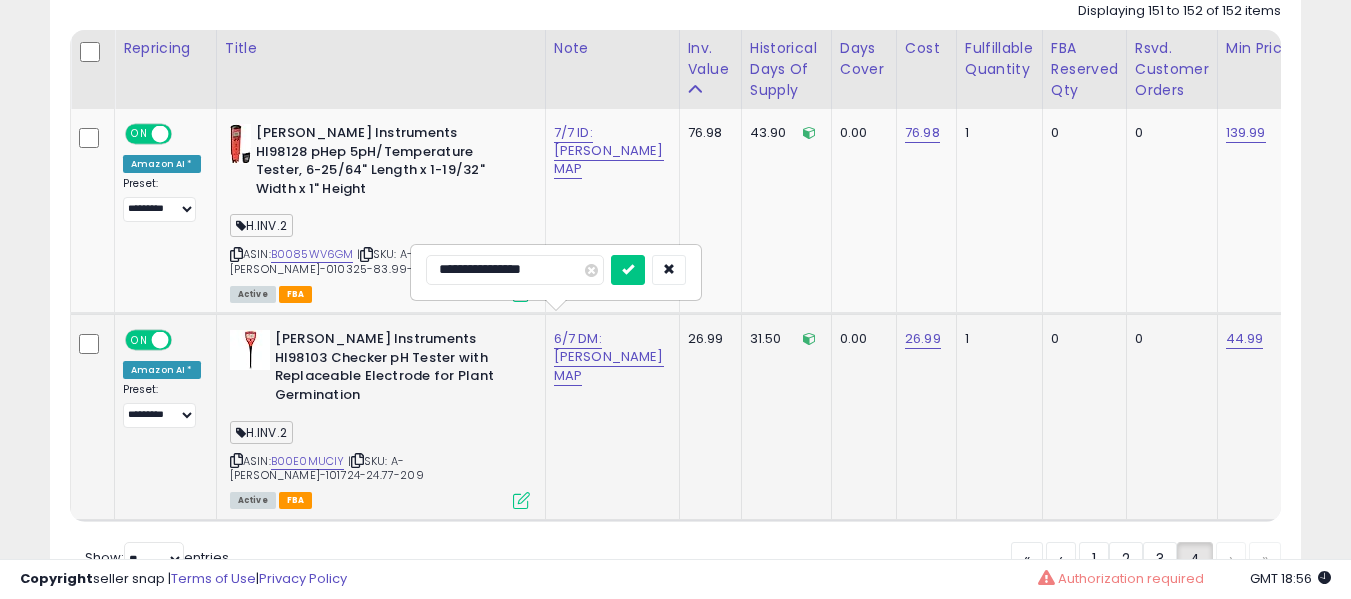 type on "**********" 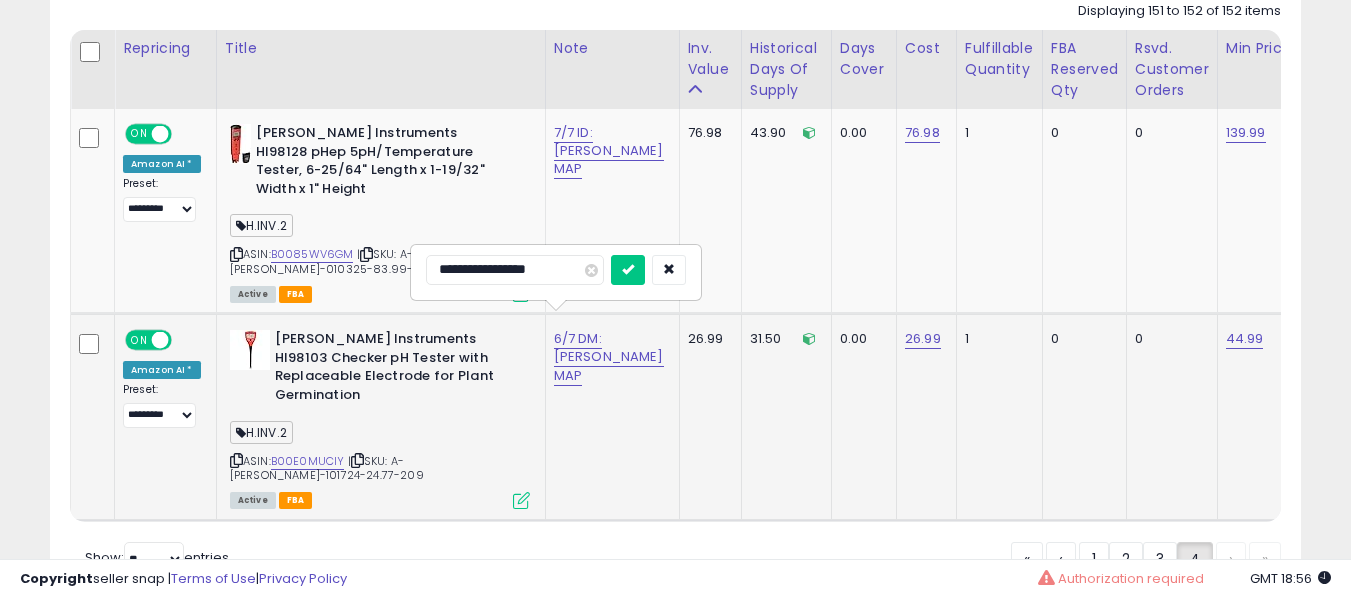 click at bounding box center [628, 270] 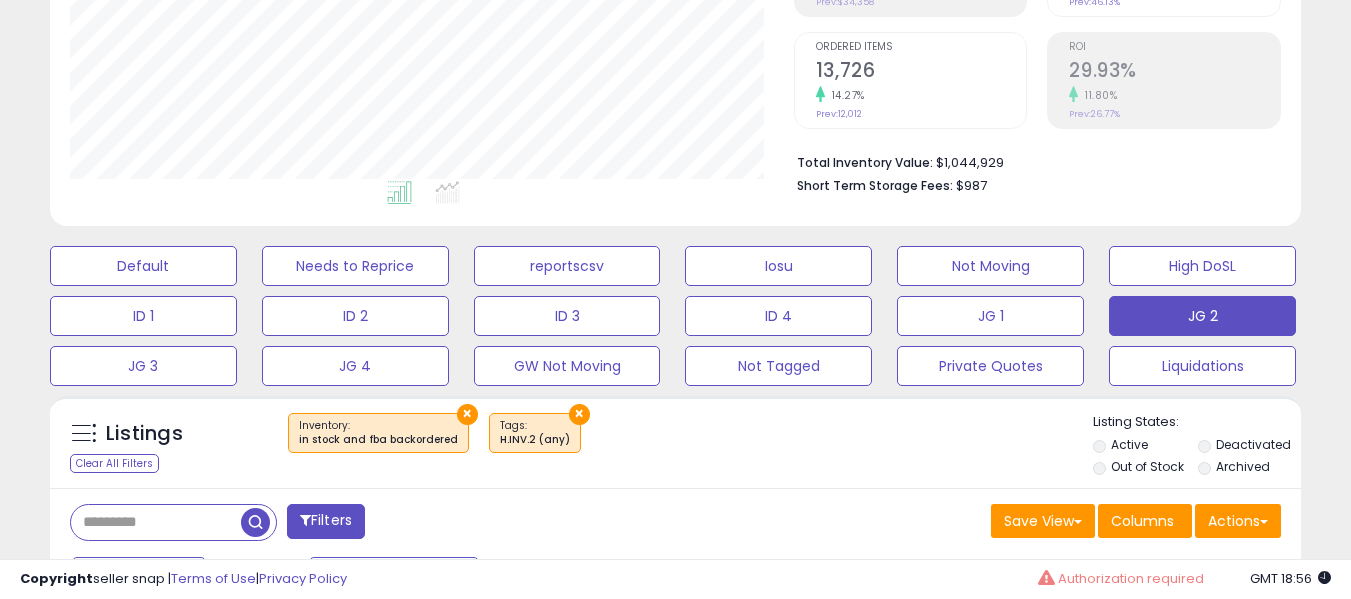 click on "Default
Needs to Reprice
reportscsv
Iosu
Not Moving
High DoSL
ID 1
ID 2
ID 3
ID 4
JG 1
JG 2
JG 3
JG 4
GW Not Moving" at bounding box center [675, 311] 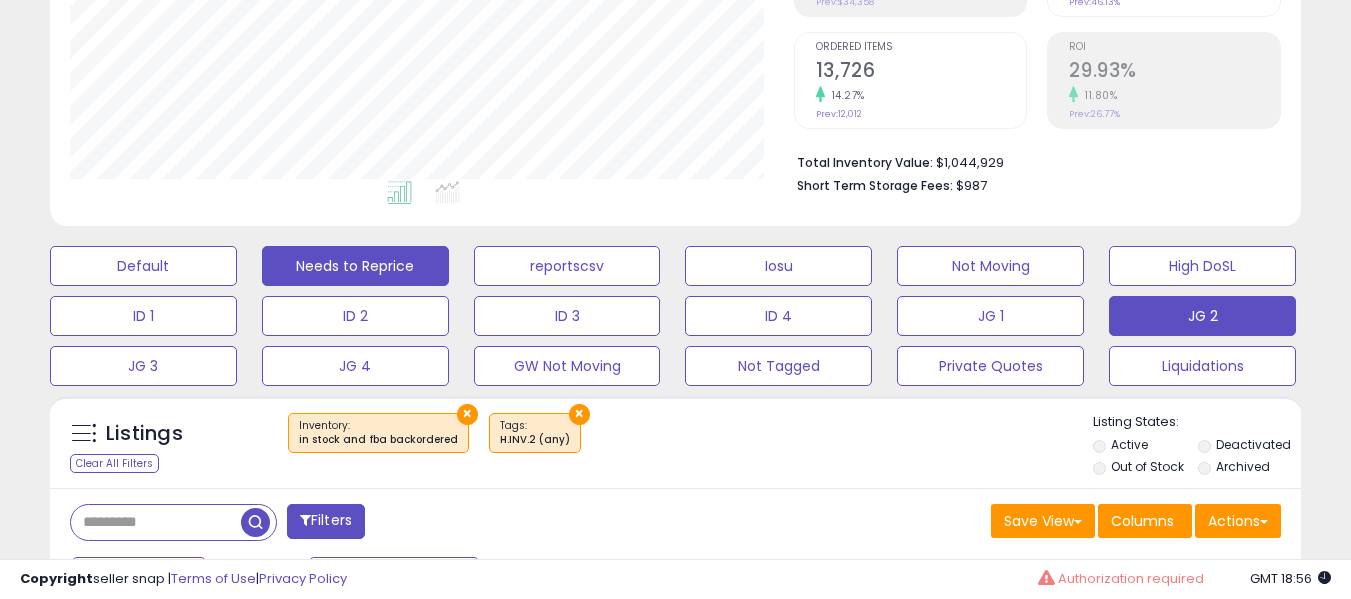 click on "Needs to Reprice" at bounding box center (143, 266) 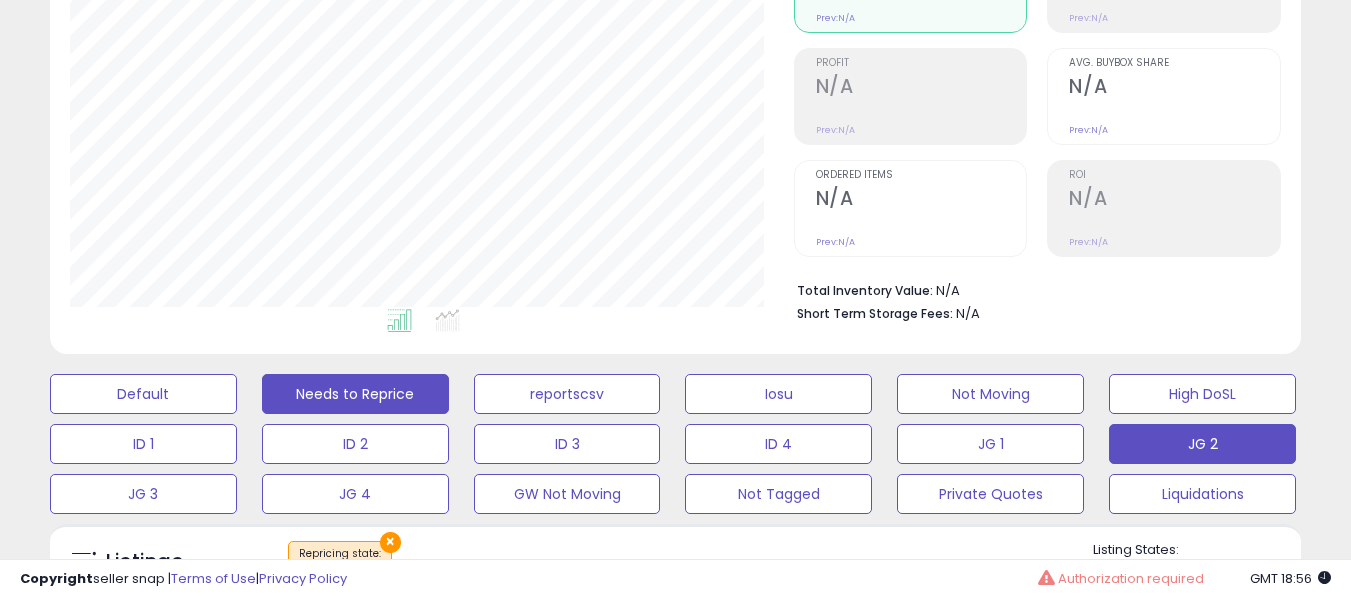 click on "JG 2" at bounding box center [143, 394] 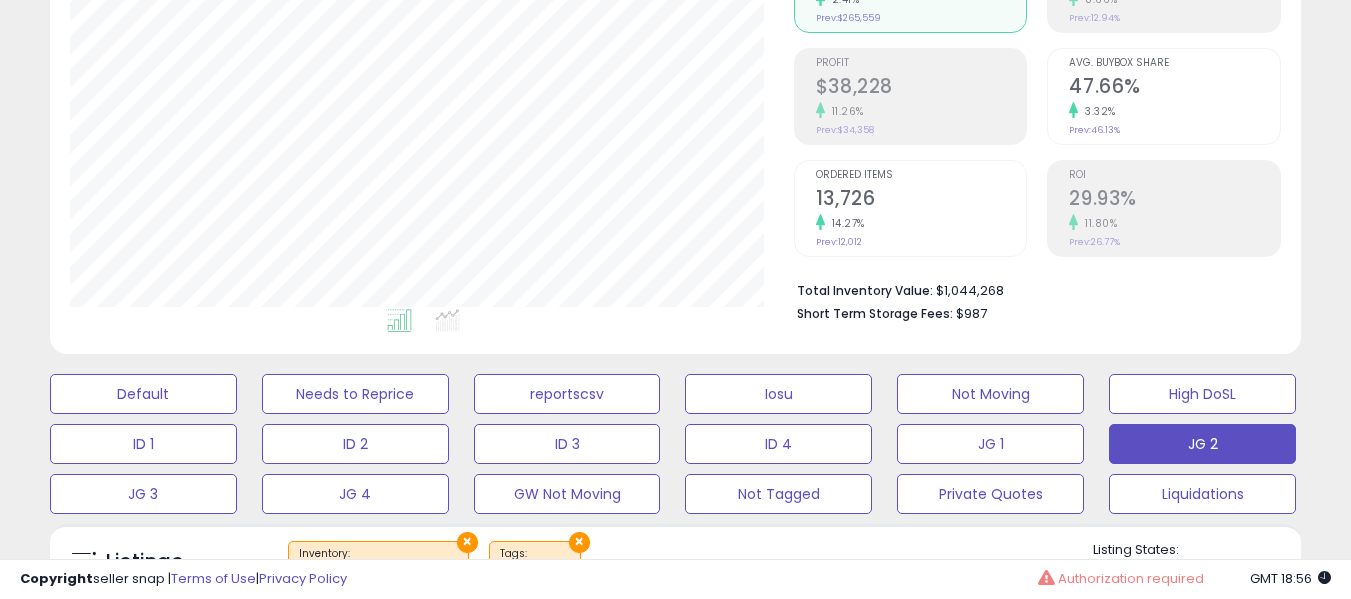 click on "Default
Needs to Reprice
reportscsv
Iosu
Not Moving
High DoSL
ID 1
ID 2
ID 3
ID 4
JG 1
JG 2
JG 3
JG 4
GW Not Moving" at bounding box center (675, 439) 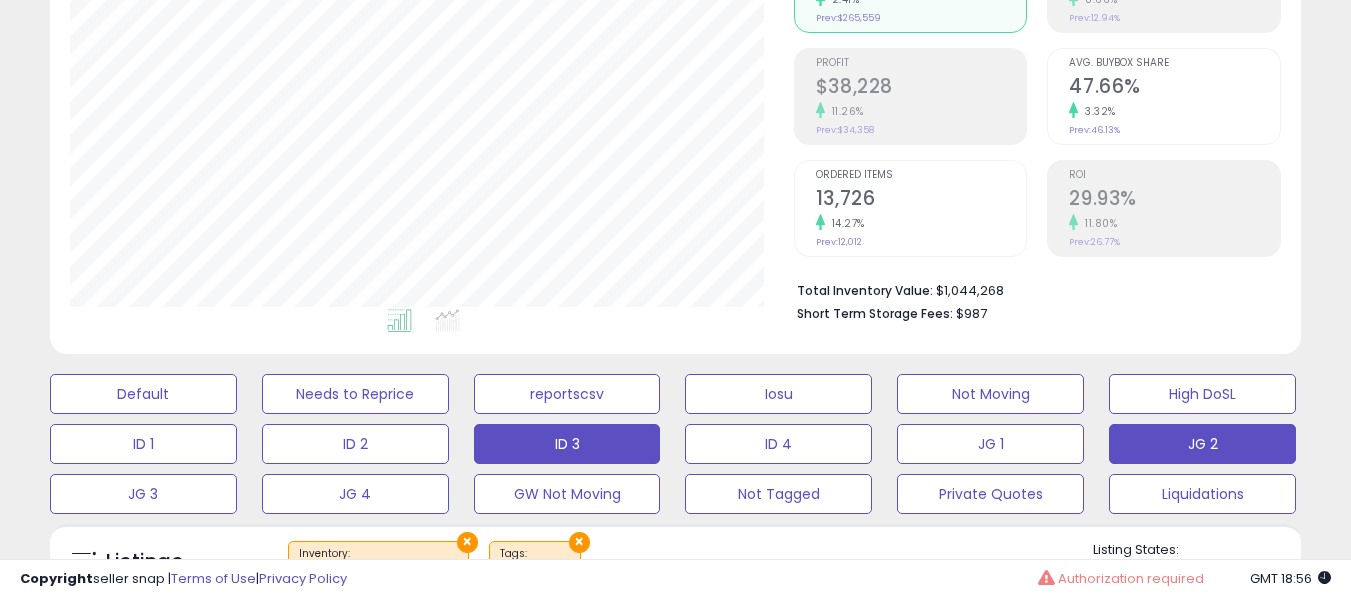click on "ID 3" at bounding box center (143, 394) 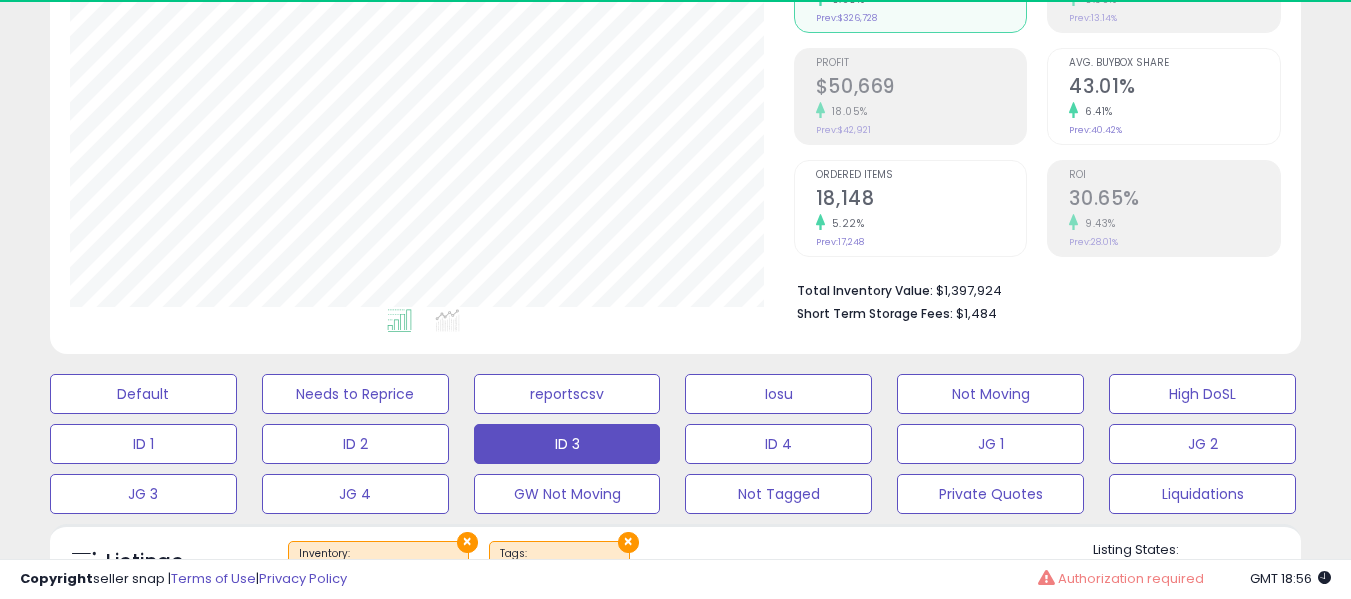 scroll, scrollTop: 999590, scrollLeft: 999276, axis: both 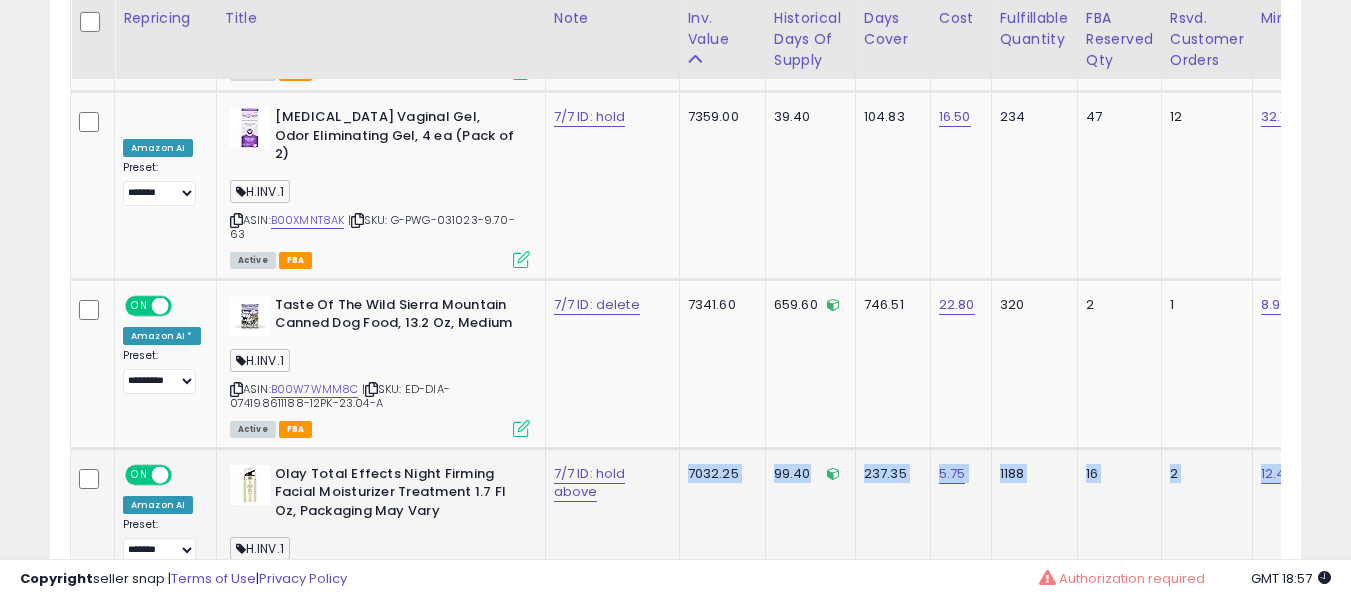 drag, startPoint x: 609, startPoint y: 409, endPoint x: 746, endPoint y: 389, distance: 138.45216 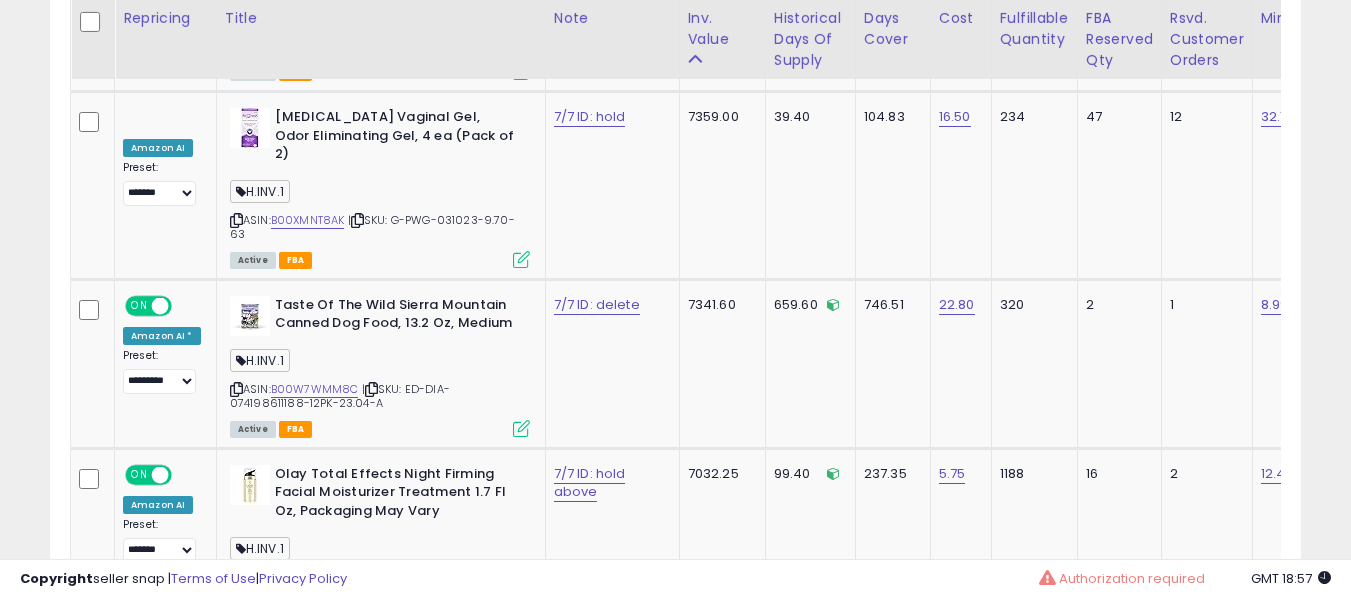scroll, scrollTop: 0, scrollLeft: 493, axis: horizontal 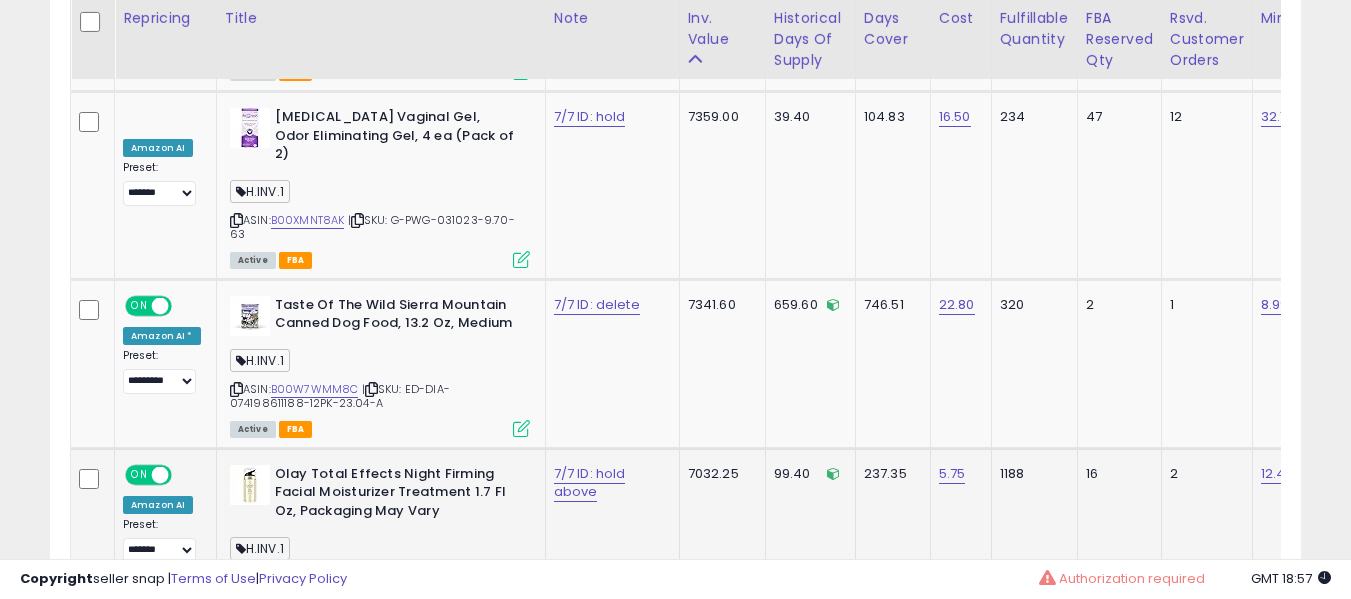 click on "Olay Total Effects Night Firming Facial Moisturizer Treatment 1.7 Fl Oz, Packaging May Vary" at bounding box center (396, 495) 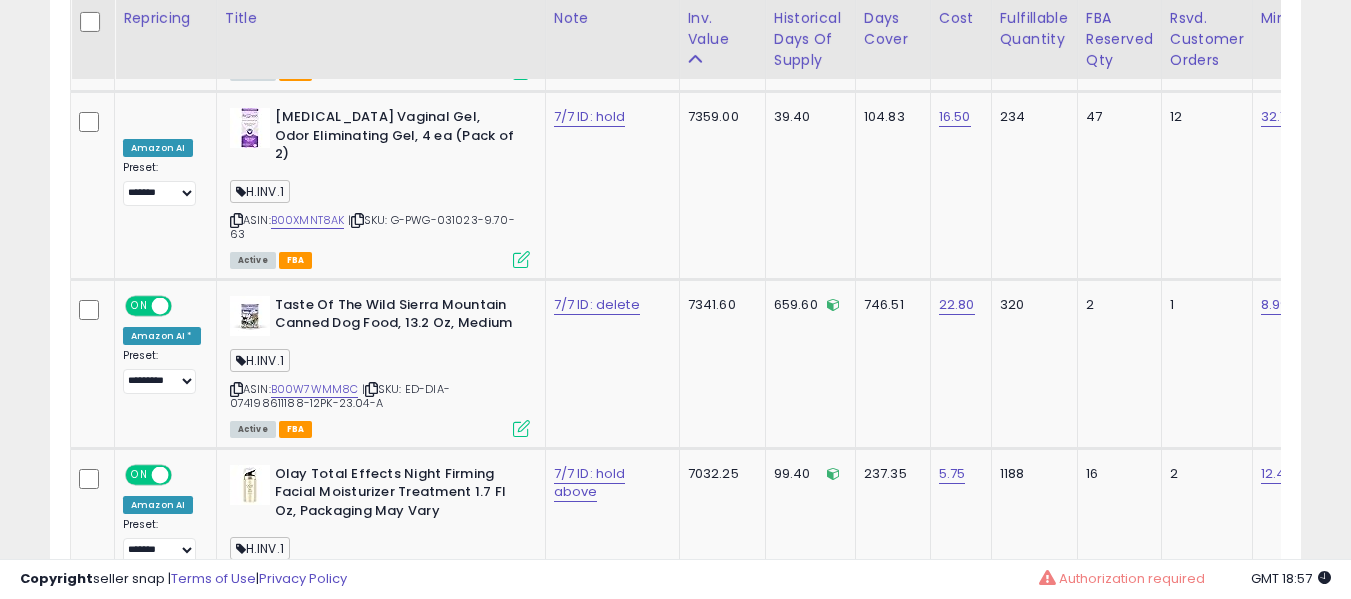 scroll, scrollTop: 0, scrollLeft: 832, axis: horizontal 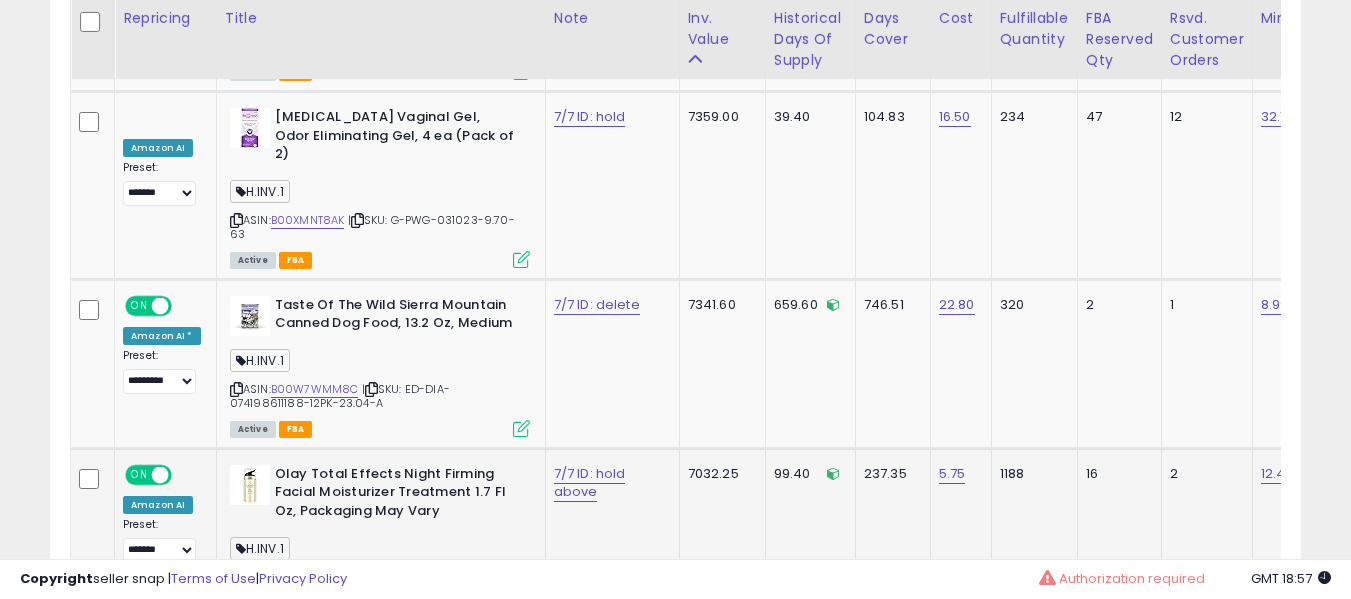 click on "Olay Total Effects Night Firming Facial Moisturizer Treatment 1.7 Fl Oz, Packaging May Vary" at bounding box center [396, 495] 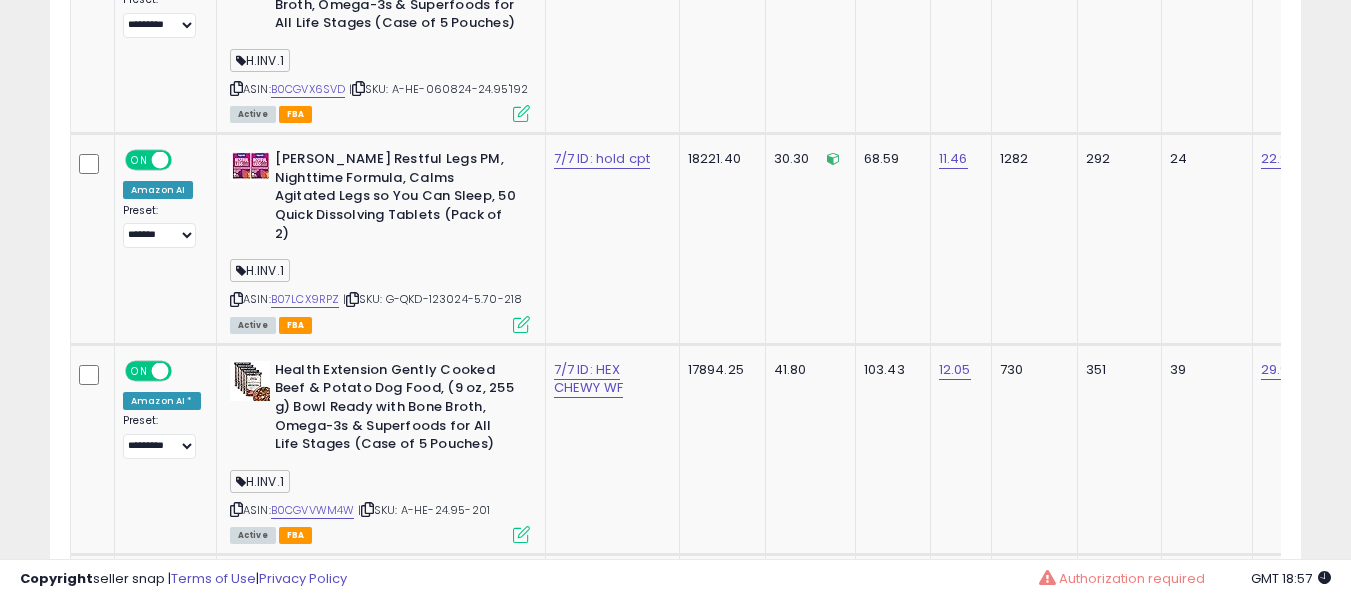 scroll, scrollTop: 10426, scrollLeft: 0, axis: vertical 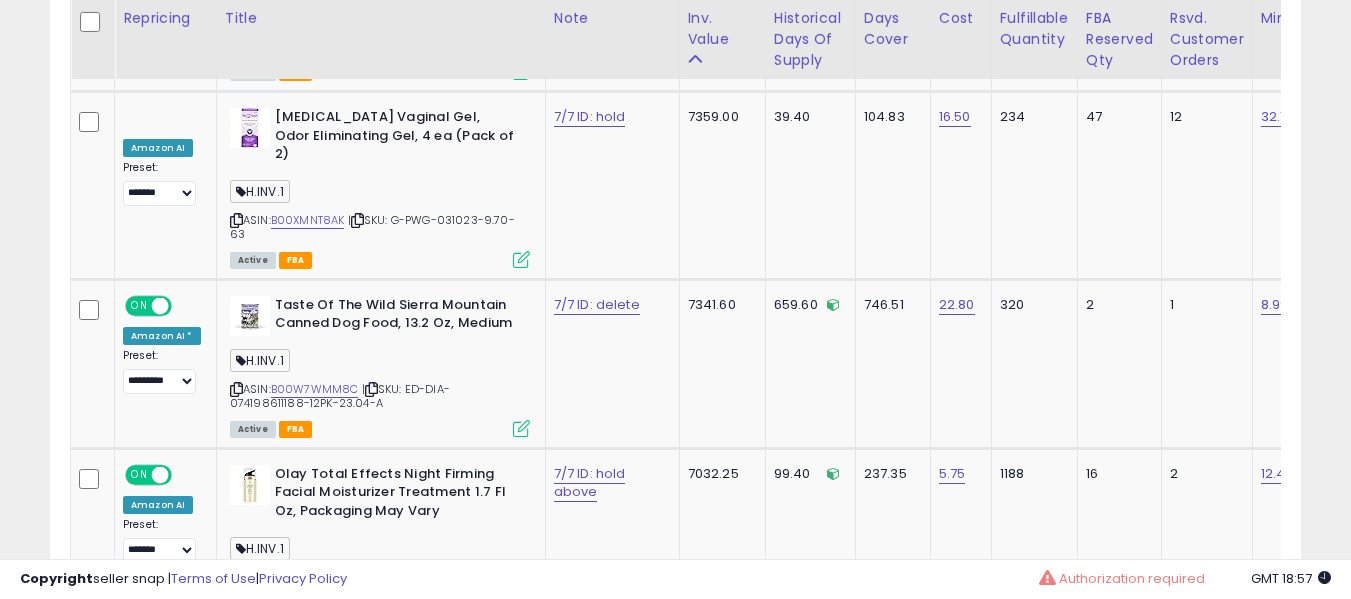 click on "2" 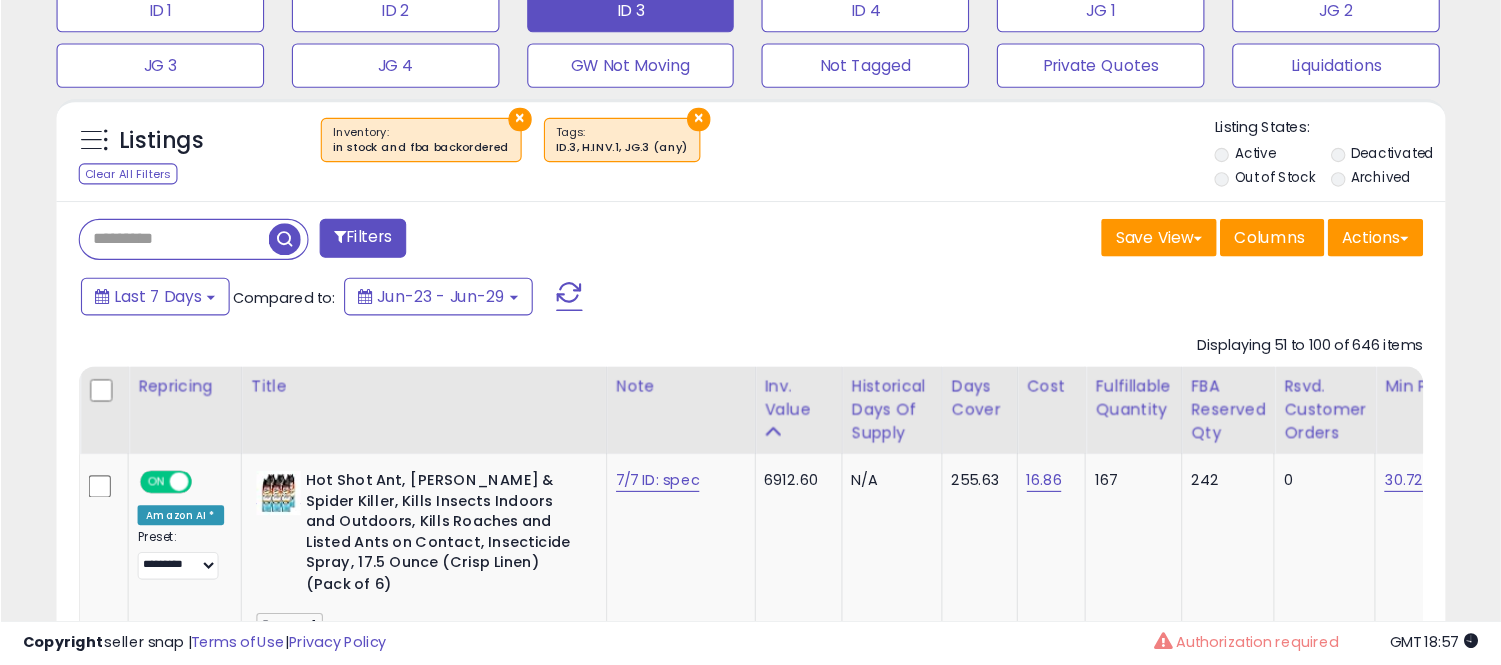 scroll, scrollTop: 691, scrollLeft: 0, axis: vertical 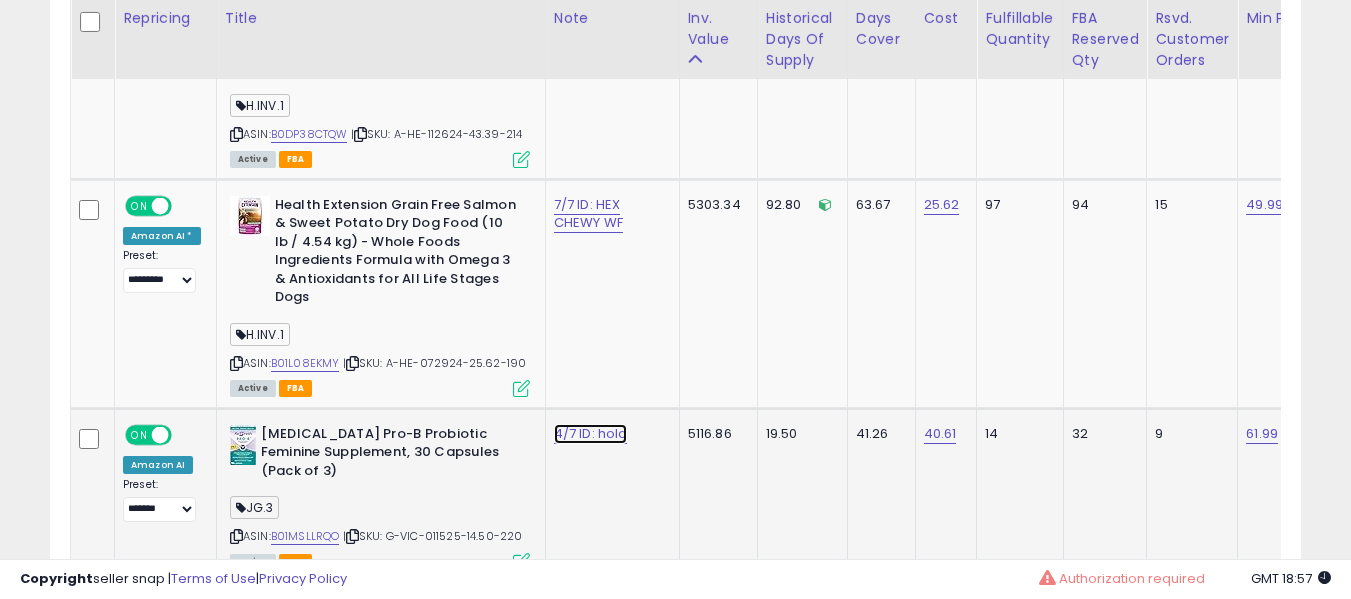 click on "4/7 ID: hold" at bounding box center (592, -2816) 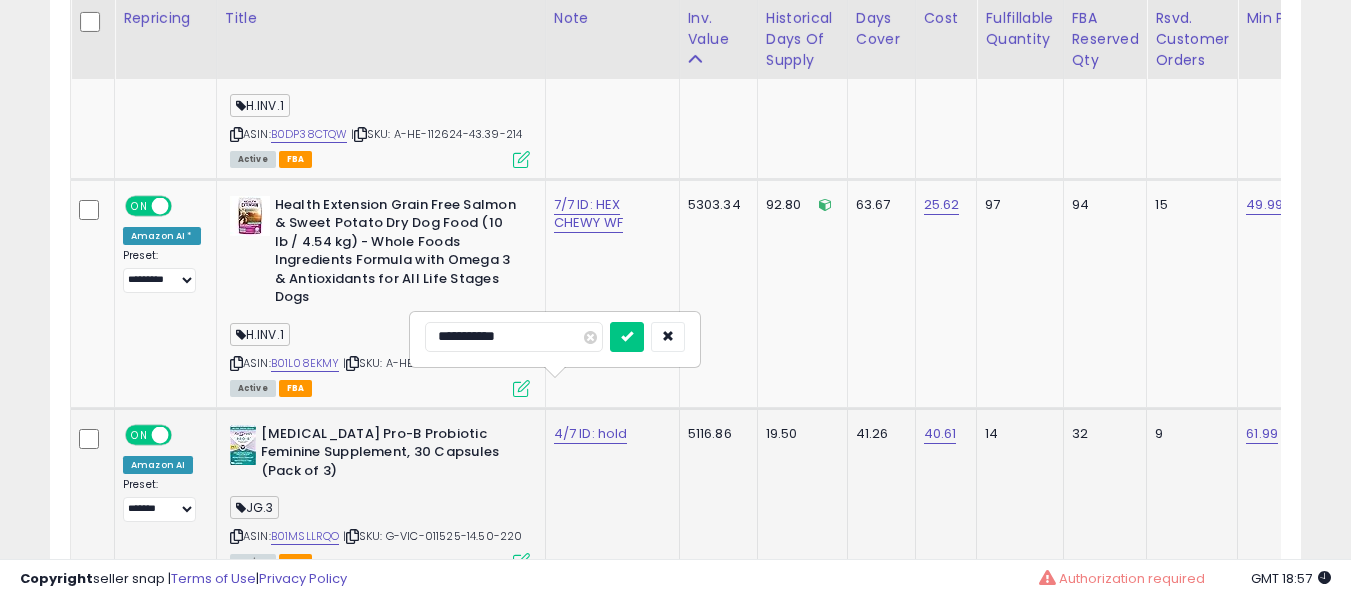 type on "**********" 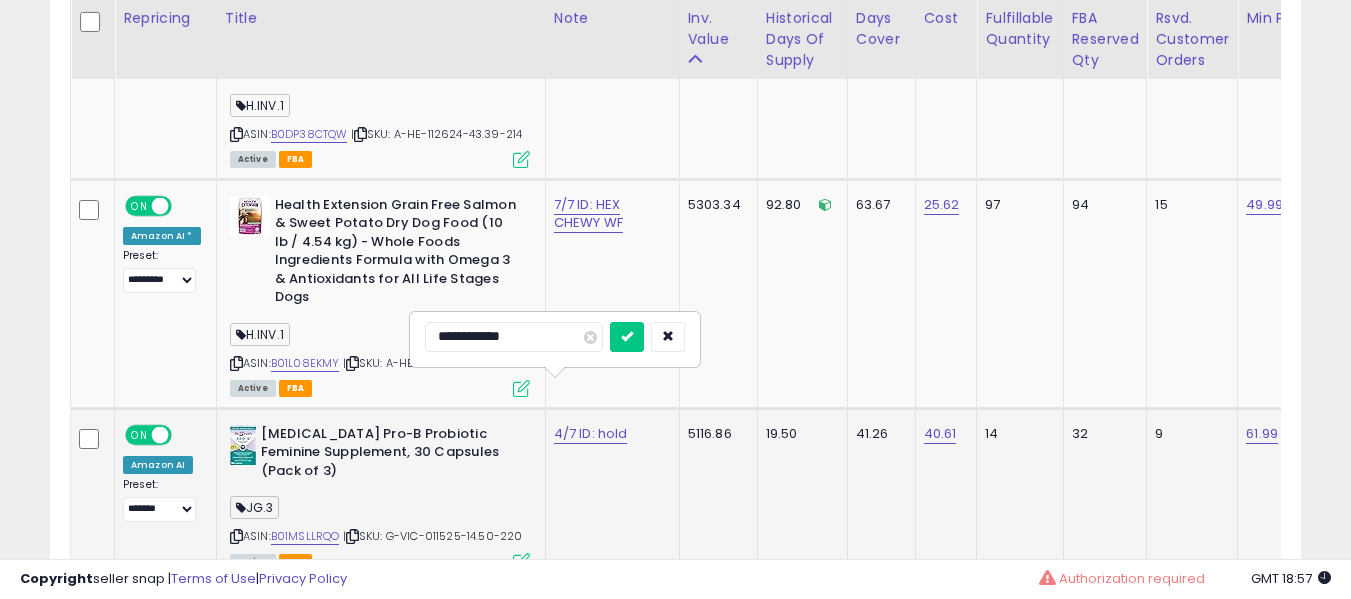 click at bounding box center (627, 337) 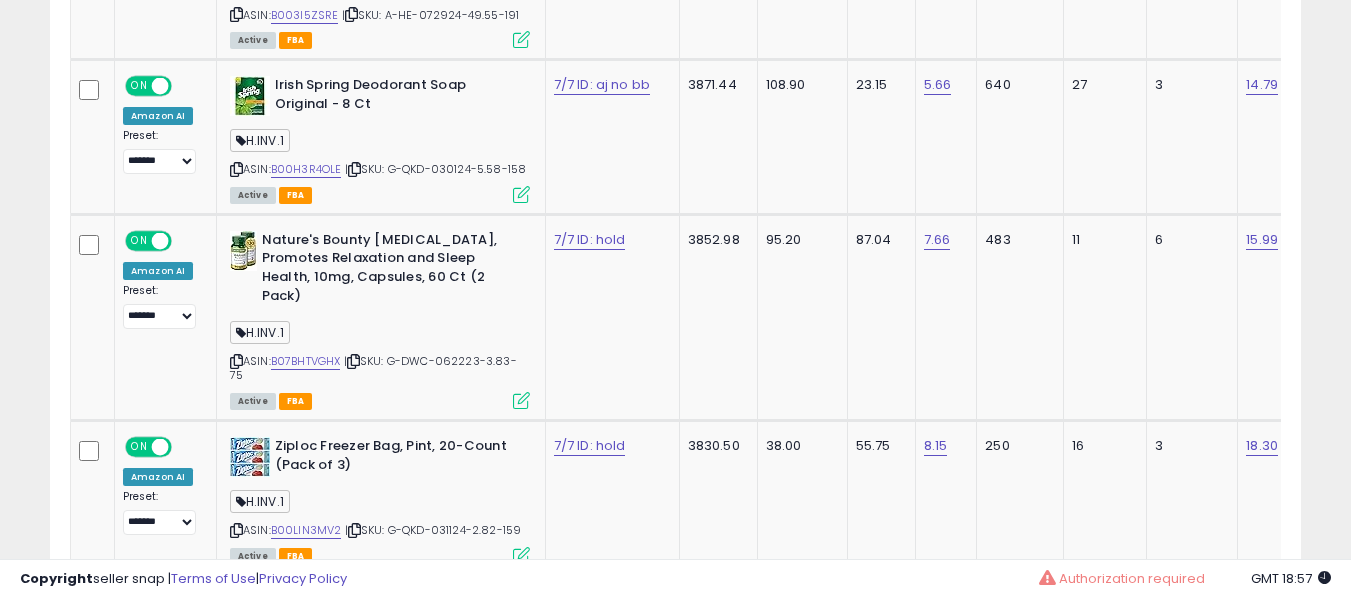 scroll, scrollTop: 10089, scrollLeft: 0, axis: vertical 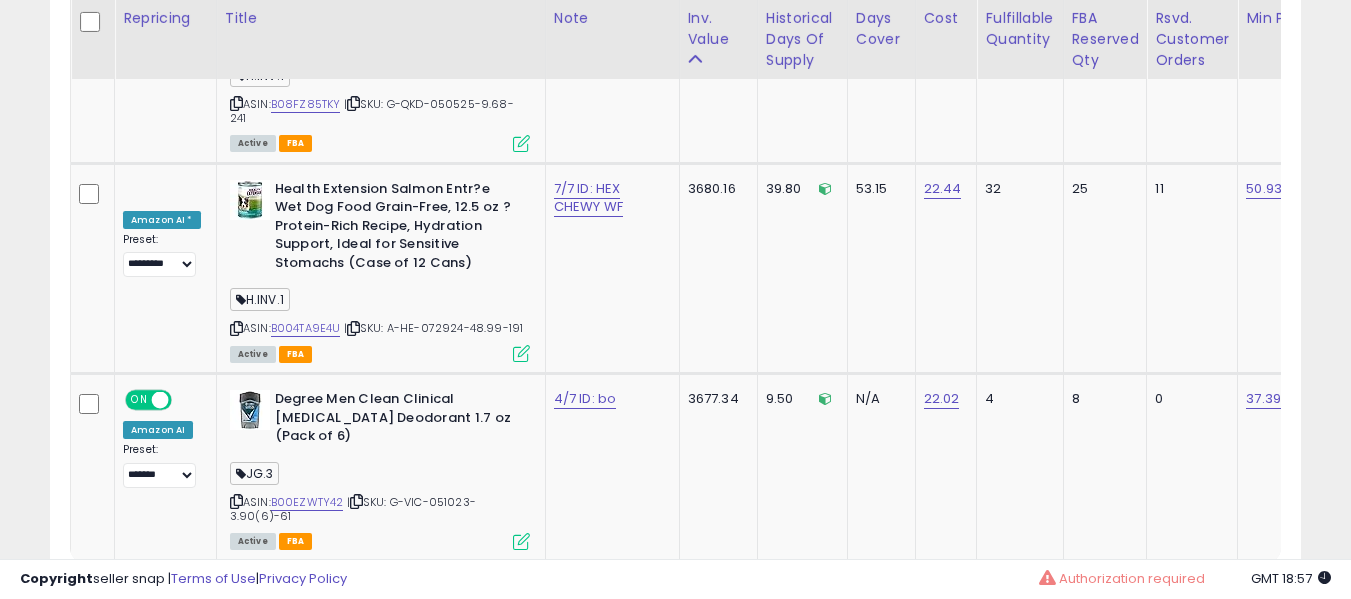 click on "3" 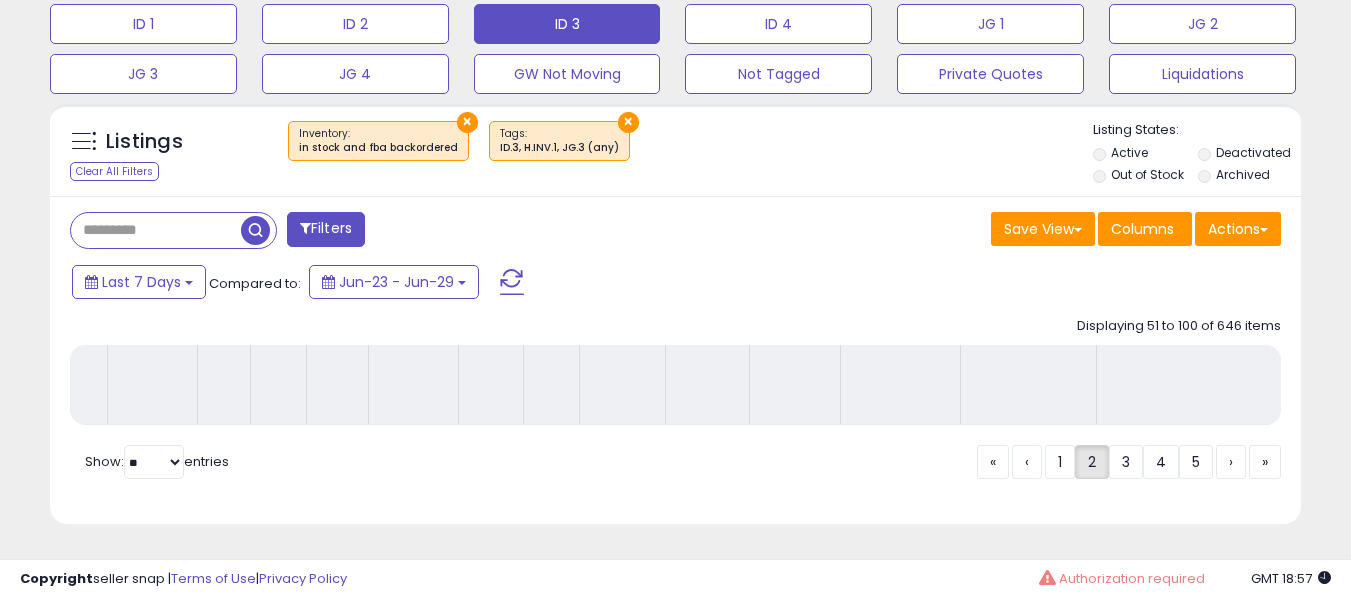 scroll, scrollTop: 691, scrollLeft: 0, axis: vertical 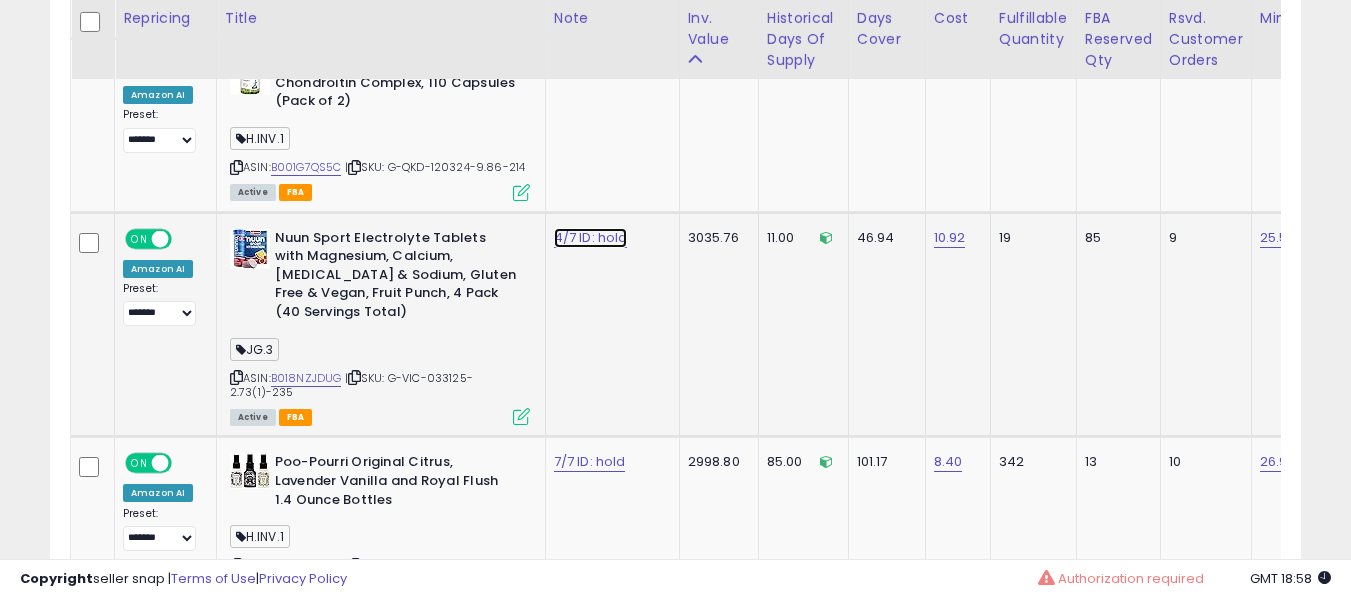 click on "4/7 ID: hold" at bounding box center (591, -3767) 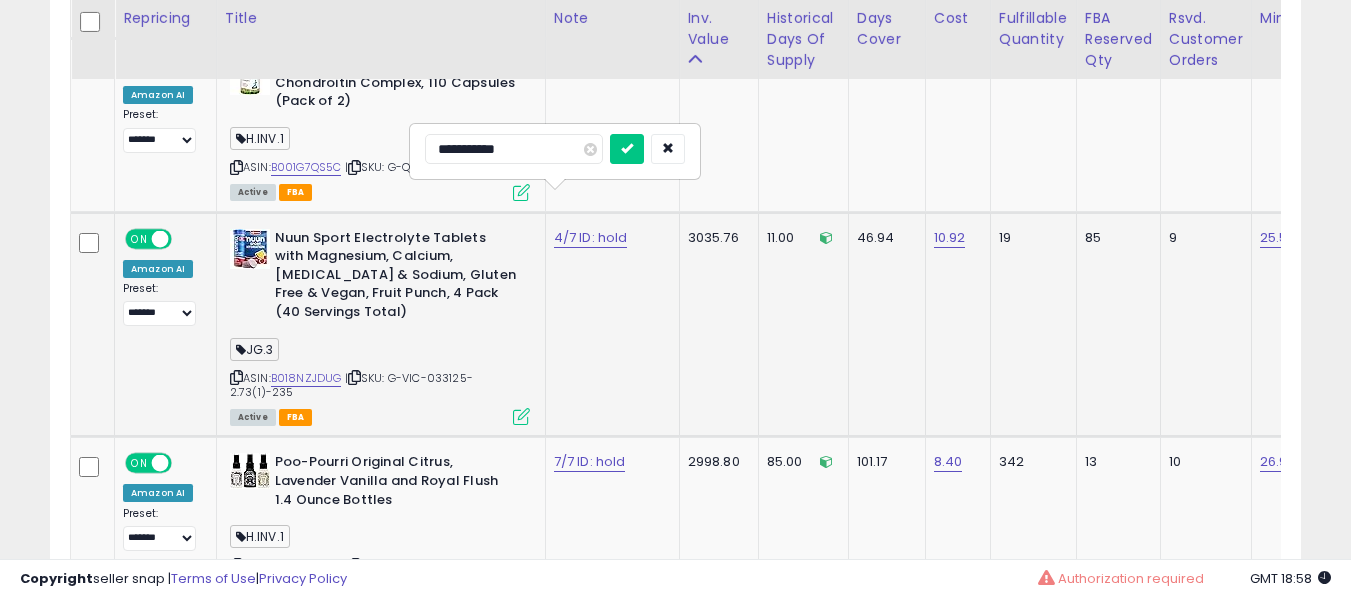 type on "**********" 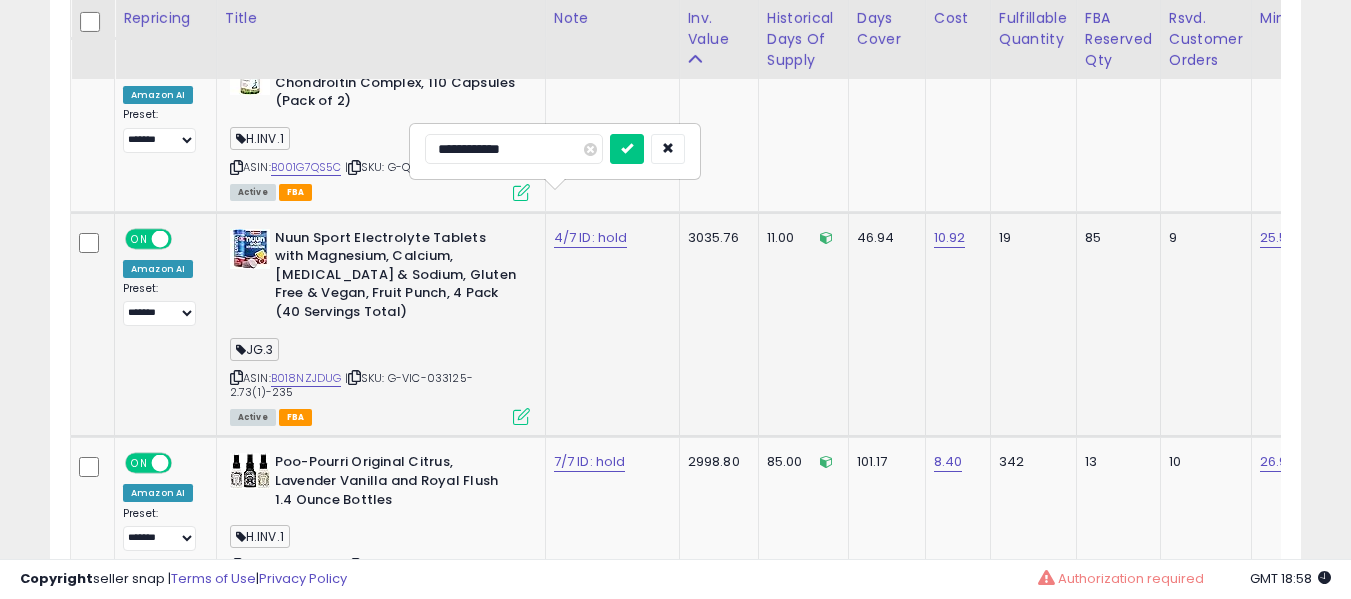 click at bounding box center [627, 149] 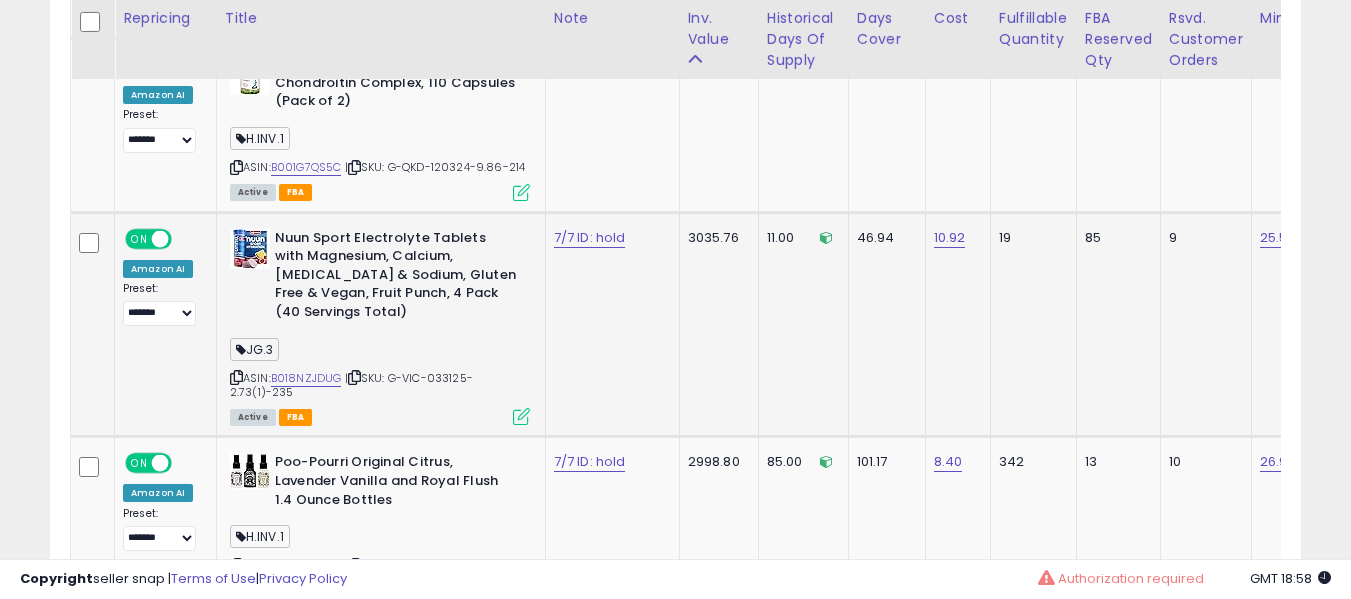 scroll, scrollTop: 0, scrollLeft: 600, axis: horizontal 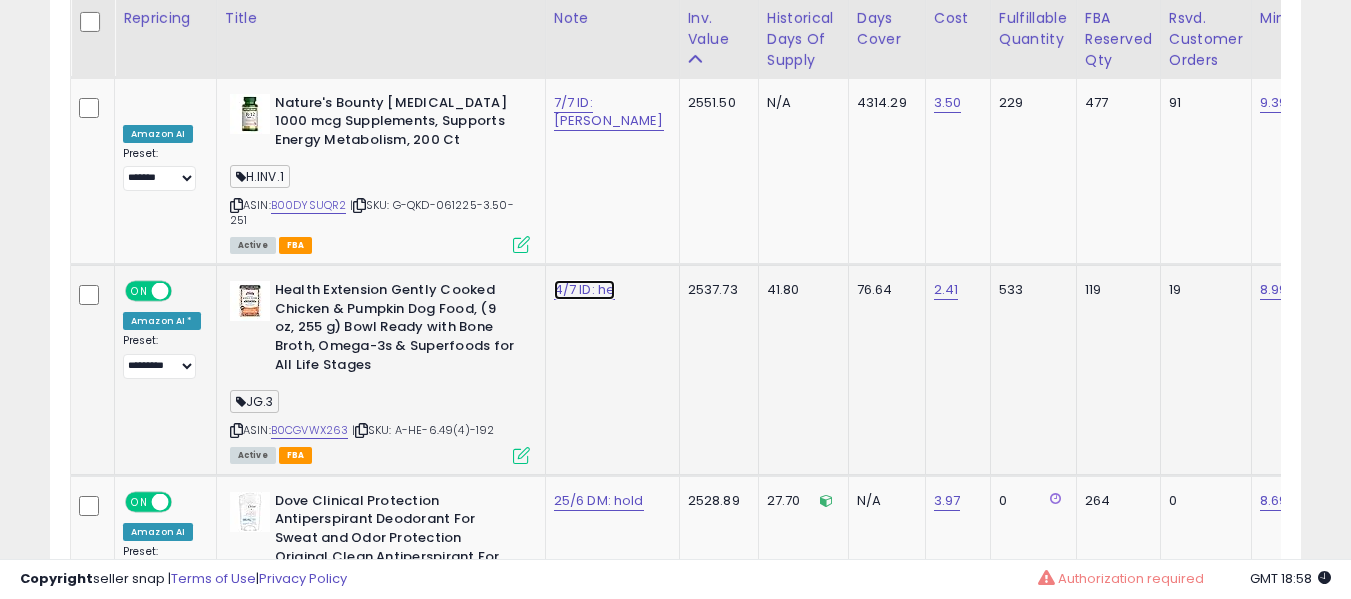 click on "4/7 ID: he" at bounding box center (591, -6736) 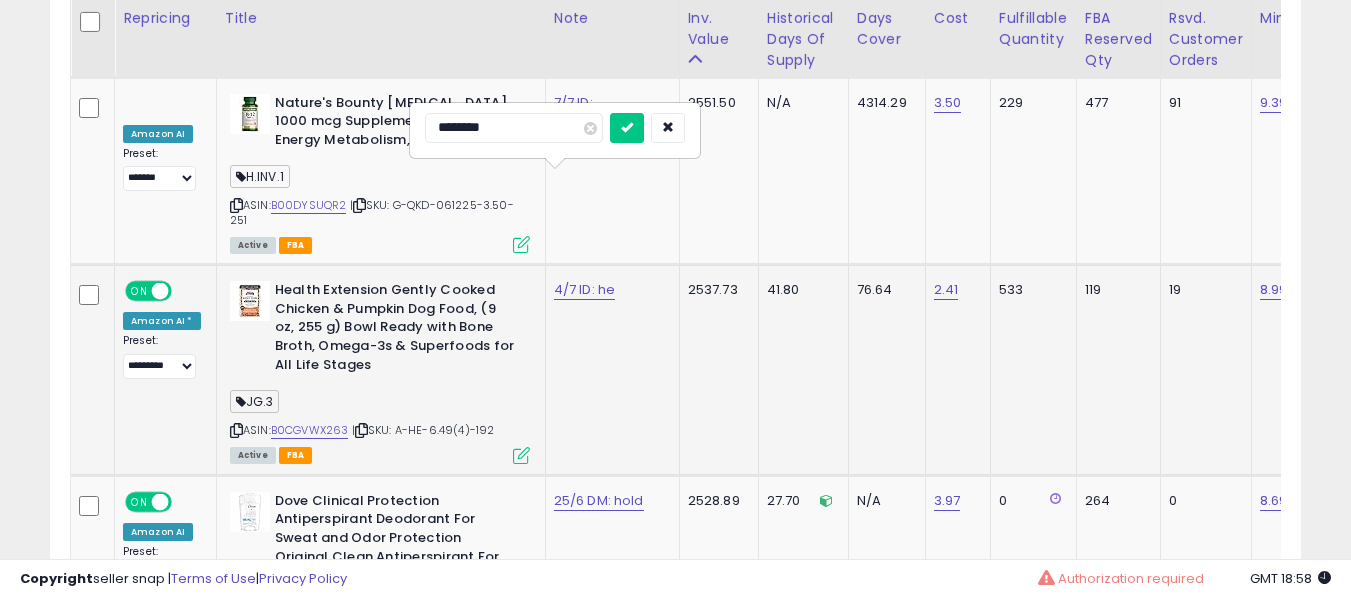 type on "*********" 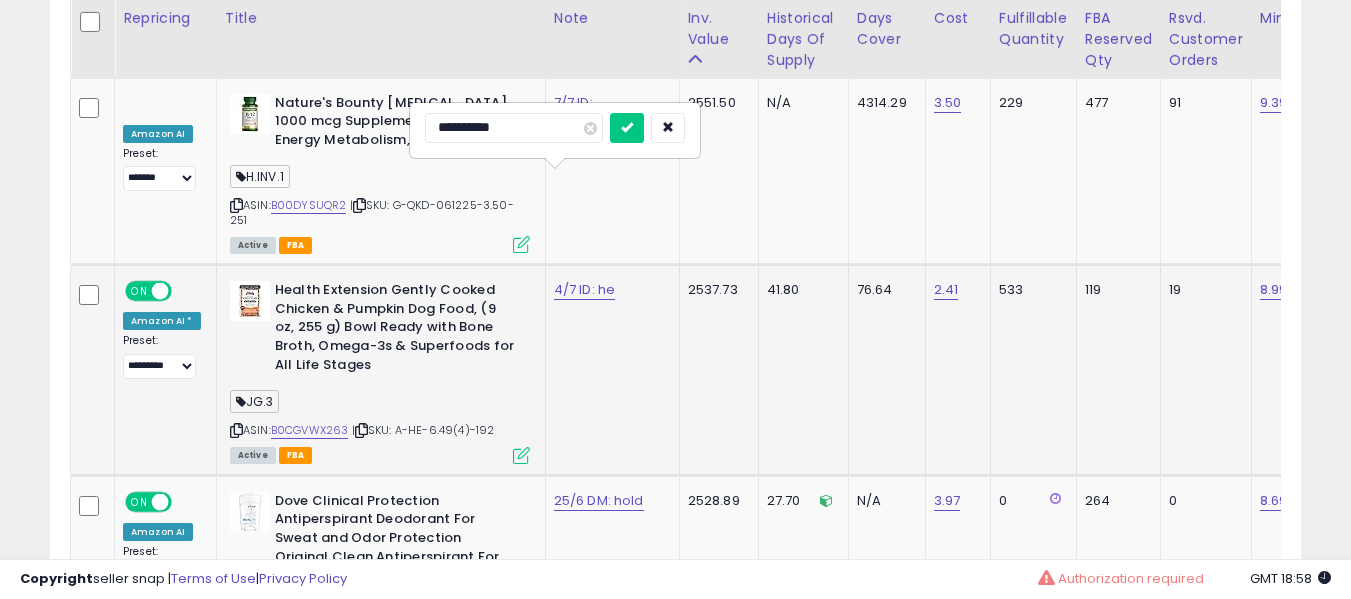click at bounding box center [627, 128] 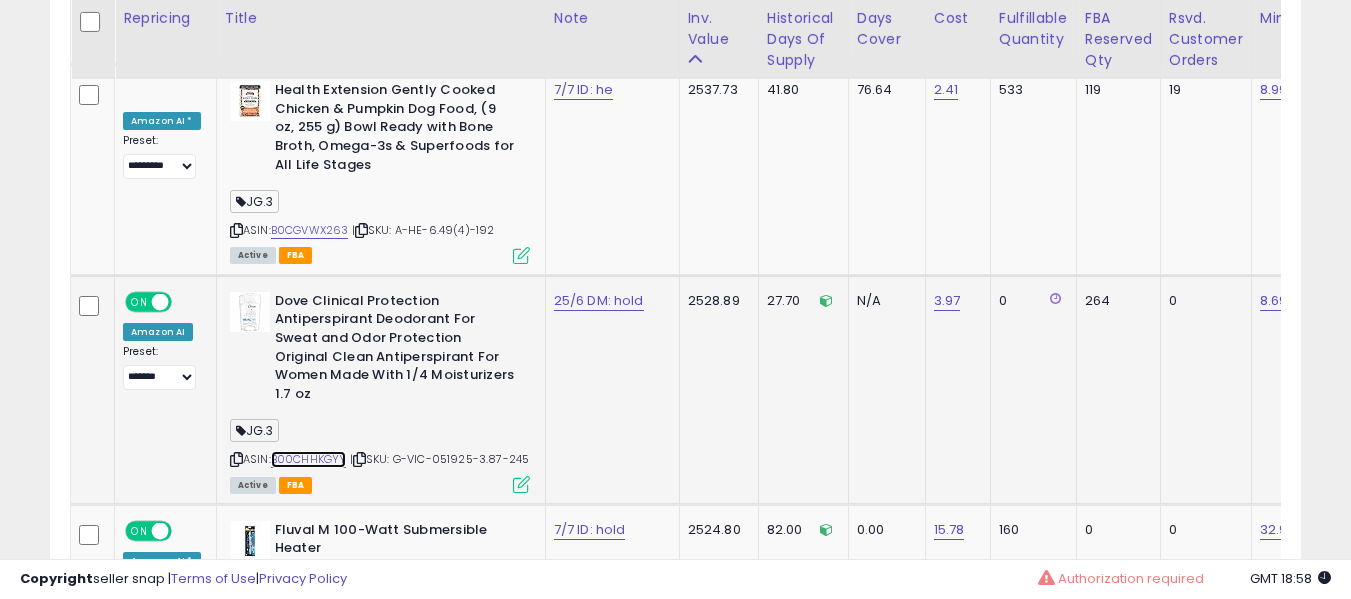 drag, startPoint x: 321, startPoint y: 334, endPoint x: 378, endPoint y: 305, distance: 63.953106 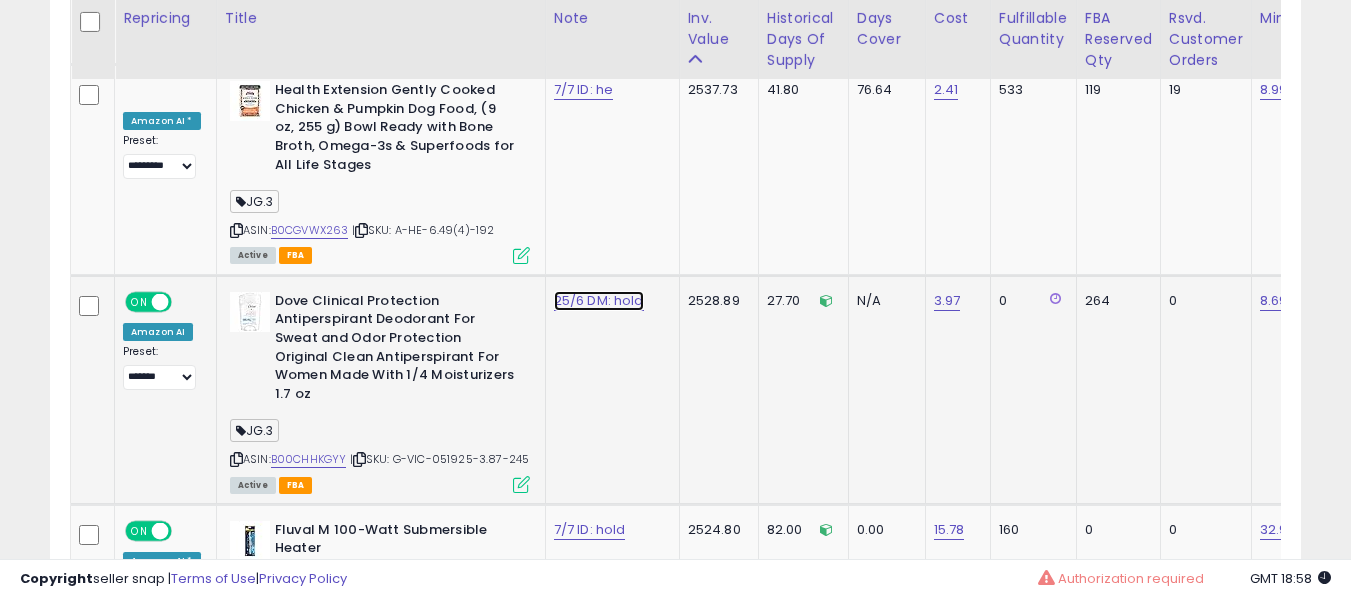 click on "25/6 DM: hold" at bounding box center [591, -6936] 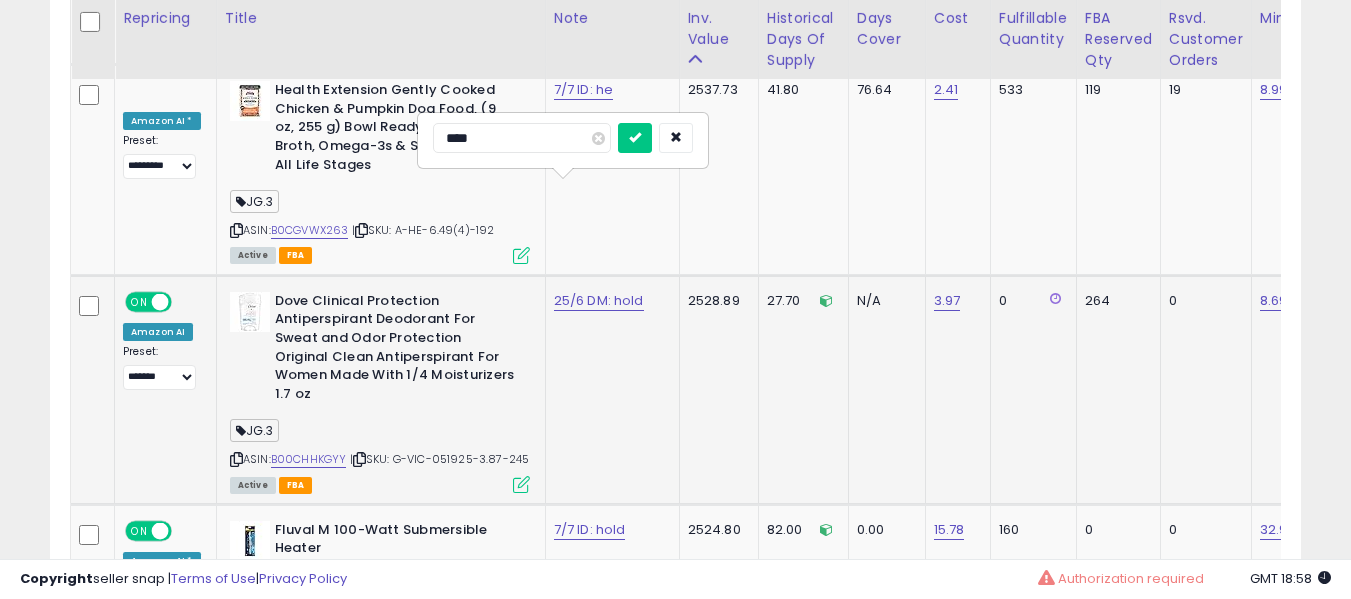 type on "****" 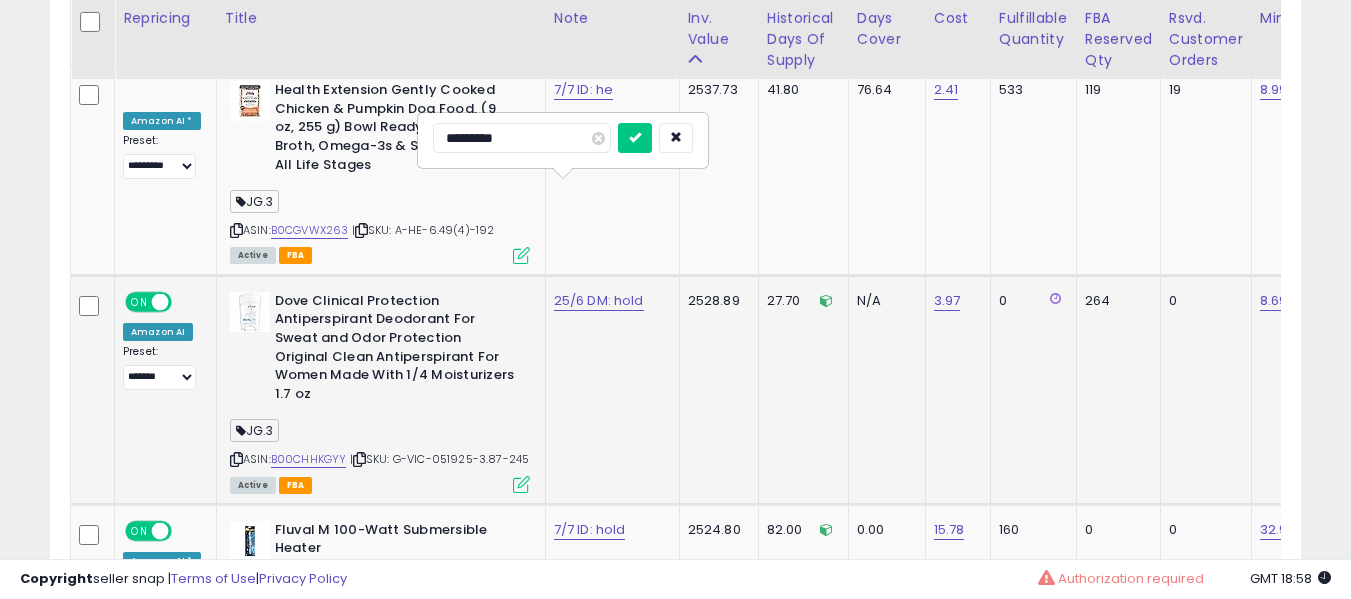 type on "**********" 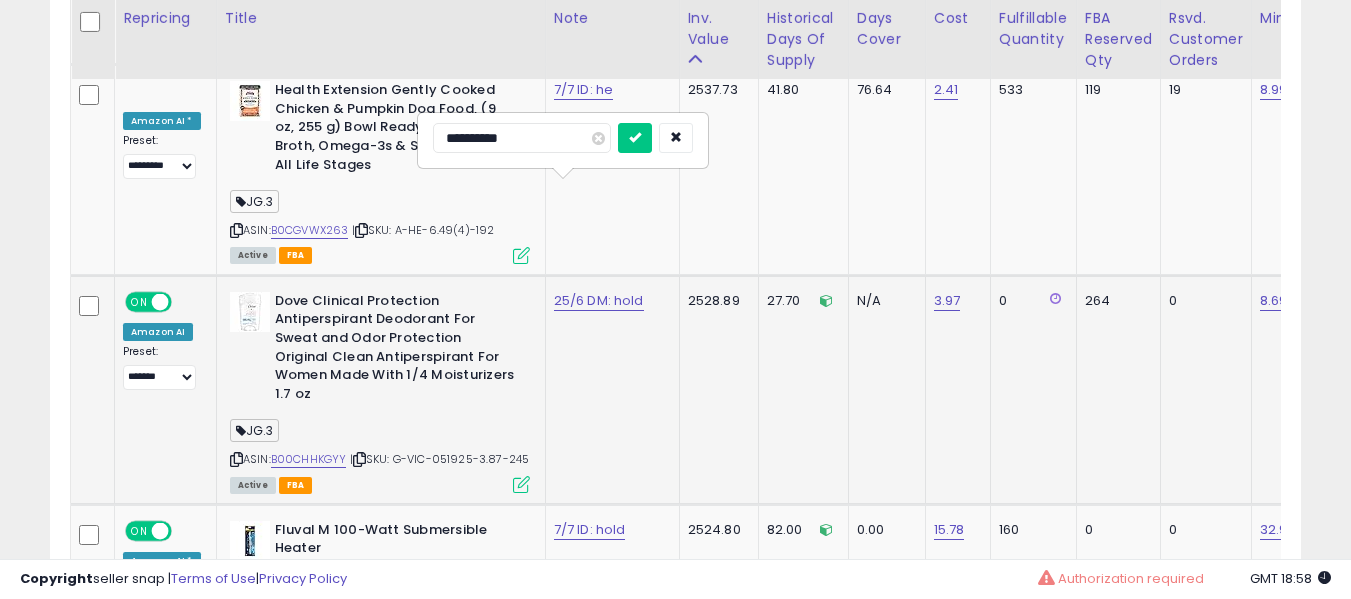 click at bounding box center [635, 138] 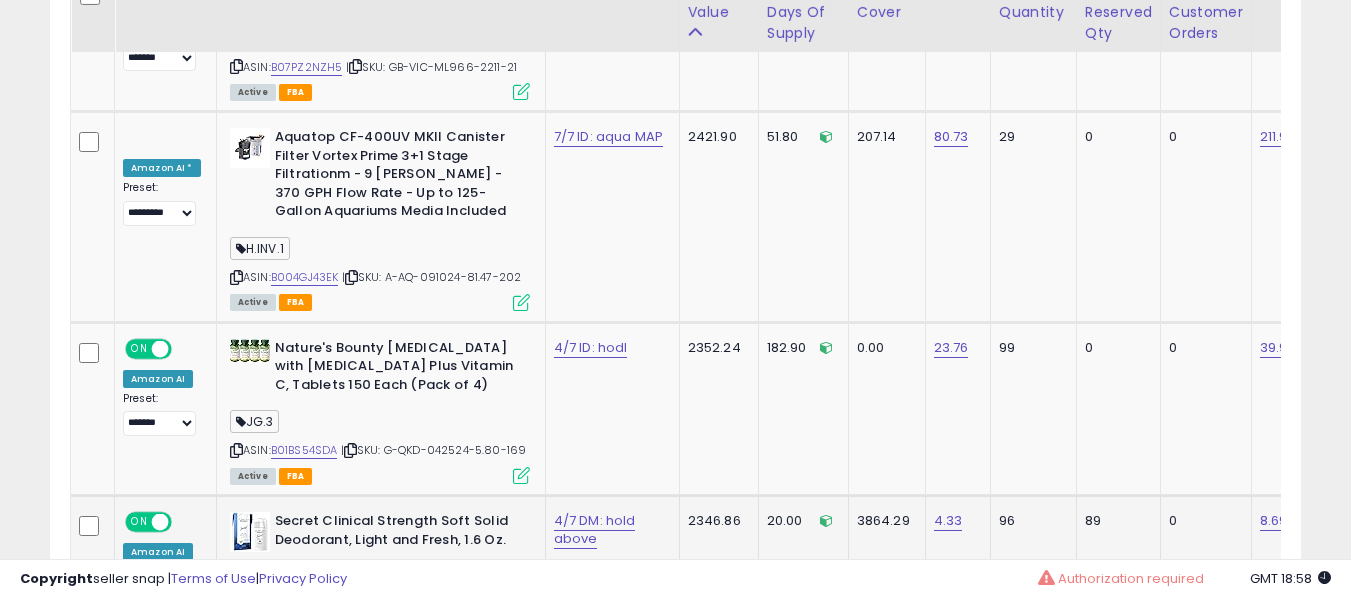 drag, startPoint x: 303, startPoint y: 352, endPoint x: 313, endPoint y: 357, distance: 11.18034 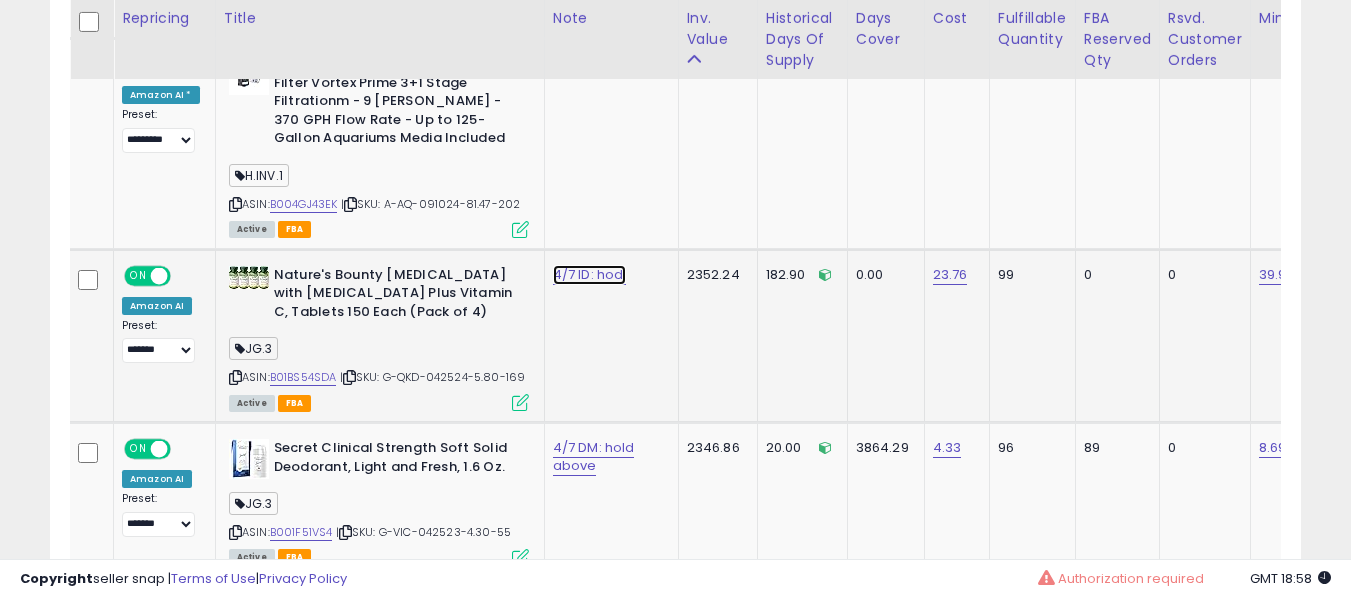 click on "4/7 ID: hodl" at bounding box center (590, -7936) 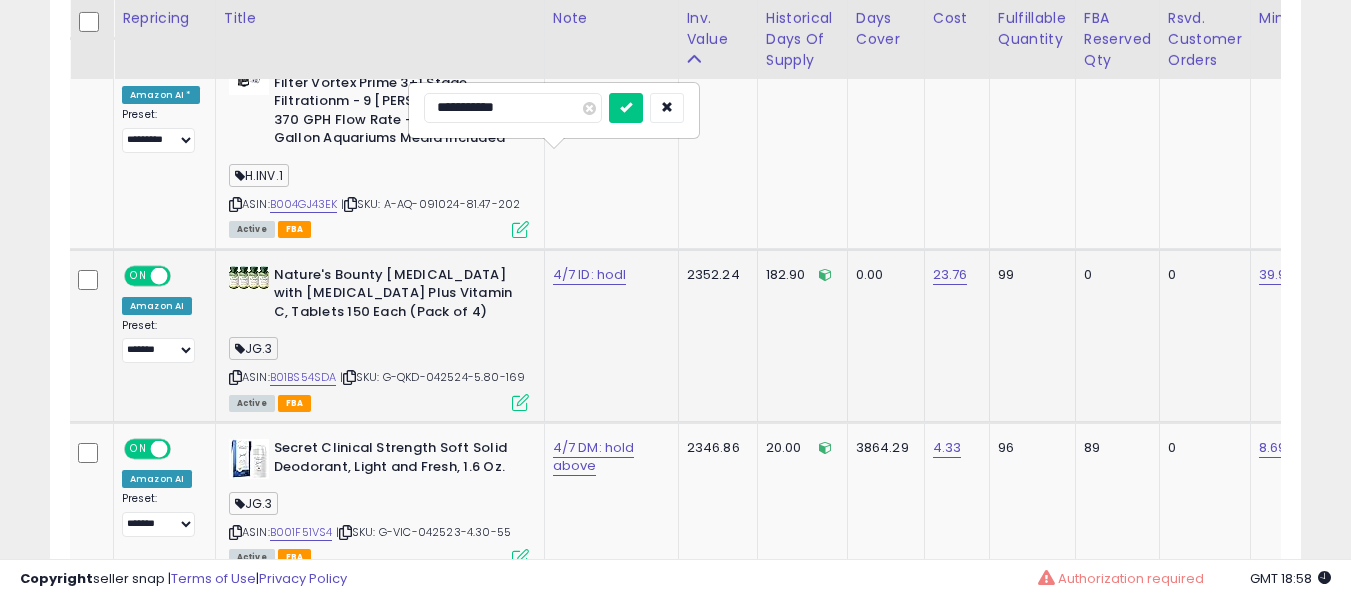 type on "**********" 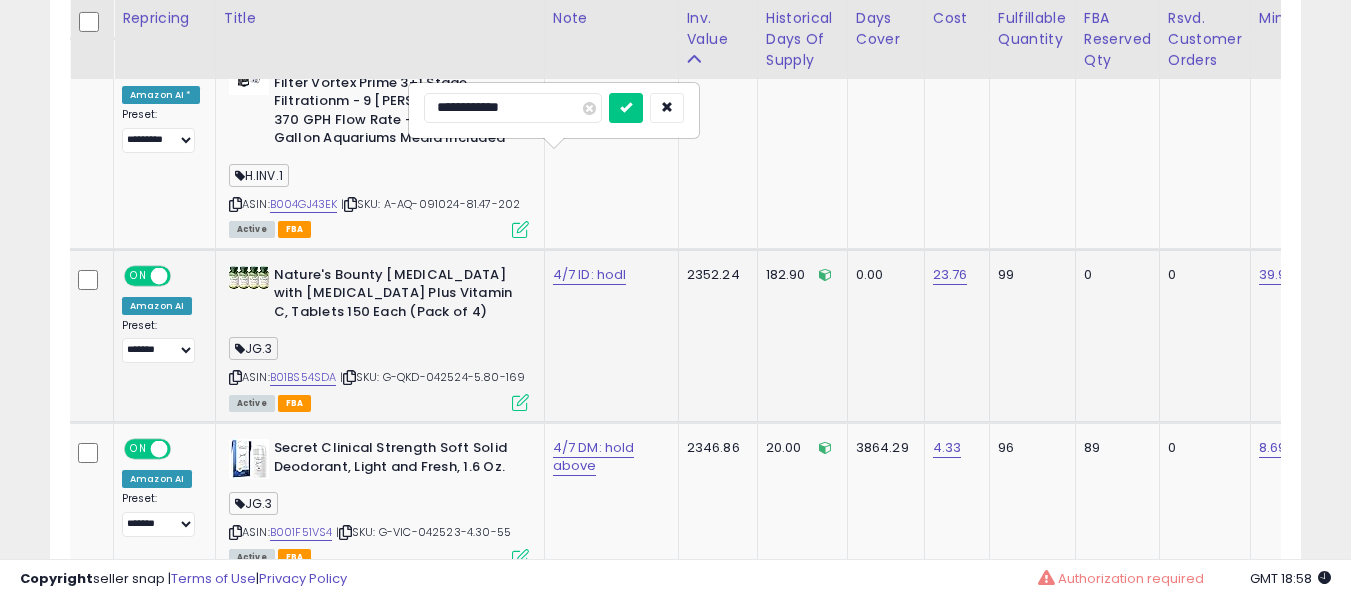 click at bounding box center [626, 108] 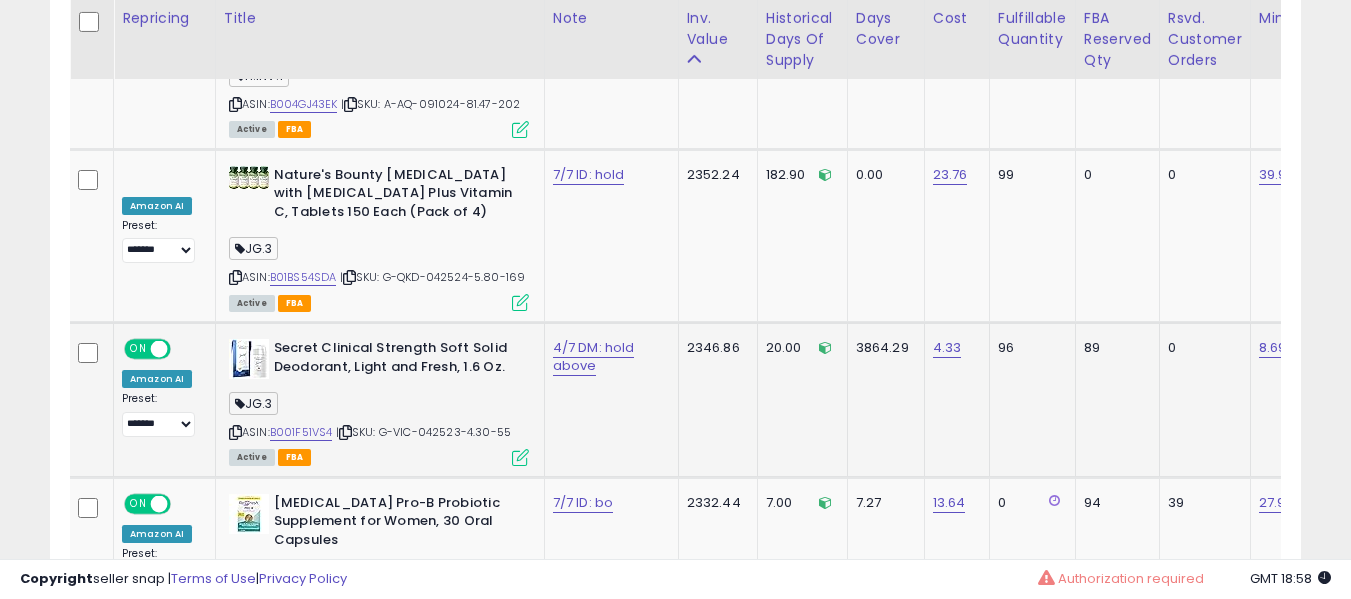 click on "4/7 DM: hold above" 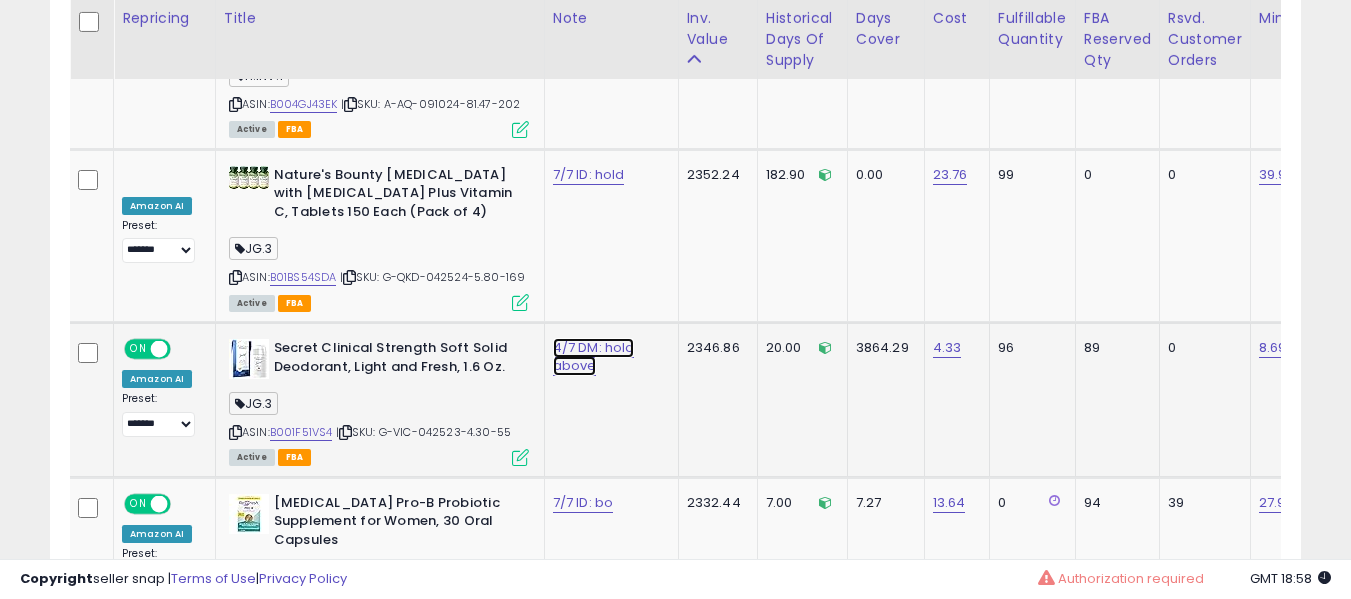 click on "4/7 DM: hold above" at bounding box center (590, -8036) 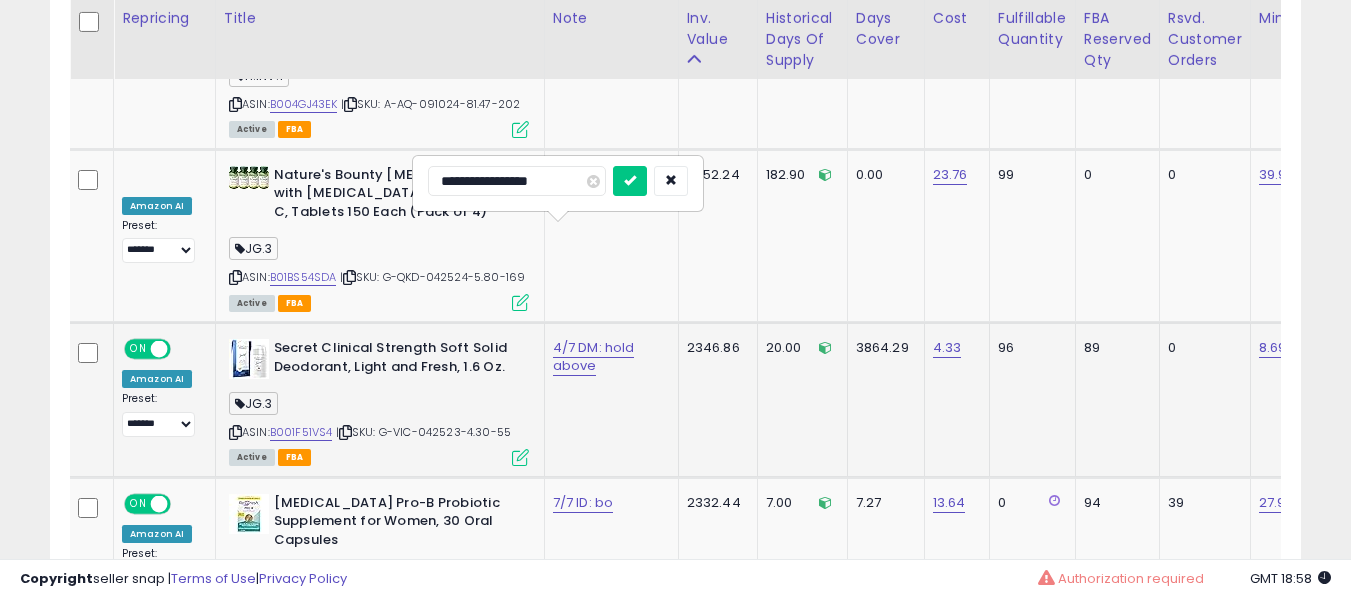 type on "**********" 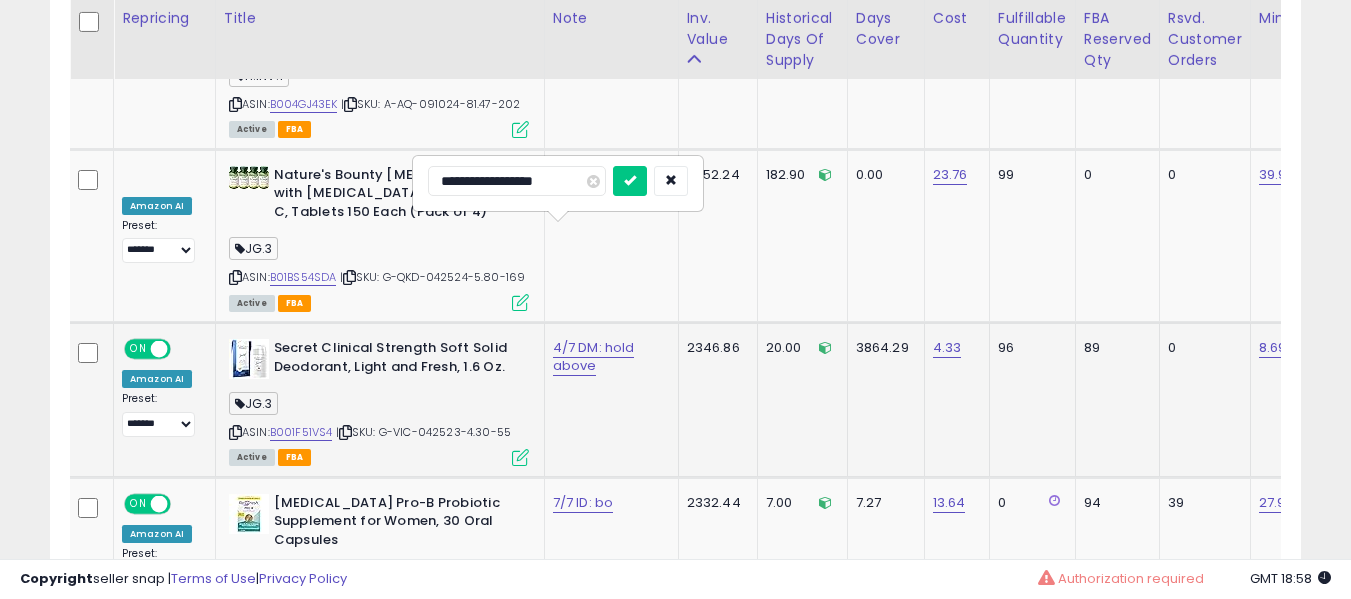 click at bounding box center (630, 181) 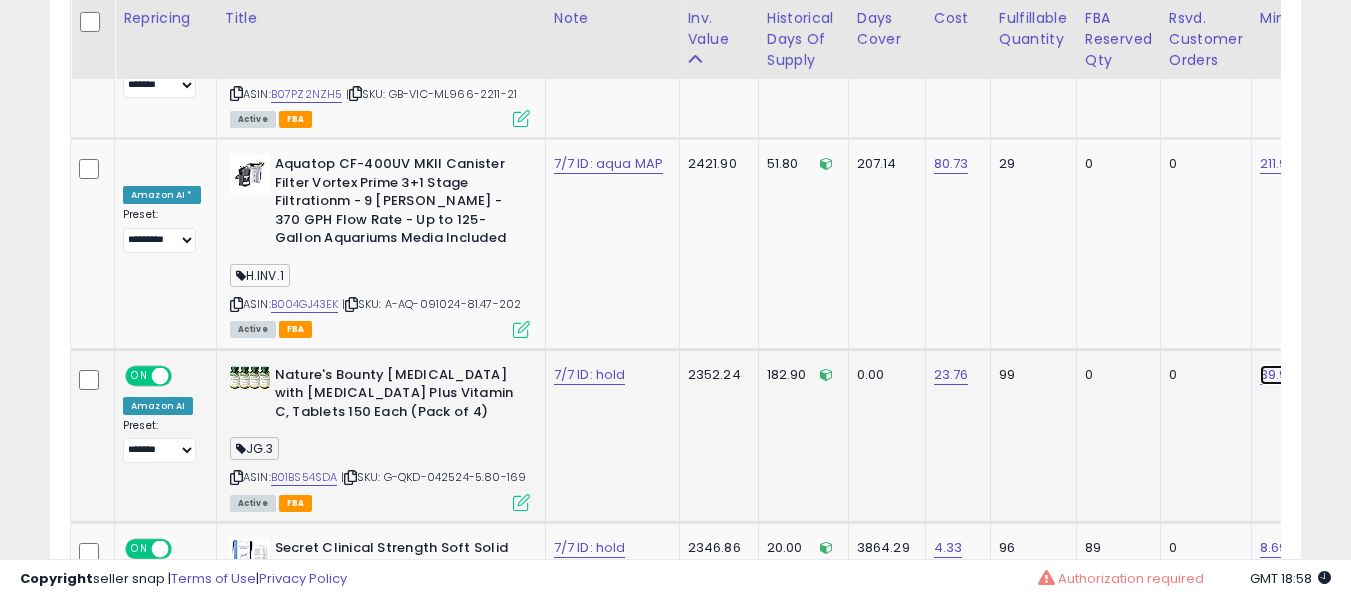 click on "39.99" at bounding box center [1276, -7845] 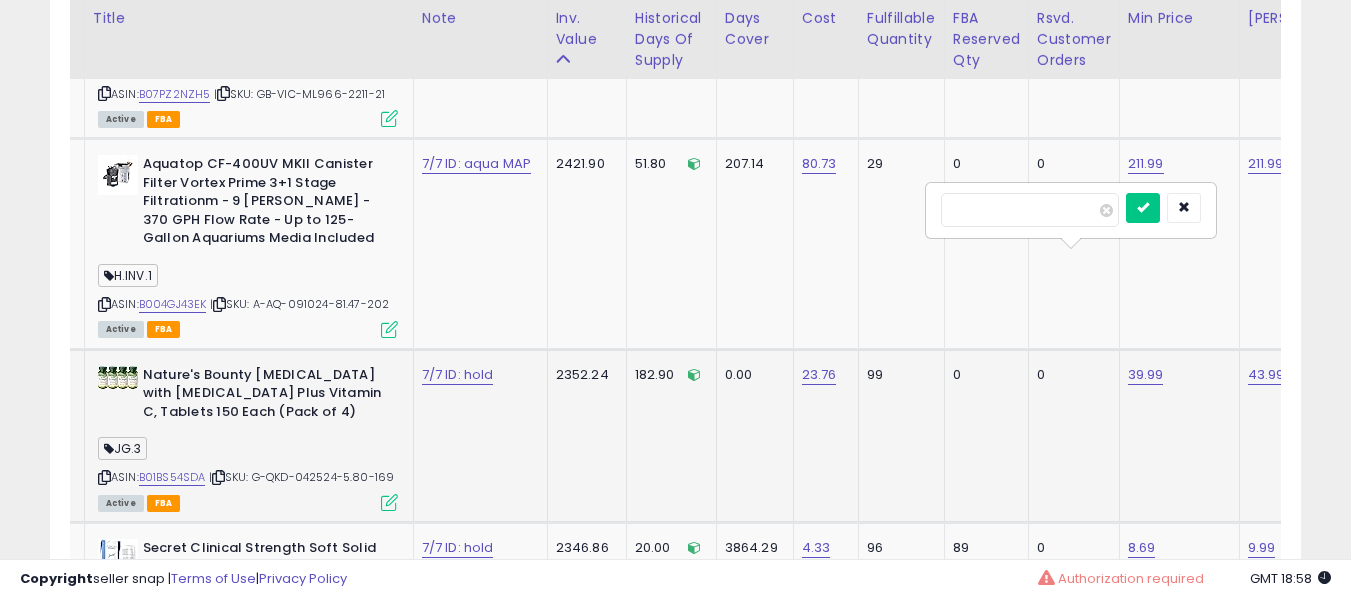 type on "*****" 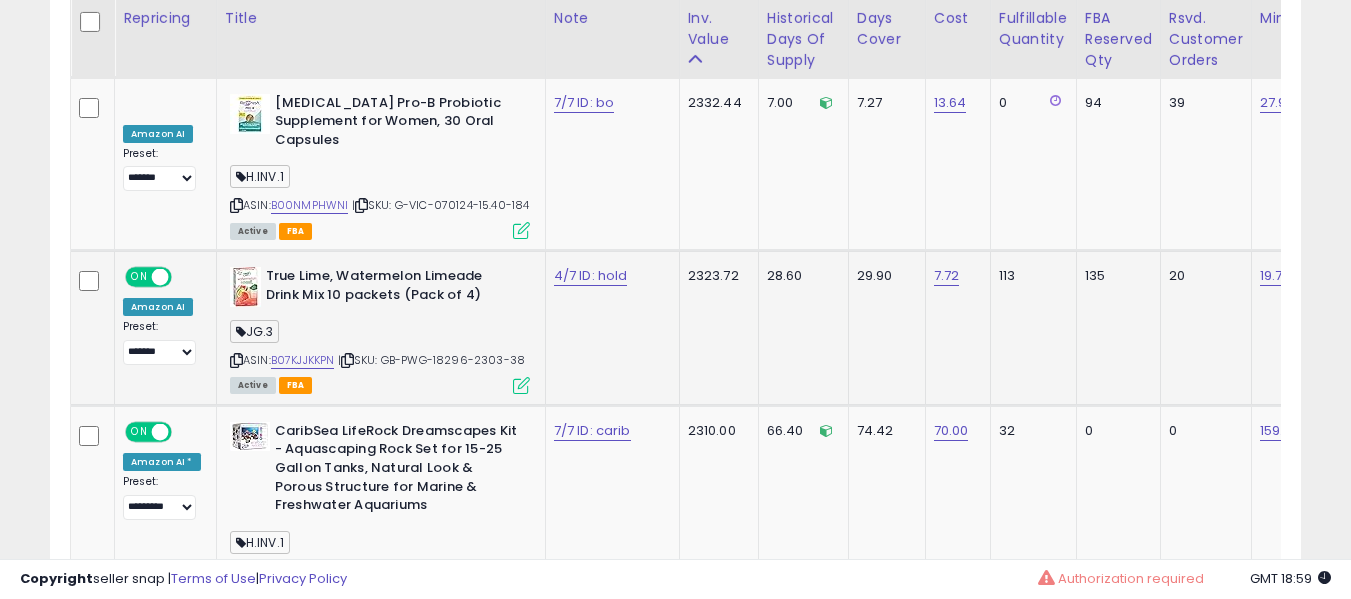 click on "4/7 ID: hold" 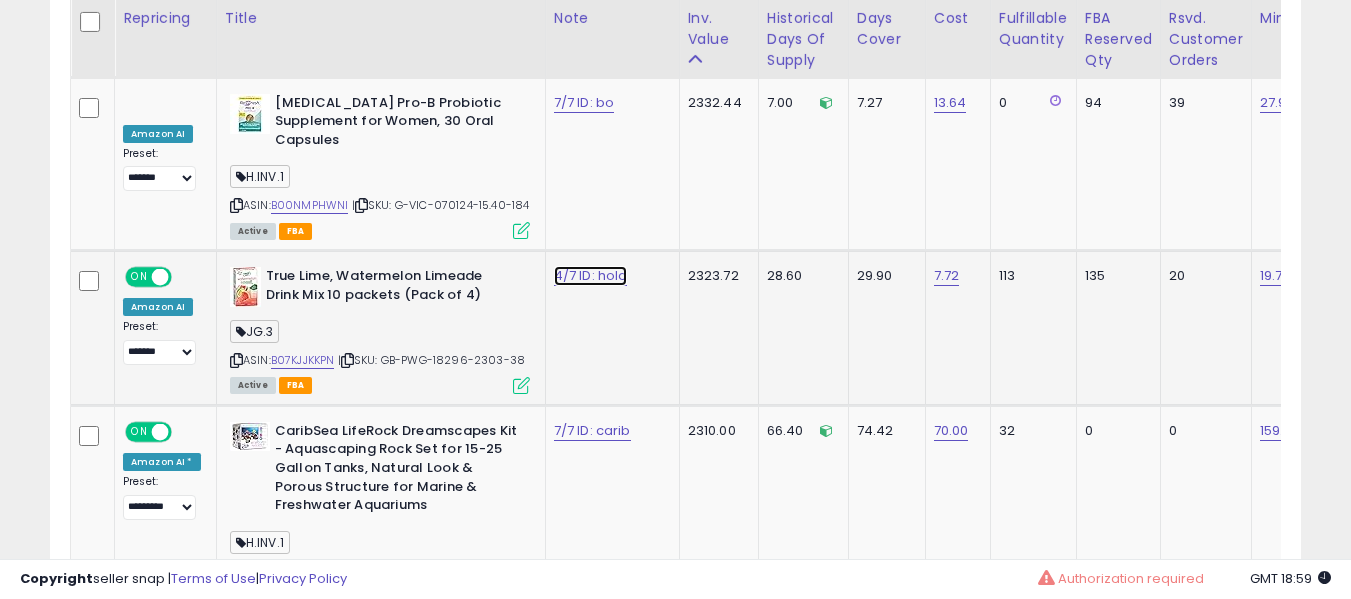click on "4/7 ID: hold" at bounding box center (591, -8436) 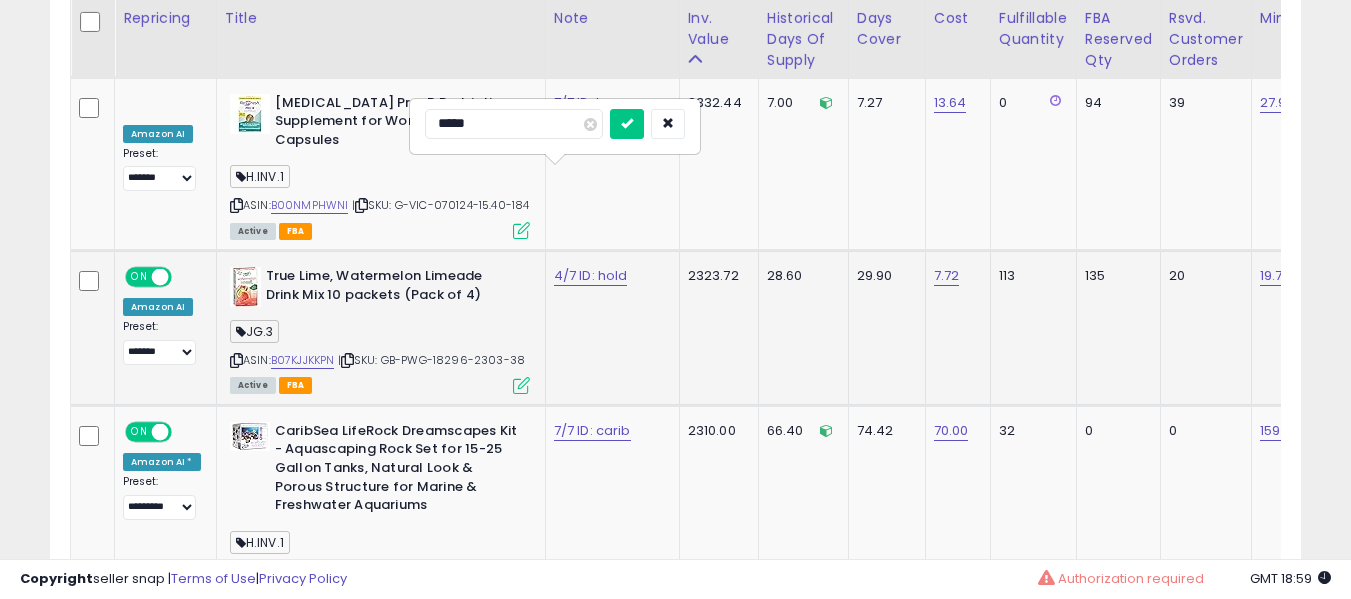 type on "******" 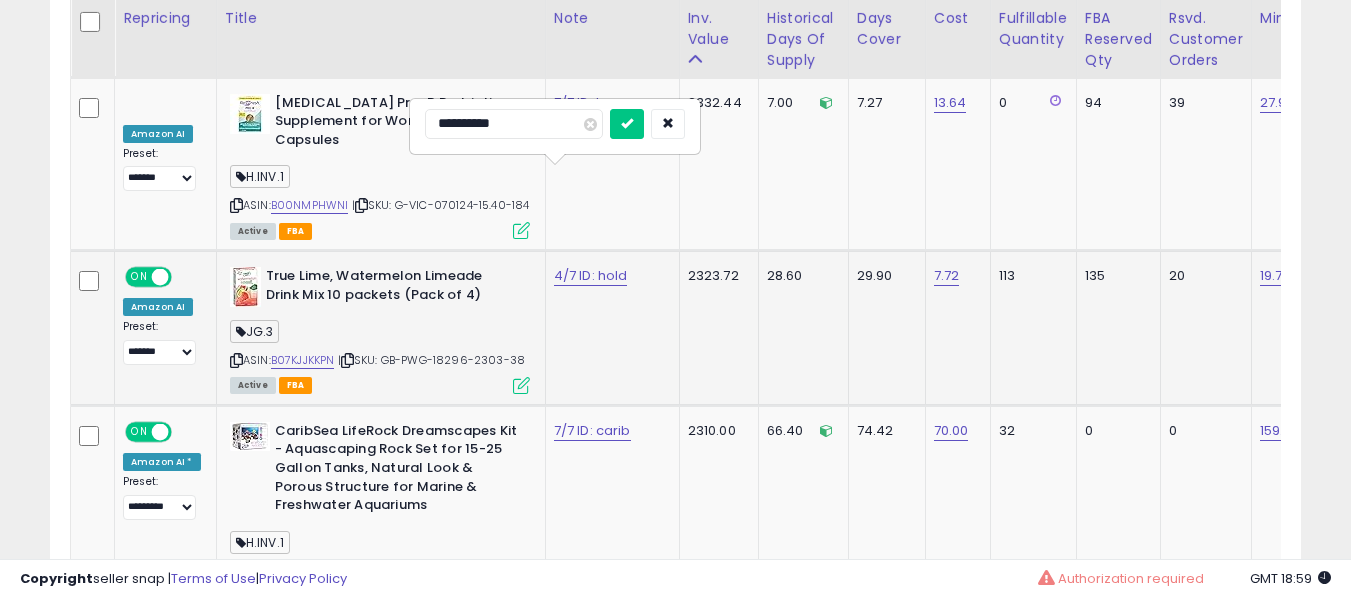 type on "**********" 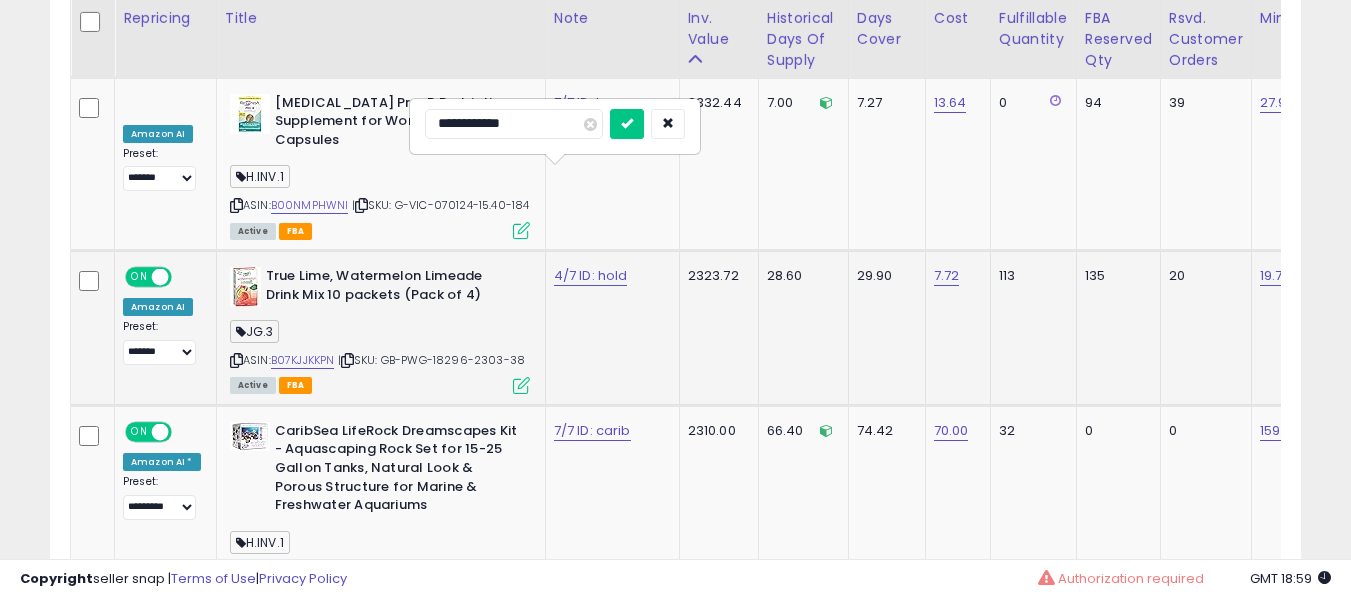 click at bounding box center [627, 124] 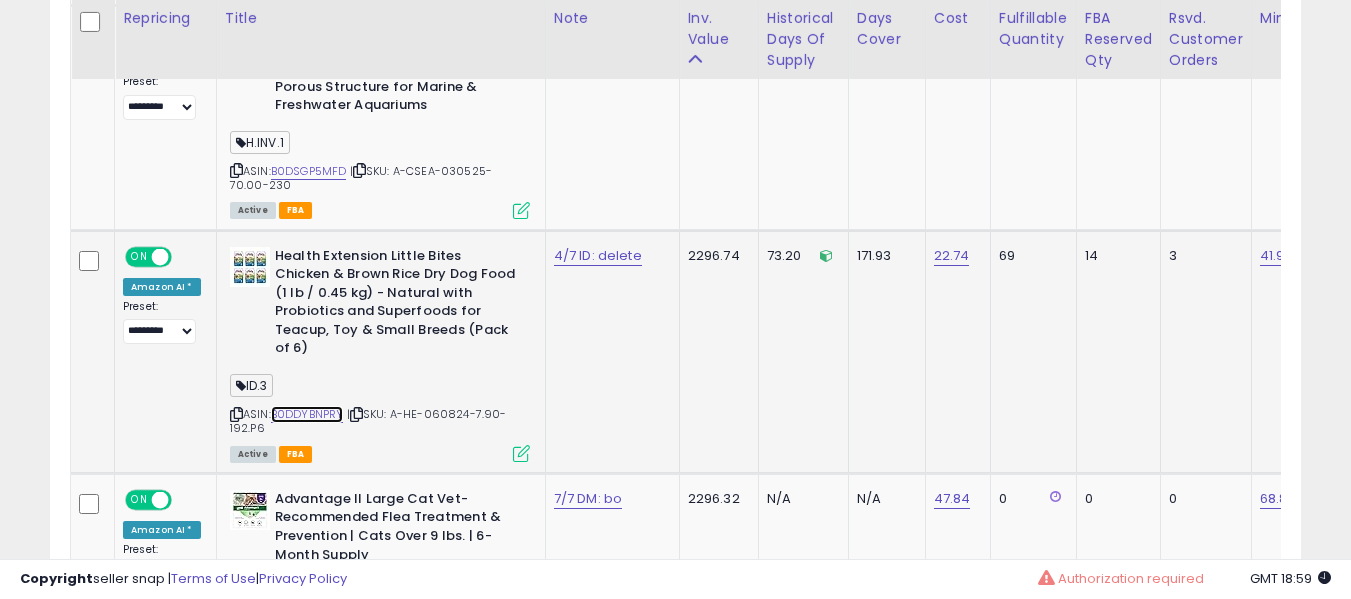 drag, startPoint x: 309, startPoint y: 288, endPoint x: 445, endPoint y: 222, distance: 151.16878 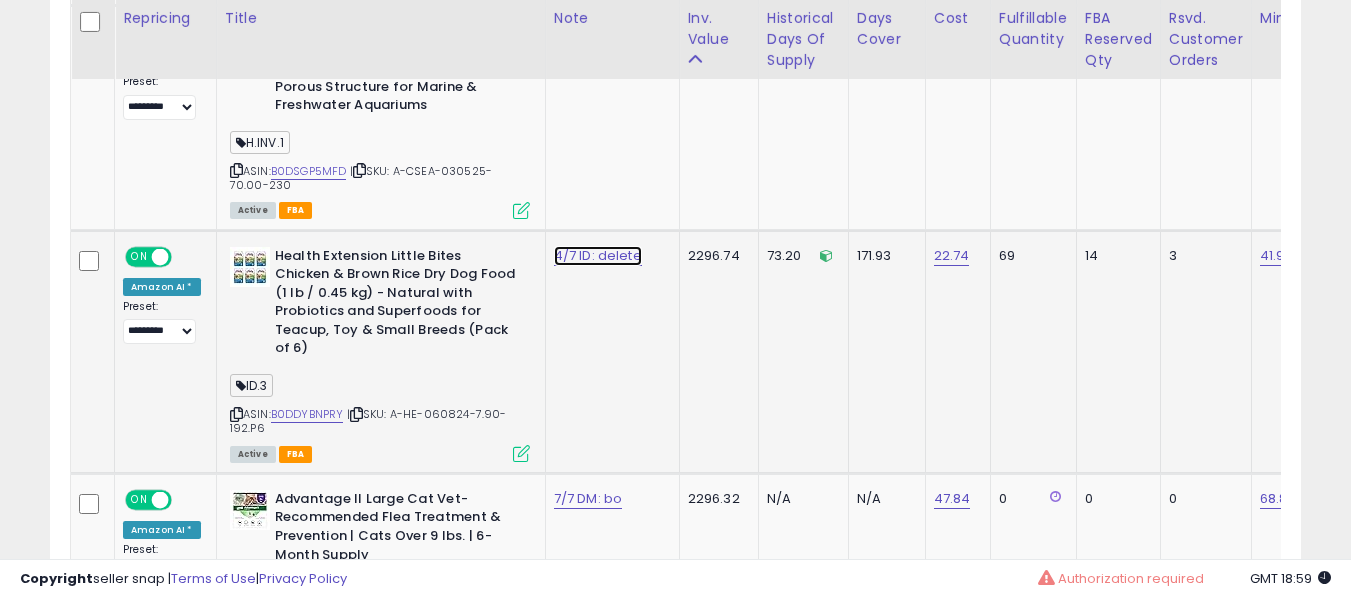 click on "4/7 ID: delete" at bounding box center [591, -8836] 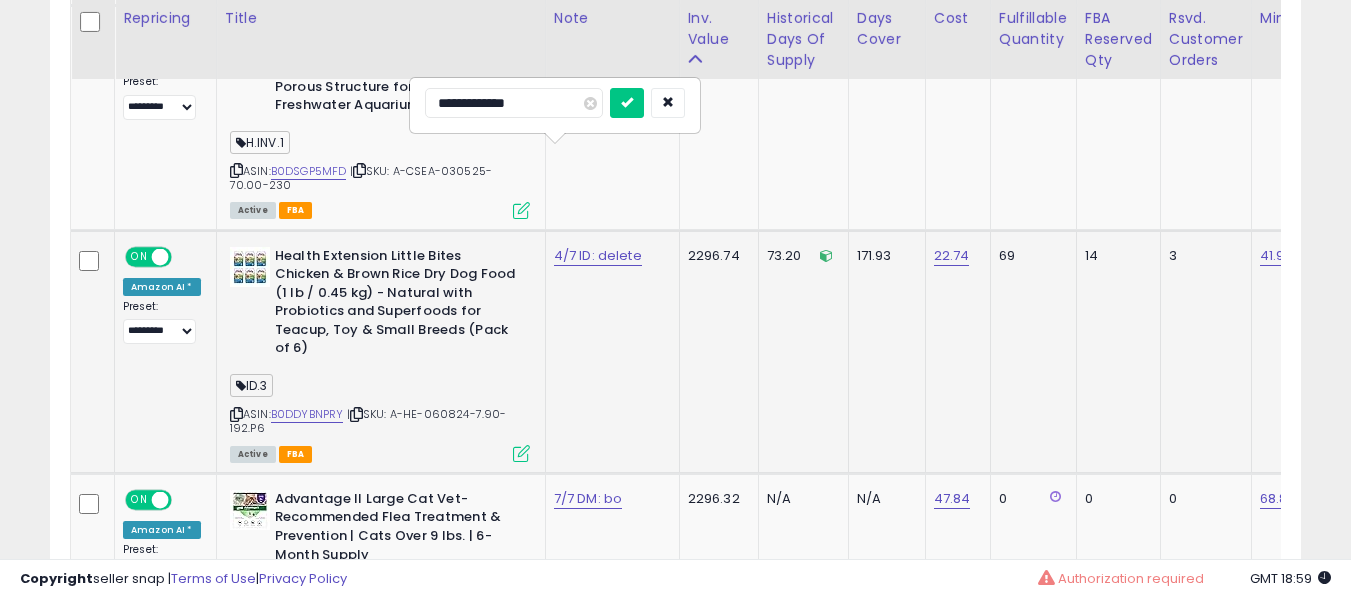type on "**********" 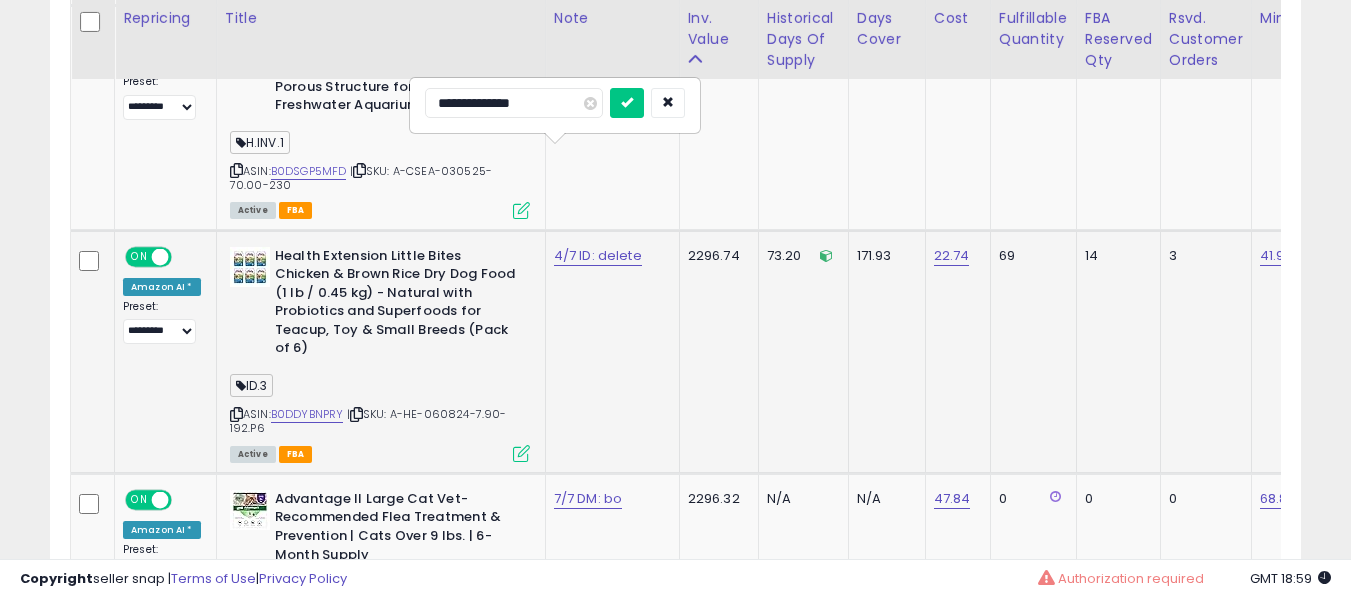 click at bounding box center [627, 103] 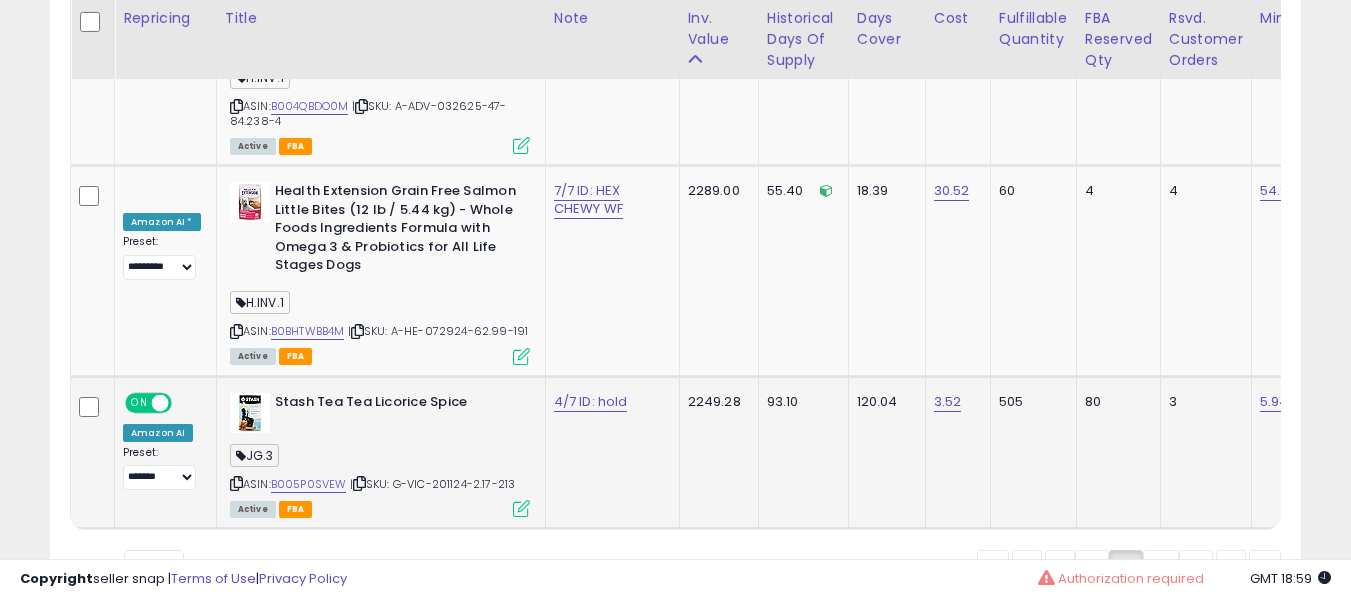 click on "4/7 ID: hold" 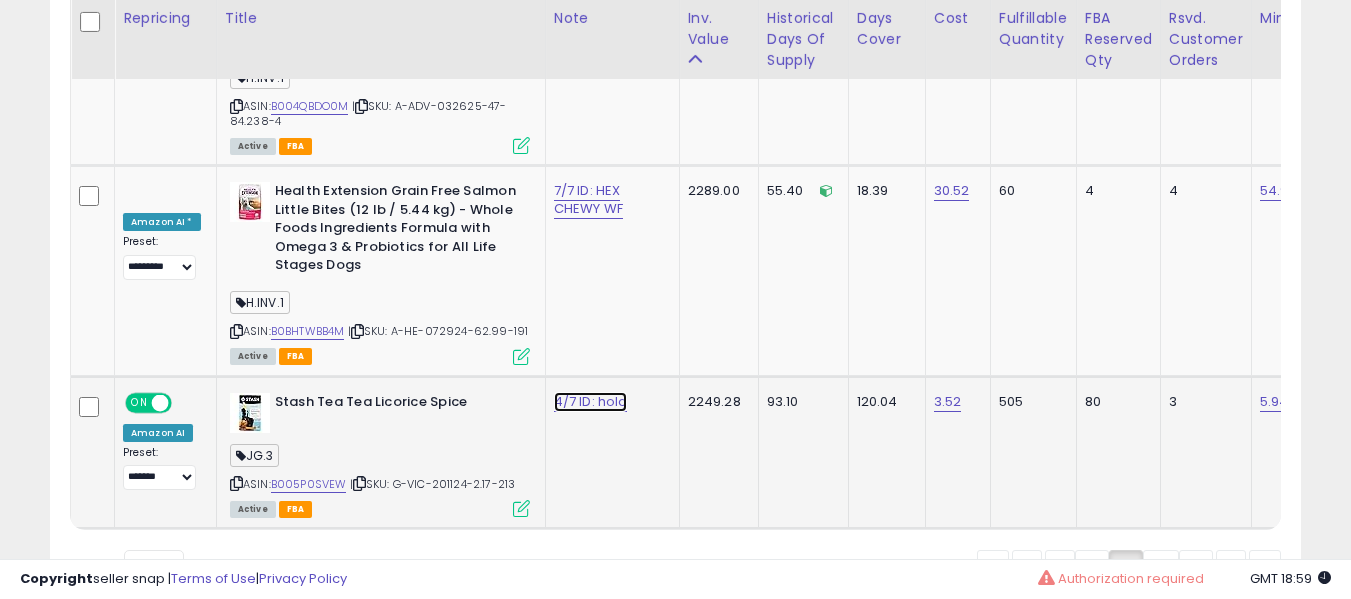 click on "4/7 ID: hold" at bounding box center [591, -9350] 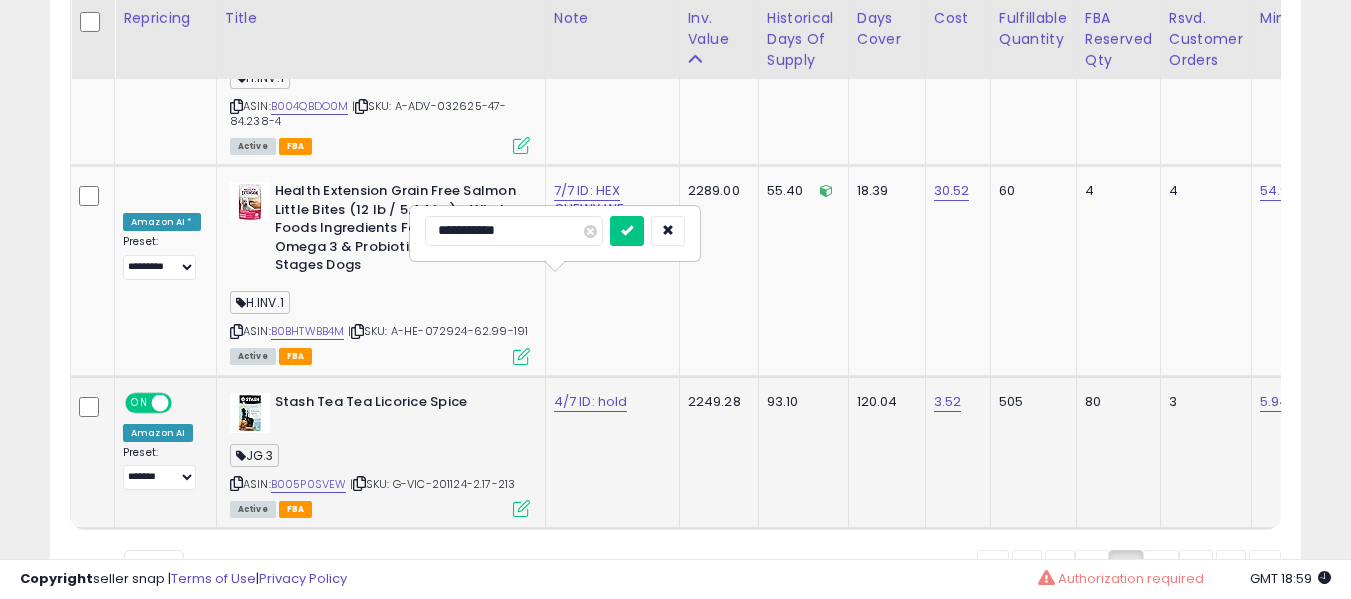 type on "**********" 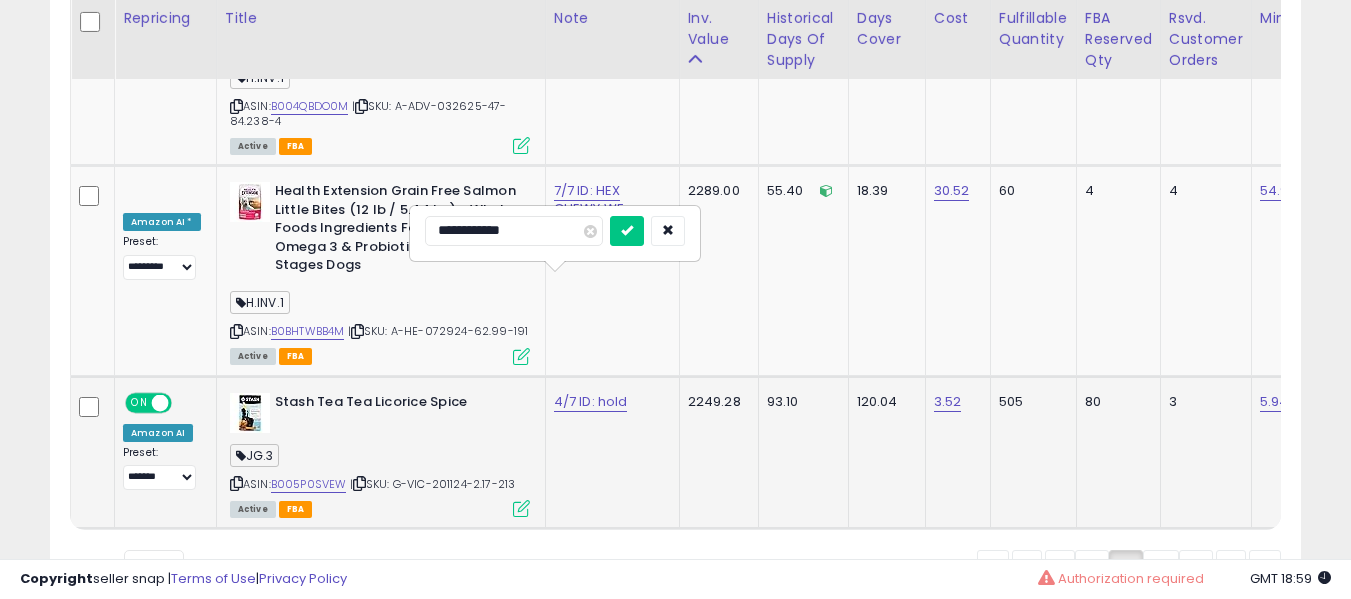 click at bounding box center (627, 231) 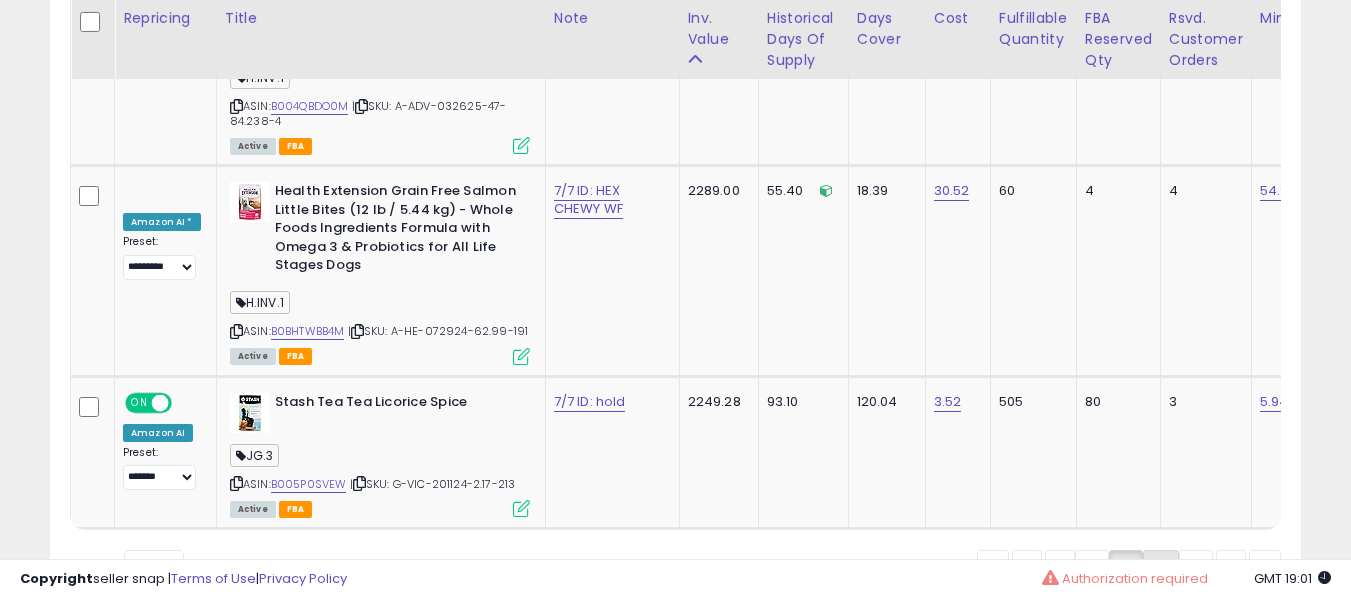 click on "4" 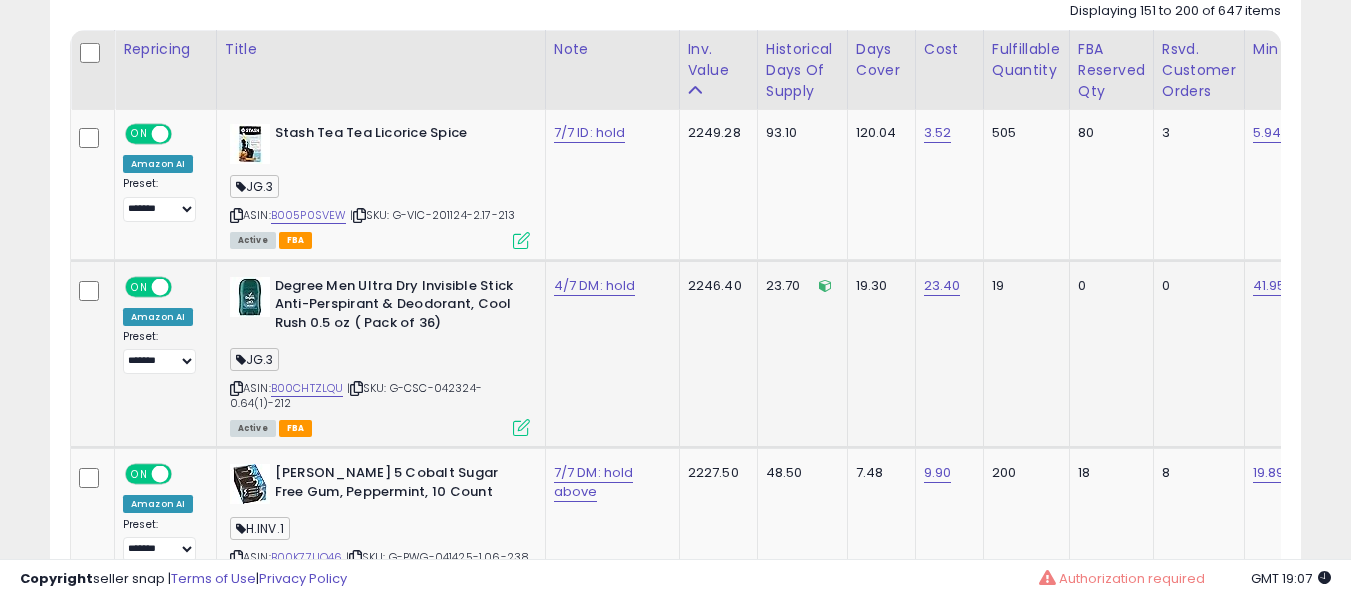 scroll, scrollTop: 1091, scrollLeft: 0, axis: vertical 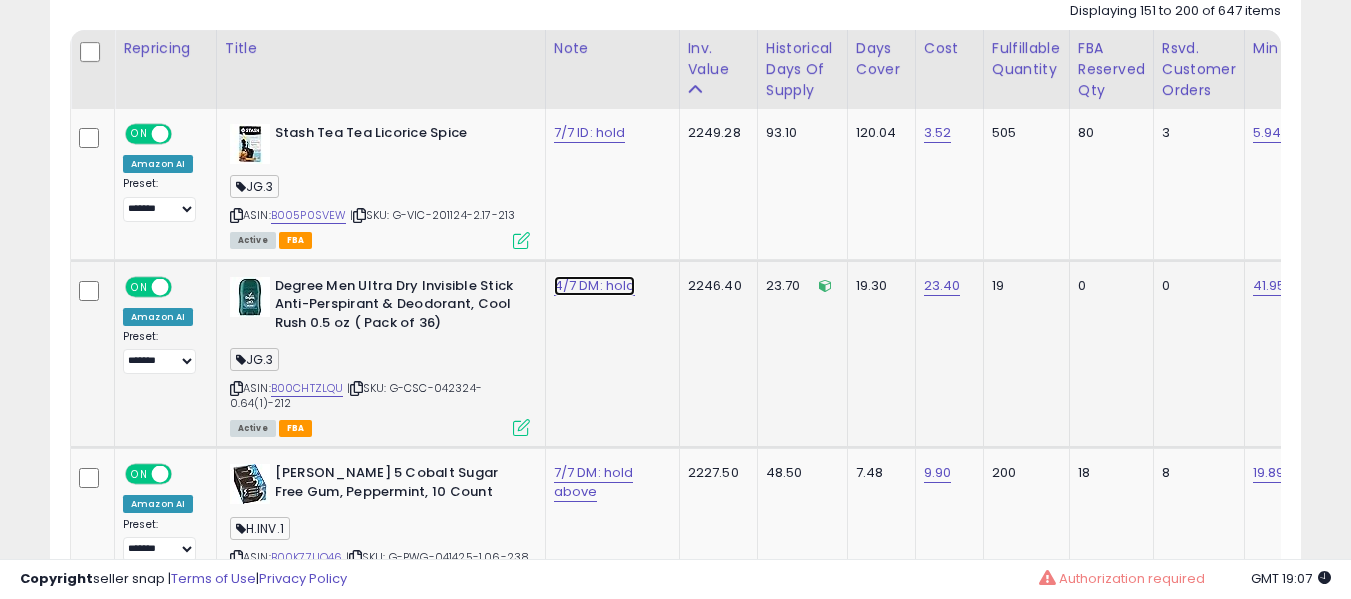 click on "4/7 DM:  hold" at bounding box center (590, 133) 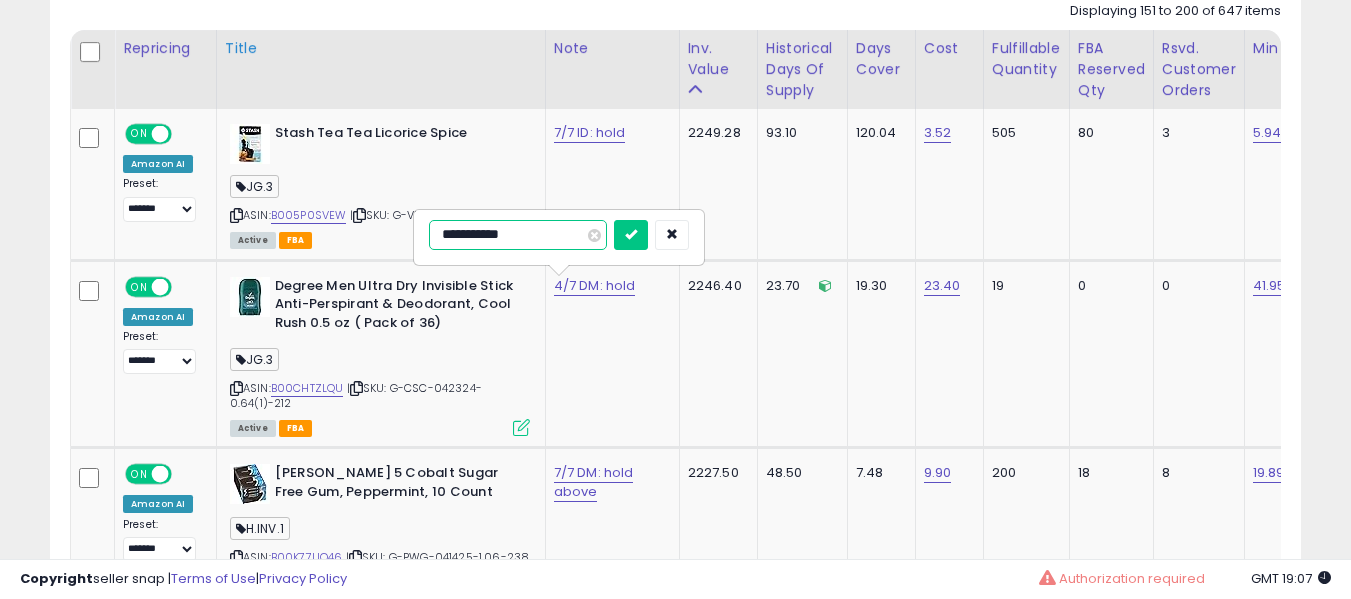 type on "**********" 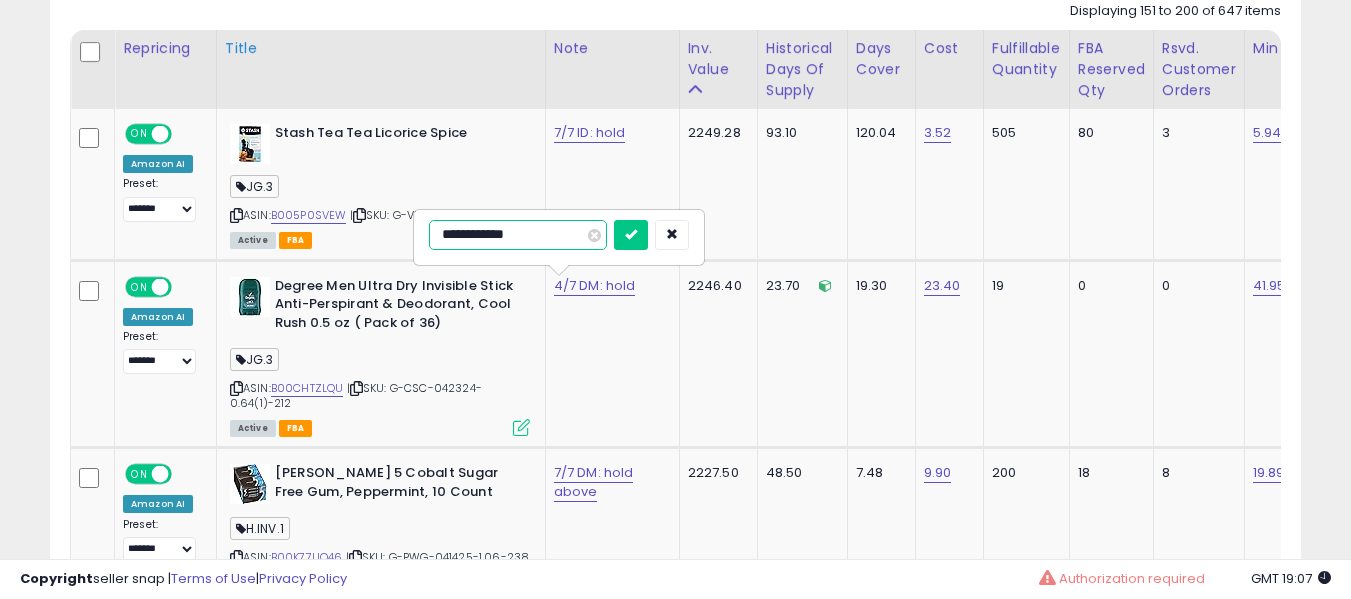click at bounding box center [631, 235] 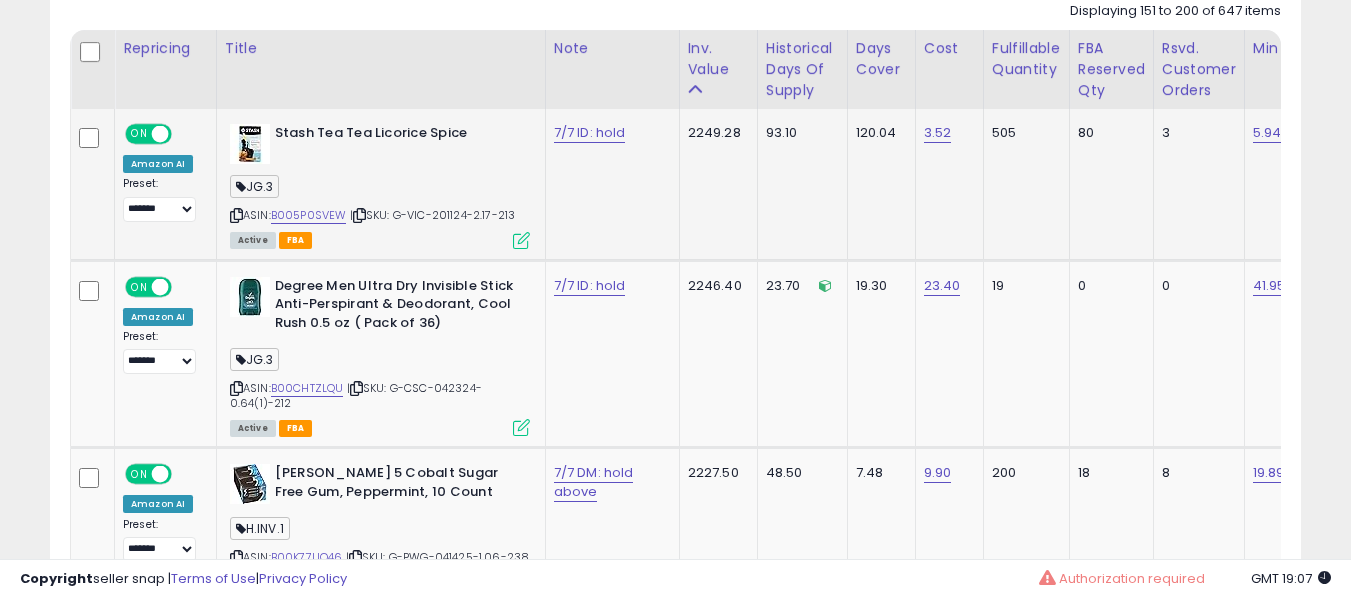 scroll, scrollTop: 0, scrollLeft: 186, axis: horizontal 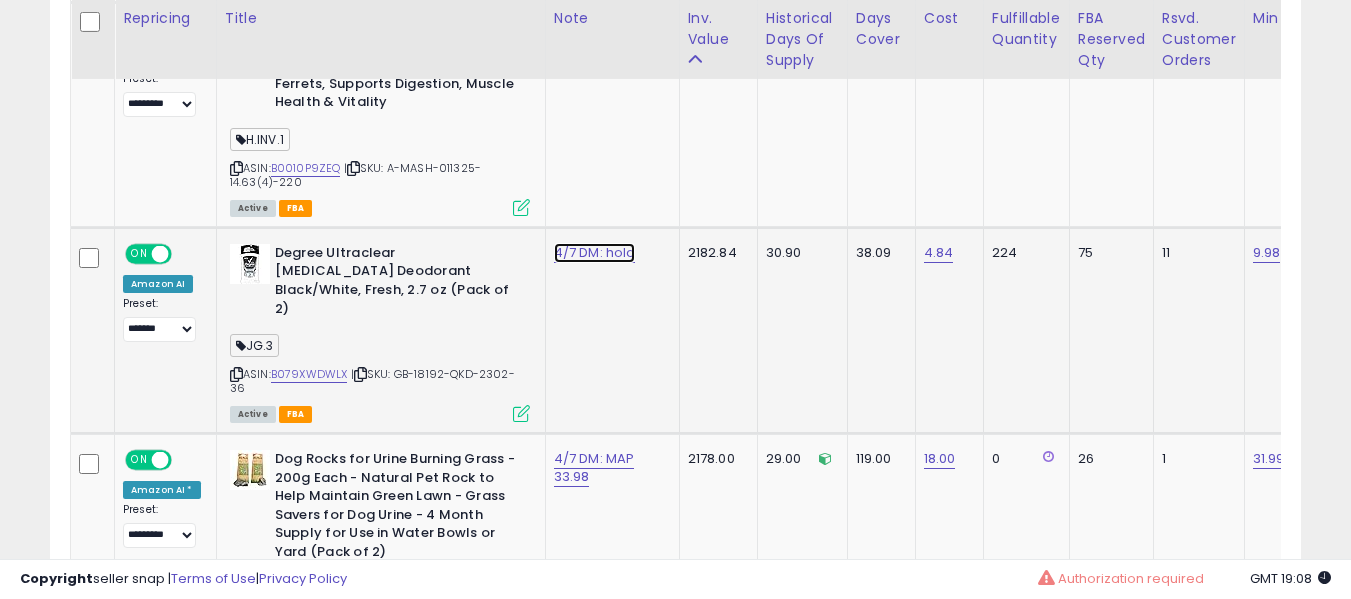click on "4/7 DM: hold" at bounding box center [590, -467] 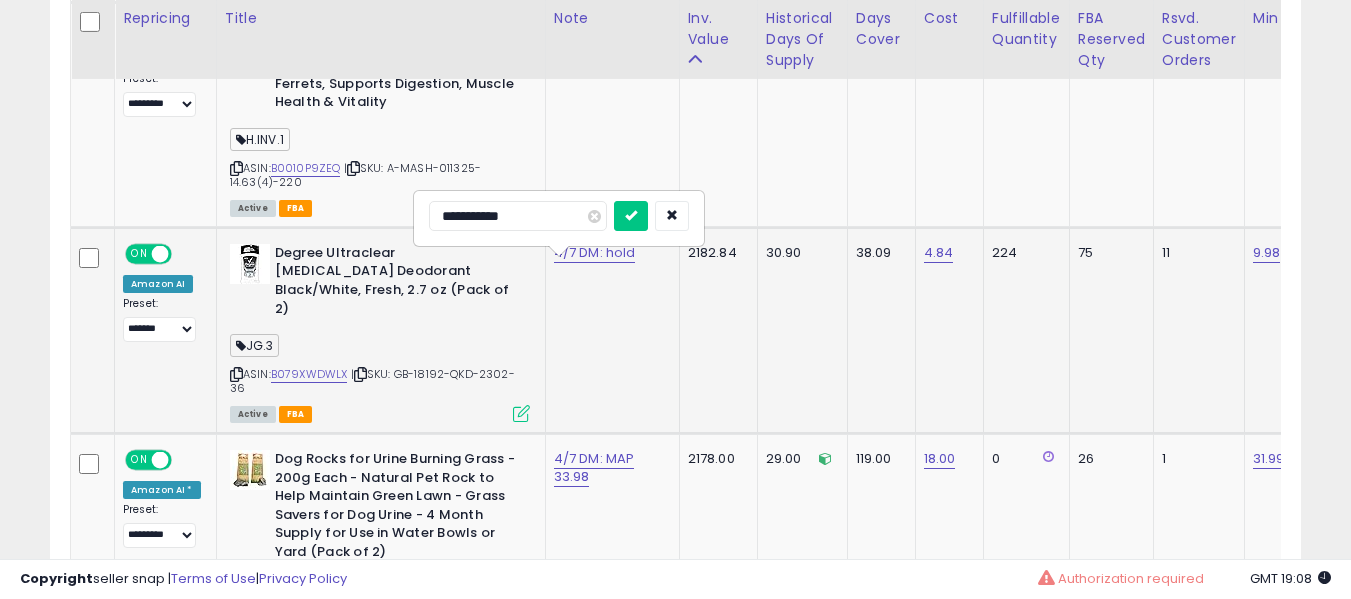 type on "**********" 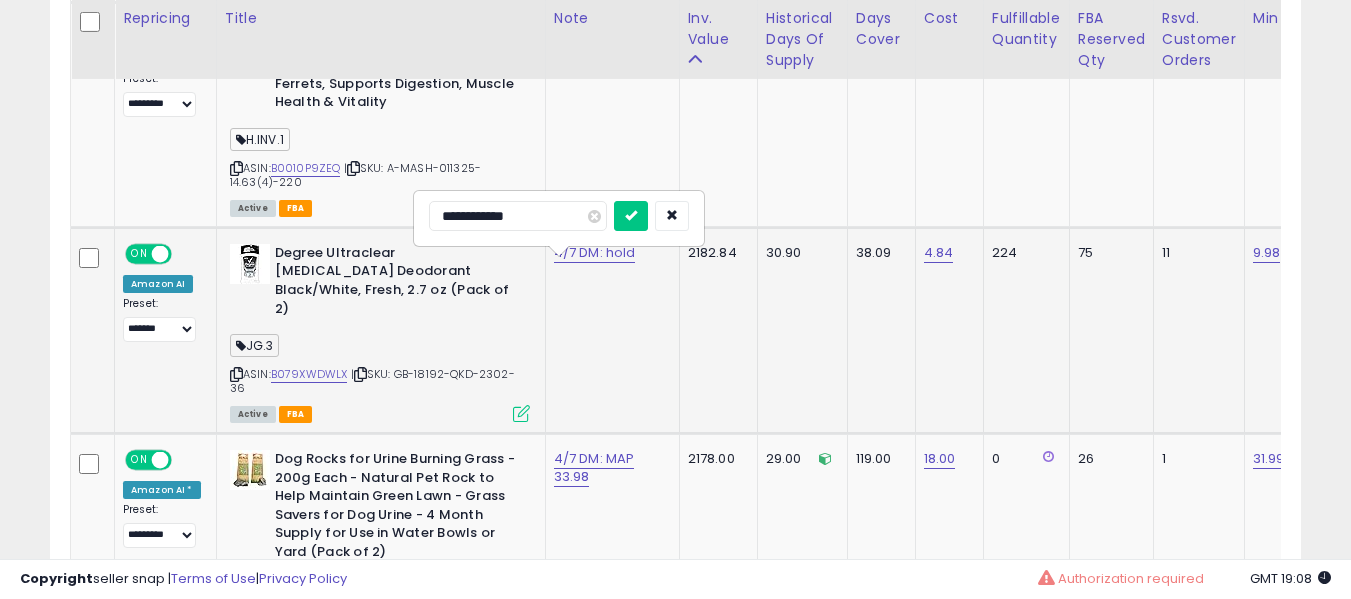 click at bounding box center [631, 216] 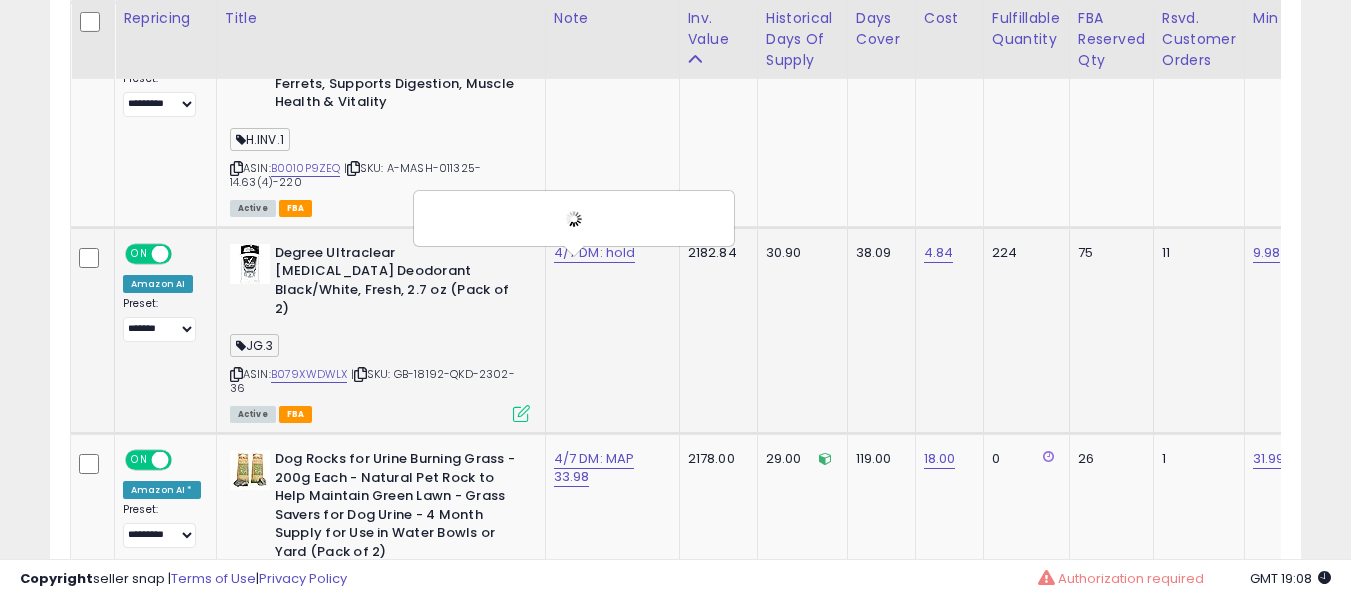 scroll, scrollTop: 0, scrollLeft: 94, axis: horizontal 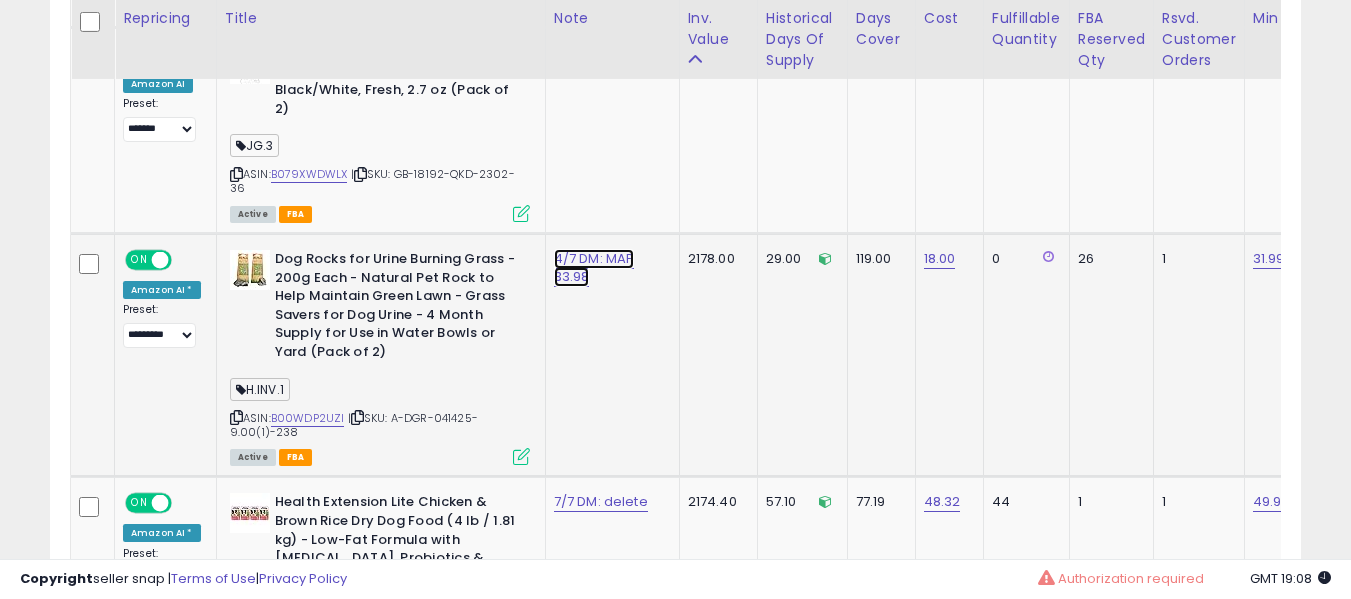 click on "4/7 DM: MAP 33.98" at bounding box center (590, -667) 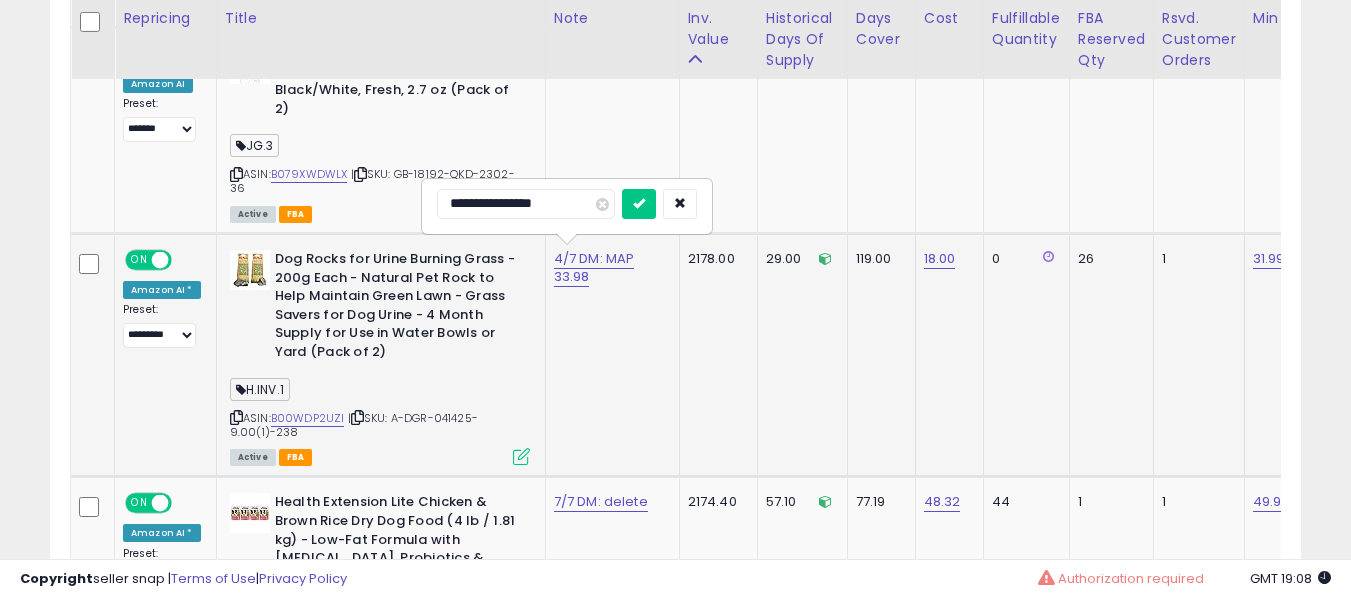 type on "**********" 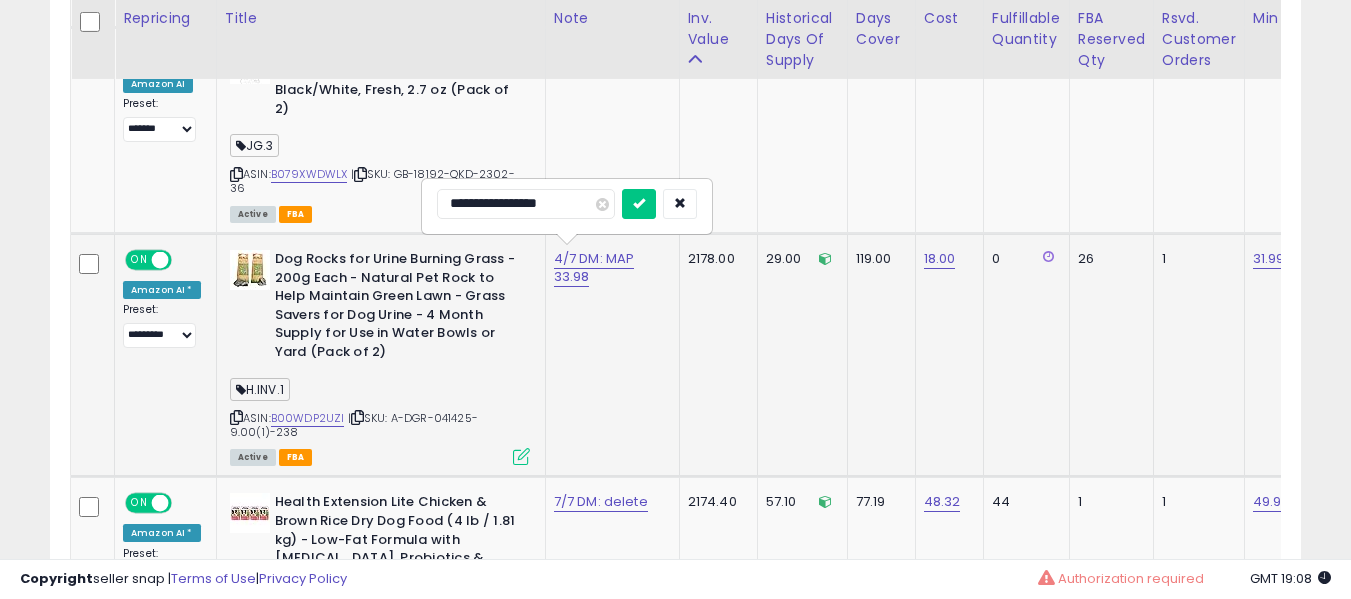 click at bounding box center (639, 204) 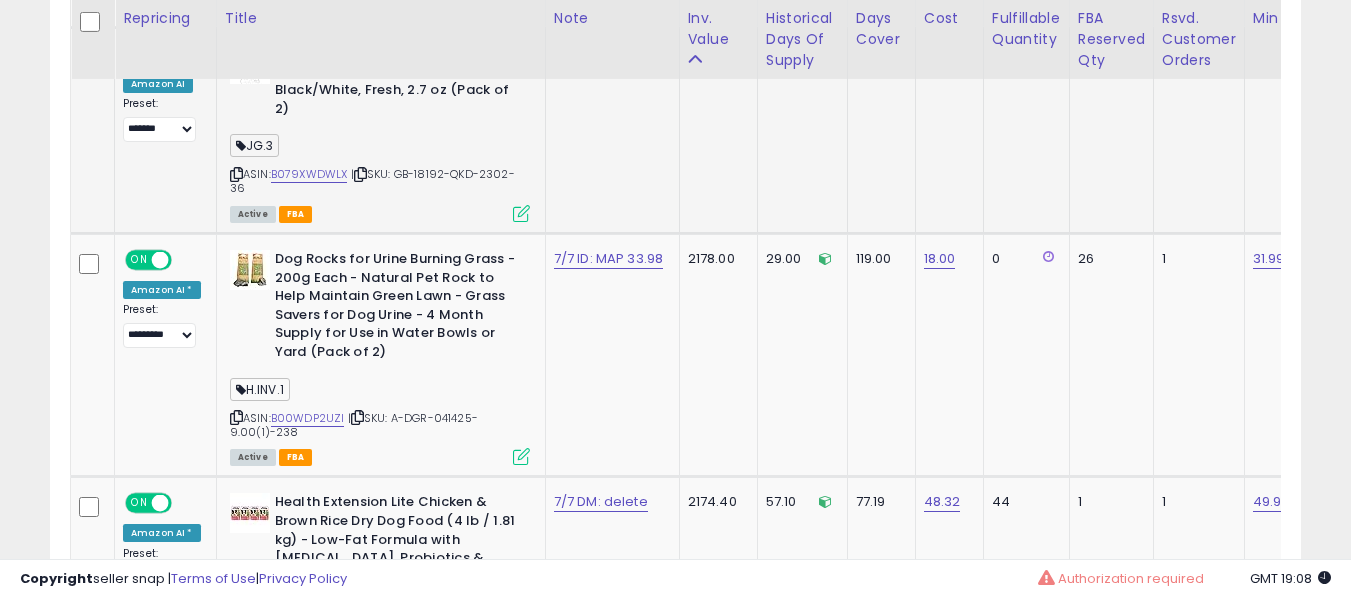 scroll, scrollTop: 0, scrollLeft: 290, axis: horizontal 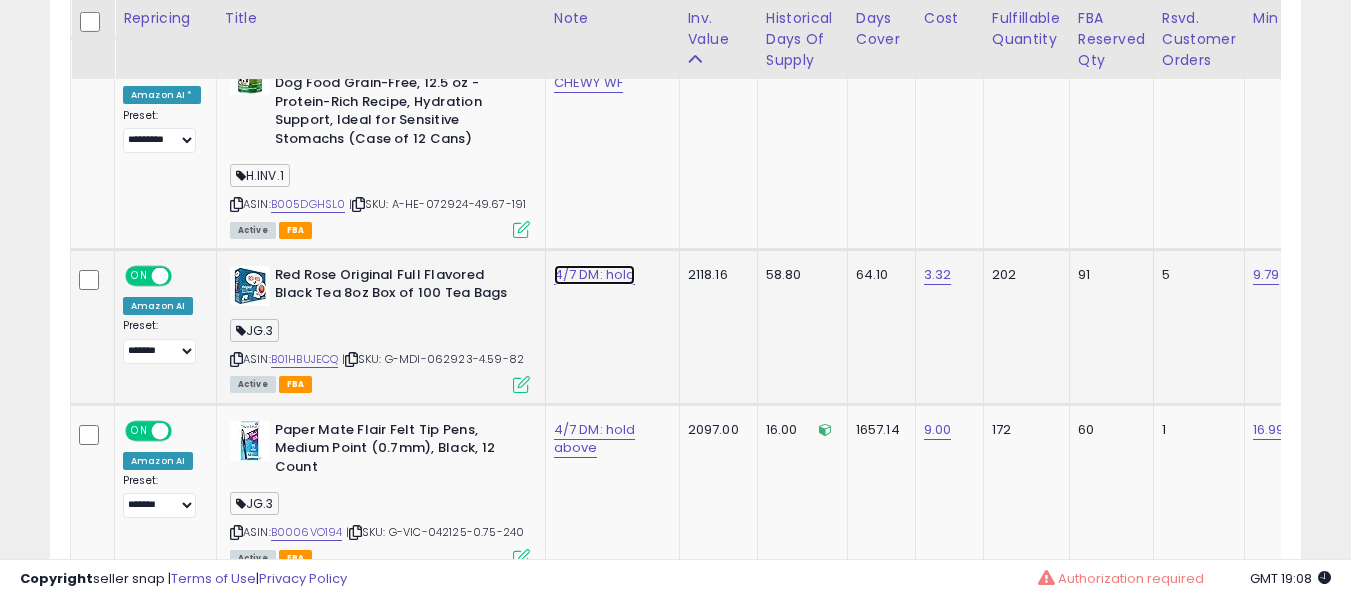 click on "4/7 DM: hold" at bounding box center [590, -1367] 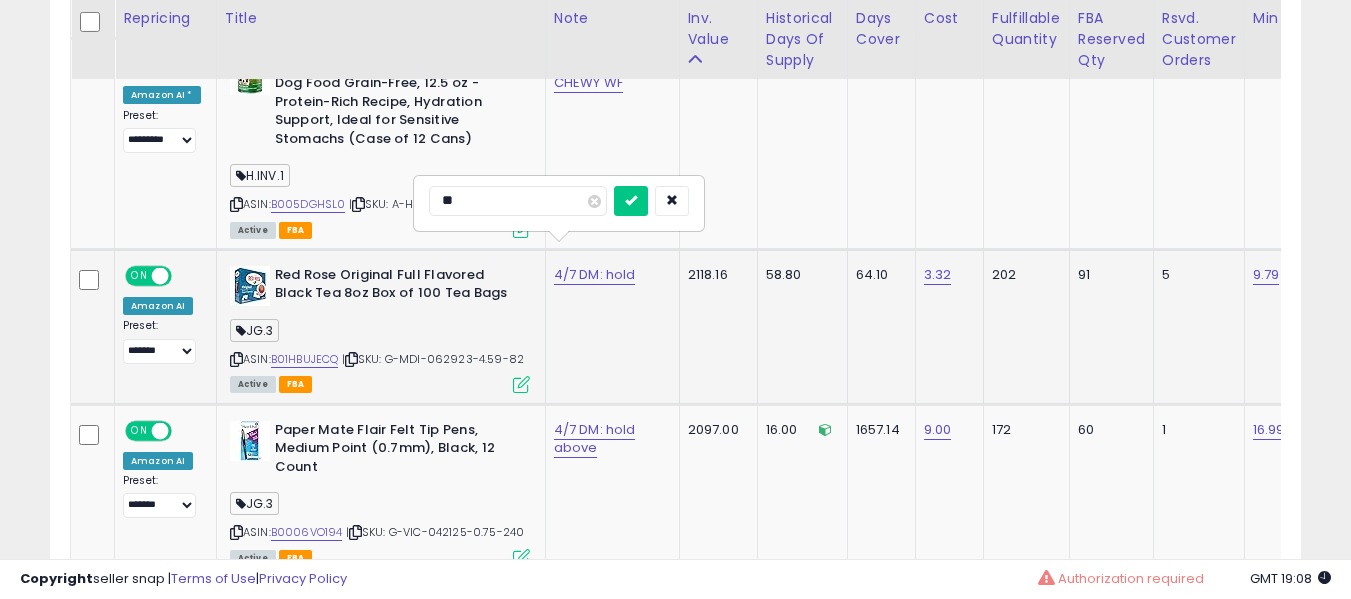 type on "*" 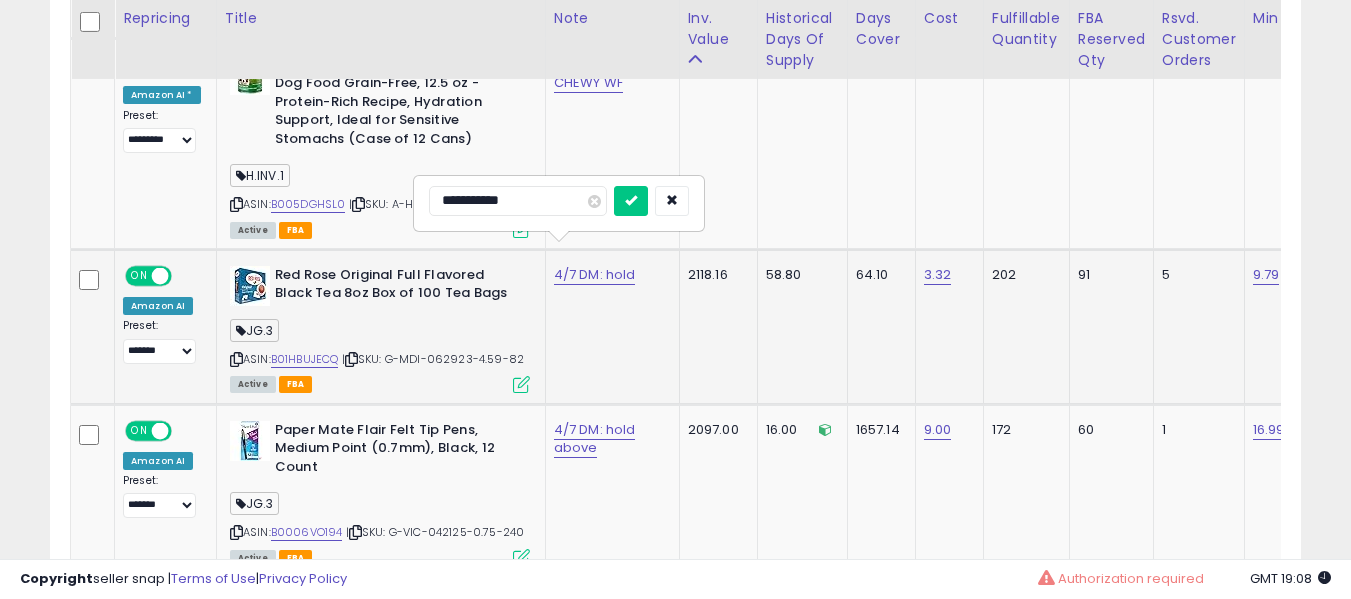 type on "**********" 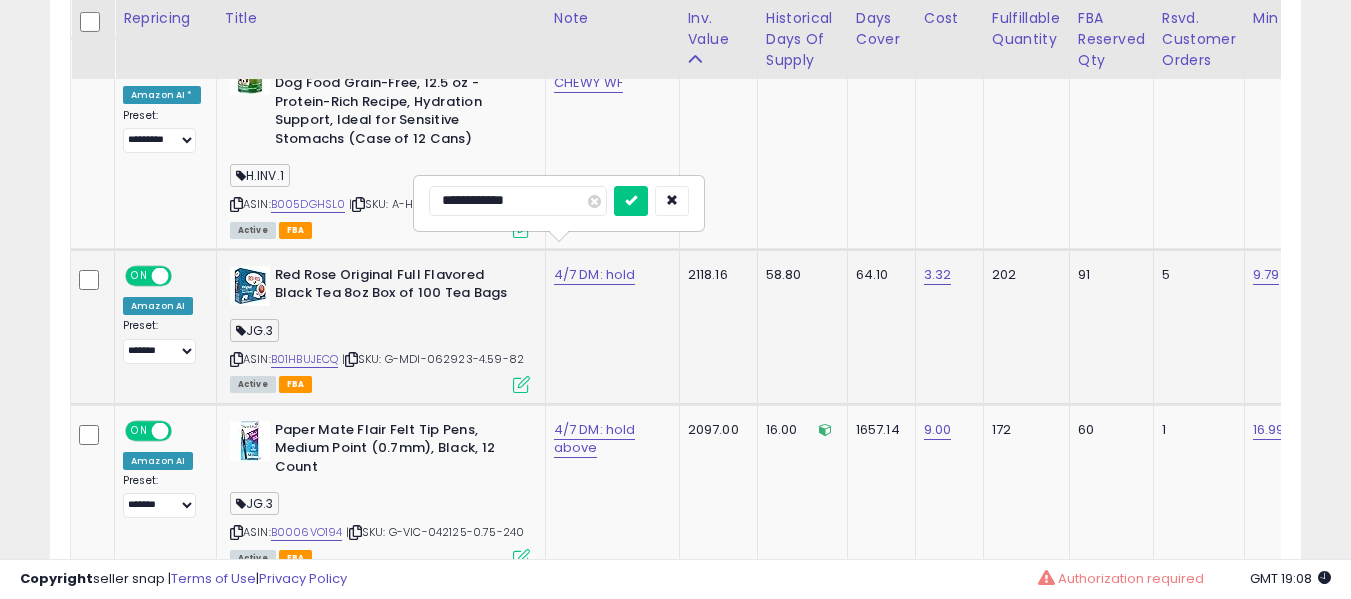 click at bounding box center (631, 201) 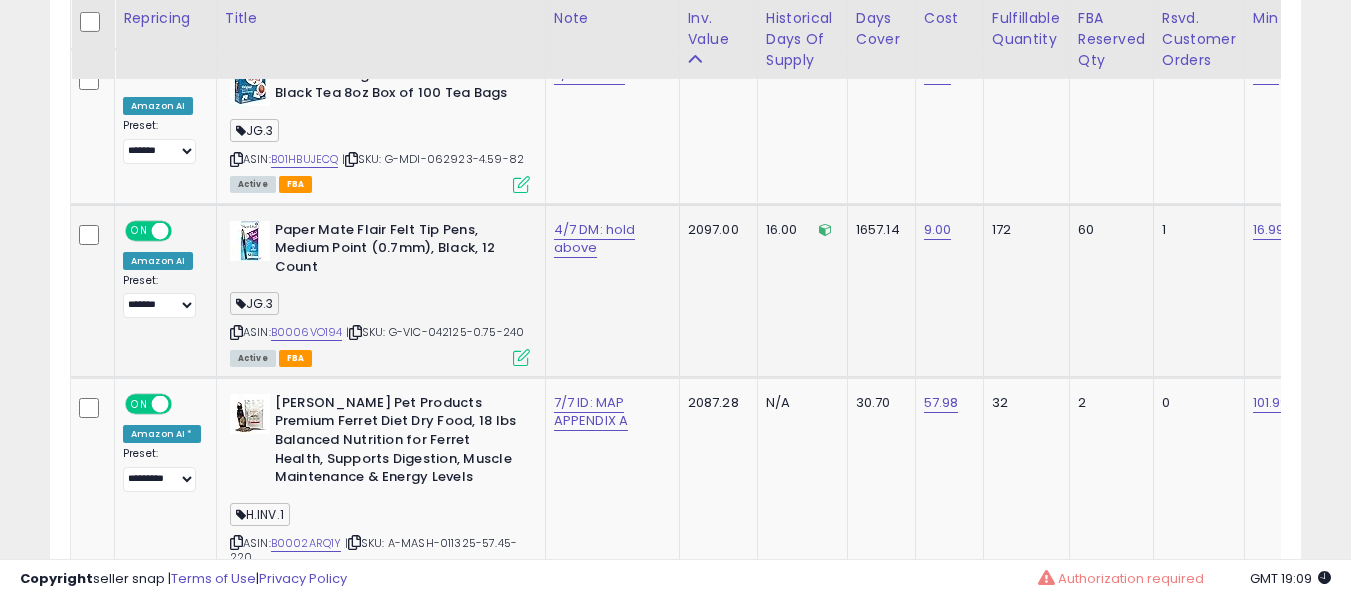 click on "4/7 DM: hold above" 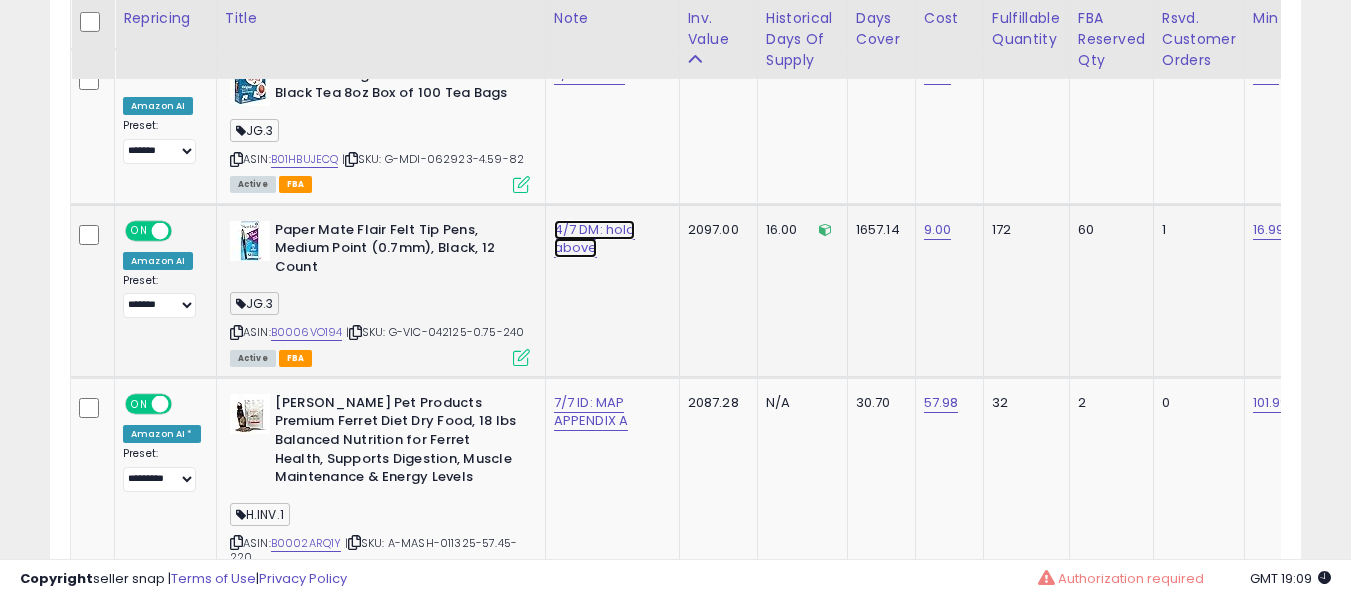 click on "4/7 DM: hold above" at bounding box center (590, -1567) 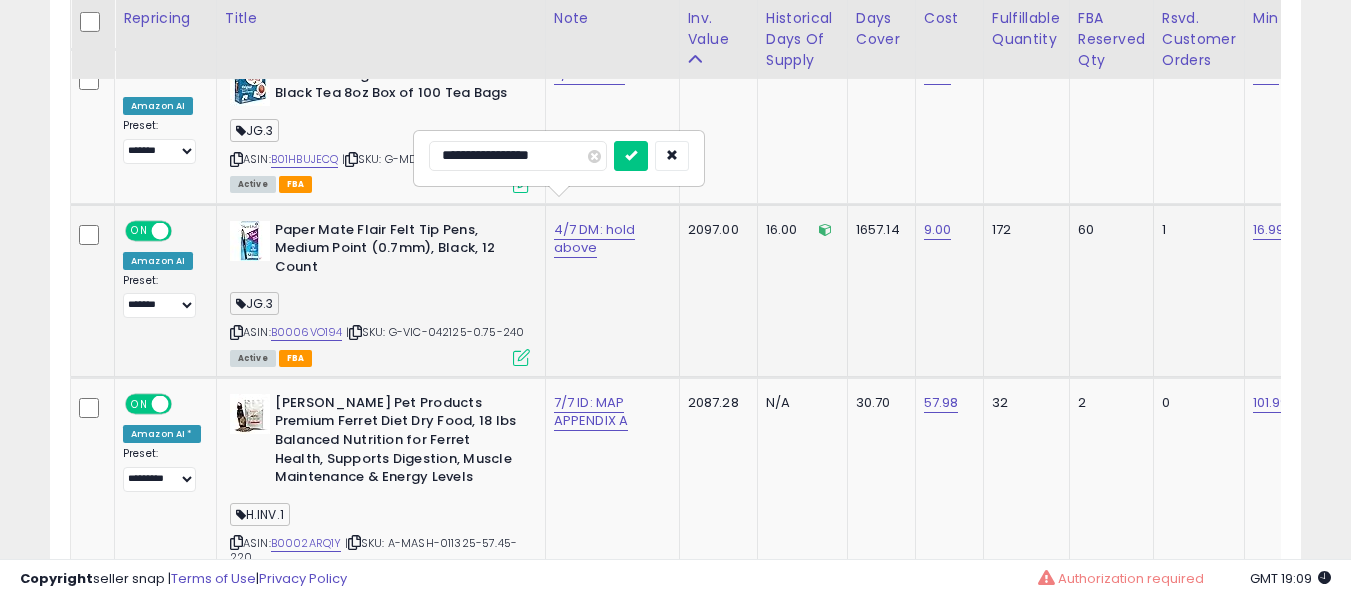 type on "**********" 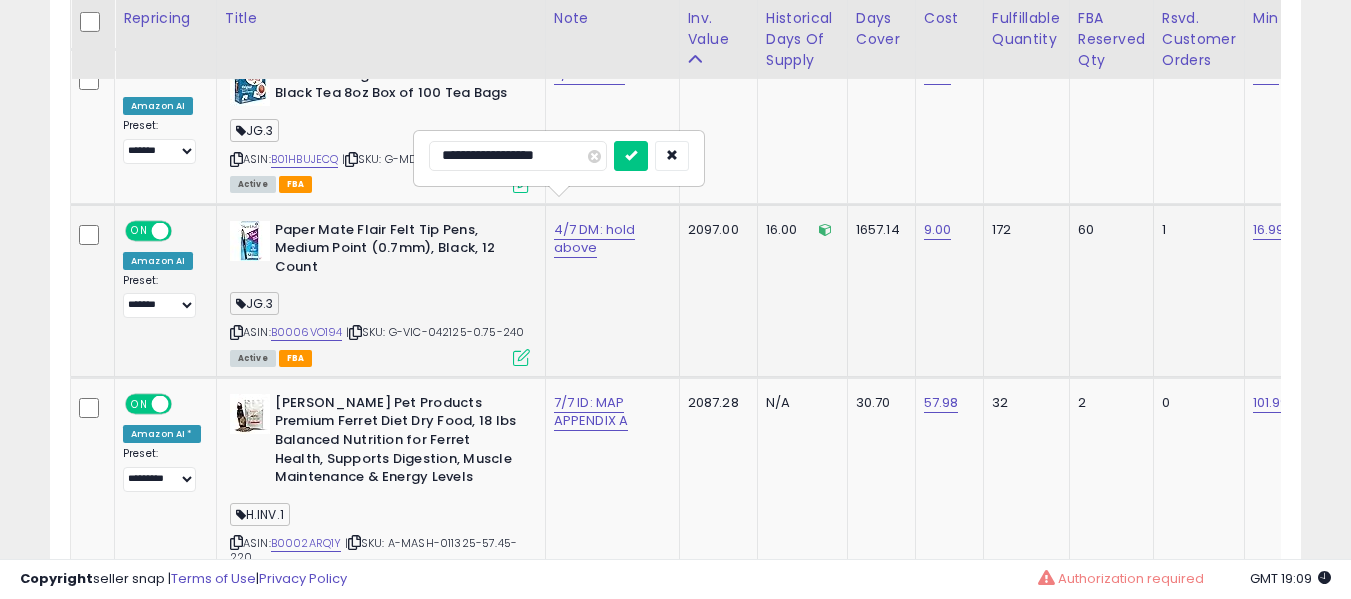 click at bounding box center (631, 156) 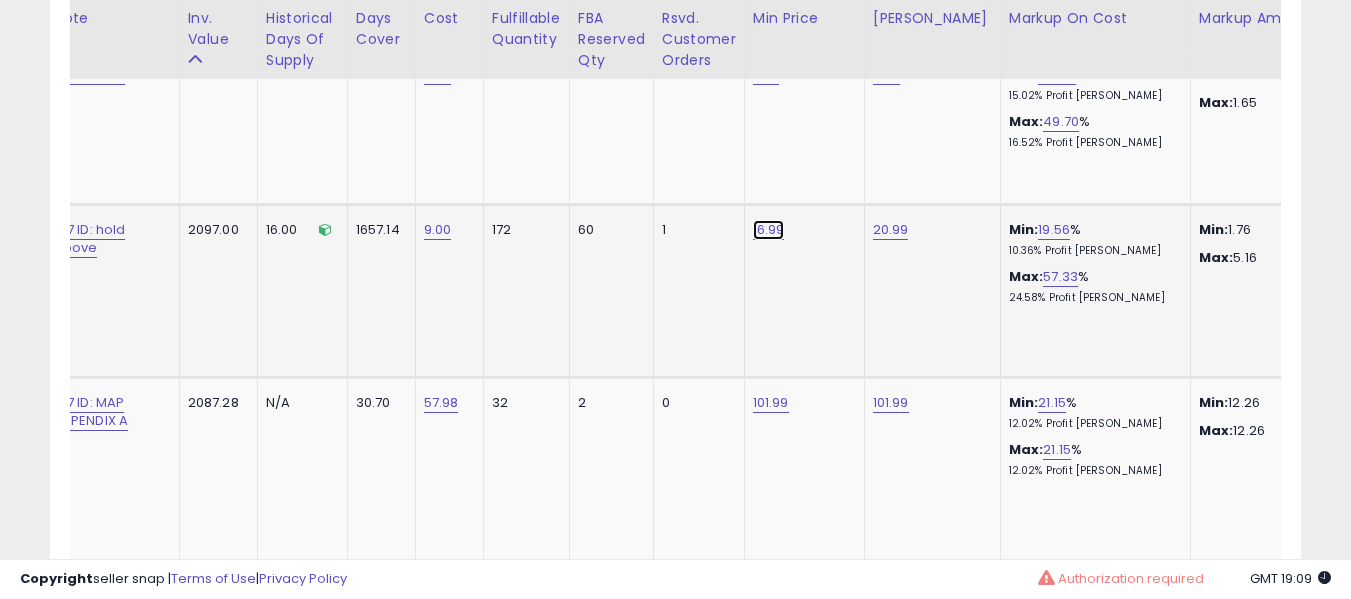 click on "16.99" at bounding box center [767, -1567] 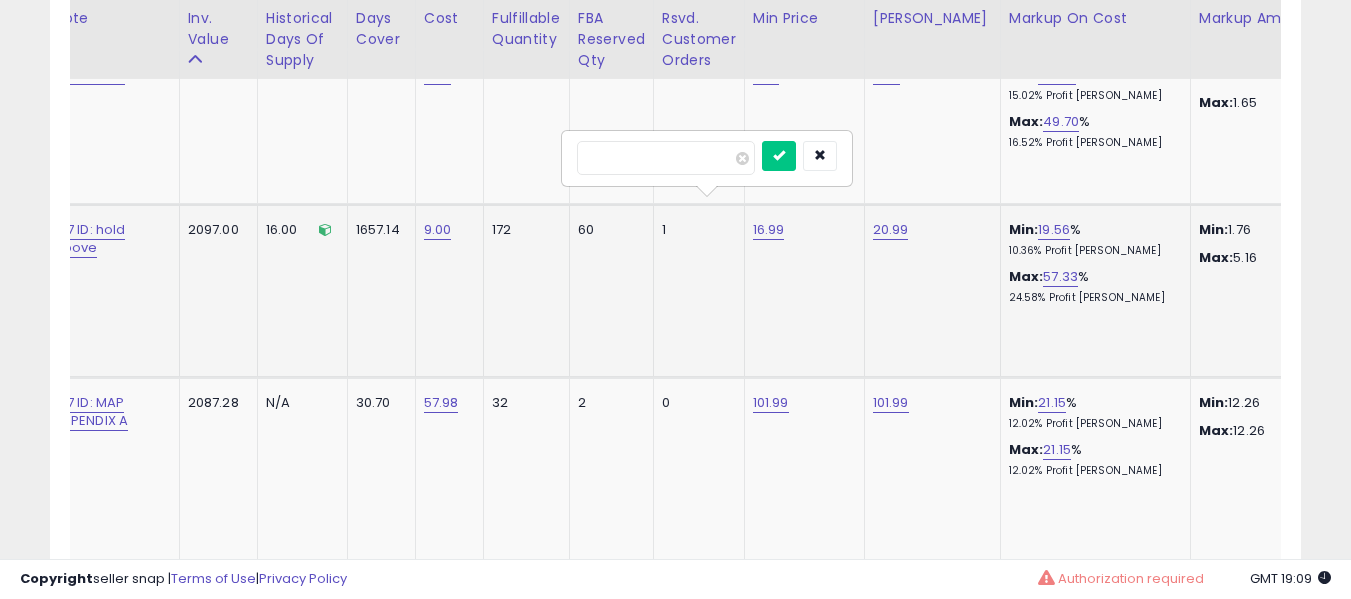 type on "*****" 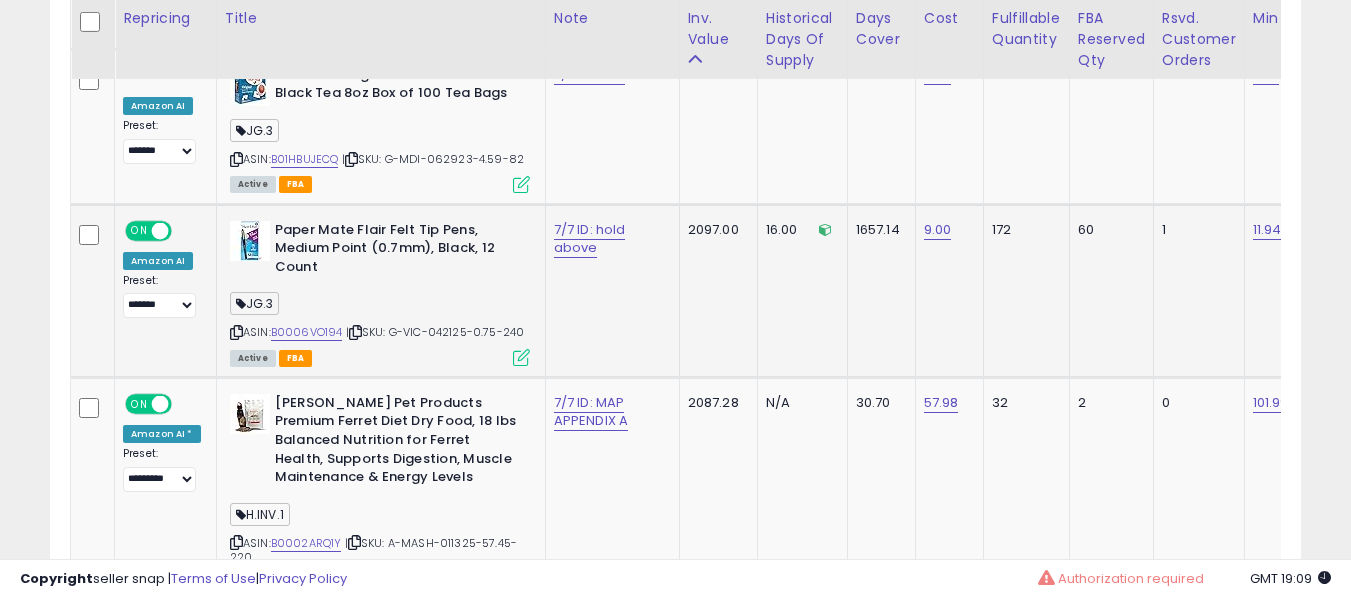 click on "7/7 ID: hold above" 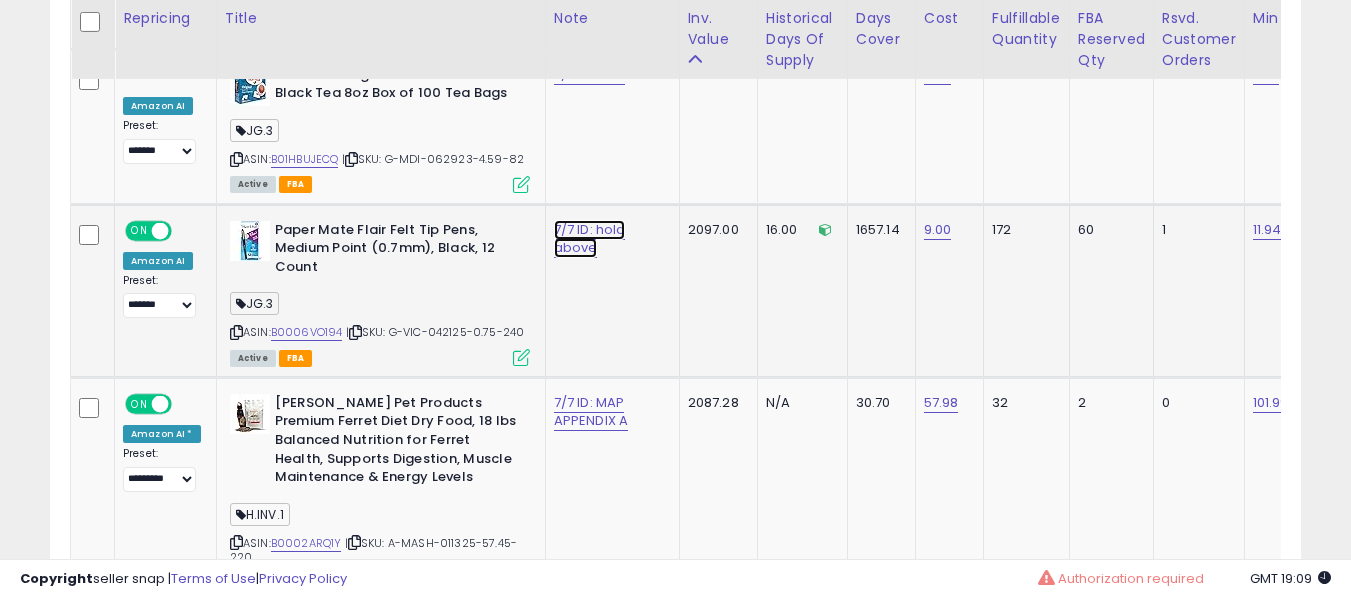 click on "7/7 ID: hold above" at bounding box center [590, -1567] 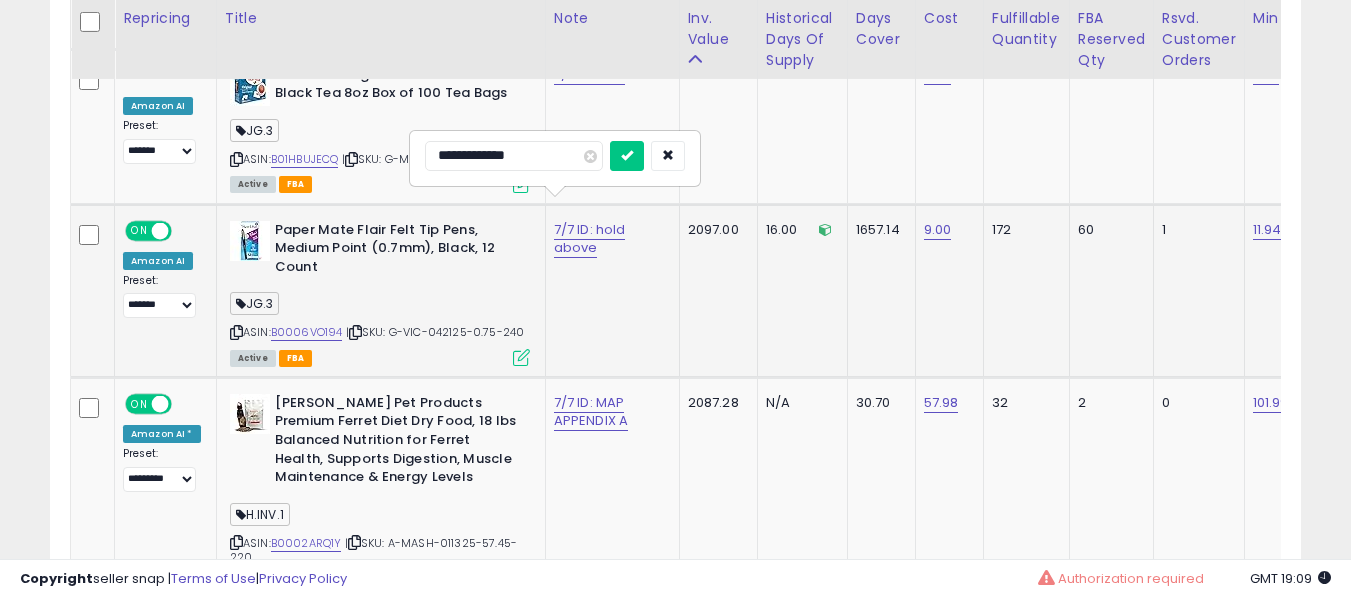 type on "**********" 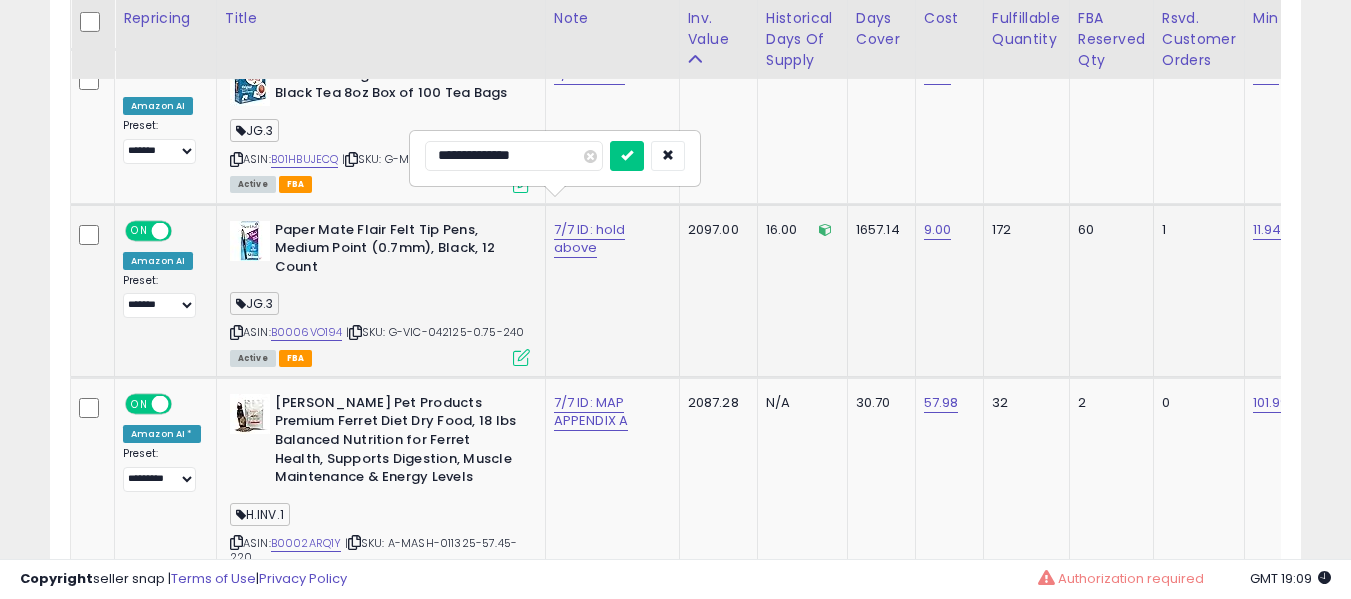 click at bounding box center [627, 156] 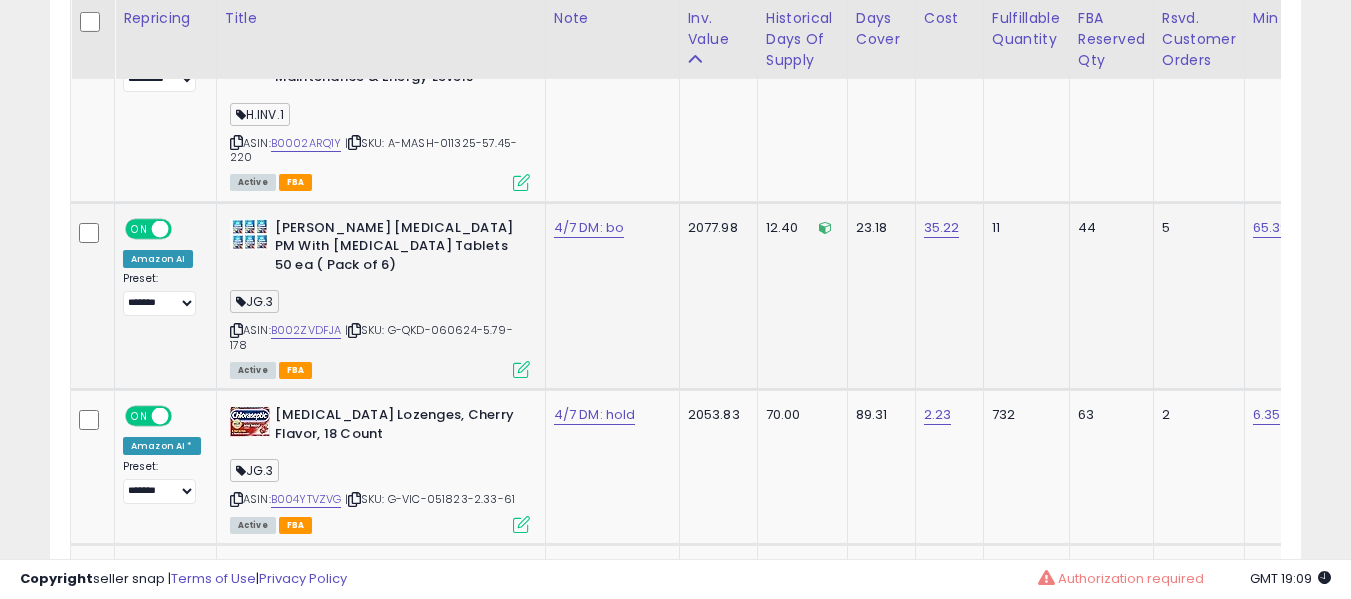 drag, startPoint x: 324, startPoint y: 274, endPoint x: 322, endPoint y: 289, distance: 15.132746 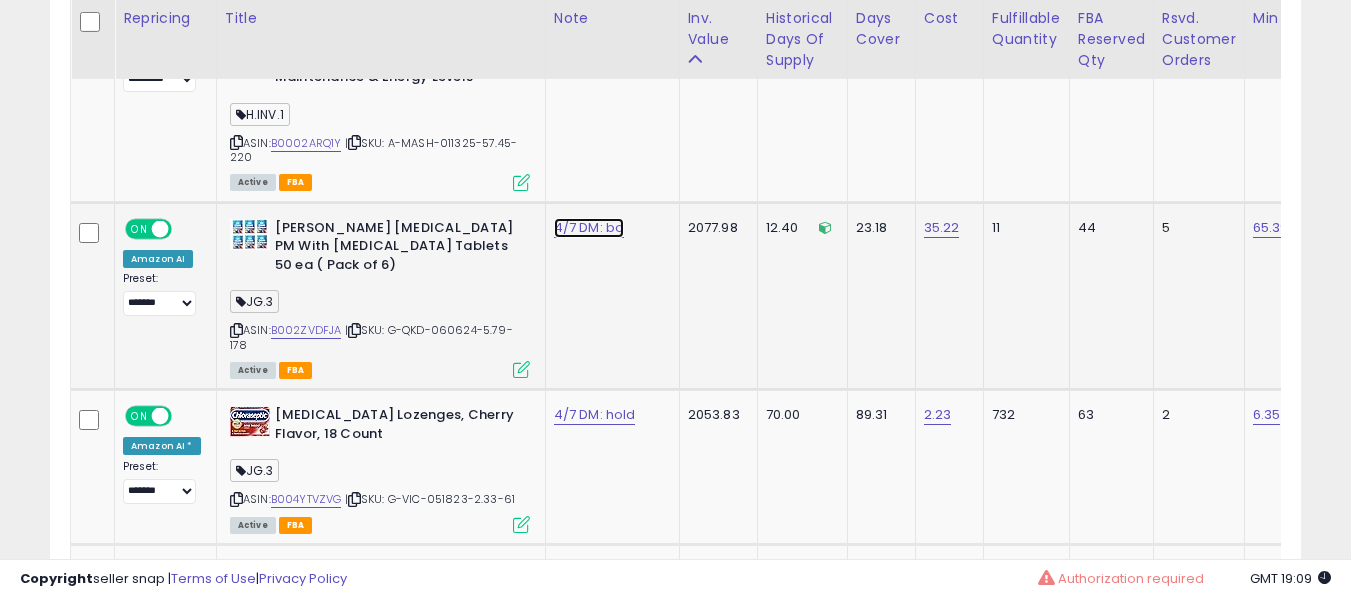 click on "4/7 DM: bo" at bounding box center (590, -1967) 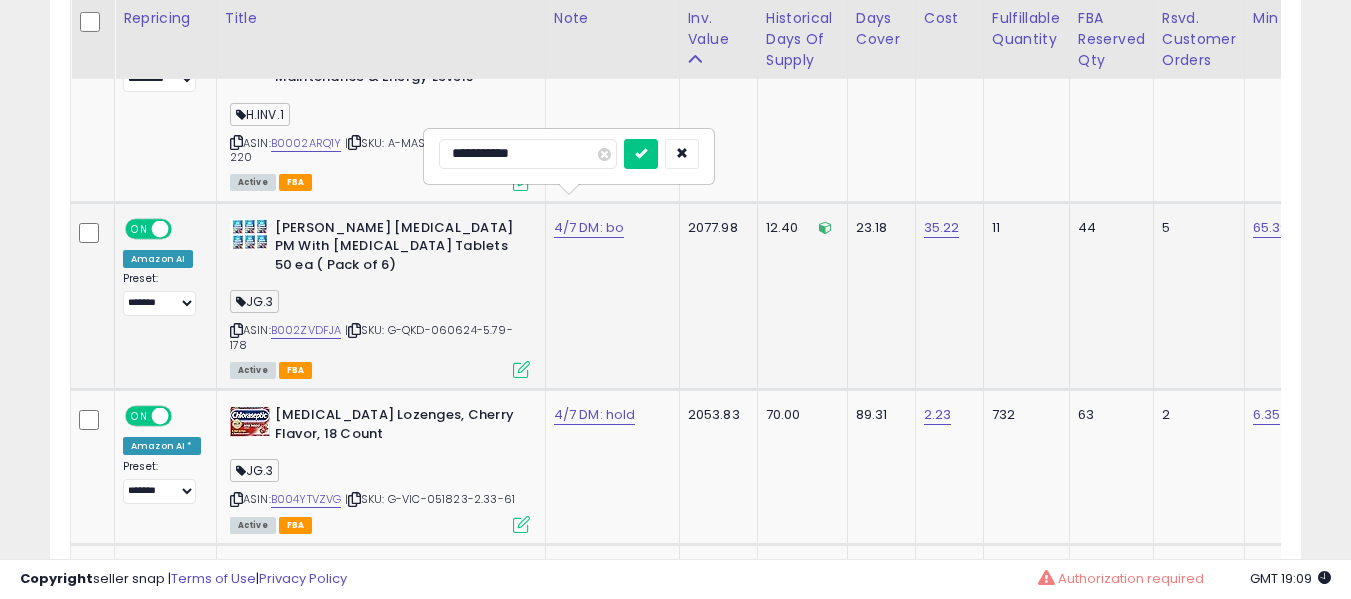 type on "**********" 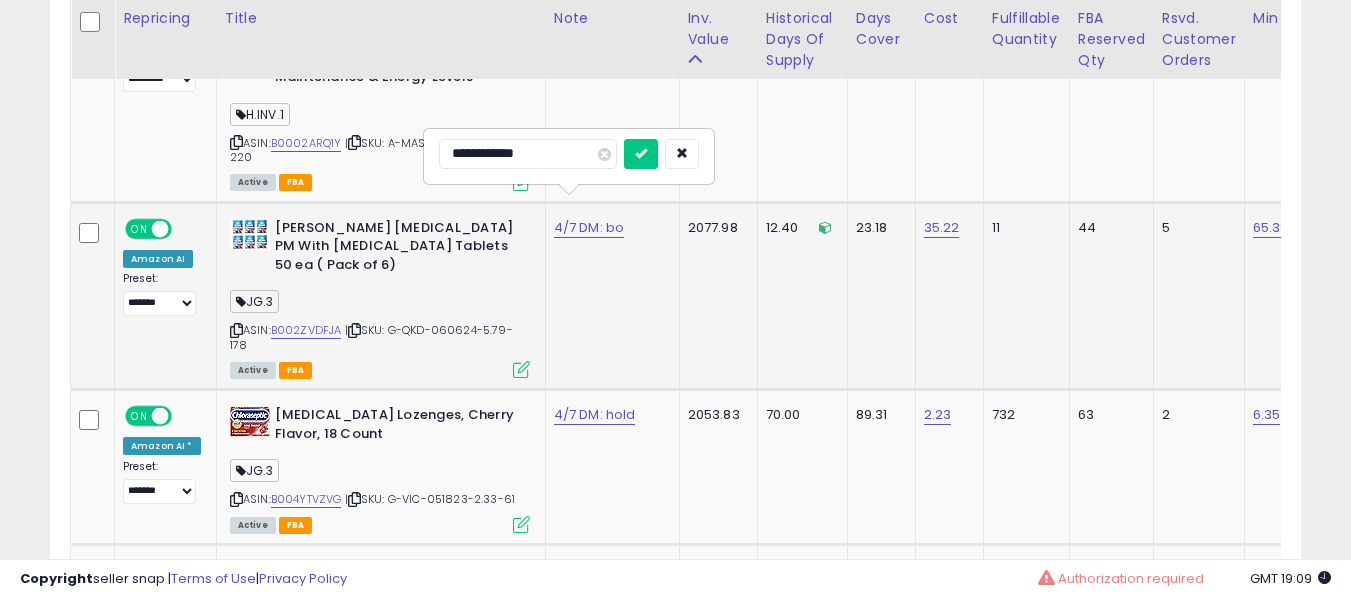click at bounding box center (641, 154) 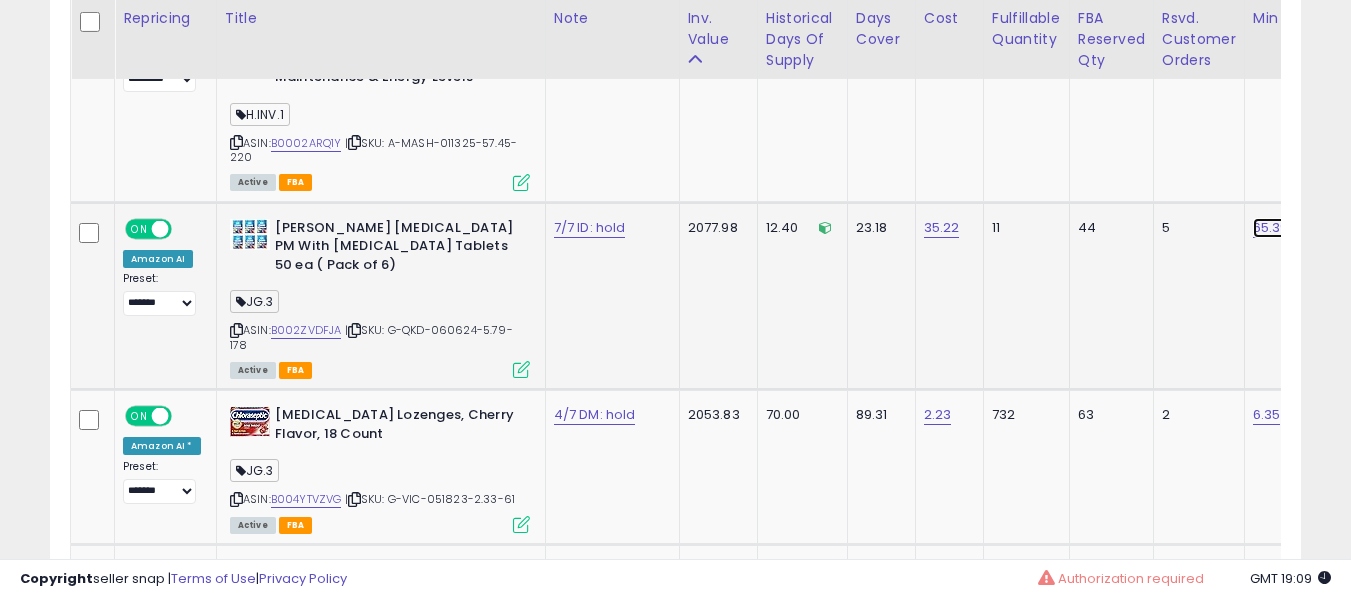 click on "65.39" at bounding box center (1267, -1967) 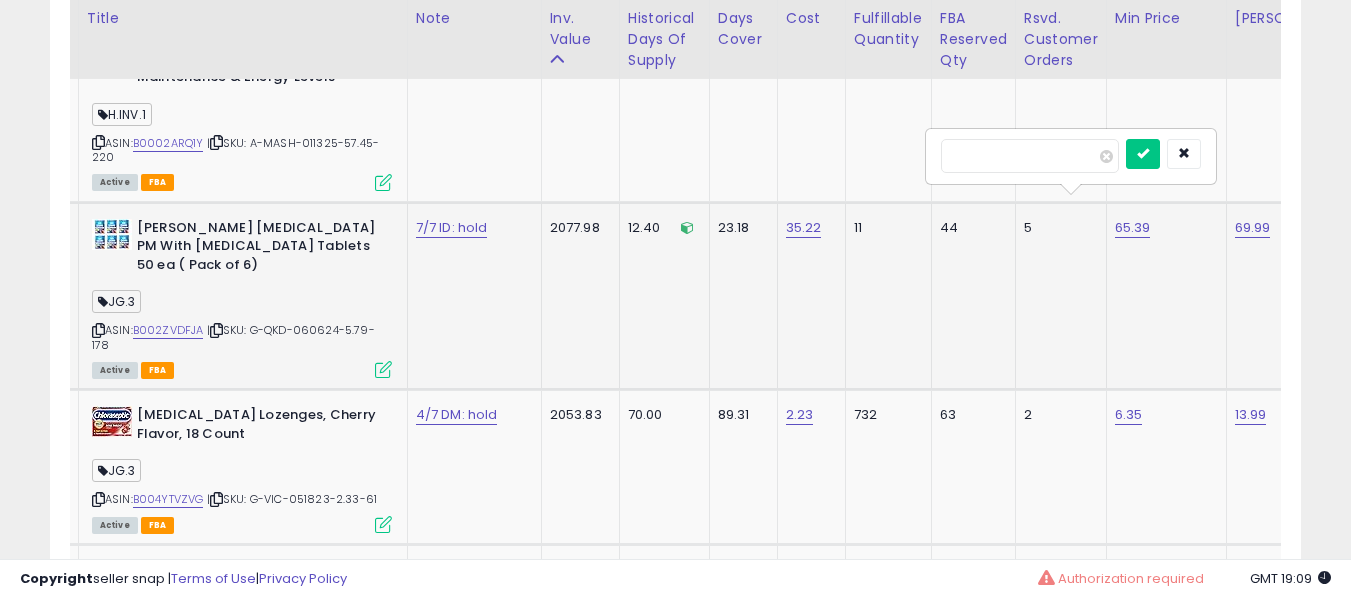 type on "*****" 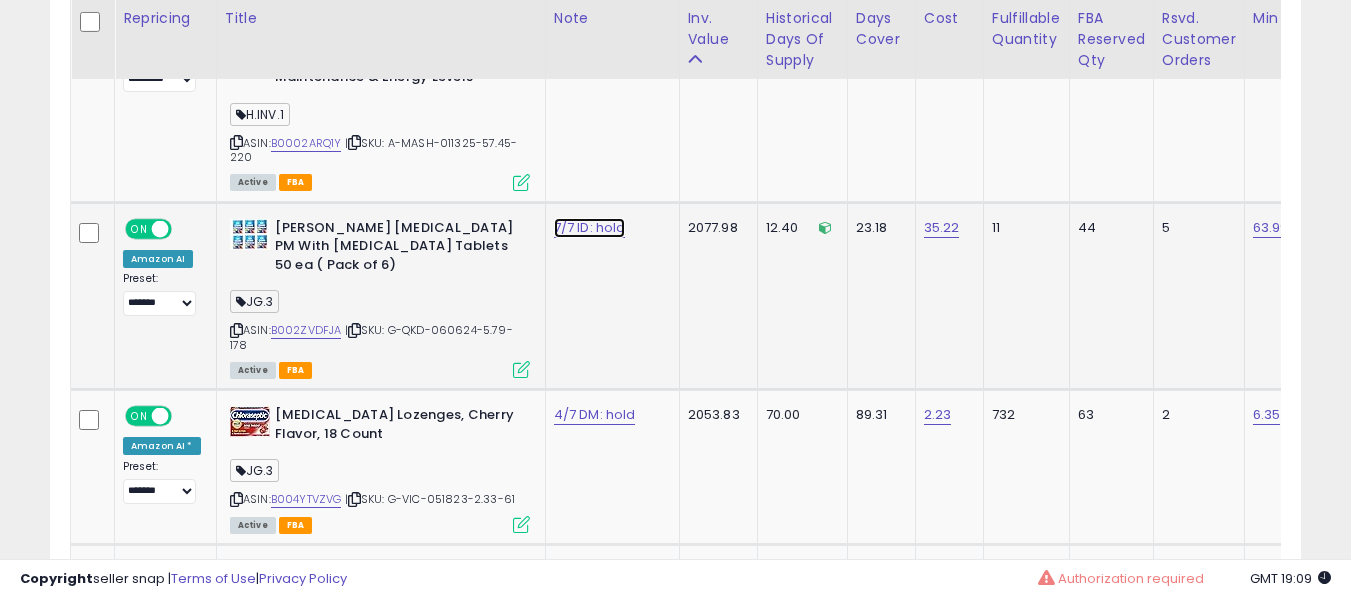 click on "7/7 ID: hold" at bounding box center (590, -1967) 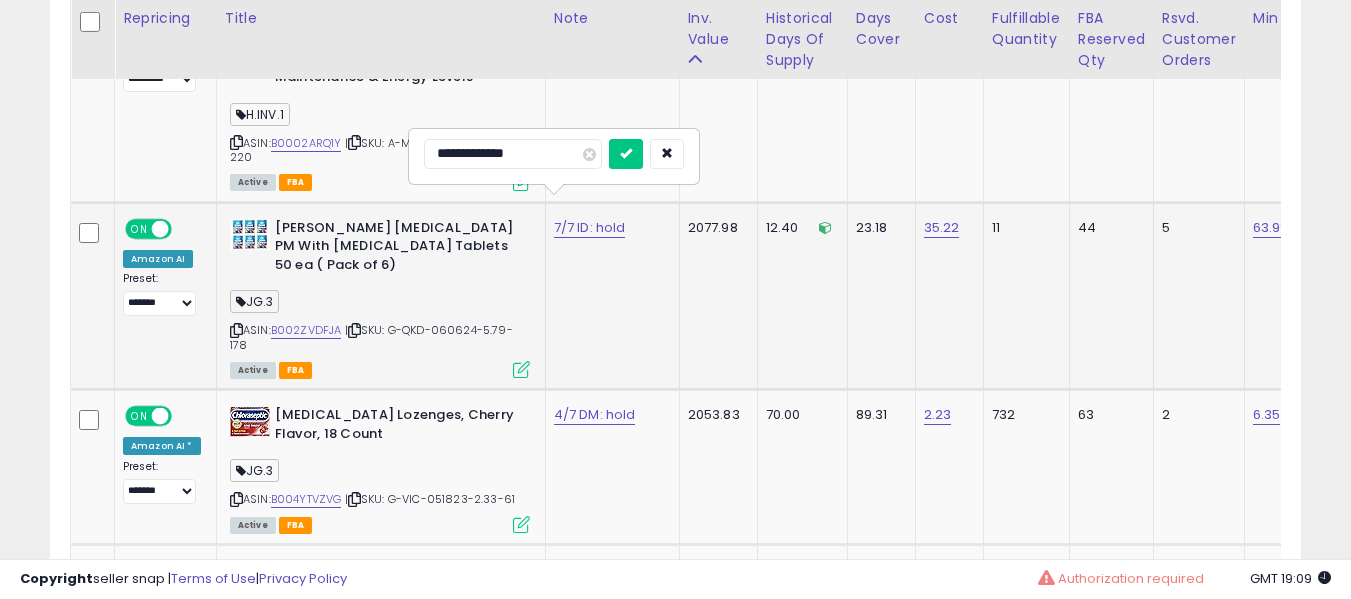 type on "**********" 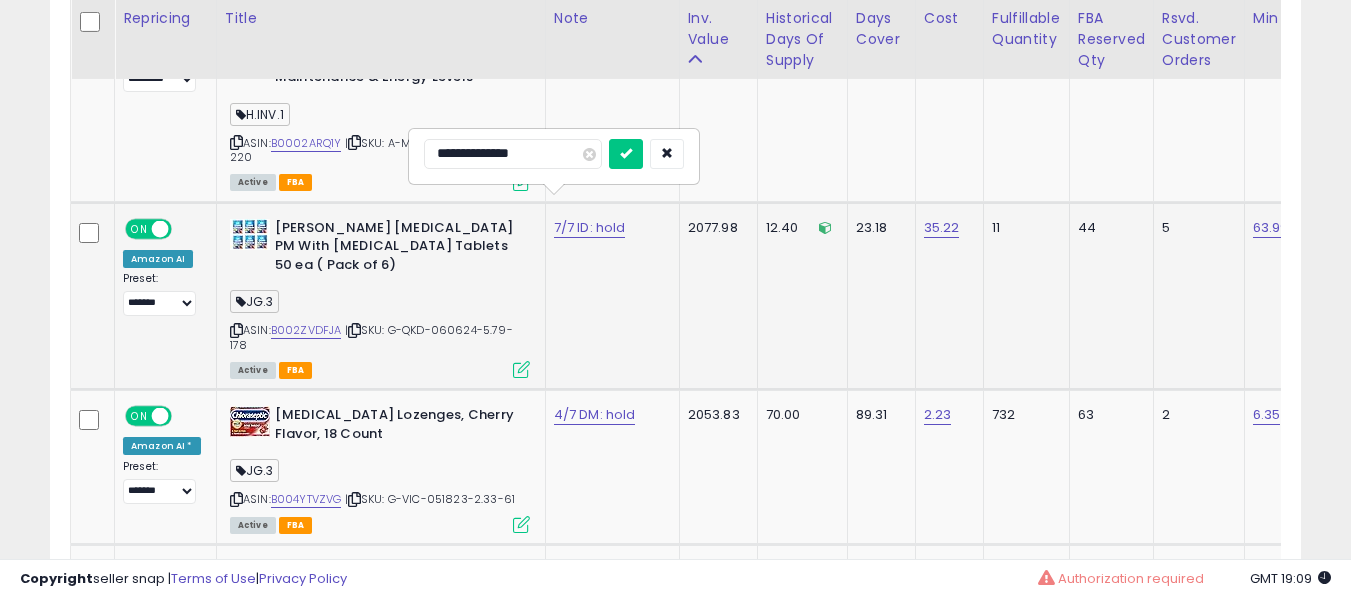 click at bounding box center (626, 154) 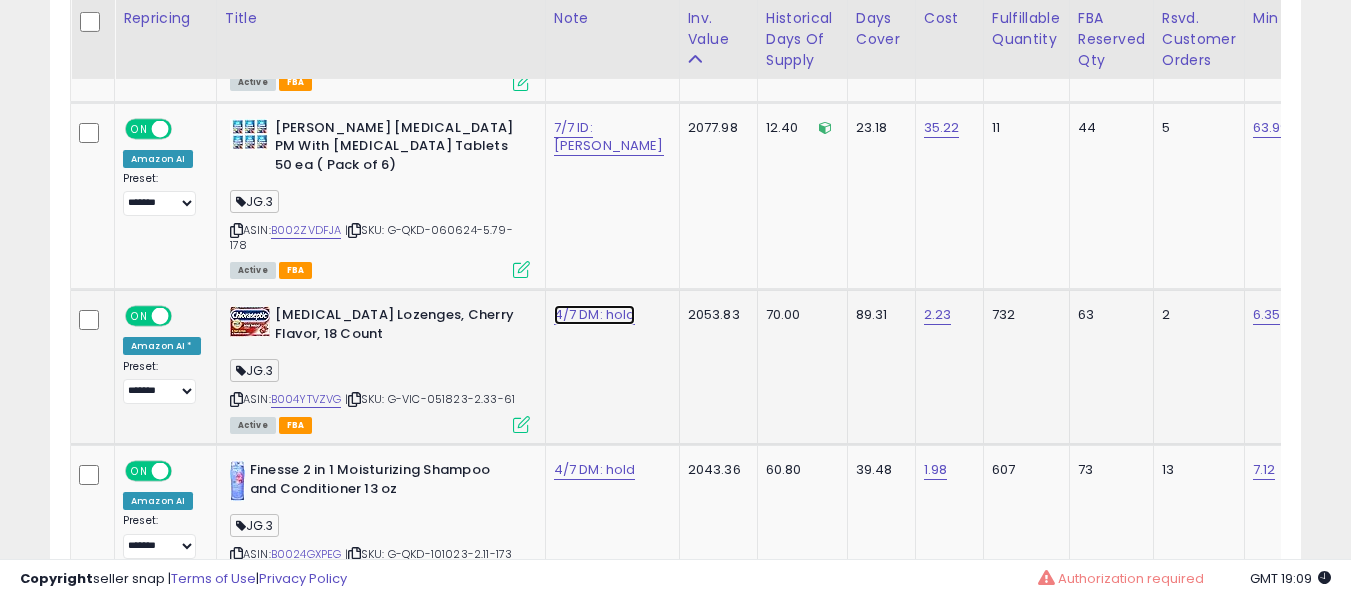click on "4/7 DM: hold" at bounding box center (590, -2067) 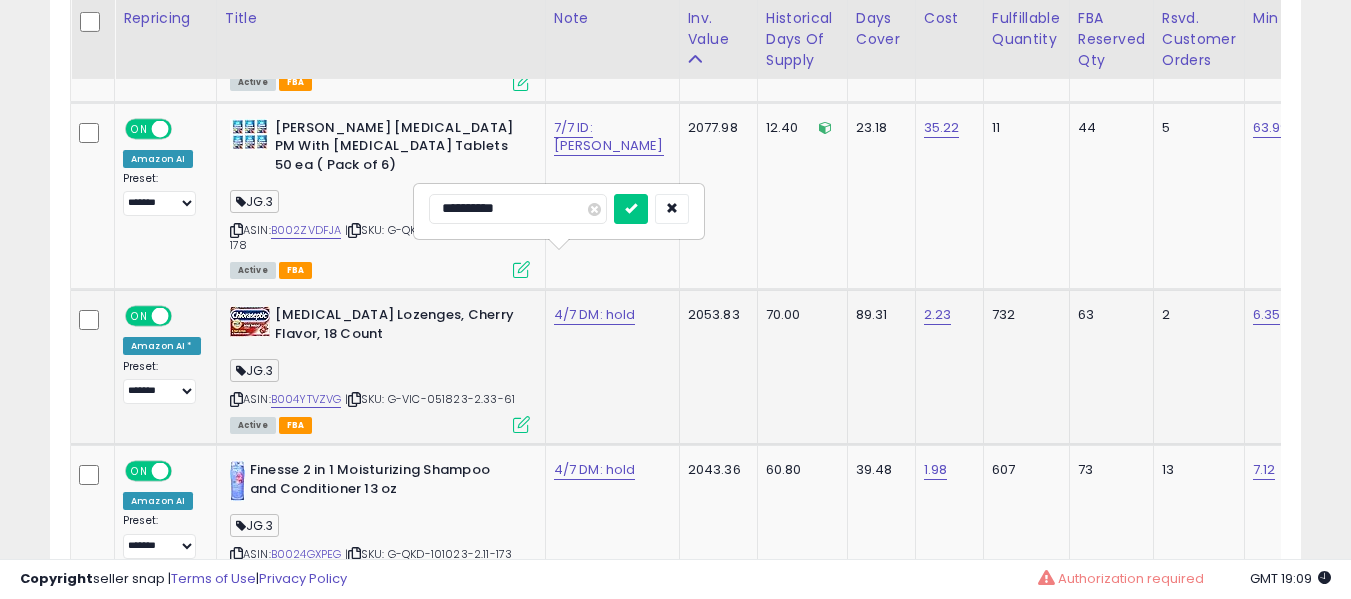 type on "**********" 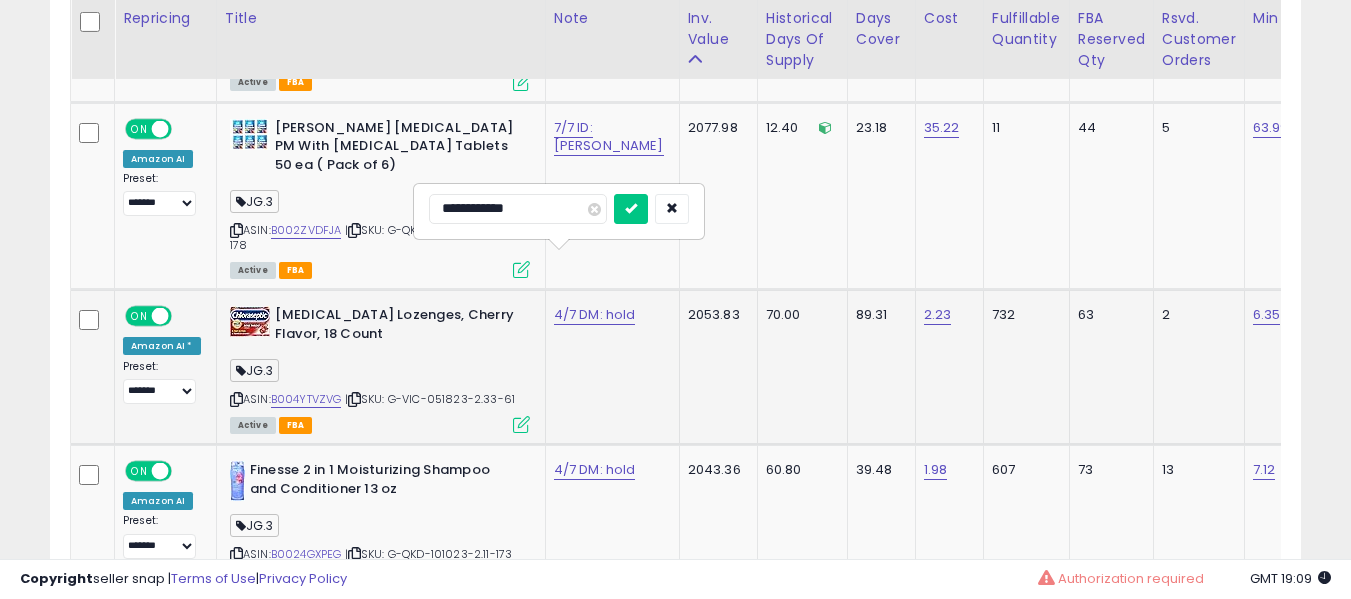 click at bounding box center [631, 209] 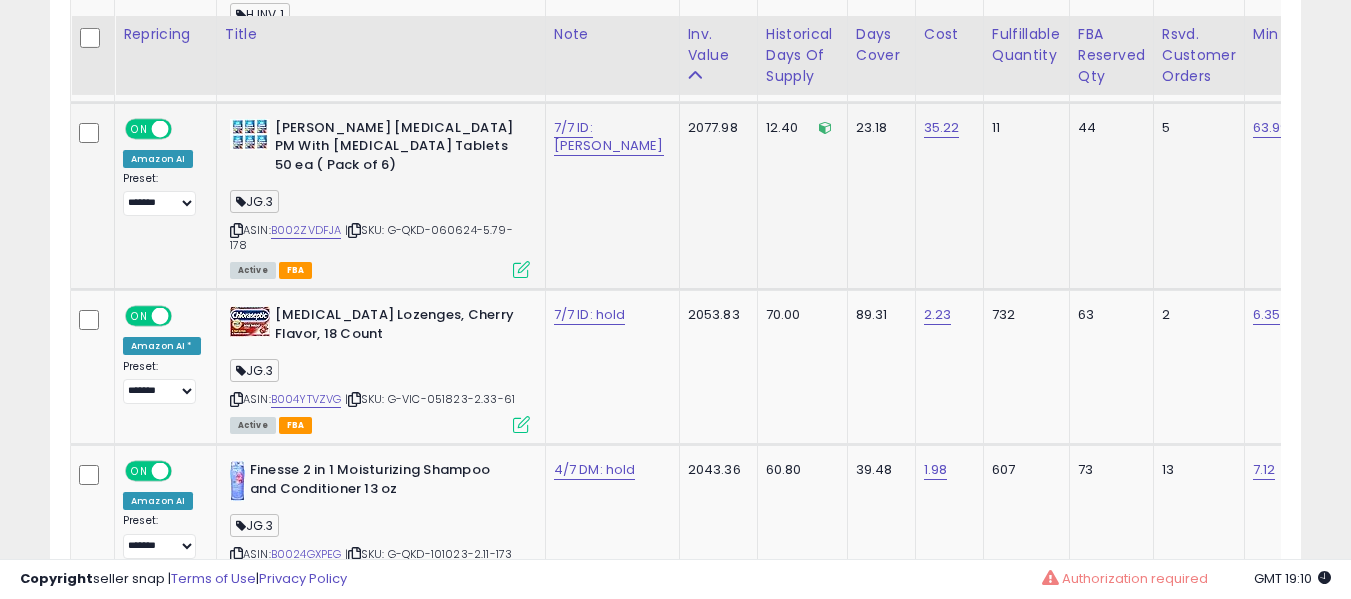 scroll, scrollTop: 3291, scrollLeft: 0, axis: vertical 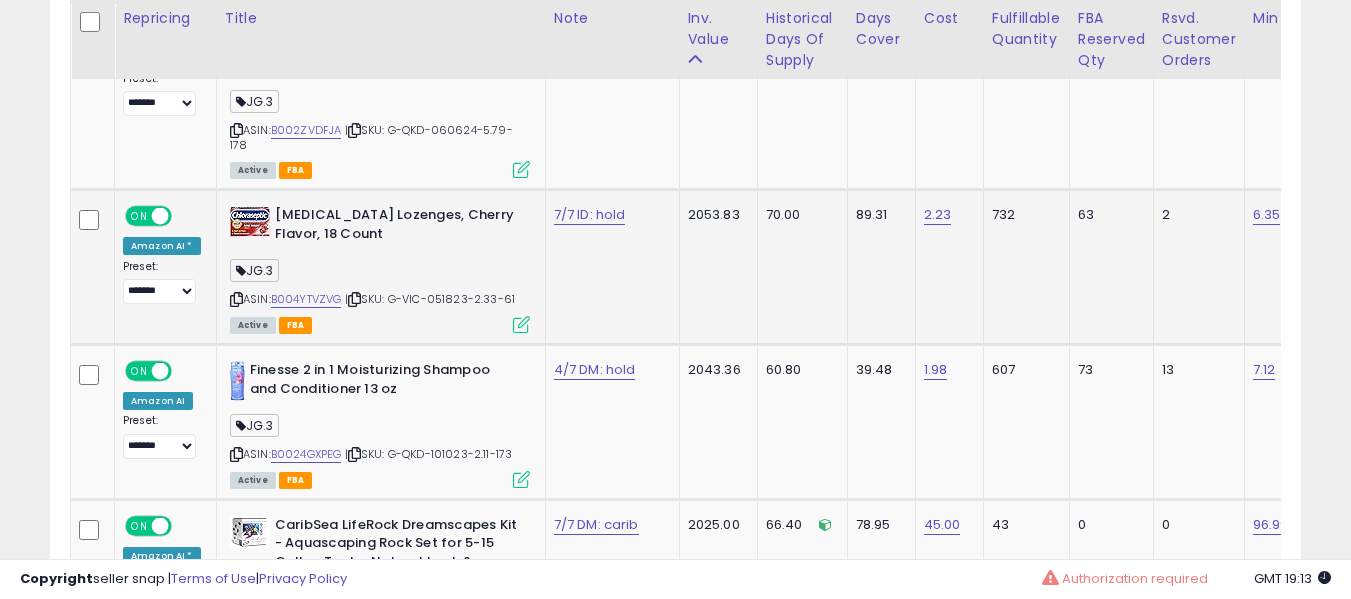 click on "Chloraseptic Sore Throat Lozenges, Cherry Flavor, 18 Count  JG.3  ASIN:  B004YTVZVG    |   SKU: G-VIC-051823-2.33-61 Active FBA" 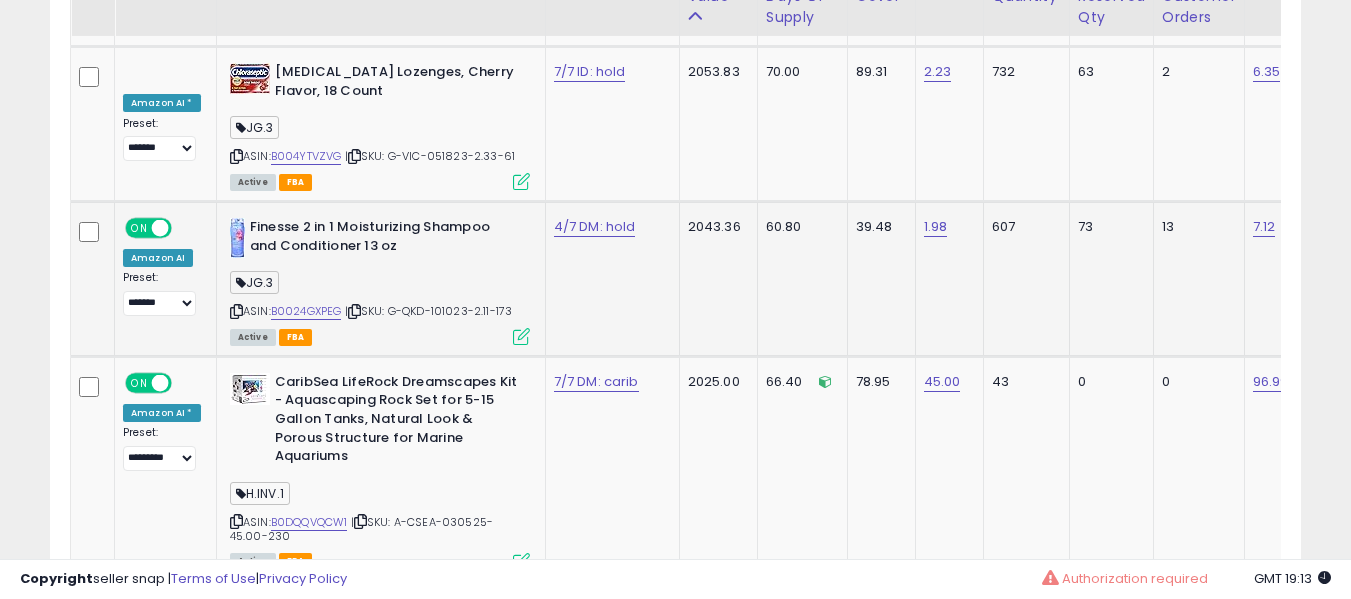 scroll, scrollTop: 3391, scrollLeft: 0, axis: vertical 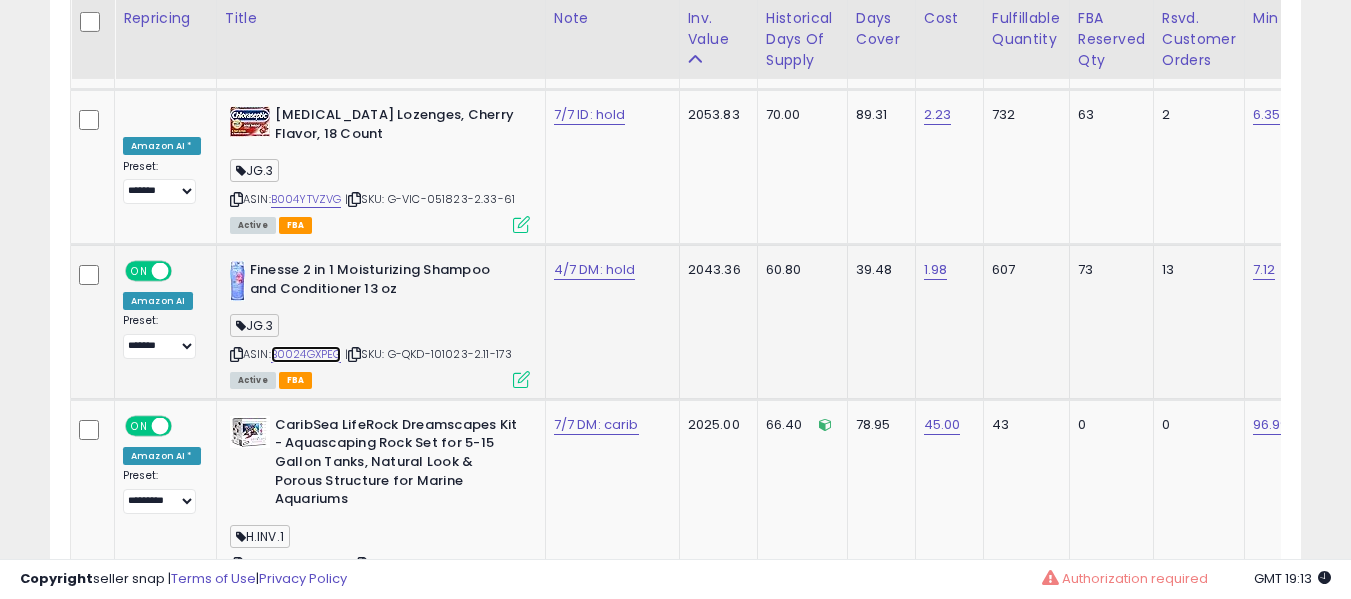 drag, startPoint x: 313, startPoint y: 293, endPoint x: 324, endPoint y: 291, distance: 11.18034 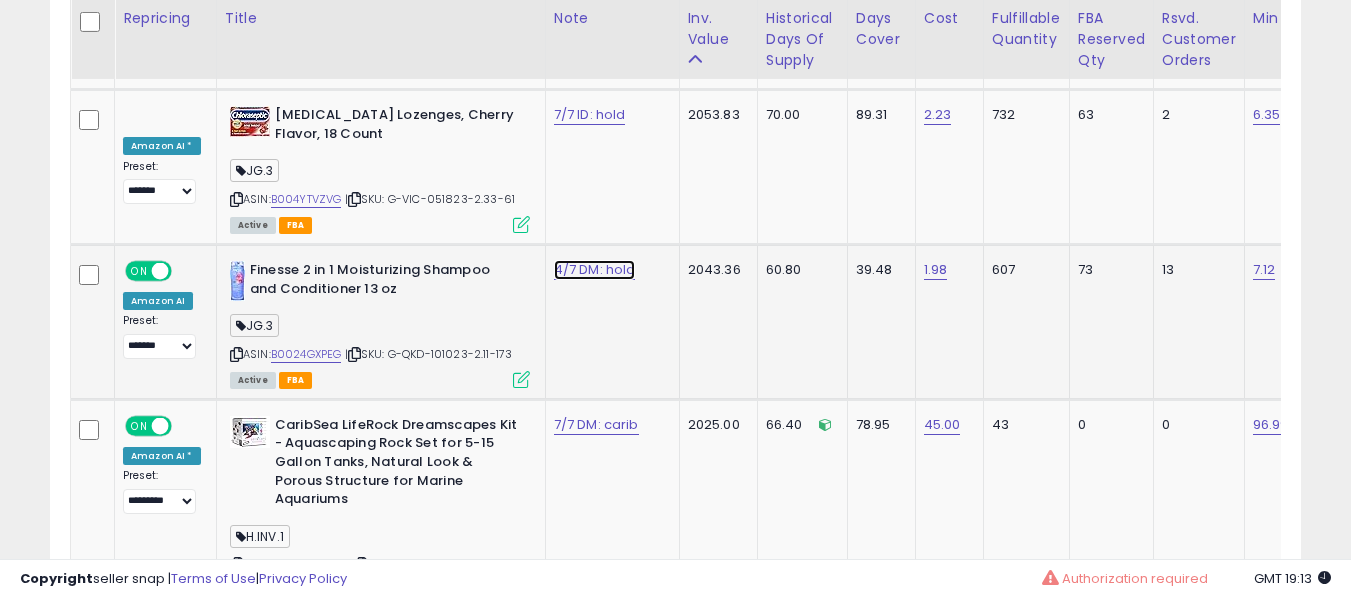 click on "4/7 DM: hold" at bounding box center [590, -2267] 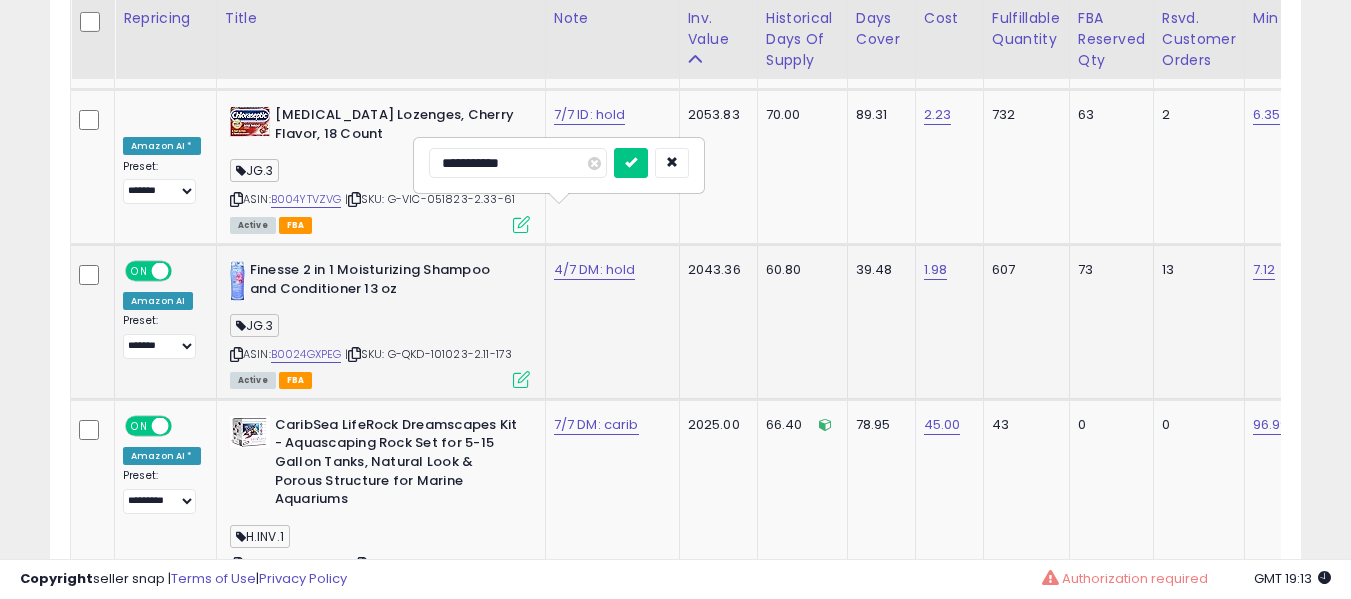 type on "**********" 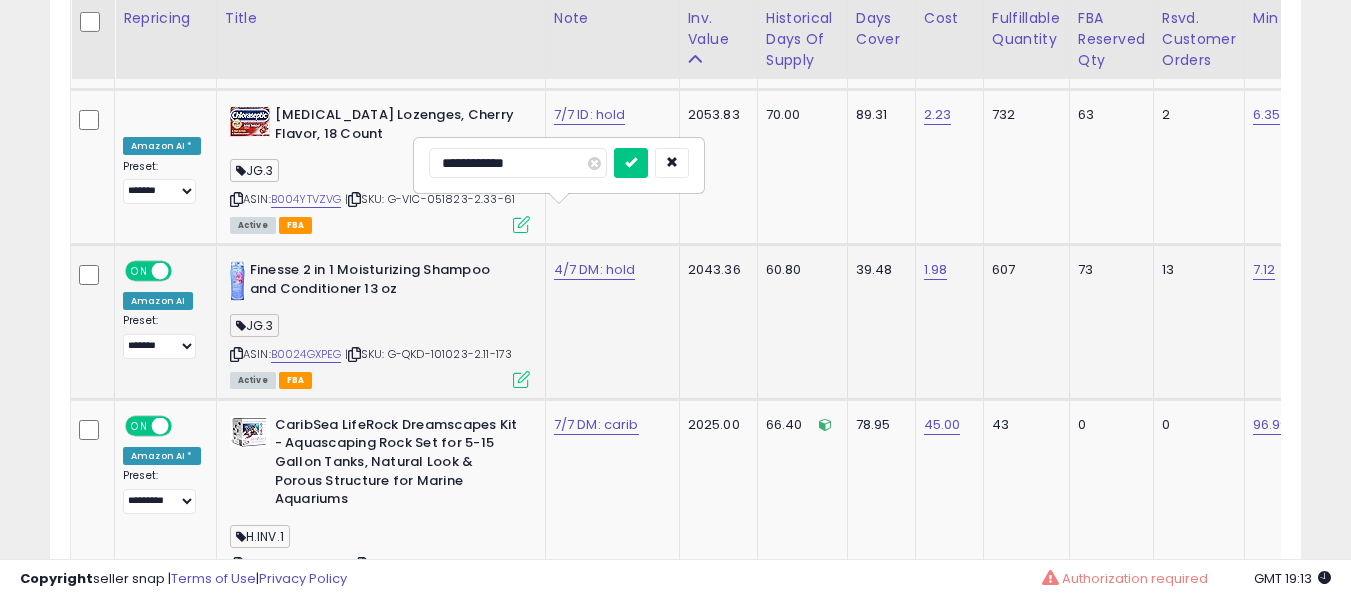click at bounding box center (631, 163) 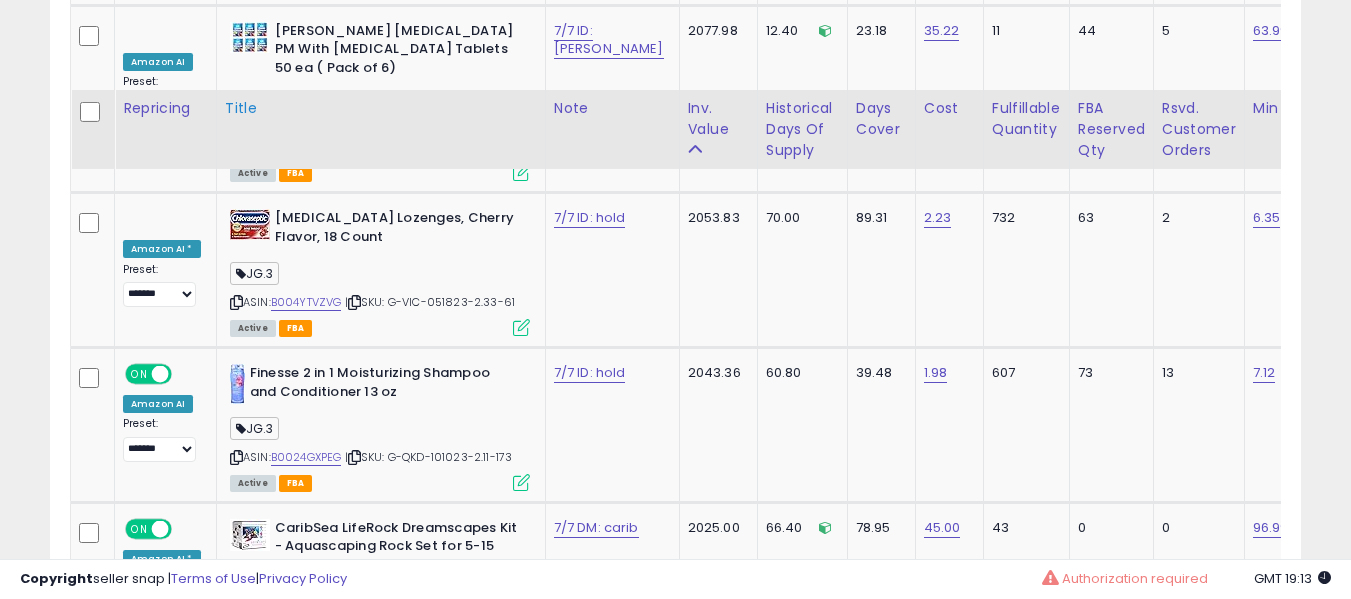 scroll, scrollTop: 3191, scrollLeft: 0, axis: vertical 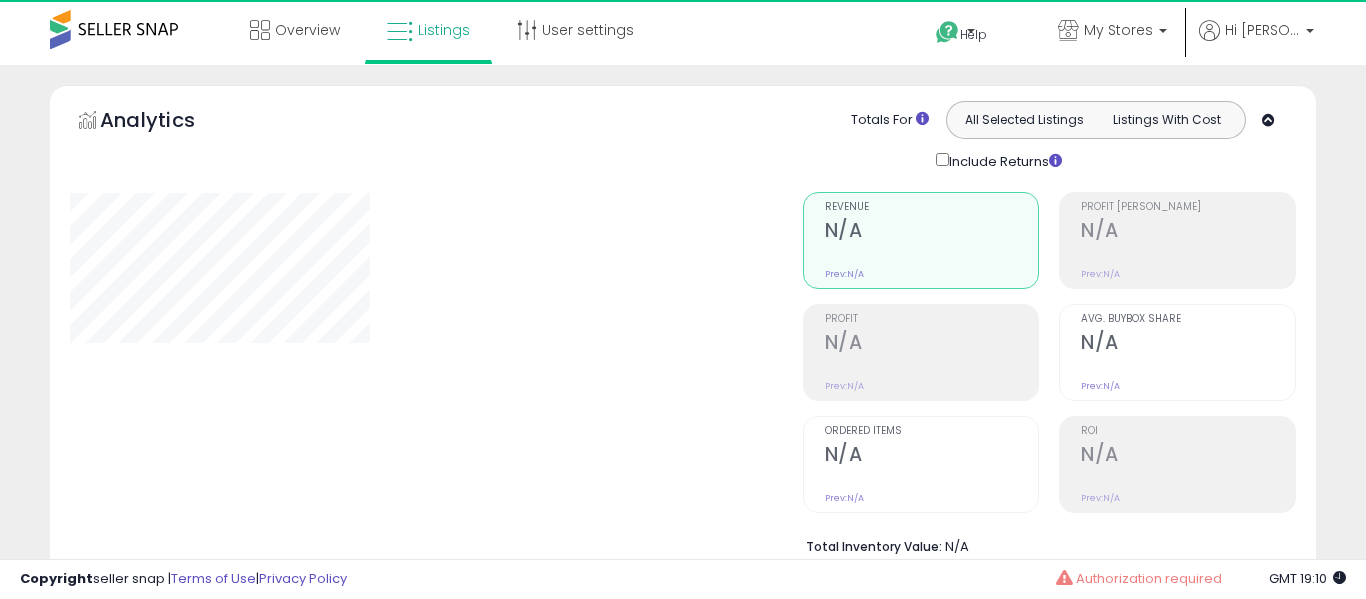 select on "**" 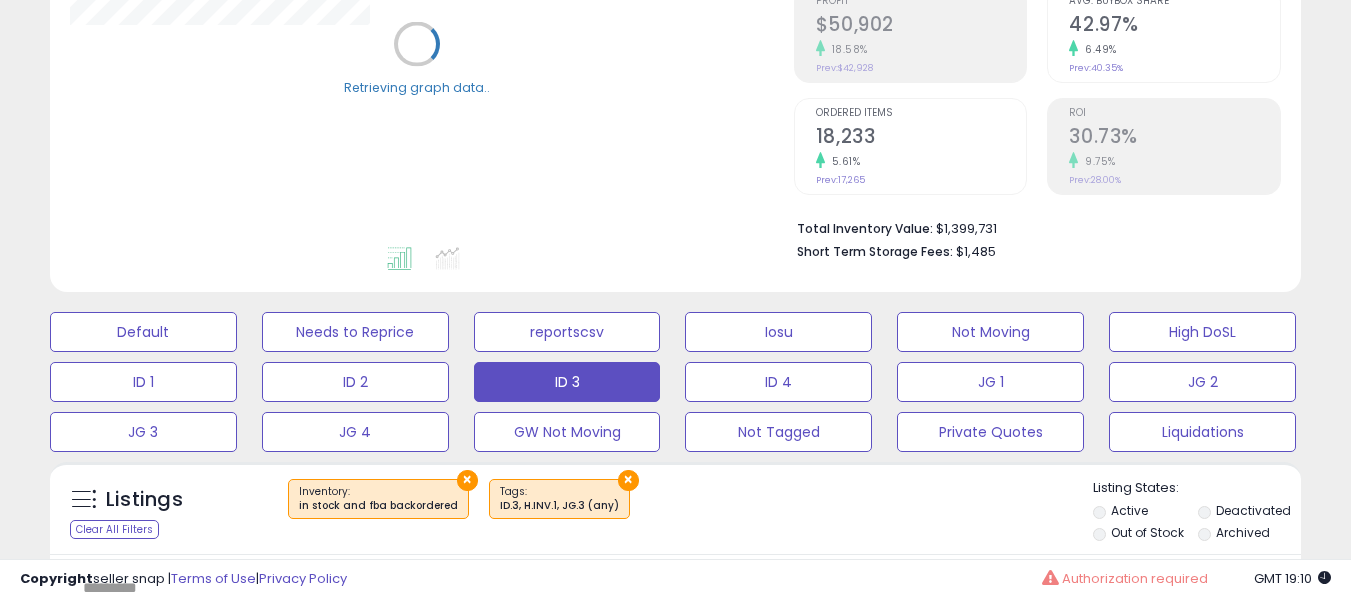 scroll, scrollTop: 400, scrollLeft: 0, axis: vertical 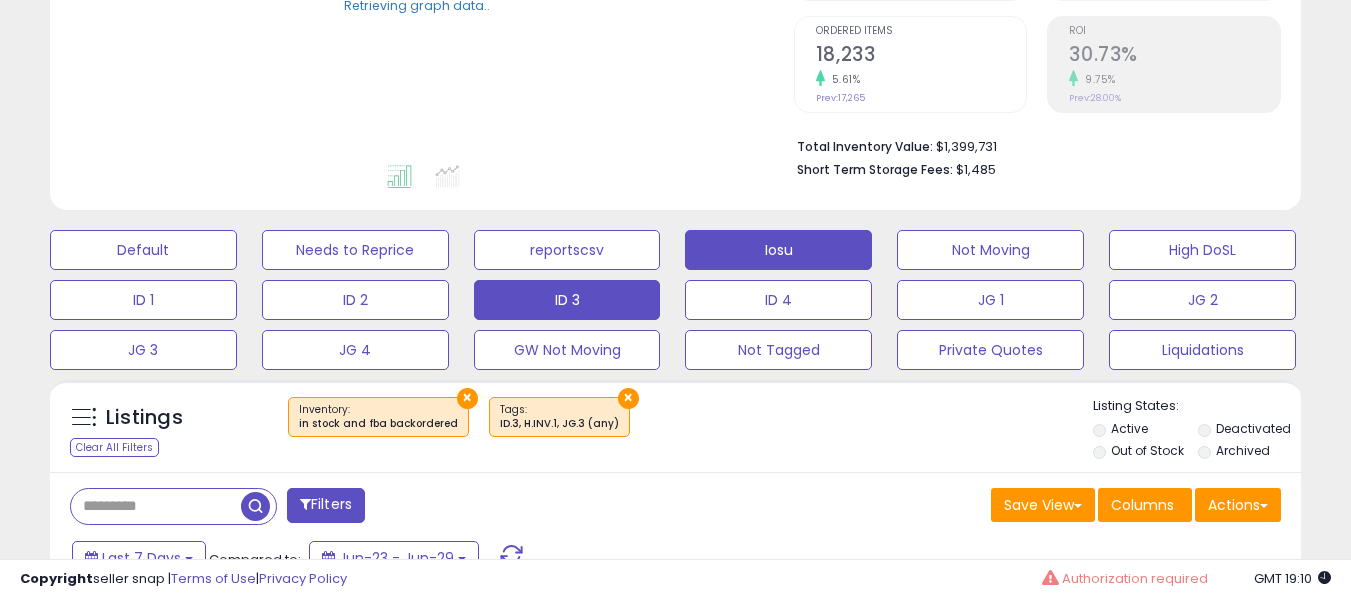 click on "Iosu" at bounding box center [143, 250] 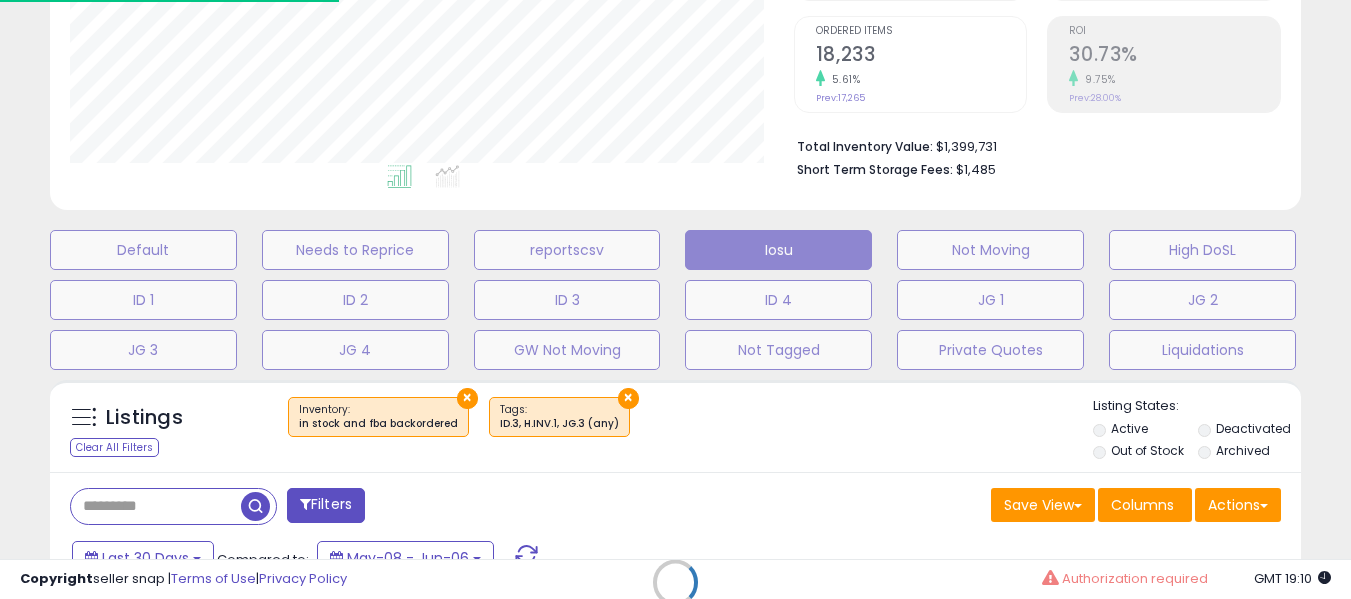 scroll, scrollTop: 999590, scrollLeft: 999276, axis: both 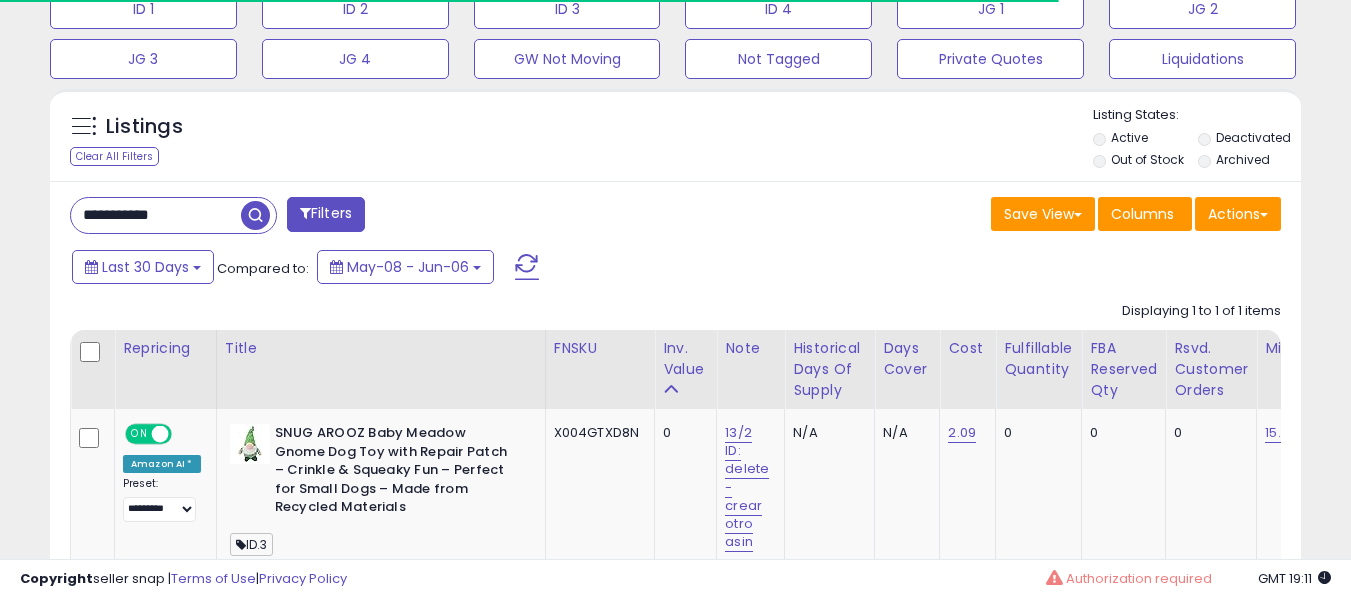 click on "**********" at bounding box center (156, 215) 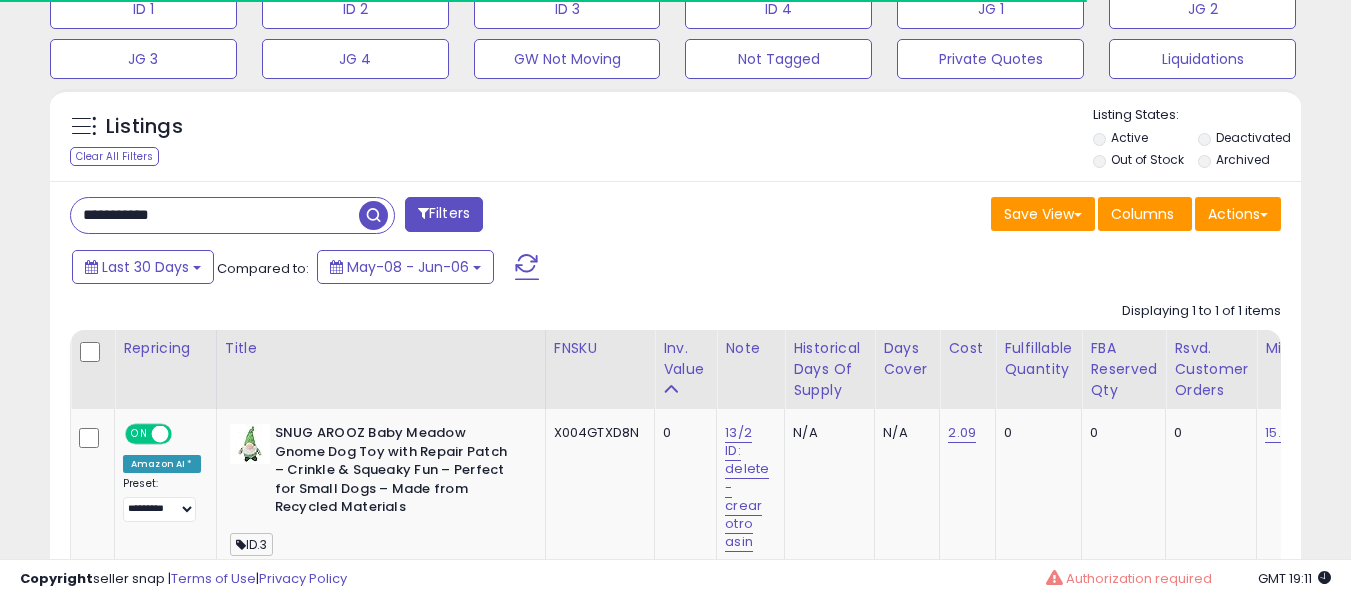 paste 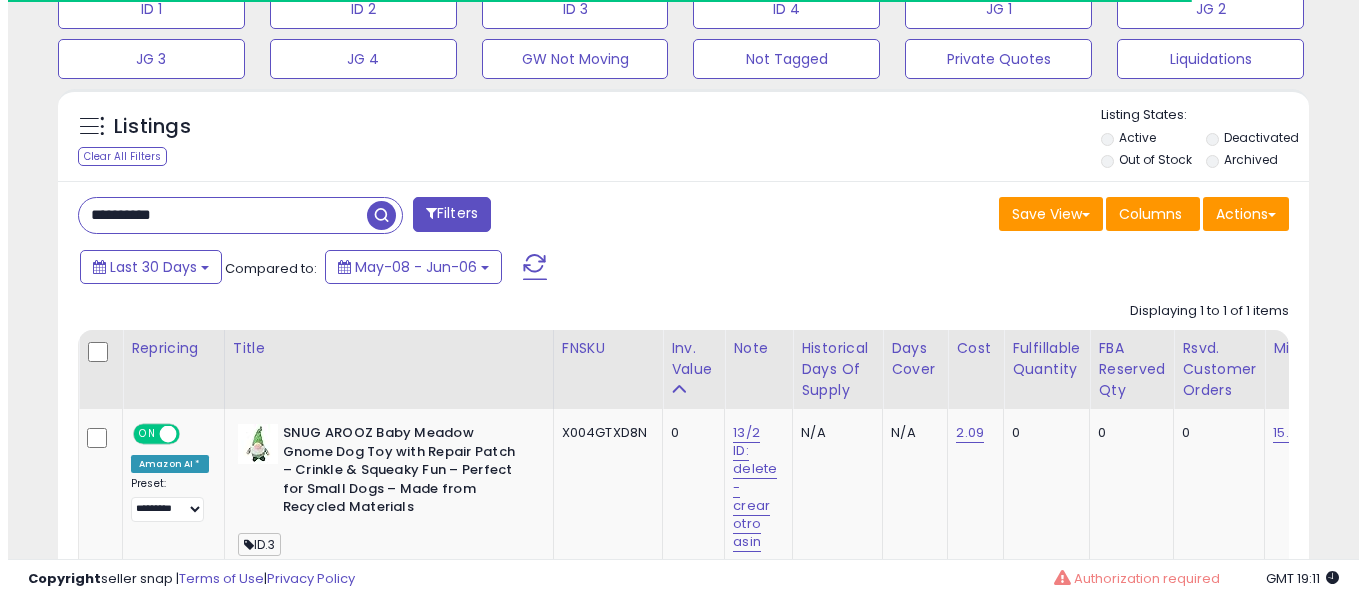 scroll, scrollTop: 671, scrollLeft: 0, axis: vertical 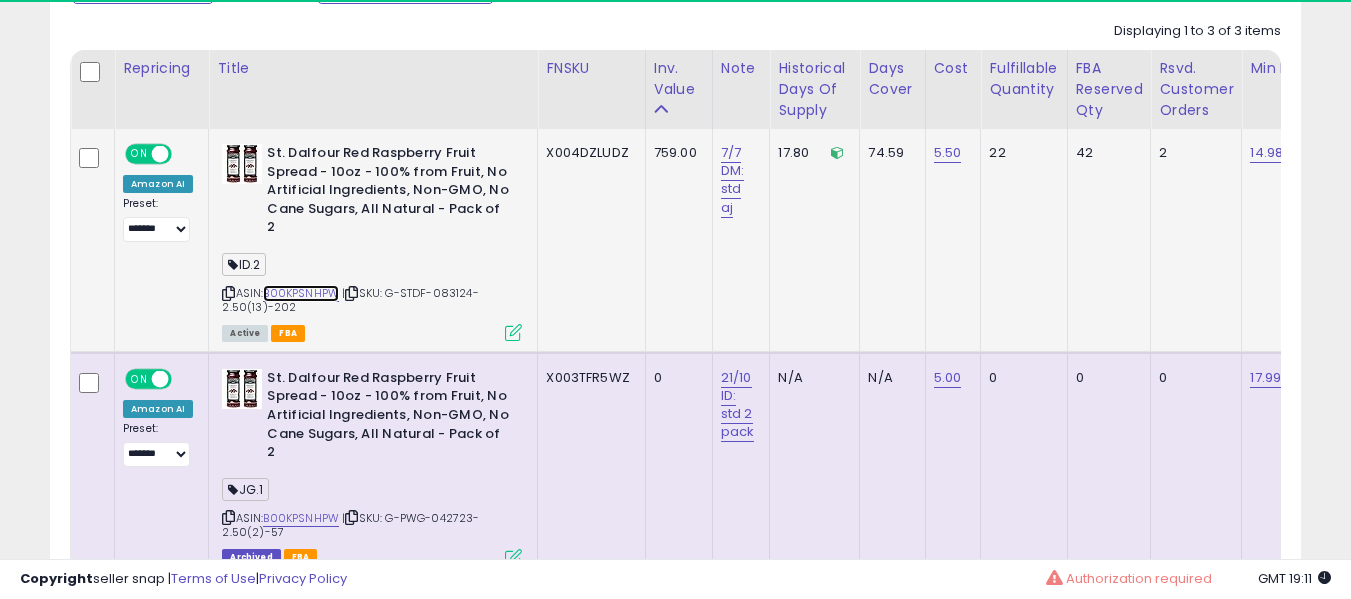 click on "B00KPSNHPW" at bounding box center [301, 293] 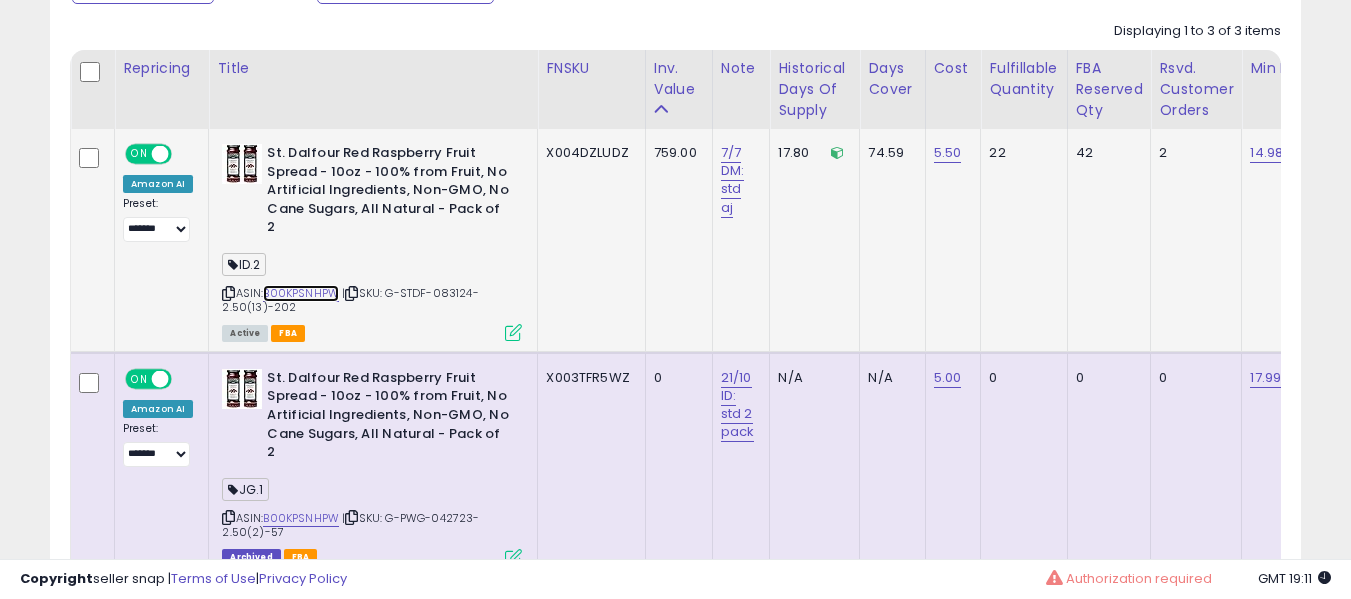 scroll, scrollTop: 999590, scrollLeft: 999276, axis: both 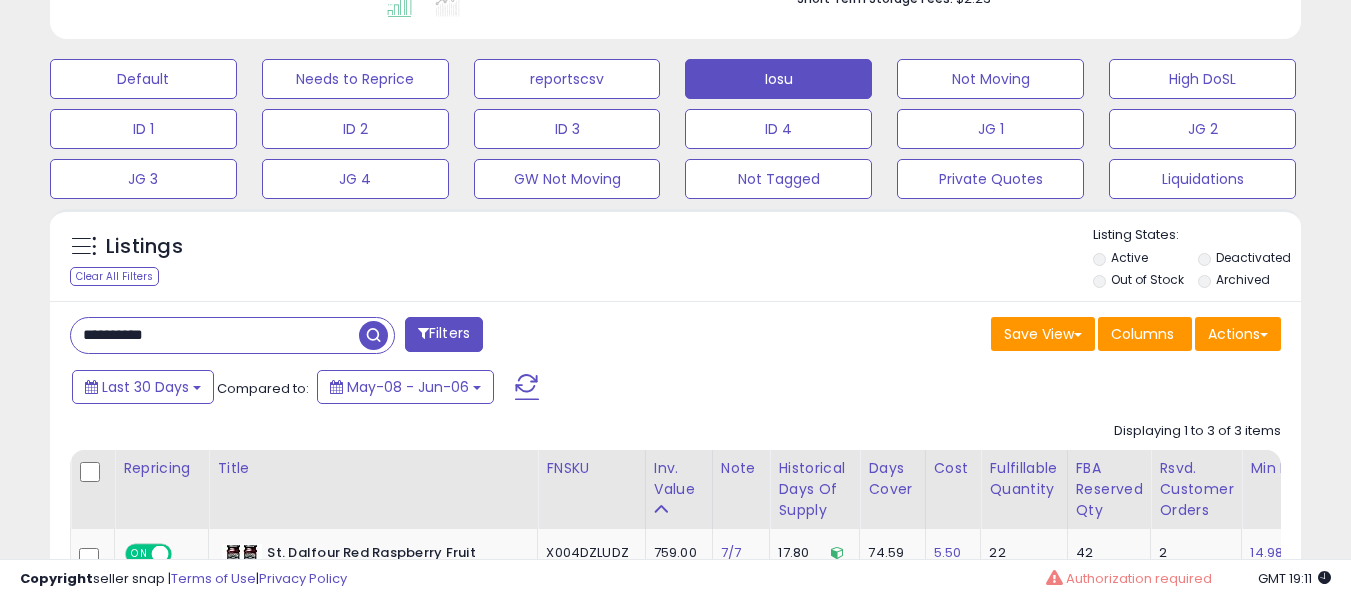 click on "**********" at bounding box center [215, 335] 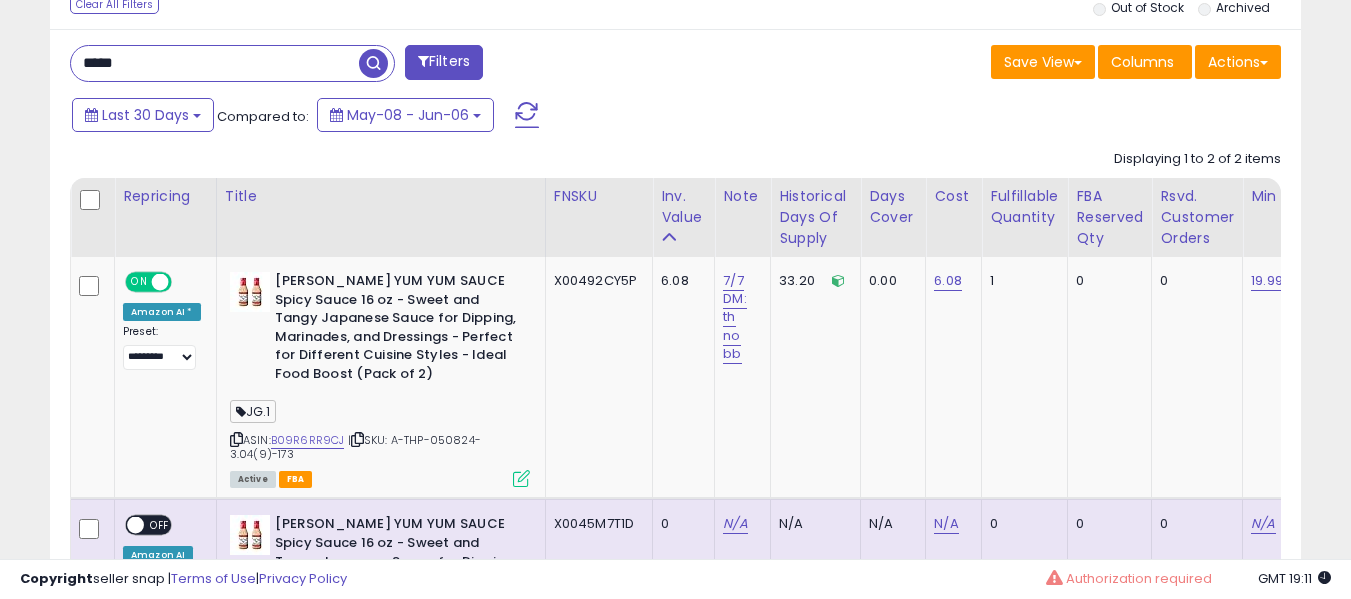 click on "*****" at bounding box center [215, 63] 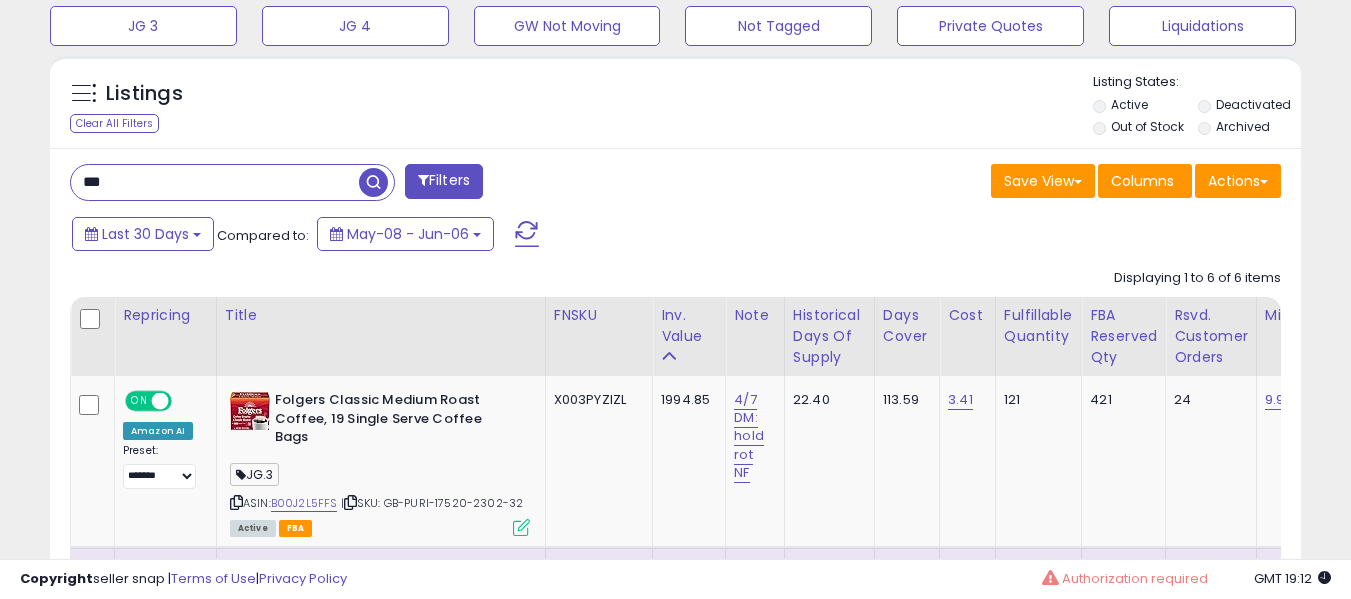 click on "***" at bounding box center (215, 182) 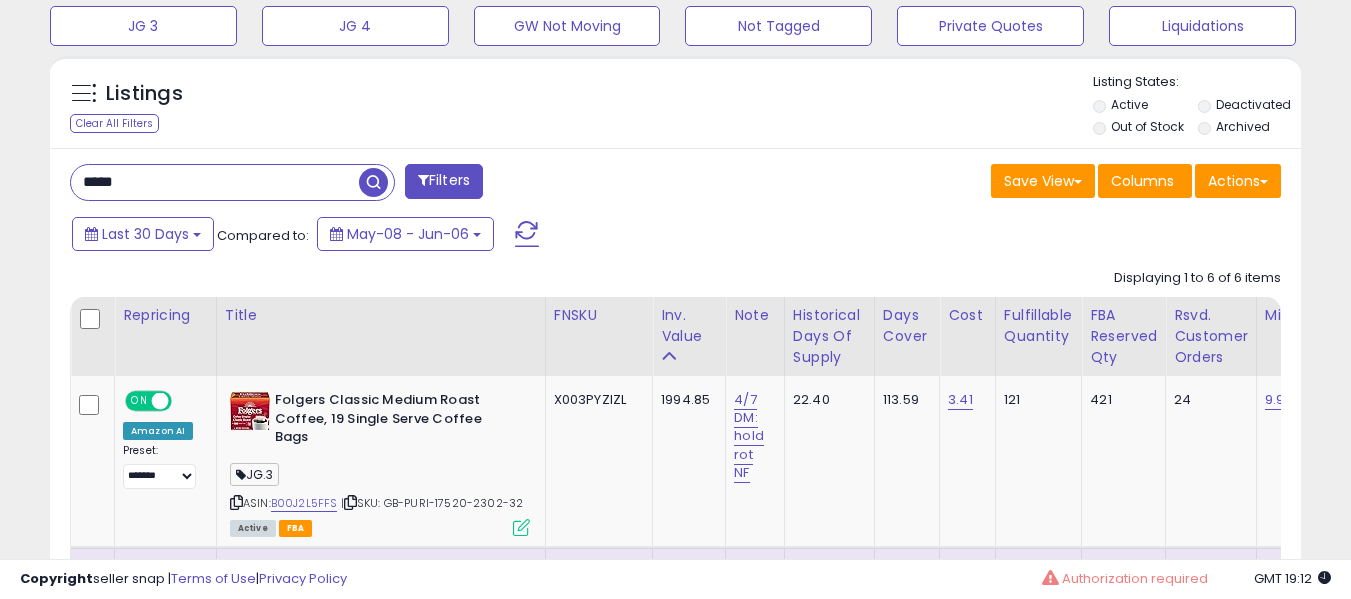 type on "*****" 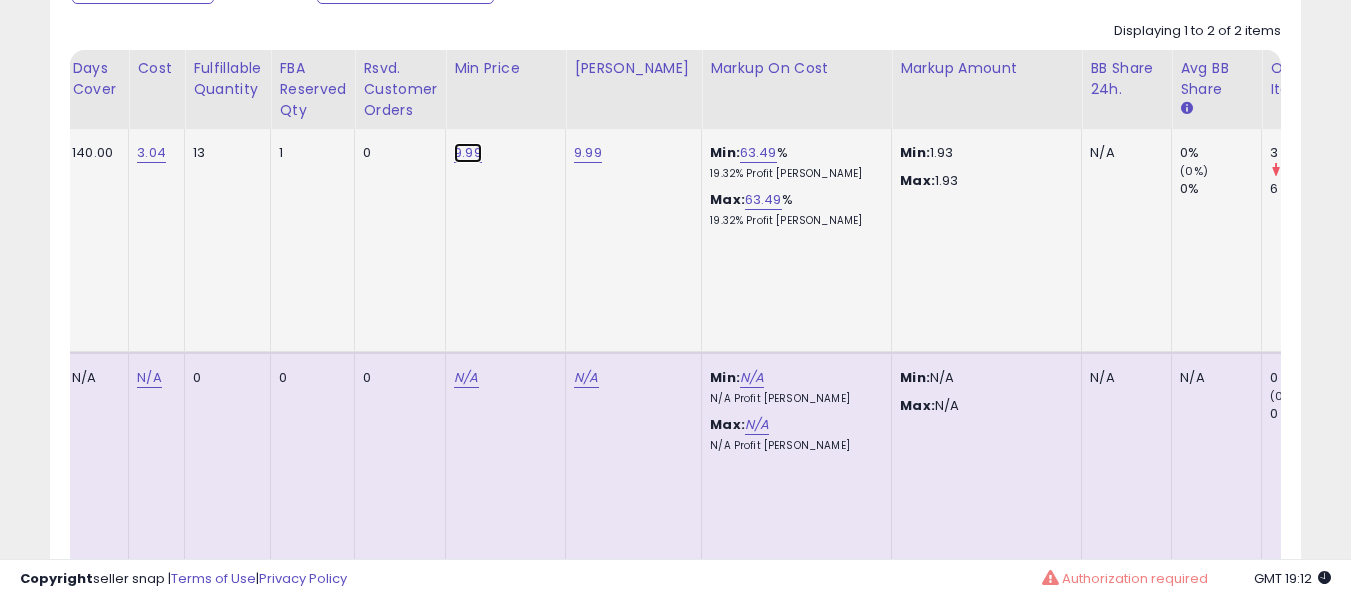 click on "9.99" at bounding box center (468, 153) 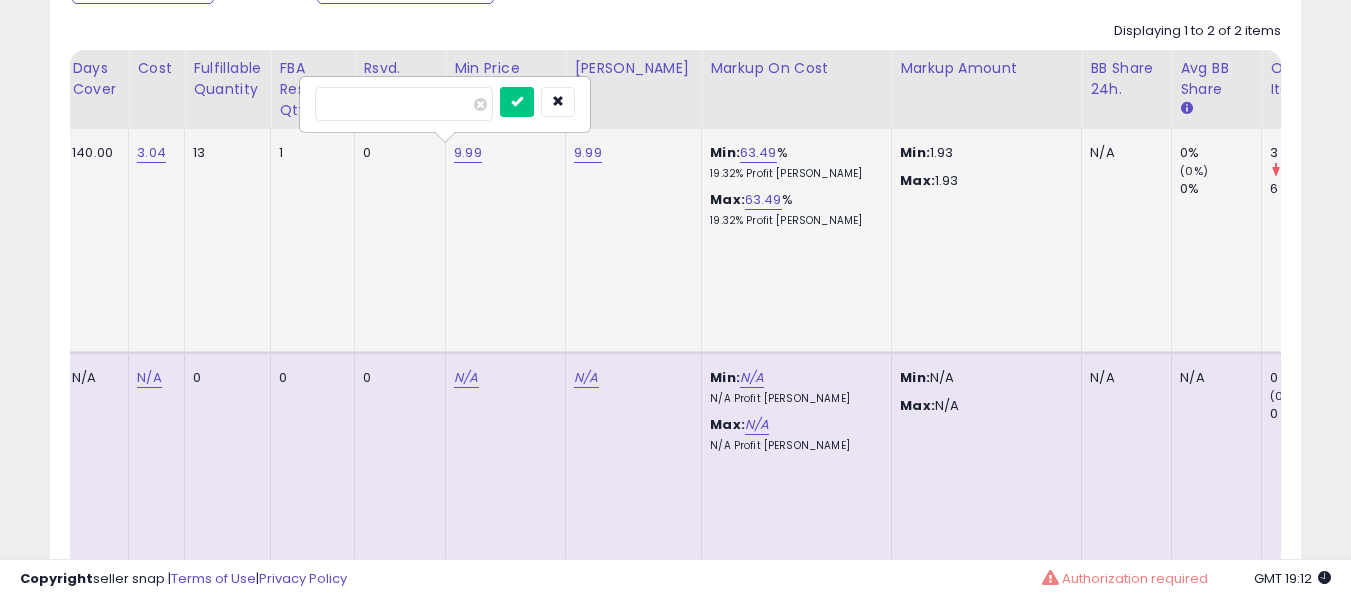 type on "****" 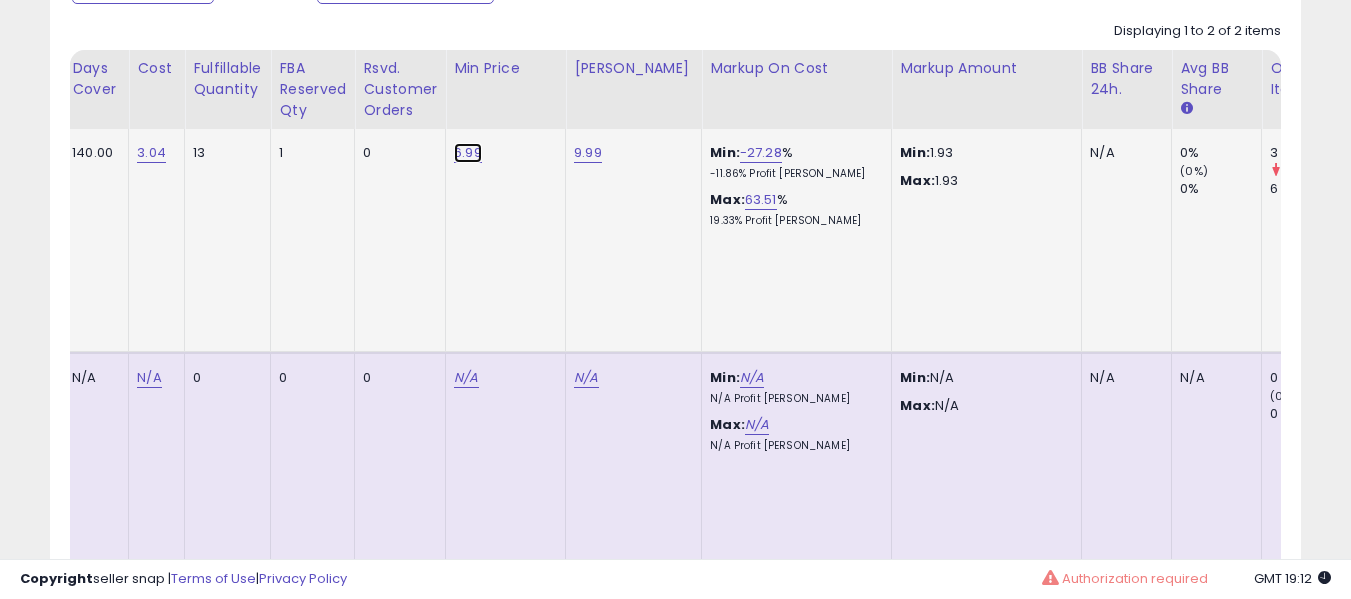 click on "6.99" at bounding box center [468, 153] 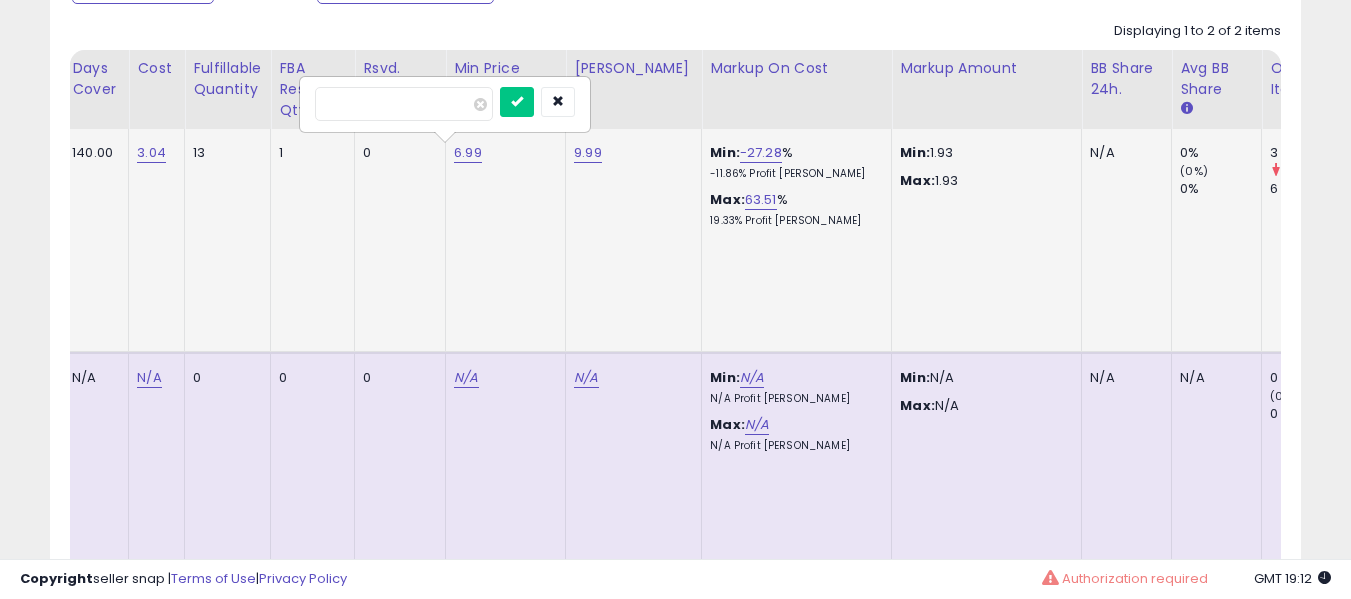 type on "****" 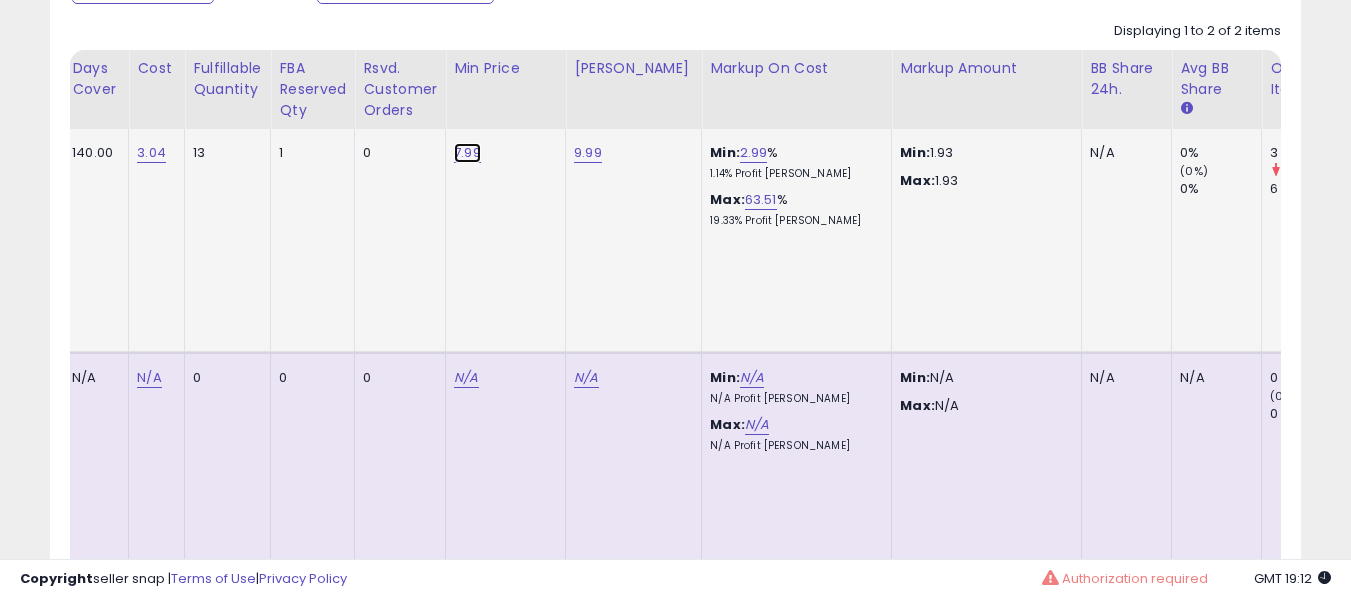 click on "7.99" at bounding box center (467, 153) 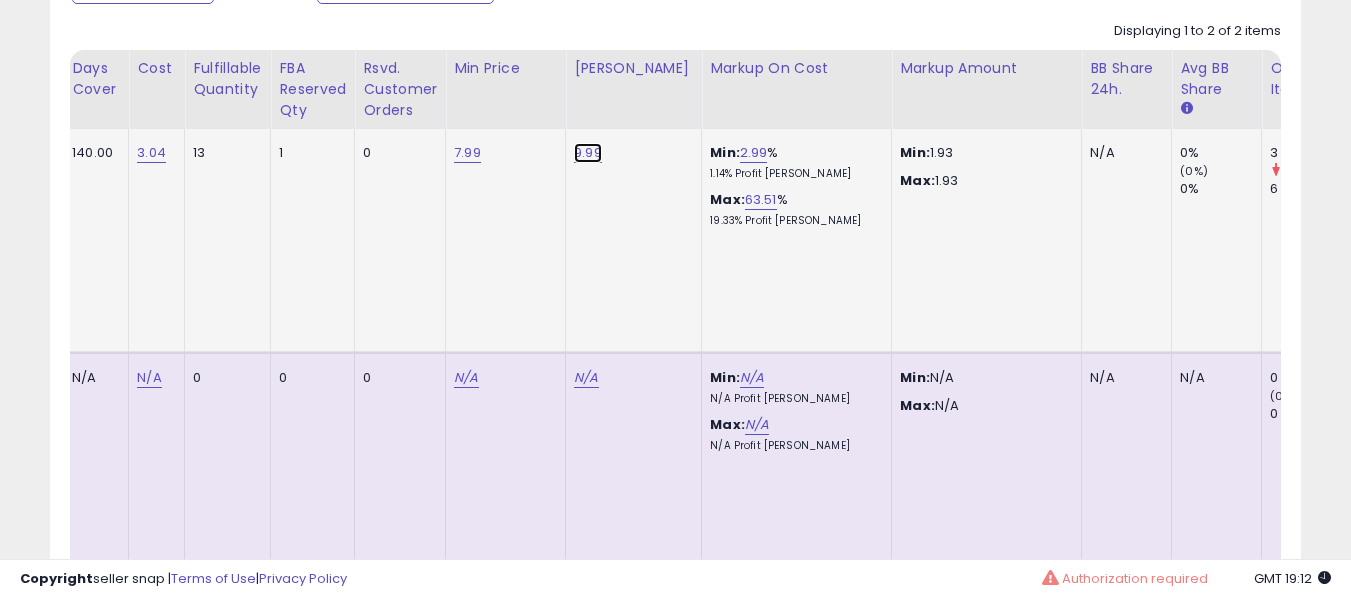 click on "9.99" at bounding box center (588, 153) 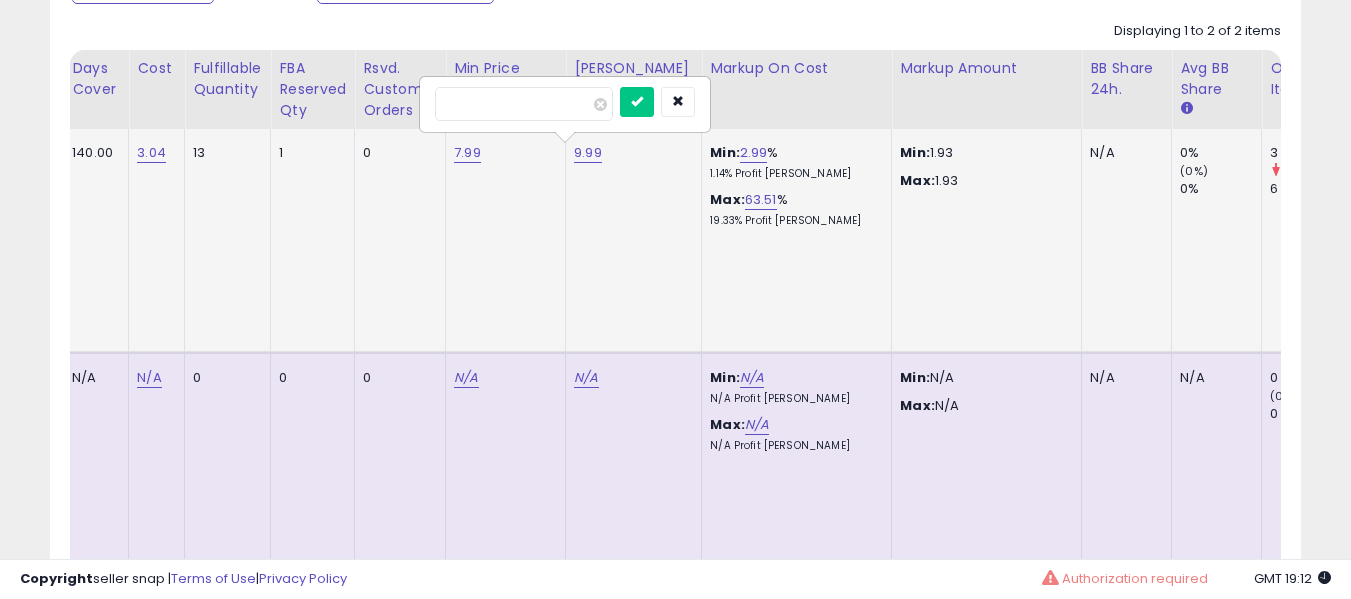 type on "****" 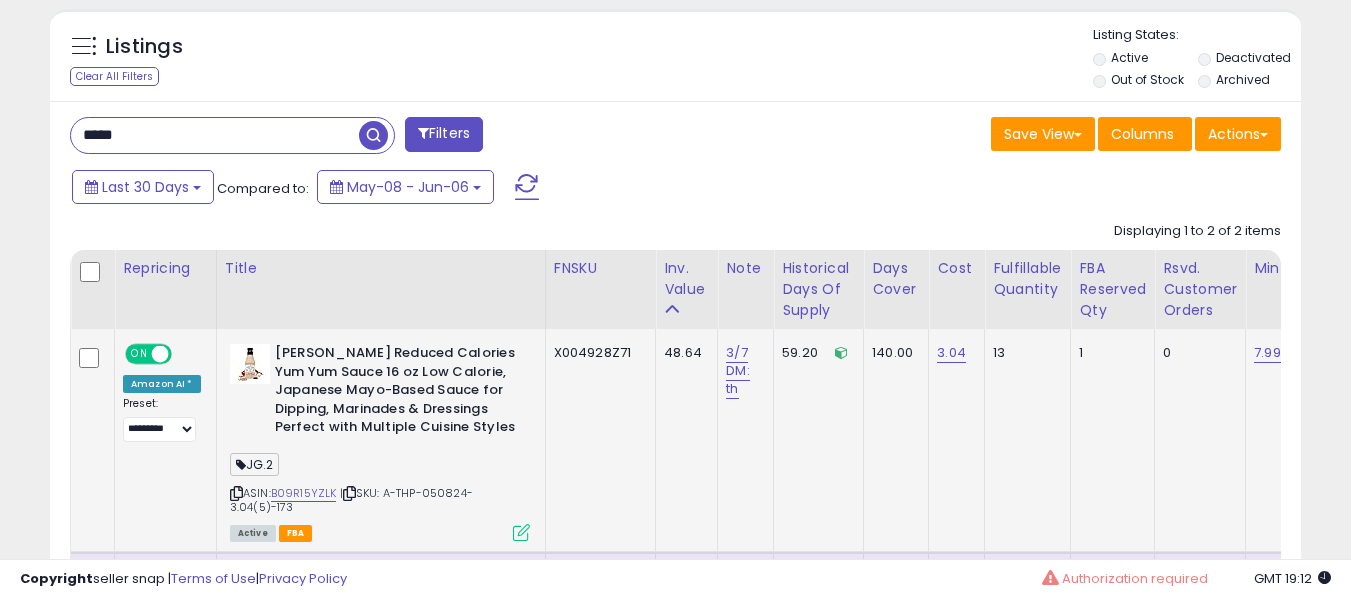 click on "*****" at bounding box center (215, 135) 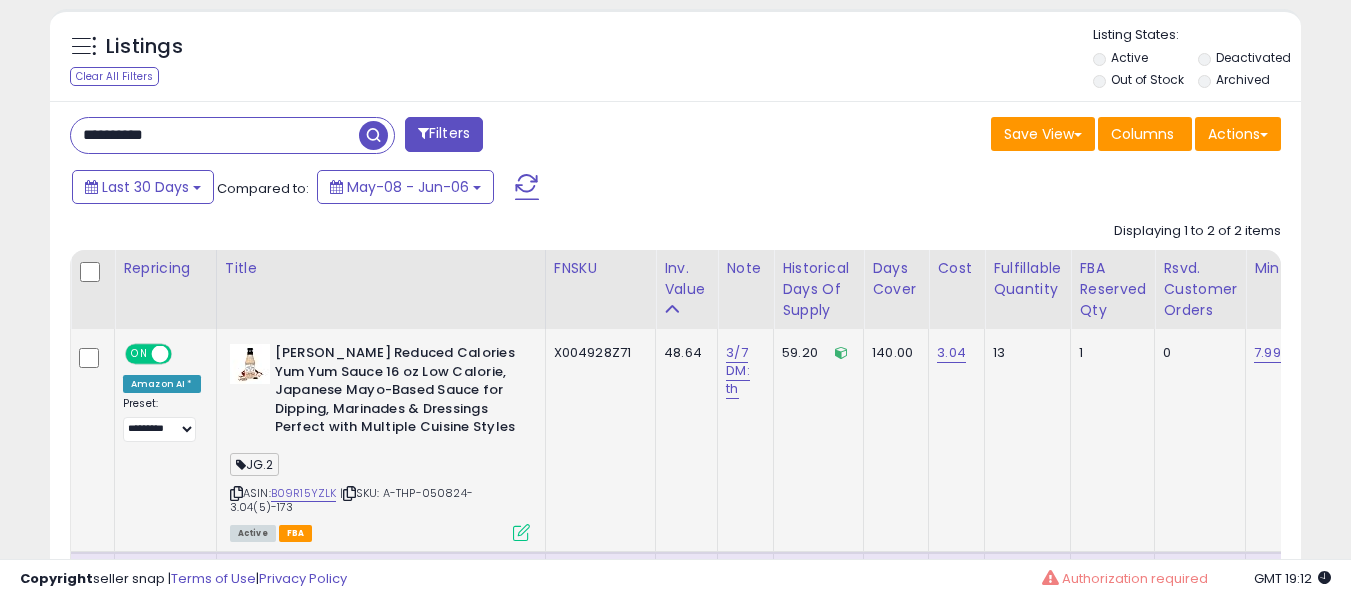 type on "**********" 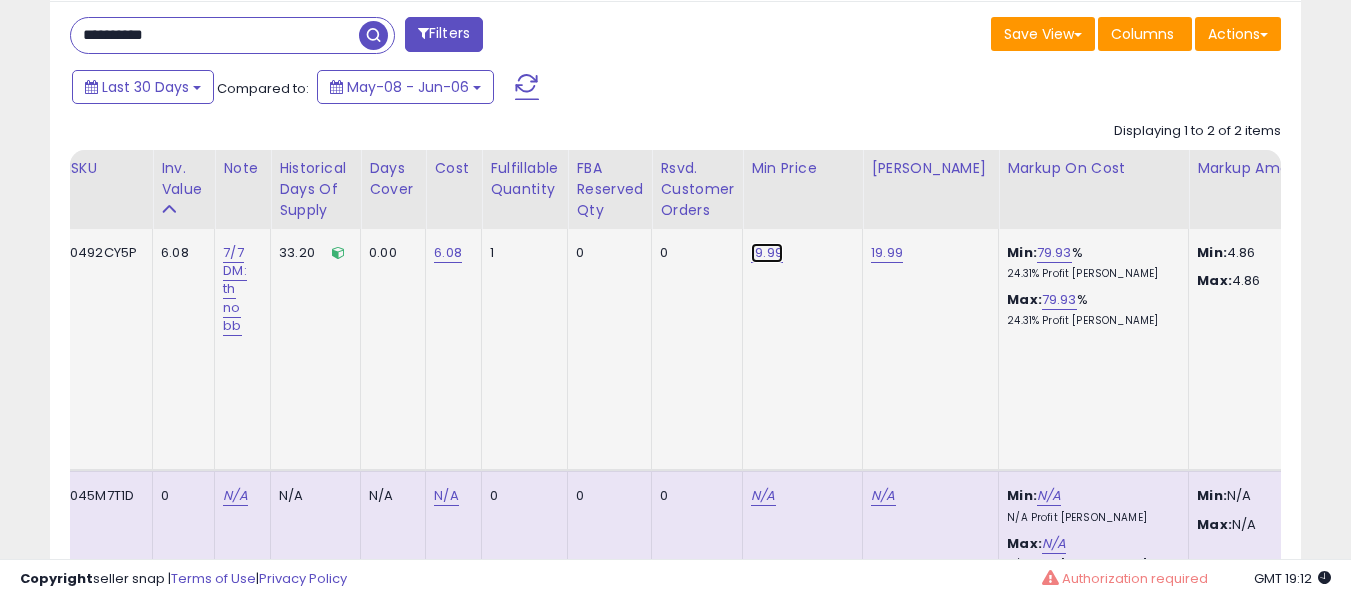 click on "19.99" at bounding box center (767, 253) 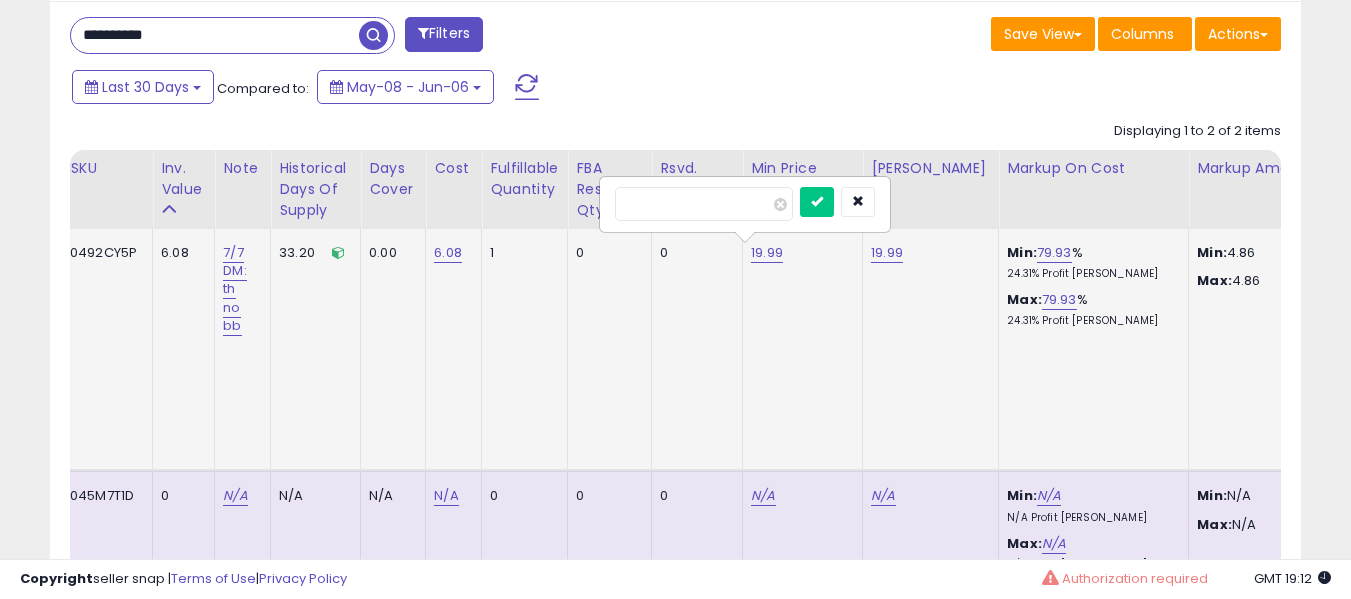 type on "*****" 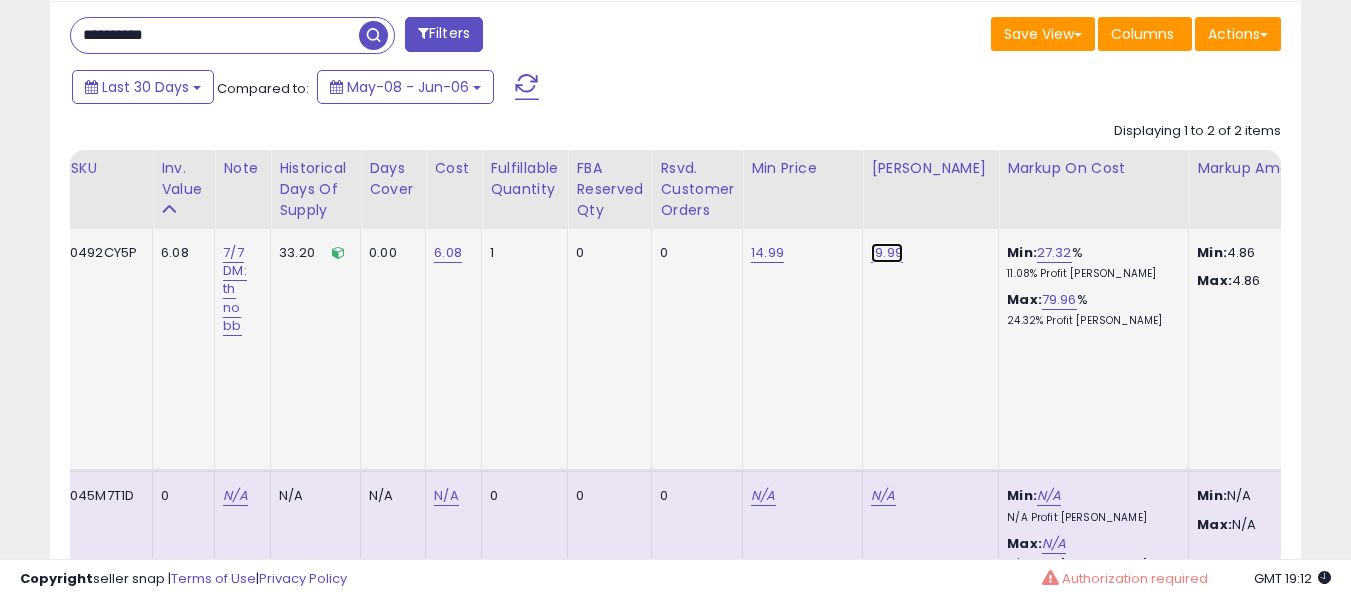 click on "19.99" at bounding box center [887, 253] 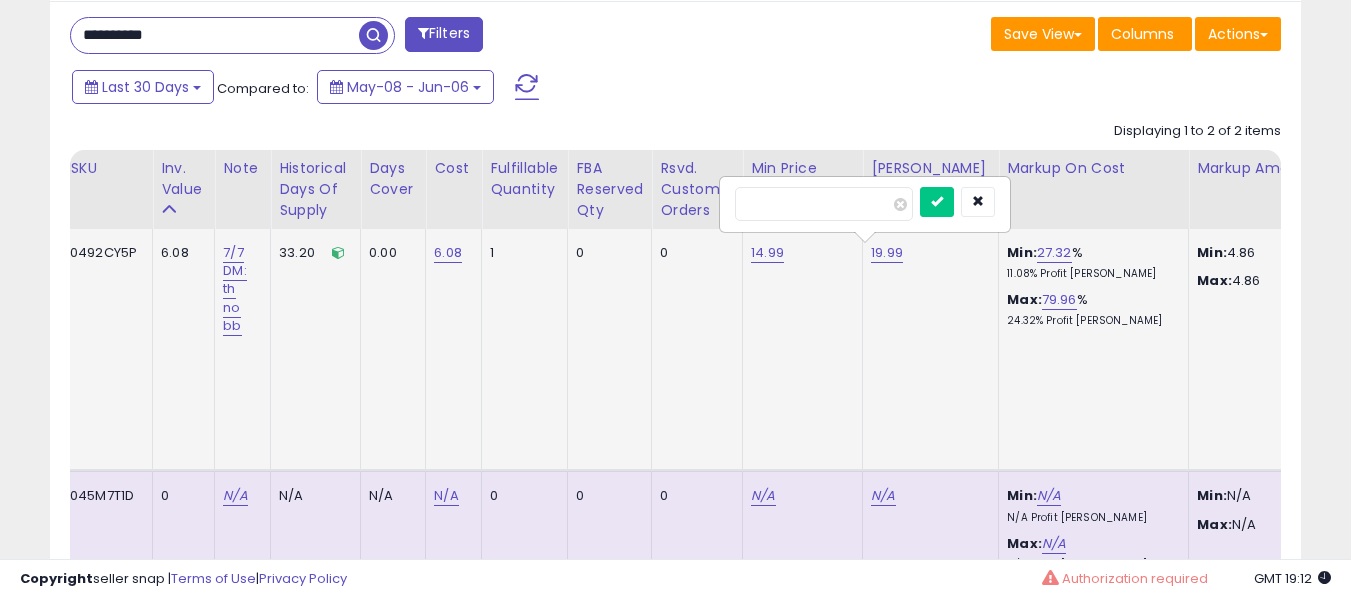 type on "*****" 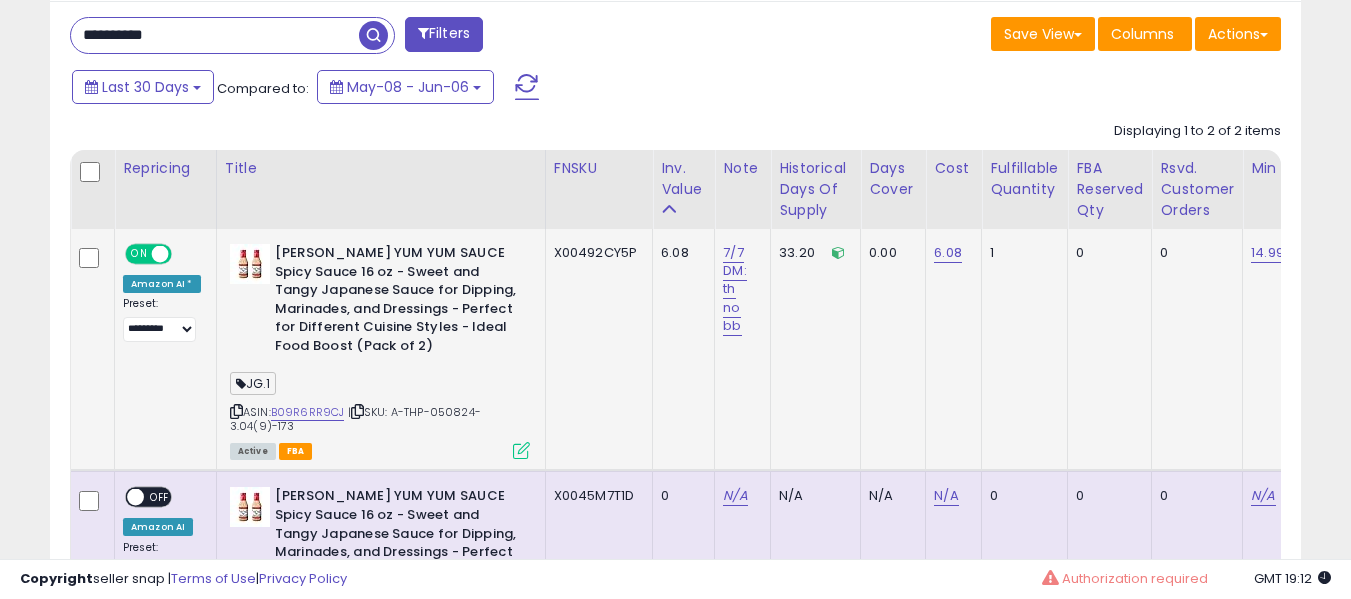 click on "7/7 DM: th no bb" at bounding box center [739, 289] 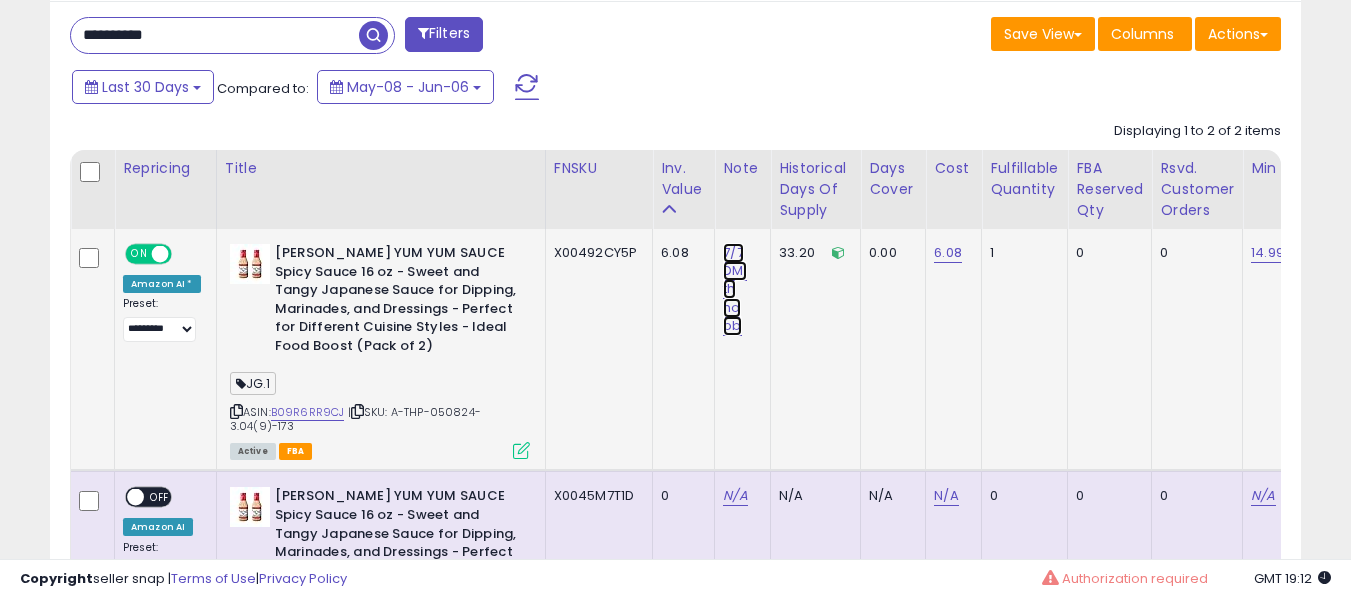 click on "7/7 DM: th no bb" at bounding box center [734, 289] 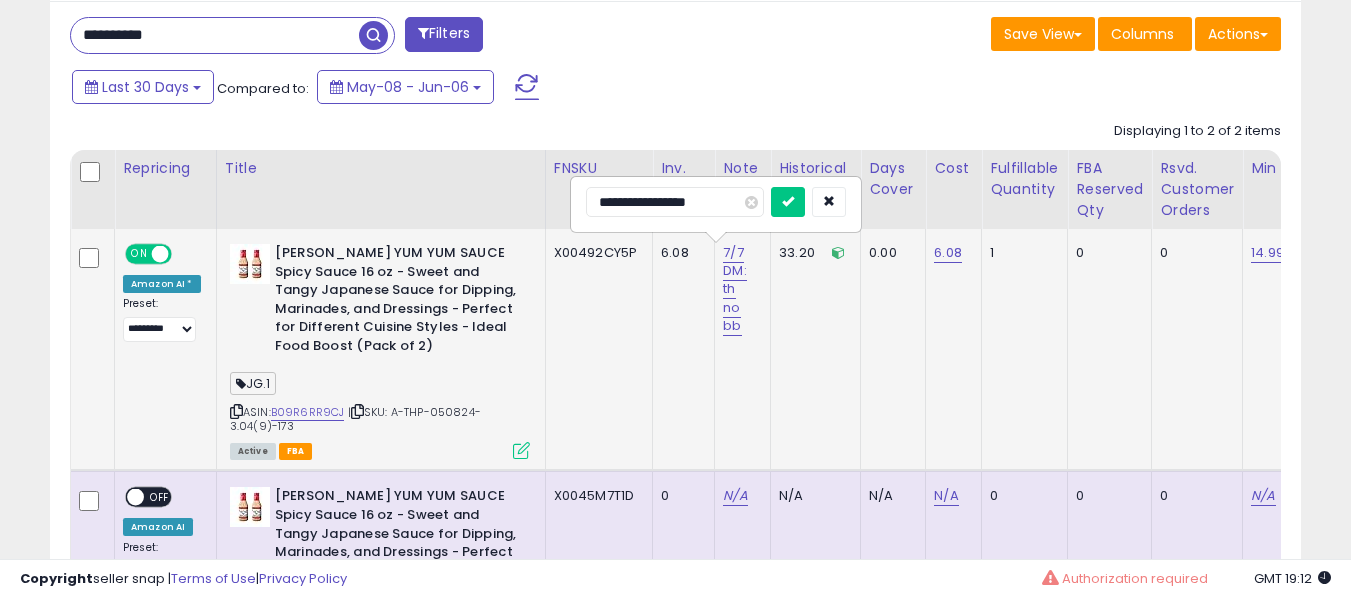 type on "**********" 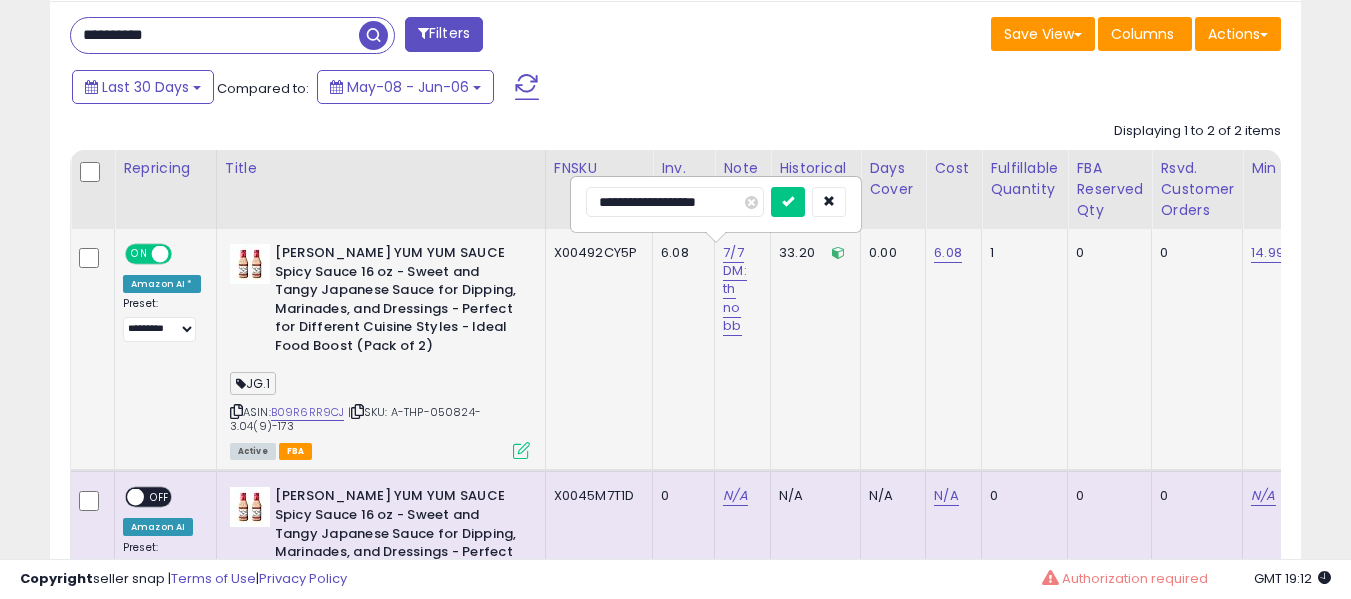 click at bounding box center (788, 202) 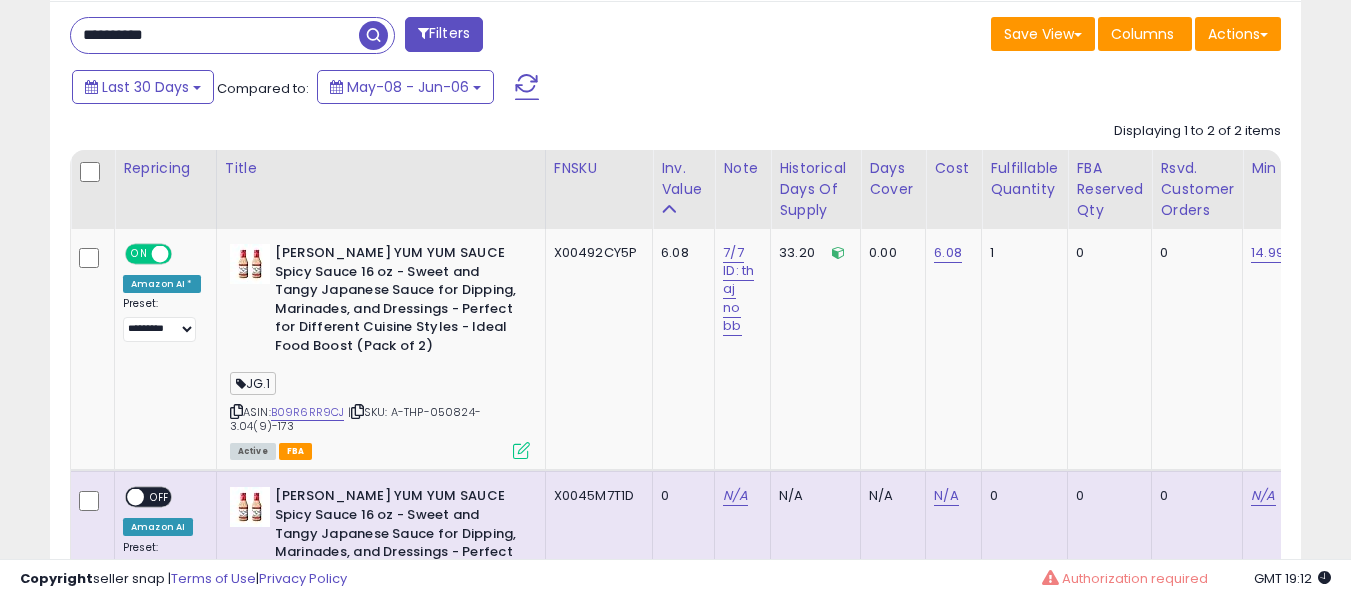 click on "**********" at bounding box center [215, 35] 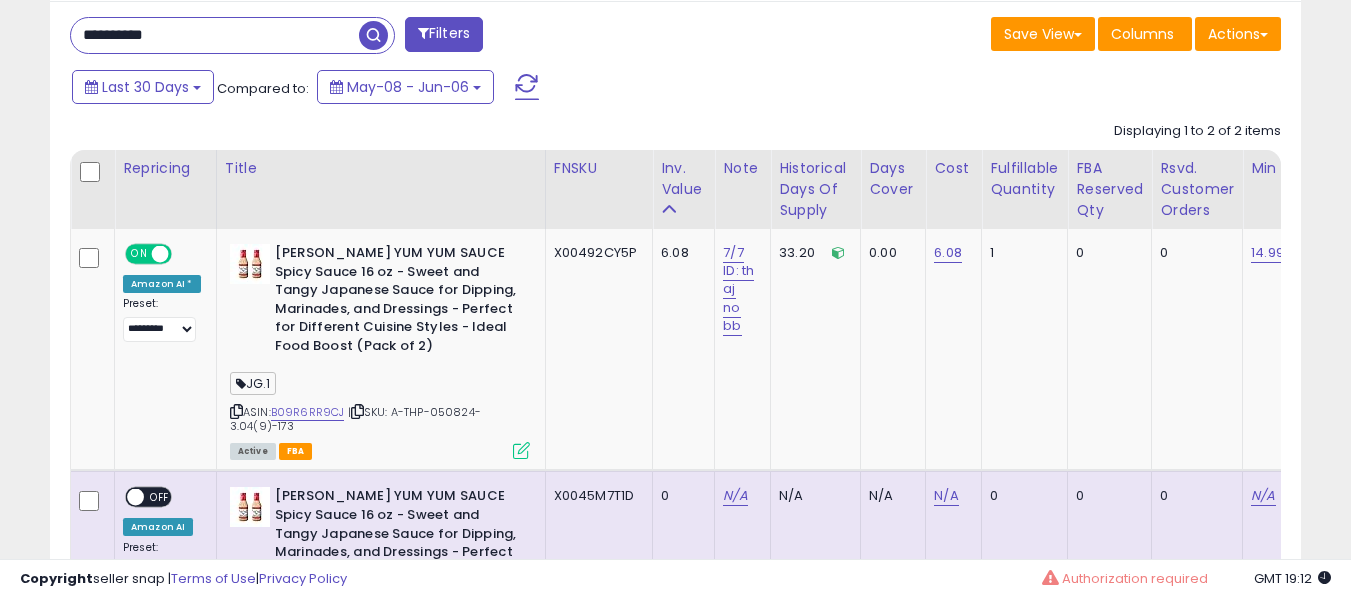 type on "**********" 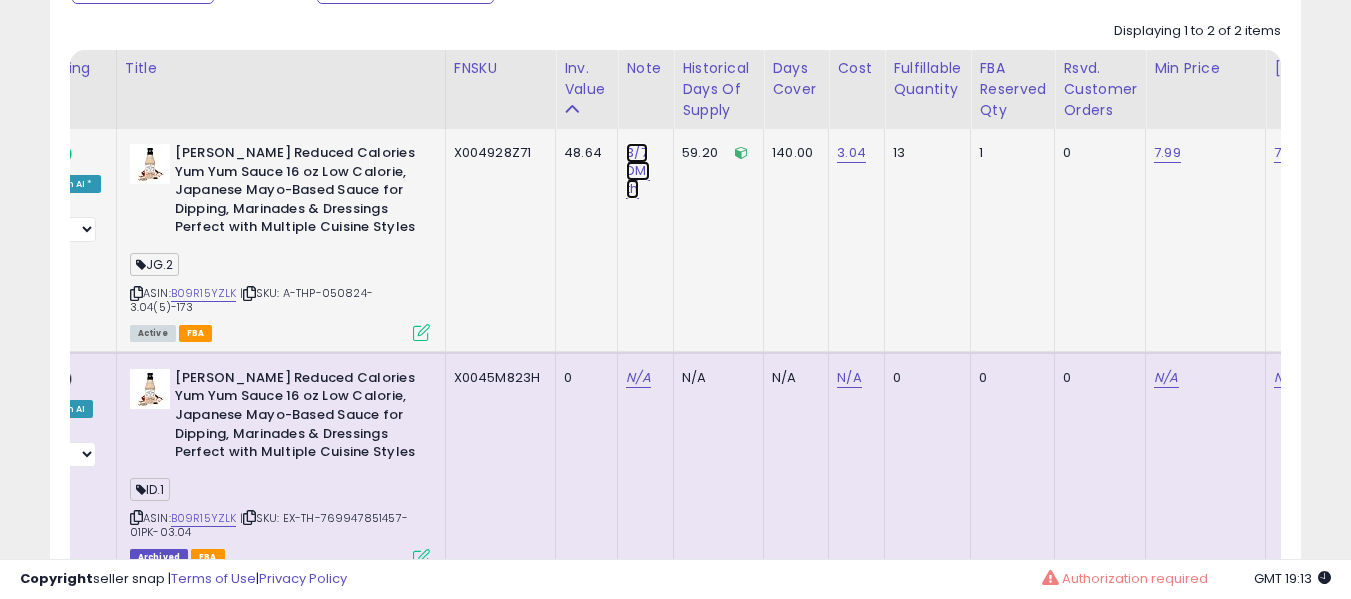 click on "3/7 DM: th" at bounding box center (642, 171) 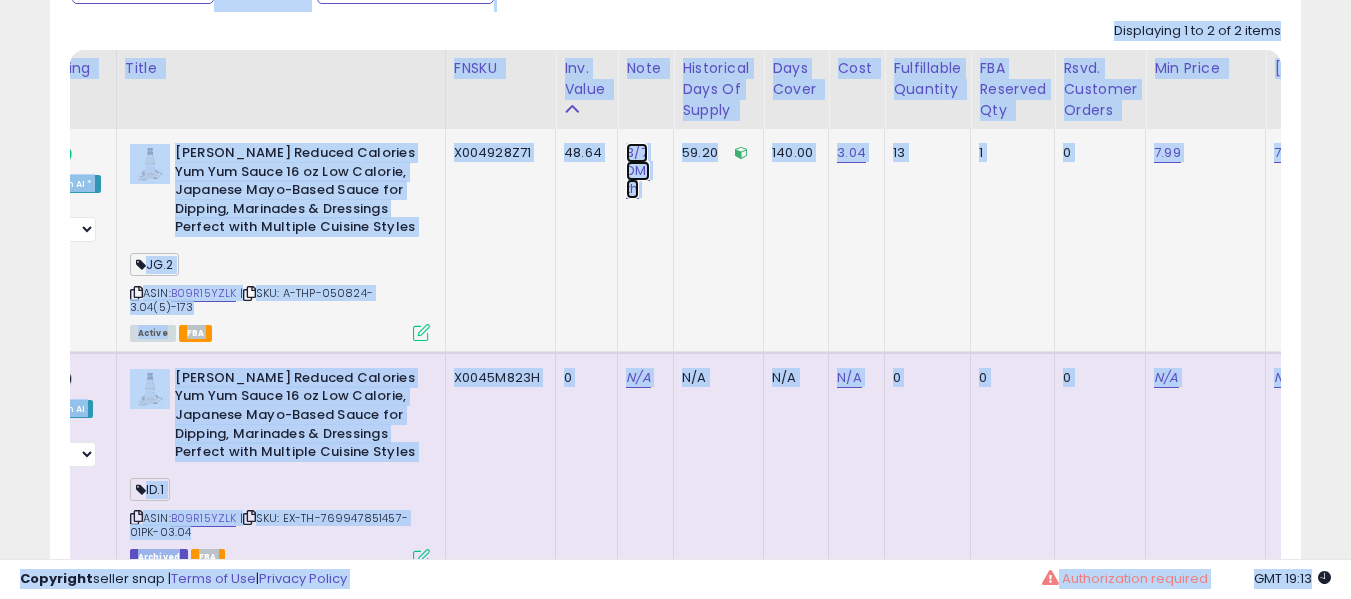 click on "3/7 DM: th" at bounding box center (637, 171) 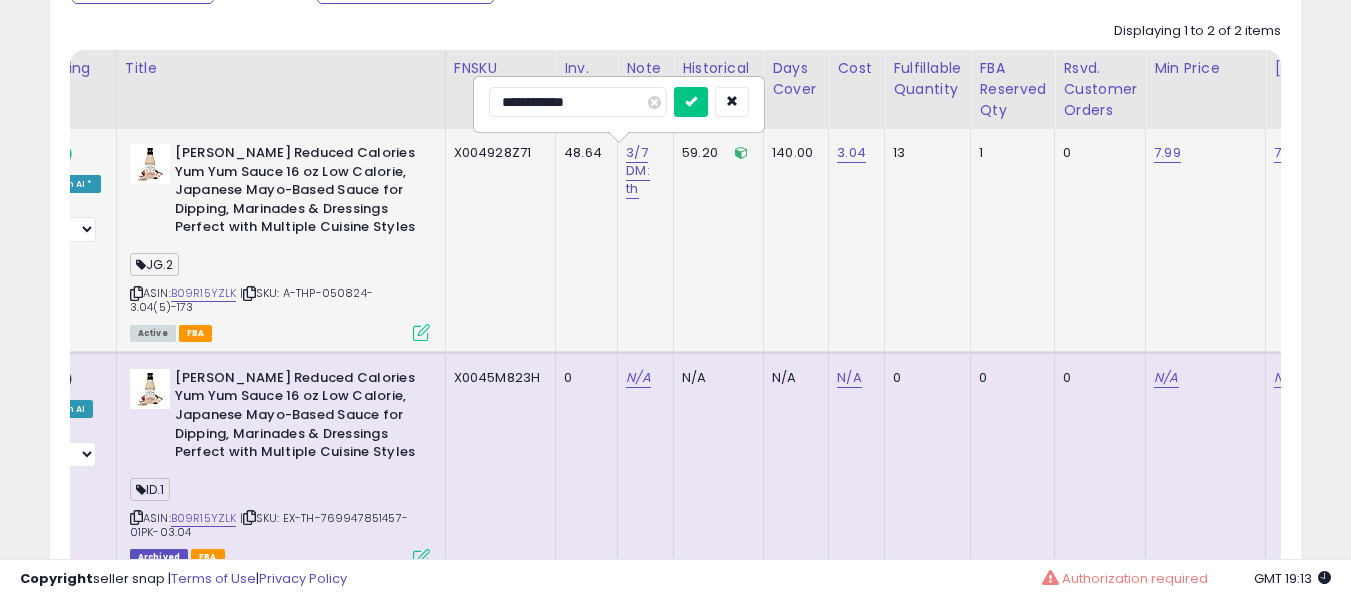 type on "**********" 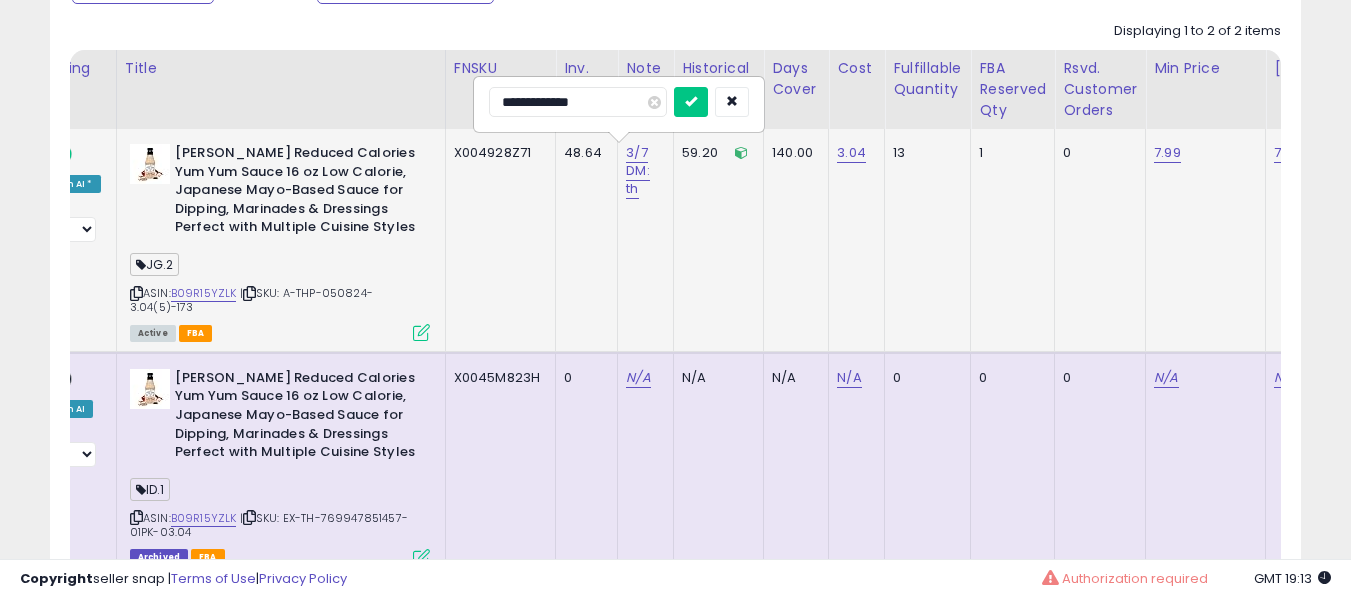 click at bounding box center (691, 102) 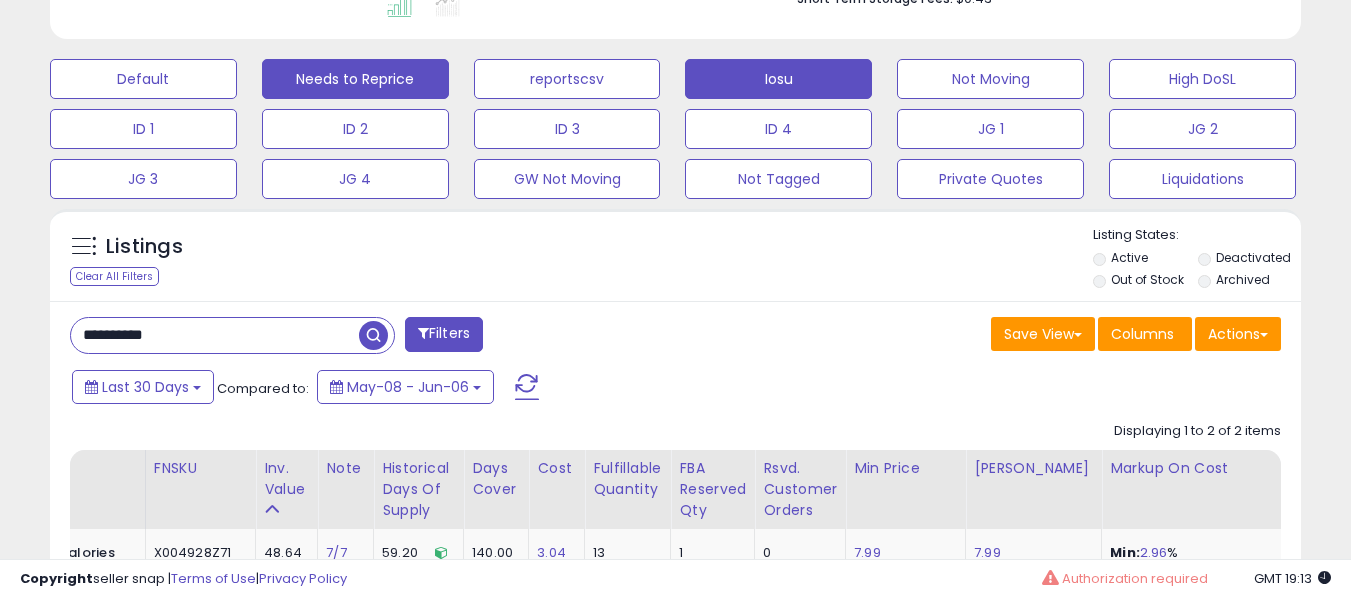 click on "Needs to Reprice" at bounding box center [143, 79] 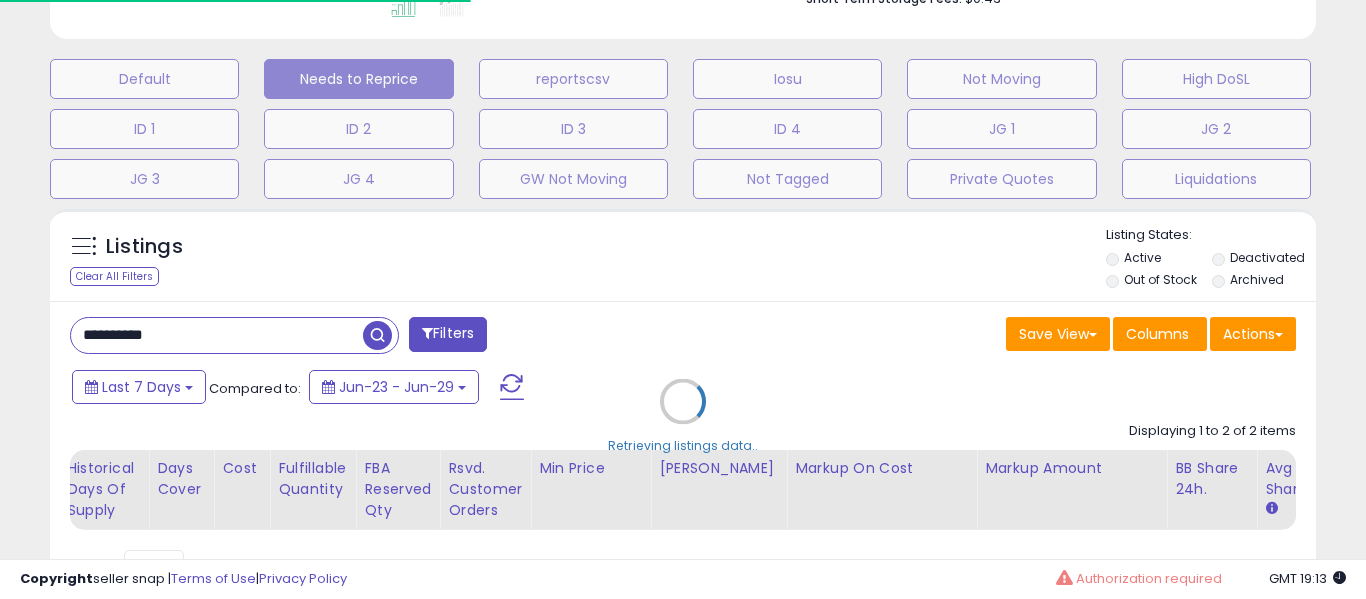 type 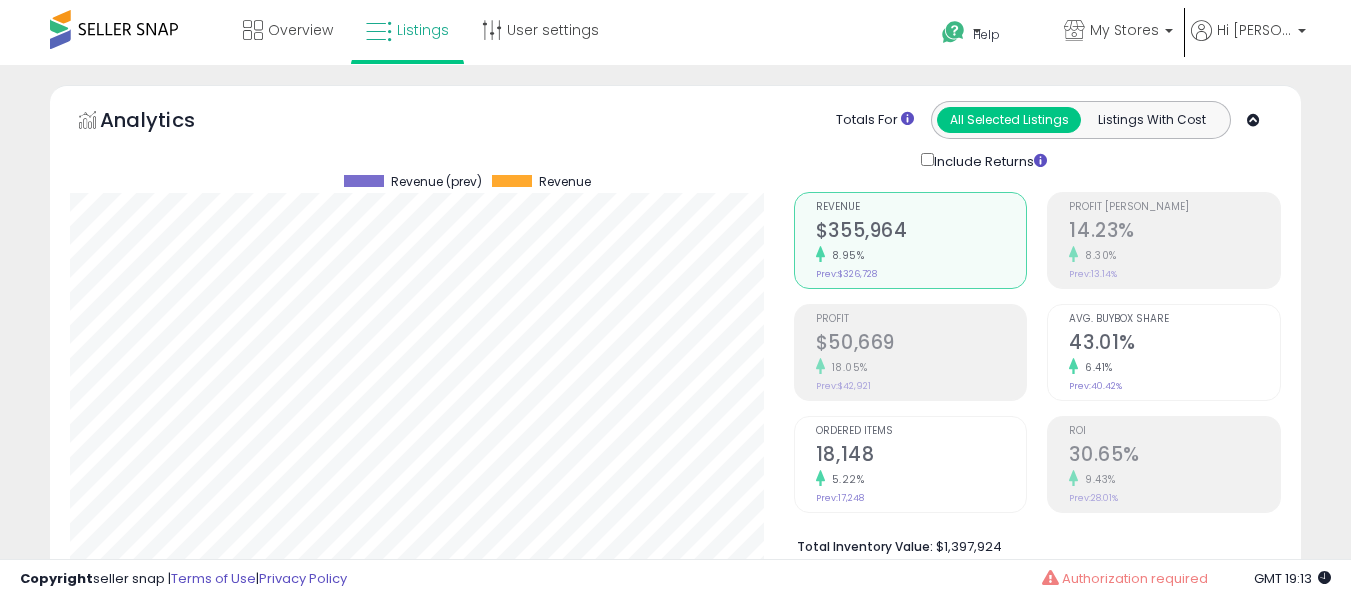 select on "**" 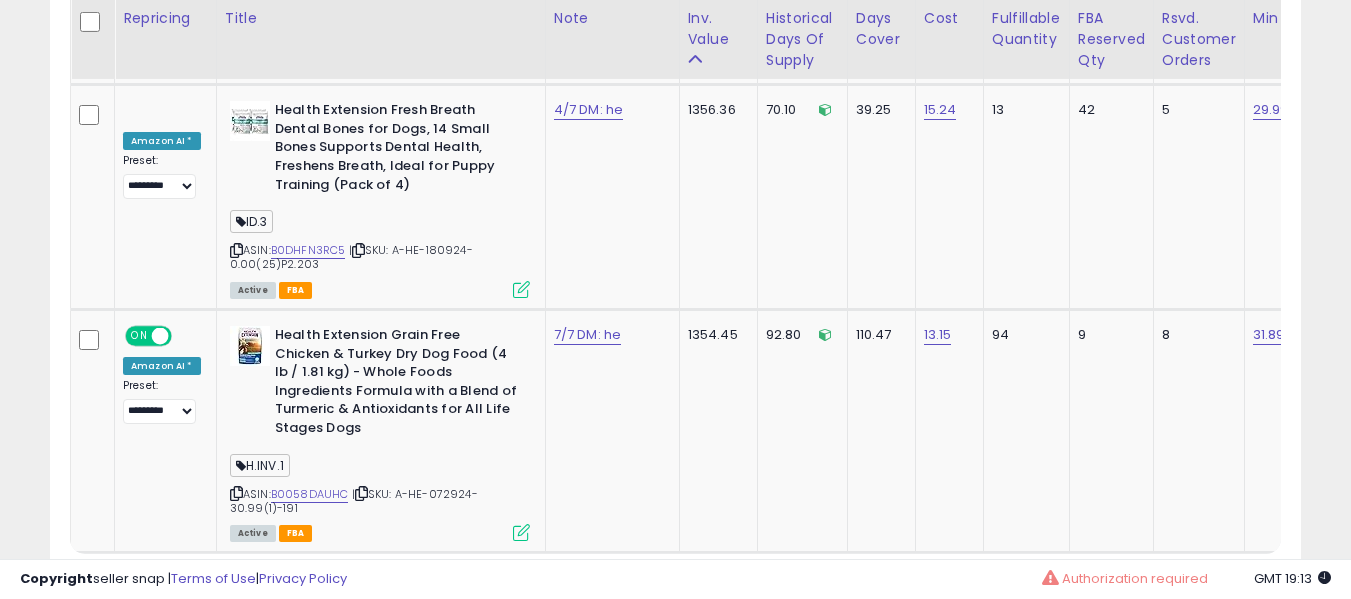 scroll, scrollTop: 10613, scrollLeft: 0, axis: vertical 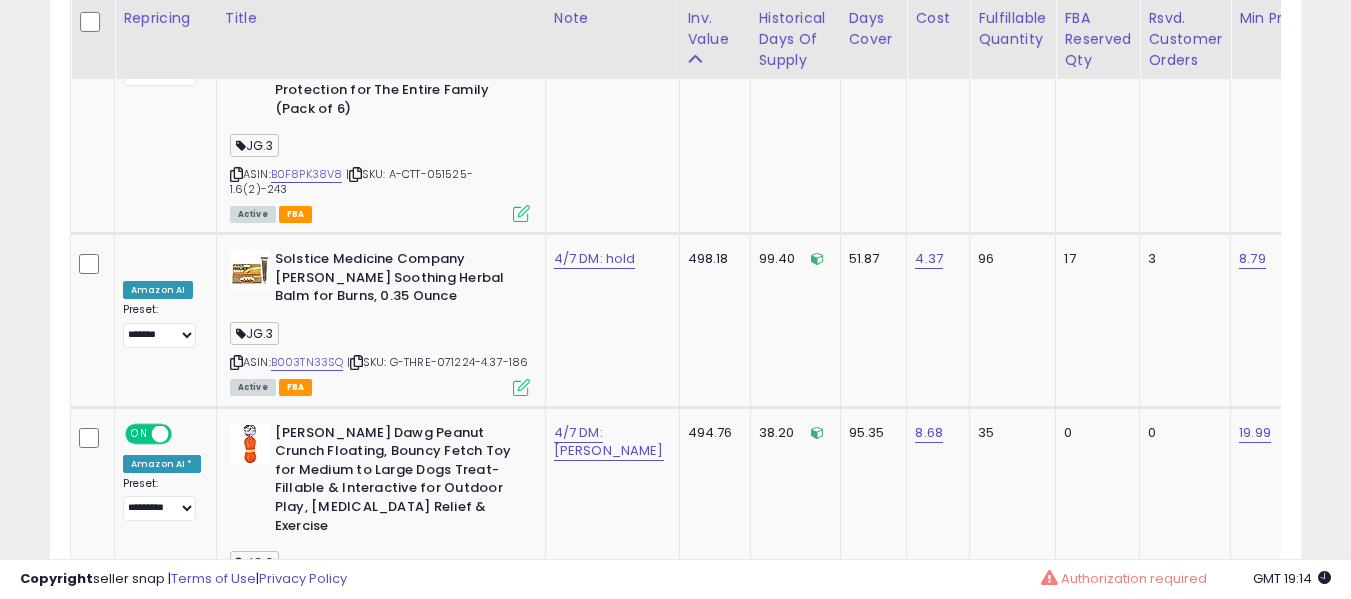 click on "7" 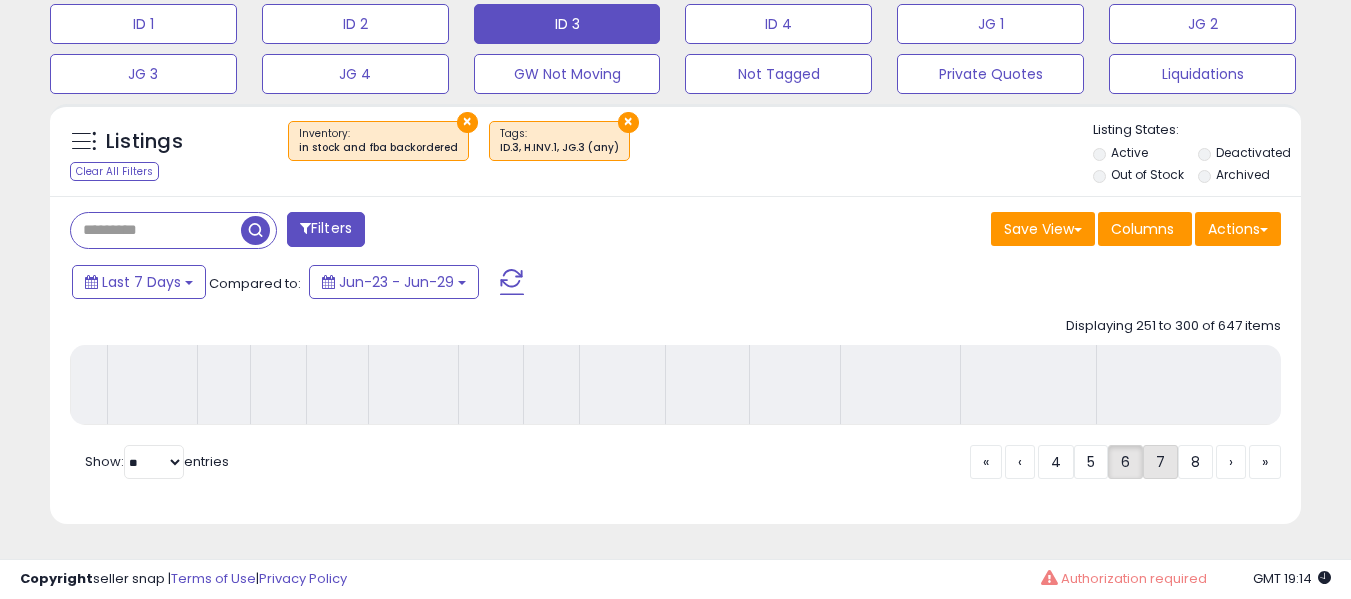 scroll, scrollTop: 691, scrollLeft: 0, axis: vertical 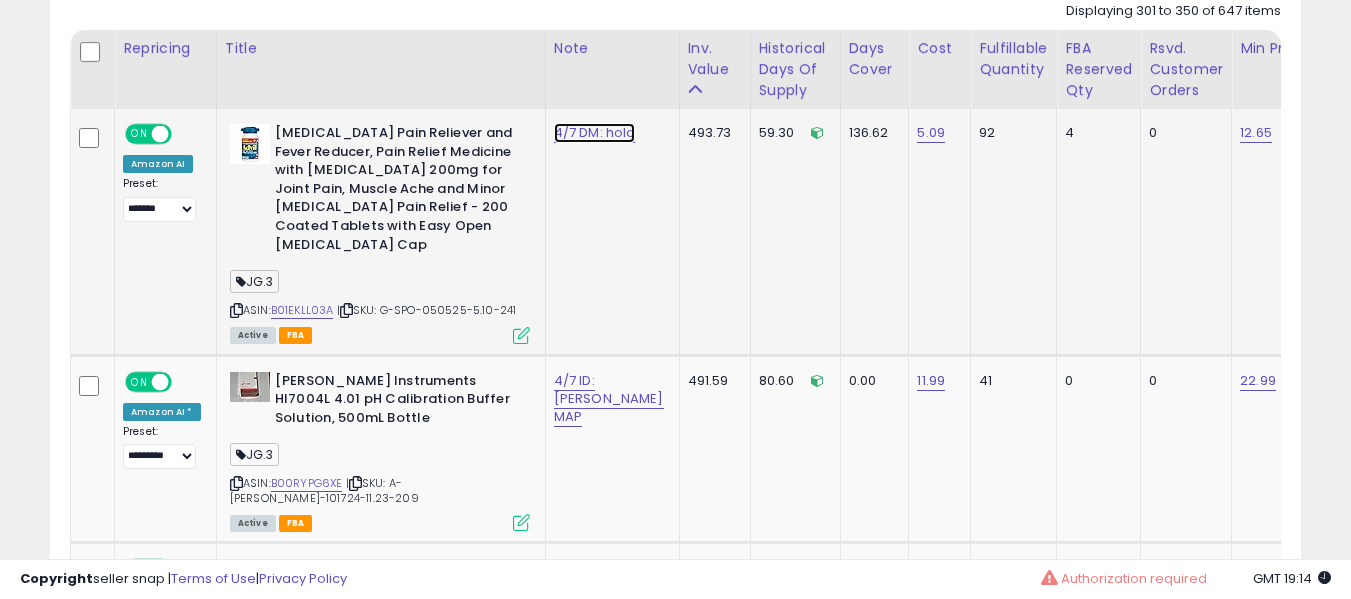 click on "4/7 DM: hold" at bounding box center [595, 133] 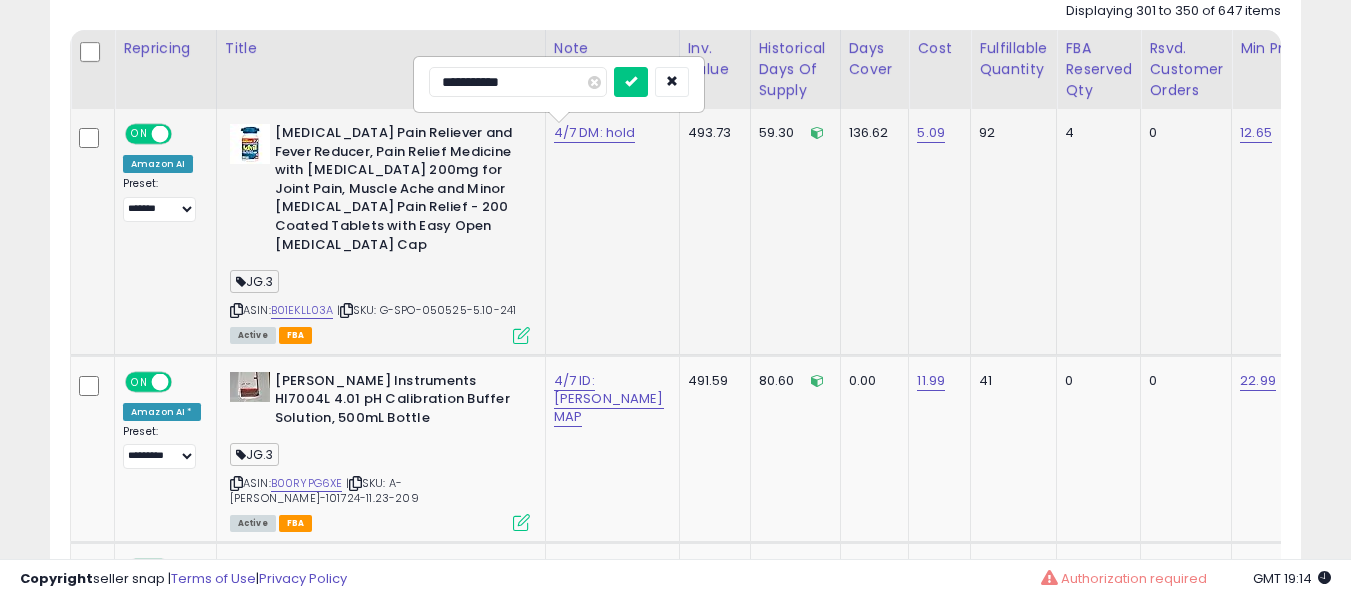 type on "**********" 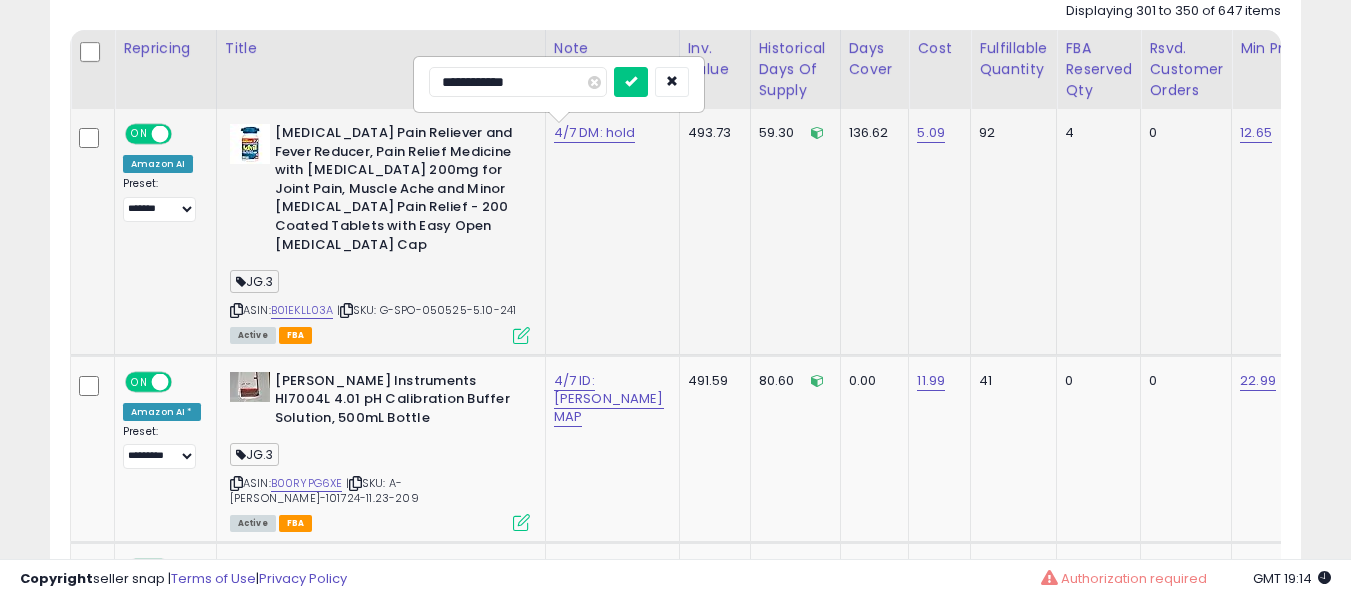 click at bounding box center [631, 82] 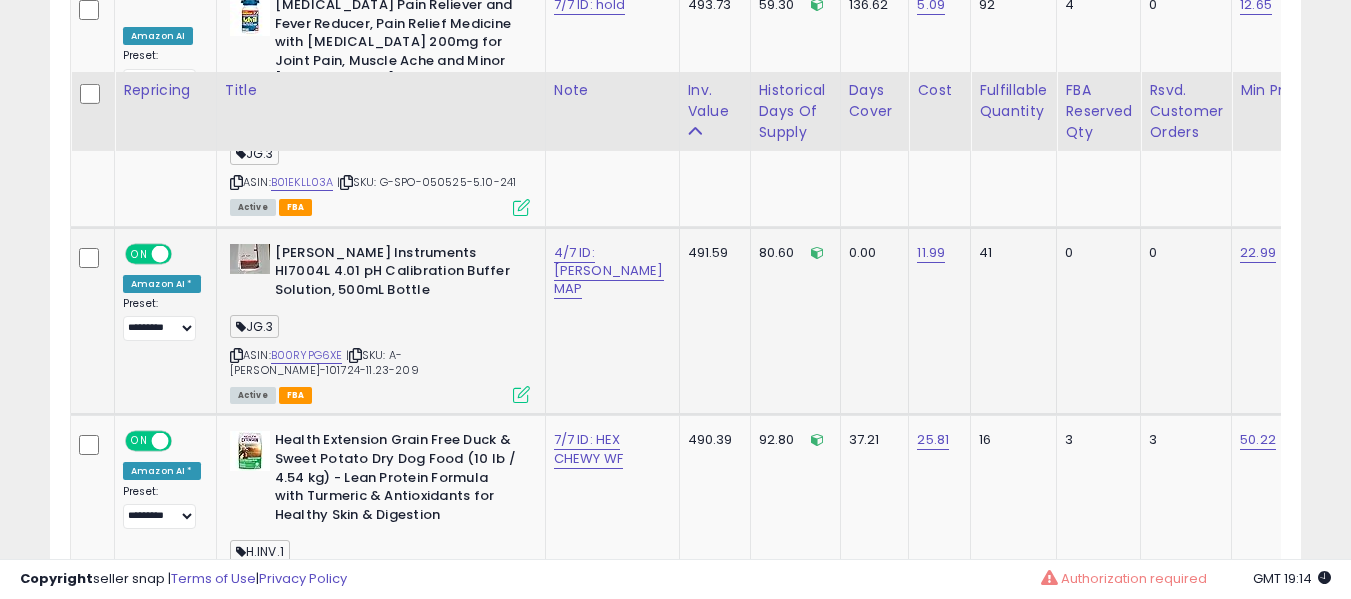 scroll, scrollTop: 1191, scrollLeft: 0, axis: vertical 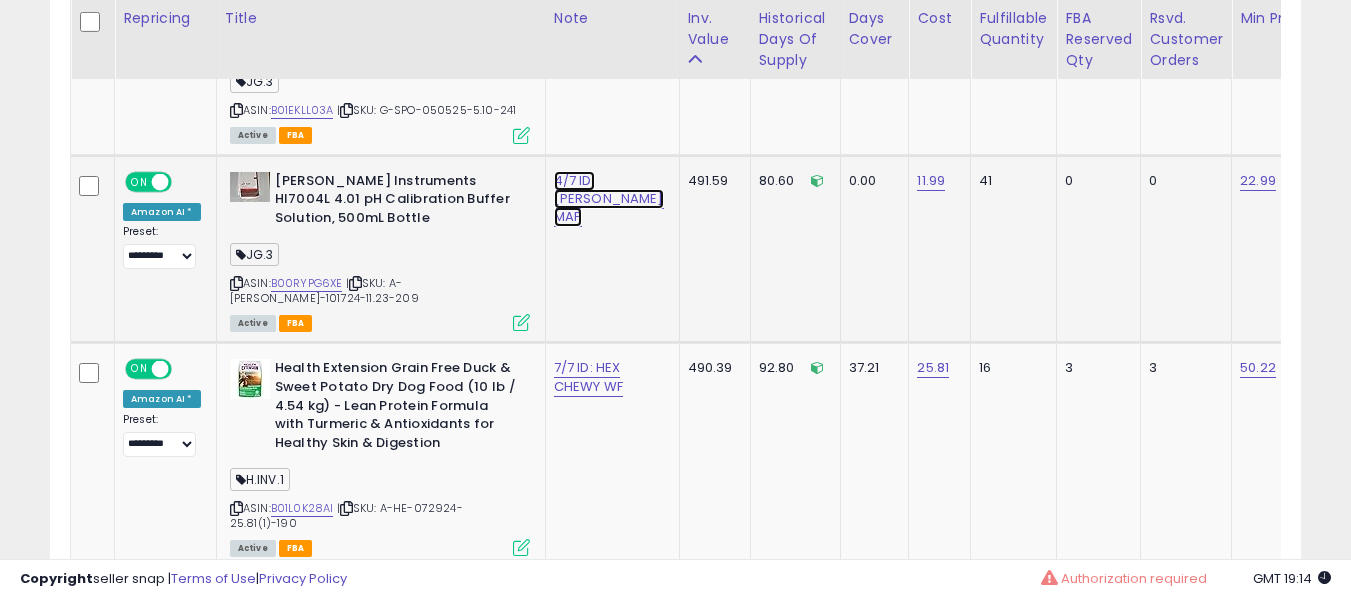 click on "4/7 ID: hanna MAP" at bounding box center [590, -67] 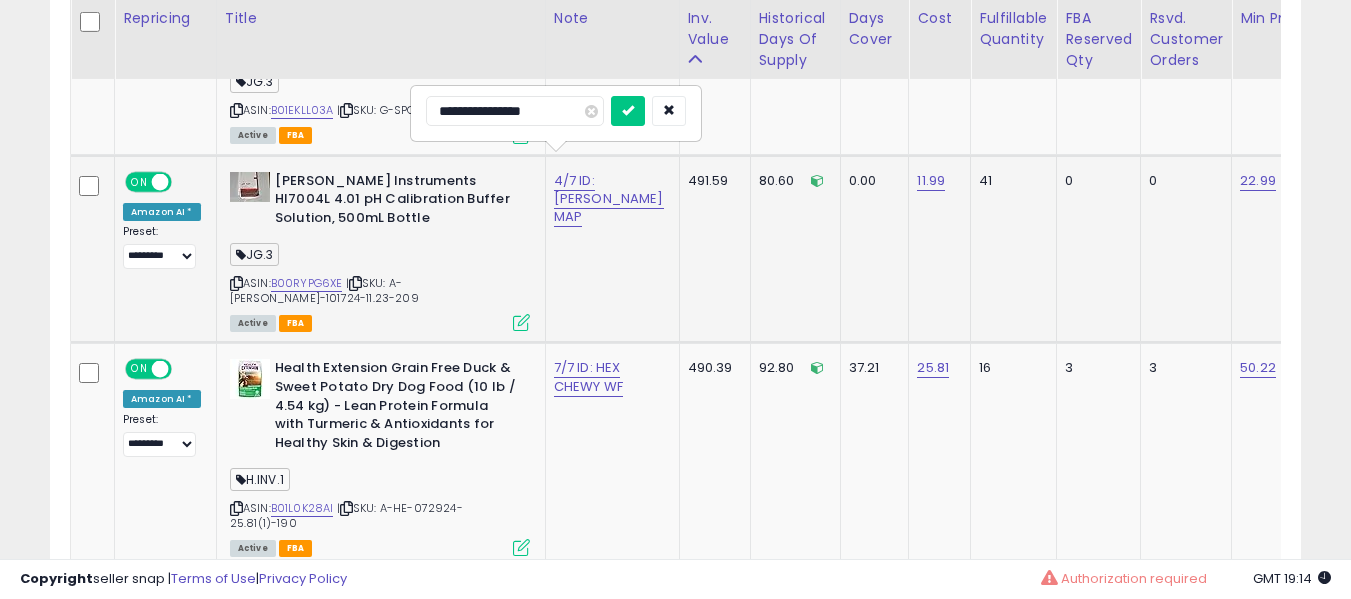 type on "**********" 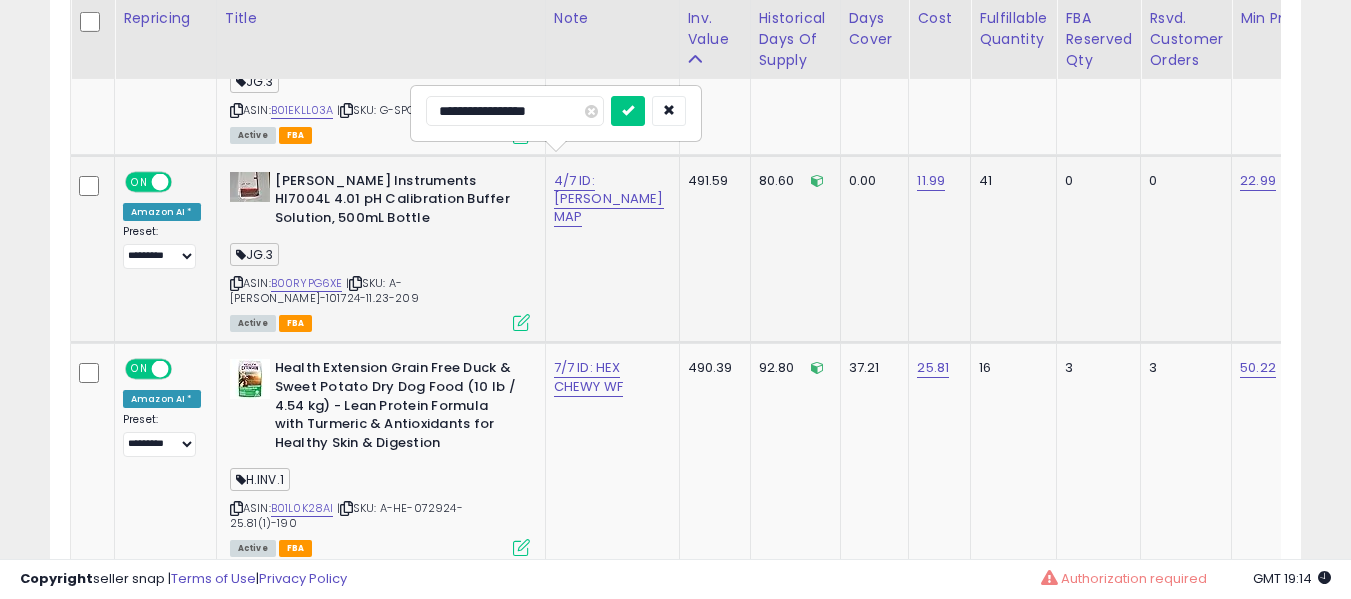 click at bounding box center (628, 111) 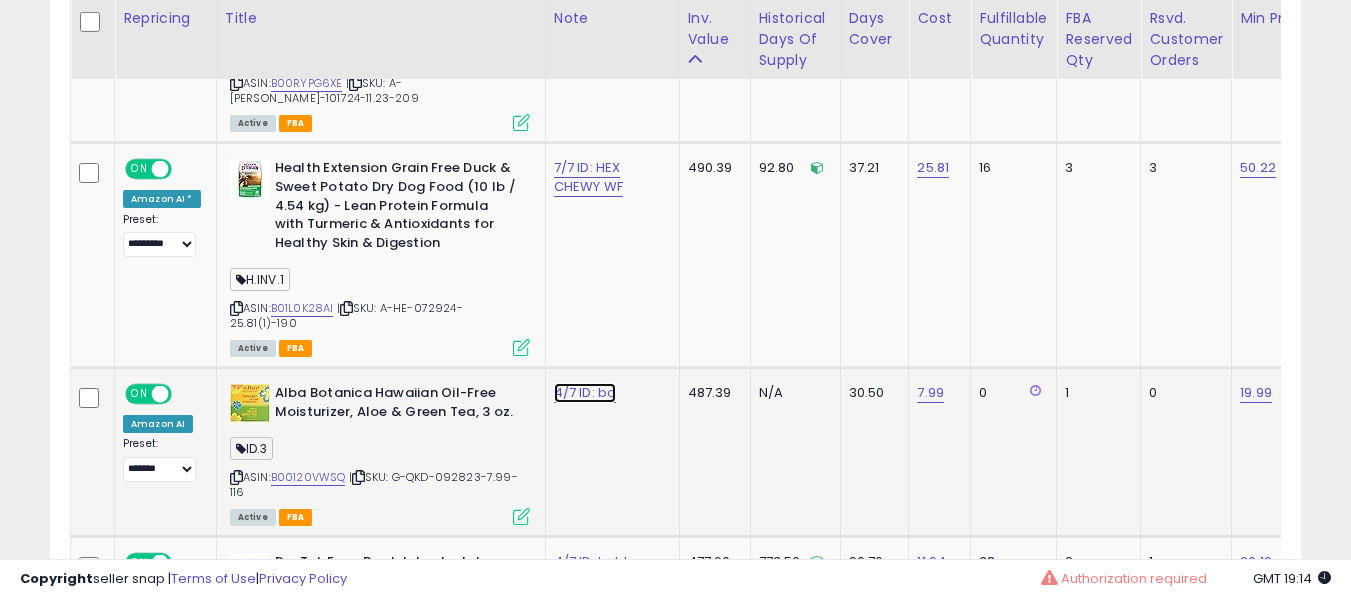 click on "4/7 ID: bo" at bounding box center [590, -267] 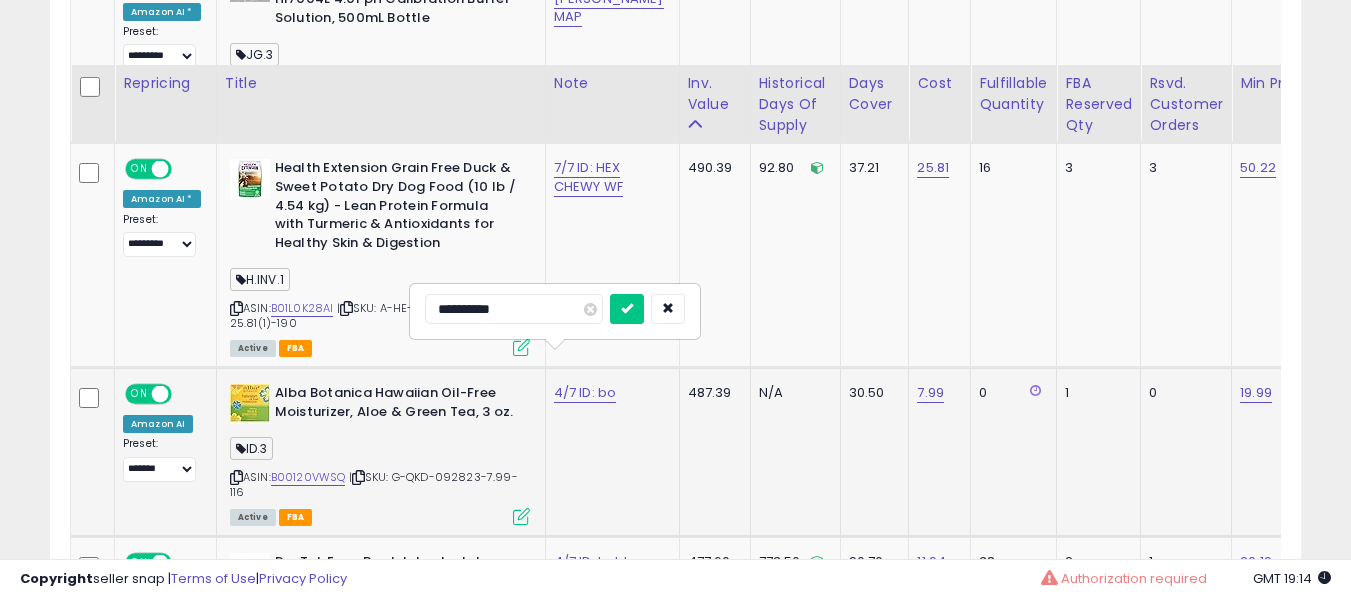 scroll, scrollTop: 1491, scrollLeft: 0, axis: vertical 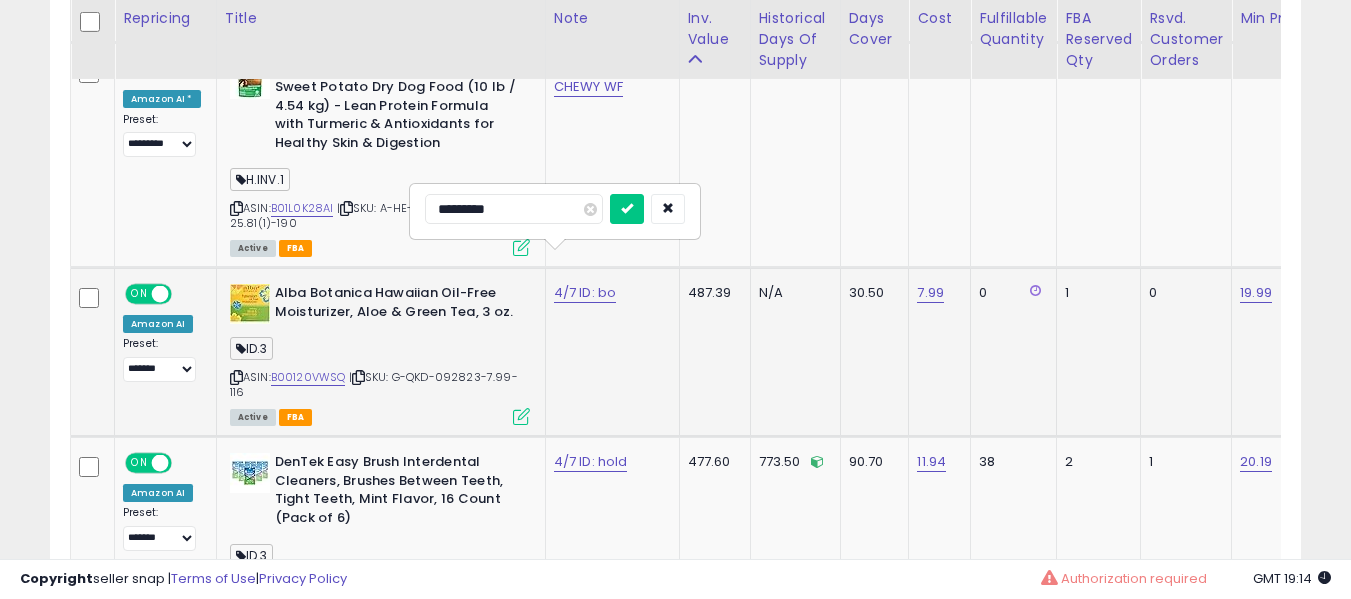 type on "**********" 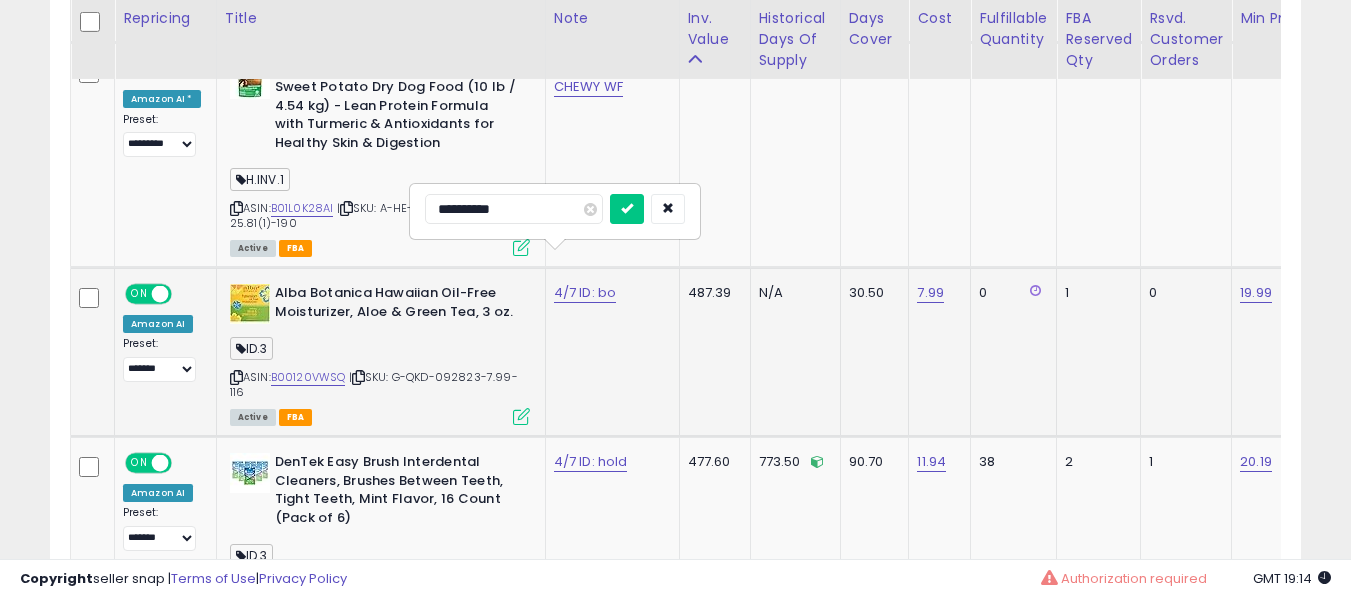 click at bounding box center [627, 209] 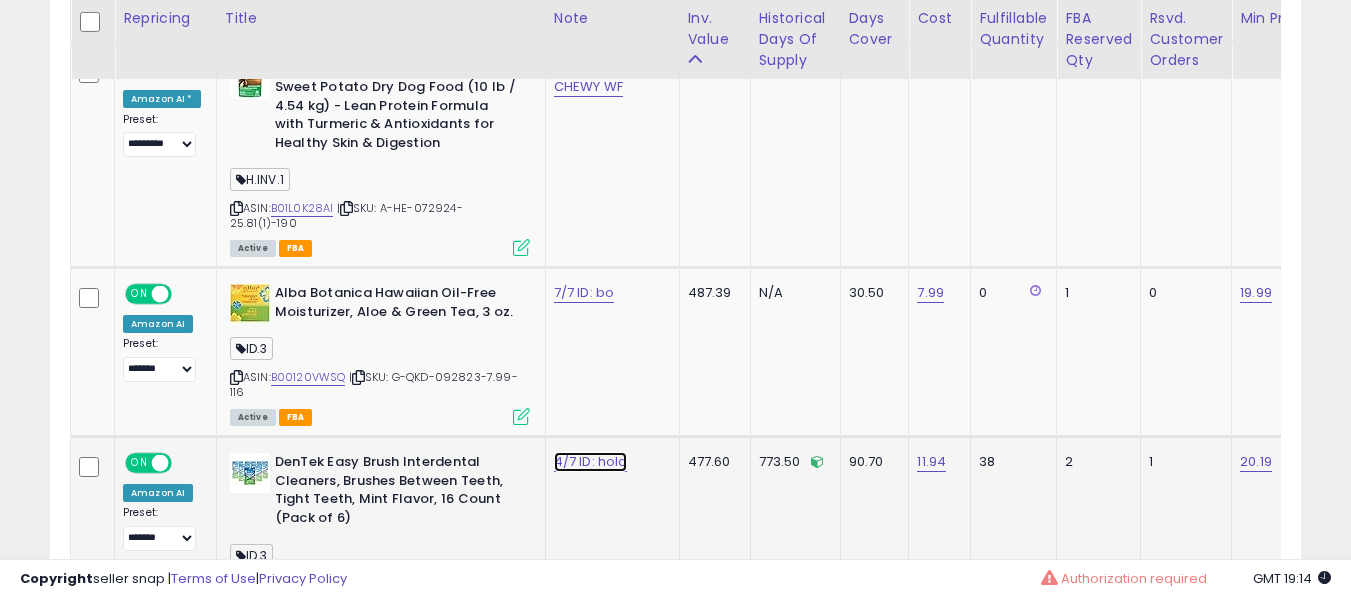 click on "4/7 ID: hold" at bounding box center [590, -367] 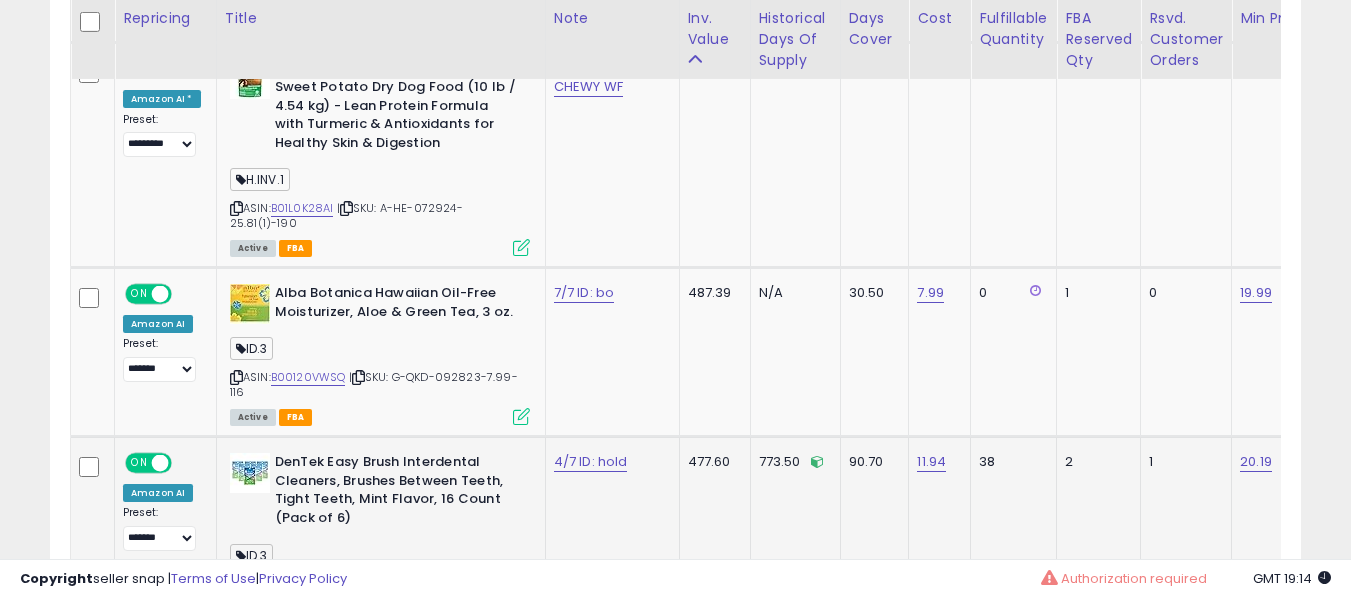 scroll, scrollTop: 1691, scrollLeft: 0, axis: vertical 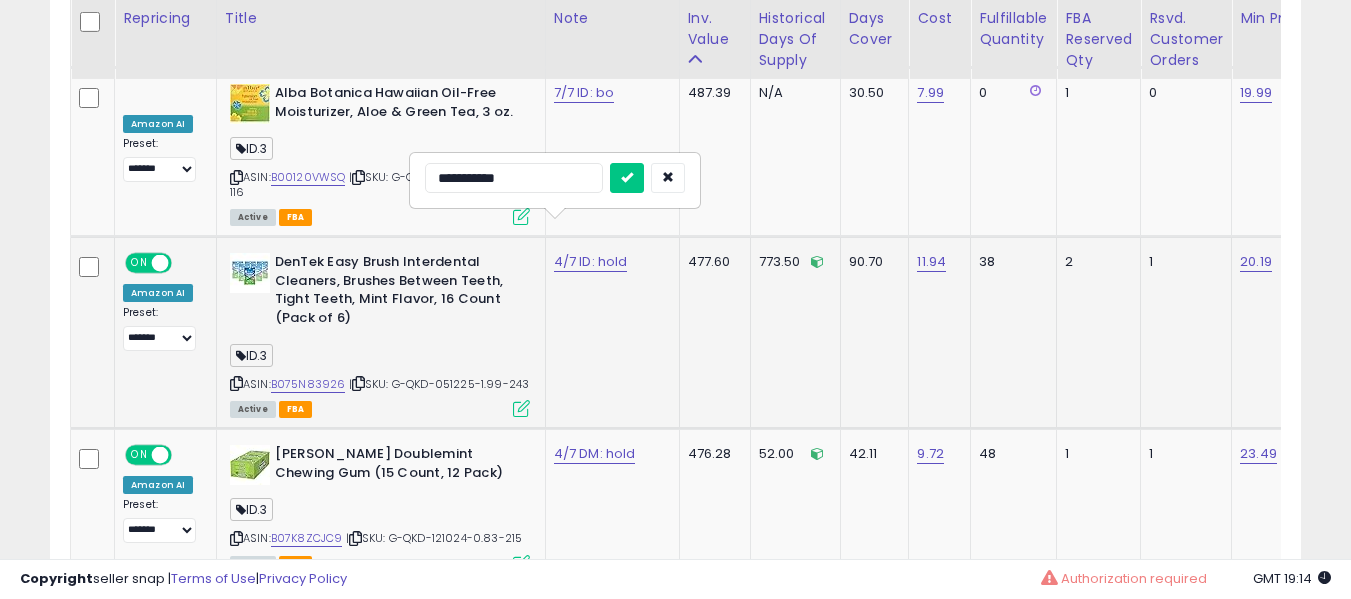 type on "**********" 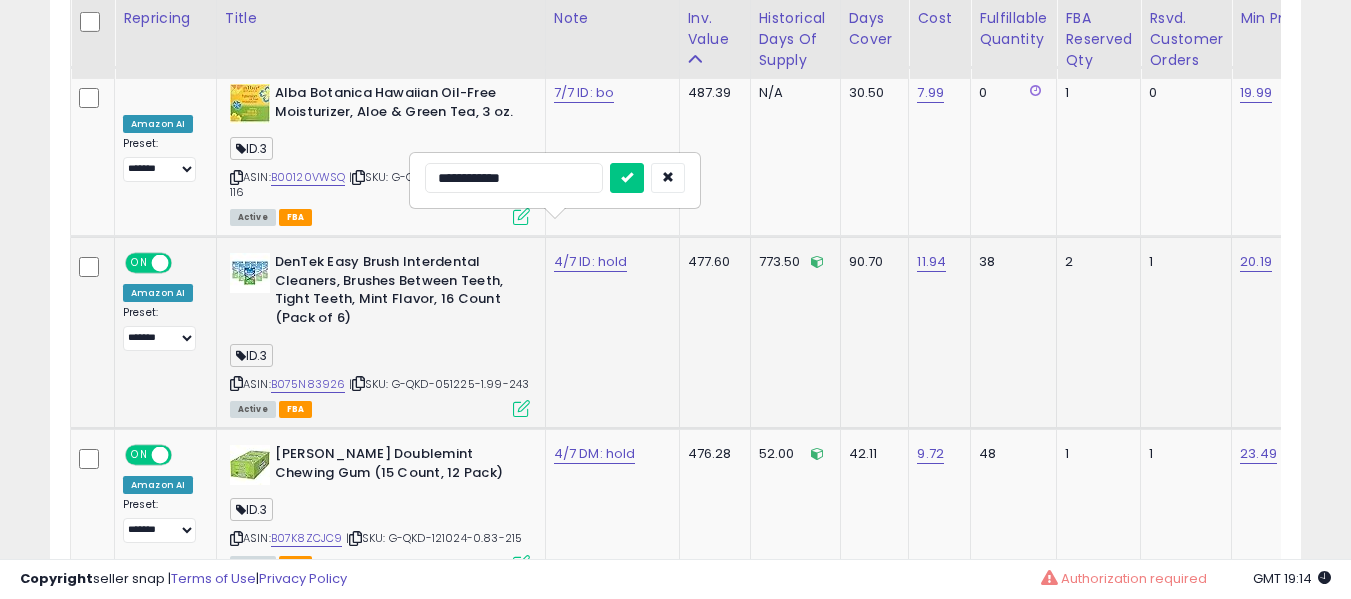 click at bounding box center (627, 178) 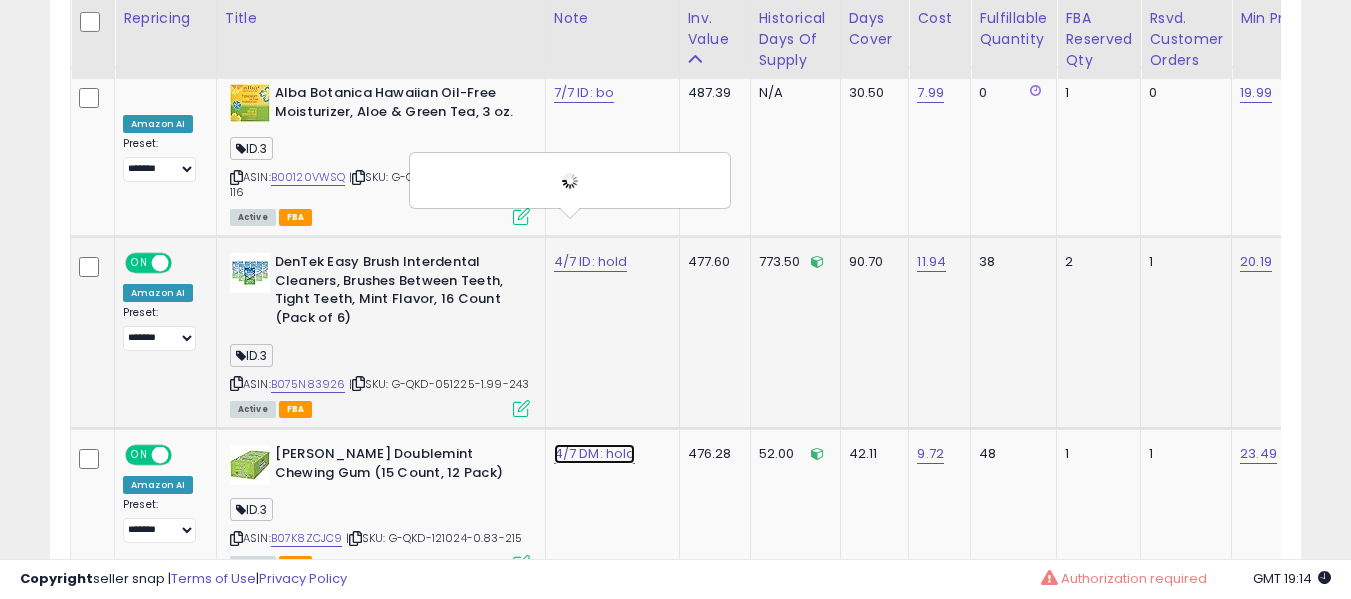 click on "4/7 DM: hold" at bounding box center (590, -567) 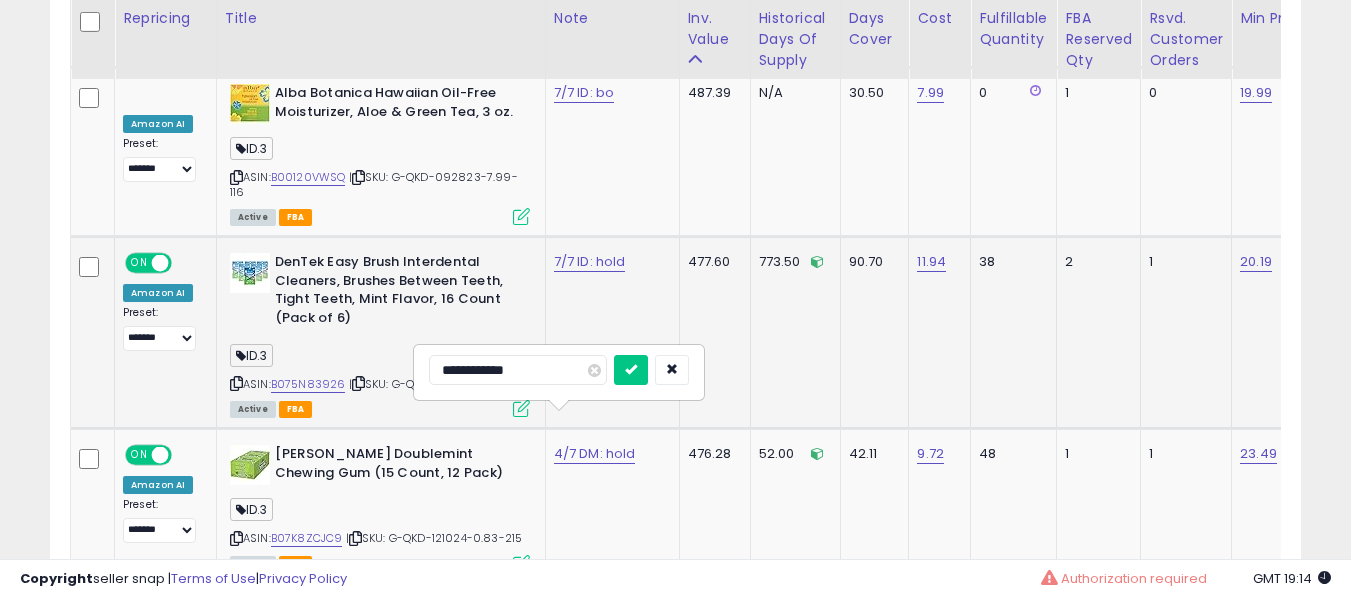 scroll, scrollTop: 1891, scrollLeft: 0, axis: vertical 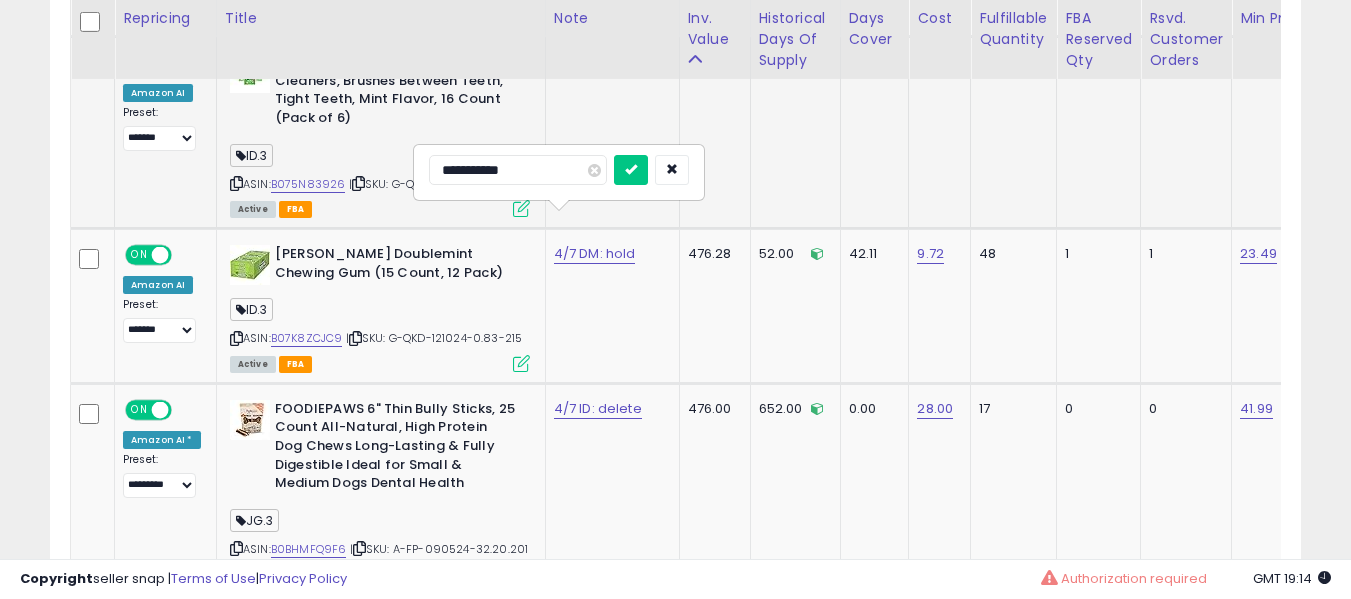 type on "**********" 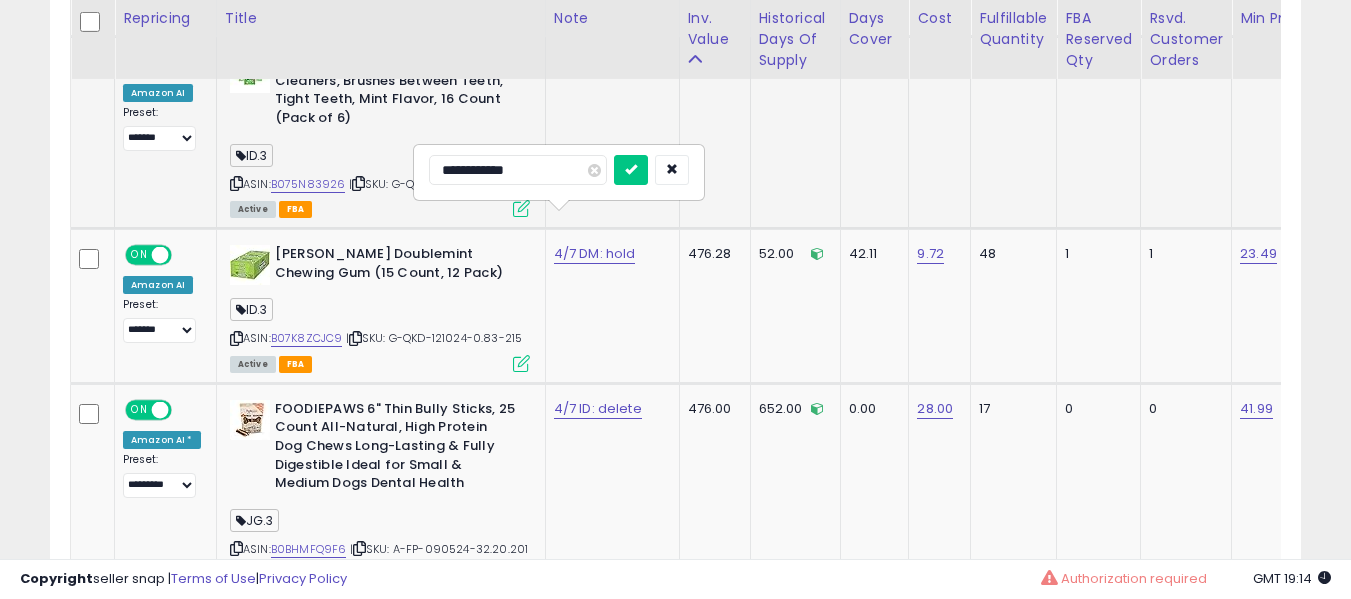 click at bounding box center (631, 170) 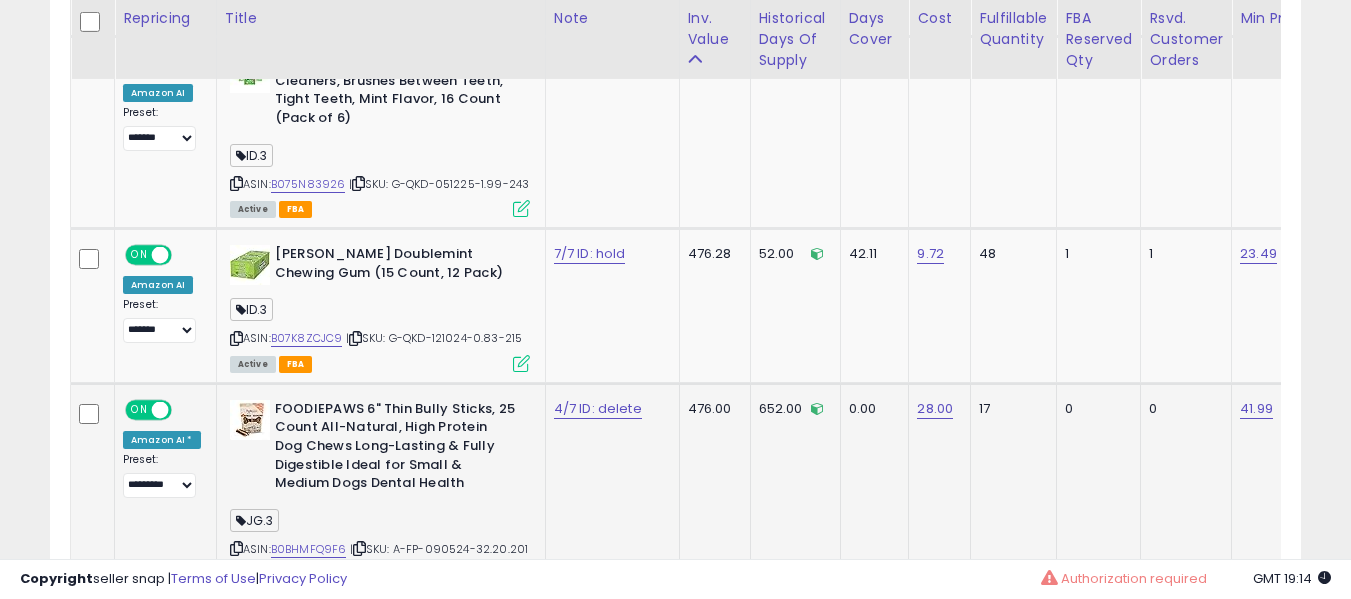 click on "4/7 ID: delete" 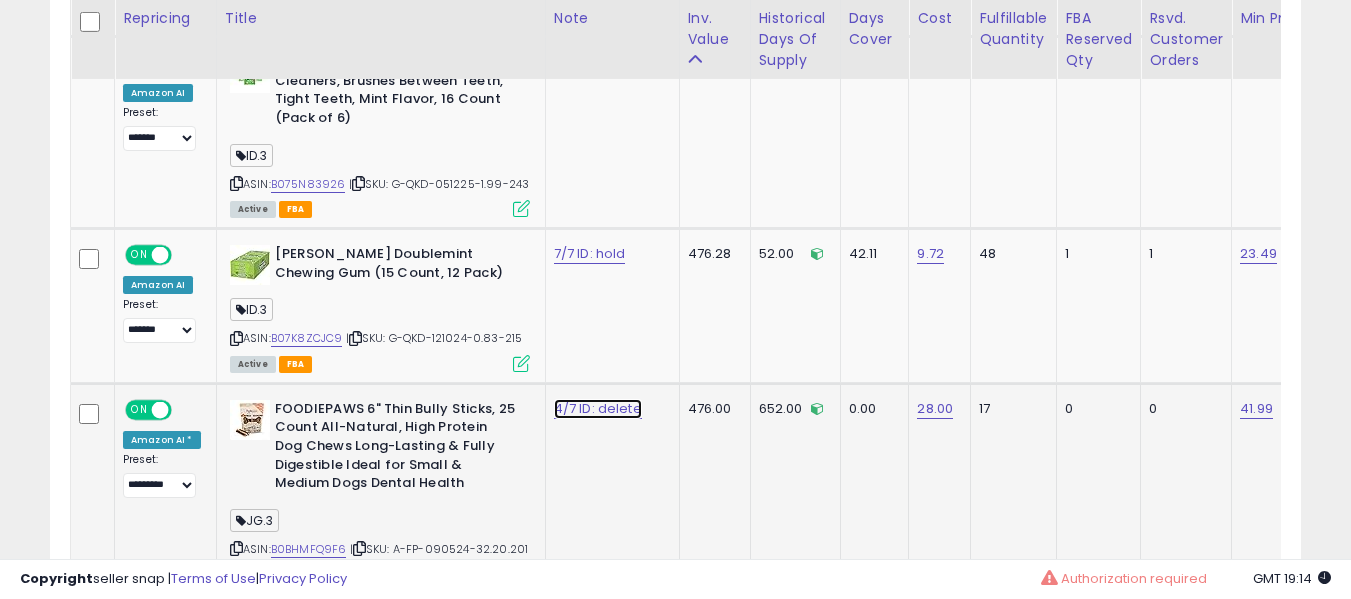 click on "4/7 ID: delete" at bounding box center (590, -767) 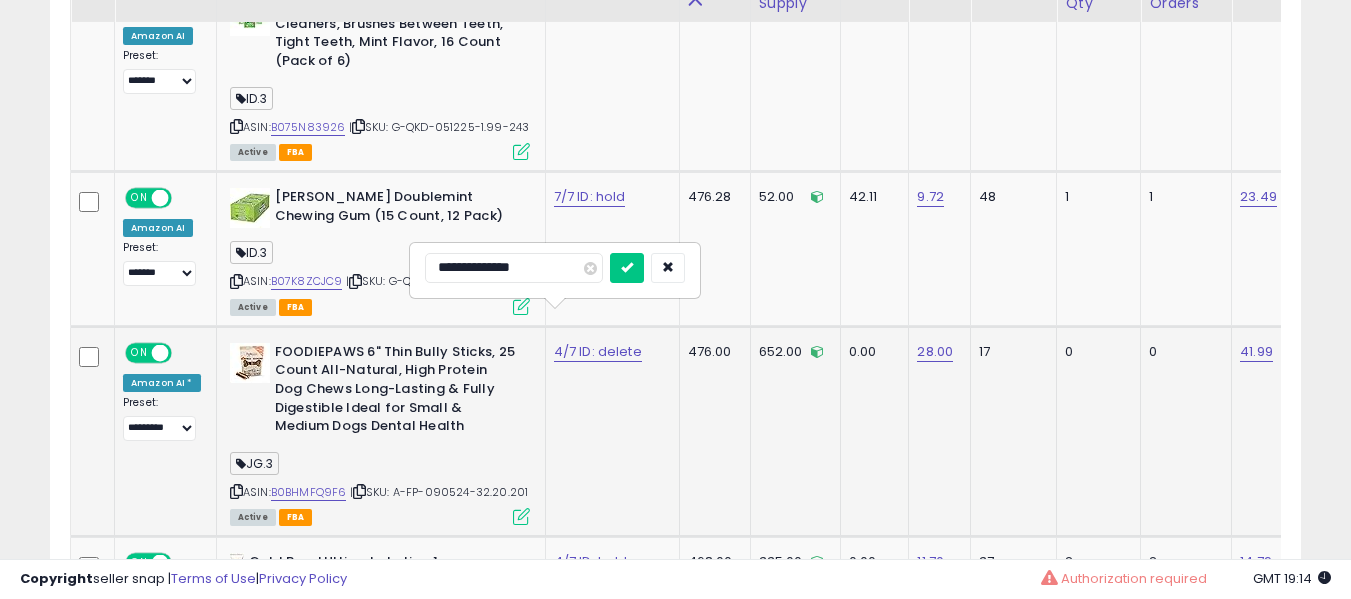 scroll, scrollTop: 1991, scrollLeft: 0, axis: vertical 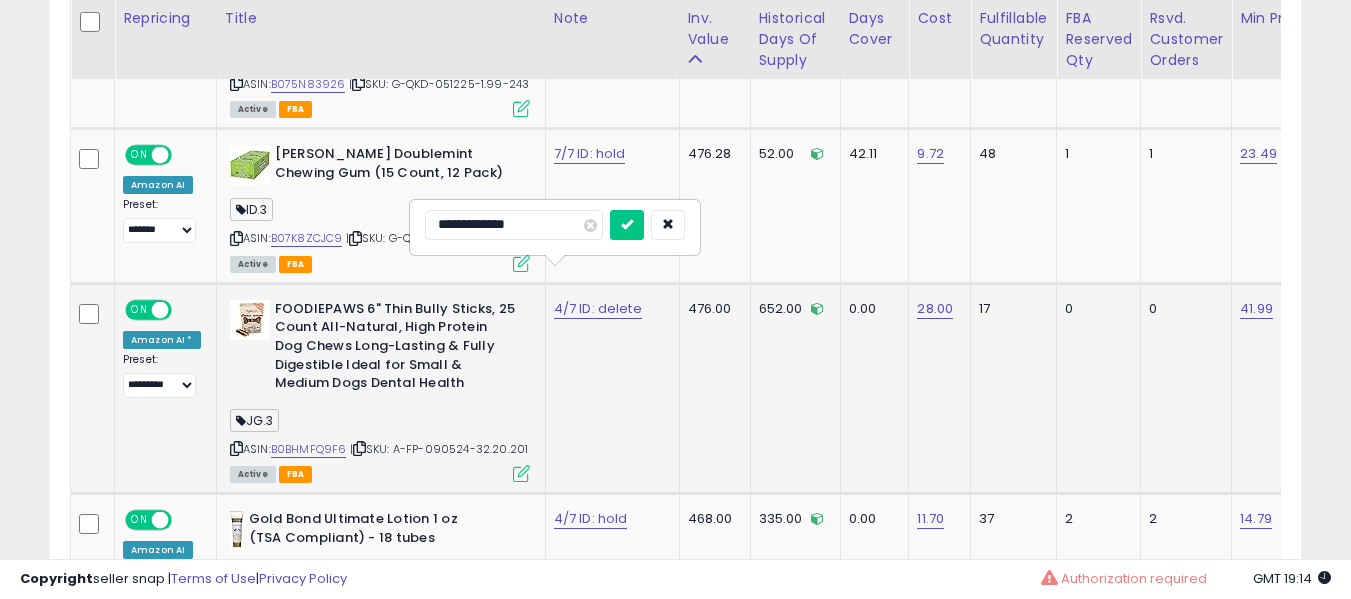 type on "**********" 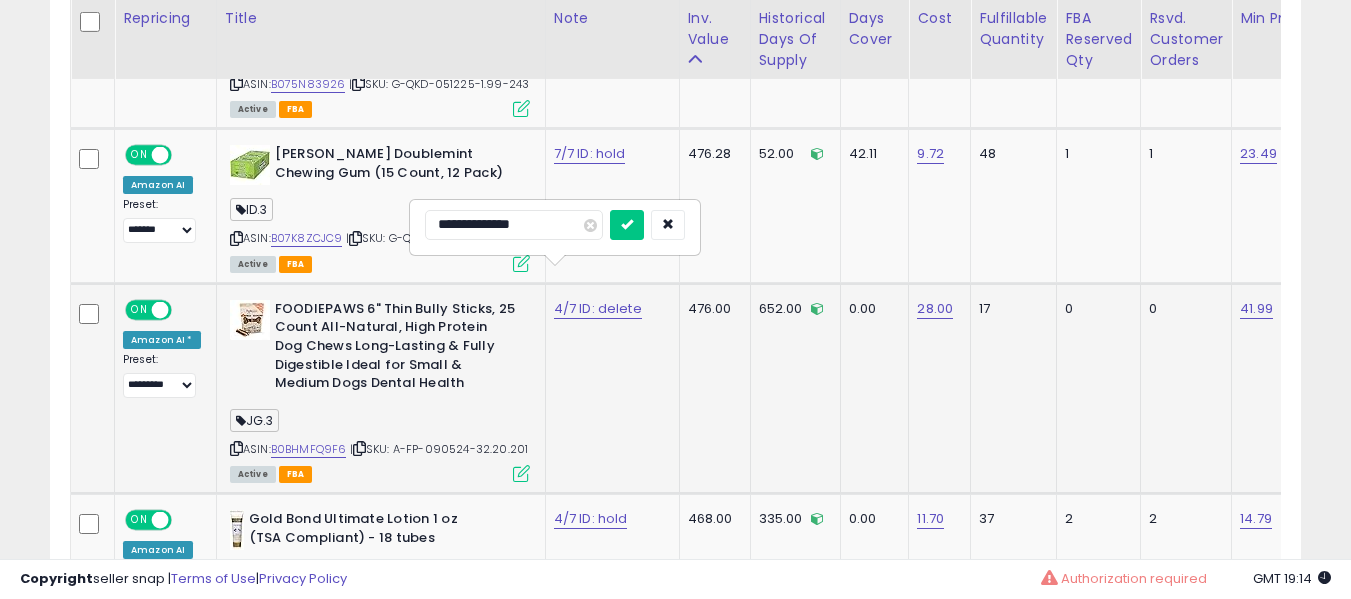 click at bounding box center [627, 225] 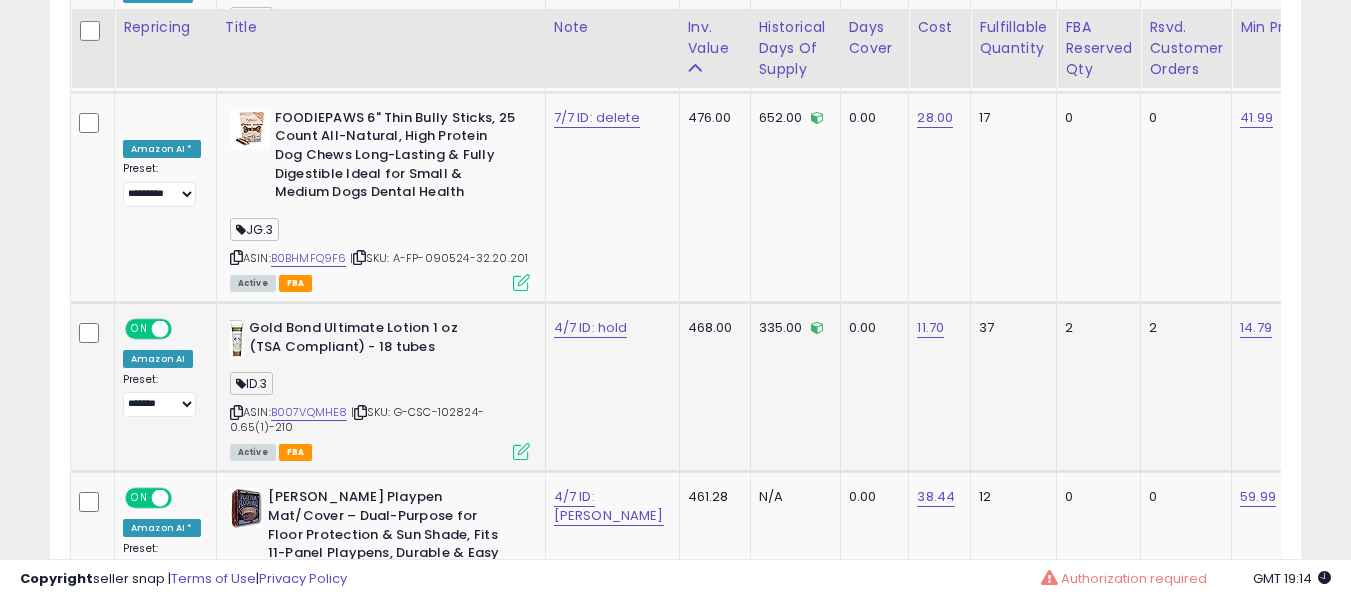scroll, scrollTop: 2191, scrollLeft: 0, axis: vertical 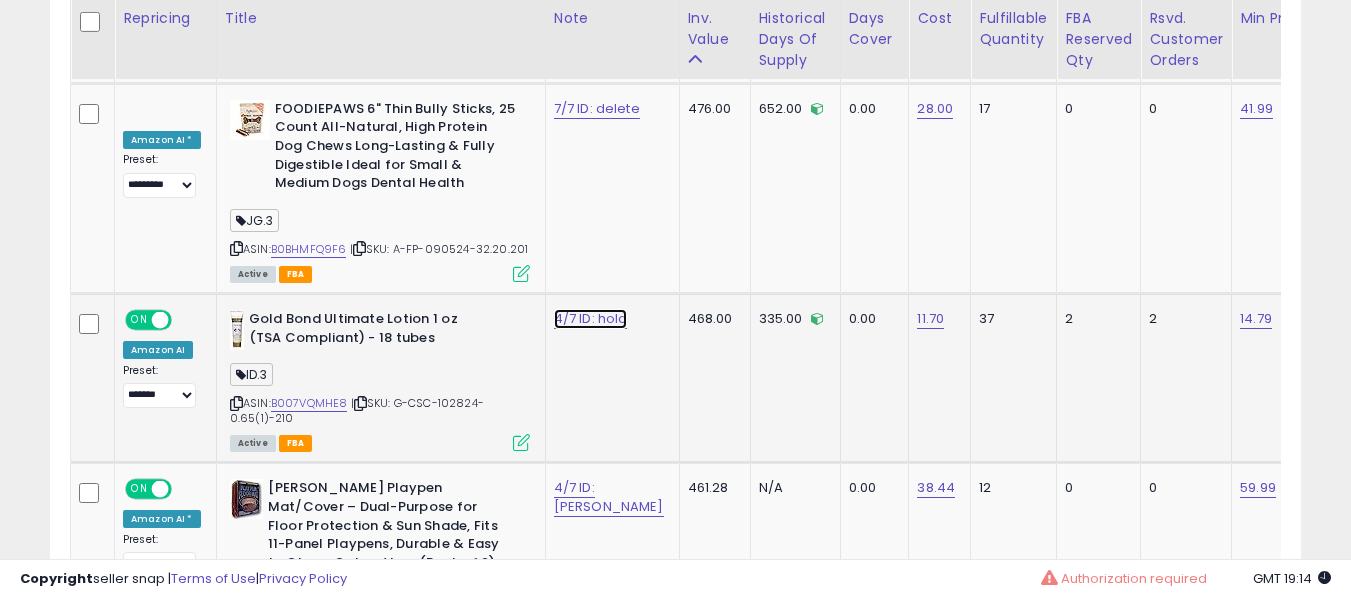 click on "4/7 ID: hold" at bounding box center (590, -1067) 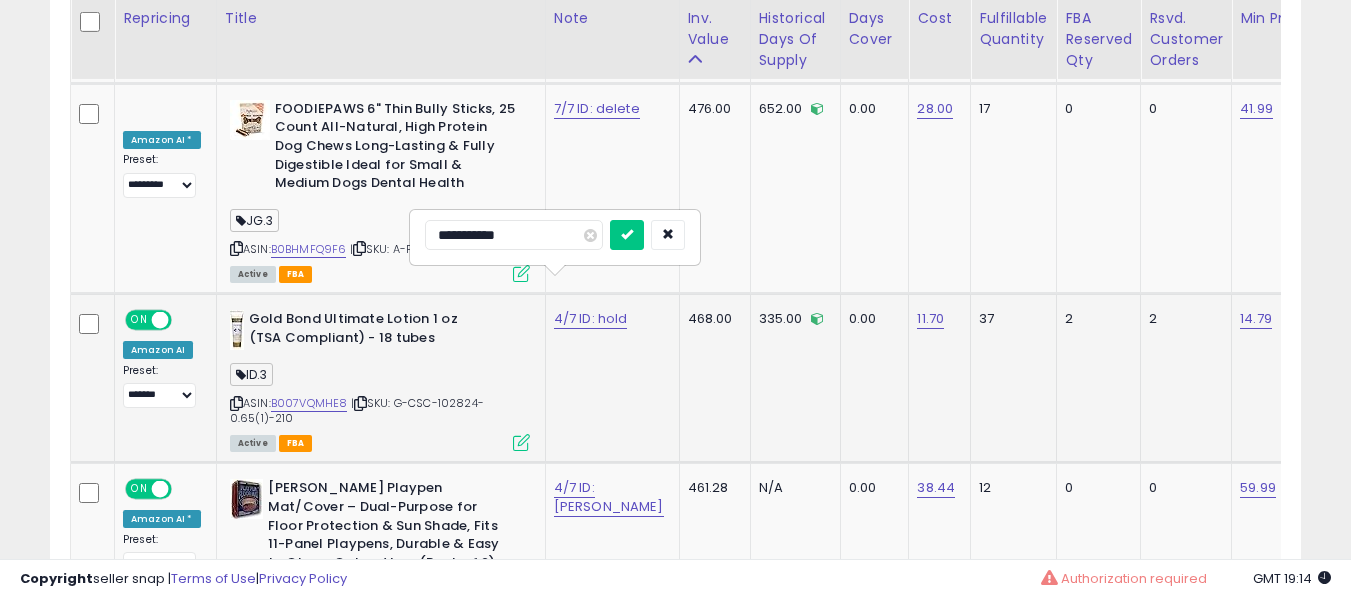 type on "**********" 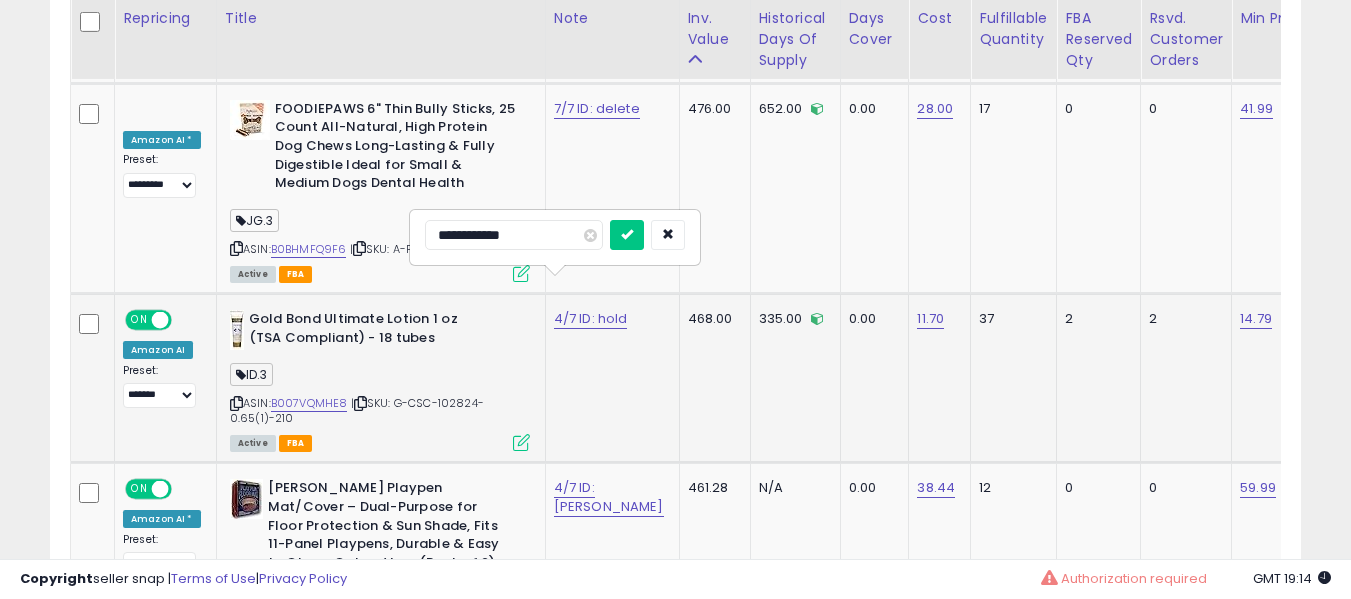 click at bounding box center (627, 235) 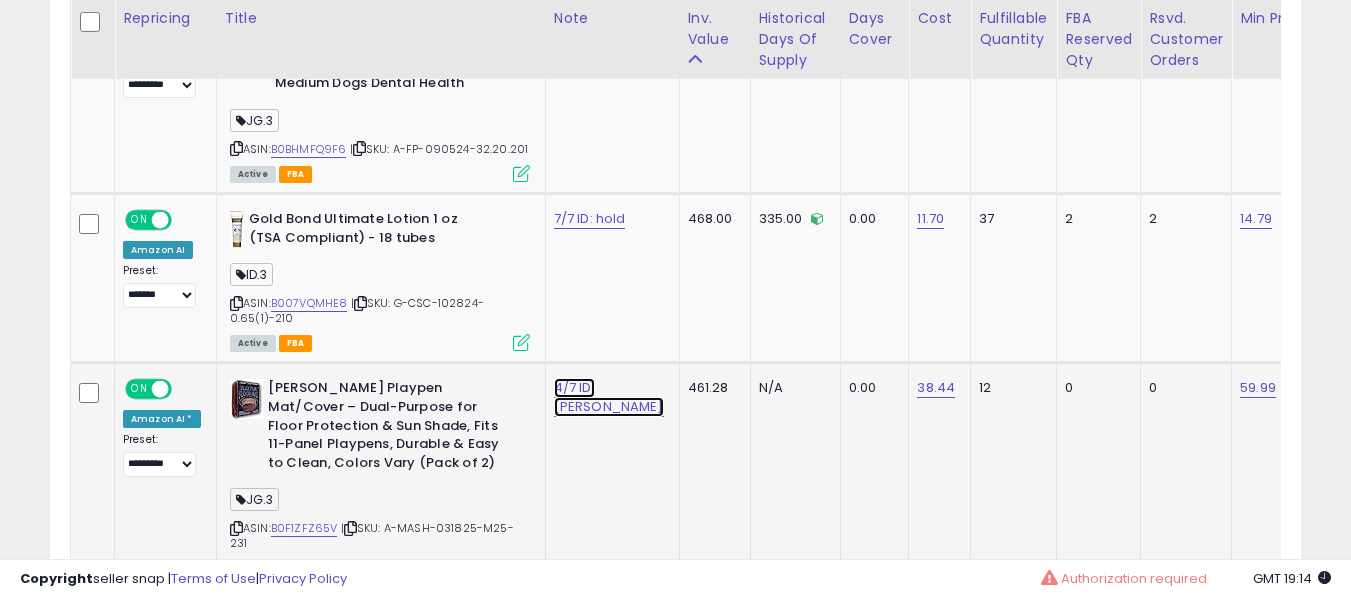 click on "4/7 ID: marshall" at bounding box center (590, -1167) 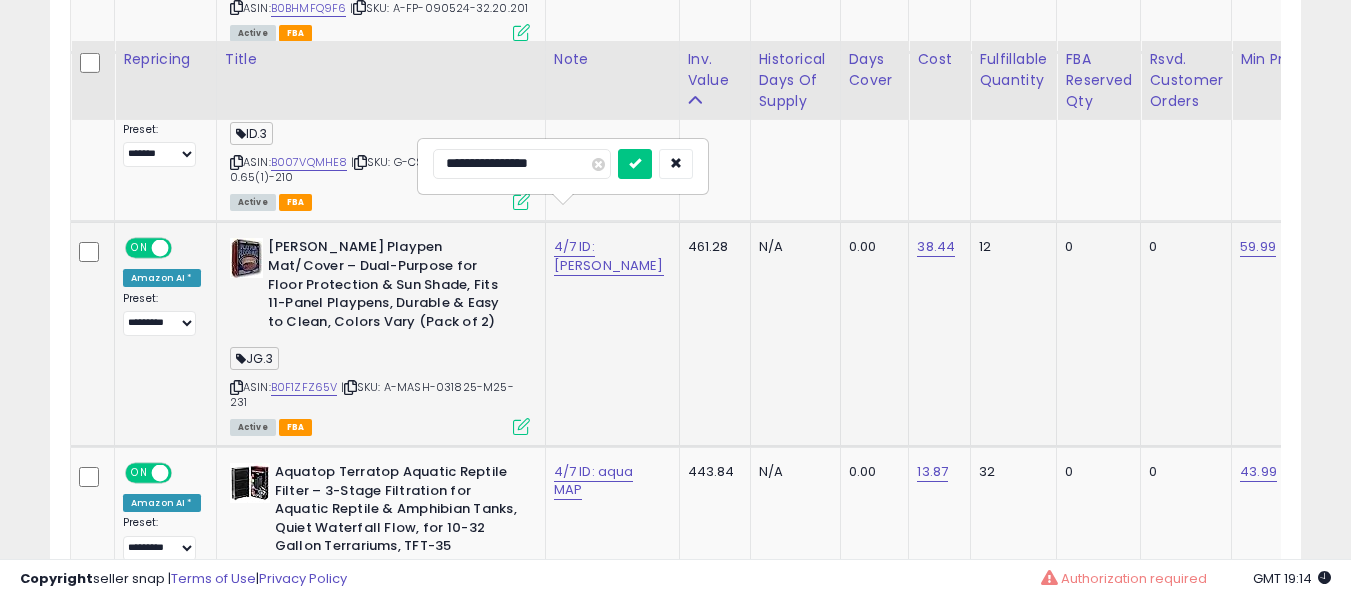 scroll, scrollTop: 2491, scrollLeft: 0, axis: vertical 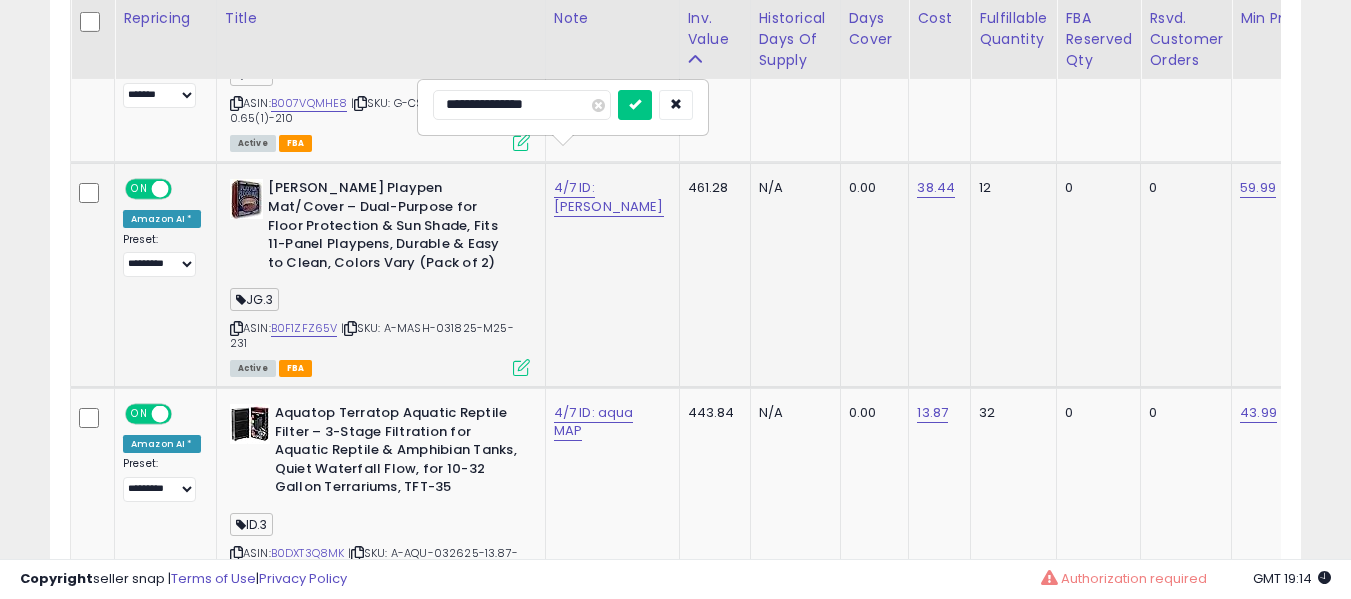 type on "**********" 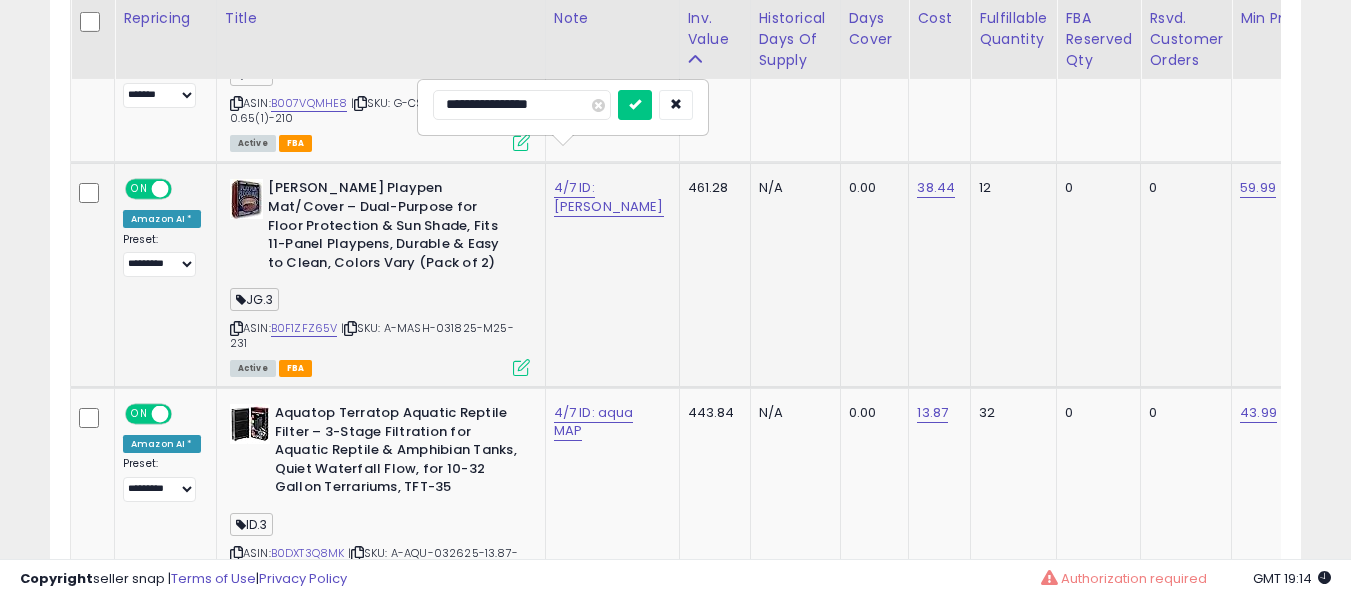 click at bounding box center [635, 105] 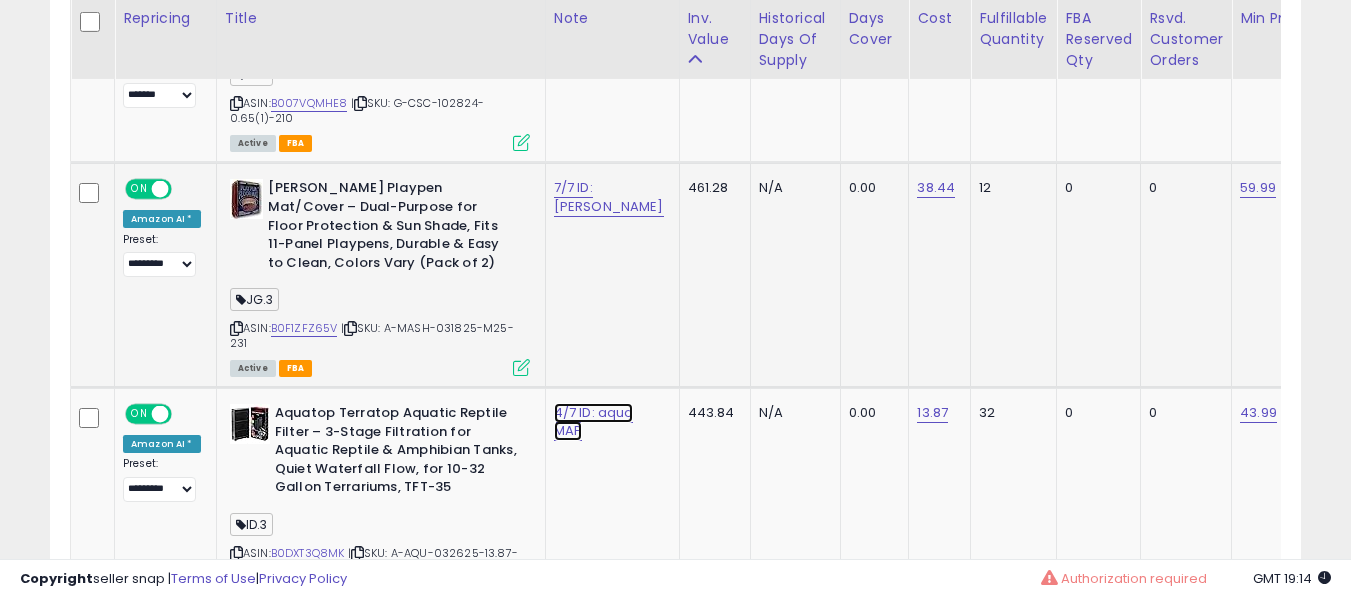 click on "4/7 ID: aqua MAP" at bounding box center (590, -1367) 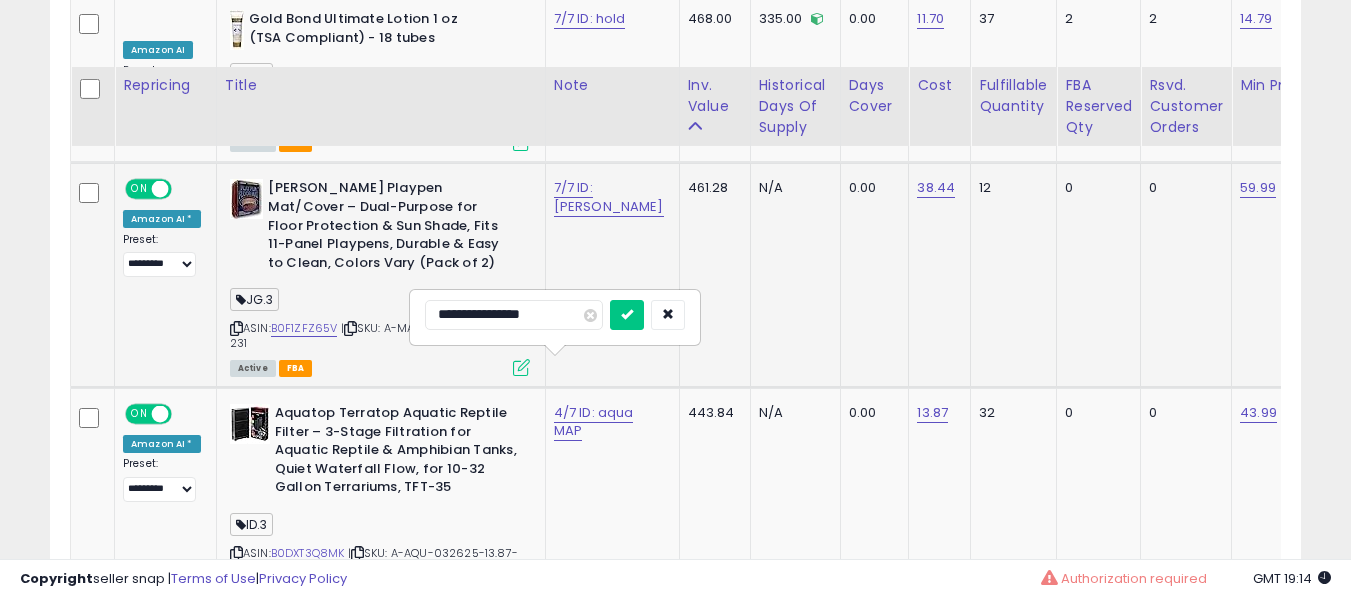 scroll, scrollTop: 2591, scrollLeft: 0, axis: vertical 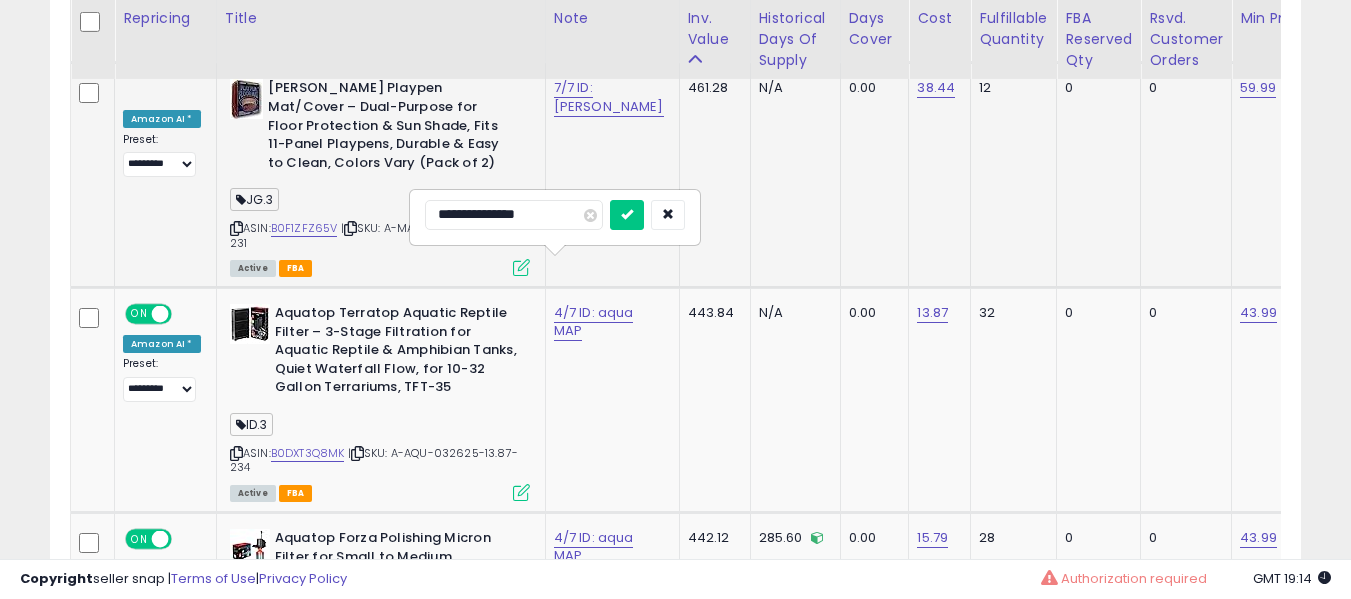 type on "**********" 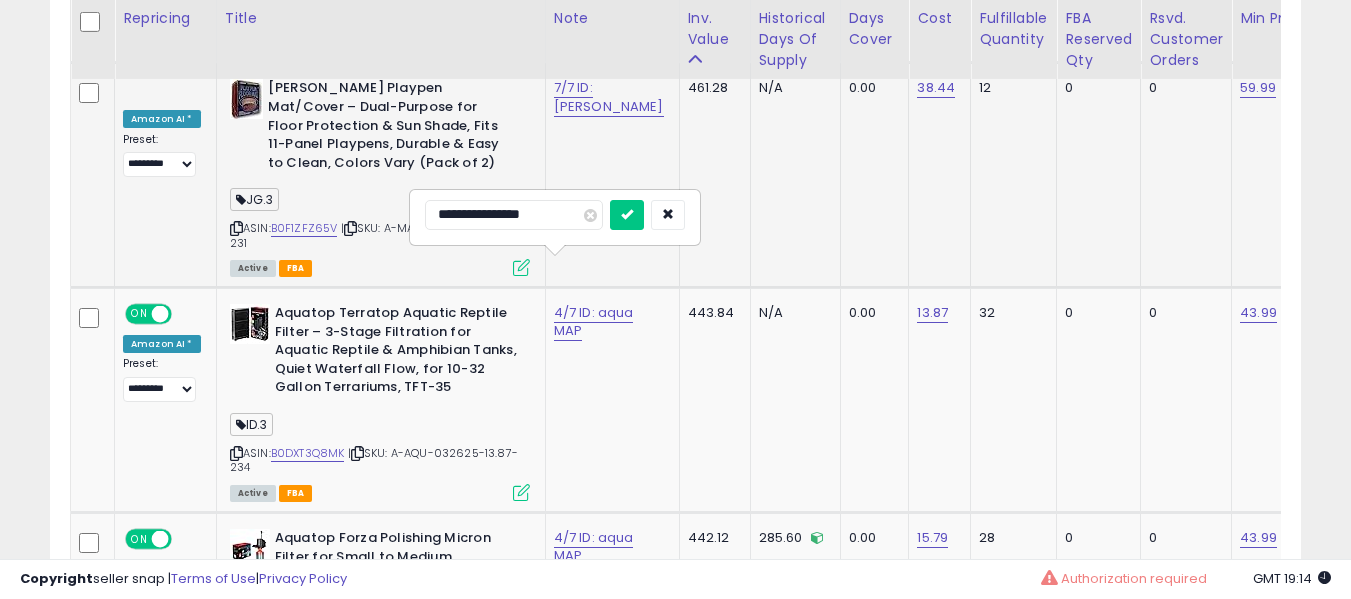 click at bounding box center [627, 215] 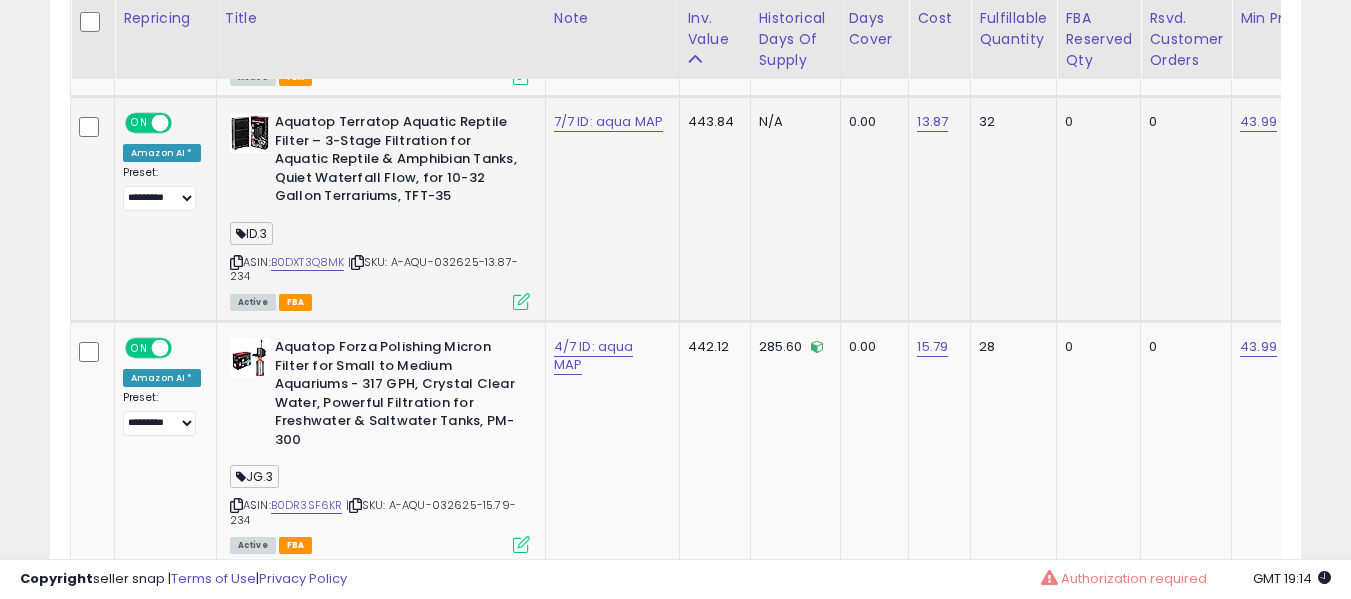 scroll, scrollTop: 2791, scrollLeft: 0, axis: vertical 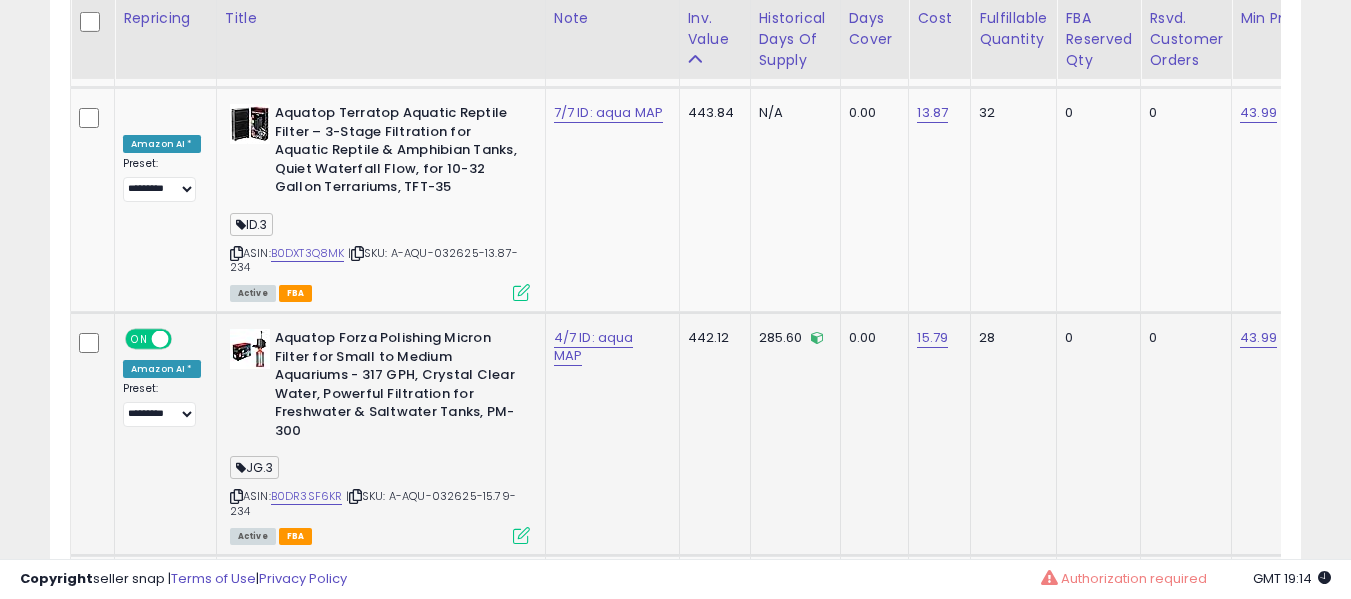 click on "4/7 ID: aqua MAP" at bounding box center [609, 347] 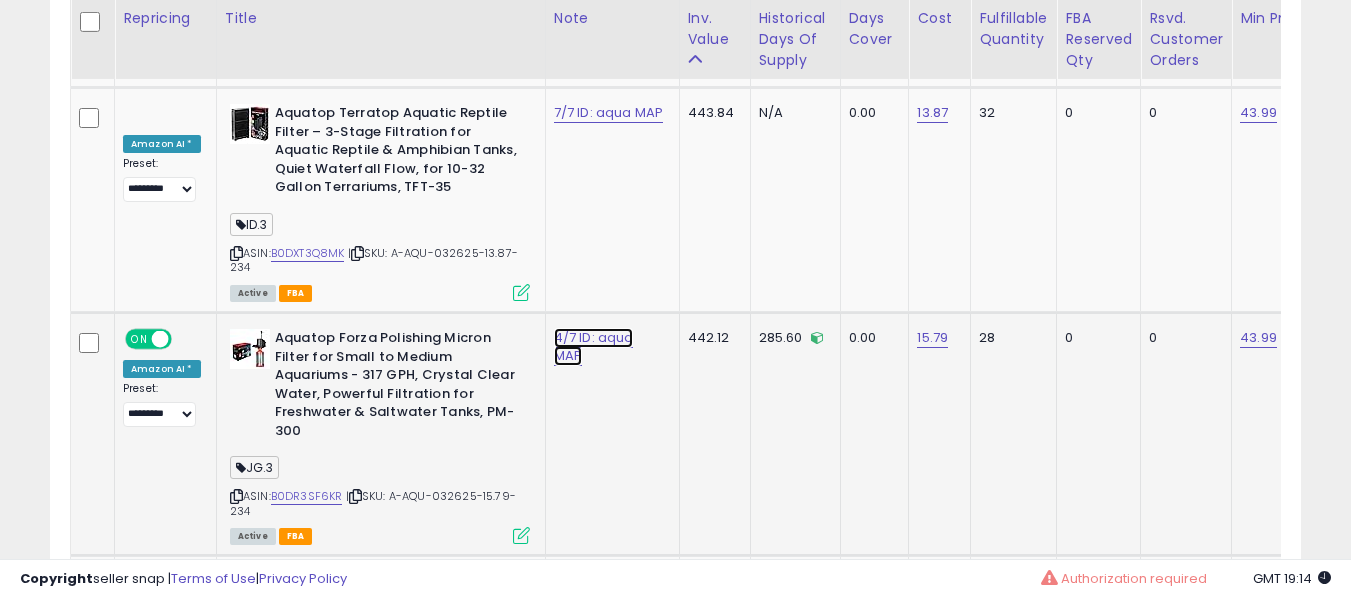 click on "4/7 ID: aqua MAP" at bounding box center [590, -1667] 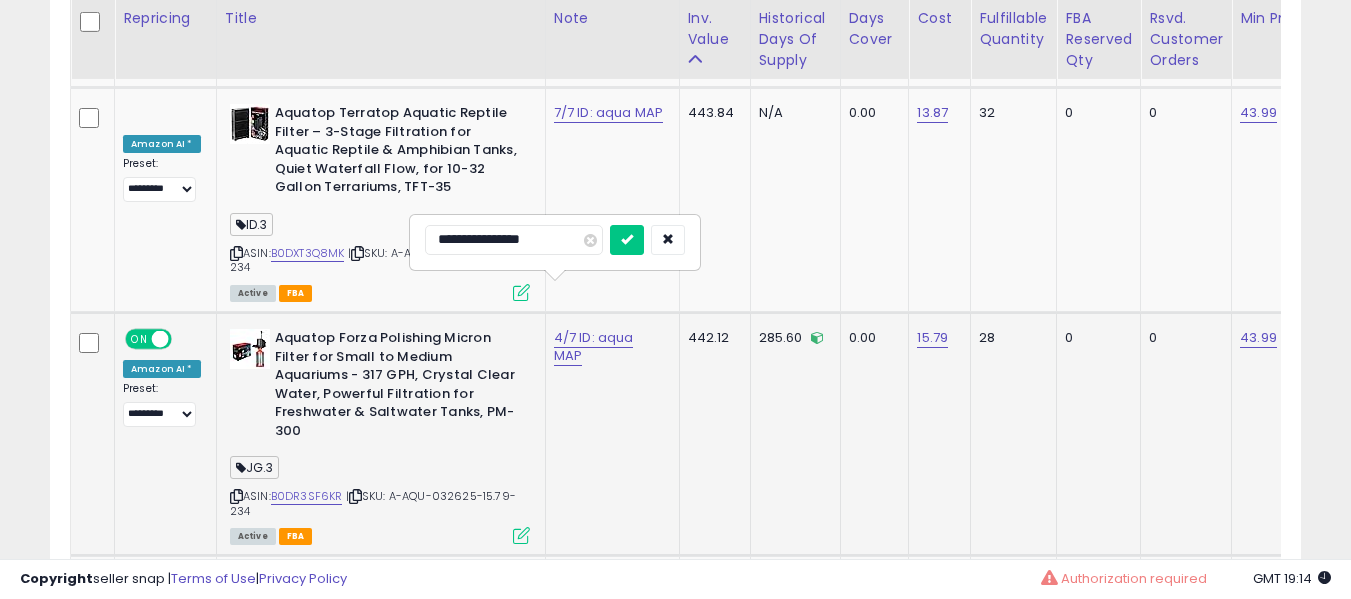 scroll, scrollTop: 2891, scrollLeft: 0, axis: vertical 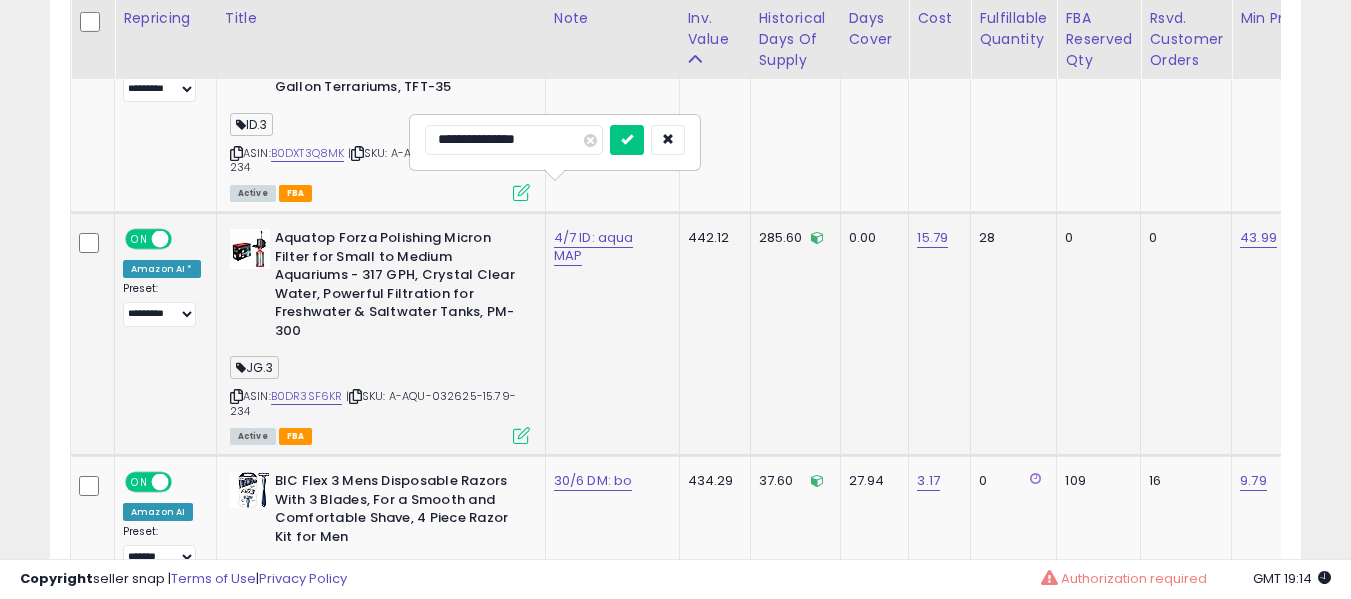 type on "**********" 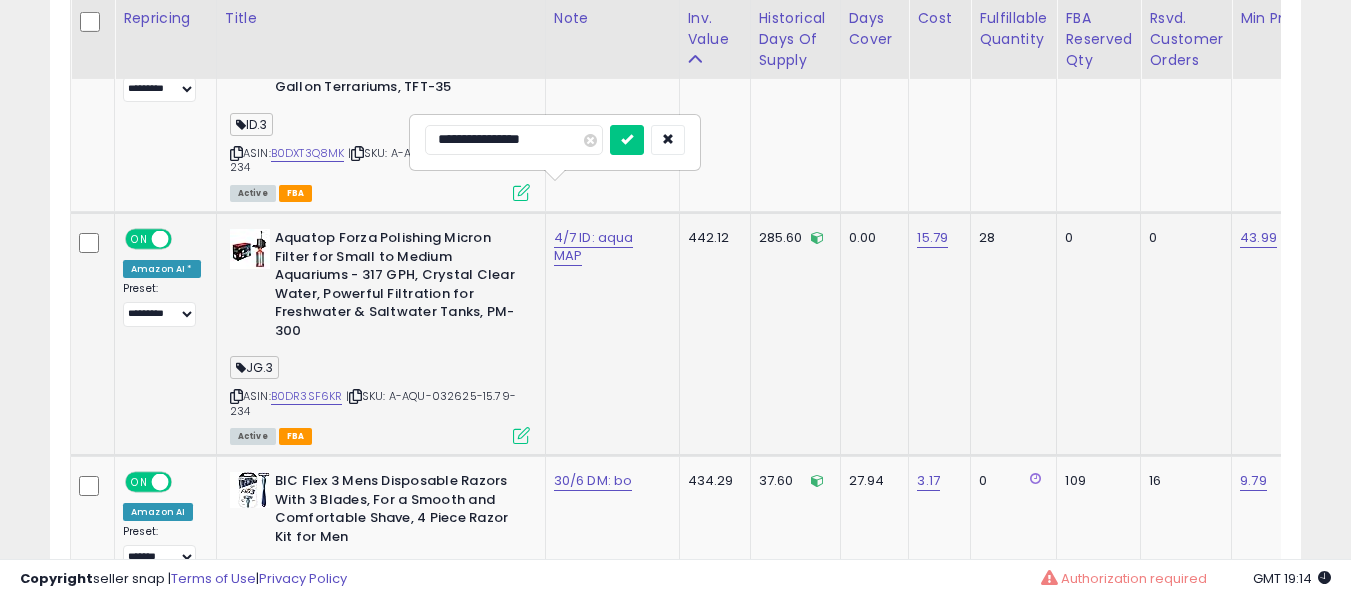 click at bounding box center (627, 140) 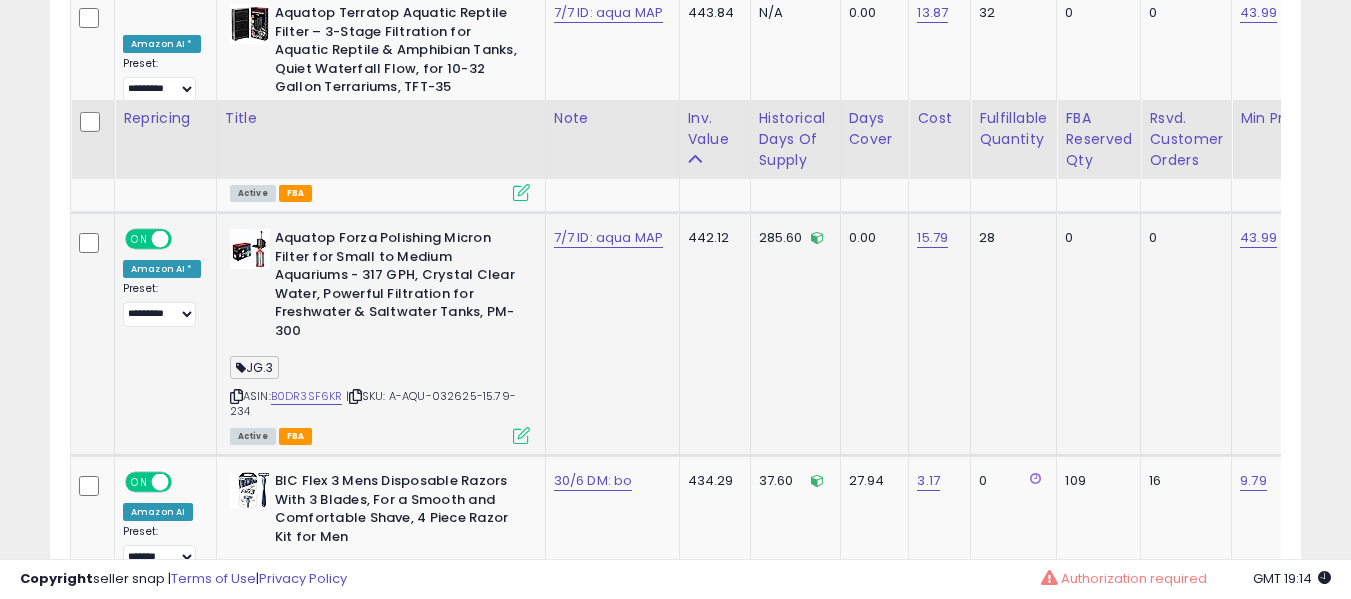 scroll, scrollTop: 3091, scrollLeft: 0, axis: vertical 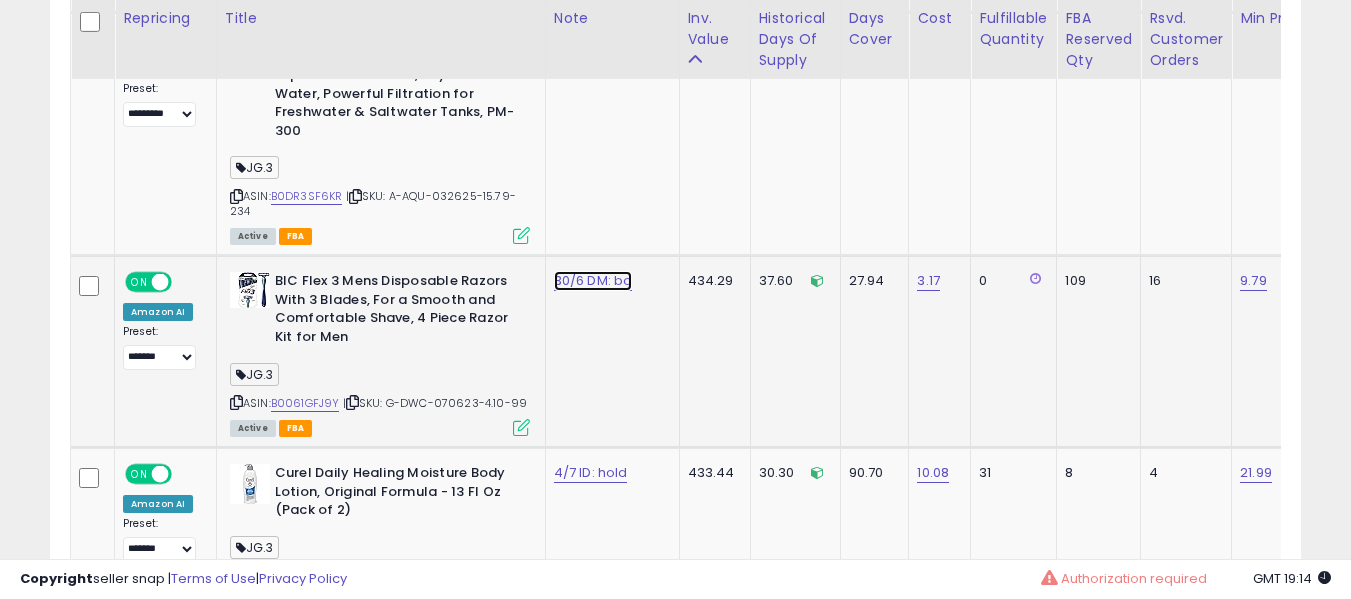 click on "30/6 DM: bo" at bounding box center [590, -1967] 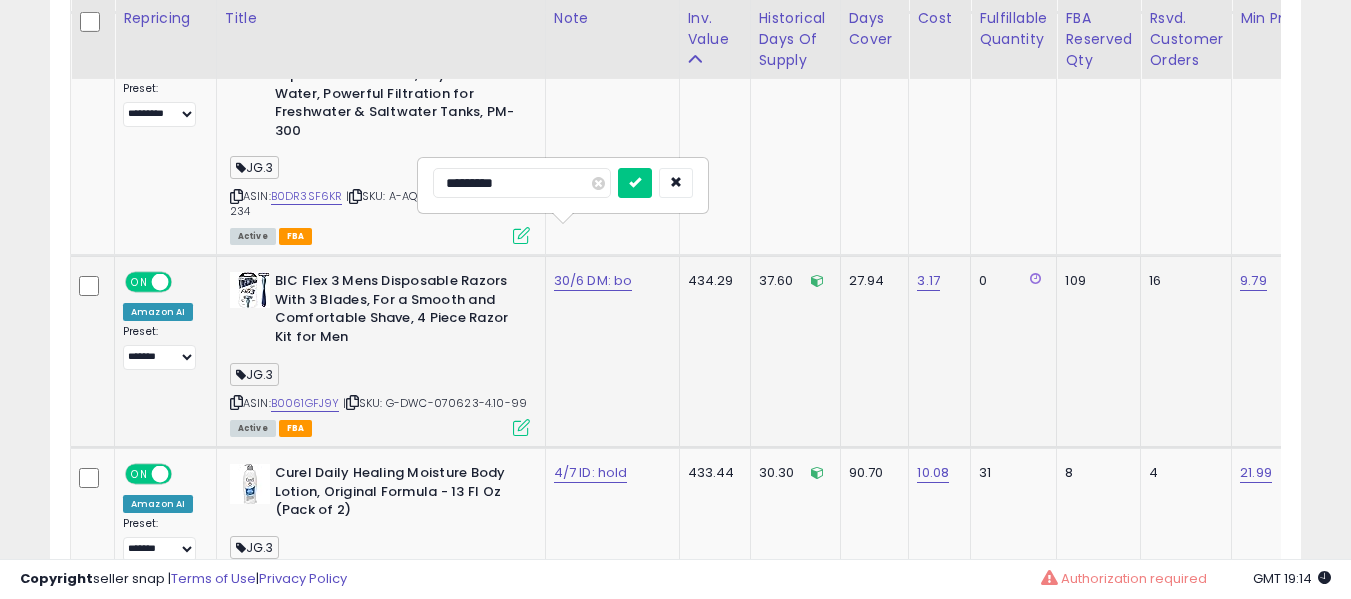 type on "**********" 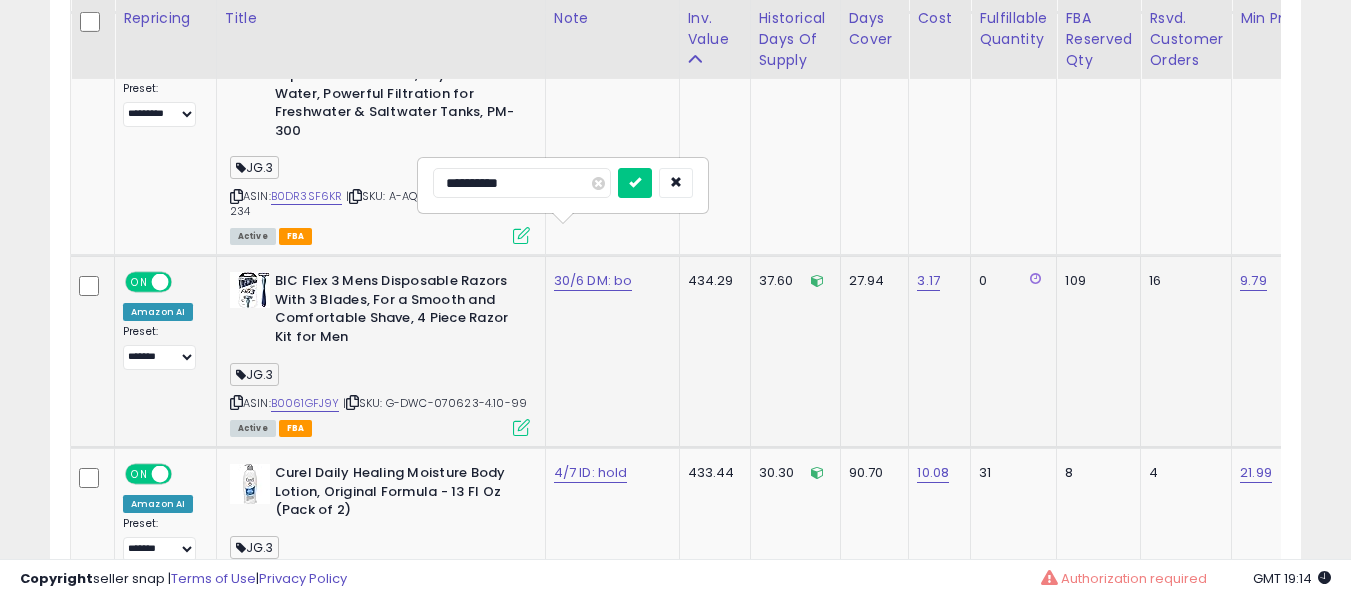 click at bounding box center (635, 183) 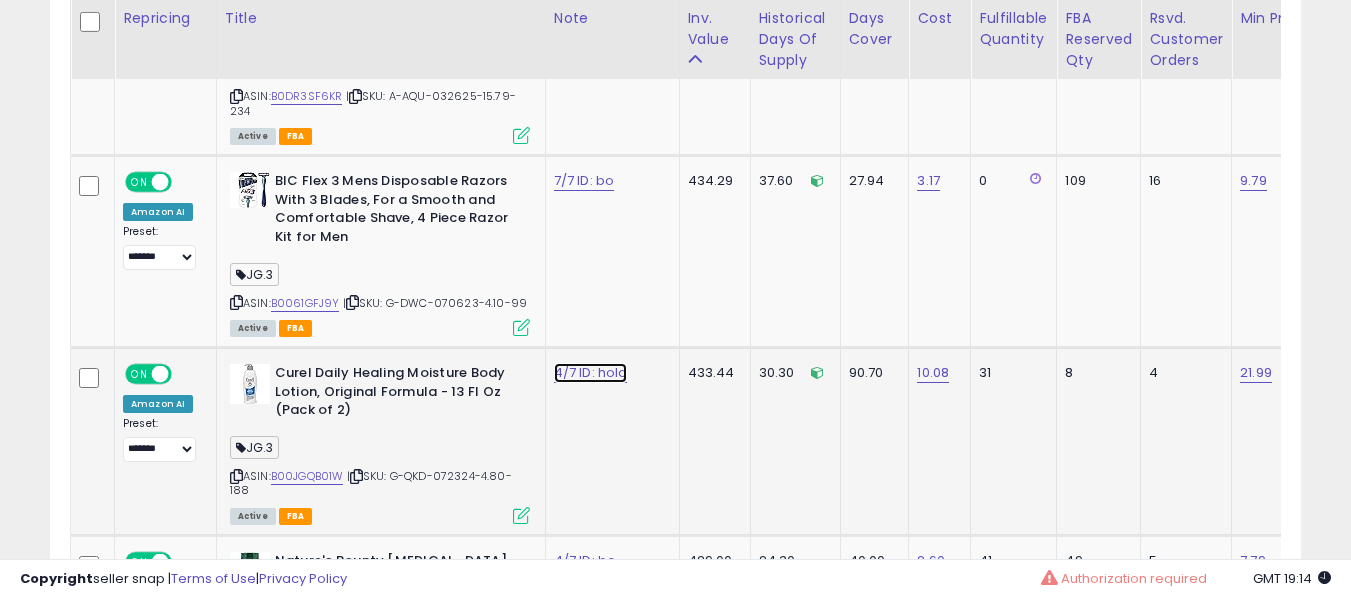 click on "4/7 ID: hold" at bounding box center [590, -2067] 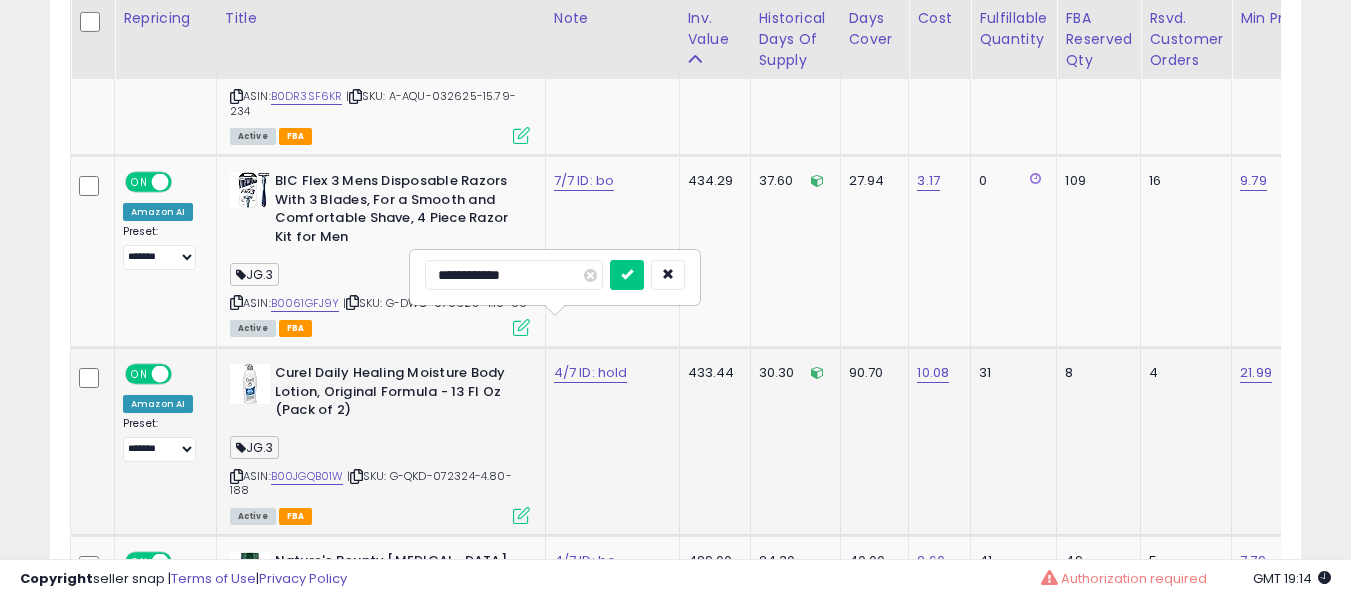 scroll, scrollTop: 3291, scrollLeft: 0, axis: vertical 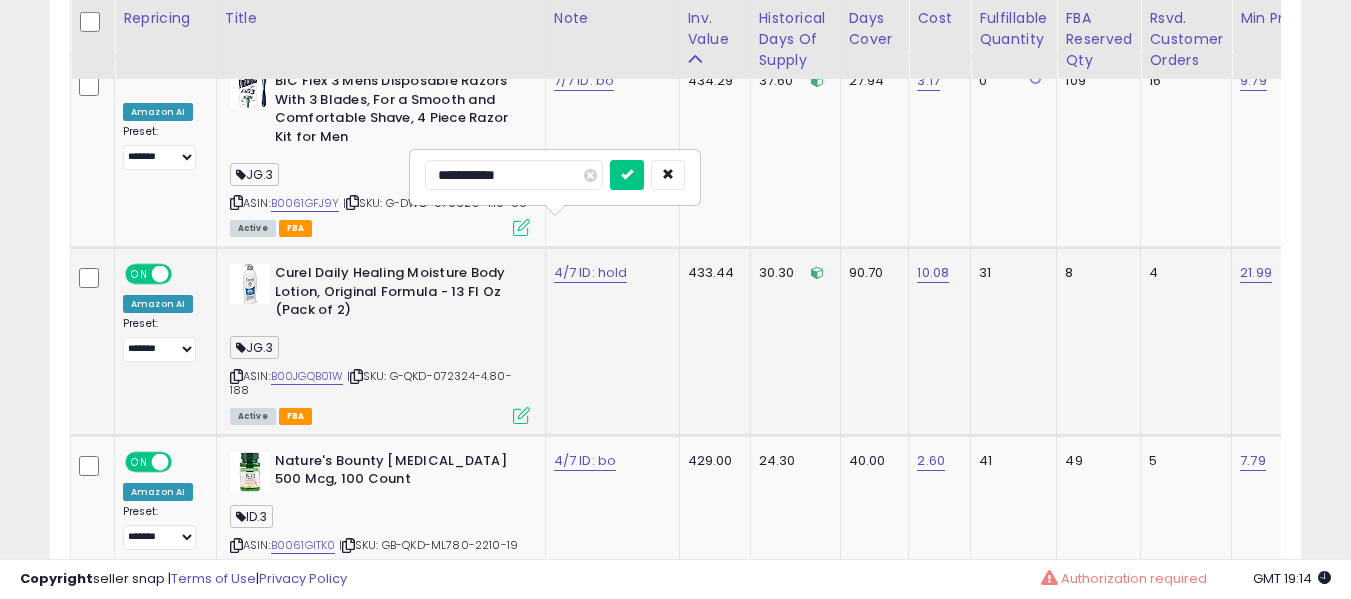 type on "**********" 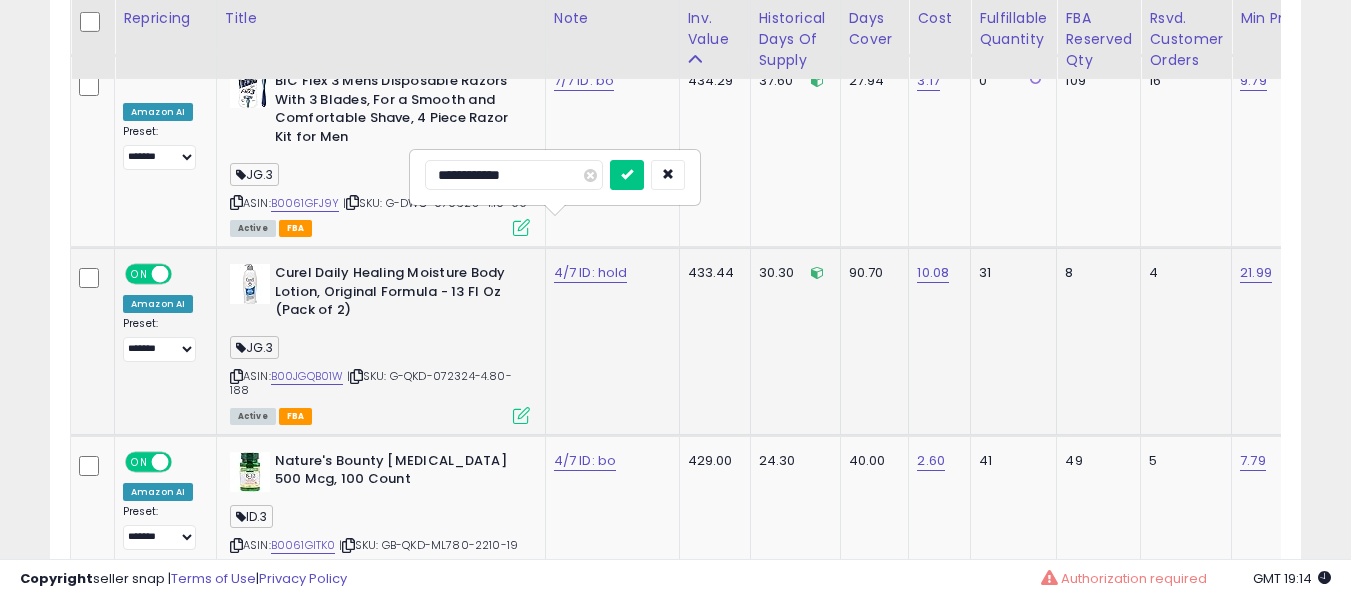 click at bounding box center [627, 175] 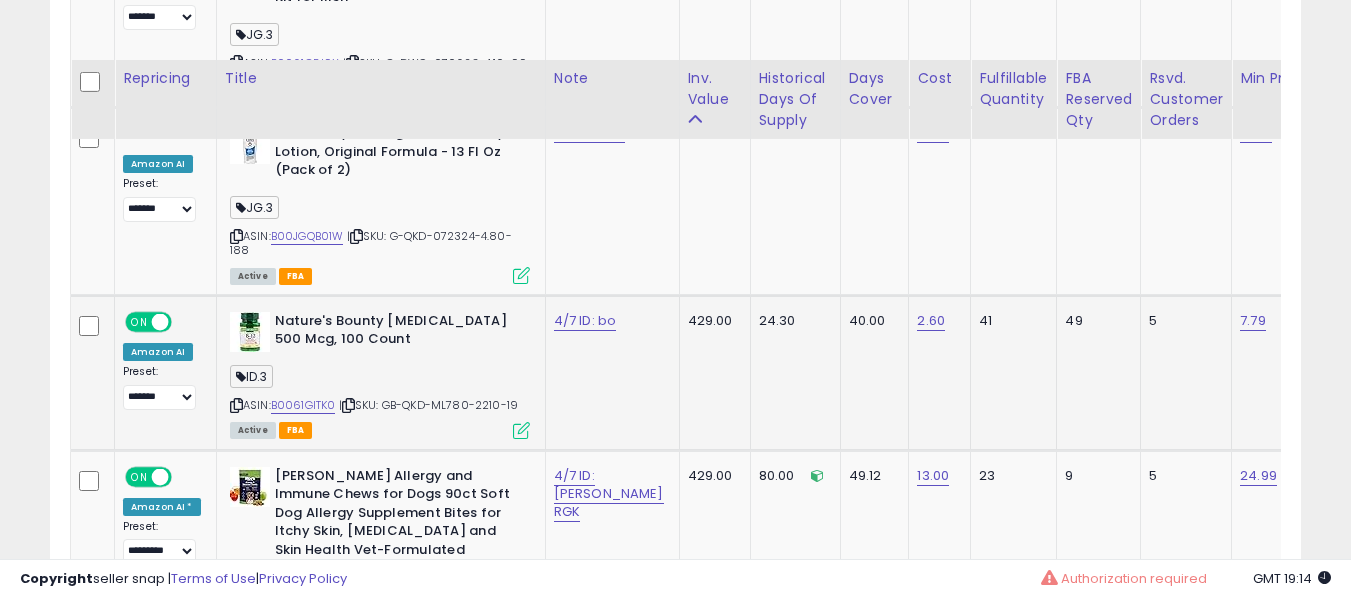 scroll, scrollTop: 3491, scrollLeft: 0, axis: vertical 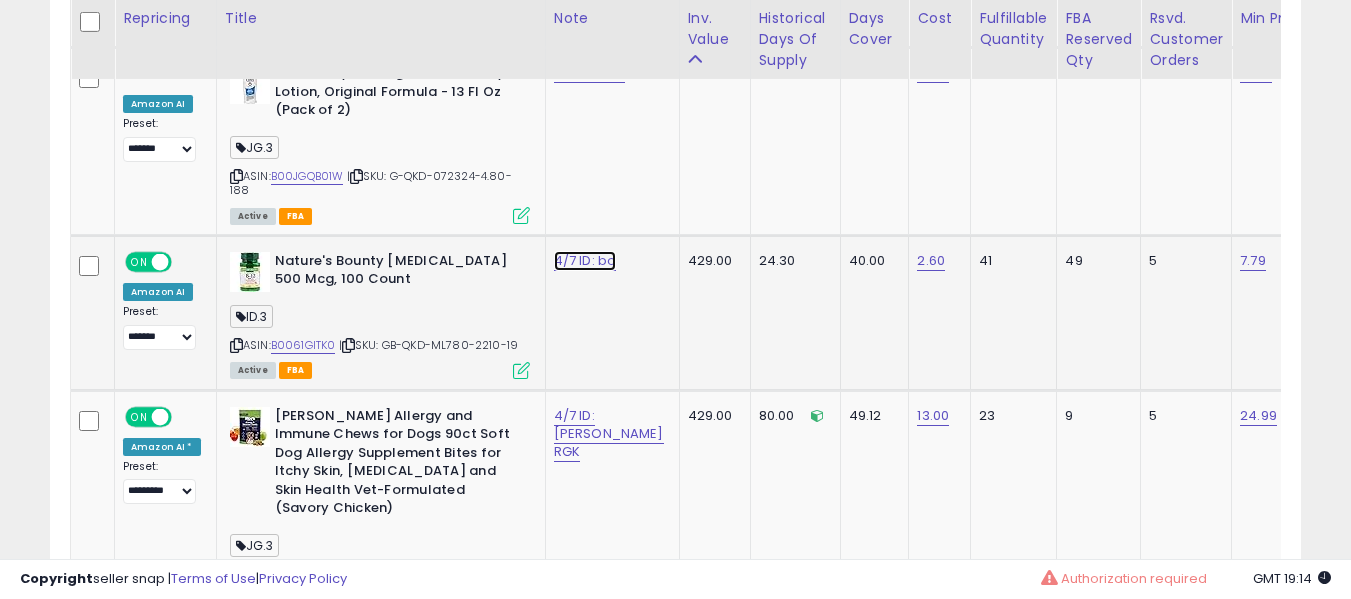 click on "4/7 ID: bo" at bounding box center [590, -2367] 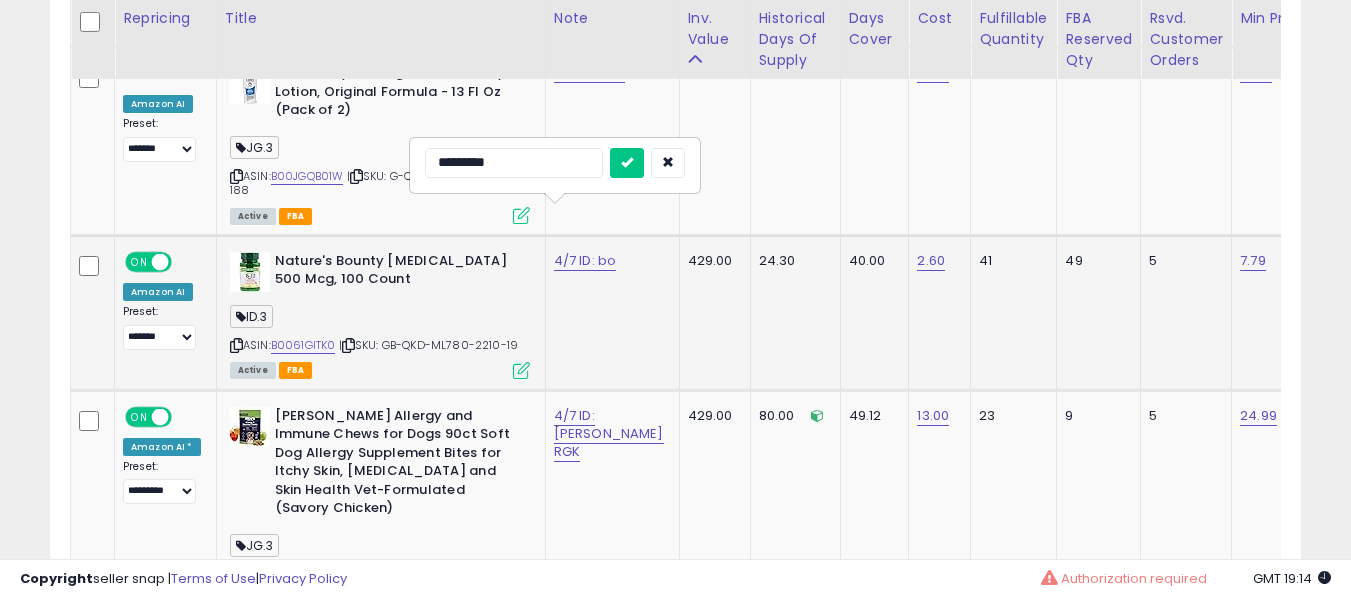 type on "**********" 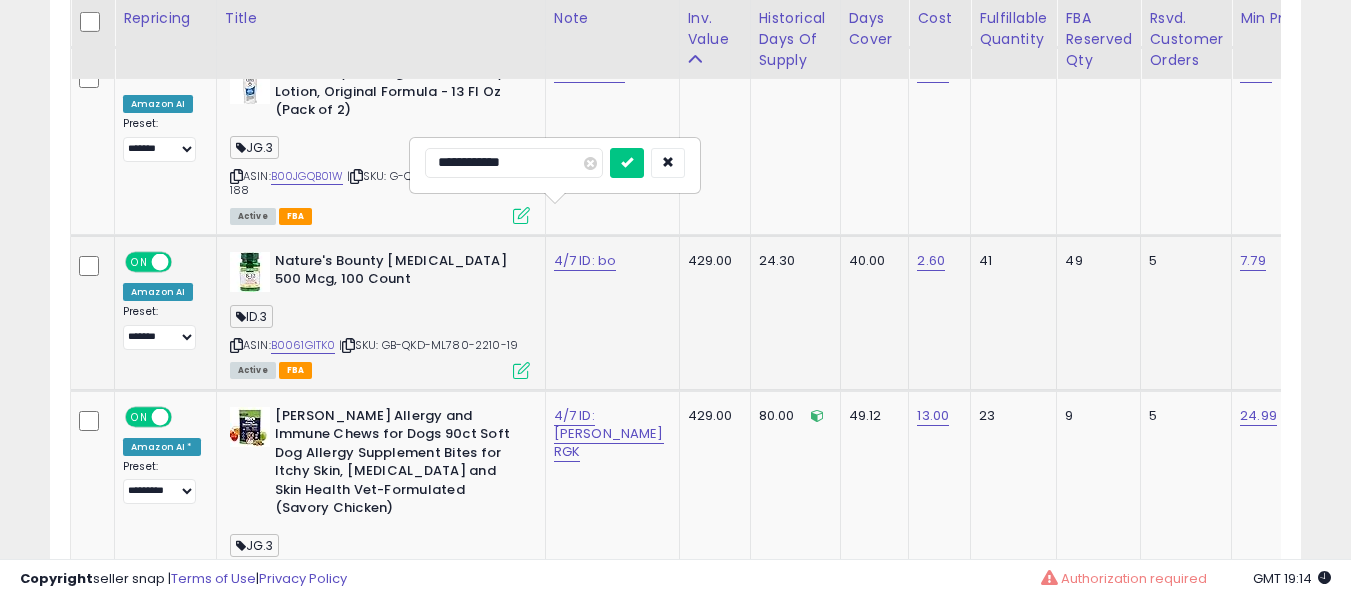 click at bounding box center (627, 163) 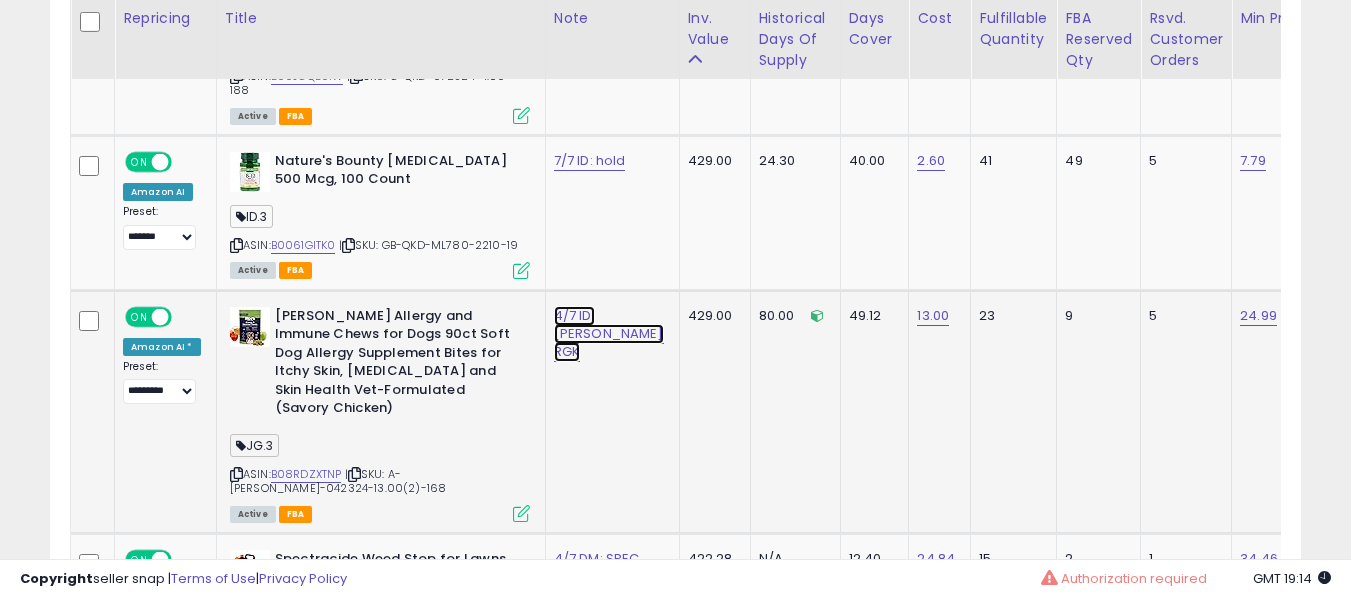 click on "4/7 ID: moes RGK" at bounding box center [590, -2467] 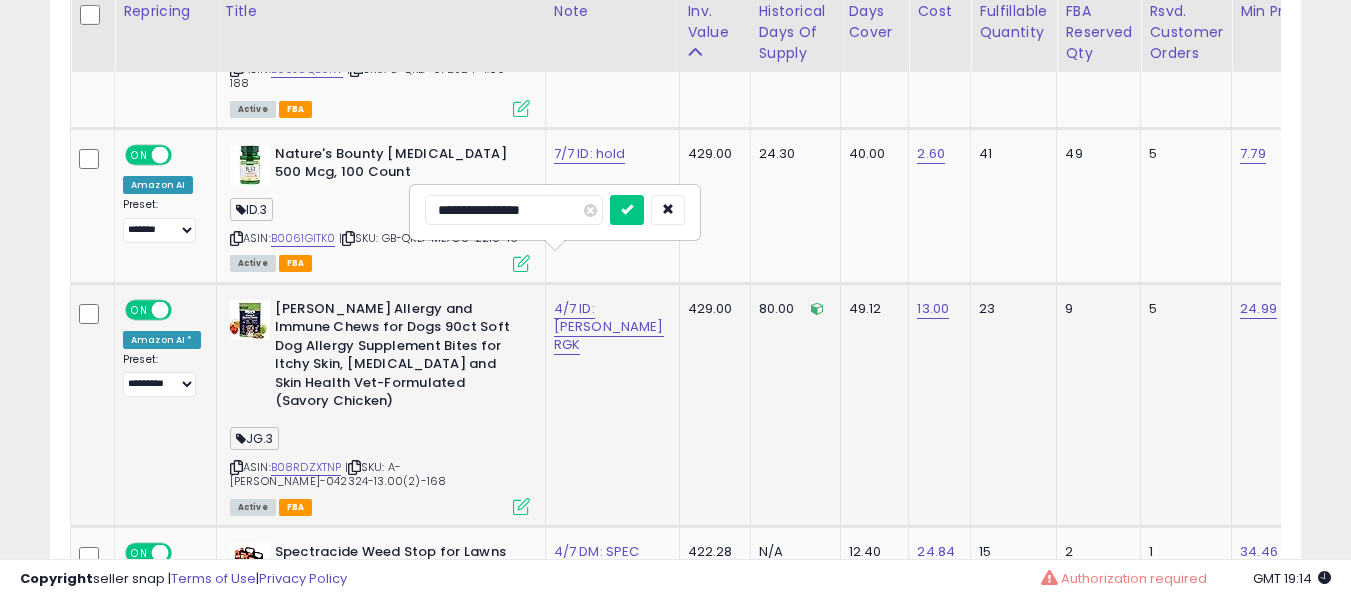 scroll, scrollTop: 3691, scrollLeft: 0, axis: vertical 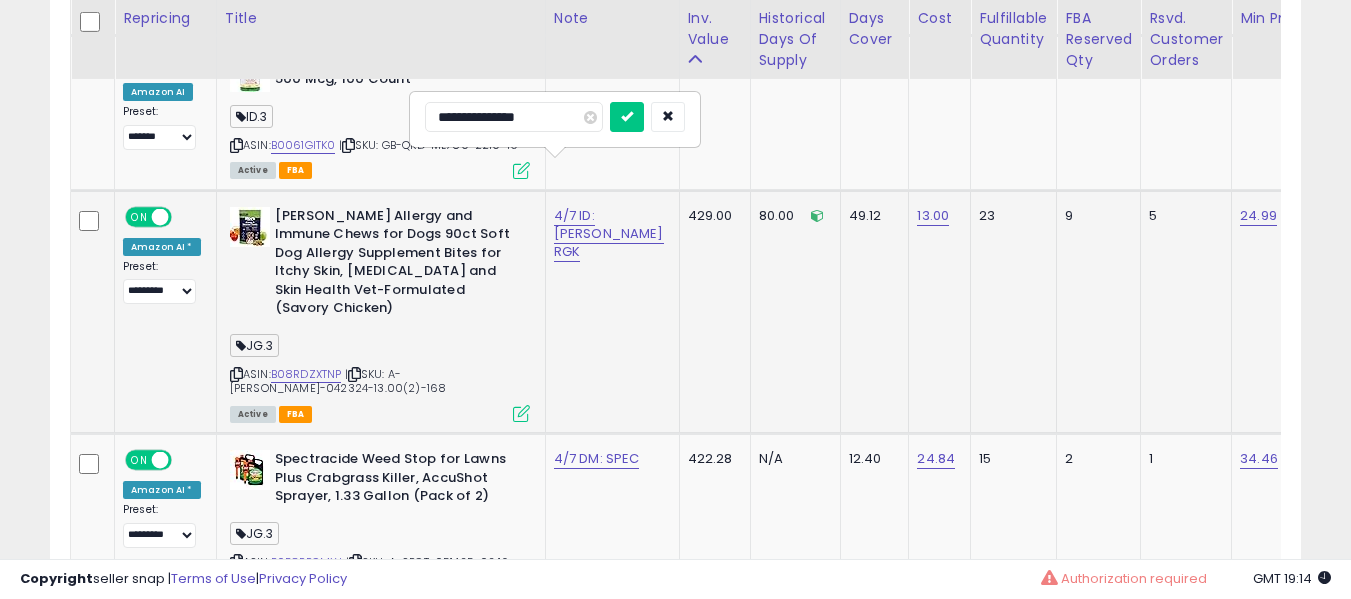 type on "**********" 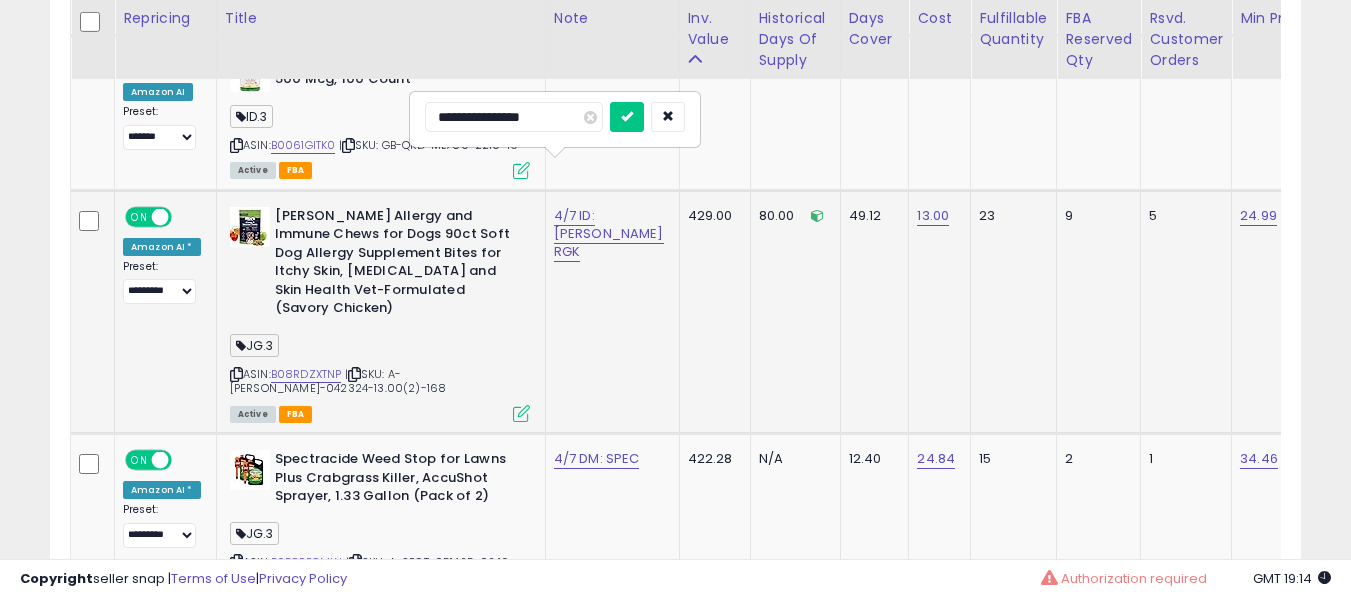 click at bounding box center (627, 117) 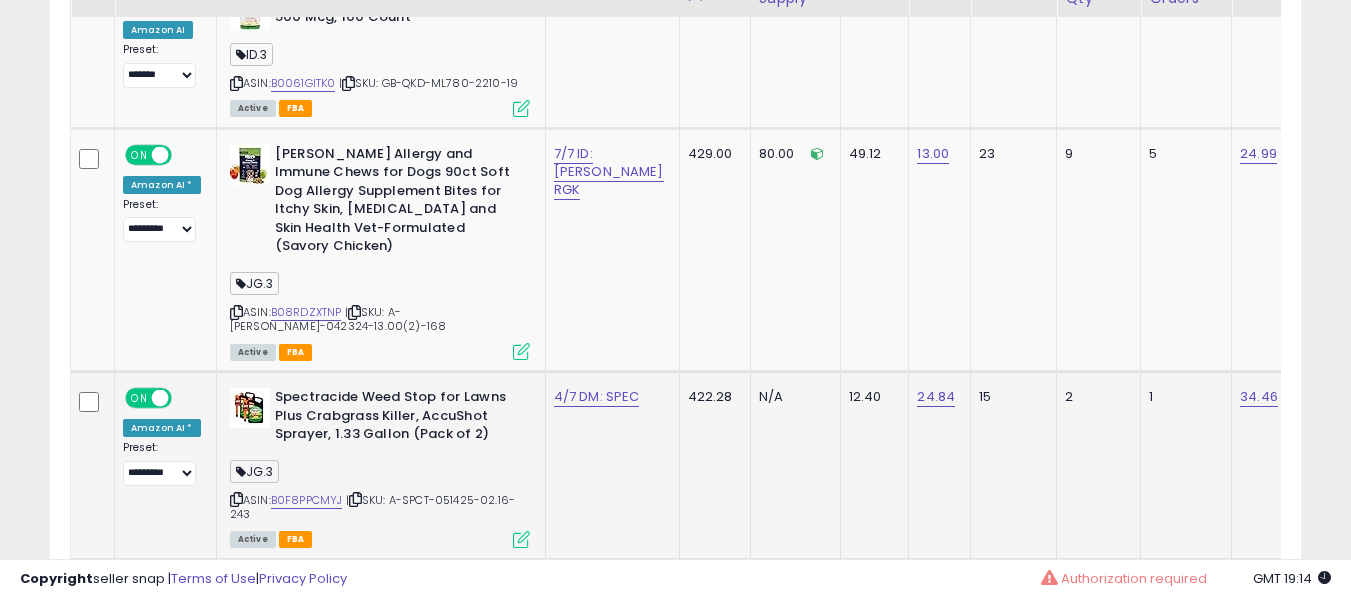 scroll, scrollTop: 3891, scrollLeft: 0, axis: vertical 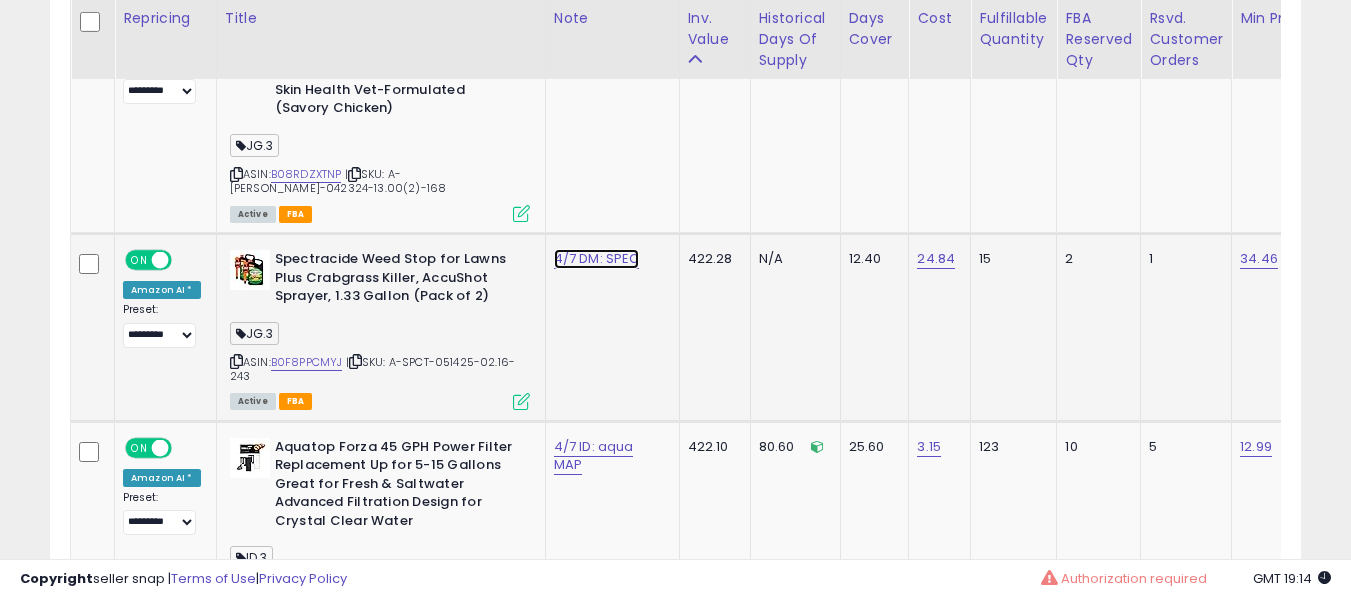 click on "4/7 DM: SPEC" at bounding box center (590, -2767) 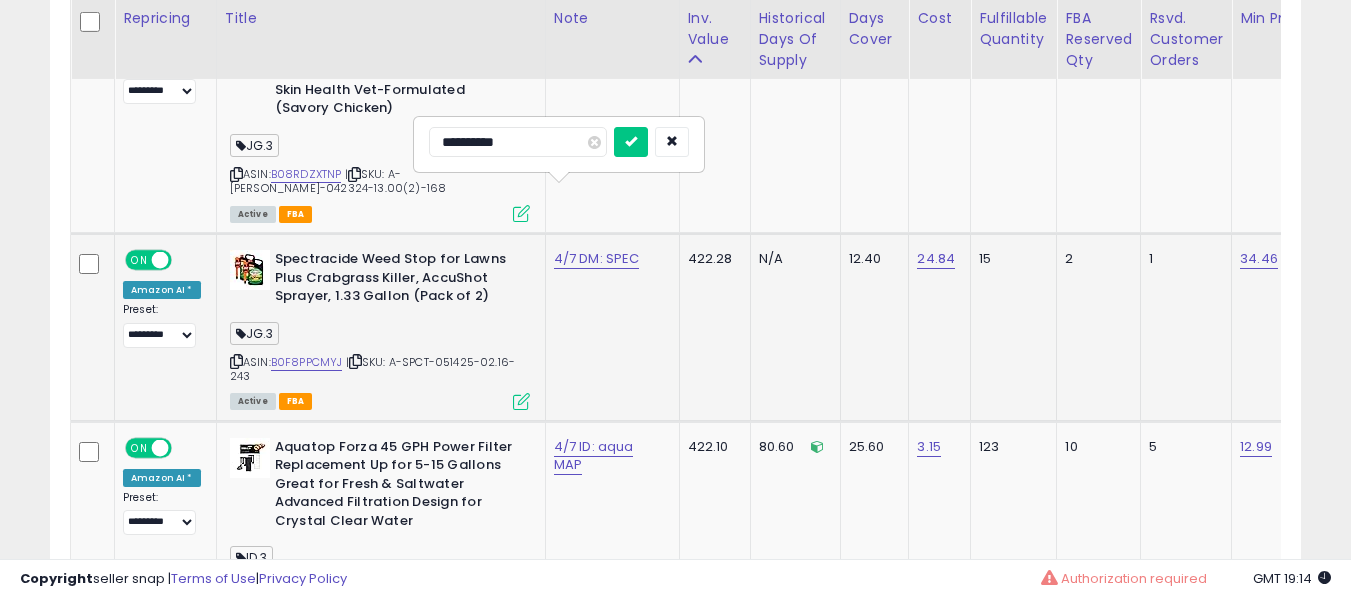 type on "**********" 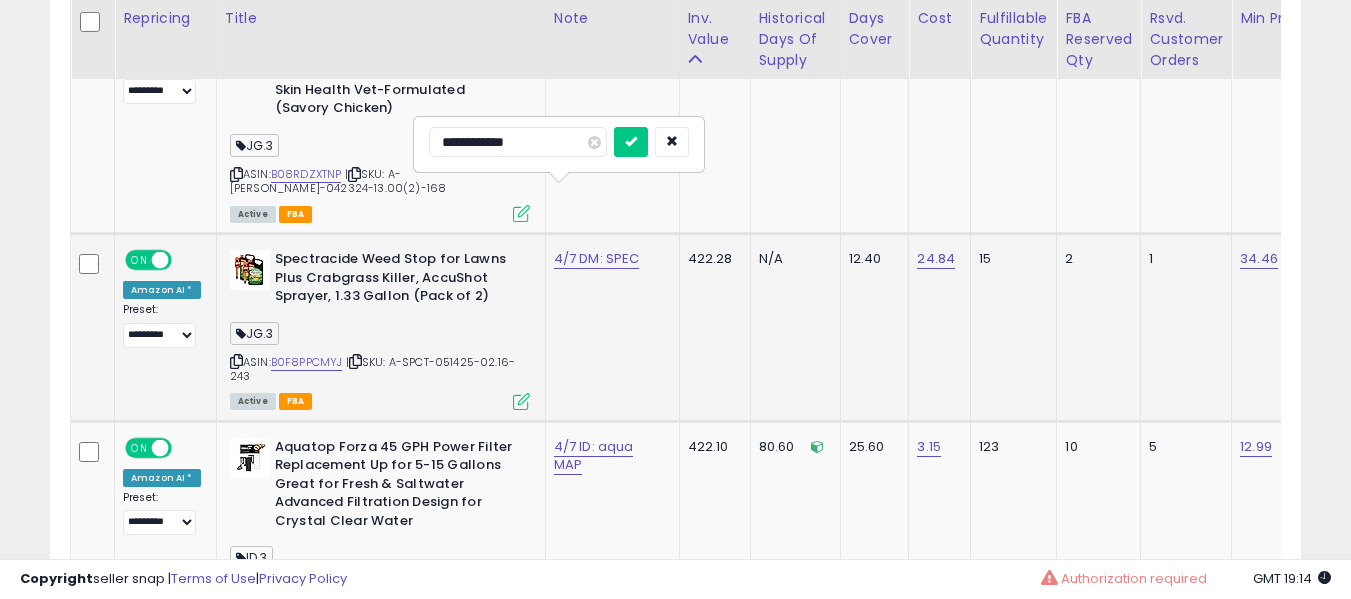 click at bounding box center [631, 142] 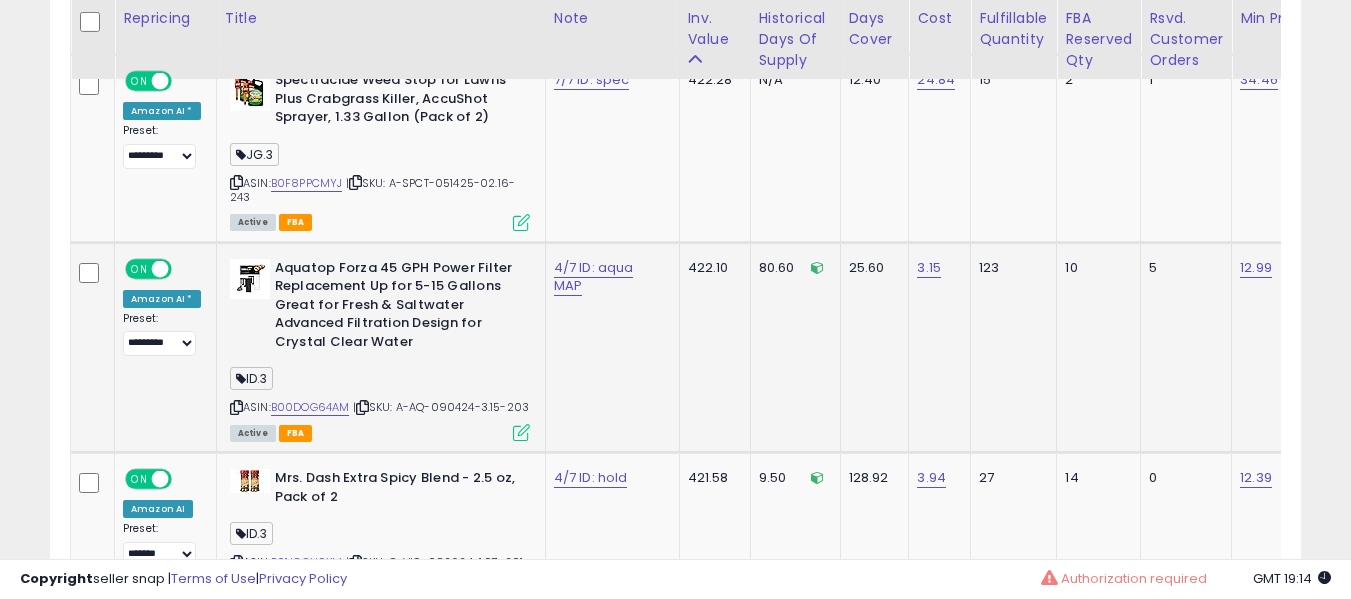 scroll, scrollTop: 4091, scrollLeft: 0, axis: vertical 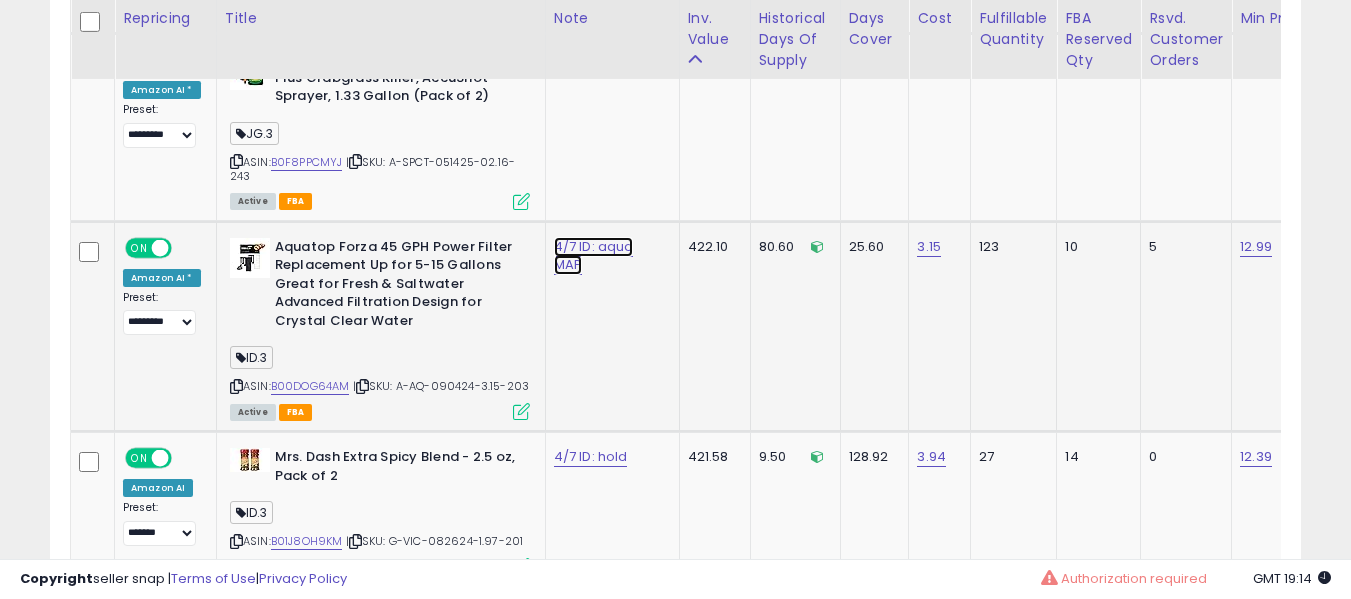 click on "4/7 ID: aqua MAP" at bounding box center (590, -2967) 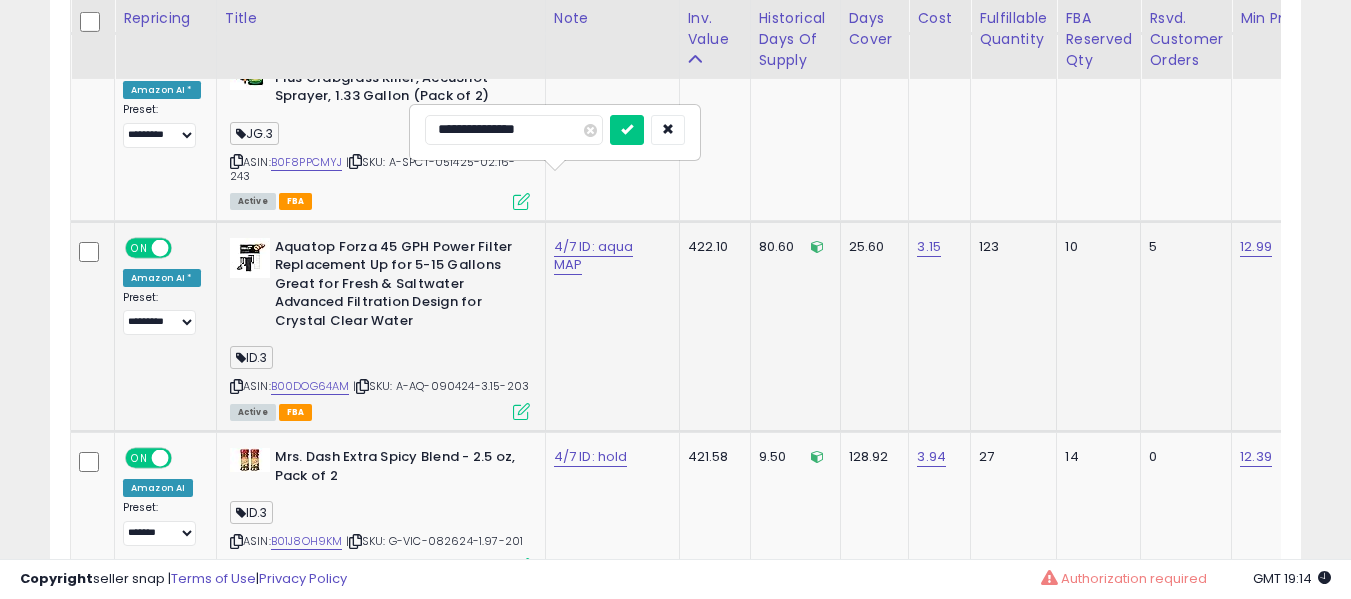 type on "**********" 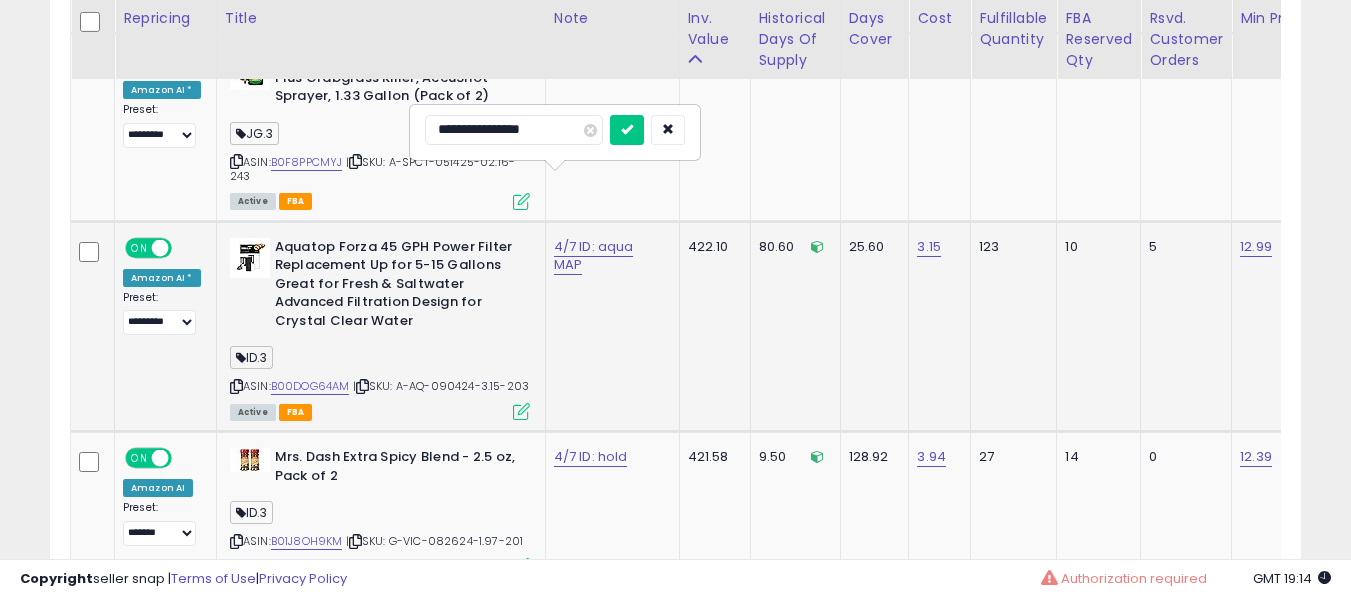 click at bounding box center [627, 130] 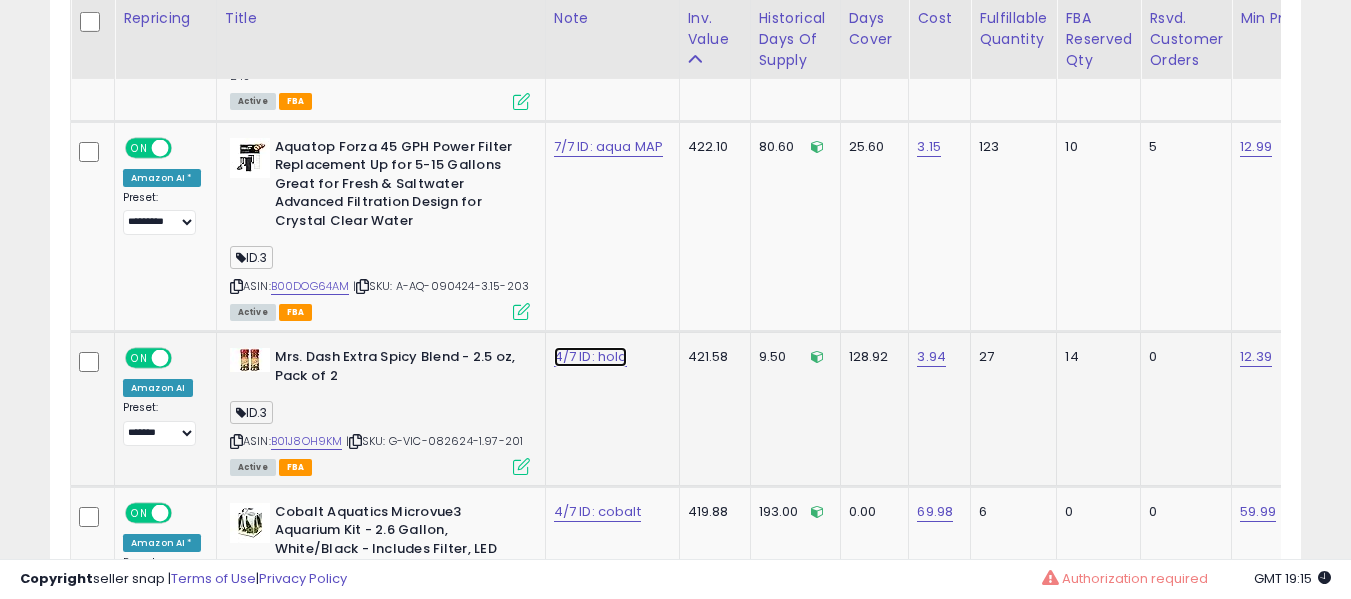 click on "4/7 ID: hold" at bounding box center (590, -3067) 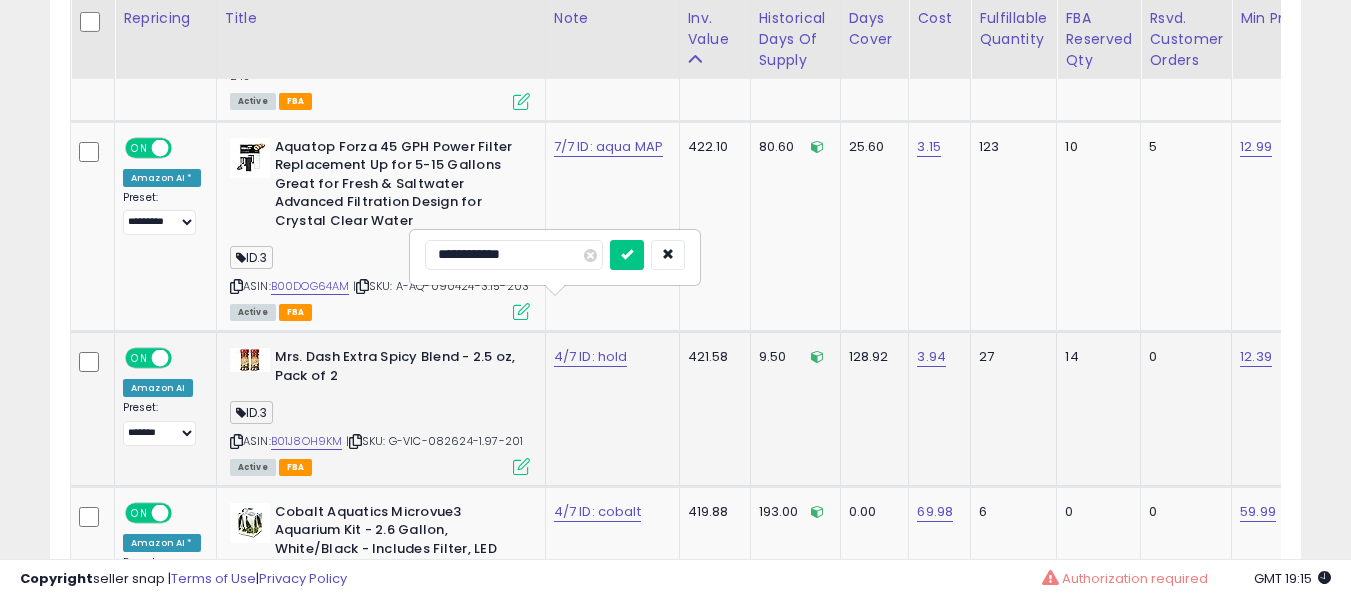scroll, scrollTop: 4291, scrollLeft: 0, axis: vertical 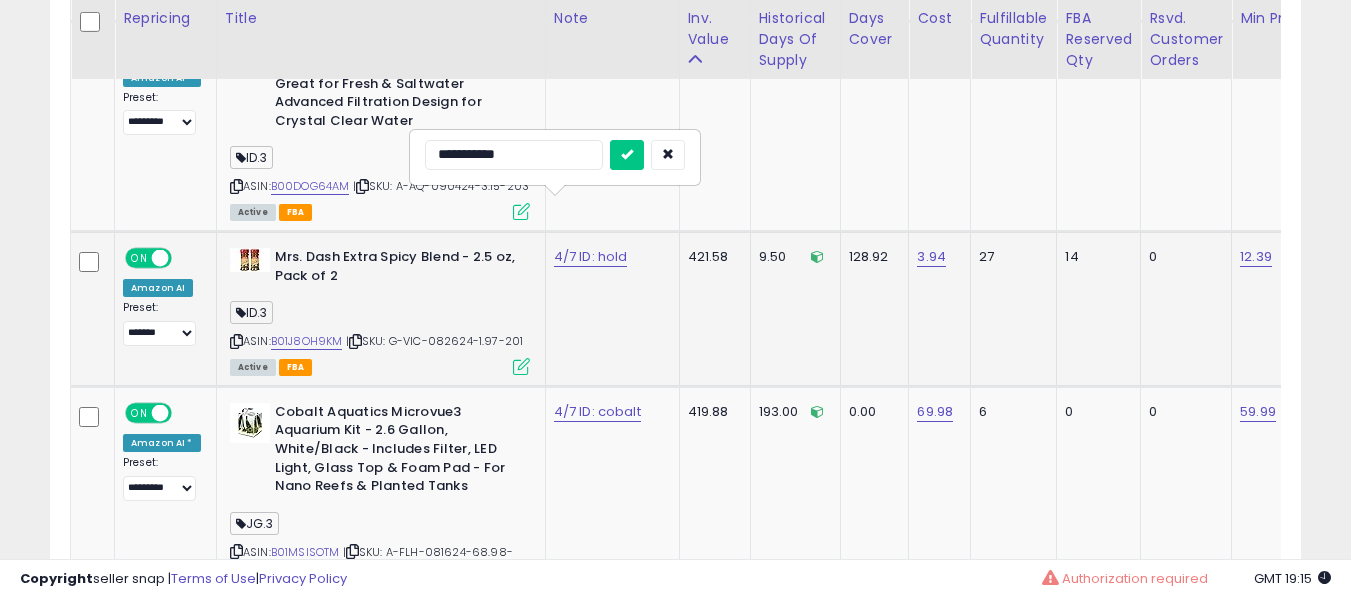 type on "**********" 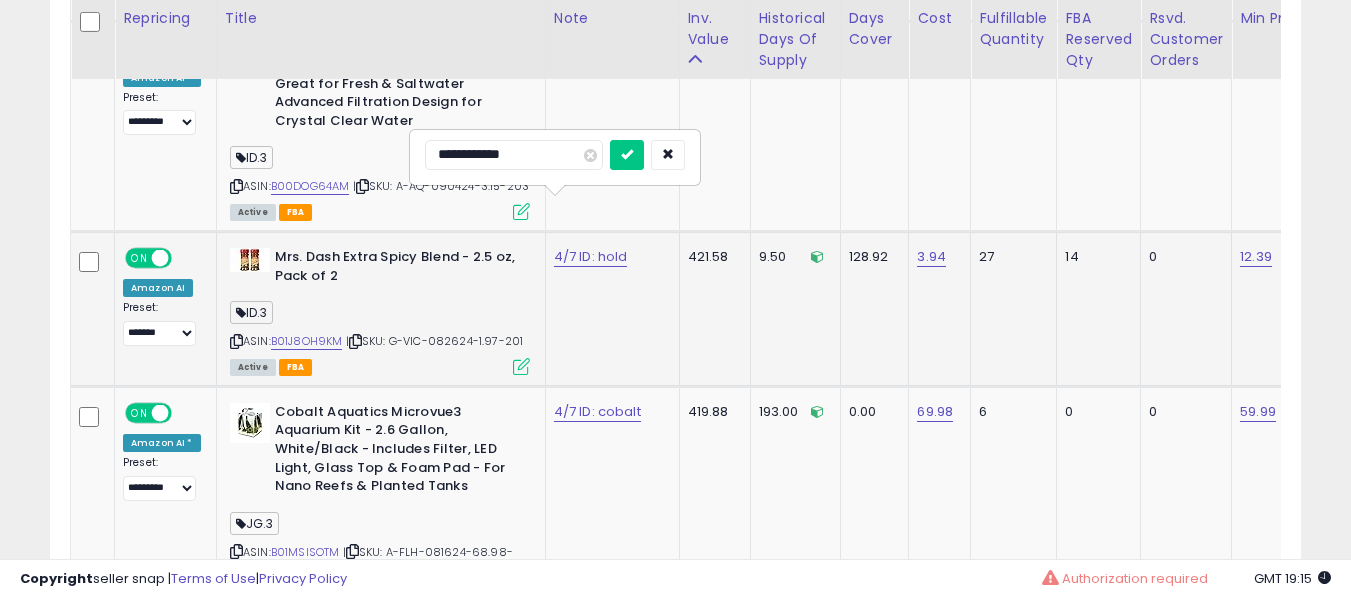 click at bounding box center (627, 155) 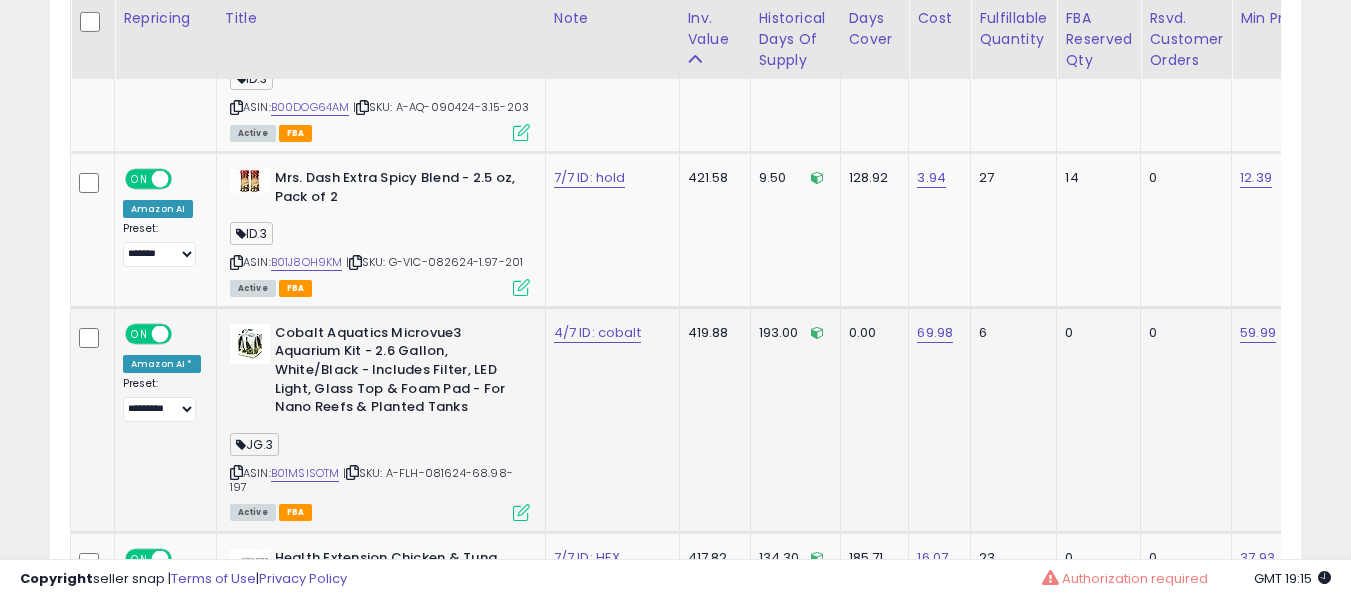 scroll, scrollTop: 4391, scrollLeft: 0, axis: vertical 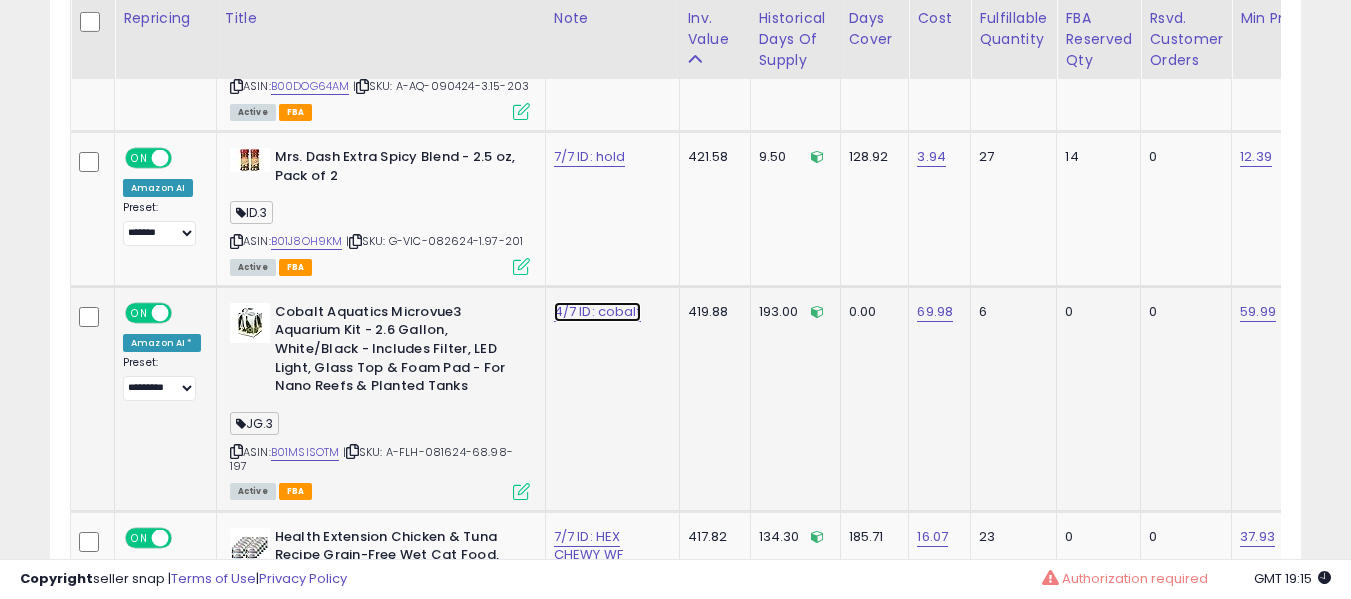 click on "4/7 ID: cobalt" at bounding box center (590, -3267) 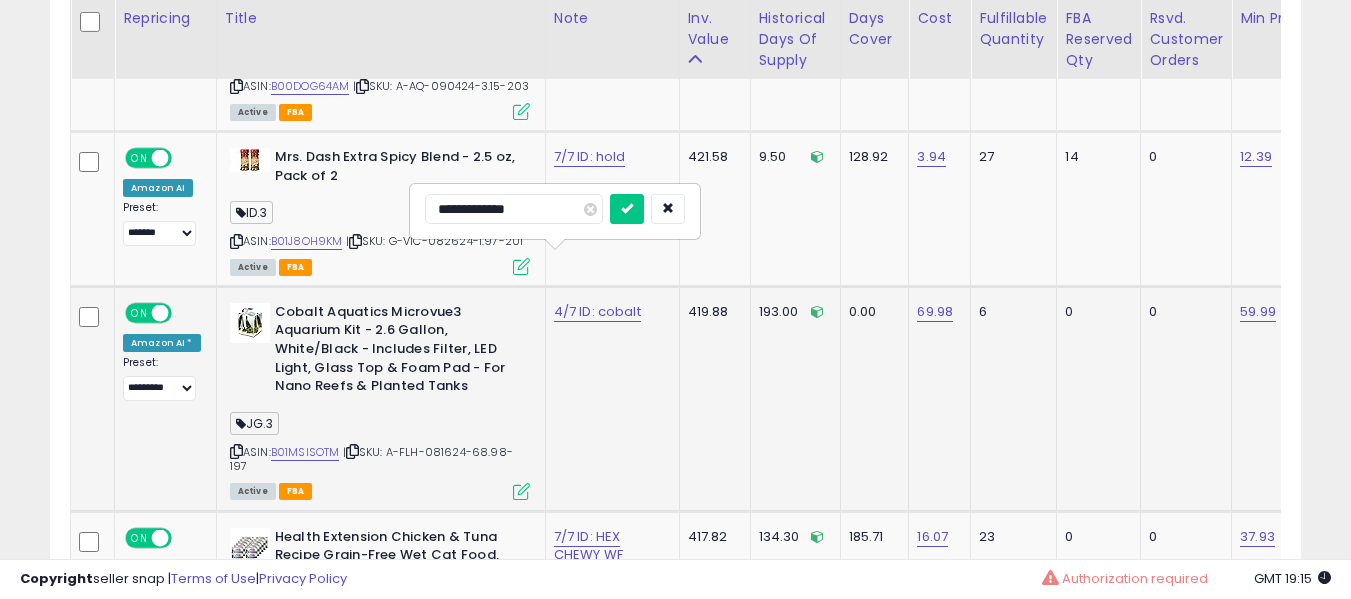type on "**********" 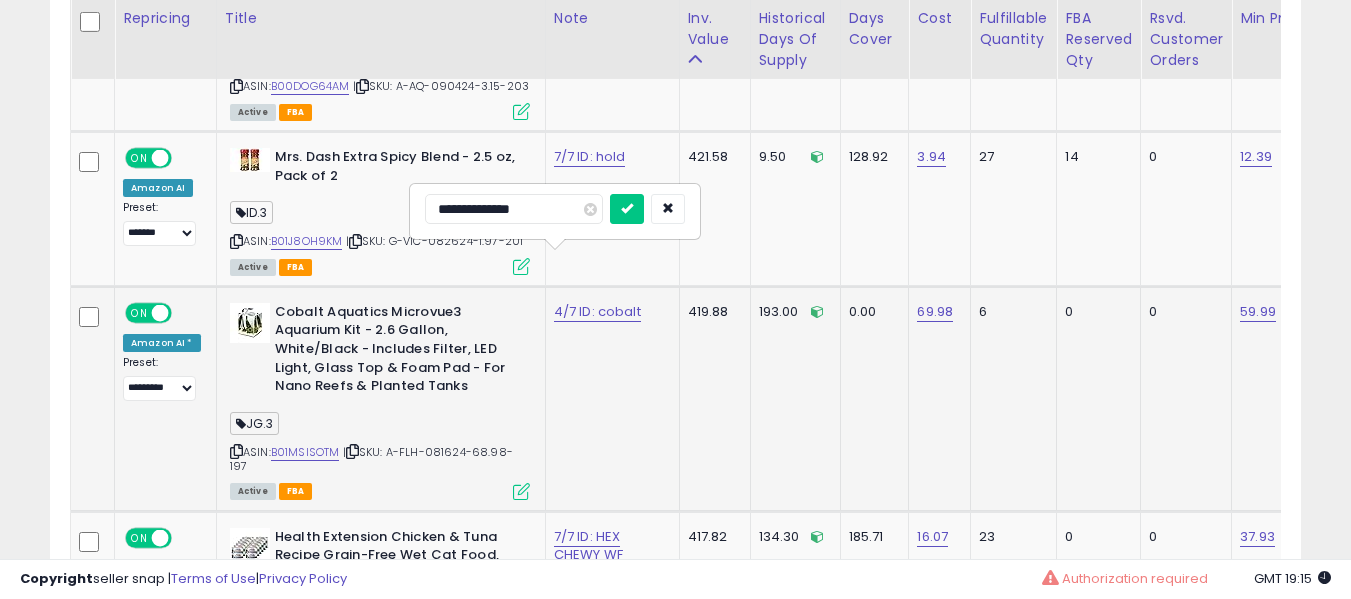 click at bounding box center (627, 209) 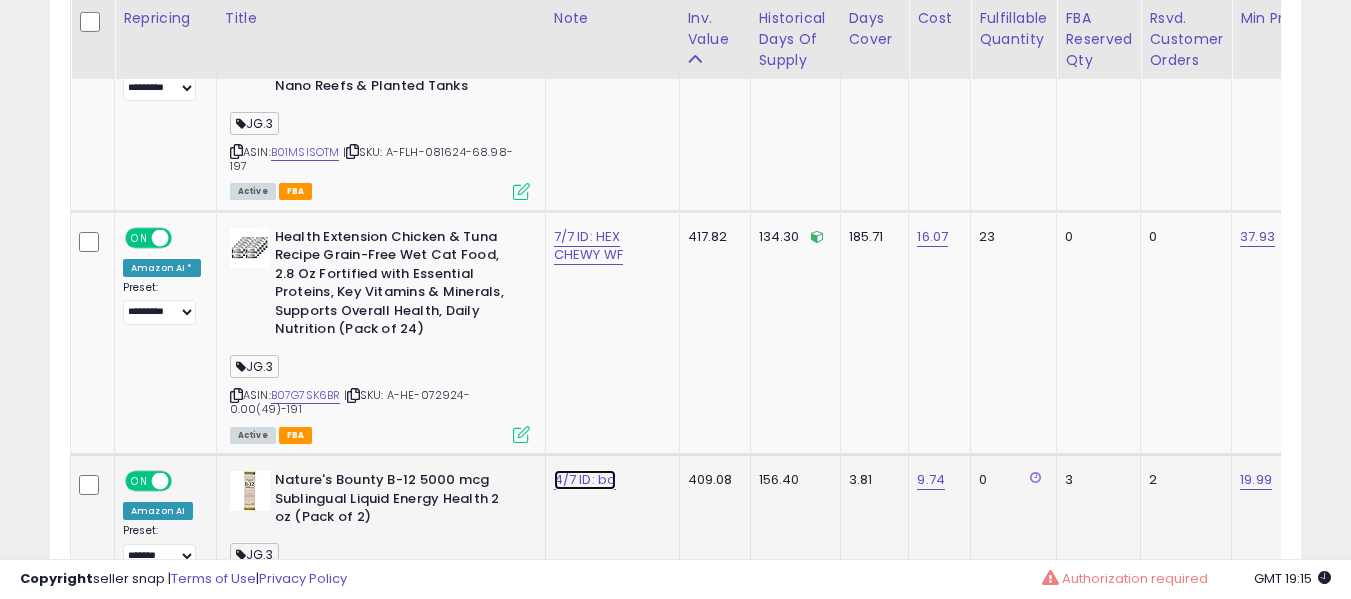 click on "4/7 ID: bo" at bounding box center (590, -3567) 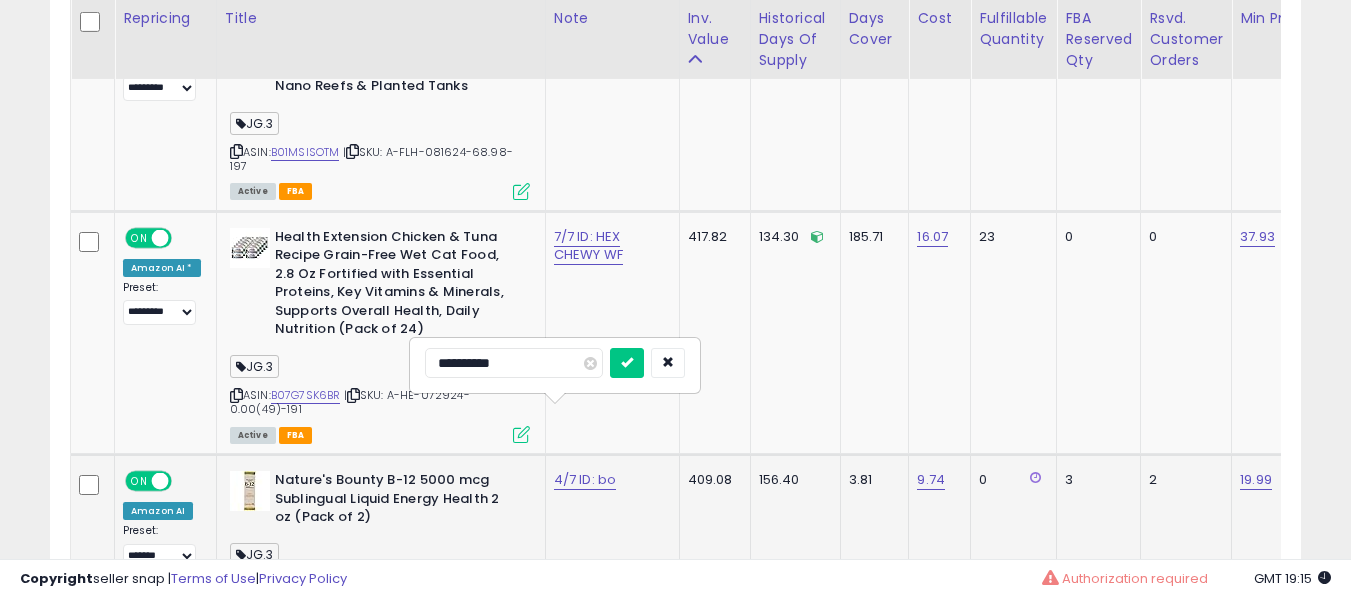 scroll, scrollTop: 4791, scrollLeft: 0, axis: vertical 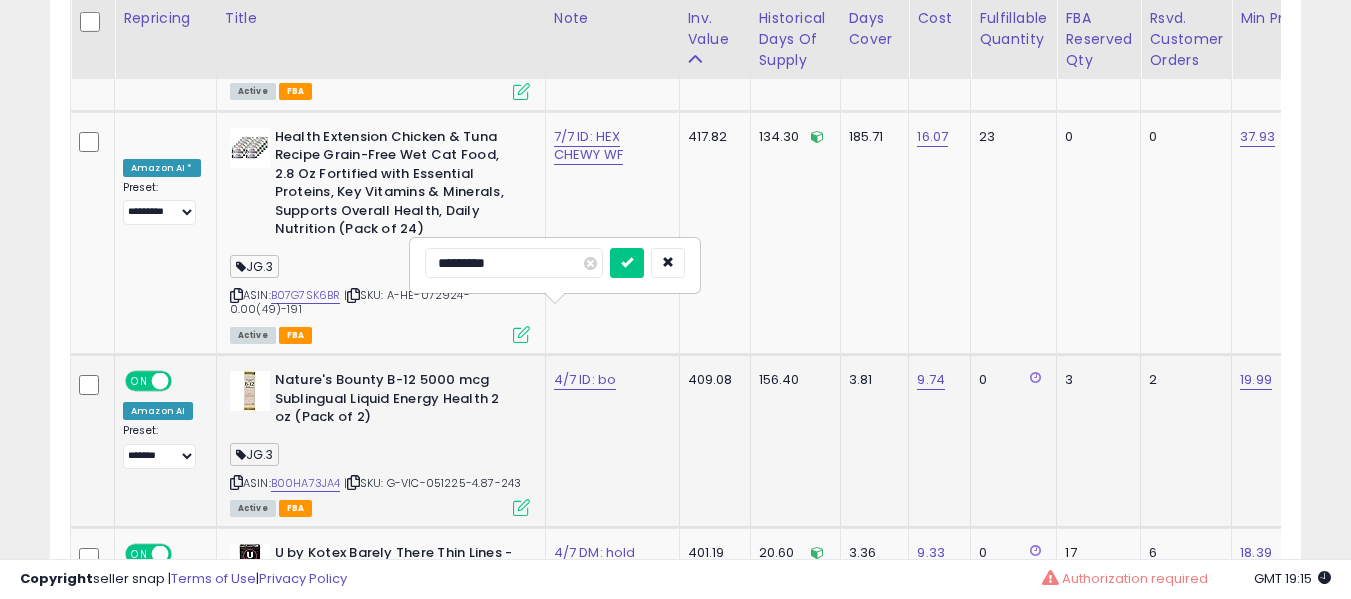 type on "**********" 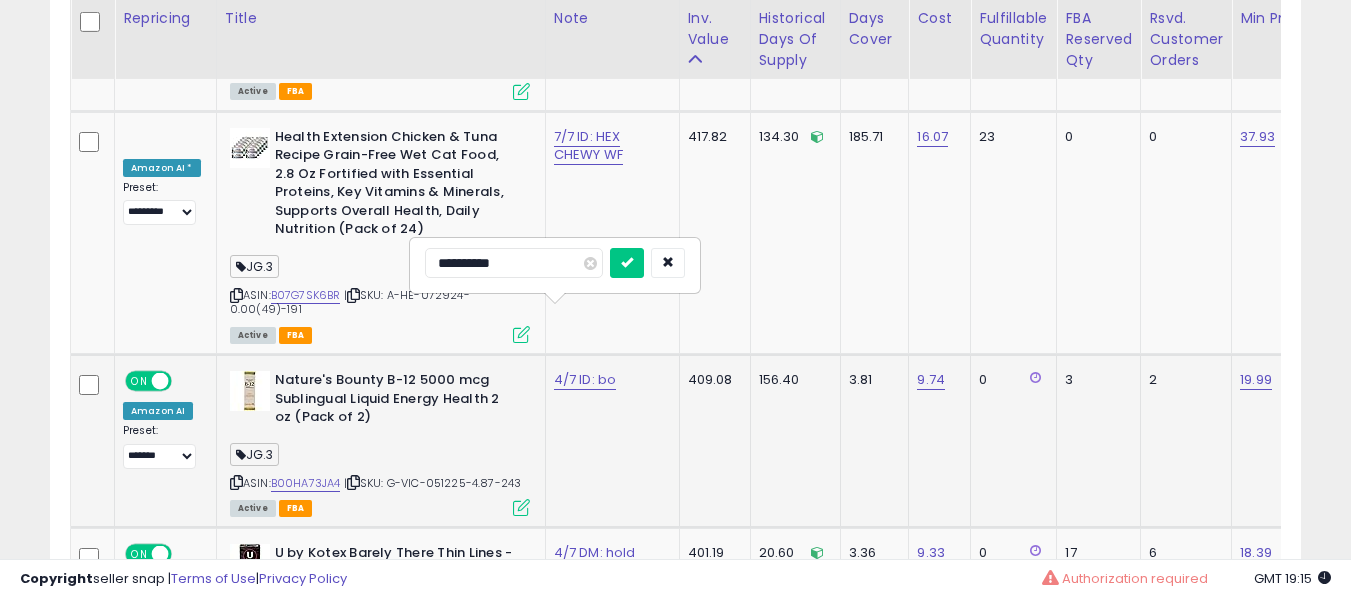 click at bounding box center (627, 263) 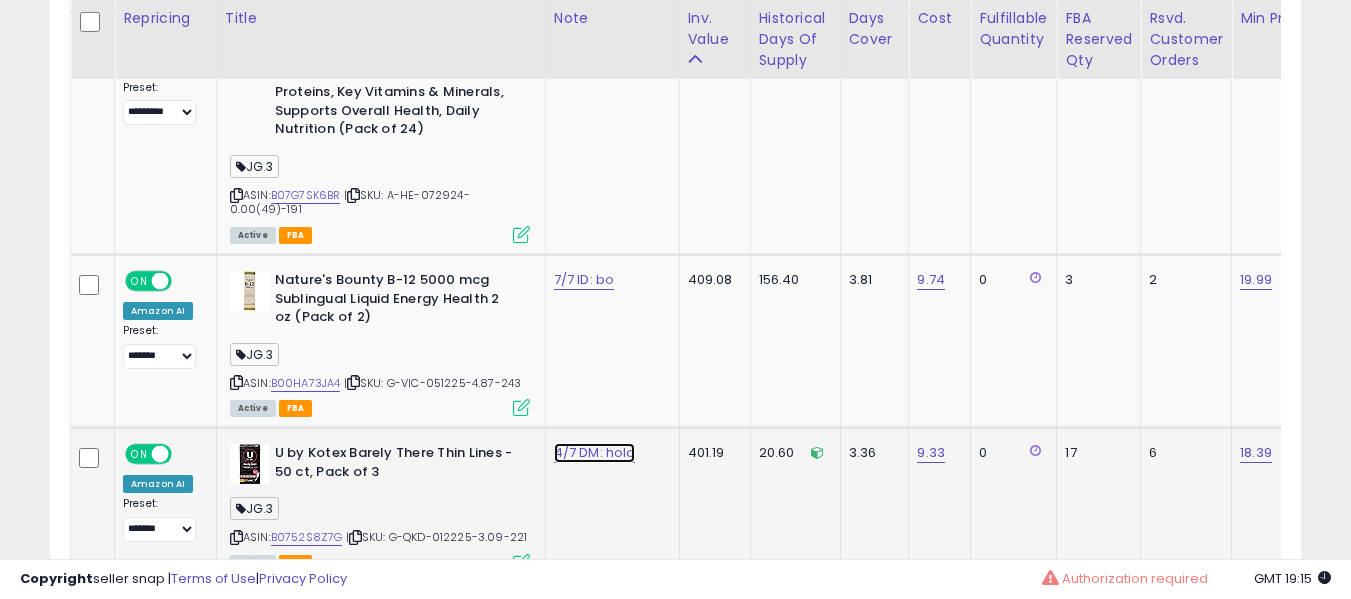 click on "4/7 DM: hold" at bounding box center [590, -3767] 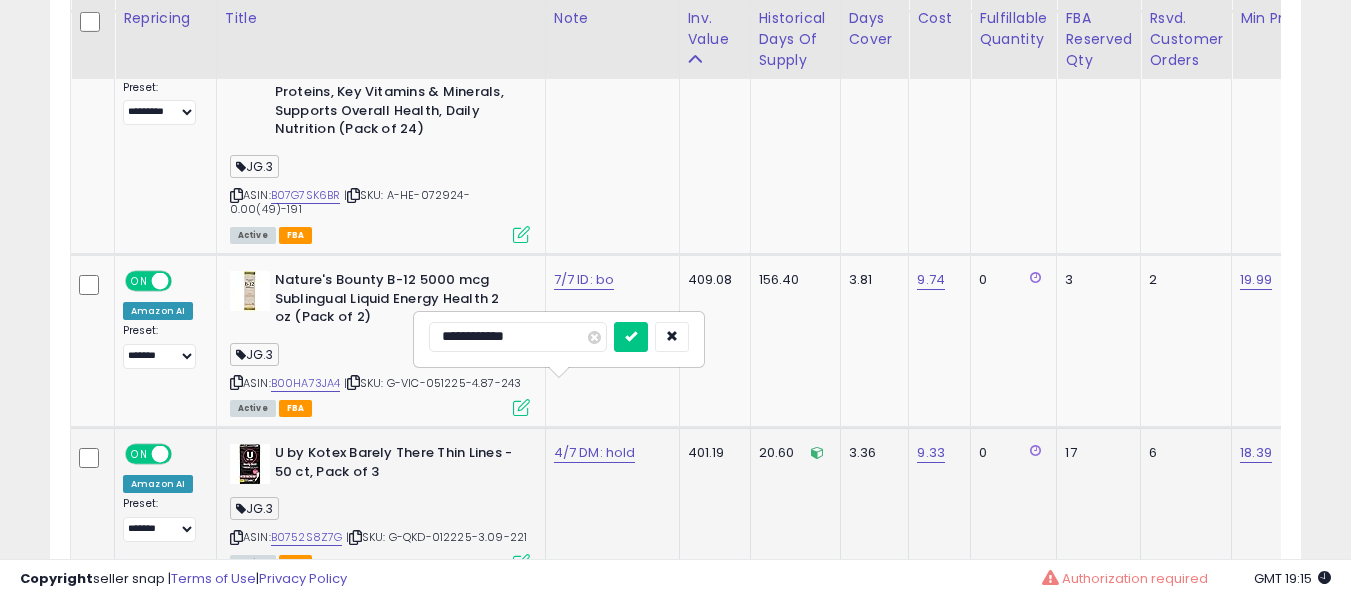 scroll, scrollTop: 4991, scrollLeft: 0, axis: vertical 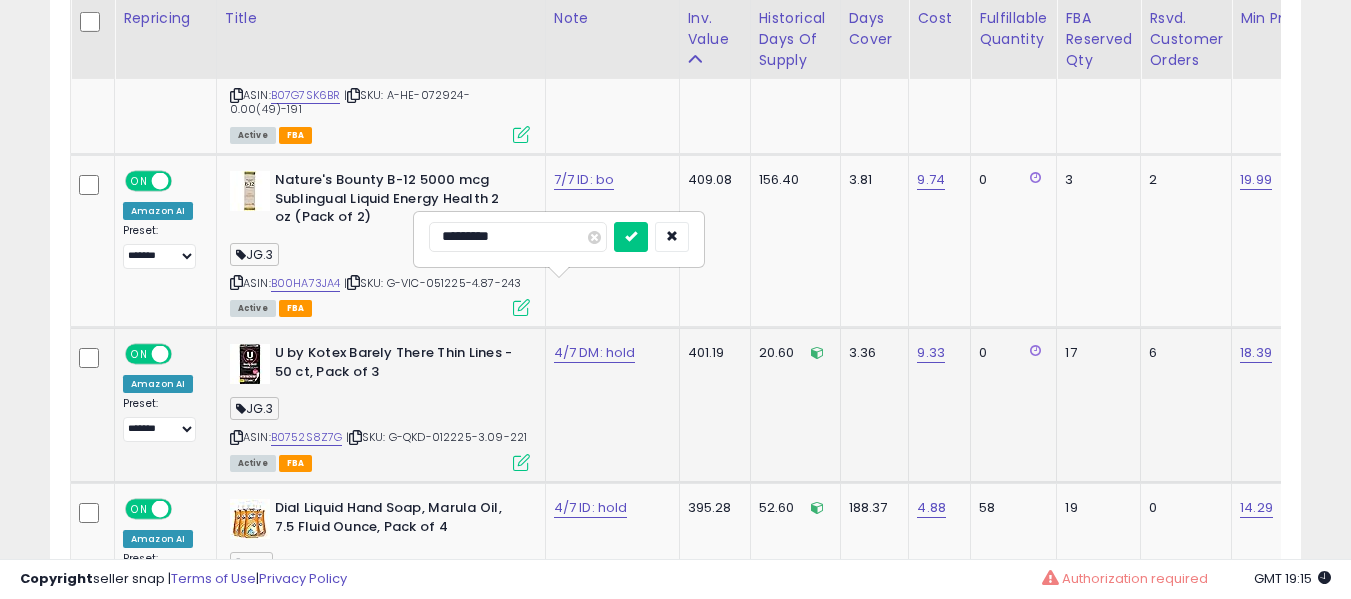 type on "**********" 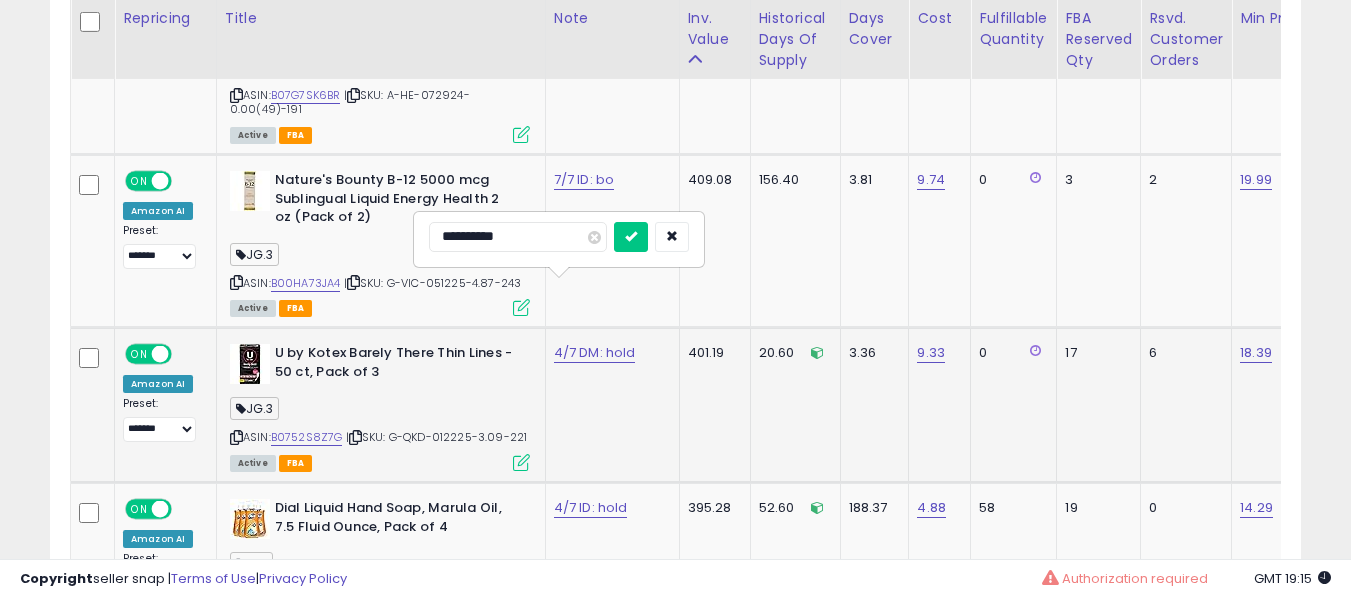 click at bounding box center (631, 237) 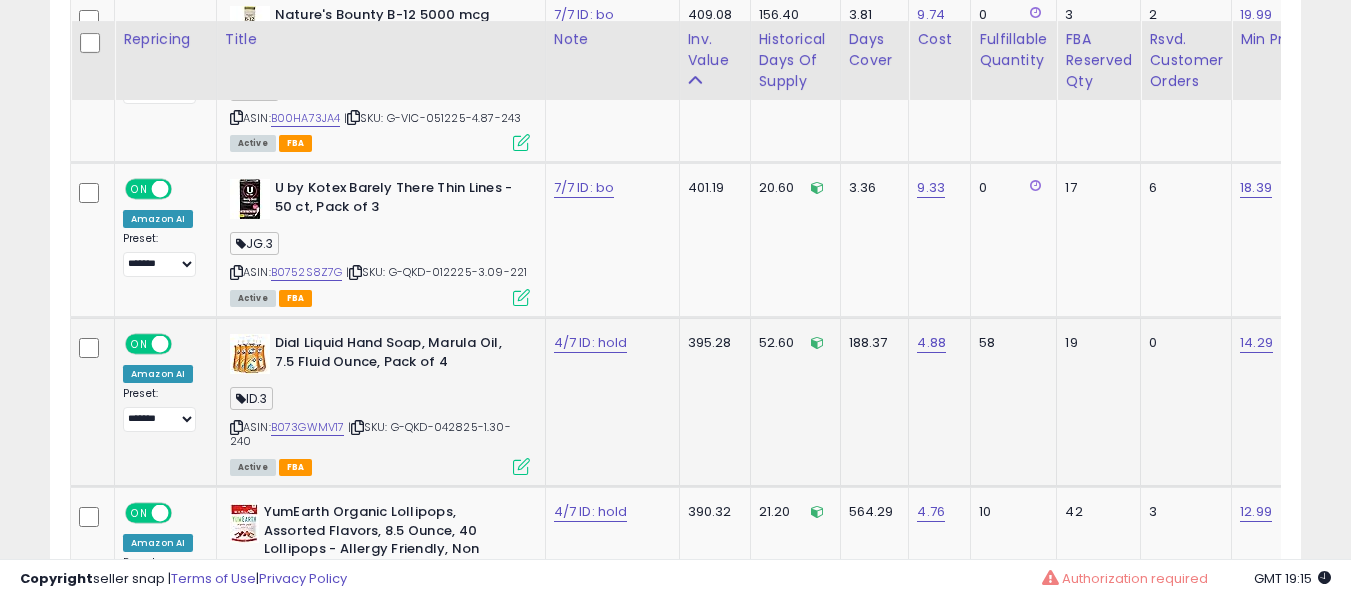 scroll, scrollTop: 5191, scrollLeft: 0, axis: vertical 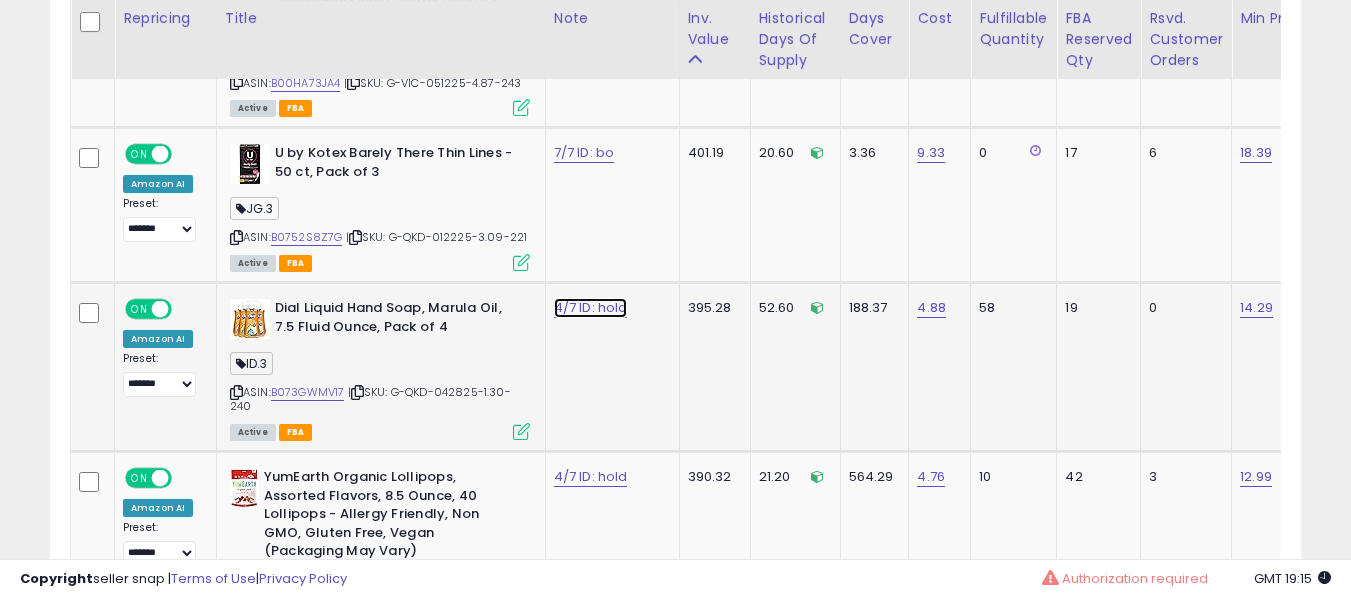 click on "4/7 ID: hold" at bounding box center [590, -4067] 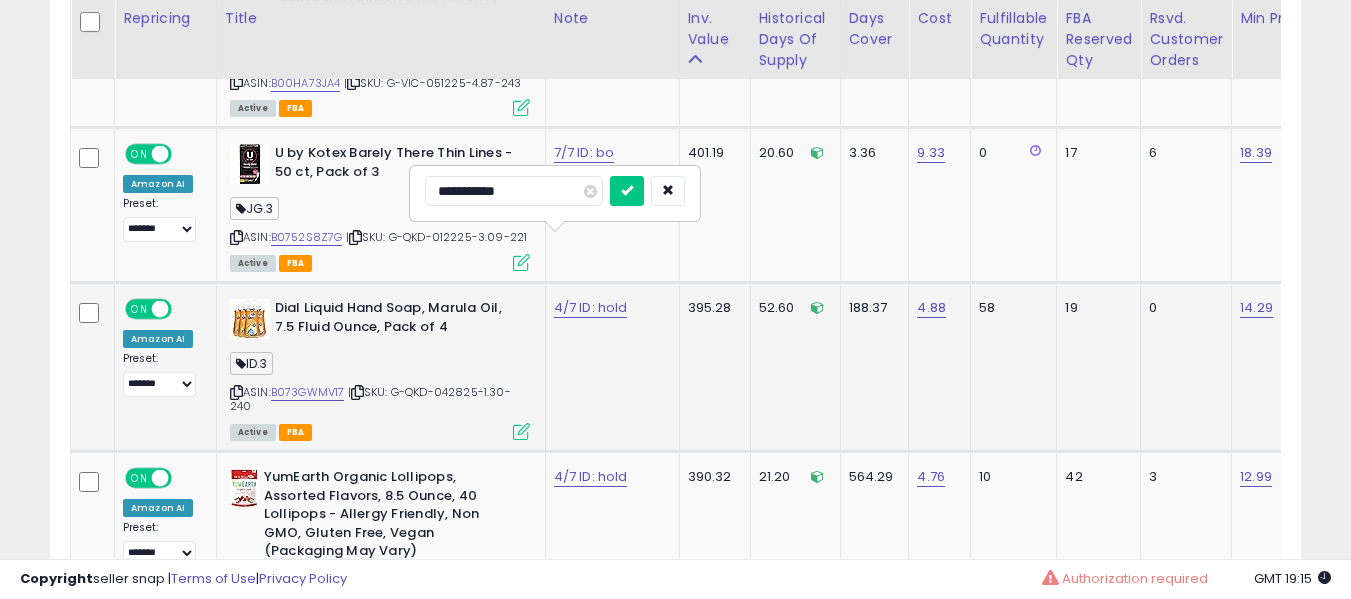 type on "**********" 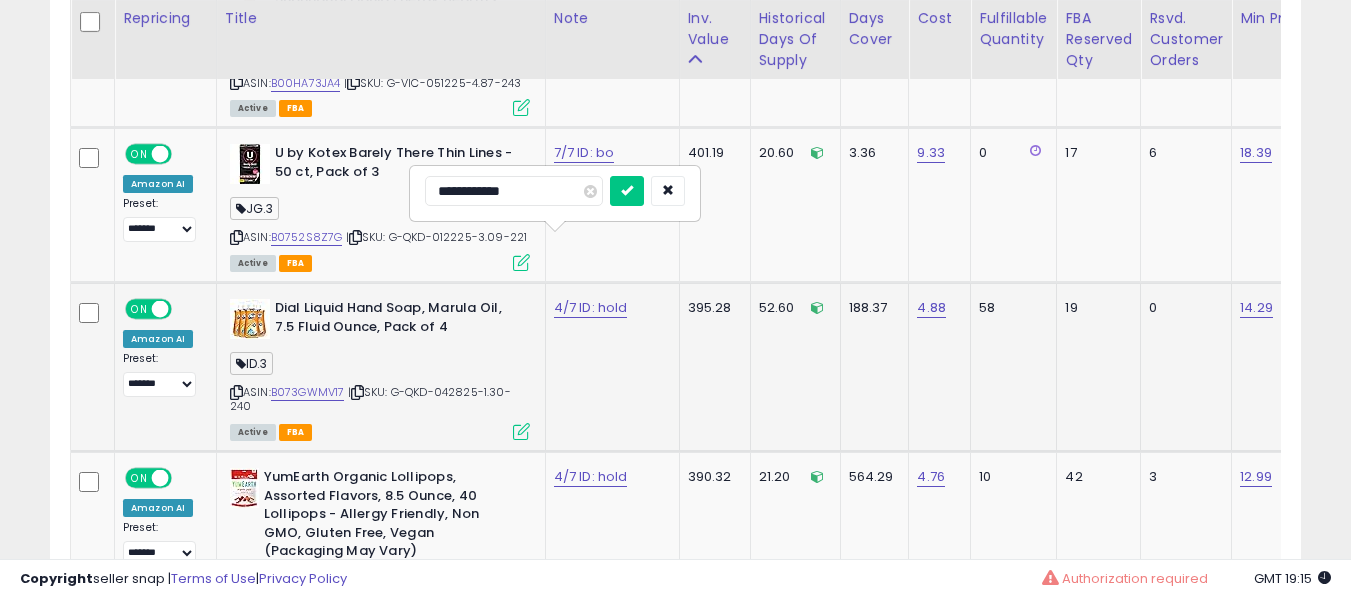 click at bounding box center (627, 191) 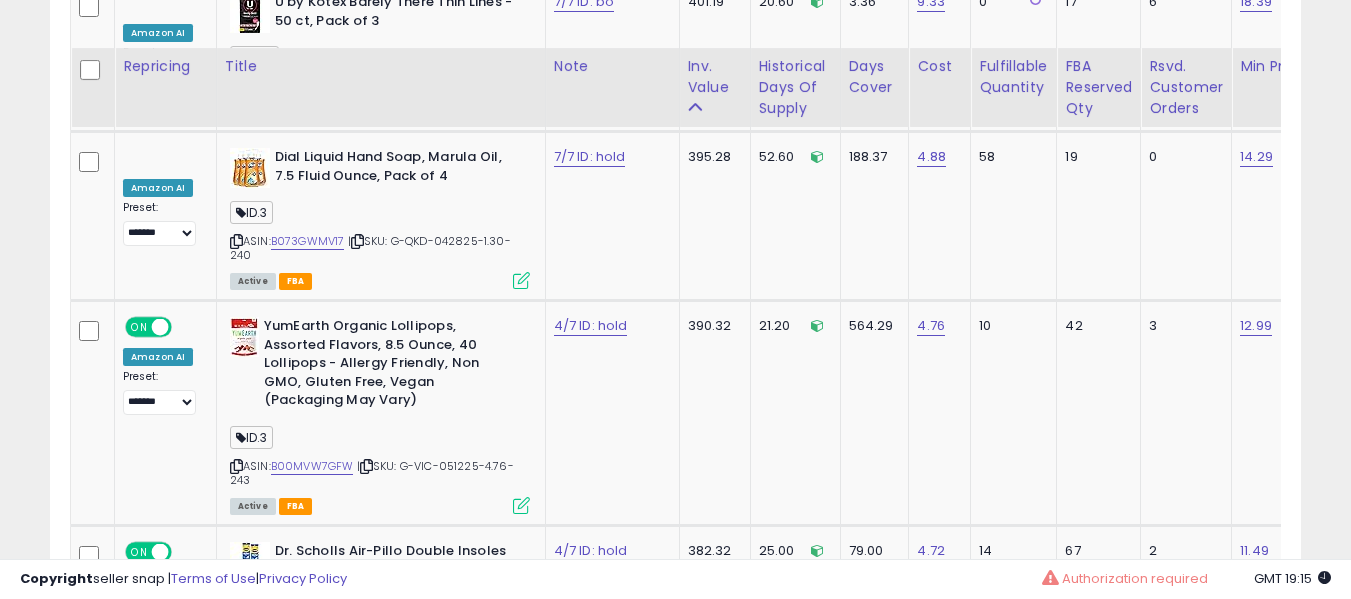 scroll, scrollTop: 5391, scrollLeft: 0, axis: vertical 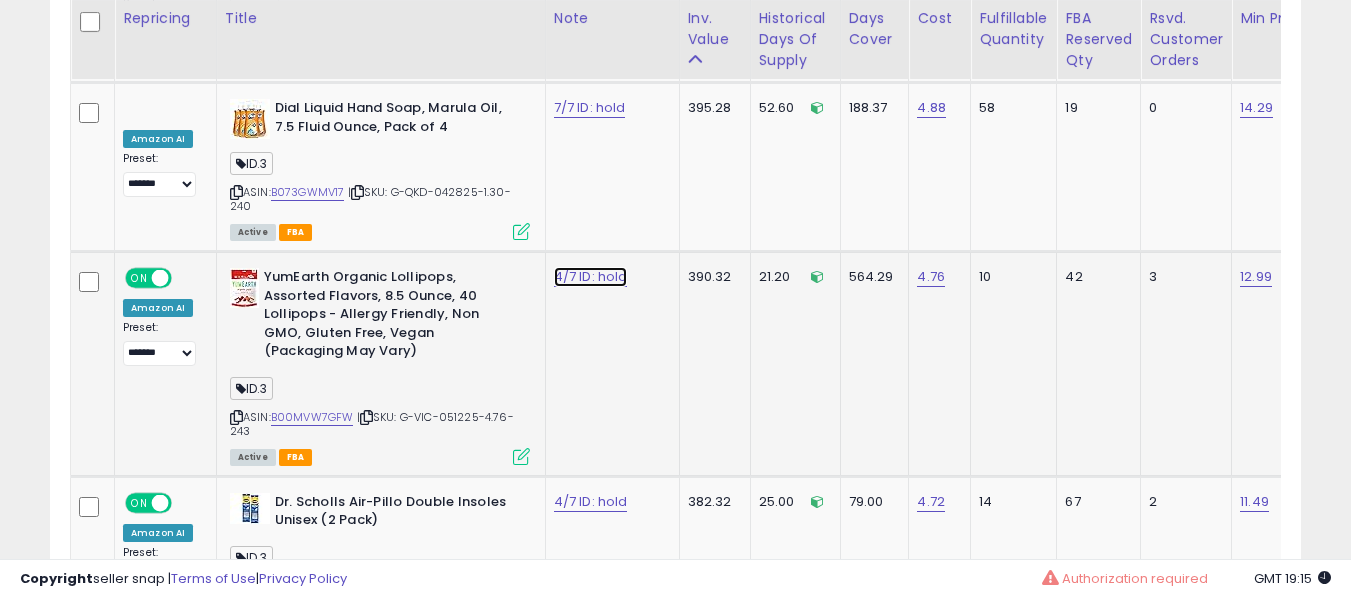 click on "4/7 ID: hold" at bounding box center [590, -4267] 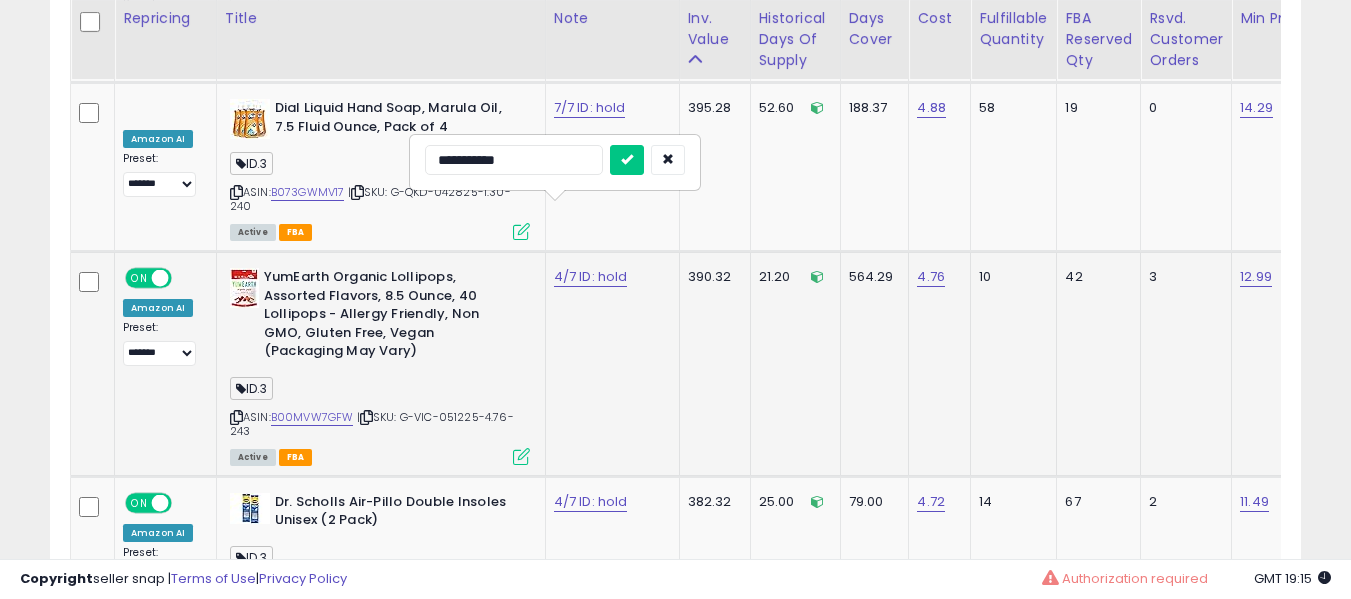 type on "**********" 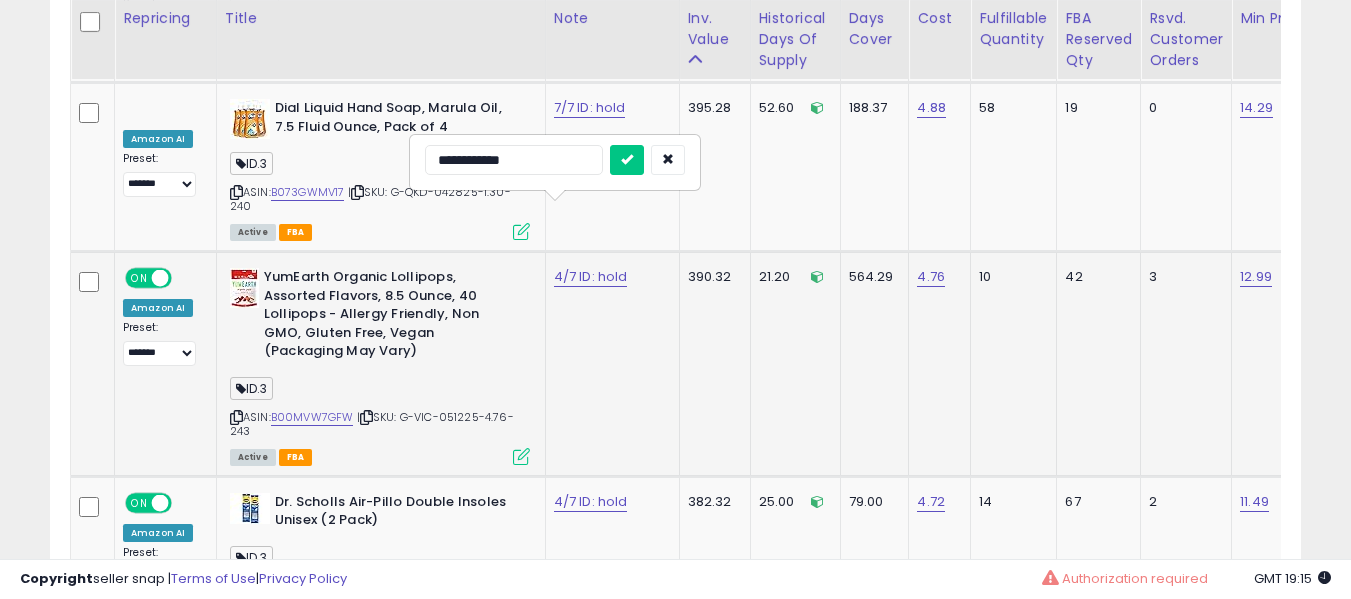 click at bounding box center [627, 160] 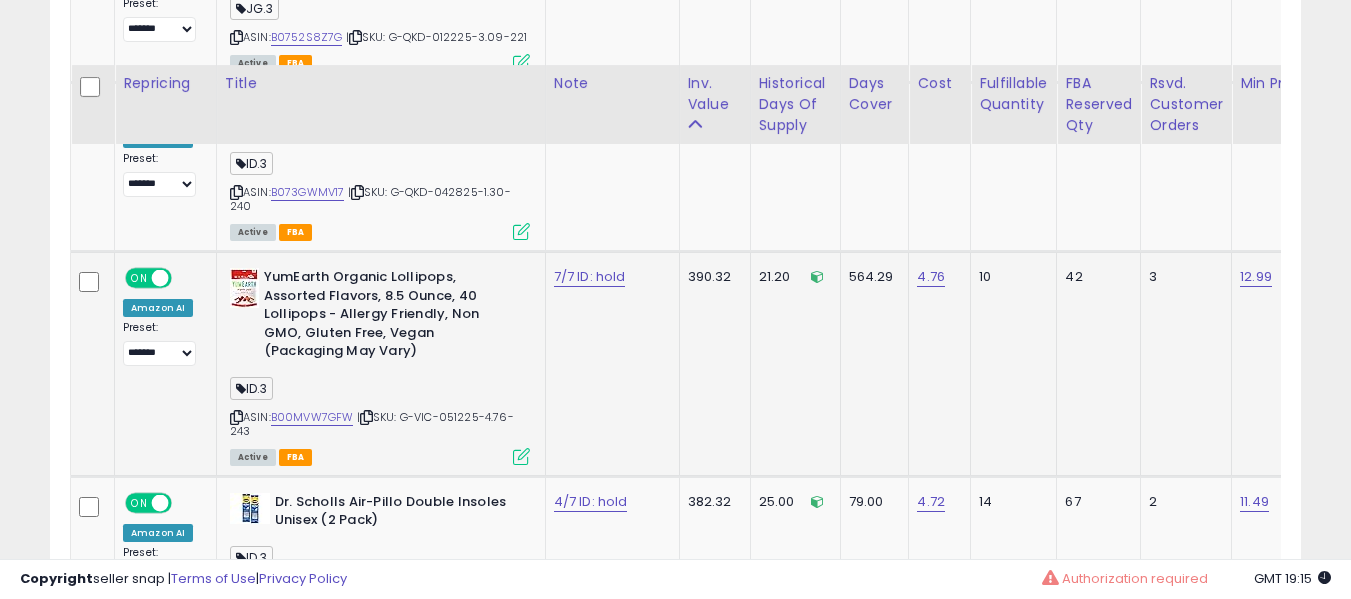 scroll, scrollTop: 5591, scrollLeft: 0, axis: vertical 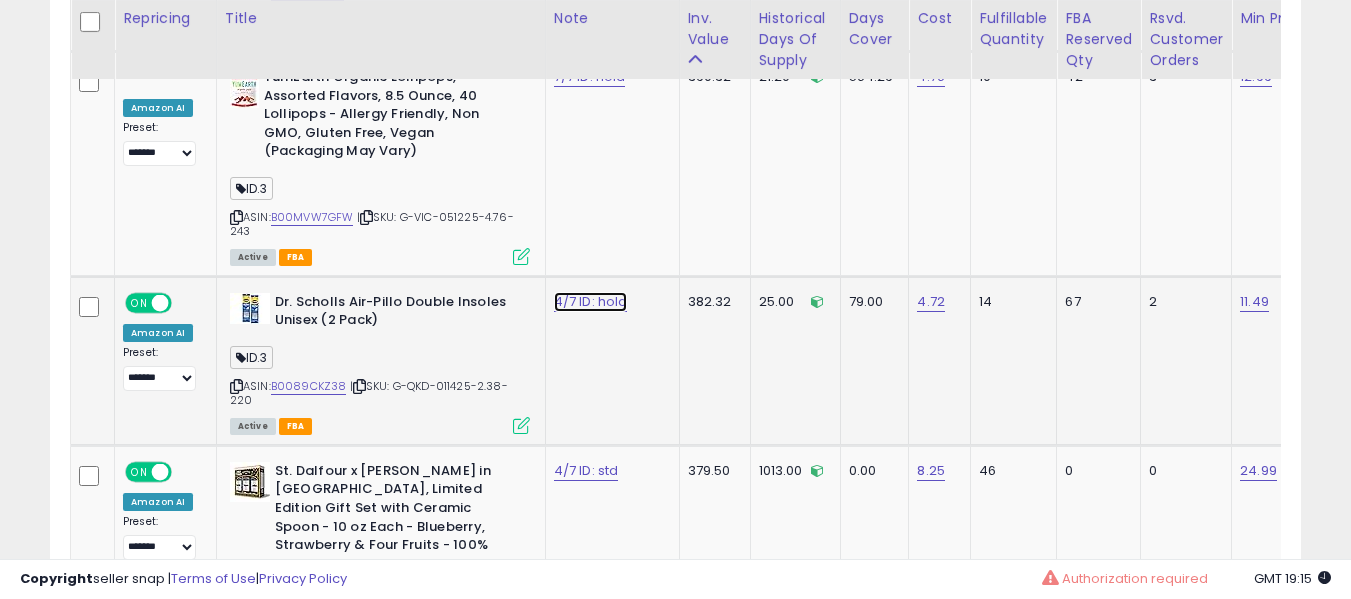 click on "4/7 ID: hold" at bounding box center (590, -4467) 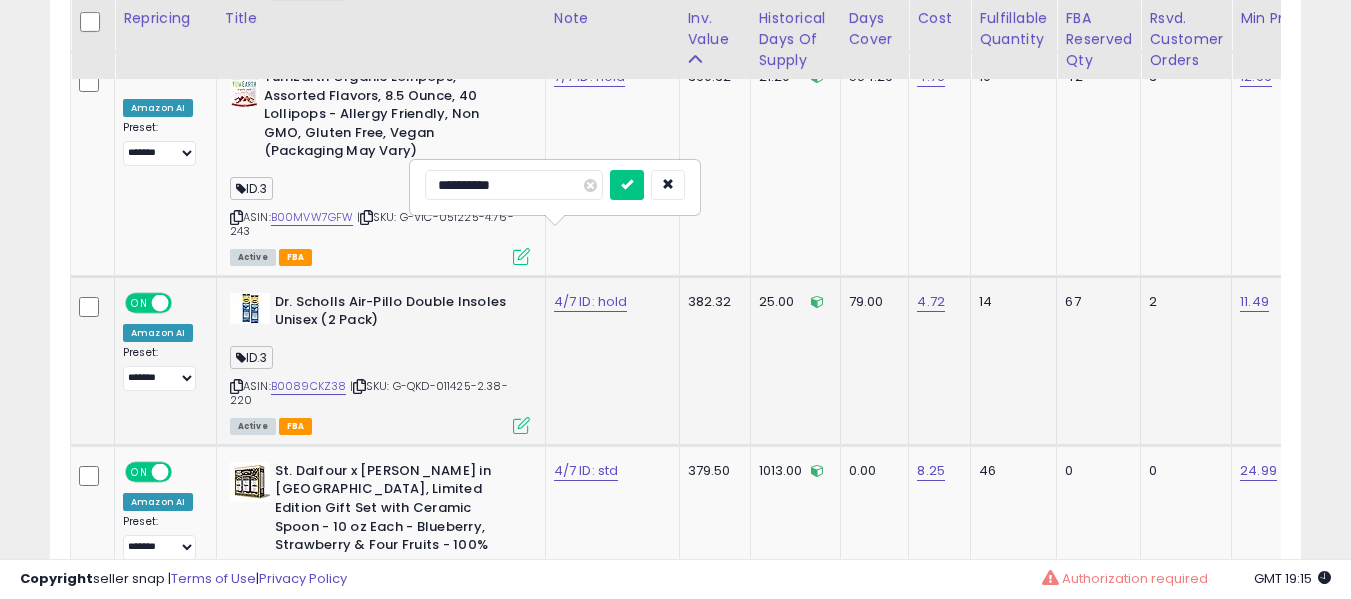 type on "**********" 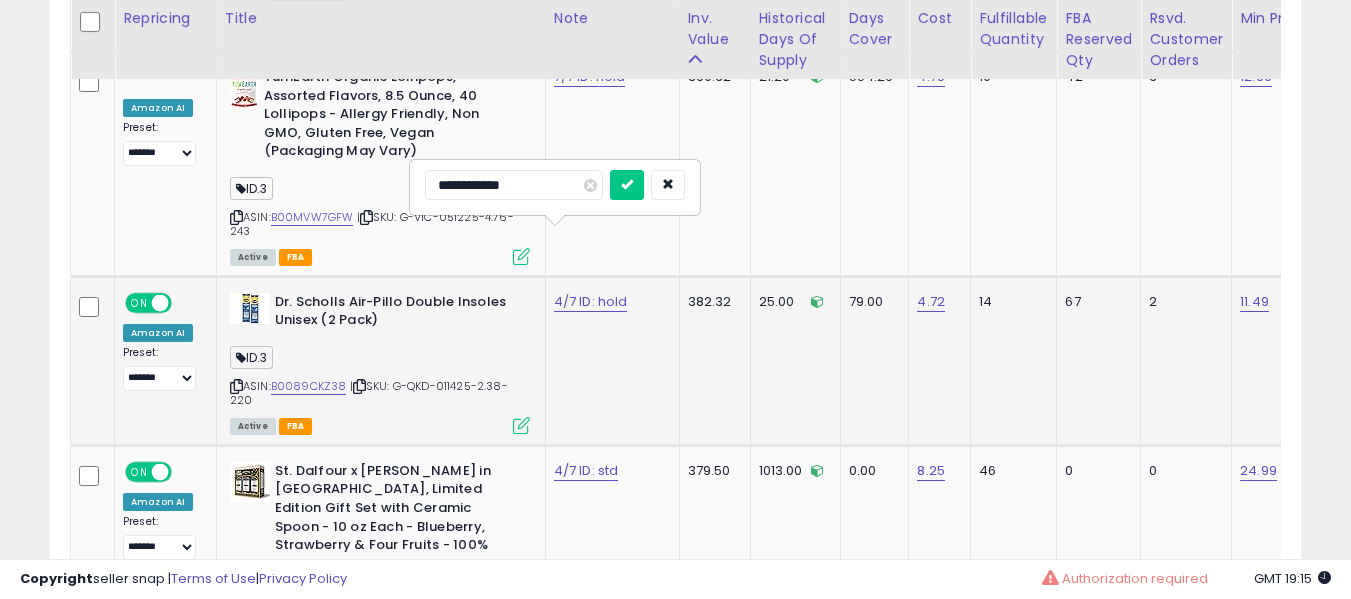 click at bounding box center [627, 185] 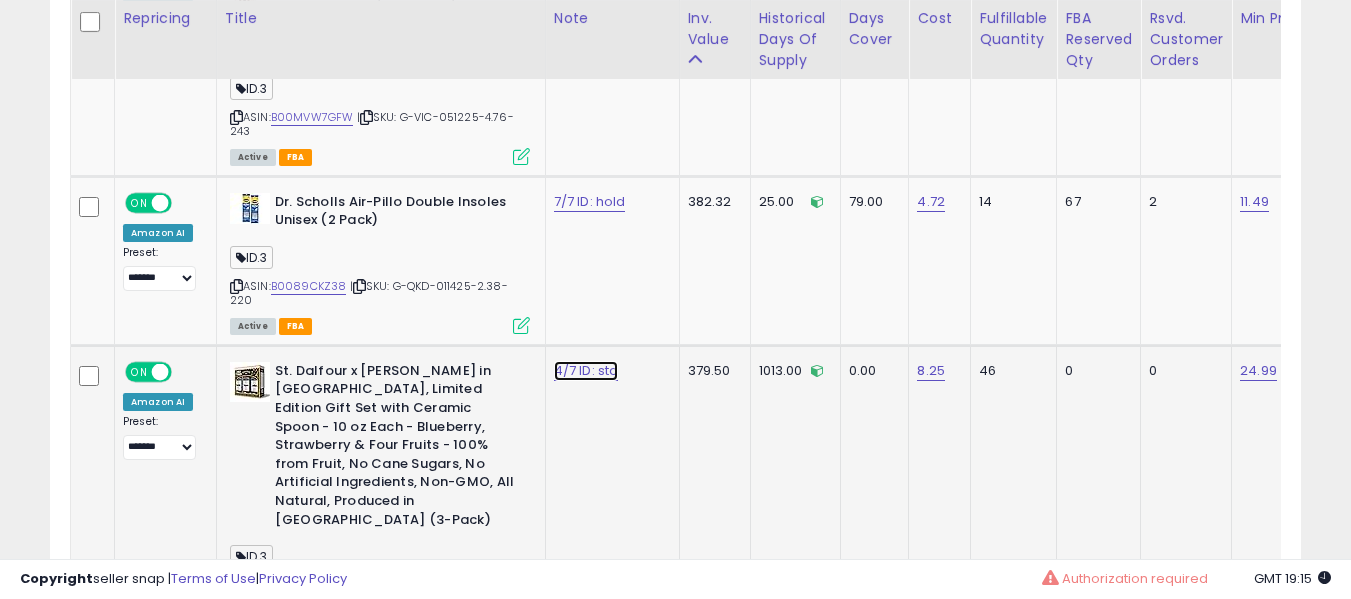 click on "4/7 ID: std" at bounding box center (590, -4567) 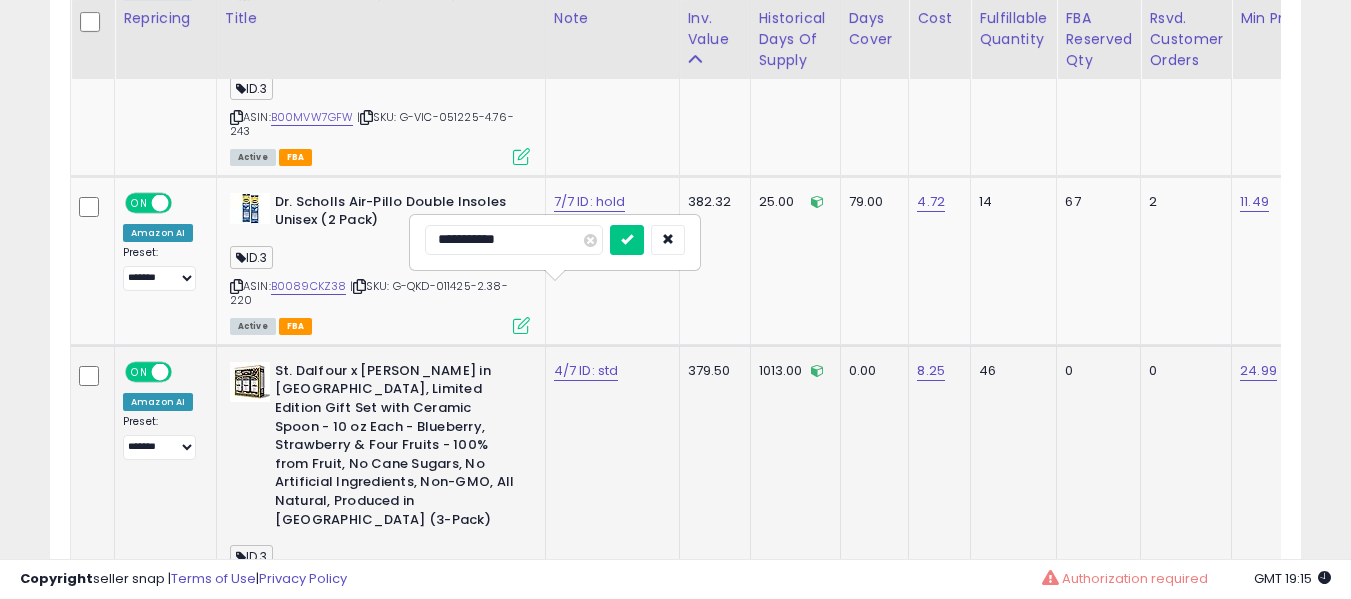scroll, scrollTop: 5791, scrollLeft: 0, axis: vertical 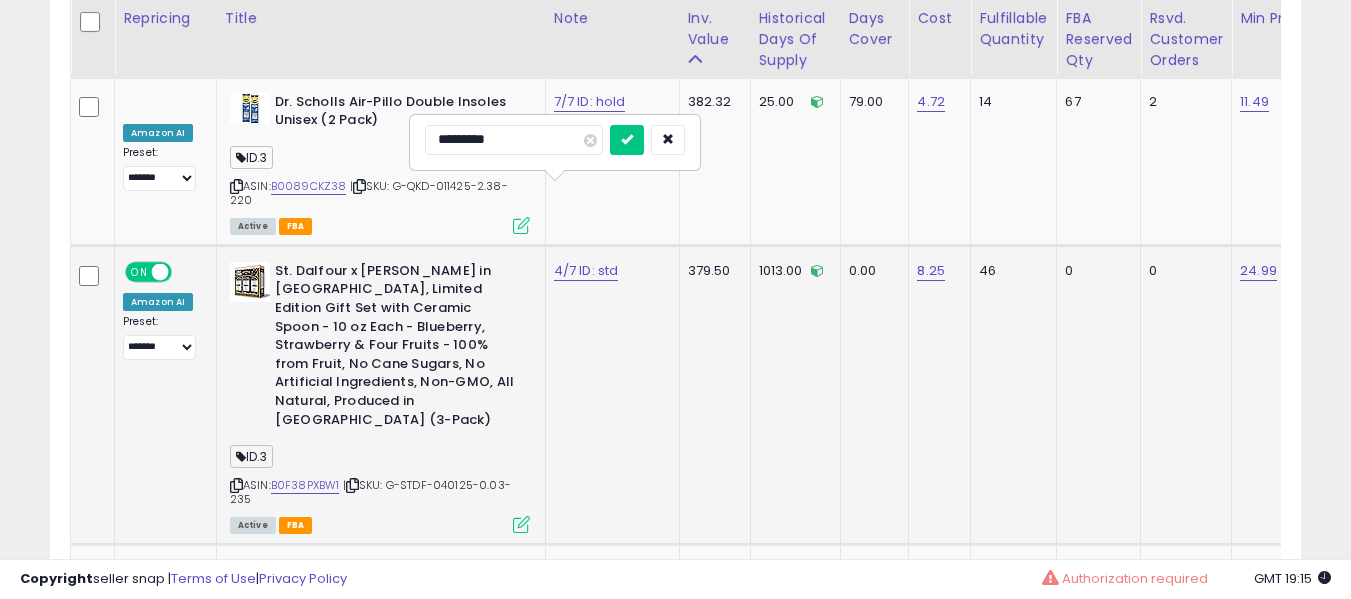 type on "**********" 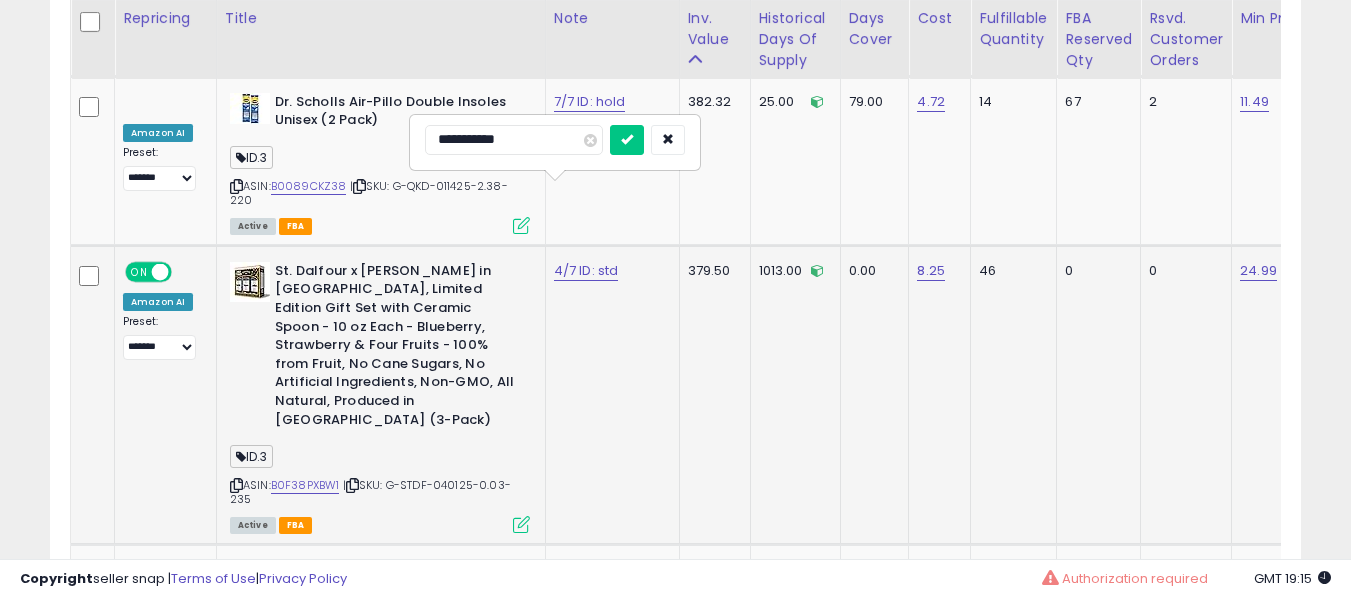 click at bounding box center (627, 140) 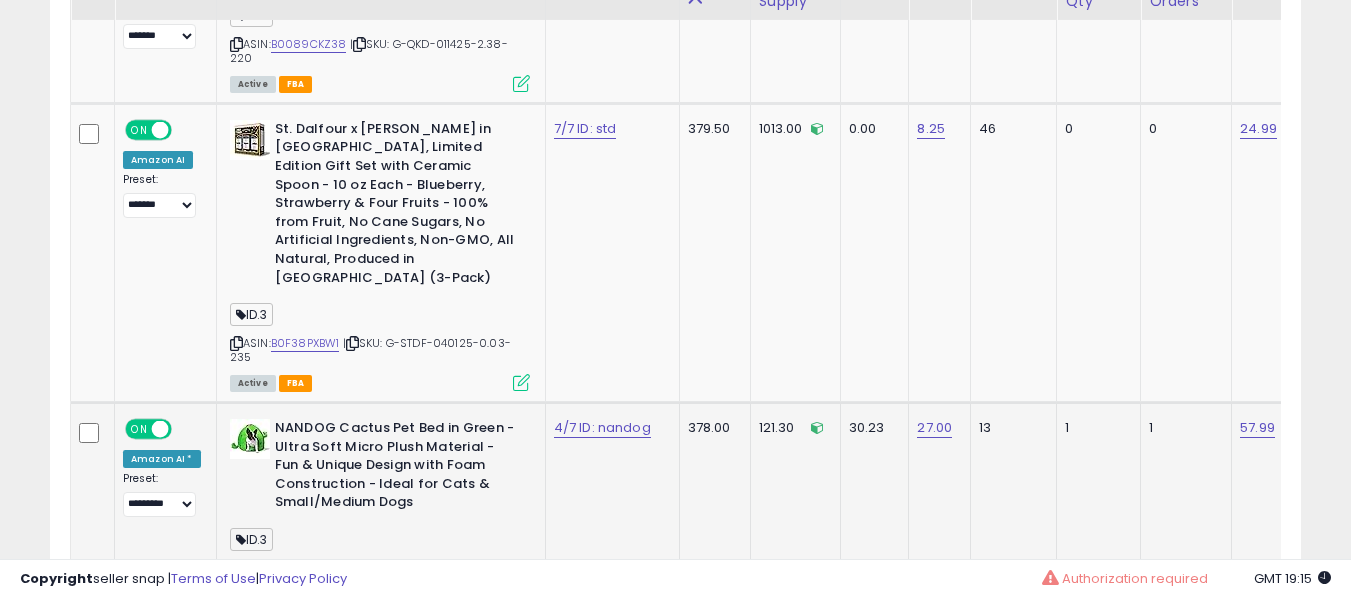 scroll, scrollTop: 5991, scrollLeft: 0, axis: vertical 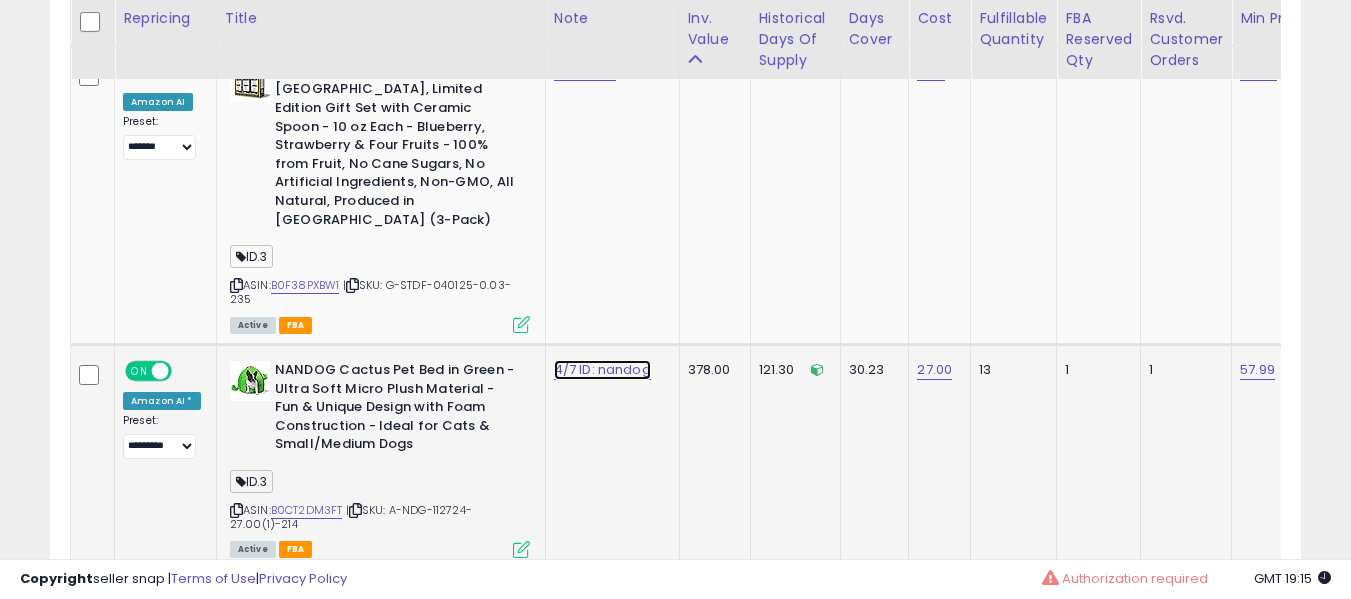 click on "4/7 ID: nandog" at bounding box center (590, -4867) 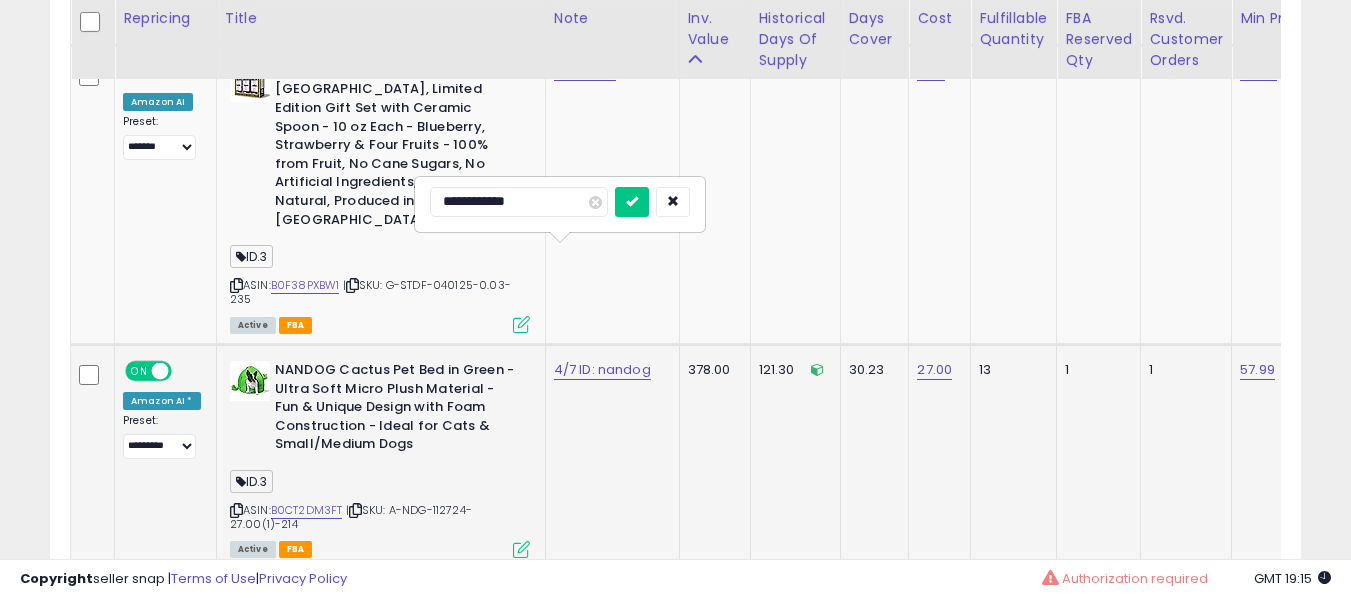 type on "**********" 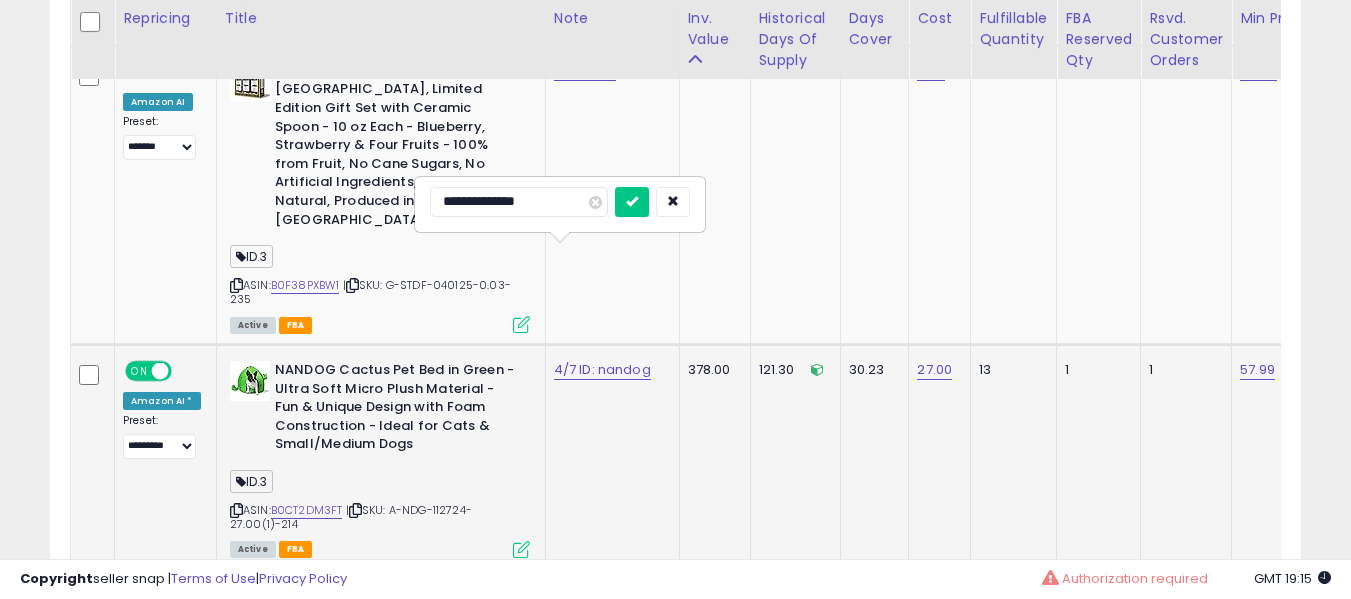 click at bounding box center [632, 202] 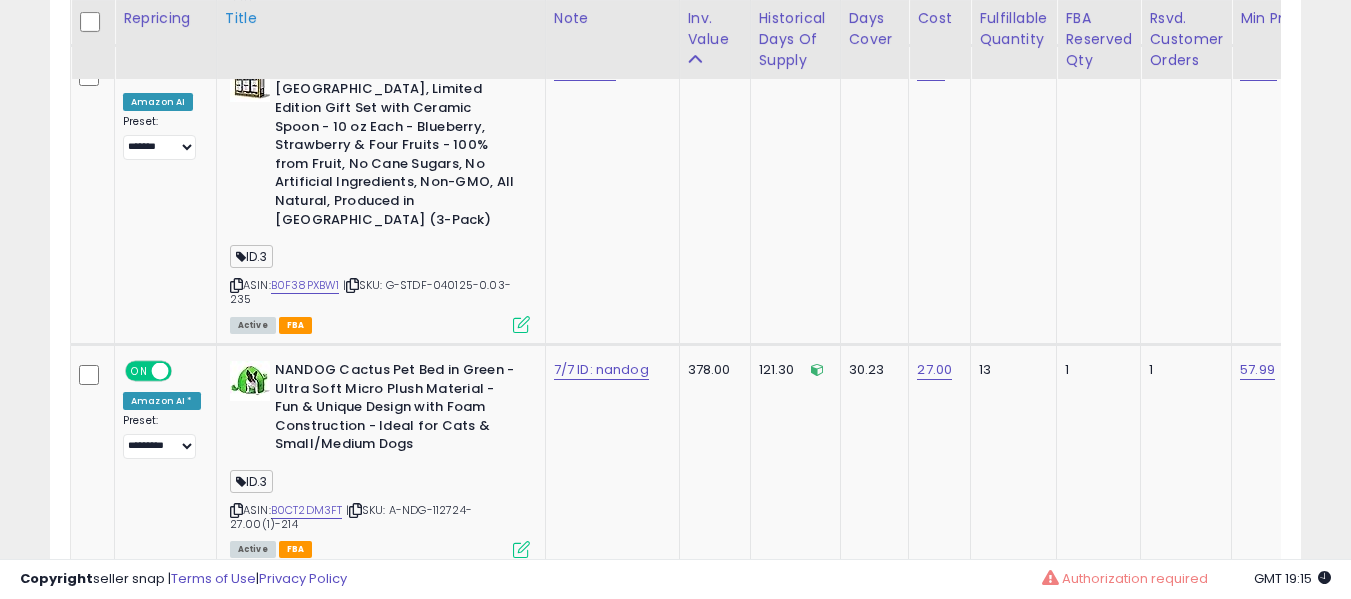 scroll, scrollTop: 983, scrollLeft: 0, axis: vertical 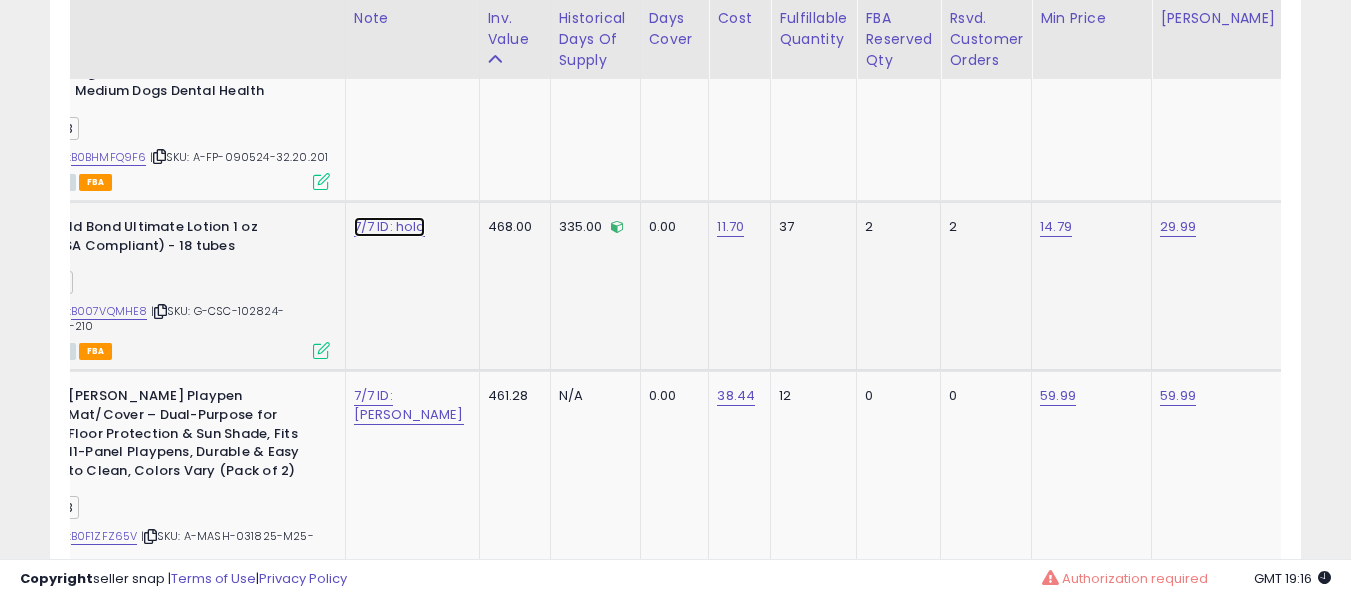 click on "7/7 ID: hold" at bounding box center [390, -1159] 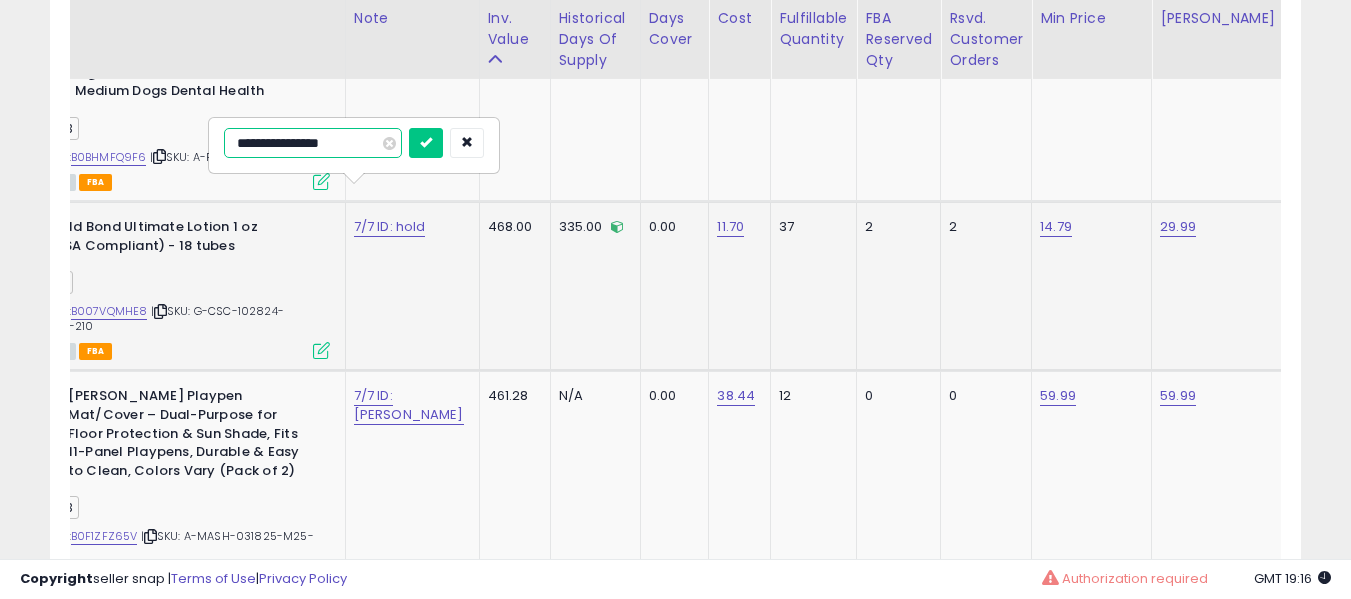 type on "**********" 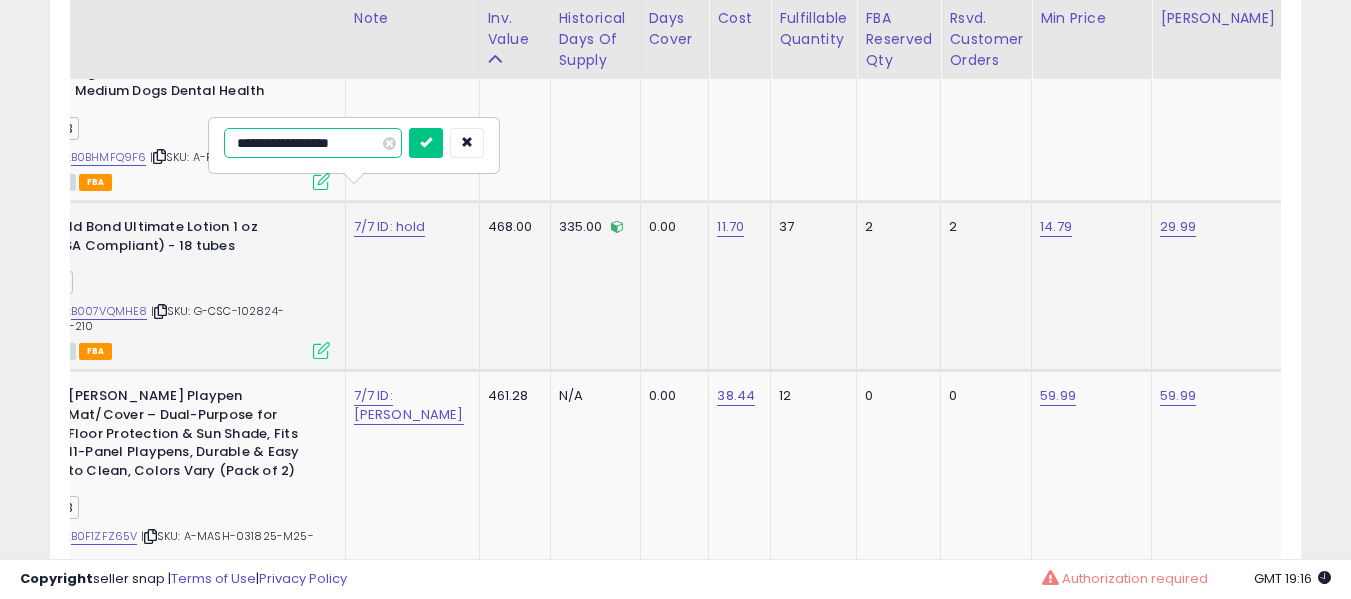 click at bounding box center [426, 143] 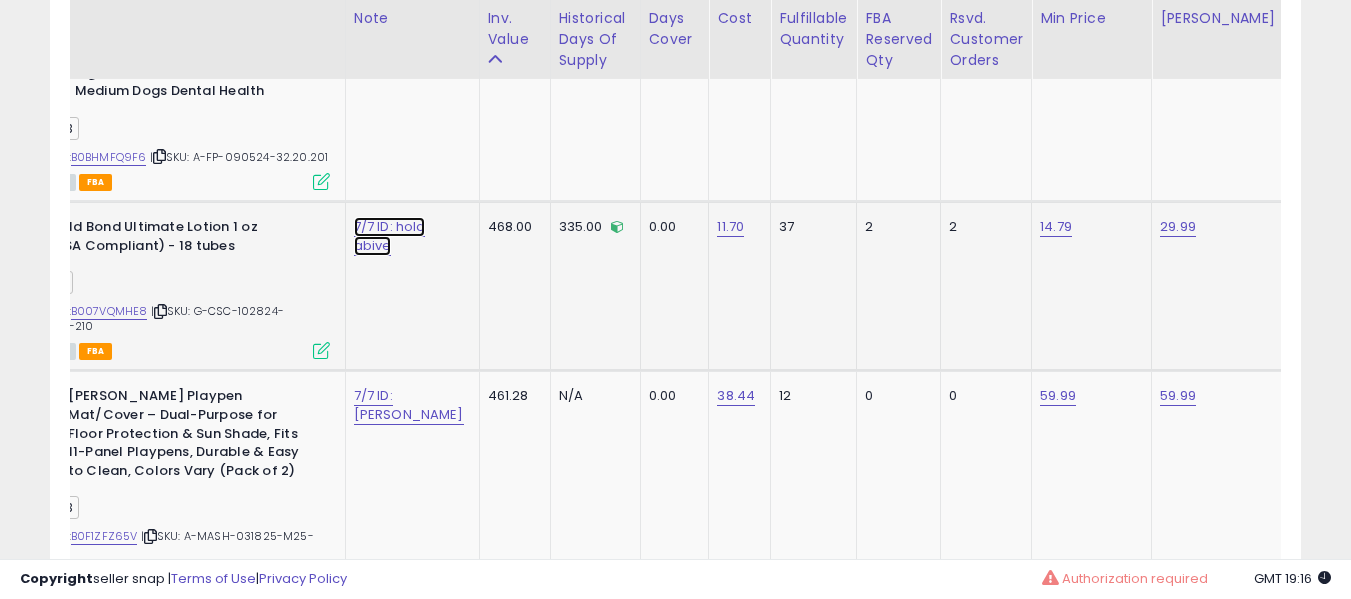 click on "7/7 ID: hold abive" at bounding box center (390, 236) 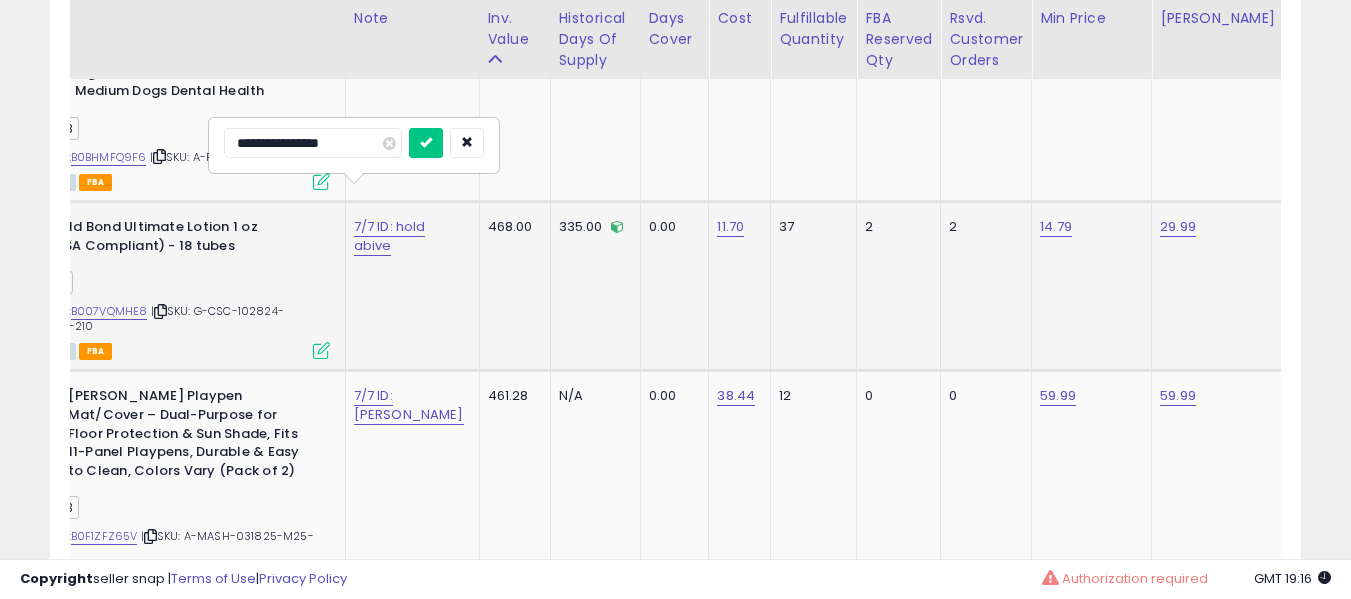 type on "**********" 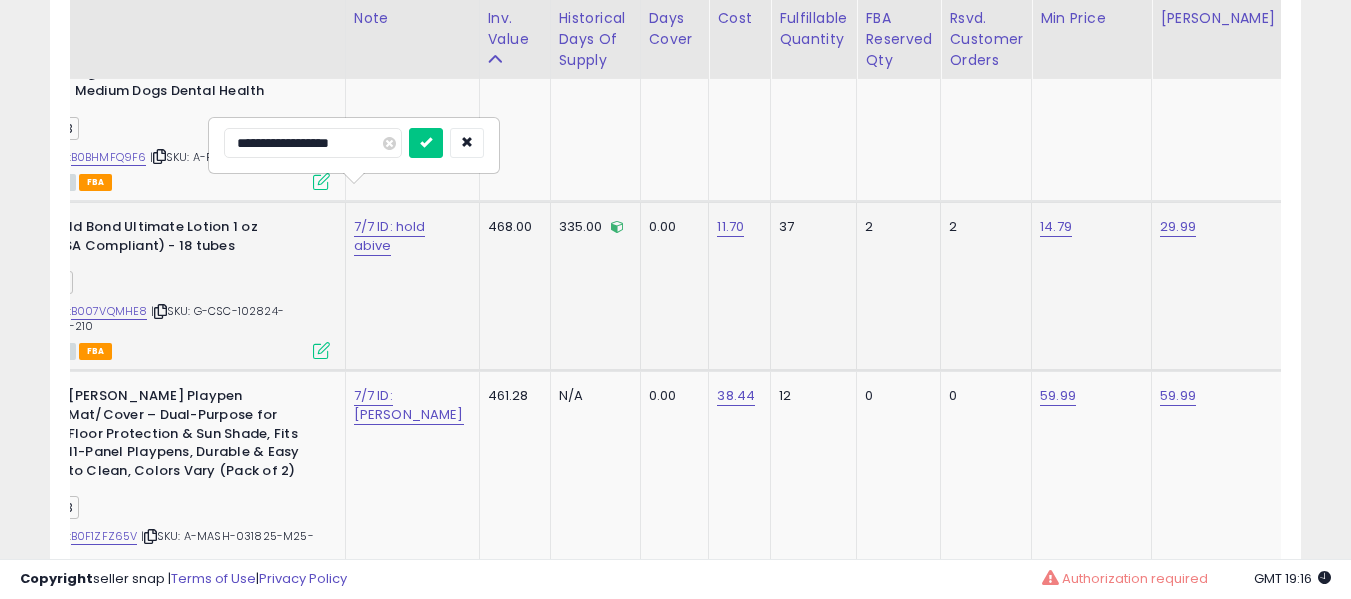 click at bounding box center (426, 143) 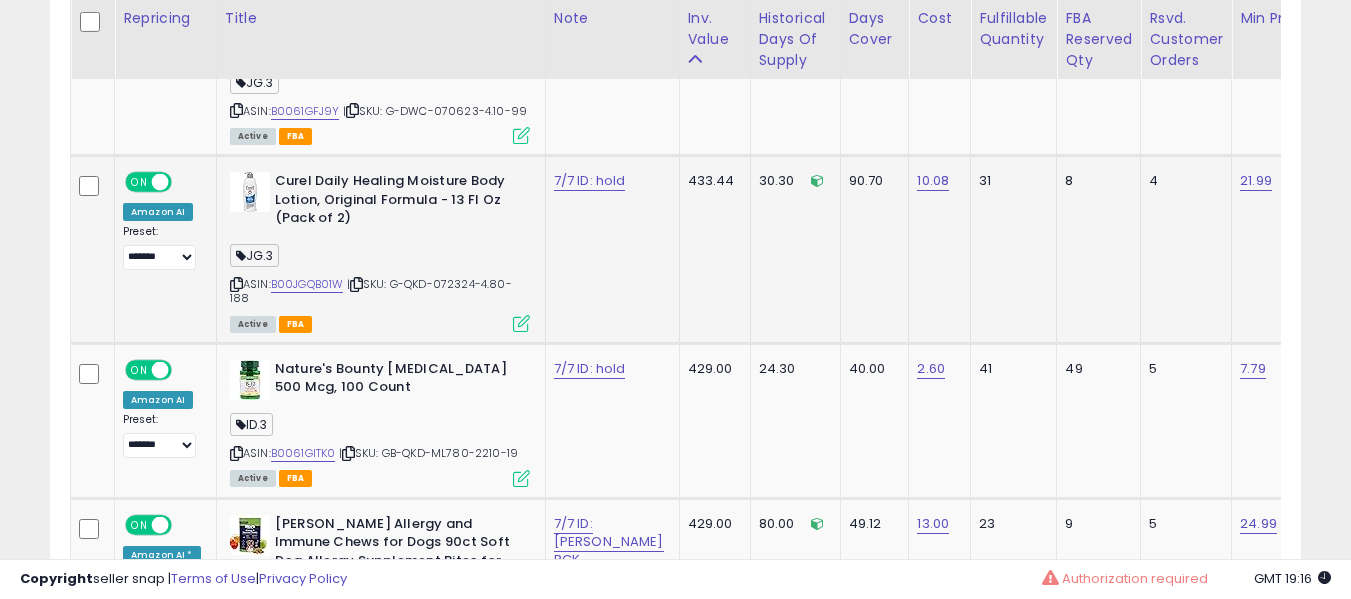 drag, startPoint x: 334, startPoint y: 248, endPoint x: 332, endPoint y: 237, distance: 11.18034 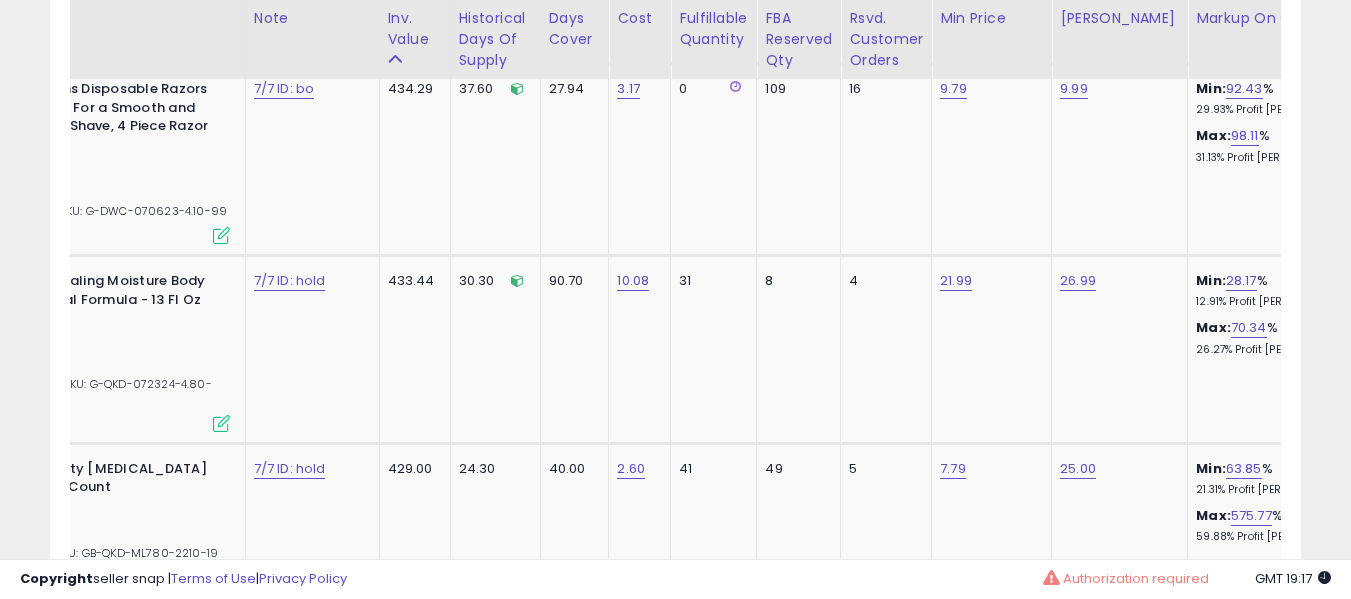 scroll, scrollTop: 0, scrollLeft: 0, axis: both 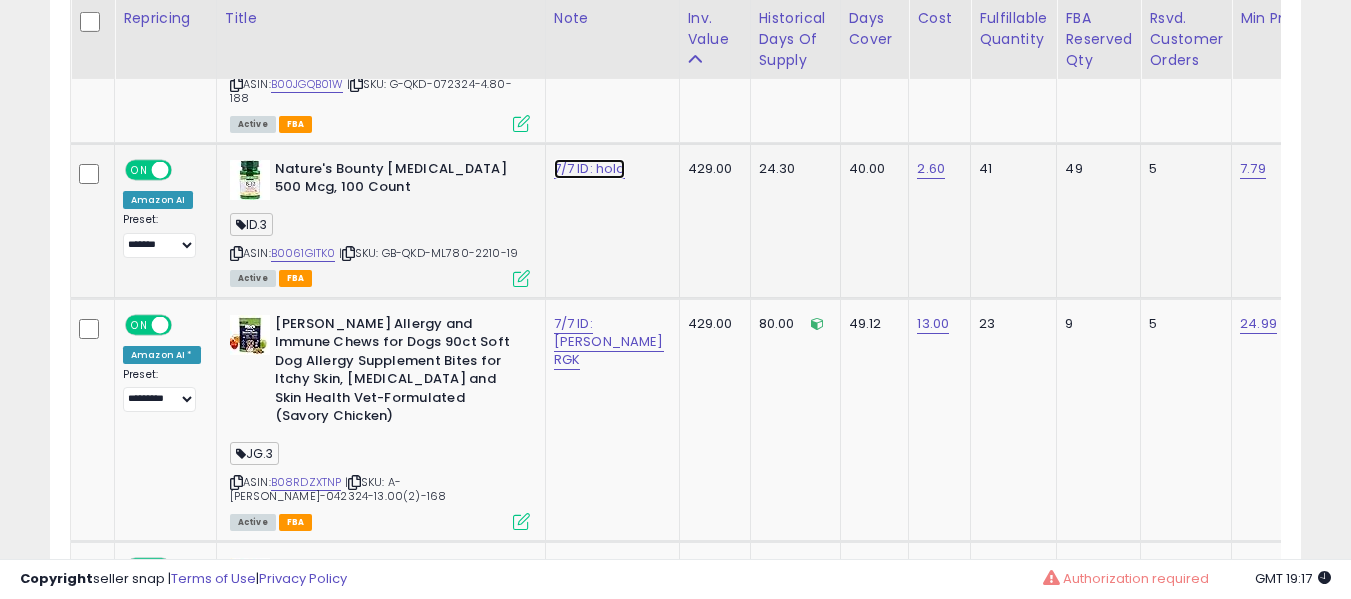 click on "7/7 ID: hold" at bounding box center (590, -2459) 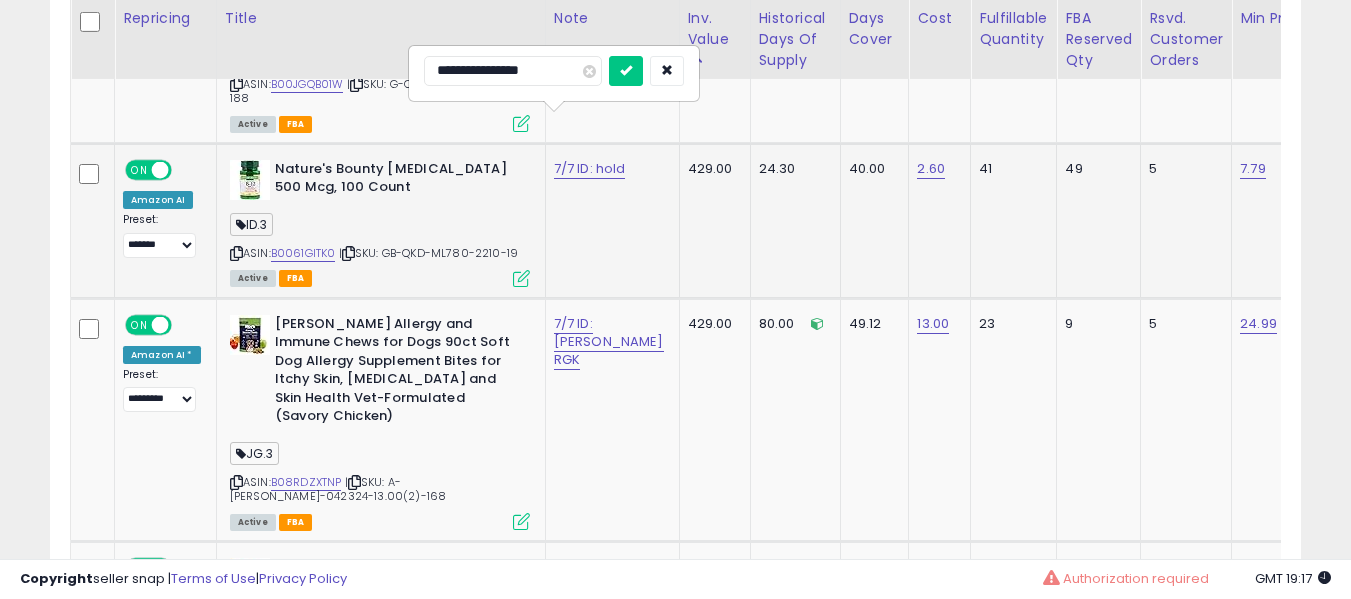 type on "**********" 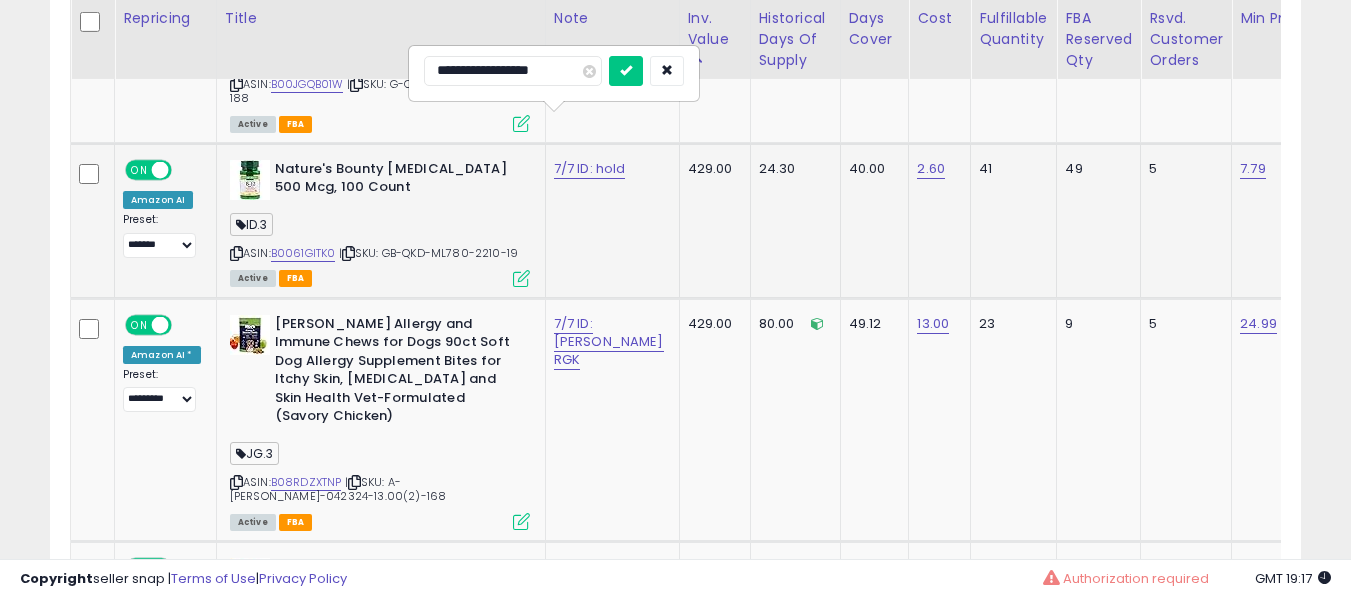 click at bounding box center [626, 71] 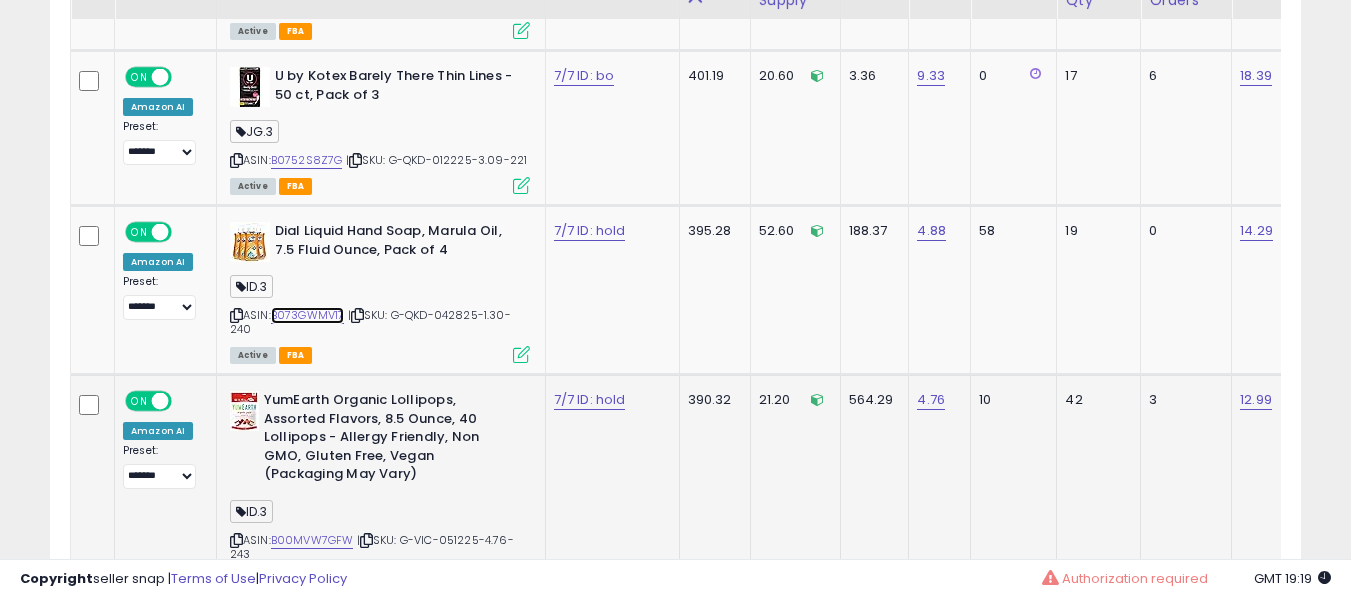 scroll, scrollTop: 5383, scrollLeft: 0, axis: vertical 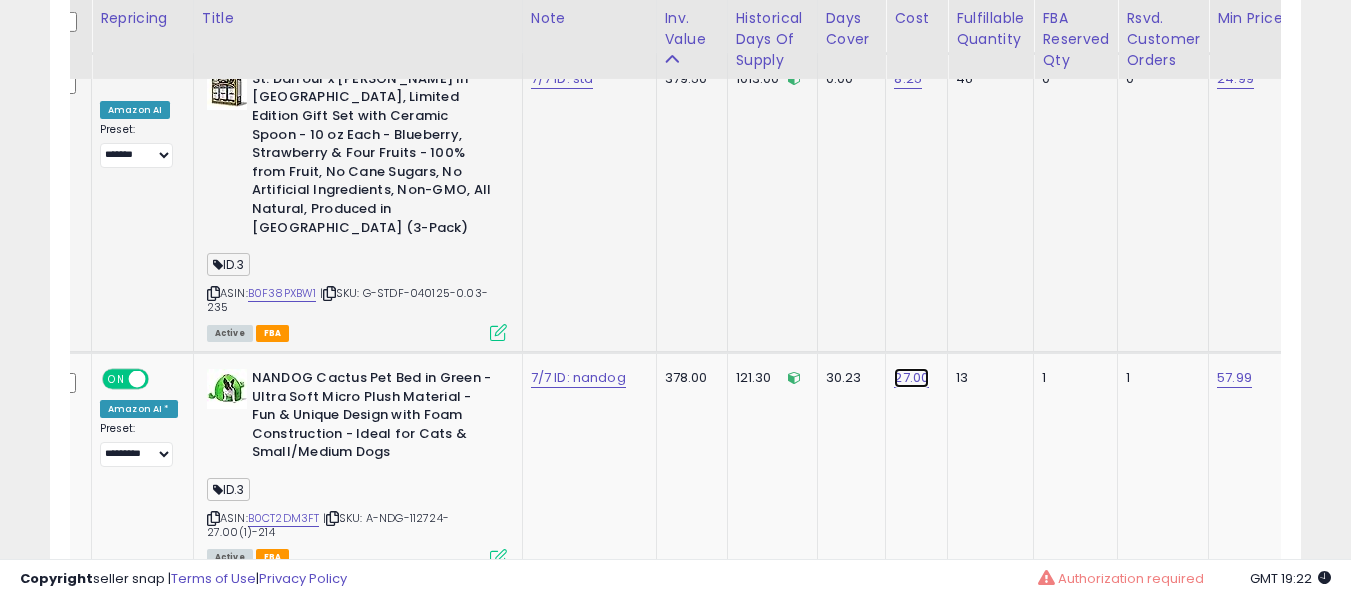 drag, startPoint x: 466, startPoint y: 256, endPoint x: 439, endPoint y: 225, distance: 41.109608 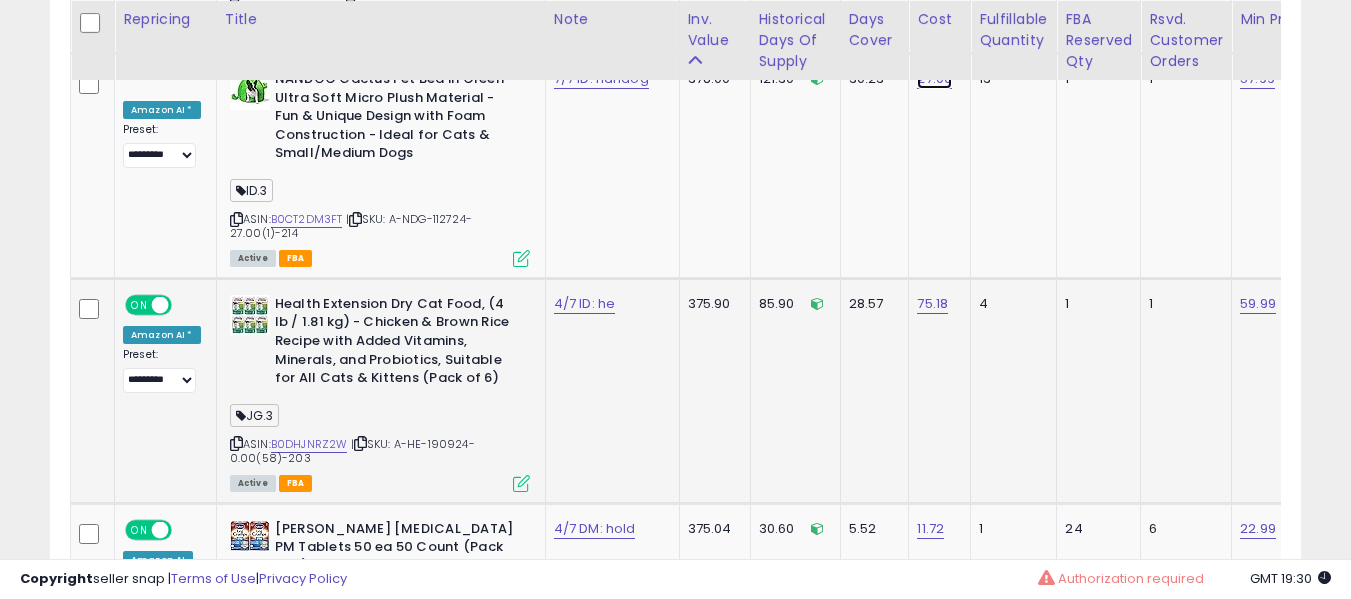 scroll, scrollTop: 6283, scrollLeft: 0, axis: vertical 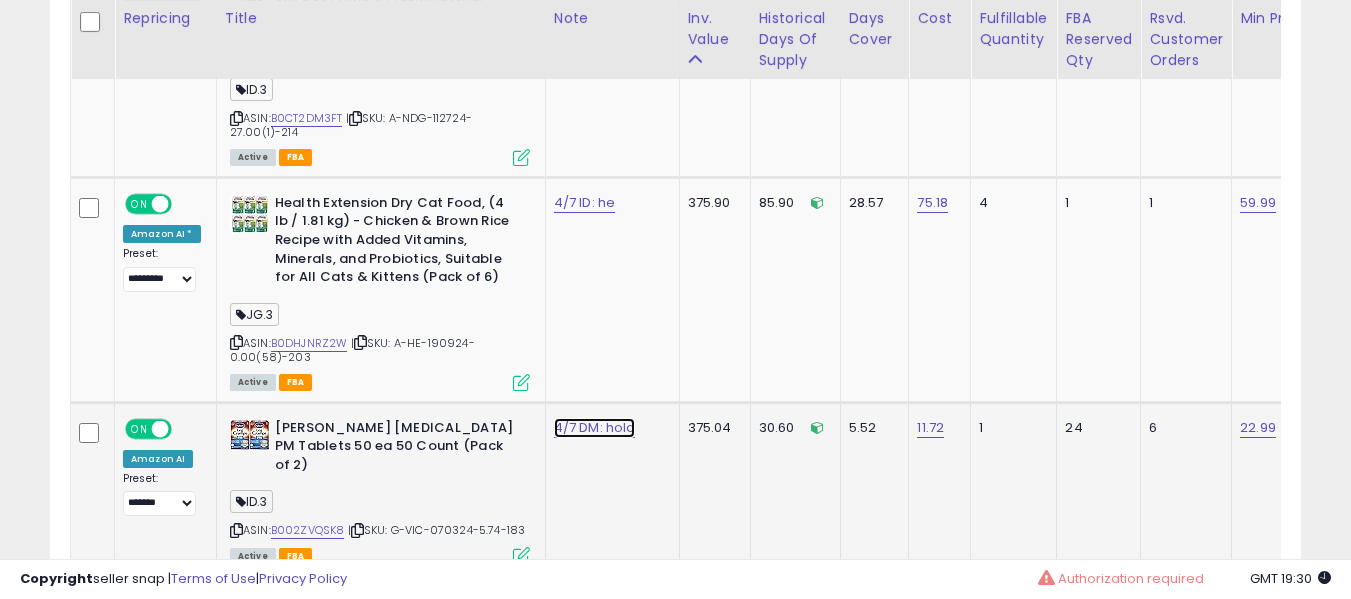 click on "4/7 DM: hold" at bounding box center [590, -5259] 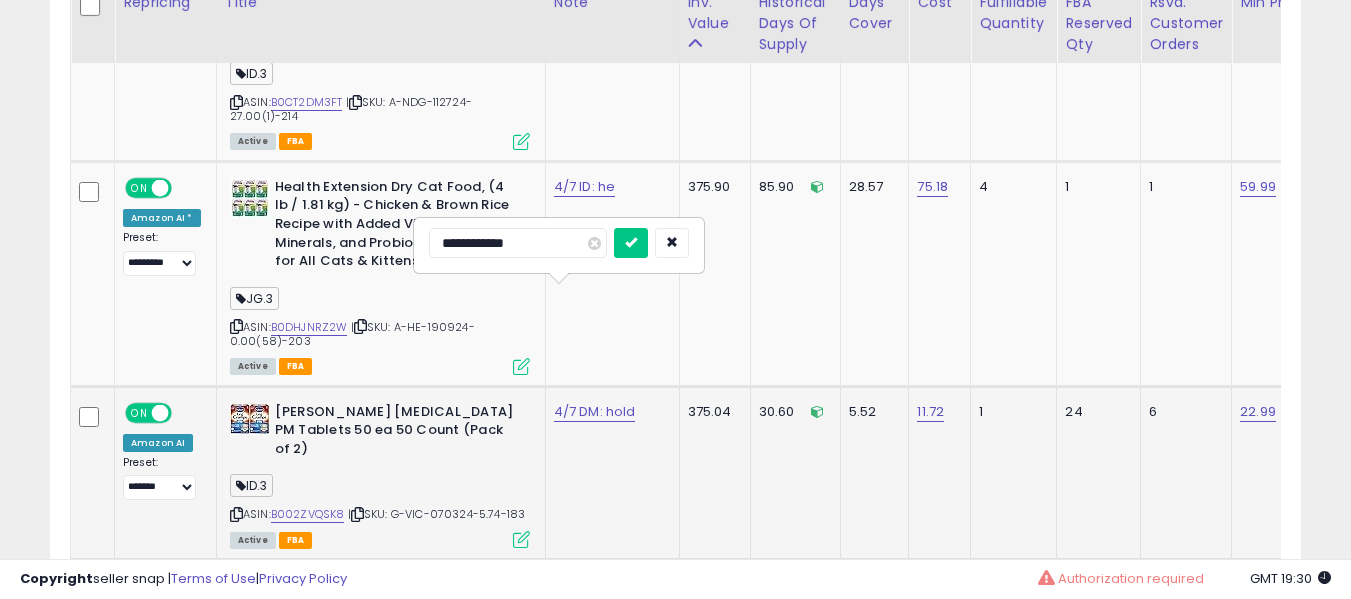 scroll, scrollTop: 6483, scrollLeft: 0, axis: vertical 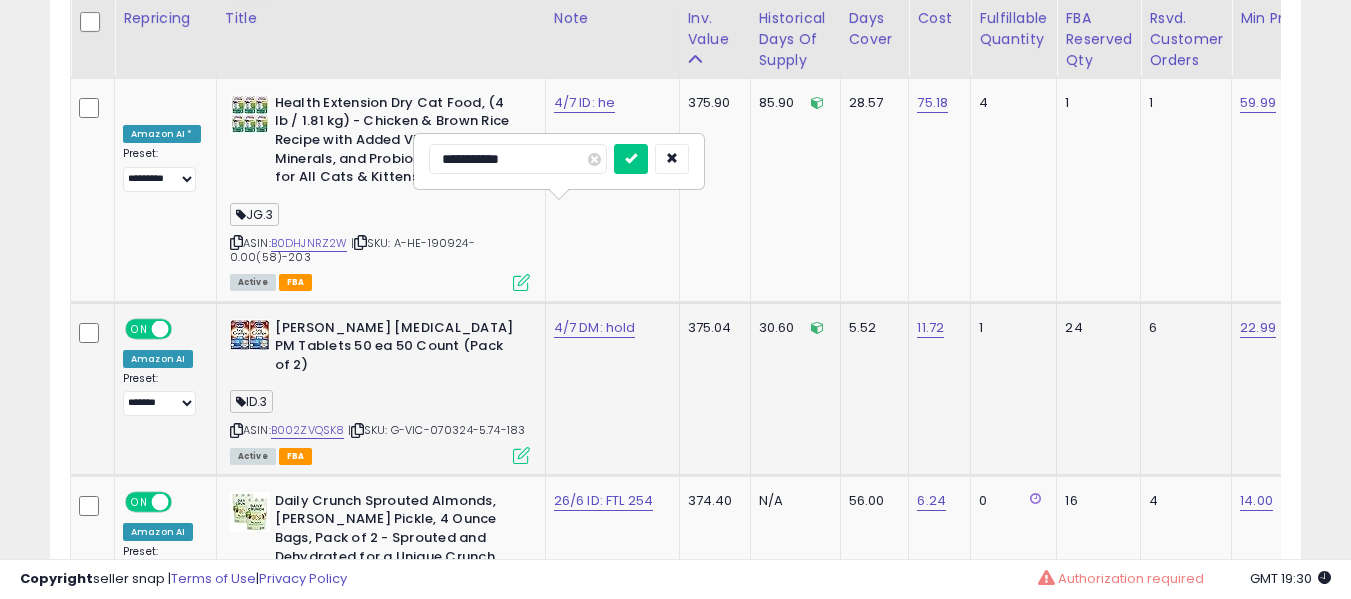 type on "**********" 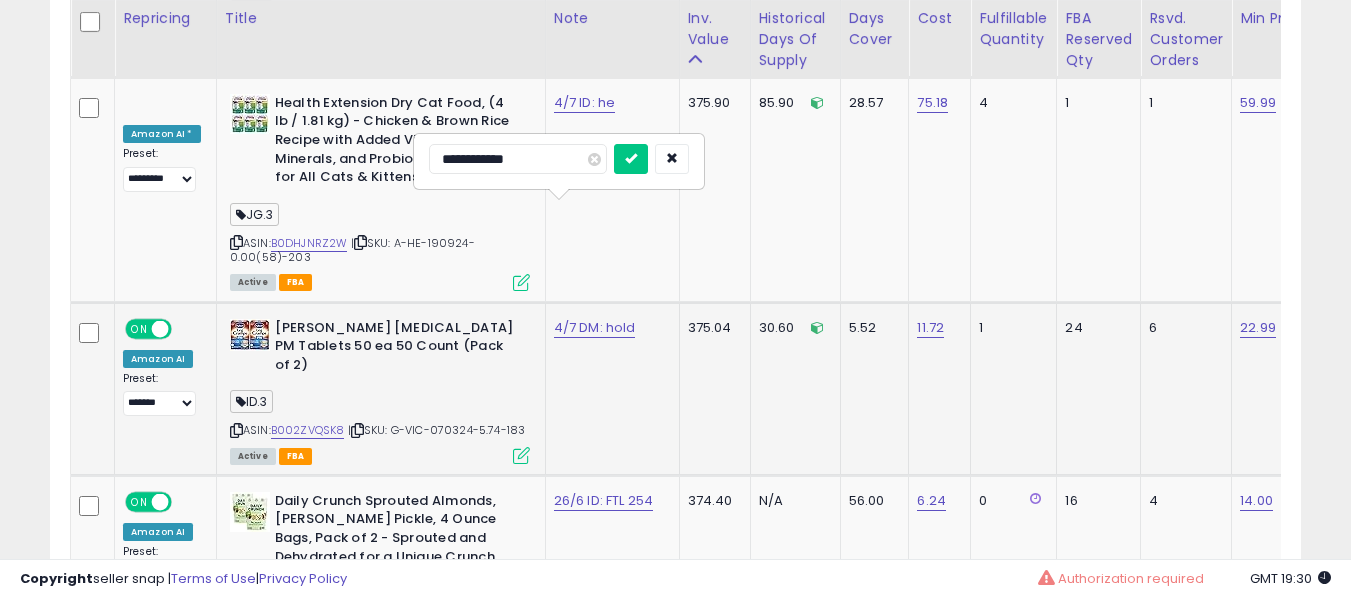 click at bounding box center [631, 159] 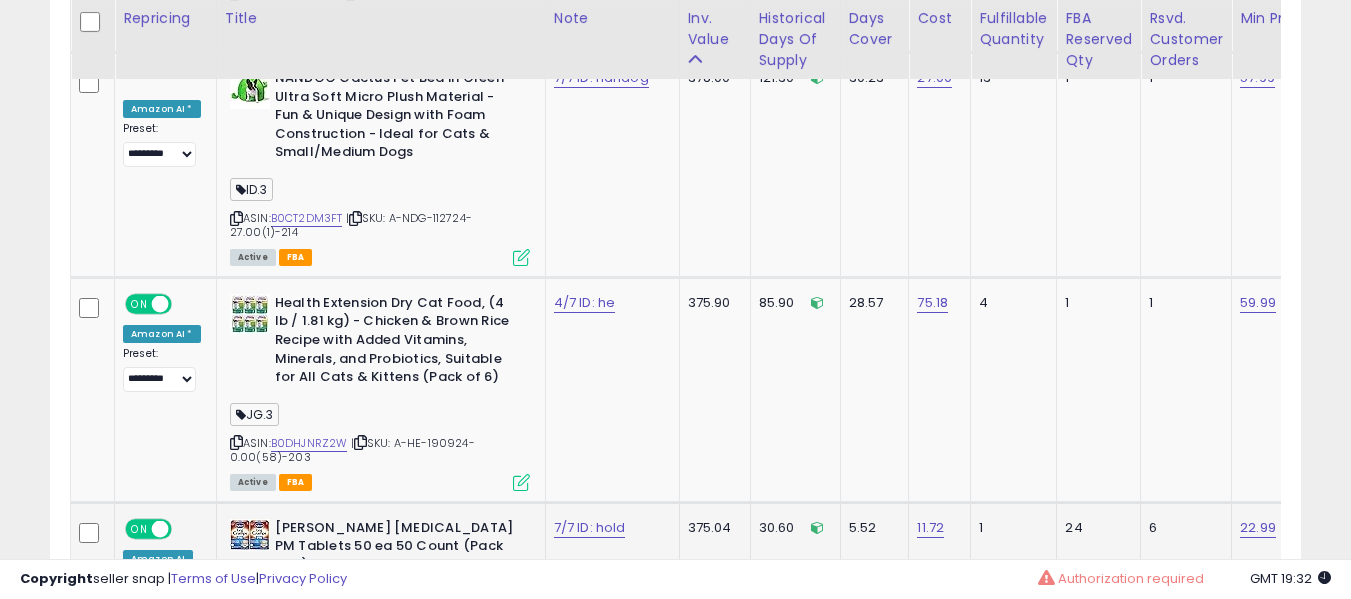 scroll, scrollTop: 6383, scrollLeft: 0, axis: vertical 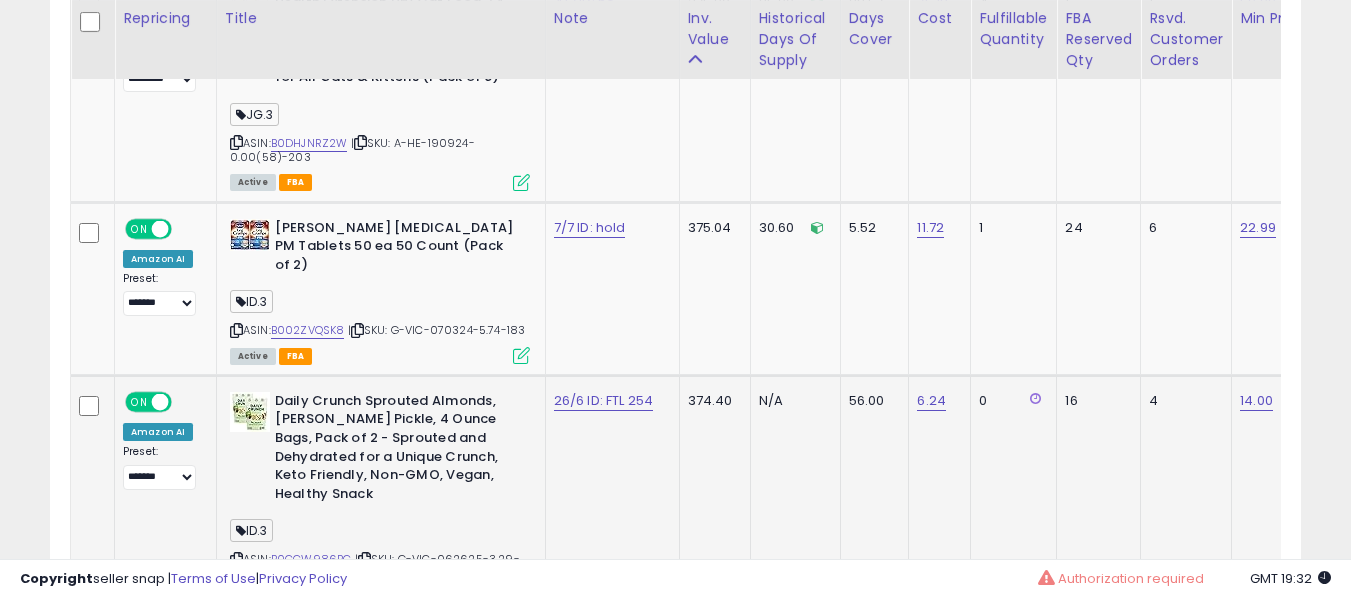 click on "26/6 ID: FTL 254" 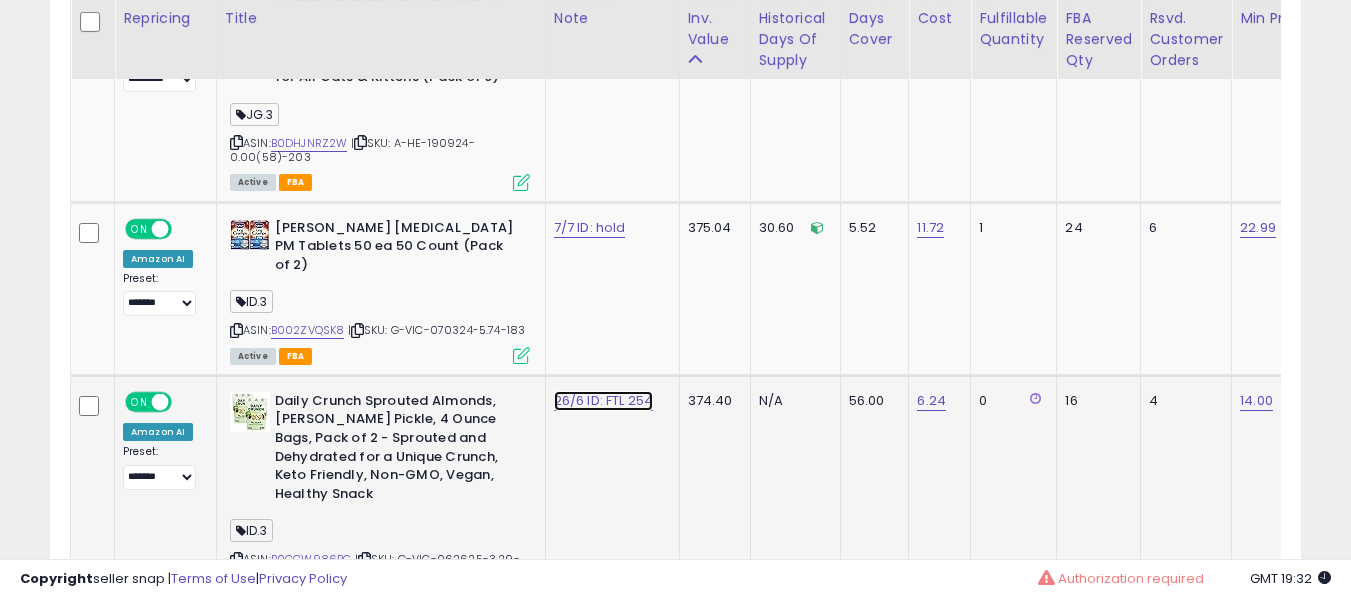 click on "26/6 ID: FTL 254" at bounding box center [590, -5459] 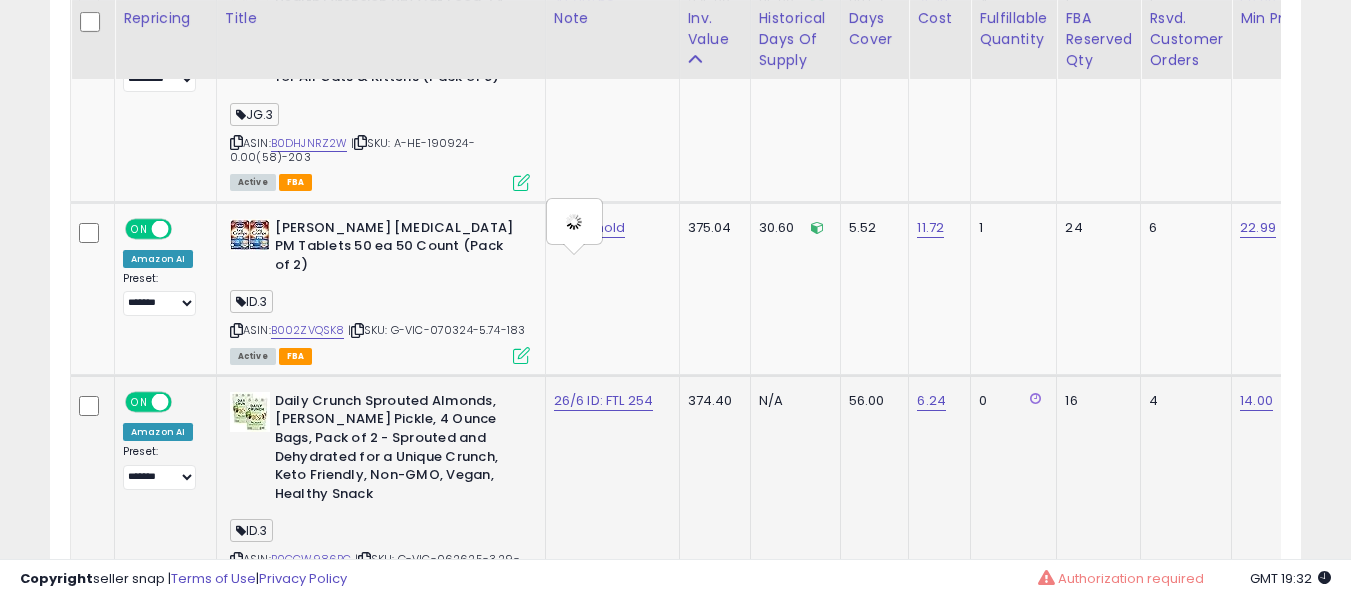 type on "**********" 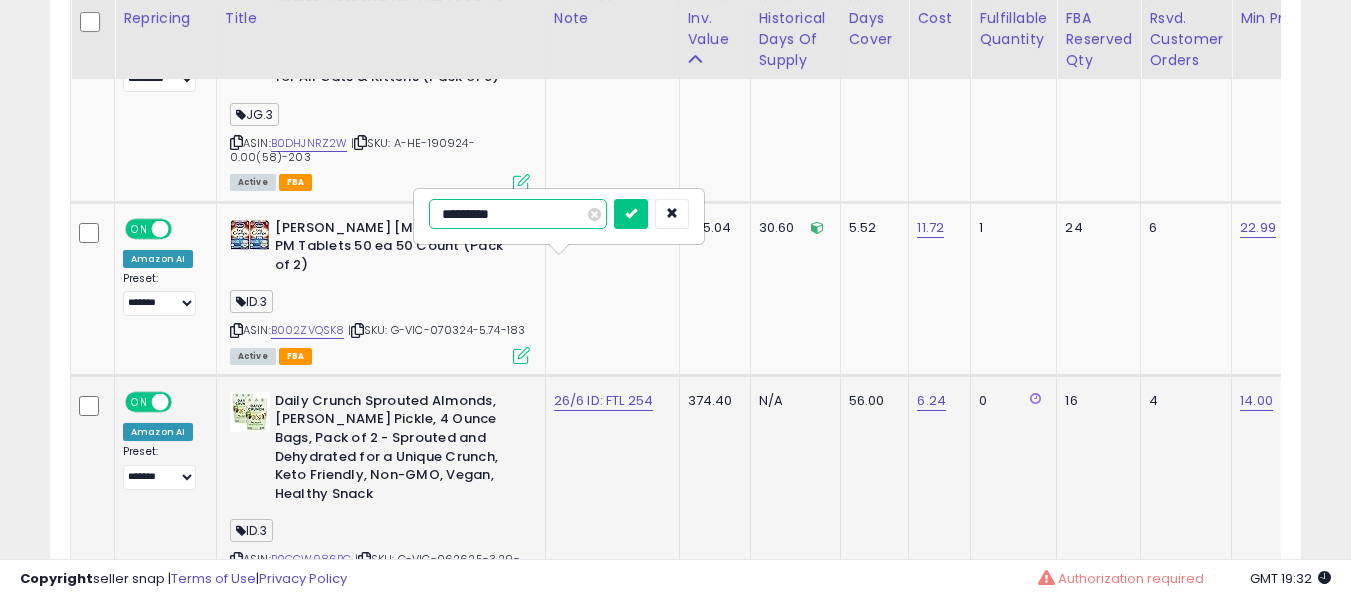 type on "**********" 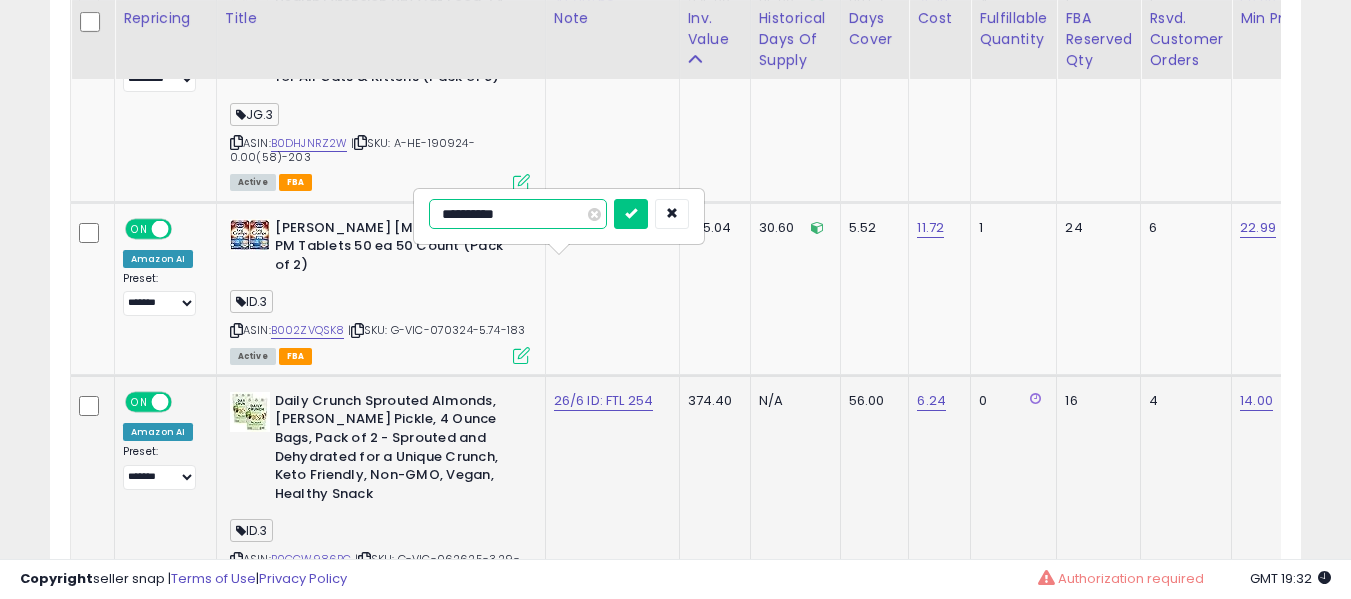 click at bounding box center (631, 214) 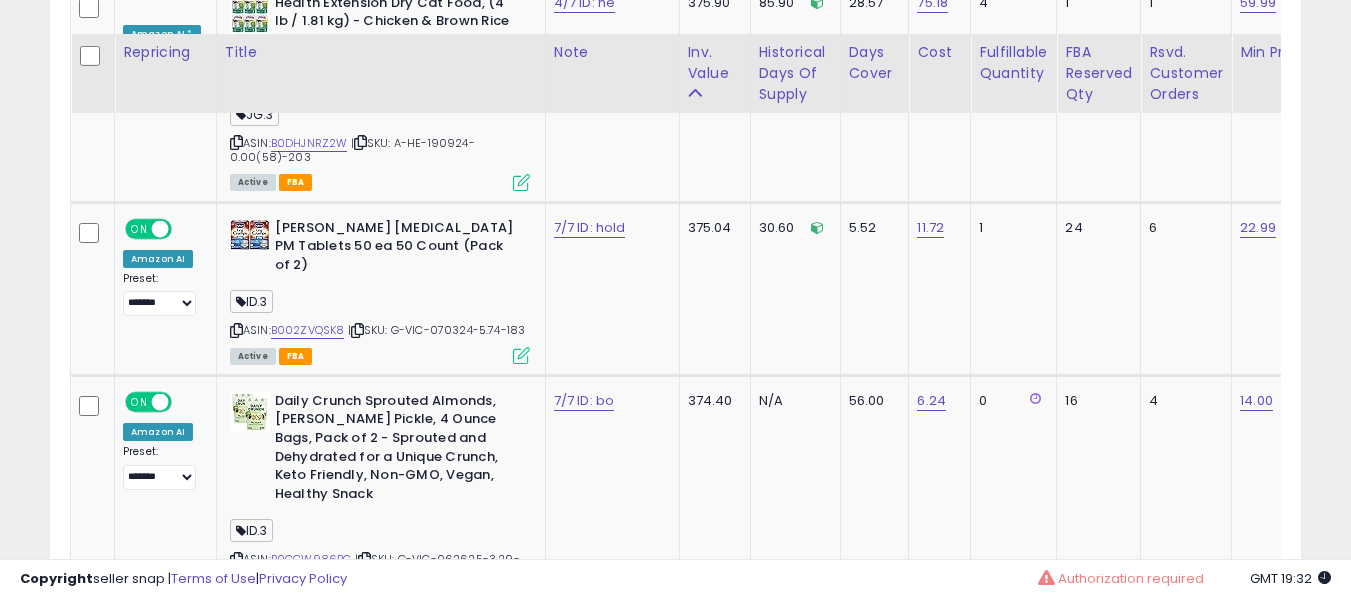 scroll, scrollTop: 6783, scrollLeft: 0, axis: vertical 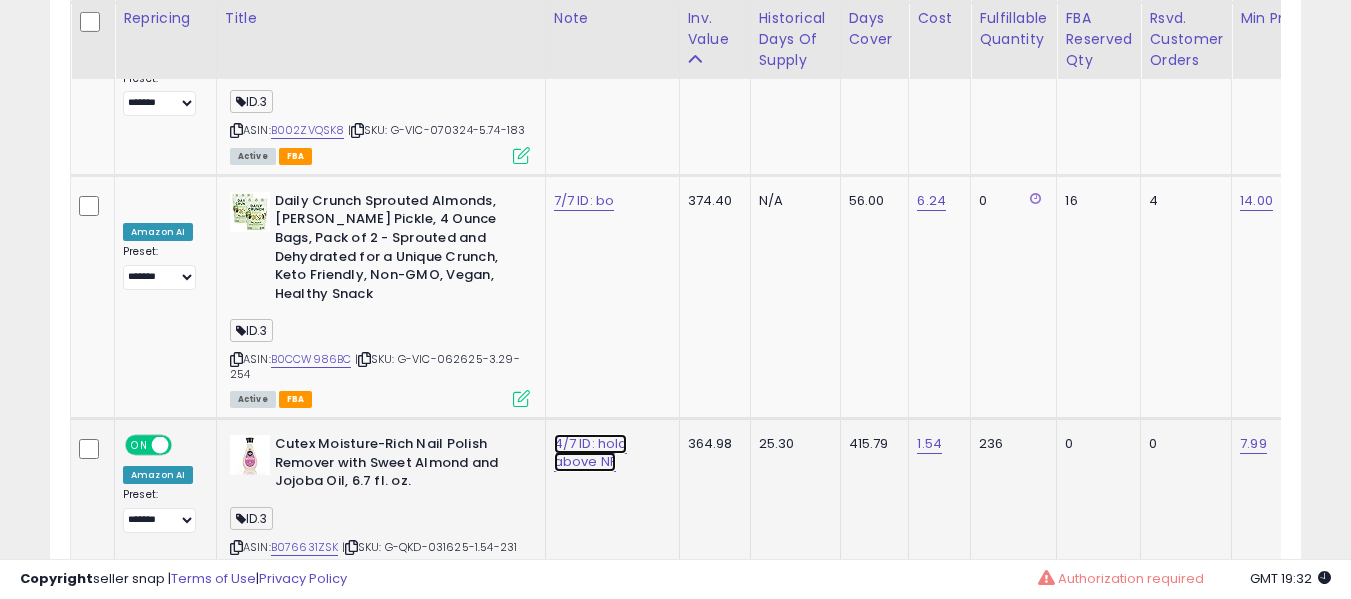 click on "4/7 ID: hold above NF" at bounding box center [590, -5659] 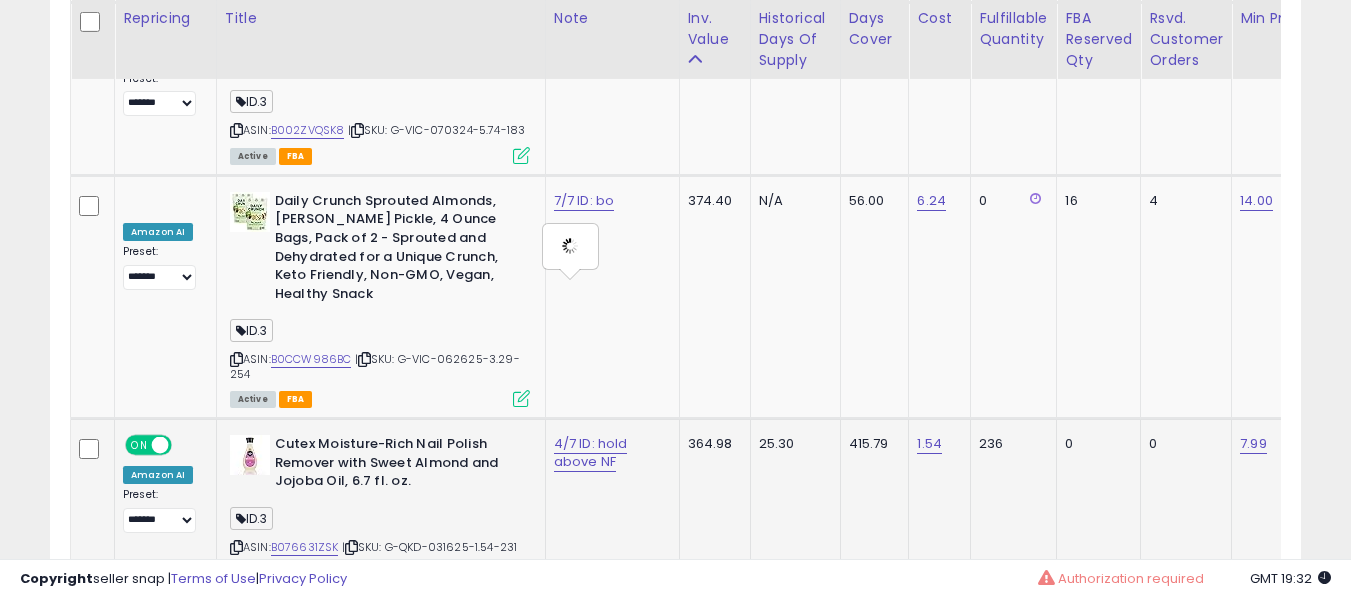 type on "**********" 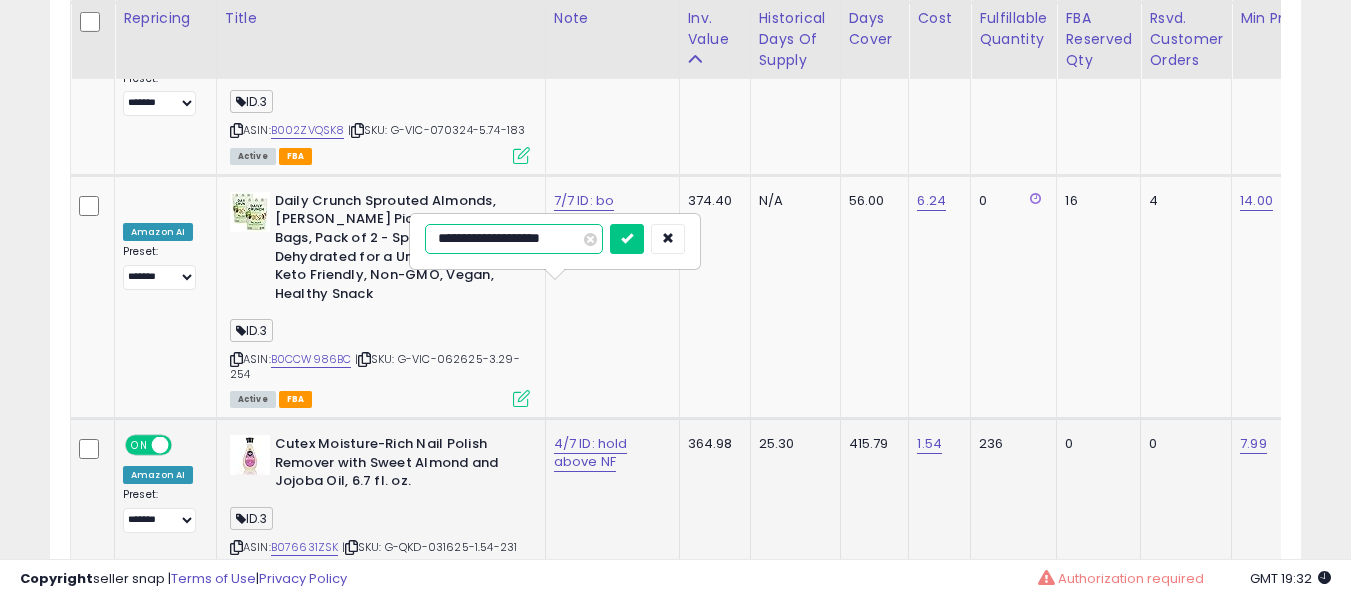type on "**********" 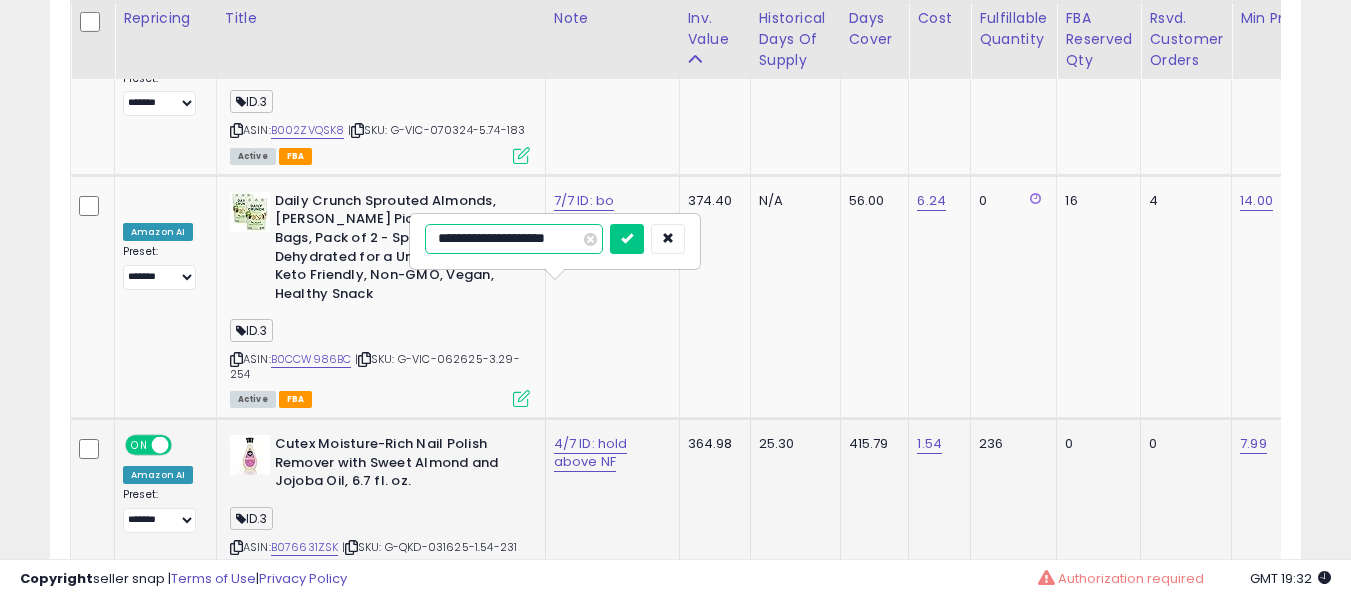 click at bounding box center [627, 239] 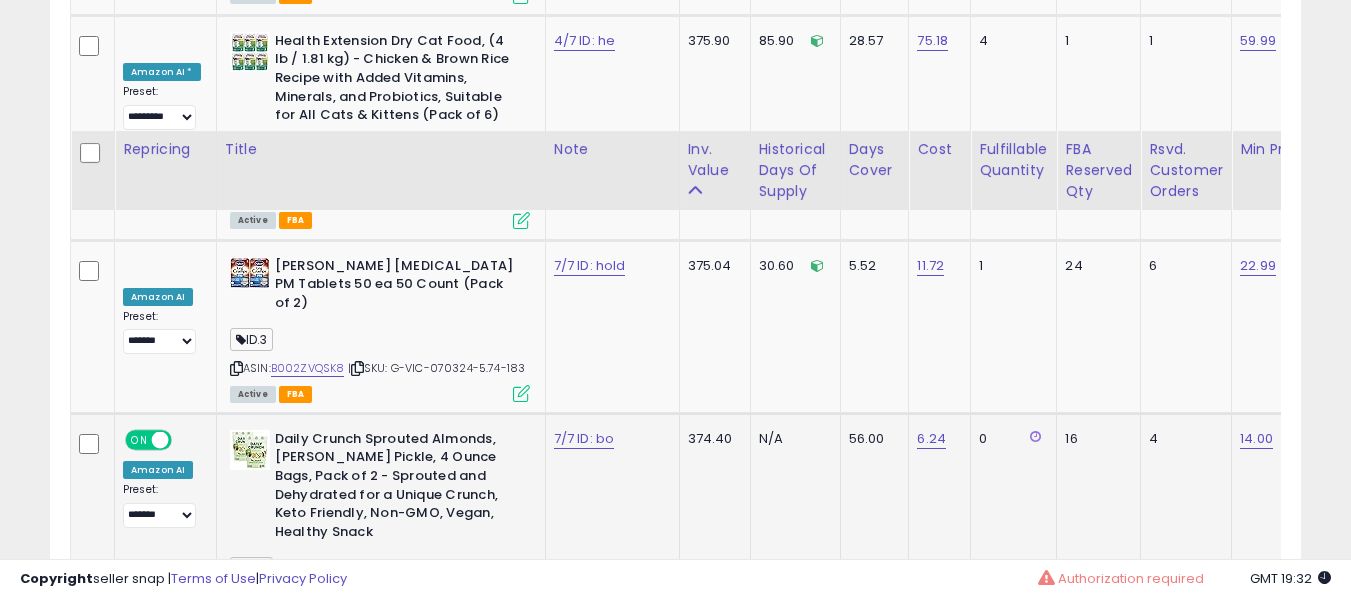 scroll, scrollTop: 6683, scrollLeft: 0, axis: vertical 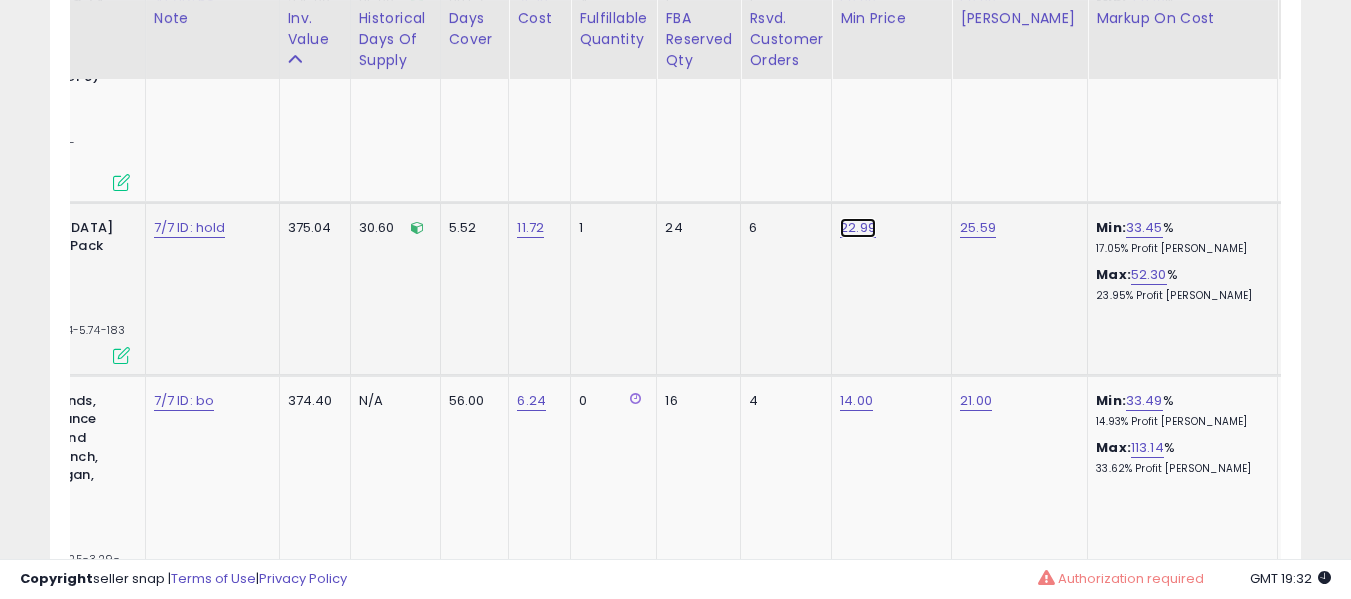 click on "22.99" at bounding box center [856, -5459] 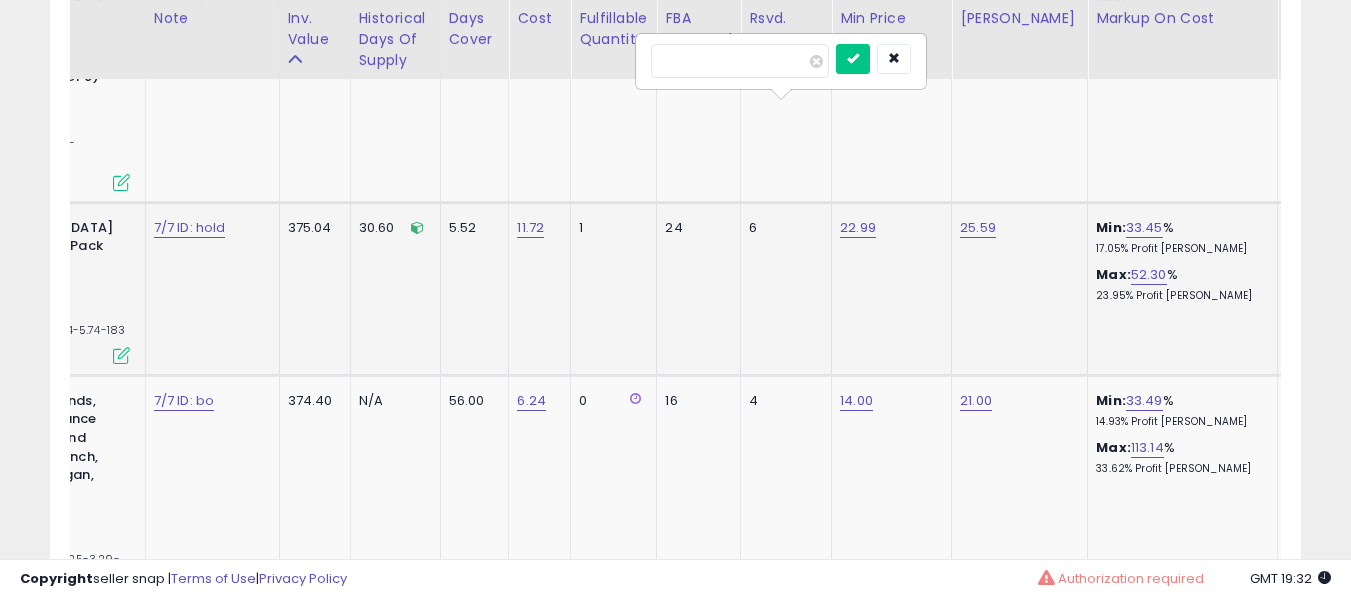type on "*****" 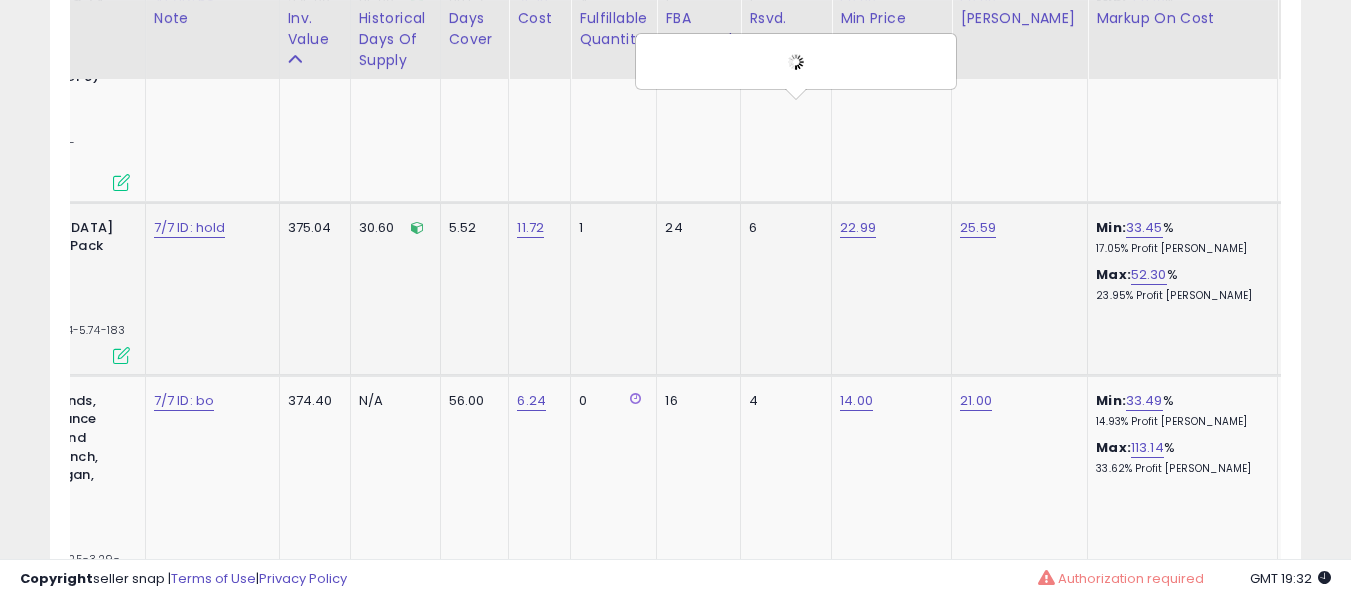 scroll, scrollTop: 0, scrollLeft: 80, axis: horizontal 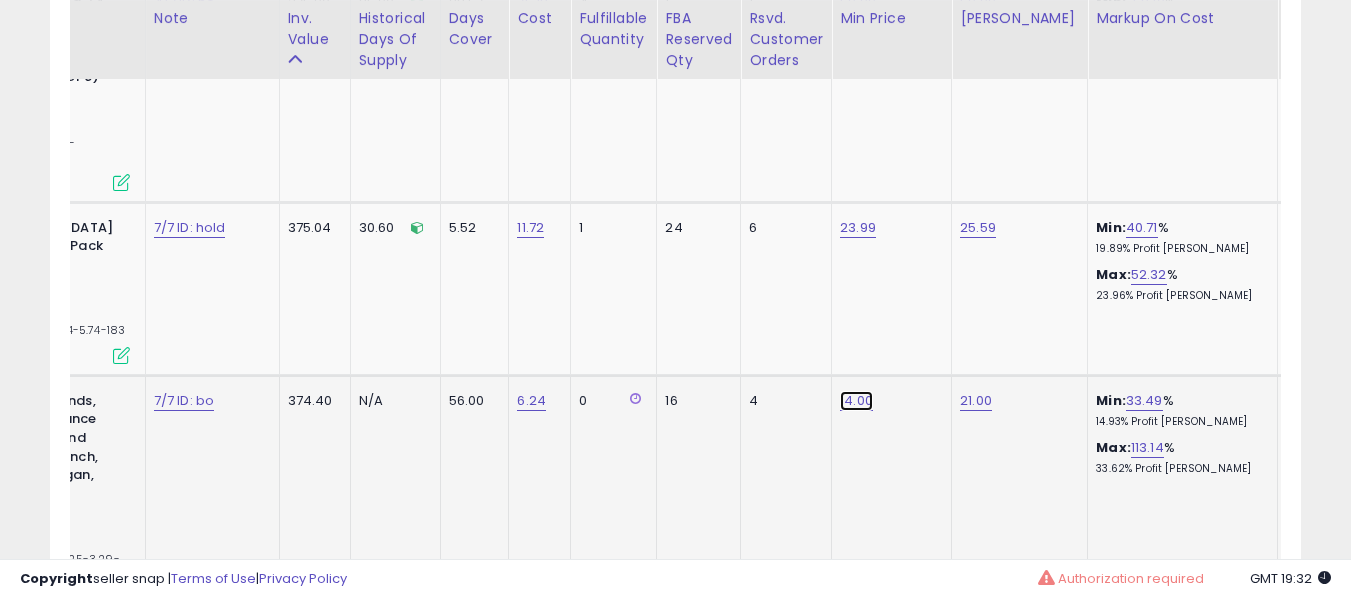 click on "14.00" at bounding box center (856, -5459) 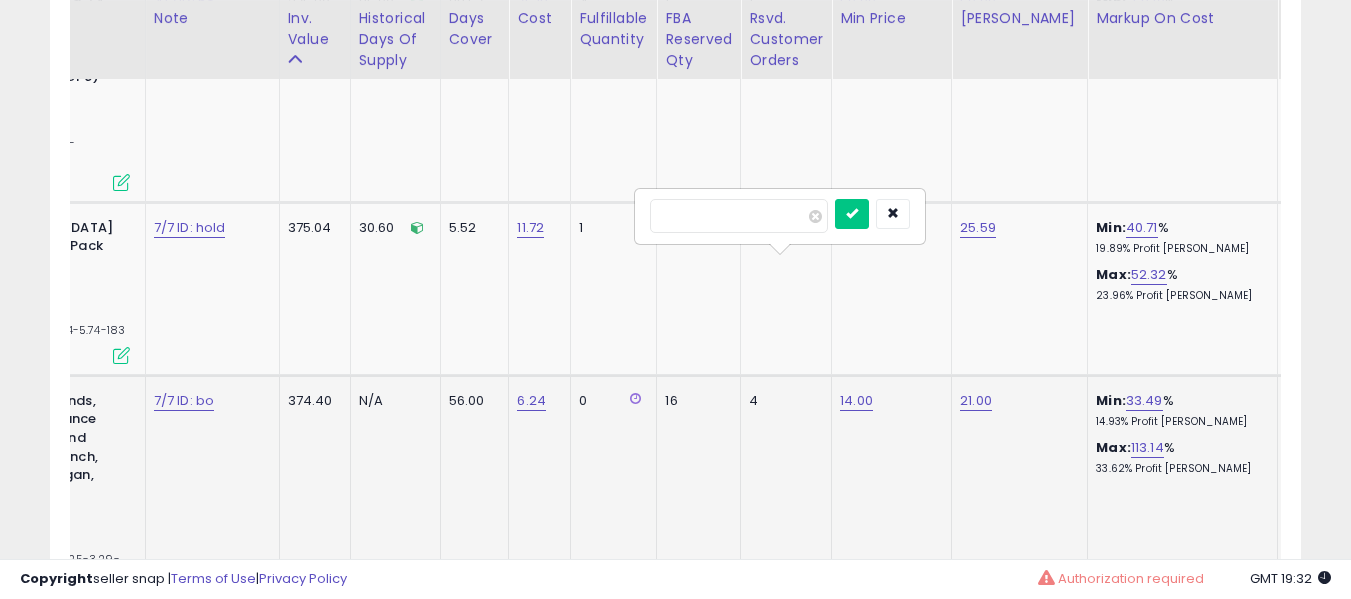 type on "*****" 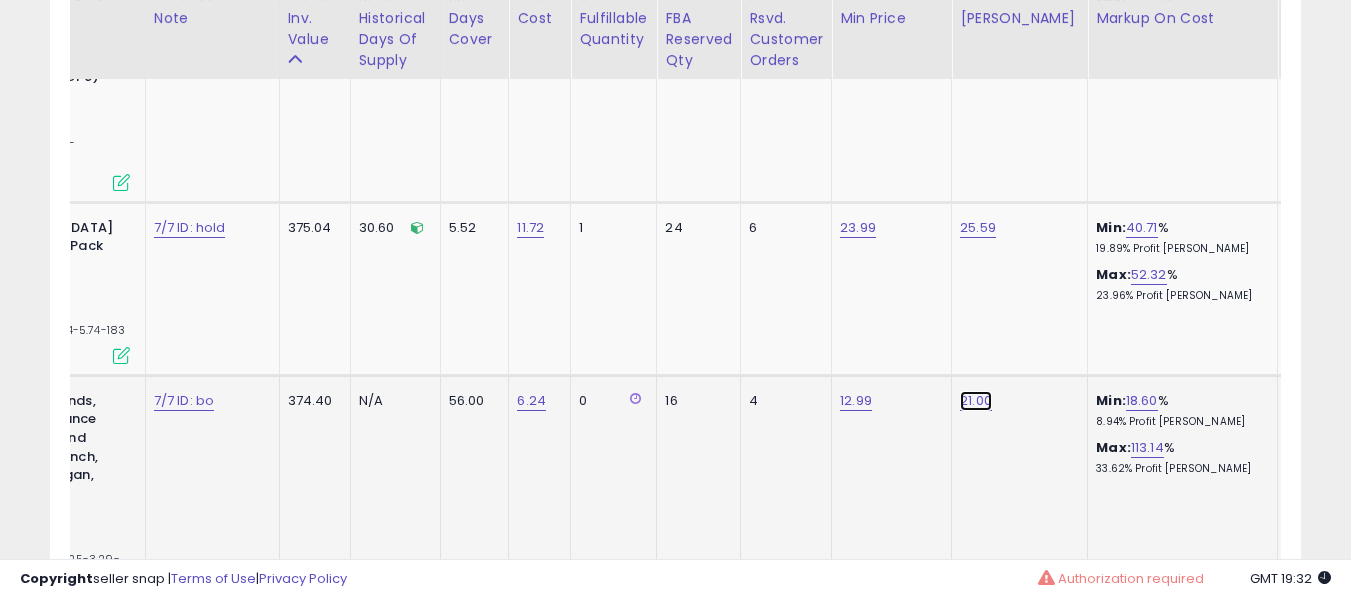 click on "21.00" at bounding box center (976, -5459) 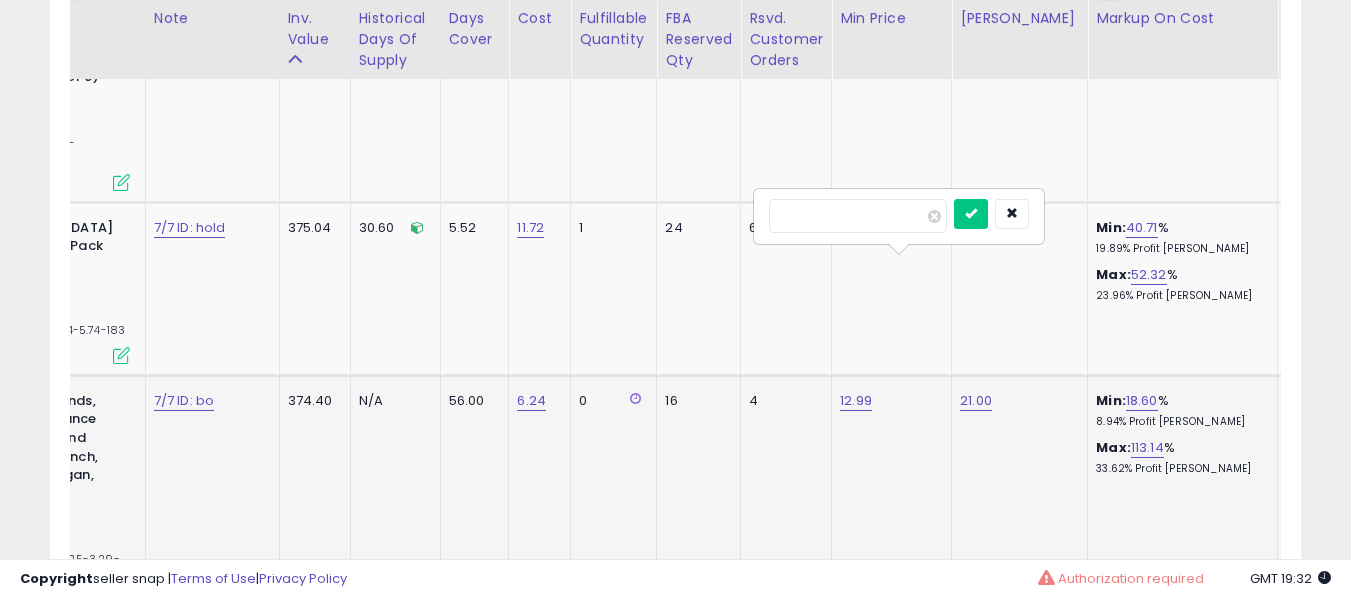 type on "*****" 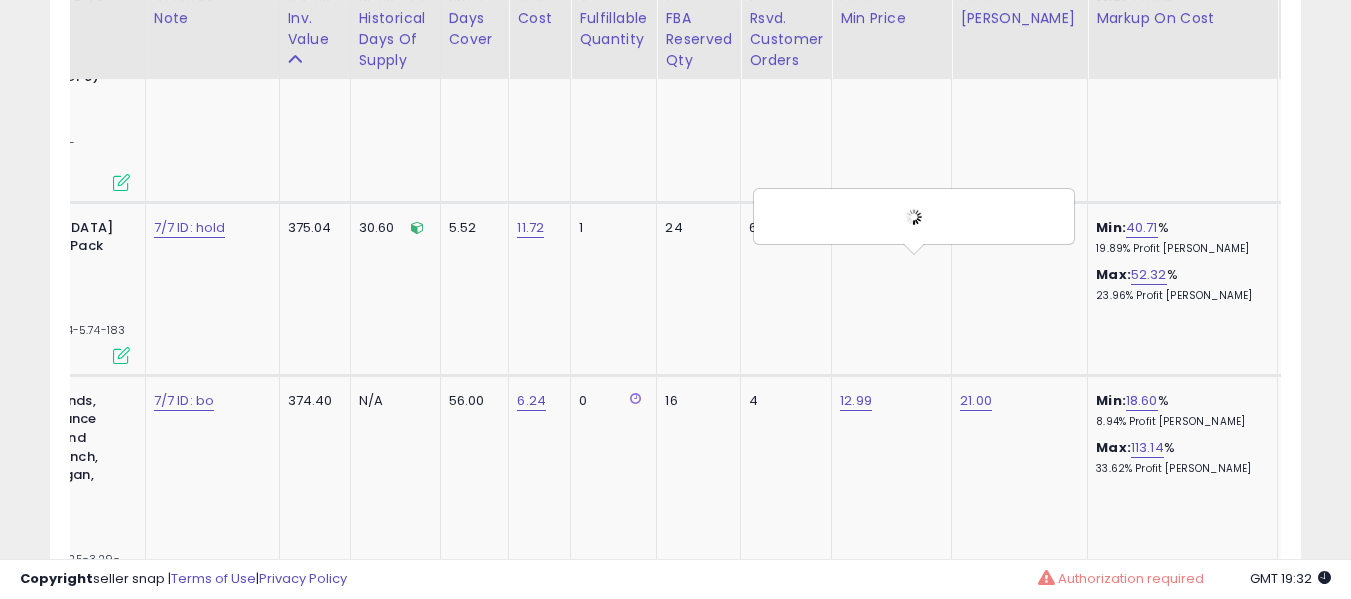 scroll, scrollTop: 0, scrollLeft: 246, axis: horizontal 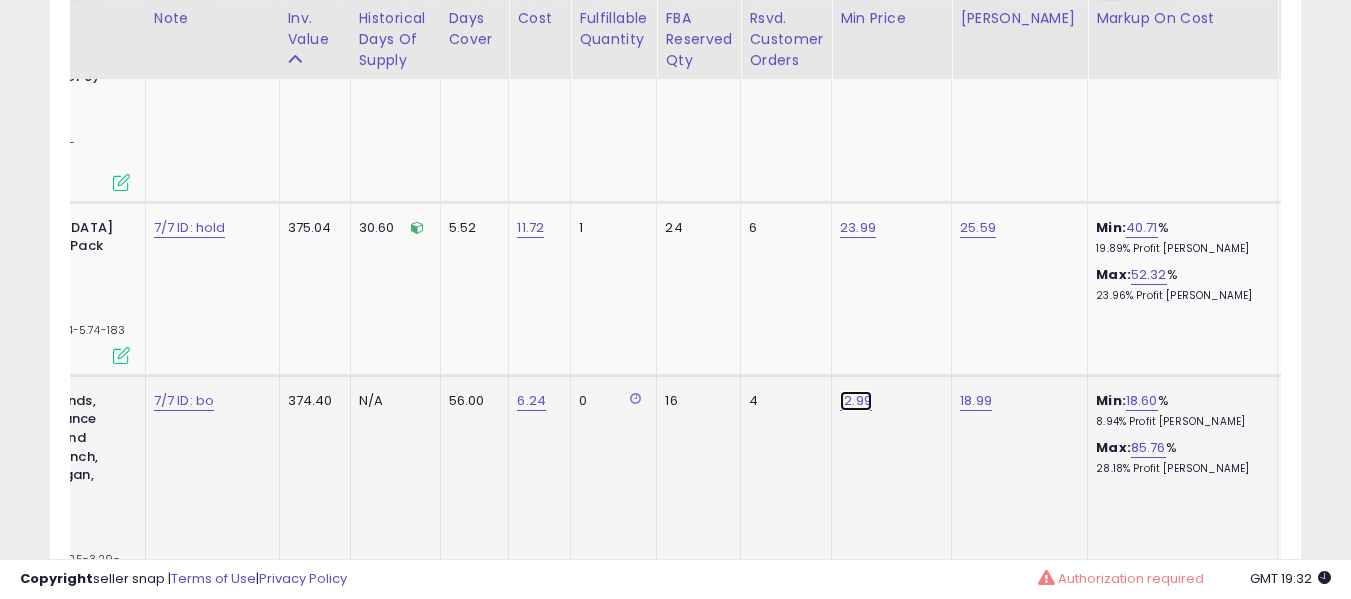 click on "12.99" at bounding box center (856, -5459) 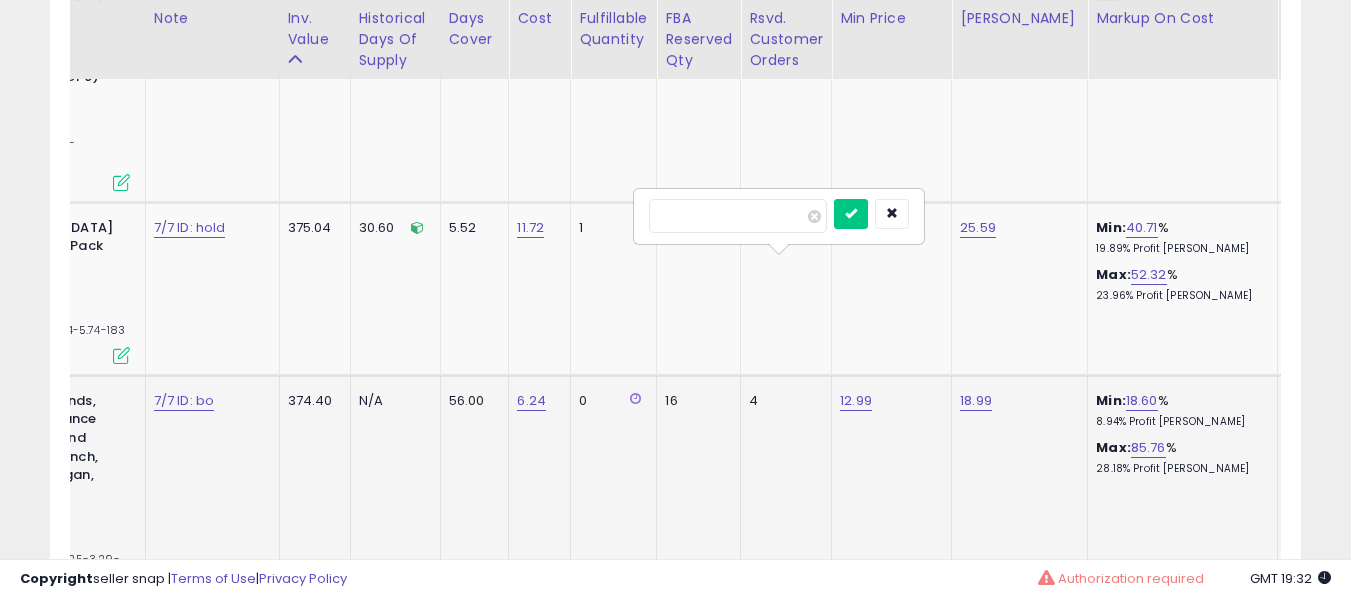 type on "*****" 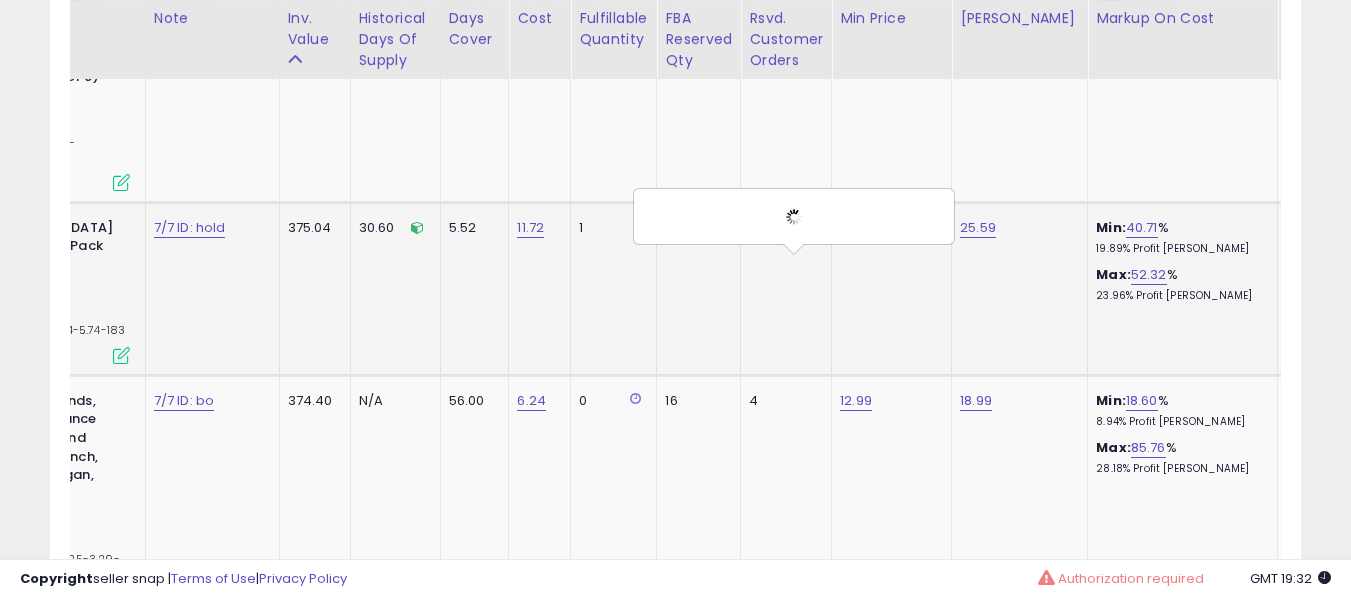 scroll, scrollTop: 0, scrollLeft: 0, axis: both 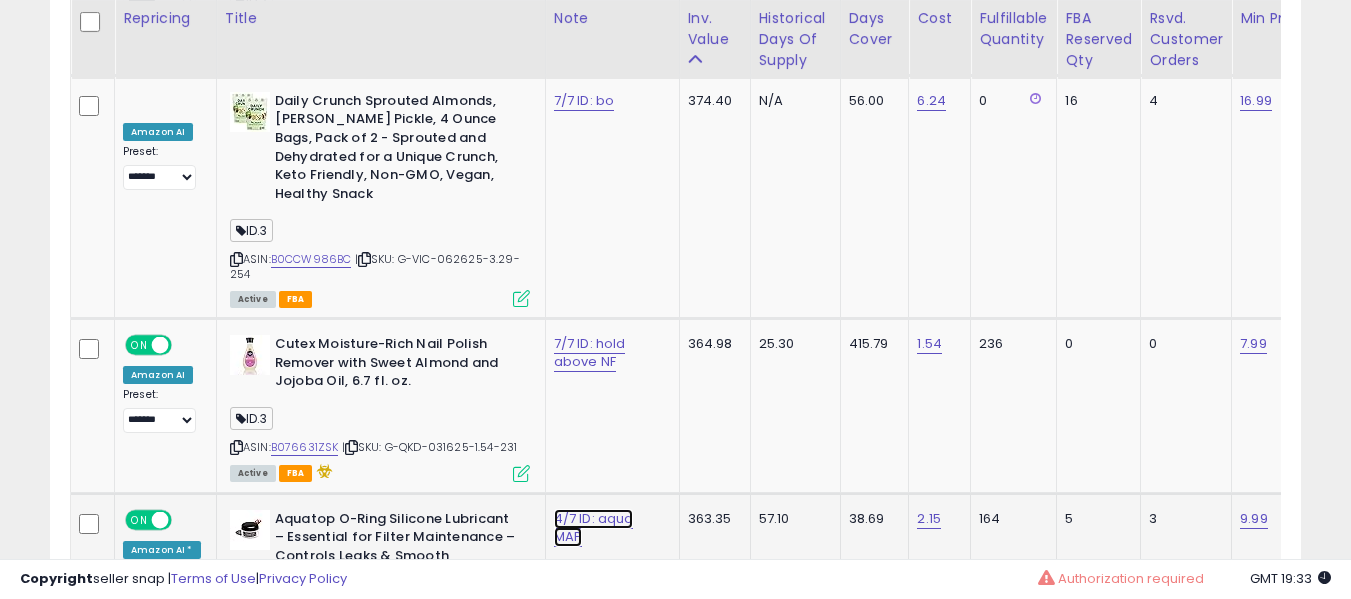 click on "4/7 ID: aqua MAP" at bounding box center (590, -5759) 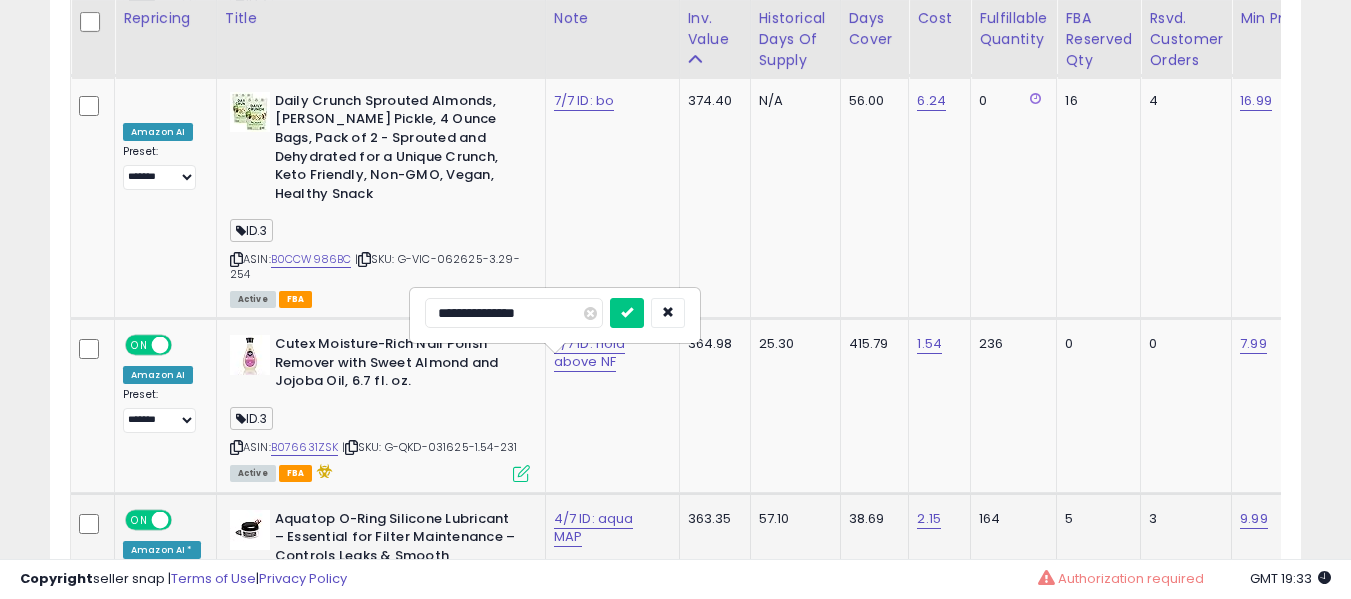 type on "**********" 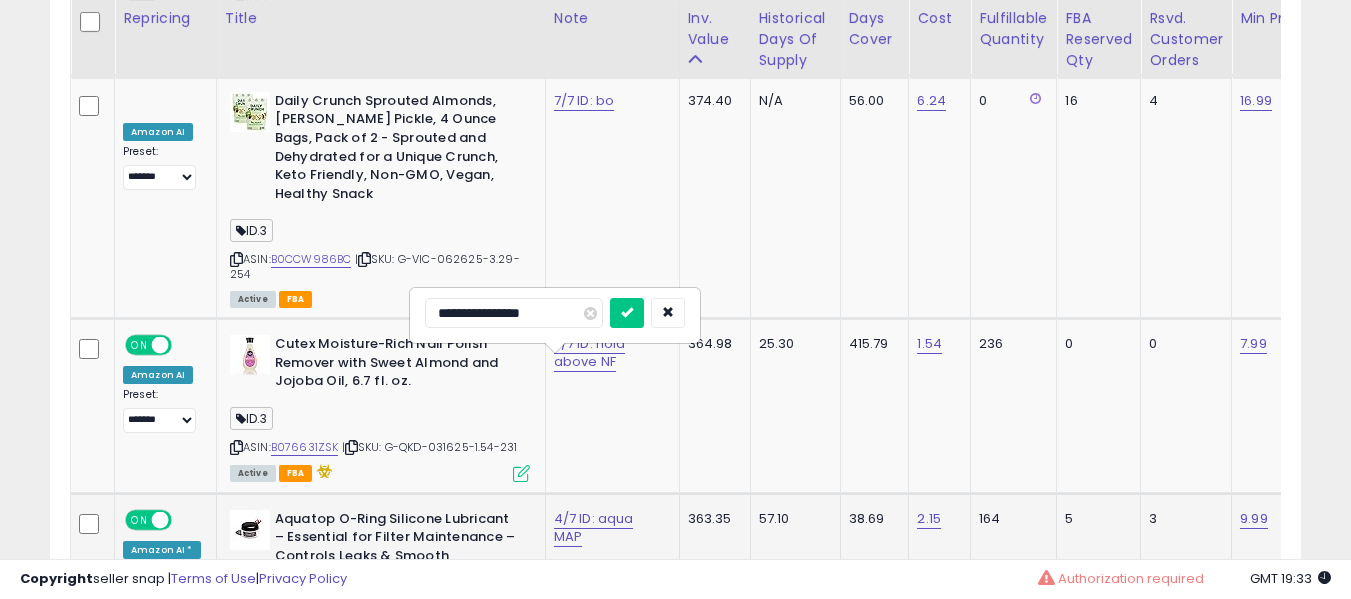 click at bounding box center [627, 313] 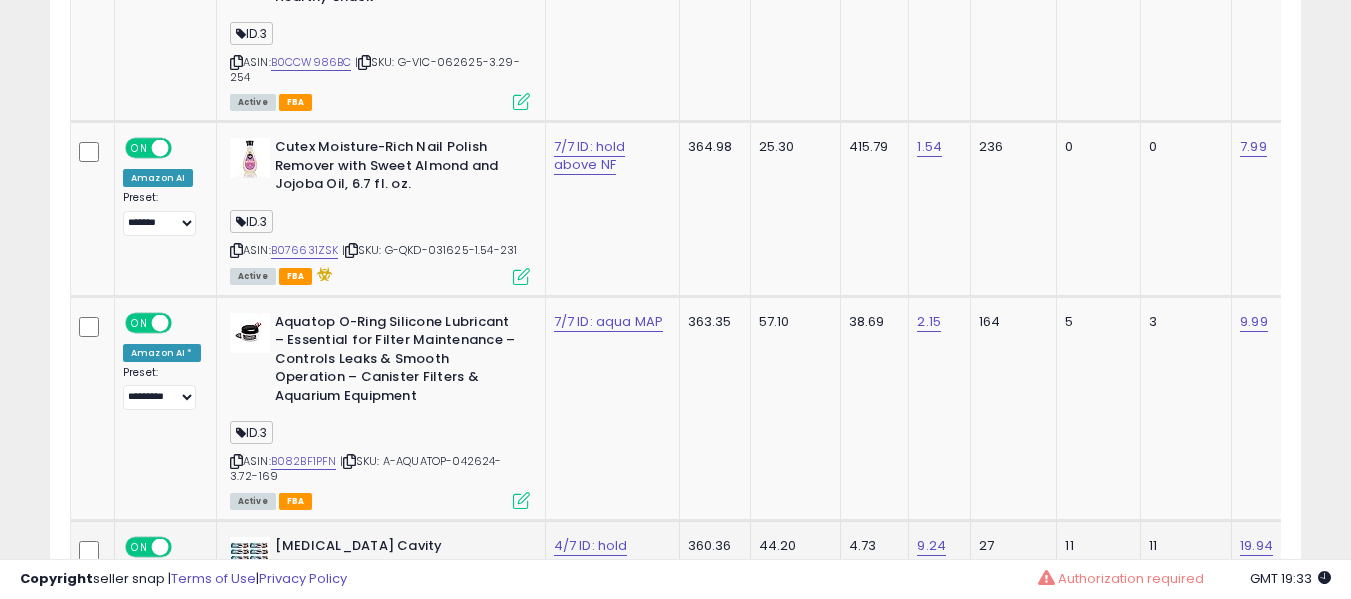 scroll, scrollTop: 7183, scrollLeft: 0, axis: vertical 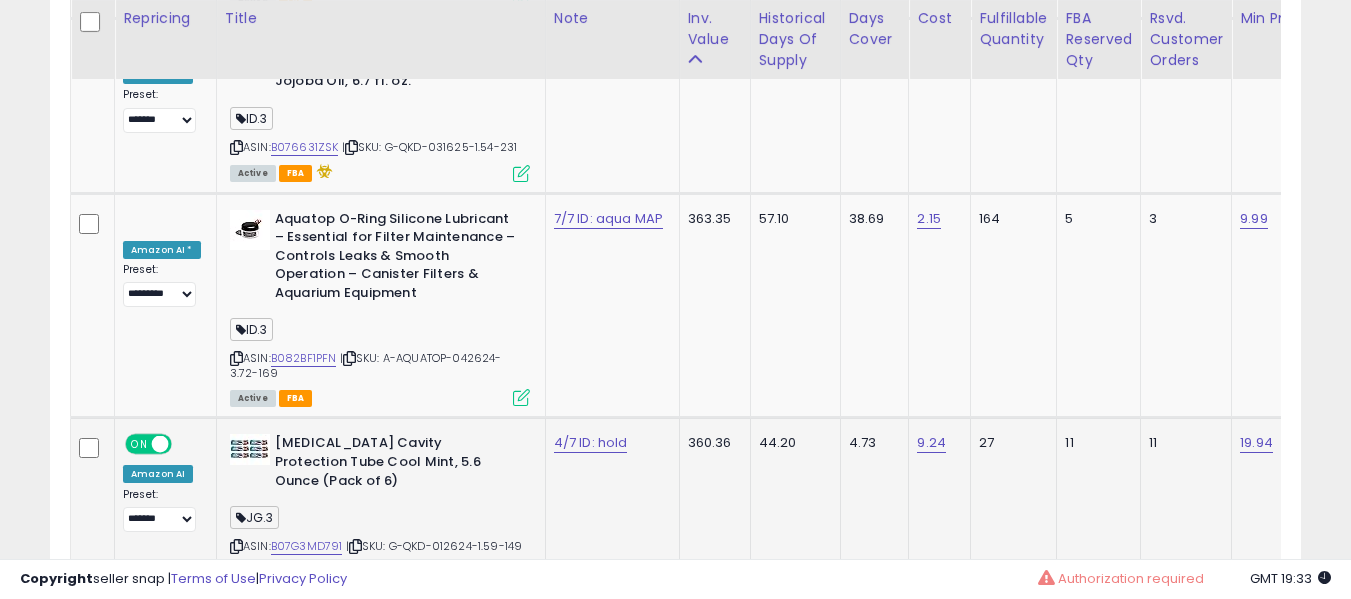 click on "4/7 ID: hold" at bounding box center [609, 443] 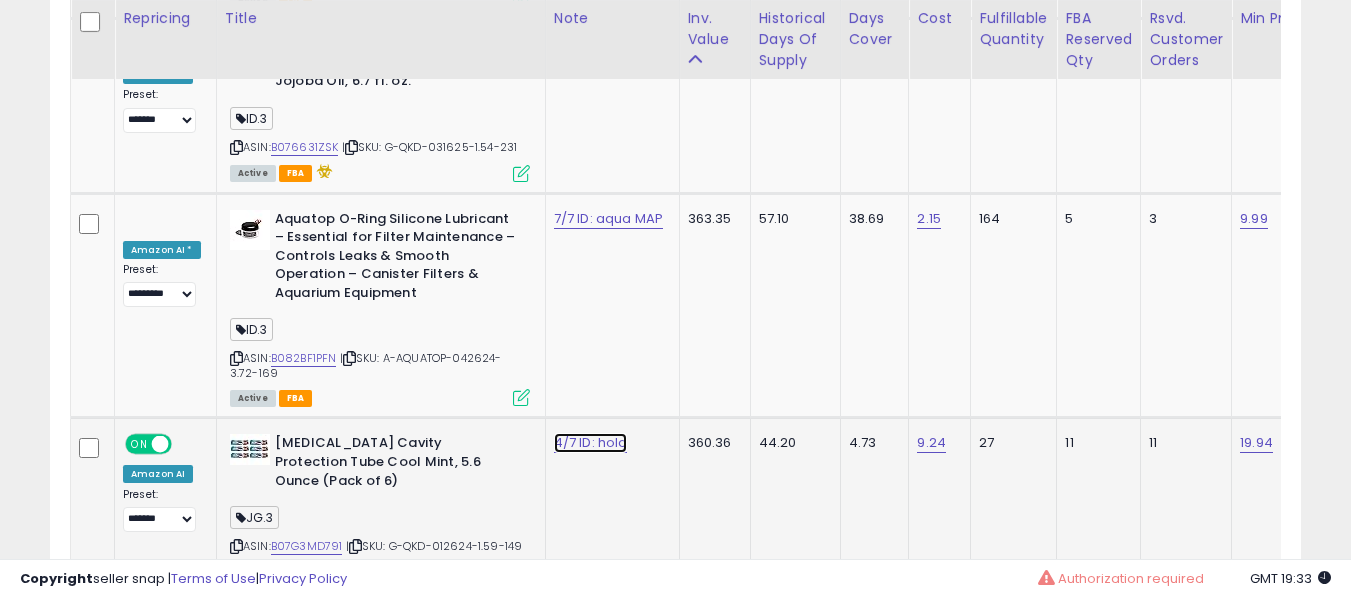 click on "4/7 ID: hold" at bounding box center [590, -6059] 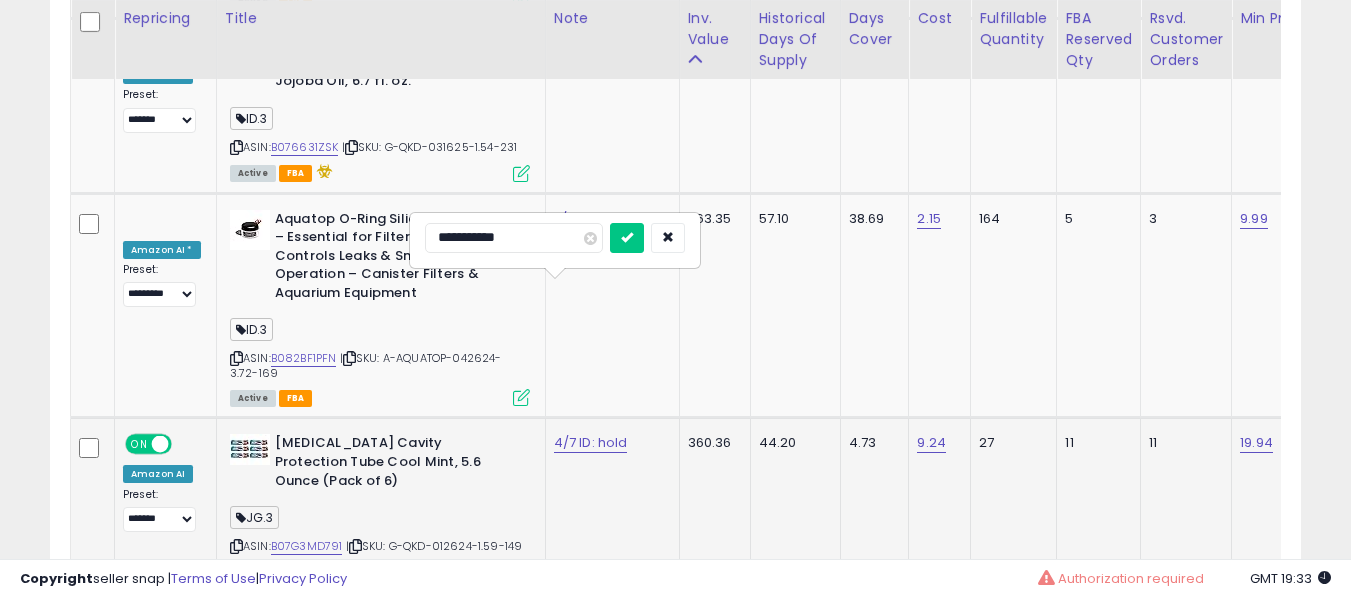 type on "**********" 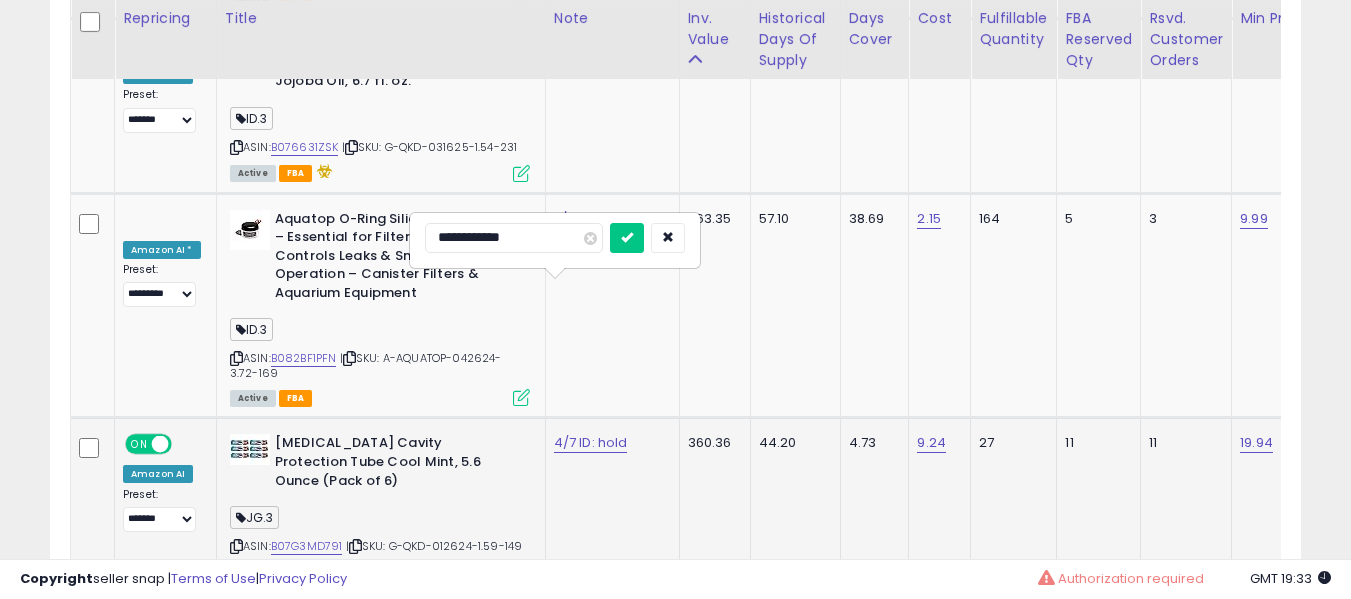 click at bounding box center [627, 238] 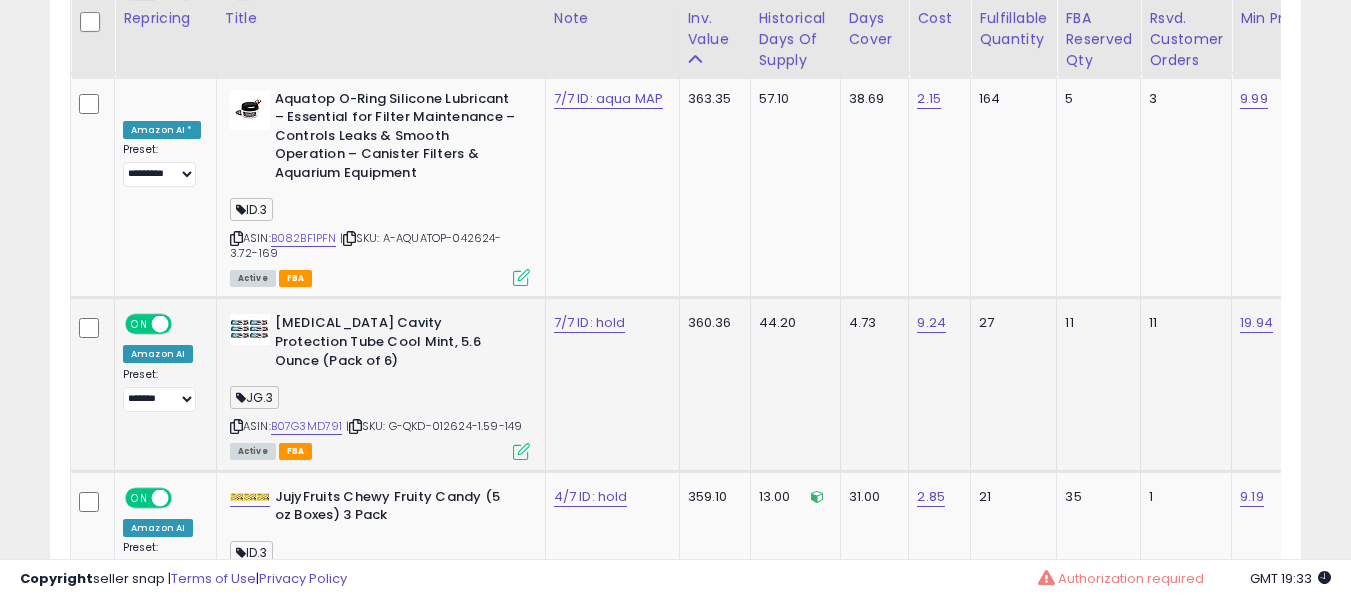 scroll, scrollTop: 7383, scrollLeft: 0, axis: vertical 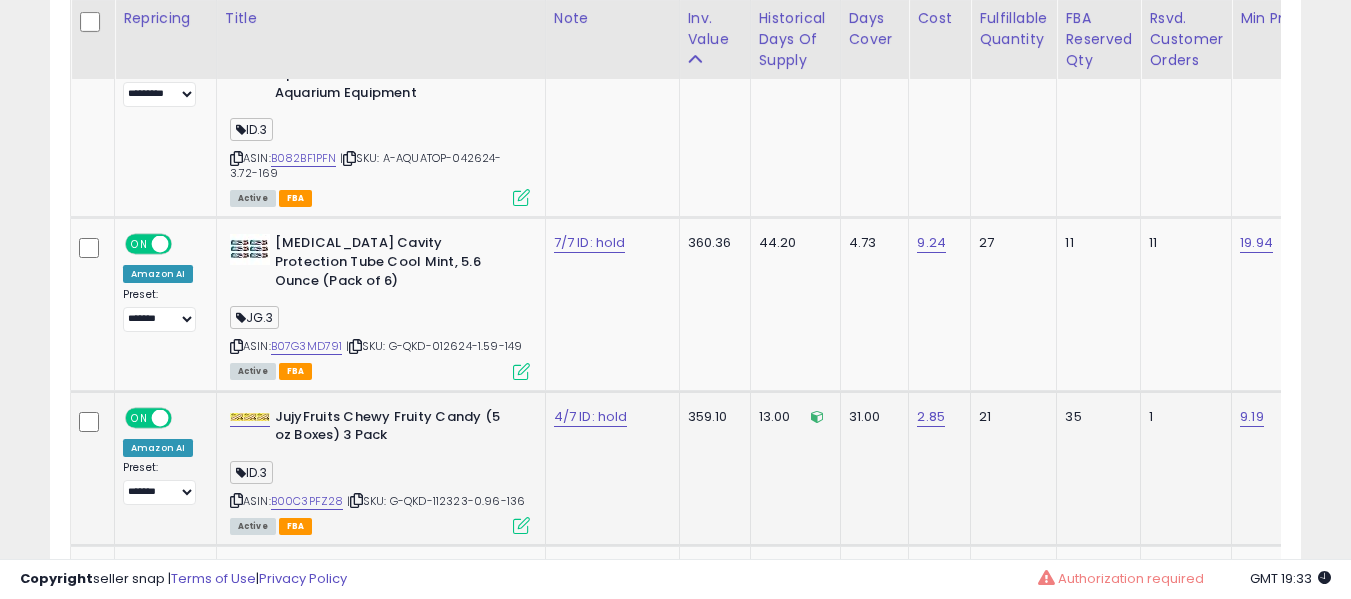 click on "4/7 ID: hold" 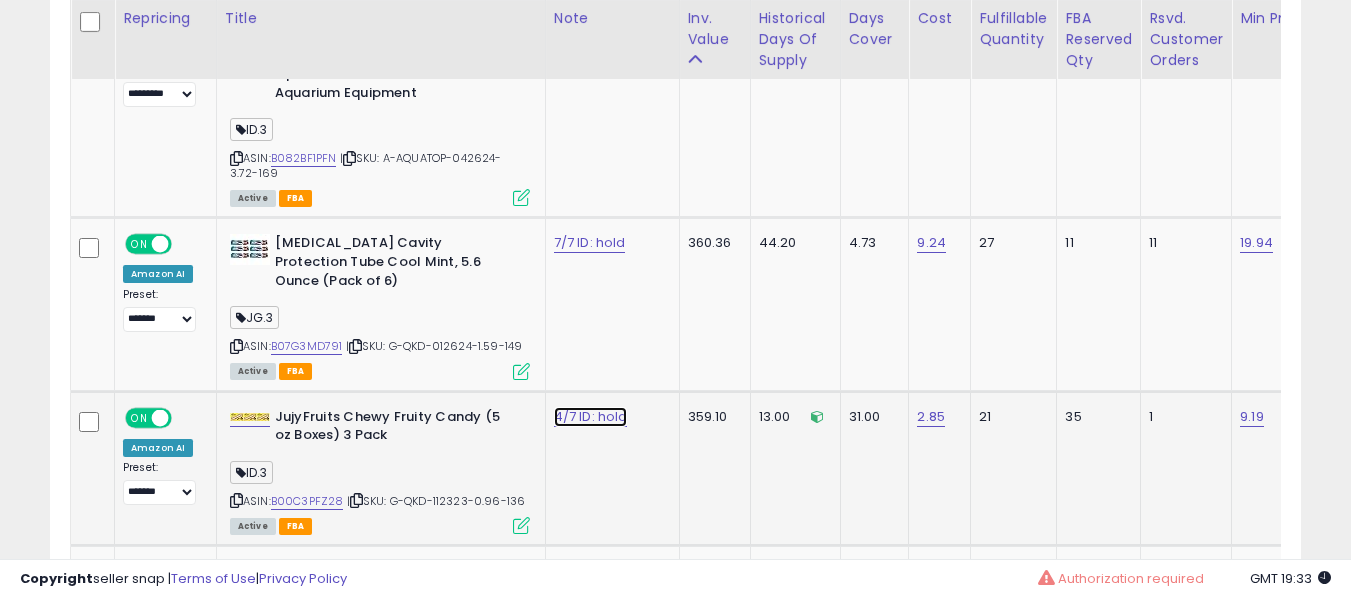 click on "4/7 ID: hold" at bounding box center [590, -6259] 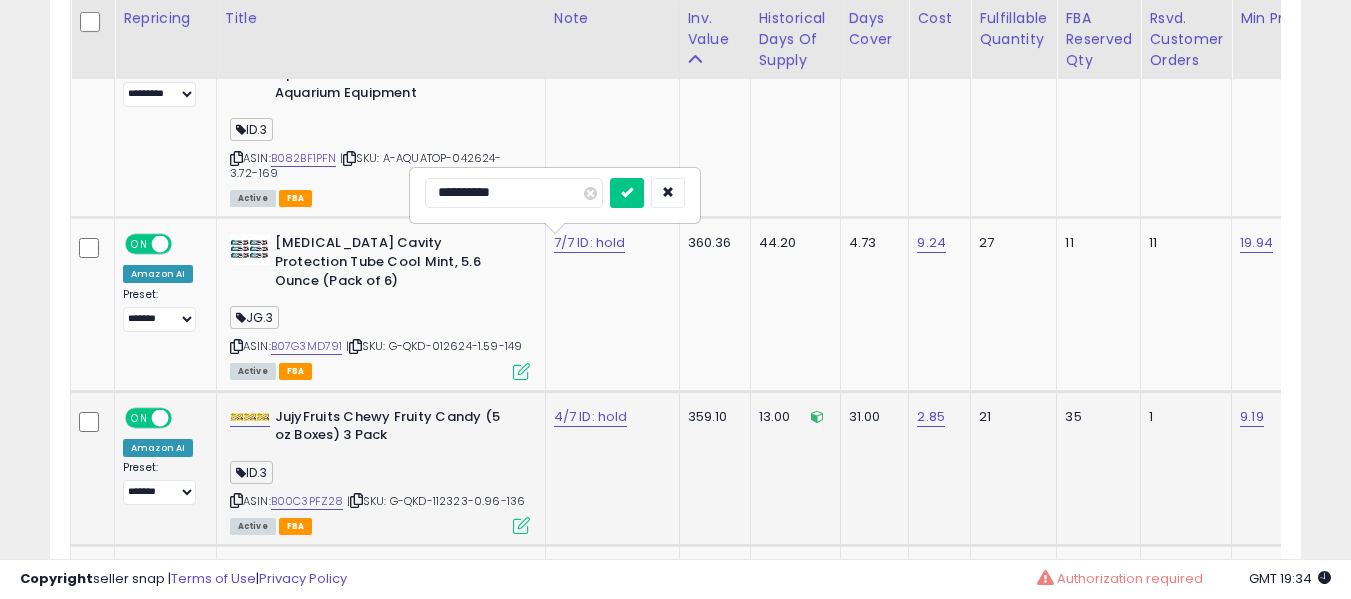 type on "**********" 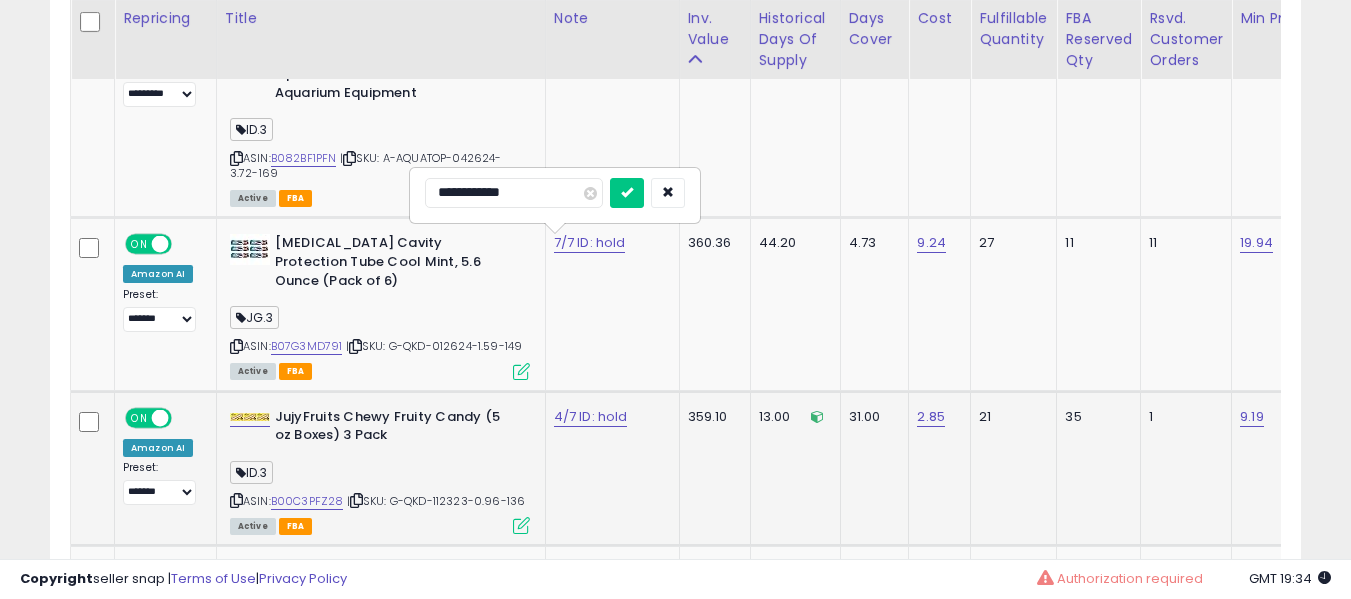 click at bounding box center (627, 193) 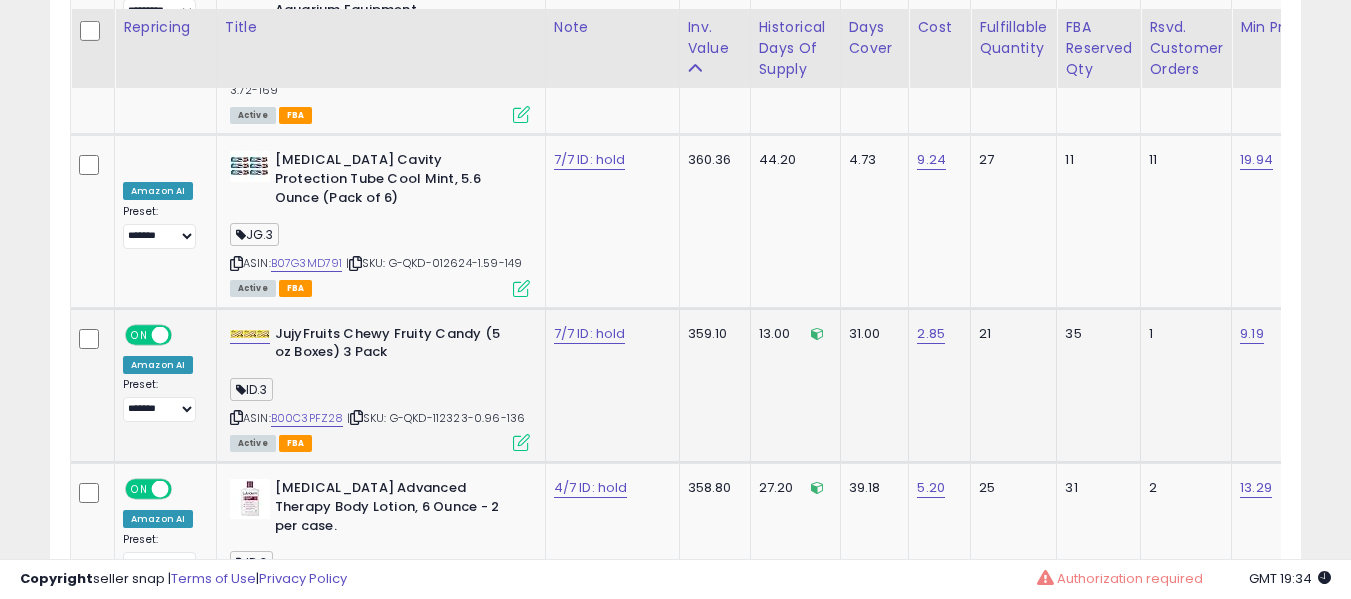 scroll, scrollTop: 7483, scrollLeft: 0, axis: vertical 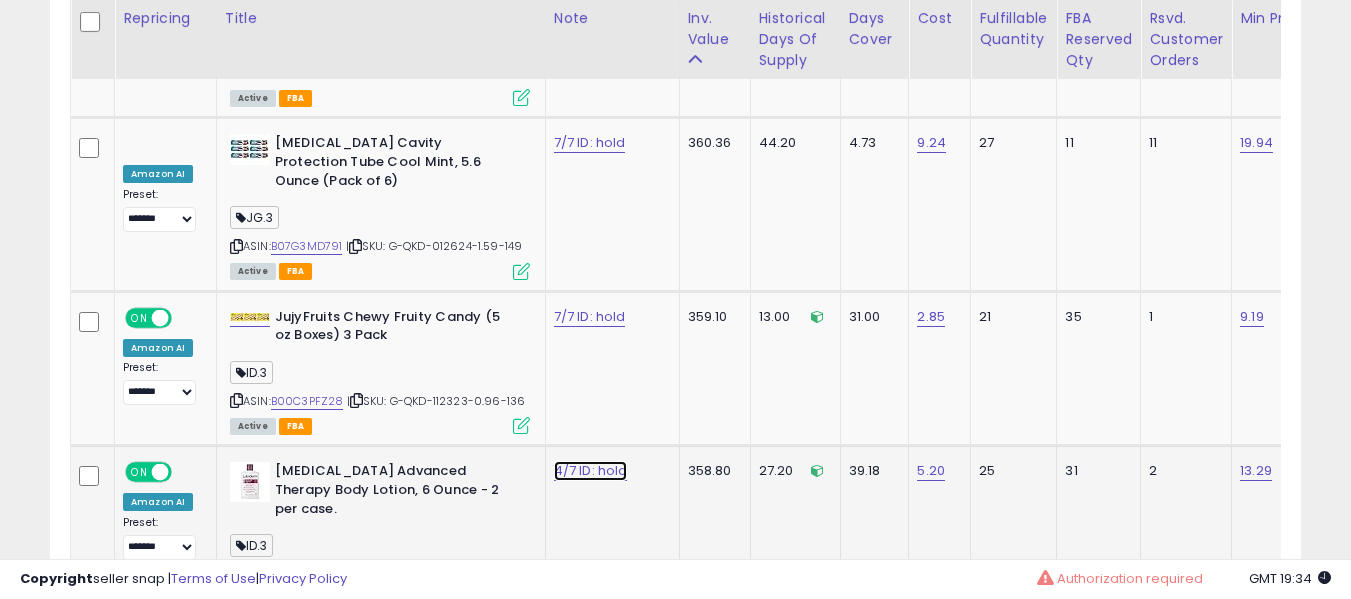 click on "4/7 ID: hold" at bounding box center [590, -6359] 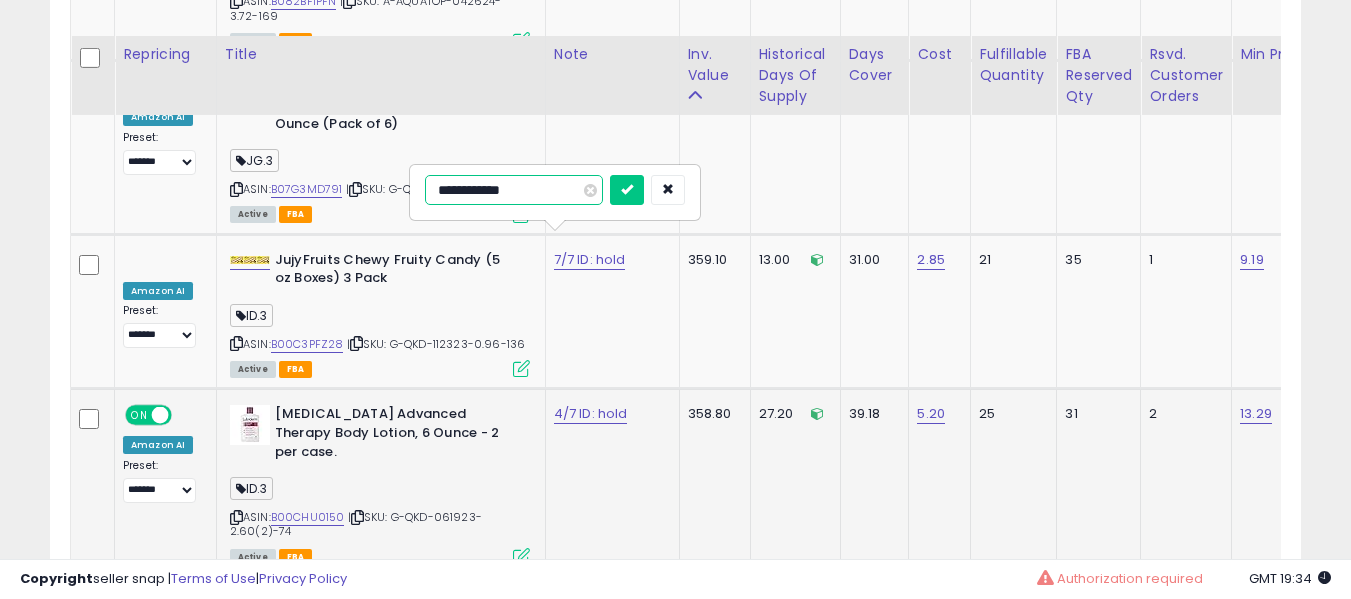 scroll, scrollTop: 7583, scrollLeft: 0, axis: vertical 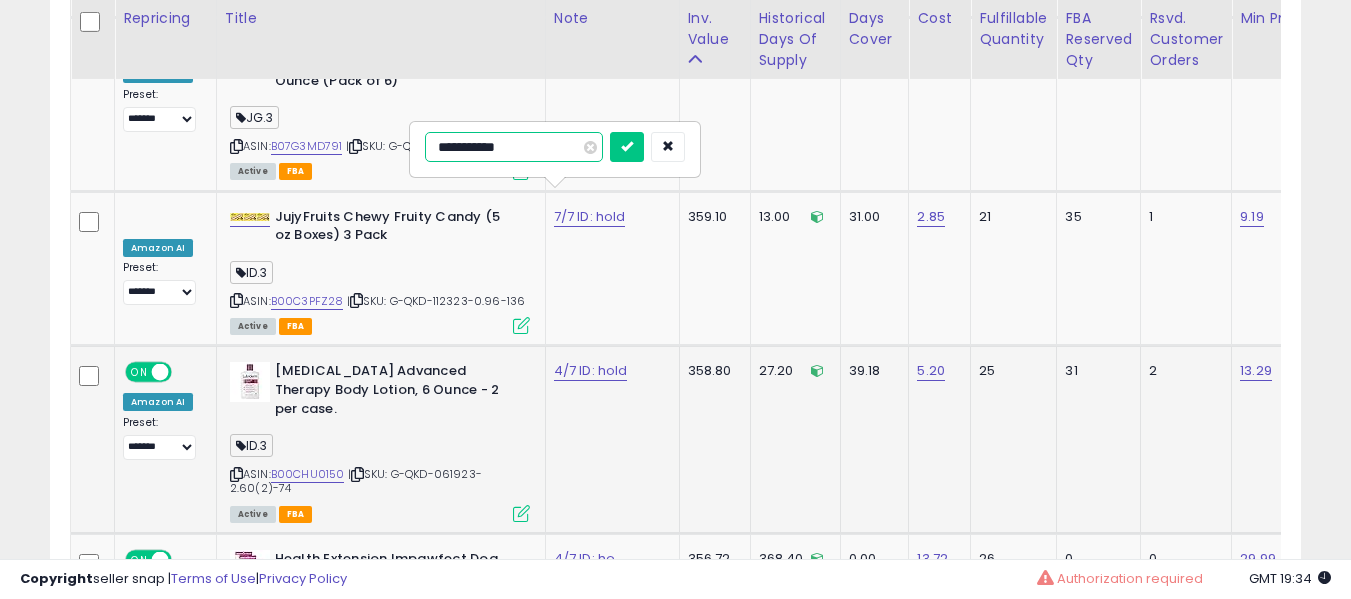type on "**********" 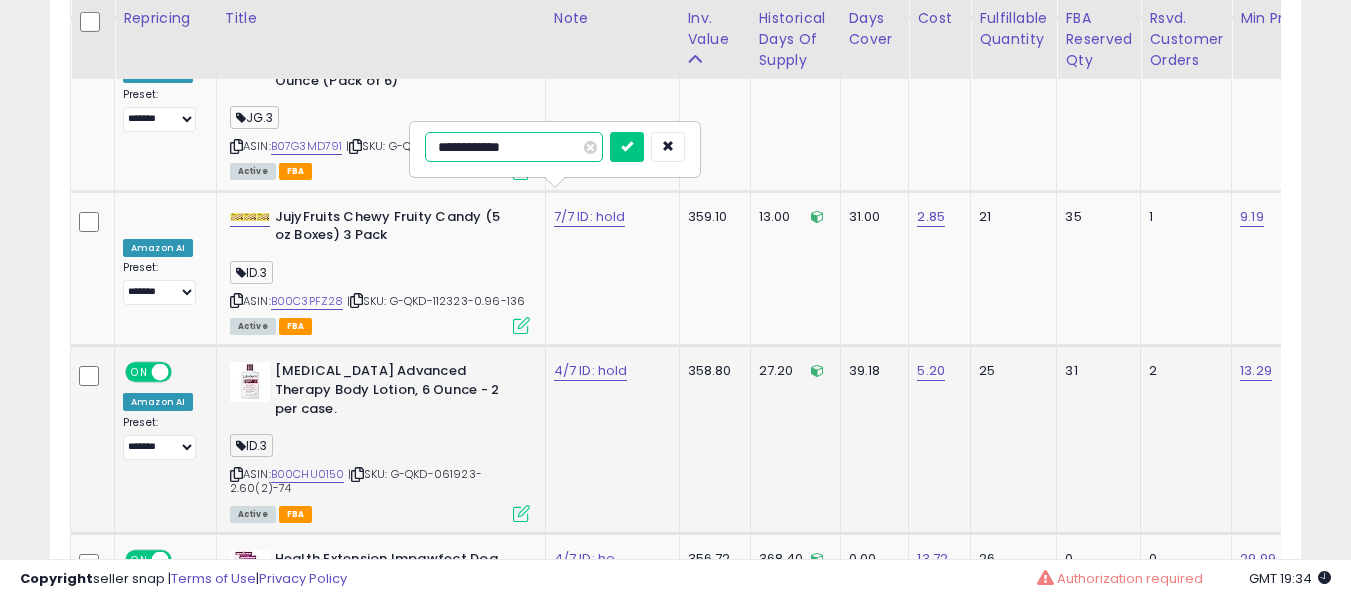 click at bounding box center (627, 147) 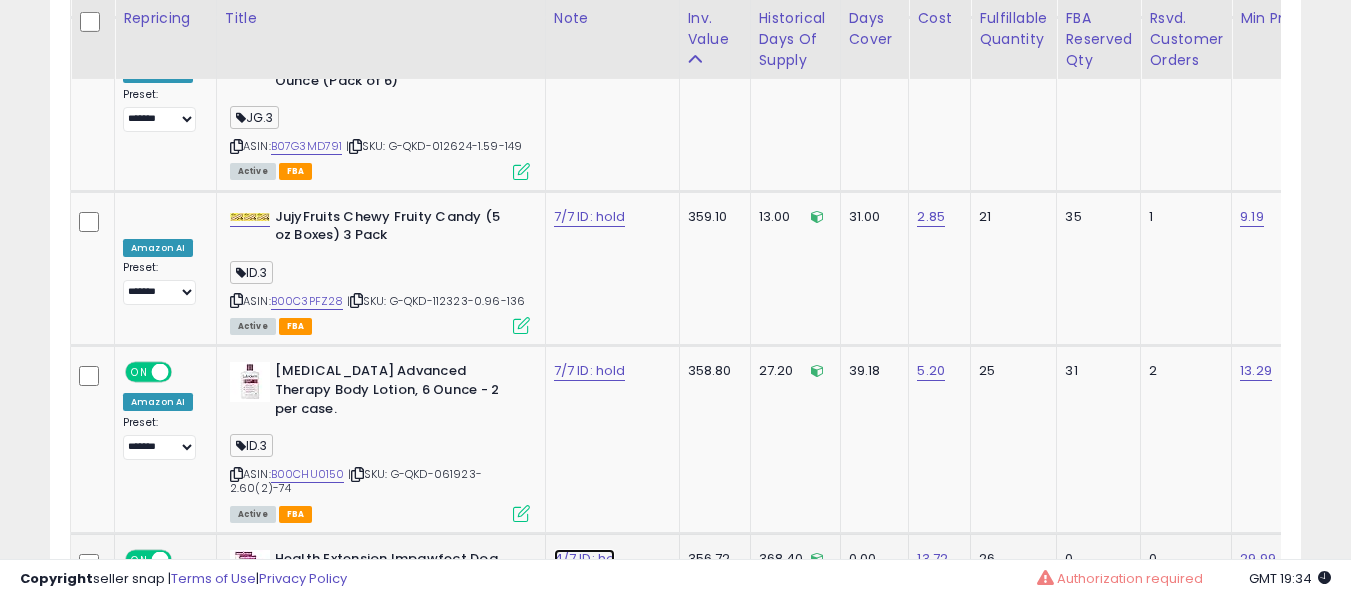 click on "4/7 ID: he" at bounding box center [590, -6459] 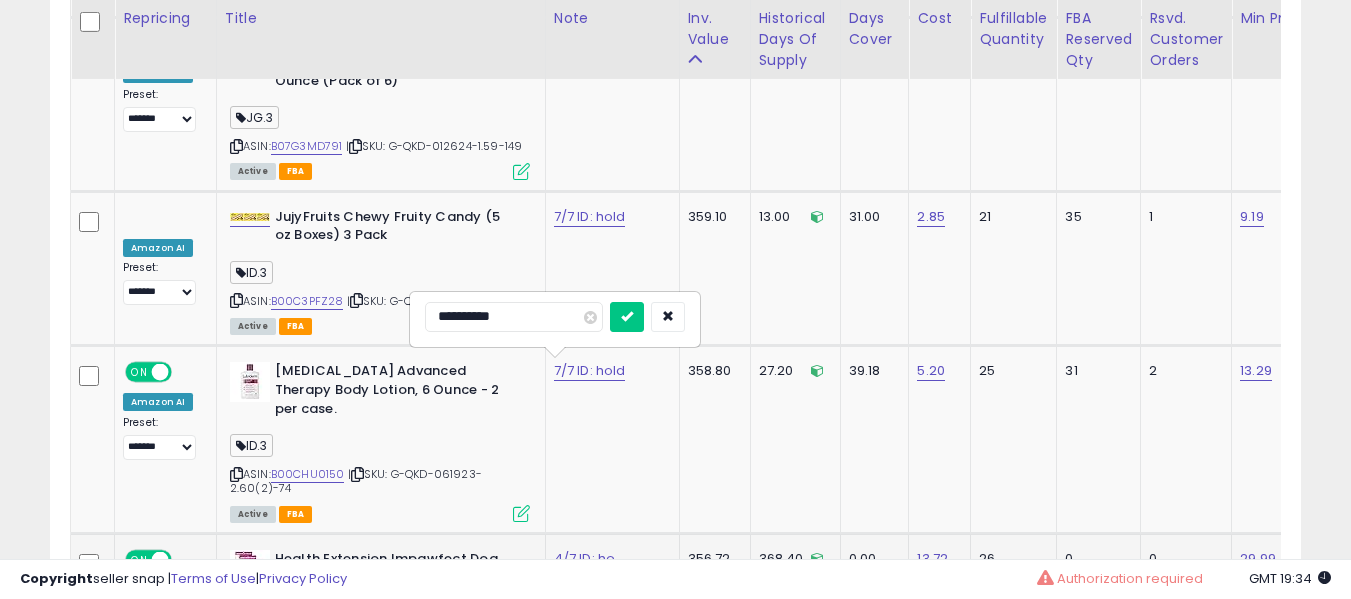 scroll, scrollTop: 7683, scrollLeft: 0, axis: vertical 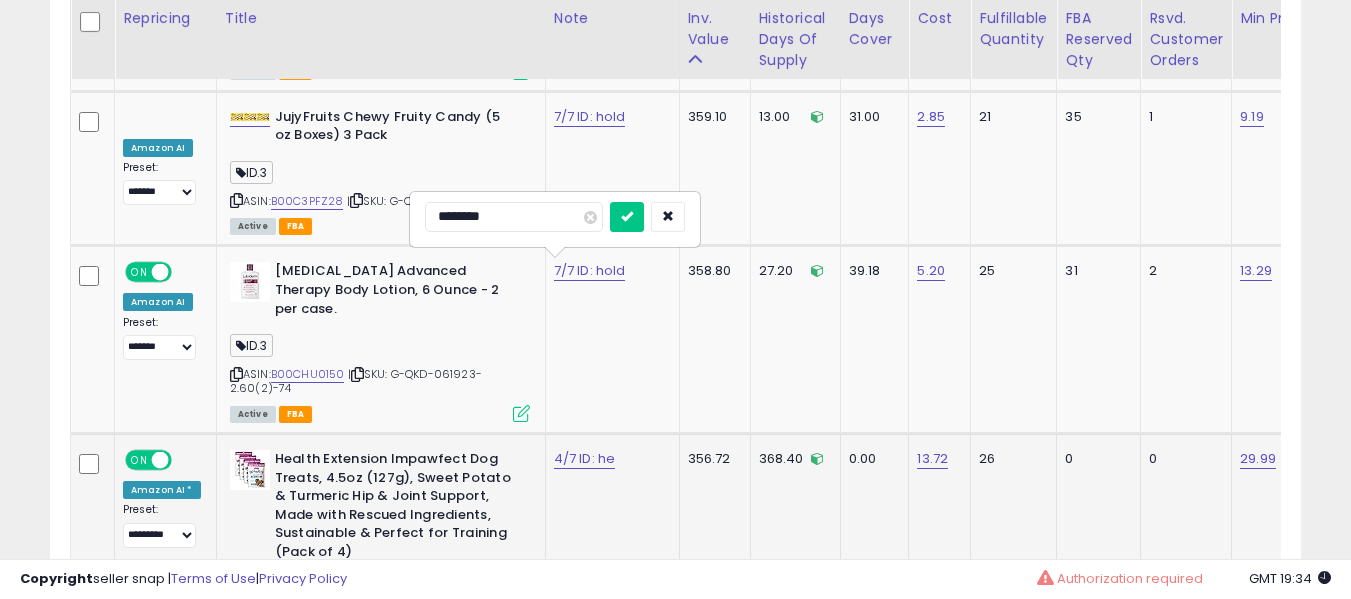 type on "*********" 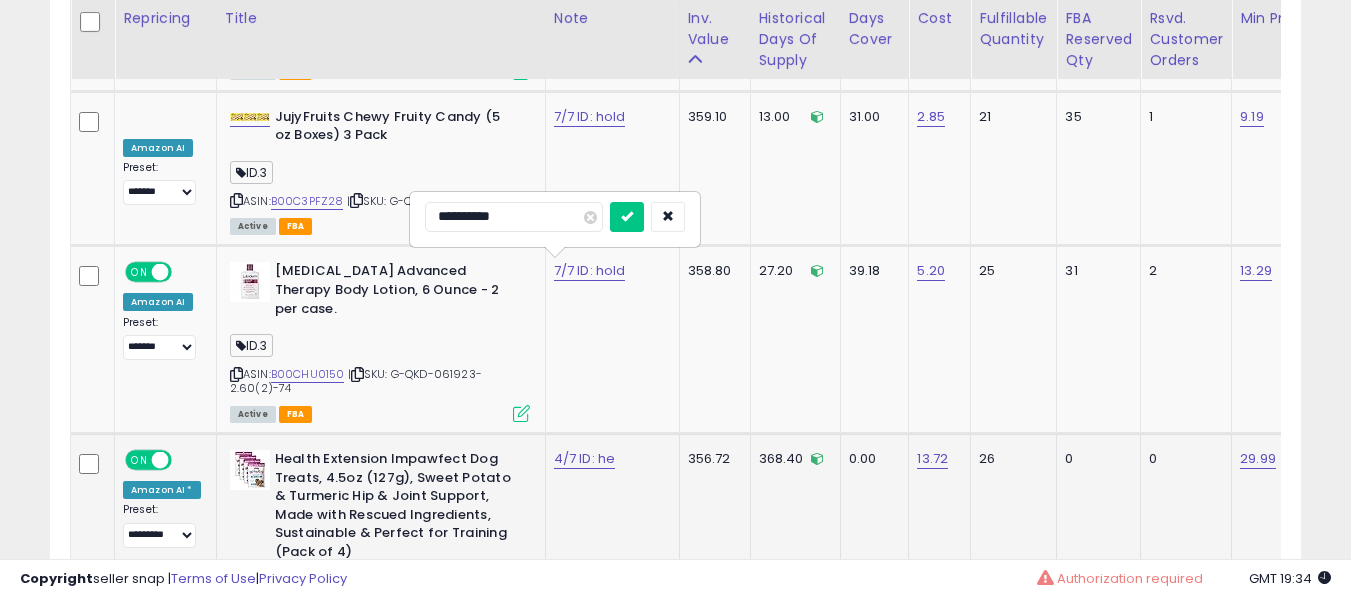 click at bounding box center [627, 217] 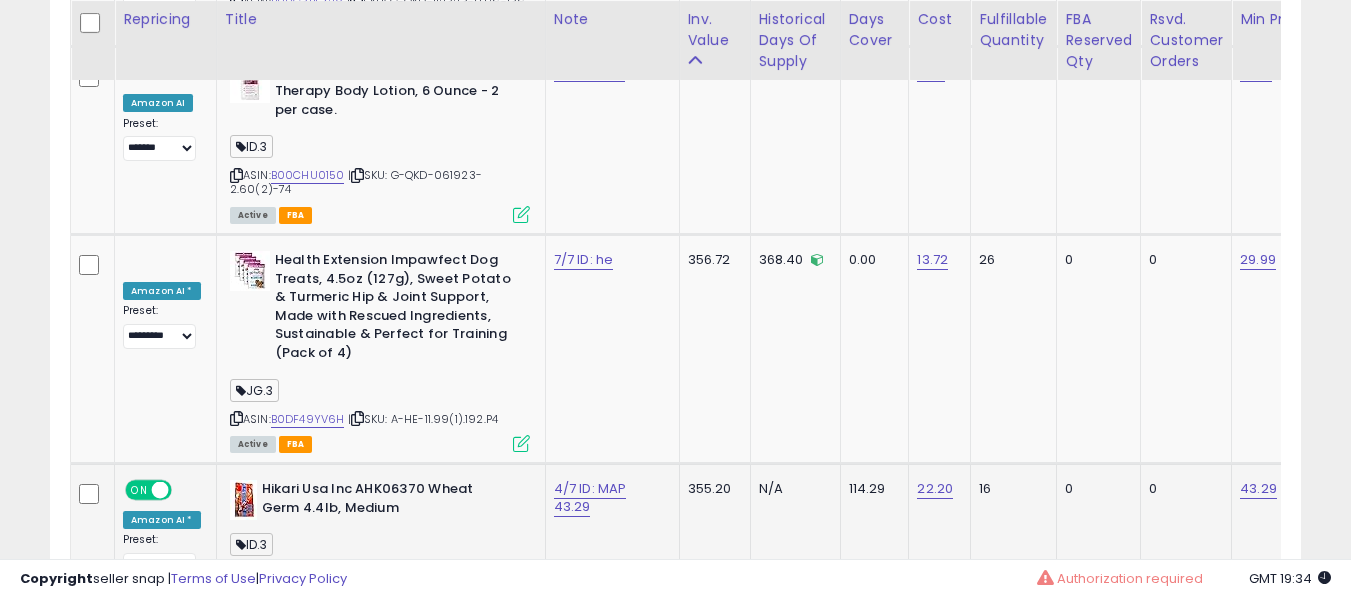 scroll, scrollTop: 7883, scrollLeft: 0, axis: vertical 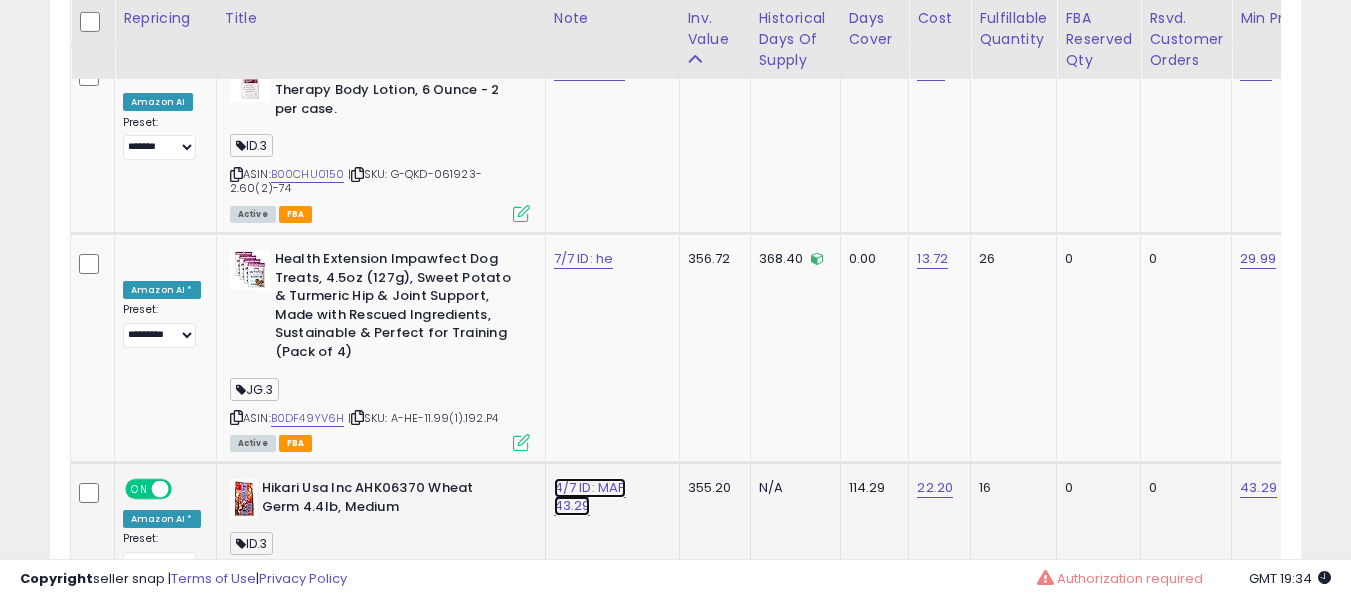 click on "4/7 ID: MAP 43.29" at bounding box center (590, -6759) 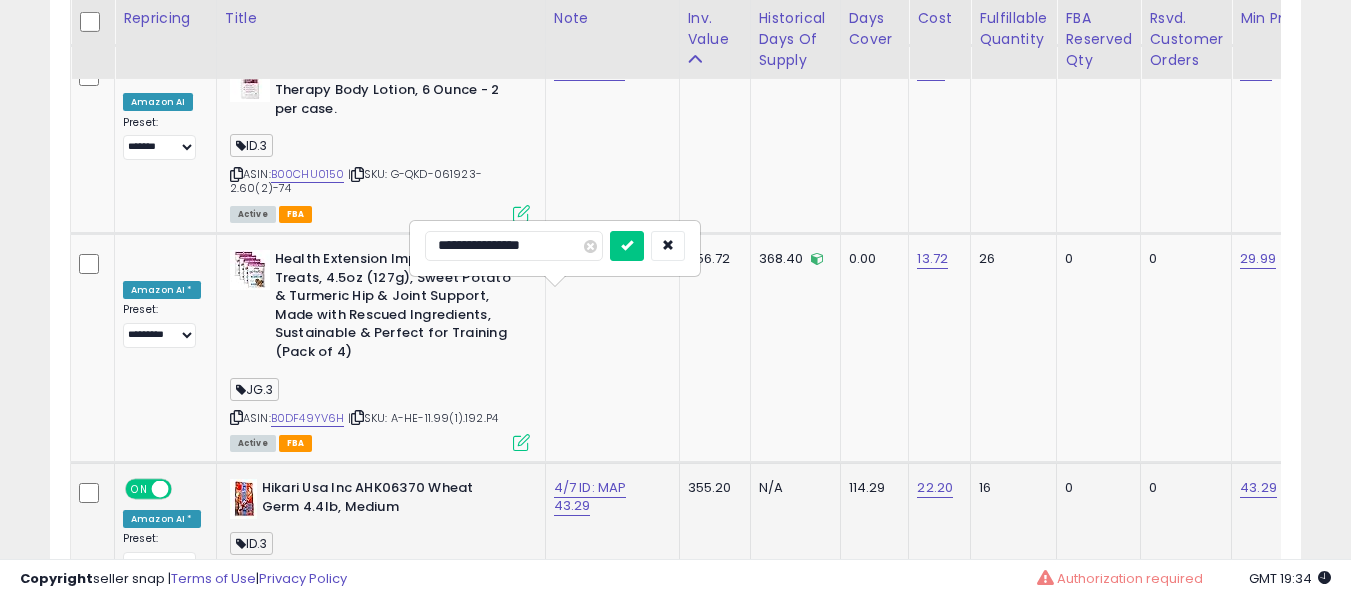 type on "**********" 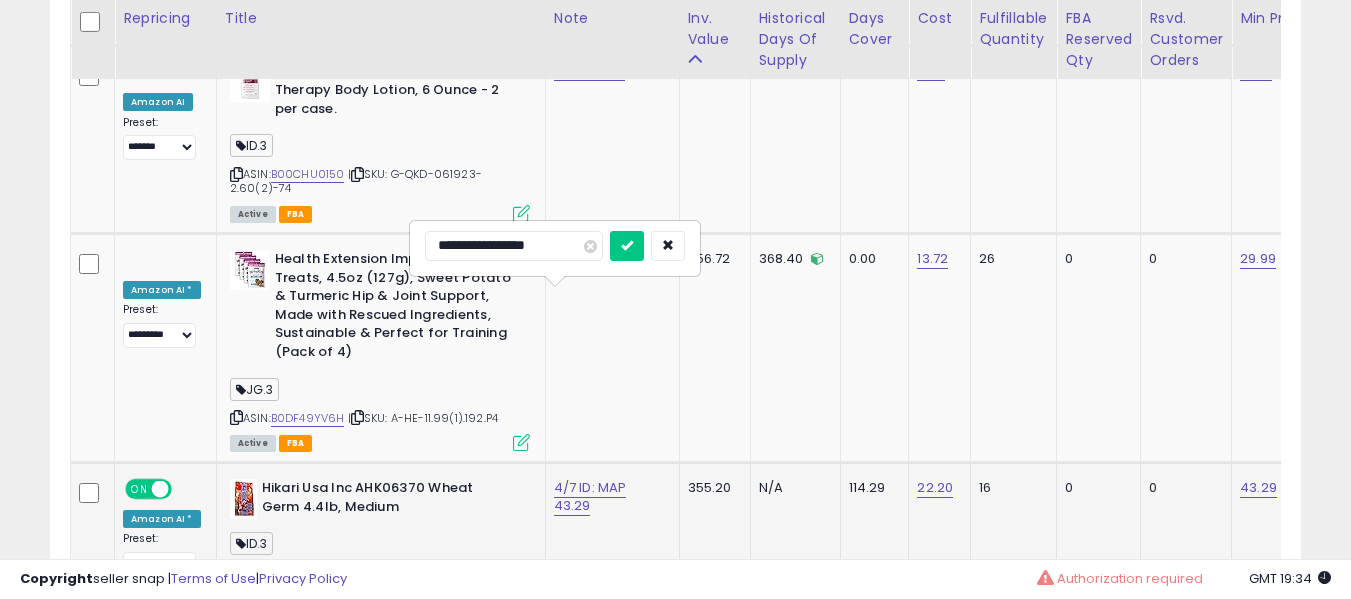 click at bounding box center (627, 246) 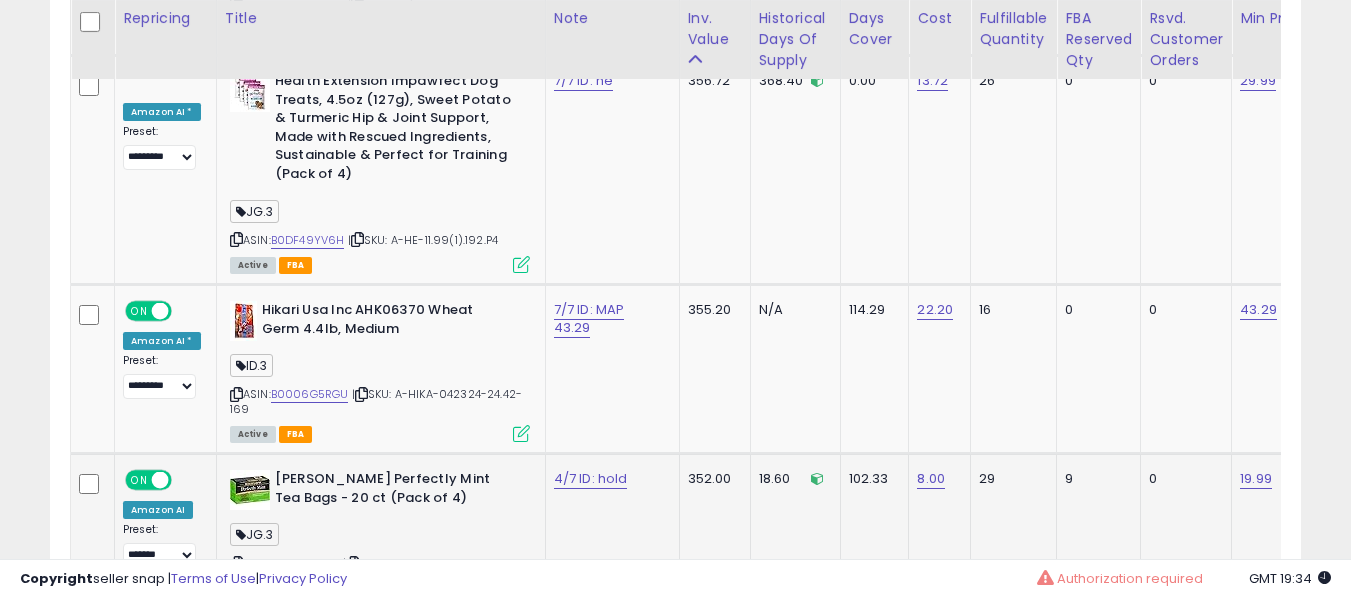 scroll, scrollTop: 8083, scrollLeft: 0, axis: vertical 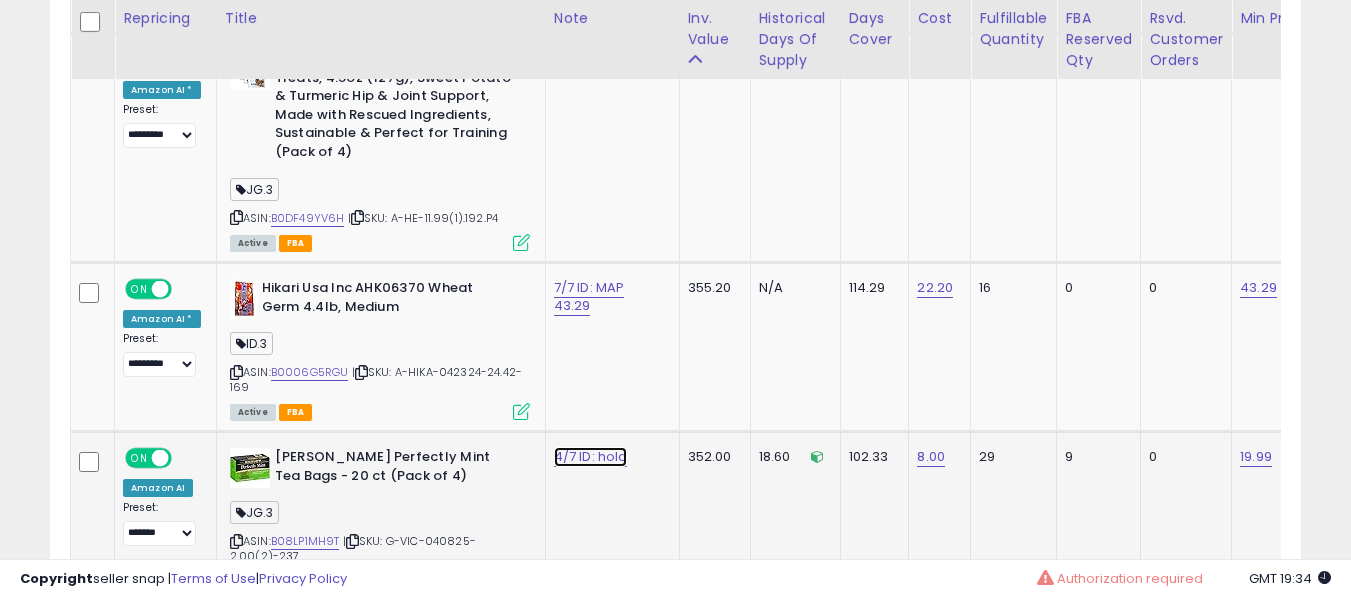 click on "4/7 ID: hold" at bounding box center [590, -6959] 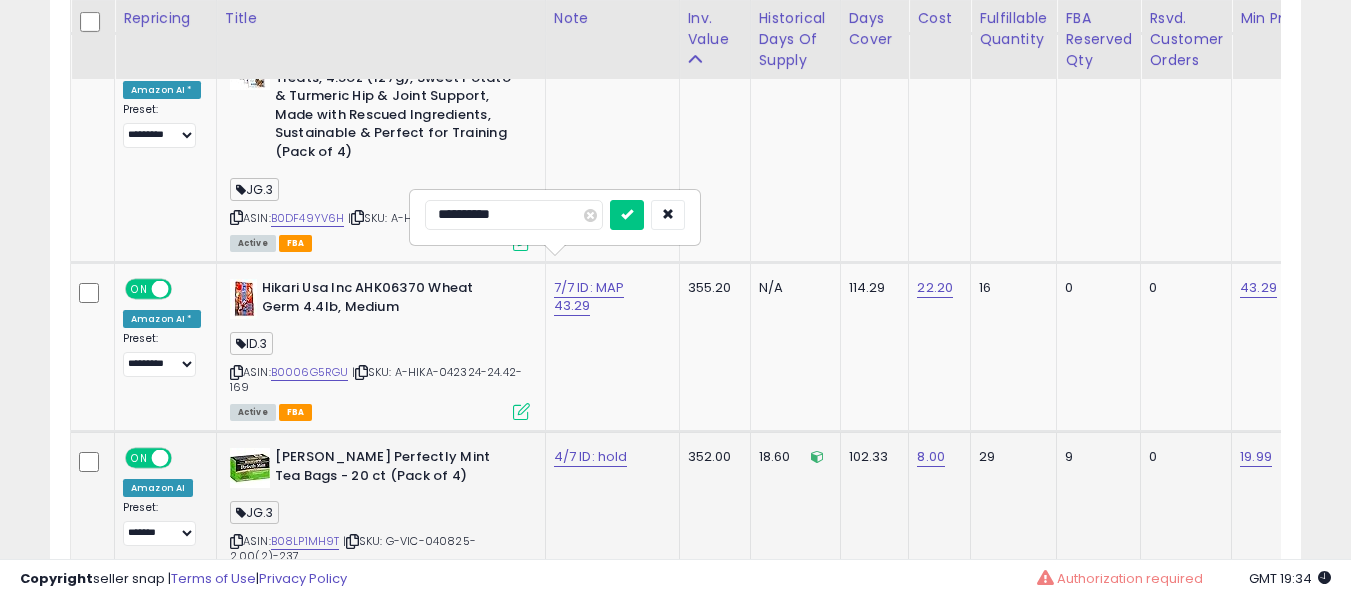 type on "**********" 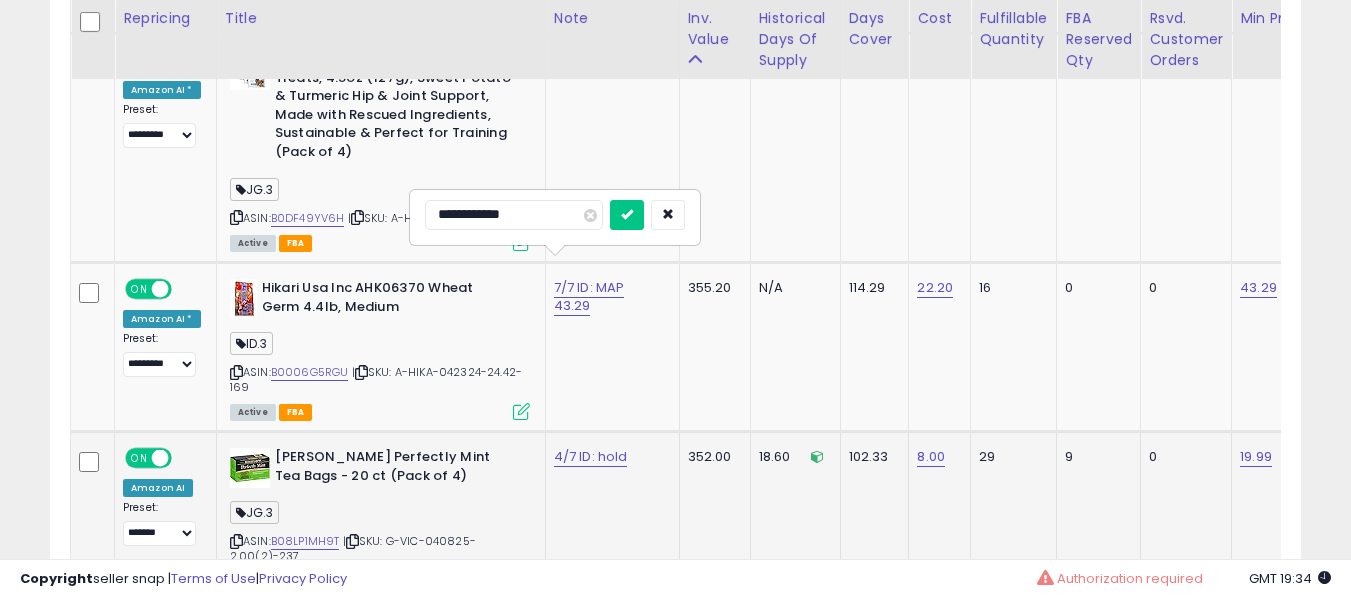 click at bounding box center [627, 215] 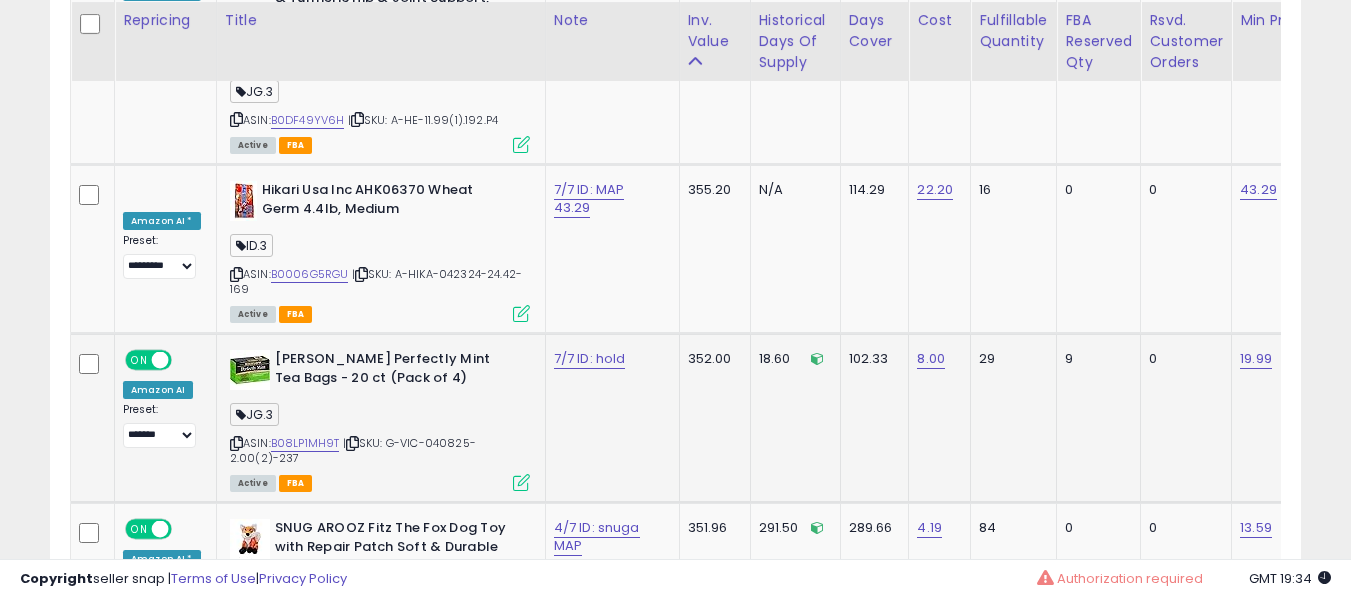 scroll, scrollTop: 8183, scrollLeft: 0, axis: vertical 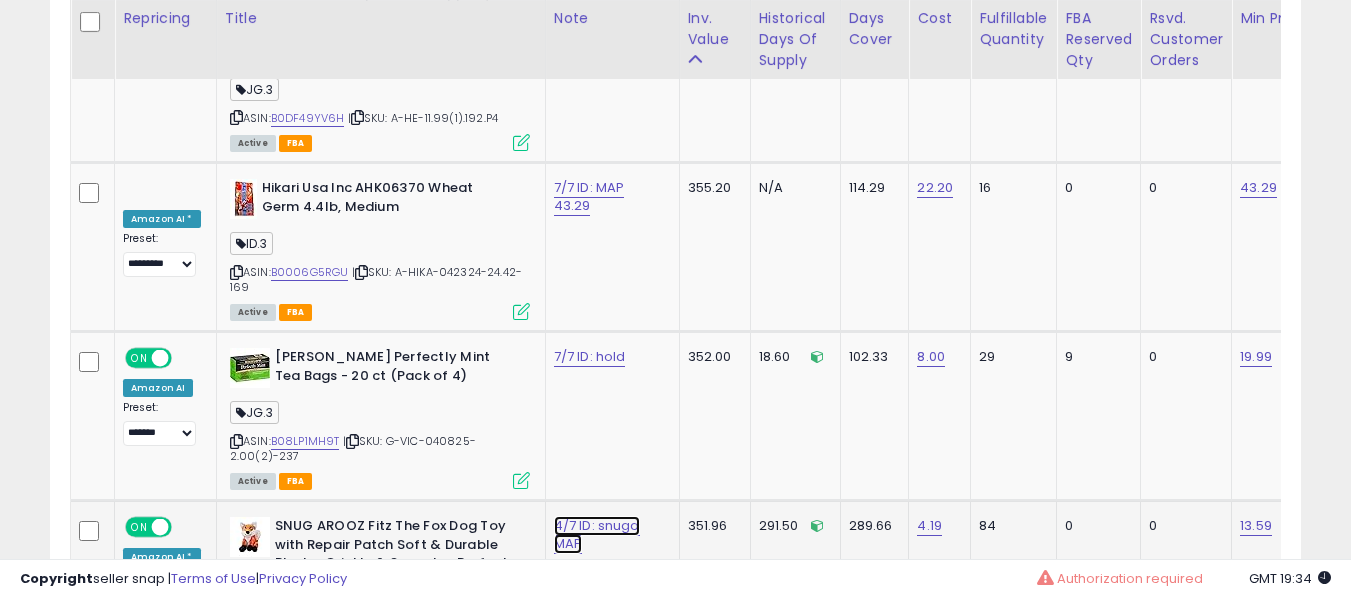 click on "4/7 ID: snuga MAP" at bounding box center (590, -7059) 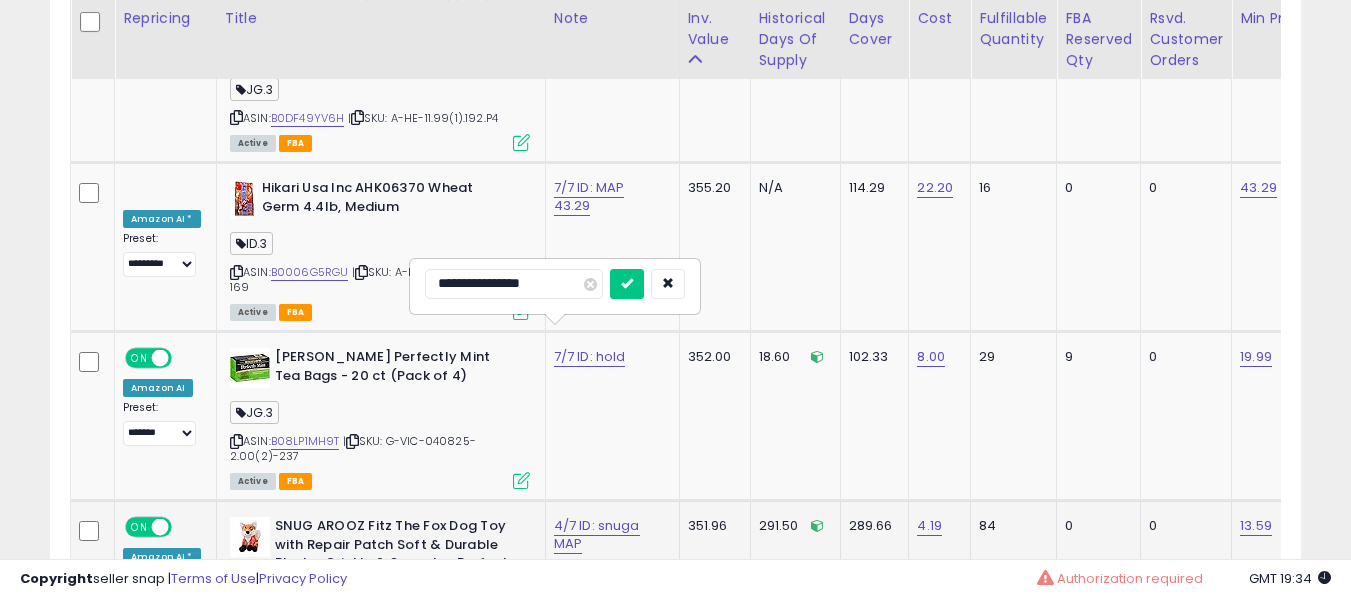 type on "**********" 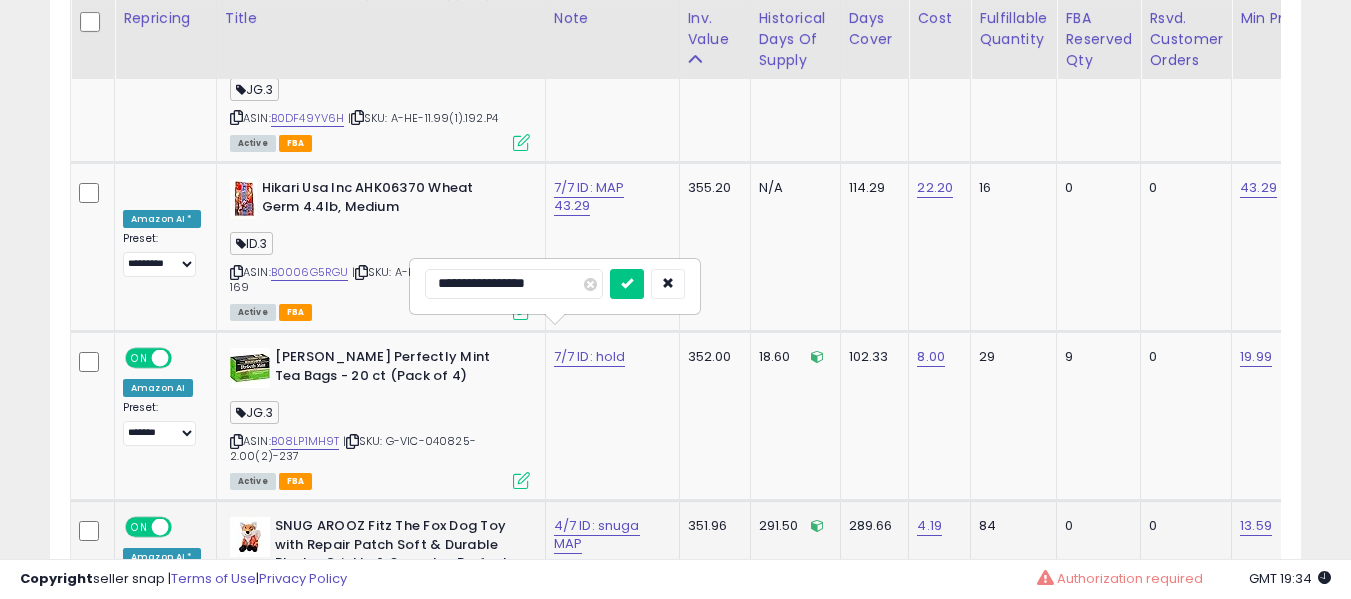 click at bounding box center (627, 284) 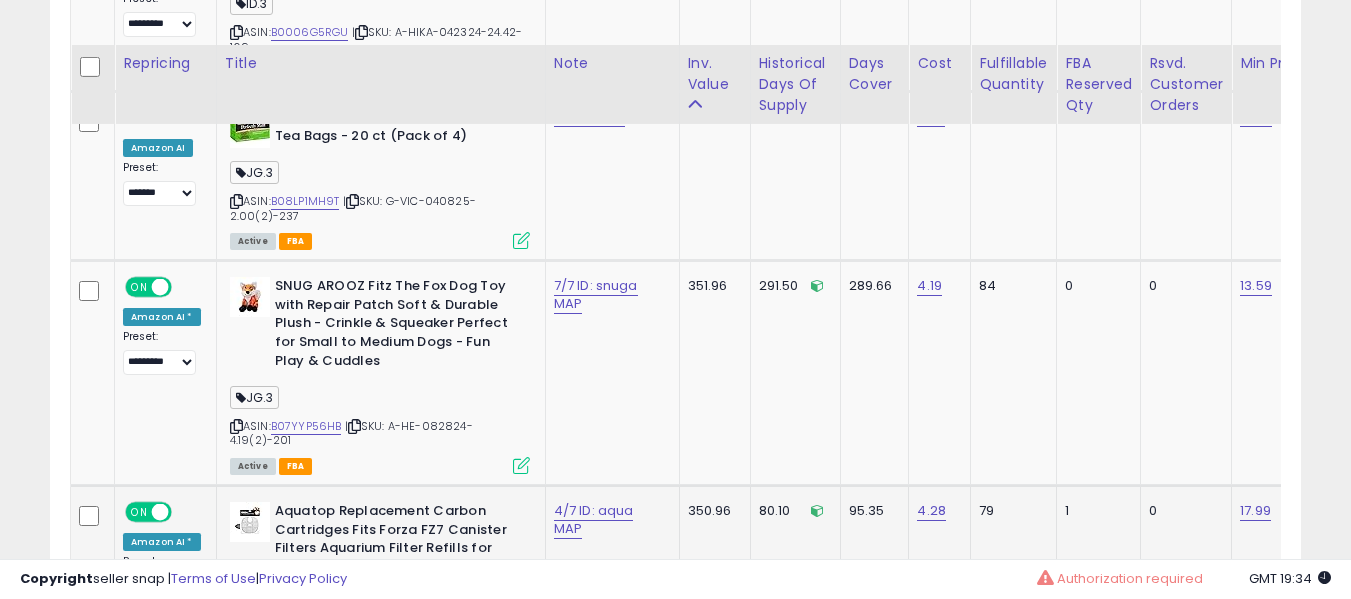 scroll, scrollTop: 8483, scrollLeft: 0, axis: vertical 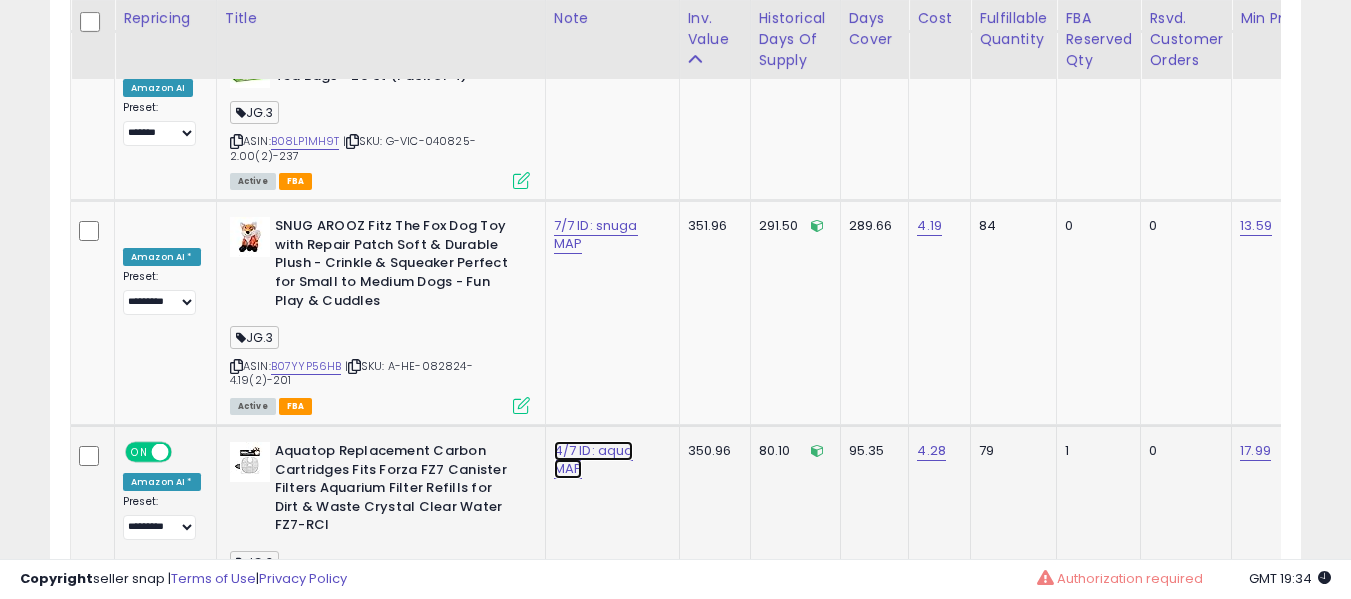 click on "4/7 ID: aqua MAP" at bounding box center [590, -7359] 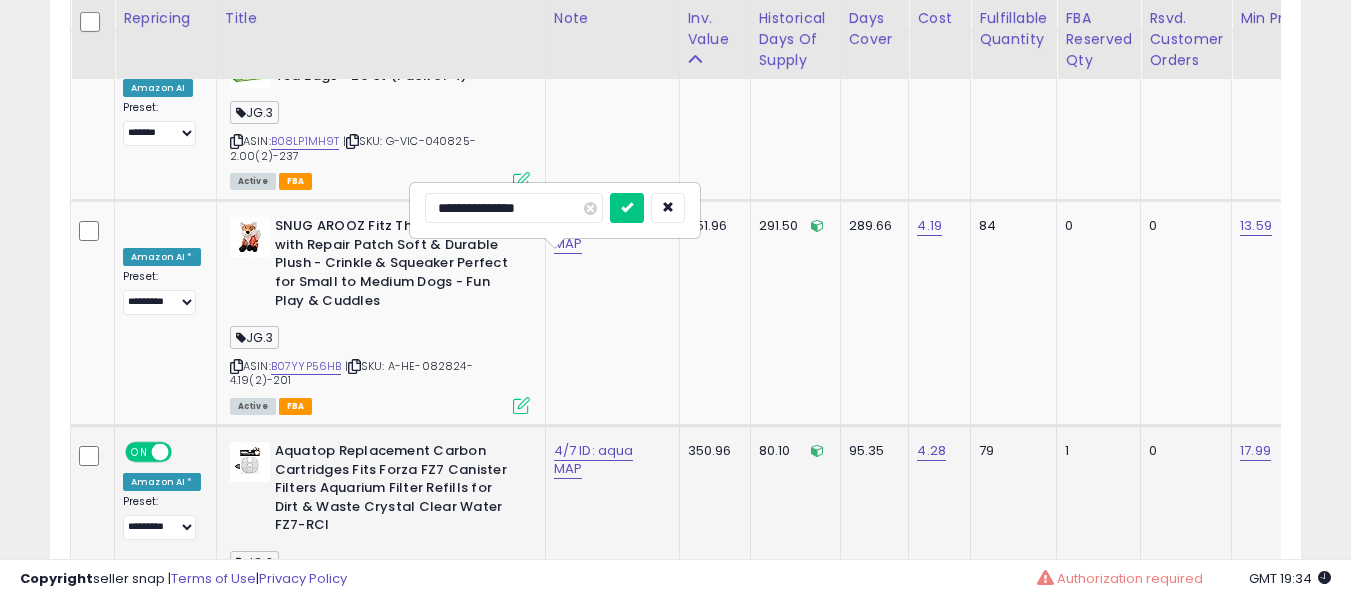 type on "**********" 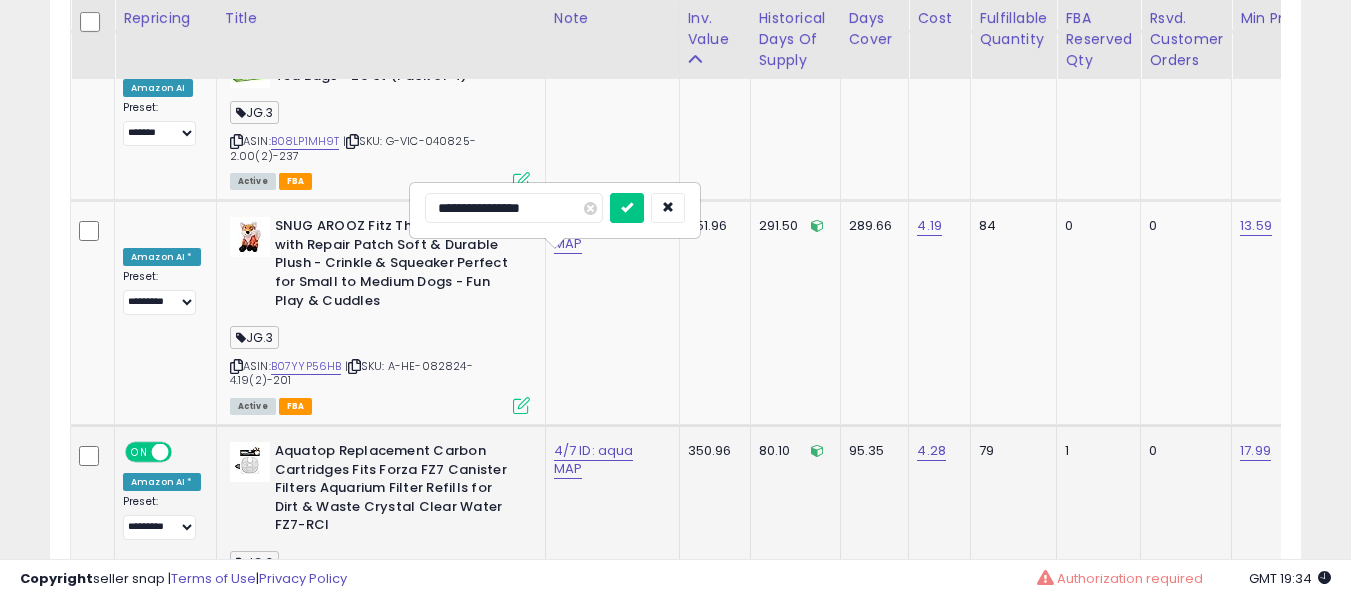 click at bounding box center [627, 208] 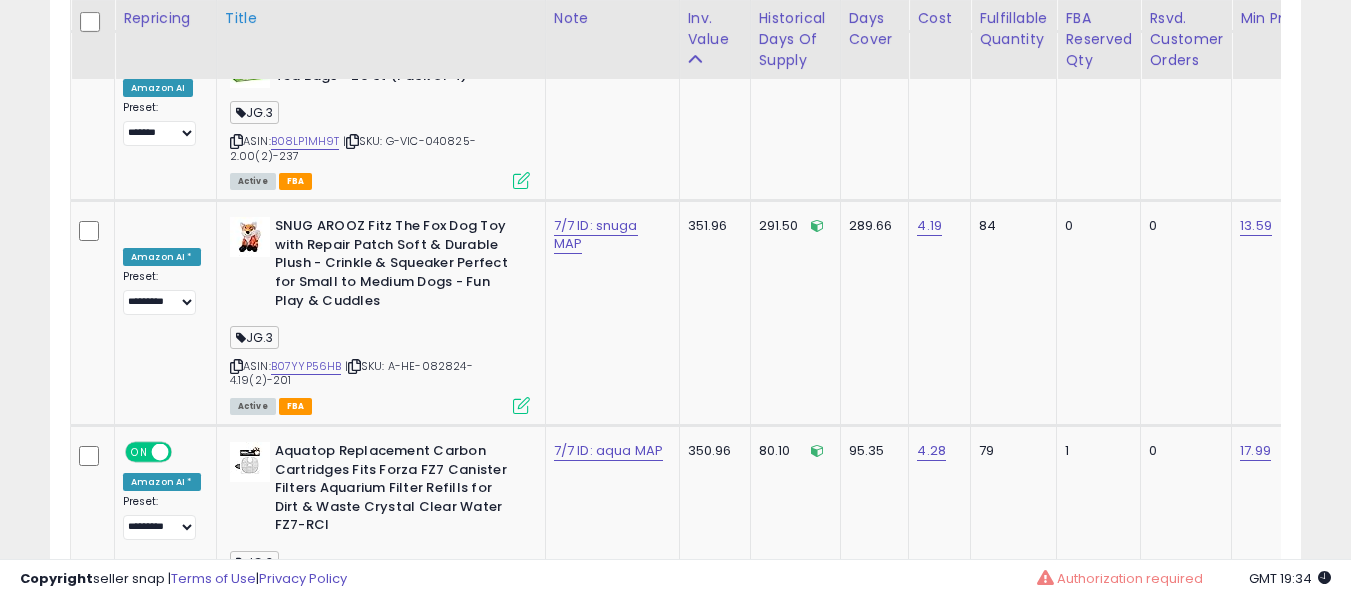 scroll, scrollTop: 7088, scrollLeft: 0, axis: vertical 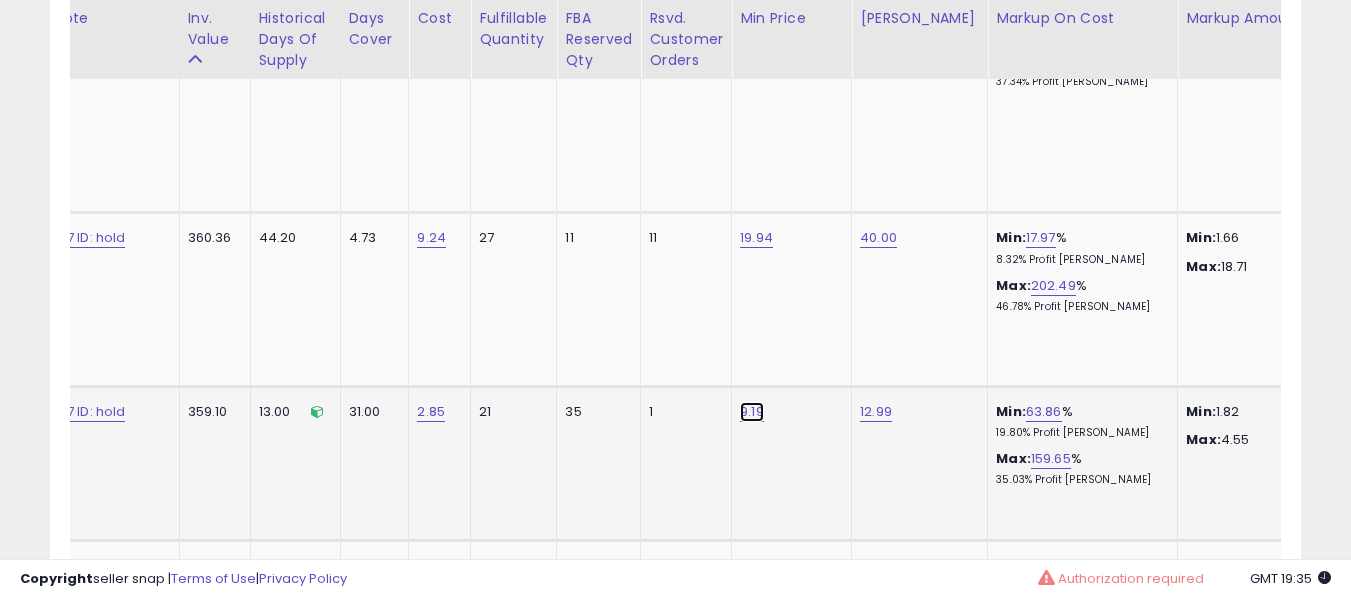 click on "9.19" at bounding box center (756, -6264) 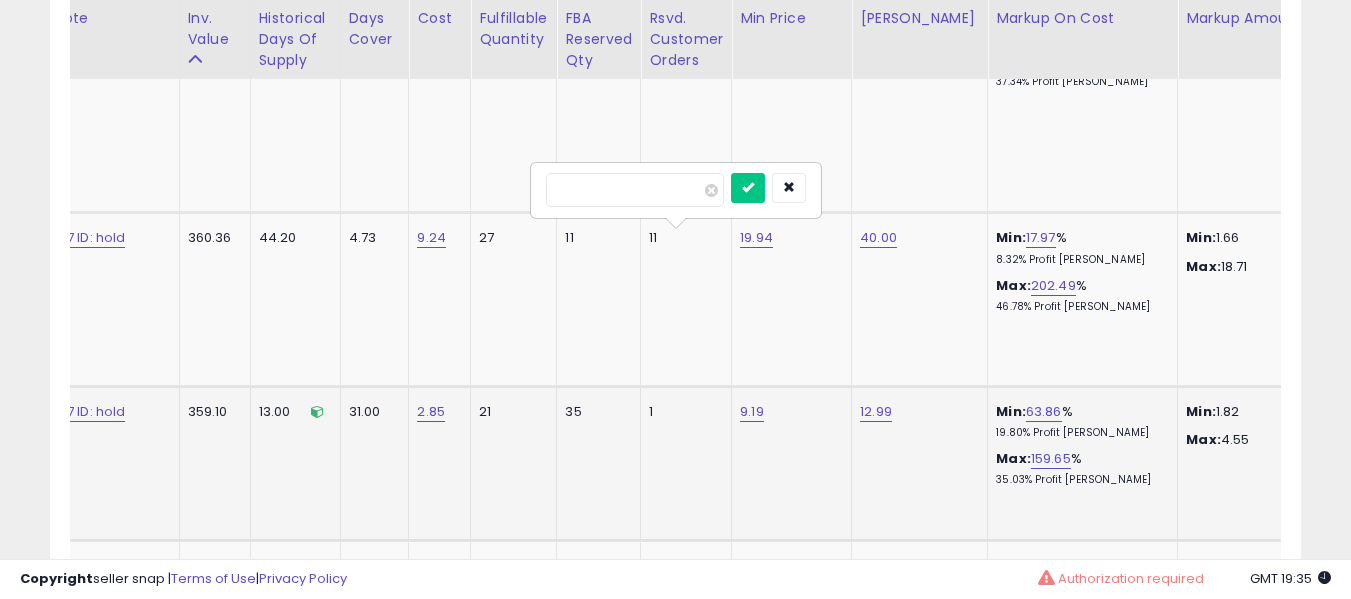 type on "****" 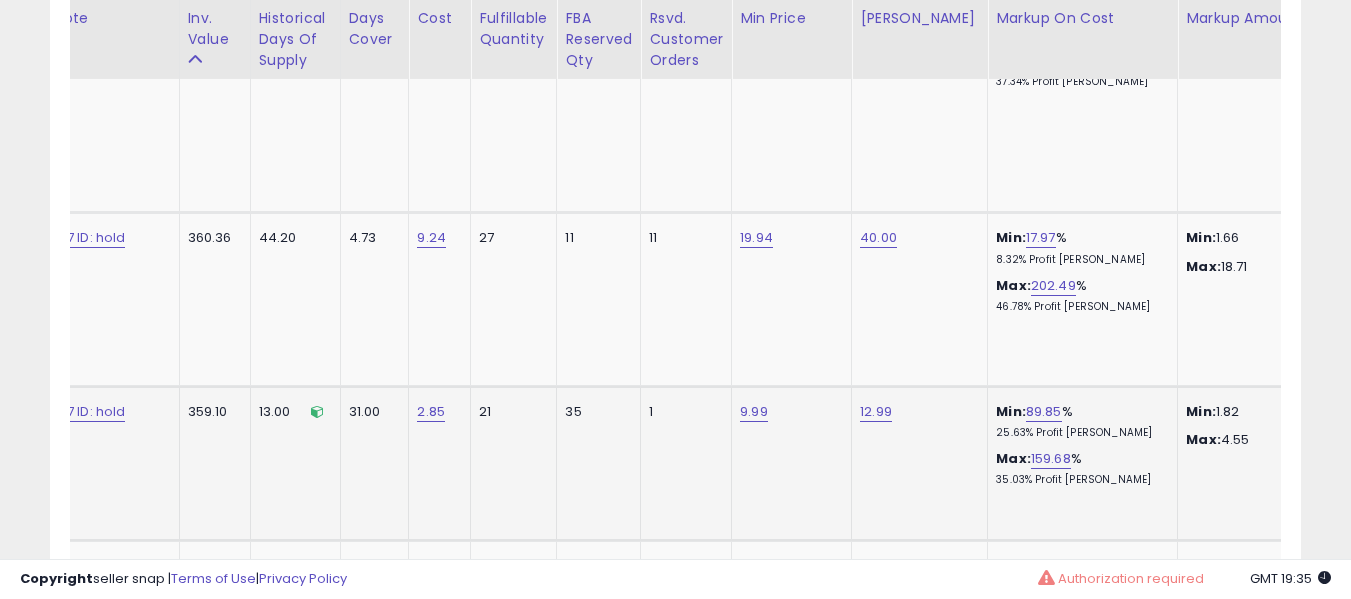 scroll, scrollTop: 0, scrollLeft: 64, axis: horizontal 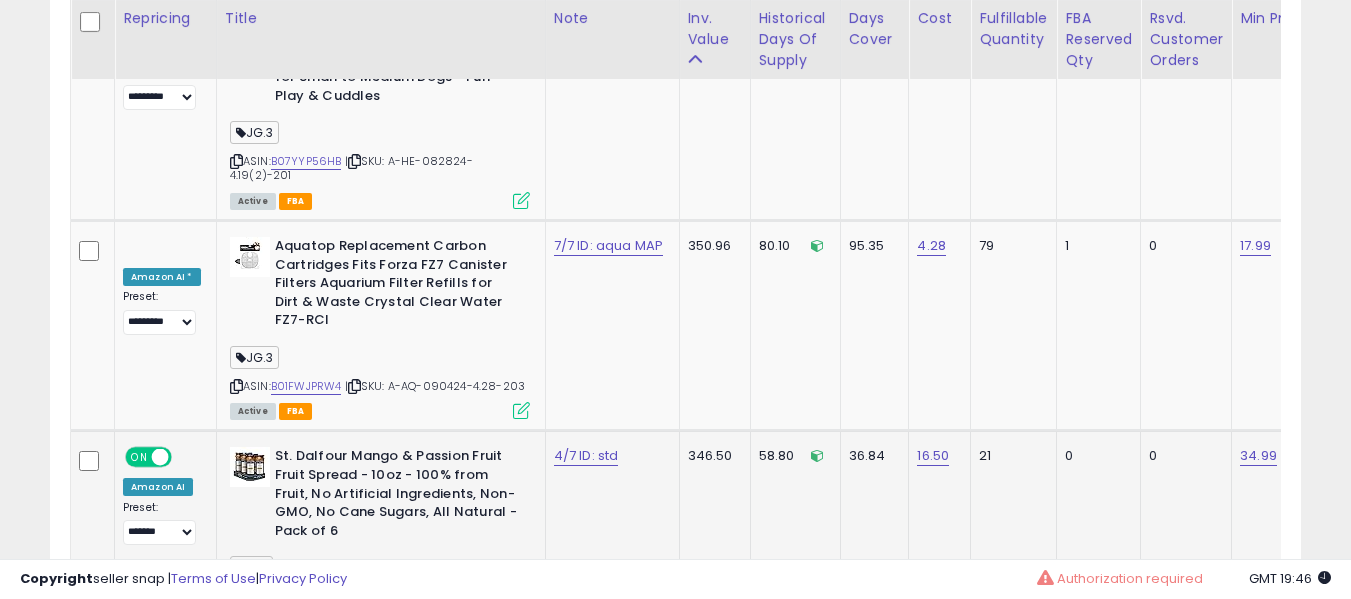click on "4/7 ID: std" 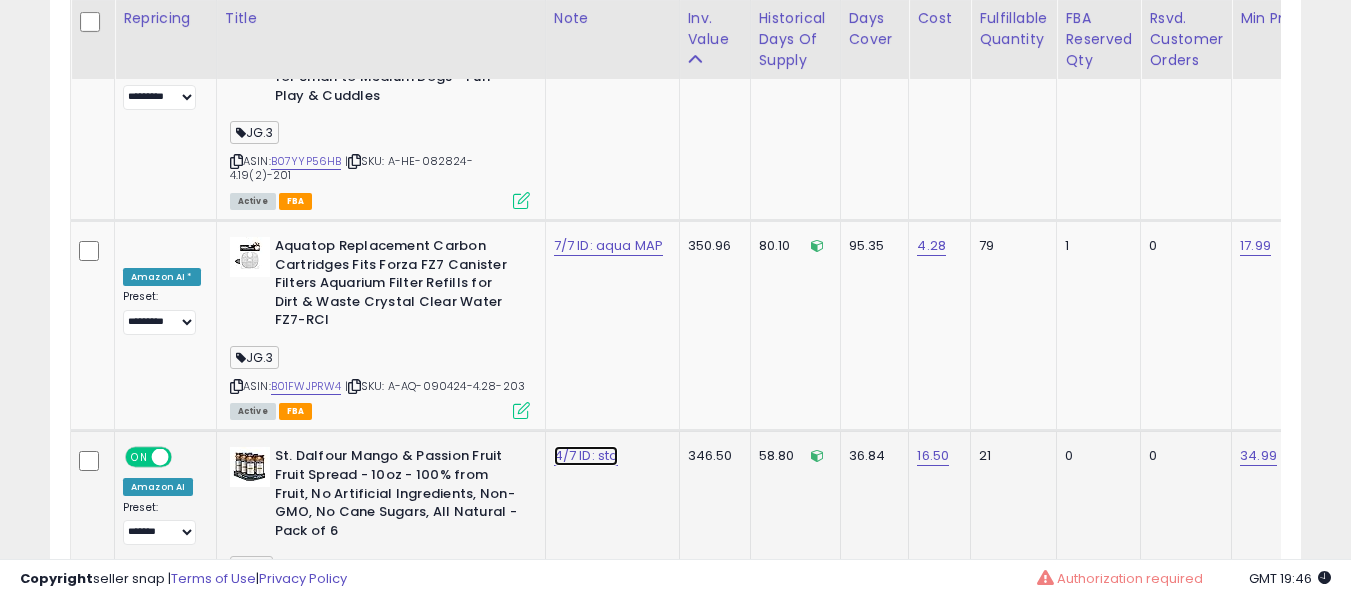 click on "4/7 ID: std" at bounding box center (590, -7564) 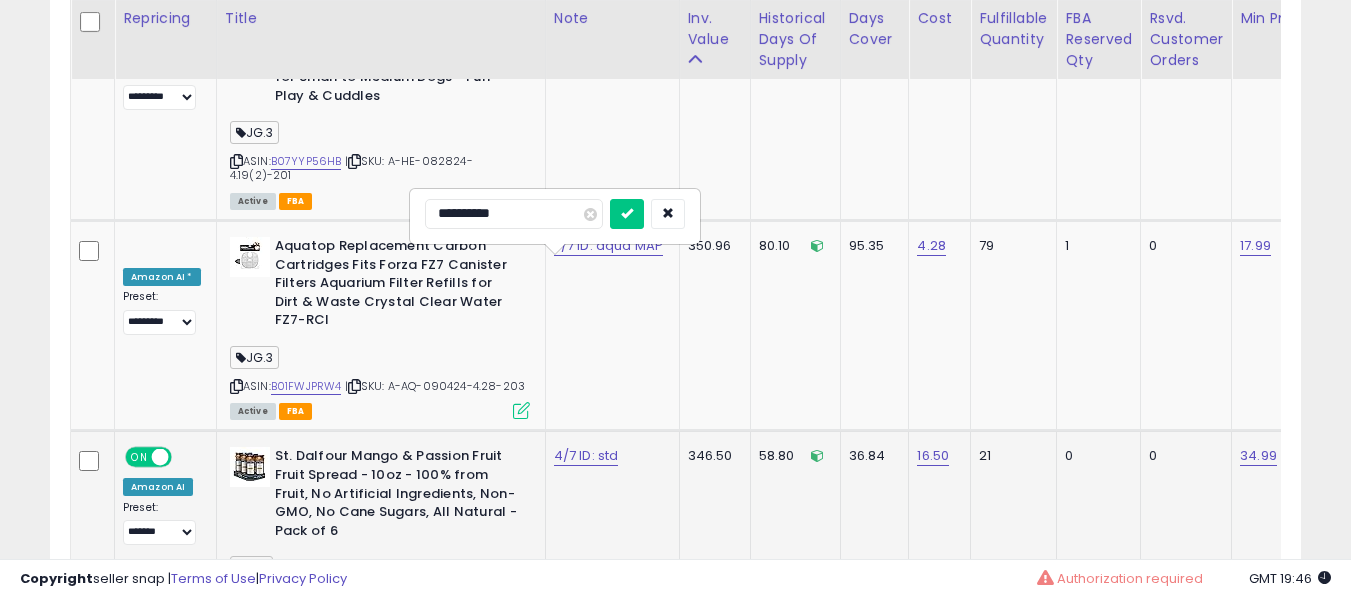 type on "**********" 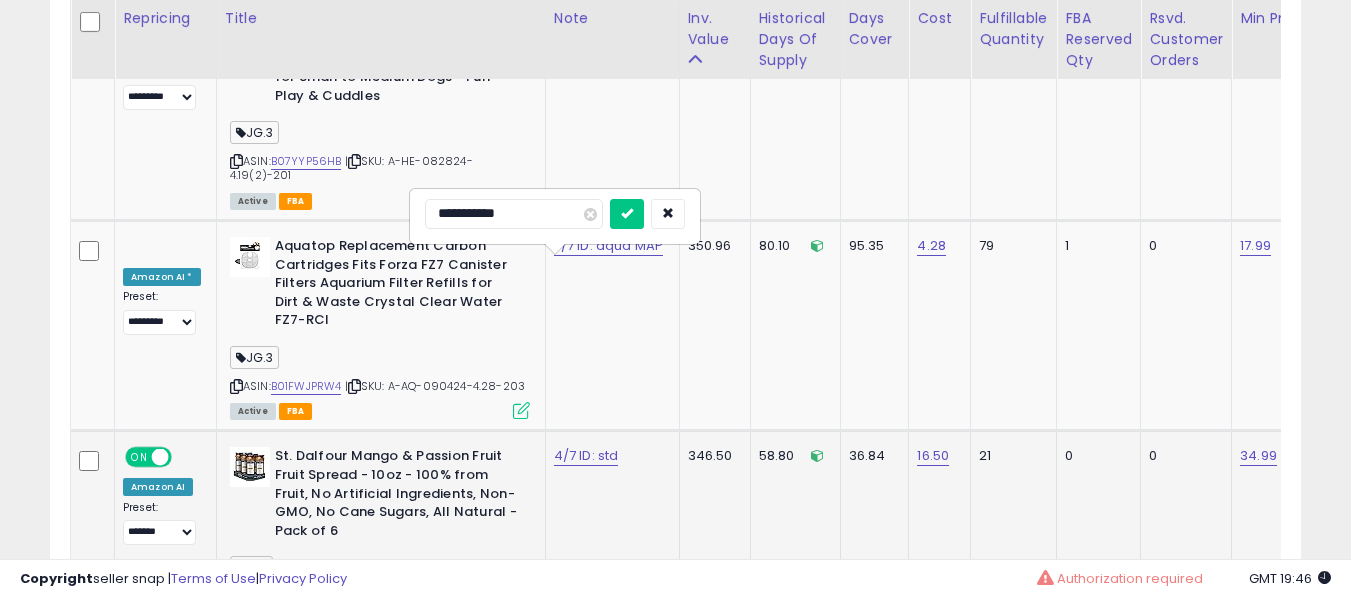 click at bounding box center [627, 214] 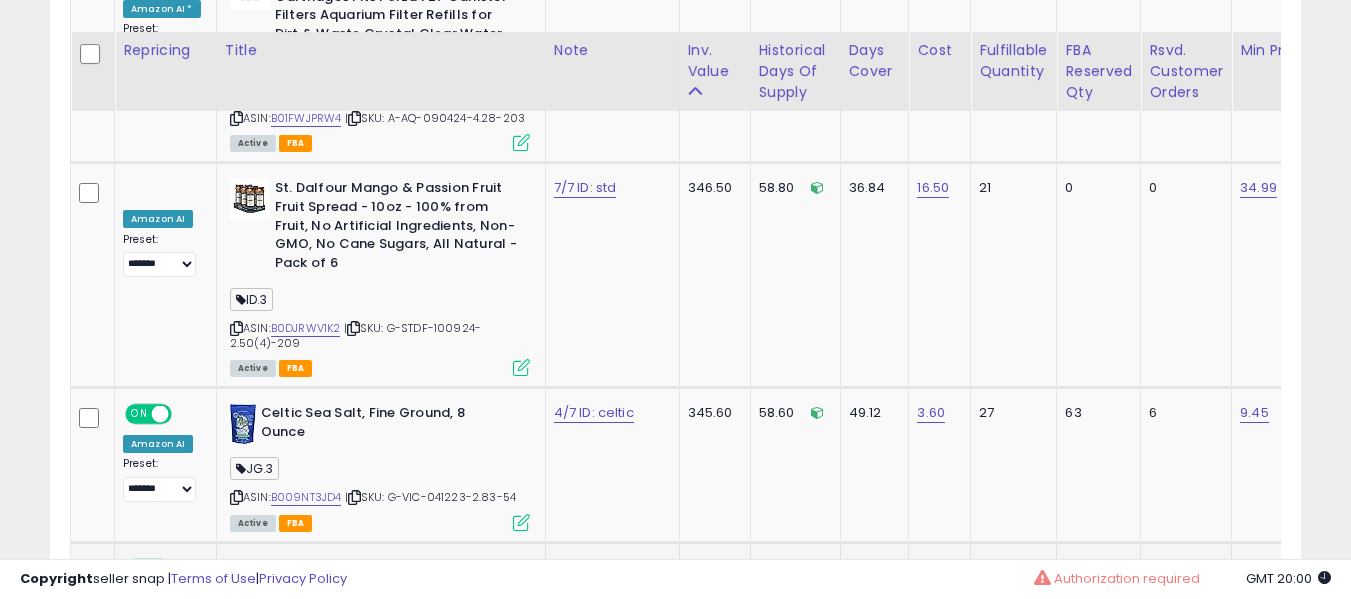 scroll, scrollTop: 8988, scrollLeft: 0, axis: vertical 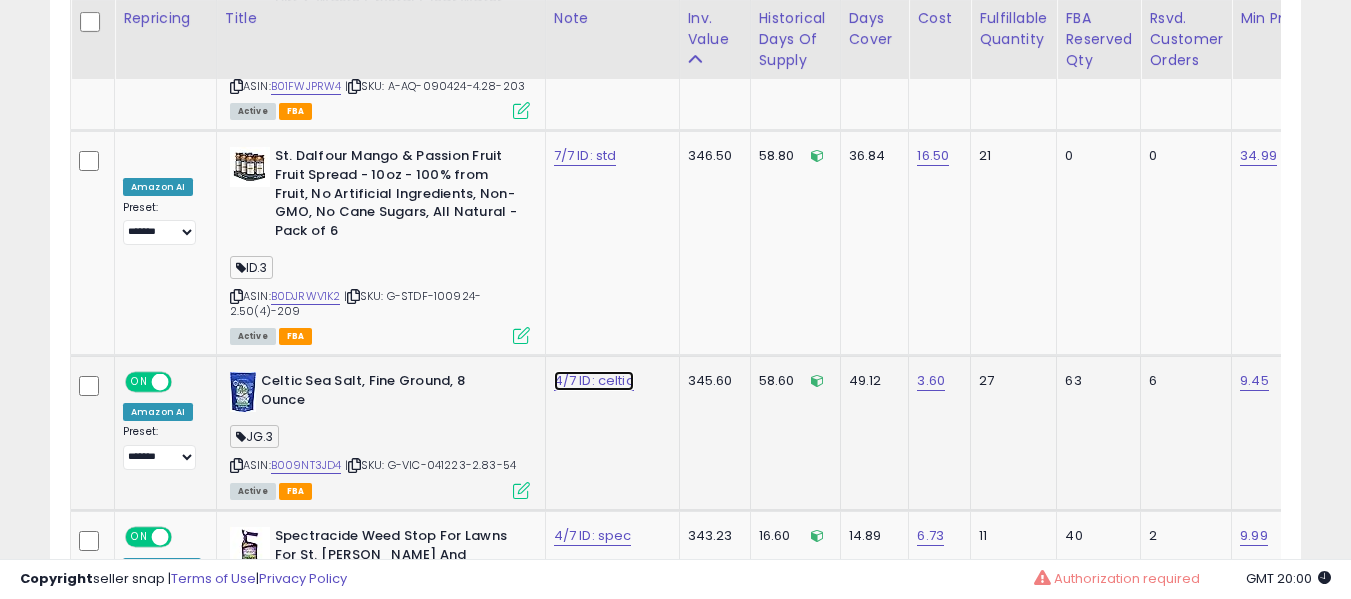 click on "4/7 ID: celtic" at bounding box center [590, -7864] 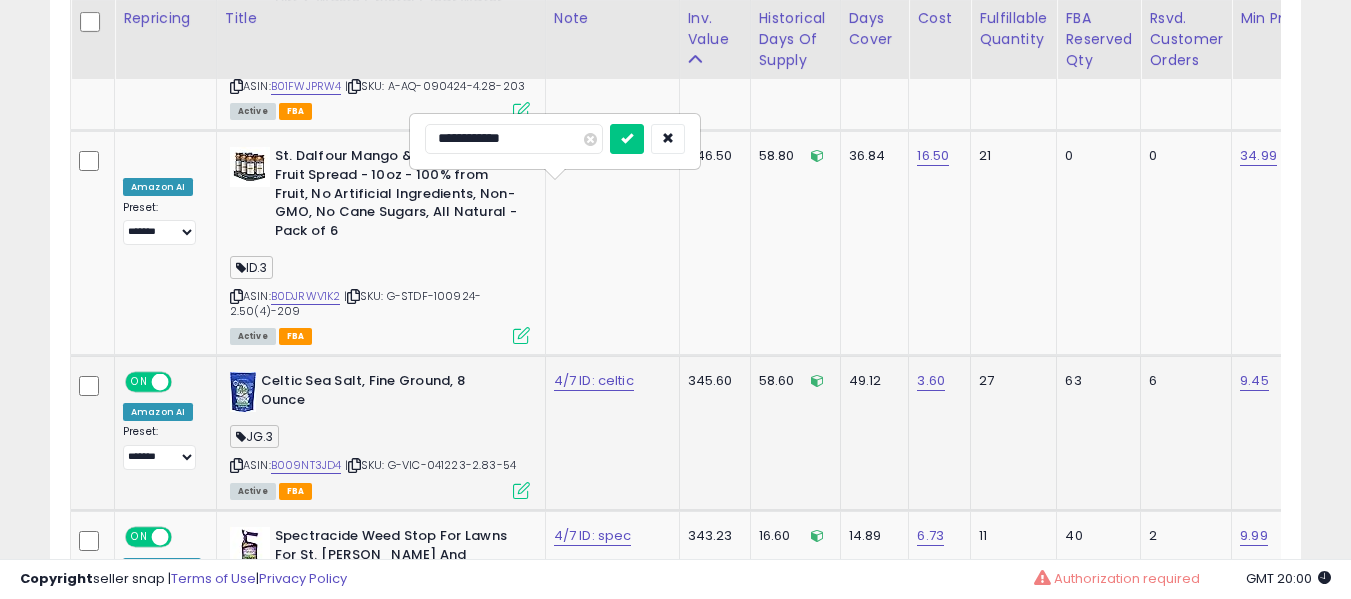 type on "**********" 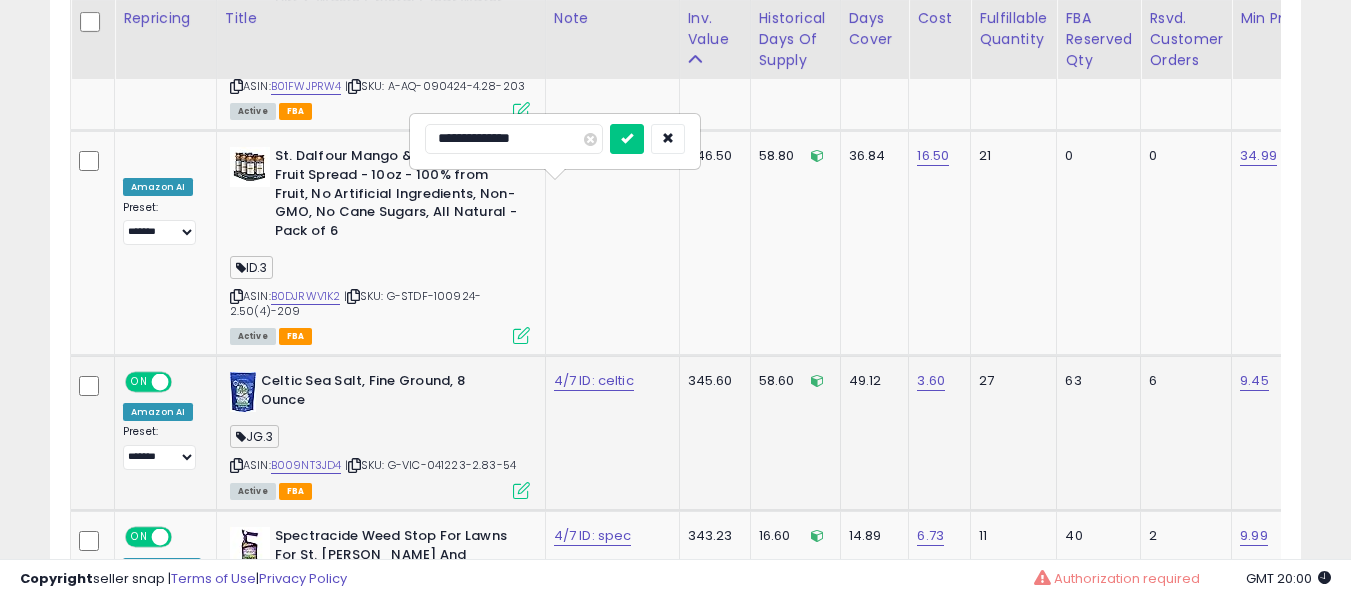click at bounding box center [627, 139] 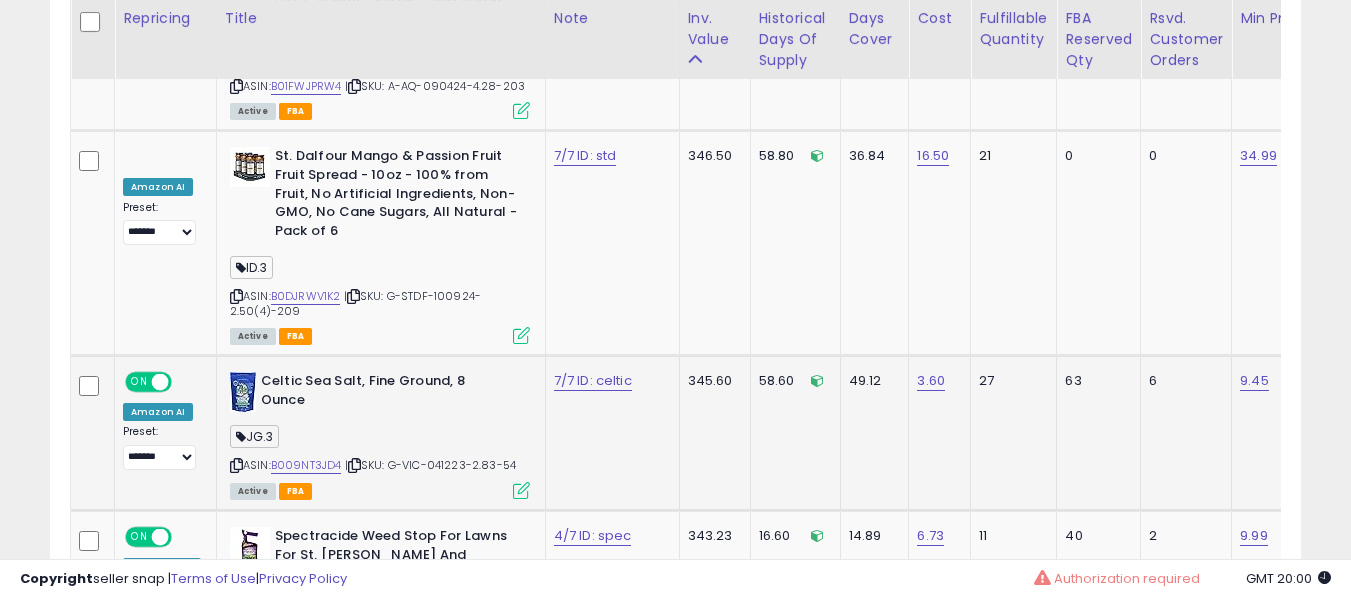 scroll, scrollTop: 0, scrollLeft: 200, axis: horizontal 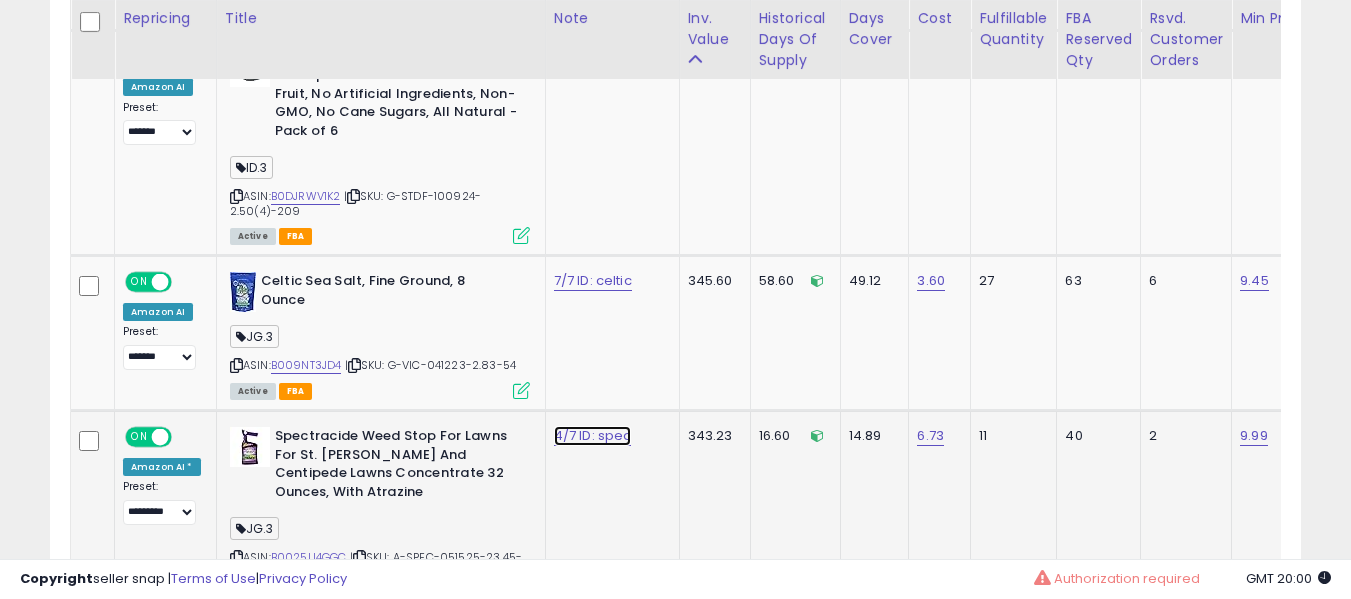 click on "4/7 ID: spec" at bounding box center (590, -7964) 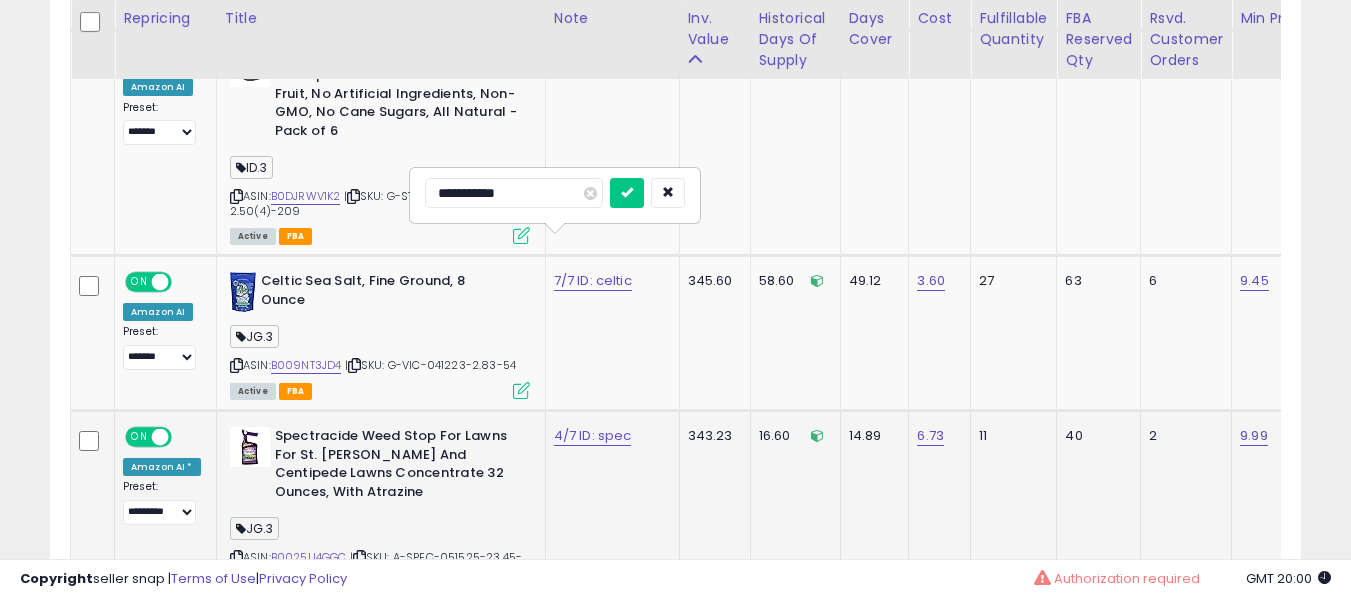 type on "**********" 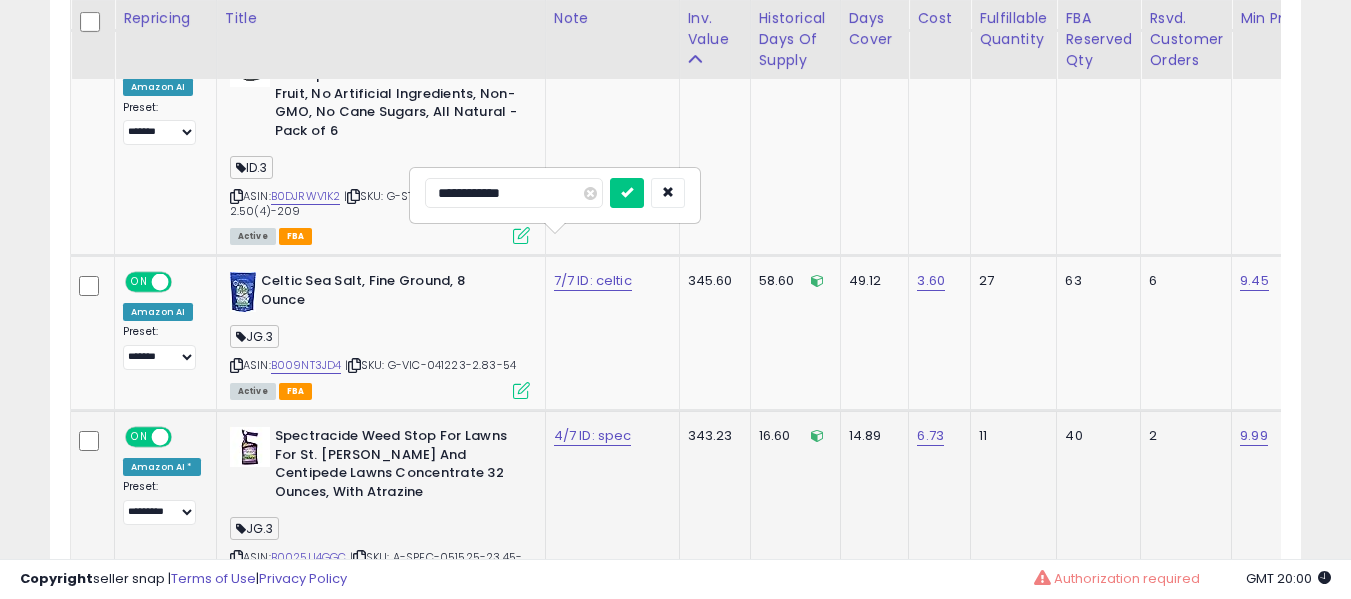 click at bounding box center [627, 193] 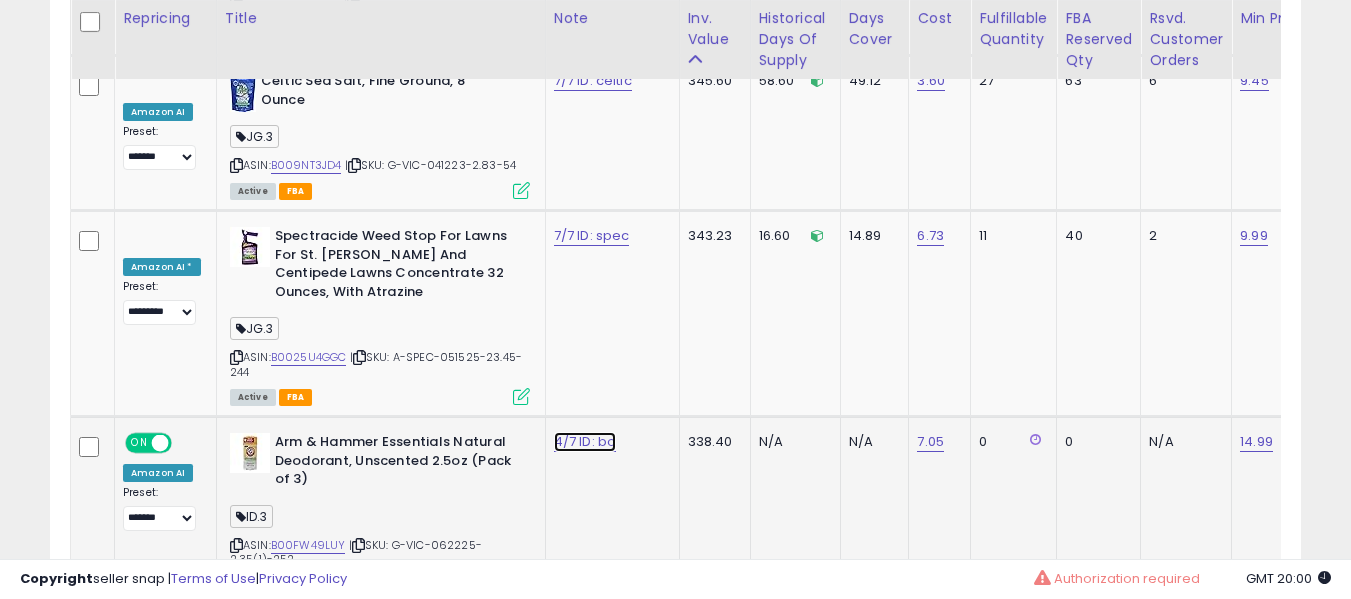 click on "4/7 ID: bo" at bounding box center [590, -8164] 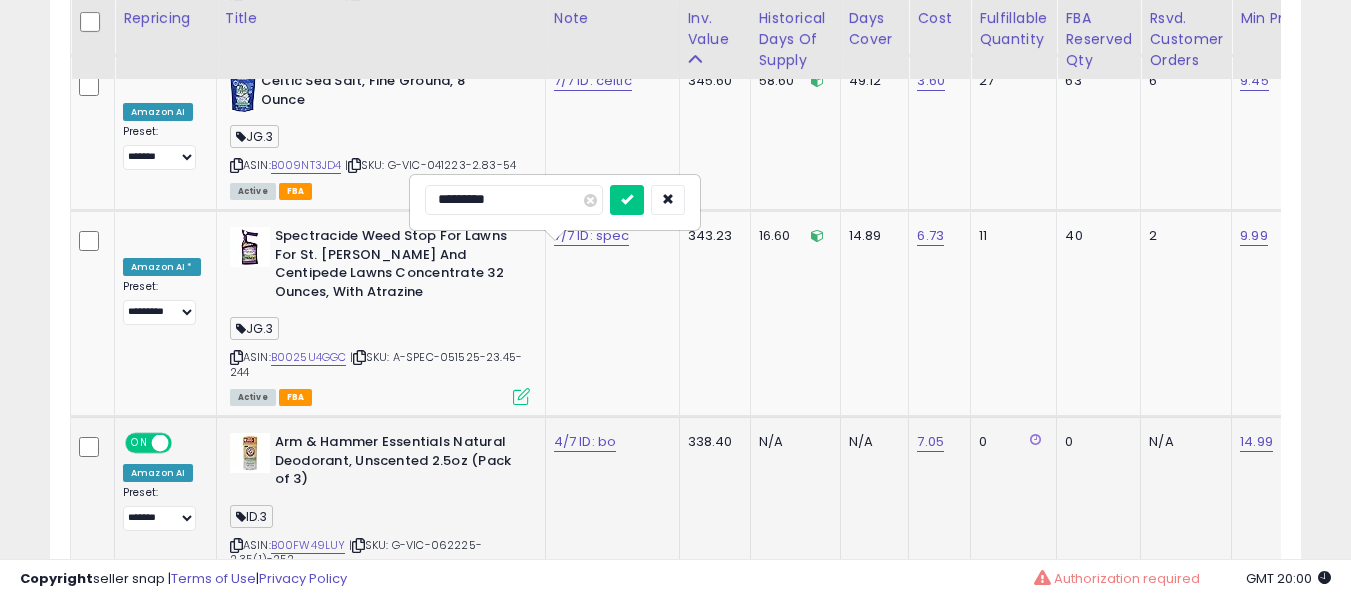 type on "**********" 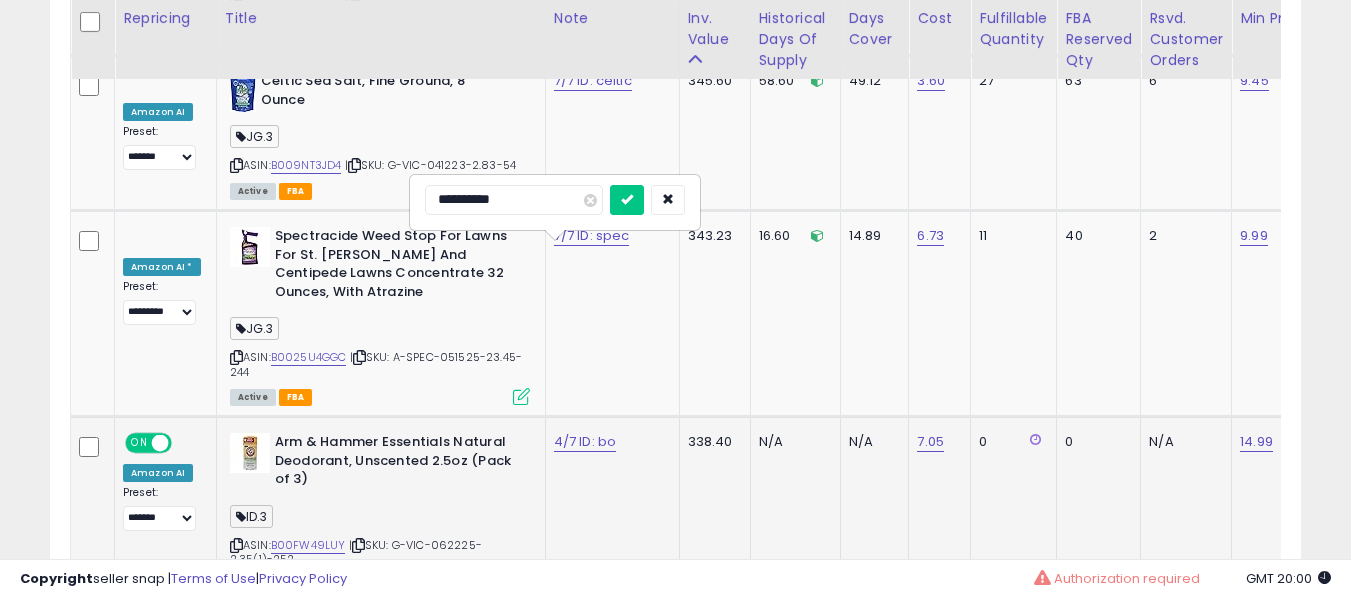 click at bounding box center [627, 200] 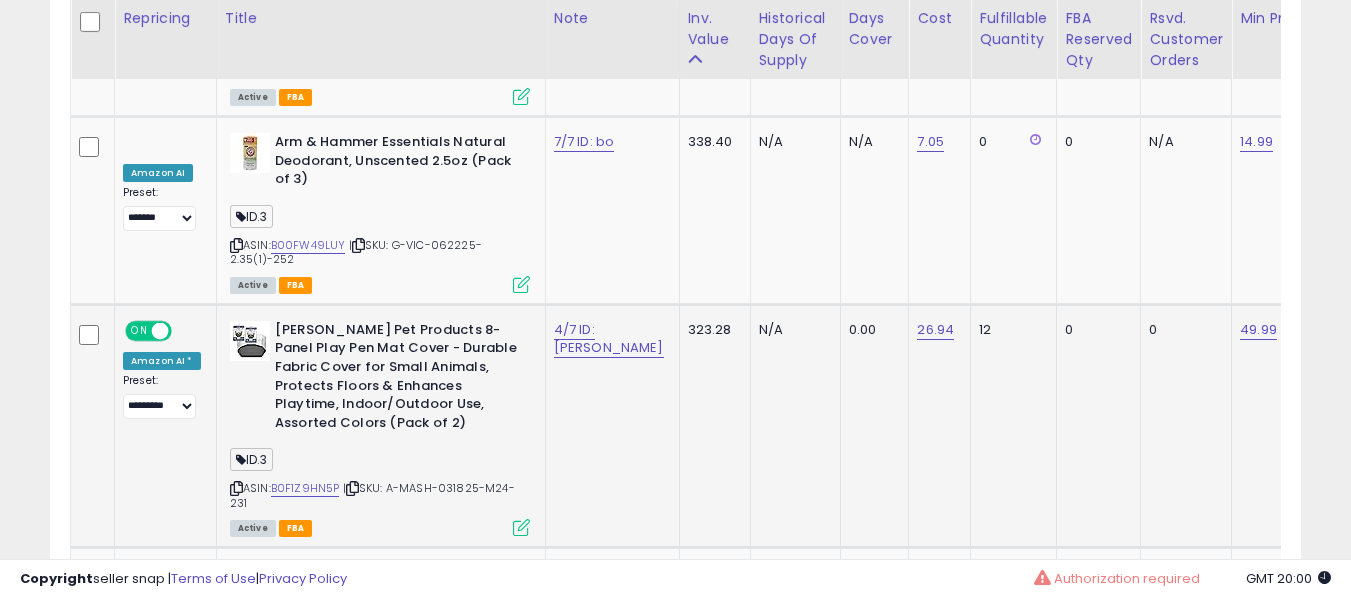click on "**********" 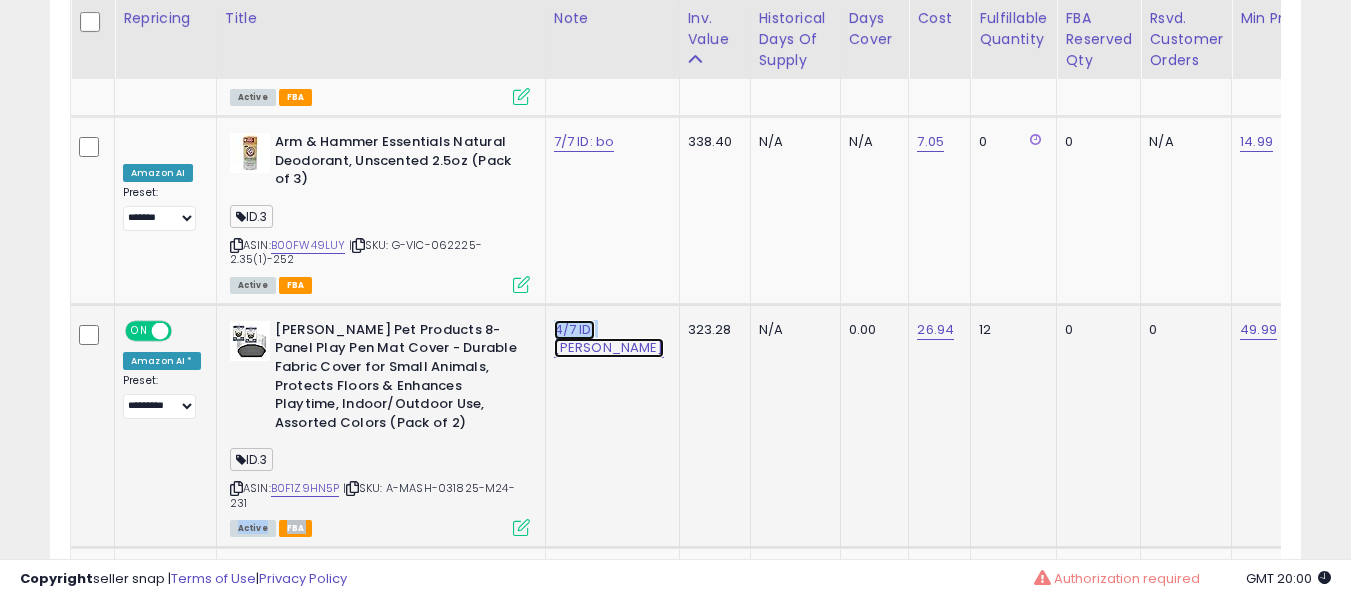click on "4/7 ID: marshall" at bounding box center (590, -8464) 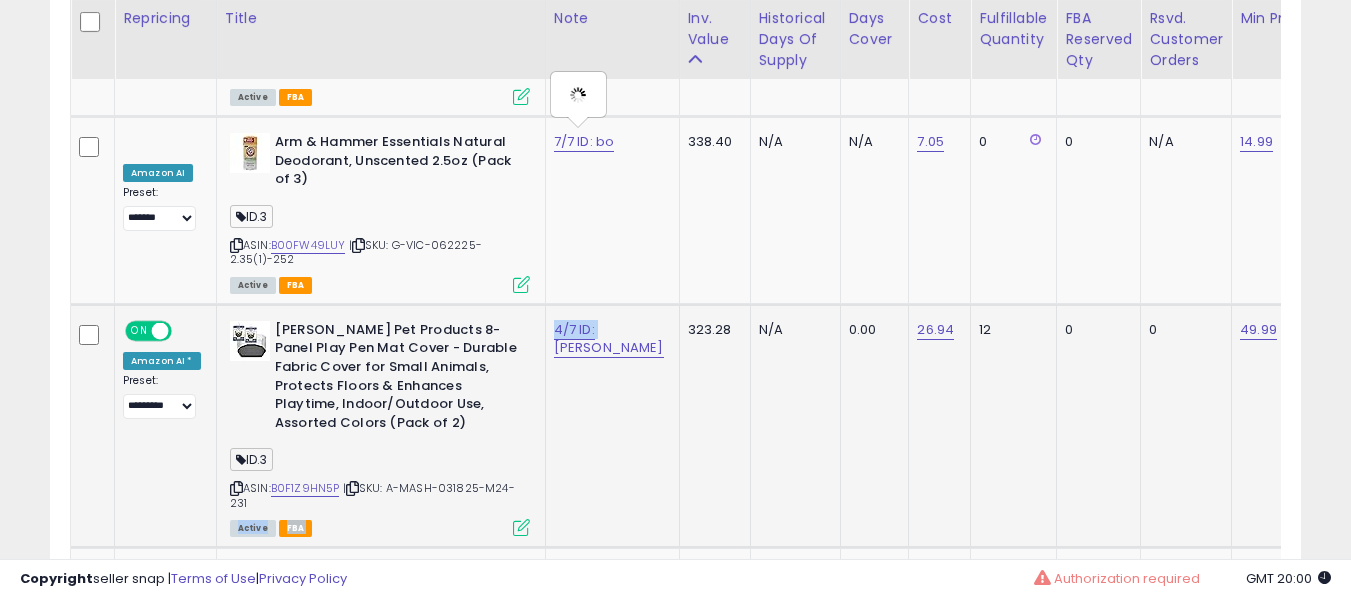 type on "**********" 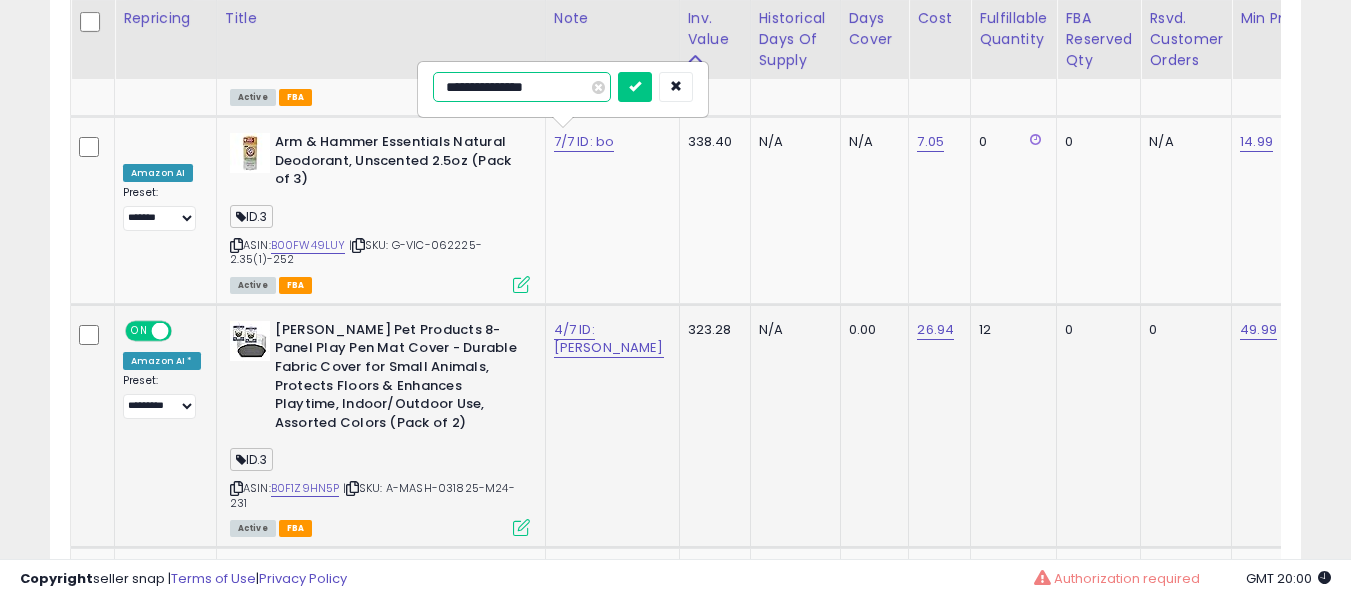 type on "**********" 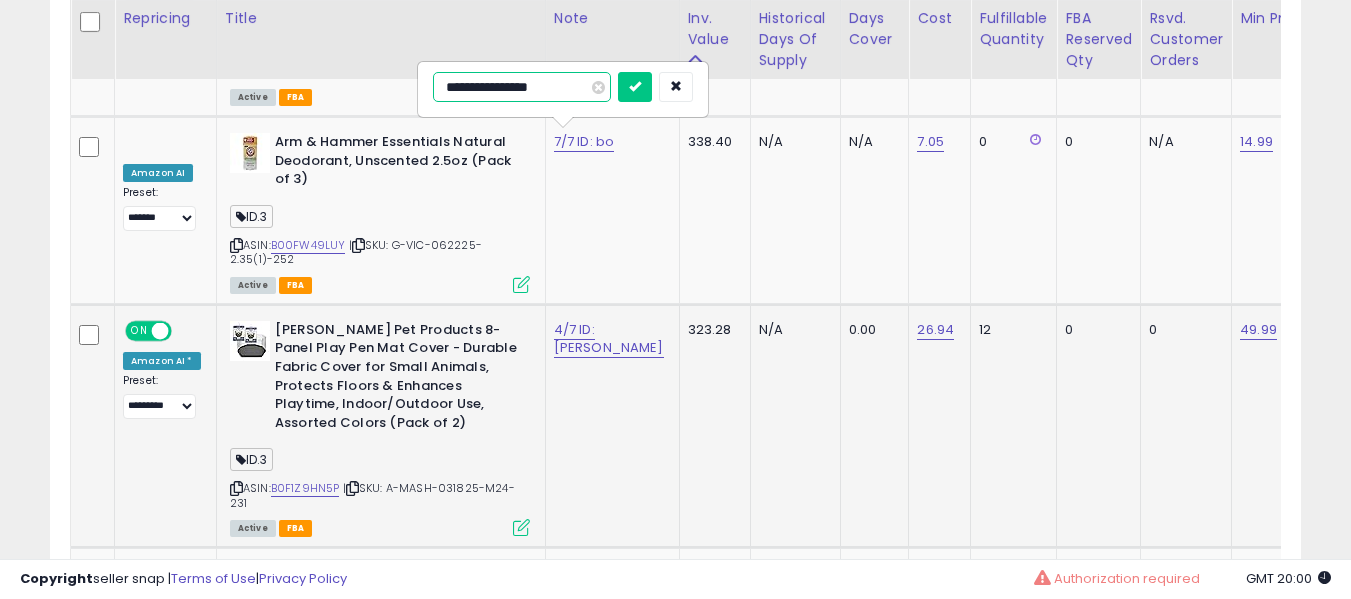 click at bounding box center [635, 87] 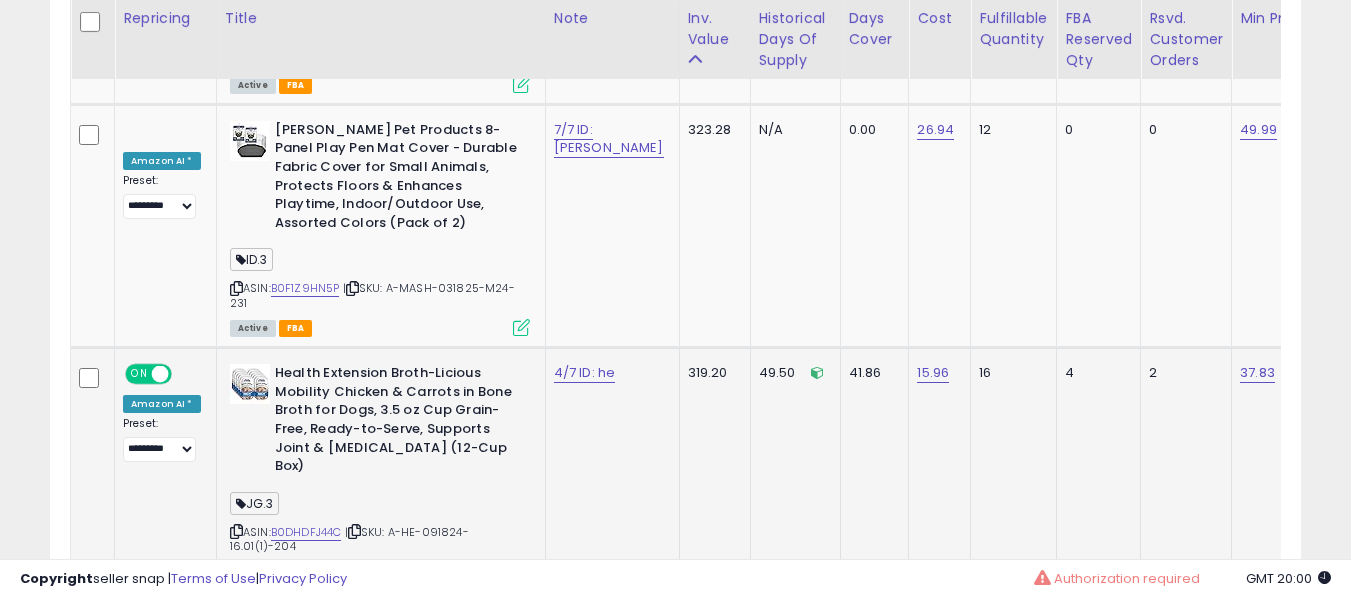 click on "4/7 ID: he" 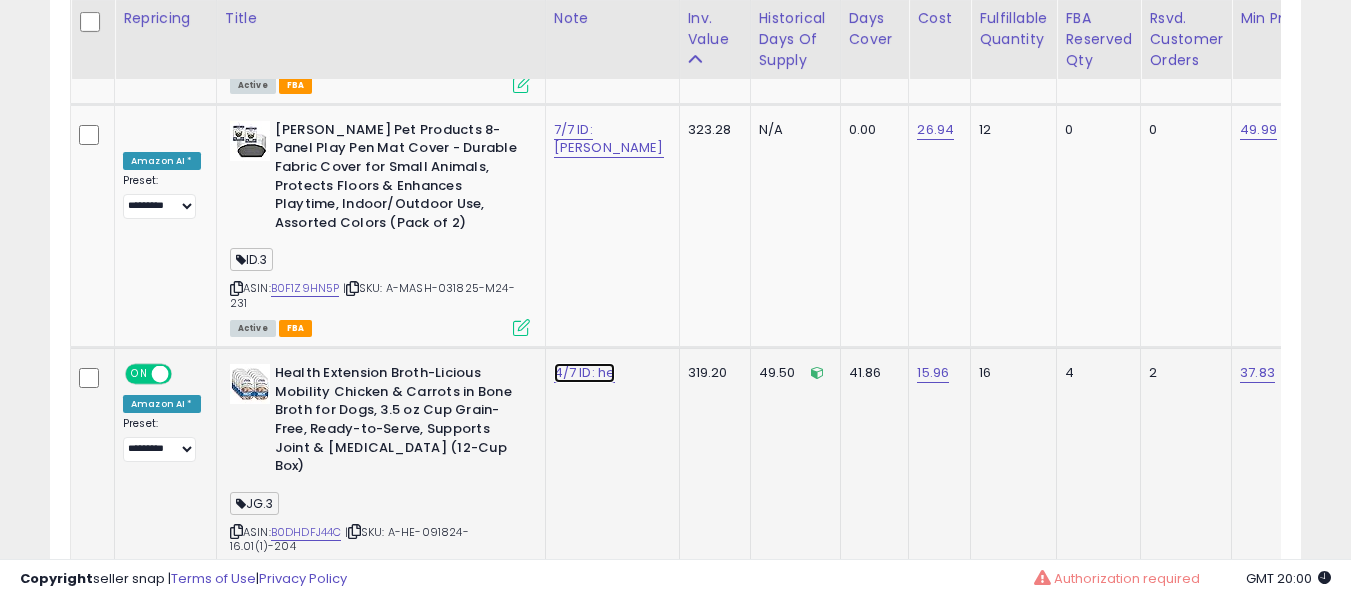 click on "4/7 ID: he" at bounding box center (590, -8664) 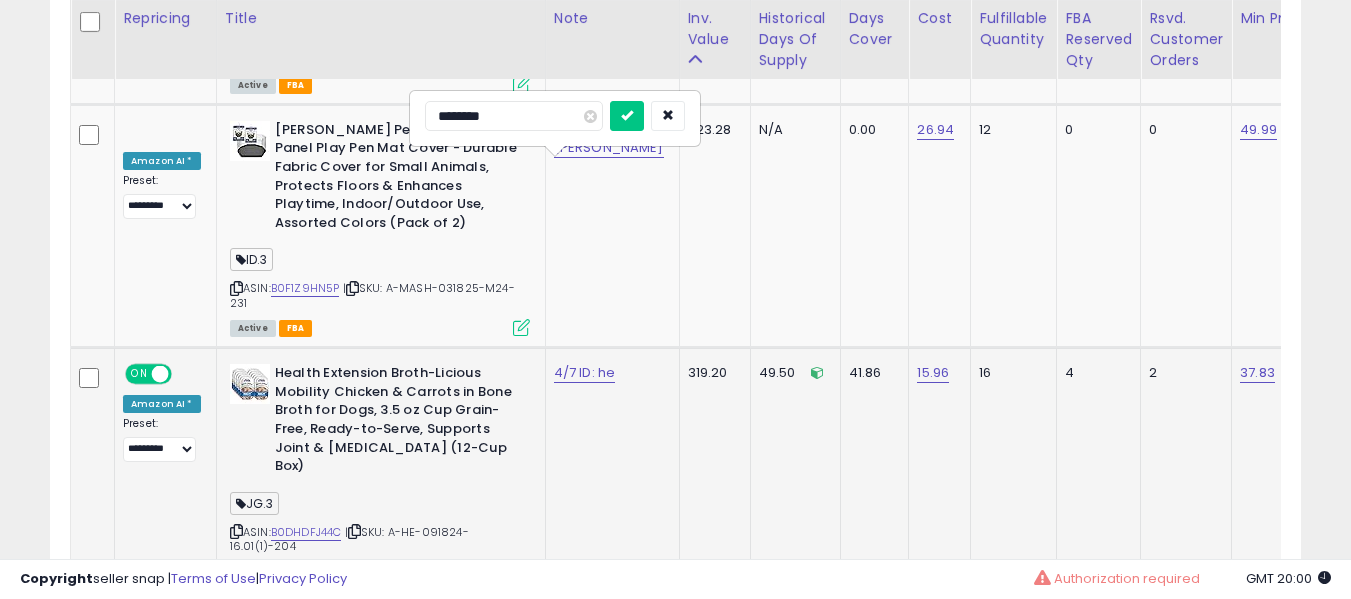 type on "*********" 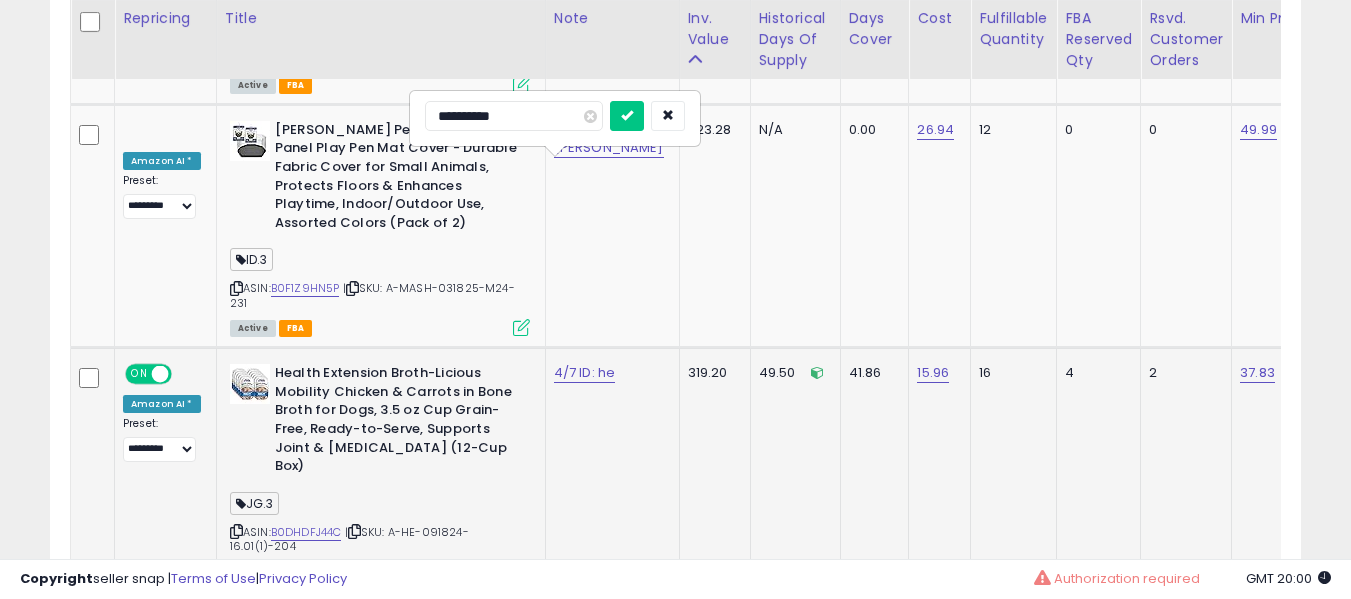 click at bounding box center [627, 116] 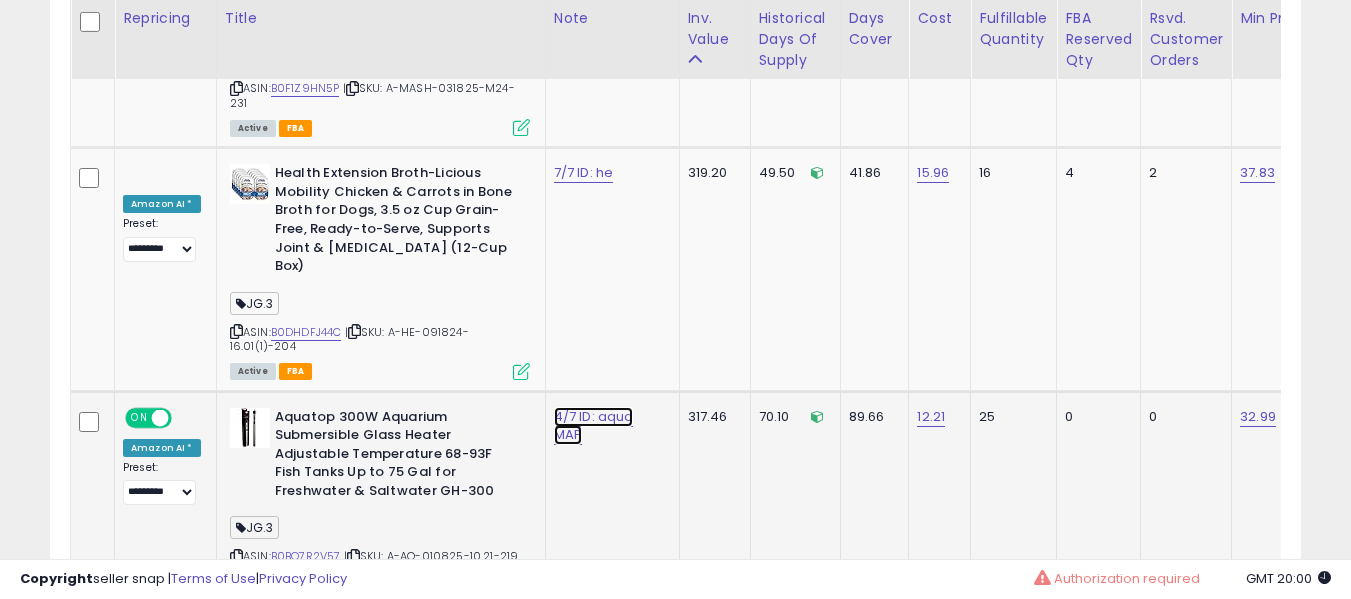 click on "4/7 ID: aqua MAP" at bounding box center (590, -8864) 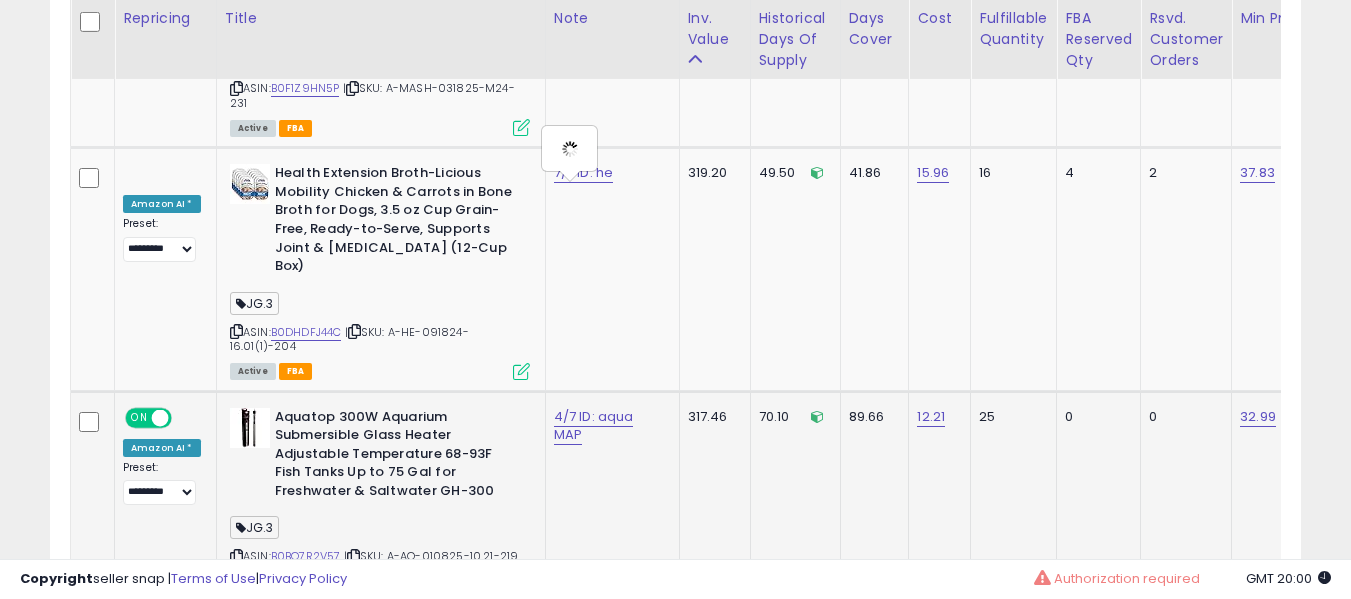 type on "**********" 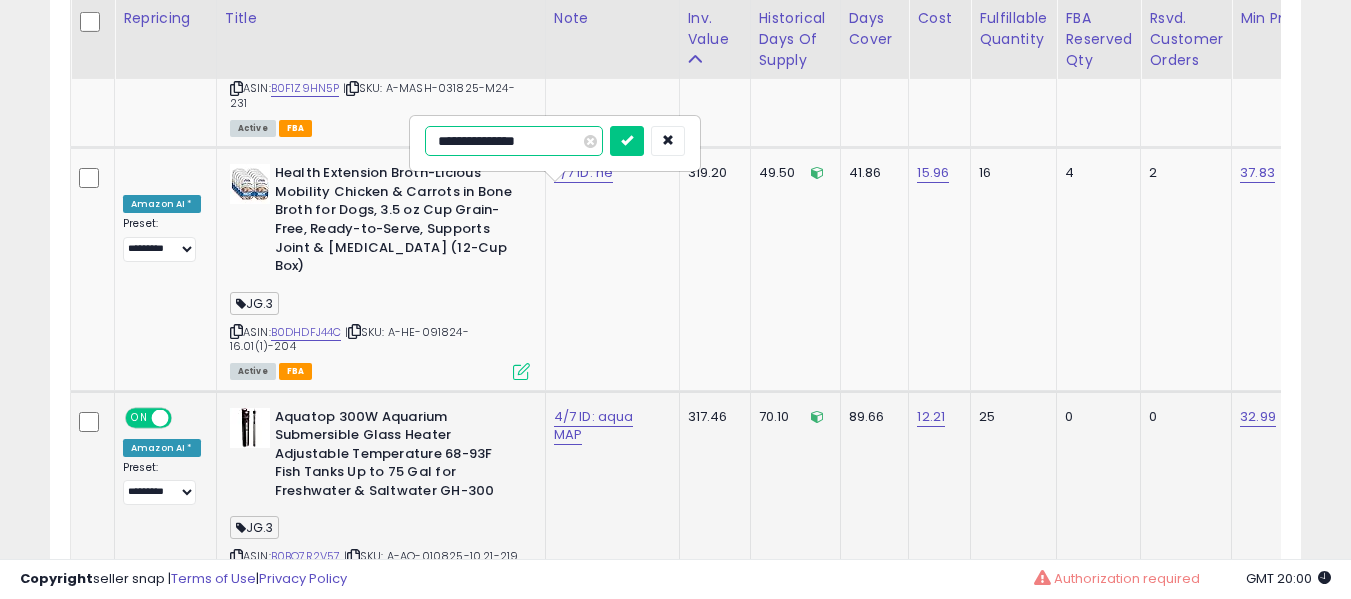 type on "**********" 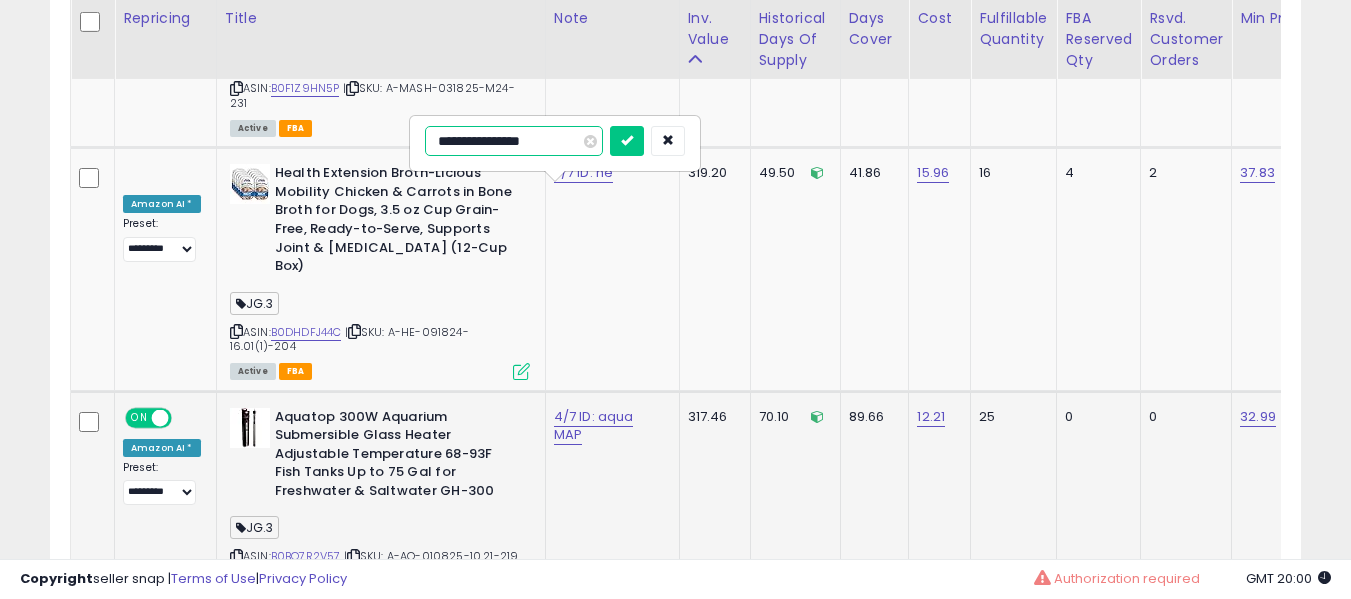 click at bounding box center [627, 141] 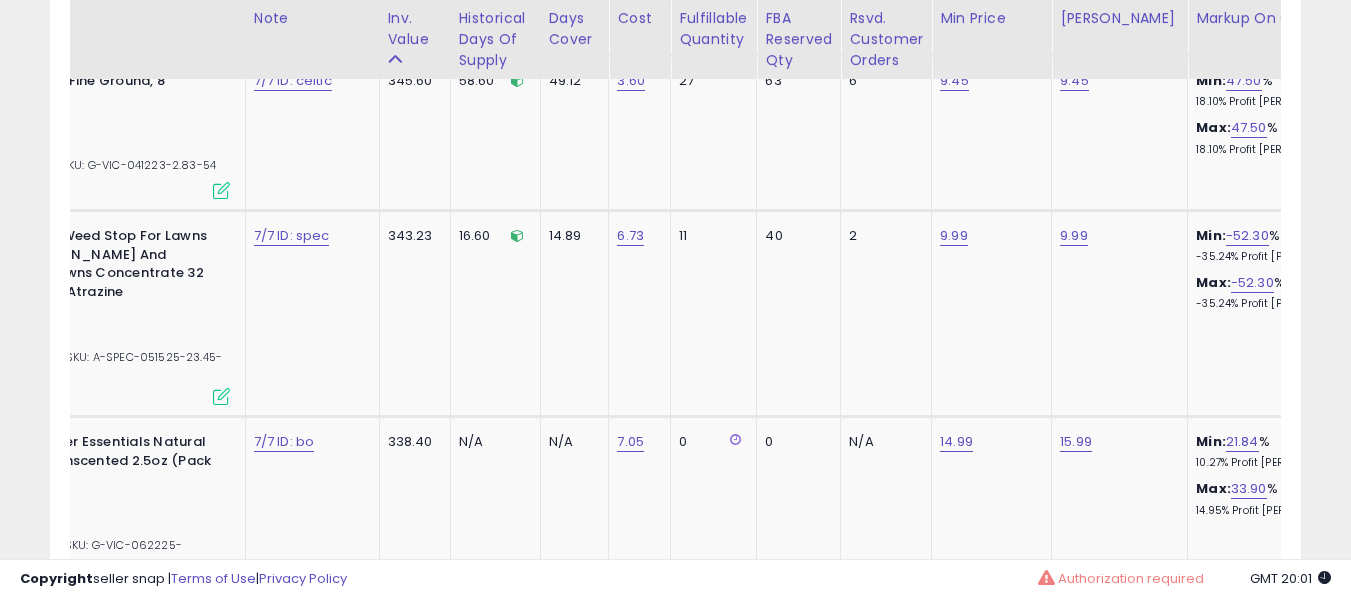scroll, scrollTop: 0, scrollLeft: 0, axis: both 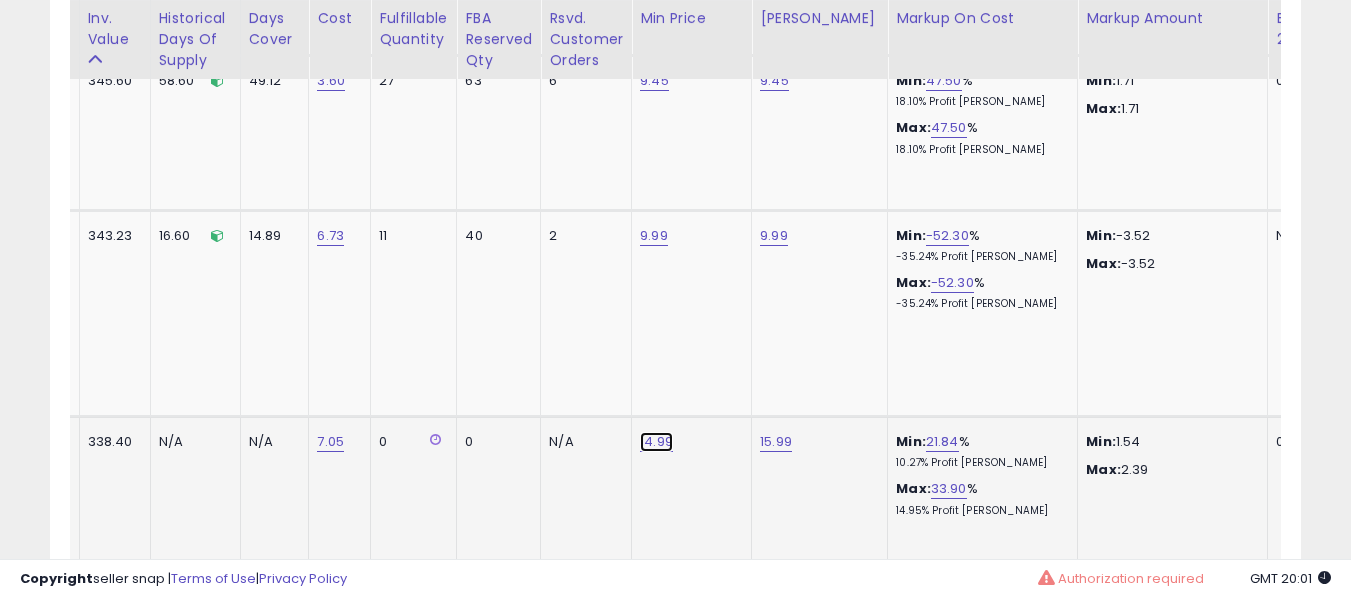 click on "14.99" at bounding box center (656, -8164) 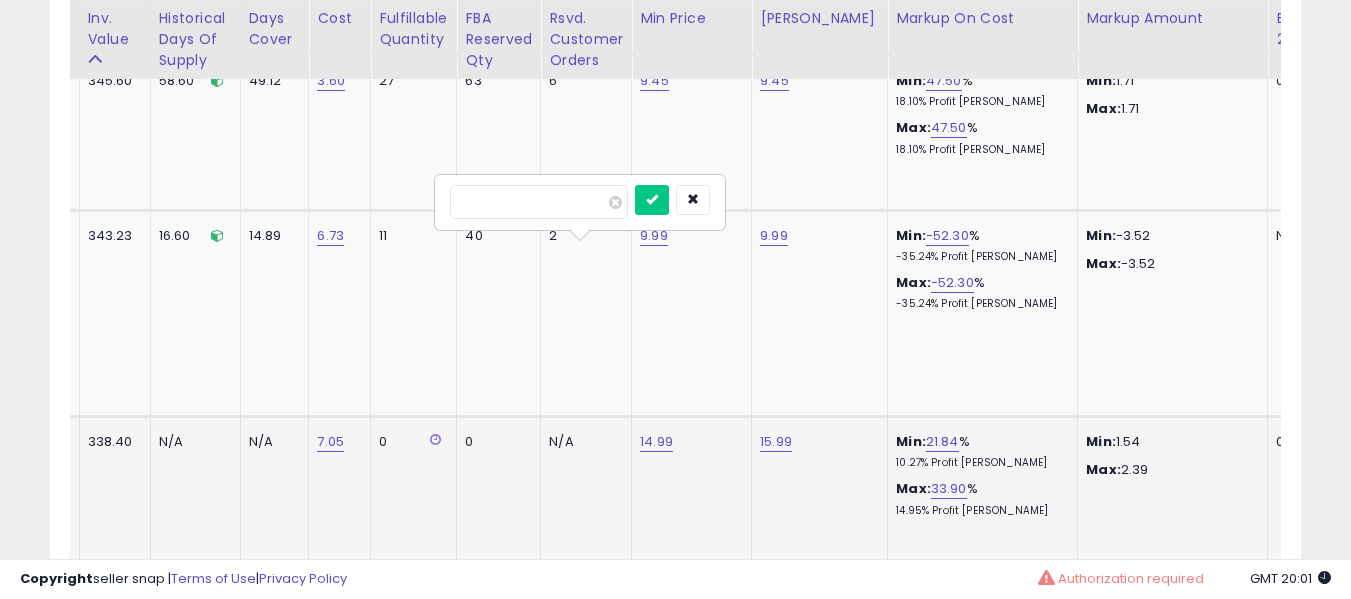 type on "*****" 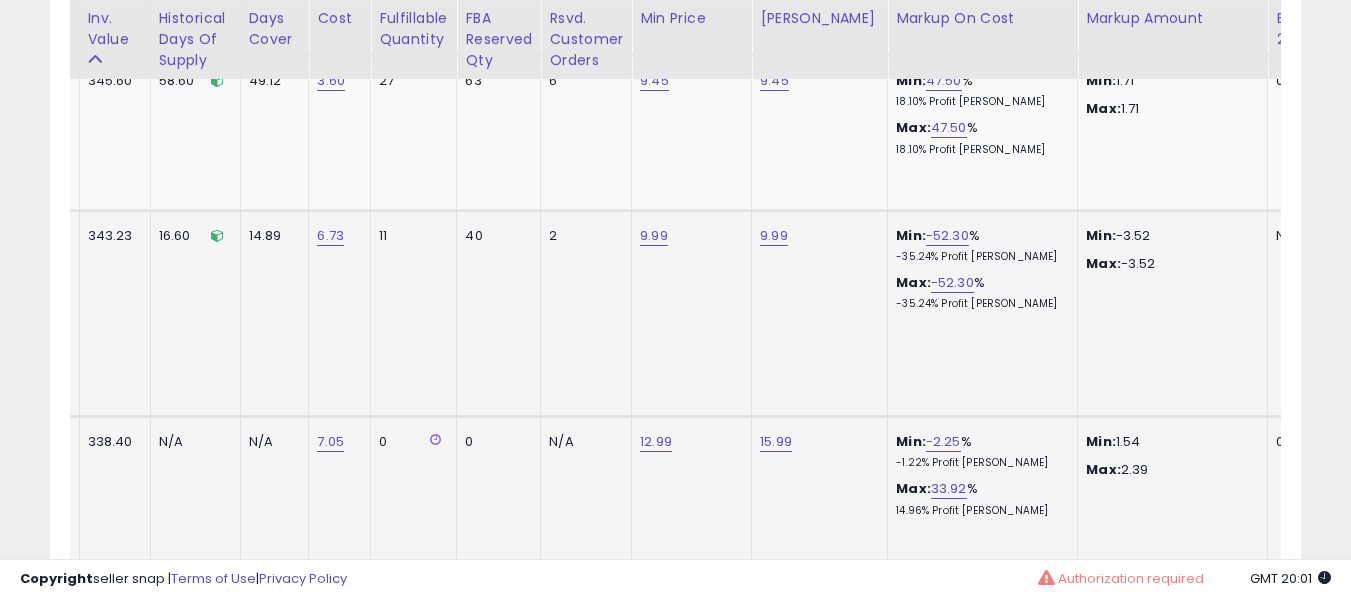scroll, scrollTop: 0, scrollLeft: 139, axis: horizontal 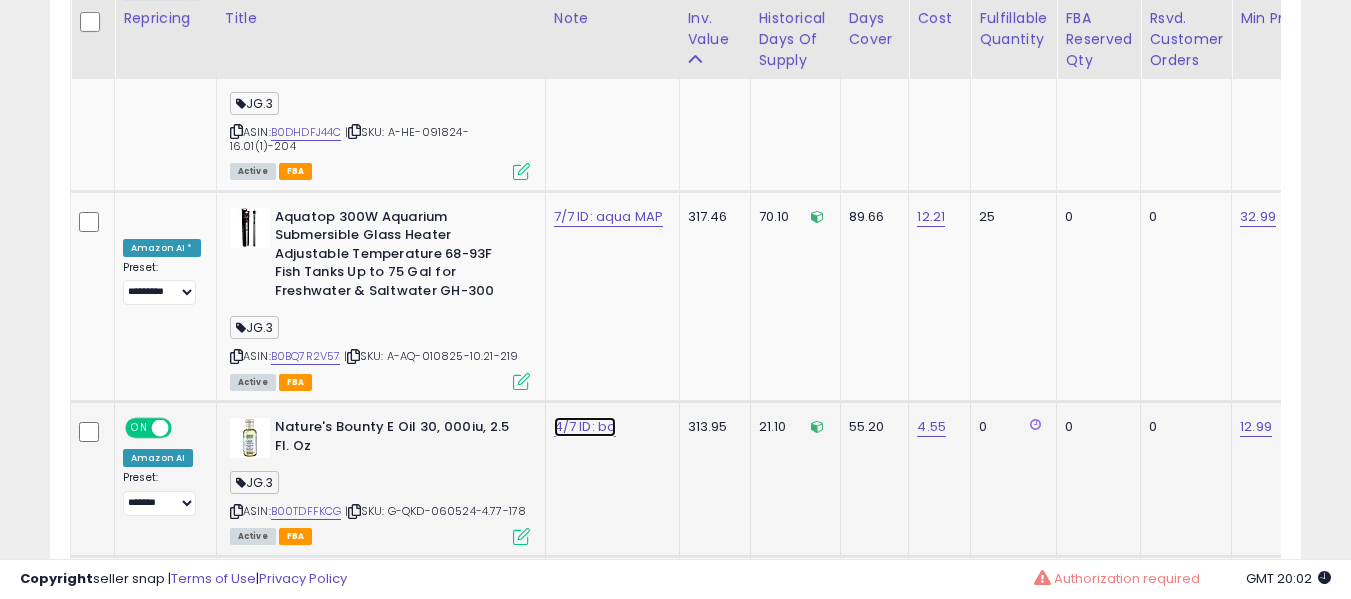 click on "4/7 ID: bo" at bounding box center (590, -9064) 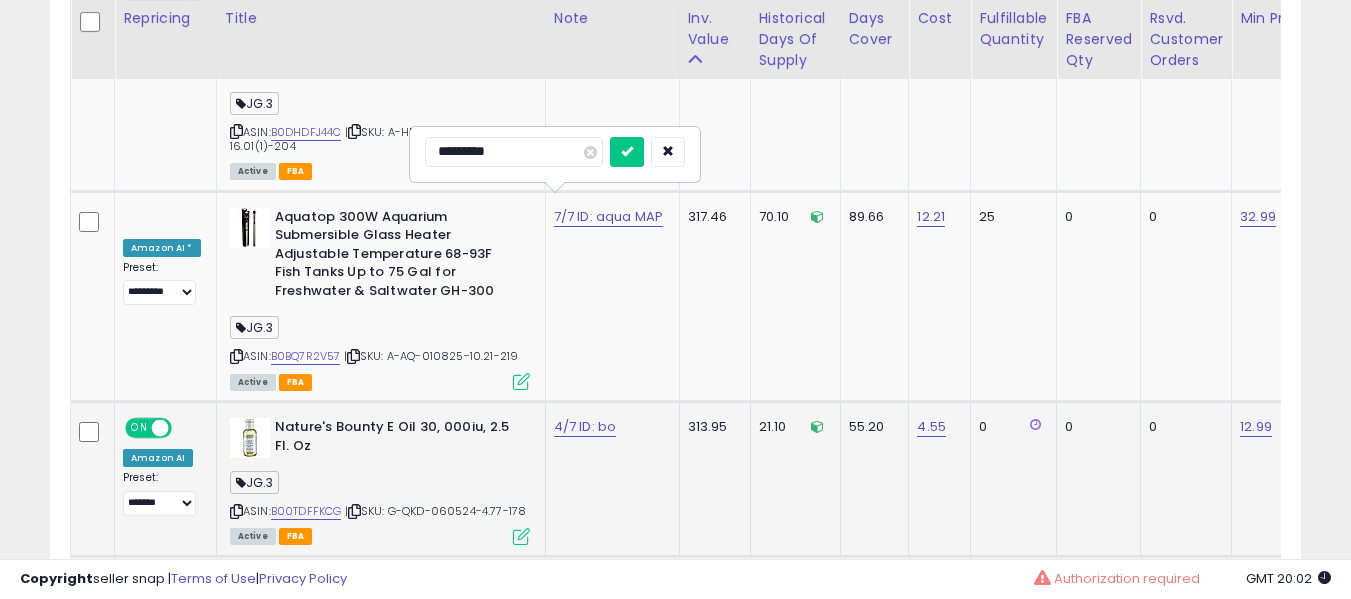 type on "**********" 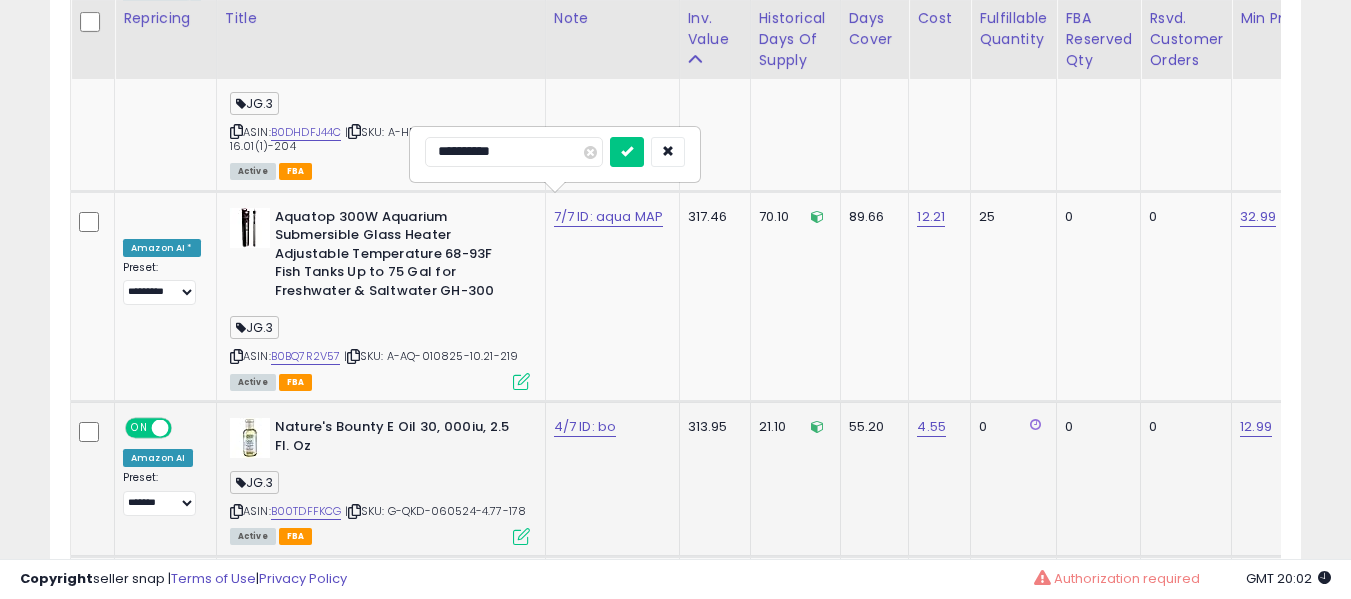 click at bounding box center [627, 152] 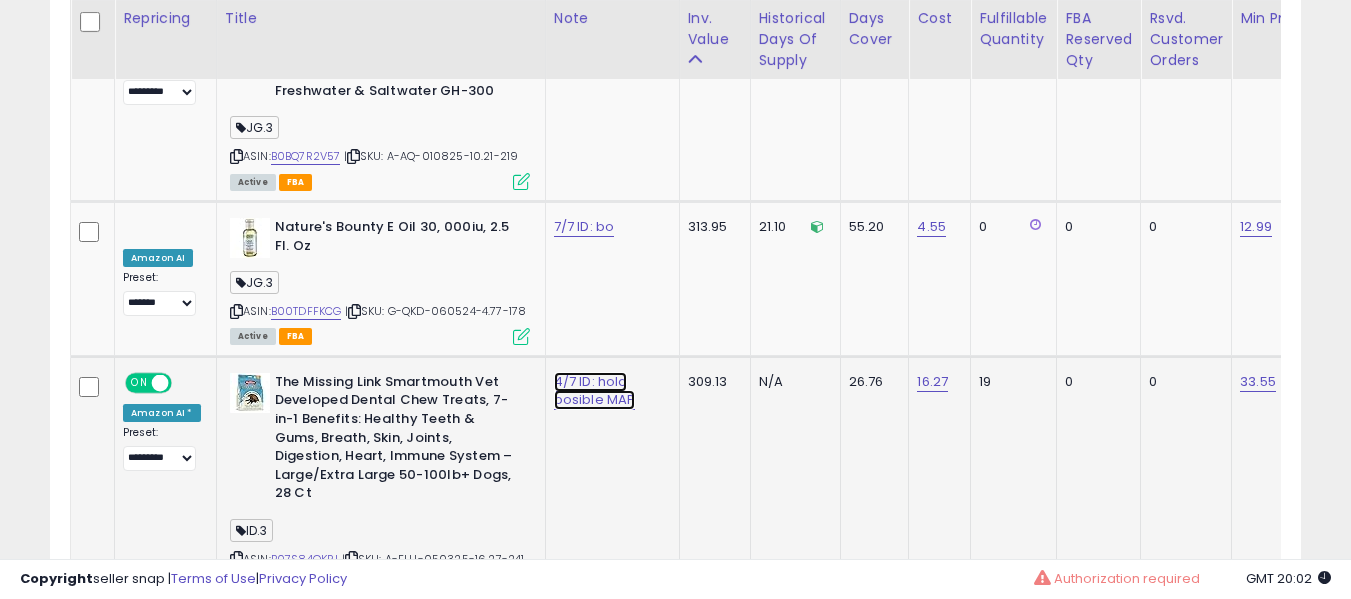click on "4/7 ID: hold posible MAP" at bounding box center (590, -9264) 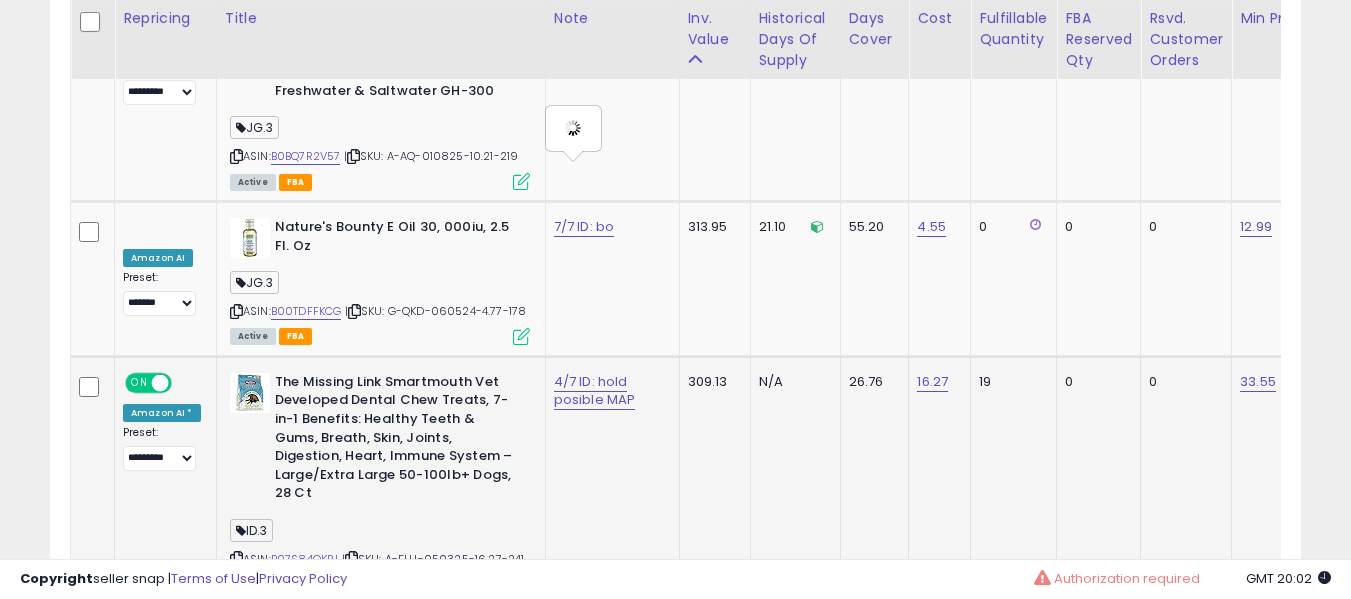 type on "**********" 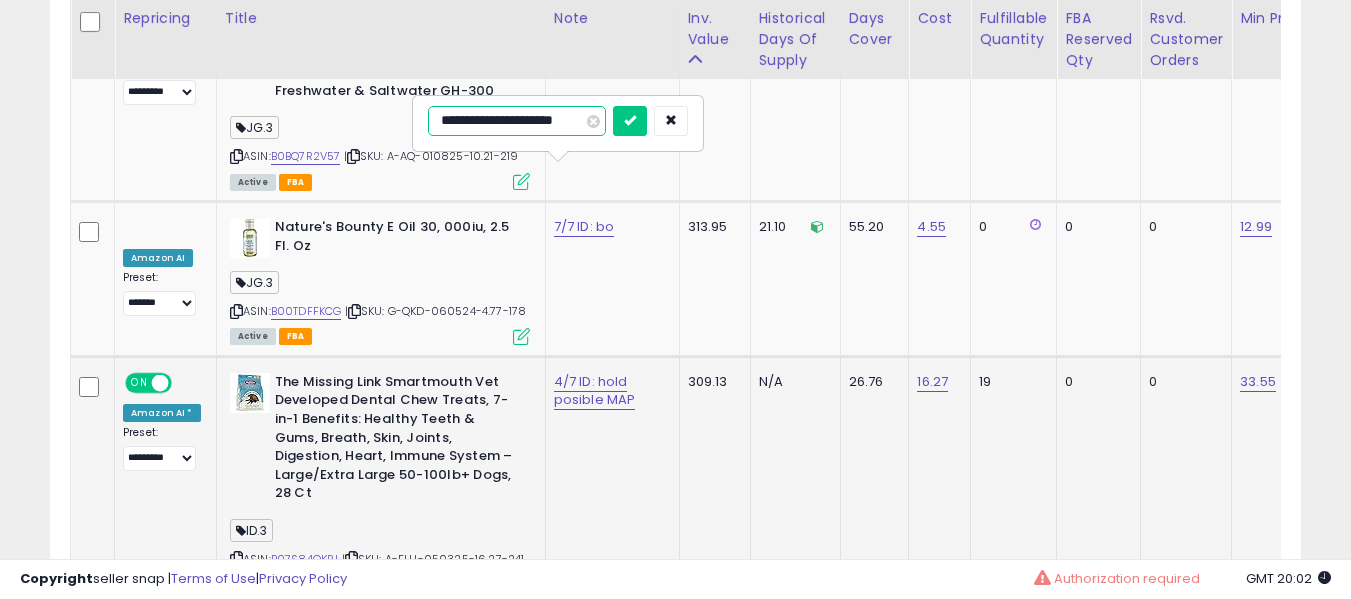 type on "**********" 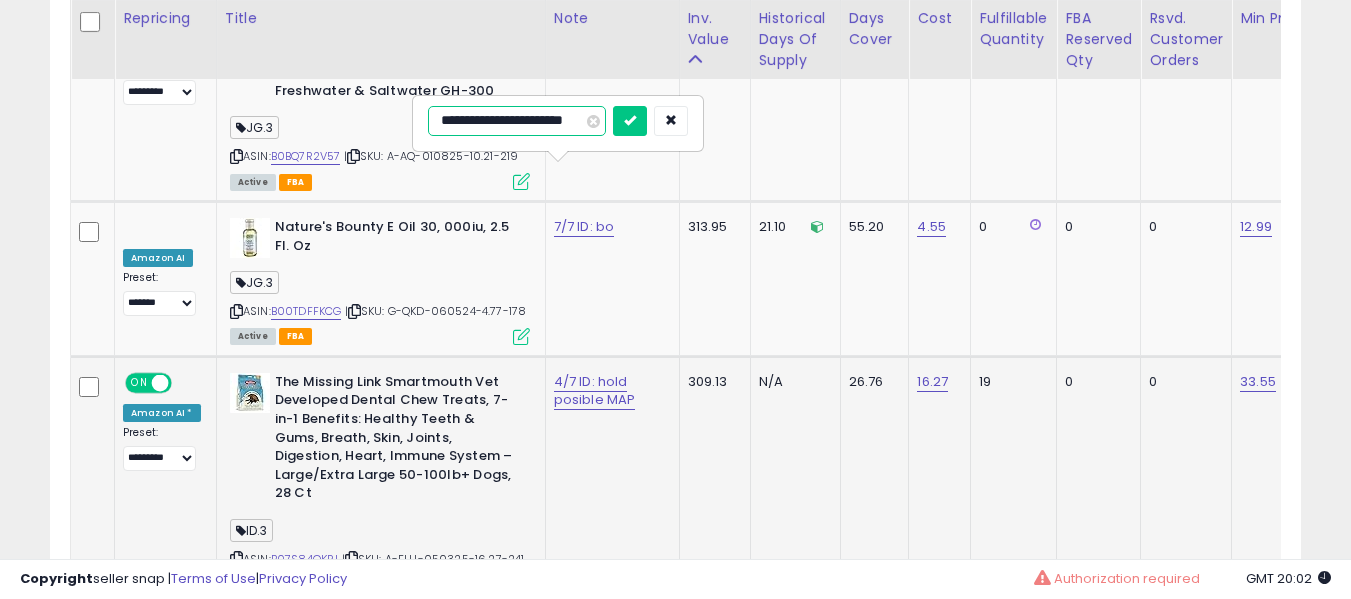 click at bounding box center [630, 121] 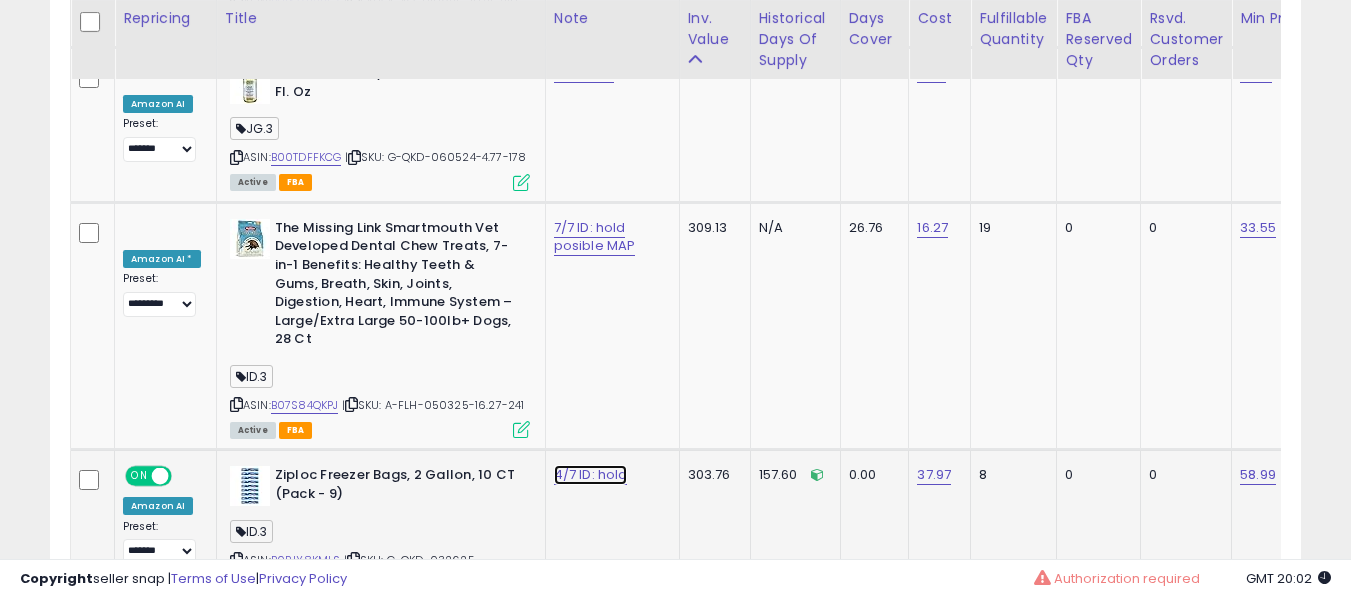 click on "4/7 ID: hold" at bounding box center (590, -9418) 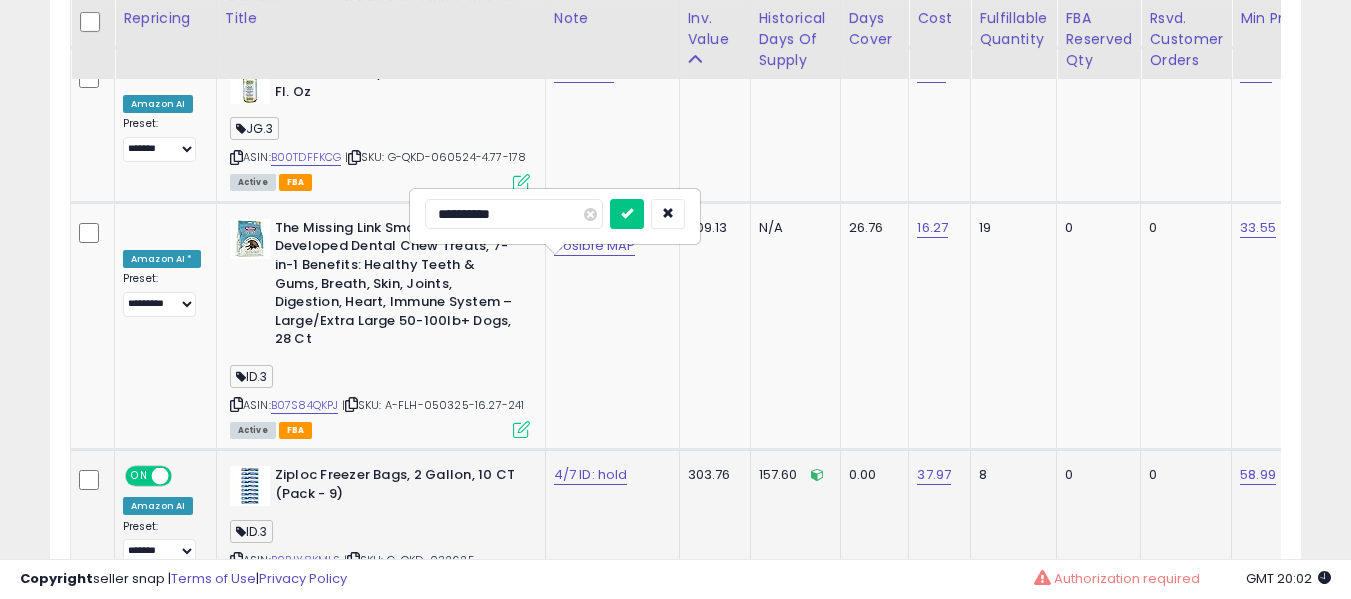 type on "**********" 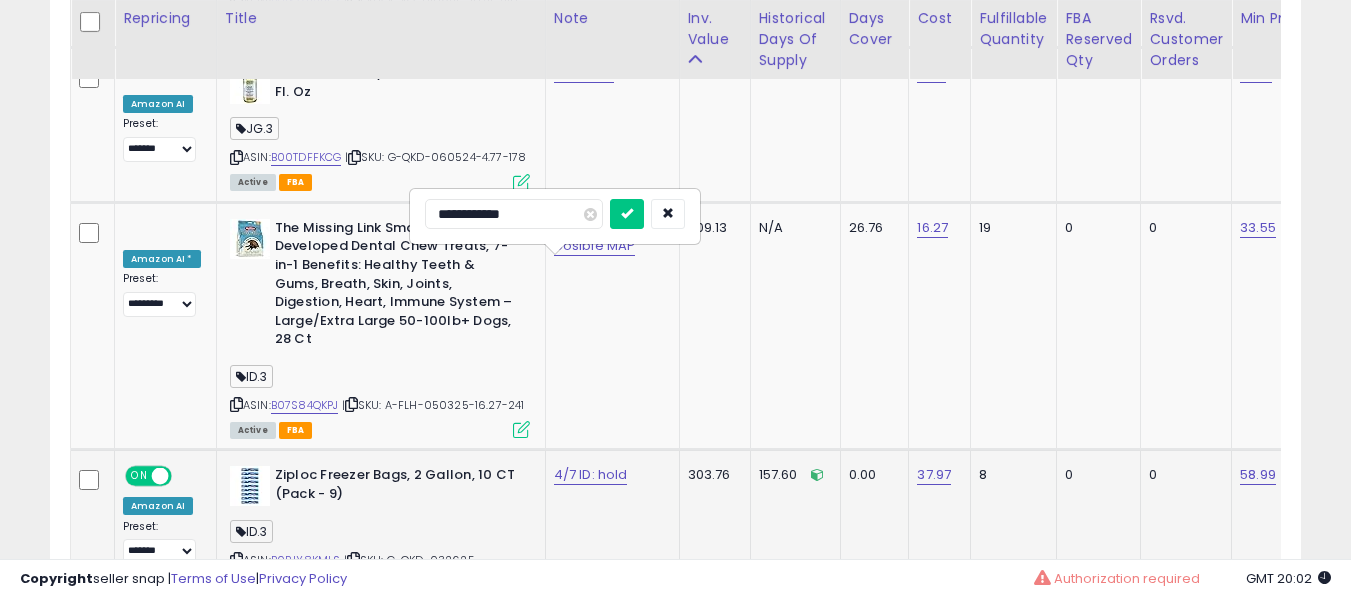 click at bounding box center (627, 214) 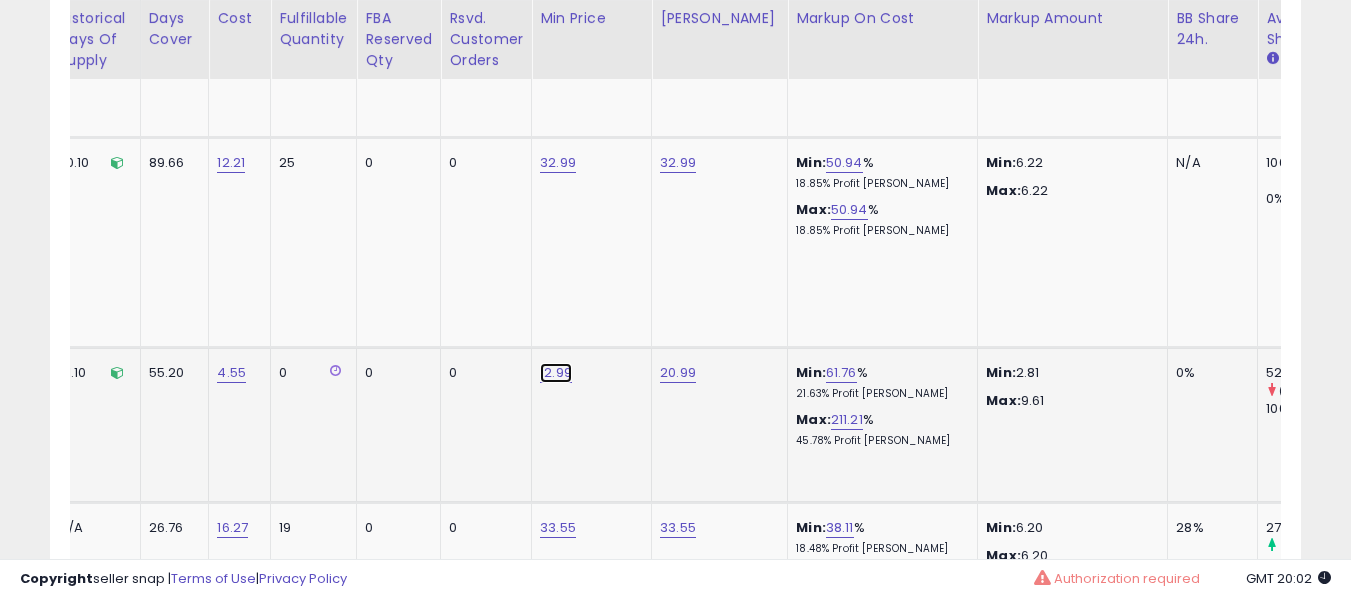 click on "12.99" at bounding box center [556, -9118] 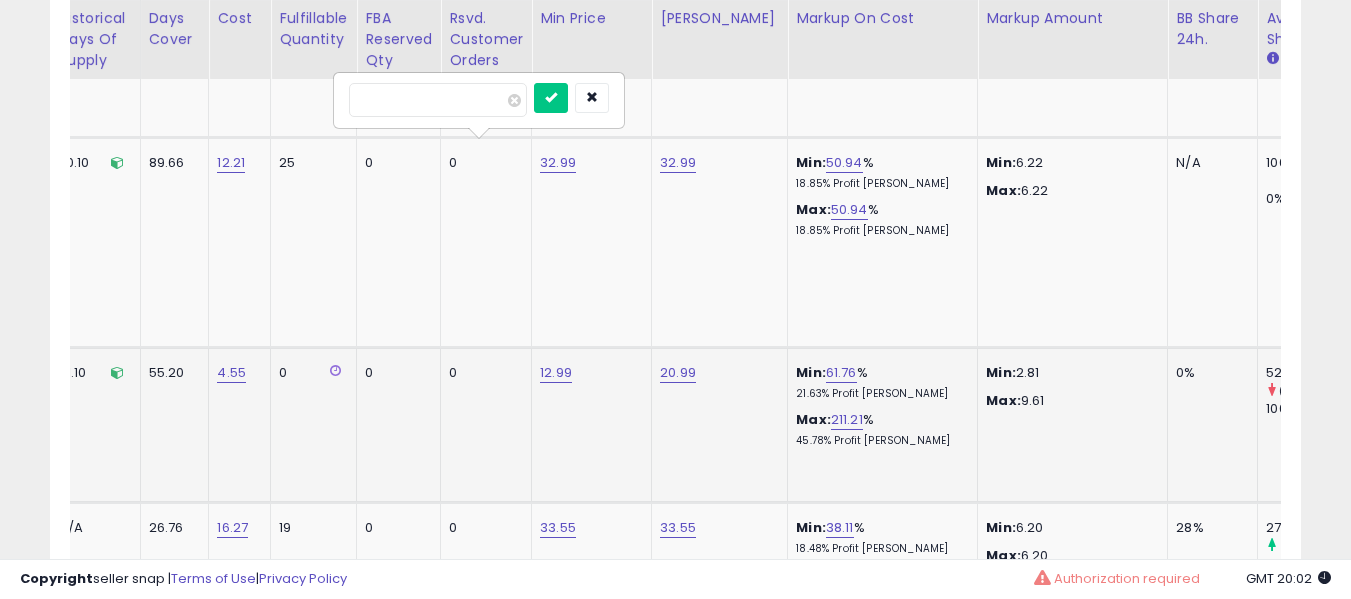 type on "*****" 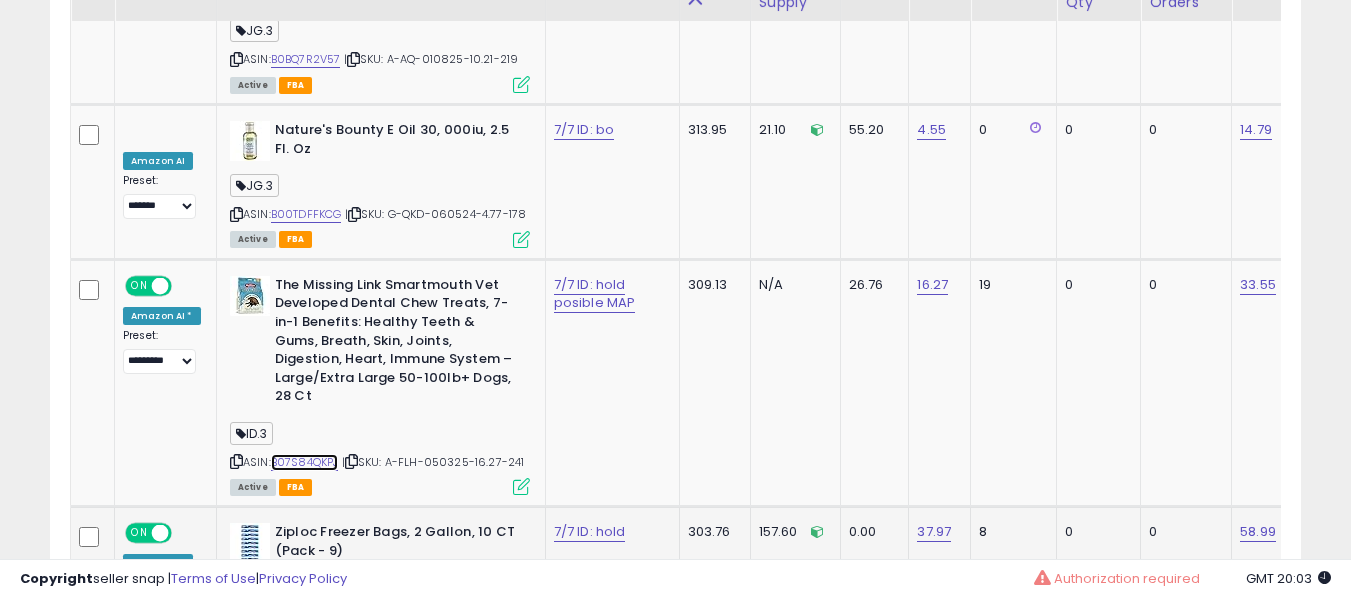 scroll, scrollTop: 10542, scrollLeft: 0, axis: vertical 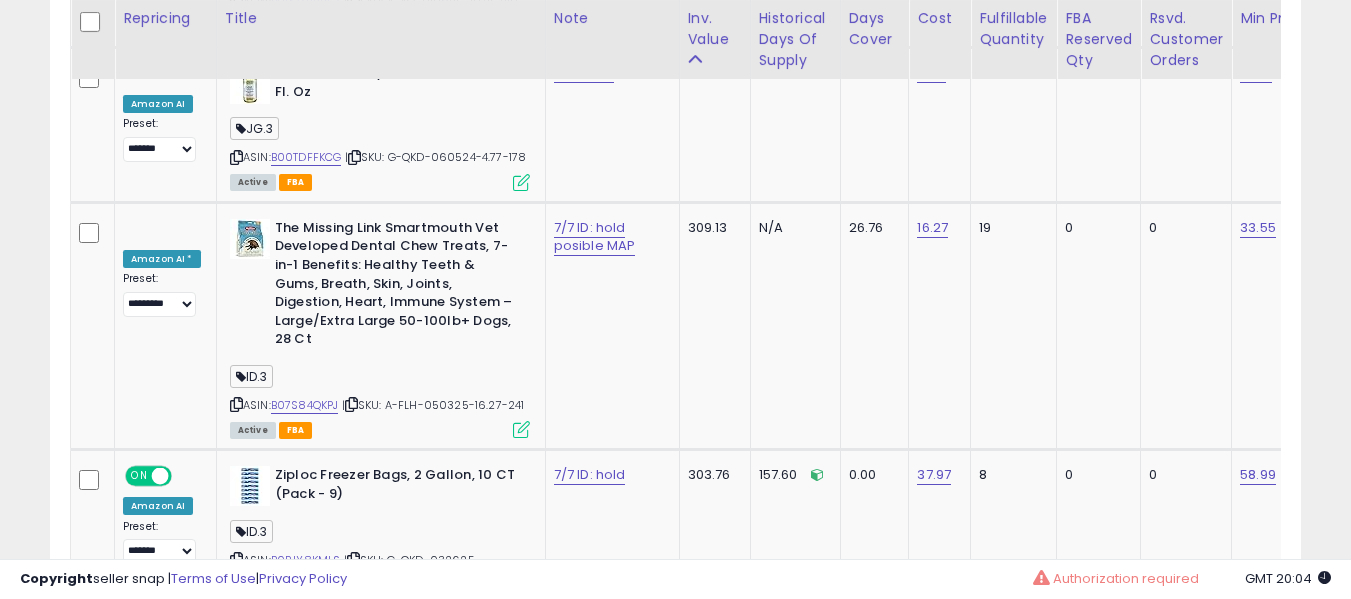 click on "8" 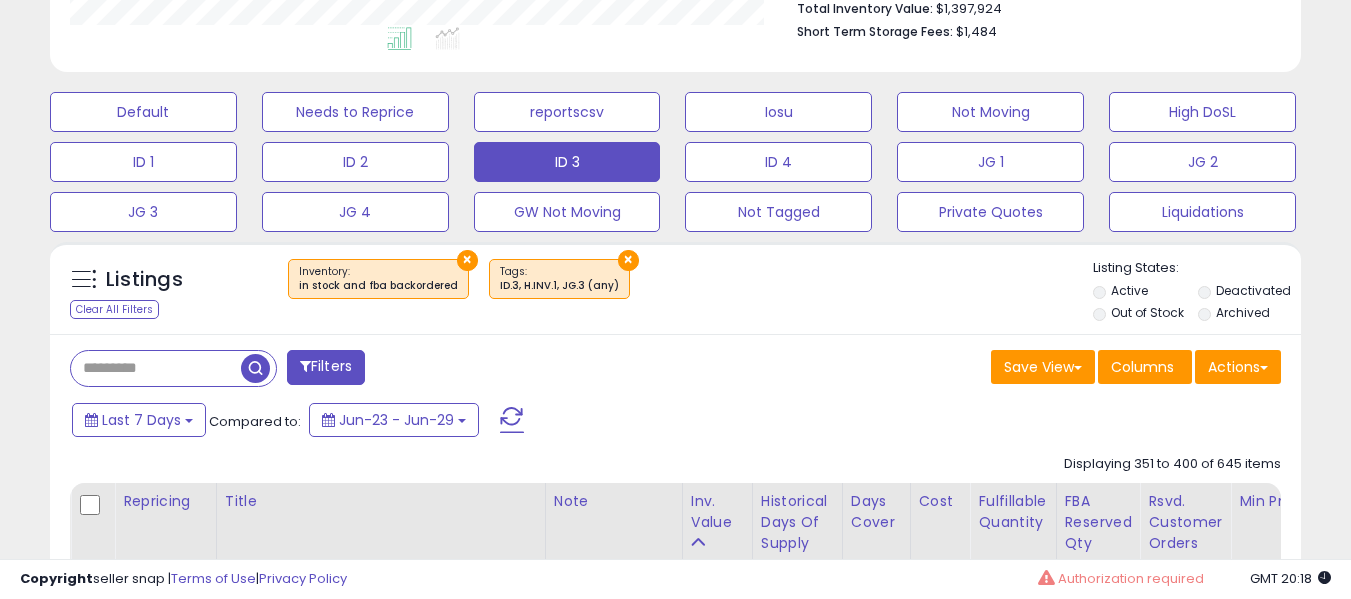 scroll, scrollTop: 391, scrollLeft: 0, axis: vertical 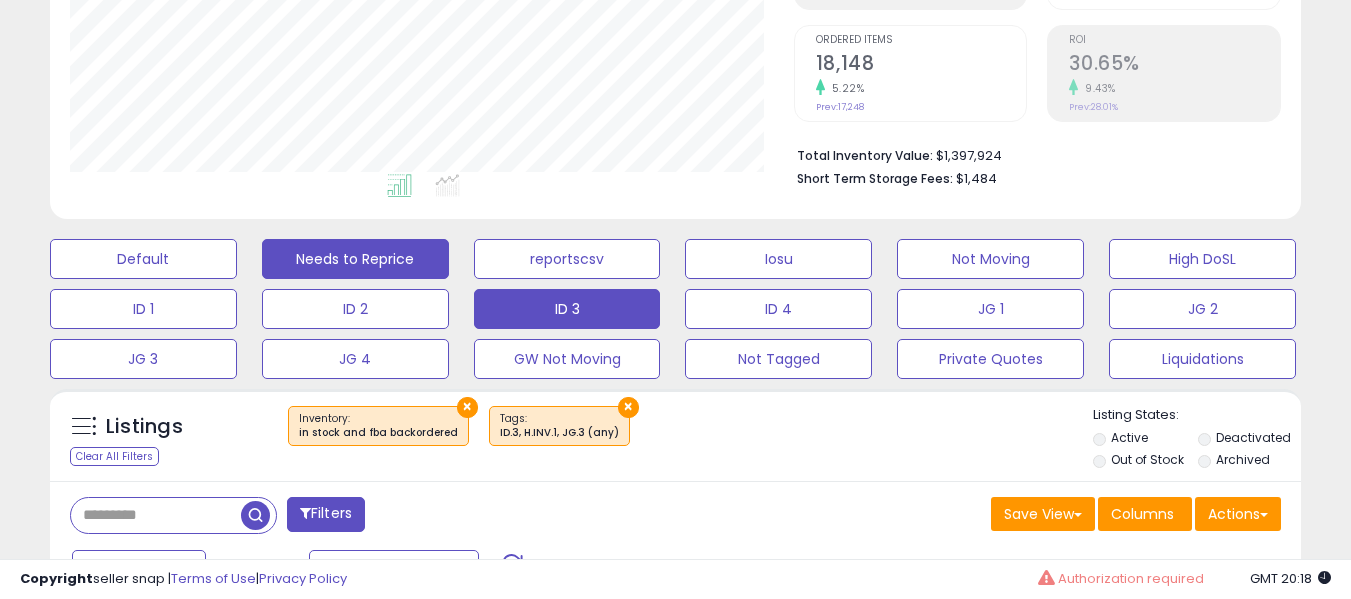 click on "Needs to Reprice" at bounding box center (143, 259) 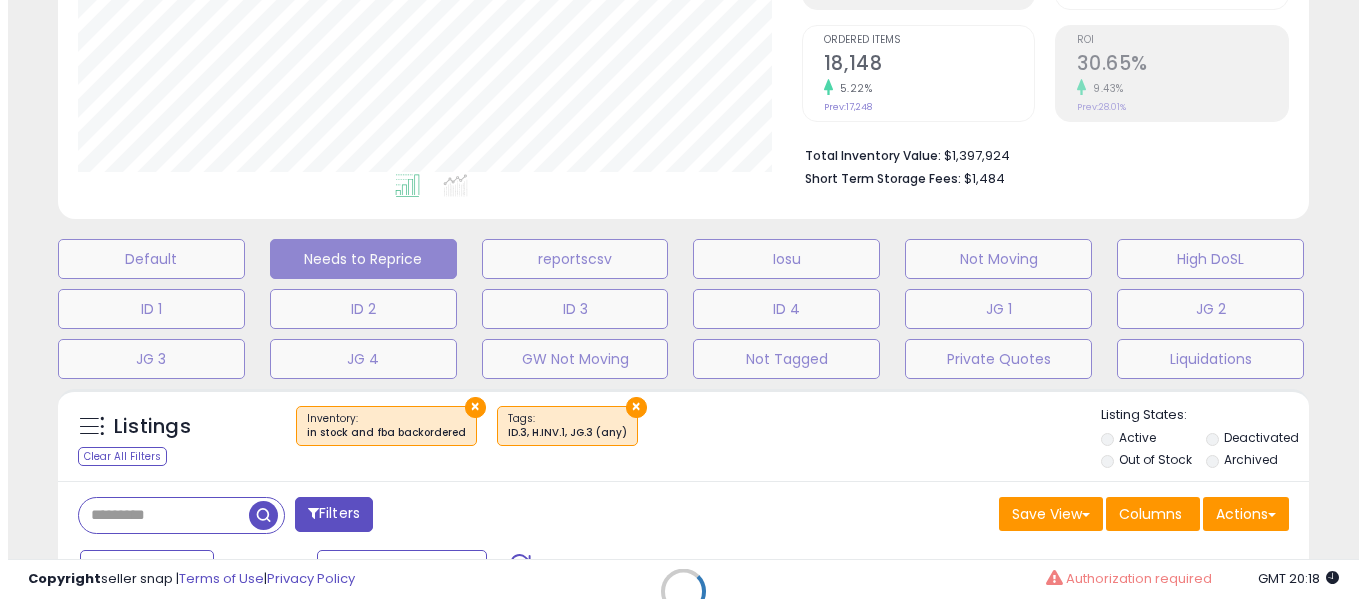 scroll, scrollTop: 691, scrollLeft: 0, axis: vertical 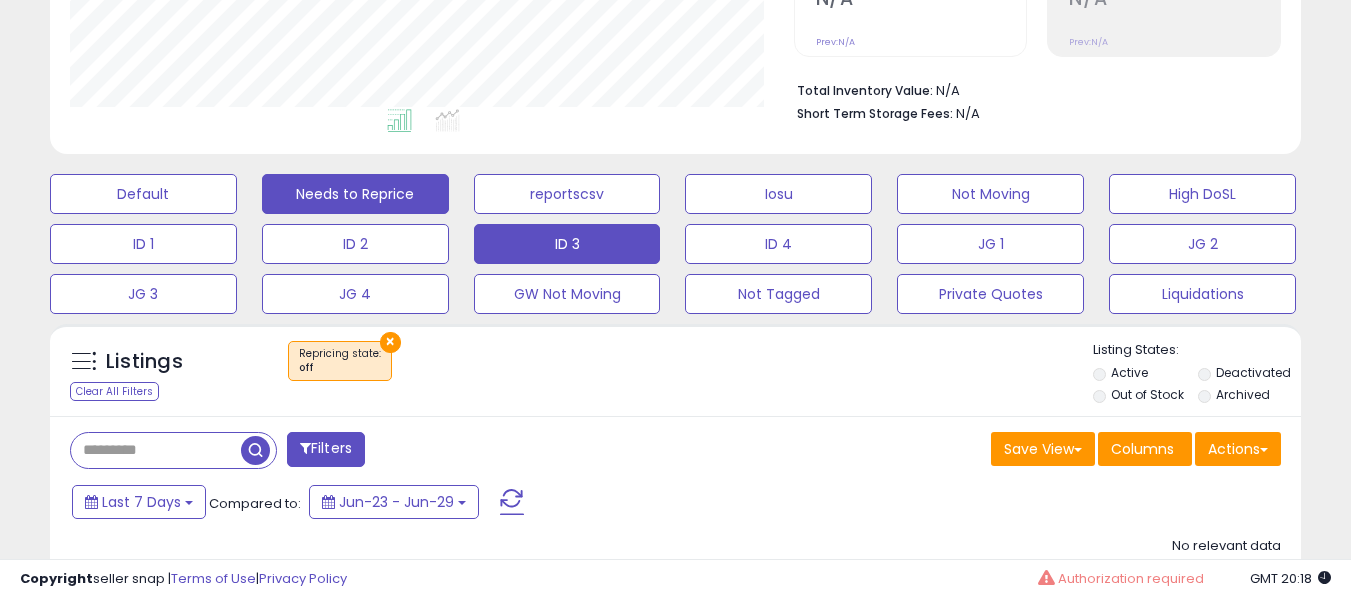 click on "ID 3" at bounding box center (143, 194) 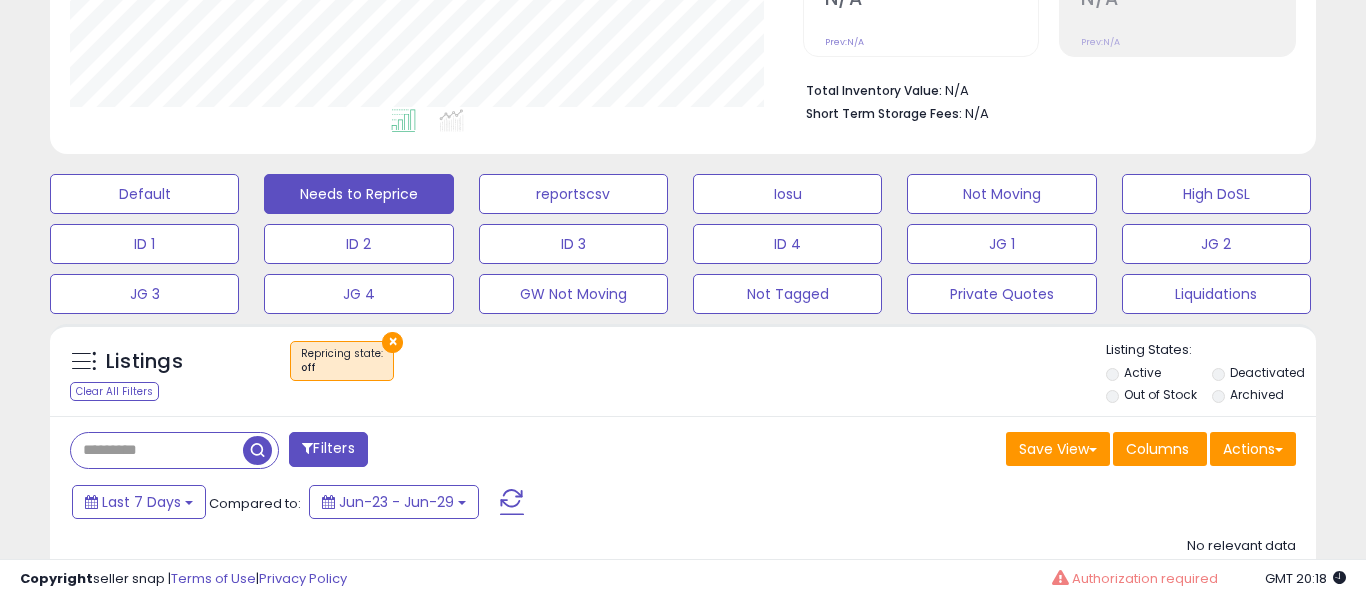 scroll, scrollTop: 999590, scrollLeft: 999267, axis: both 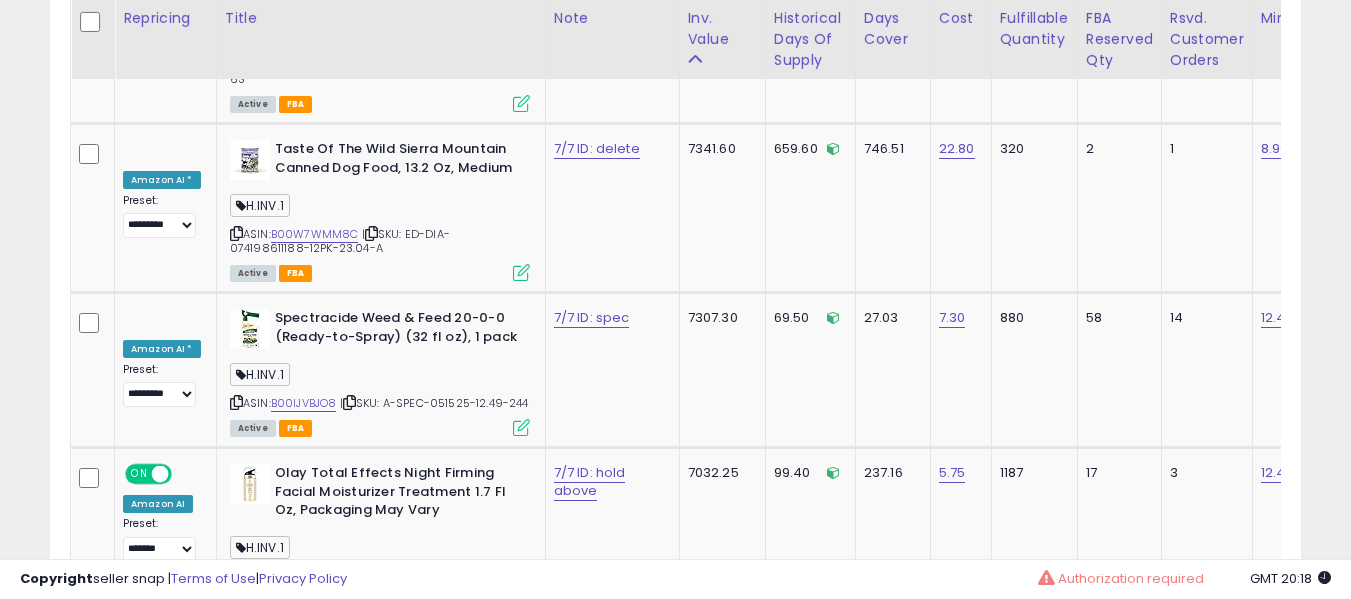 click on "5" 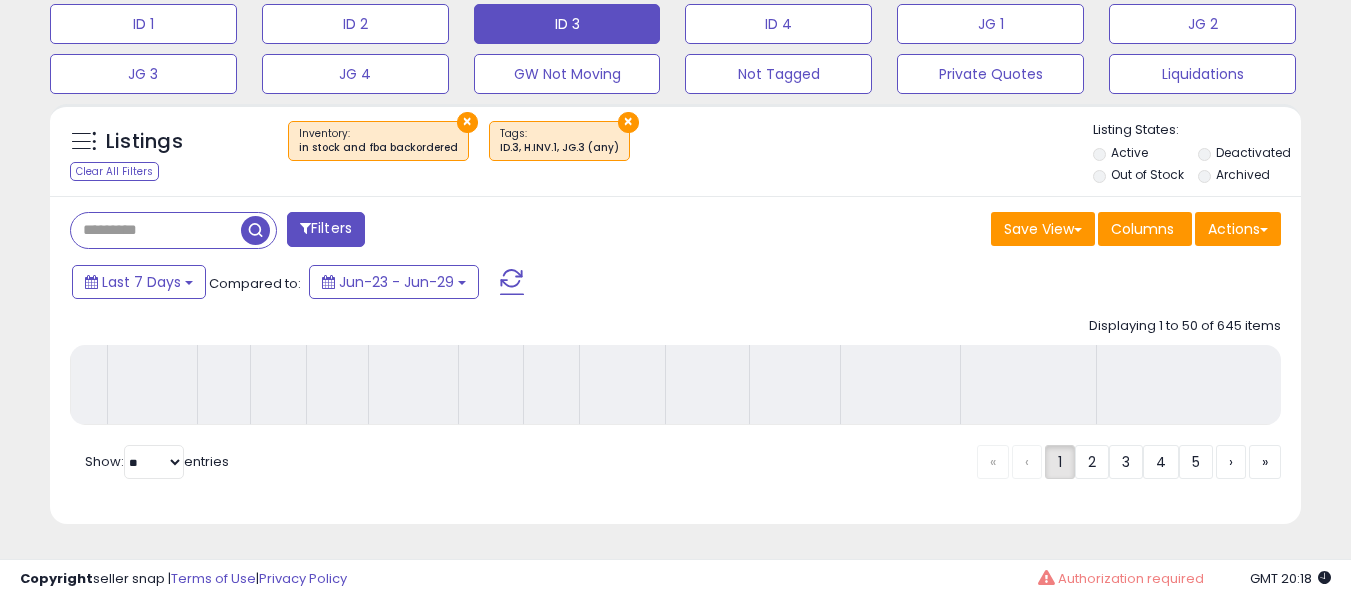 scroll, scrollTop: 691, scrollLeft: 0, axis: vertical 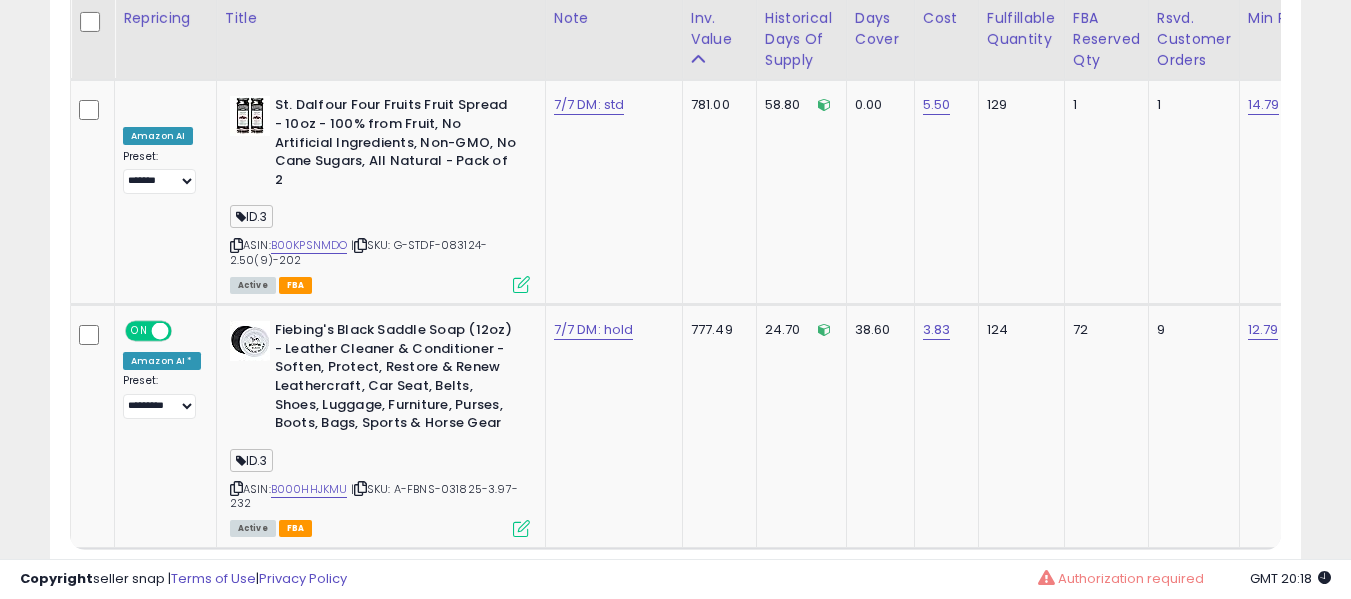 click on "7" 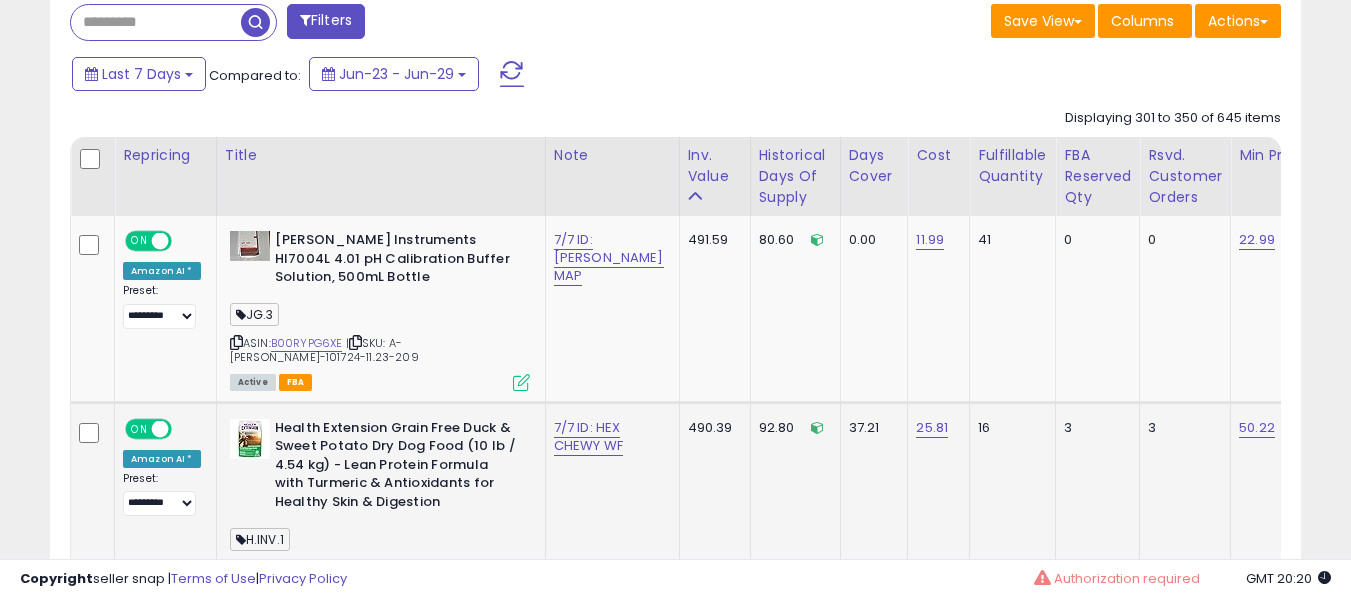 scroll, scrollTop: 891, scrollLeft: 0, axis: vertical 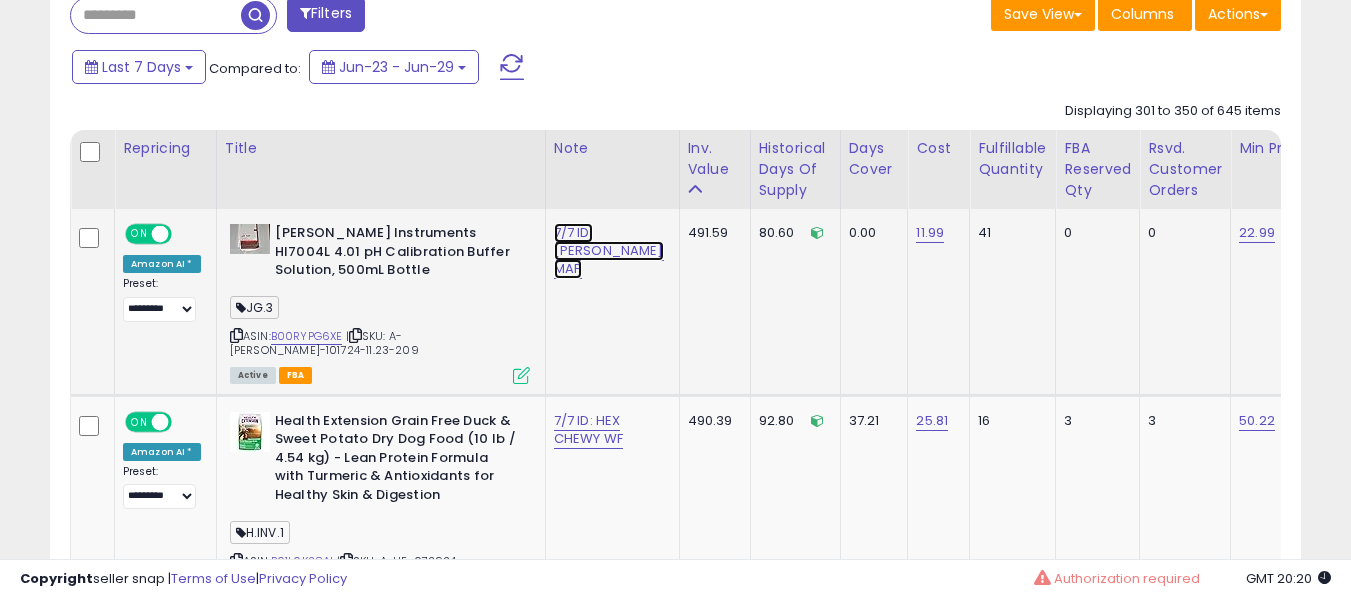 click on "7/7 ID: [PERSON_NAME] MAP" at bounding box center (609, 251) 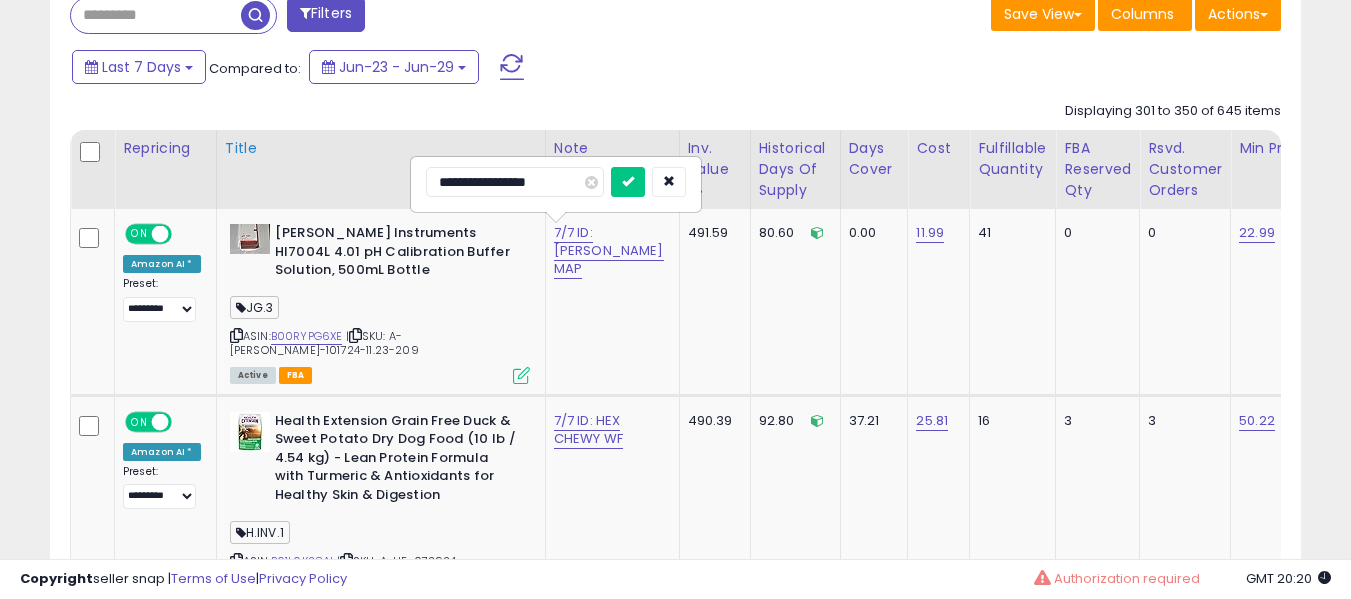 drag, startPoint x: 454, startPoint y: 177, endPoint x: 392, endPoint y: 162, distance: 63.788715 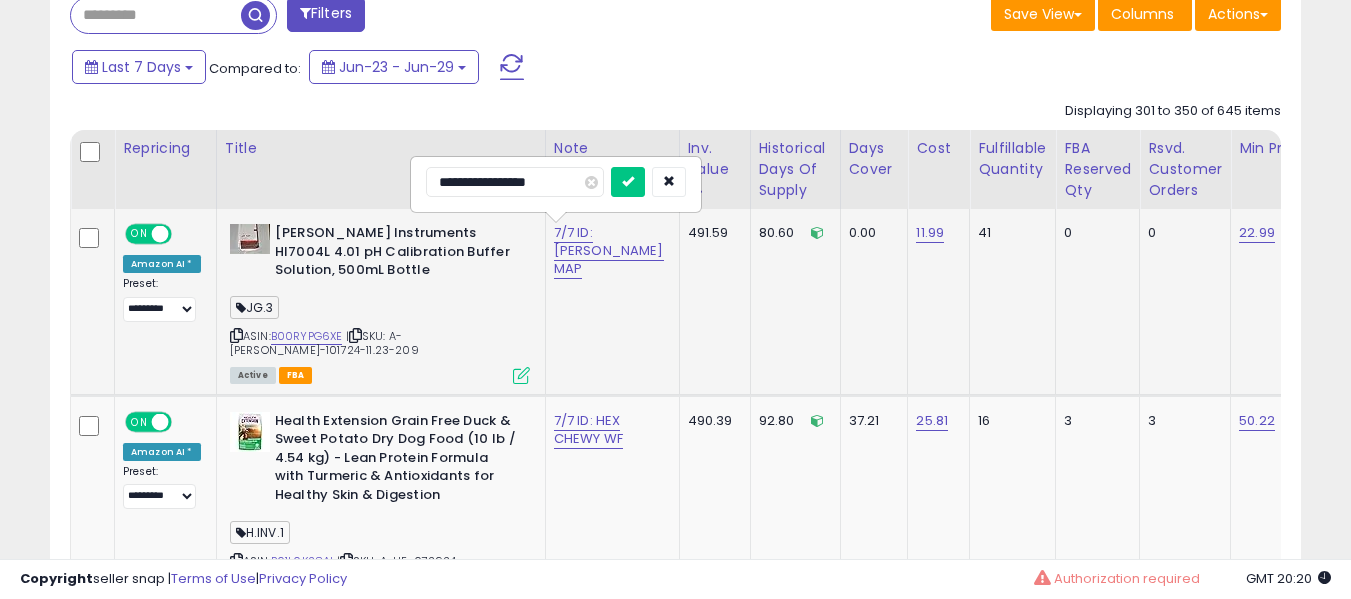 click on "**********" at bounding box center [515, 182] 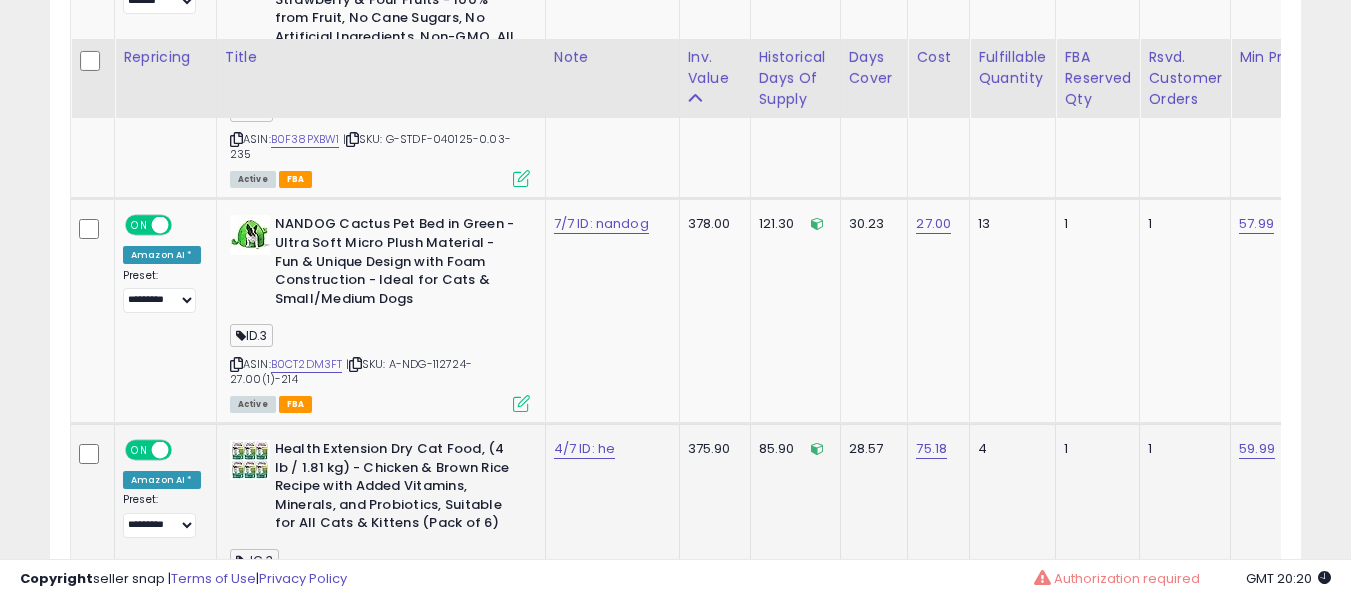 scroll, scrollTop: 5928, scrollLeft: 0, axis: vertical 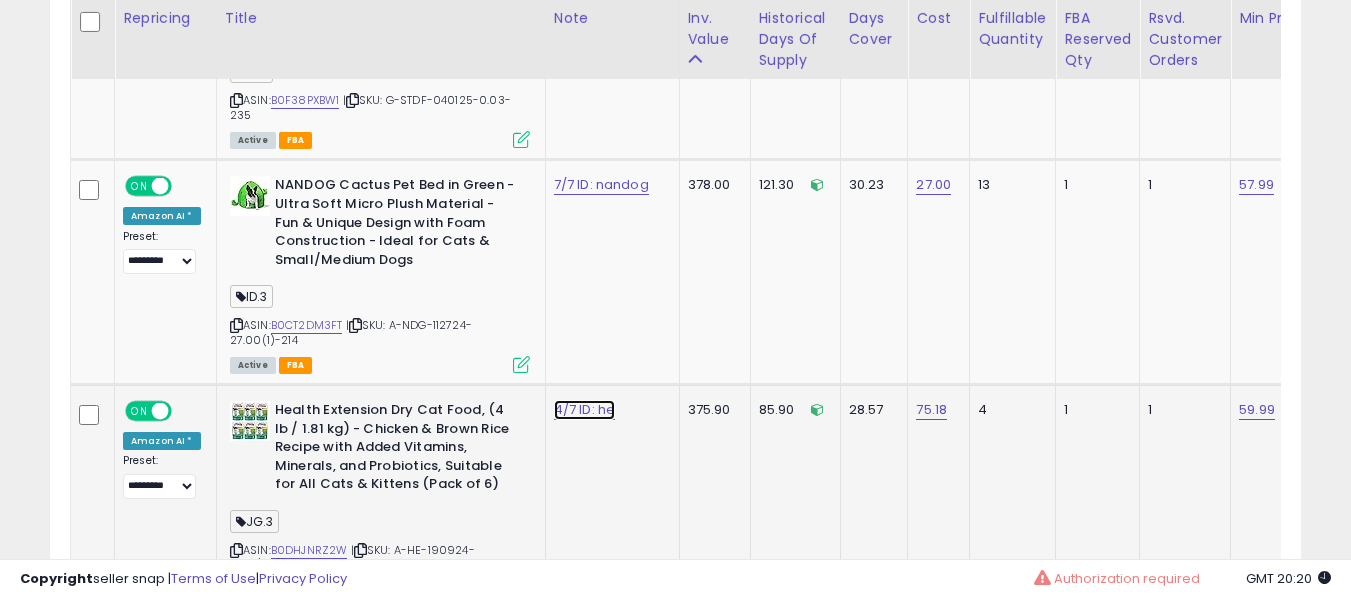 click on "4/7 ID: he" at bounding box center (609, -4786) 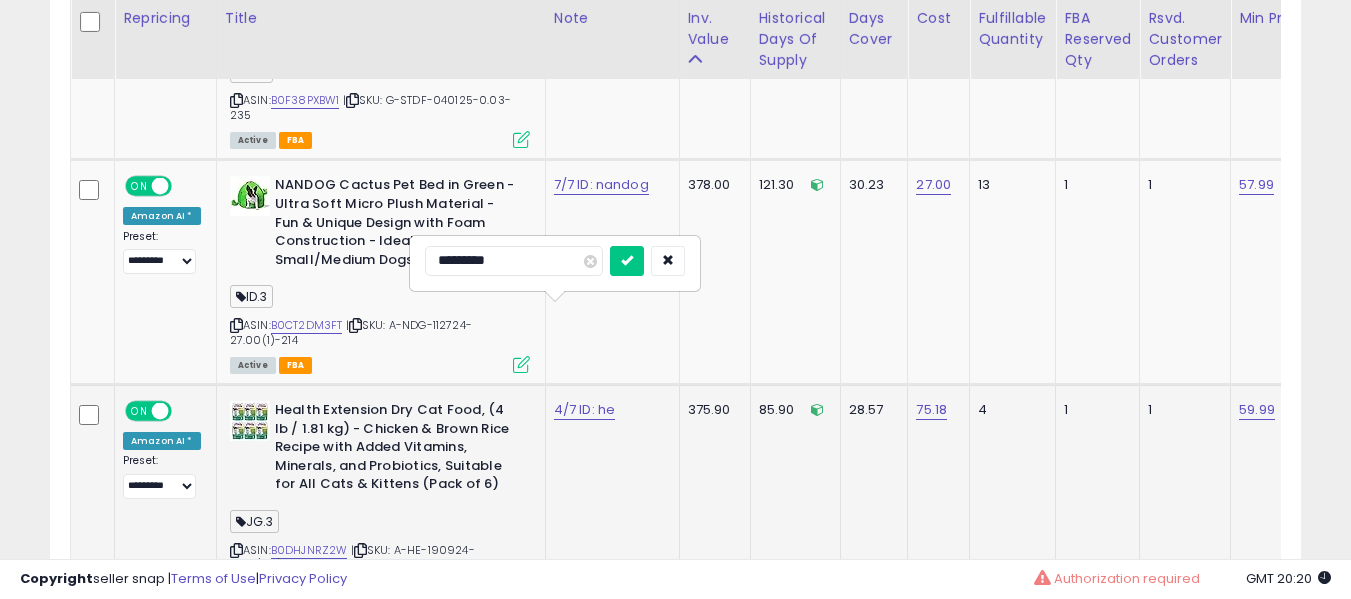 type on "**********" 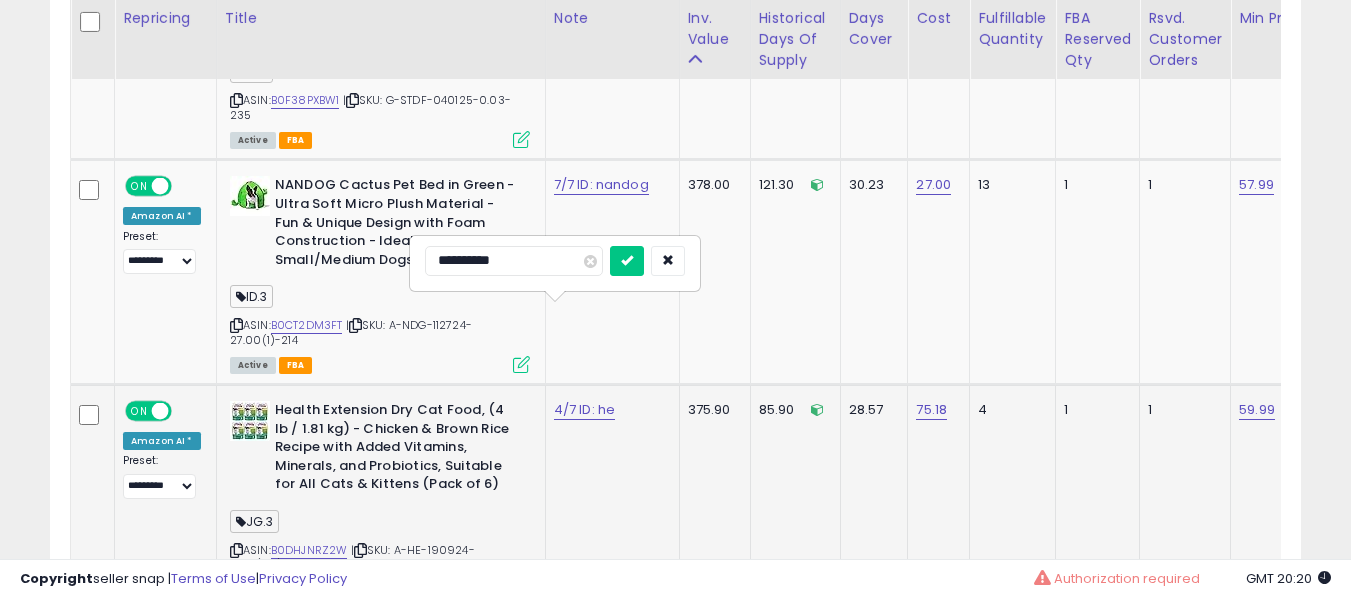 click at bounding box center [627, 261] 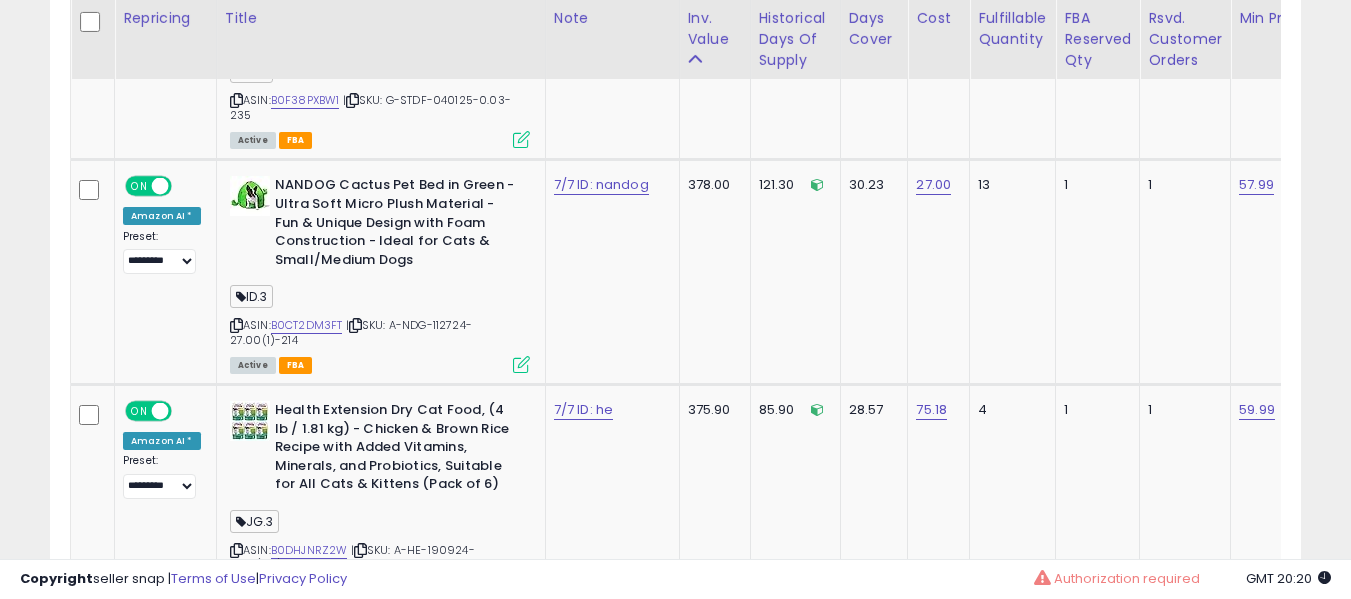 scroll, scrollTop: 5828, scrollLeft: 0, axis: vertical 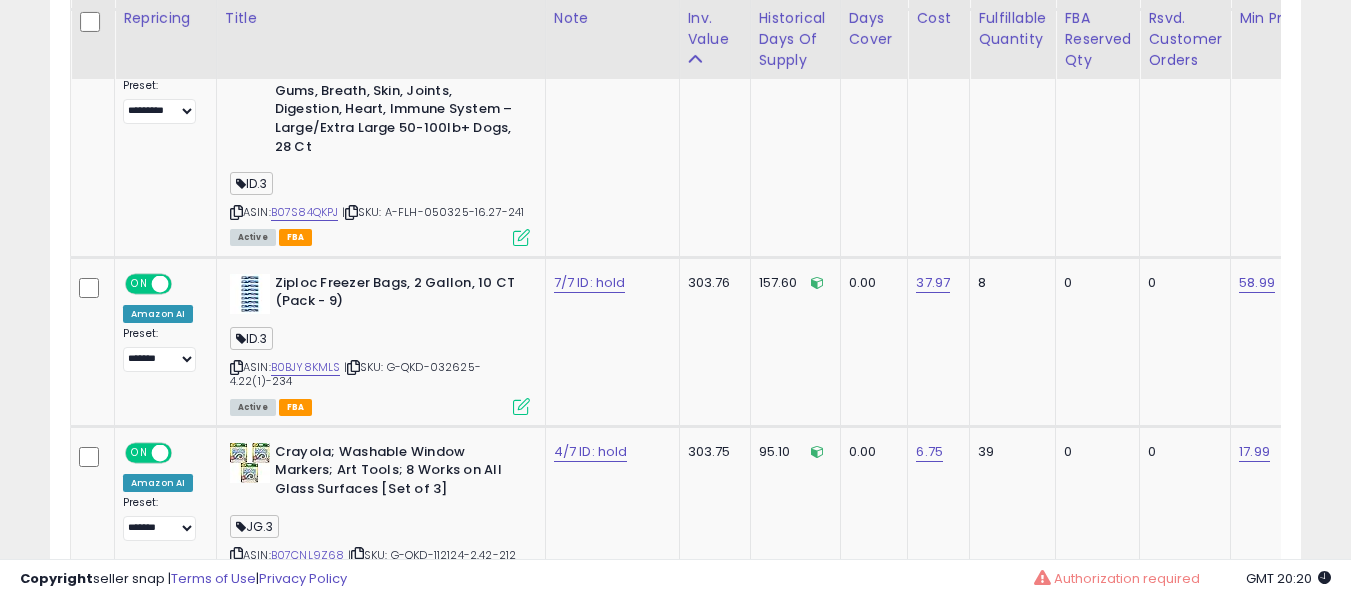 click on "8" 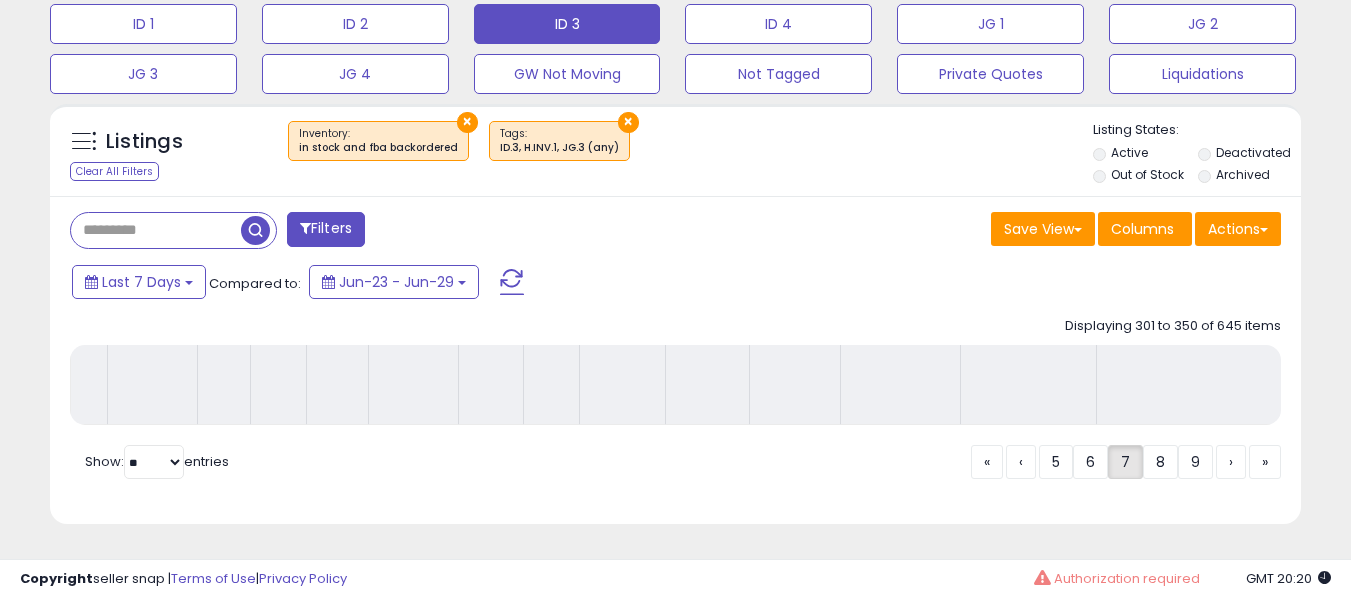 scroll, scrollTop: 691, scrollLeft: 0, axis: vertical 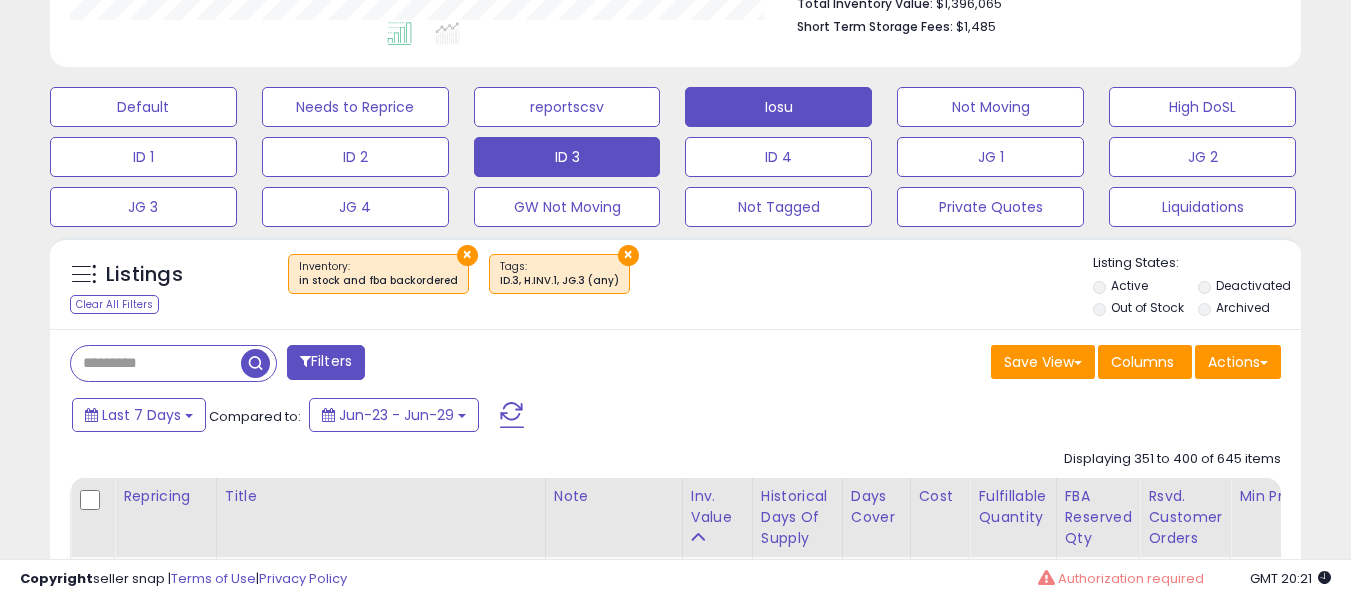 click on "Default
Needs to Reprice
reportscsv
Iosu
Not Moving
High DoSL
ID 1
ID 2
ID 3
ID 4
JG 1
JG 2
JG 3
JG 4
GW Not Moving" at bounding box center [675, 152] 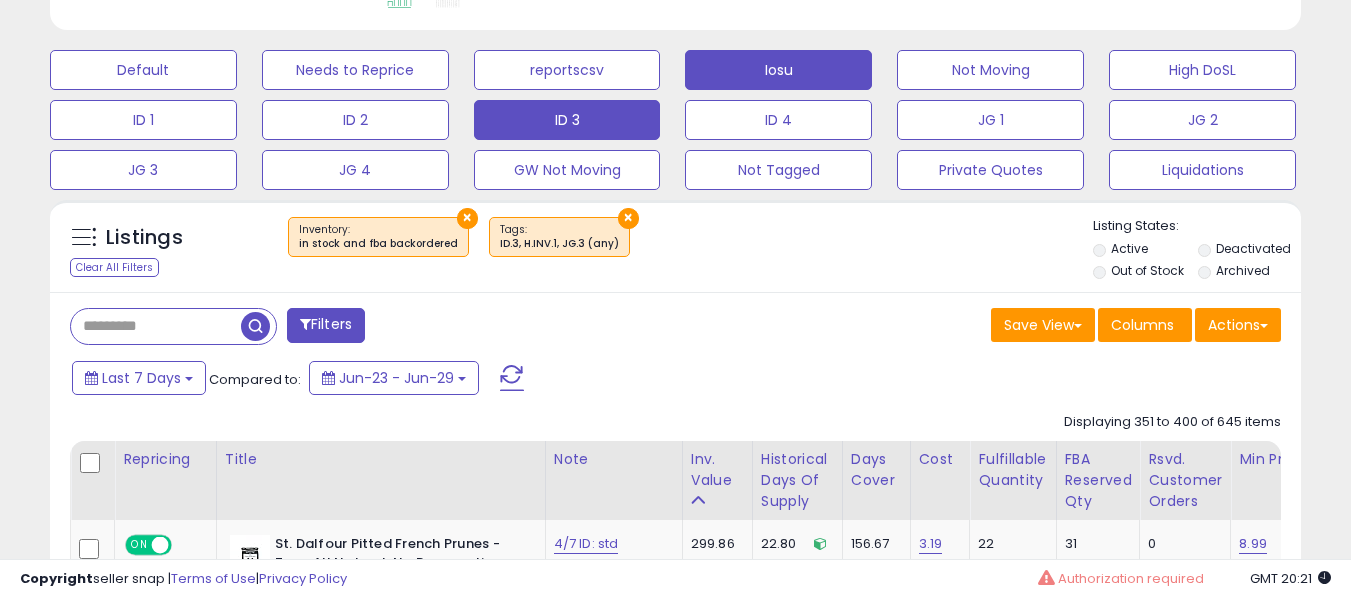 type 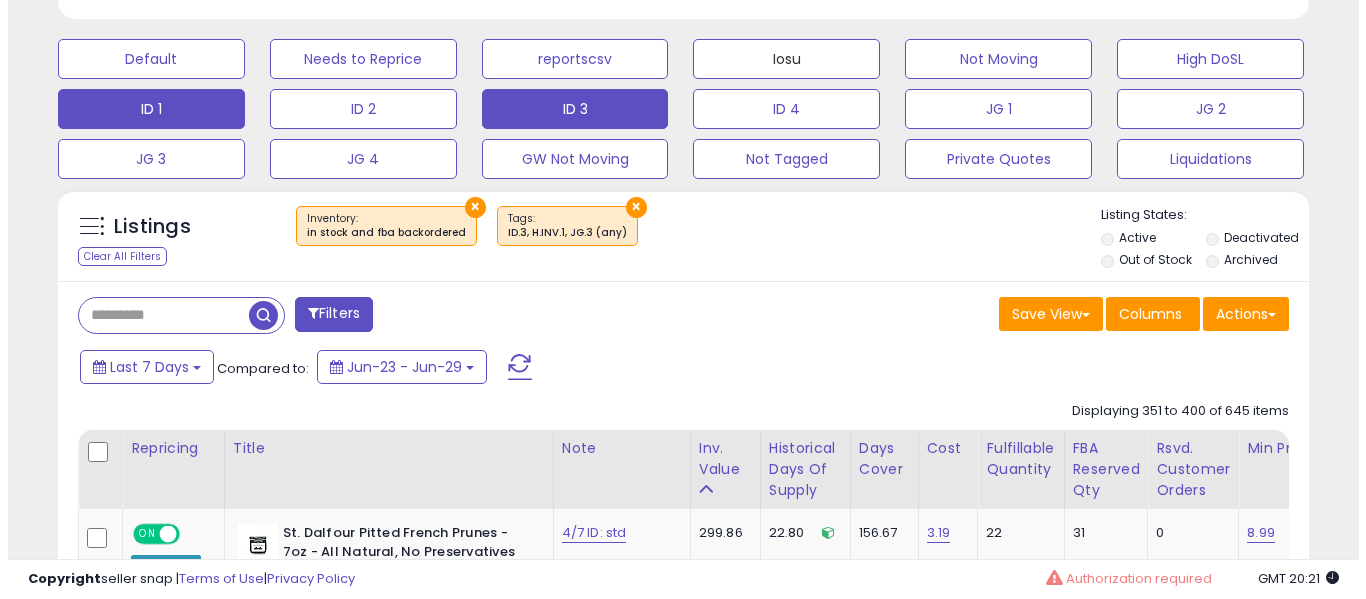 scroll, scrollTop: 491, scrollLeft: 0, axis: vertical 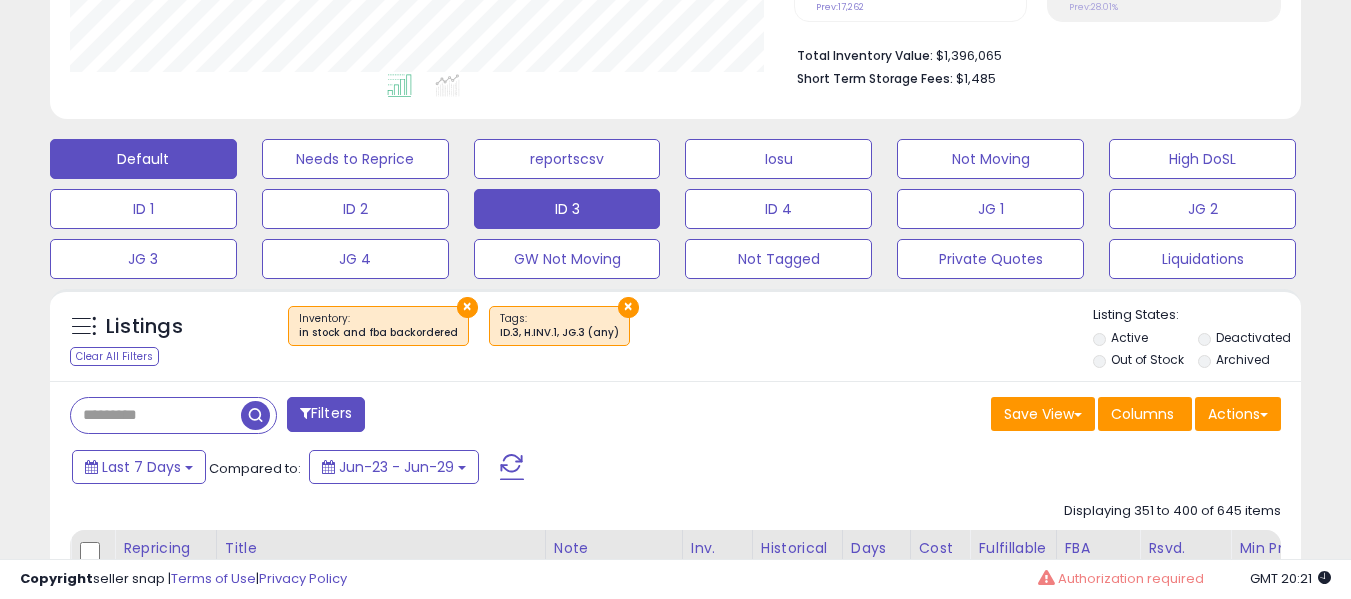 click on "Default" at bounding box center [143, 159] 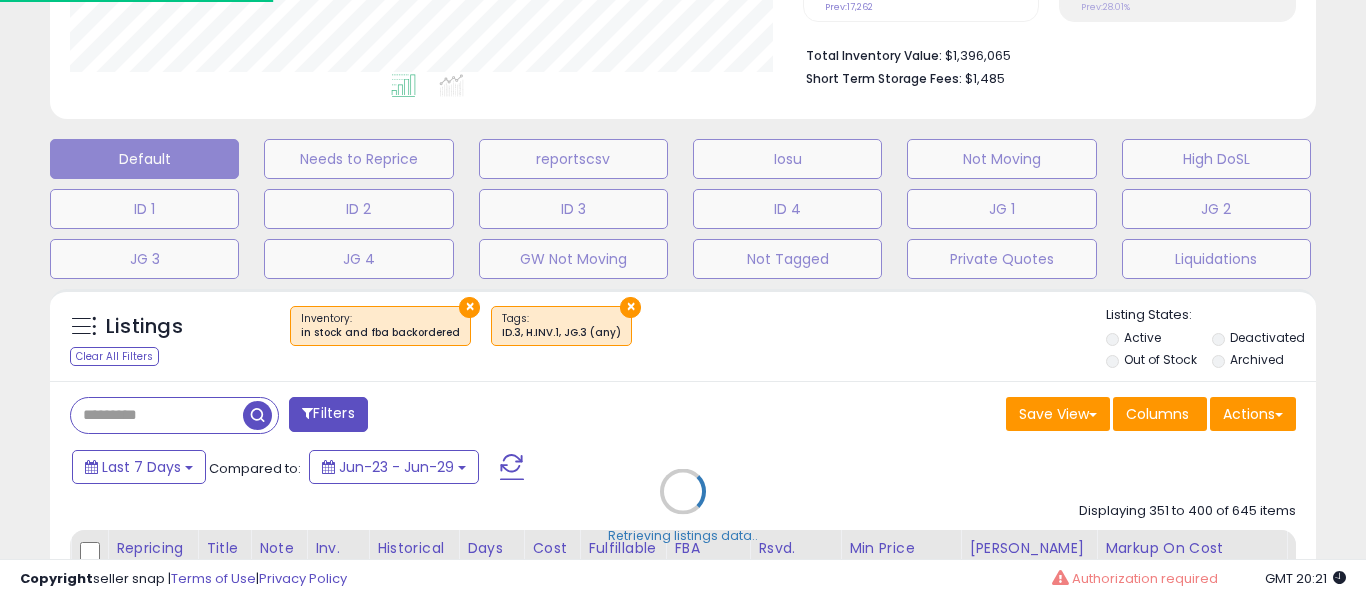 scroll, scrollTop: 999590, scrollLeft: 999267, axis: both 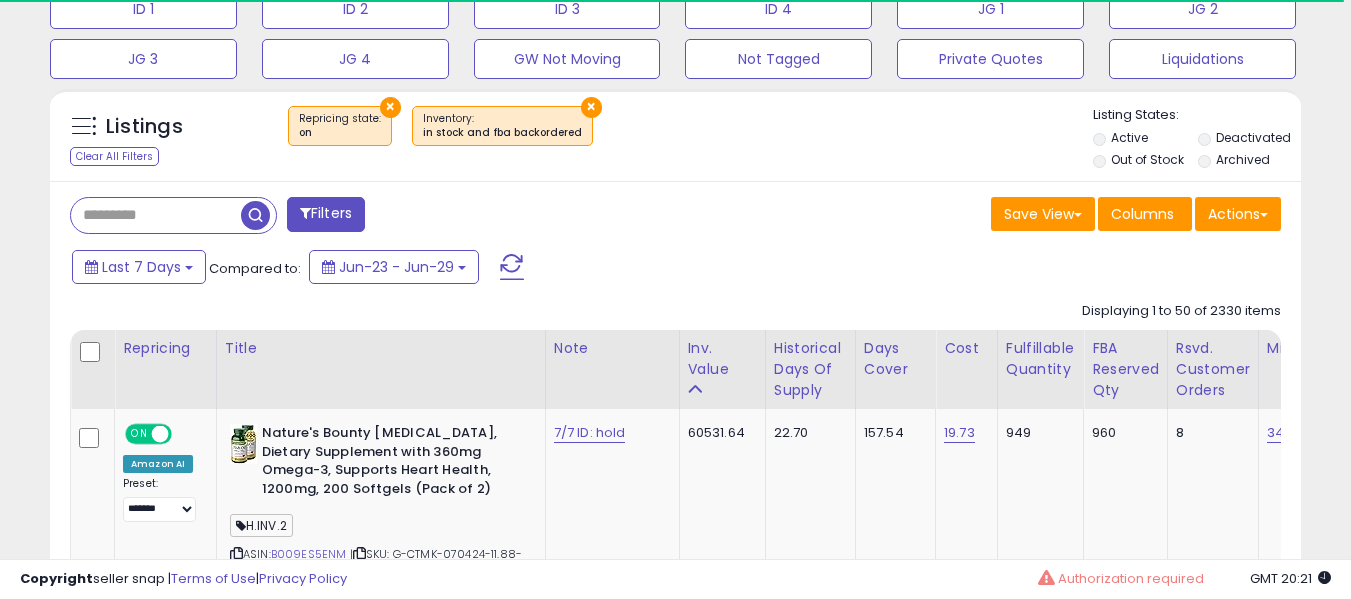 click at bounding box center (156, 215) 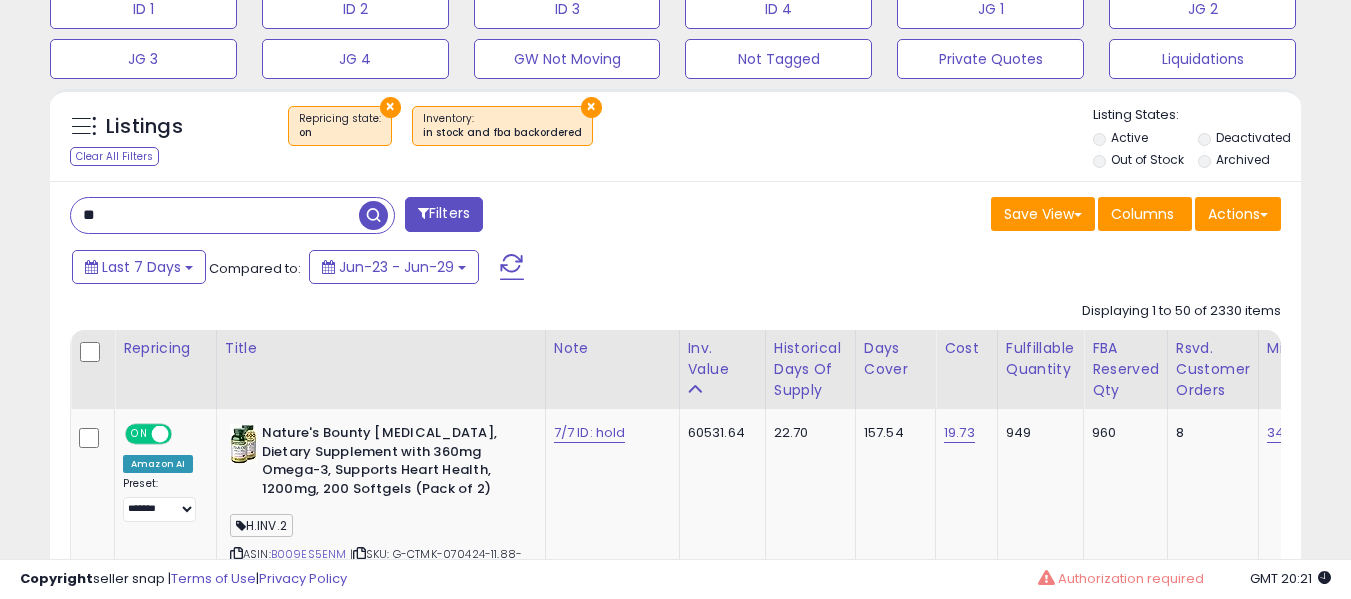 scroll, scrollTop: 999590, scrollLeft: 999276, axis: both 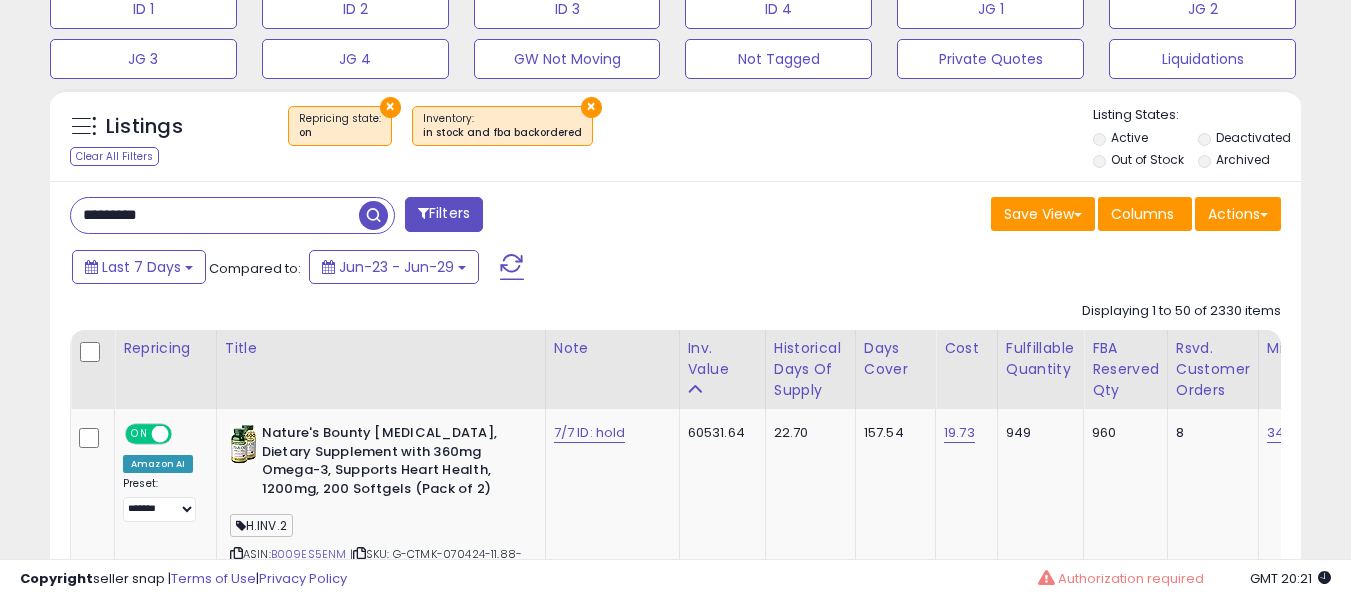 type on "*********" 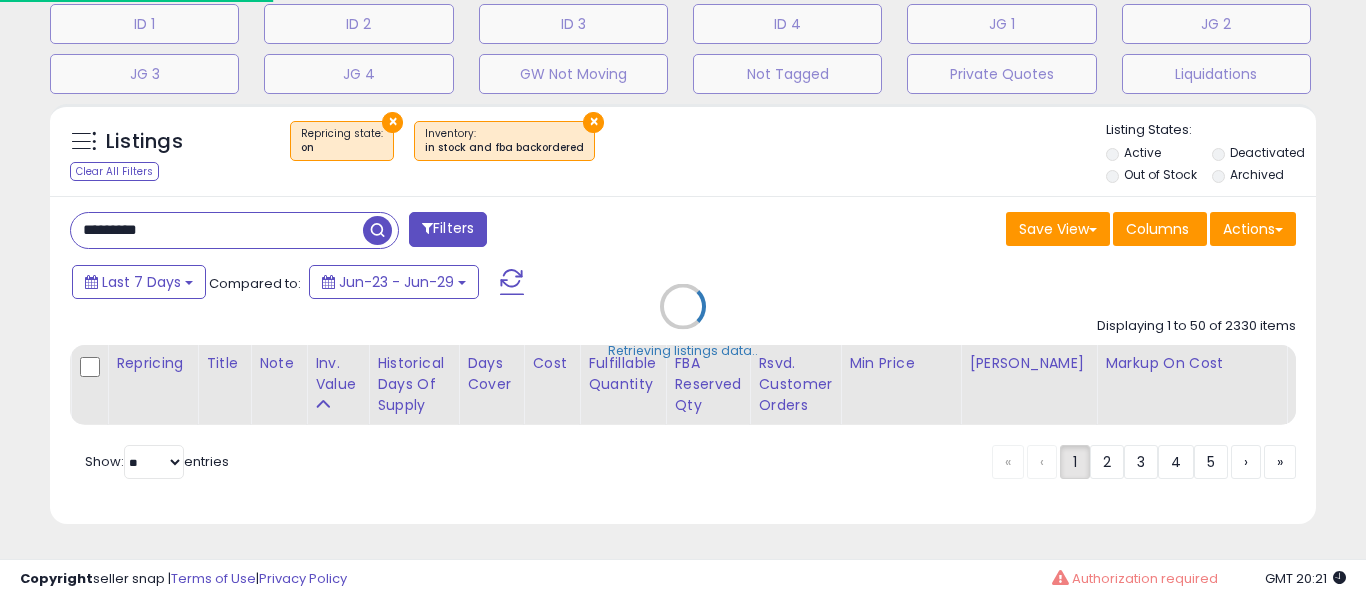 scroll, scrollTop: 999590, scrollLeft: 999267, axis: both 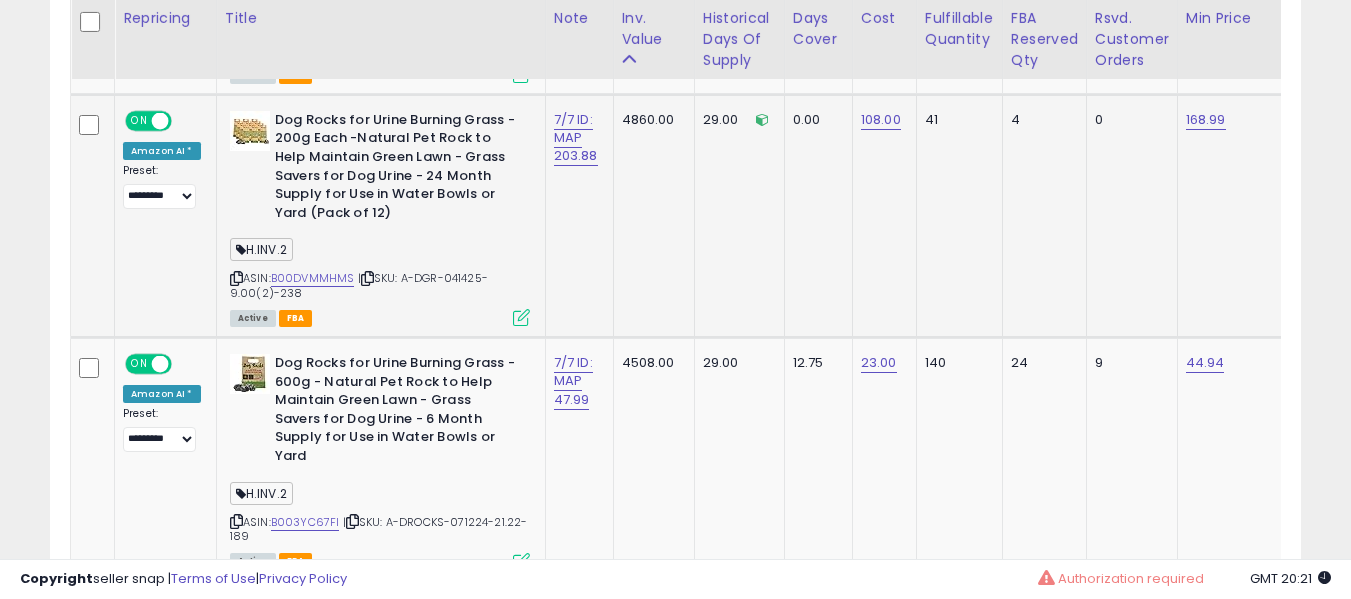 click on "|   SKU: A-DGR-041425-9.00(2)-238" at bounding box center [359, 285] 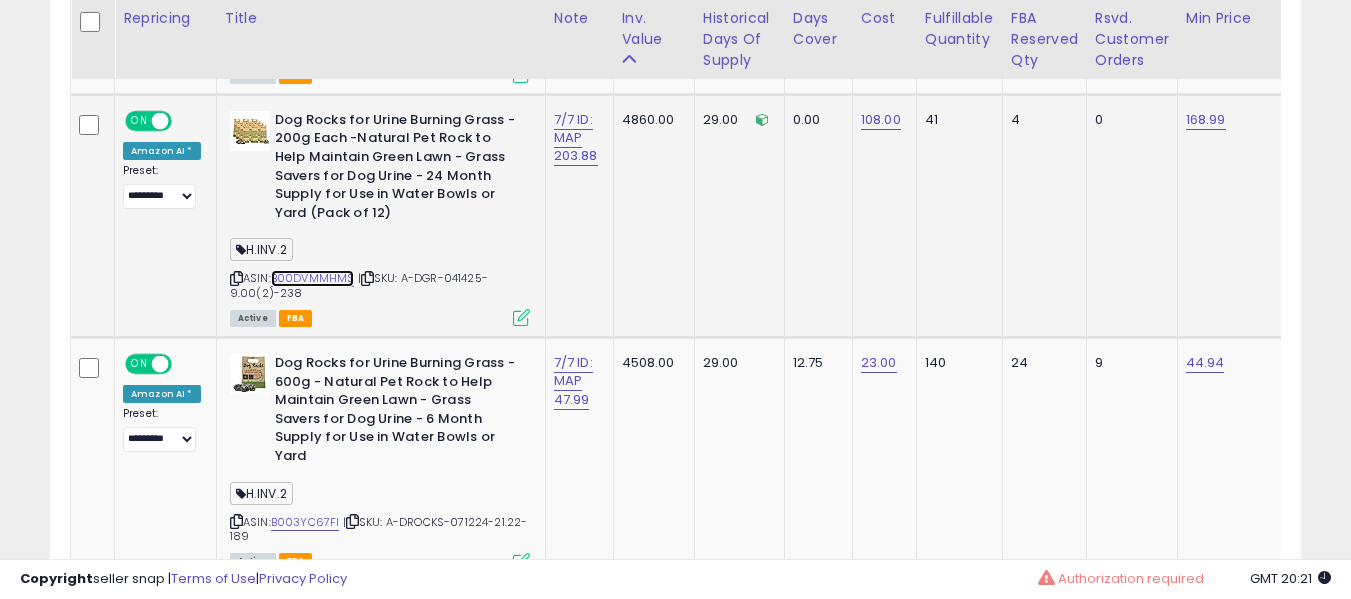 click on "B00DVMMHMS" at bounding box center (313, 278) 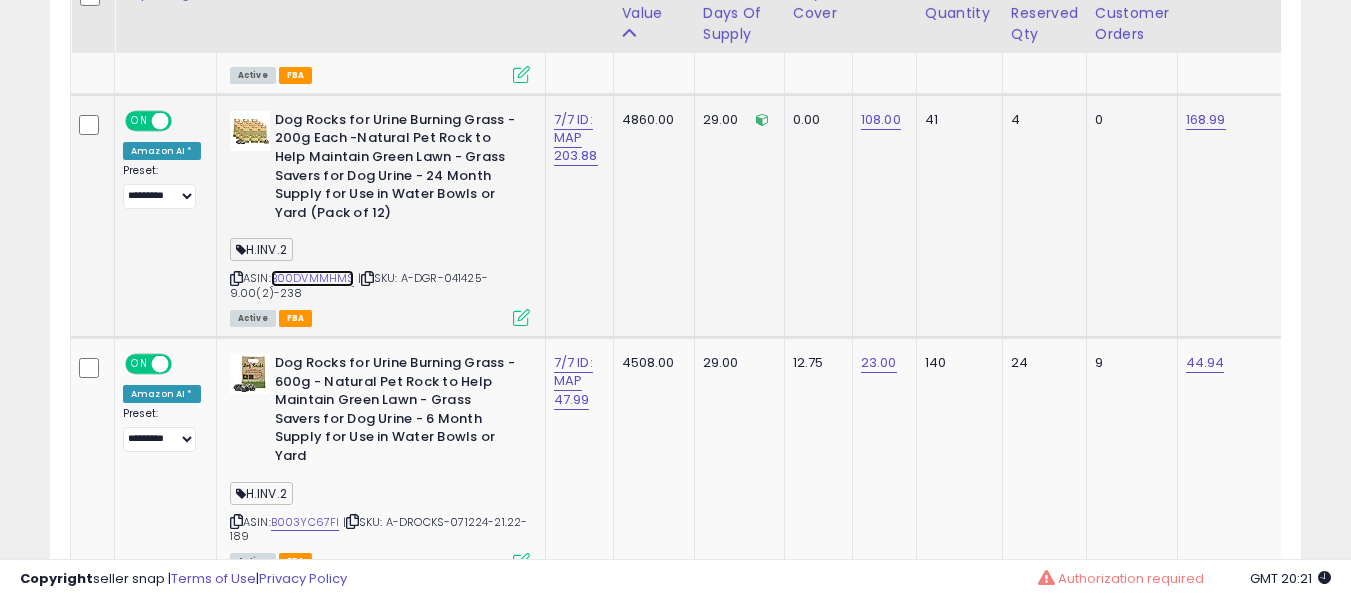 scroll, scrollTop: 1391, scrollLeft: 0, axis: vertical 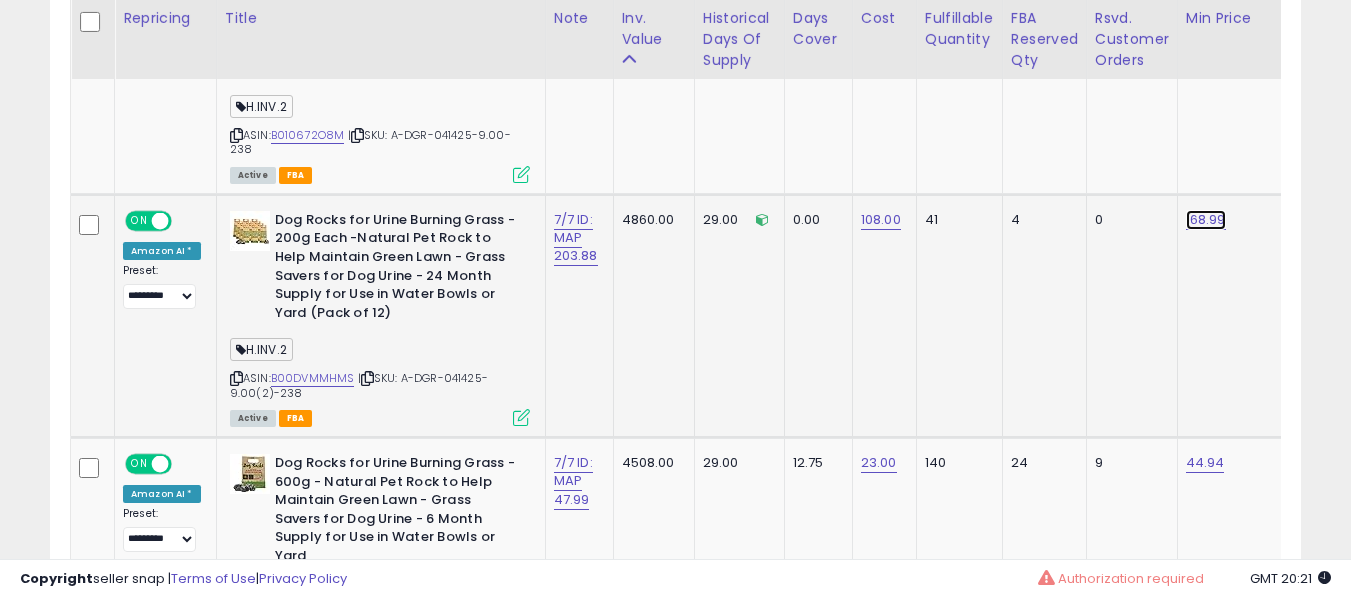click on "168.99" at bounding box center [1202, -267] 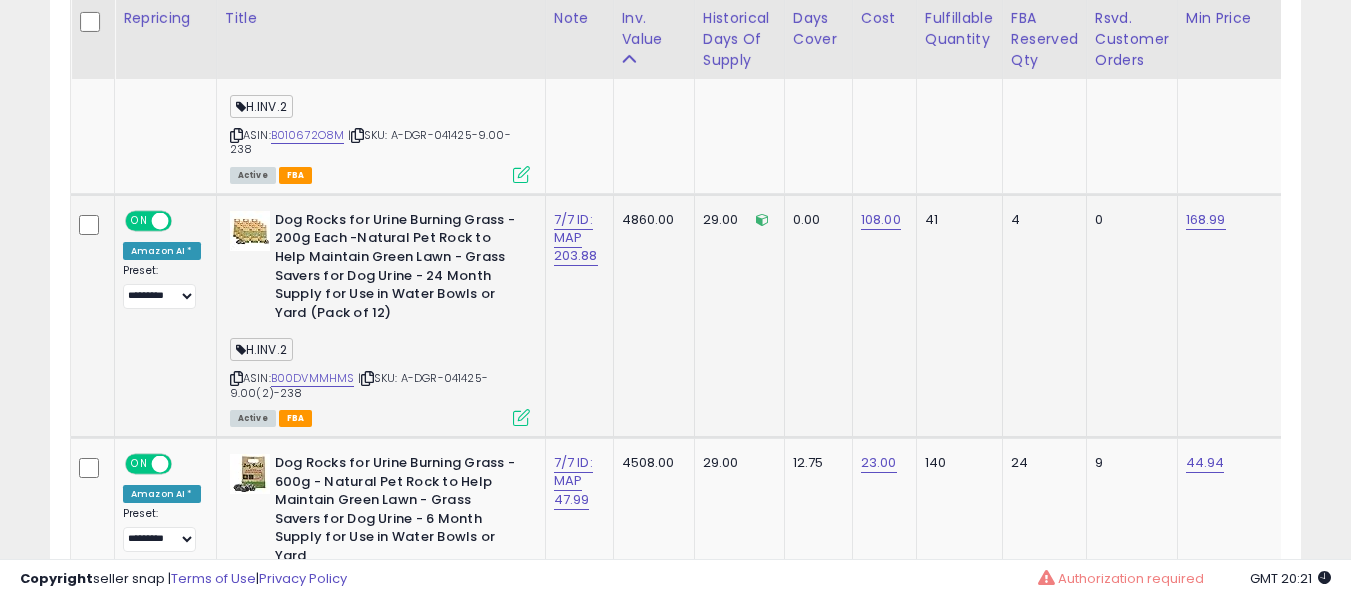 scroll, scrollTop: 0, scrollLeft: 112, axis: horizontal 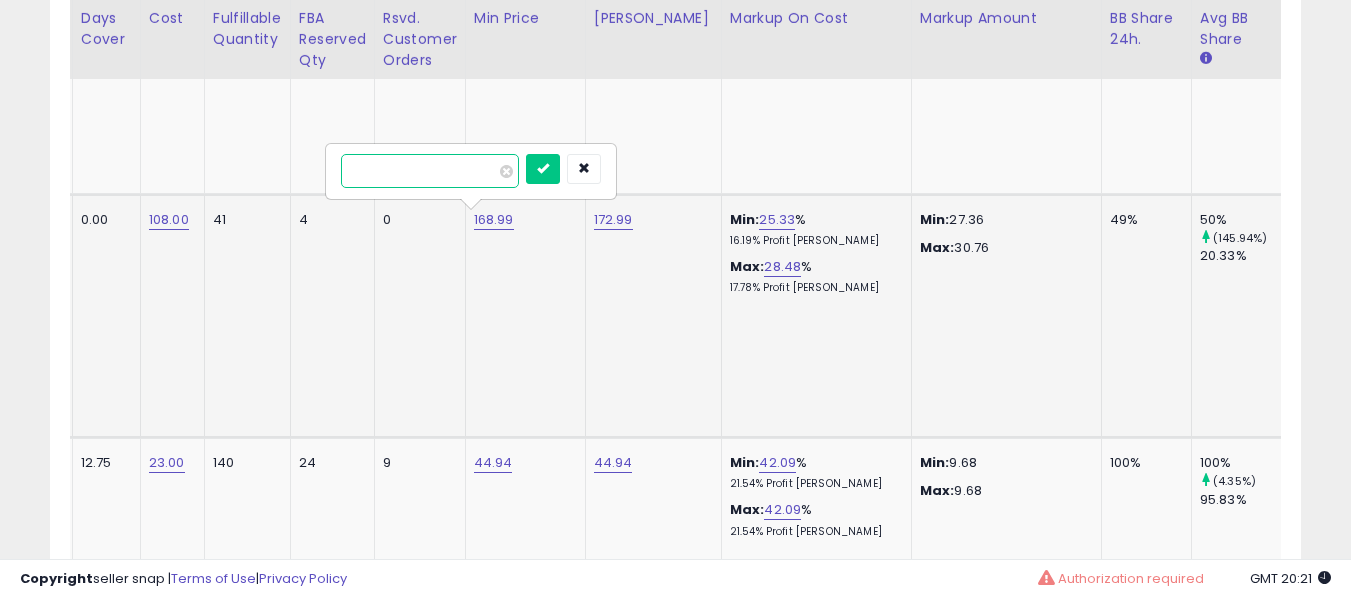 click on "******" at bounding box center (430, 171) 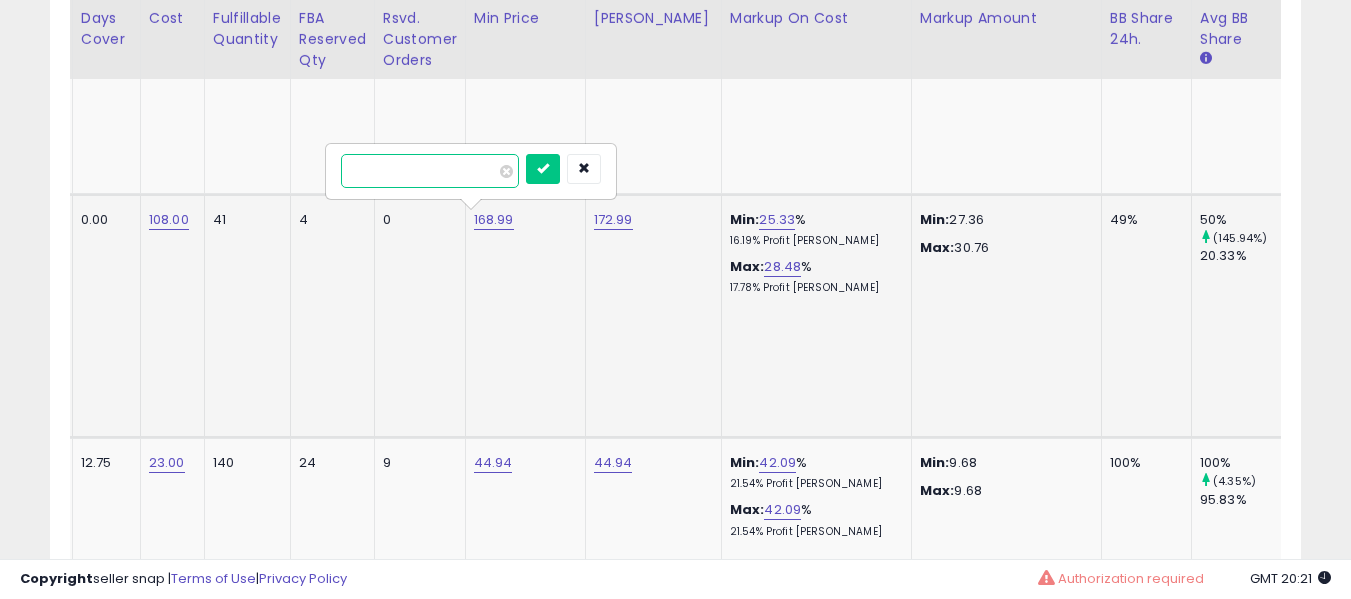 type on "****" 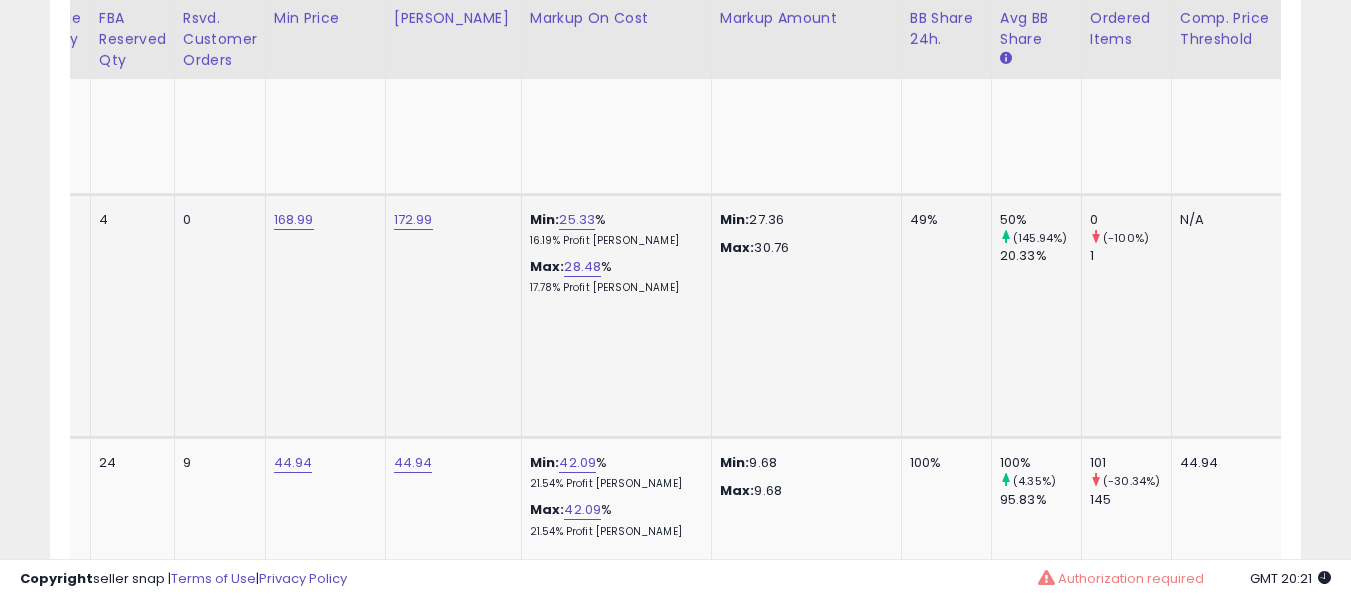 click on "0     (-100%)   1" 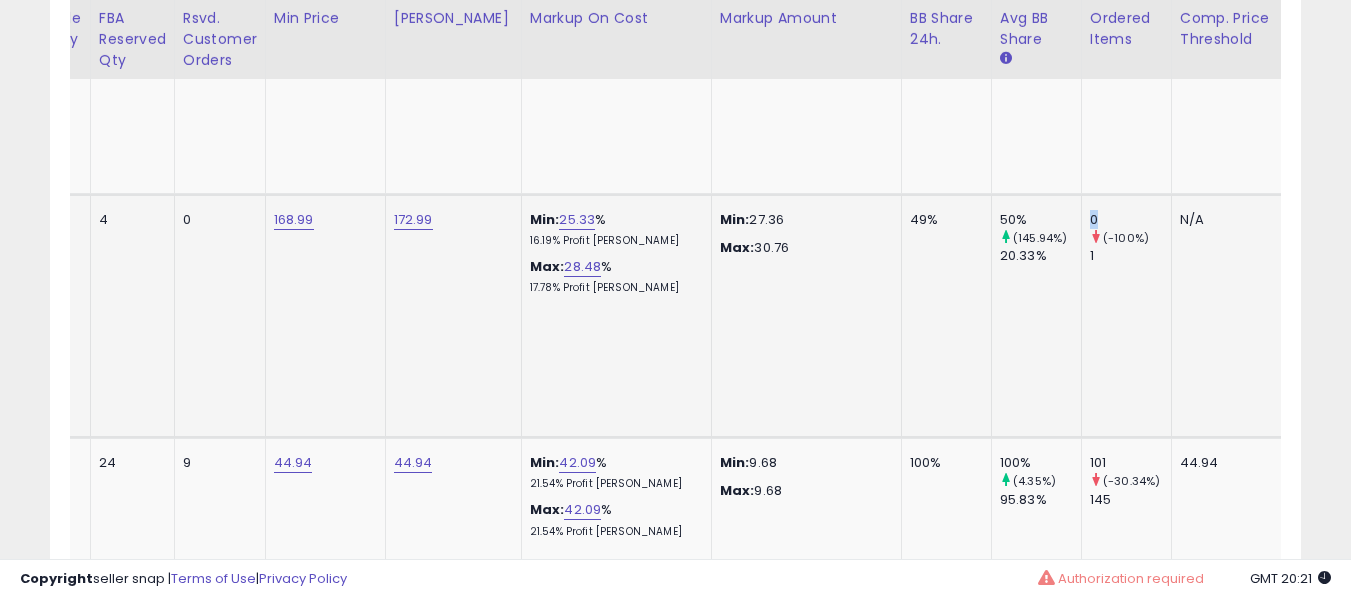 click on "0     (-100%)   1" 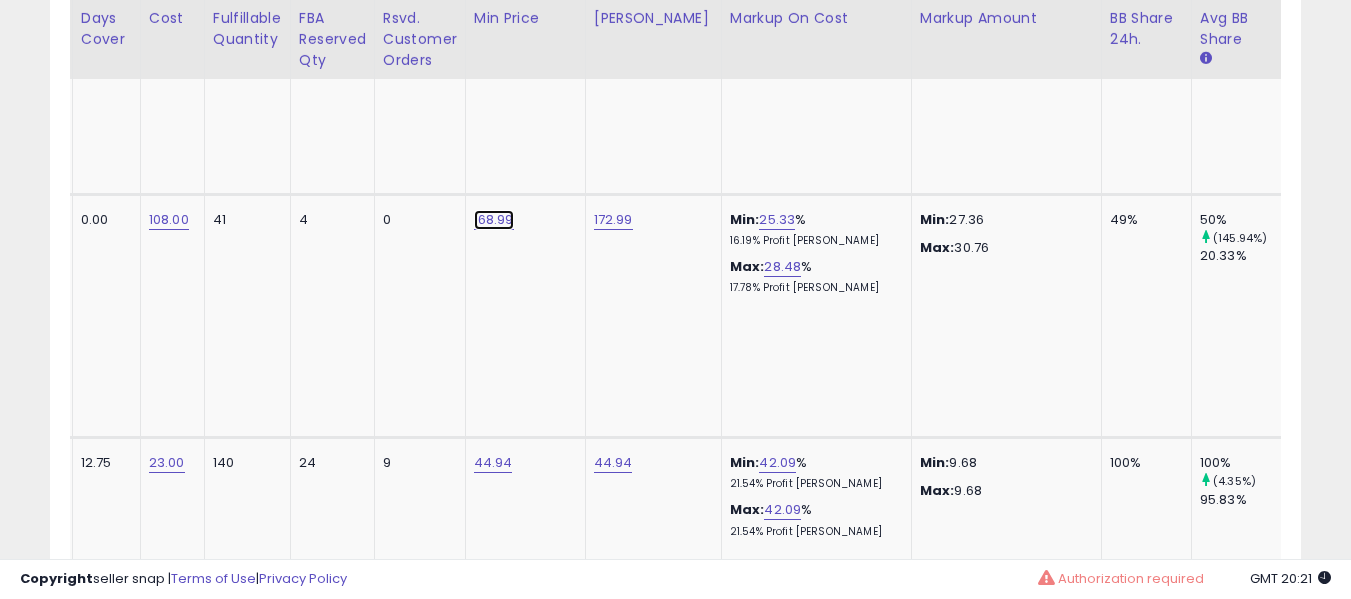 click on "168.99" at bounding box center [490, -267] 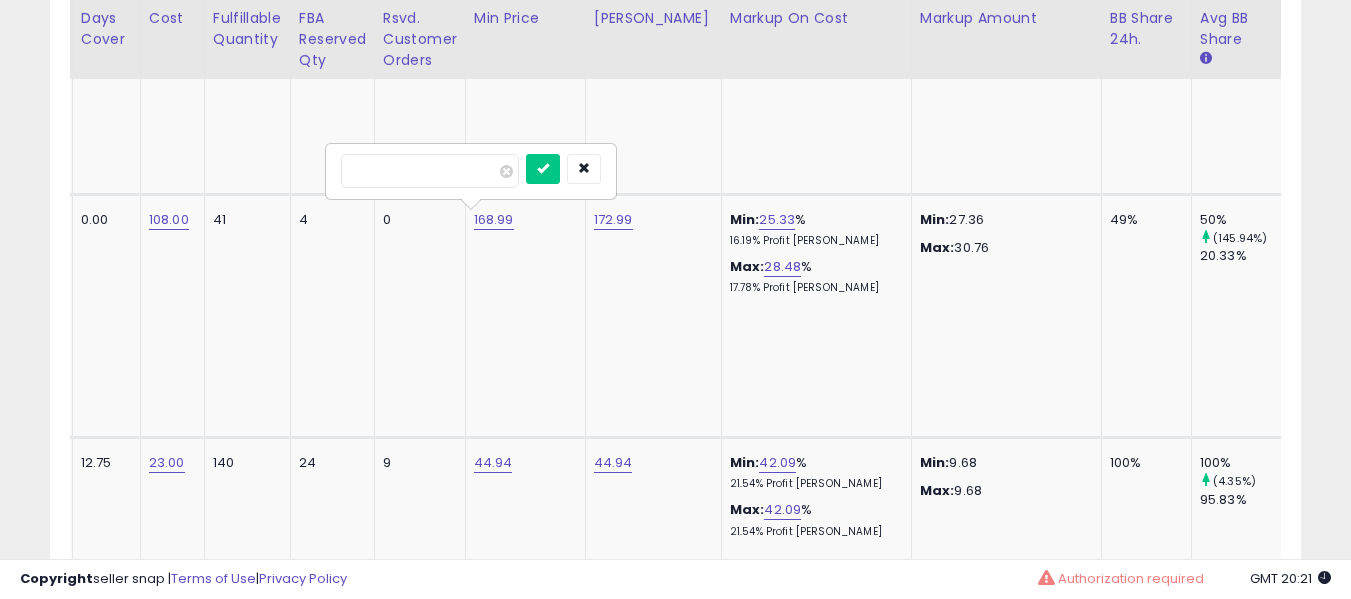 type on "******" 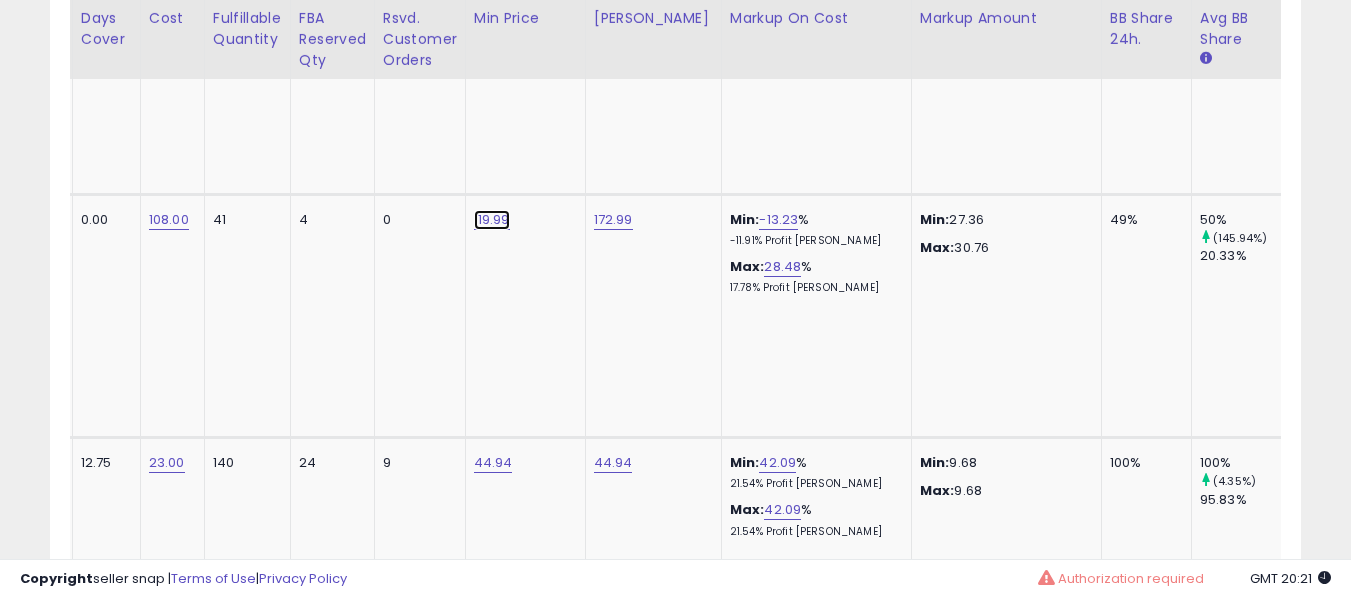 click on "119.99" at bounding box center (490, -267) 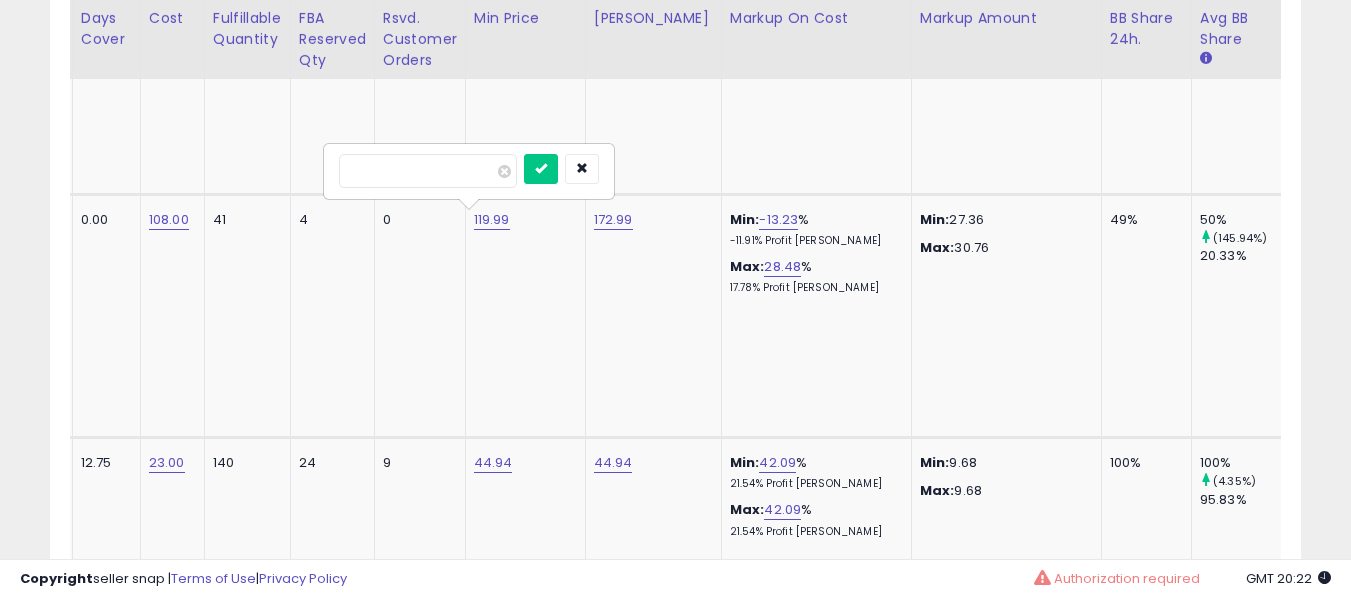 type on "******" 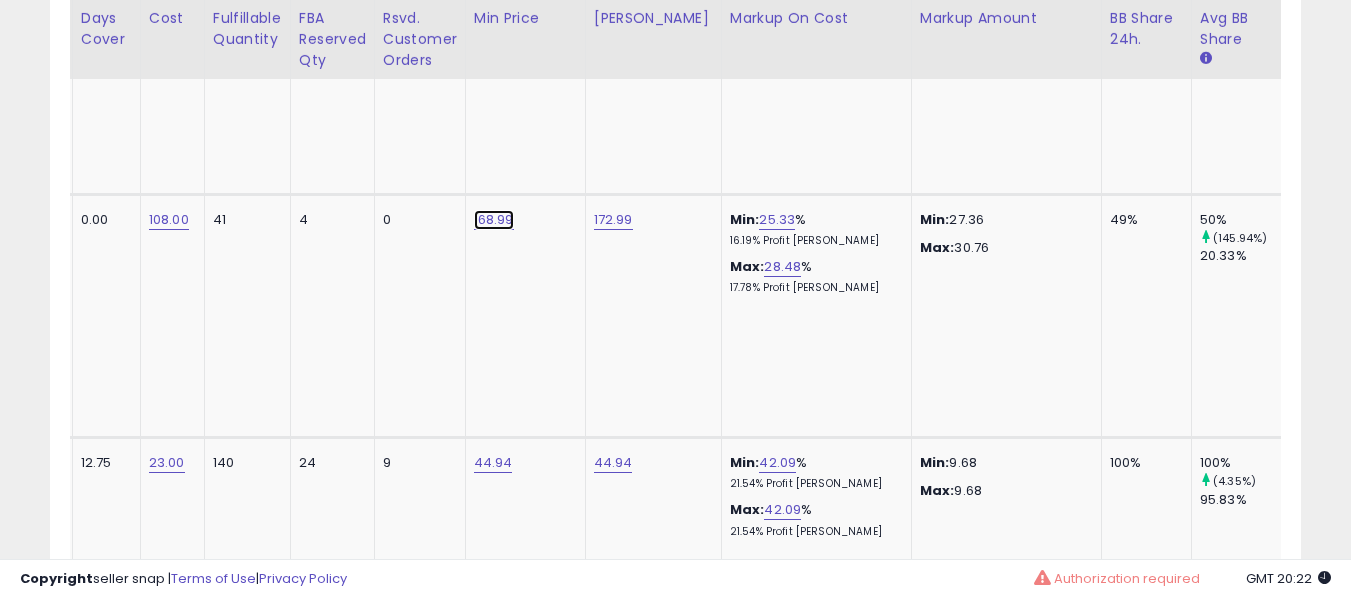 click on "168.99" at bounding box center (490, -267) 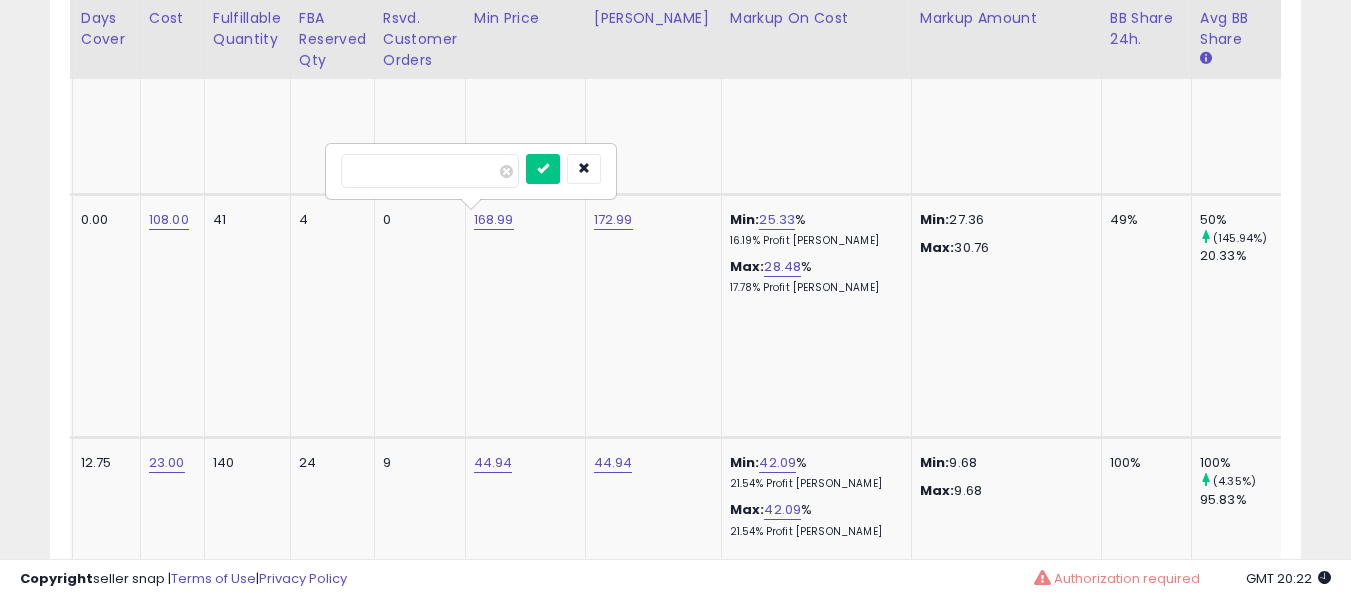 type on "******" 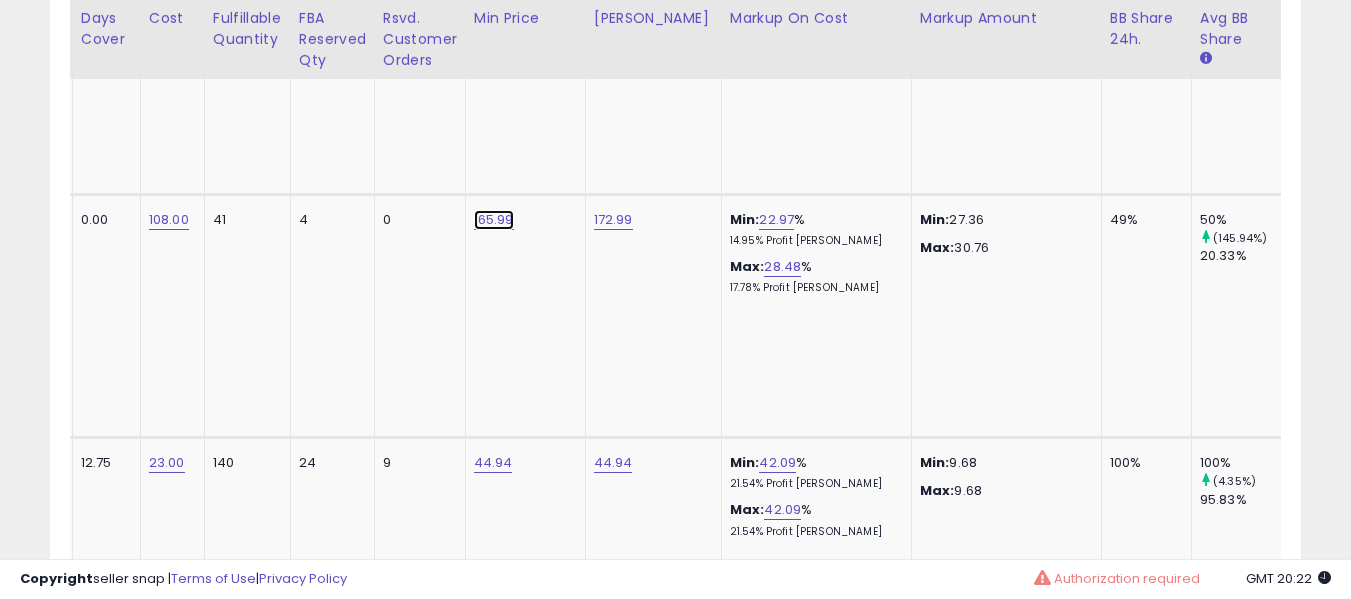 click on "165.99" at bounding box center [490, -267] 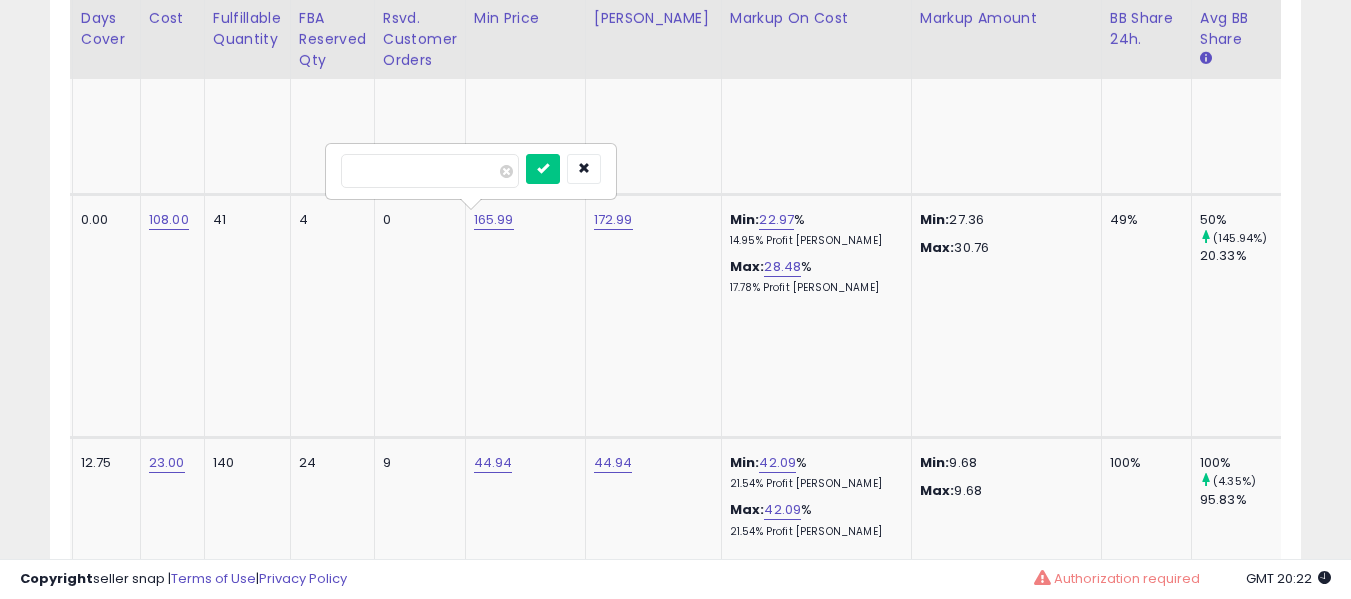 type on "******" 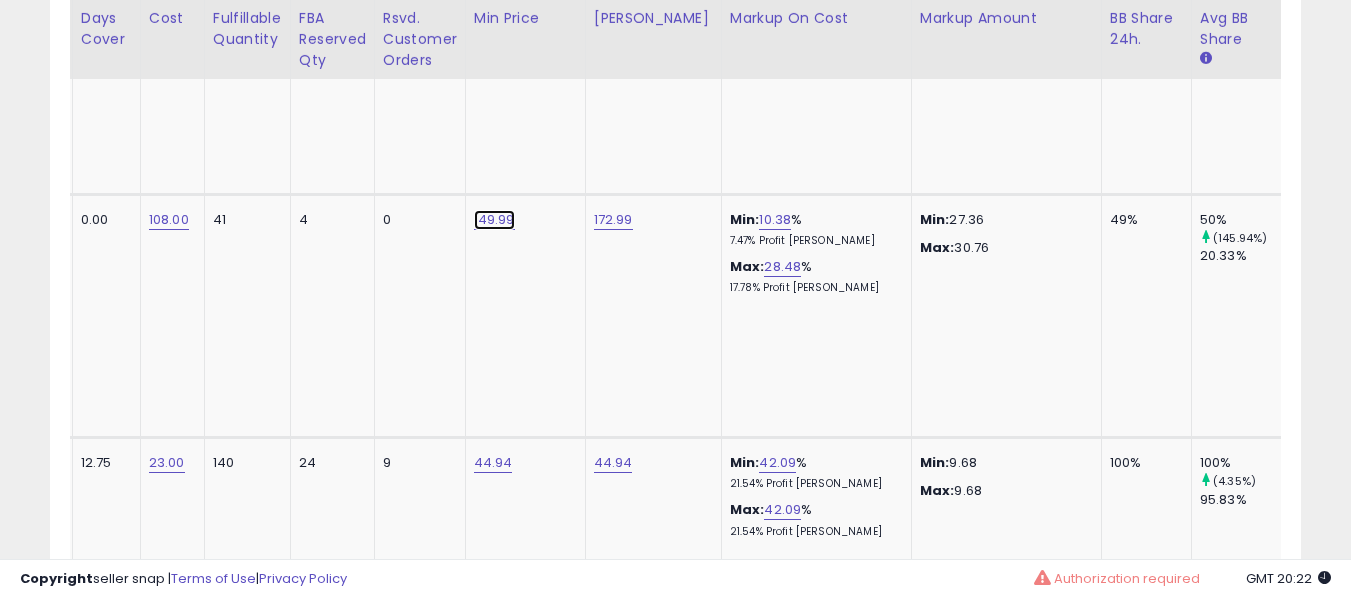 click on "149.99" at bounding box center [490, -267] 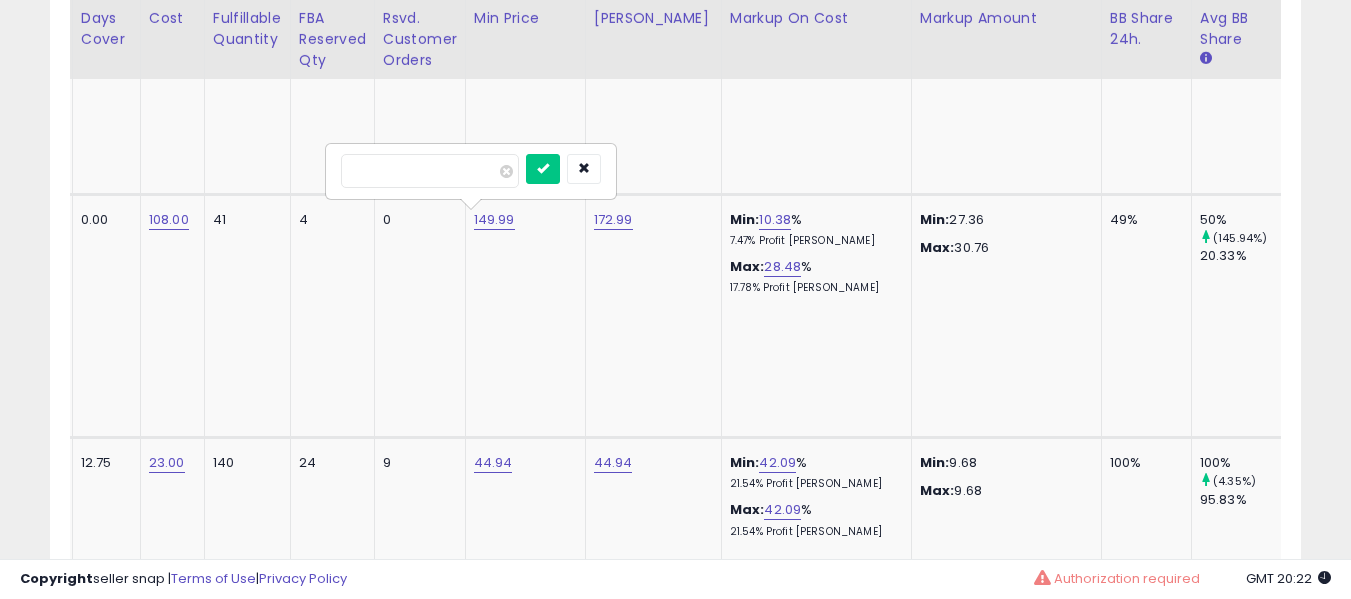 type on "******" 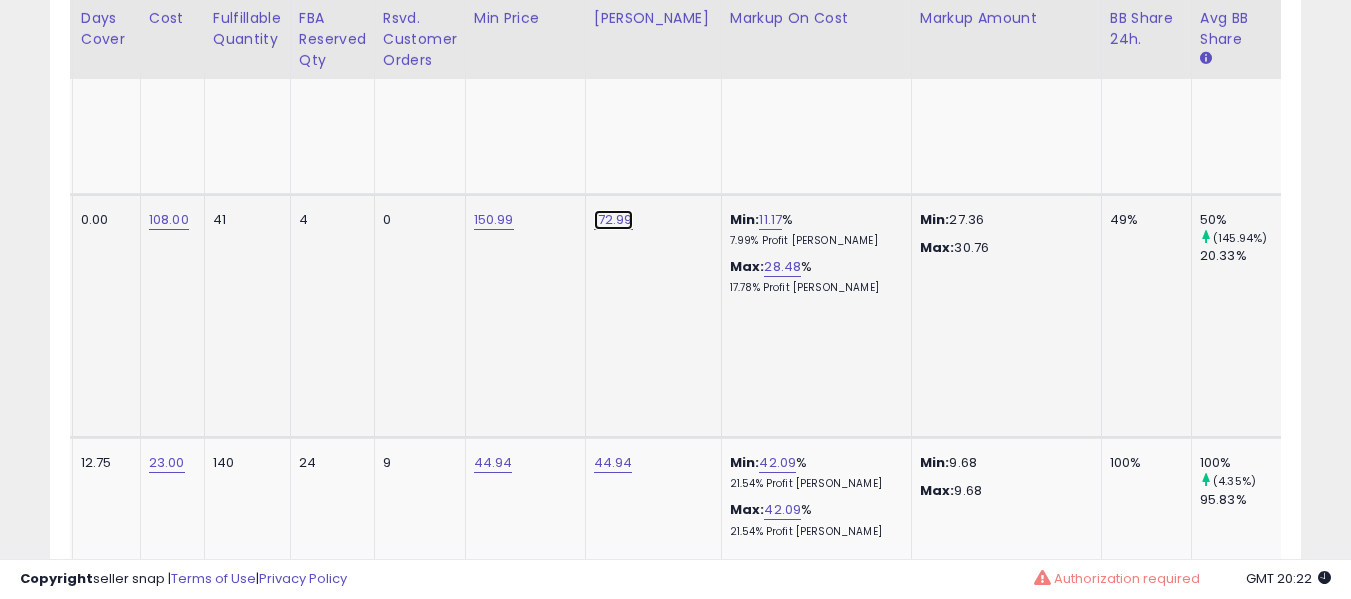 click on "172.99" at bounding box center (610, -267) 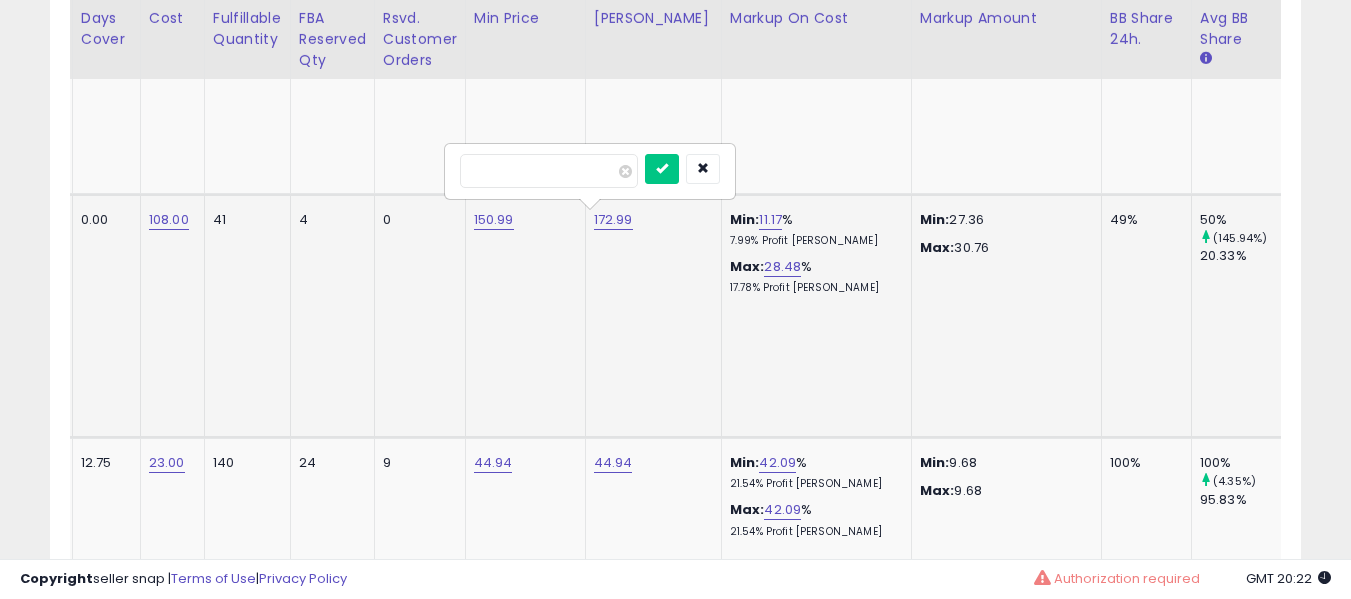 type on "******" 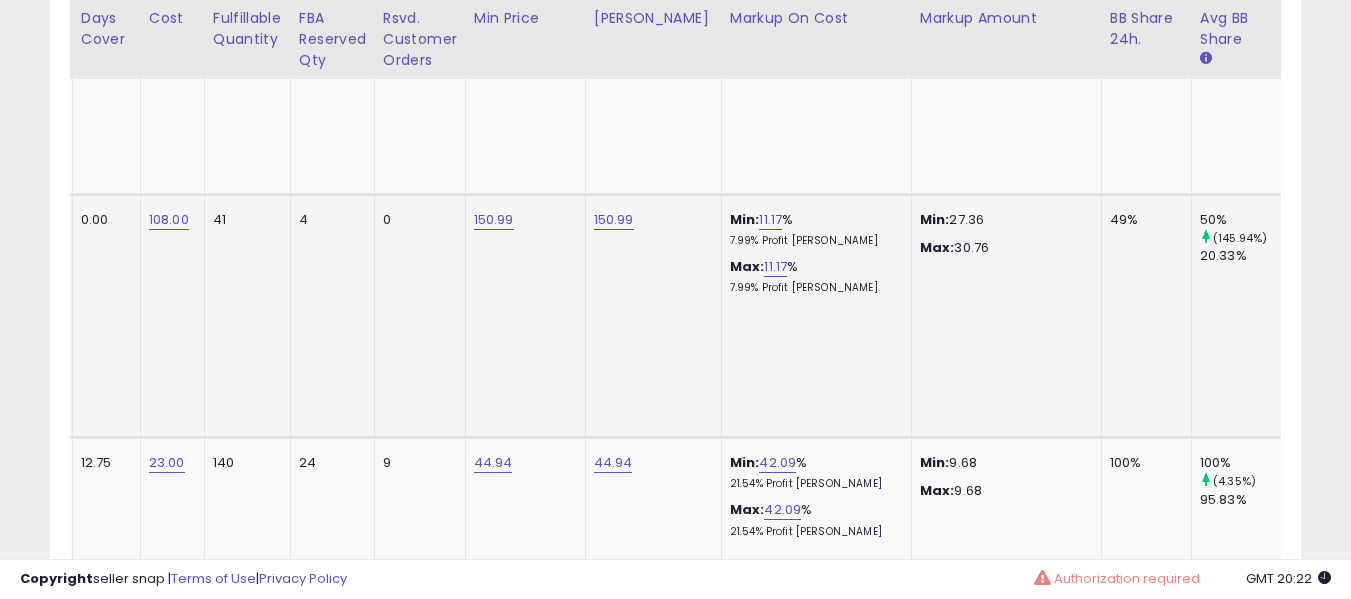 scroll, scrollTop: 0, scrollLeft: 412, axis: horizontal 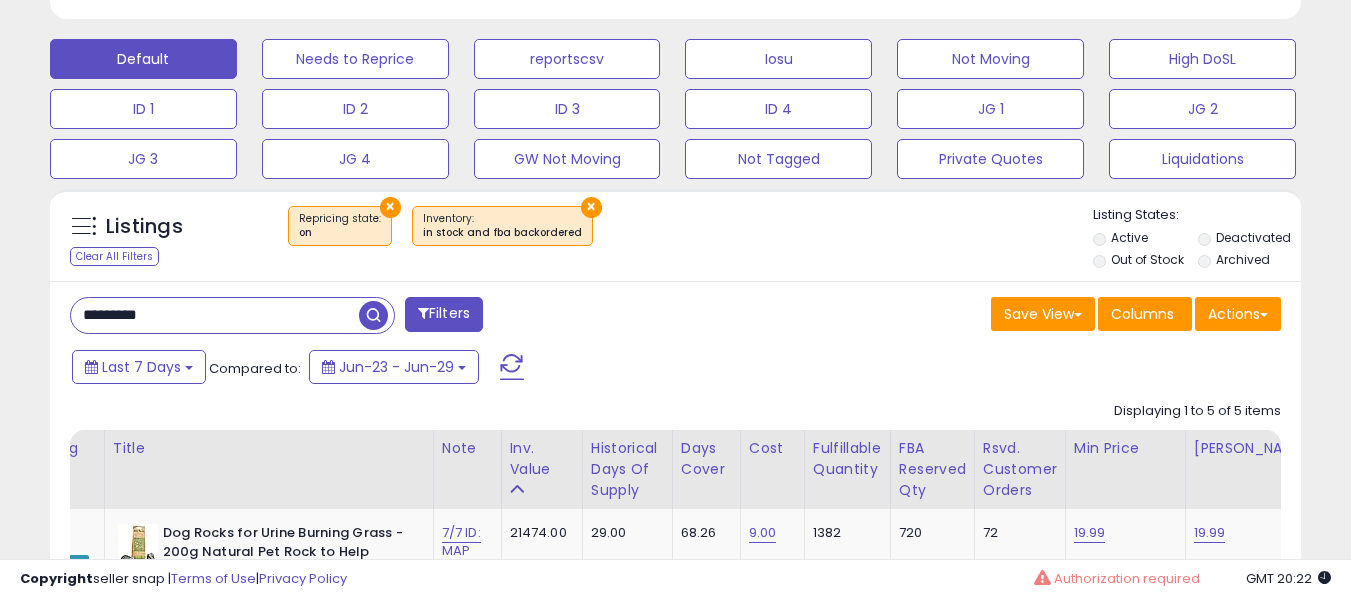 click on "Default
Needs to Reprice
reportscsv
Iosu
Not Moving
High DoSL
ID 1
ID 2
ID 3
ID 4
JG 1
JG 2
JG 3
JG 4
GW Not Moving" at bounding box center (675, 104) 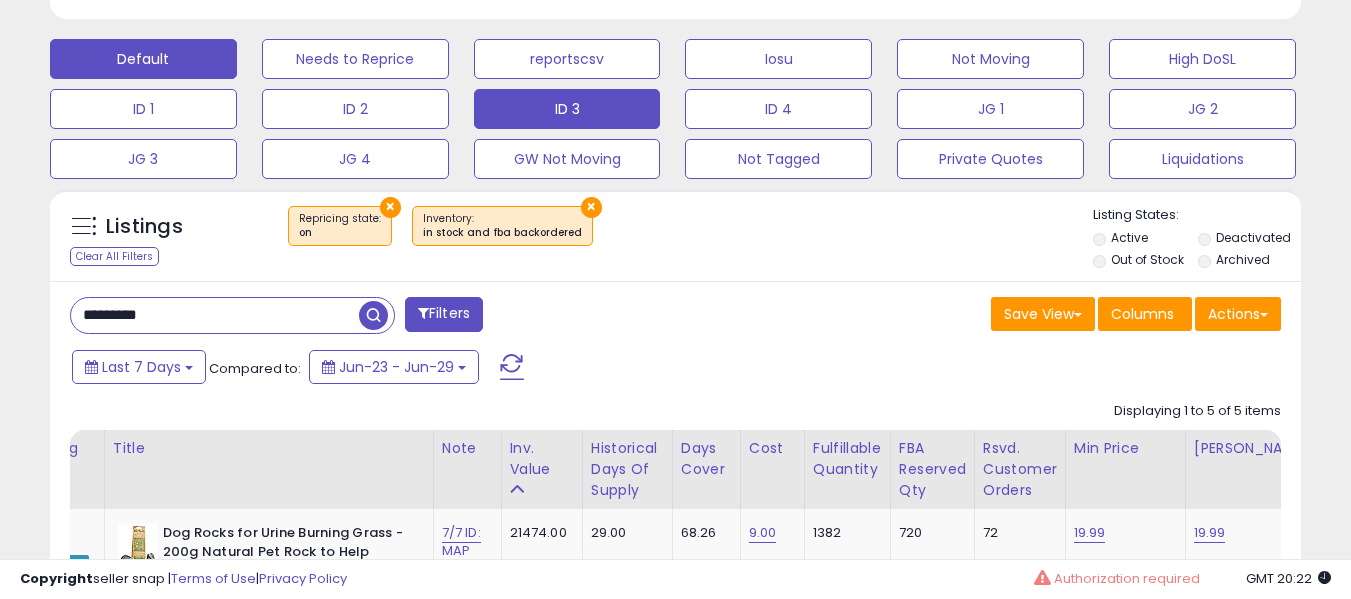 click on "ID 3" at bounding box center (355, 59) 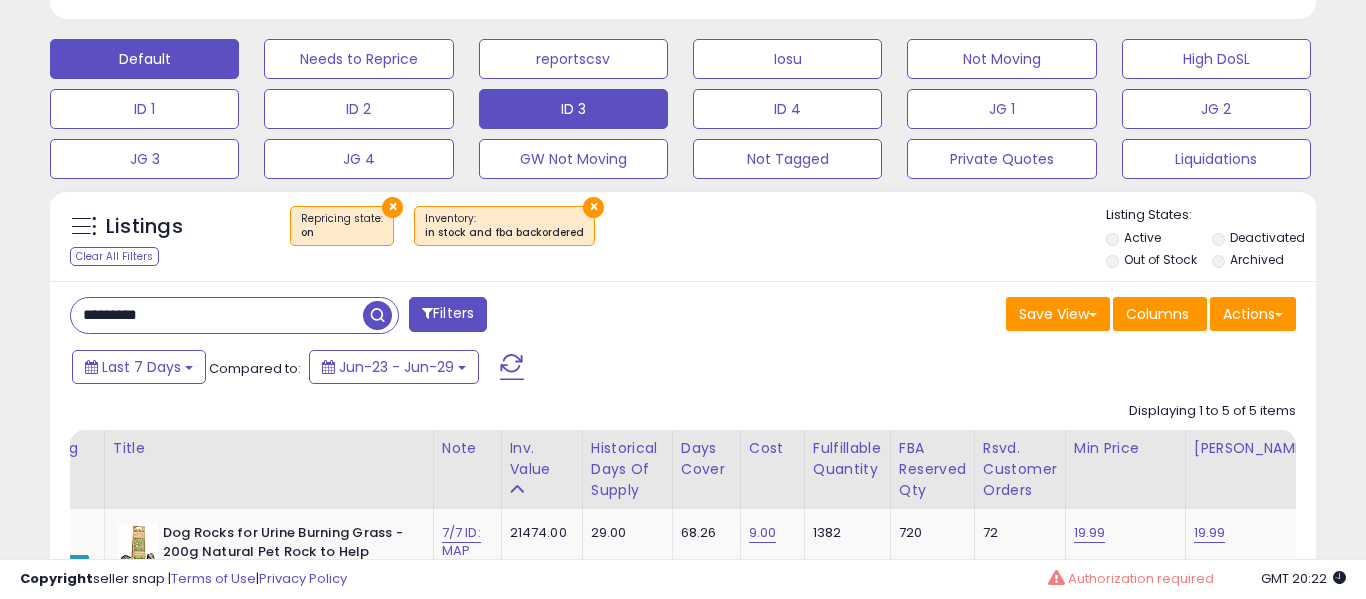 scroll, scrollTop: 999590, scrollLeft: 999267, axis: both 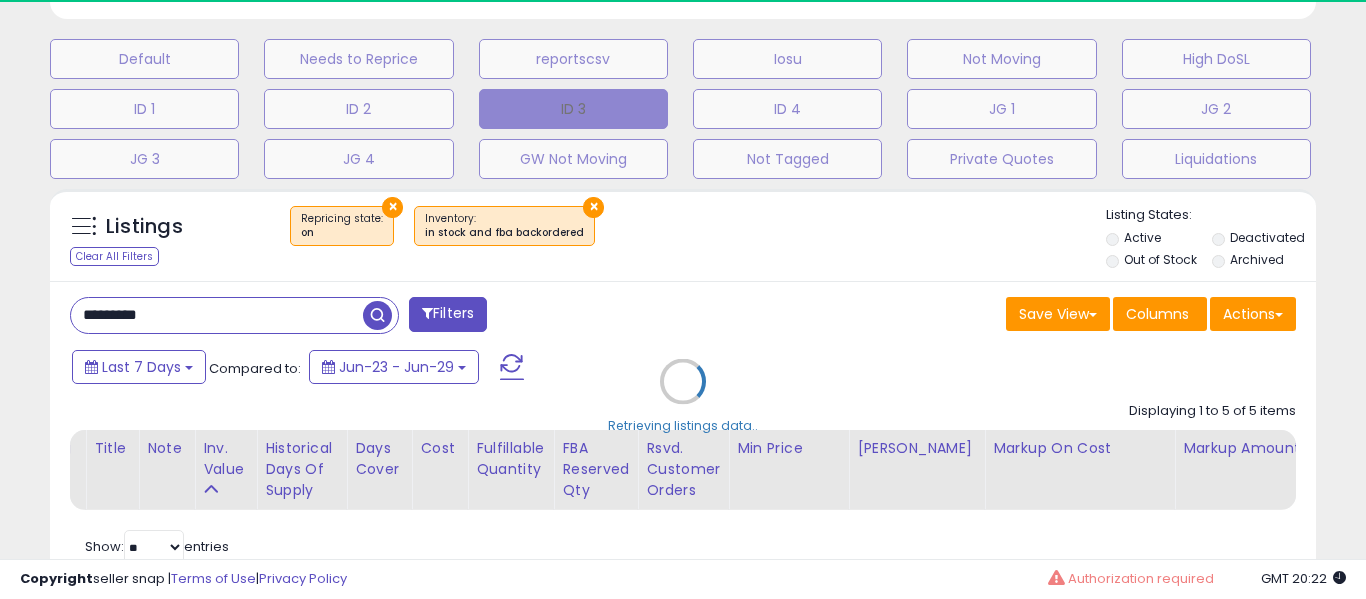 type 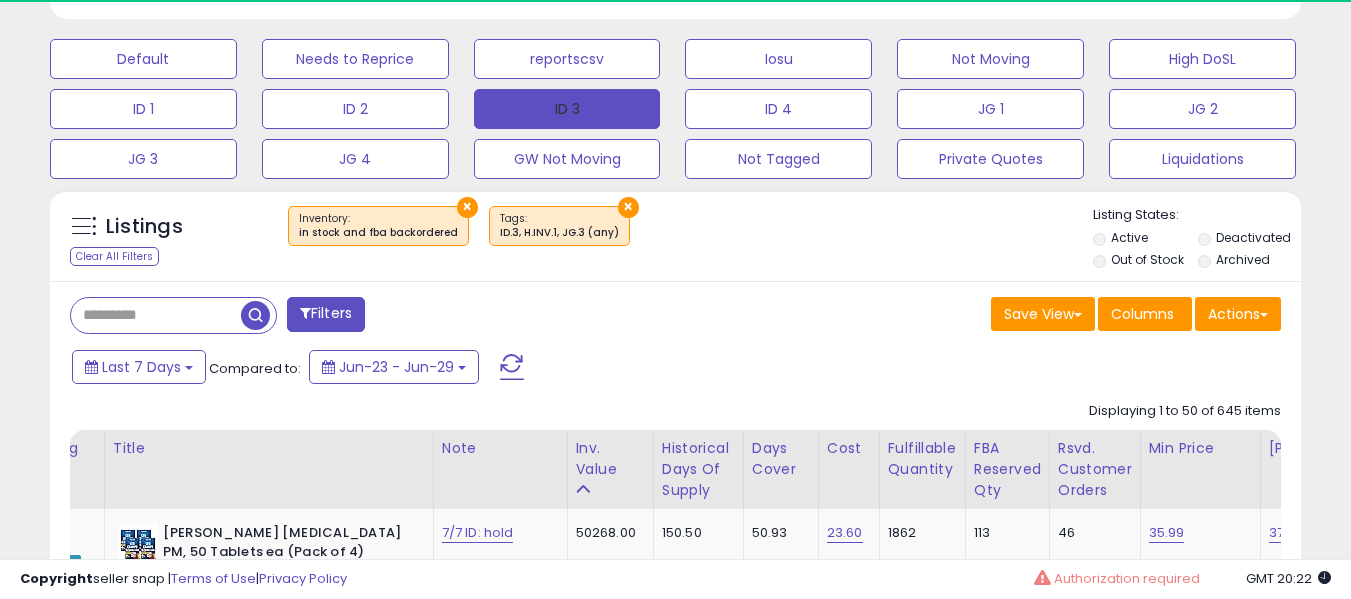 scroll, scrollTop: 410, scrollLeft: 724, axis: both 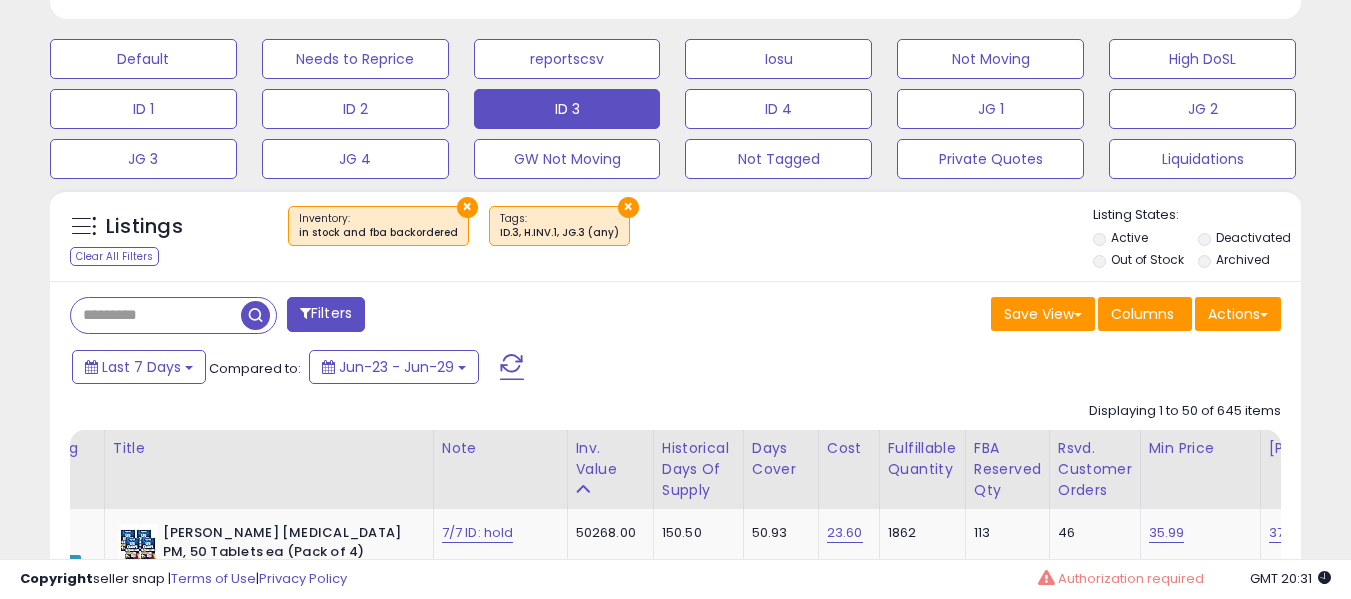 click on "×
Inventory :
in stock and fba backordered
× Tags" at bounding box center [678, 234] 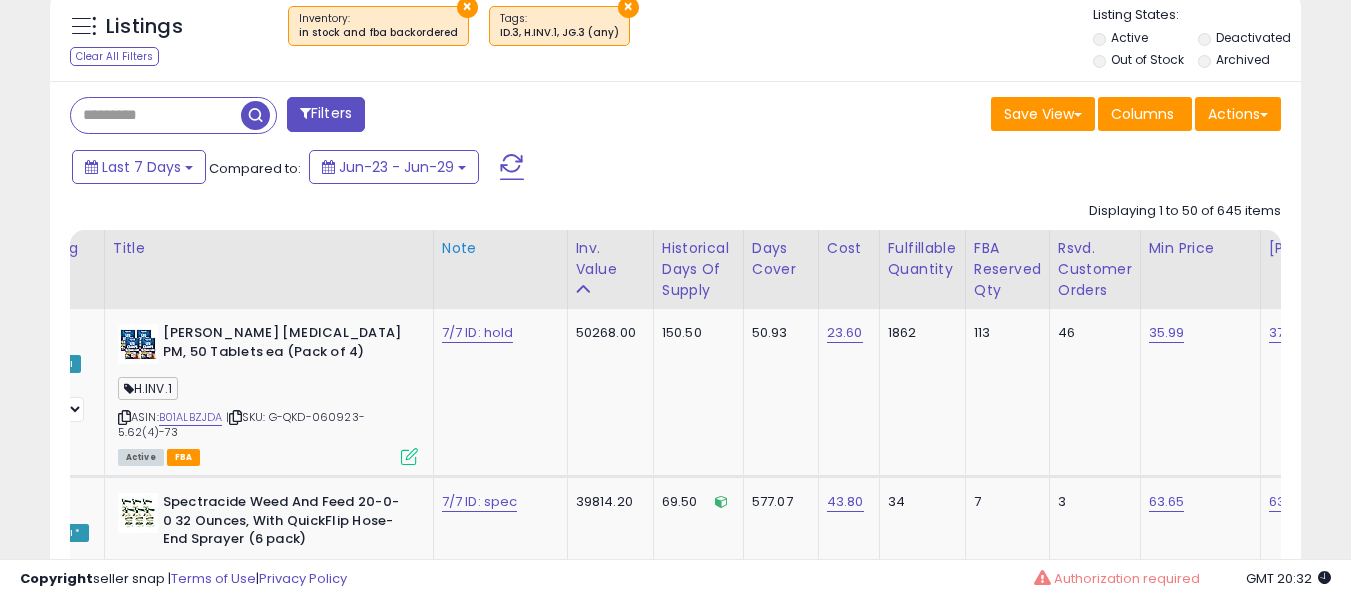scroll, scrollTop: 691, scrollLeft: 0, axis: vertical 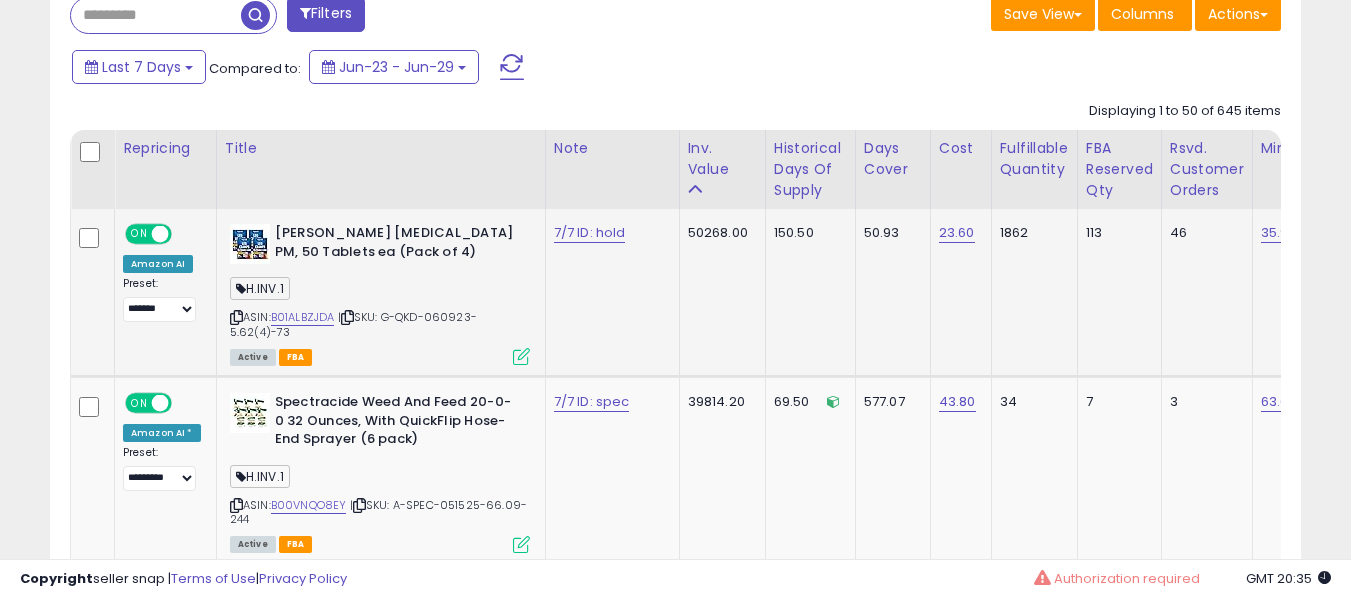 click on "7/7 ID: hold" 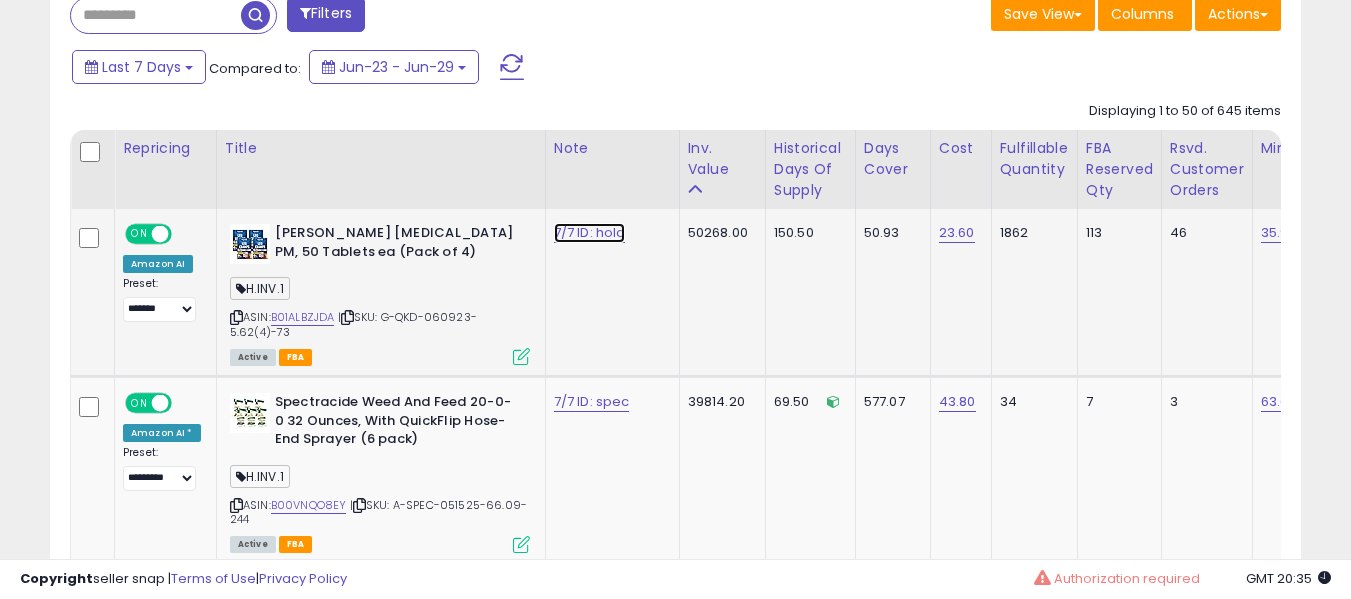 click on "7/7 ID: hold" at bounding box center [590, 233] 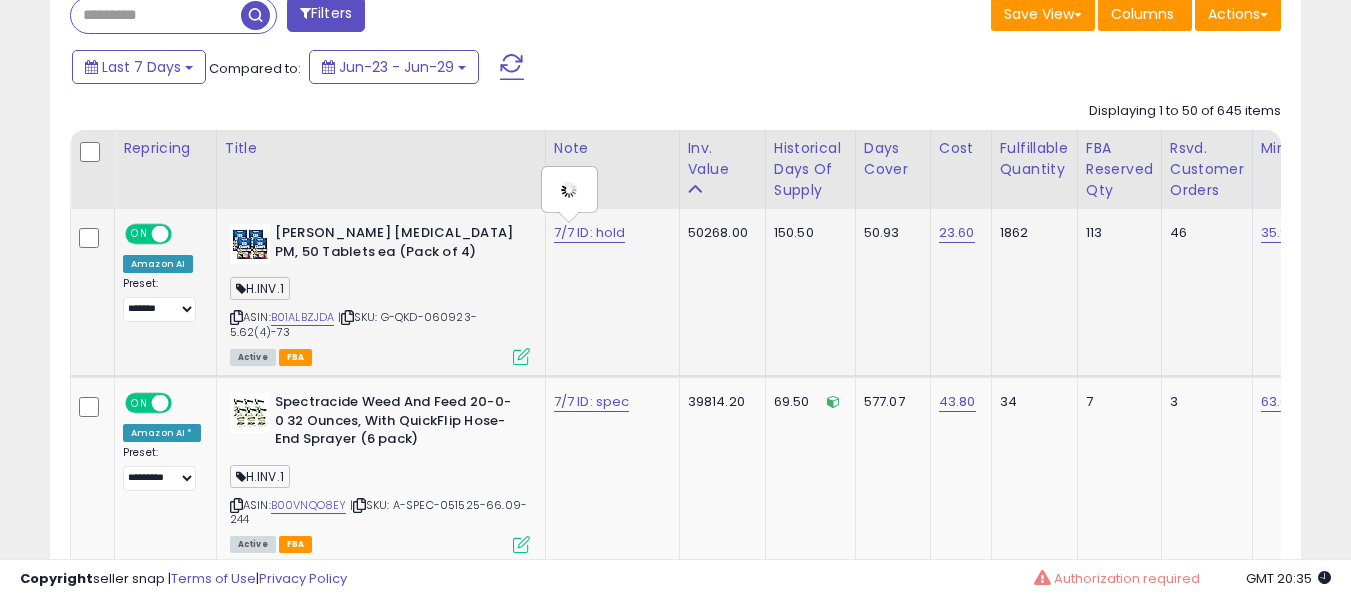 type on "**********" 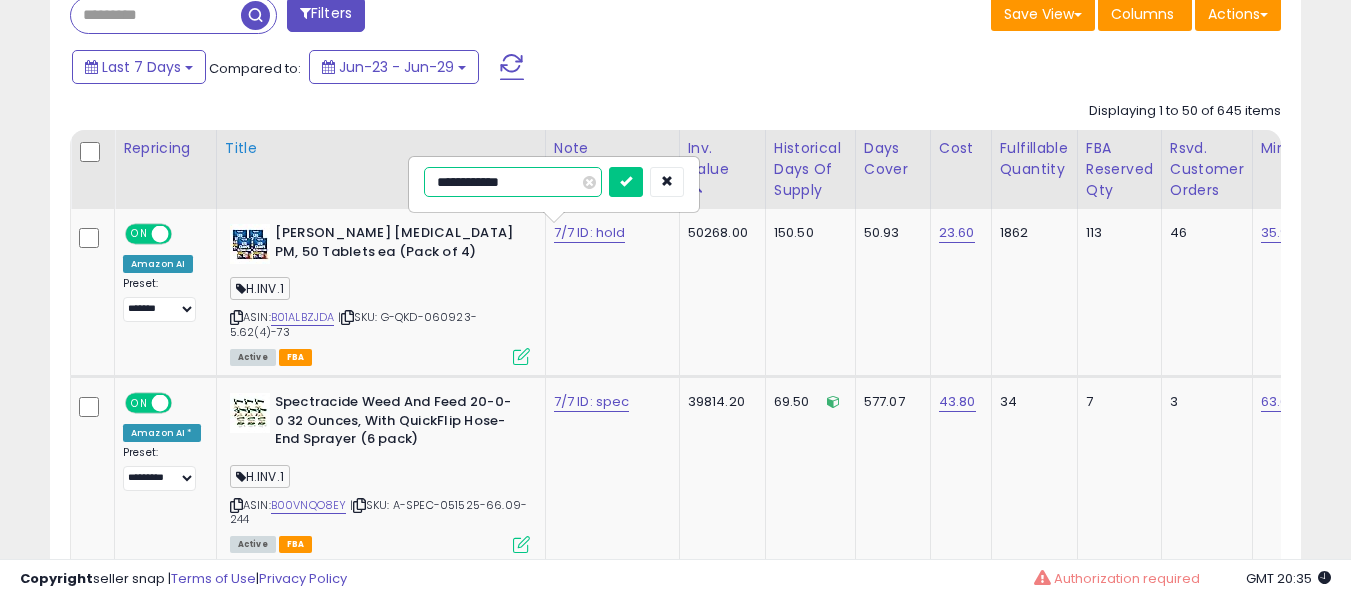 drag, startPoint x: 455, startPoint y: 178, endPoint x: 228, endPoint y: 157, distance: 227.9693 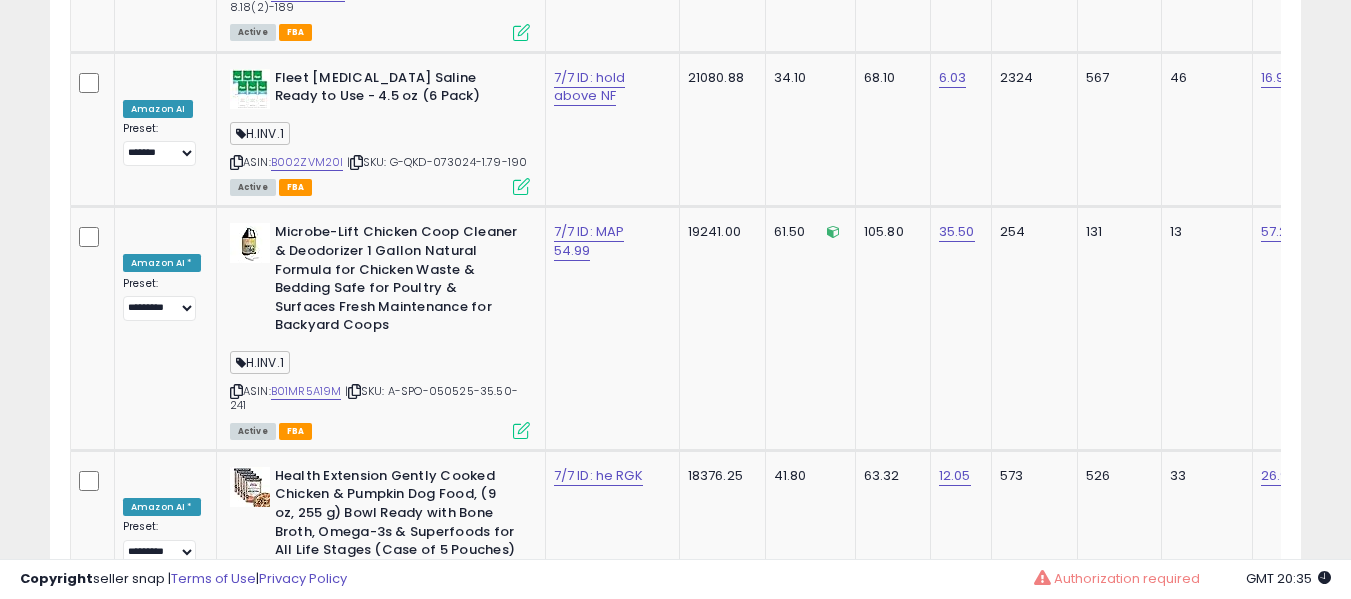 scroll, scrollTop: 10371, scrollLeft: 0, axis: vertical 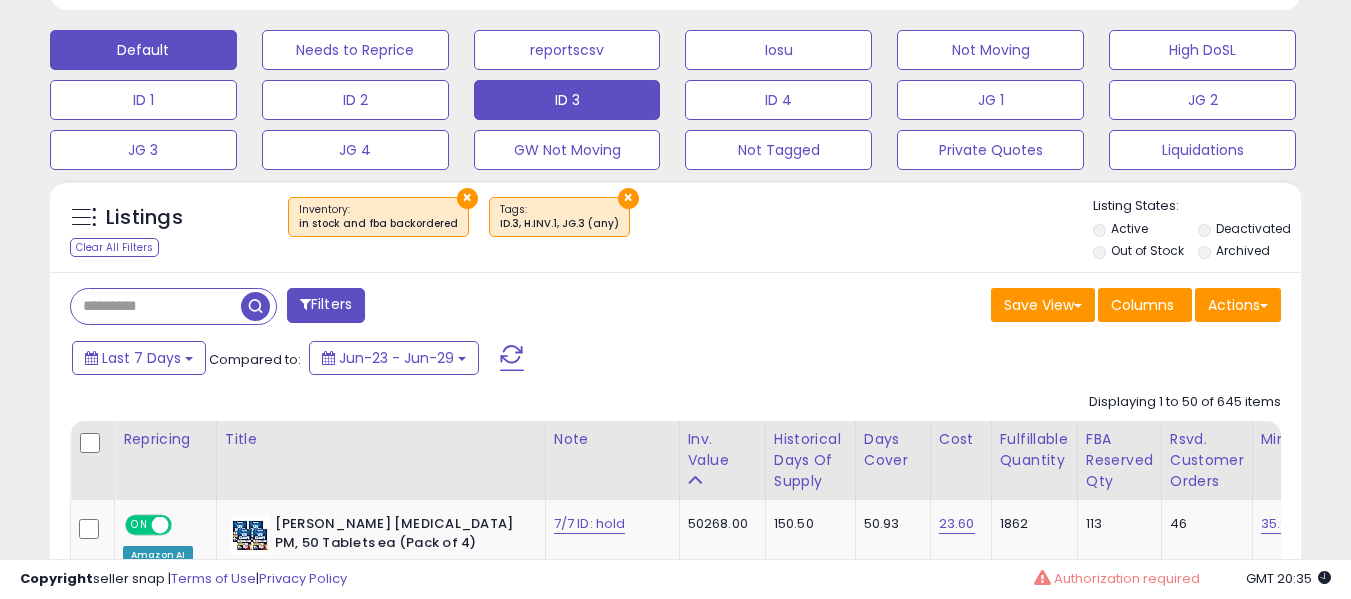 click on "Default" at bounding box center [143, 50] 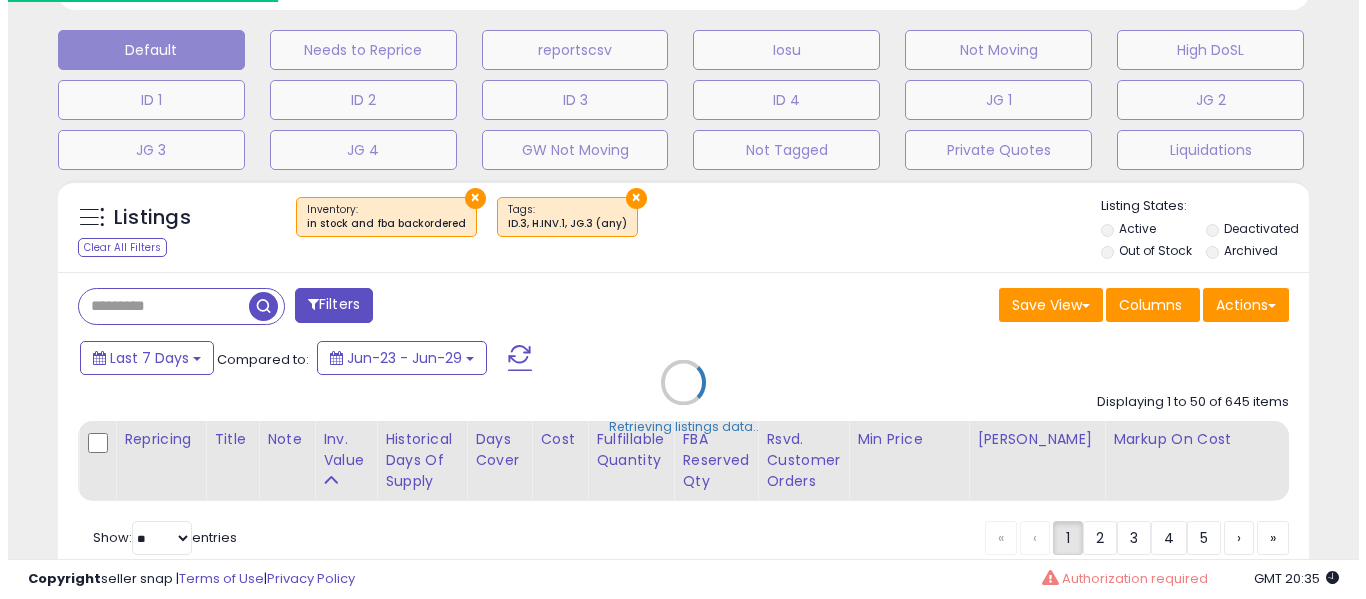 scroll, scrollTop: 999590, scrollLeft: 999267, axis: both 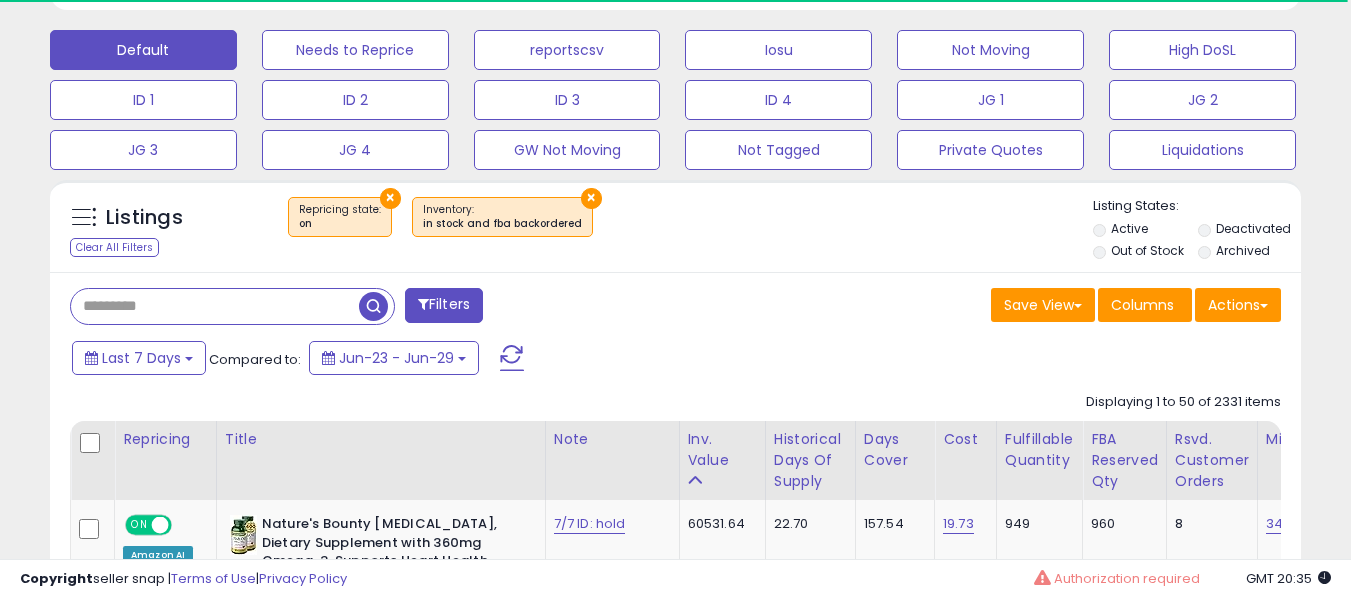click at bounding box center (215, 306) 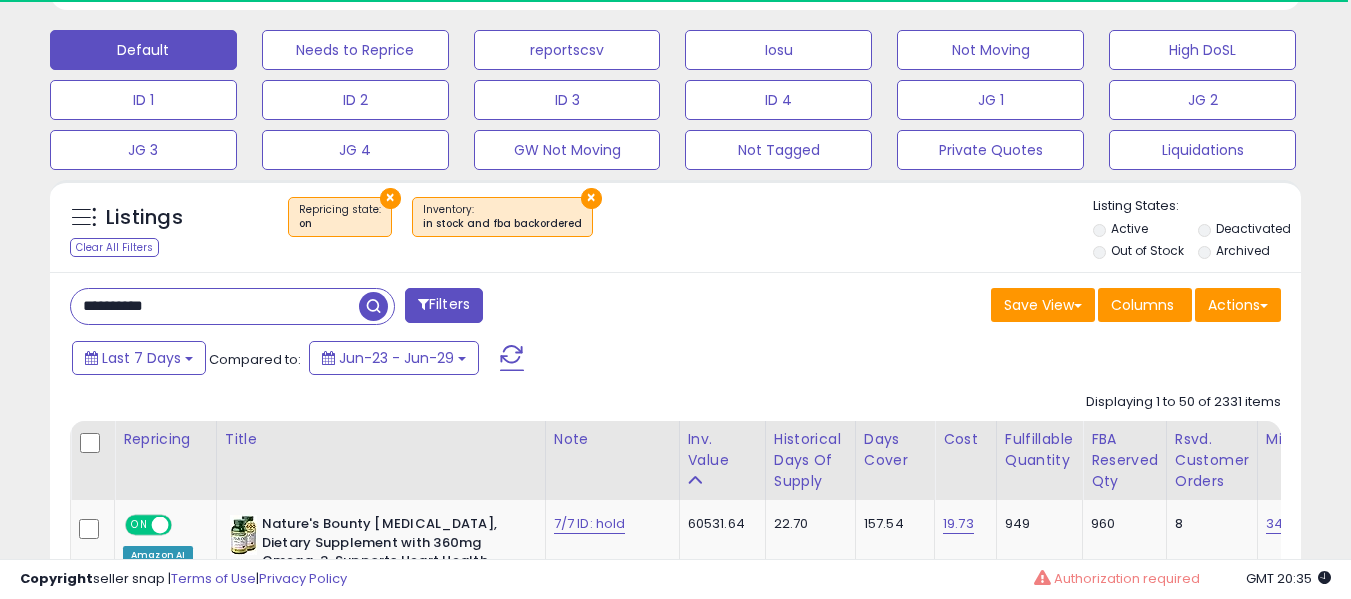 type on "**********" 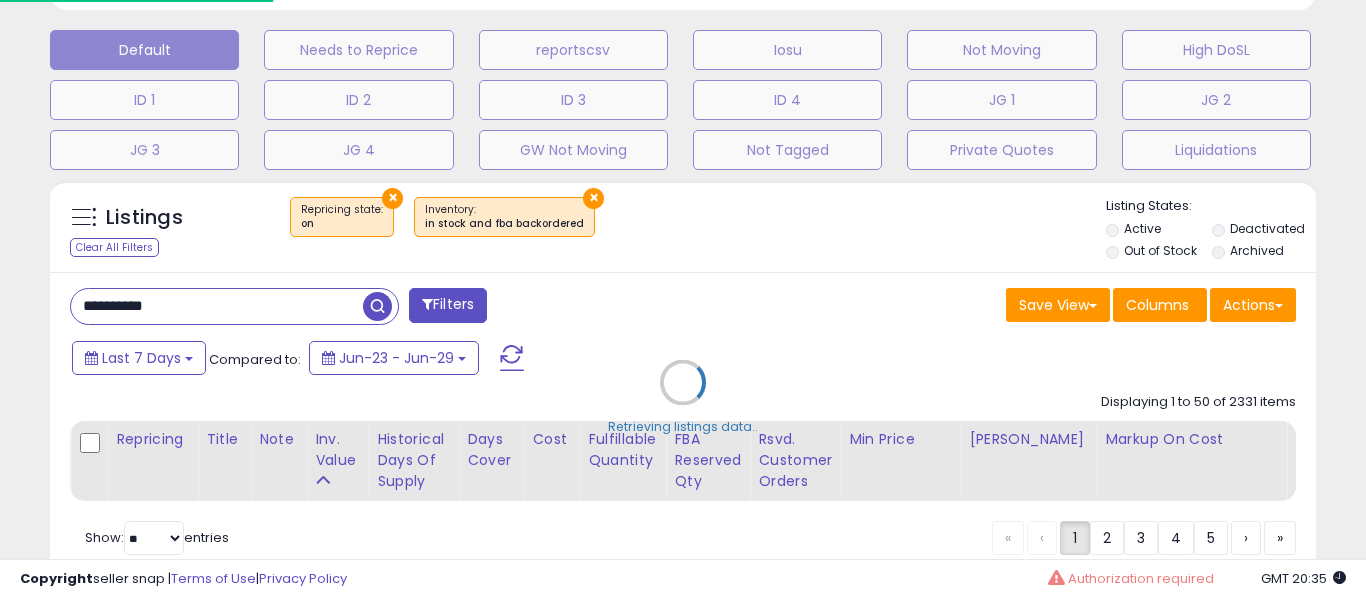scroll, scrollTop: 999590, scrollLeft: 999267, axis: both 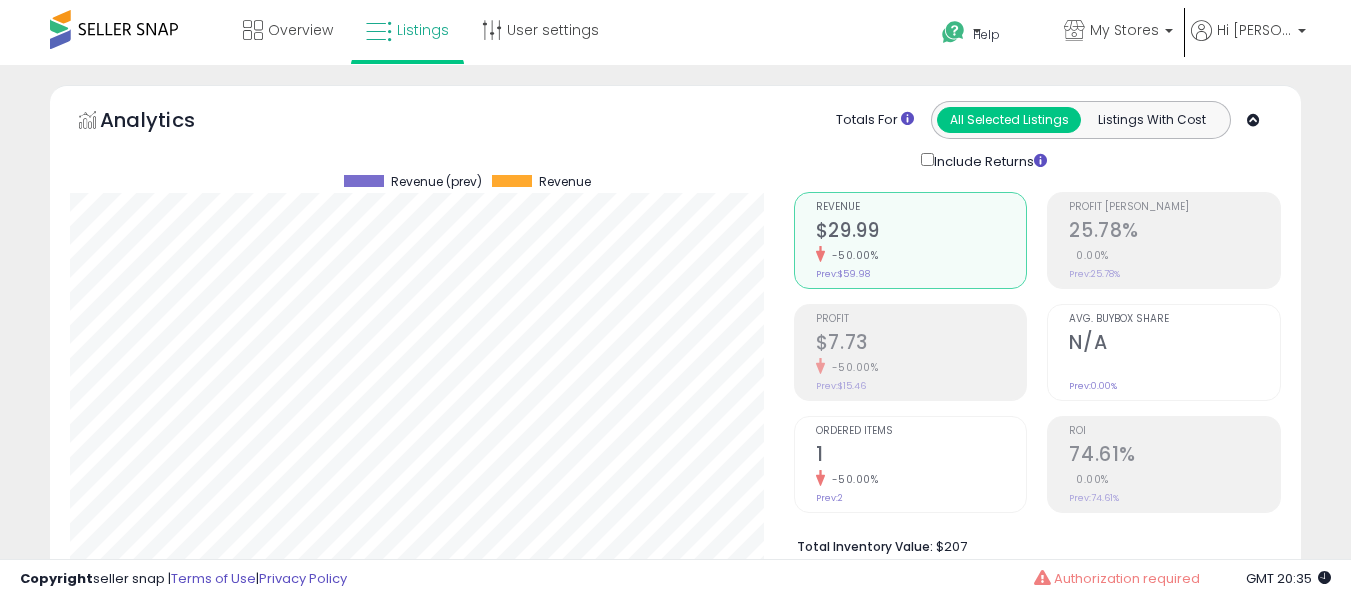 select on "**" 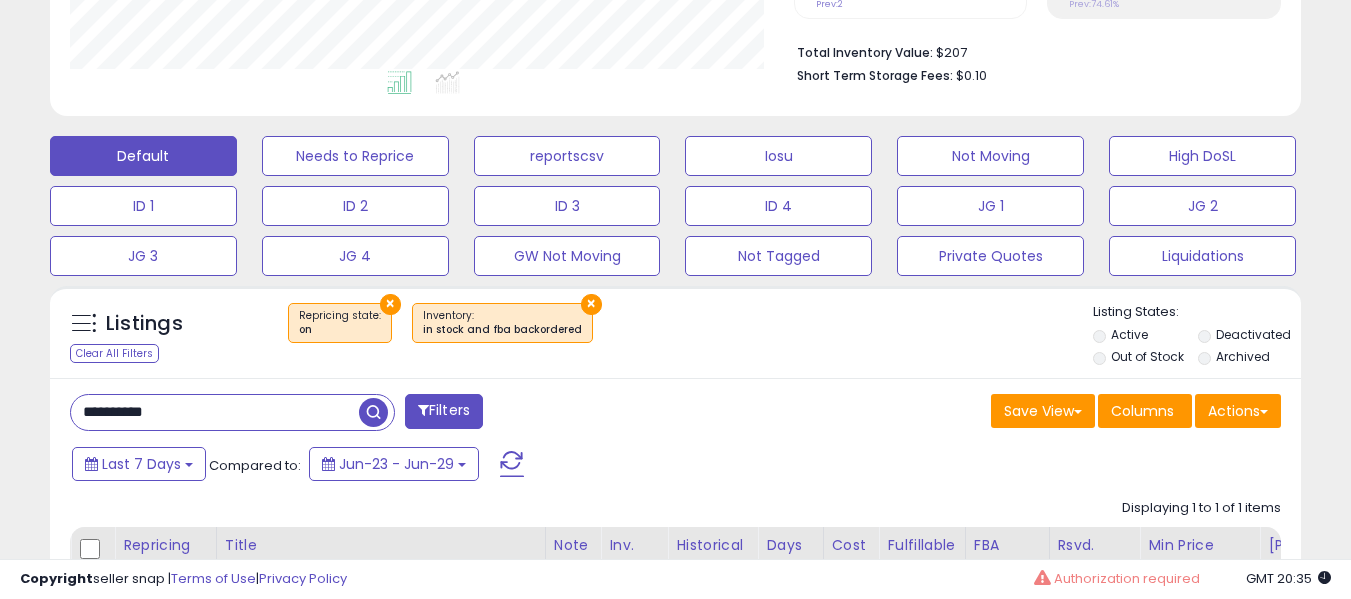 scroll, scrollTop: 999590, scrollLeft: 999276, axis: both 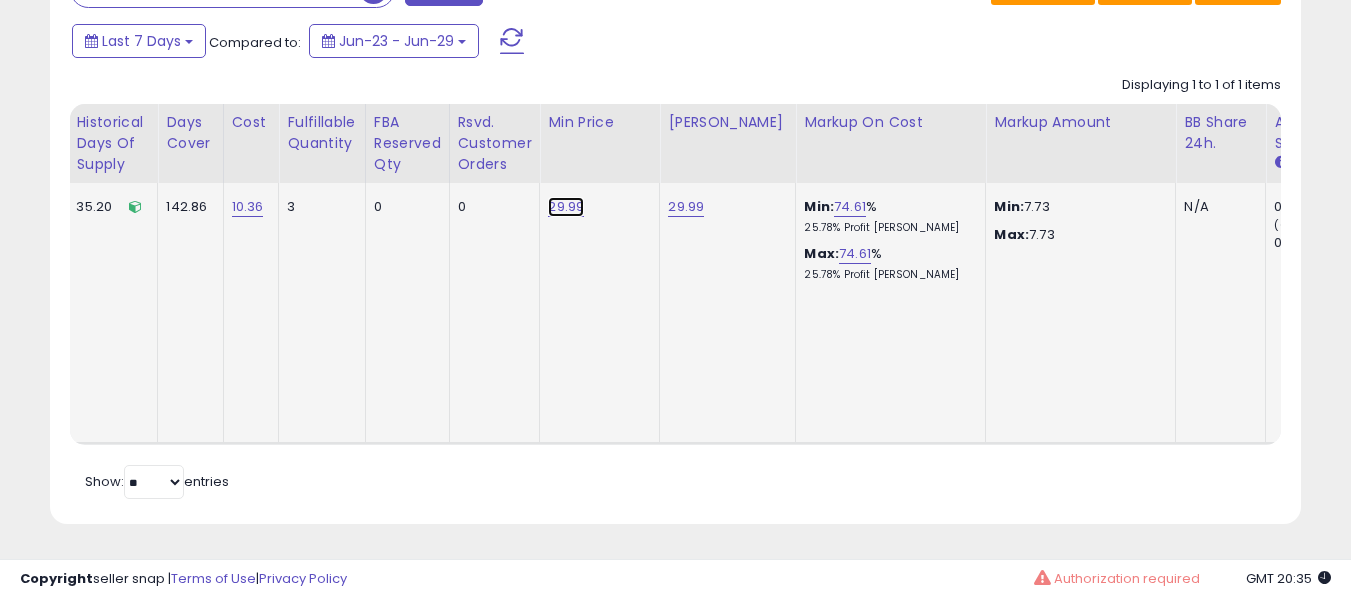 click on "29.99" at bounding box center [566, 207] 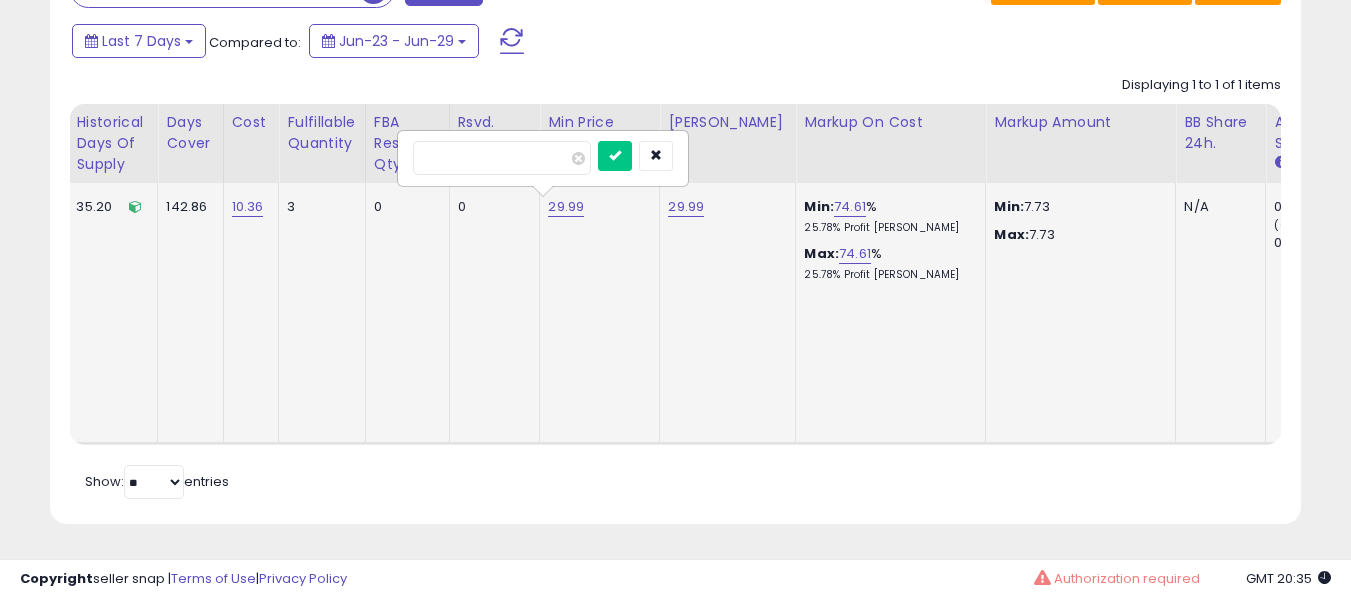 scroll, scrollTop: 0, scrollLeft: 370, axis: horizontal 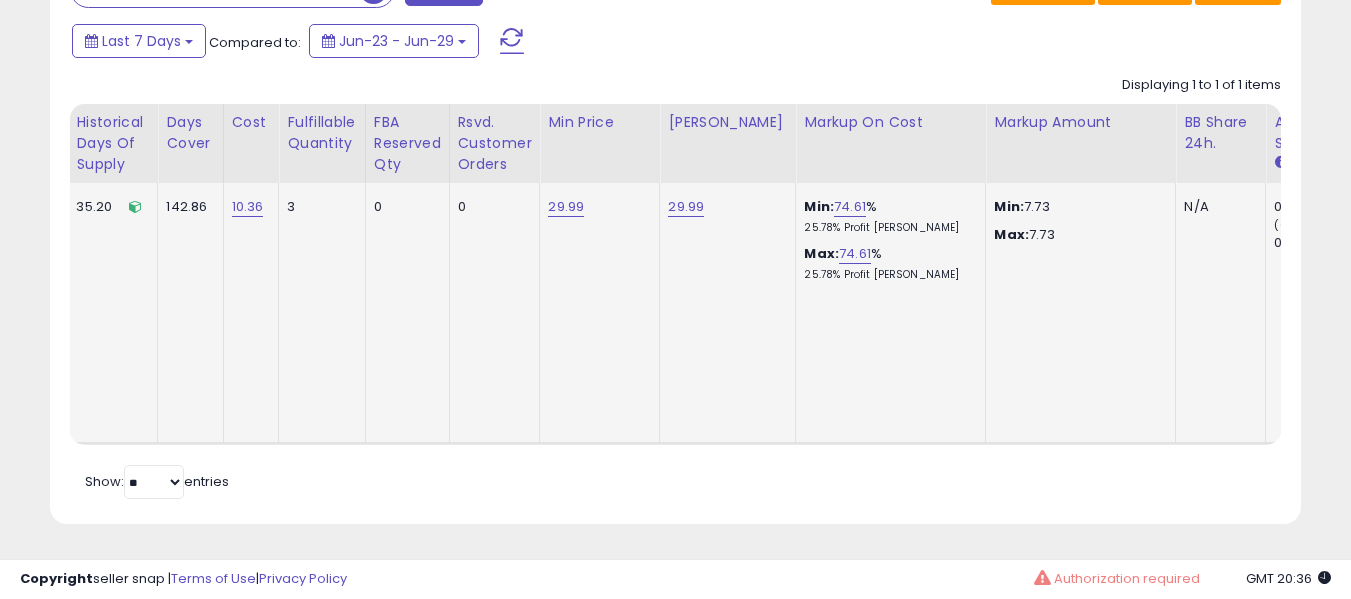 click on "29.99" 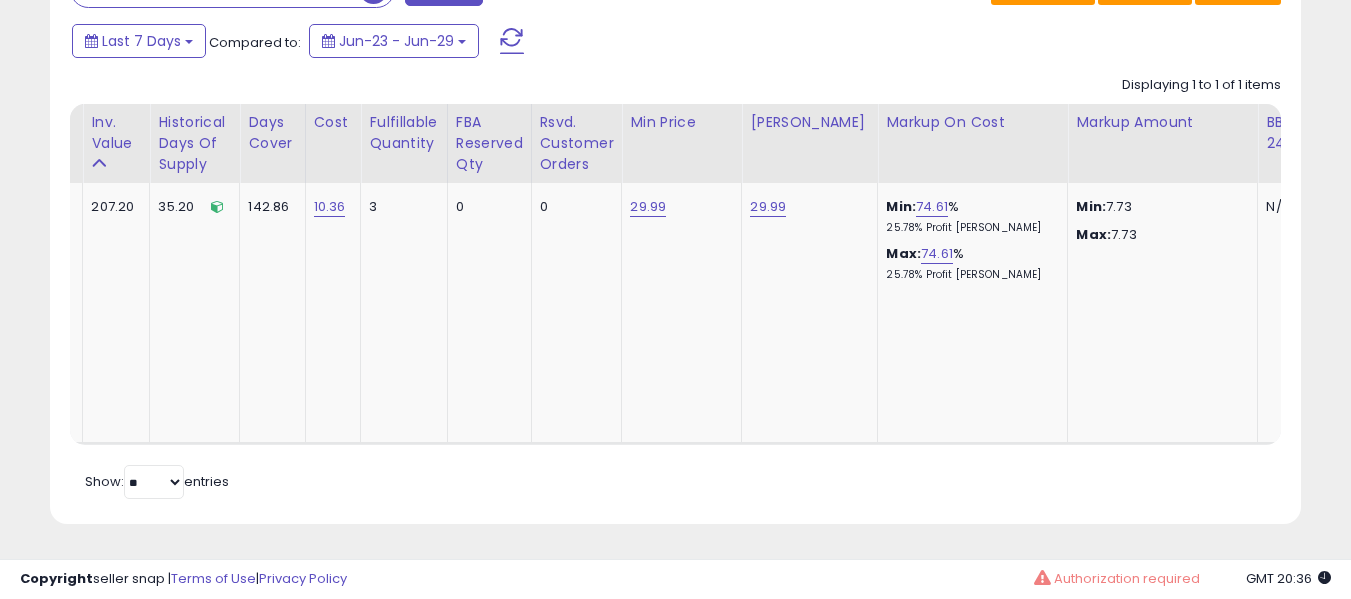scroll, scrollTop: 0, scrollLeft: 100, axis: horizontal 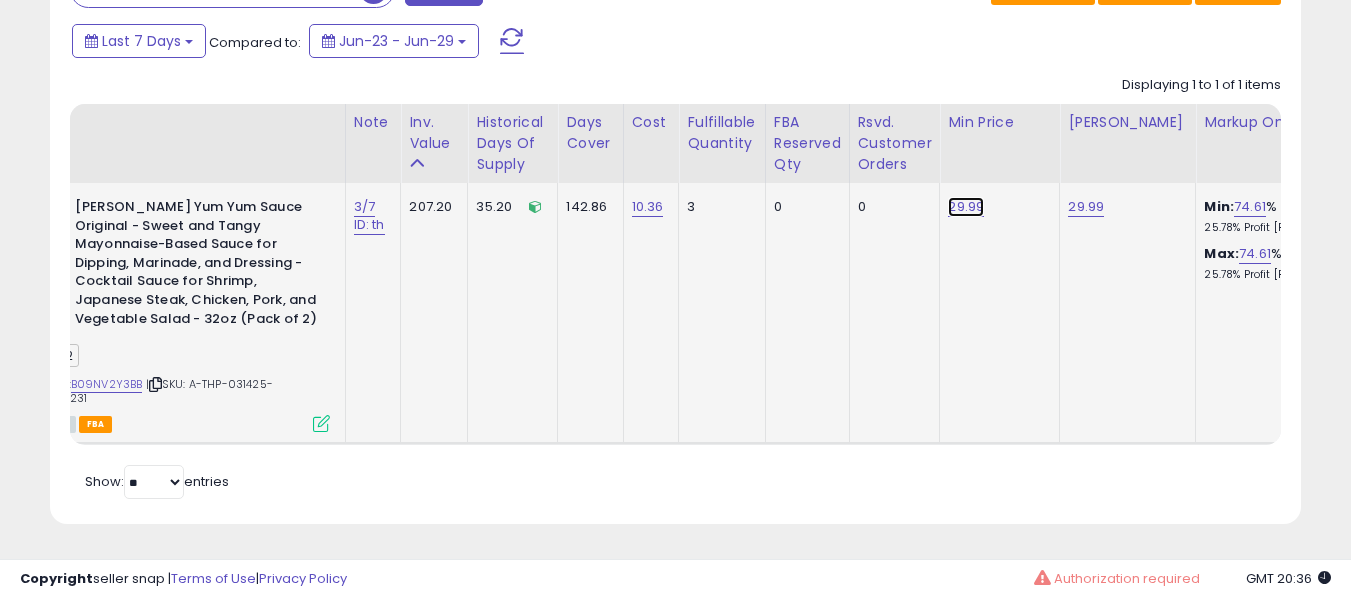 click on "29.99" at bounding box center (966, 207) 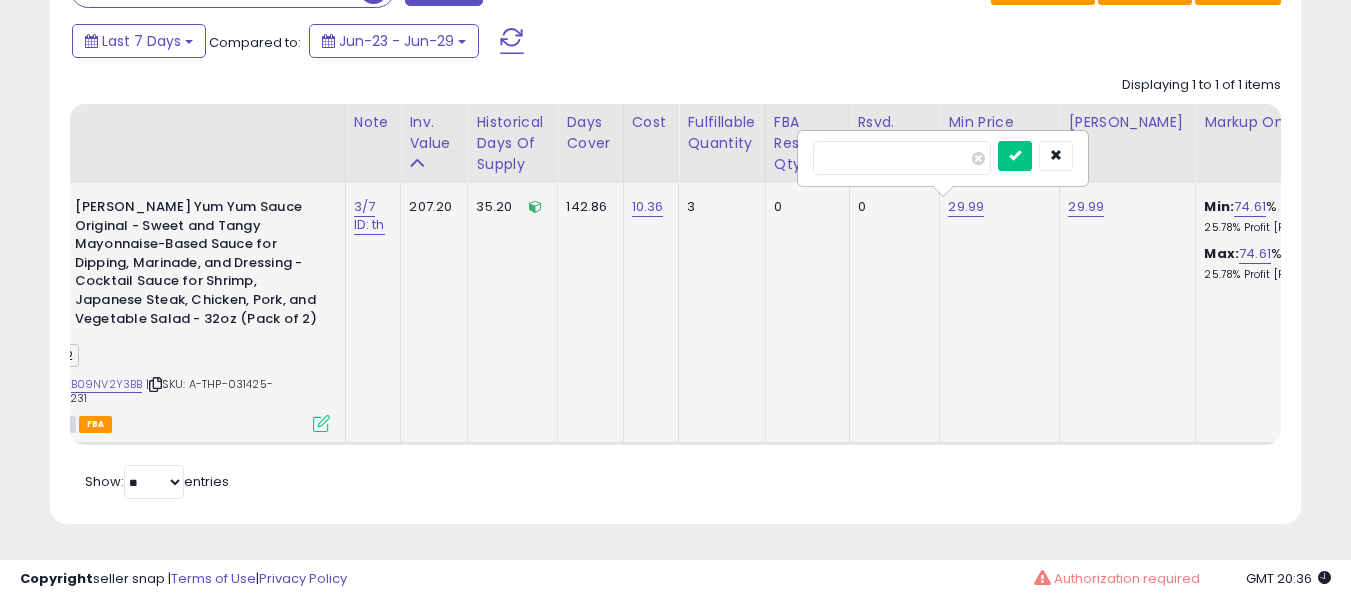 type on "*****" 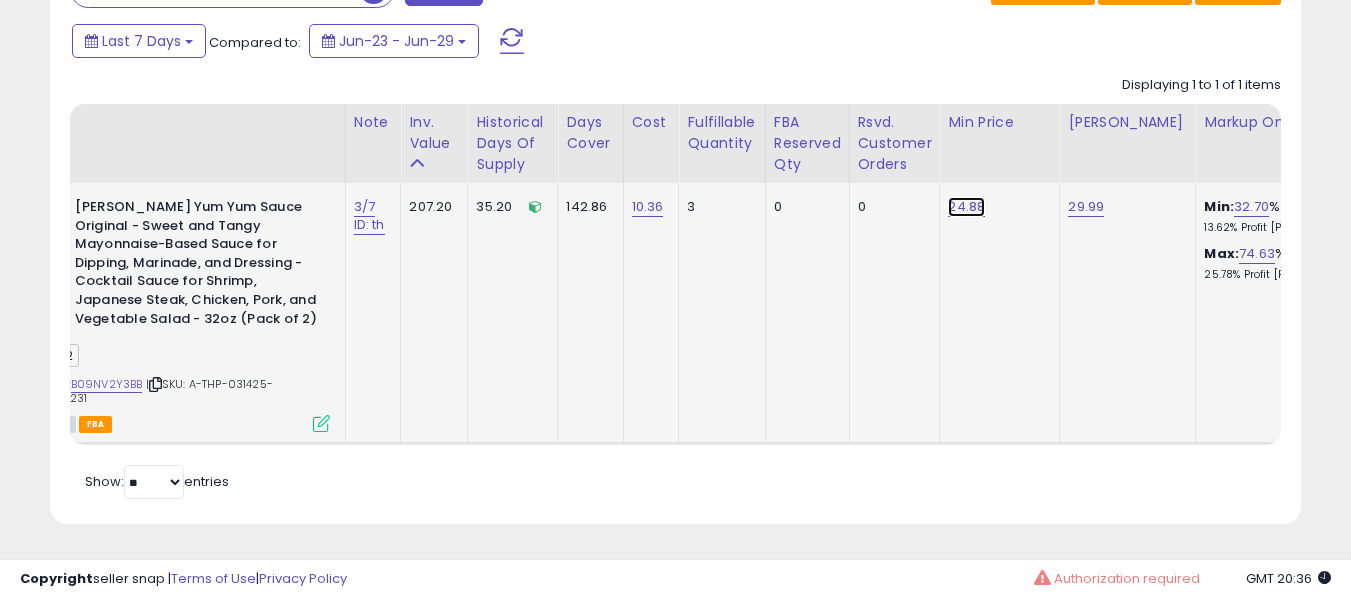 click on "24.88" at bounding box center (966, 207) 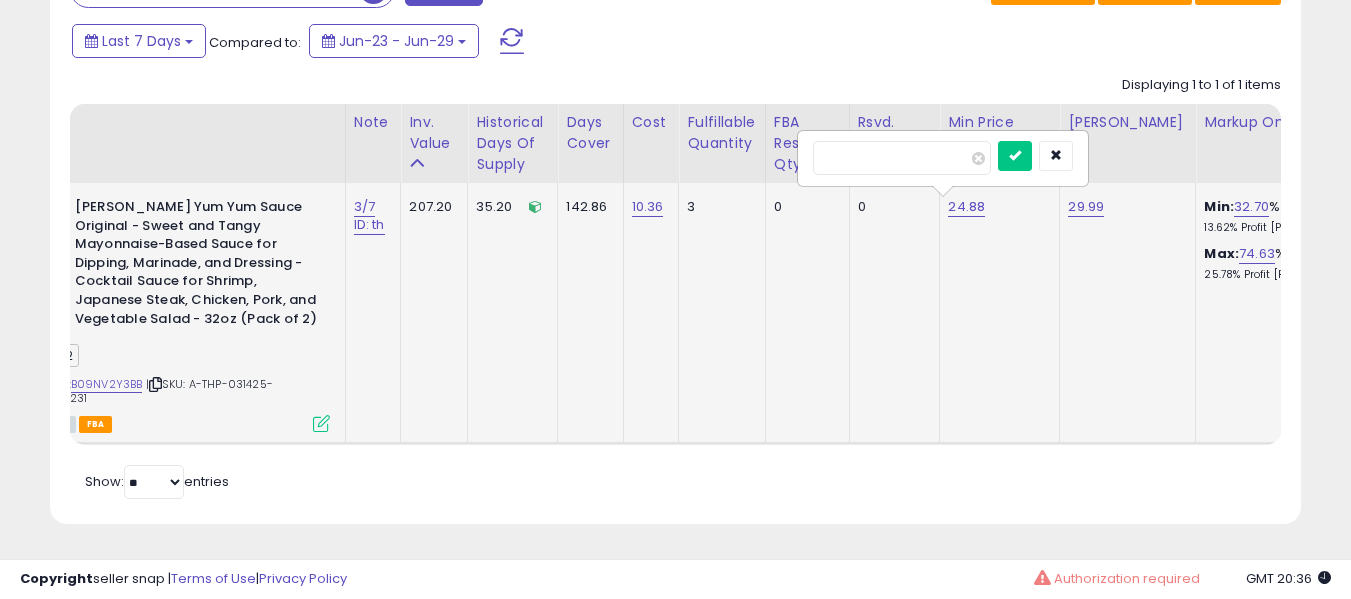 type on "*****" 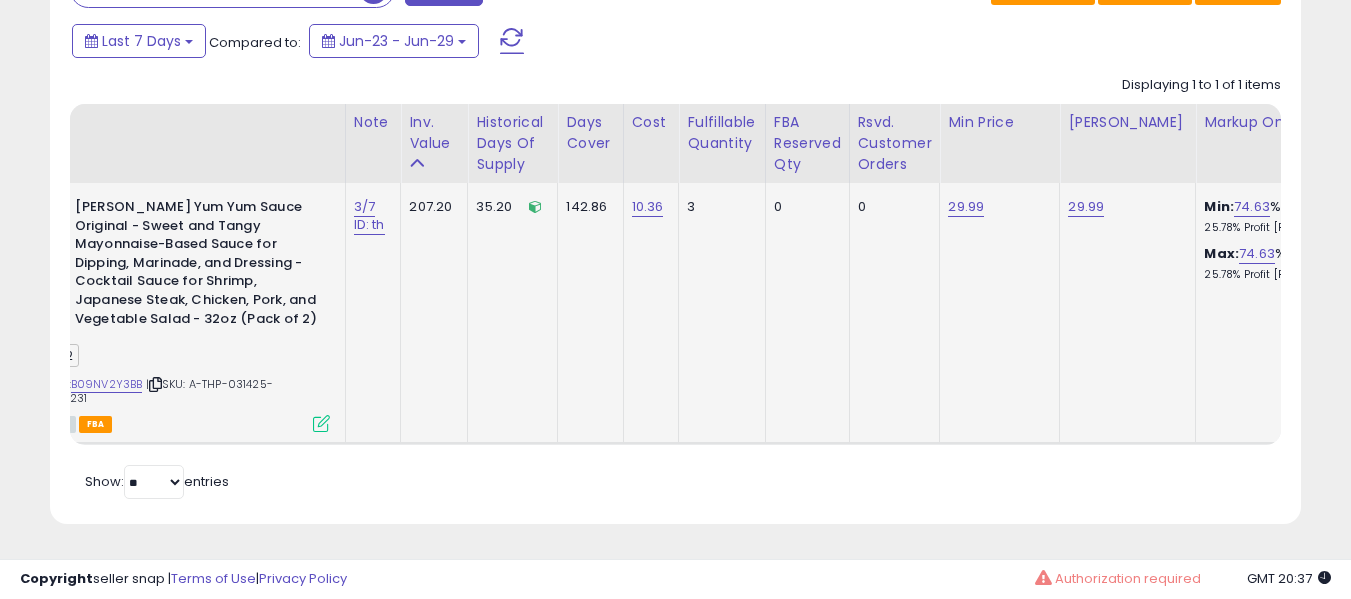 scroll, scrollTop: 0, scrollLeft: 400, axis: horizontal 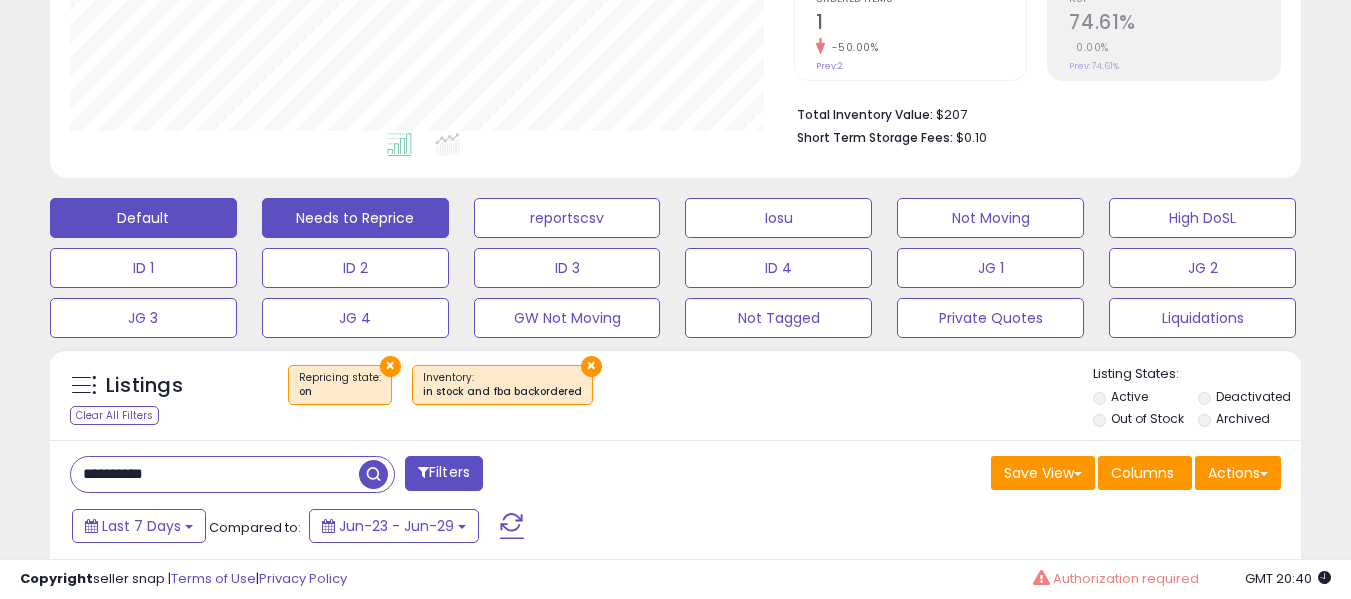 click on "Needs to Reprice" at bounding box center [355, 218] 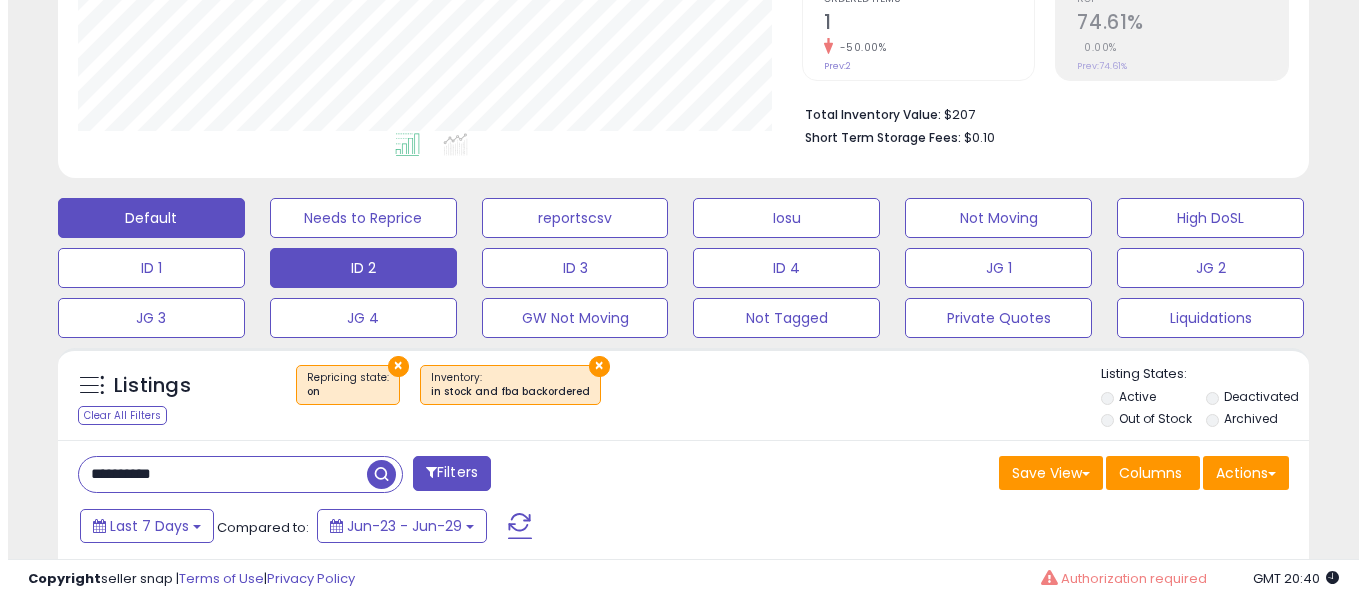 scroll, scrollTop: 999590, scrollLeft: 999267, axis: both 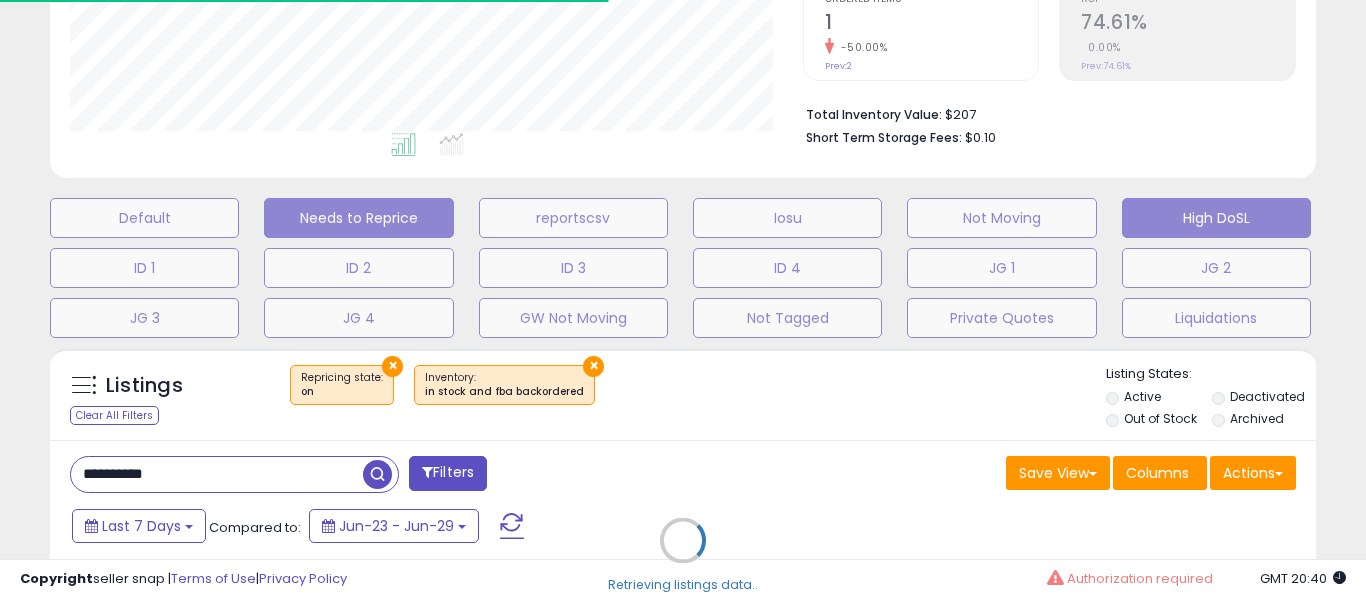 type 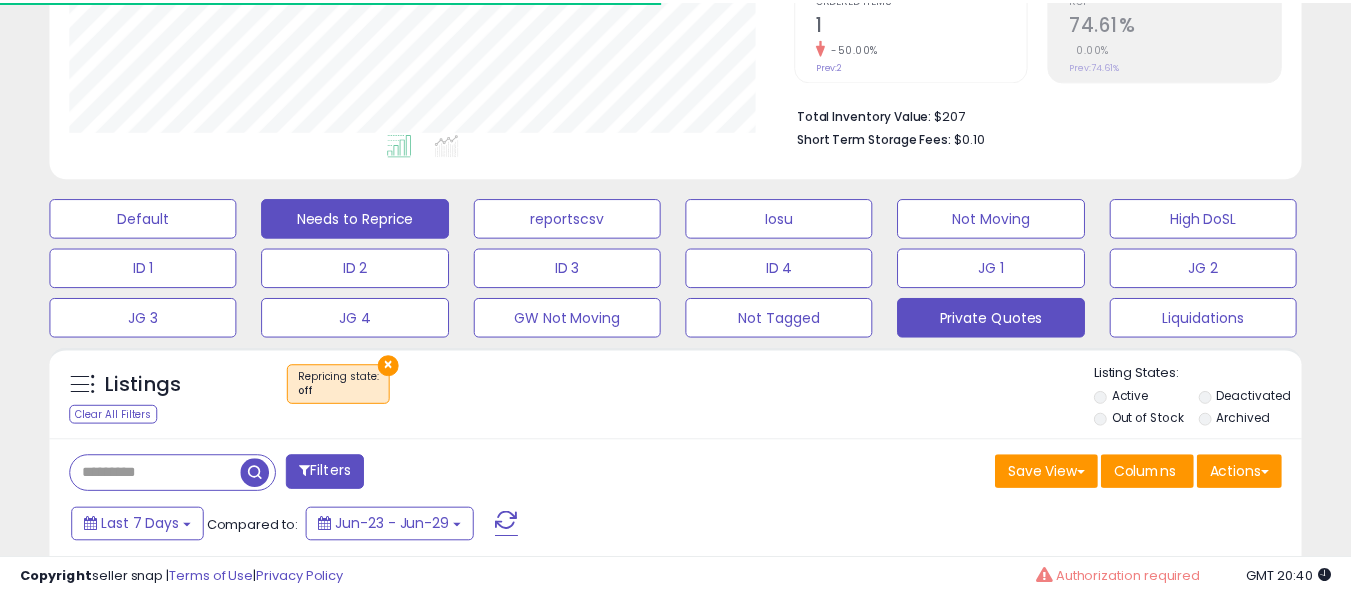 scroll, scrollTop: 455, scrollLeft: 0, axis: vertical 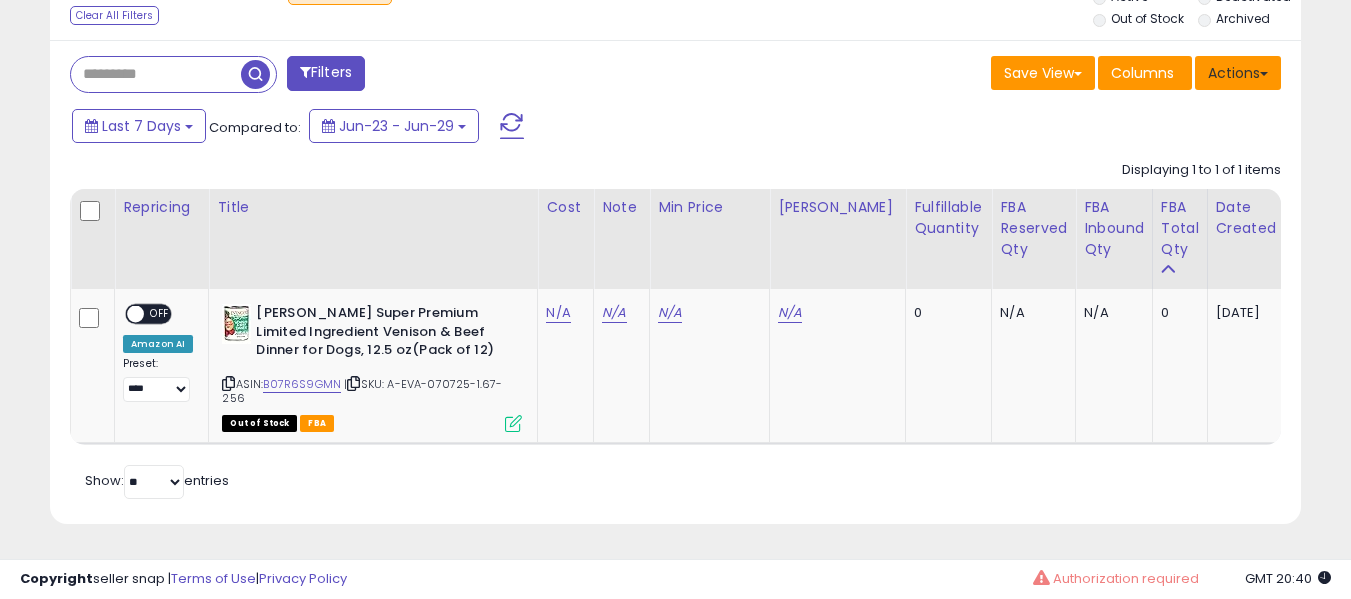 click at bounding box center [1264, 74] 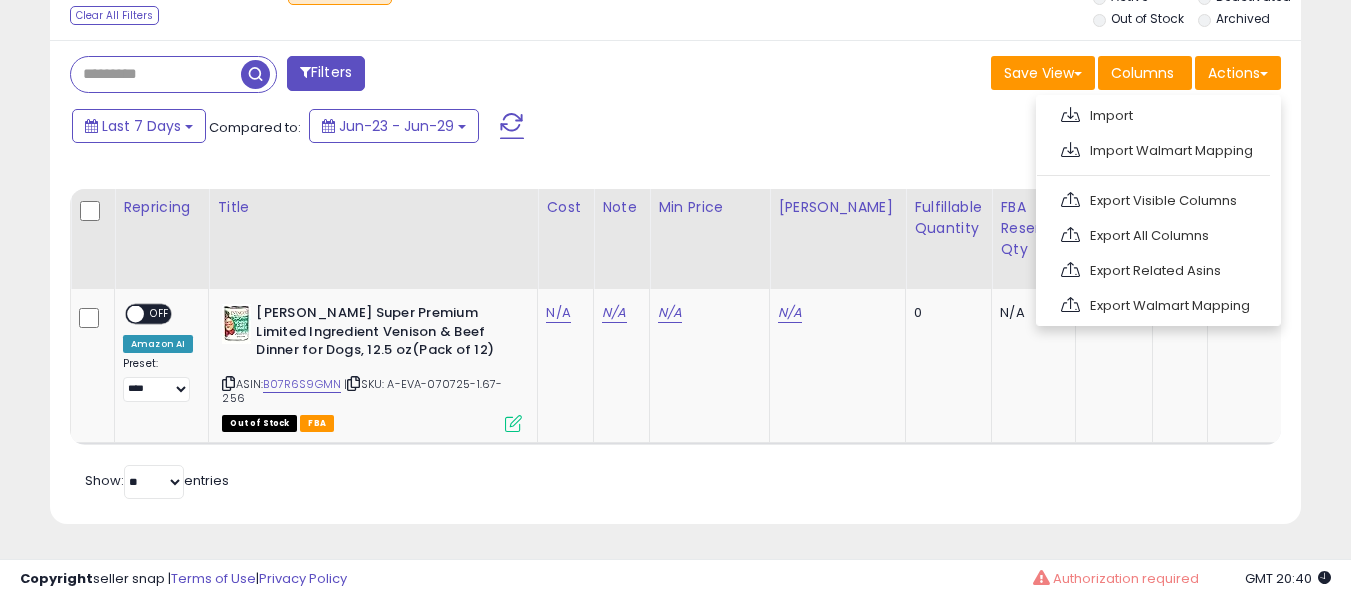 click on "Import
Import Walmart Mapping
Export Visible Columns
Export All Columns
Export Related Asins
Export Walmart Mapping" at bounding box center [1158, 210] 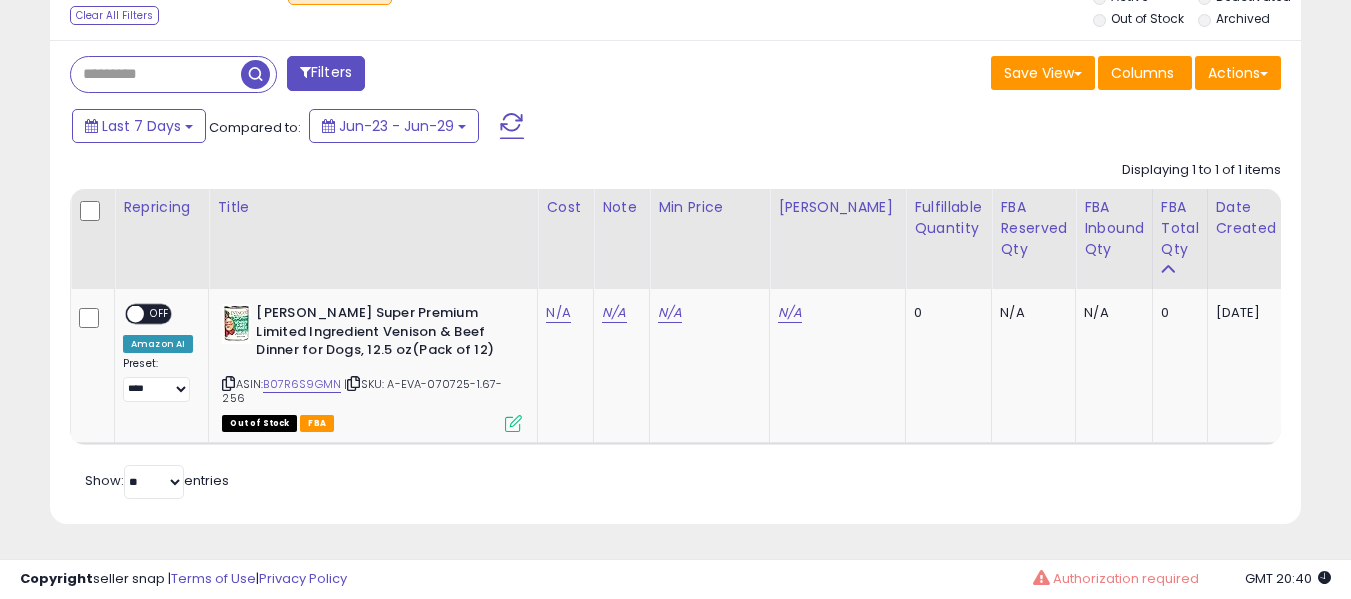 click on "Filters
Save View
Save As New View" at bounding box center [675, 282] 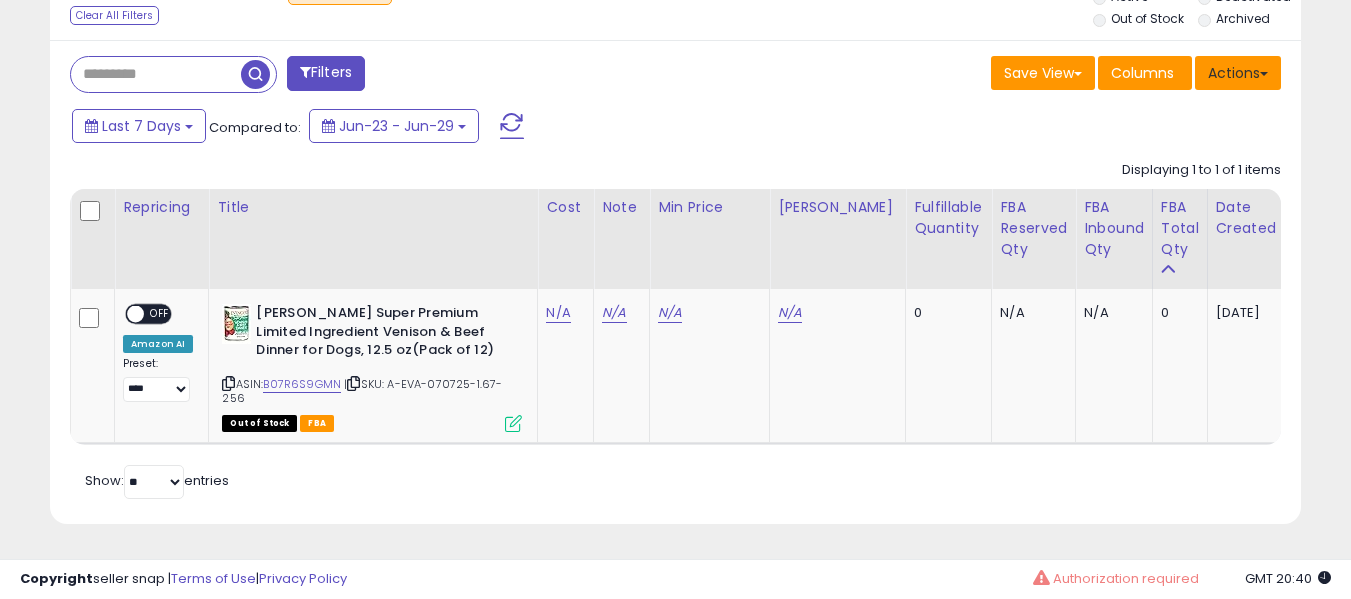 click on "Actions" at bounding box center [1238, 73] 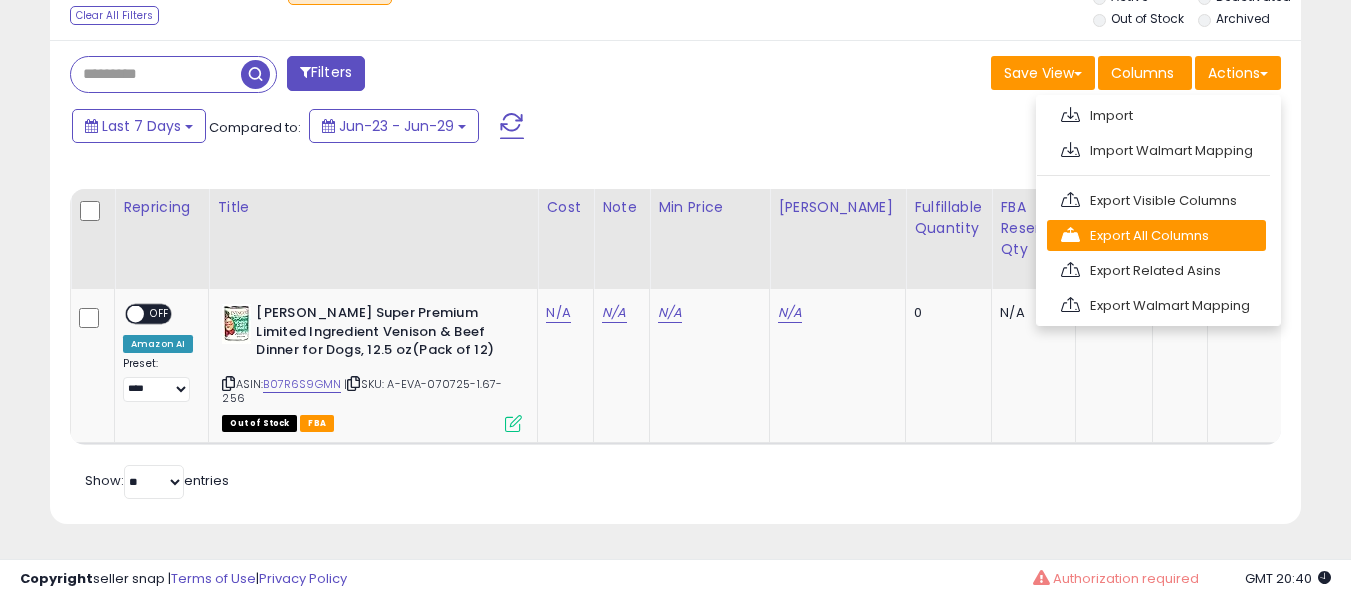 click on "Export All Columns" at bounding box center [1156, 235] 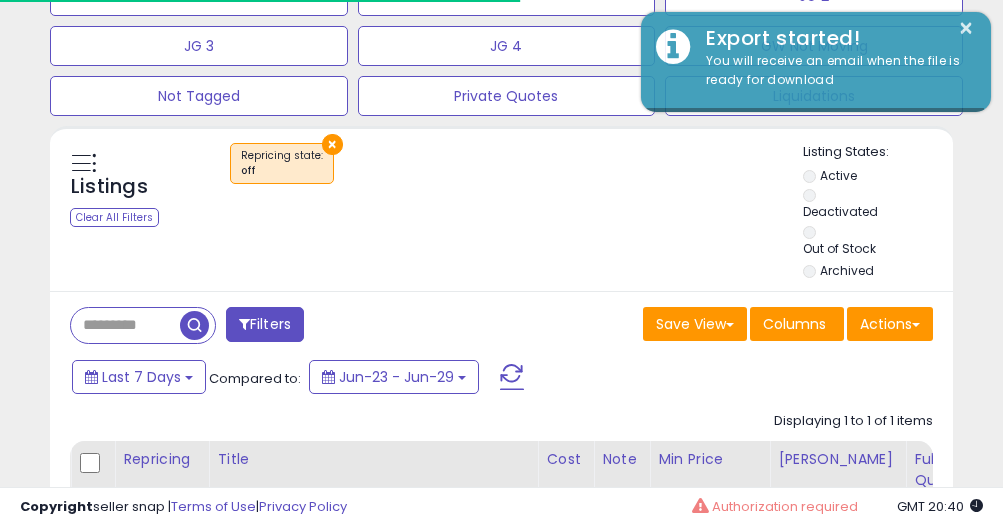 scroll, scrollTop: 410, scrollLeft: 521, axis: both 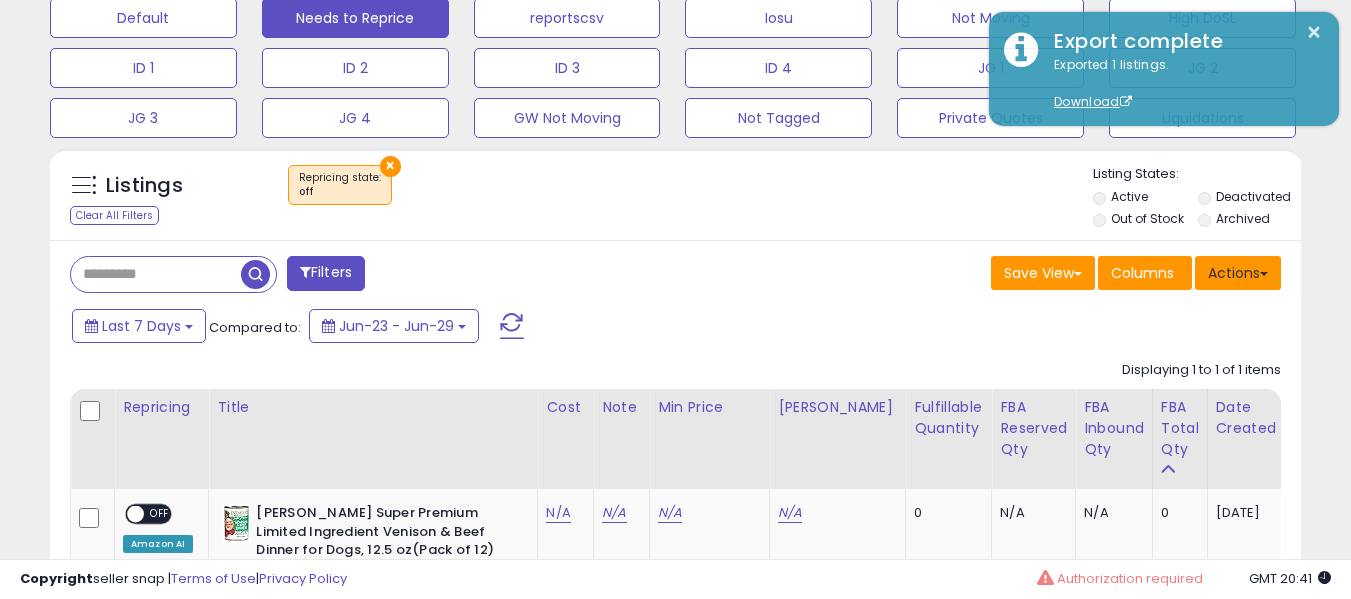 click on "Actions" at bounding box center [1238, 273] 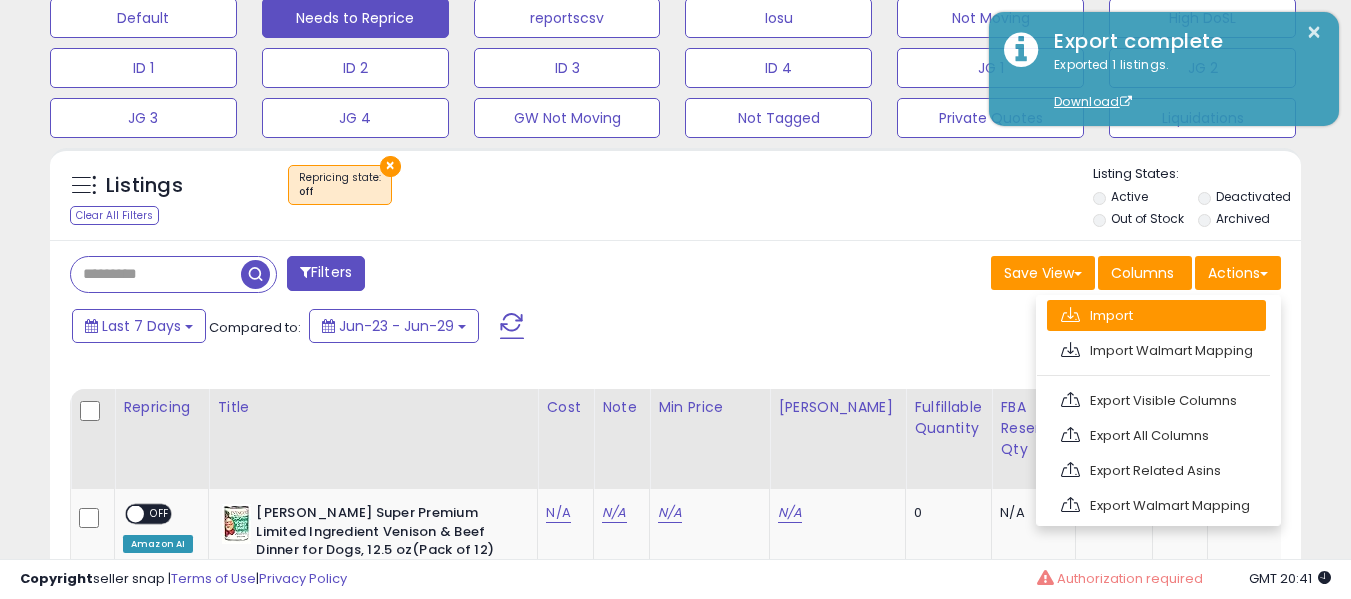 click on "Import" at bounding box center [1156, 315] 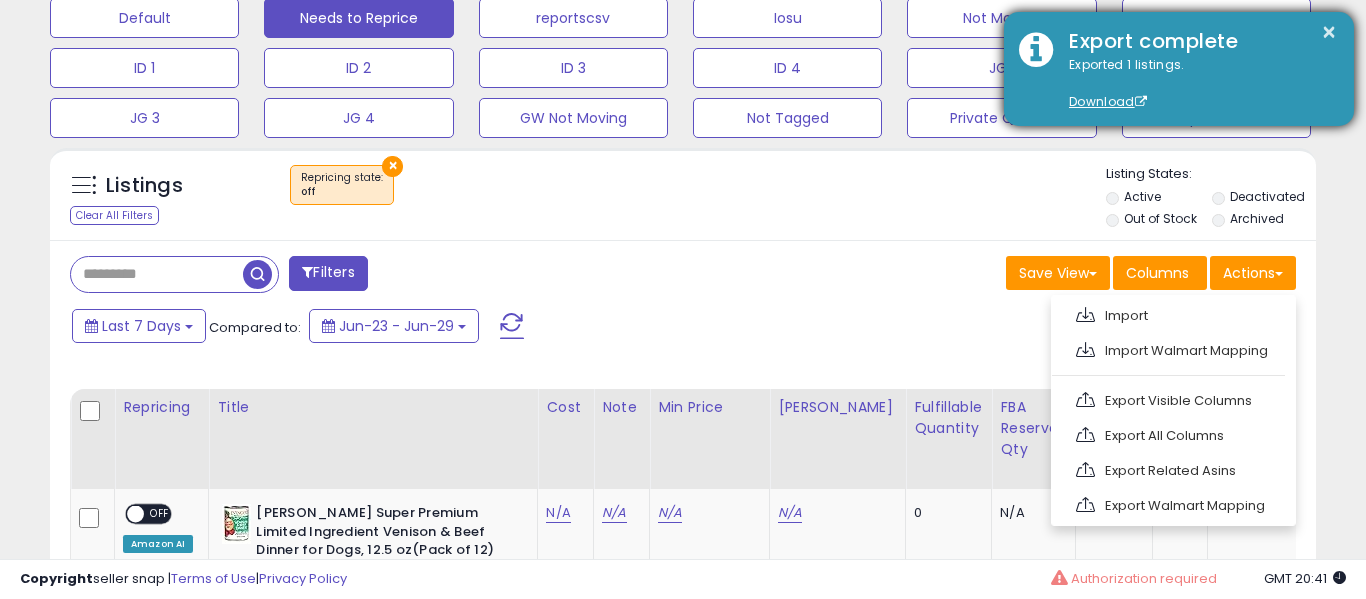 scroll, scrollTop: 999590, scrollLeft: 999267, axis: both 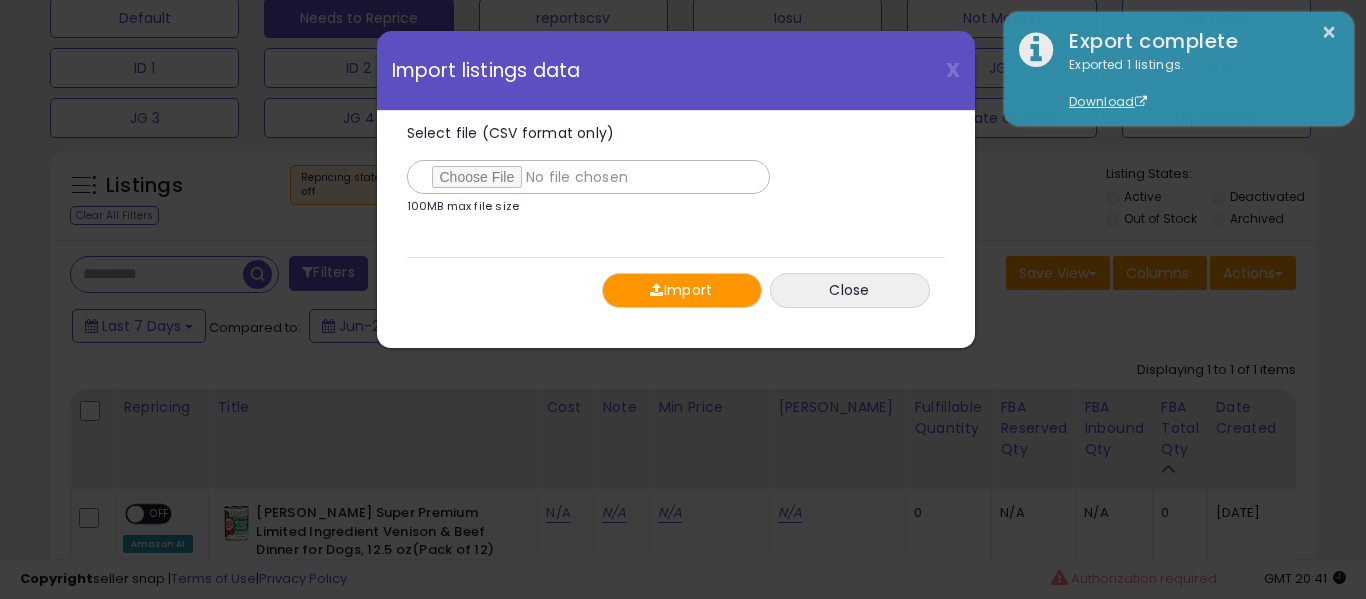 click on "Import
Close" at bounding box center [676, 290] 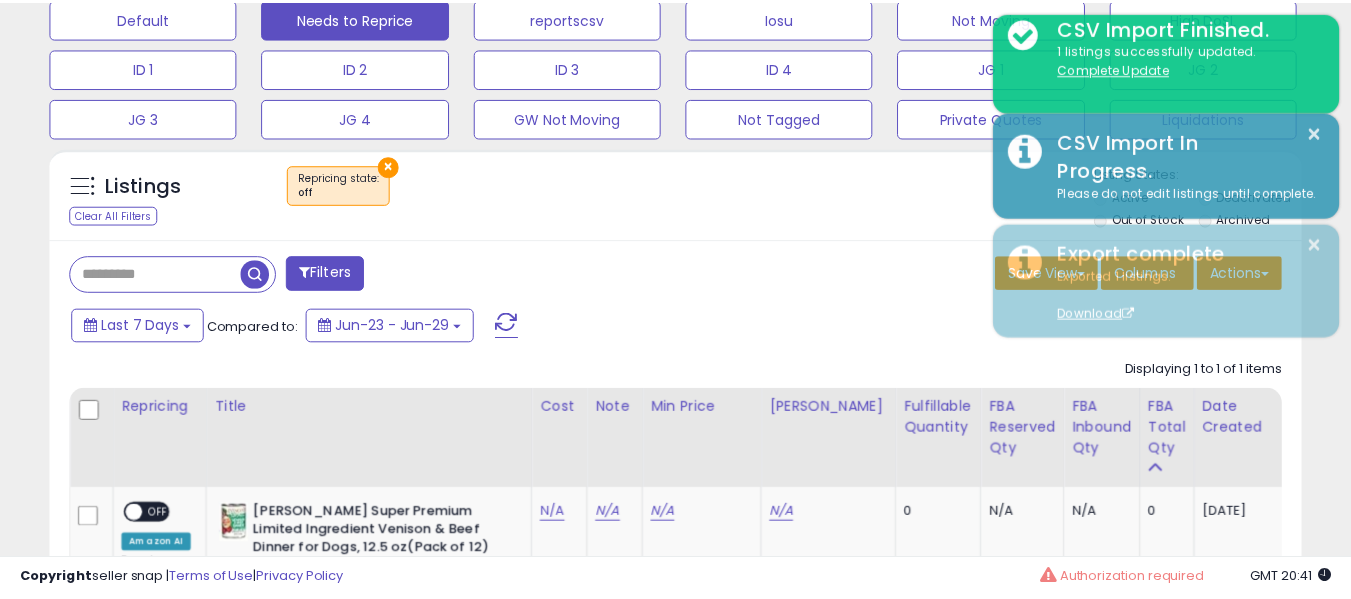 scroll, scrollTop: 410, scrollLeft: 724, axis: both 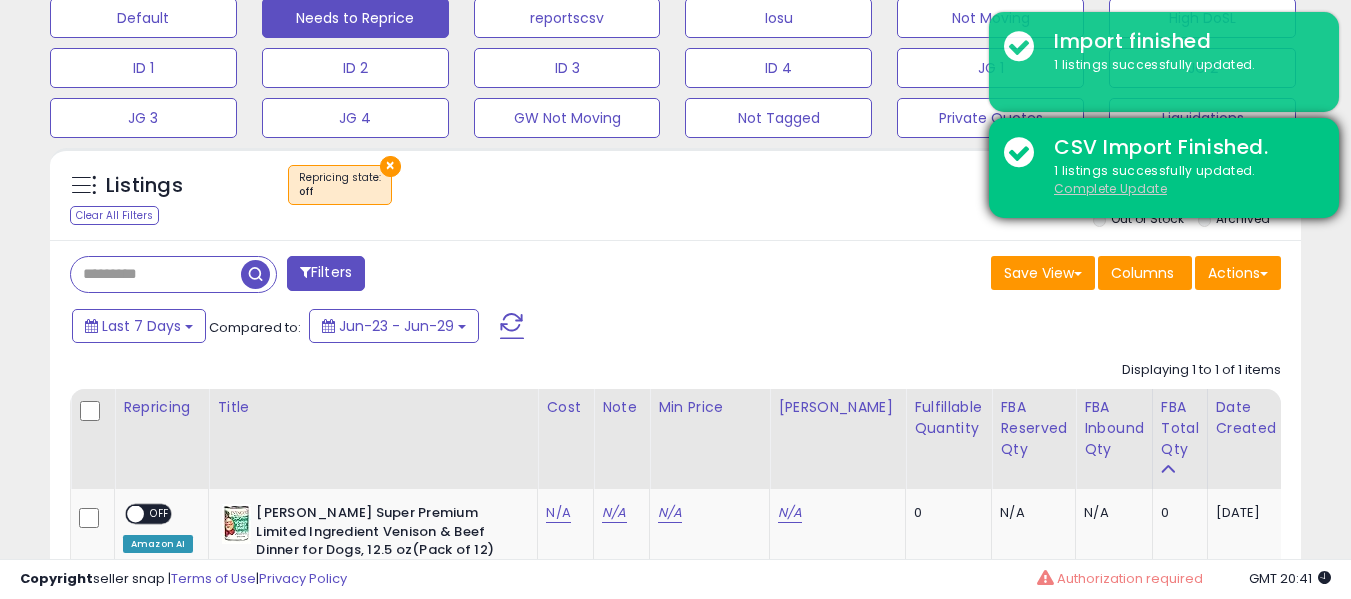click on "Complete Update" at bounding box center (1110, 188) 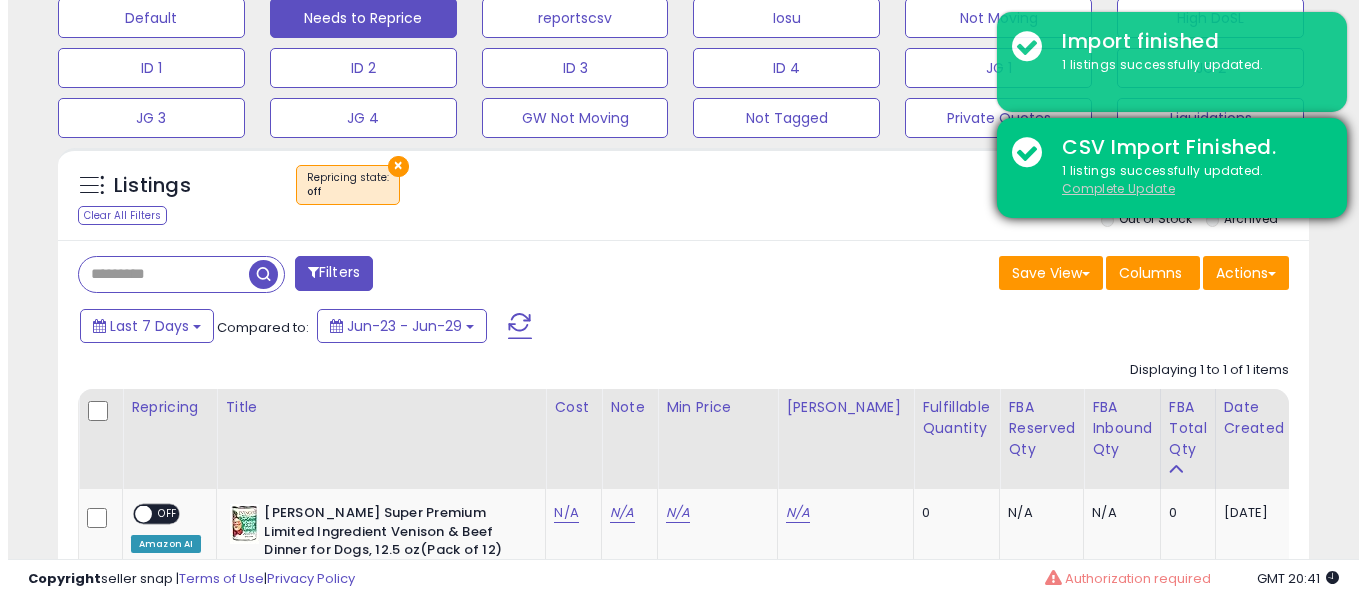 scroll, scrollTop: 999590, scrollLeft: 999267, axis: both 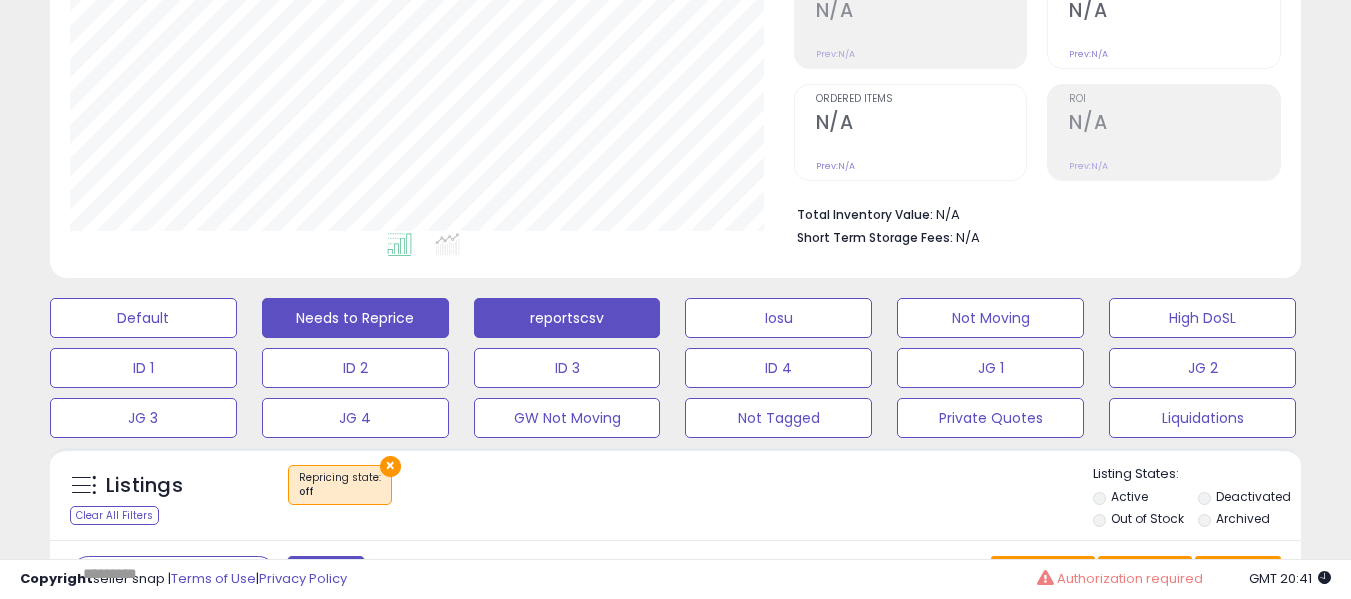 click on "reportscsv" at bounding box center (143, 318) 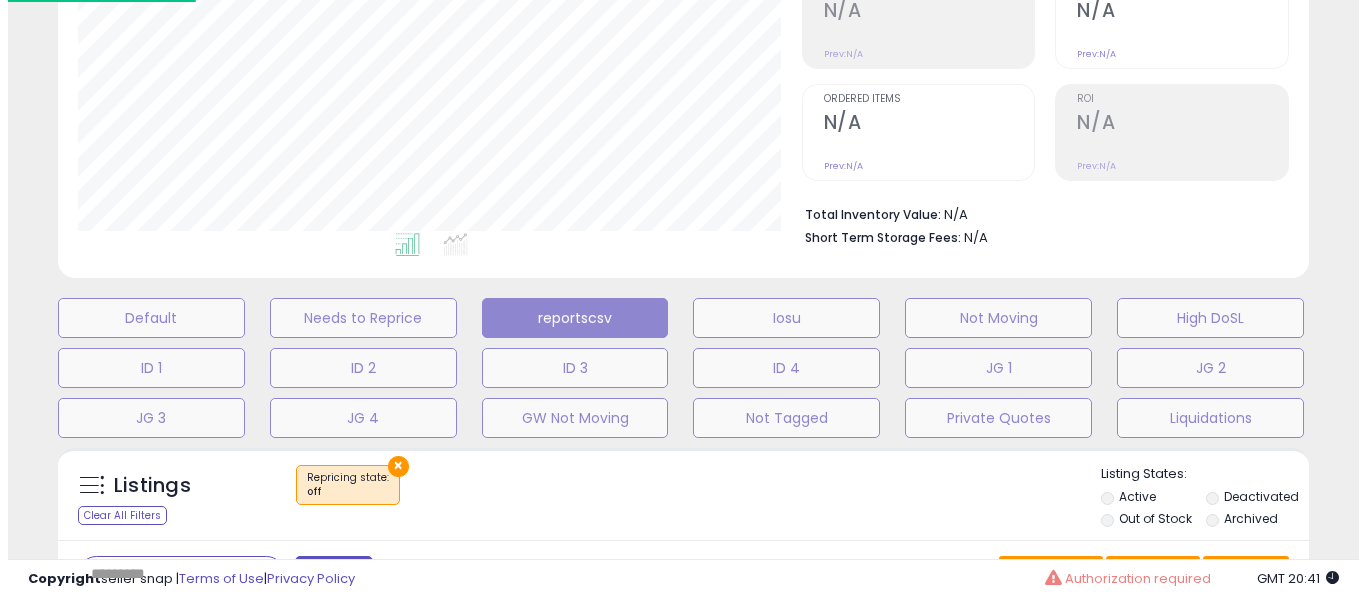 scroll, scrollTop: 999590, scrollLeft: 999267, axis: both 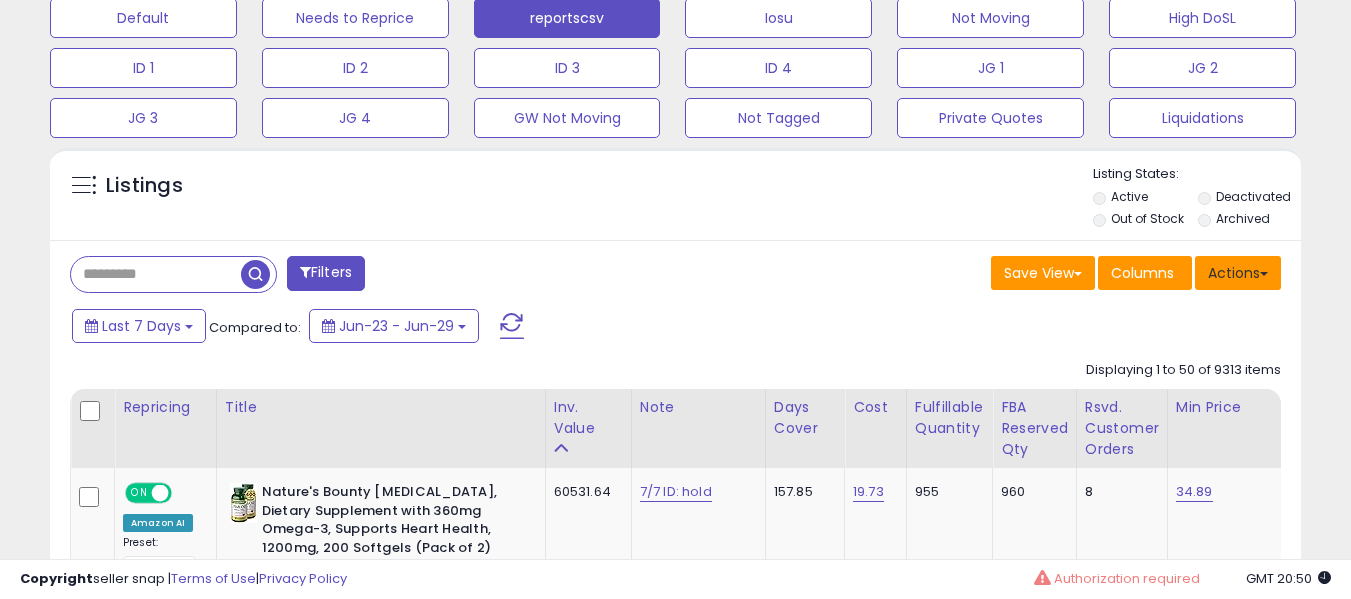 click on "Actions" at bounding box center (1238, 273) 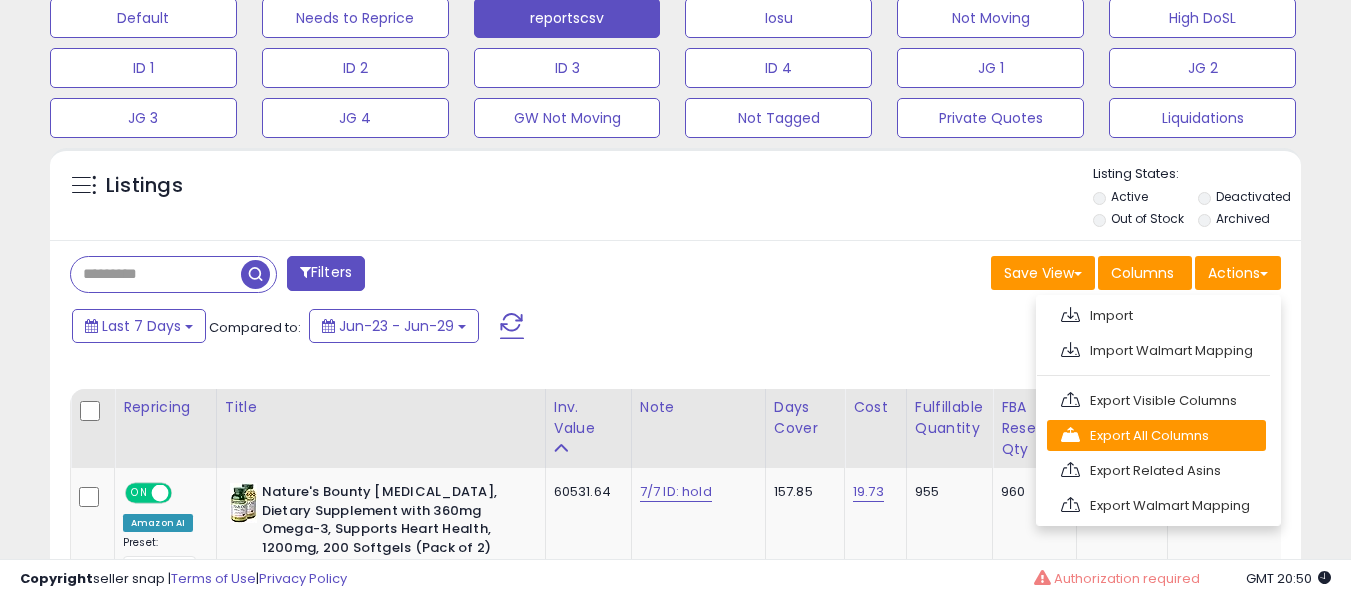 click on "Export All Columns" at bounding box center (1156, 435) 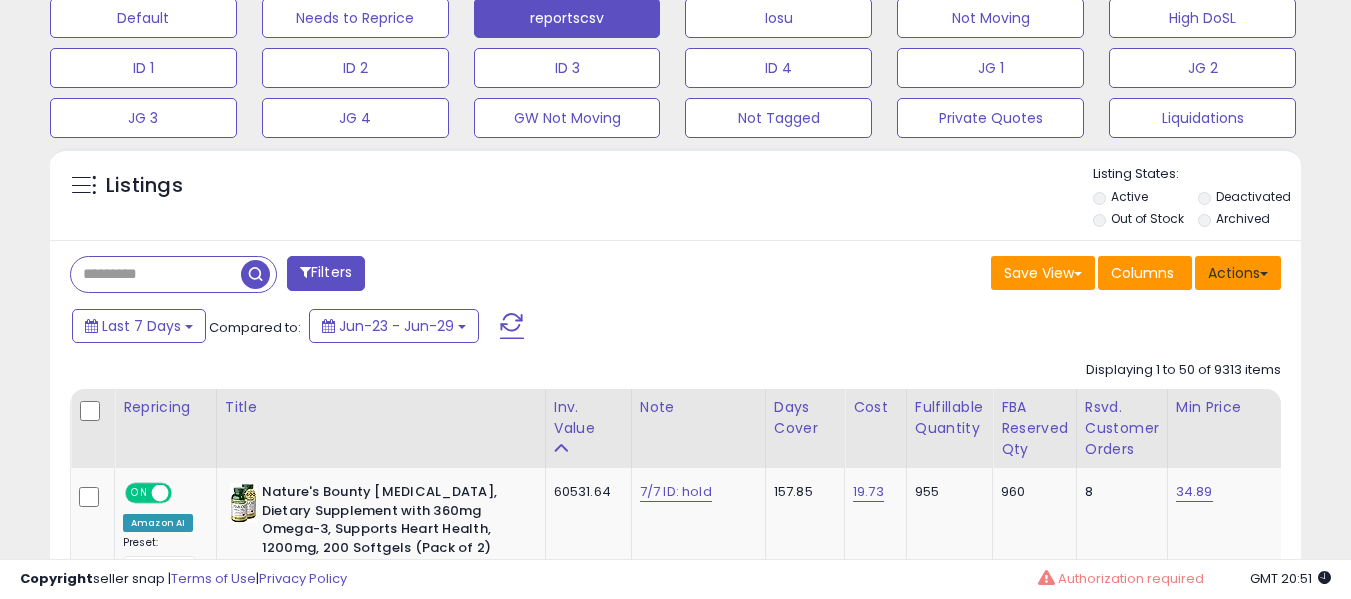 click on "Actions" at bounding box center (1238, 273) 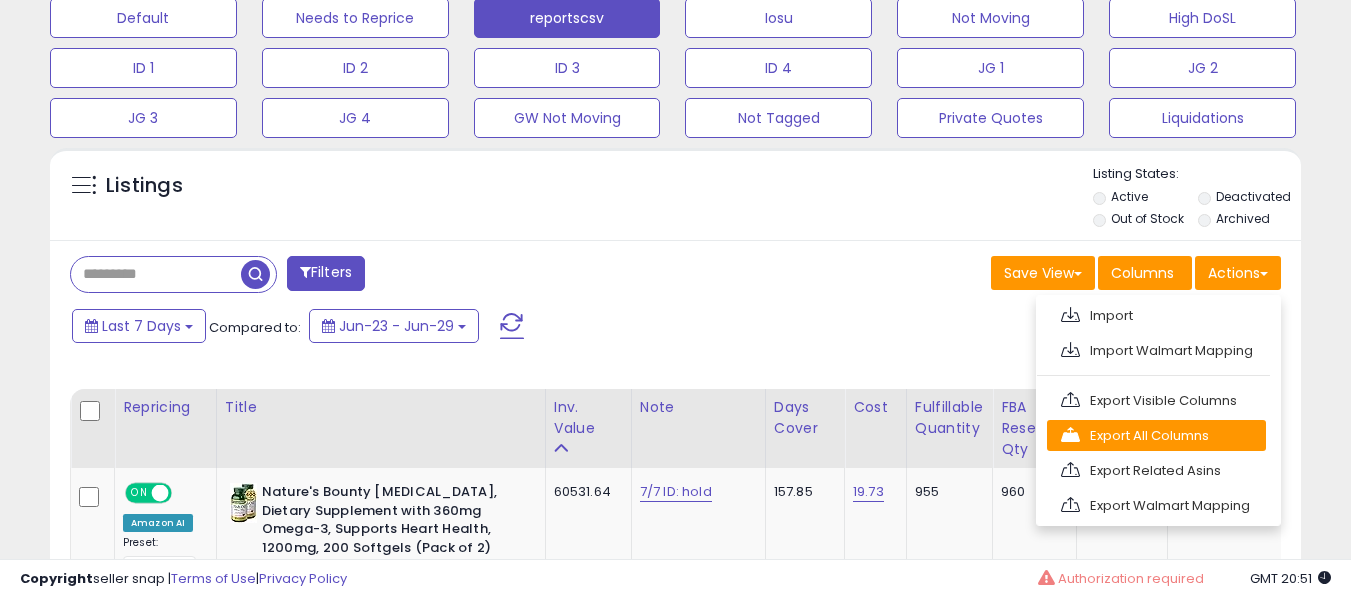 click on "Export All Columns" at bounding box center [1156, 435] 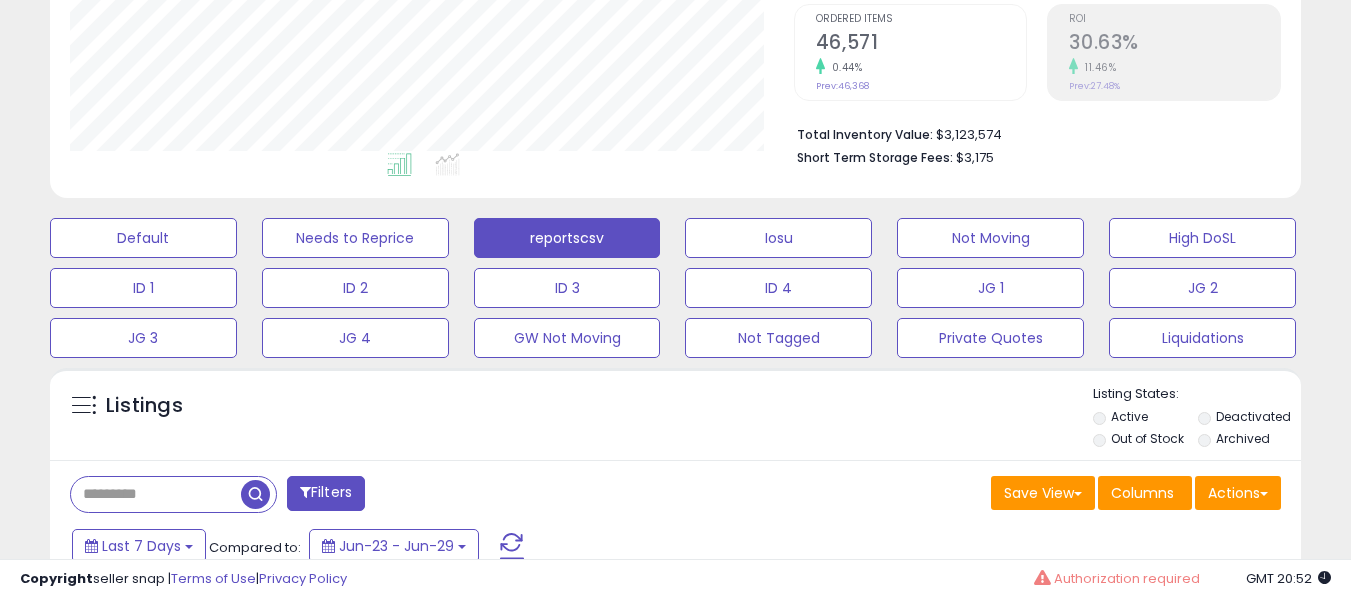 scroll, scrollTop: 532, scrollLeft: 0, axis: vertical 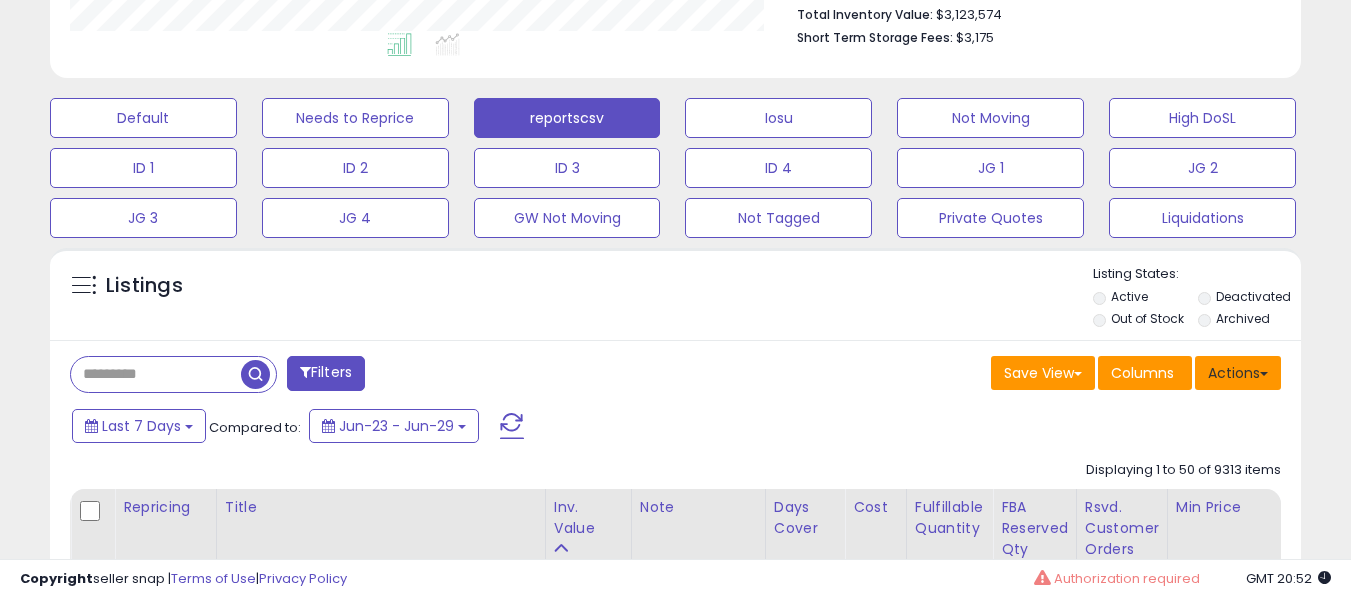 click on "Actions" at bounding box center [1238, 373] 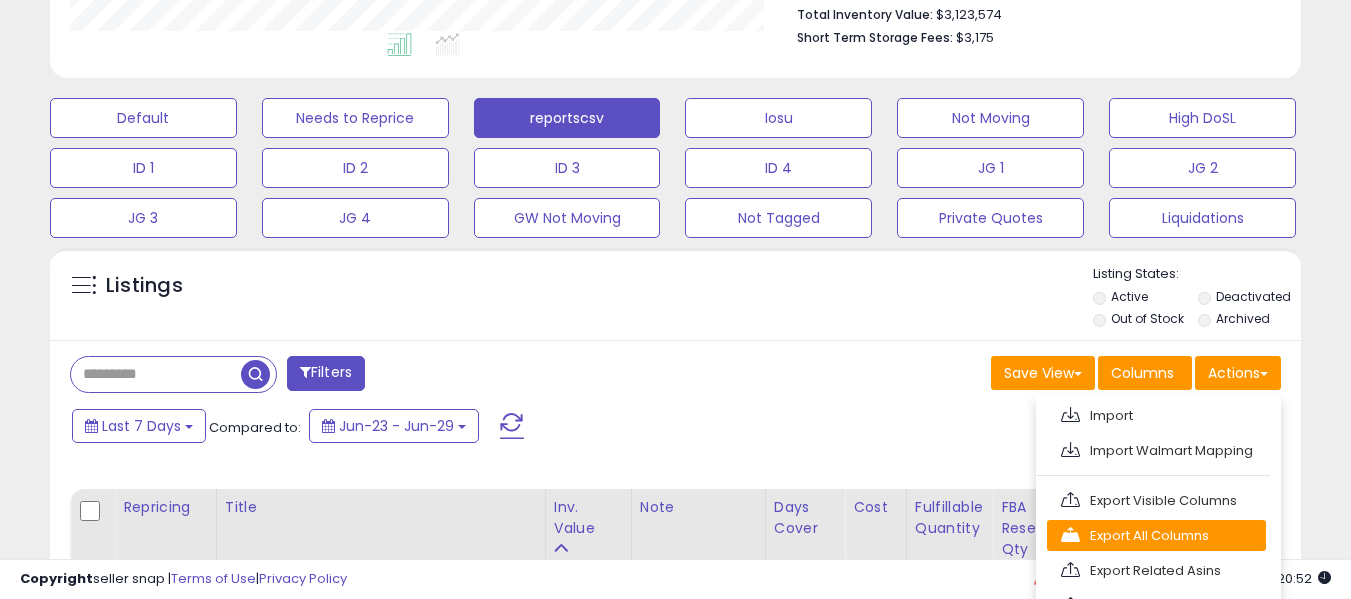 click on "Export All Columns" at bounding box center [1156, 535] 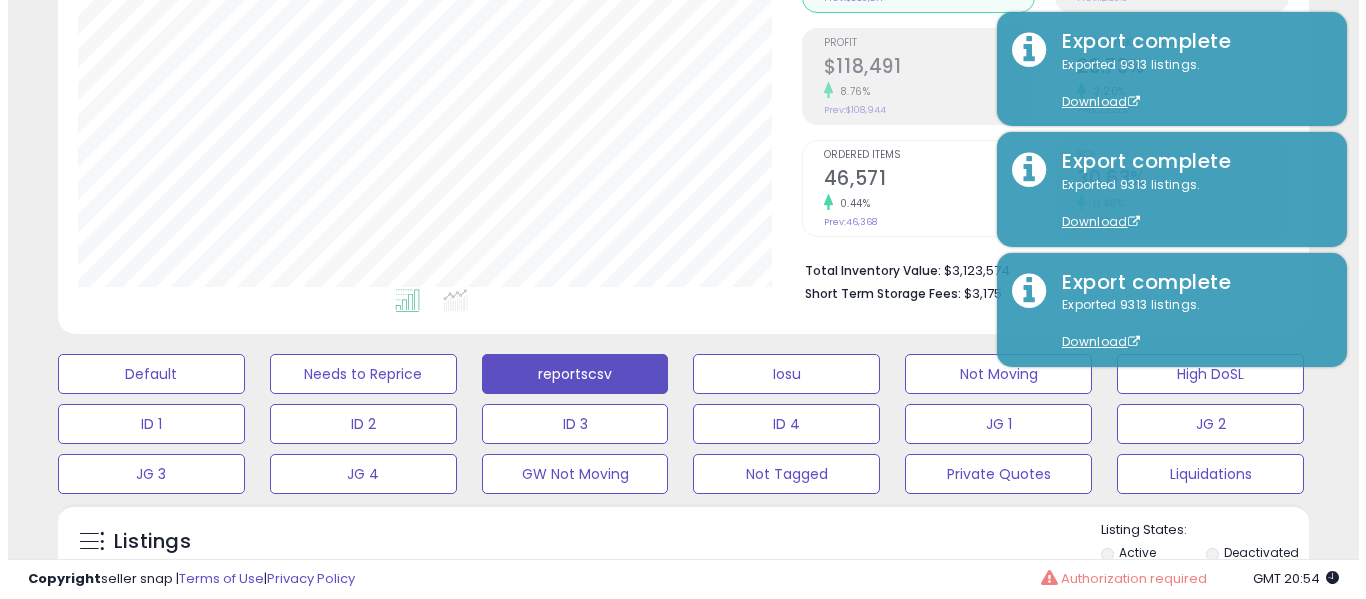 scroll, scrollTop: 432, scrollLeft: 0, axis: vertical 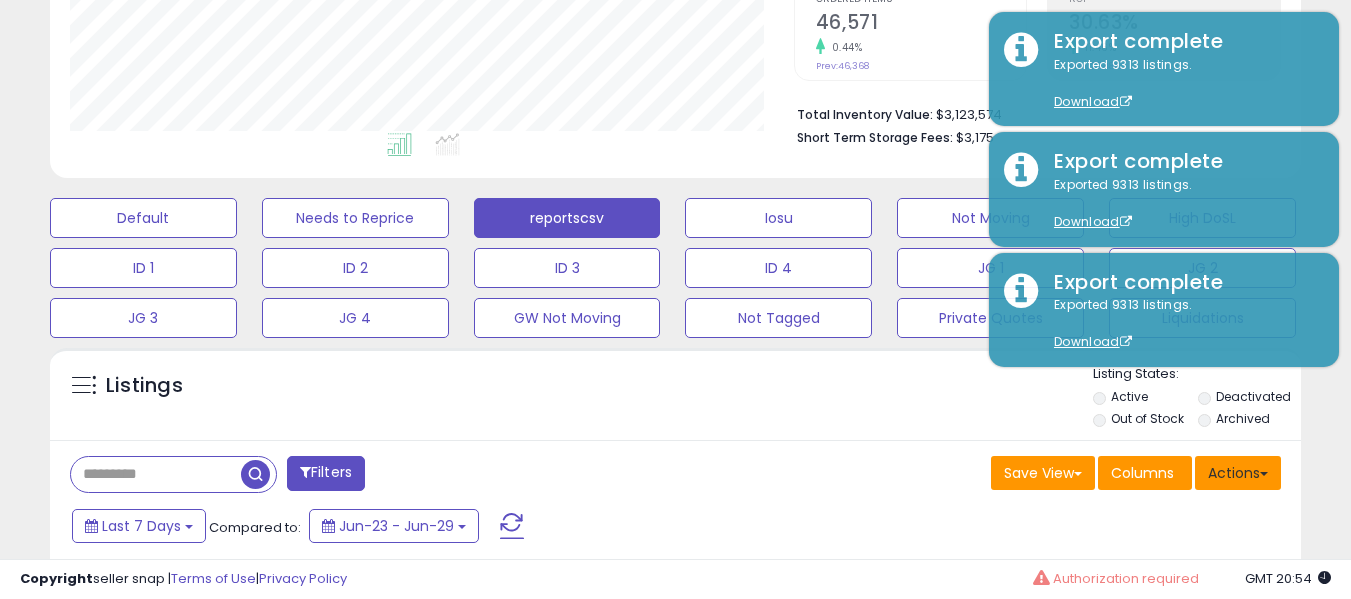 drag, startPoint x: 1247, startPoint y: 493, endPoint x: 1240, endPoint y: 476, distance: 18.384777 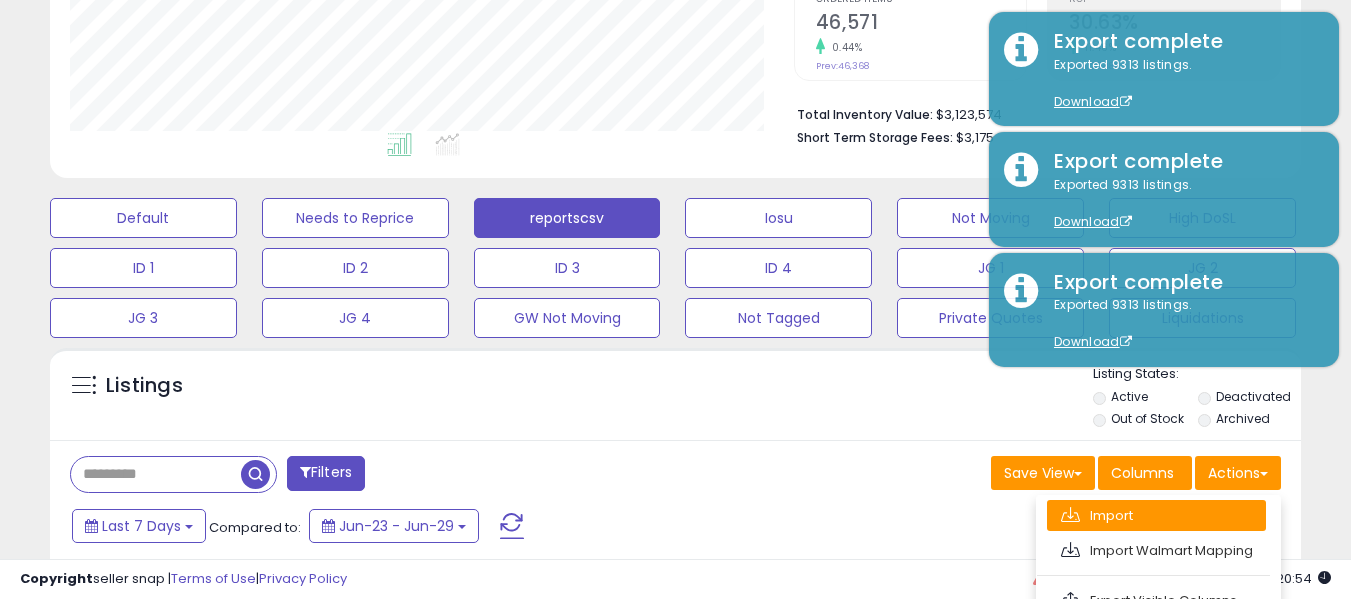 click on "Import" at bounding box center [1156, 515] 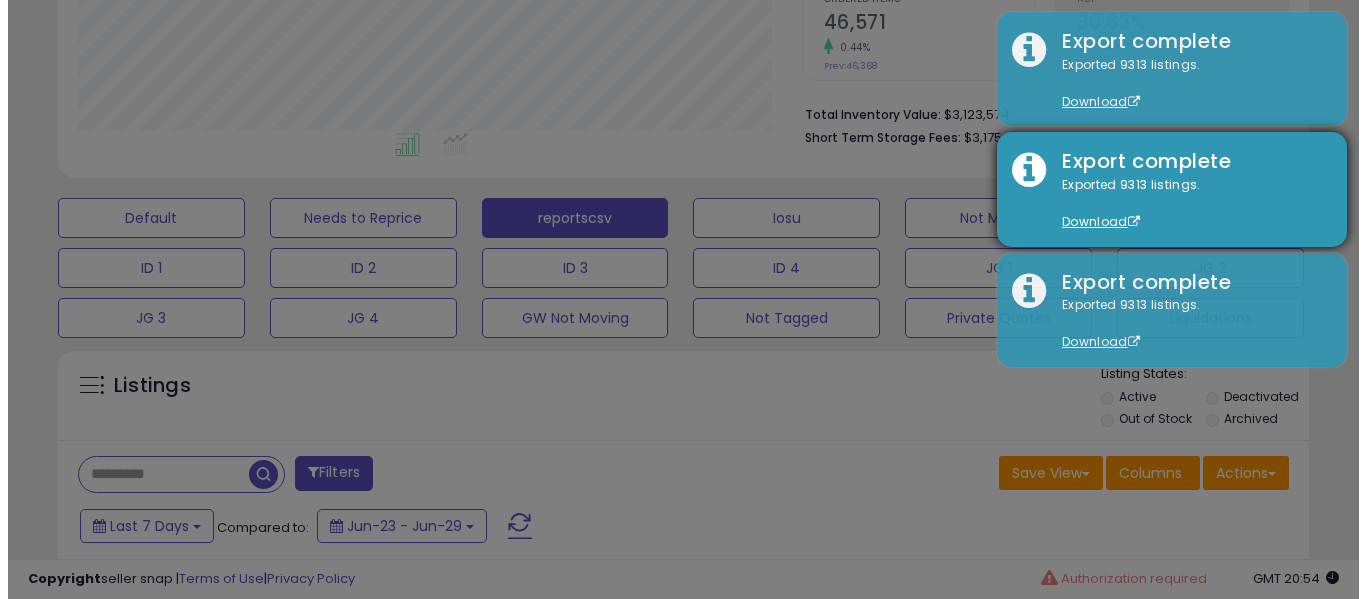 scroll, scrollTop: 999590, scrollLeft: 999267, axis: both 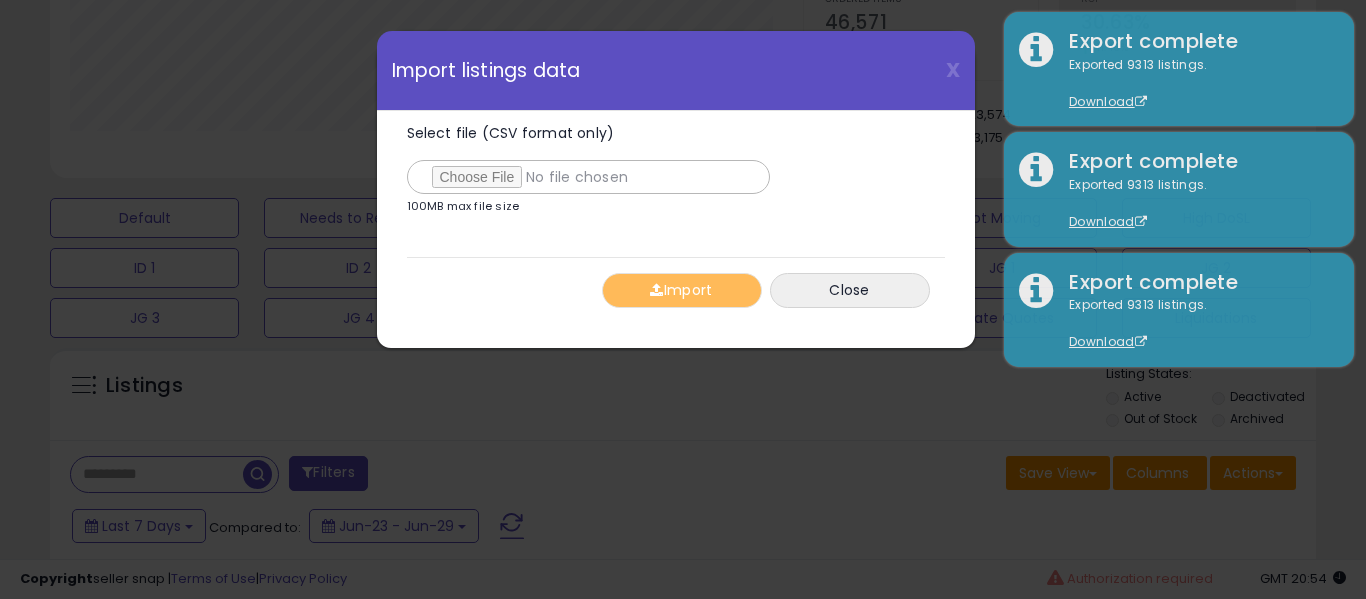 type on "**********" 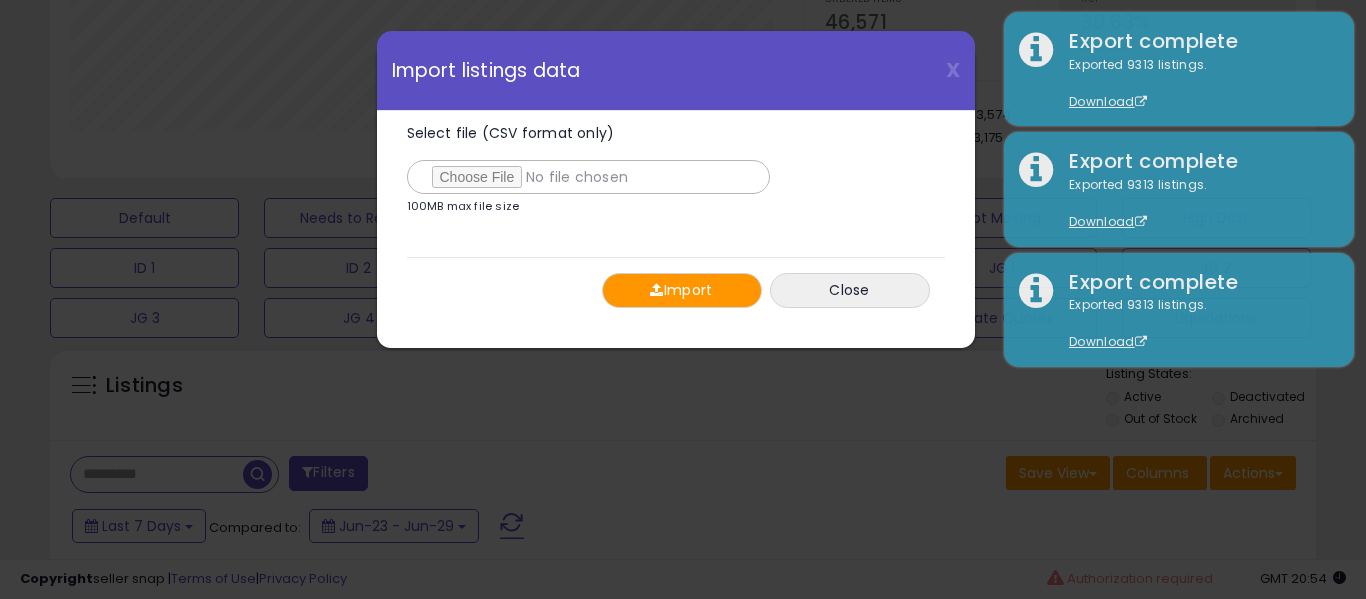 click on "Import
Close" at bounding box center (676, 290) 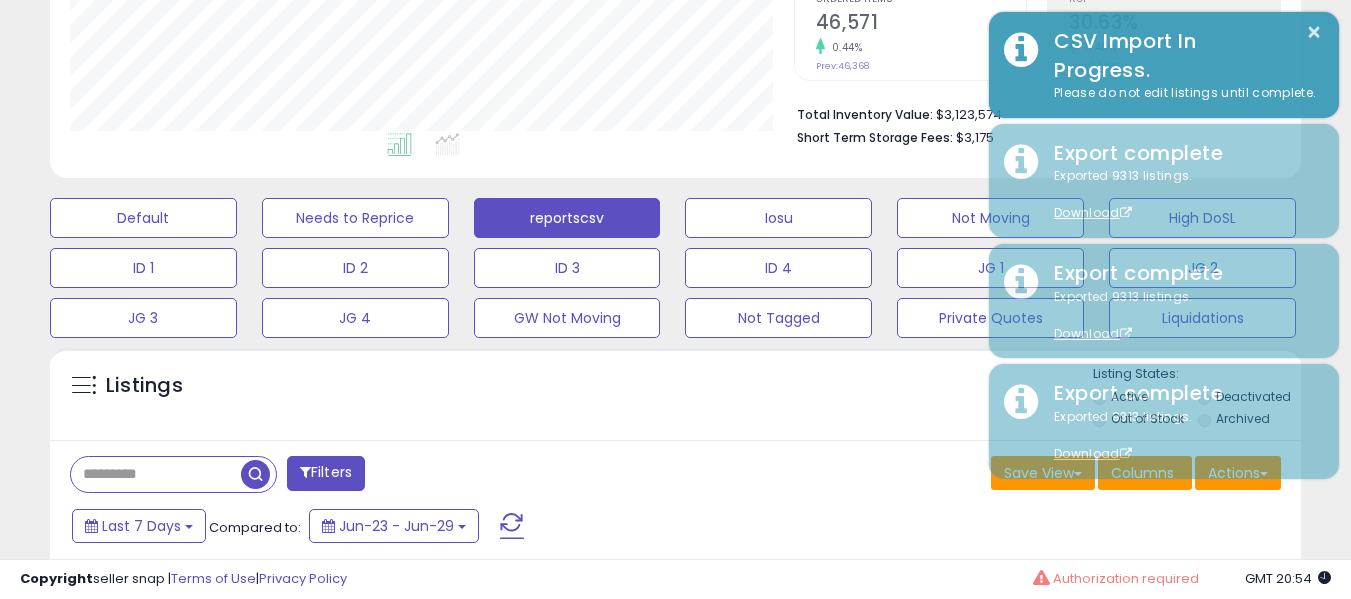 scroll, scrollTop: 410, scrollLeft: 724, axis: both 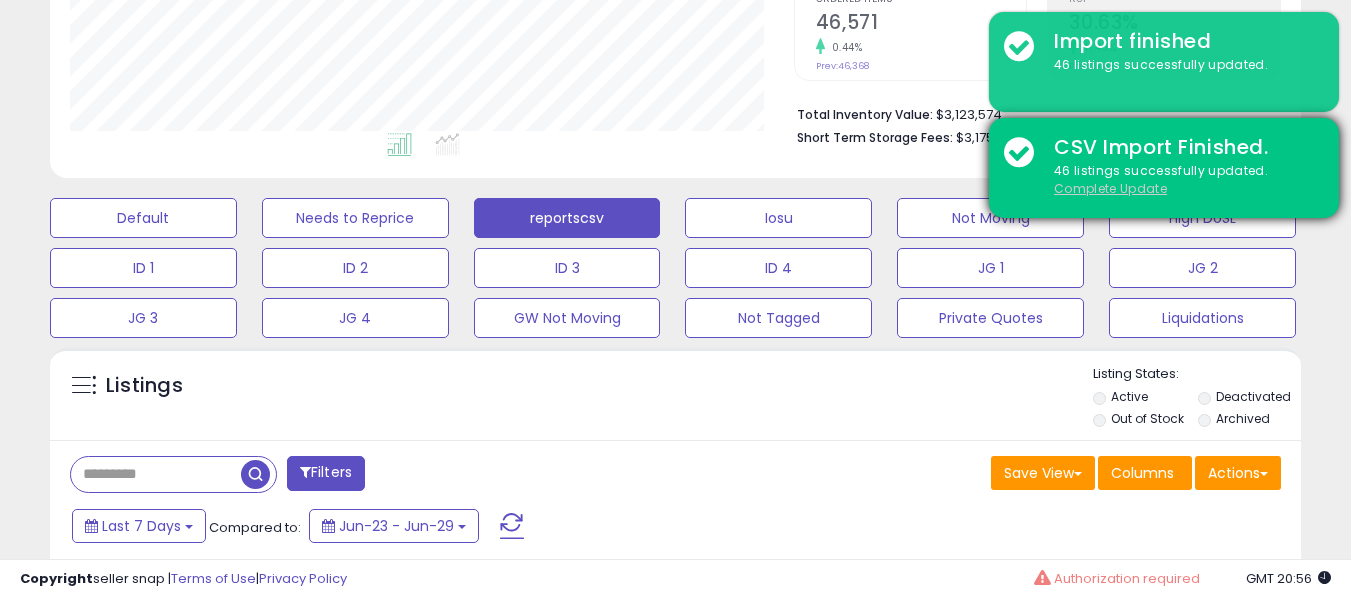 click on "Complete Update" at bounding box center [1110, 188] 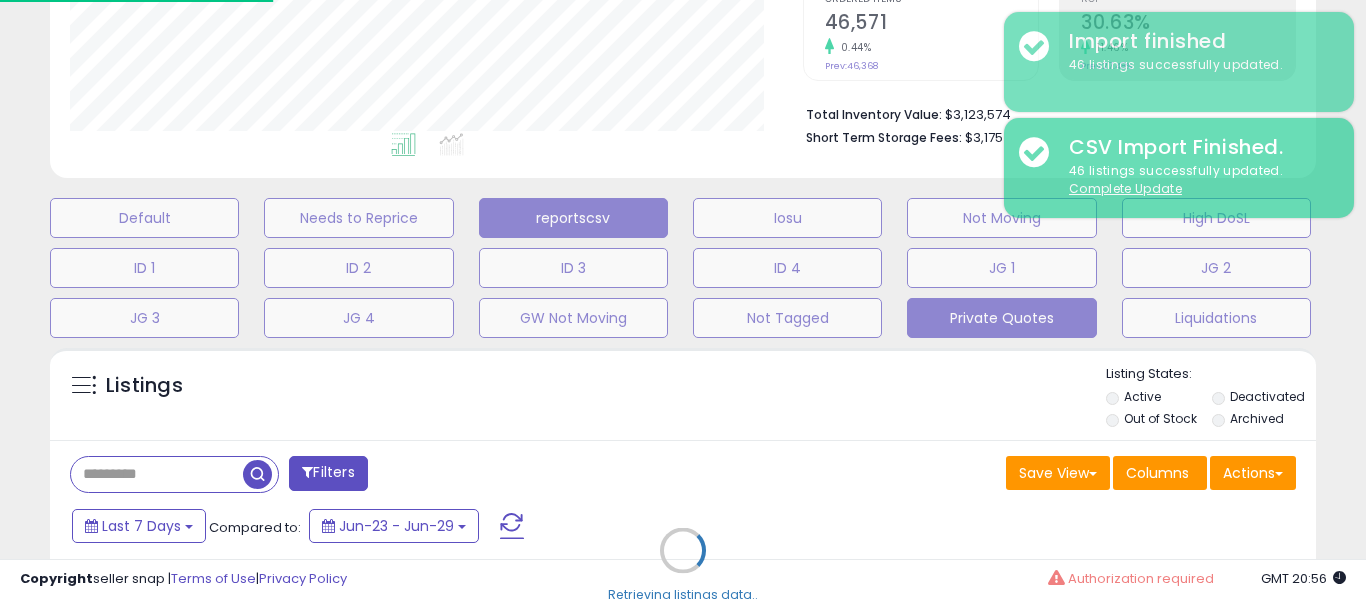 scroll, scrollTop: 999590, scrollLeft: 999267, axis: both 